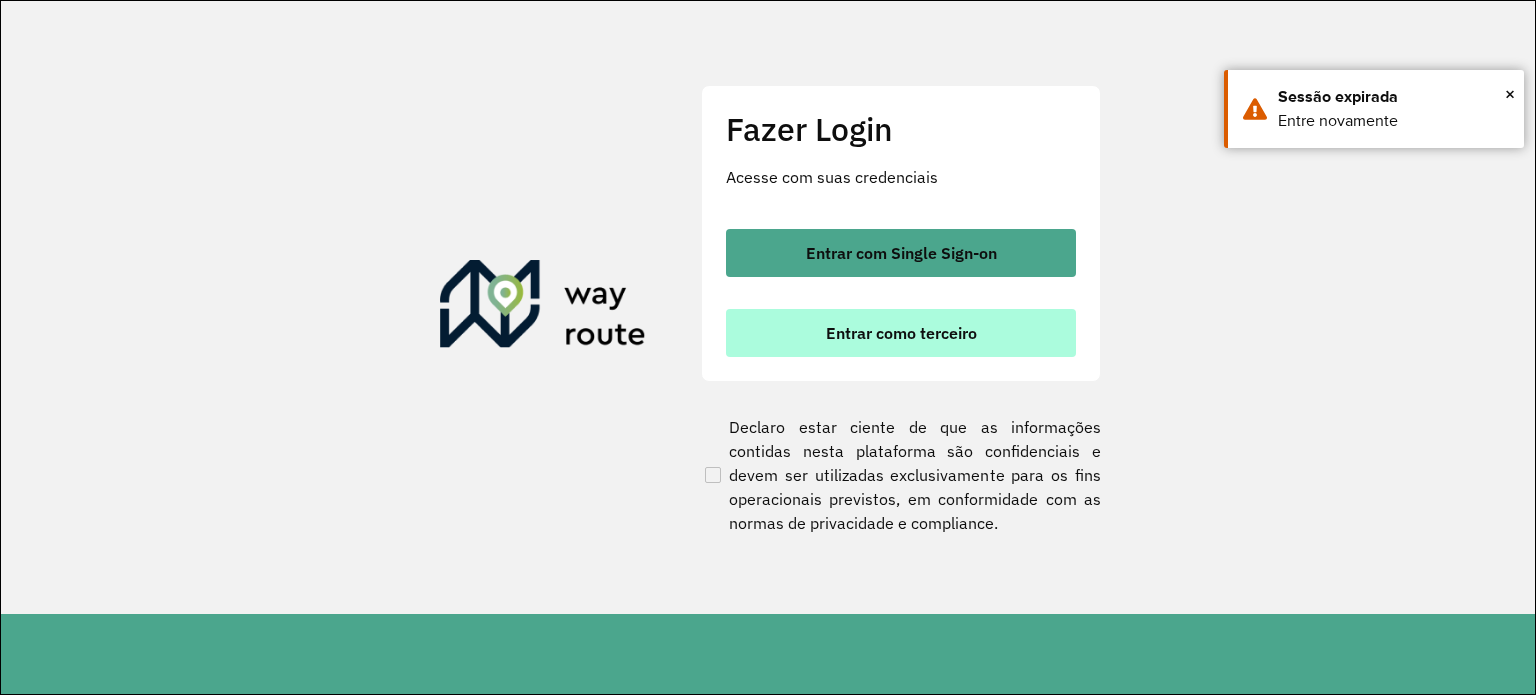 scroll, scrollTop: 0, scrollLeft: 0, axis: both 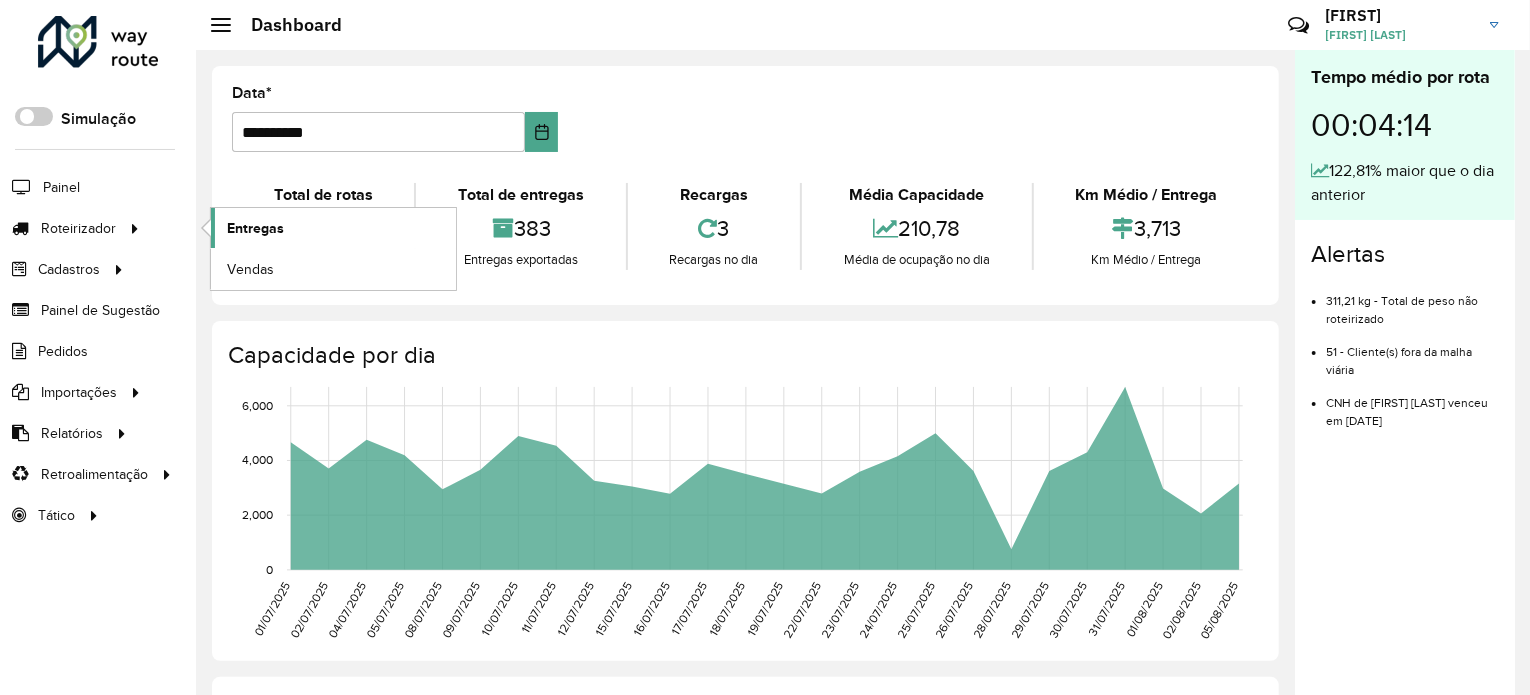 click on "Entregas" 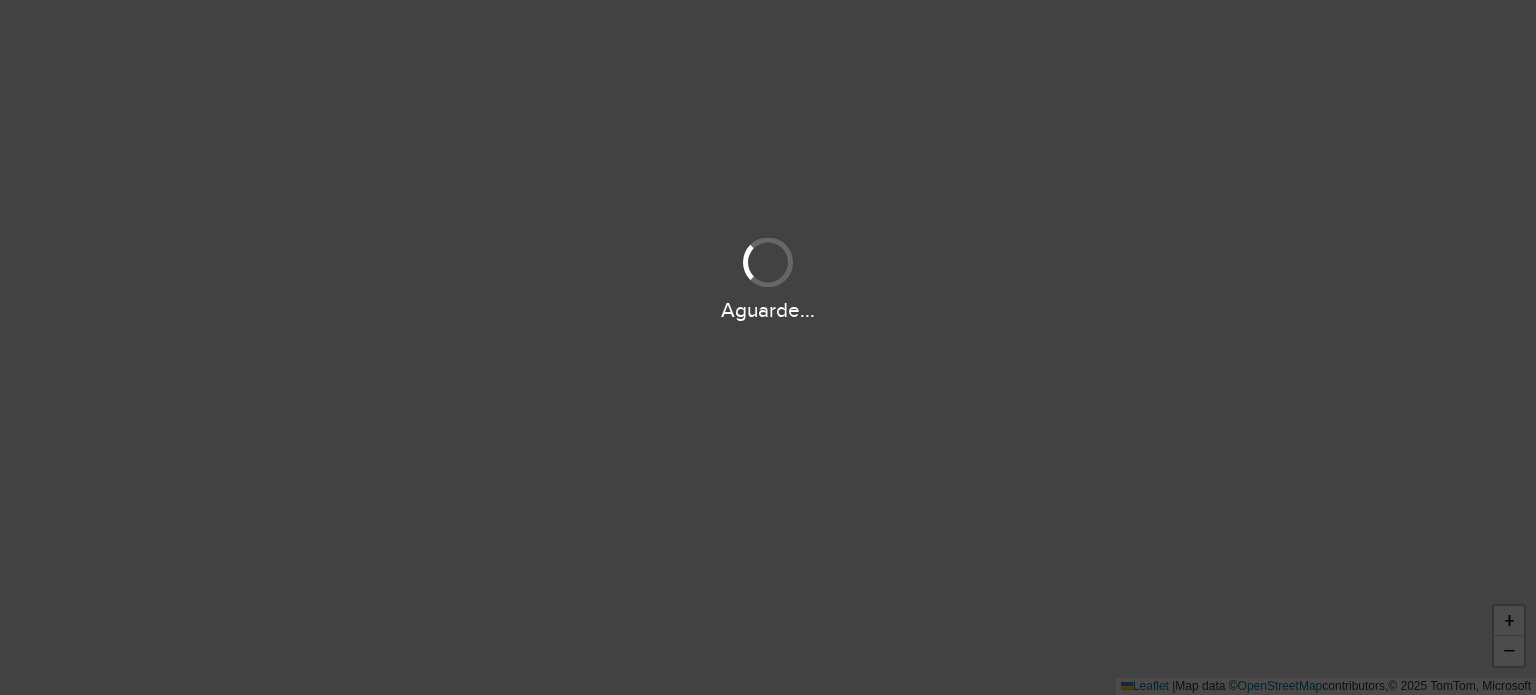 scroll, scrollTop: 0, scrollLeft: 0, axis: both 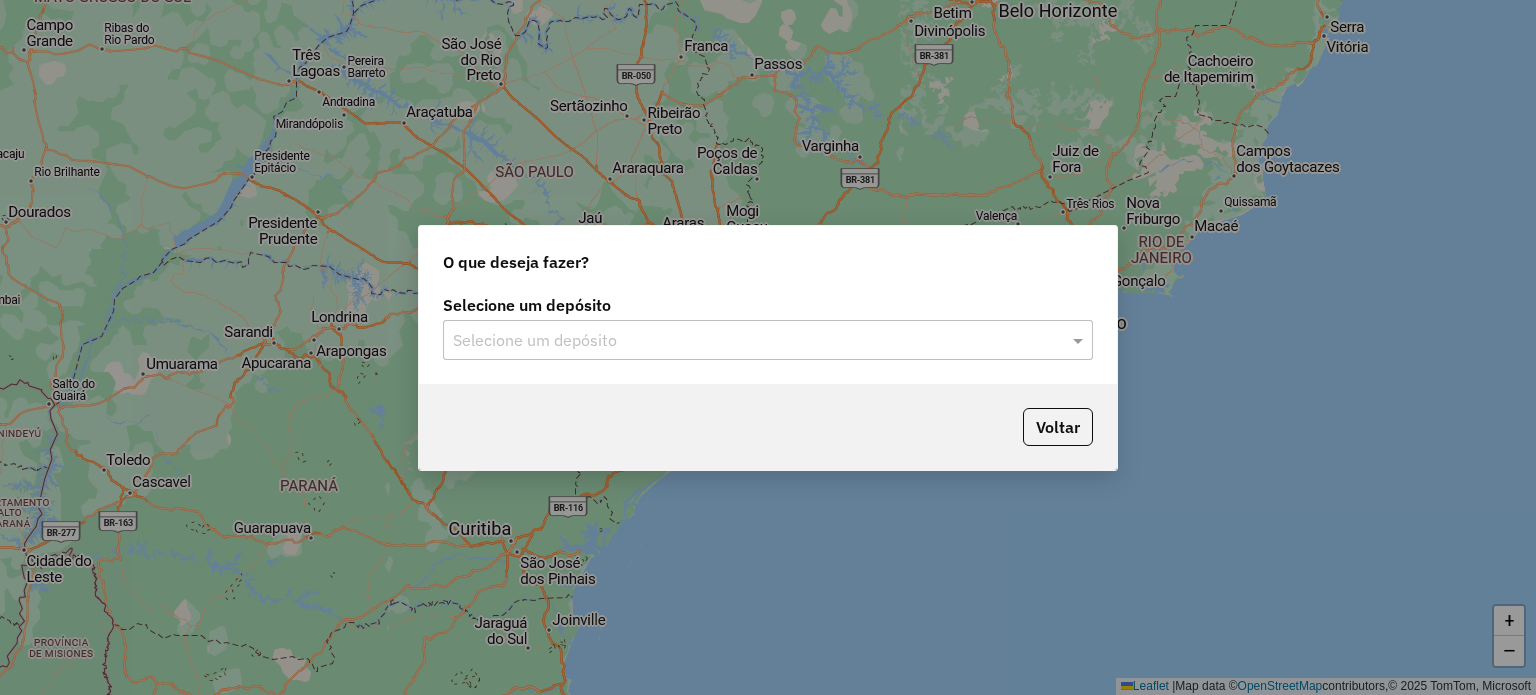 click 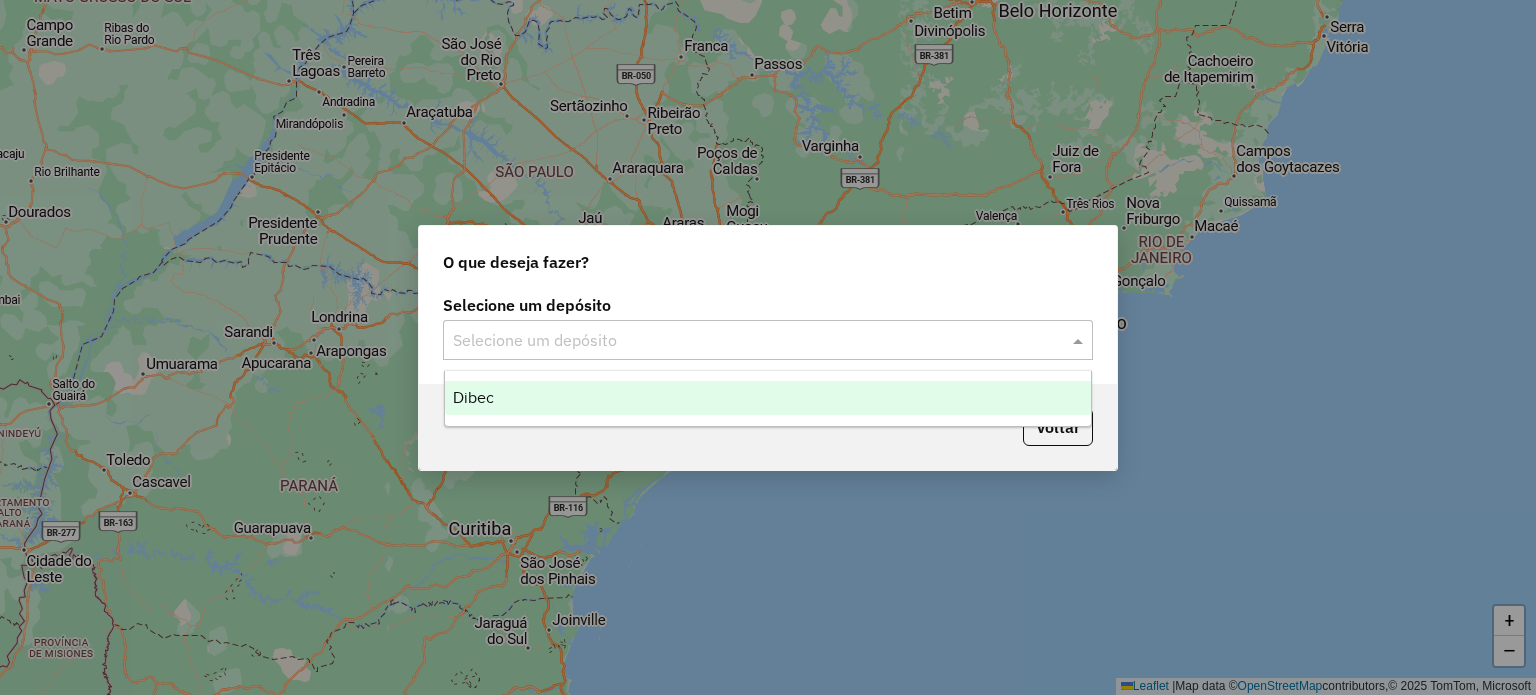 click on "Dibec" at bounding box center (768, 398) 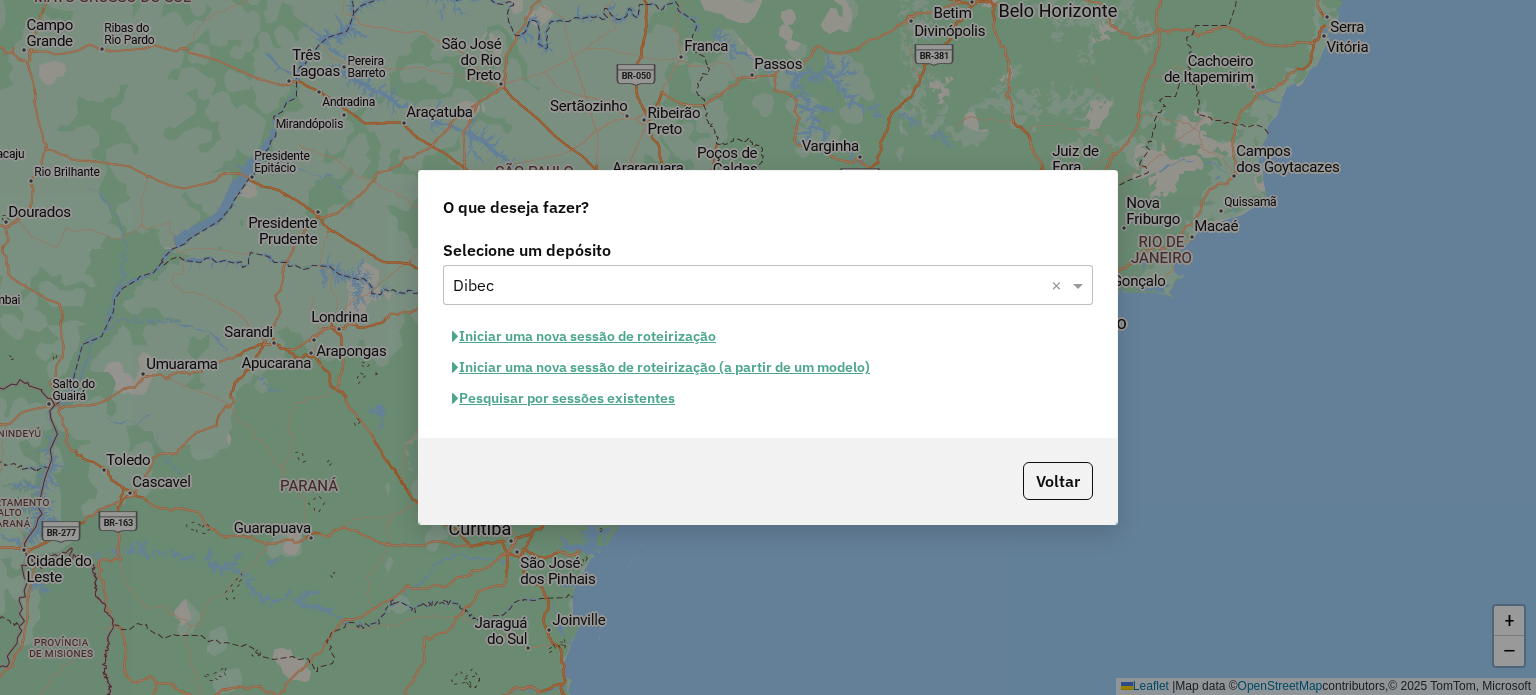 click on "Iniciar uma nova sessão de roteirização" 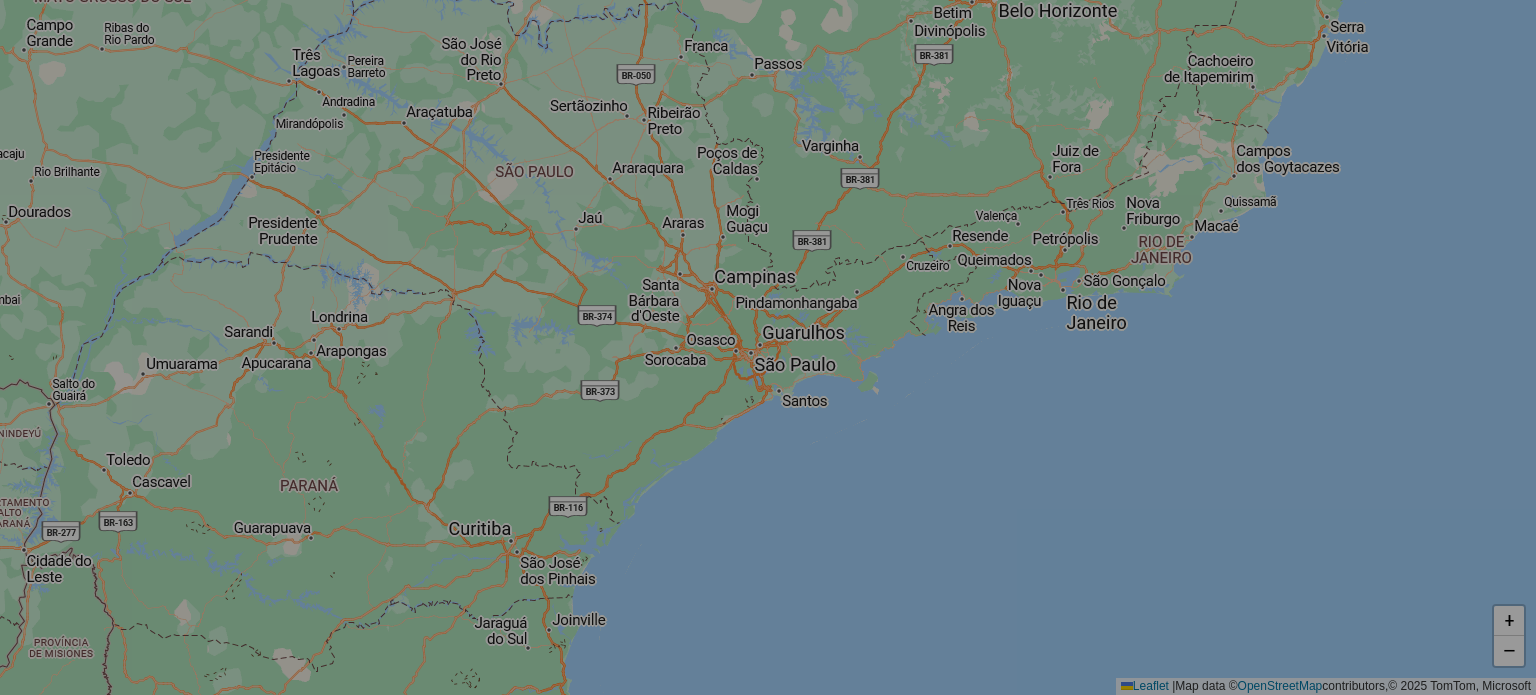 select on "*" 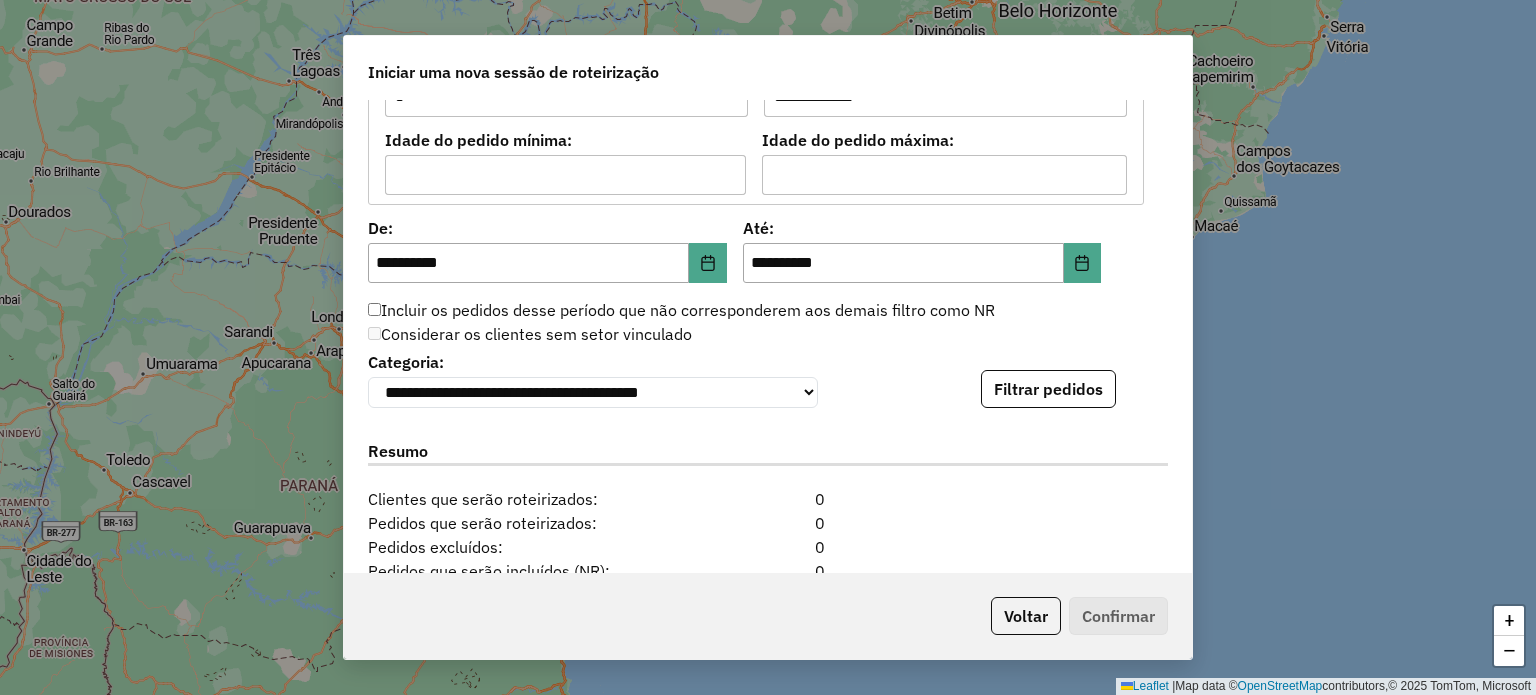 scroll, scrollTop: 1900, scrollLeft: 0, axis: vertical 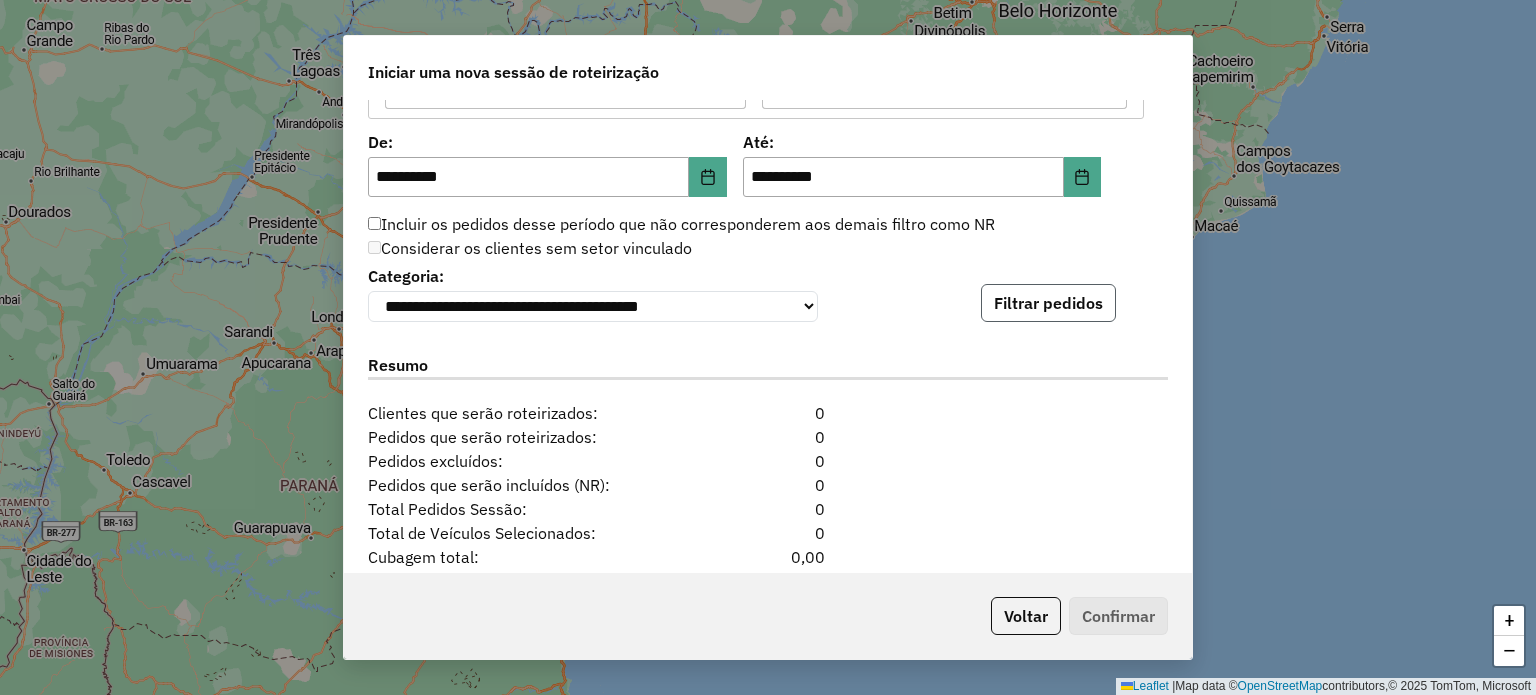 click on "Filtrar pedidos" 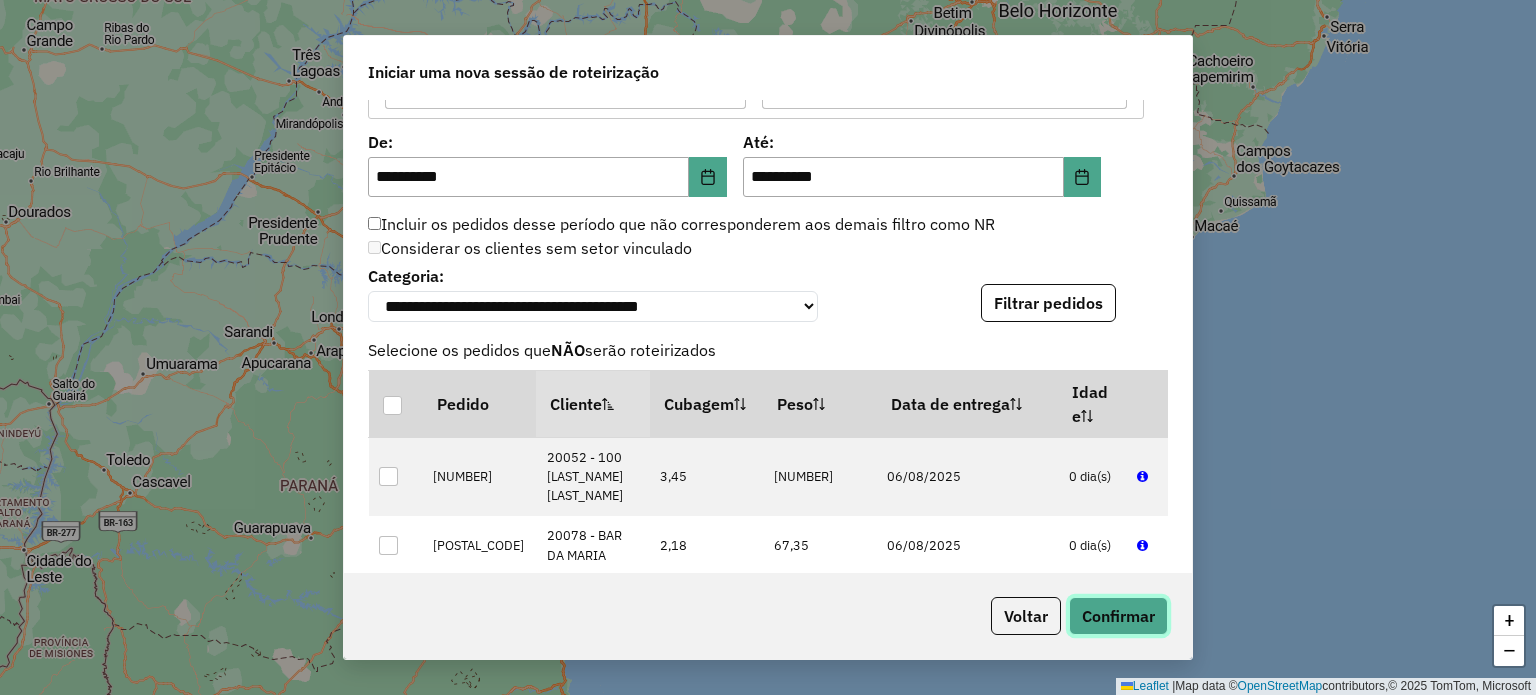 click on "Confirmar" 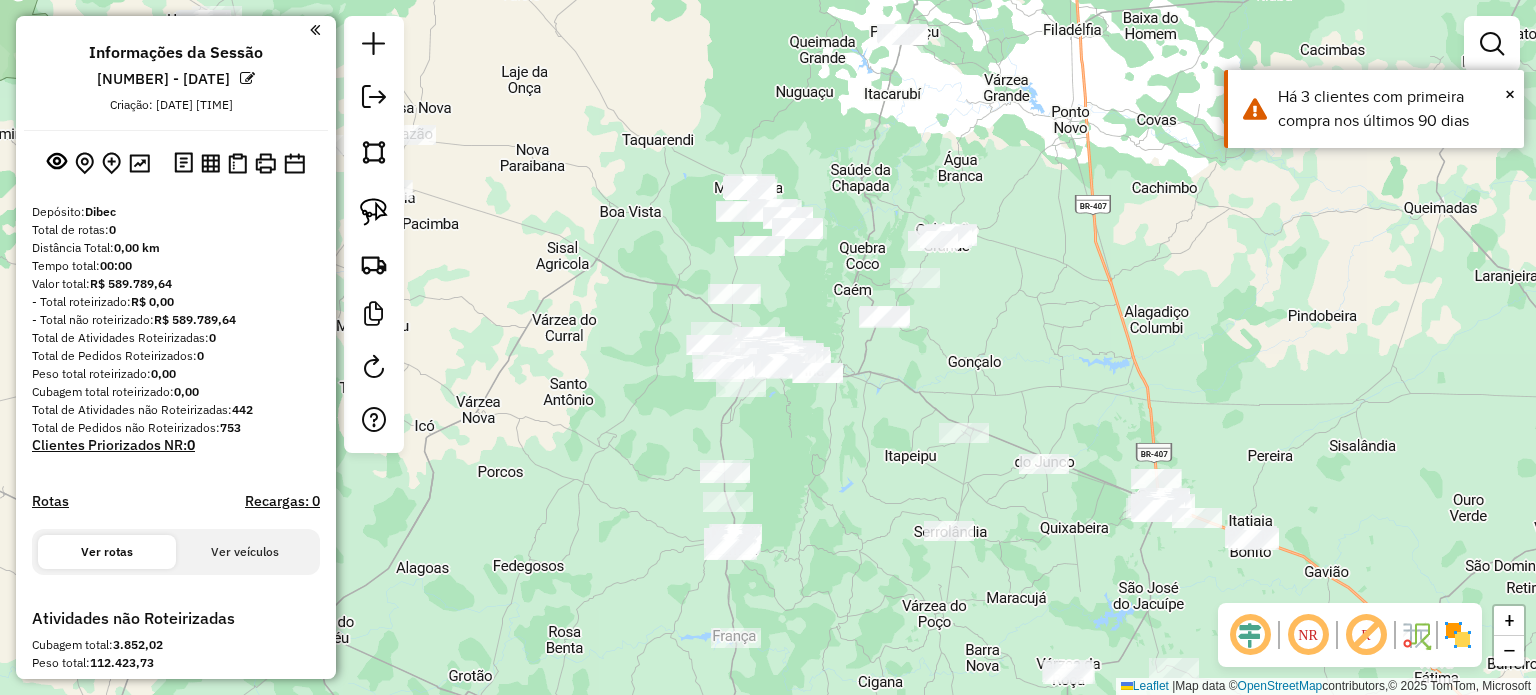 drag, startPoint x: 542, startPoint y: 285, endPoint x: 665, endPoint y: 322, distance: 128.44453 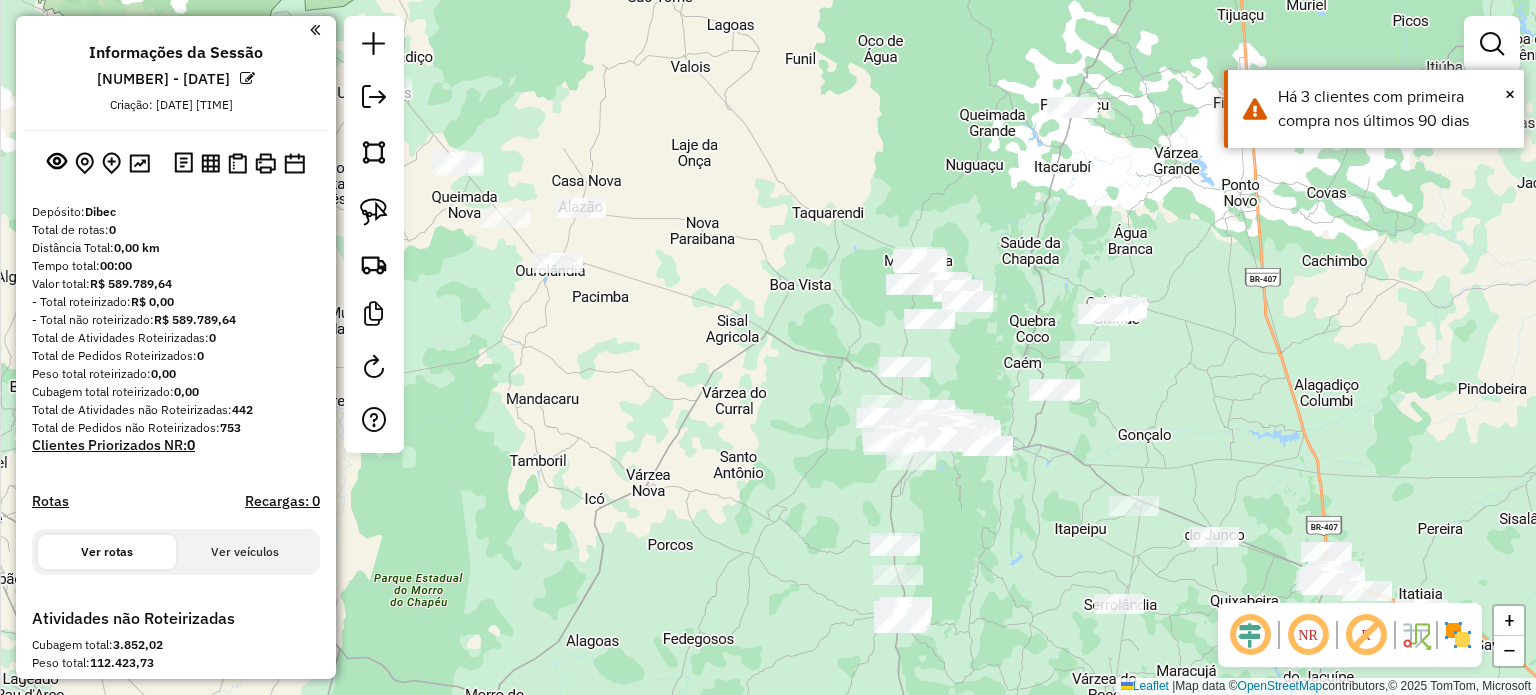 drag, startPoint x: 599, startPoint y: 291, endPoint x: 718, endPoint y: 372, distance: 143.95139 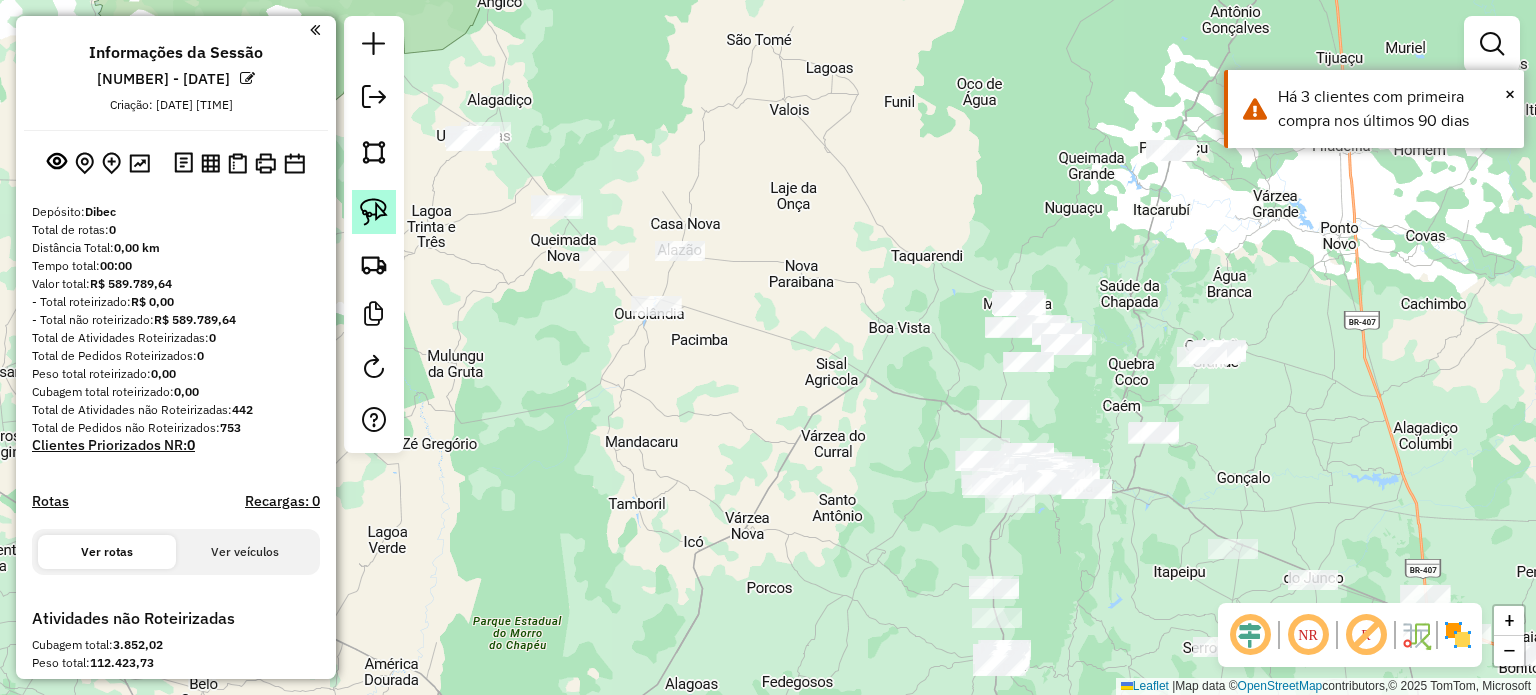 click 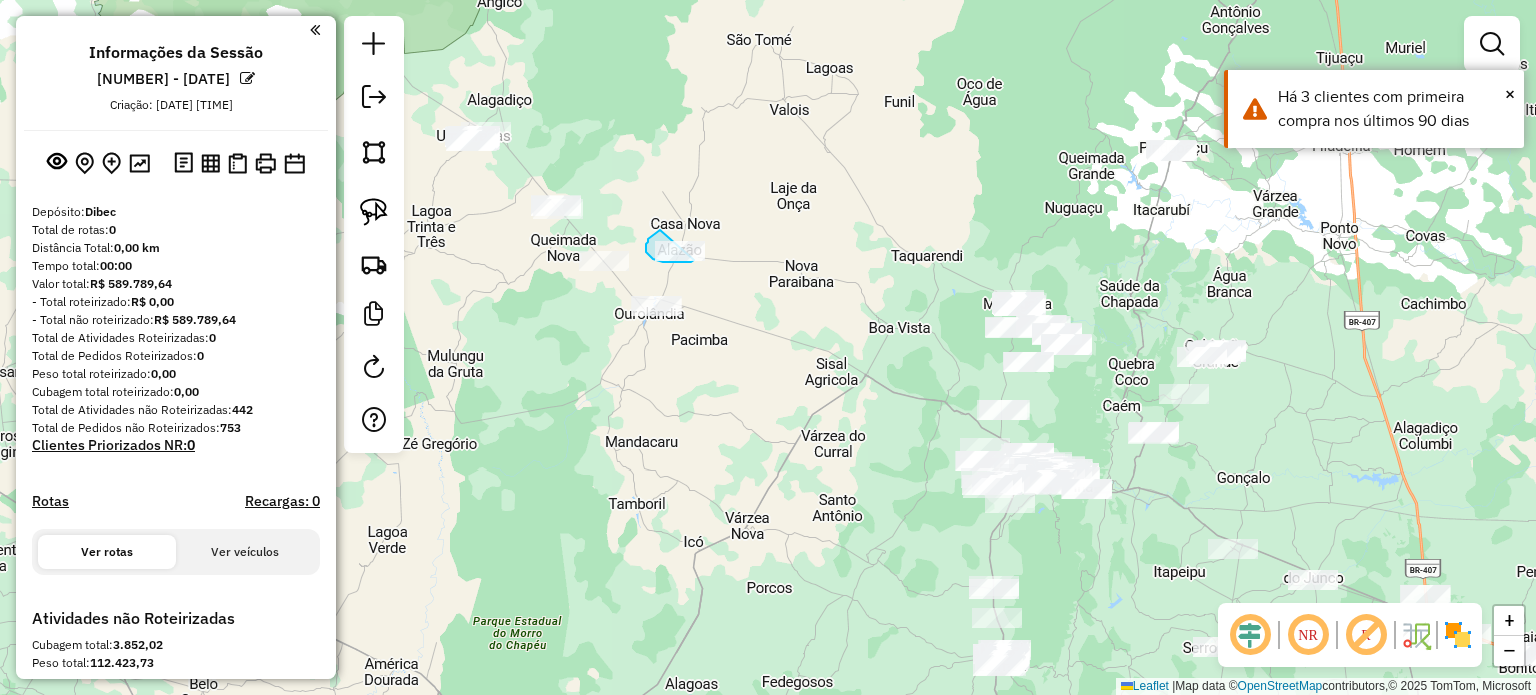 drag, startPoint x: 648, startPoint y: 242, endPoint x: 702, endPoint y: 242, distance: 54 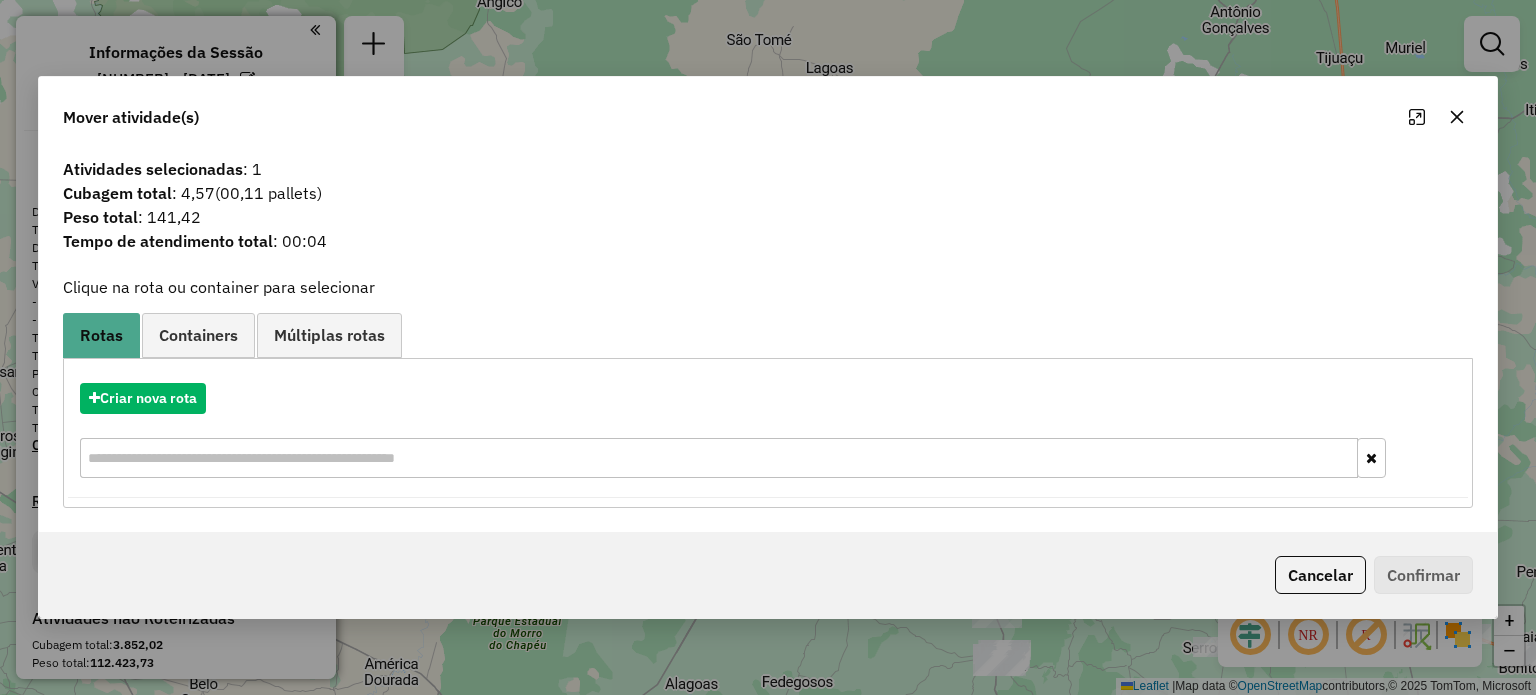 click 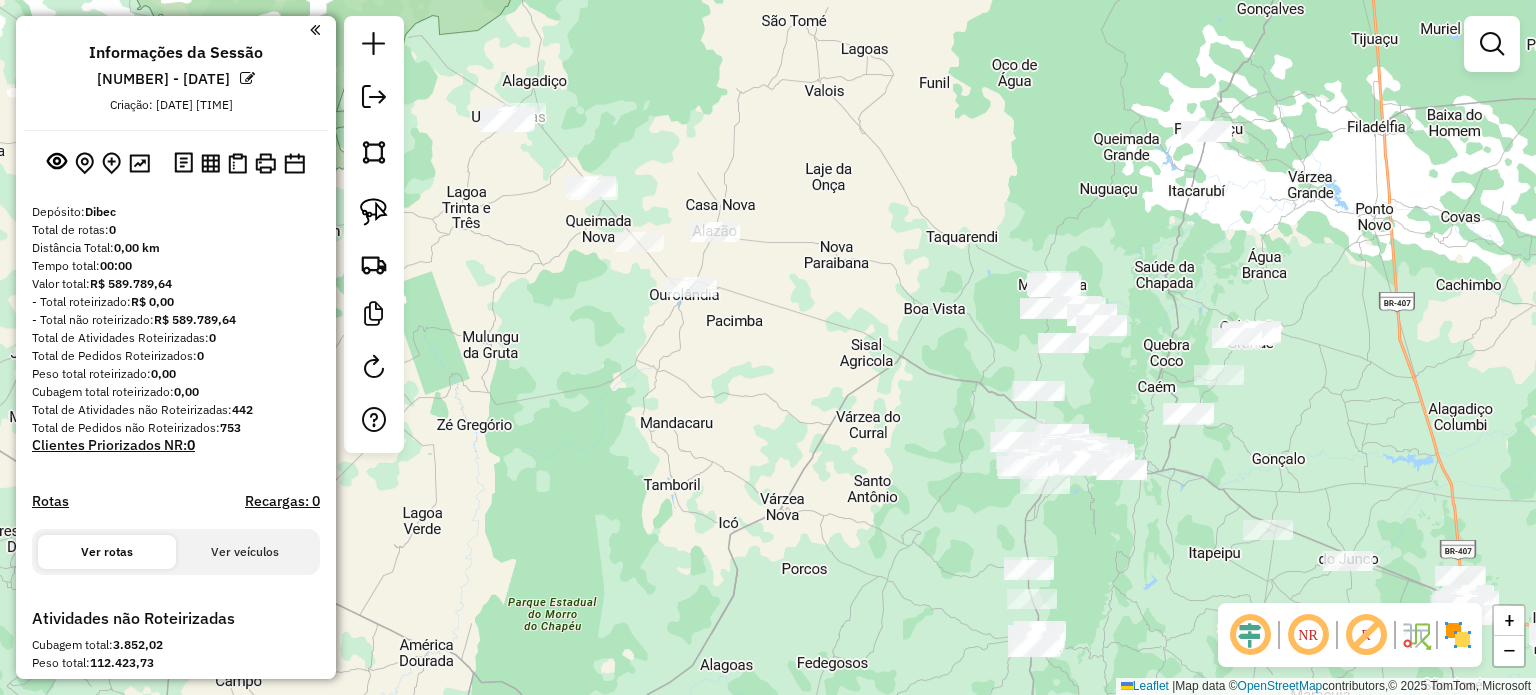 drag, startPoint x: 593, startPoint y: 431, endPoint x: 644, endPoint y: 381, distance: 71.42129 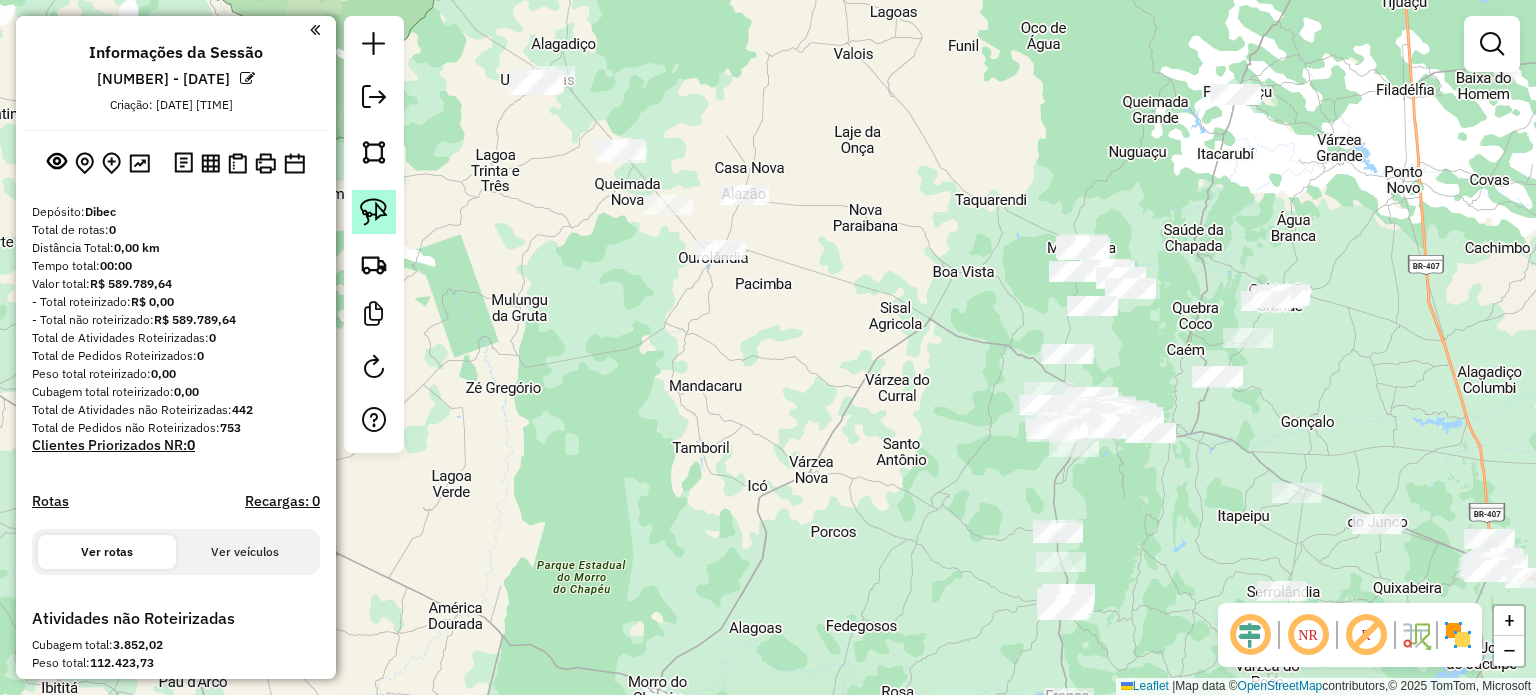 click 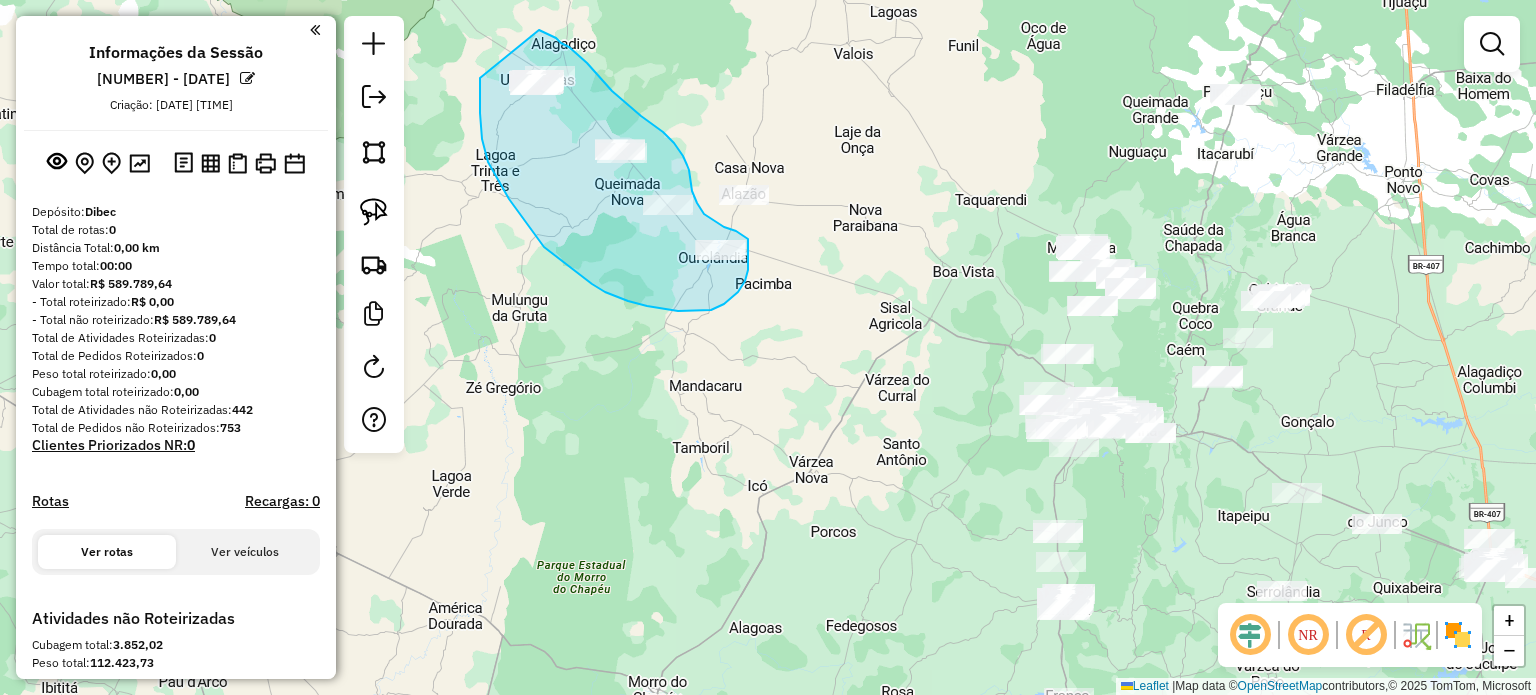 drag, startPoint x: 493, startPoint y: 171, endPoint x: 533, endPoint y: 28, distance: 148.48906 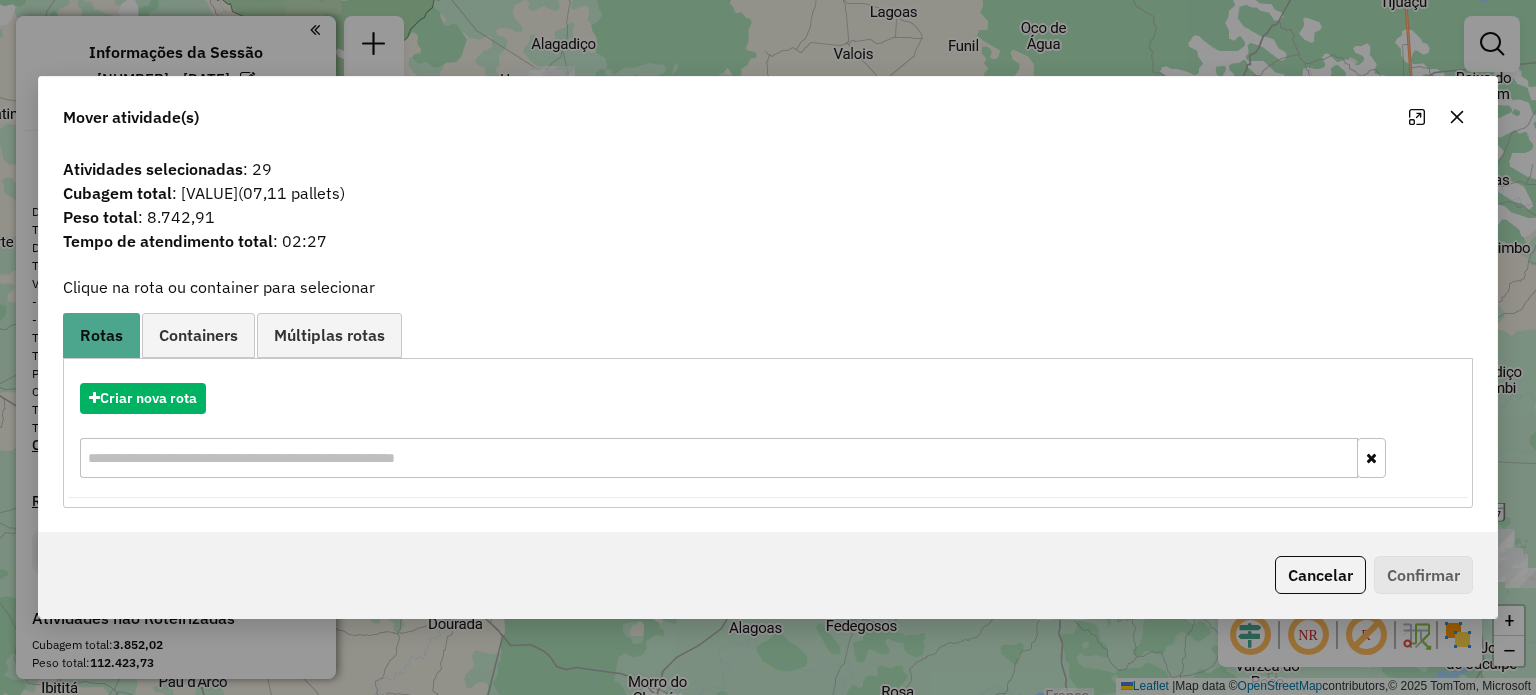 click 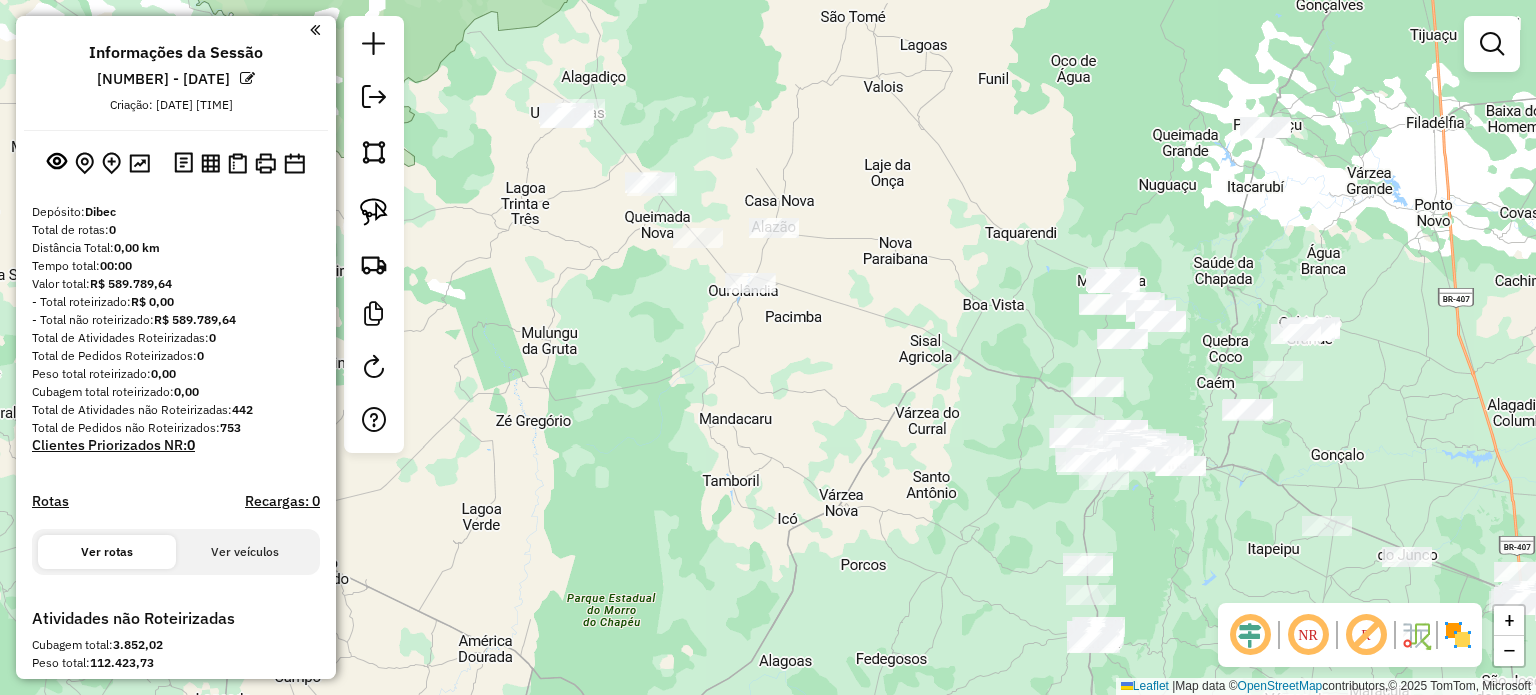 drag, startPoint x: 615, startPoint y: 301, endPoint x: 634, endPoint y: 363, distance: 64.84597 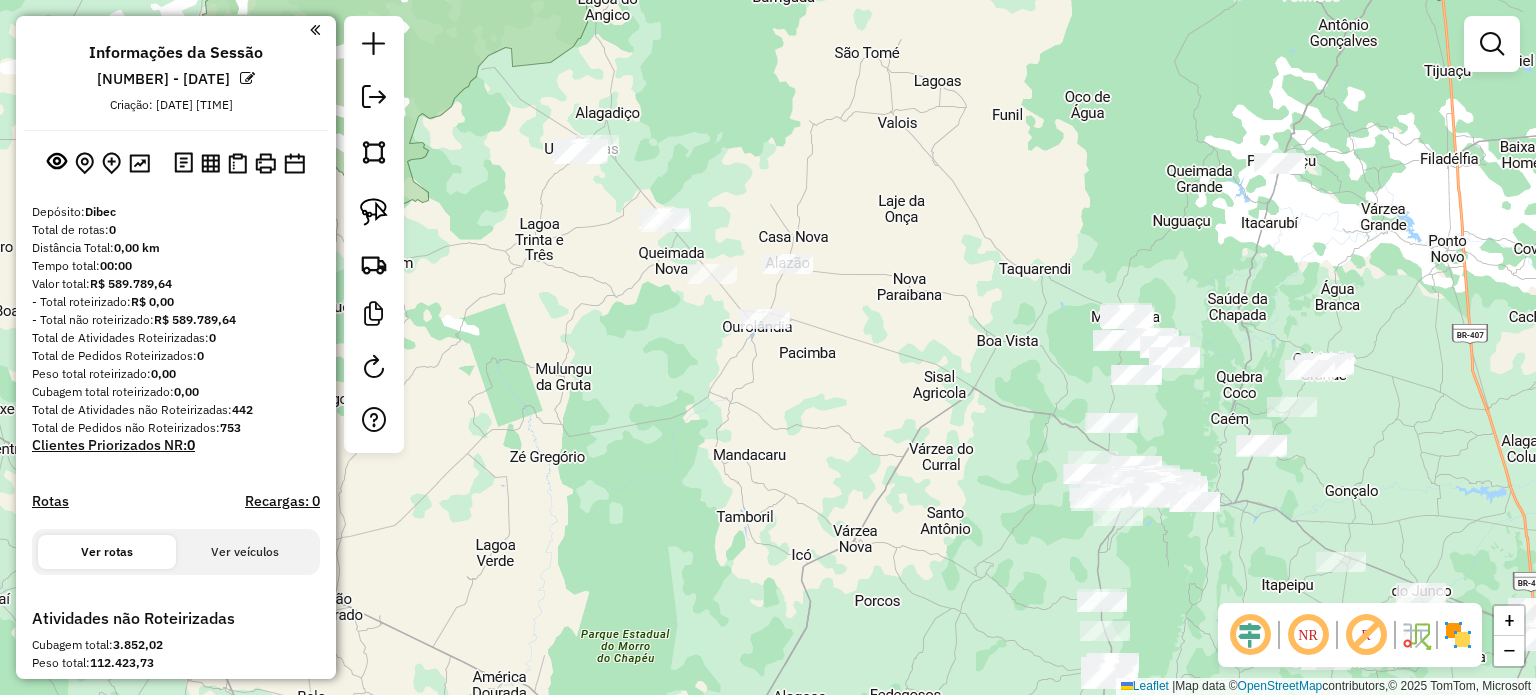drag, startPoint x: 365, startPoint y: 208, endPoint x: 466, endPoint y: 180, distance: 104.80935 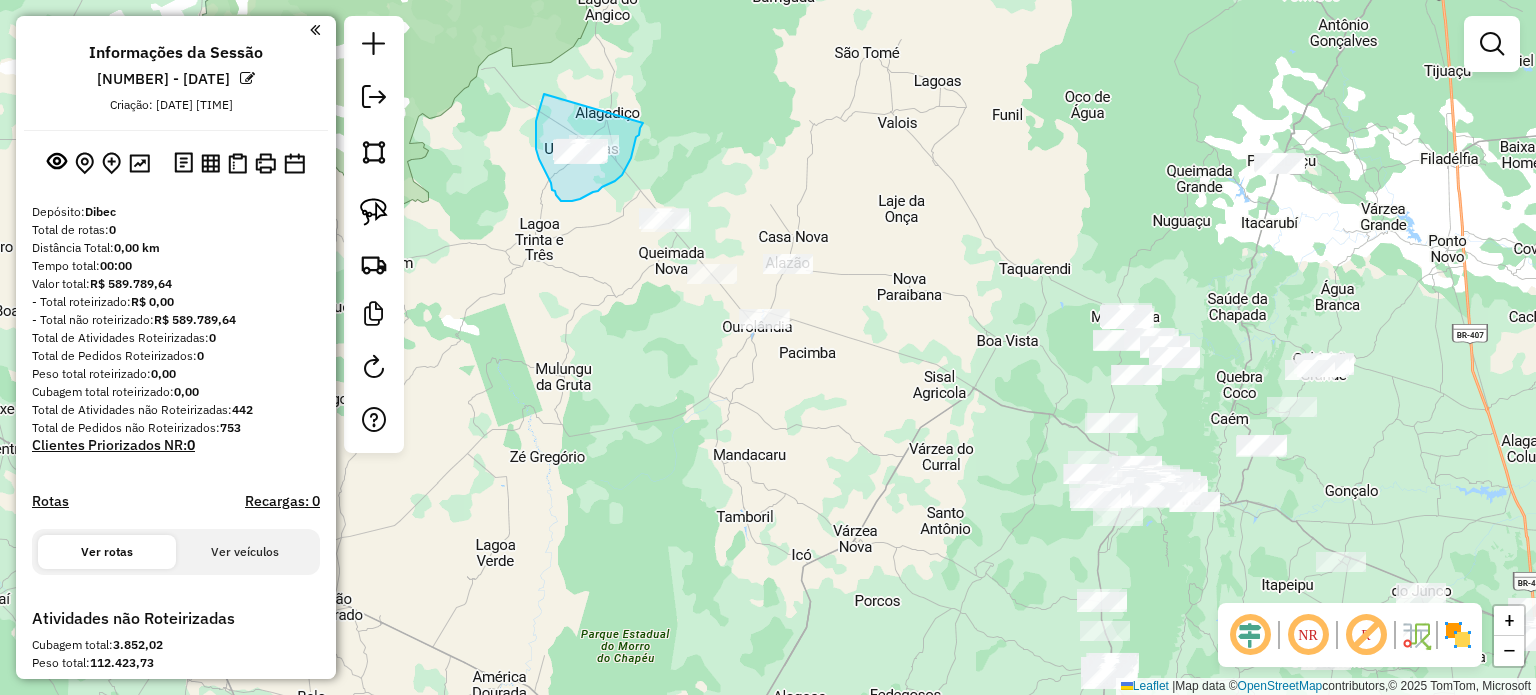drag, startPoint x: 544, startPoint y: 94, endPoint x: 643, endPoint y: 123, distance: 103.16007 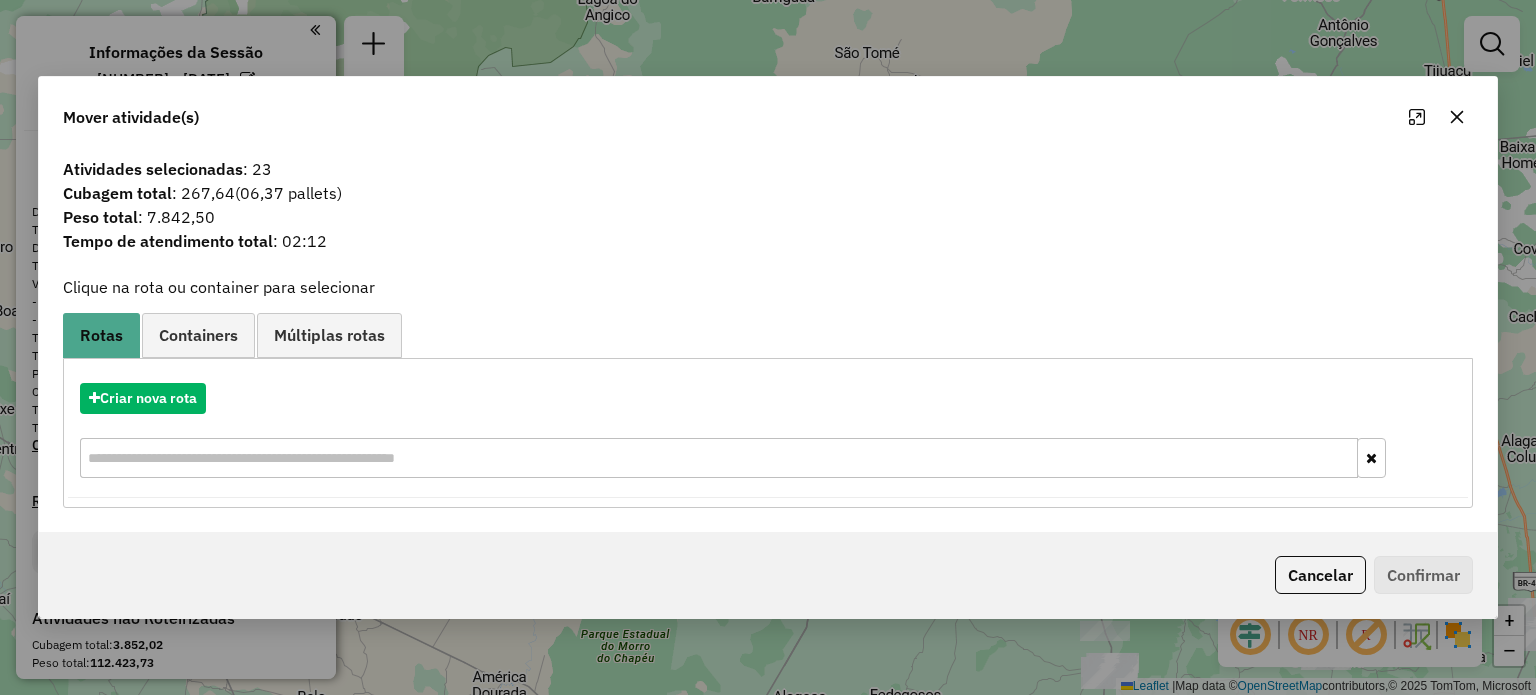 click 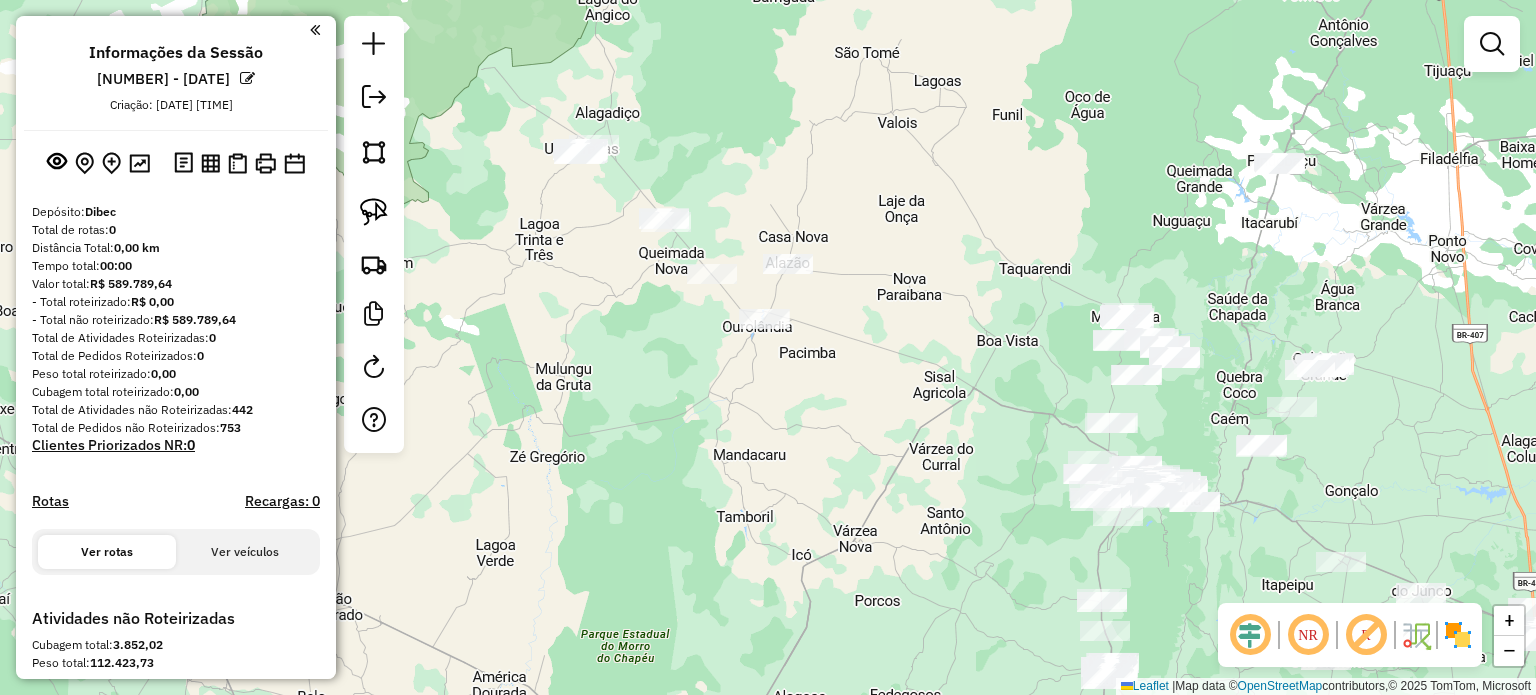 drag, startPoint x: 363, startPoint y: 205, endPoint x: 527, endPoint y: 263, distance: 173.95401 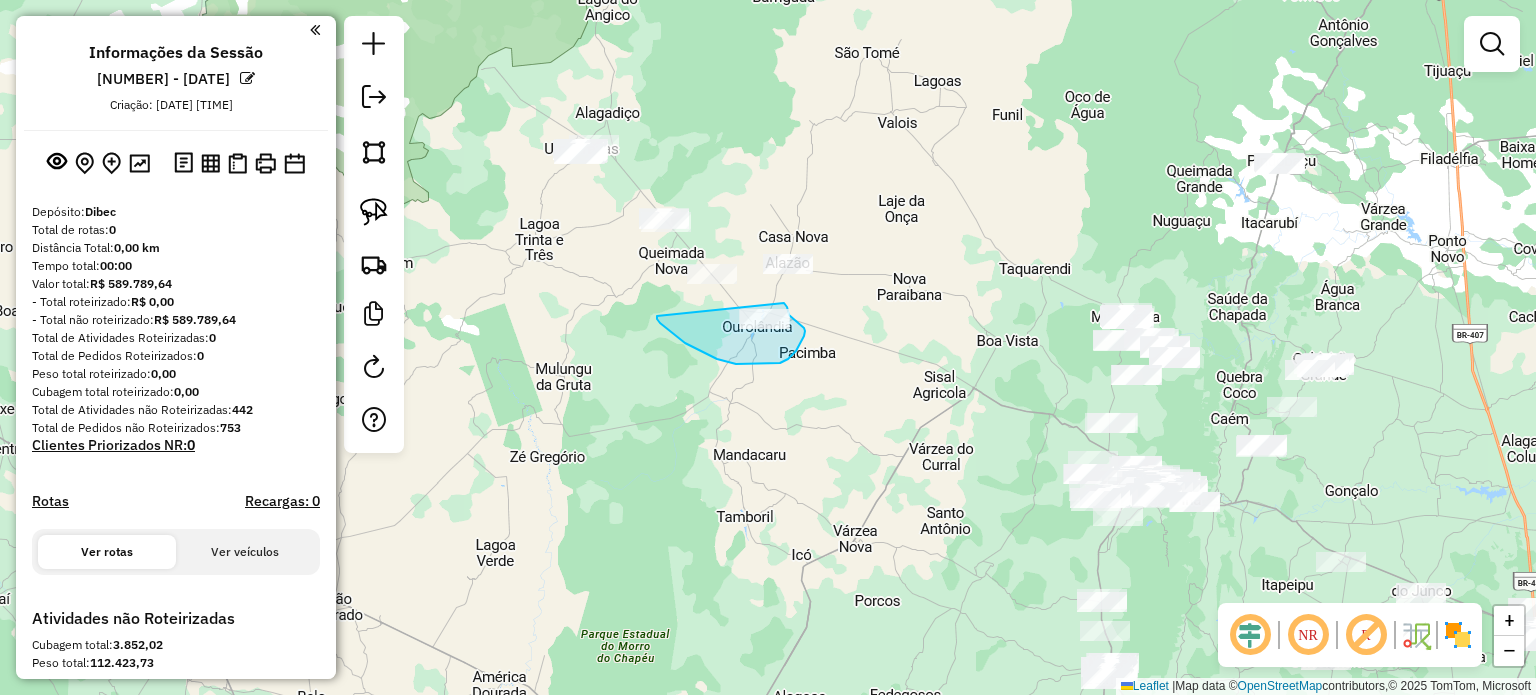 drag, startPoint x: 657, startPoint y: 316, endPoint x: 772, endPoint y: 297, distance: 116.559 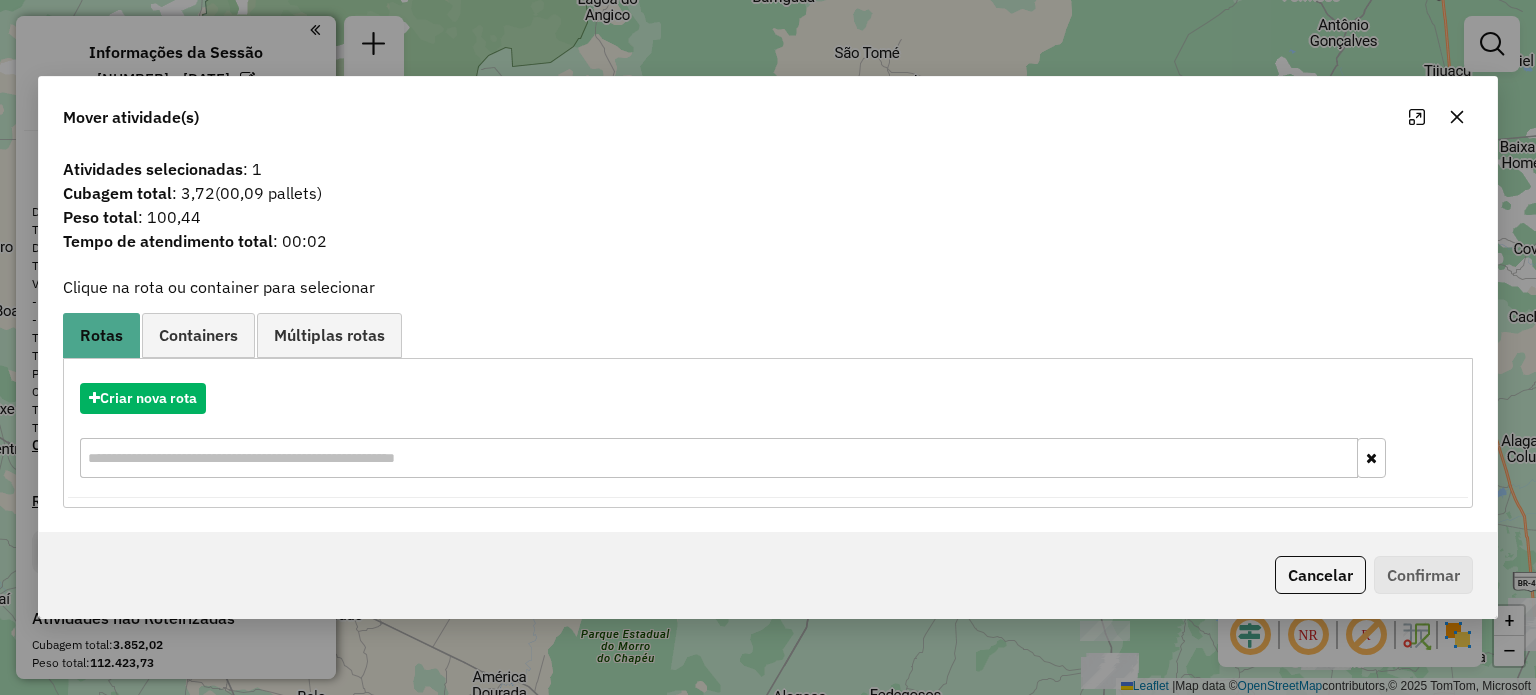 click 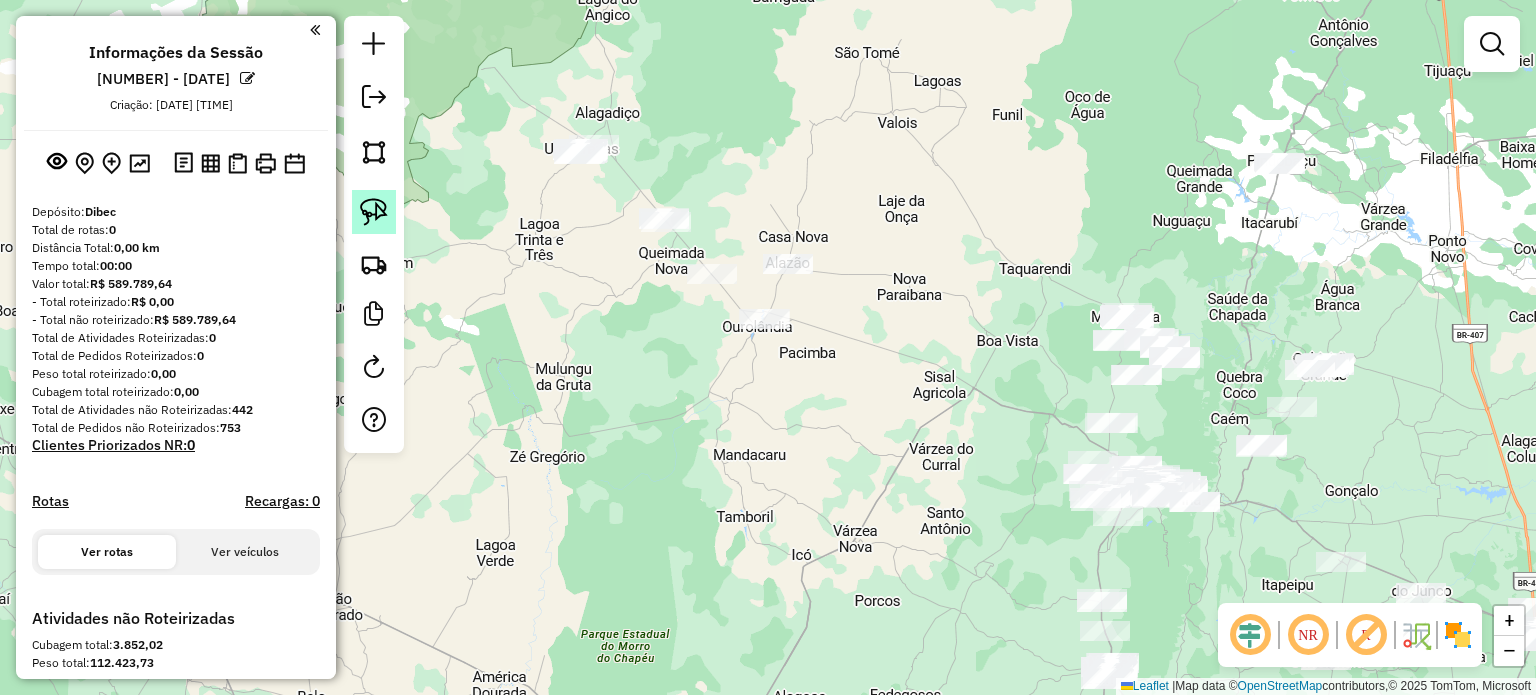 click 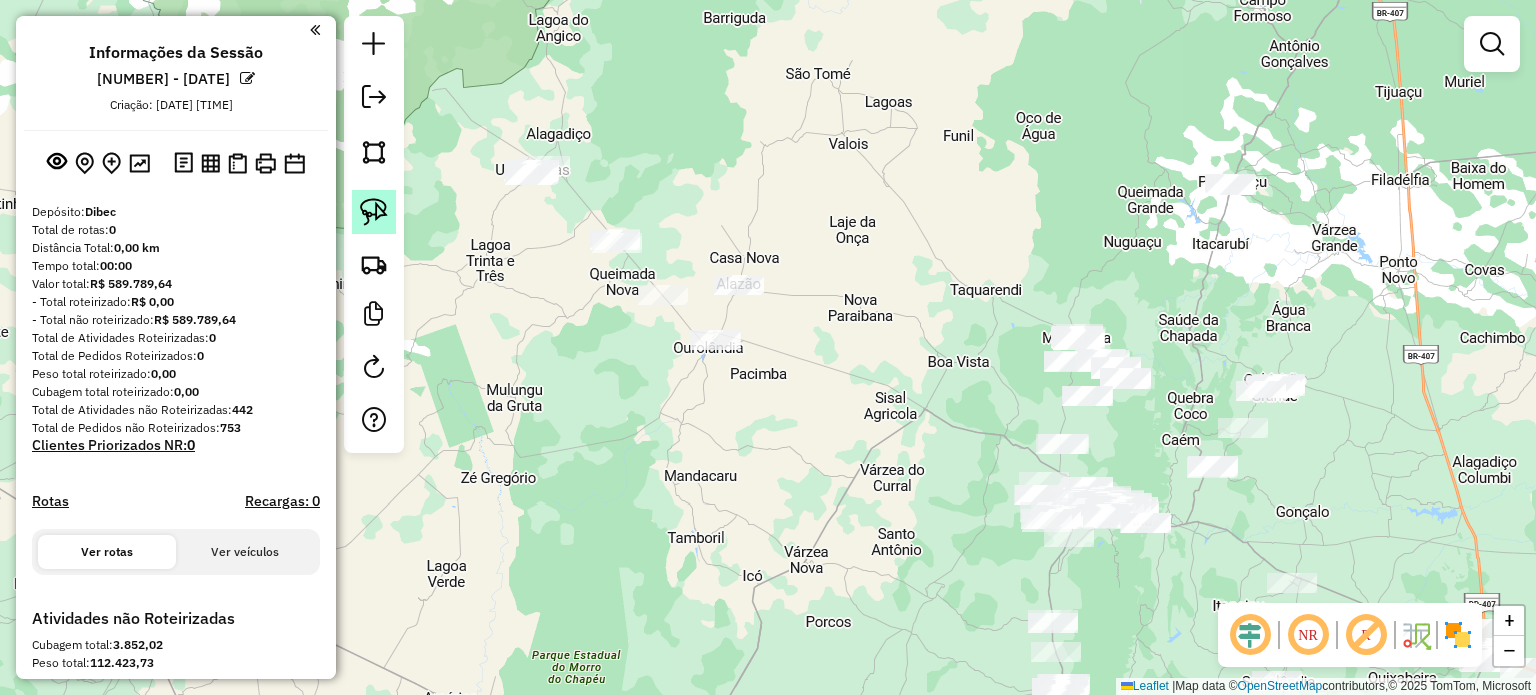 click 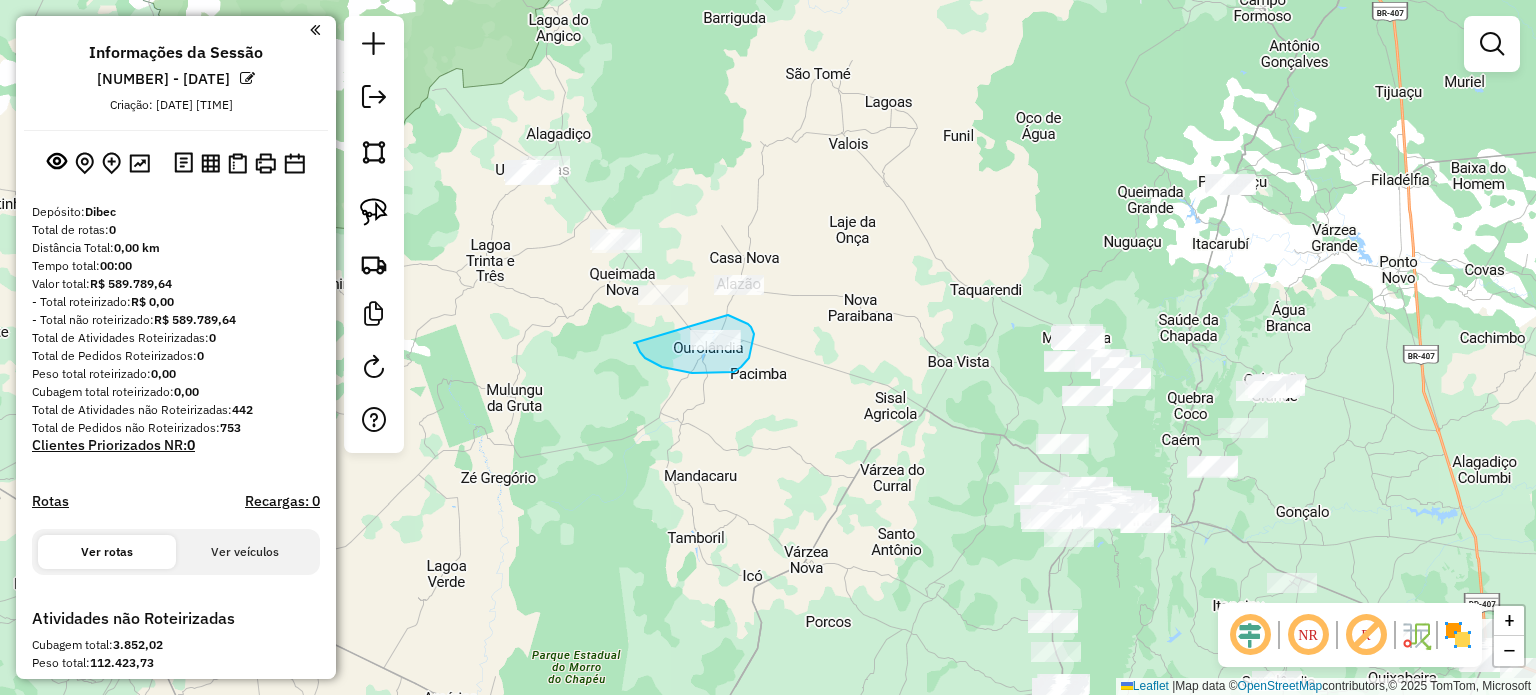 drag, startPoint x: 634, startPoint y: 343, endPoint x: 728, endPoint y: 315, distance: 98.0816 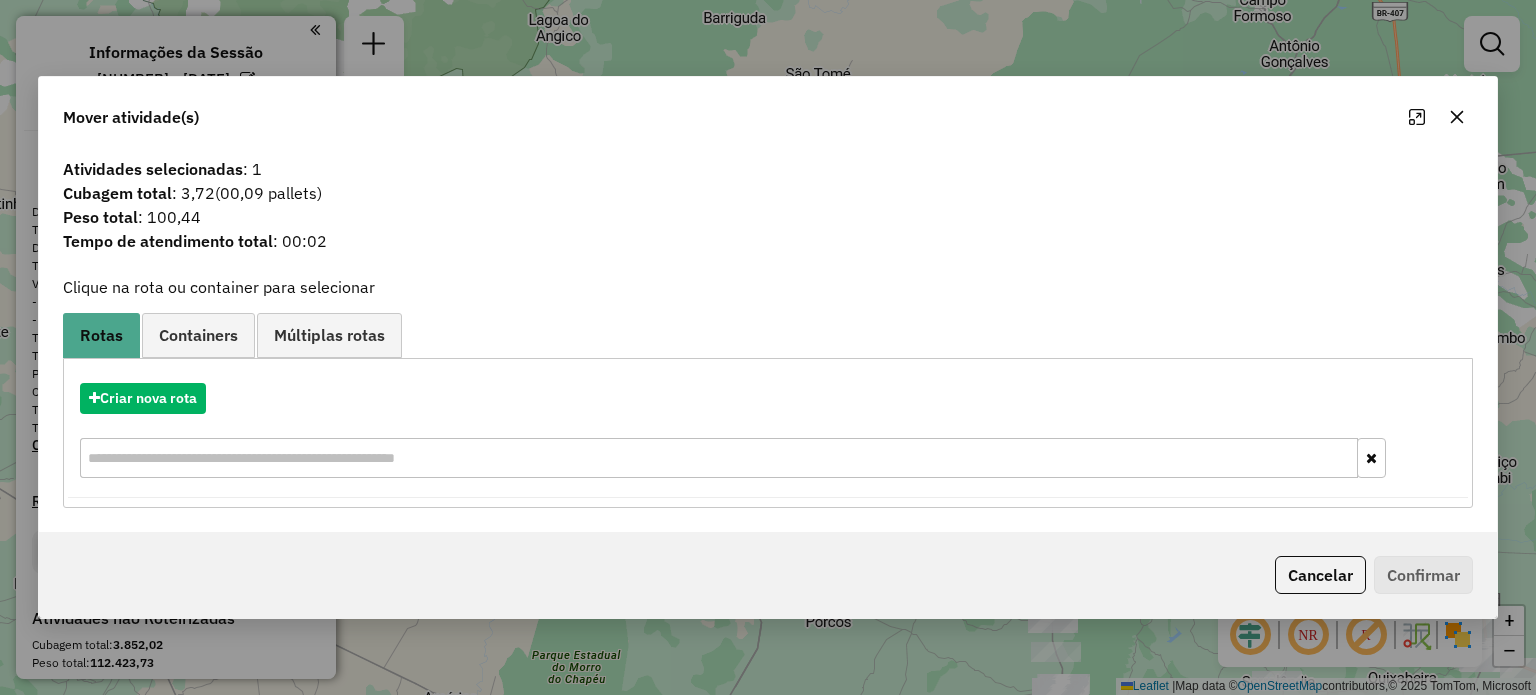 click 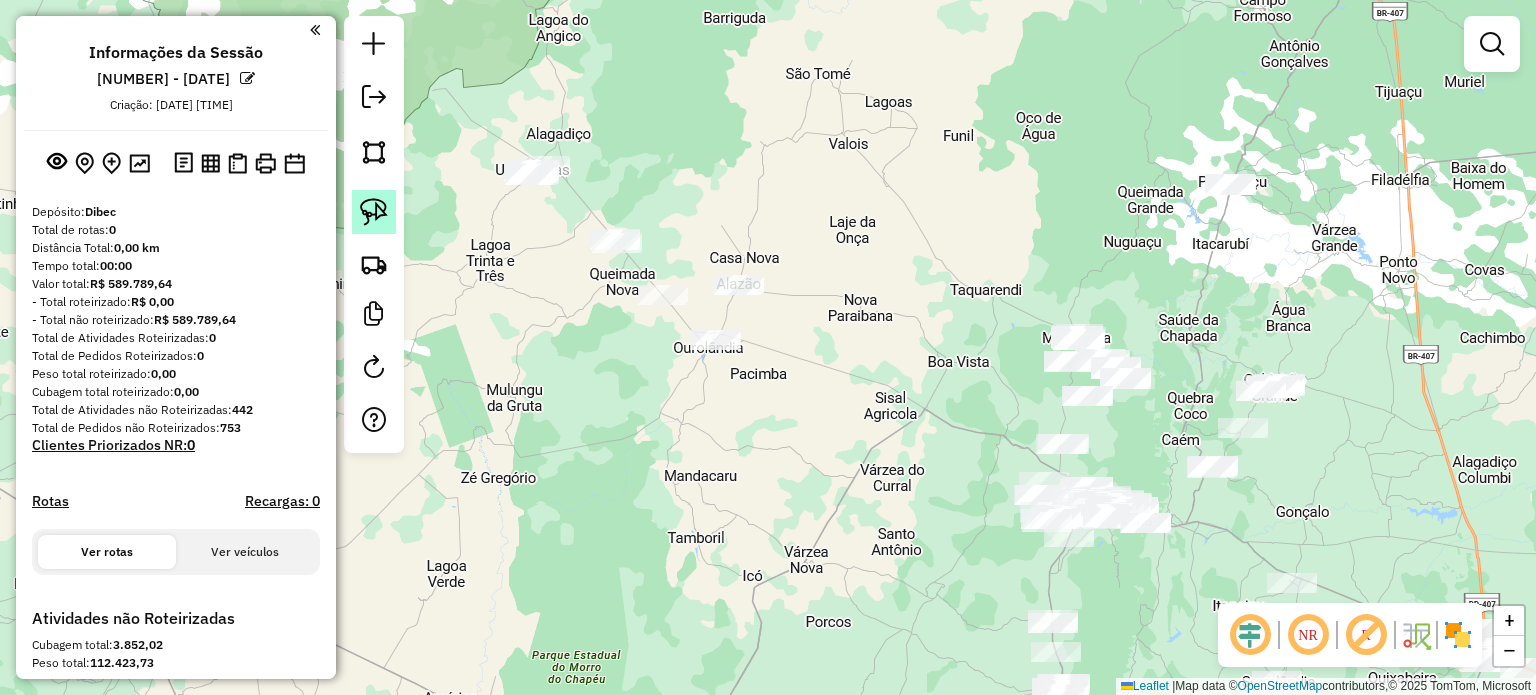 click 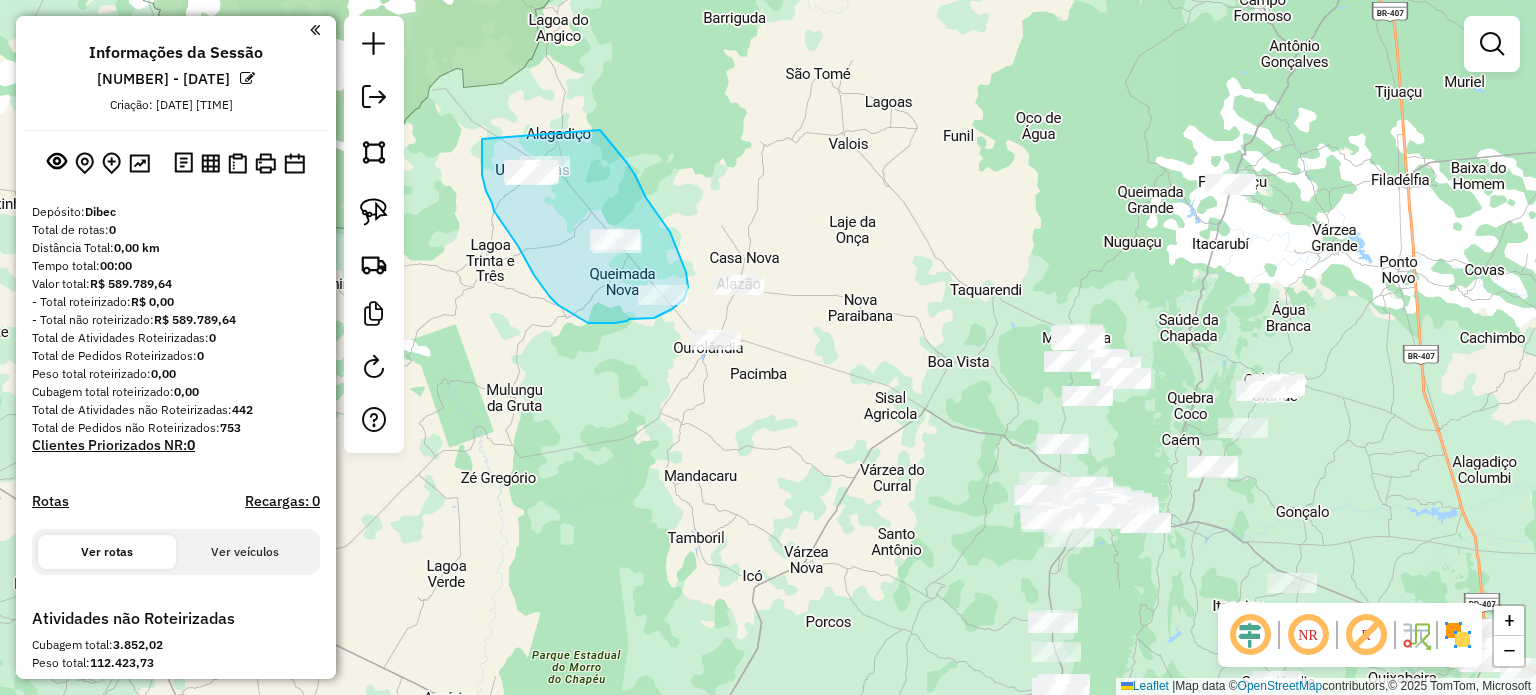 drag, startPoint x: 482, startPoint y: 139, endPoint x: 547, endPoint y: 84, distance: 85.146935 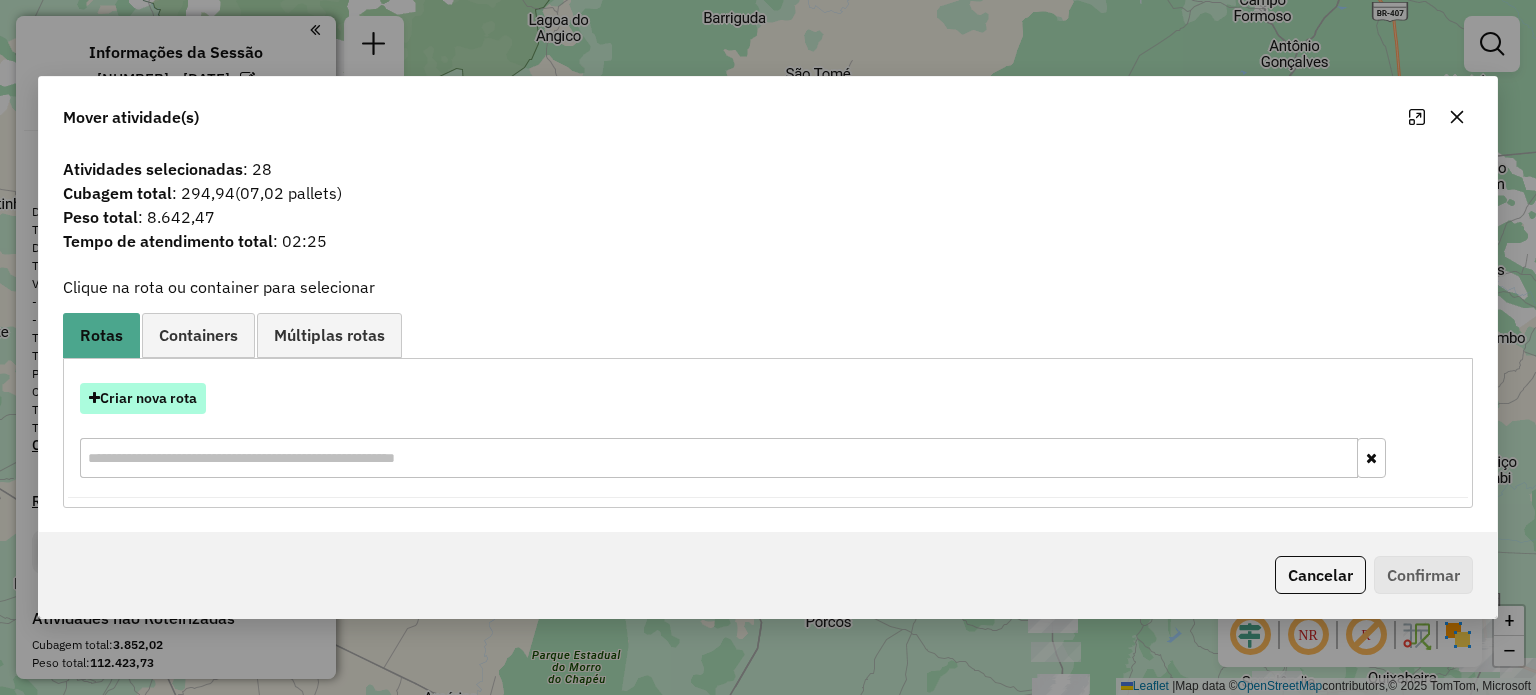 click on "Criar nova rota" at bounding box center [143, 398] 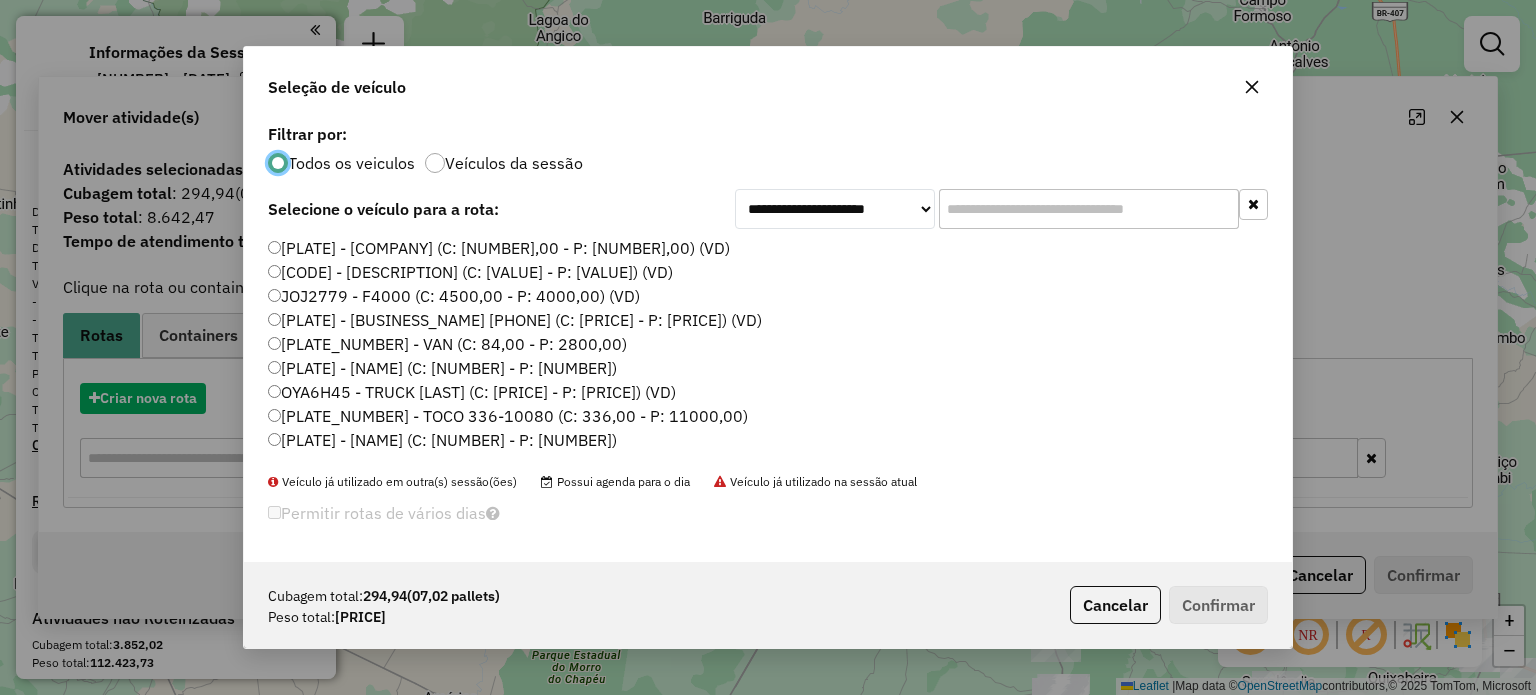 scroll, scrollTop: 10, scrollLeft: 6, axis: both 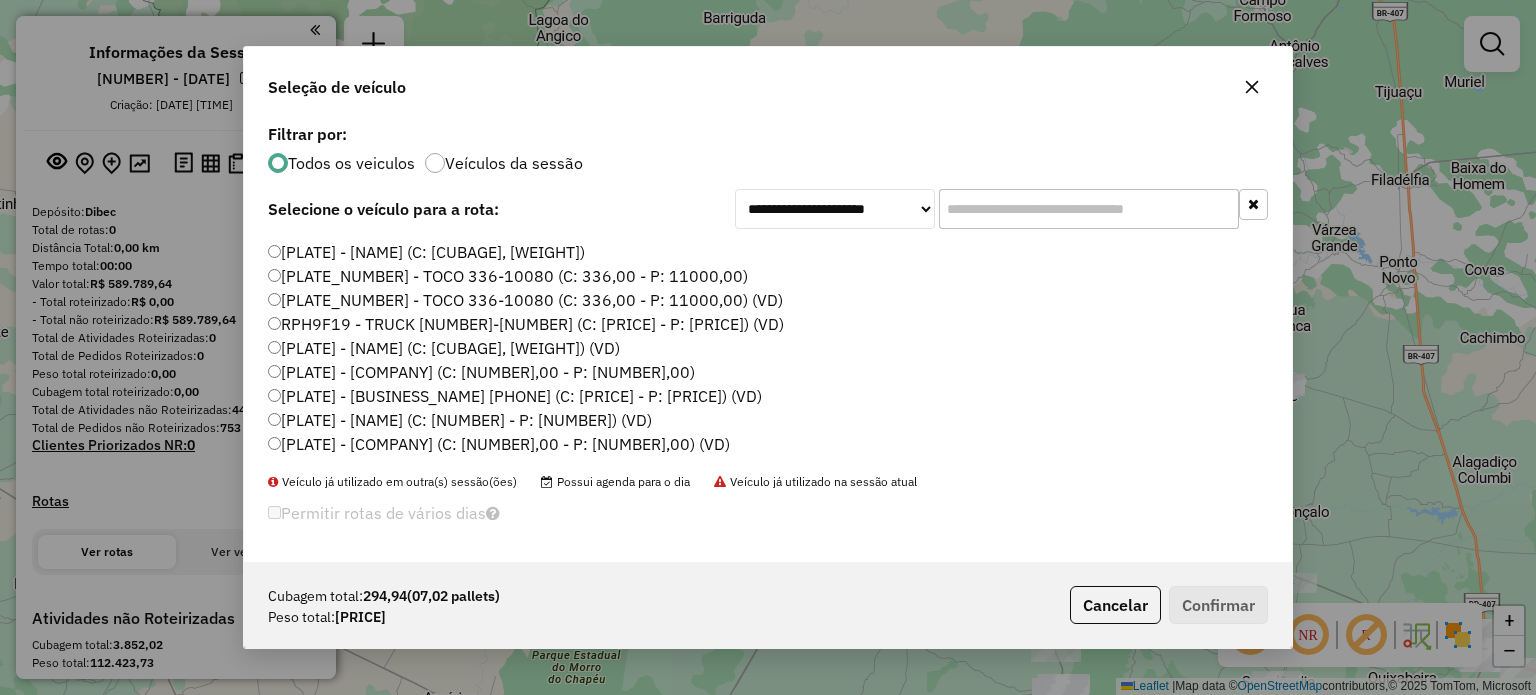 click on "[PLATE] - [NAME] (C: [CUBAGE], [WEIGHT]) (VD)" 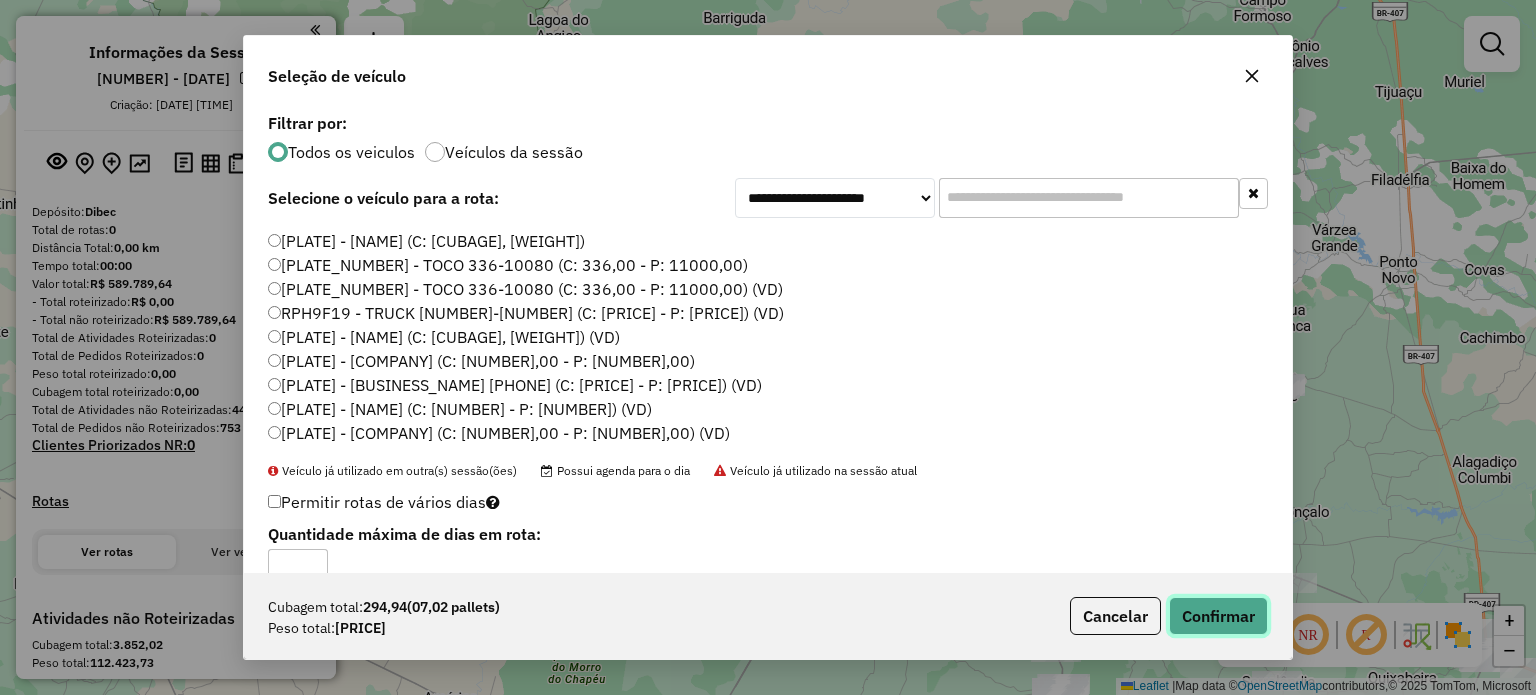 drag, startPoint x: 1200, startPoint y: 626, endPoint x: 1180, endPoint y: 611, distance: 25 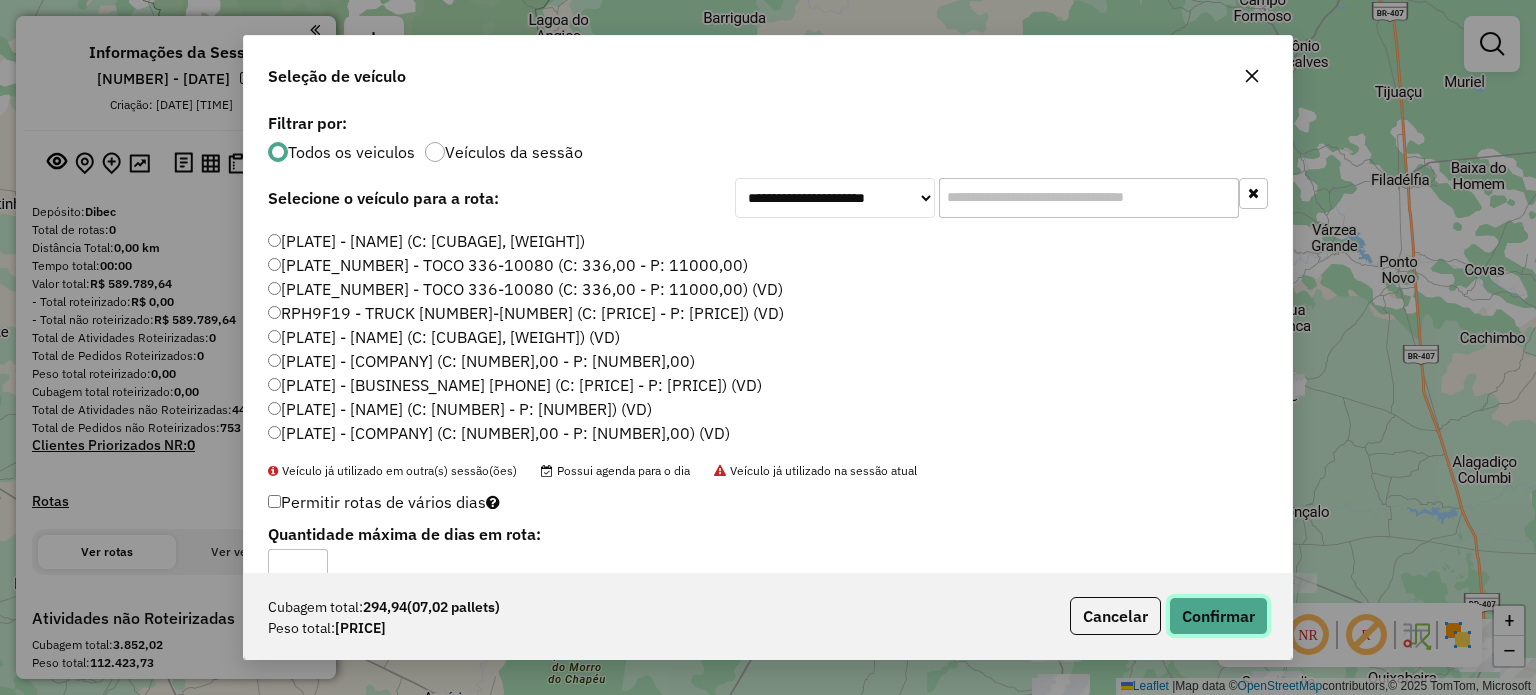 click on "Confirmar" 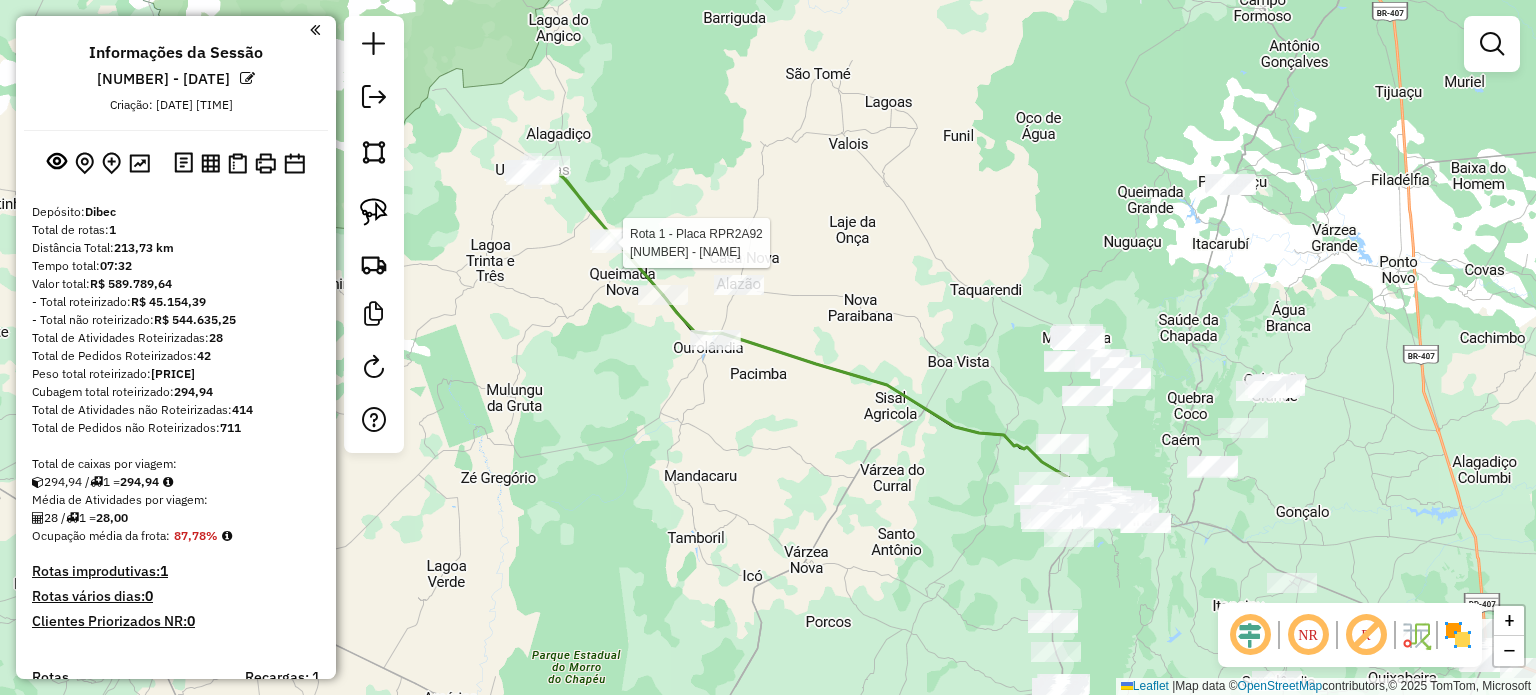 select on "**********" 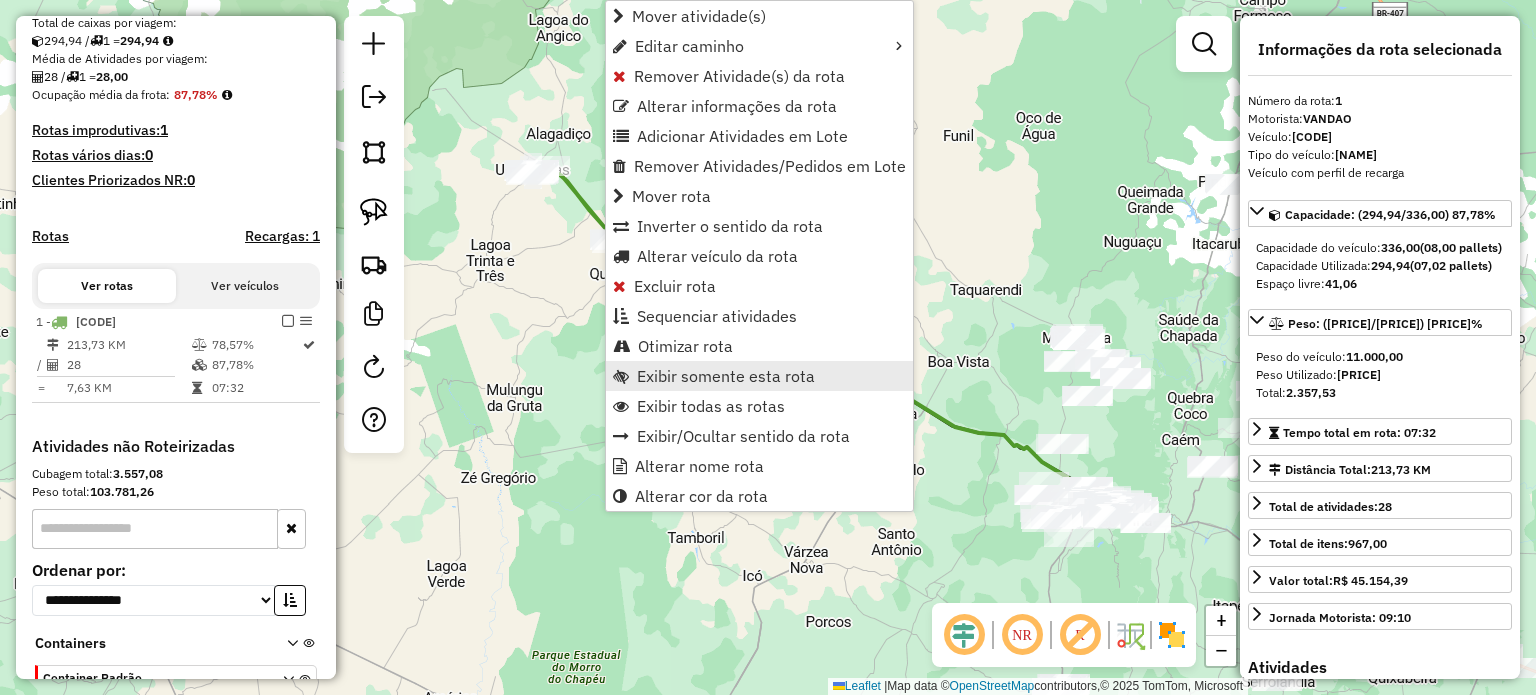 scroll, scrollTop: 557, scrollLeft: 0, axis: vertical 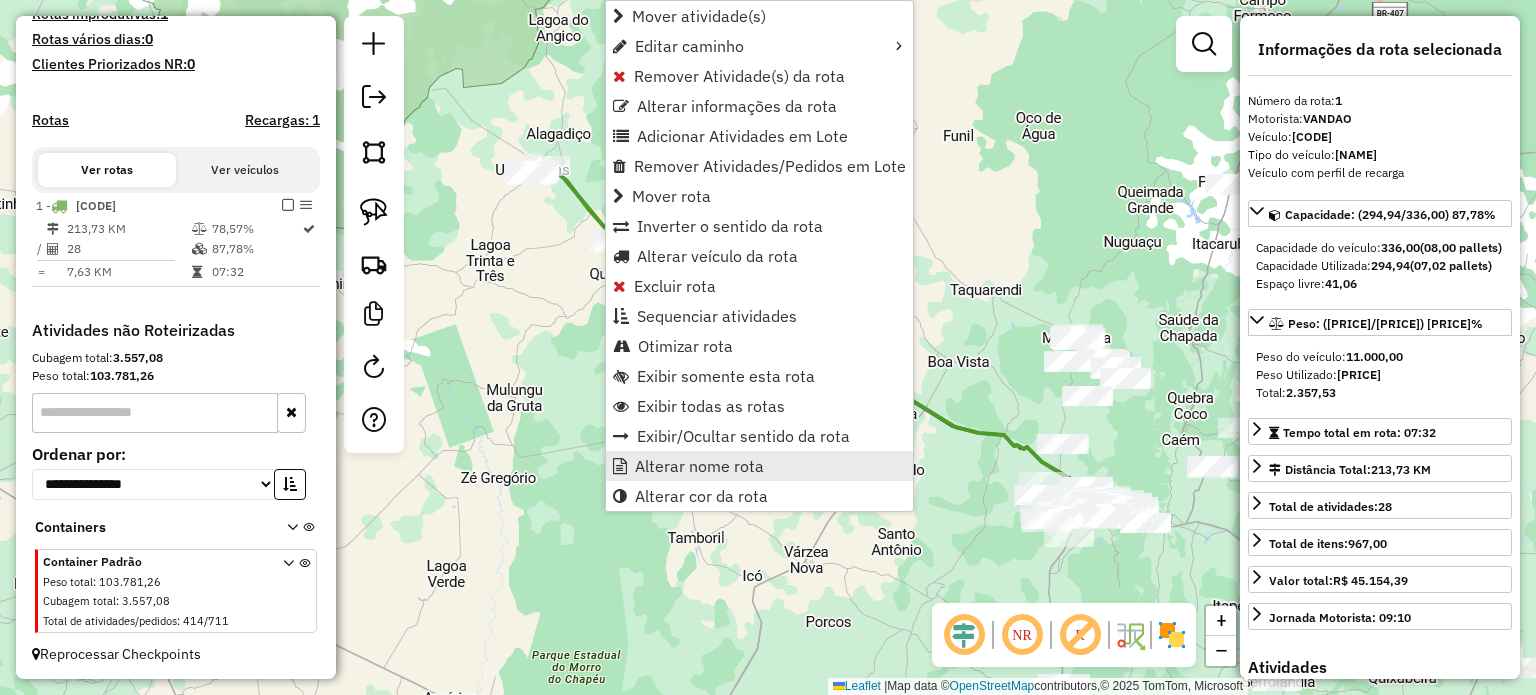 click on "Alterar nome rota" at bounding box center [699, 466] 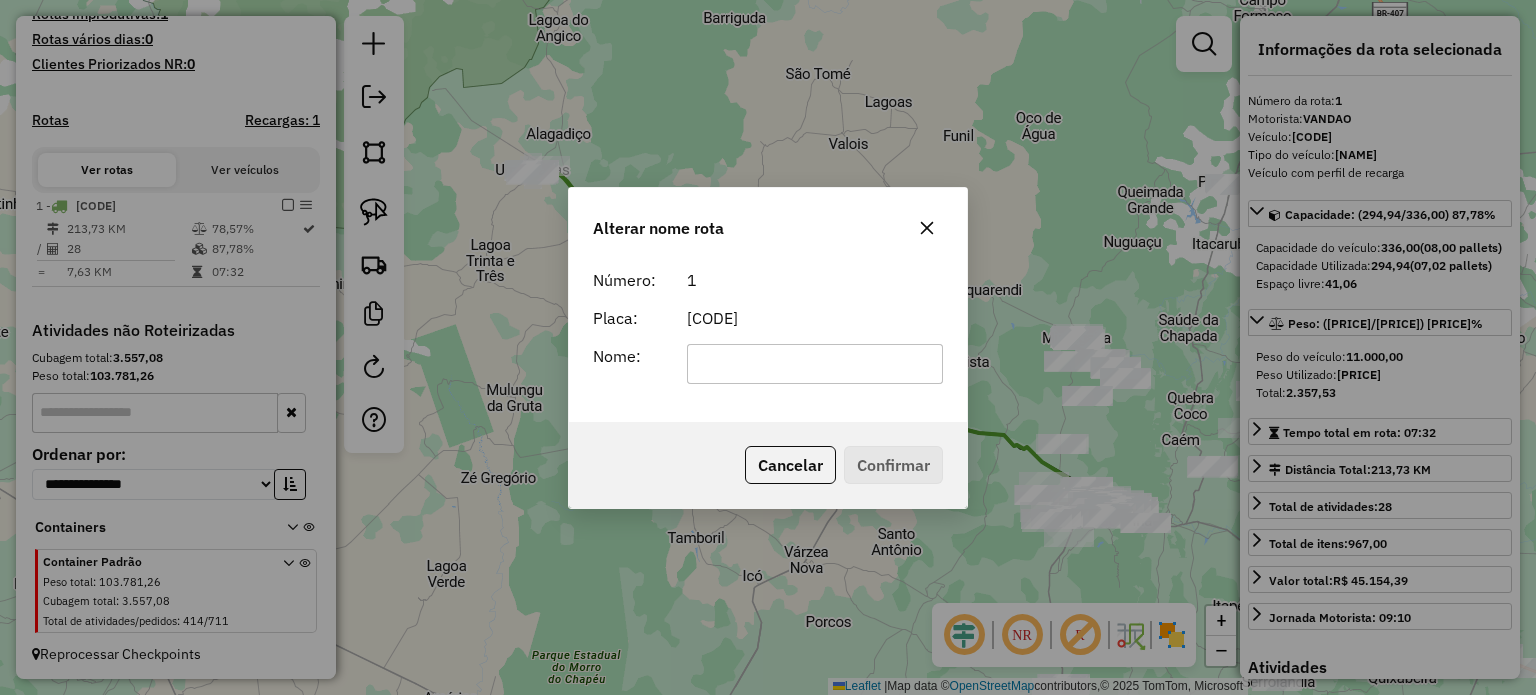 click 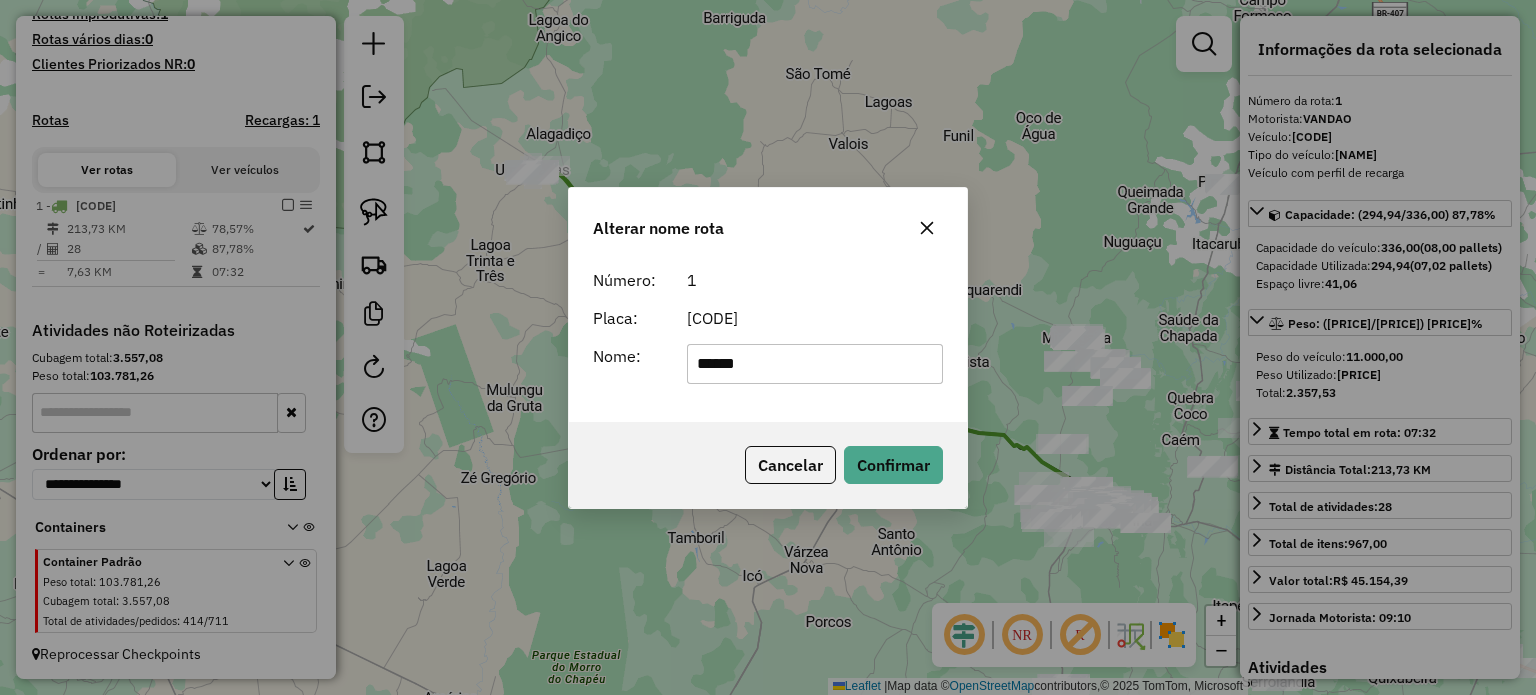 type on "*********" 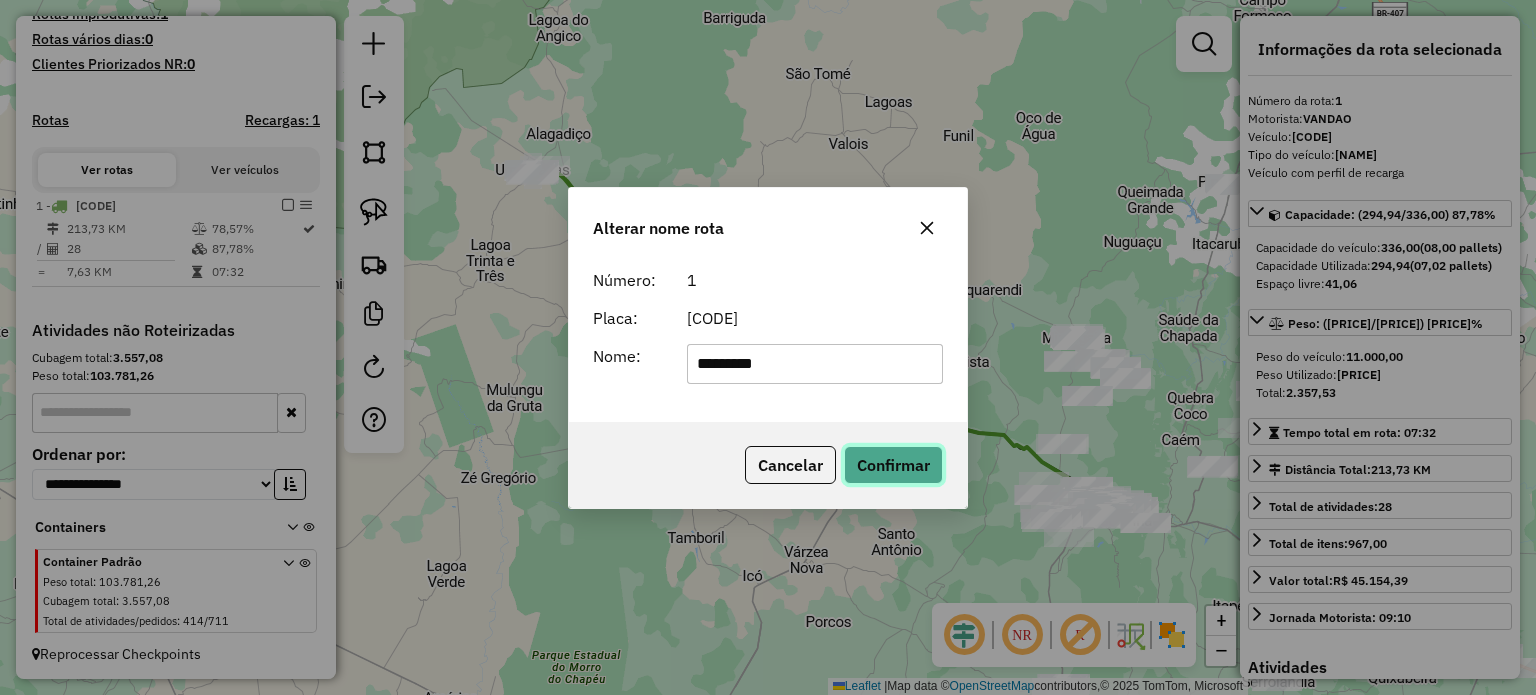 click on "Confirmar" 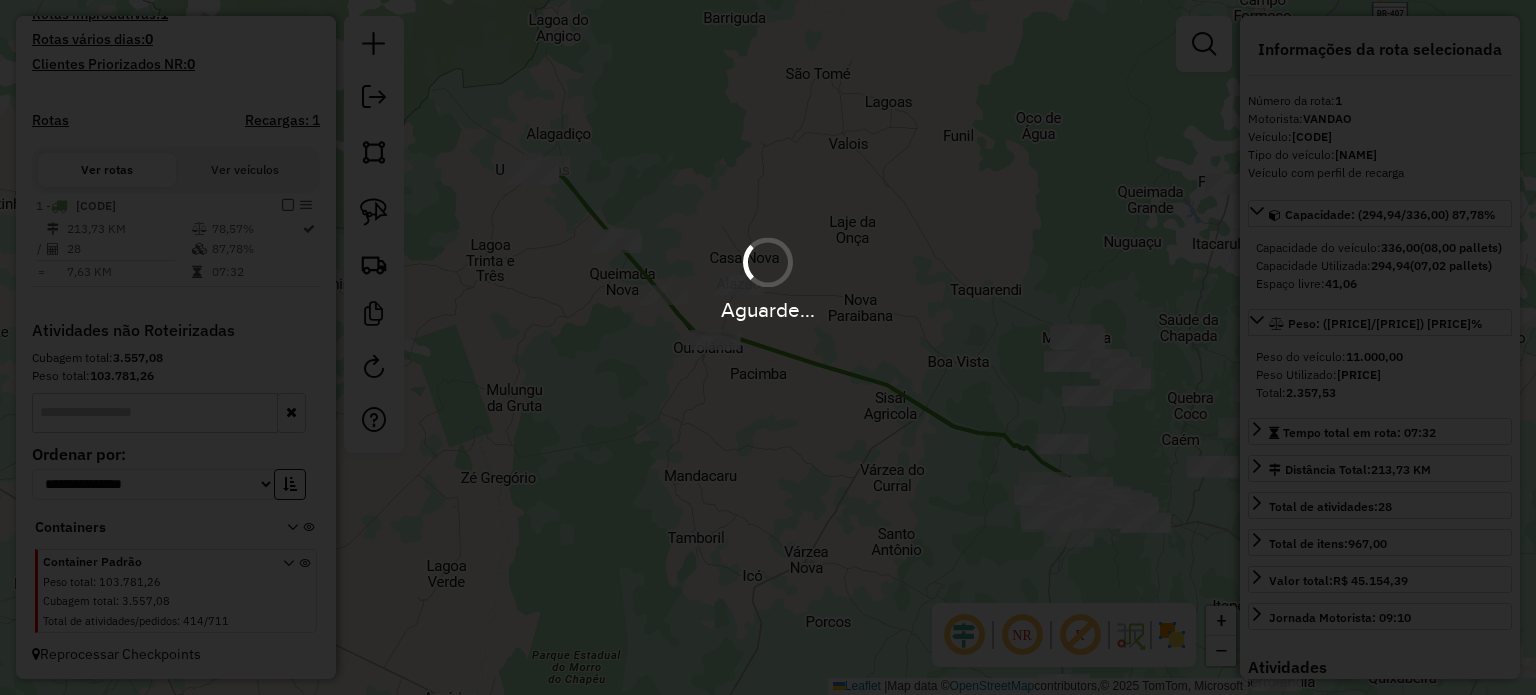 type 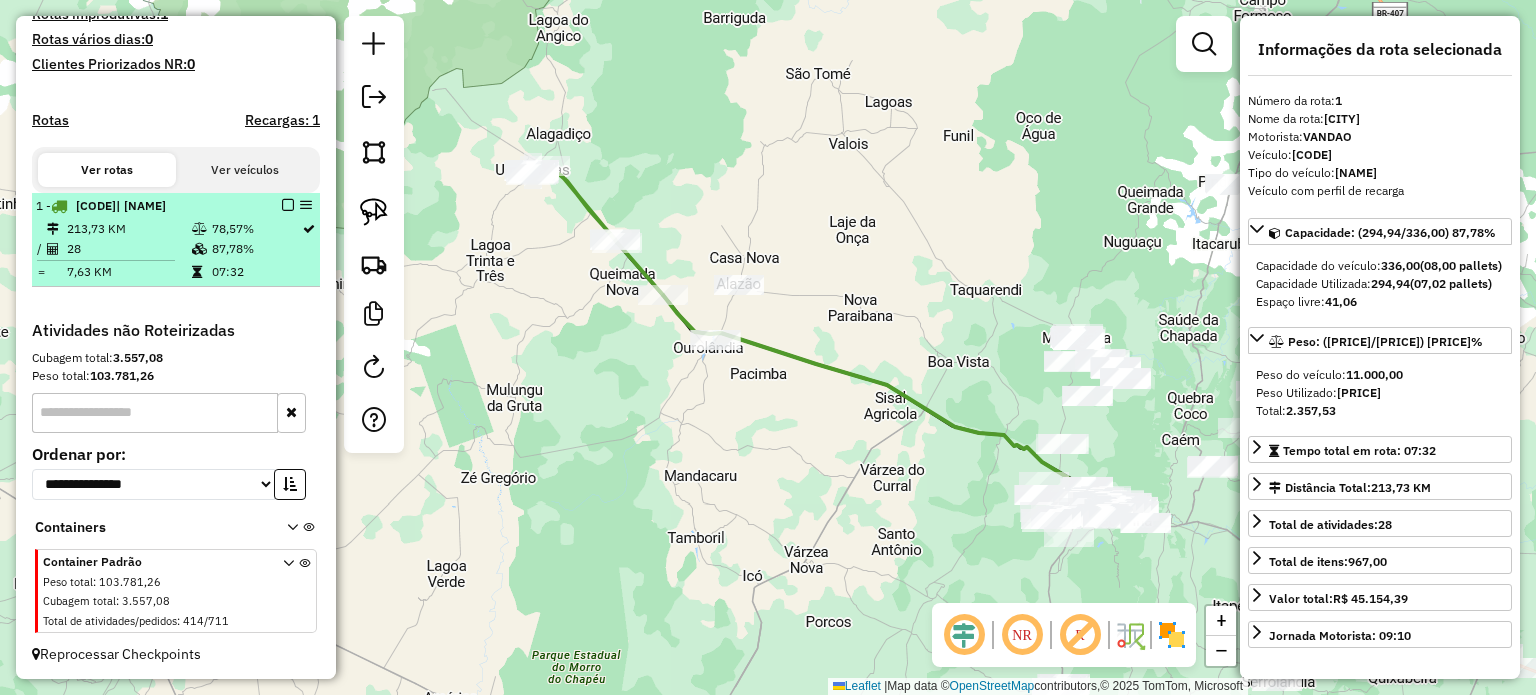 click at bounding box center (288, 205) 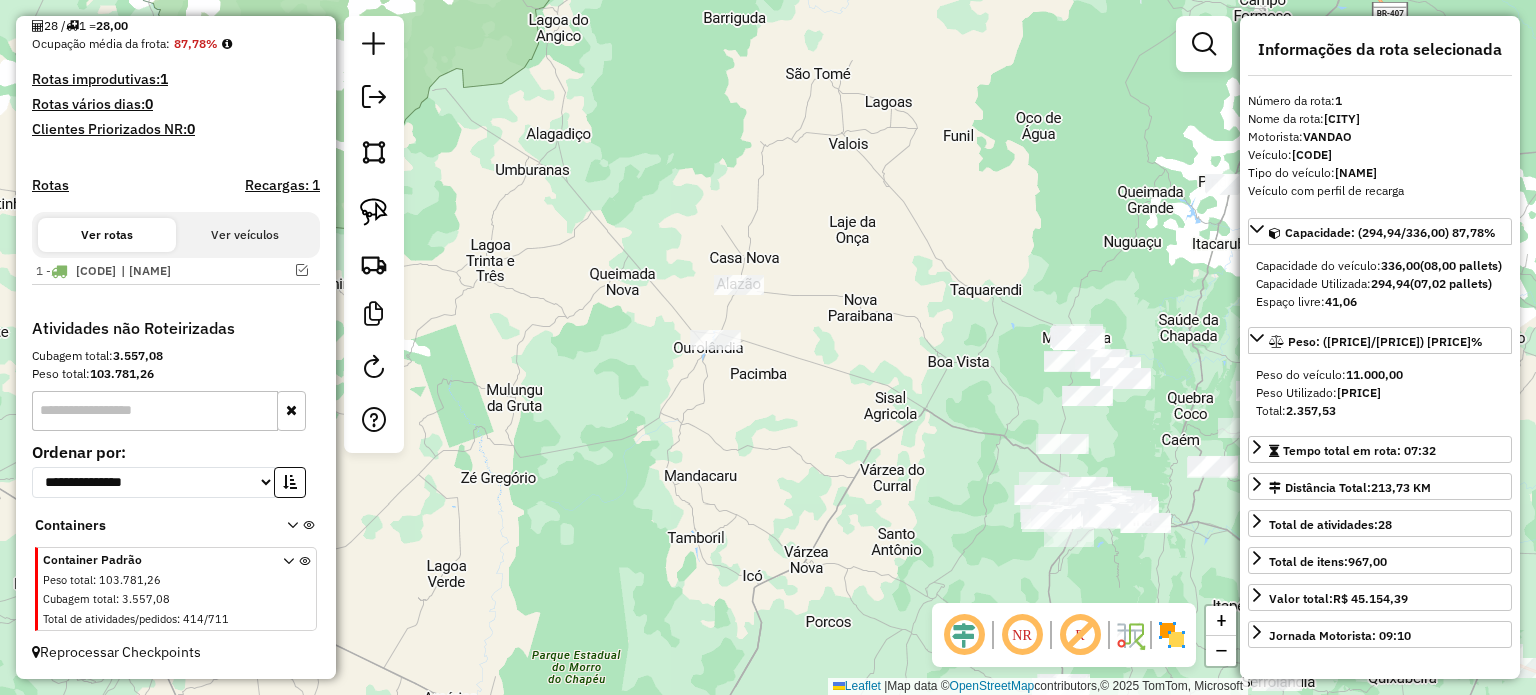 scroll, scrollTop: 490, scrollLeft: 0, axis: vertical 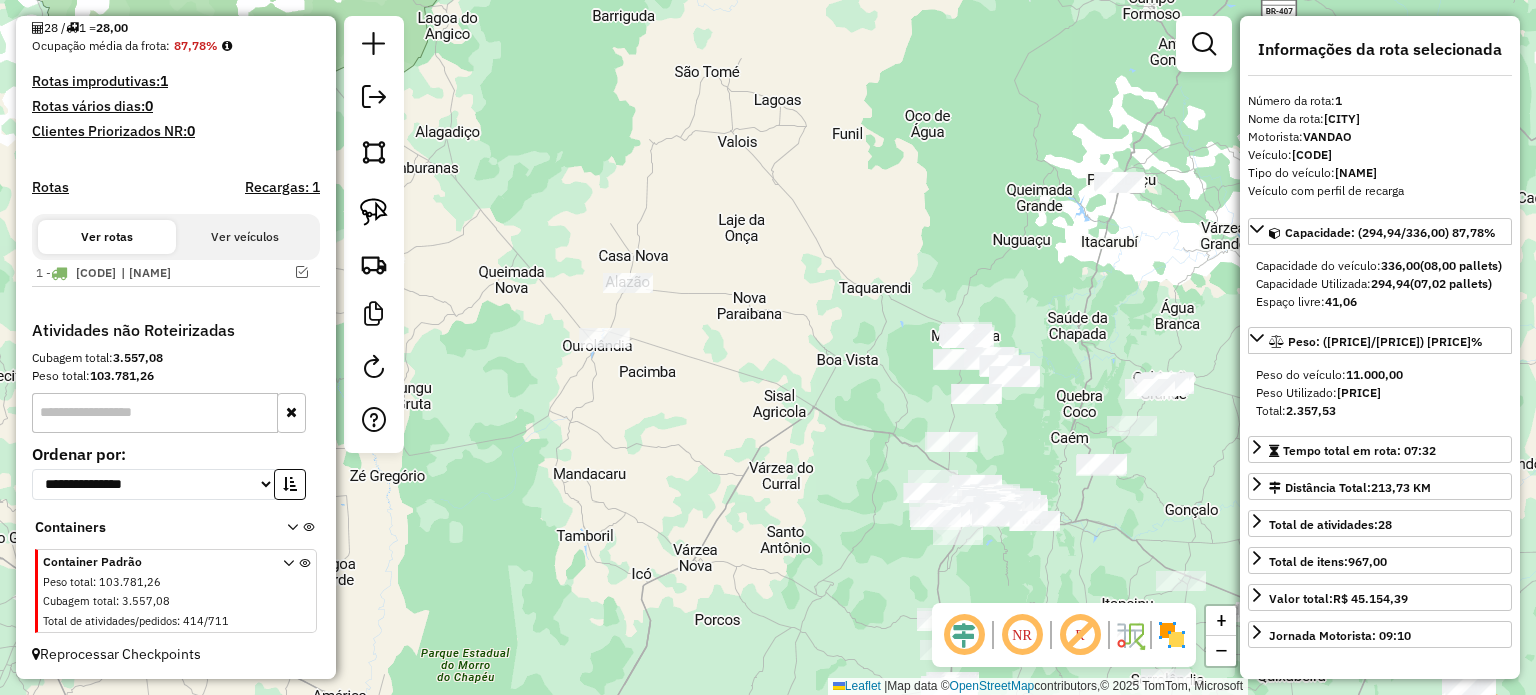 drag, startPoint x: 856, startPoint y: 454, endPoint x: 676, endPoint y: 440, distance: 180.54362 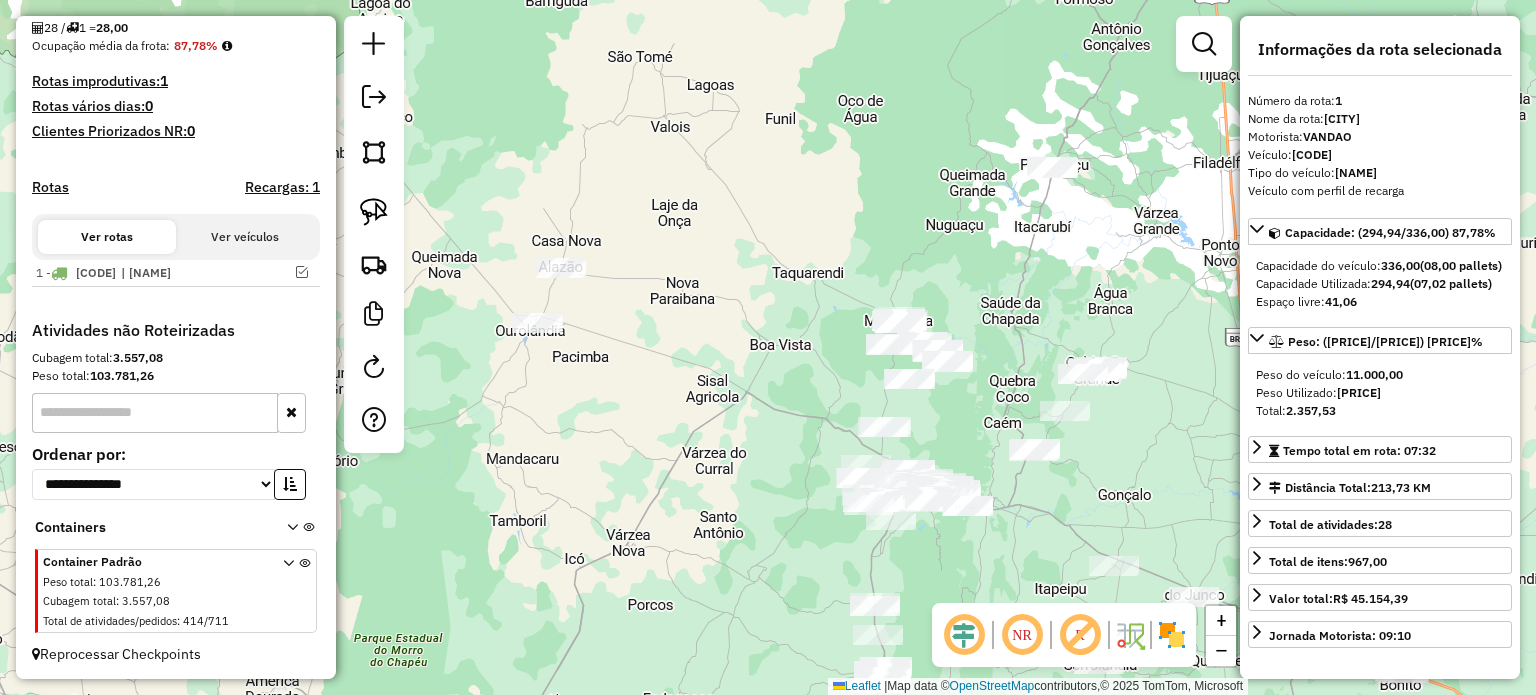 drag, startPoint x: 702, startPoint y: 506, endPoint x: 645, endPoint y: 253, distance: 259.34146 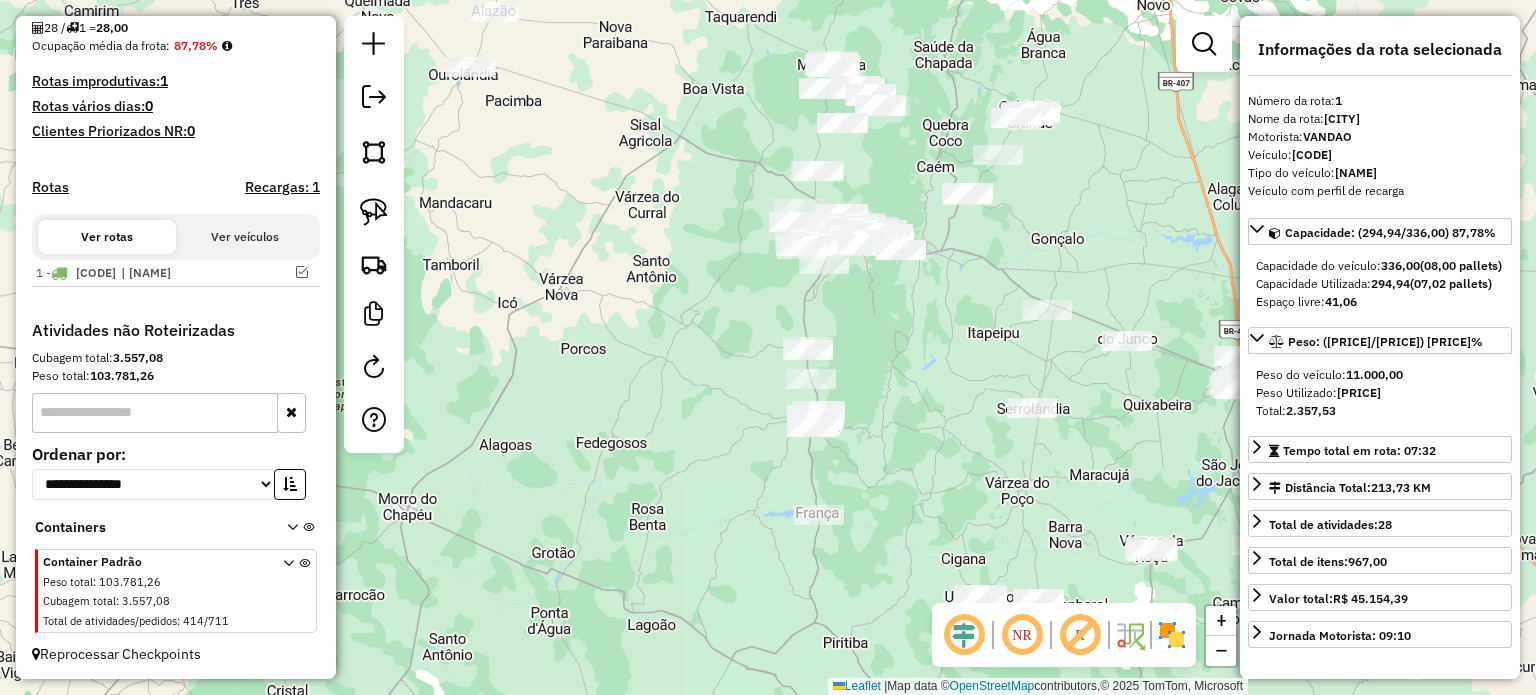 drag, startPoint x: 658, startPoint y: 349, endPoint x: 616, endPoint y: 275, distance: 85.08819 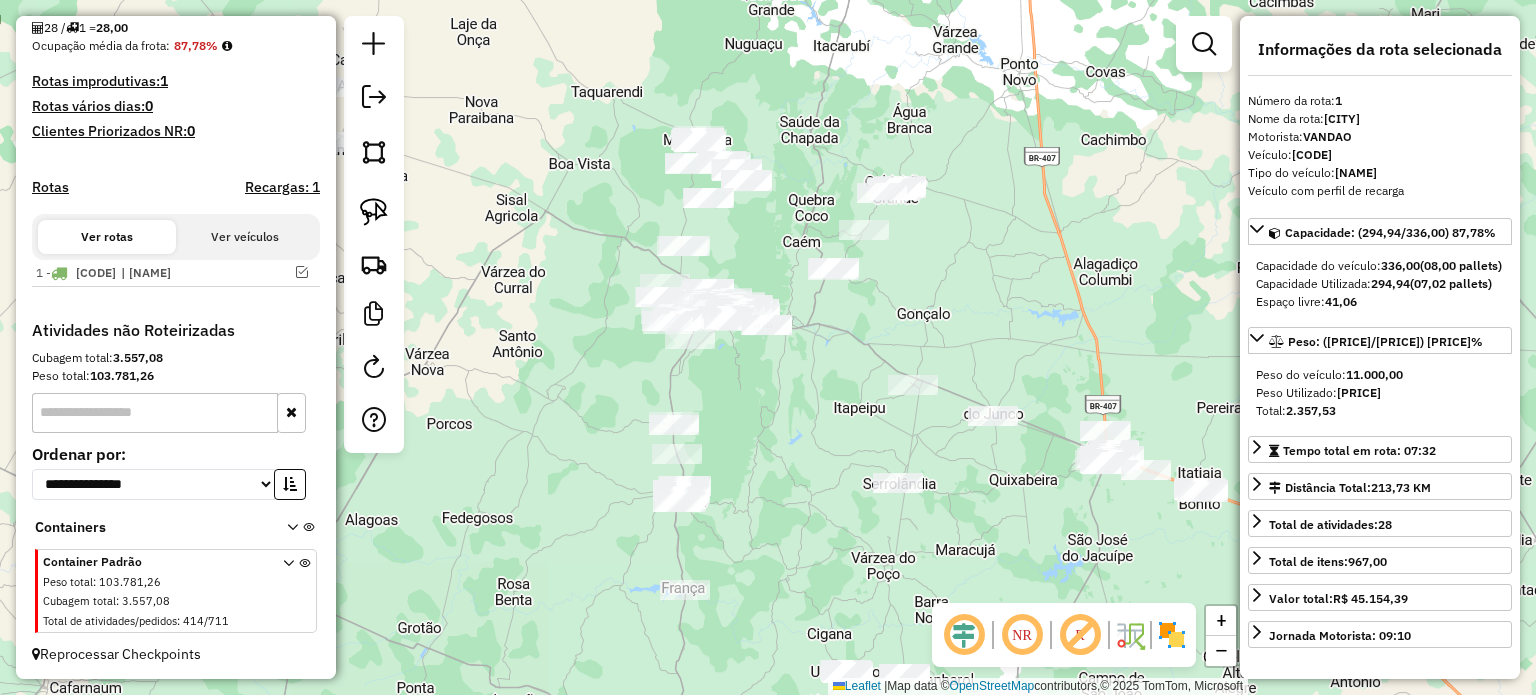drag, startPoint x: 651, startPoint y: 331, endPoint x: 573, endPoint y: 488, distance: 175.3083 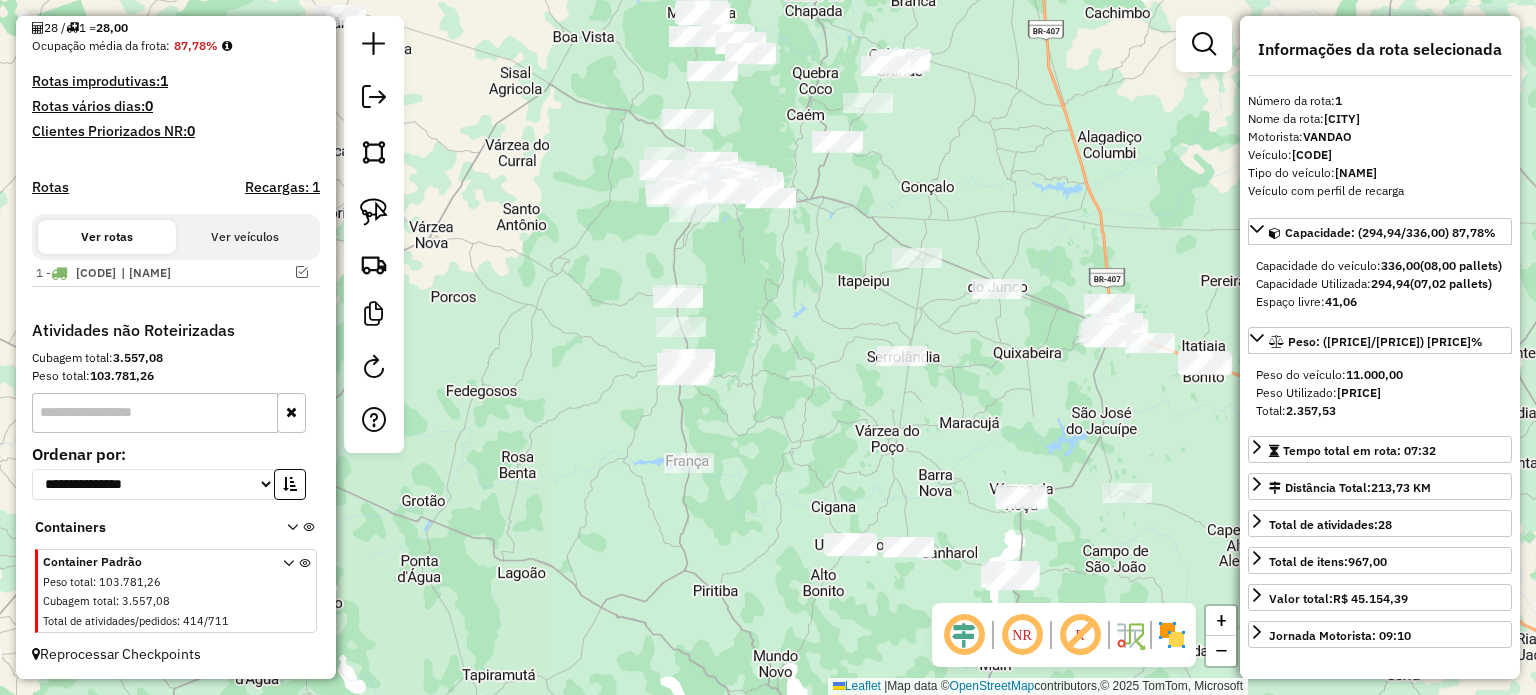 drag, startPoint x: 788, startPoint y: 404, endPoint x: 776, endPoint y: 388, distance: 20 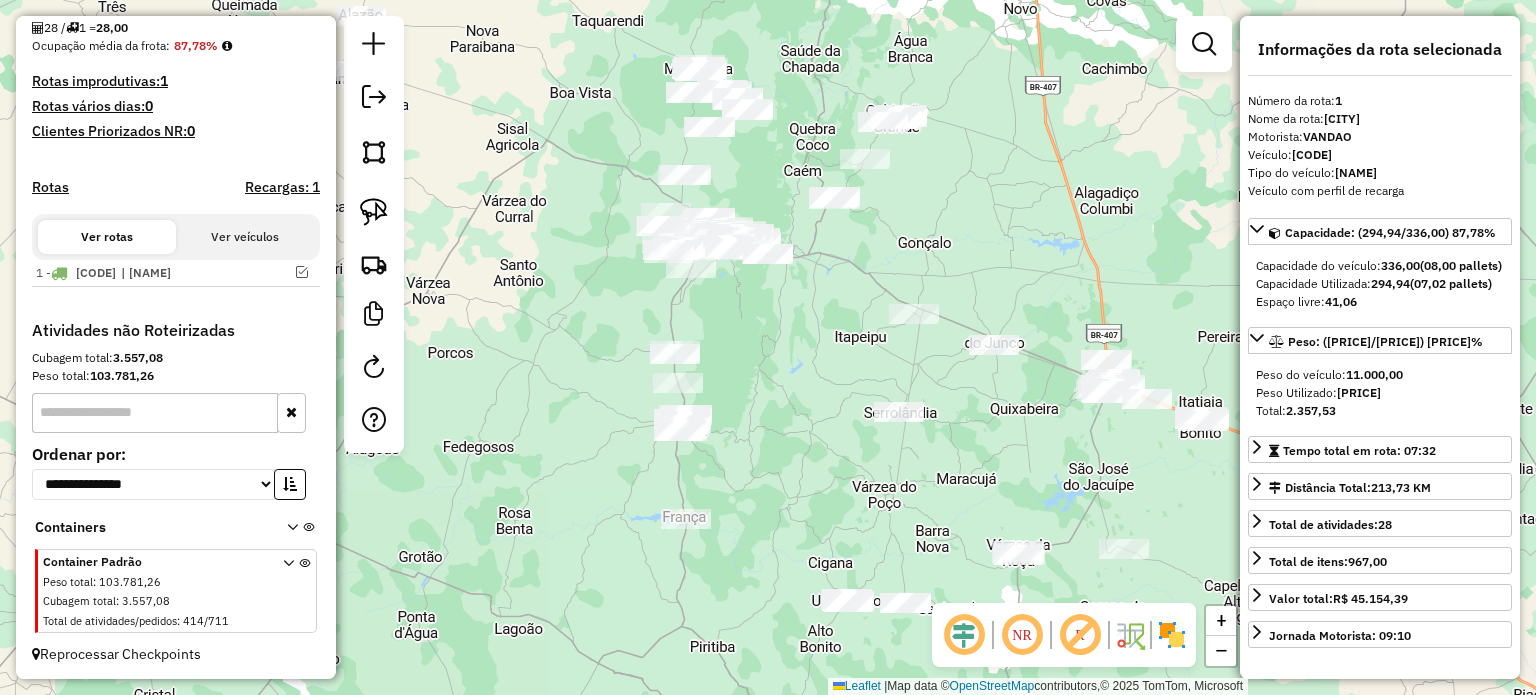 drag, startPoint x: 762, startPoint y: 359, endPoint x: 748, endPoint y: 425, distance: 67.46851 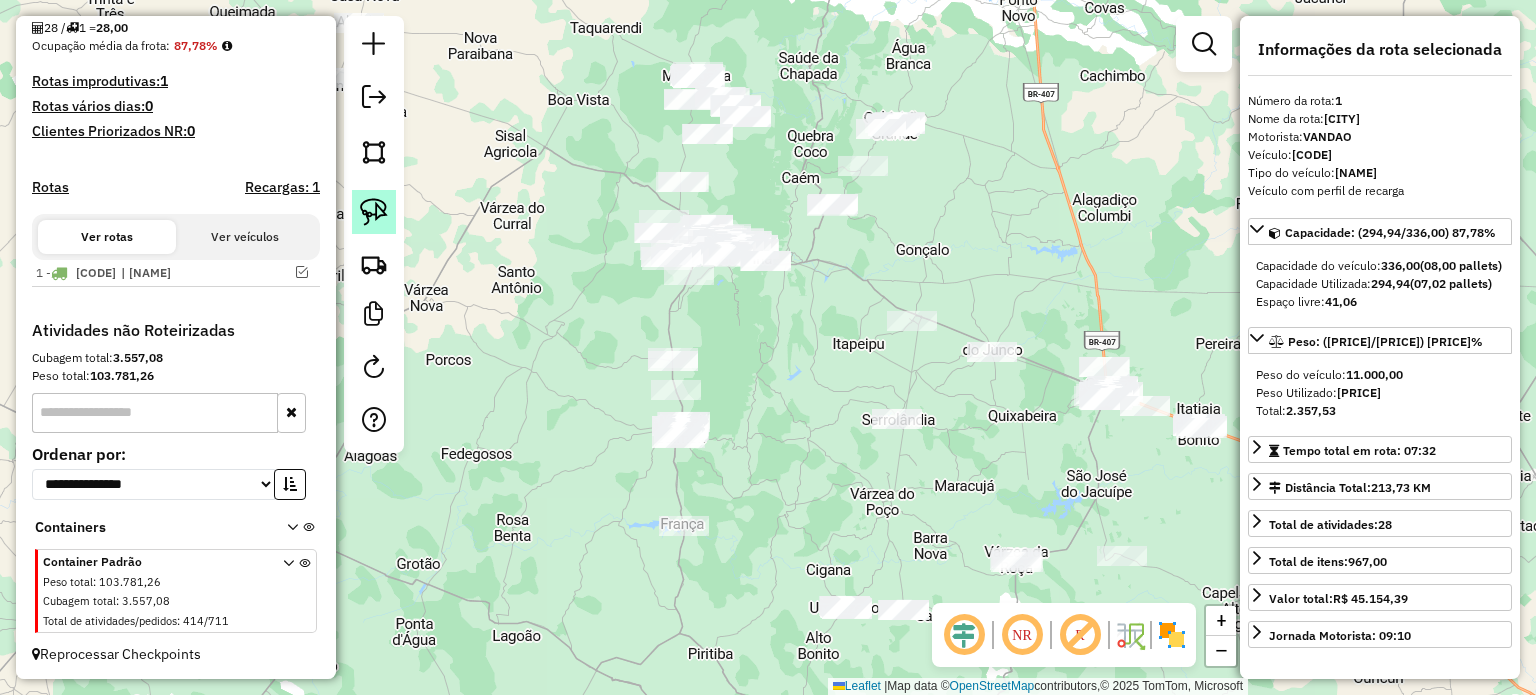 click 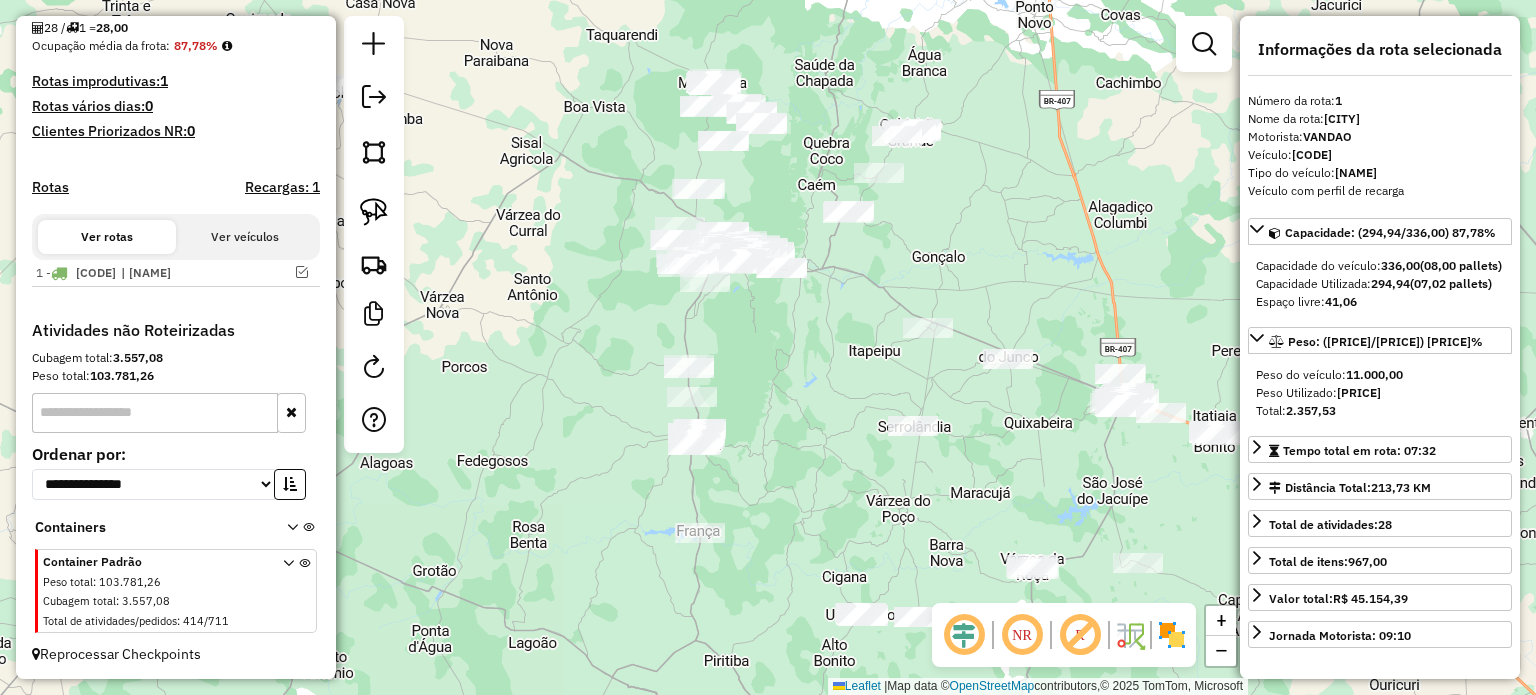 drag, startPoint x: 480, startPoint y: 276, endPoint x: 672, endPoint y: 400, distance: 228.56071 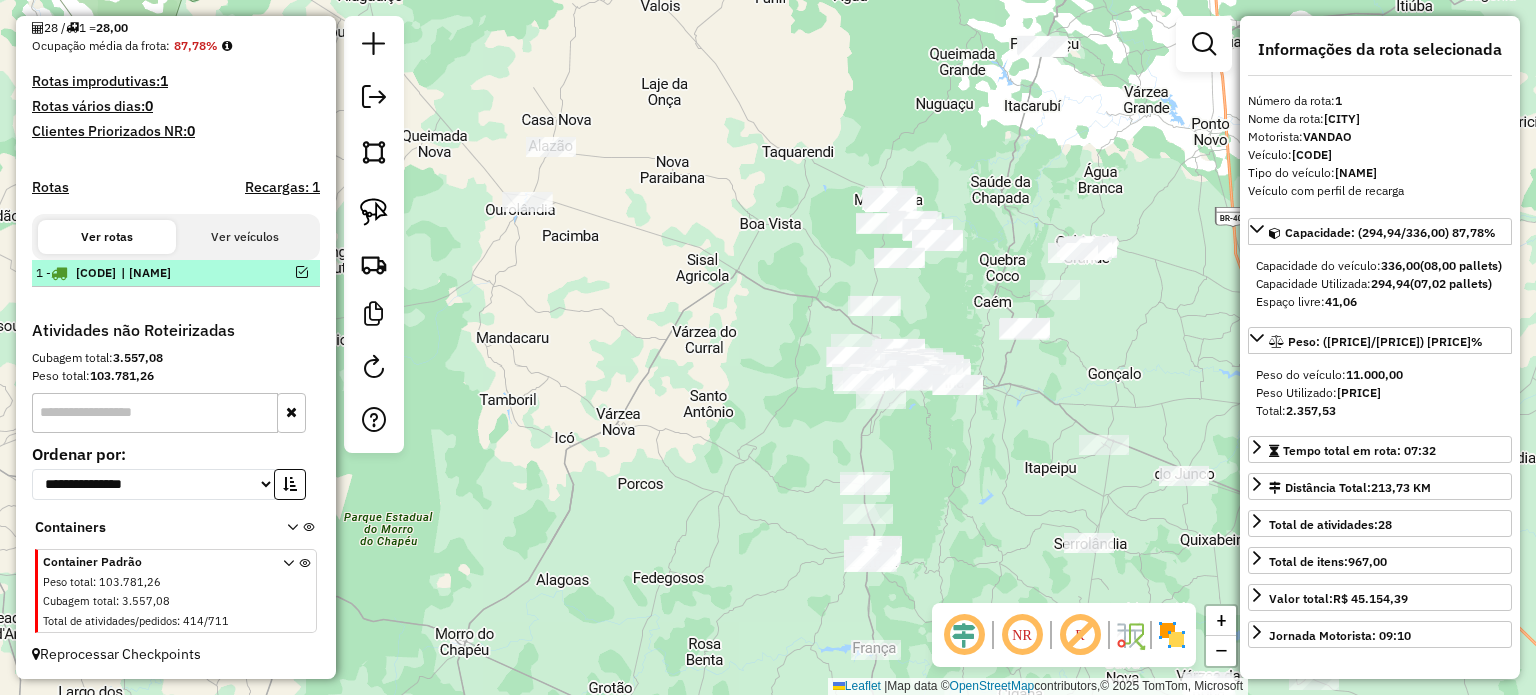 click at bounding box center [302, 272] 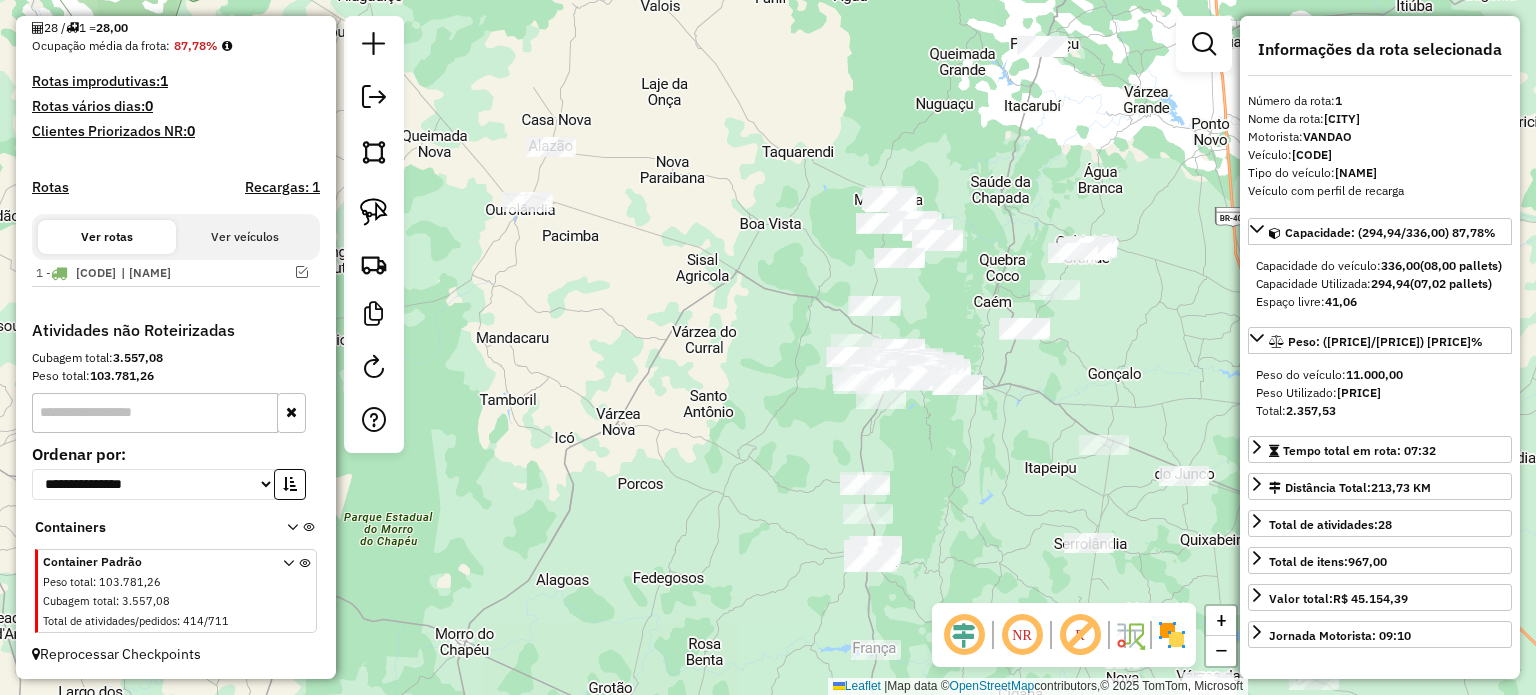 scroll, scrollTop: 557, scrollLeft: 0, axis: vertical 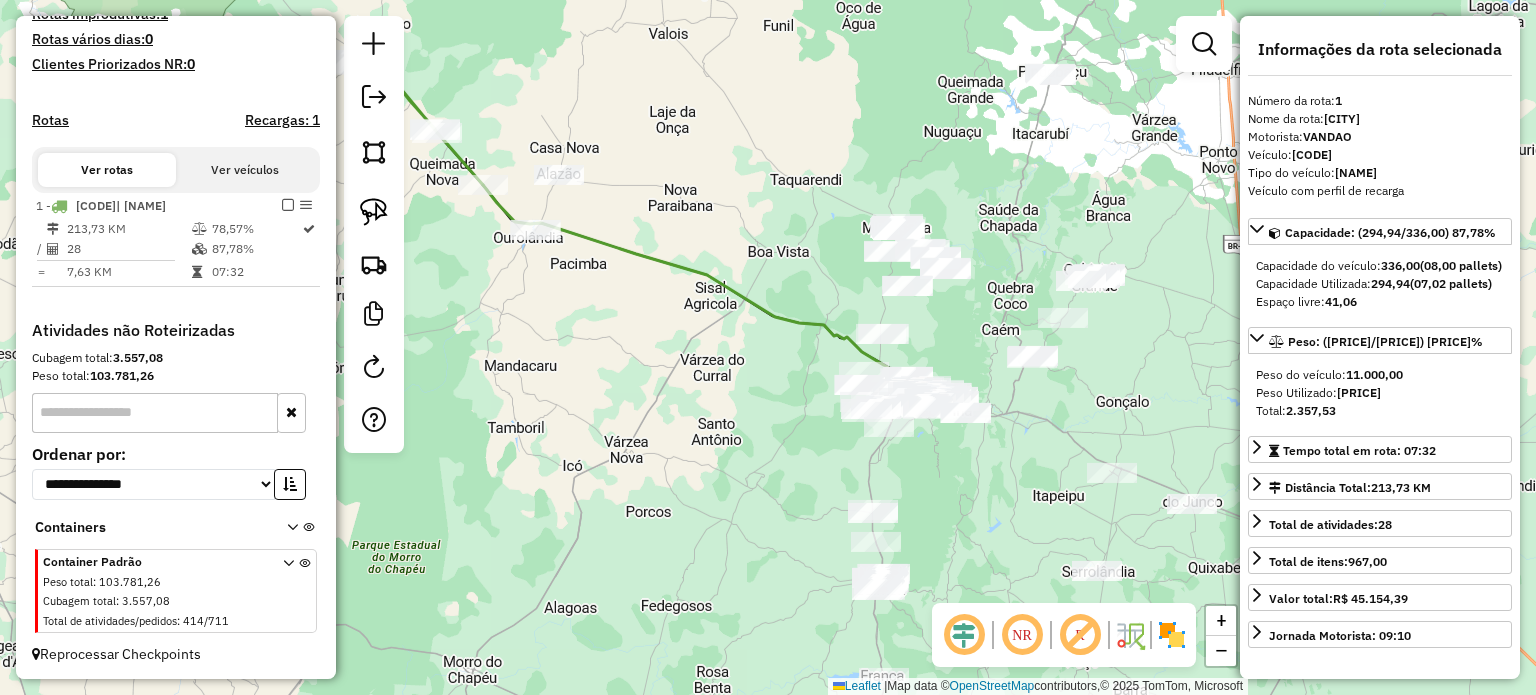 drag, startPoint x: 556, startPoint y: 300, endPoint x: 822, endPoint y: 608, distance: 406.9644 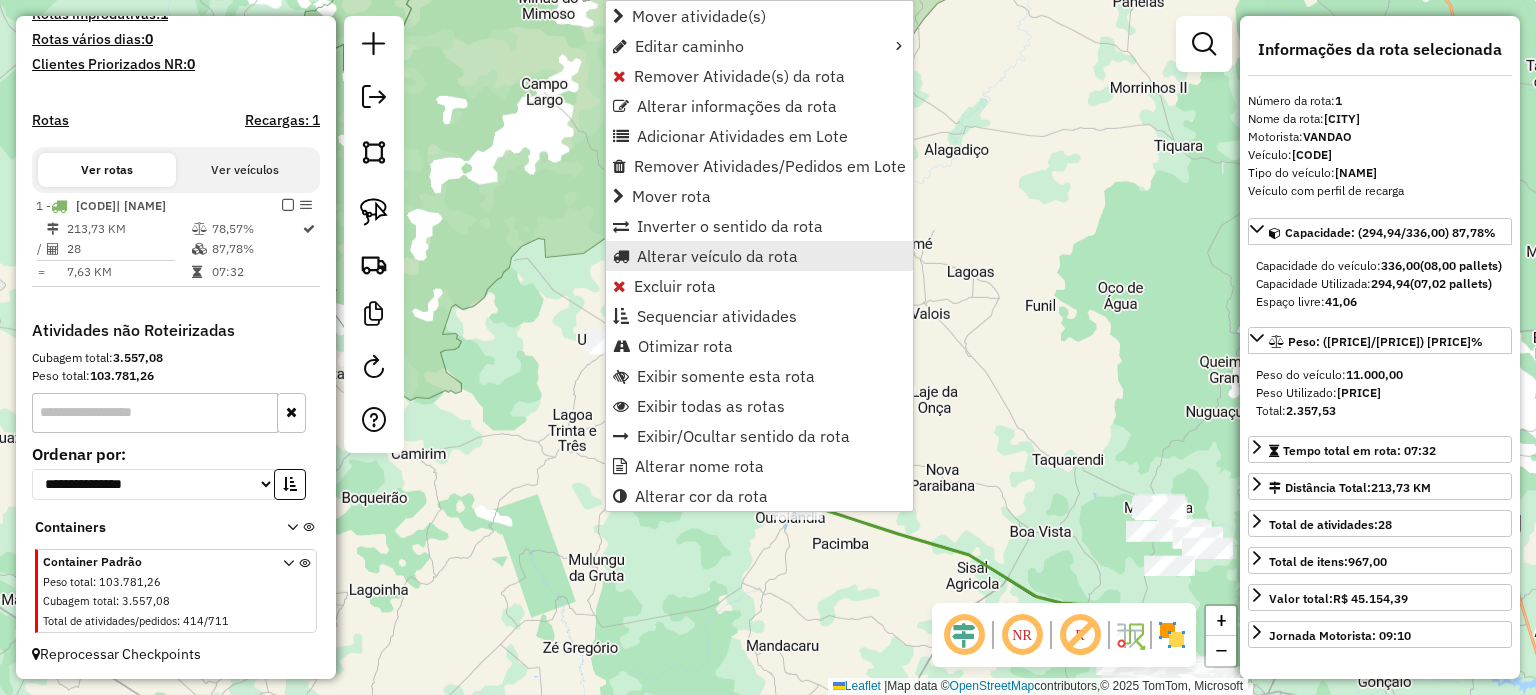 click on "Alterar veículo da rota" at bounding box center [717, 256] 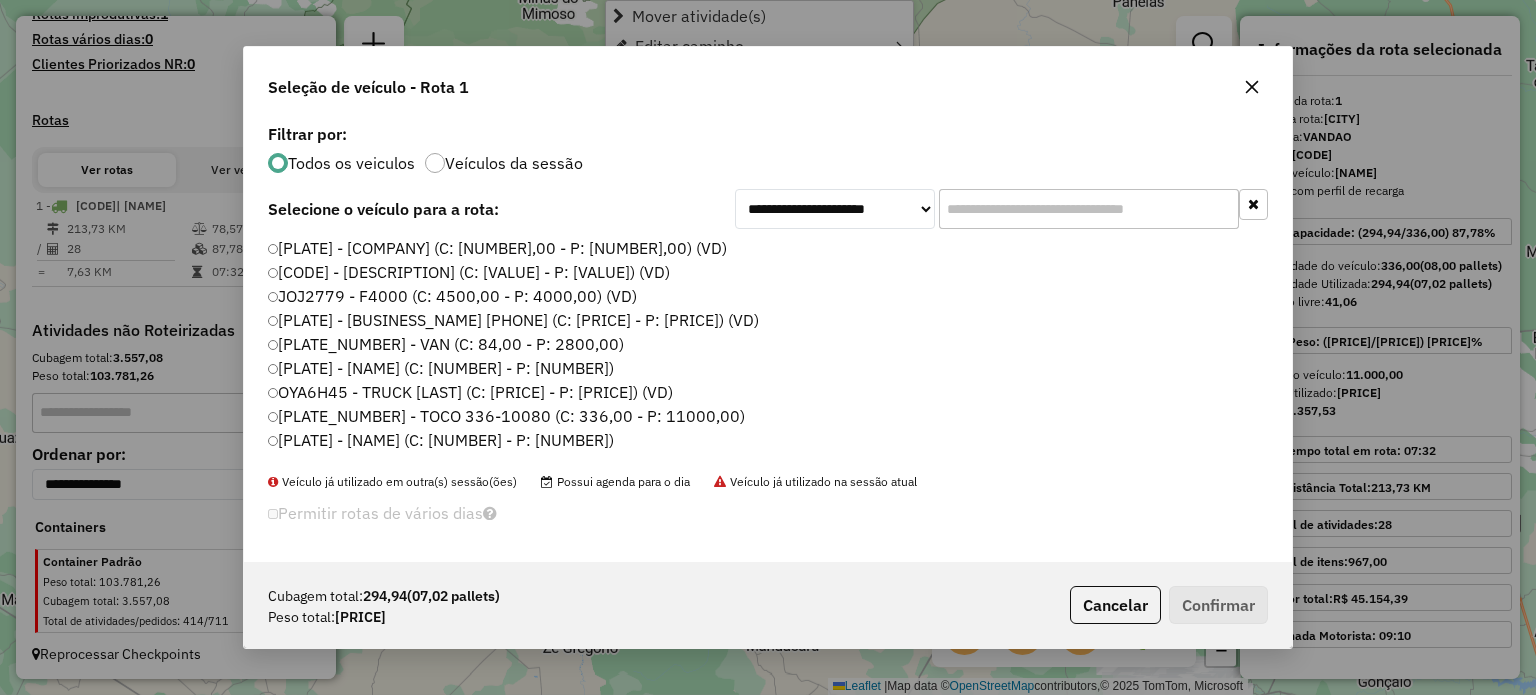 scroll, scrollTop: 10, scrollLeft: 6, axis: both 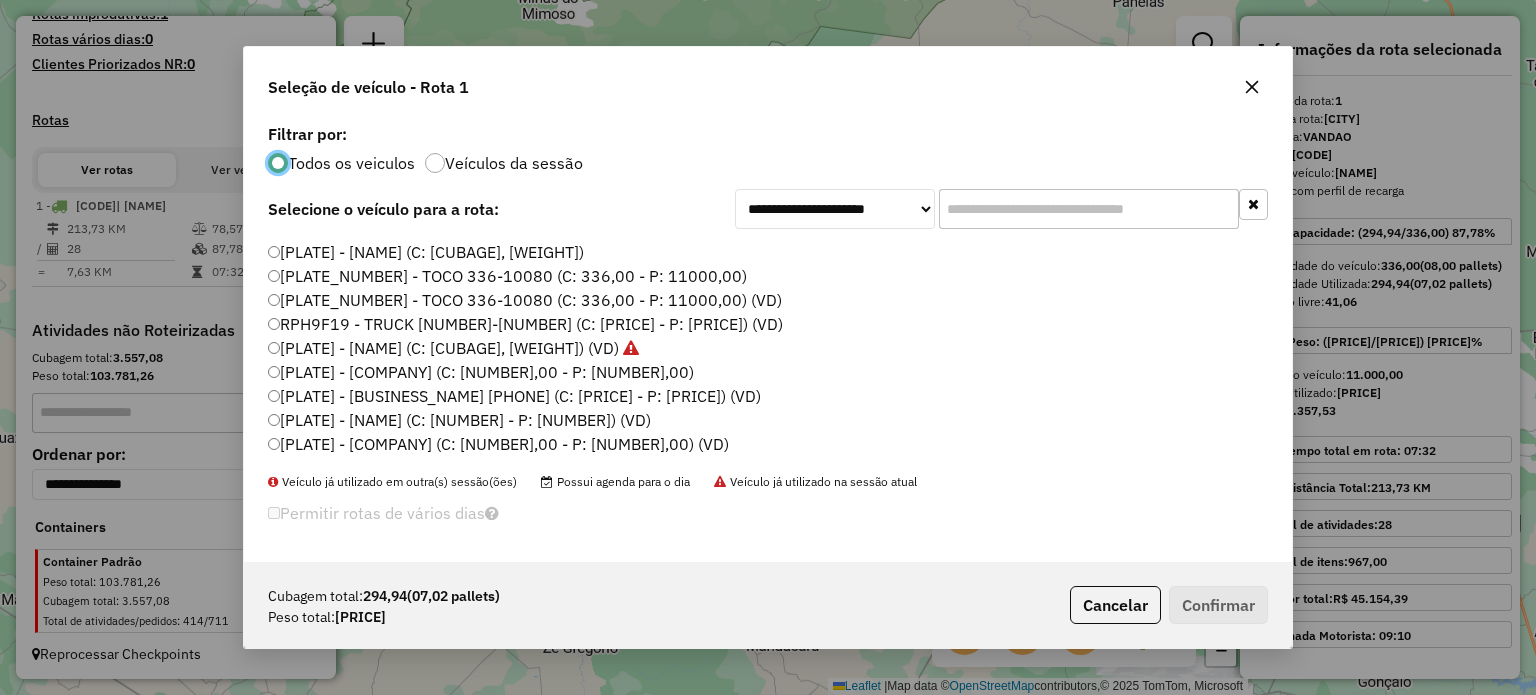 click on "[PLATE] - [NAME] (C: [NUMBER] - P: [NUMBER]) (VD)" 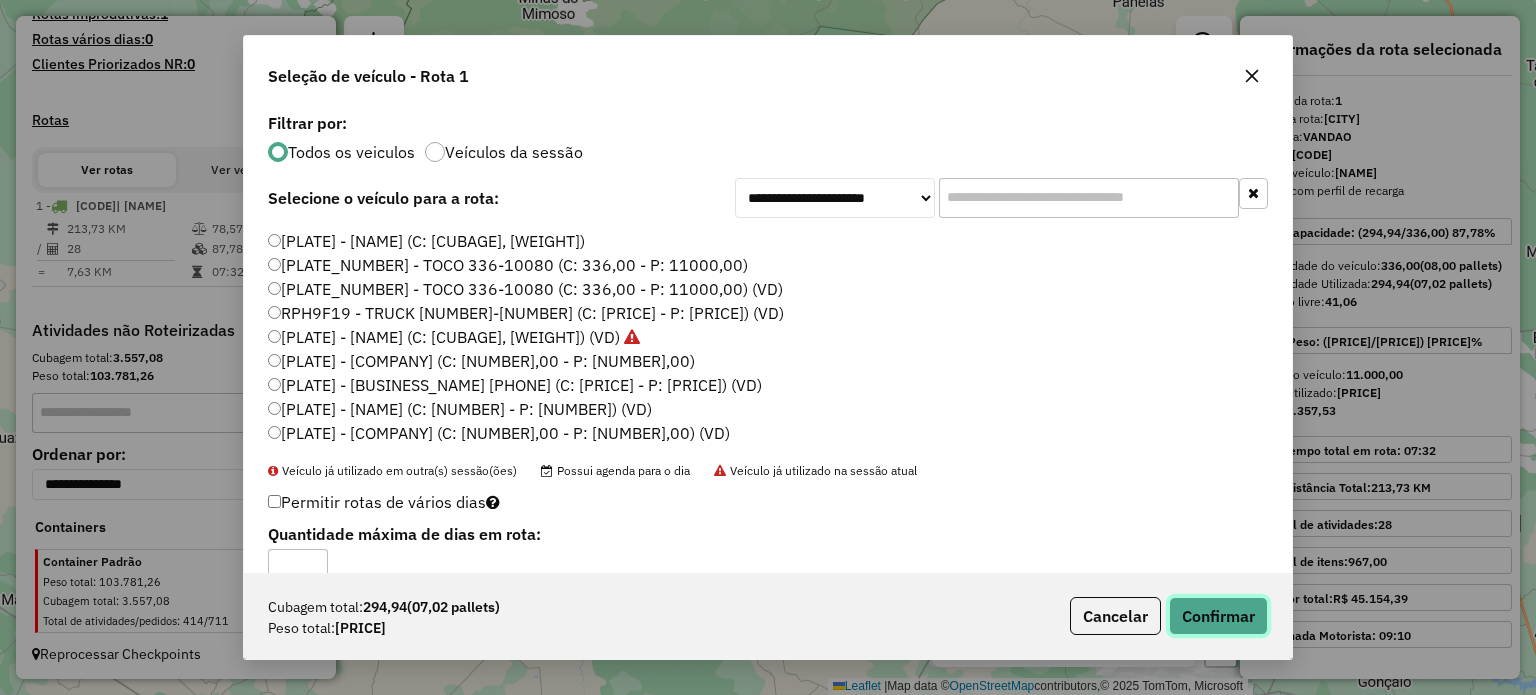 click on "Confirmar" 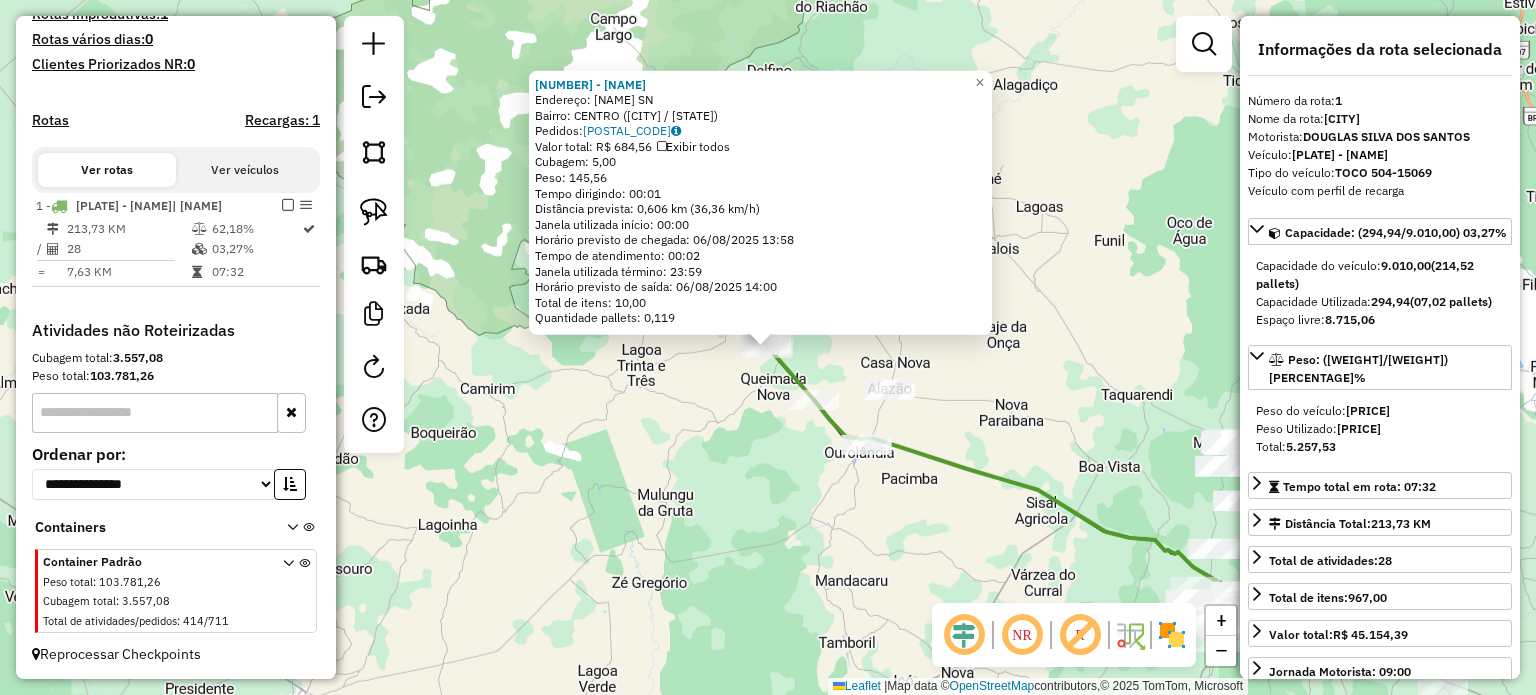 click on "27559 - MERCADO AM Endereço: NOVA CONQUISTA SN Bairro: CENTRO (OUROLANDIA / BA) Pedidos: 05695637 Valor total: R$ 684,56 Exibir todos Cubagem: 5,00 Peso: 145,56 Tempo dirigindo: 00:01 Distância prevista: 0,606 km (36,36 km/h) Janela utilizada início: 00:00 Horário previsto de chegada: 06/08/2025 13:58 Tempo de atendimento: 00:02 Janela utilizada término: 23:59 Horário previsto de saída: 06/08/2025 14:00 Total de itens: 10,00 Quantidade pallets: 0,119 × Janela de atendimento Grade de atendimento Capacidade Transportadoras Veículos Cliente Pedidos Rotas Selecione os dias de semana para filtrar as janelas de atendimento Seg Ter Qua Qui Sex Sáb Dom Informe o período da janela de atendimento: De: Até: Filtrar exatamente a janela do cliente Considerar janela de atendimento padrão Selecione os dias de semana para filtrar as grades de atendimento Seg Ter Qua Qui Sex Sáb Dom Considerar clientes sem dia de atendimento cadastrado De: De:" 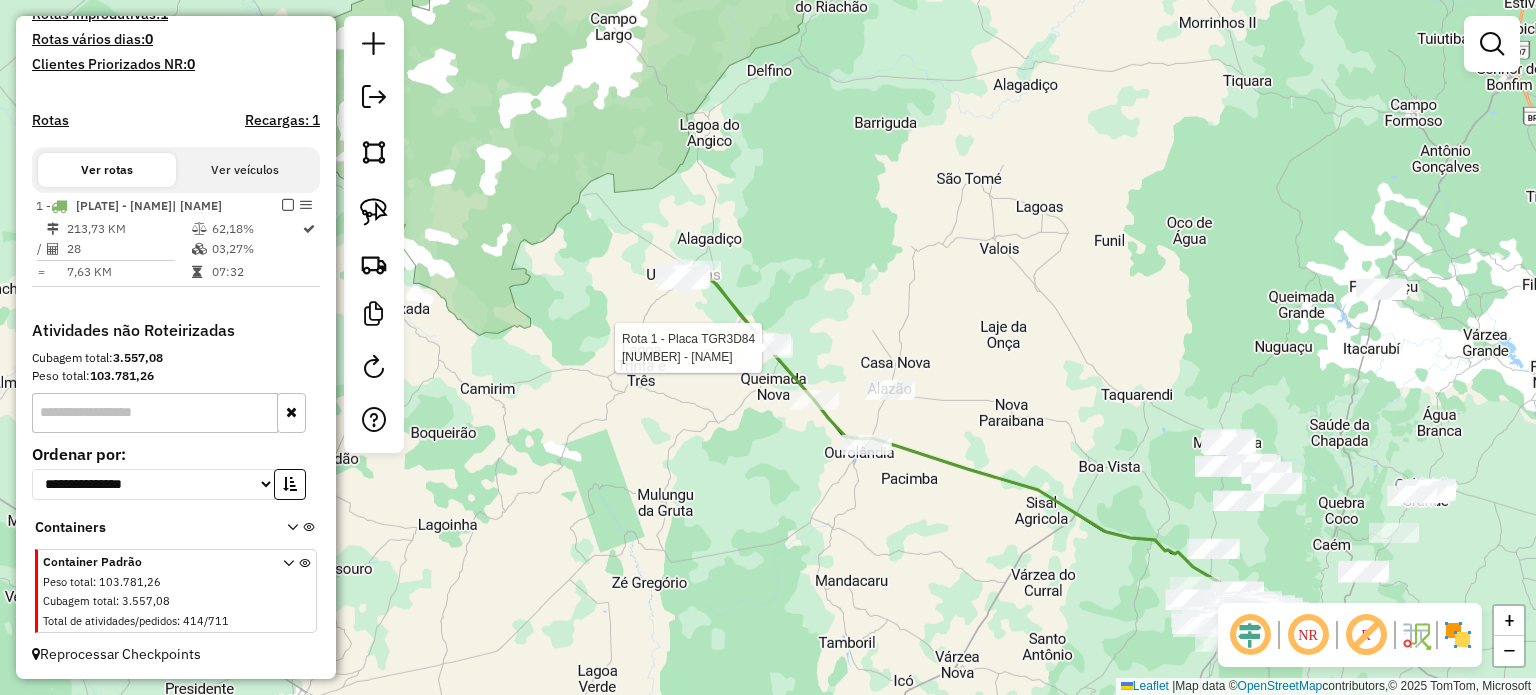 select on "**********" 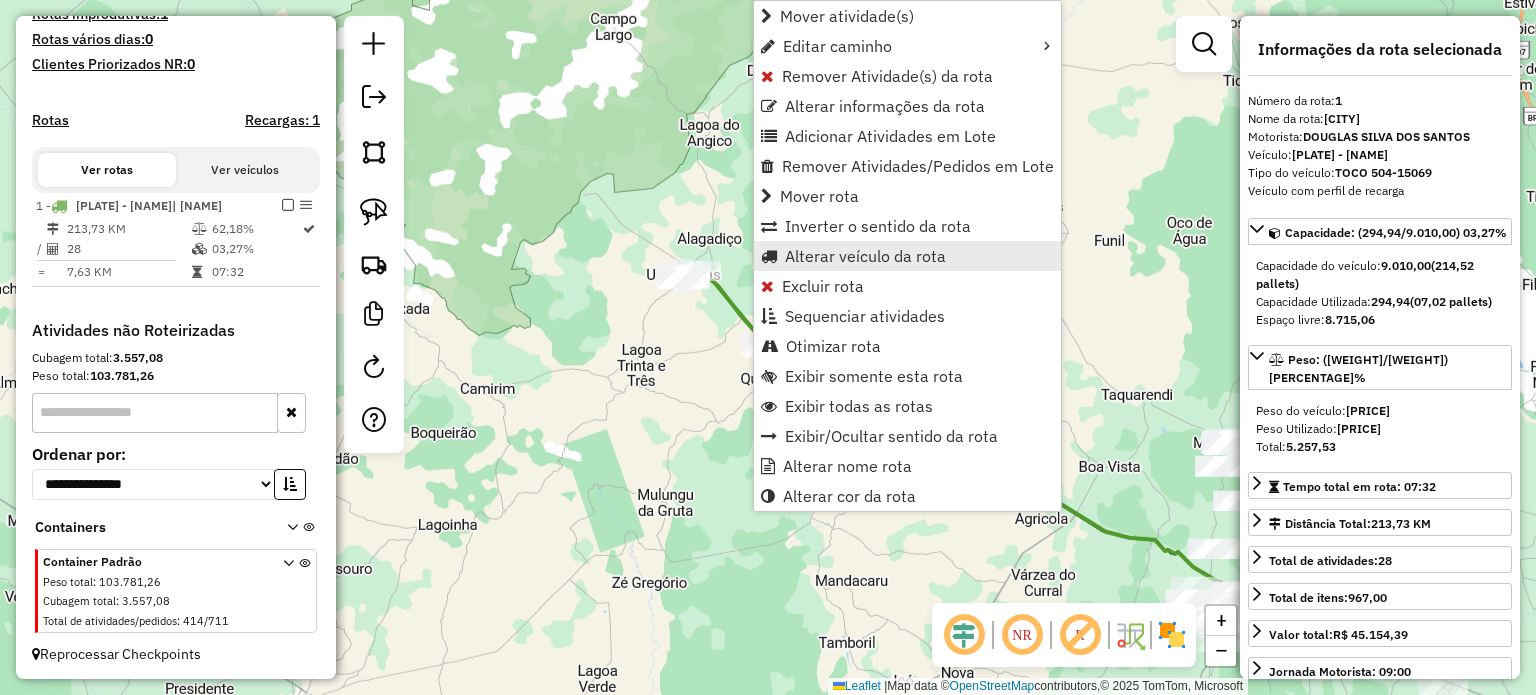 click on "Alterar veículo da rota" at bounding box center [865, 256] 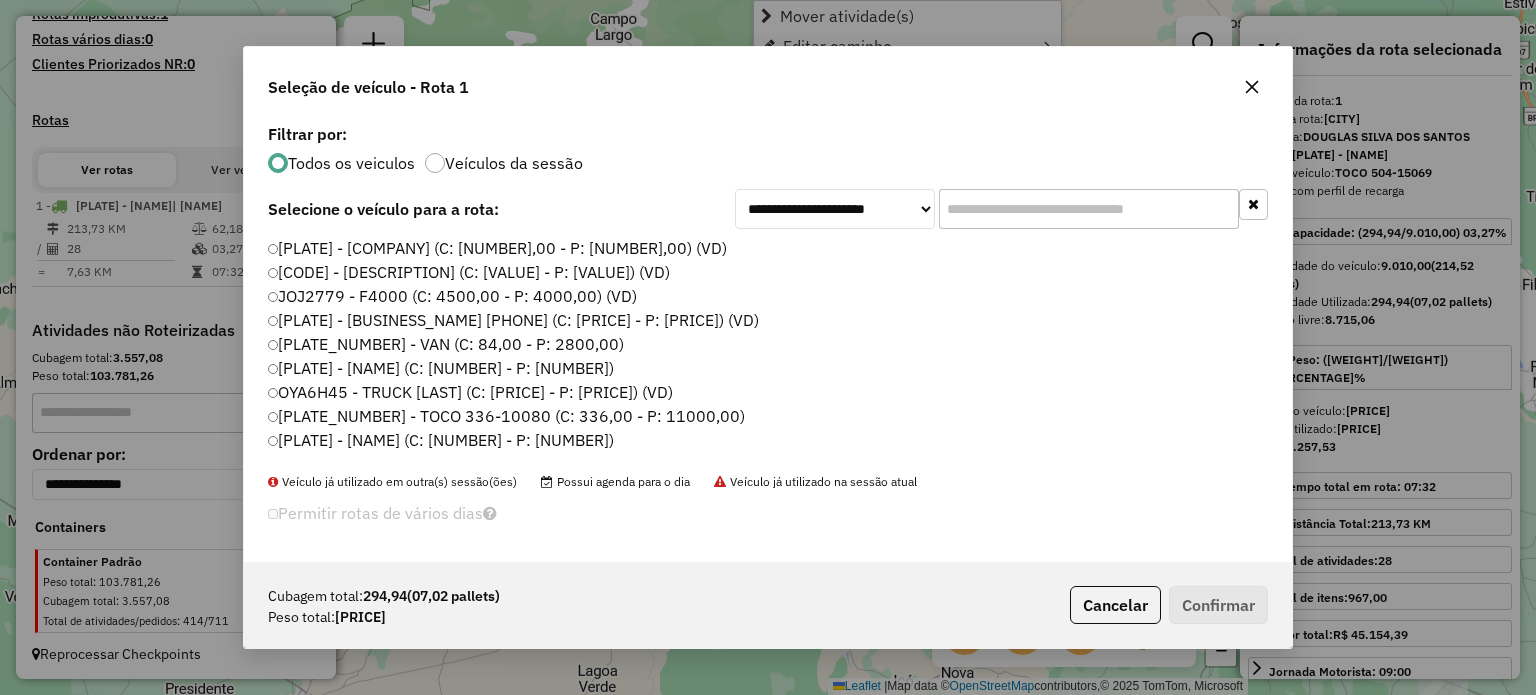 scroll, scrollTop: 10, scrollLeft: 6, axis: both 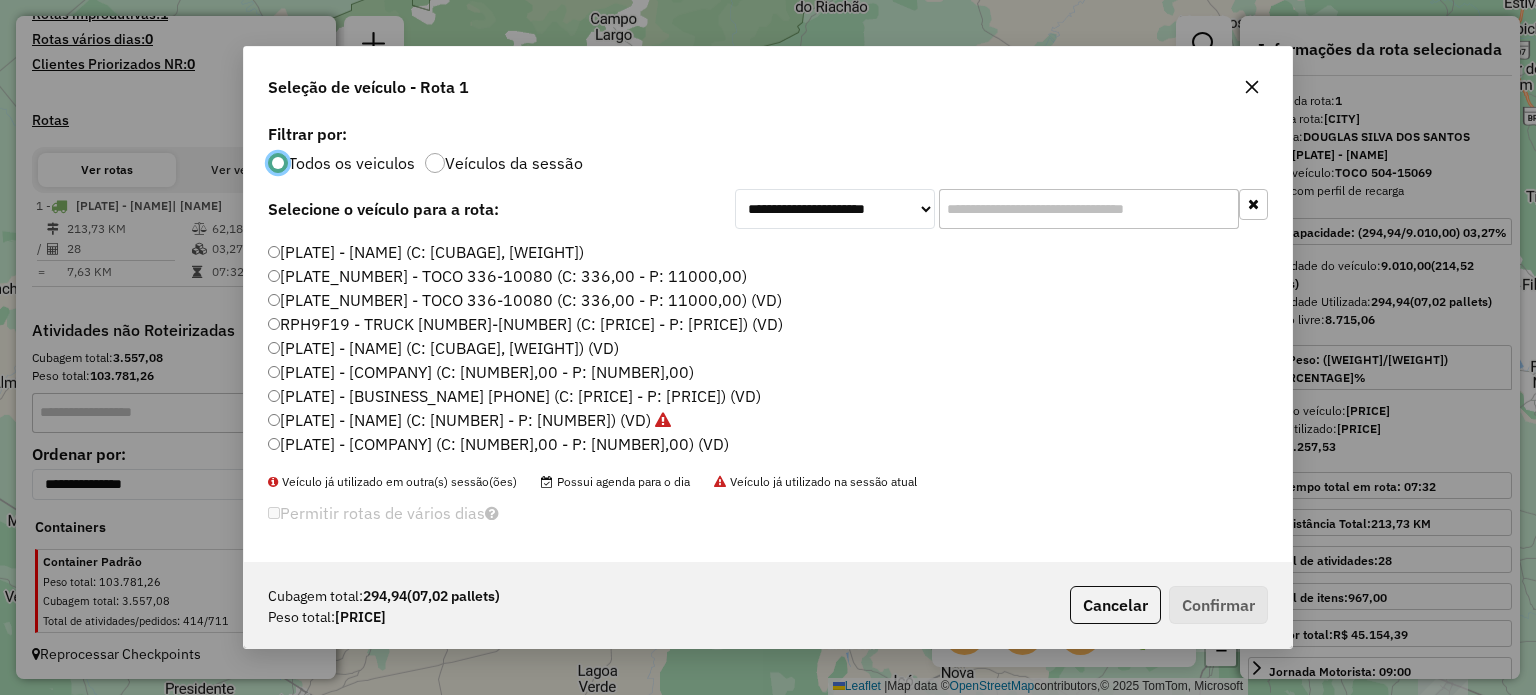 click on "[PLATE] - [COMPANY] (C: [NUMBER],00 - P: [NUMBER],00) (VD)" 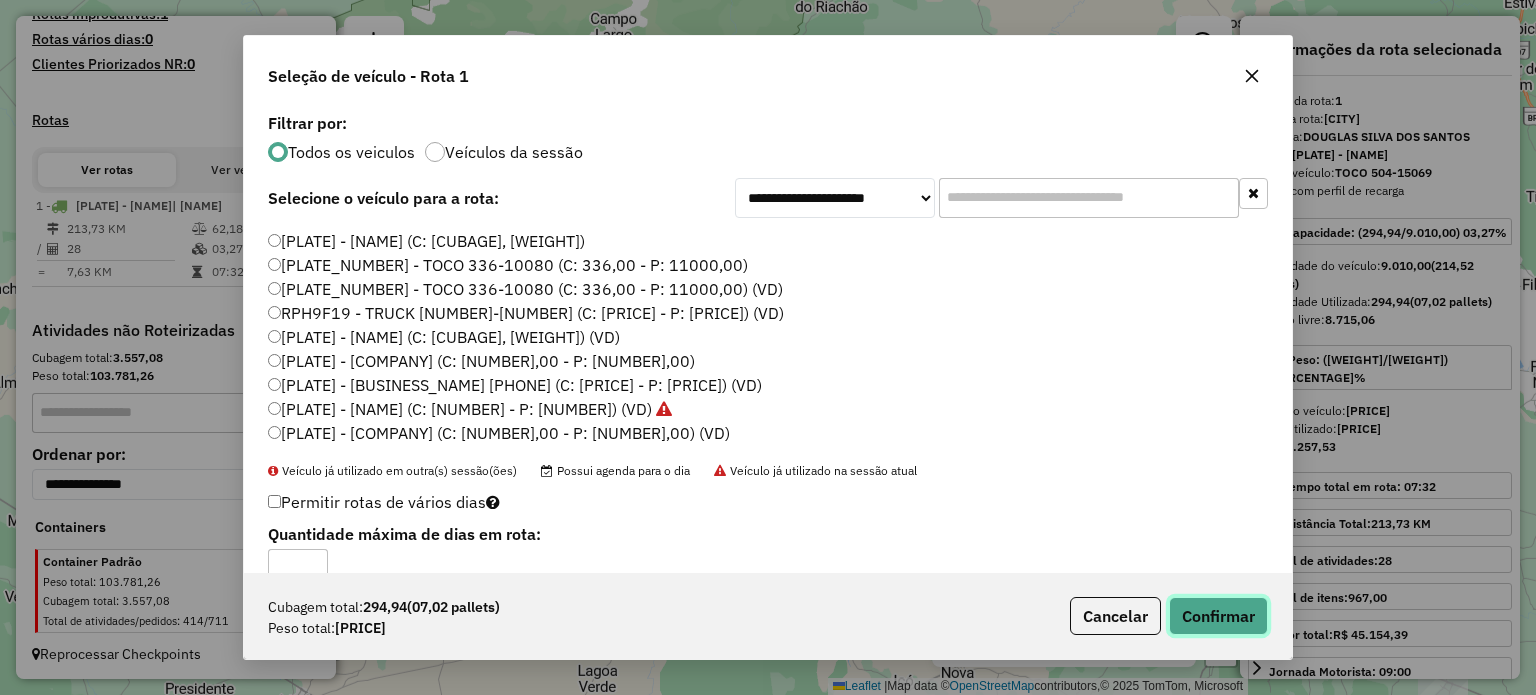 click on "Confirmar" 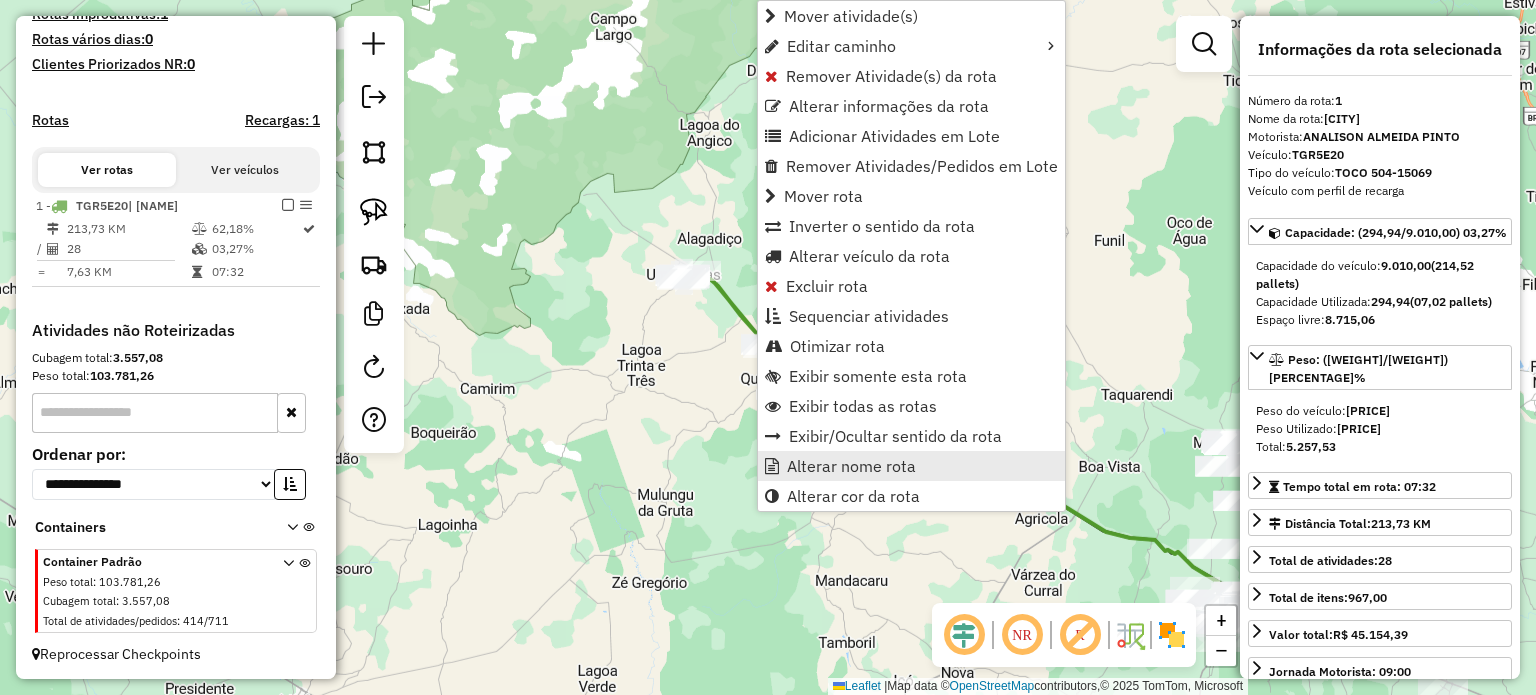 click on "Alterar nome rota" at bounding box center (851, 466) 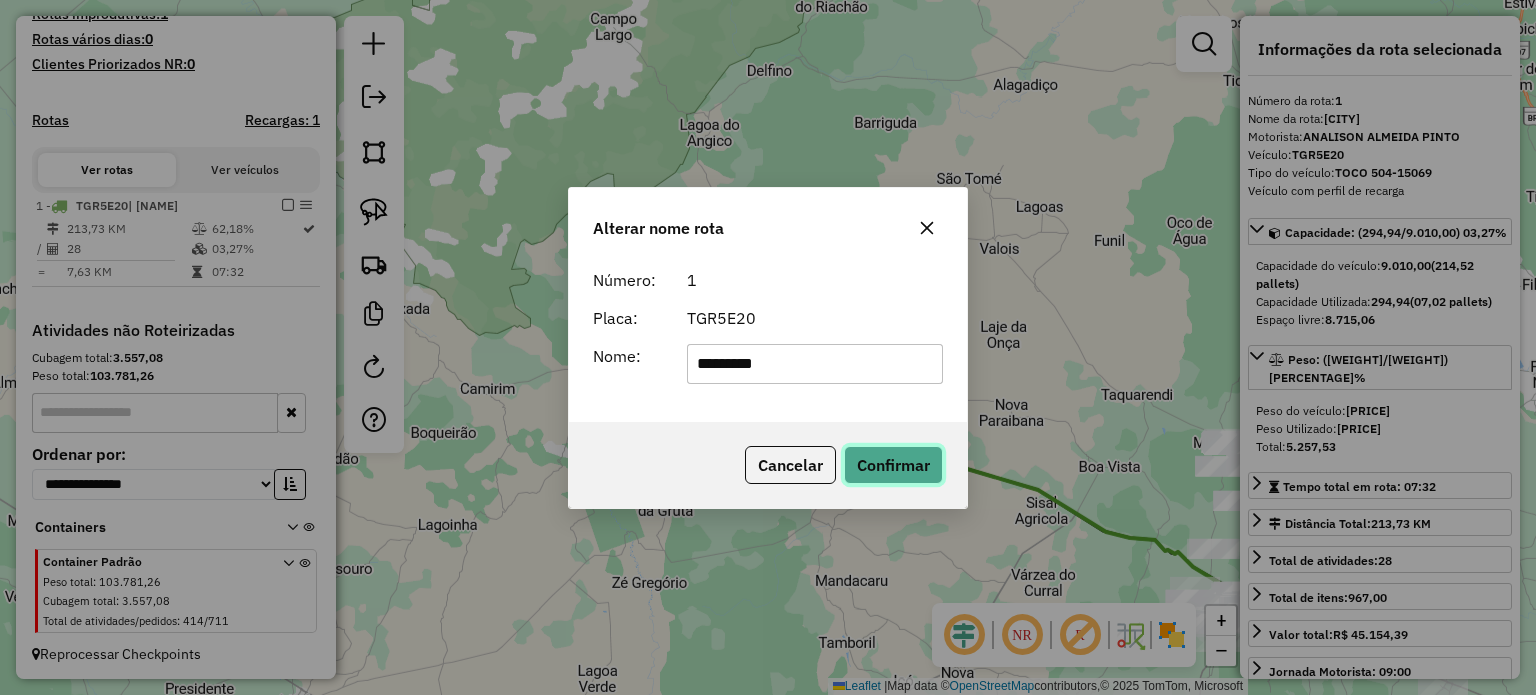 click on "Confirmar" 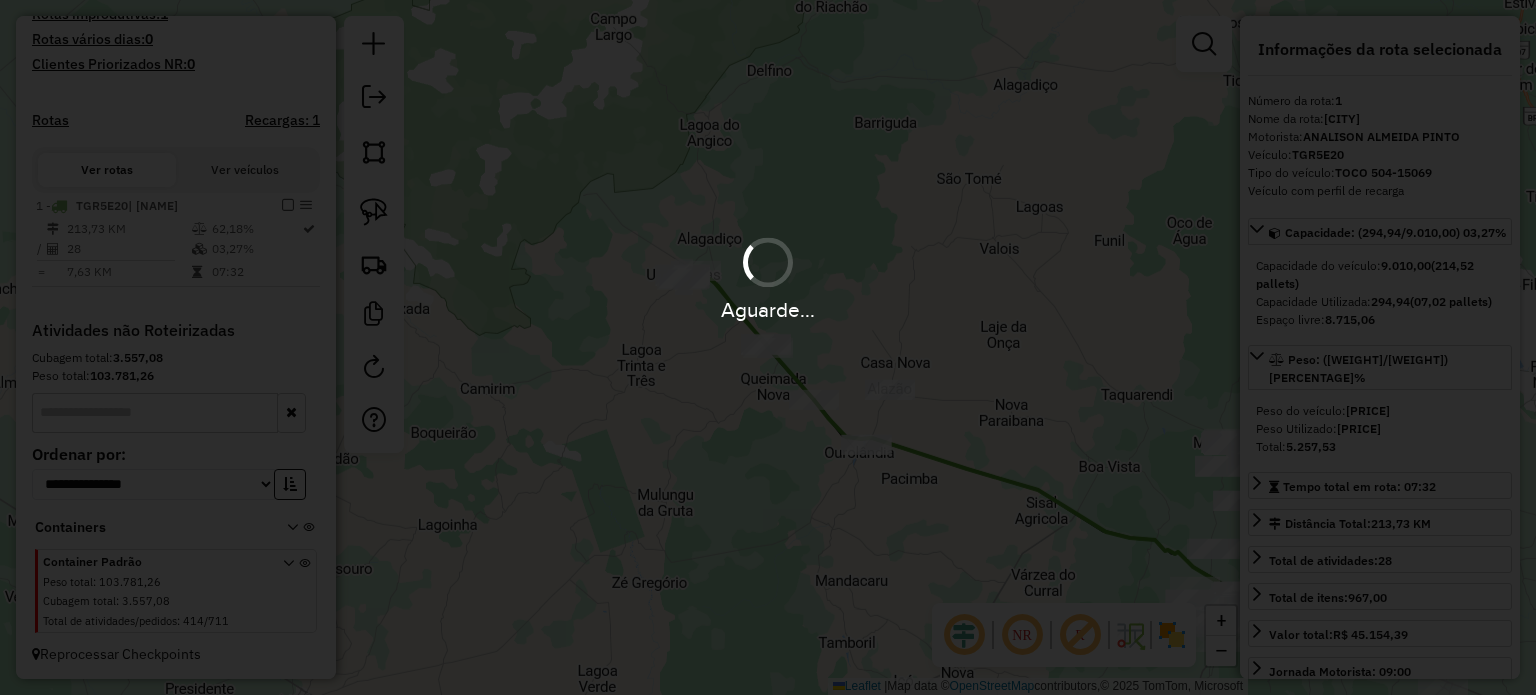 type 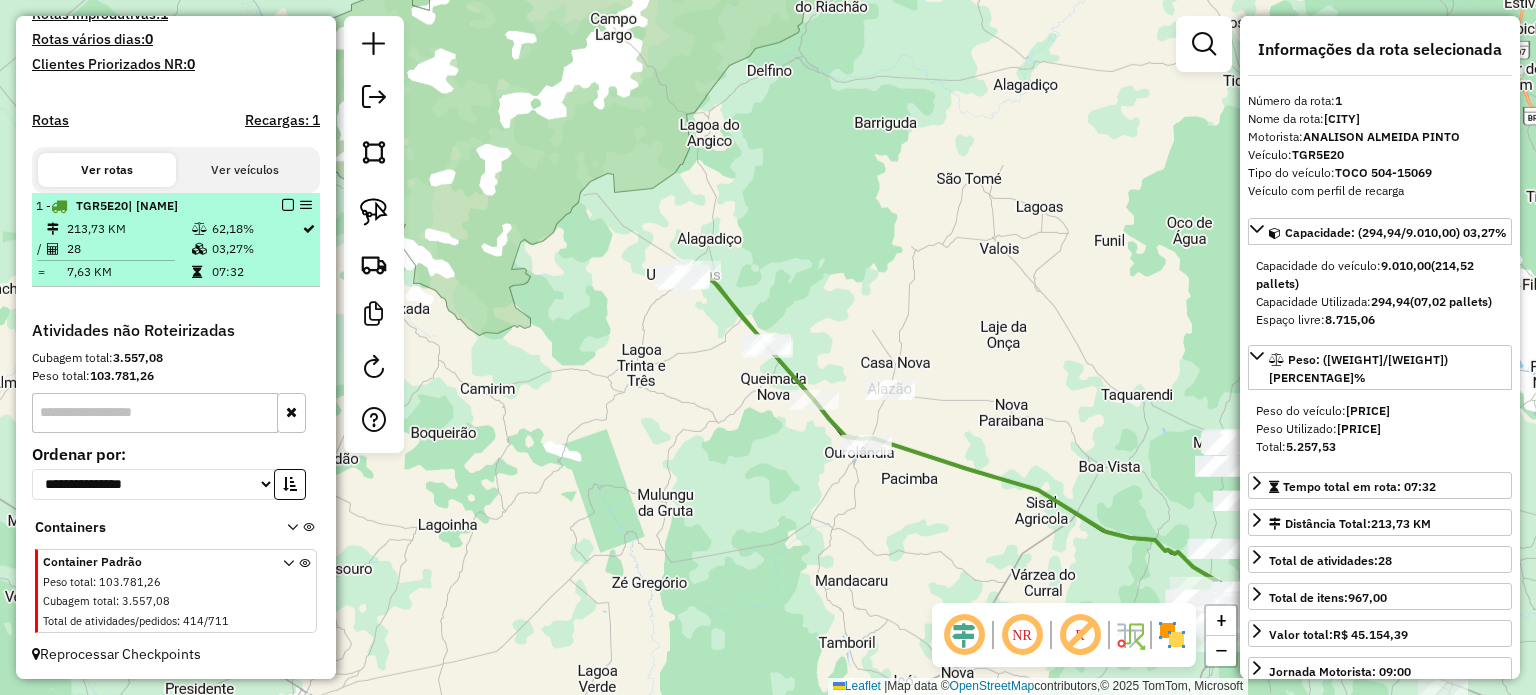 click at bounding box center (288, 205) 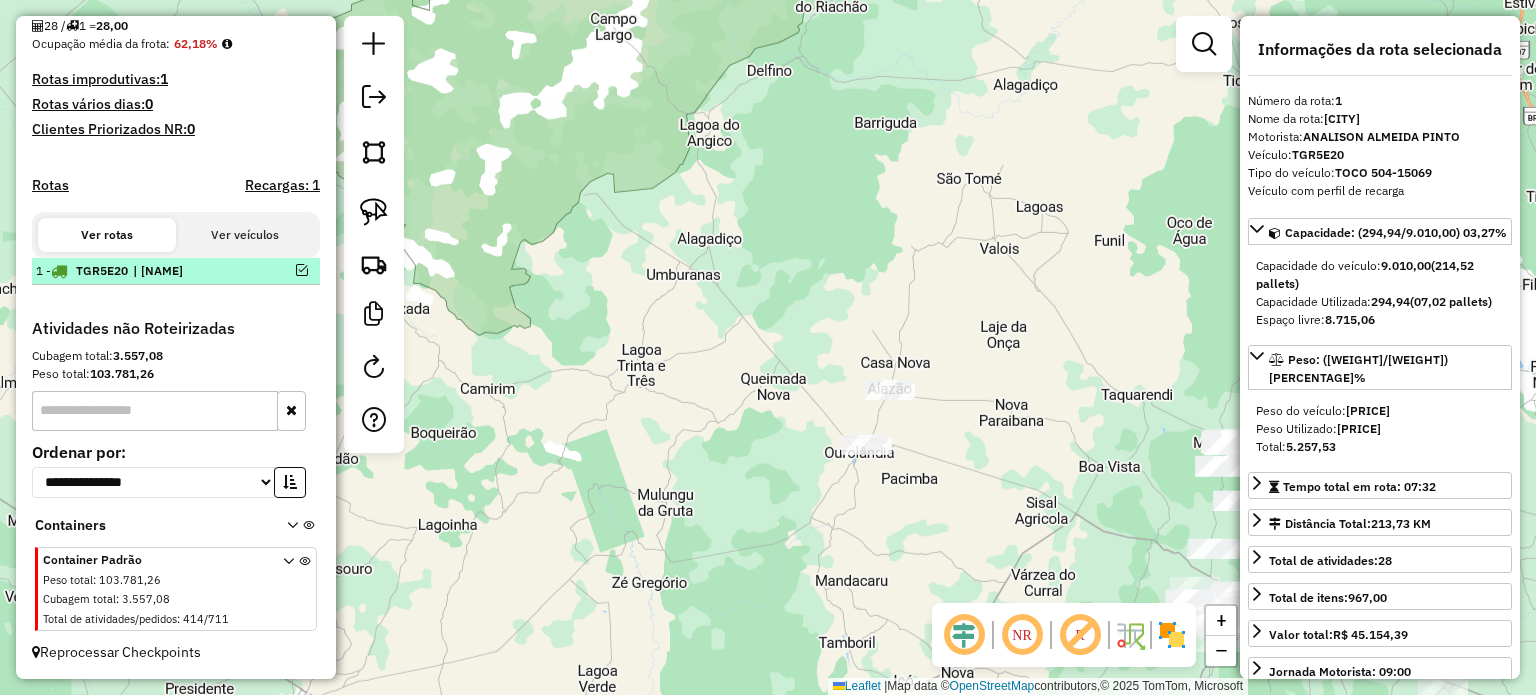 scroll, scrollTop: 490, scrollLeft: 0, axis: vertical 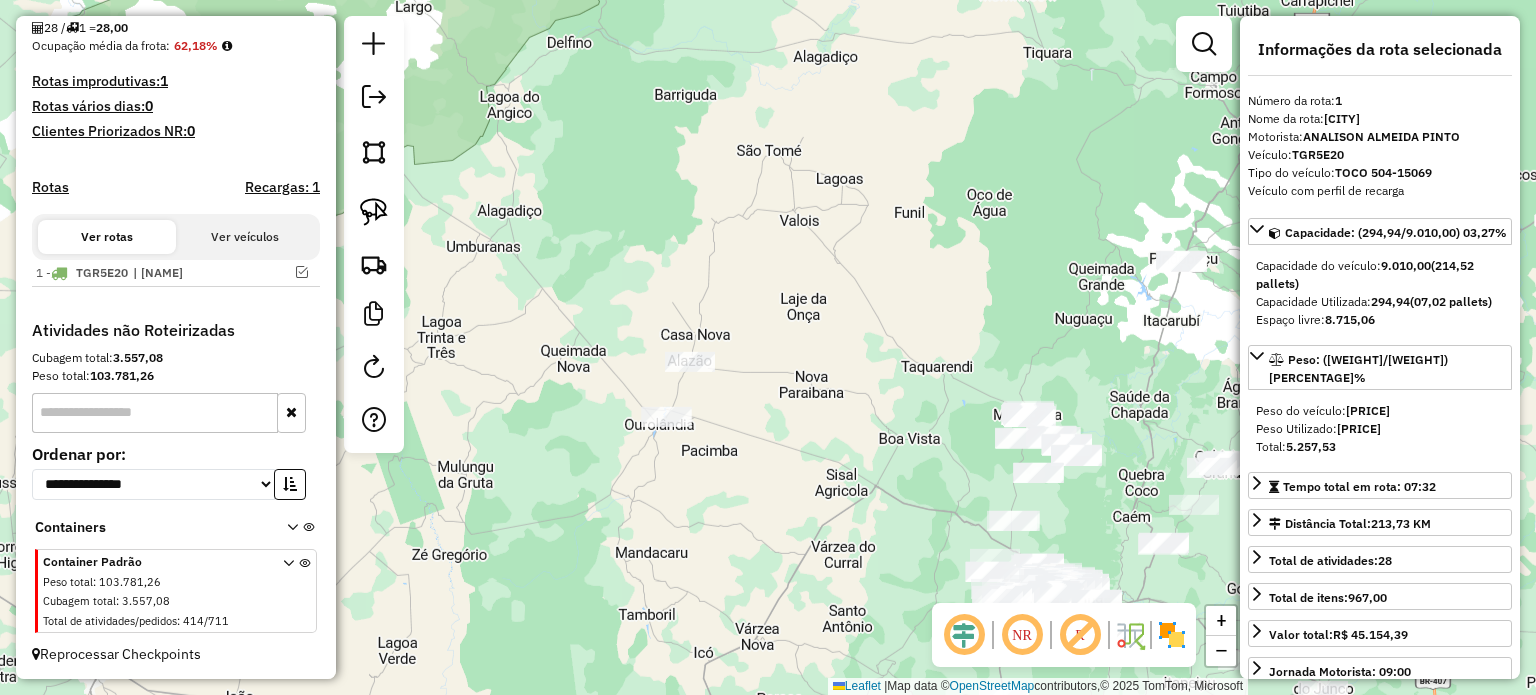 drag, startPoint x: 719, startPoint y: 395, endPoint x: 521, endPoint y: 367, distance: 199.97 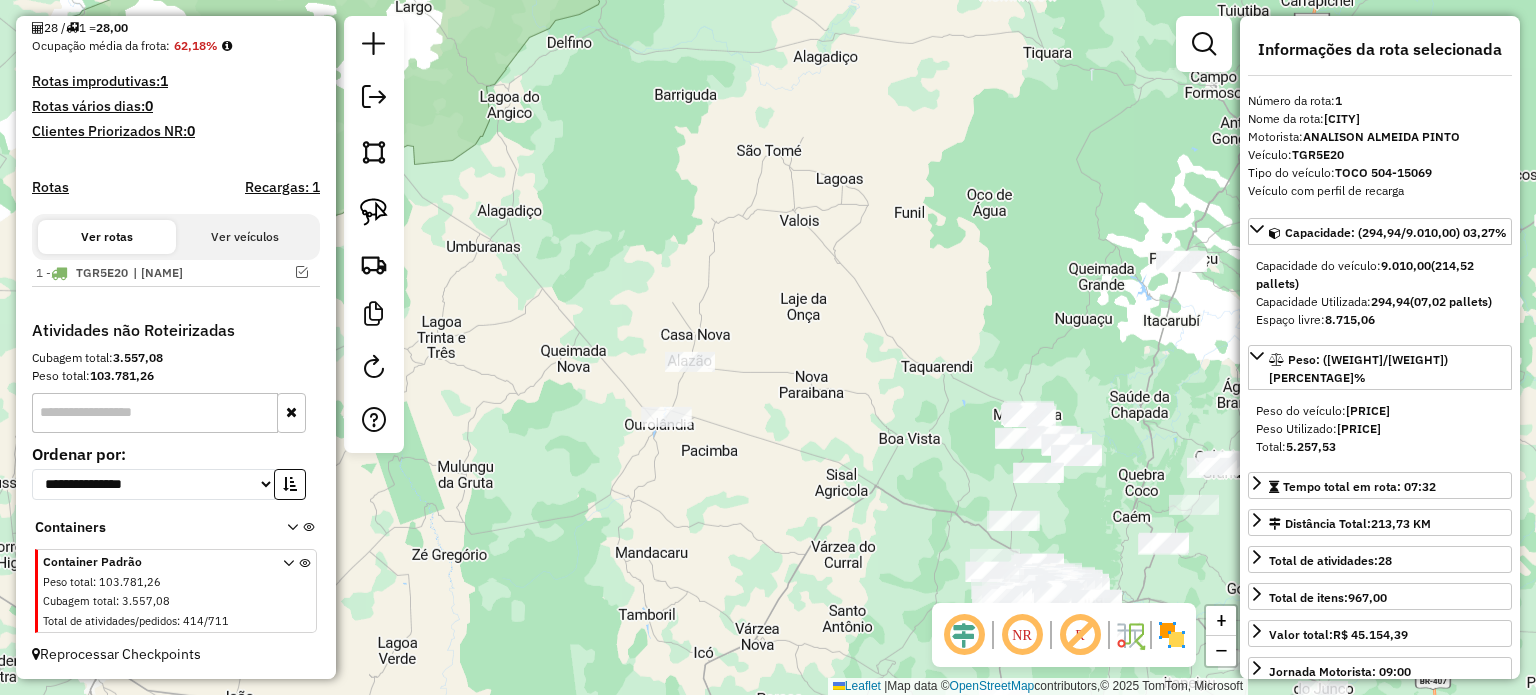click on "Janela de atendimento Grade de atendimento Capacidade Transportadoras Veículos Cliente Pedidos  Rotas Selecione os dias de semana para filtrar as janelas de atendimento  Seg   Ter   Qua   Qui   Sex   Sáb   Dom  Informe o período da janela de atendimento: De: Até:  Filtrar exatamente a janela do cliente  Considerar janela de atendimento padrão  Selecione os dias de semana para filtrar as grades de atendimento  Seg   Ter   Qua   Qui   Sex   Sáb   Dom   Considerar clientes sem dia de atendimento cadastrado  Clientes fora do dia de atendimento selecionado Filtrar as atividades entre os valores definidos abaixo:  Peso mínimo:   Peso máximo:   Cubagem mínima:   Cubagem máxima:   De:   Até:  Filtrar as atividades entre o tempo de atendimento definido abaixo:  De:   Até:   Considerar capacidade total dos clientes não roteirizados Transportadora: Selecione um ou mais itens Tipo de veículo: Selecione um ou mais itens Veículo: Selecione um ou mais itens Motorista: Selecione um ou mais itens Nome: Rótulo:" 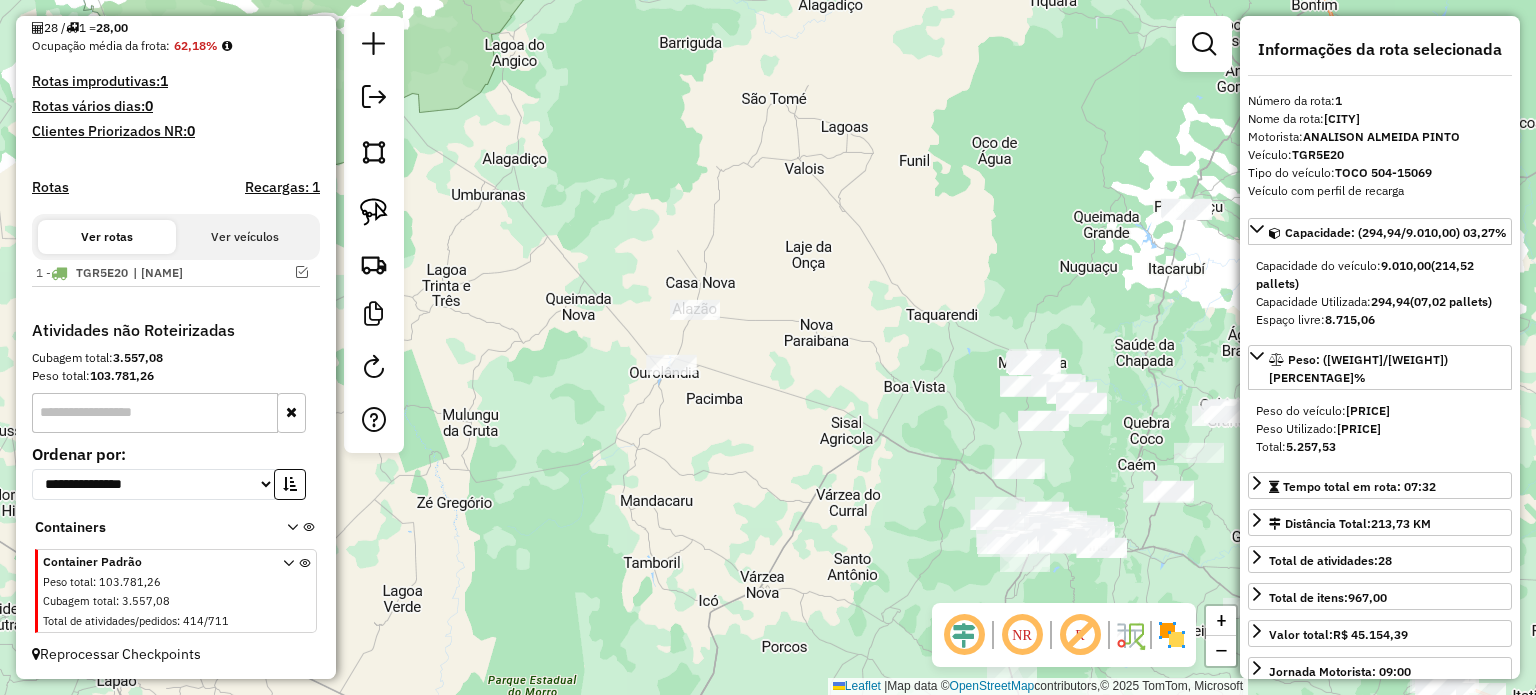 drag, startPoint x: 748, startPoint y: 515, endPoint x: 660, endPoint y: 283, distance: 248.129 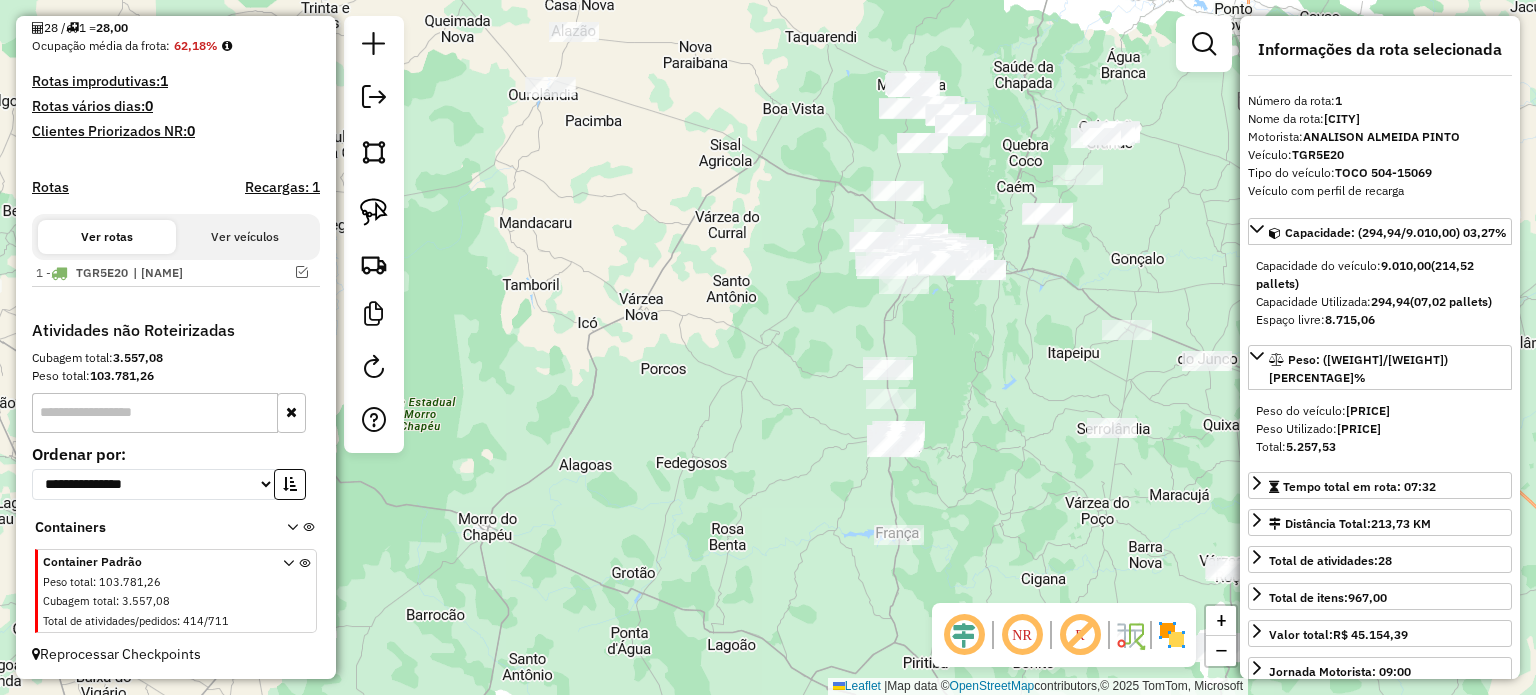 drag, startPoint x: 716, startPoint y: 377, endPoint x: 618, endPoint y: 255, distance: 156.48642 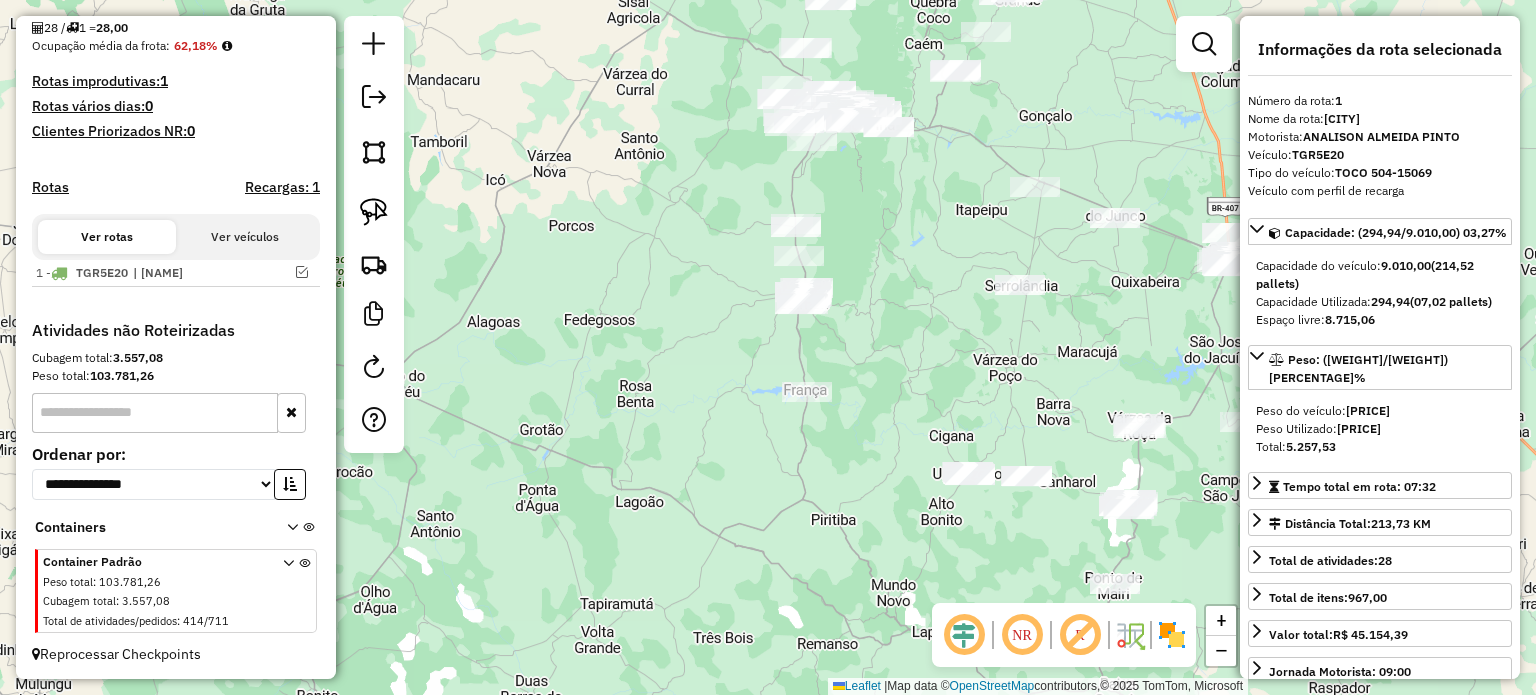 drag, startPoint x: 657, startPoint y: 455, endPoint x: 610, endPoint y: 322, distance: 141.06027 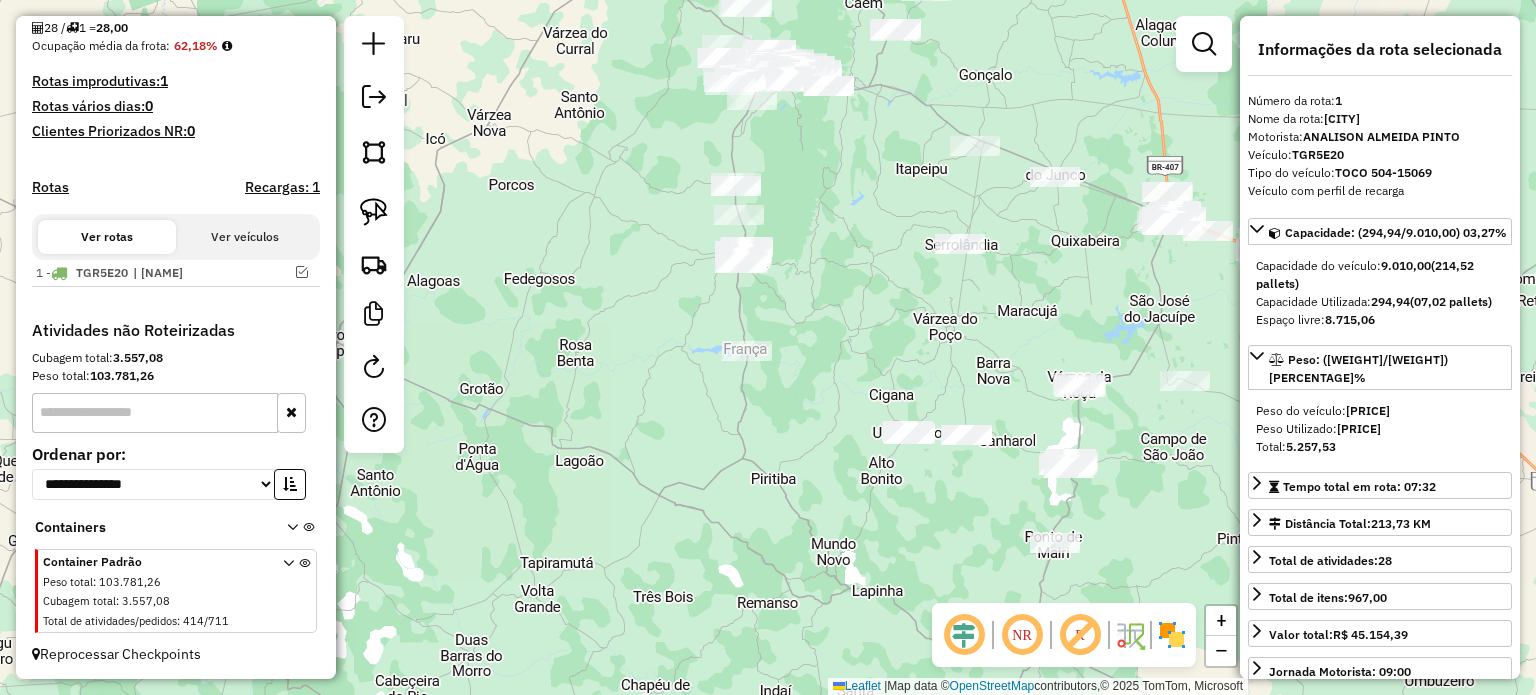 drag, startPoint x: 592, startPoint y: 368, endPoint x: 580, endPoint y: 507, distance: 139.51703 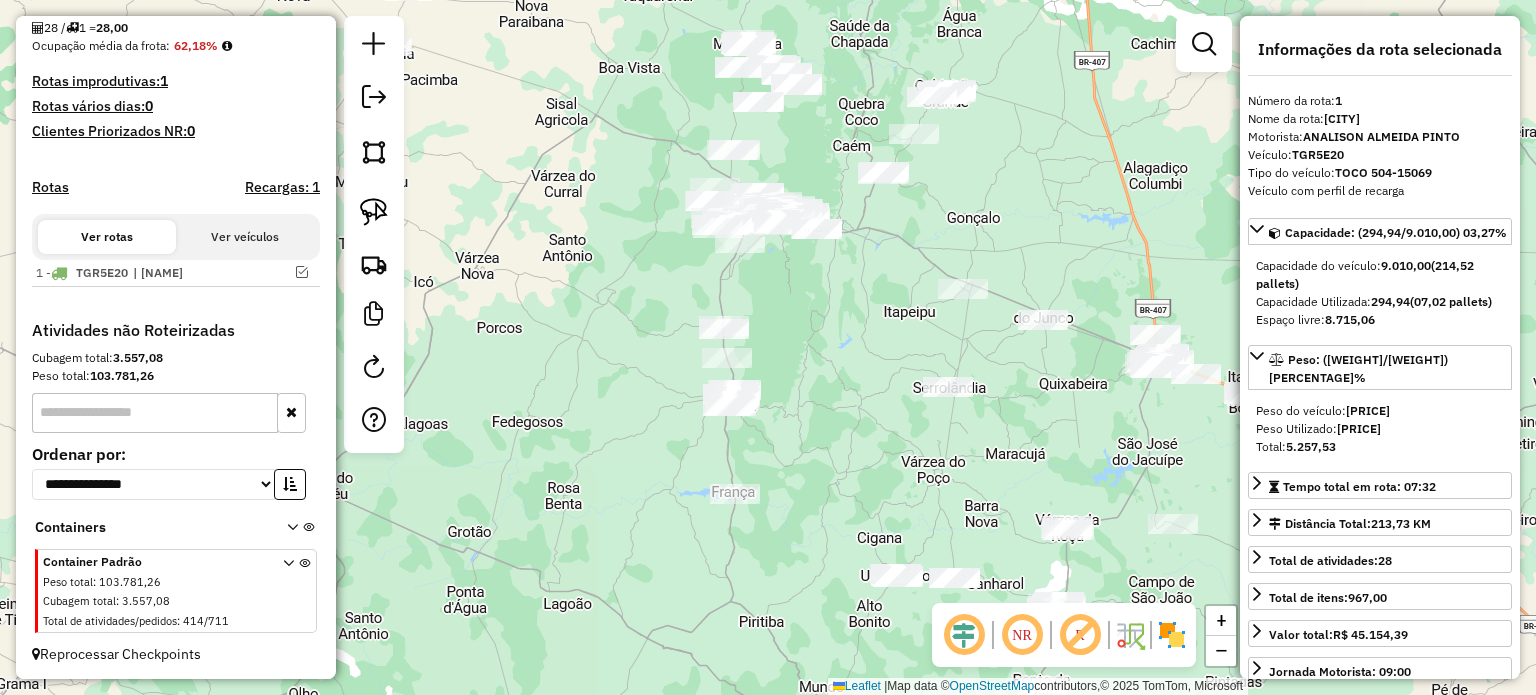drag, startPoint x: 356, startPoint y: 203, endPoint x: 397, endPoint y: 219, distance: 44.011364 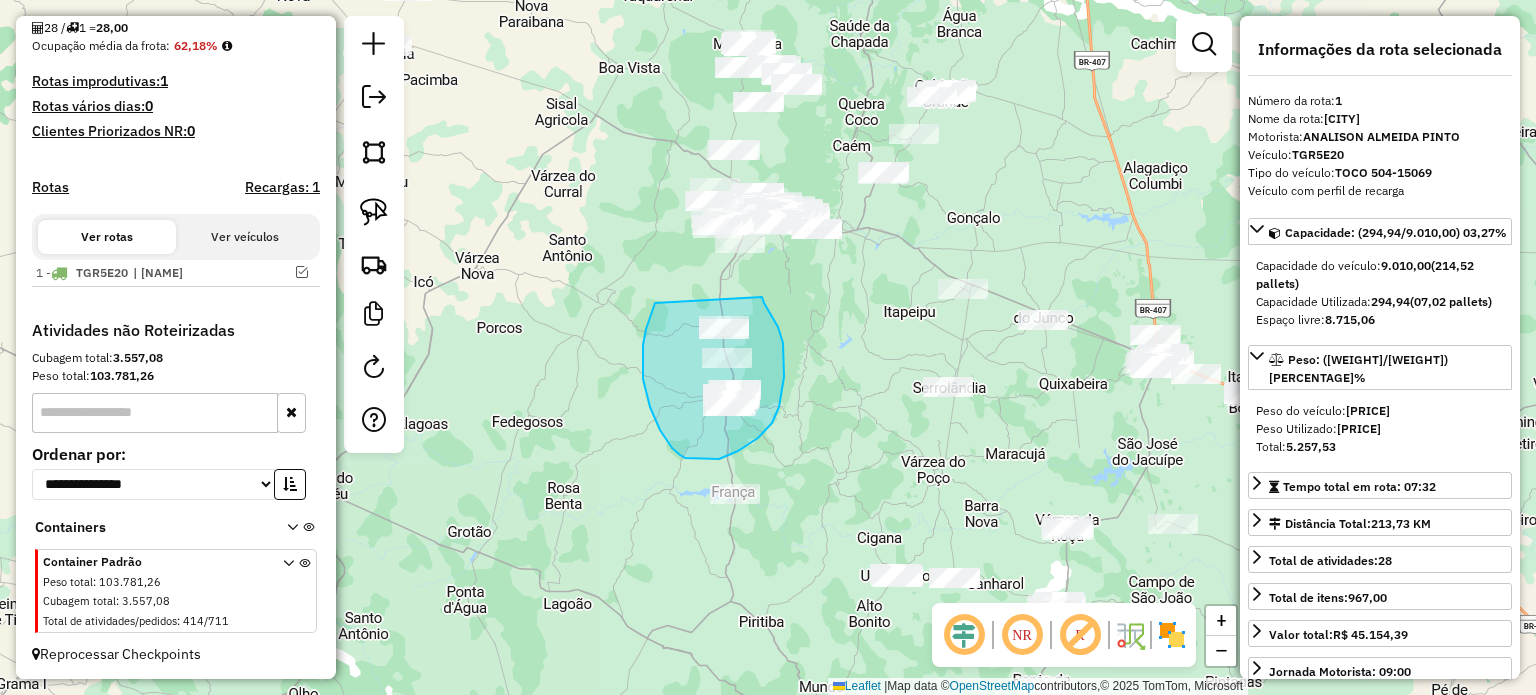drag, startPoint x: 650, startPoint y: 316, endPoint x: 762, endPoint y: 297, distance: 113.600174 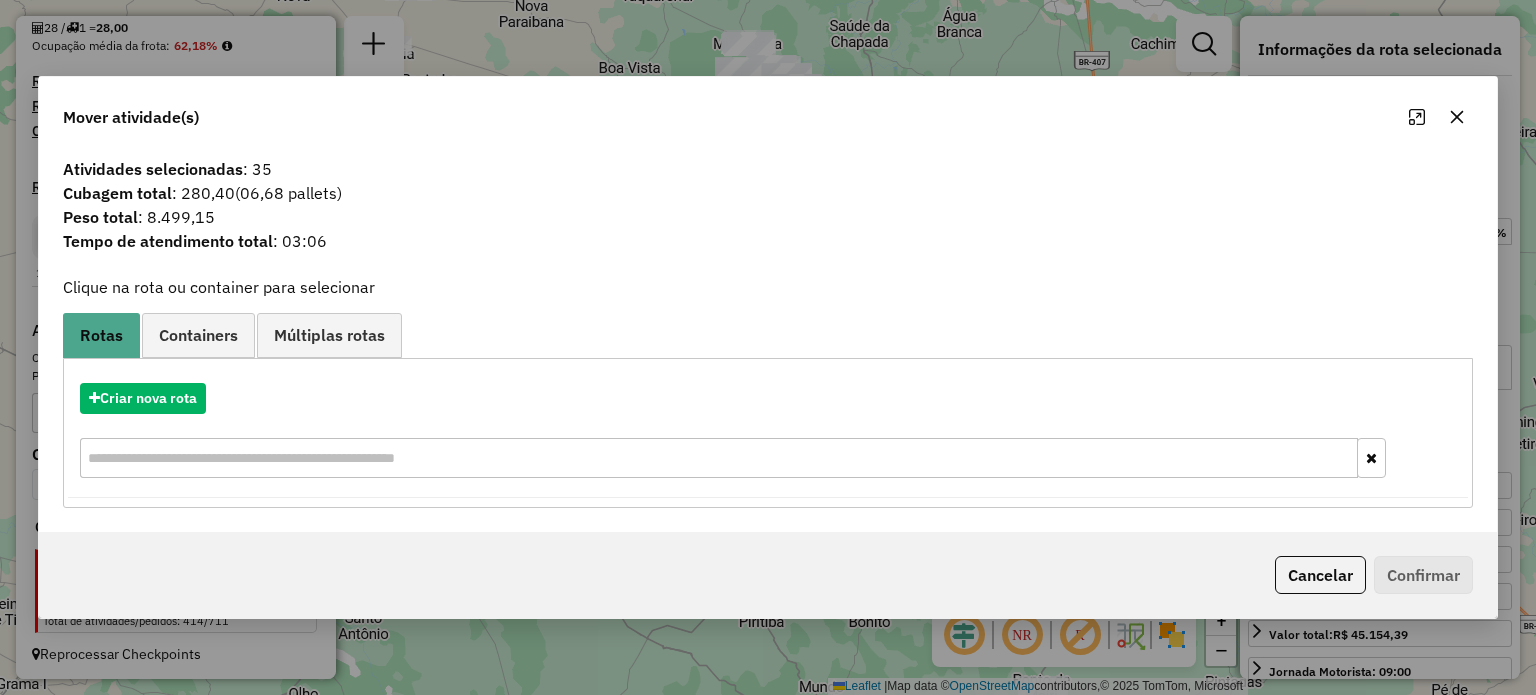 click 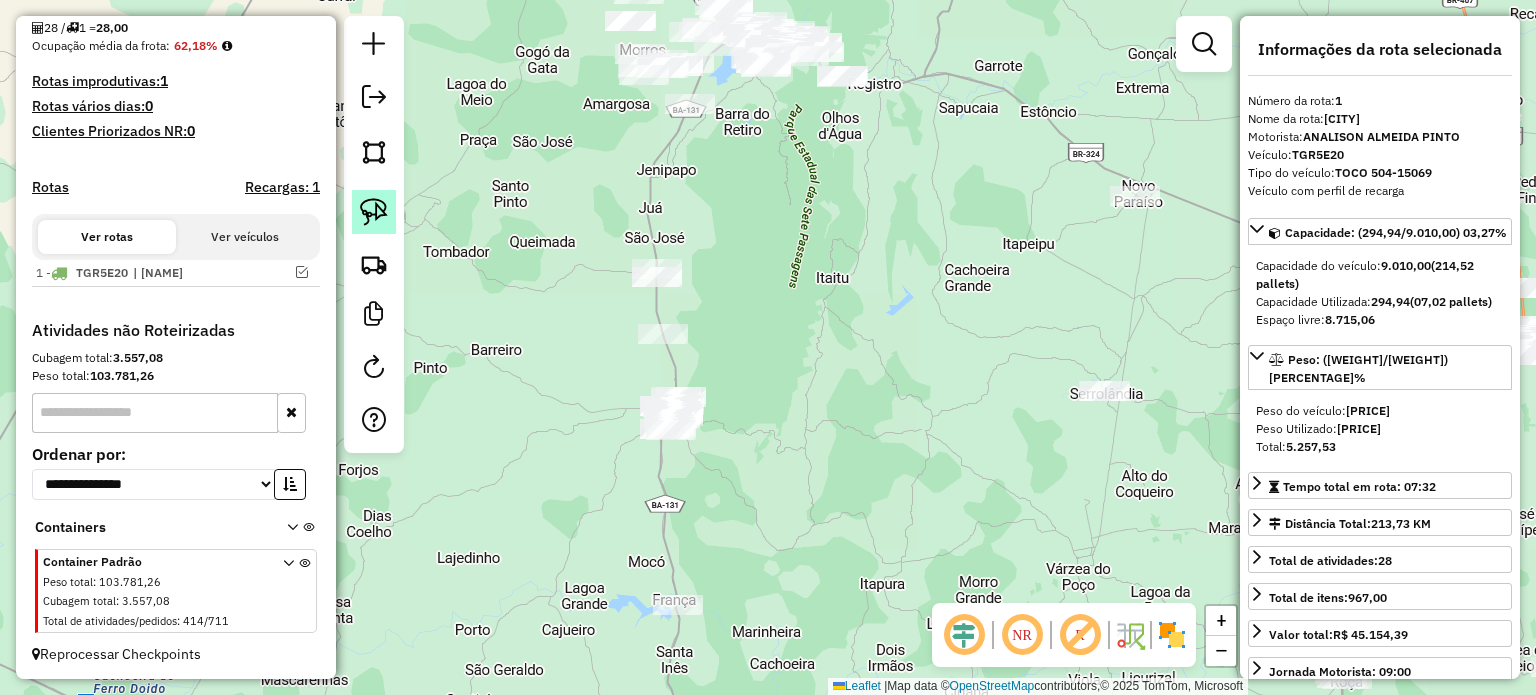 click 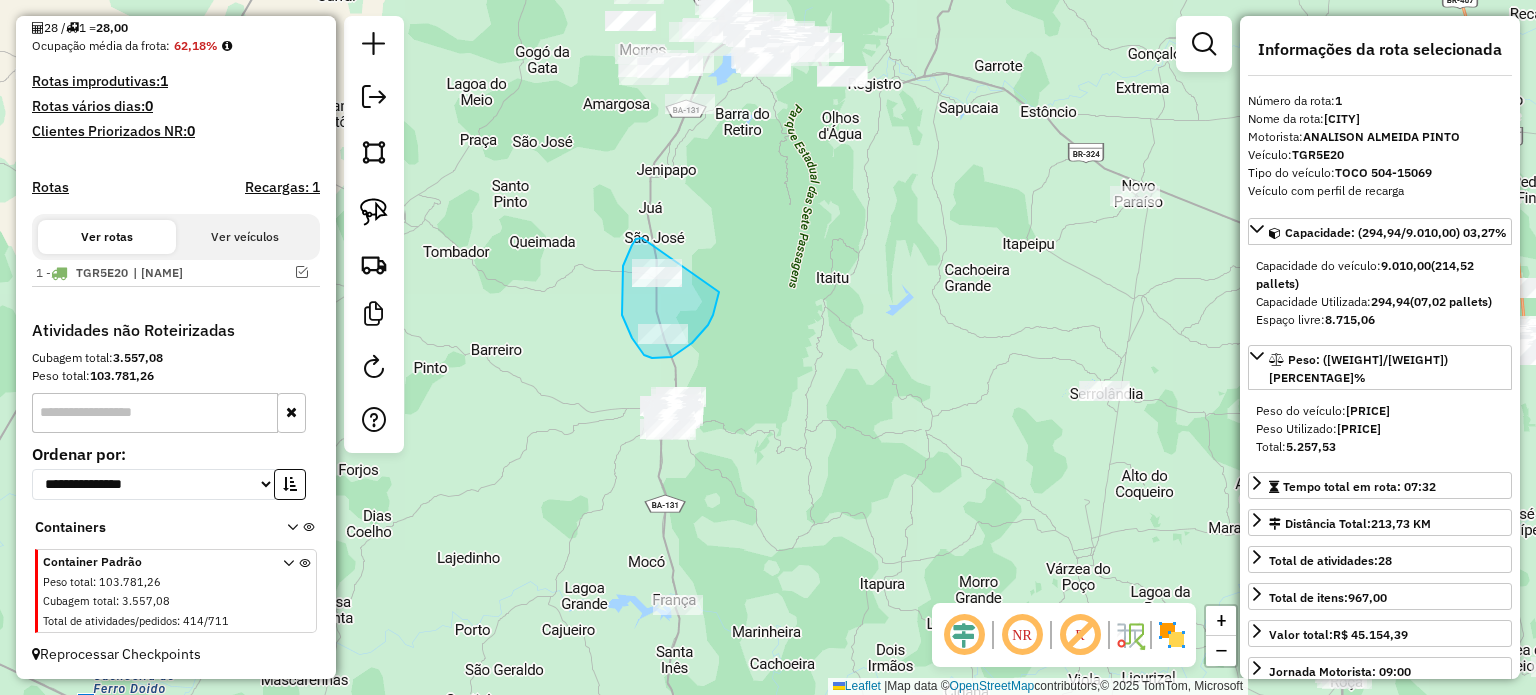drag, startPoint x: 636, startPoint y: 239, endPoint x: 724, endPoint y: 243, distance: 88.09086 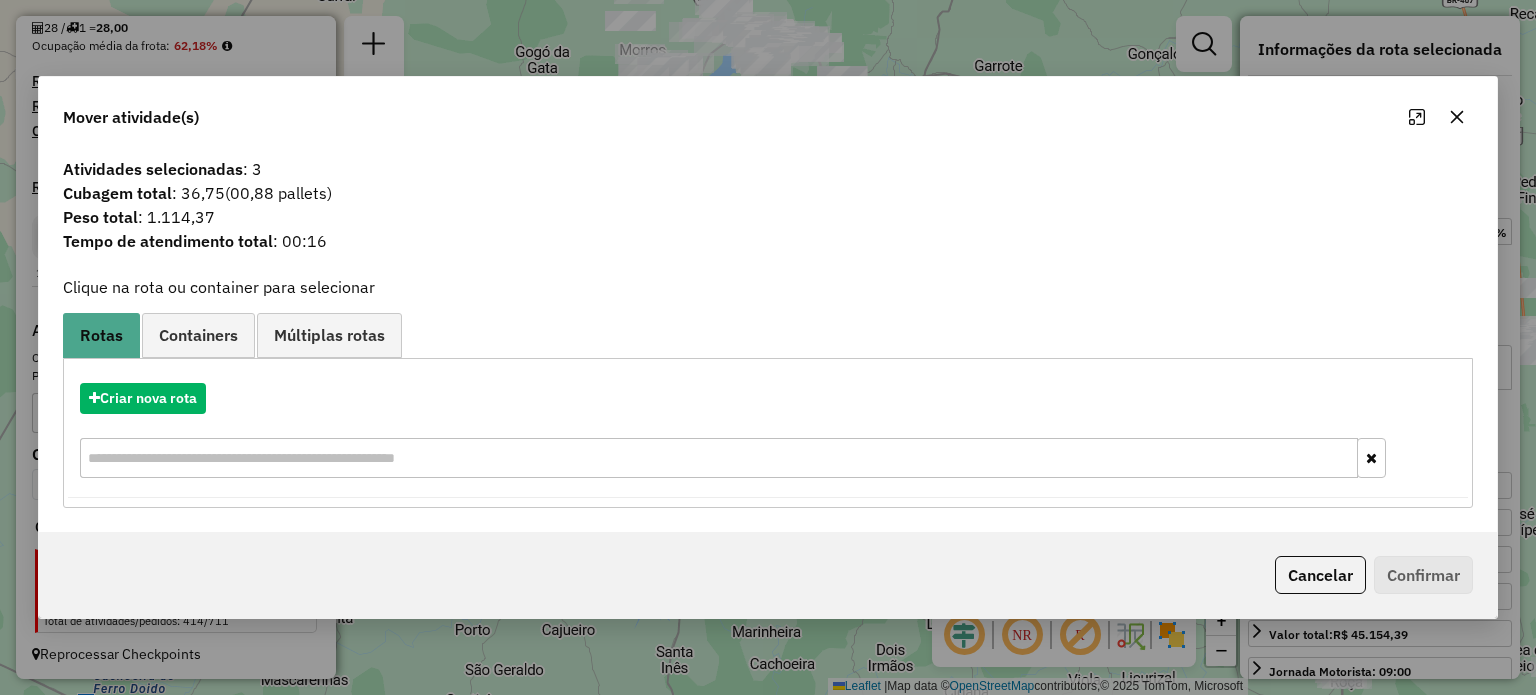 click 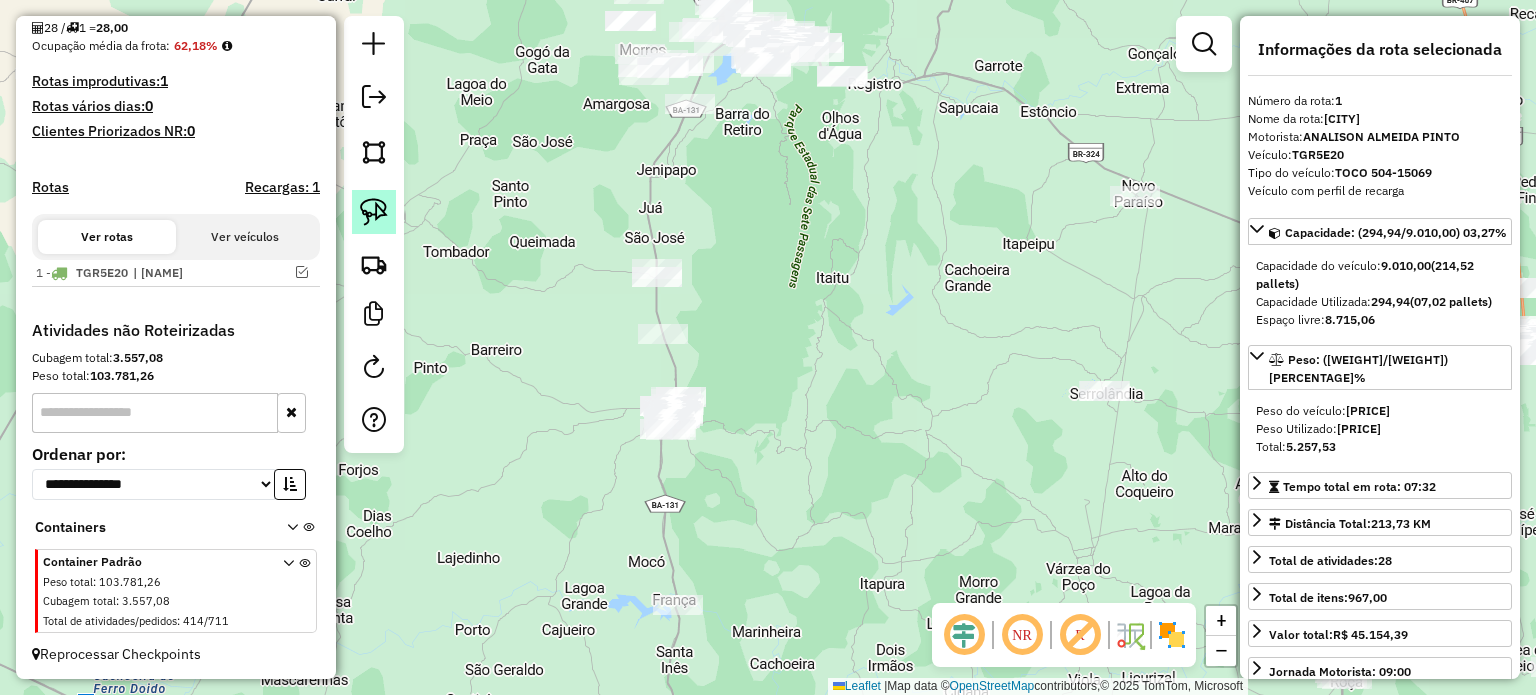 click 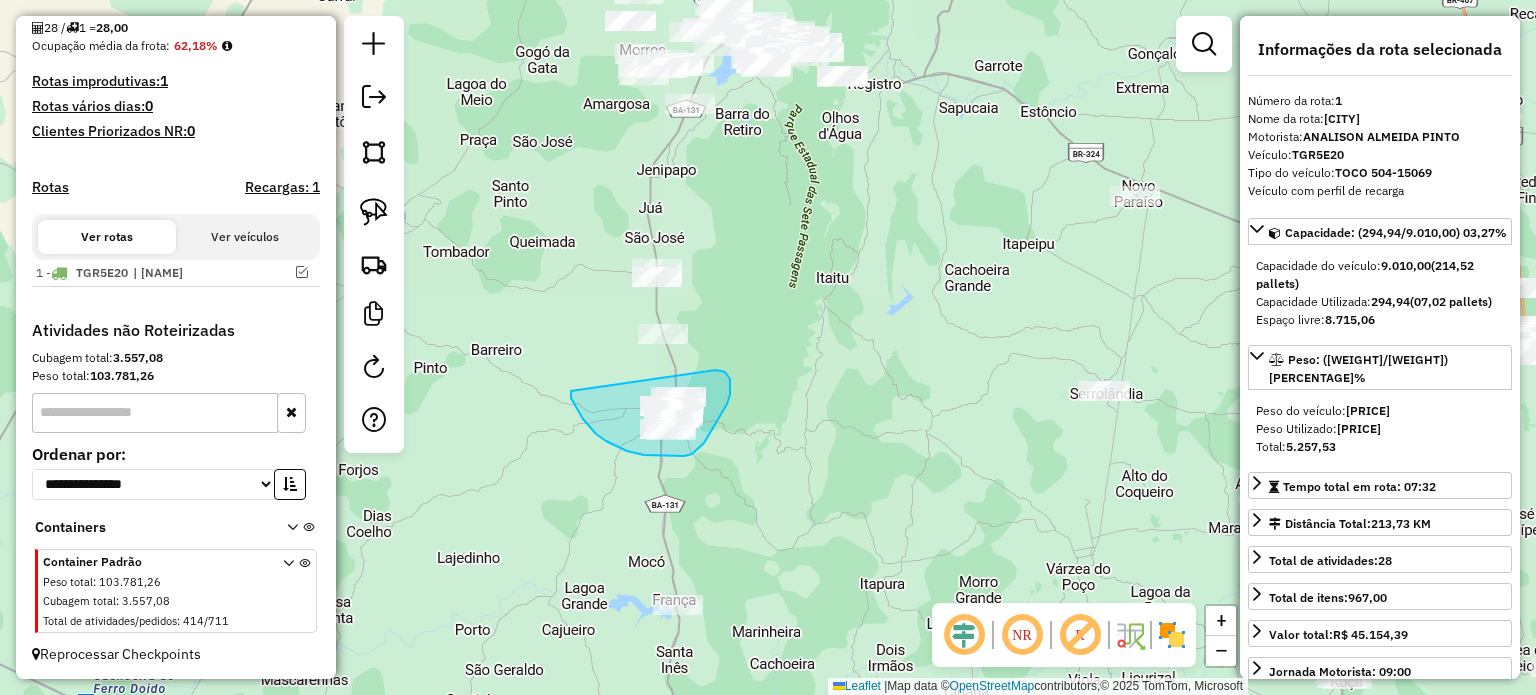 drag, startPoint x: 571, startPoint y: 398, endPoint x: 714, endPoint y: 369, distance: 145.91093 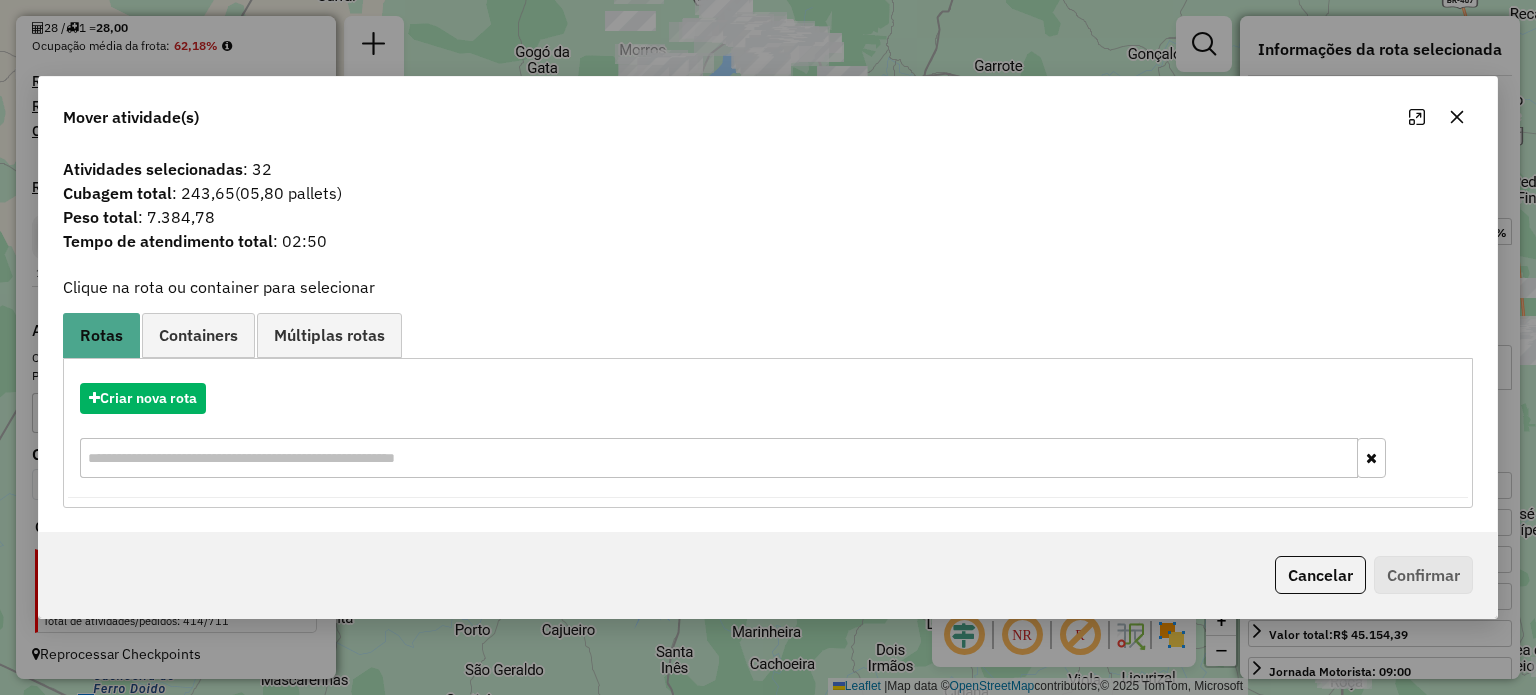 click 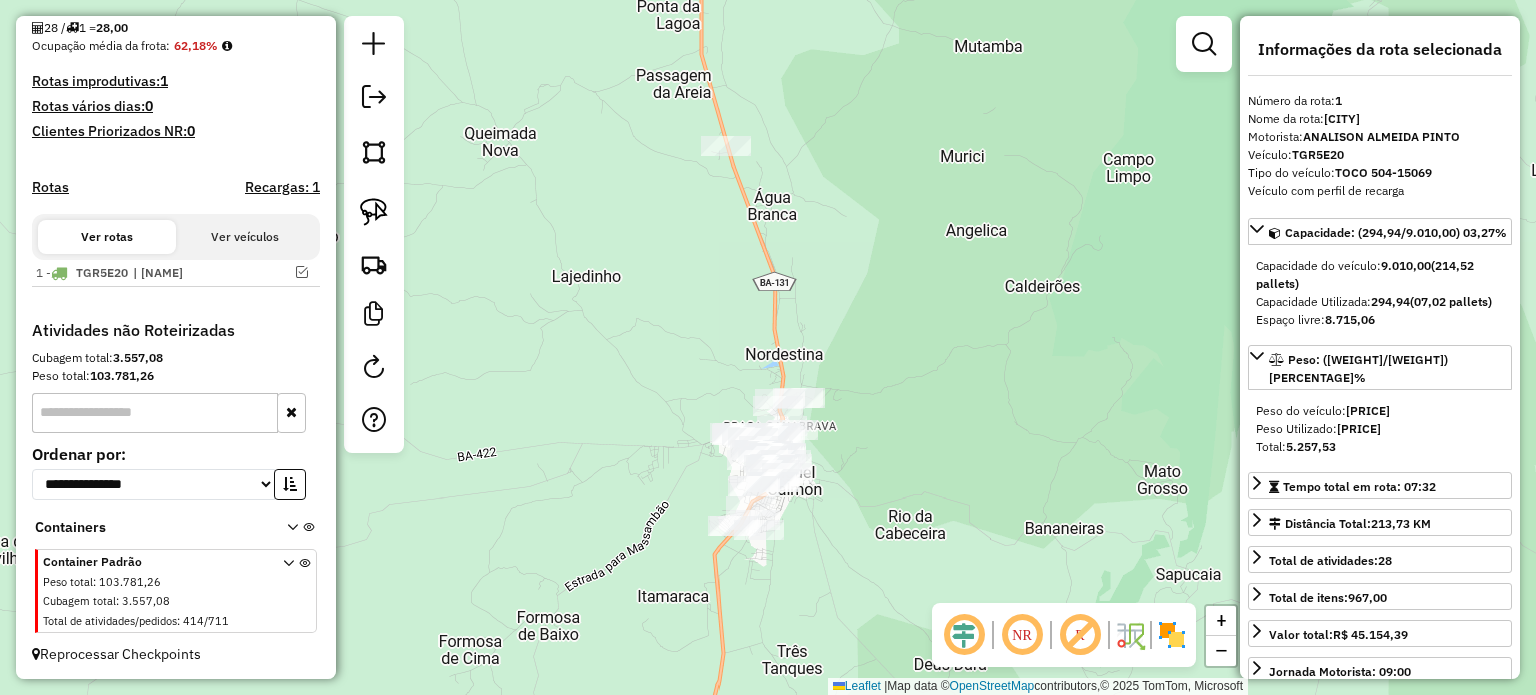 drag, startPoint x: 869, startPoint y: 401, endPoint x: 837, endPoint y: 315, distance: 91.76056 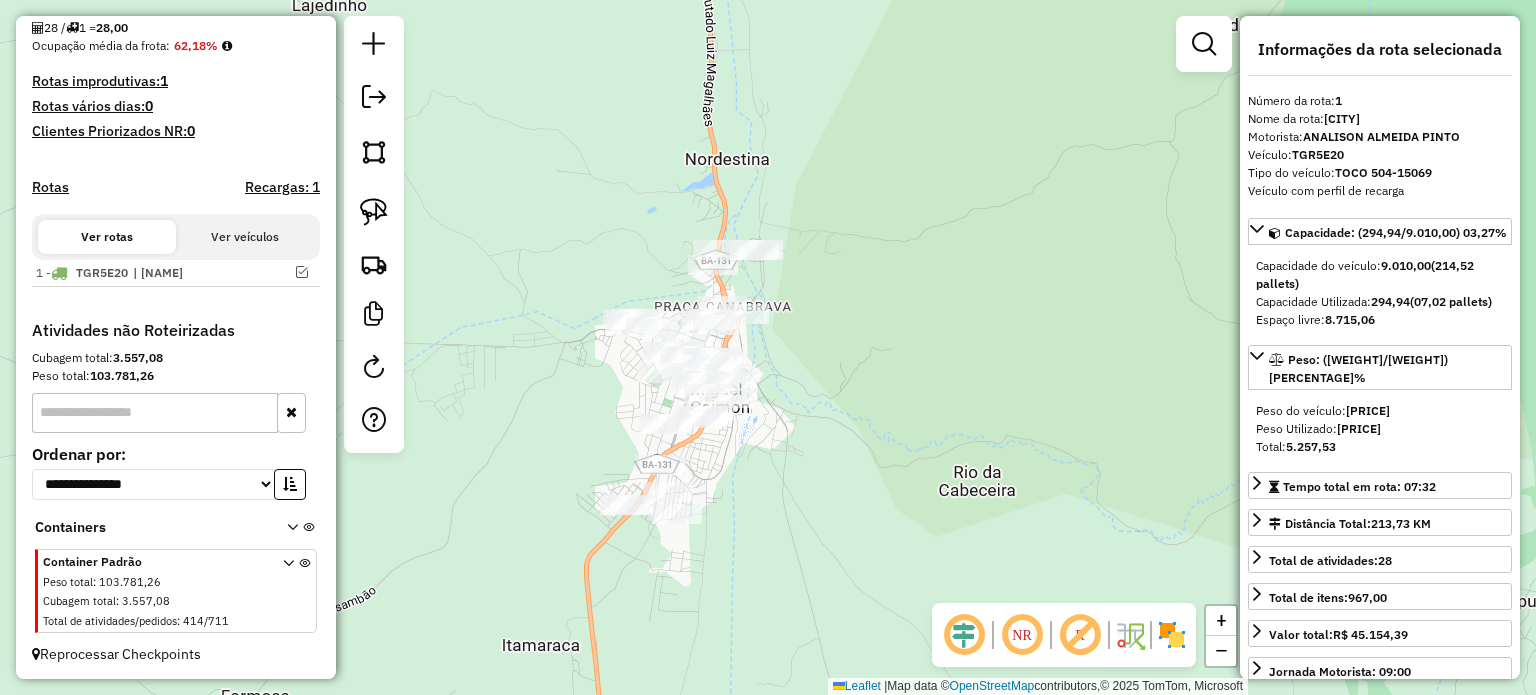 drag, startPoint x: 808, startPoint y: 358, endPoint x: 816, endPoint y: 299, distance: 59.5399 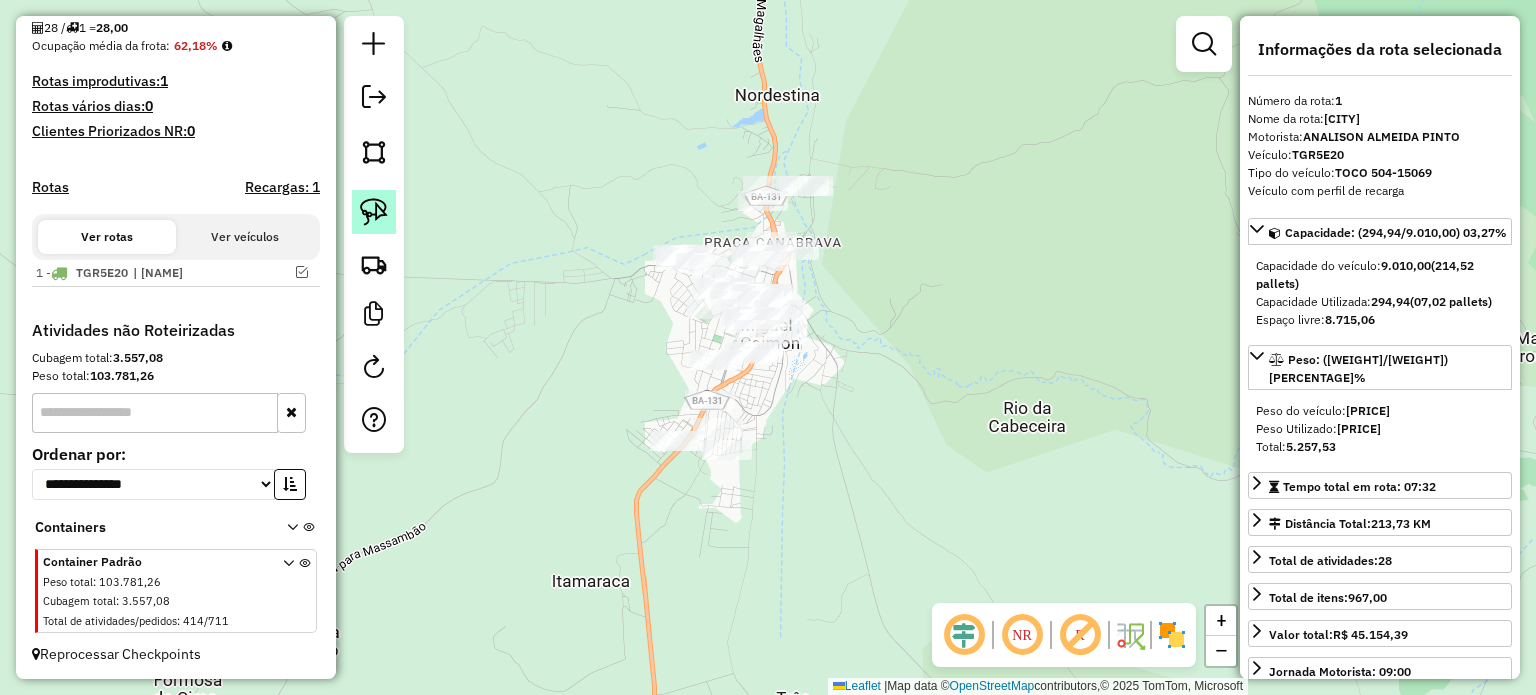 click 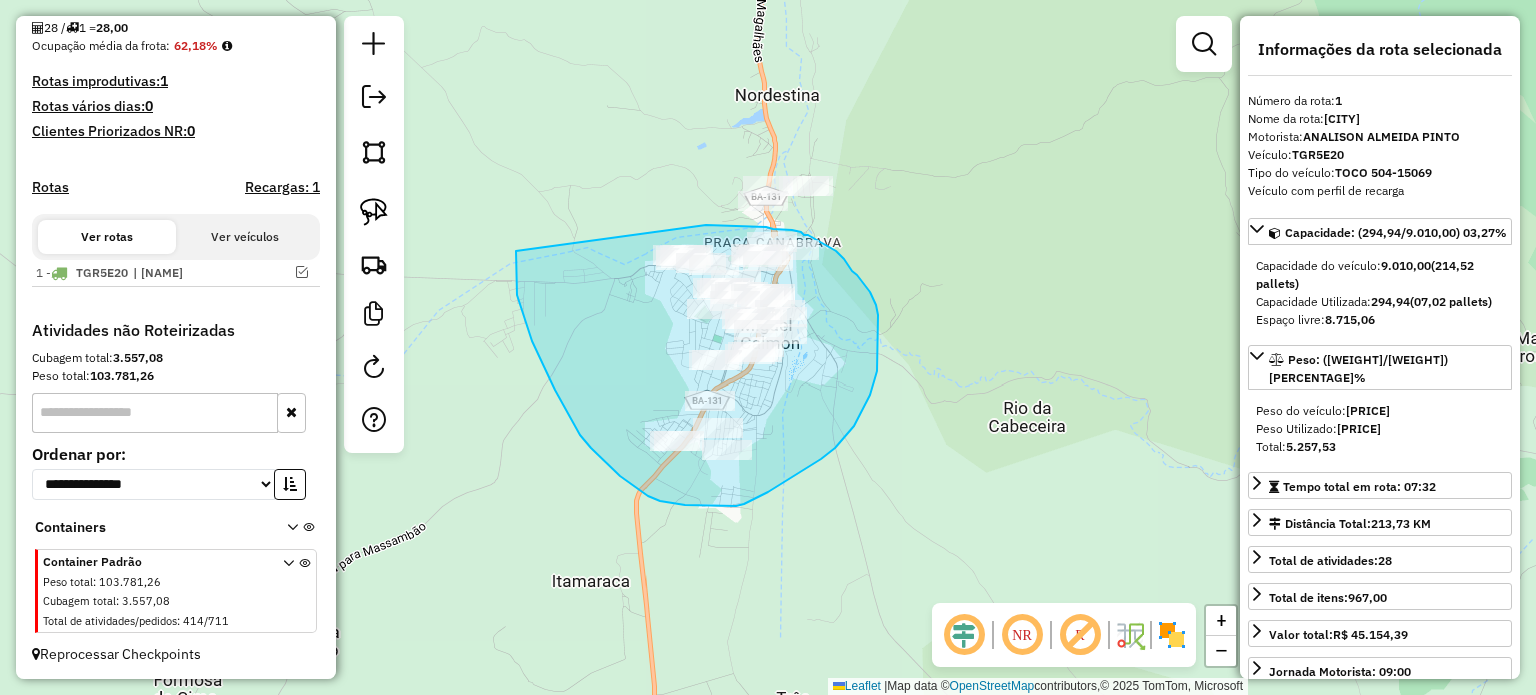 drag, startPoint x: 516, startPoint y: 251, endPoint x: 706, endPoint y: 225, distance: 191.77069 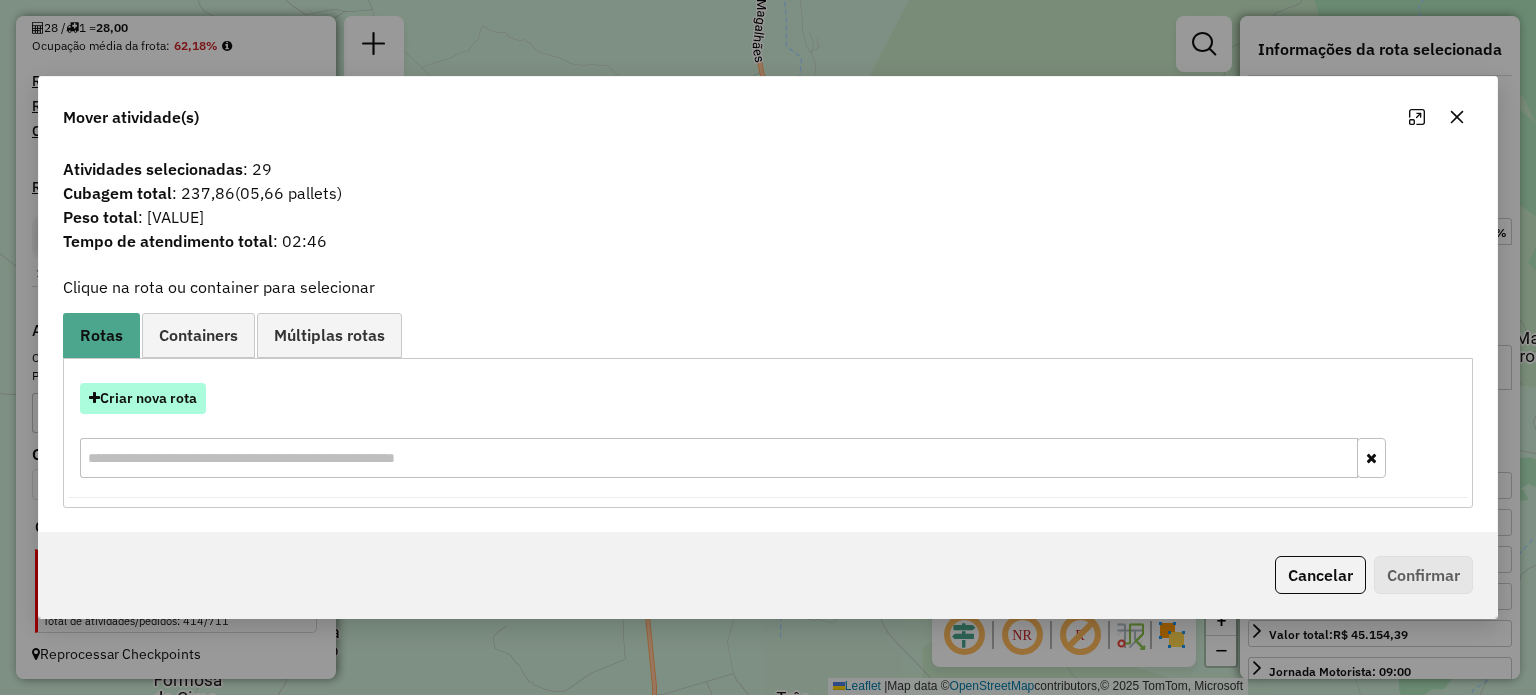 click on "Criar nova rota" at bounding box center [143, 398] 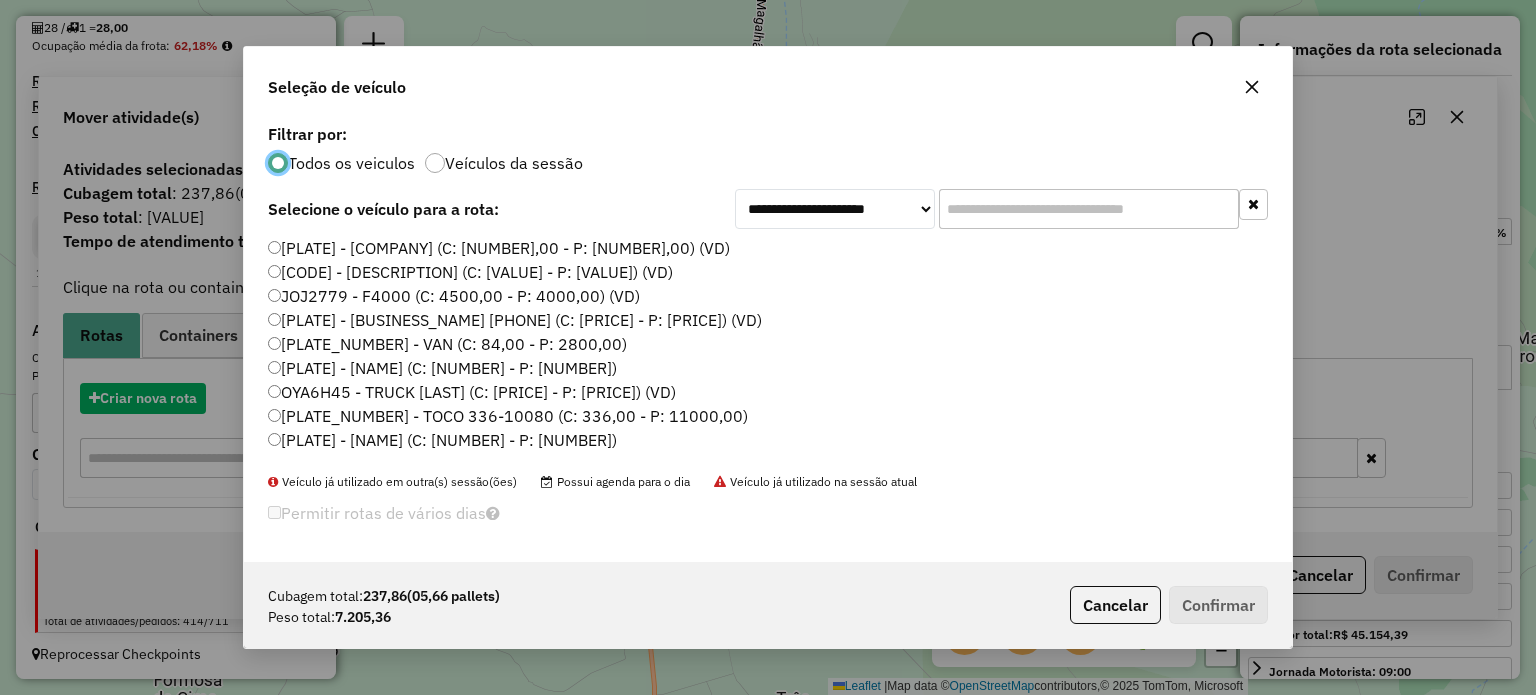 scroll, scrollTop: 10, scrollLeft: 6, axis: both 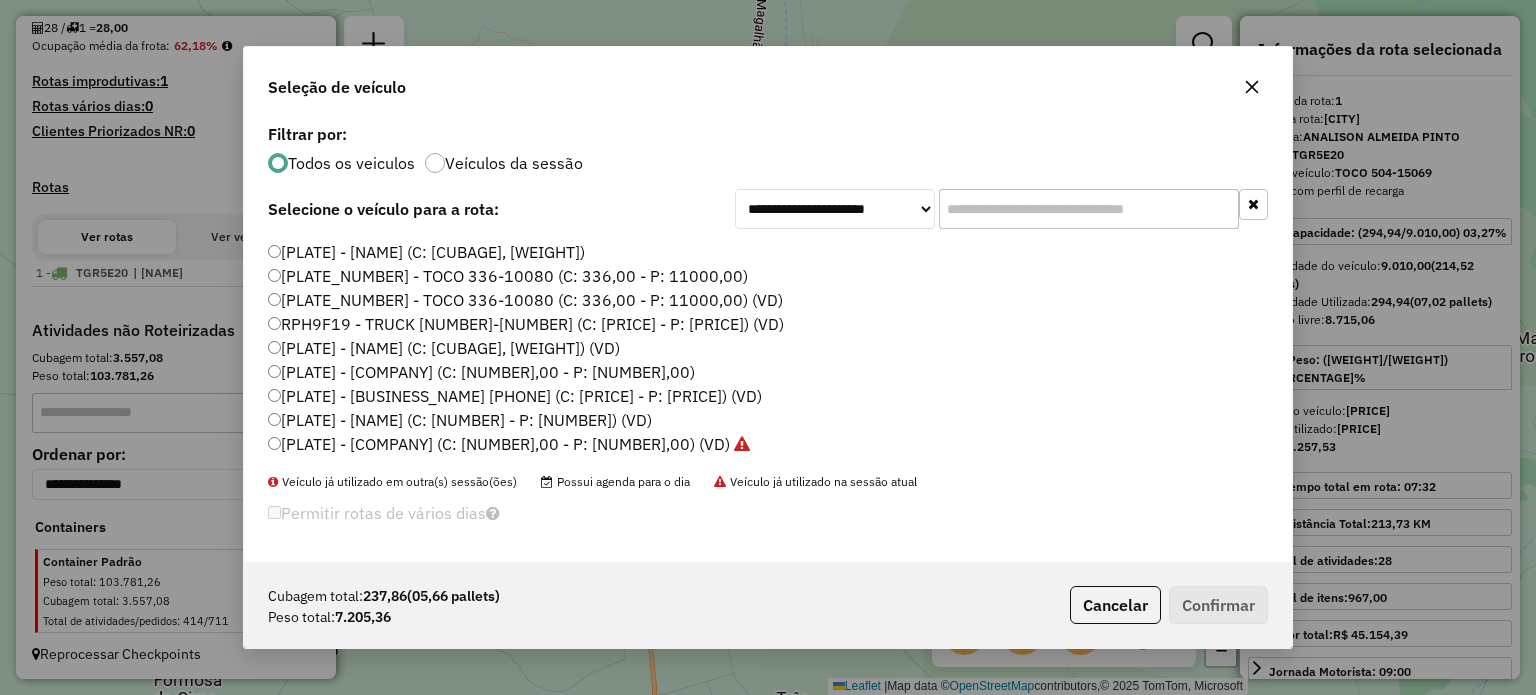 click on "[PLATE] - [NAME] (C: [CUBAGE], [WEIGHT]) (VD)" 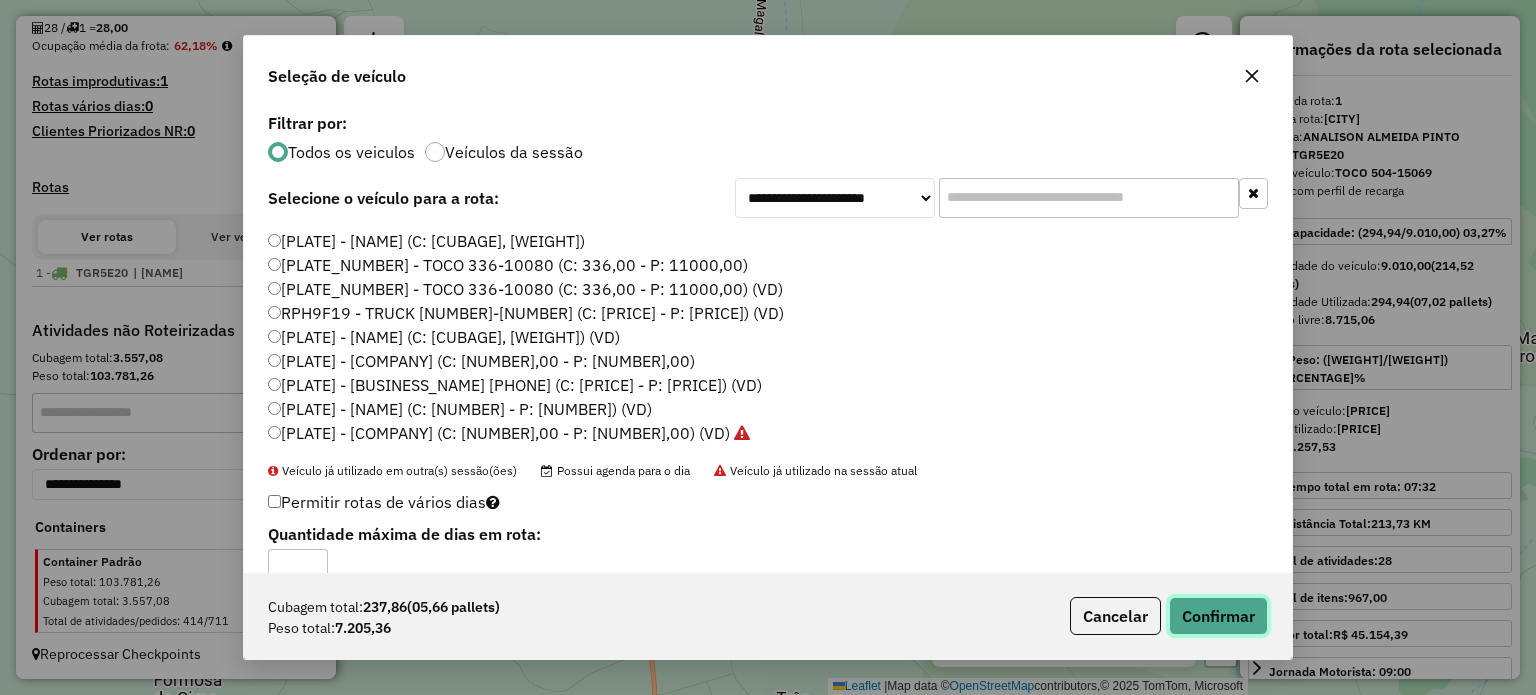 click on "Confirmar" 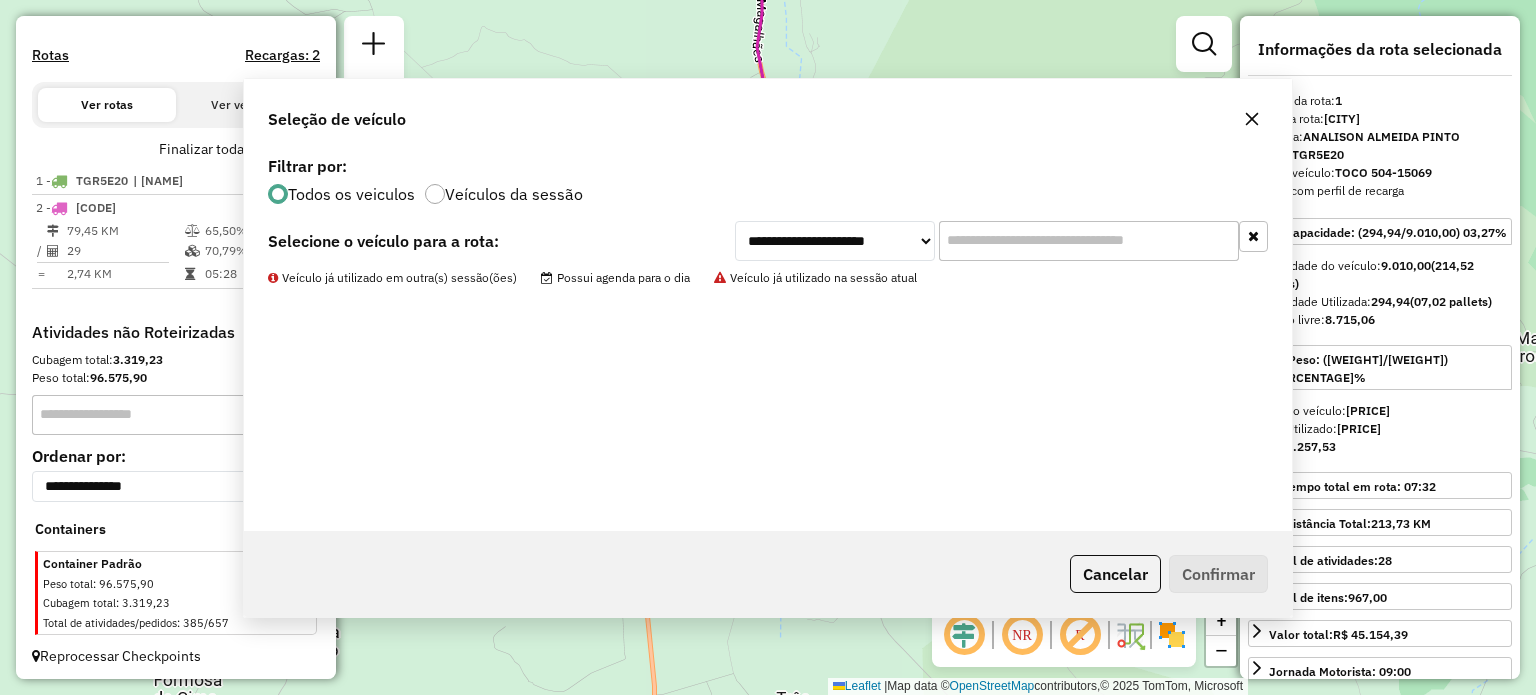scroll, scrollTop: 624, scrollLeft: 0, axis: vertical 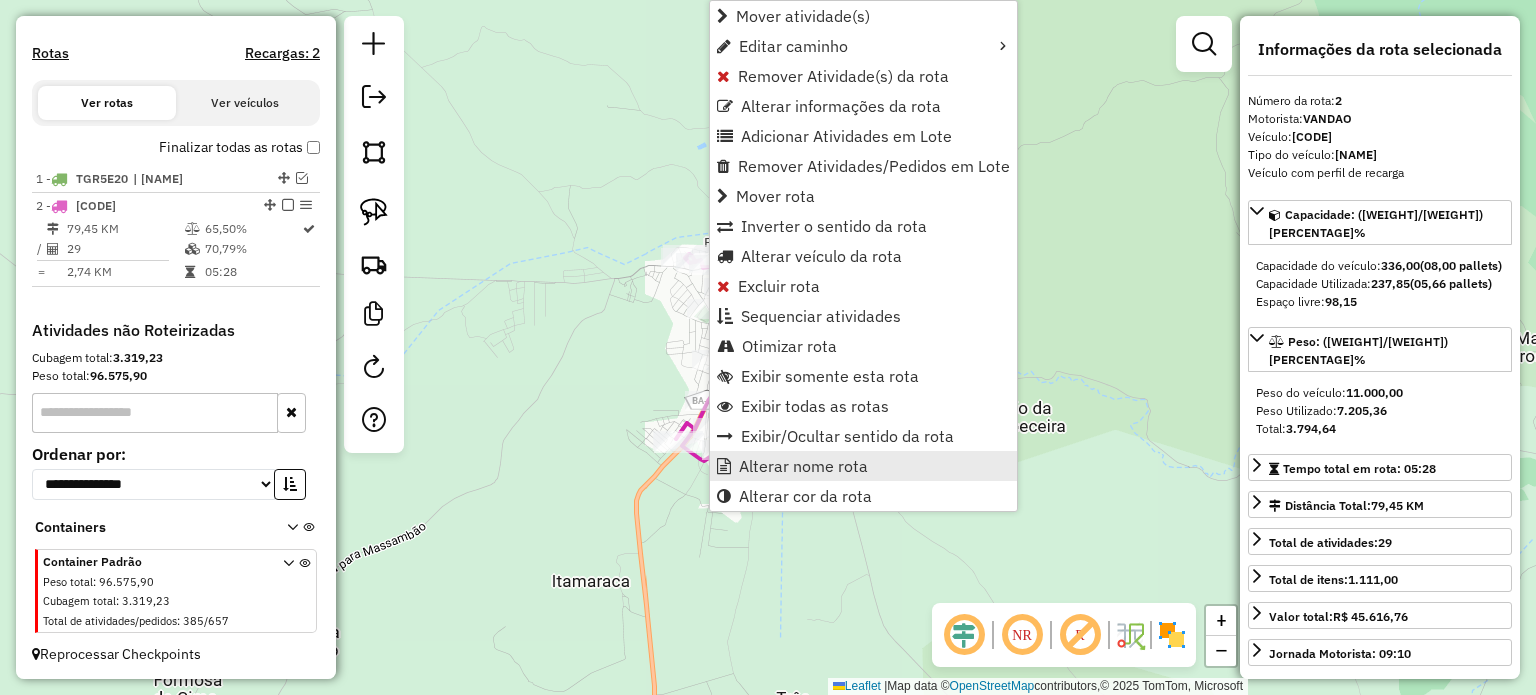 click on "Alterar nome rota" at bounding box center (803, 466) 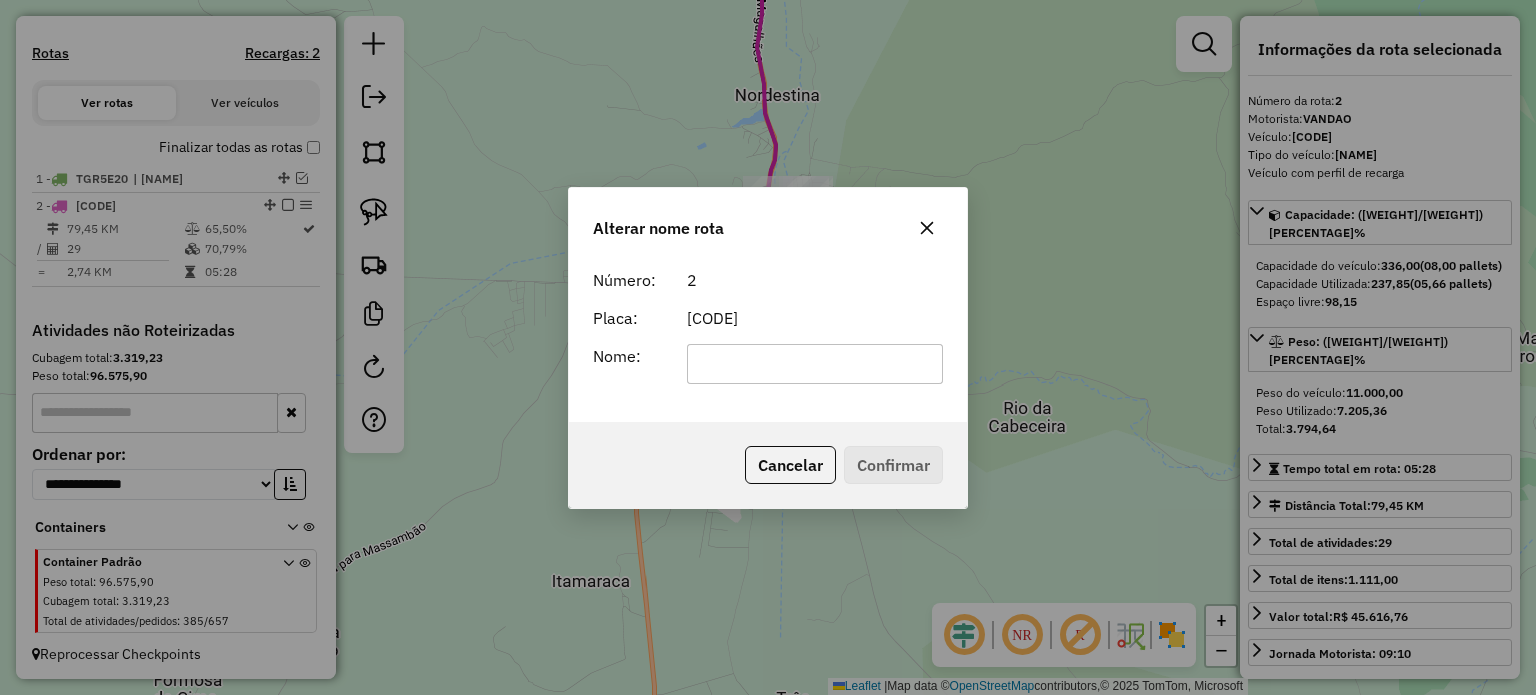 click 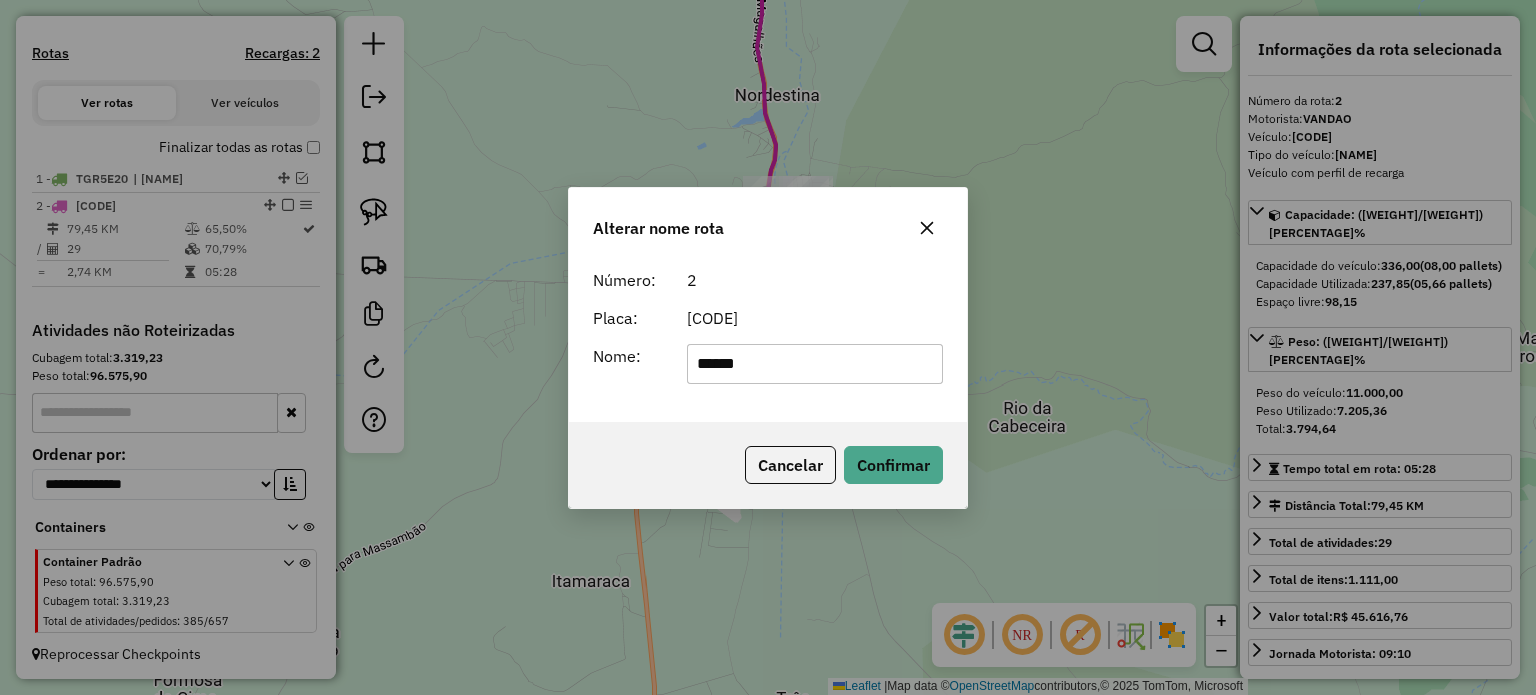 type on "**********" 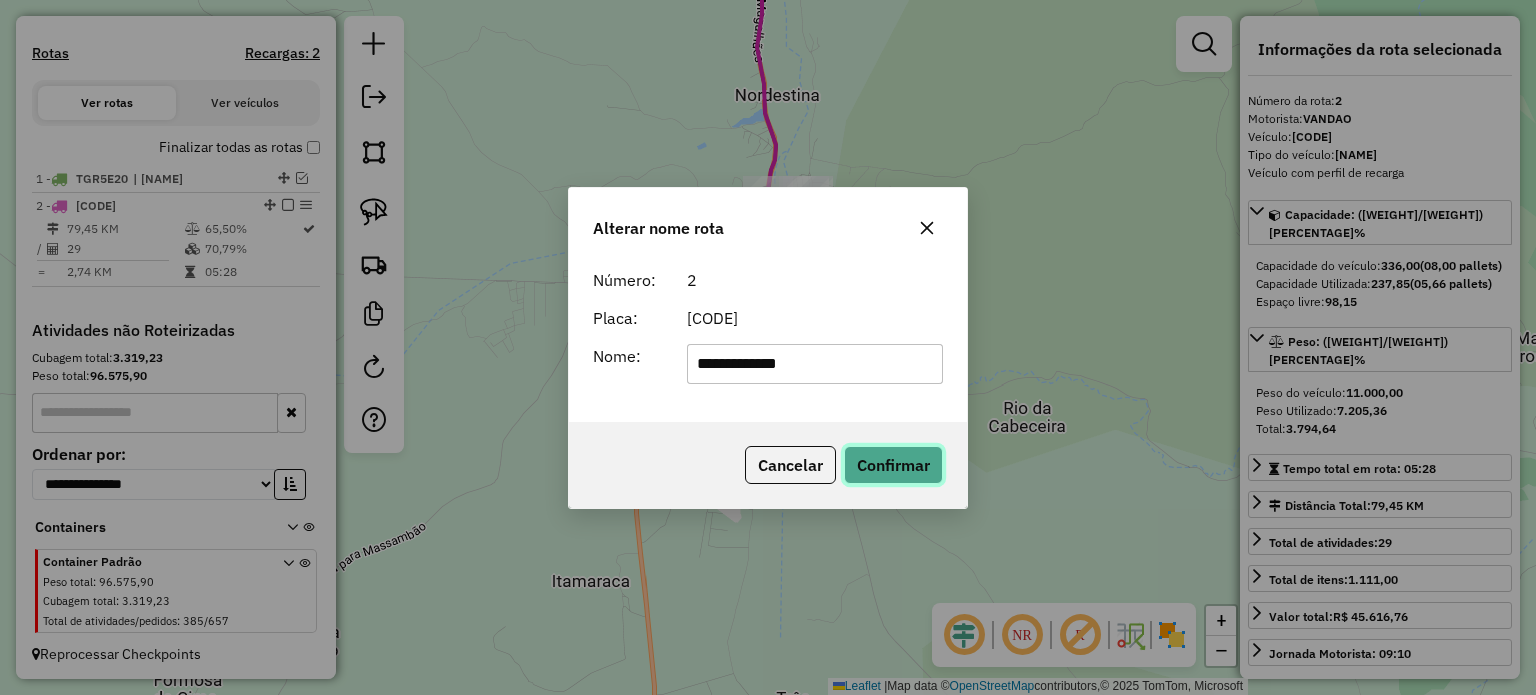 click on "Confirmar" 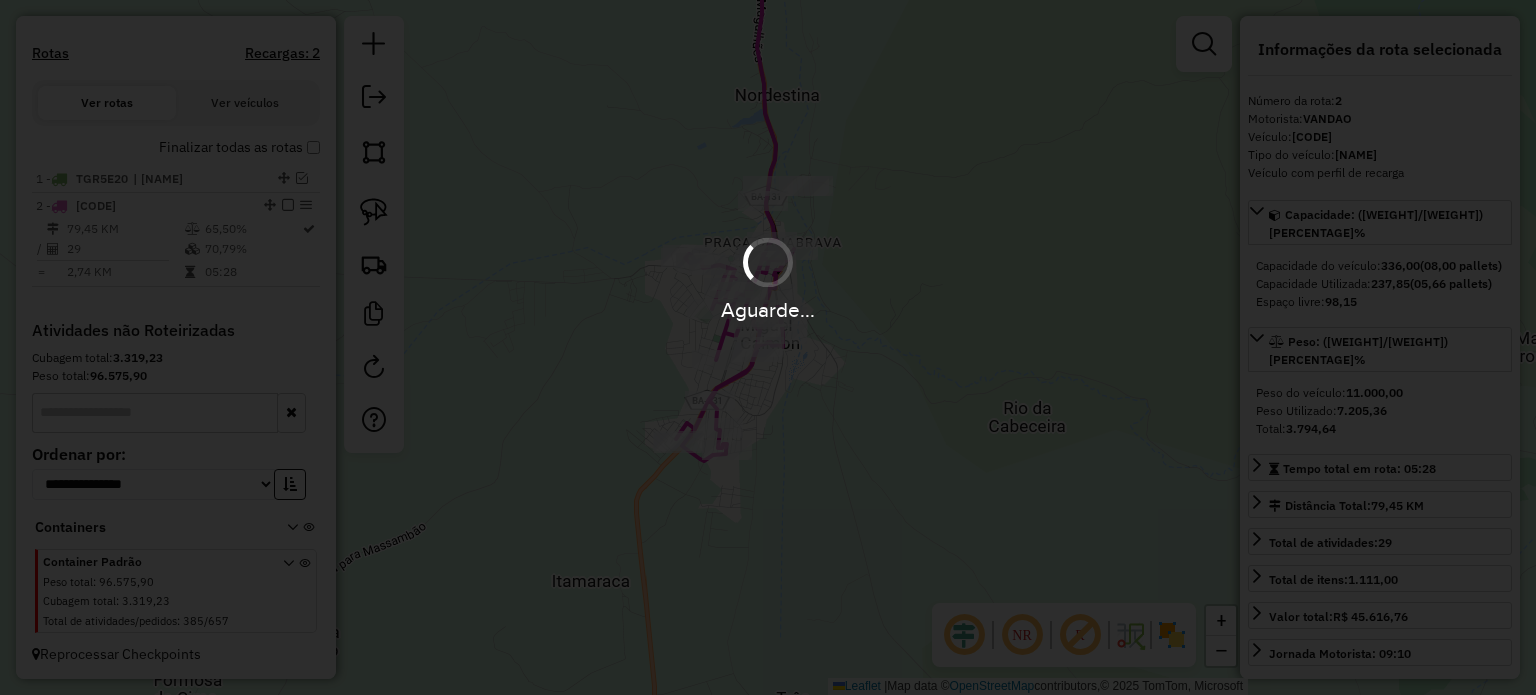 type 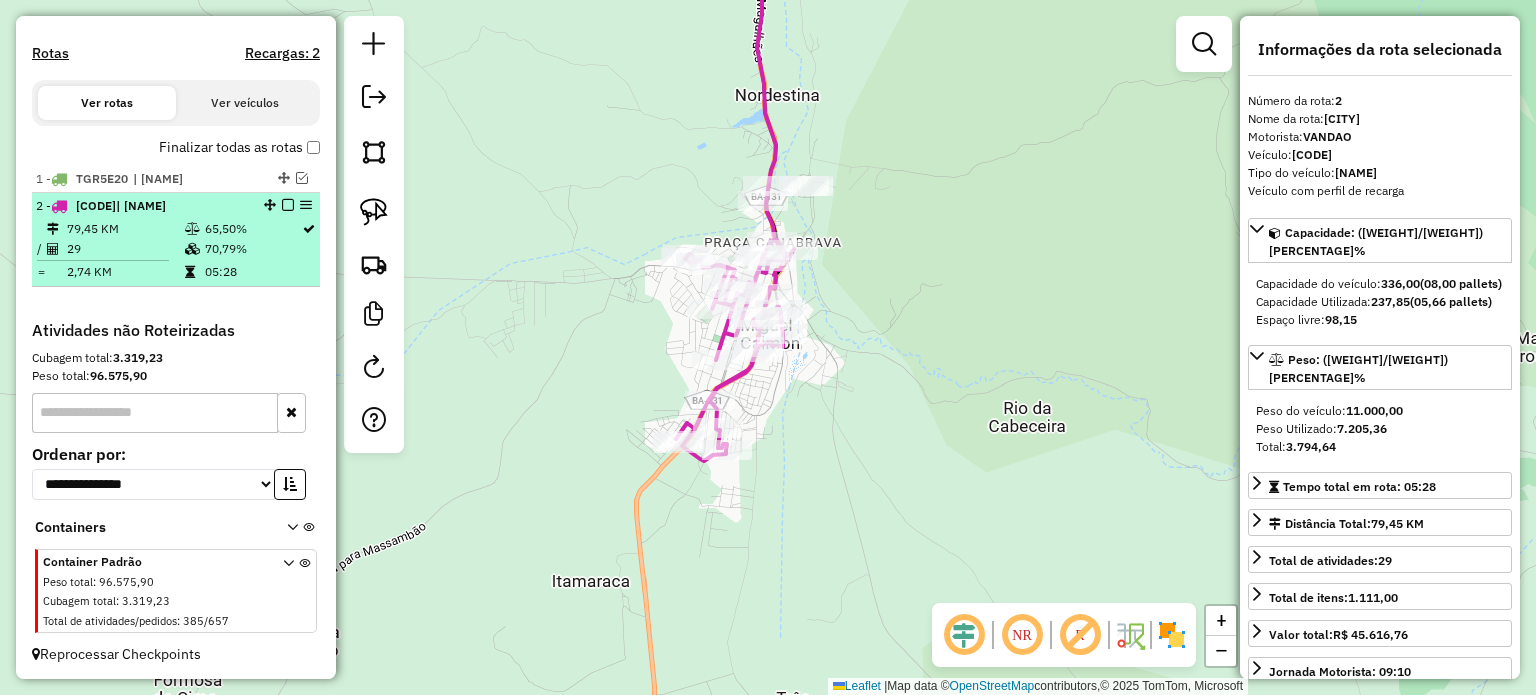 click at bounding box center [288, 205] 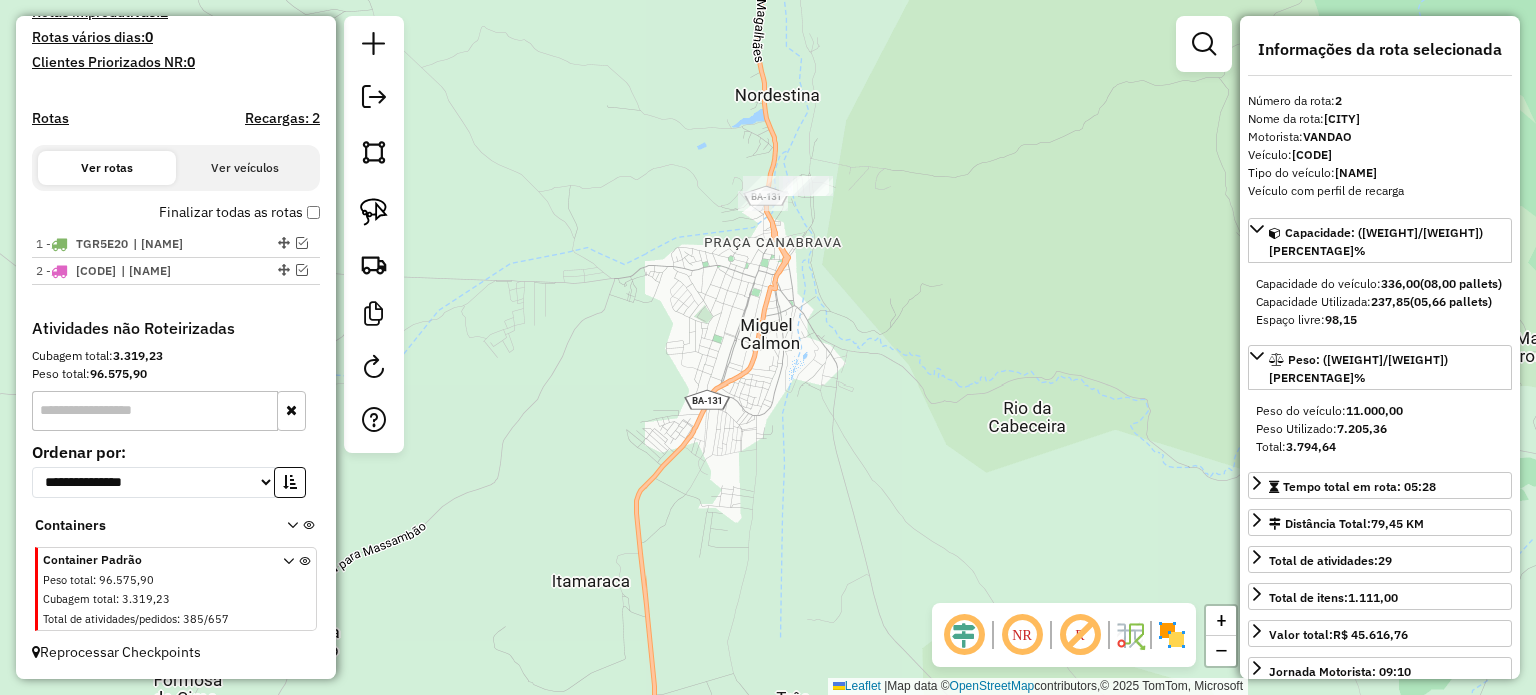 scroll, scrollTop: 557, scrollLeft: 0, axis: vertical 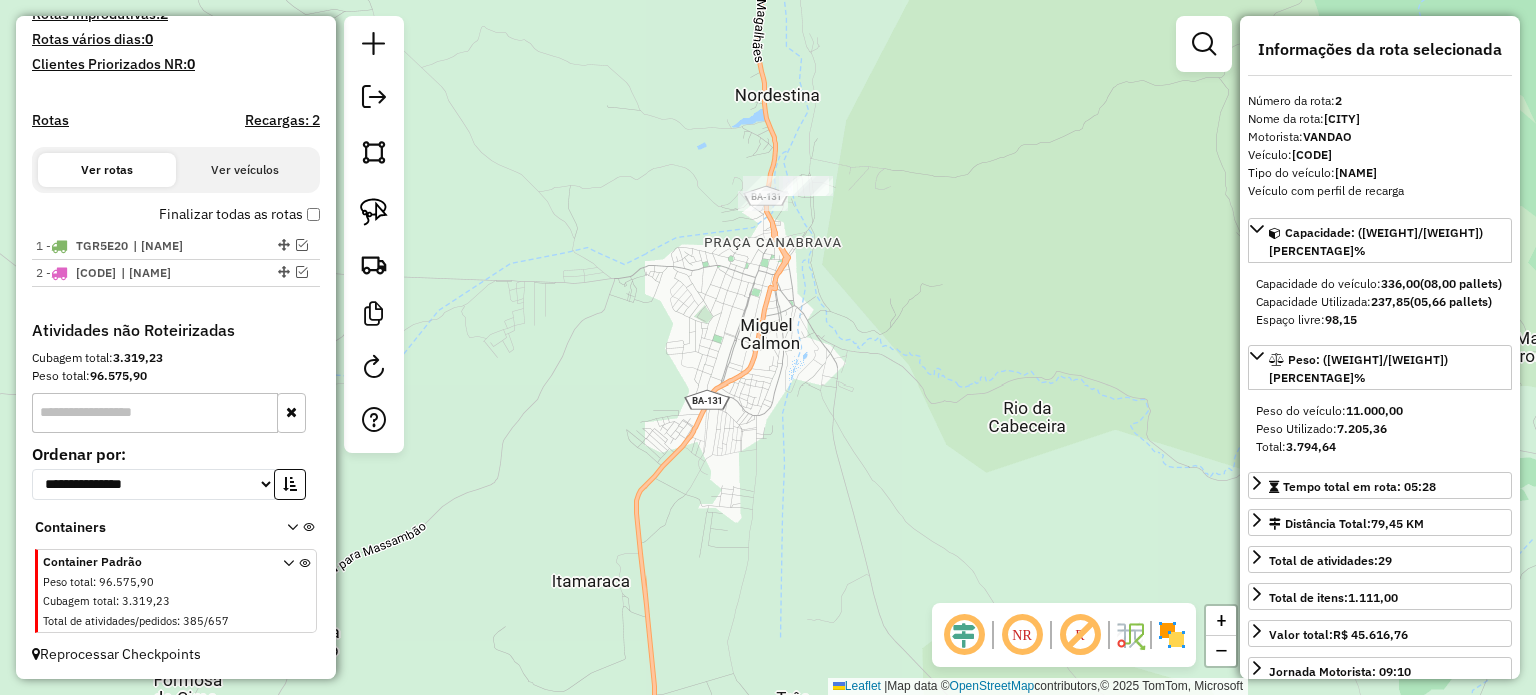 drag, startPoint x: 577, startPoint y: 208, endPoint x: 545, endPoint y: 395, distance: 189.71822 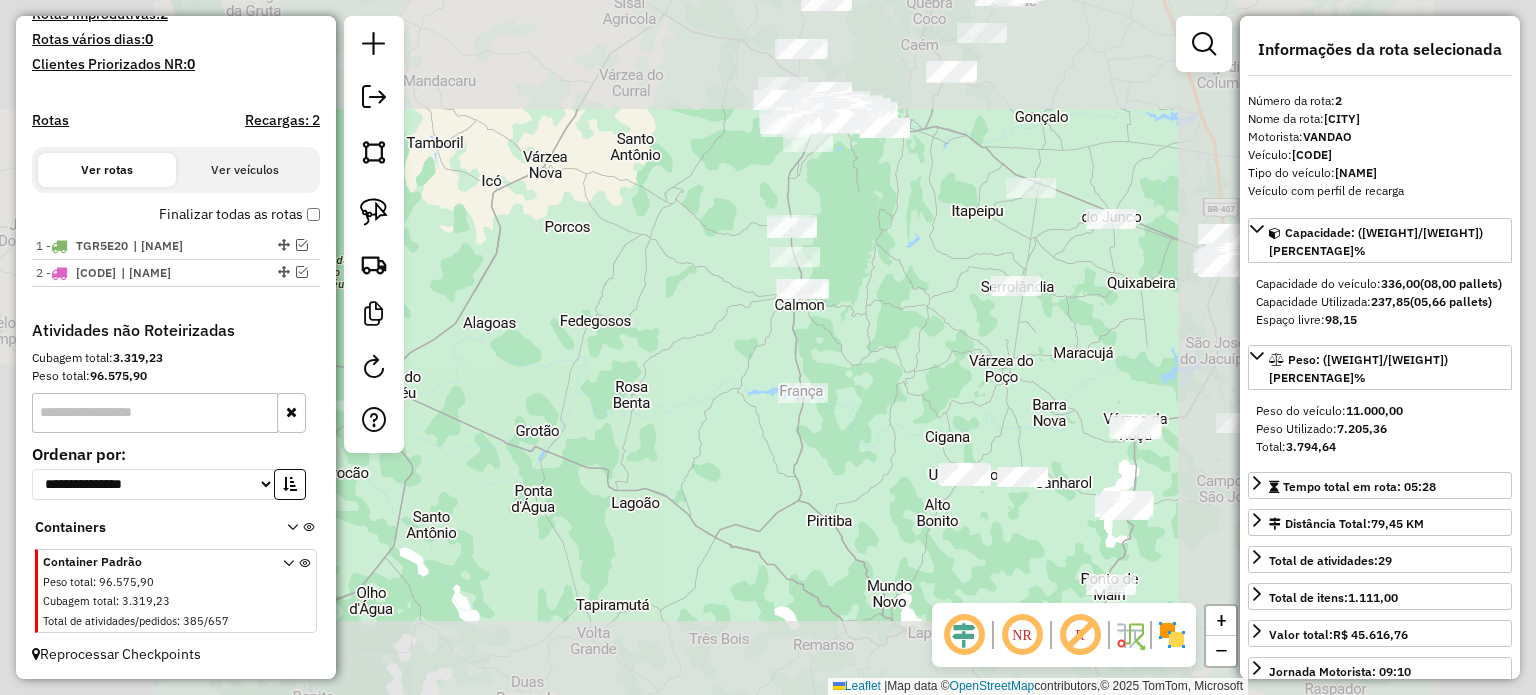 drag, startPoint x: 911, startPoint y: 179, endPoint x: 862, endPoint y: 264, distance: 98.11218 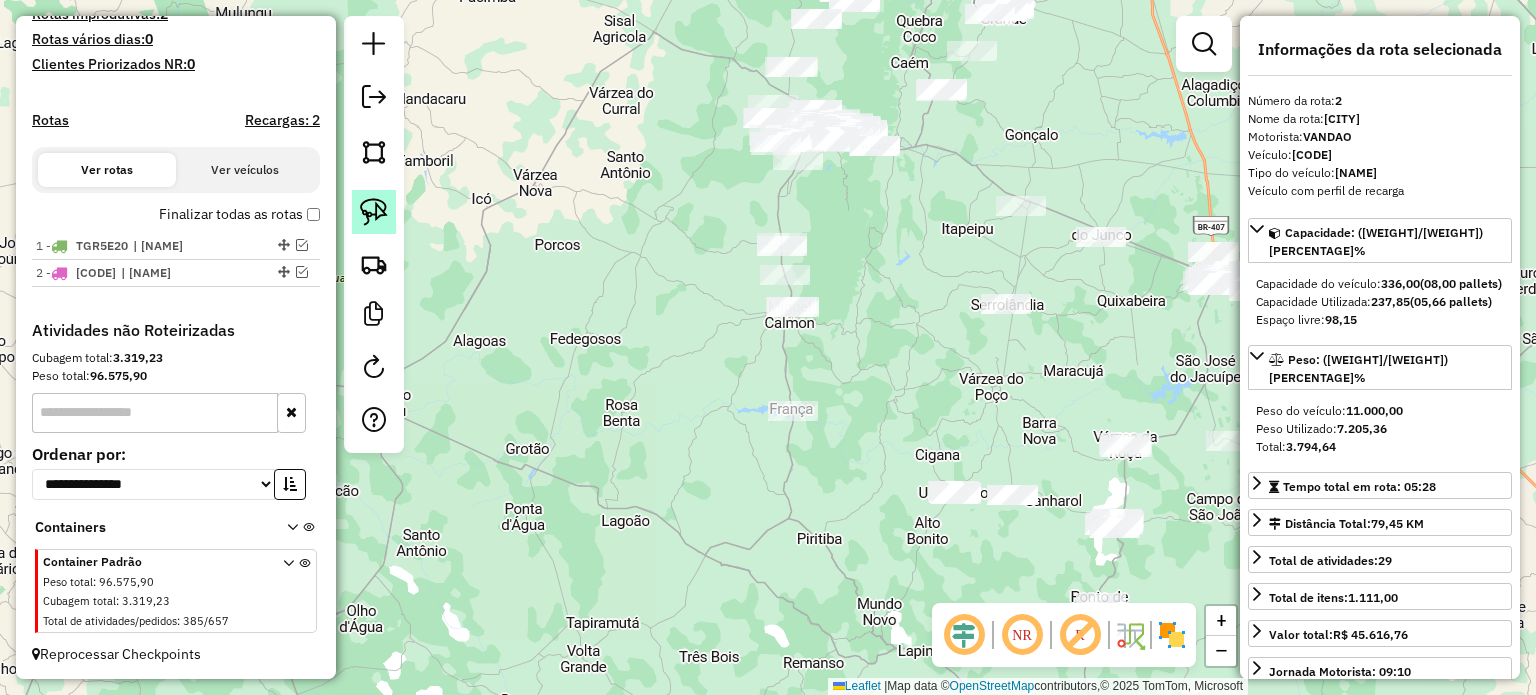 click 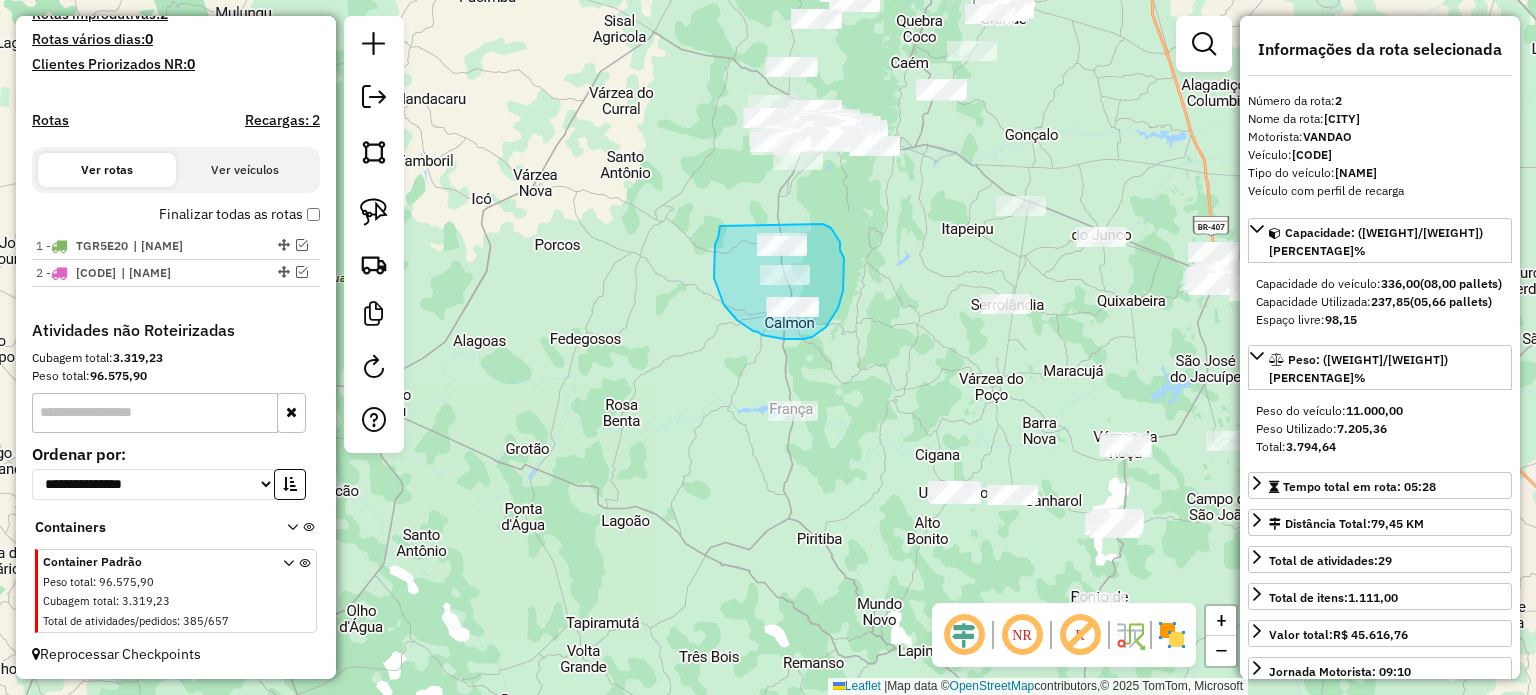 drag, startPoint x: 718, startPoint y: 238, endPoint x: 823, endPoint y: 224, distance: 105.92922 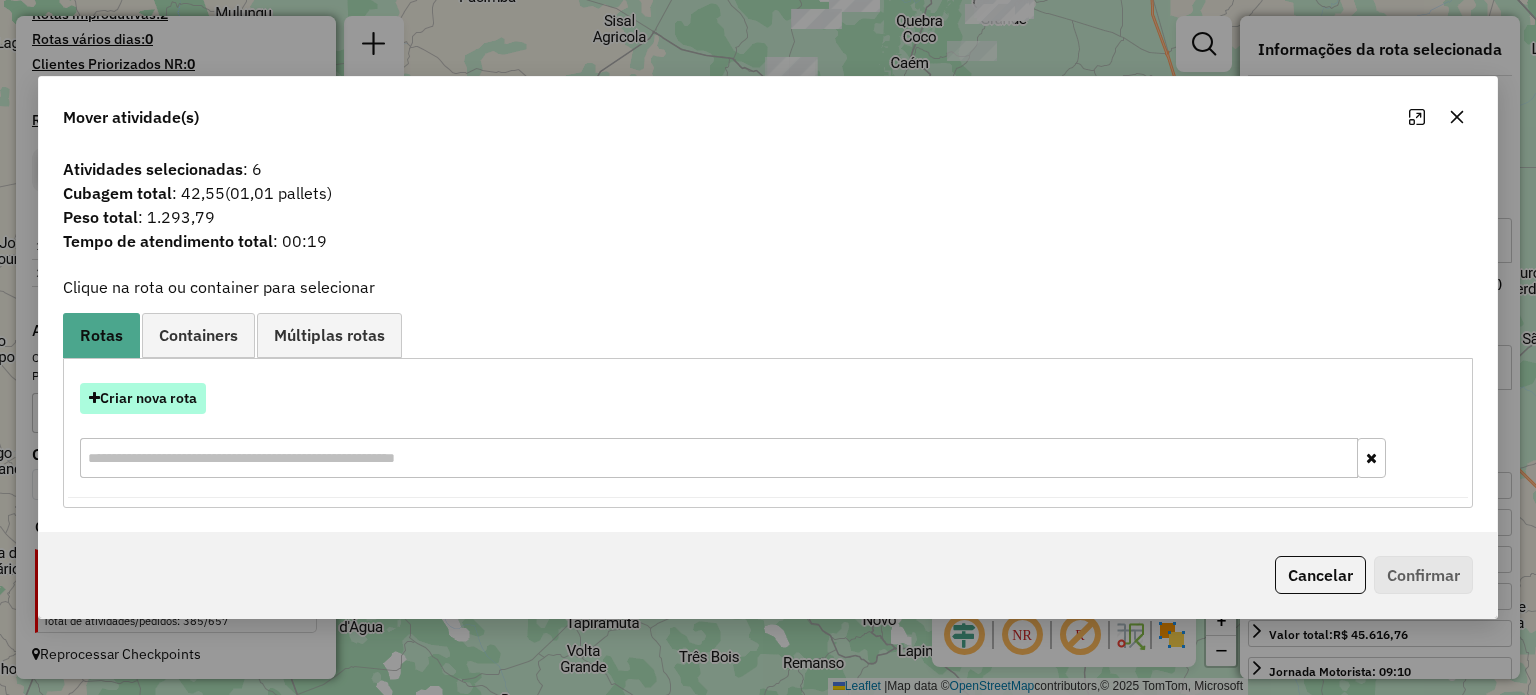 click on "Criar nova rota" at bounding box center [143, 398] 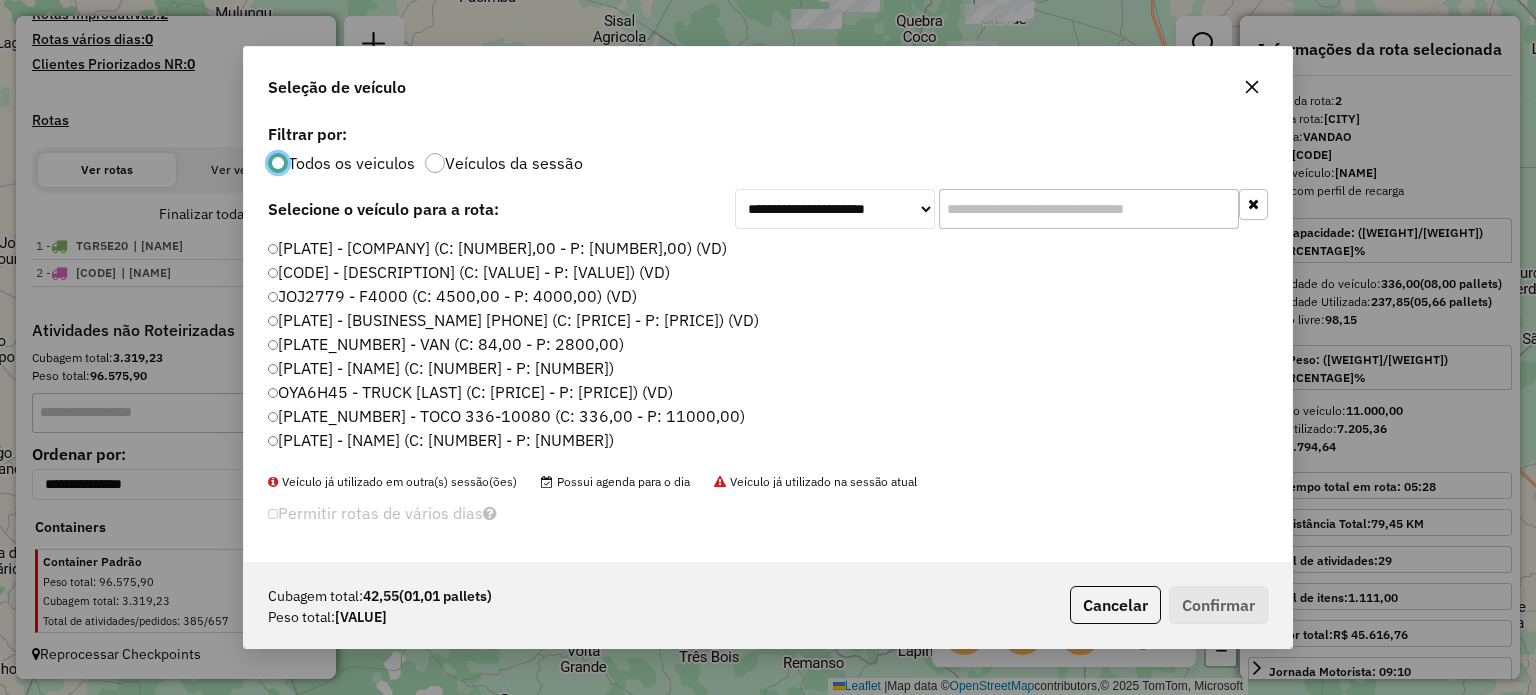 scroll, scrollTop: 10, scrollLeft: 6, axis: both 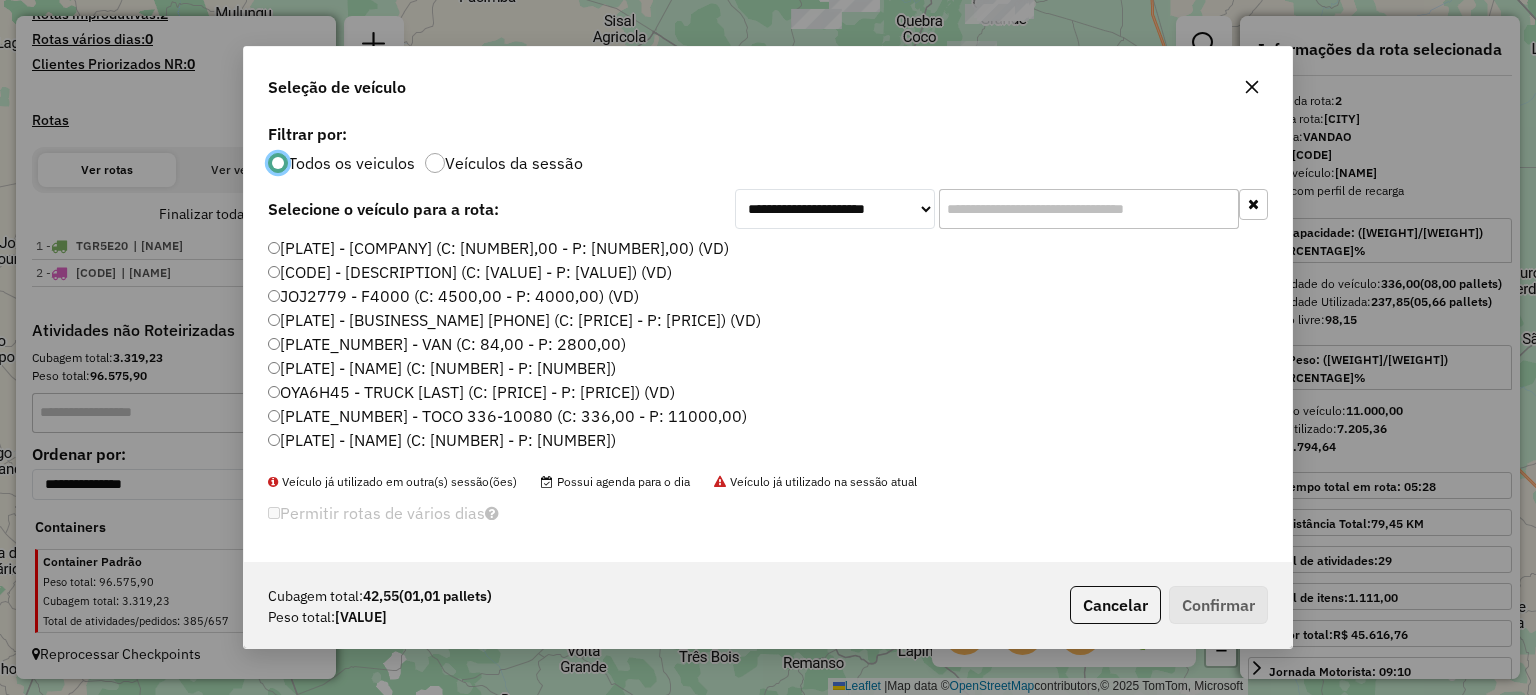 click 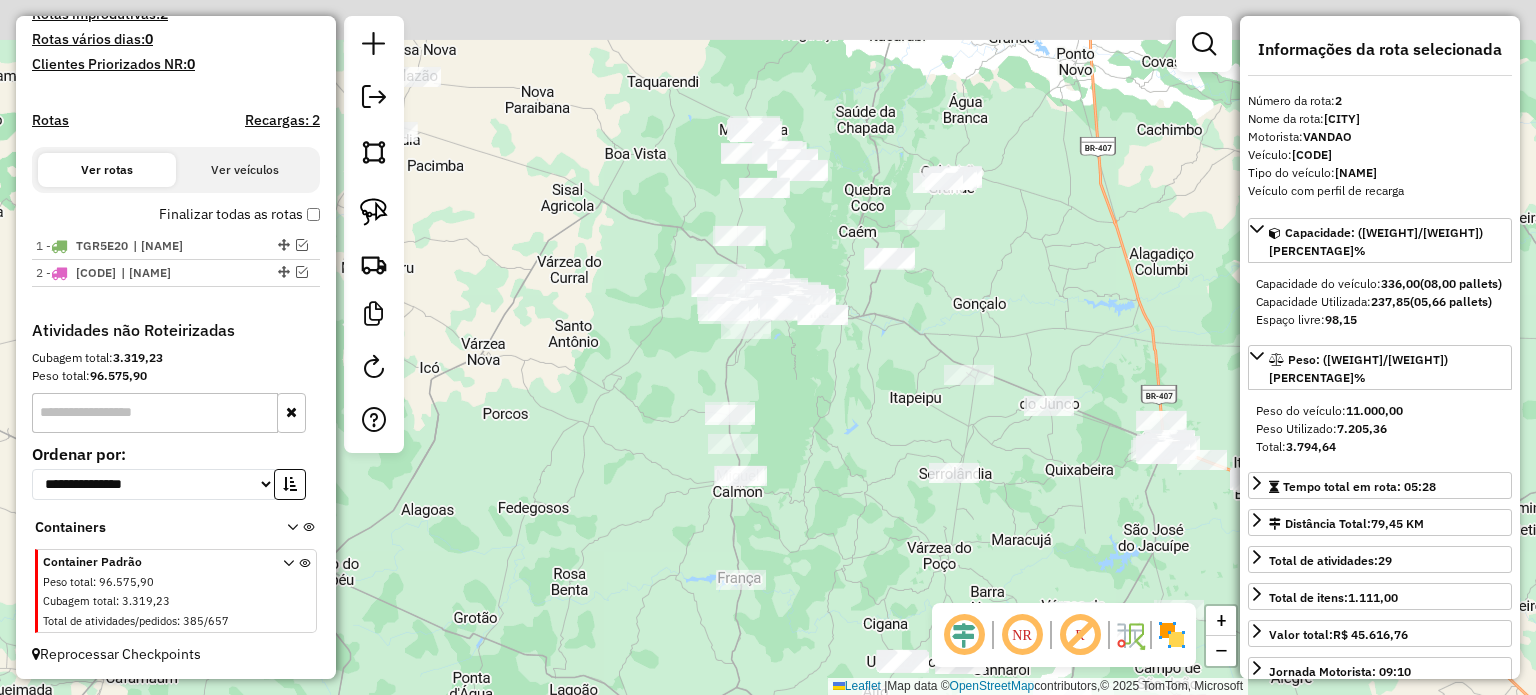 drag, startPoint x: 704, startPoint y: 248, endPoint x: 660, endPoint y: 374, distance: 133.46161 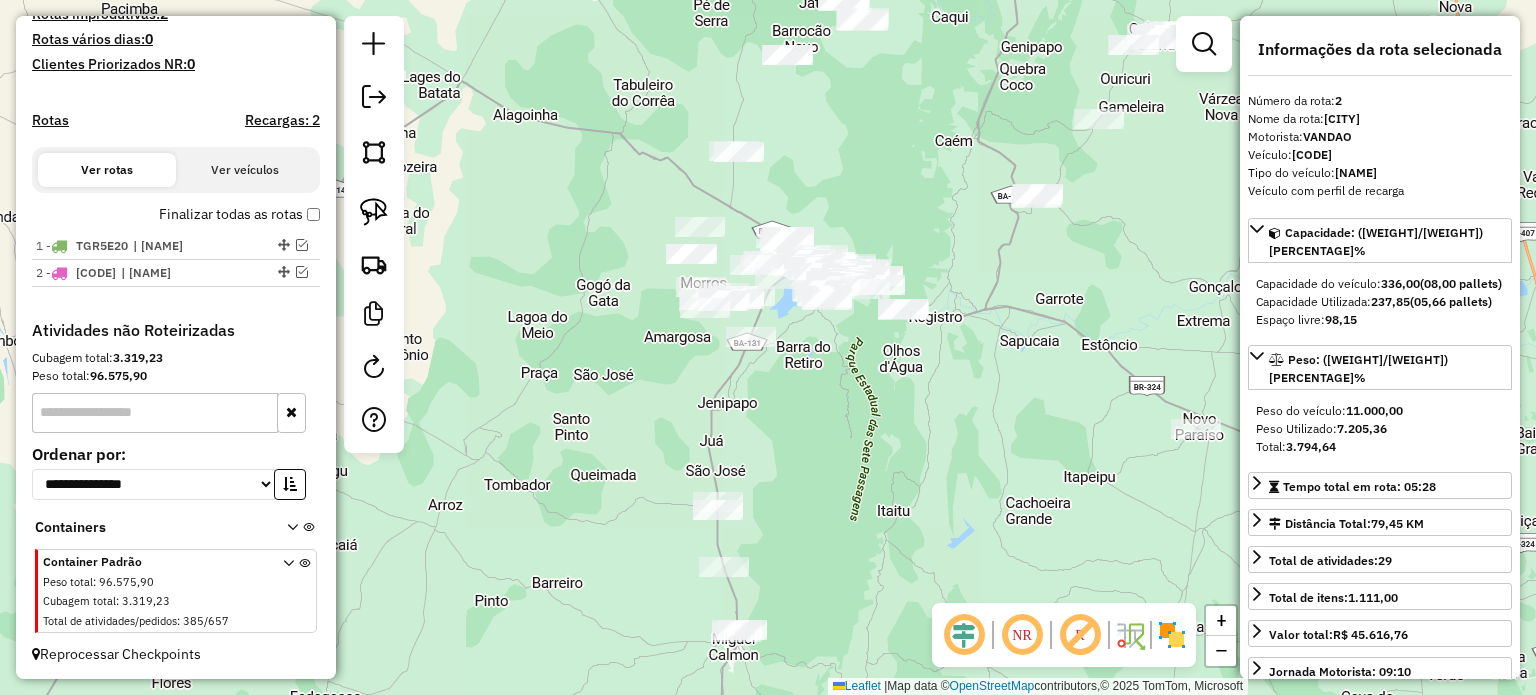 drag, startPoint x: 797, startPoint y: 465, endPoint x: 779, endPoint y: 287, distance: 178.90779 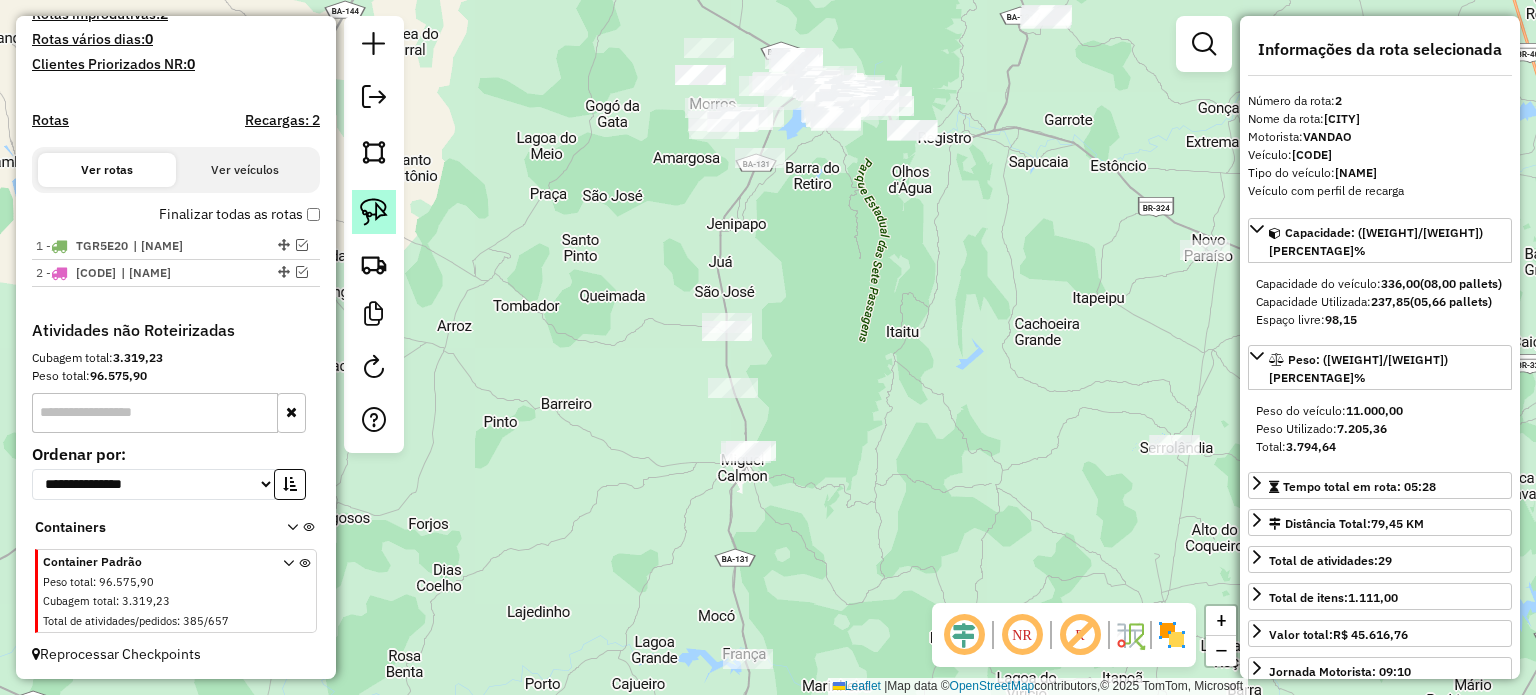 click 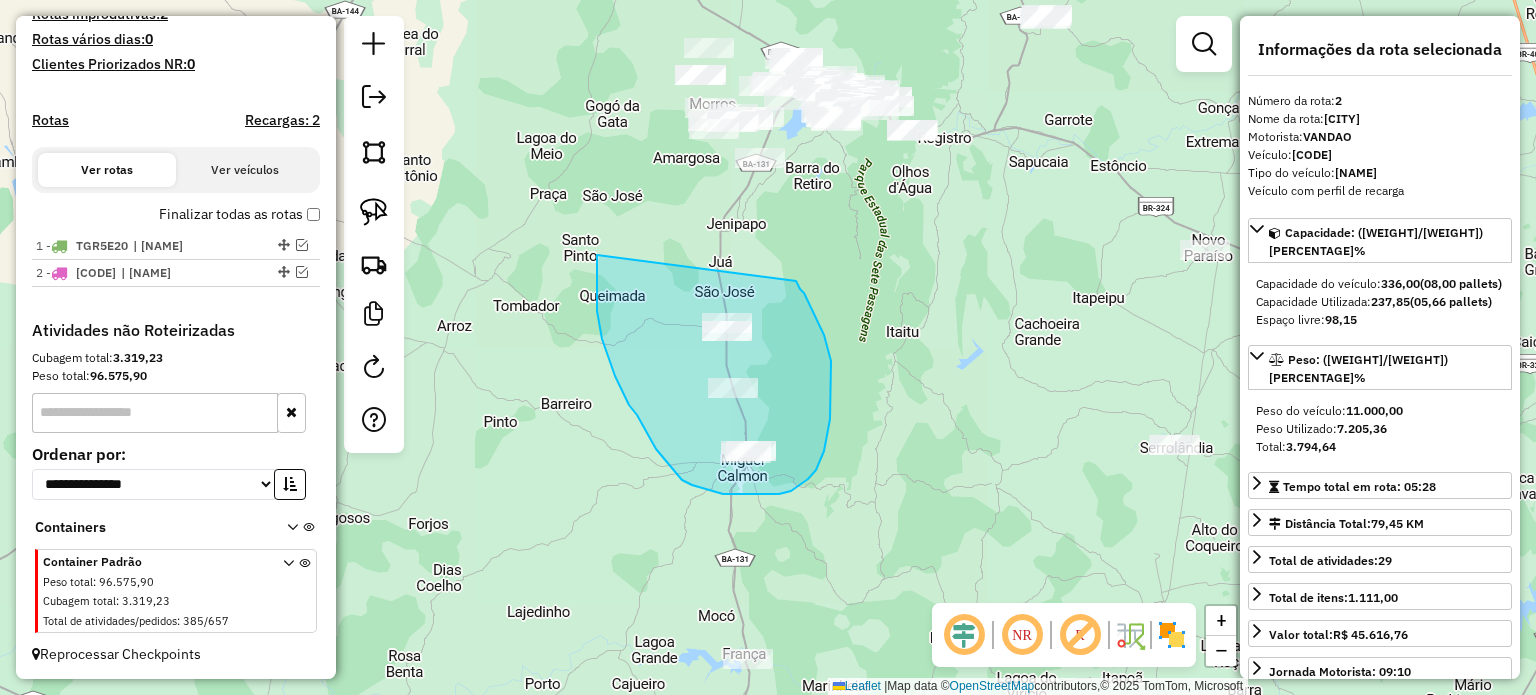 drag, startPoint x: 602, startPoint y: 339, endPoint x: 796, endPoint y: 281, distance: 202.48457 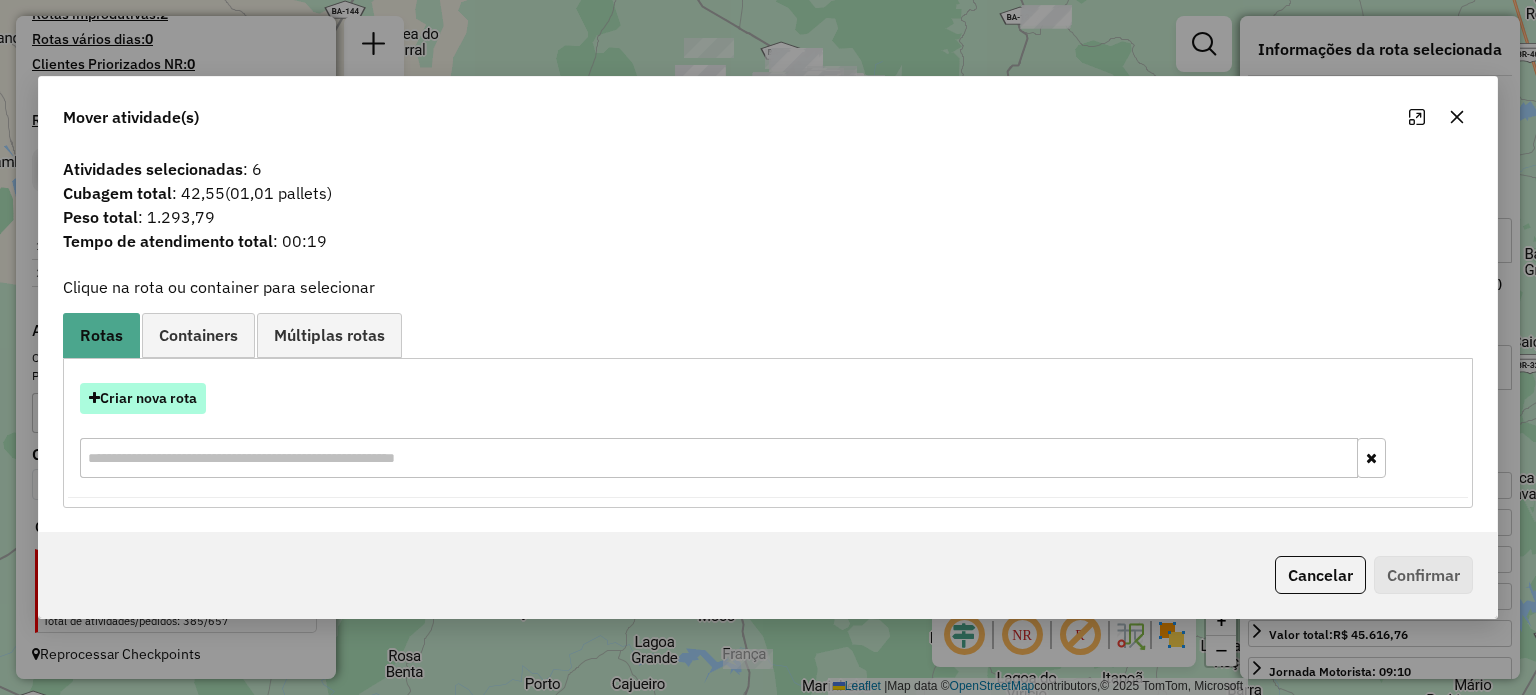 click on "Criar nova rota" at bounding box center [143, 398] 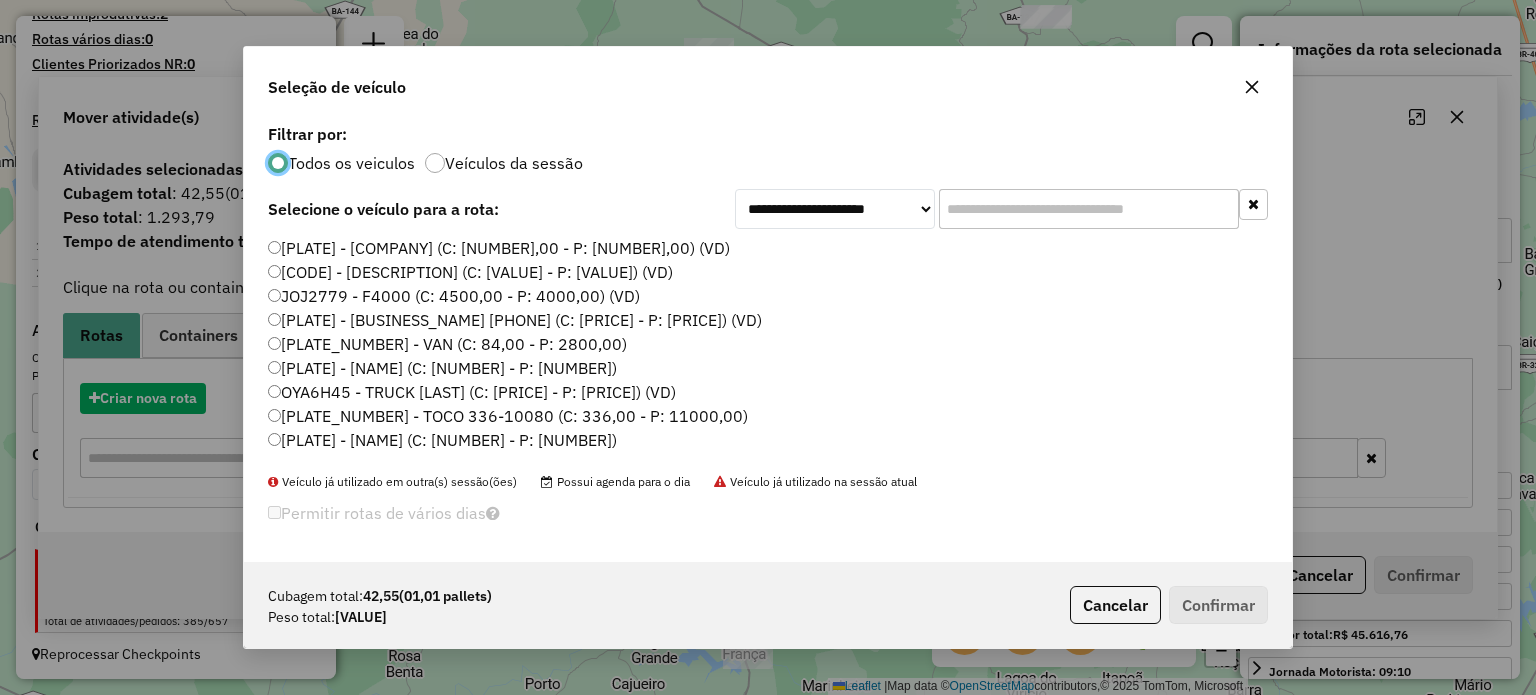 scroll, scrollTop: 10, scrollLeft: 6, axis: both 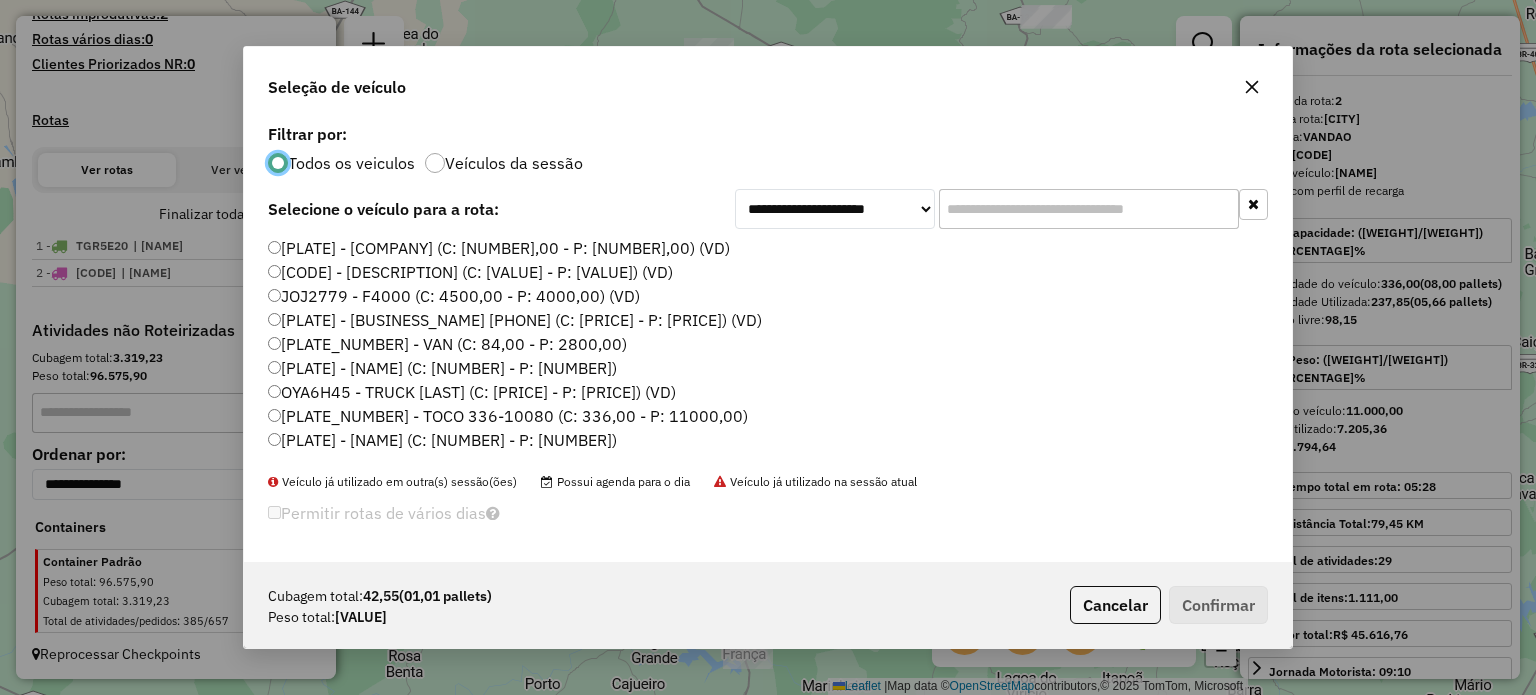 click 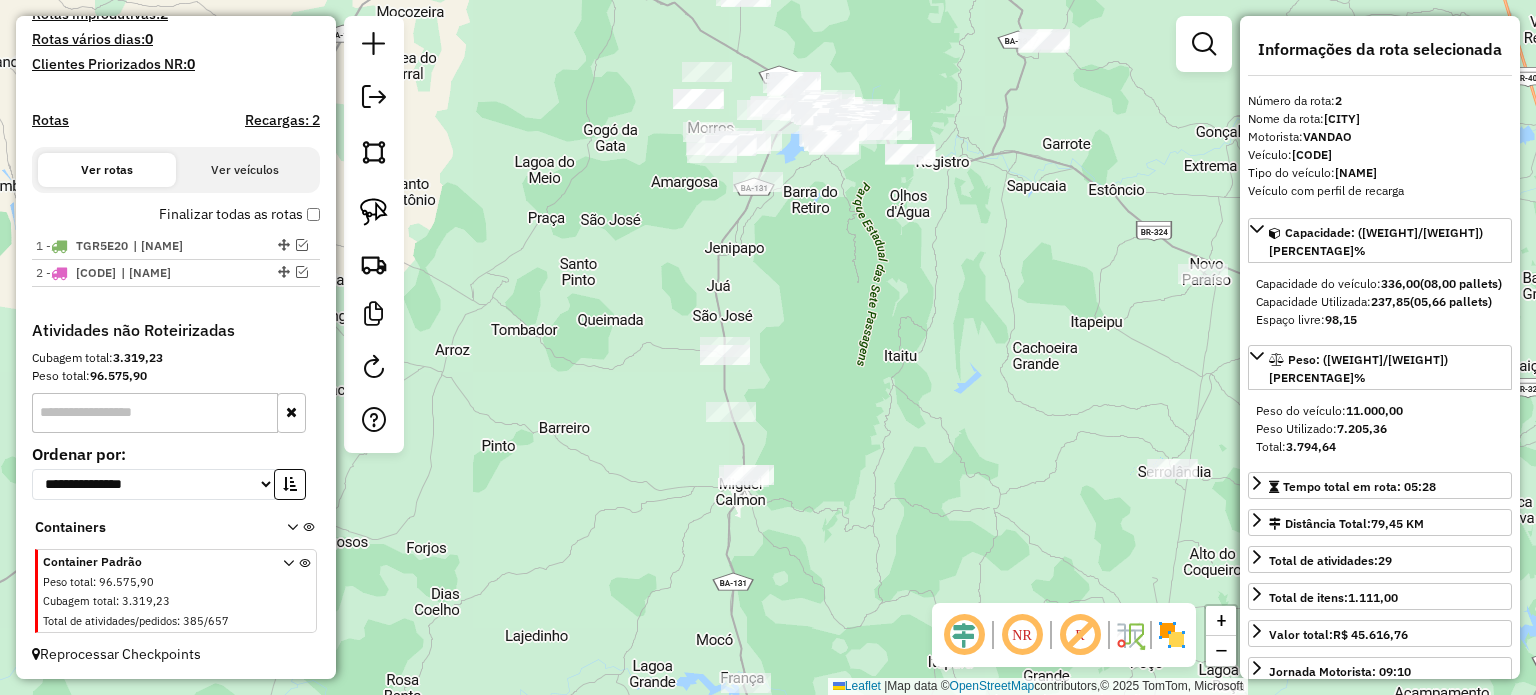 drag, startPoint x: 742, startPoint y: 241, endPoint x: 708, endPoint y: 450, distance: 211.7475 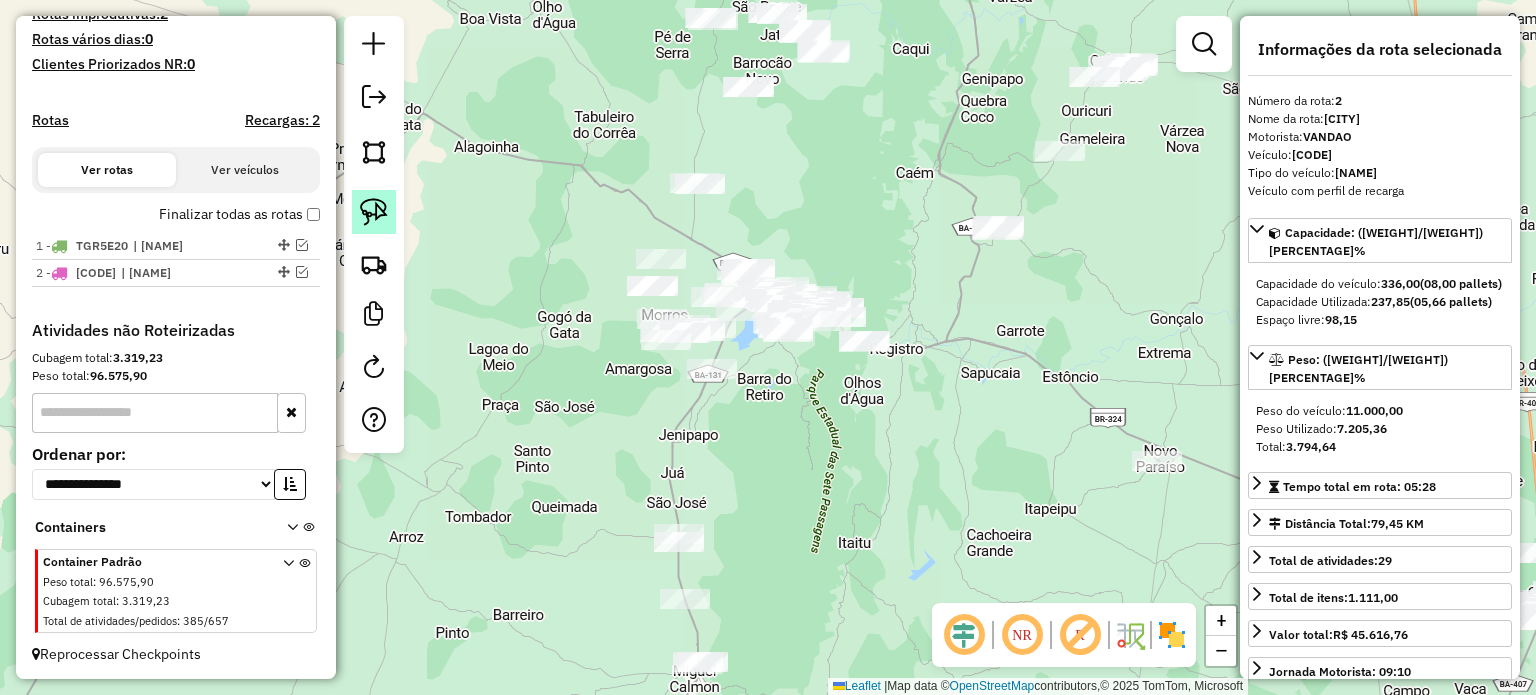 click 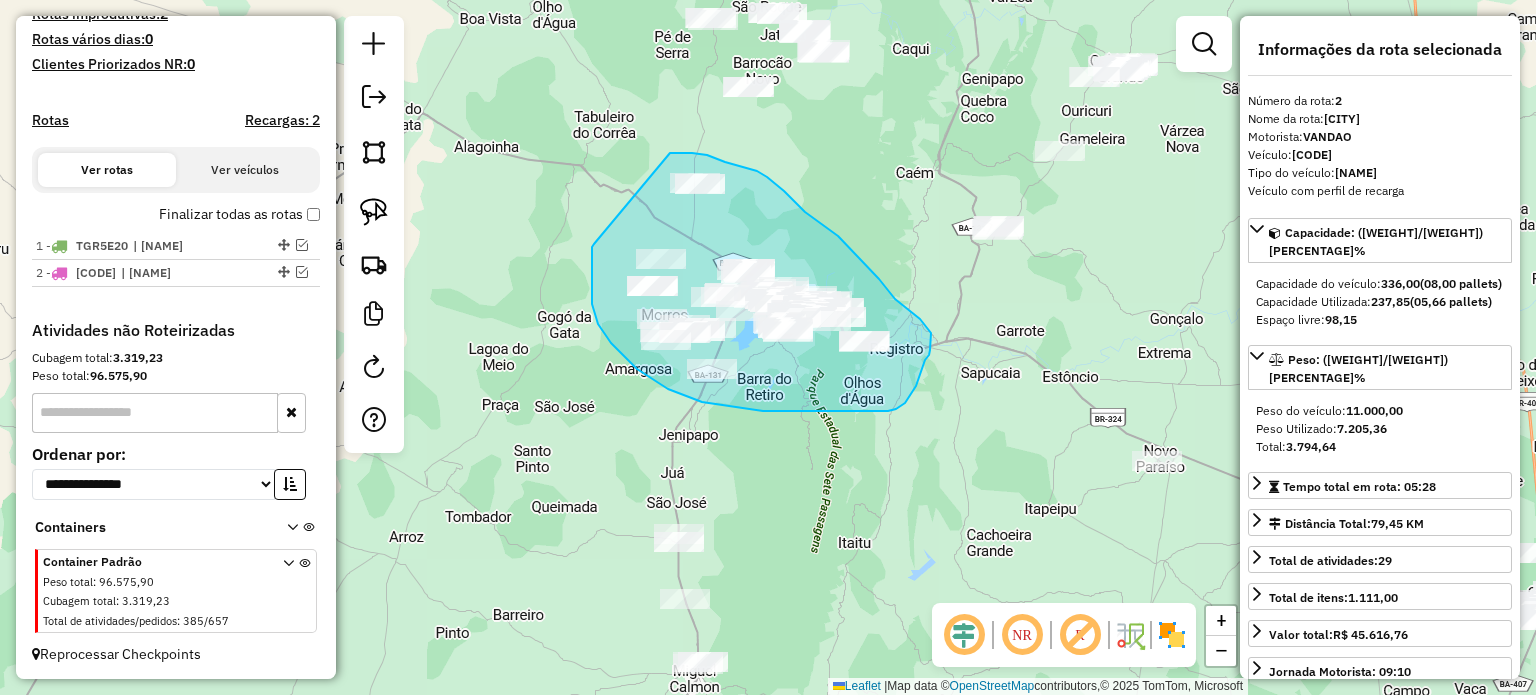 drag, startPoint x: 594, startPoint y: 244, endPoint x: 668, endPoint y: 153, distance: 117.29024 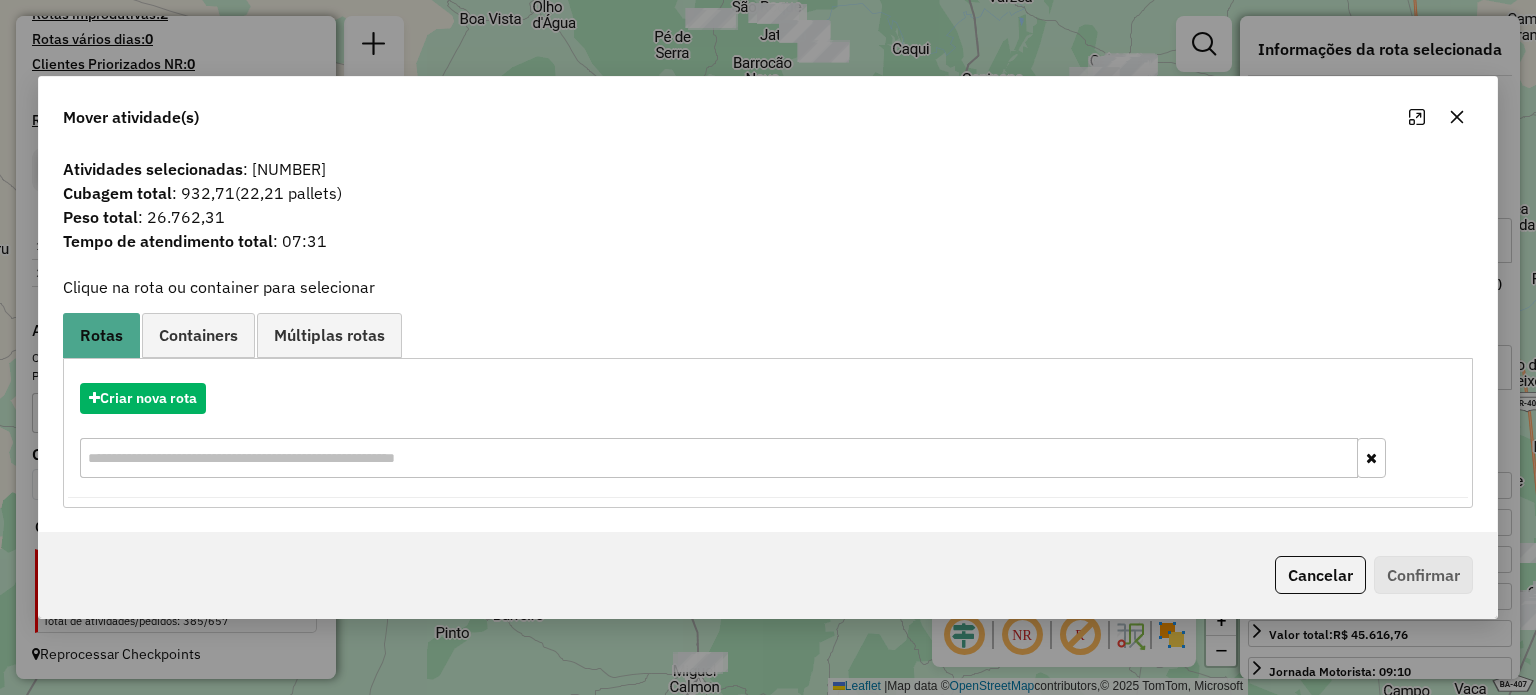 click 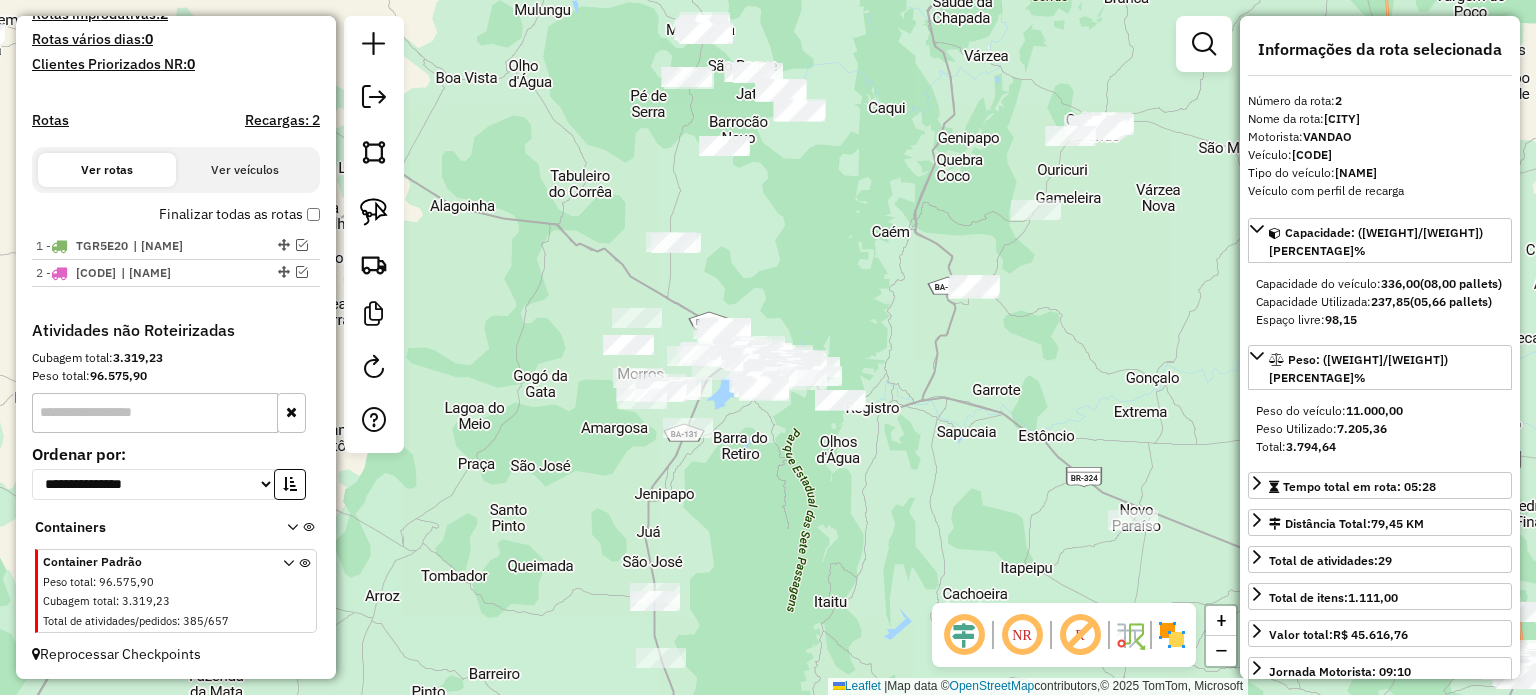 drag, startPoint x: 854, startPoint y: 187, endPoint x: 827, endPoint y: 195, distance: 28.160255 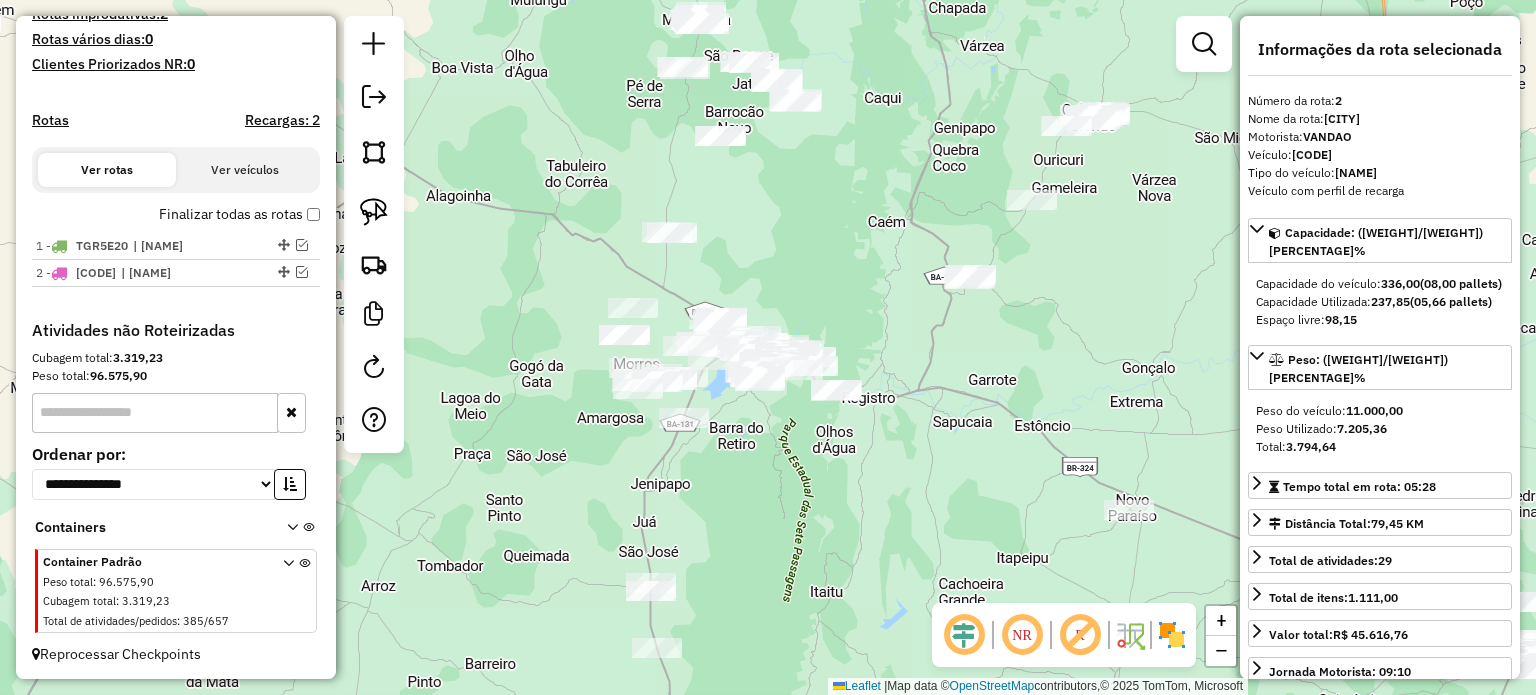 drag, startPoint x: 800, startPoint y: 147, endPoint x: 762, endPoint y: 289, distance: 146.9966 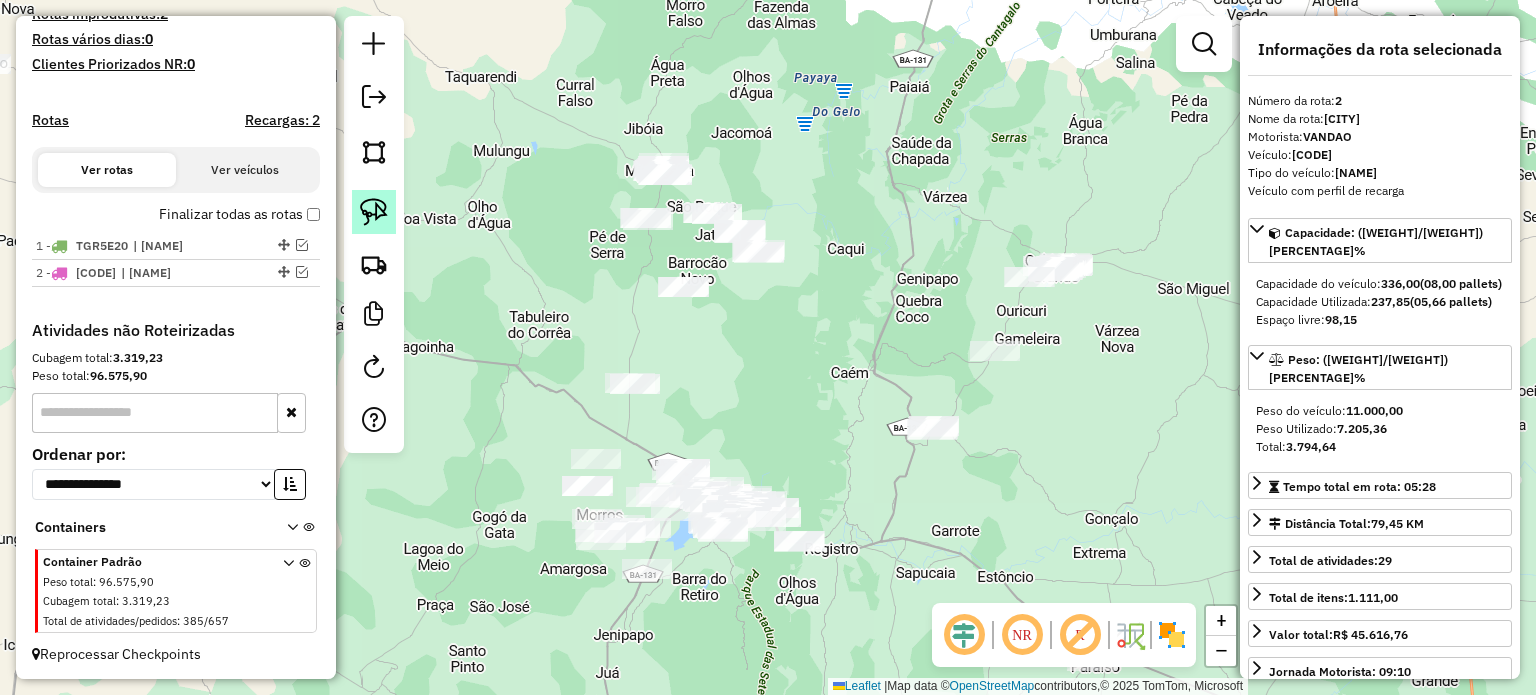 click 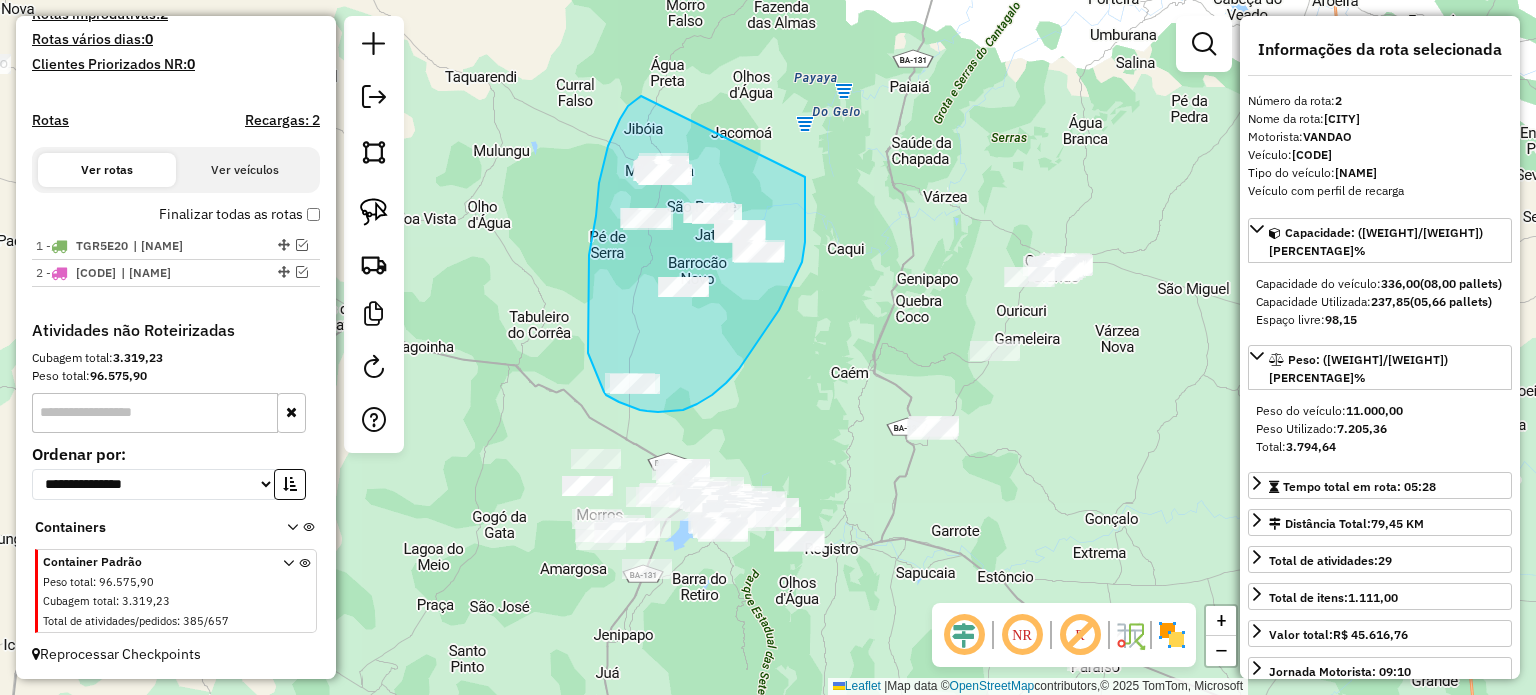 drag, startPoint x: 615, startPoint y: 129, endPoint x: 806, endPoint y: 176, distance: 196.69774 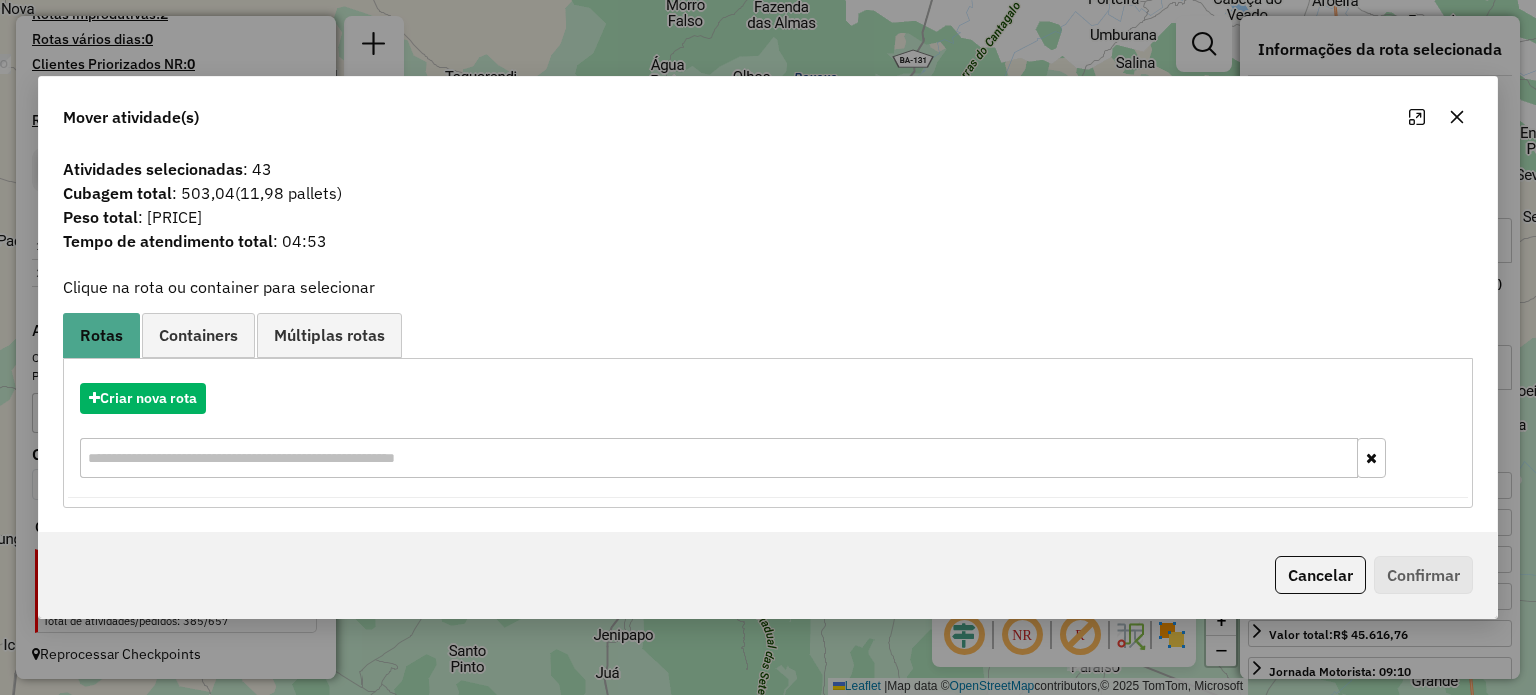 click 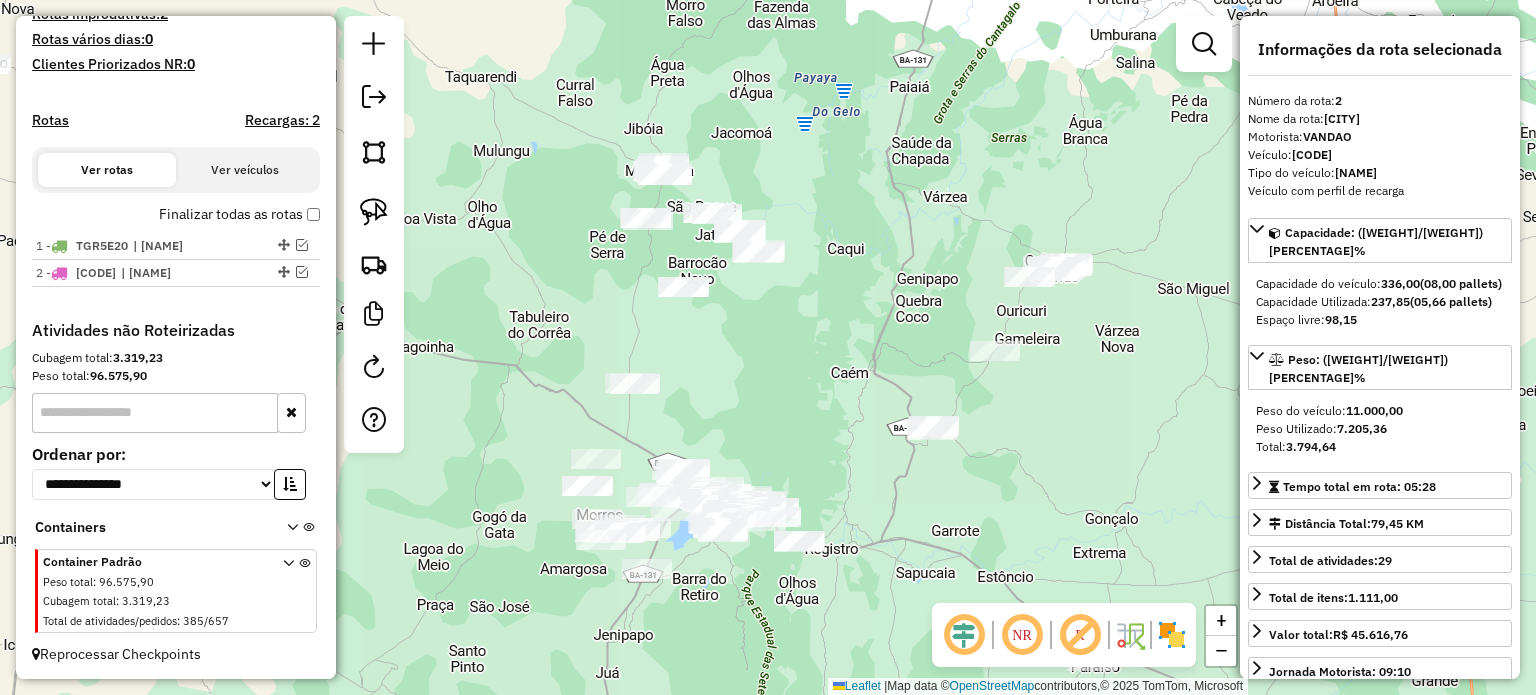 click on "Janela de atendimento Grade de atendimento Capacidade Transportadoras Veículos Cliente Pedidos  Rotas Selecione os dias de semana para filtrar as janelas de atendimento  Seg   Ter   Qua   Qui   Sex   Sáb   Dom  Informe o período da janela de atendimento: De: Até:  Filtrar exatamente a janela do cliente  Considerar janela de atendimento padrão  Selecione os dias de semana para filtrar as grades de atendimento  Seg   Ter   Qua   Qui   Sex   Sáb   Dom   Considerar clientes sem dia de atendimento cadastrado  Clientes fora do dia de atendimento selecionado Filtrar as atividades entre os valores definidos abaixo:  Peso mínimo:   Peso máximo:   Cubagem mínima:   Cubagem máxima:   De:   Até:  Filtrar as atividades entre o tempo de atendimento definido abaixo:  De:   Até:   Considerar capacidade total dos clientes não roteirizados Transportadora: Selecione um ou mais itens Tipo de veículo: Selecione um ou mais itens Veículo: Selecione um ou mais itens Motorista: Selecione um ou mais itens Nome: Rótulo:" 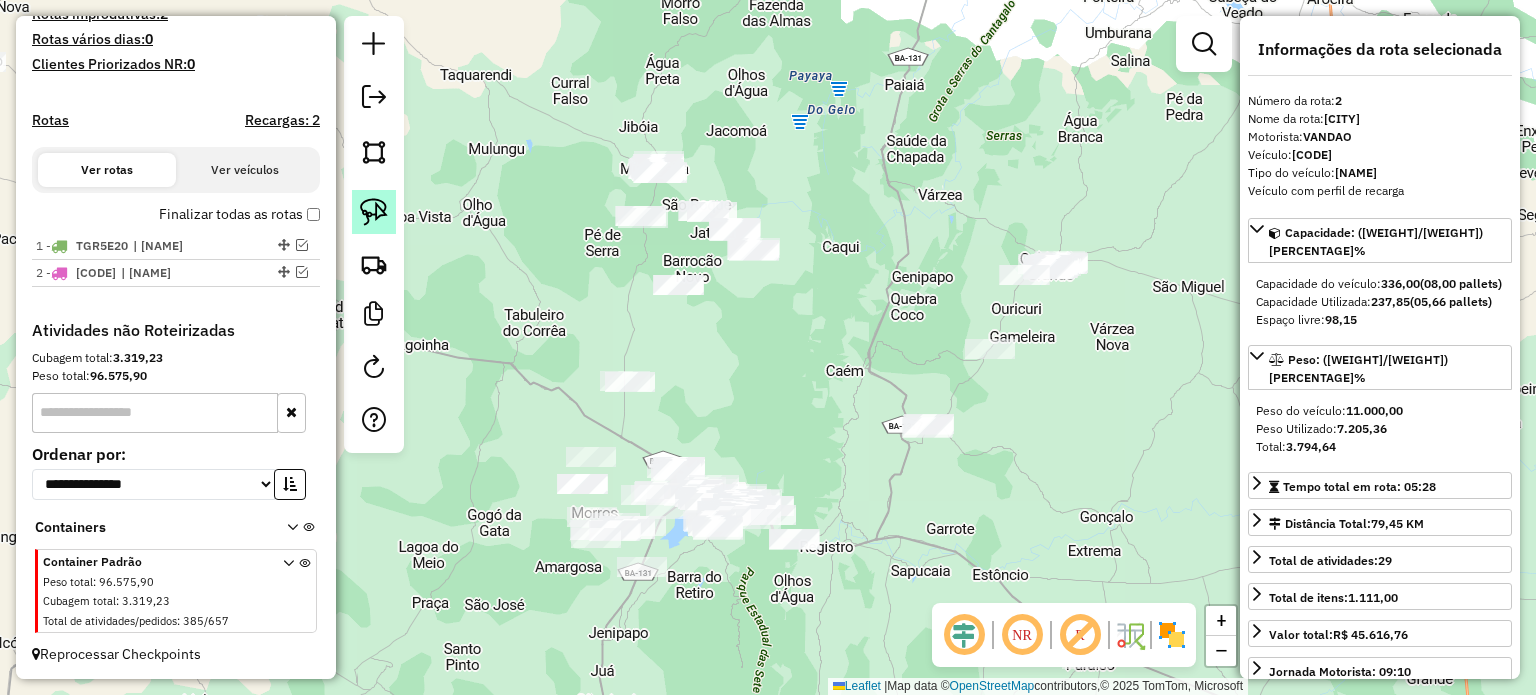 drag, startPoint x: 378, startPoint y: 211, endPoint x: 453, endPoint y: 199, distance: 75.95393 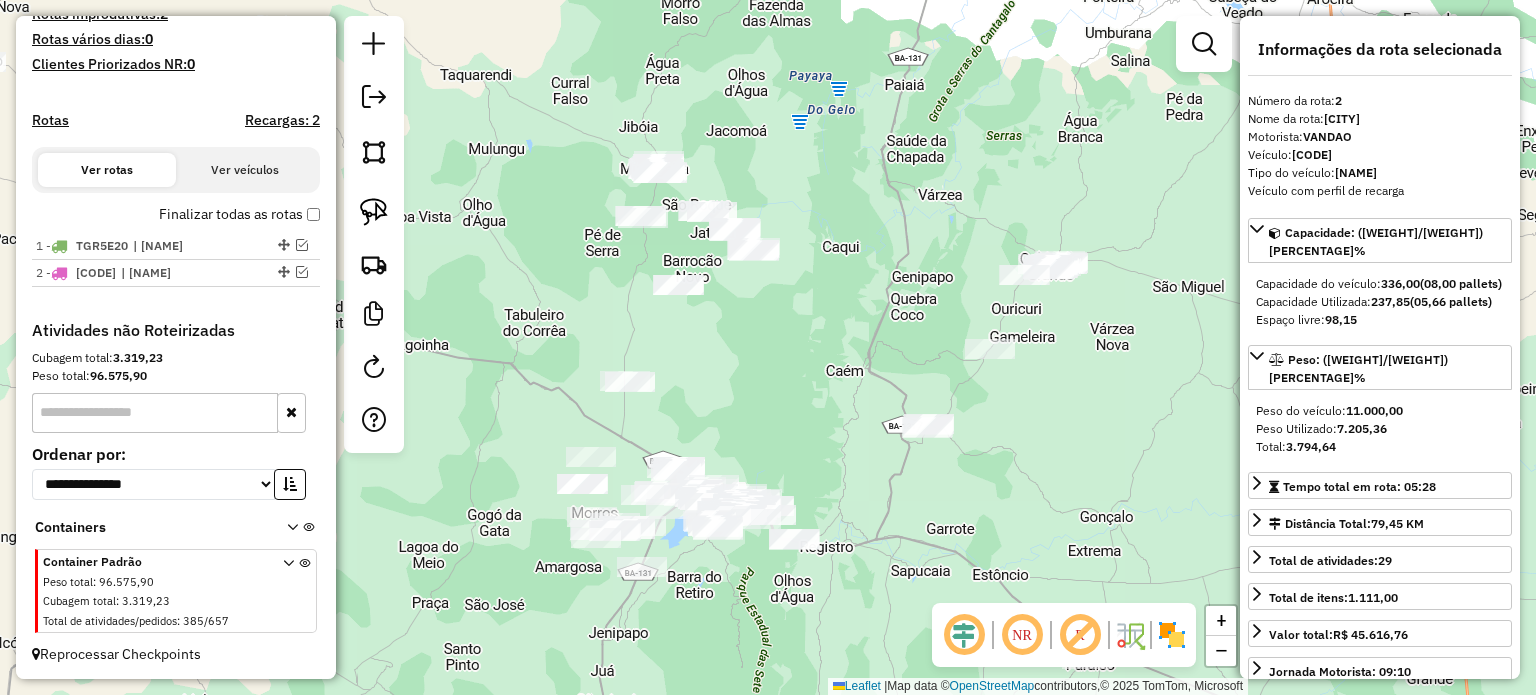 click 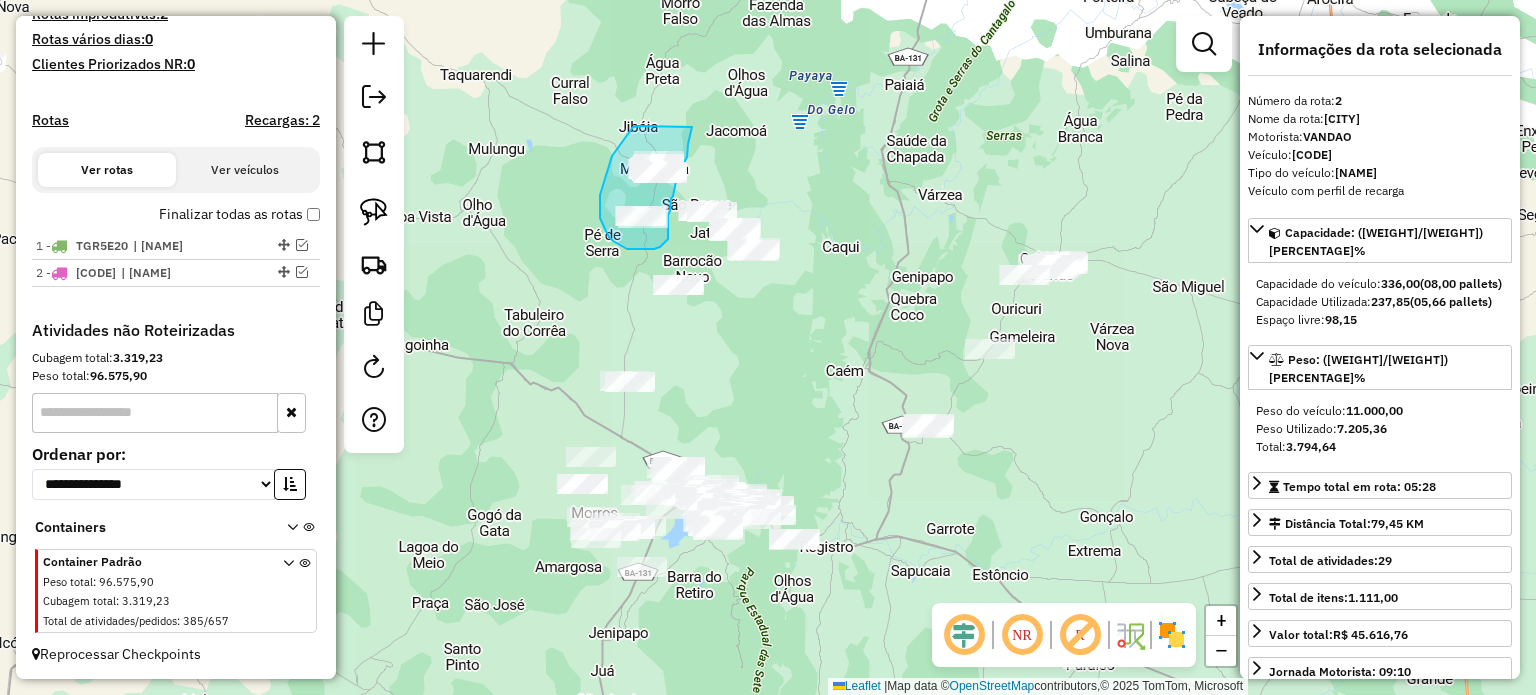 drag, startPoint x: 633, startPoint y: 127, endPoint x: 702, endPoint y: 119, distance: 69.46222 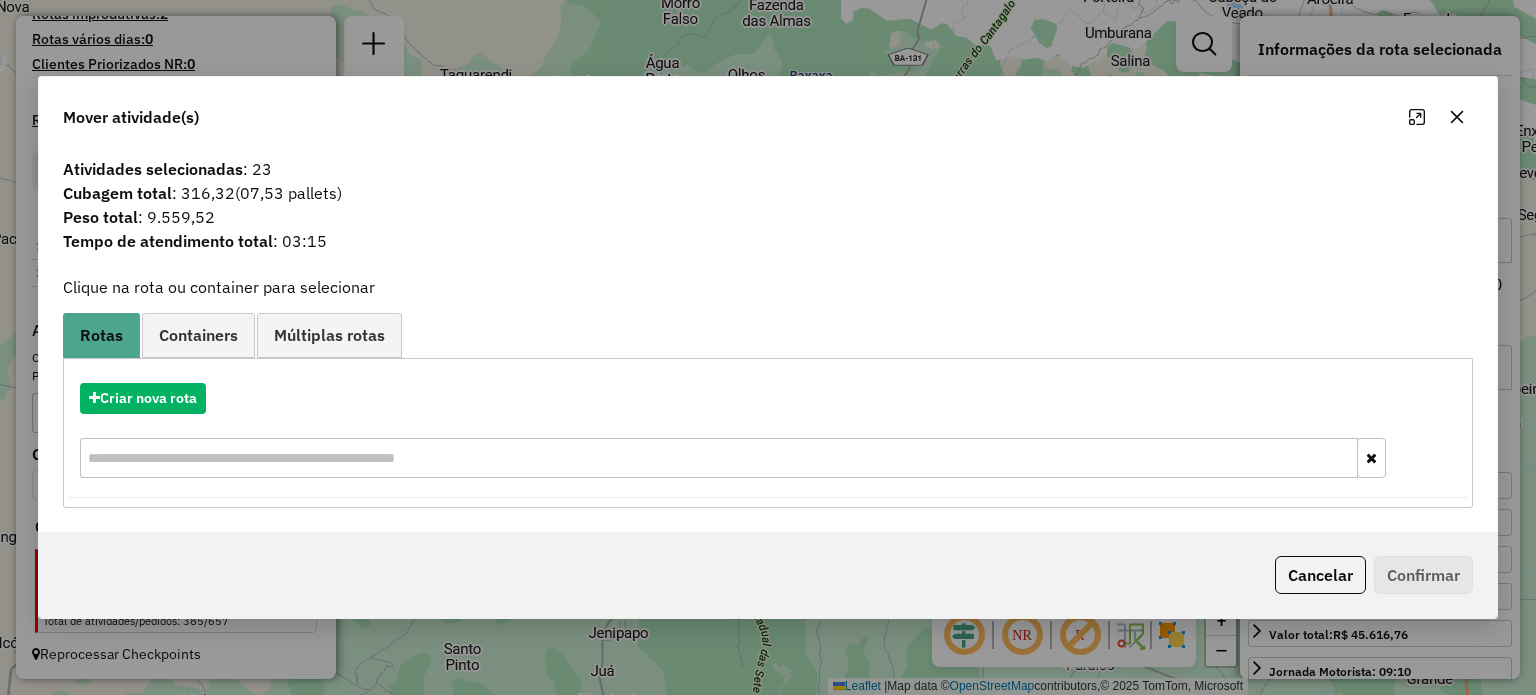 click 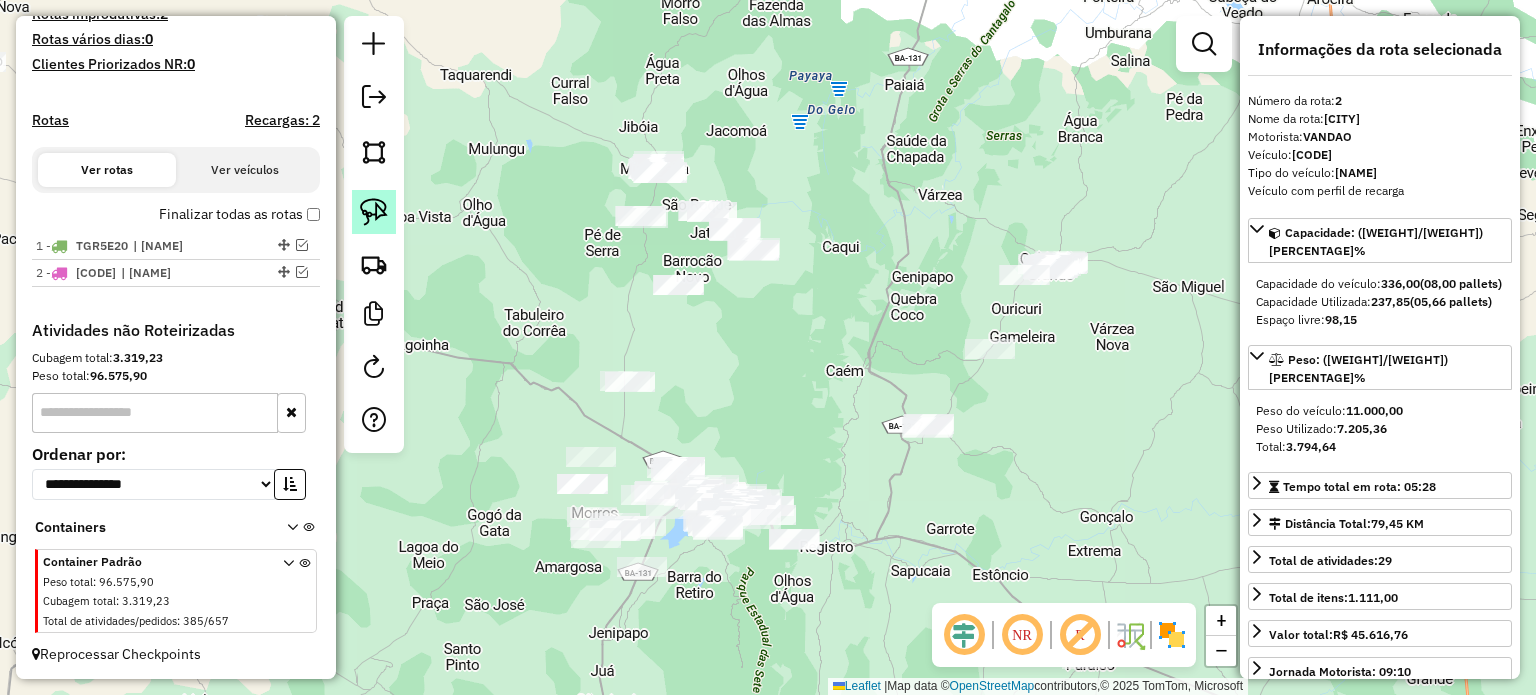 click 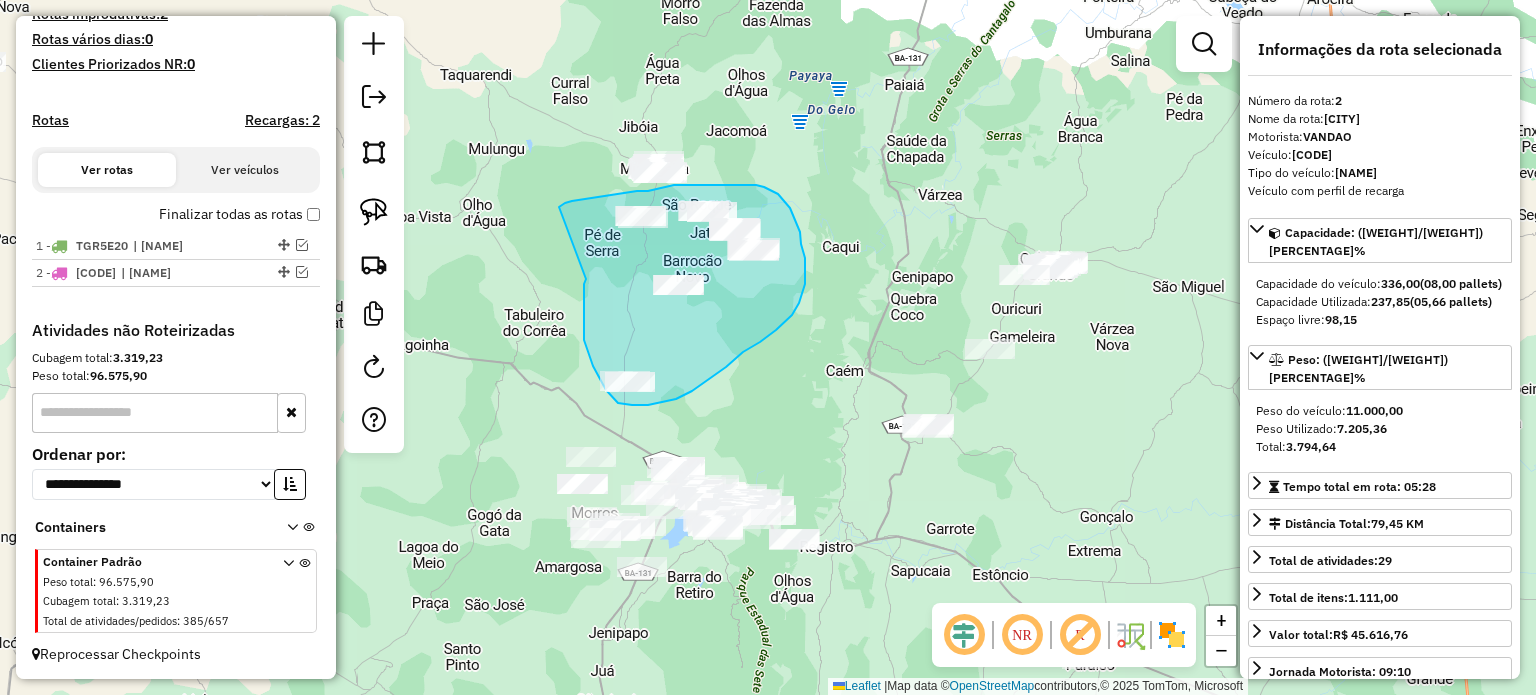 drag, startPoint x: 586, startPoint y: 279, endPoint x: 555, endPoint y: 208, distance: 77.47257 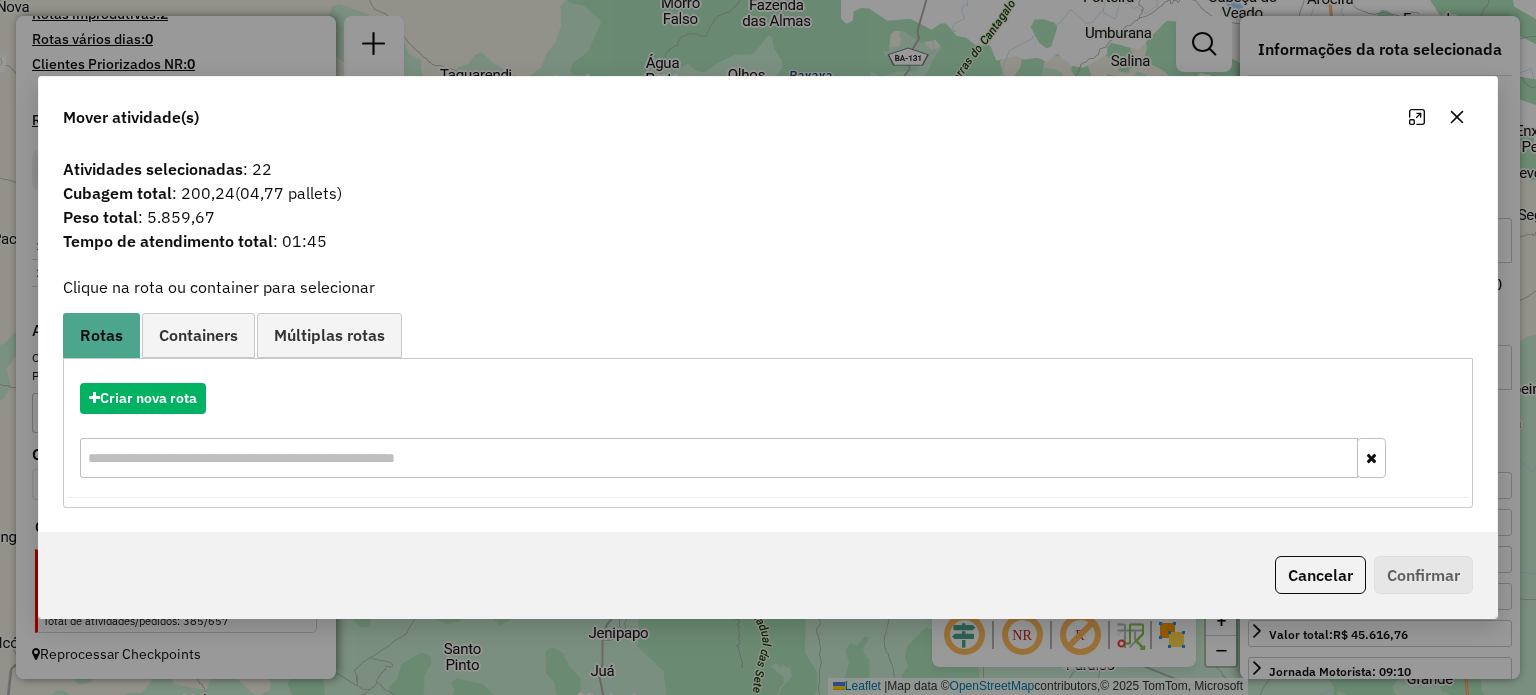 click 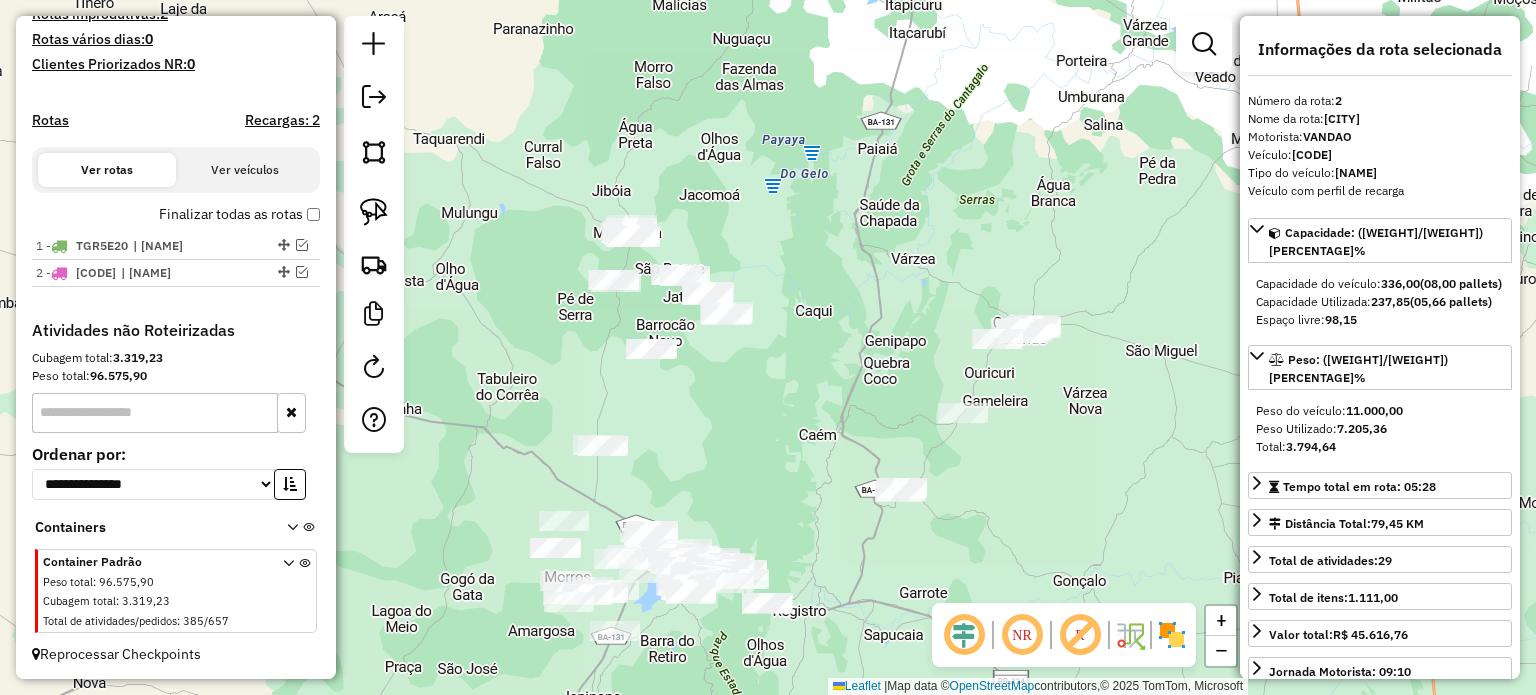 drag, startPoint x: 767, startPoint y: 323, endPoint x: 729, endPoint y: 389, distance: 76.15773 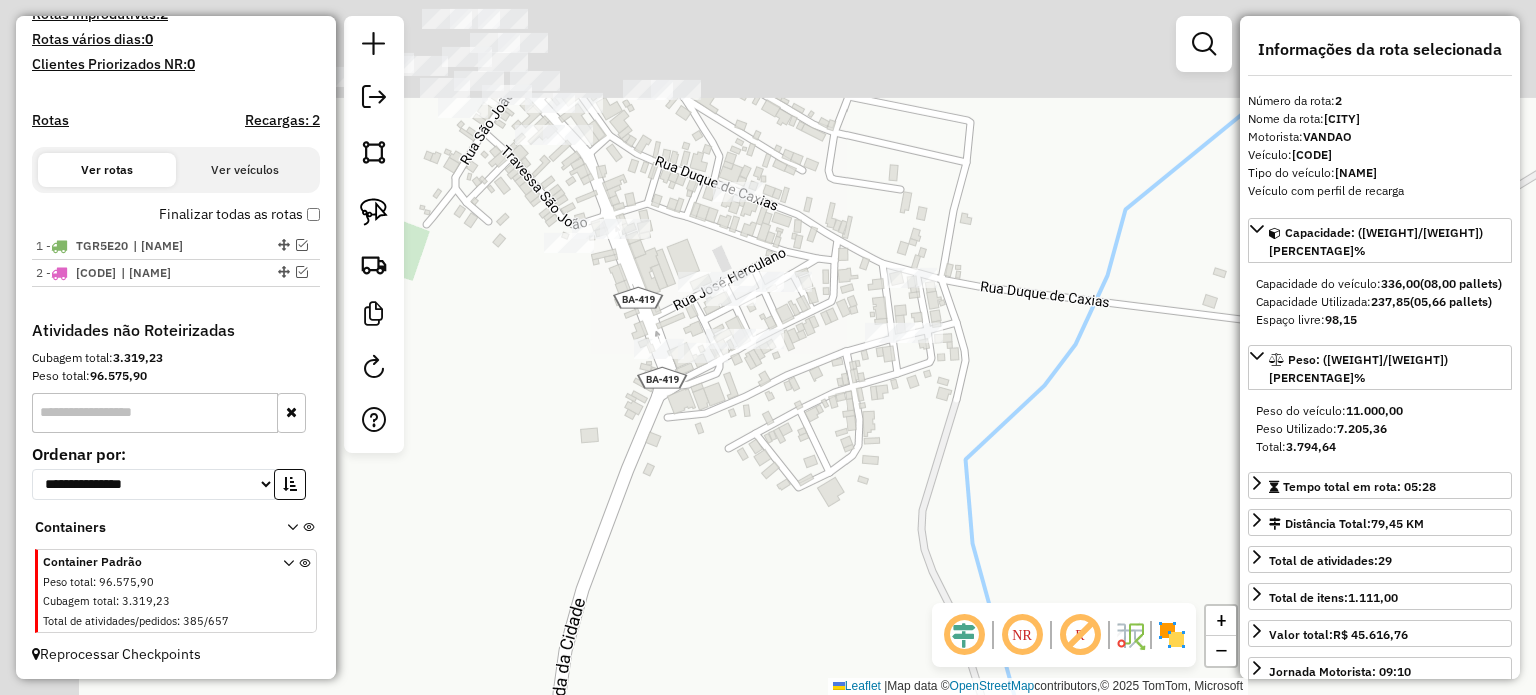 drag, startPoint x: 687, startPoint y: 519, endPoint x: 720, endPoint y: 603, distance: 90.24966 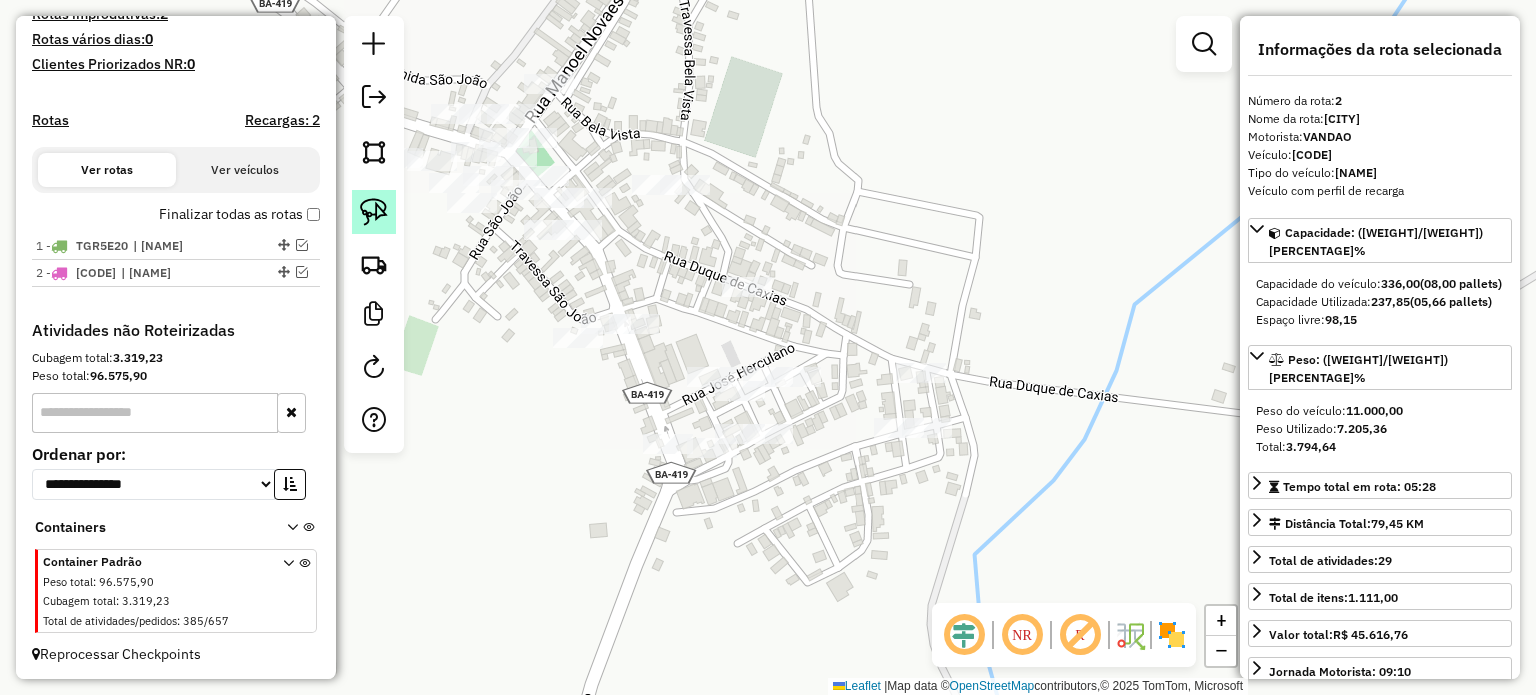 click 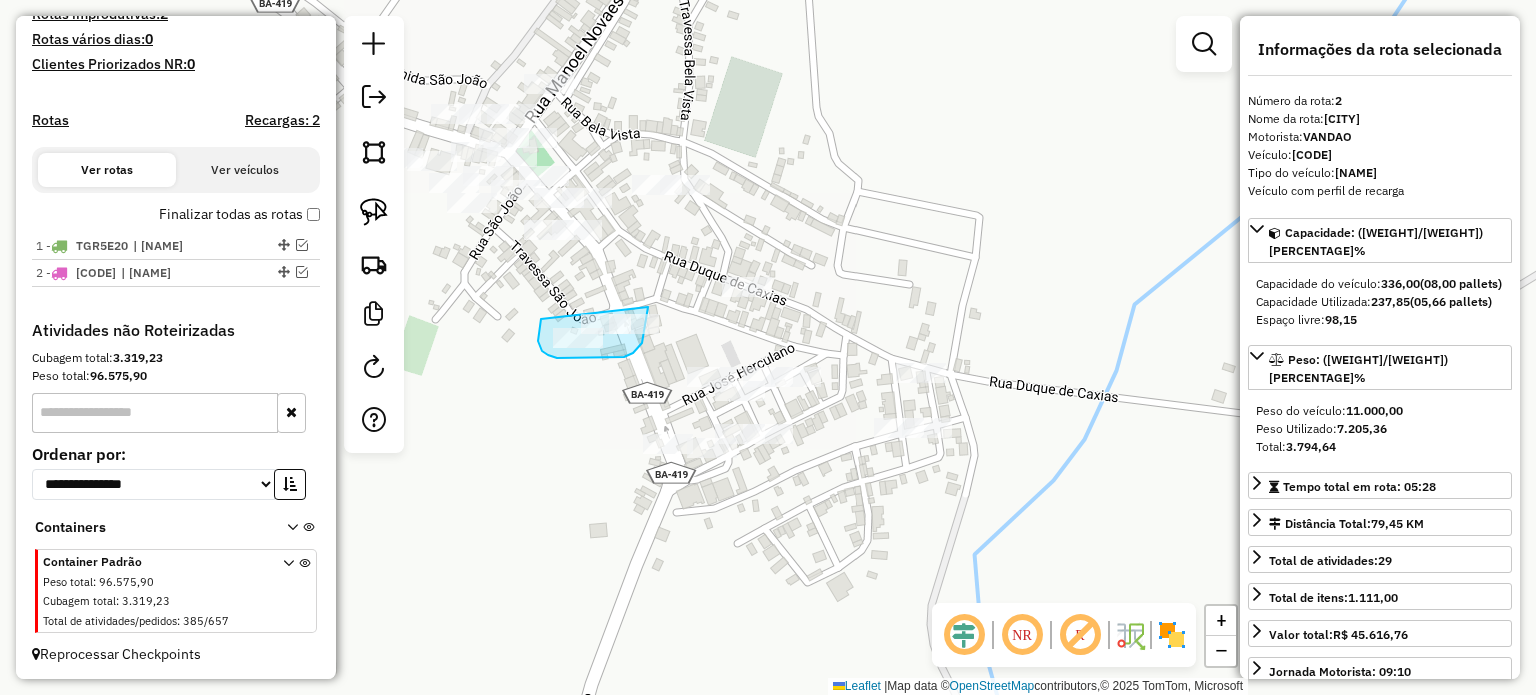 drag, startPoint x: 538, startPoint y: 341, endPoint x: 643, endPoint y: 289, distance: 117.170815 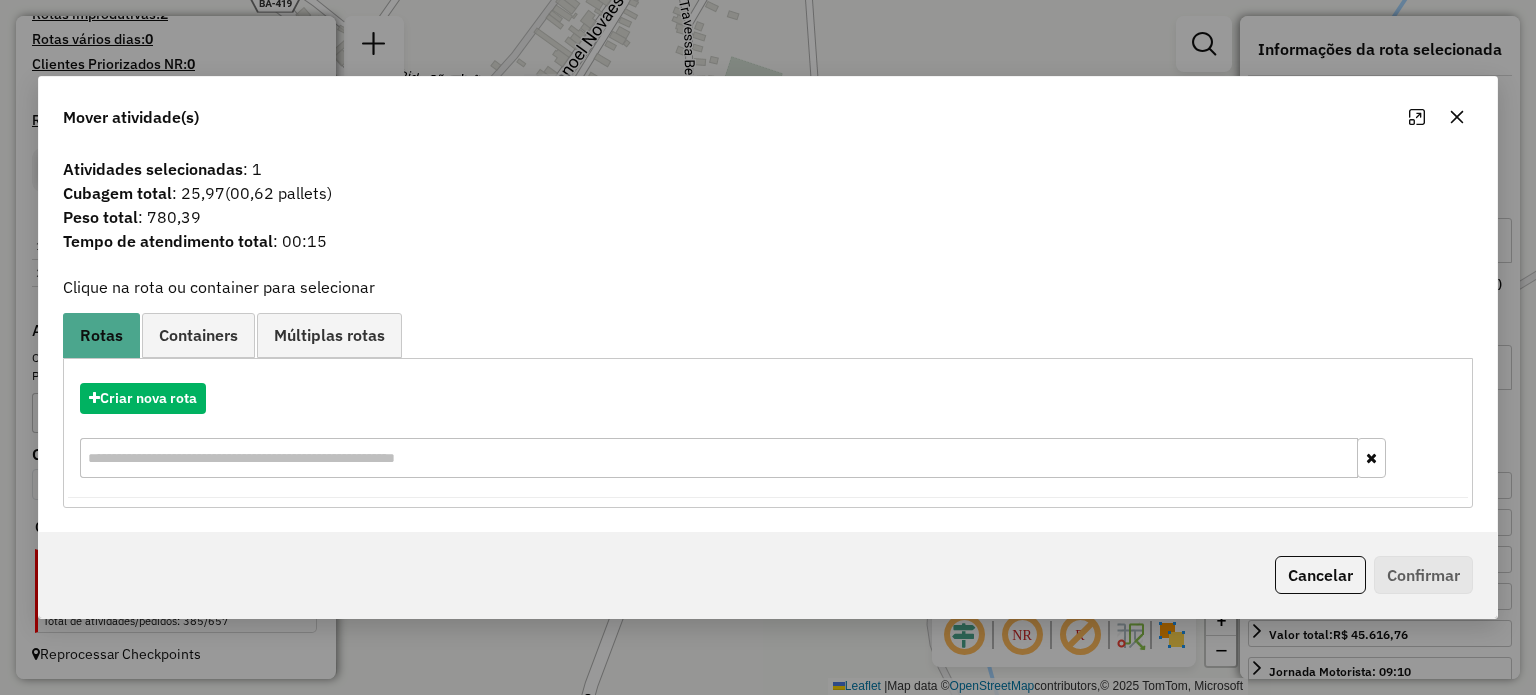 click 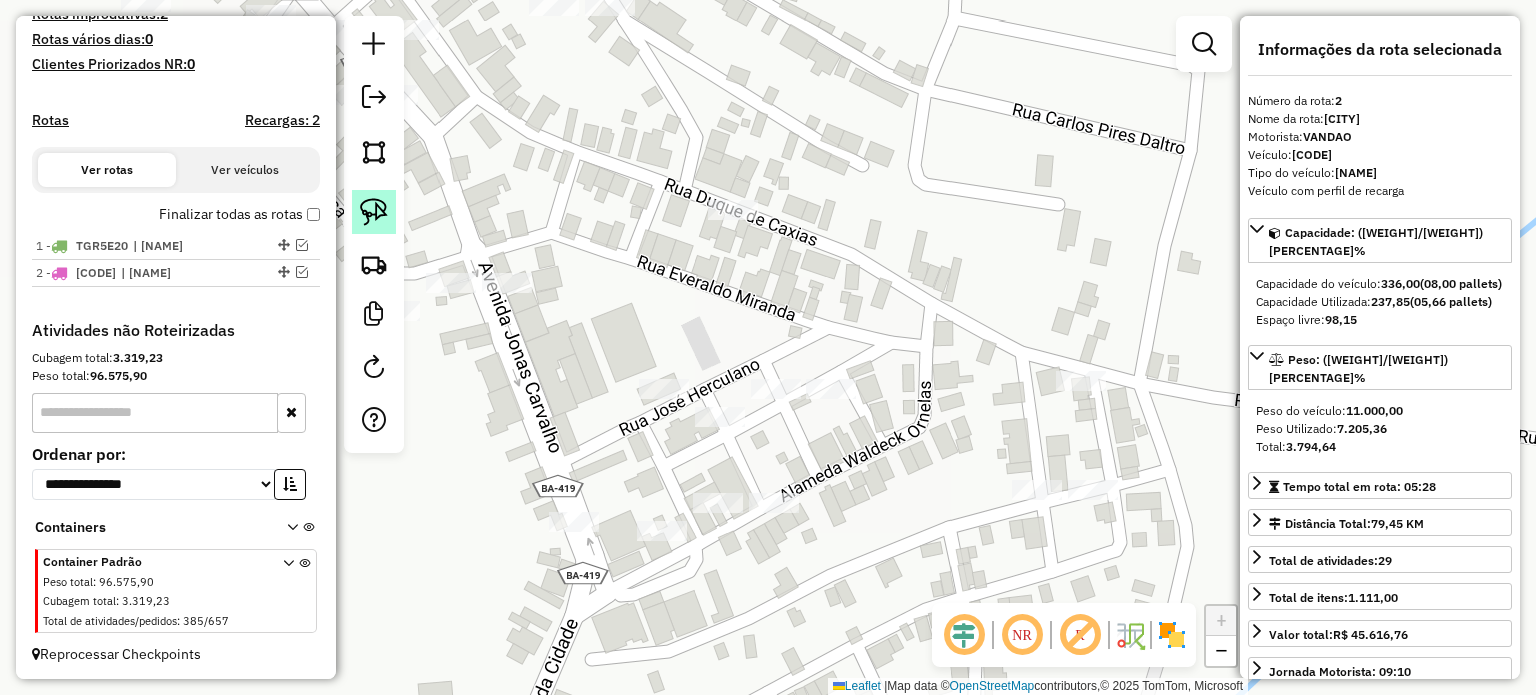 click 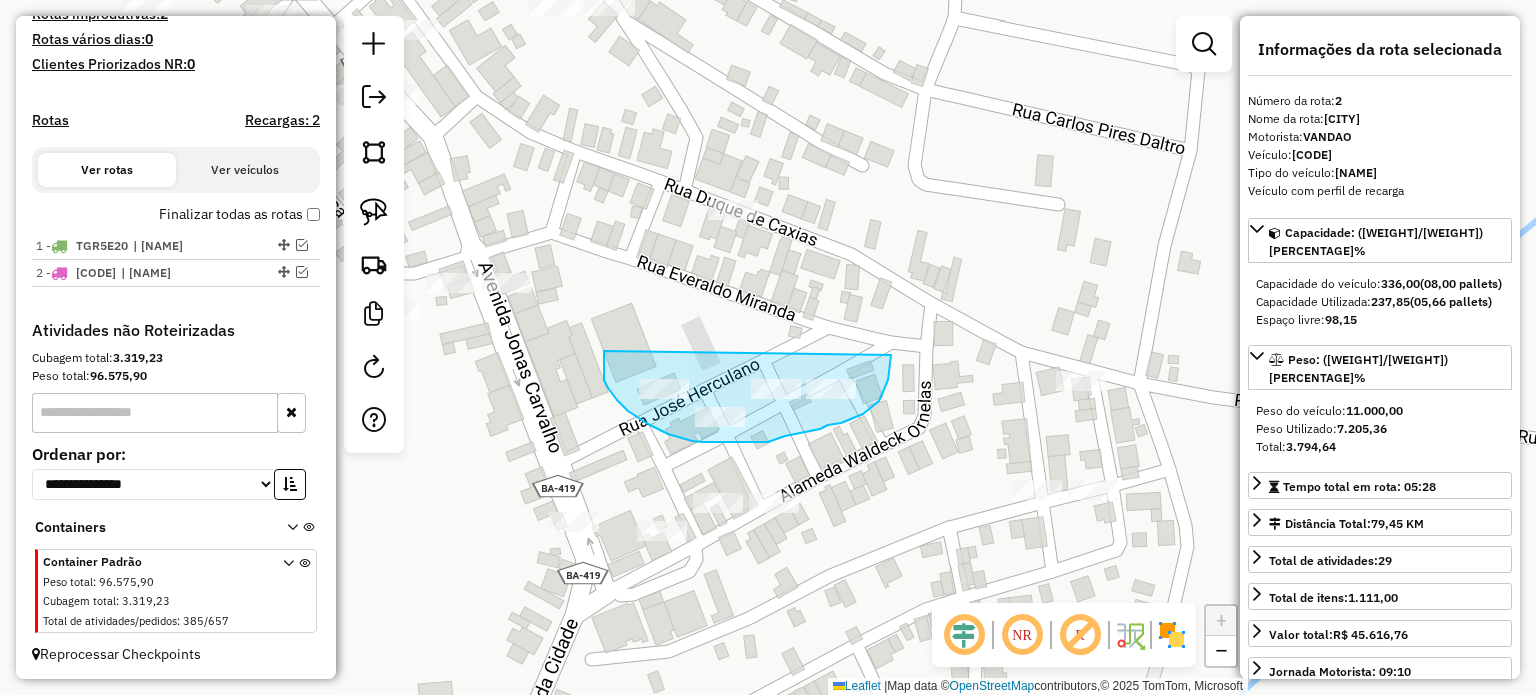 drag, startPoint x: 604, startPoint y: 351, endPoint x: 890, endPoint y: 355, distance: 286.02798 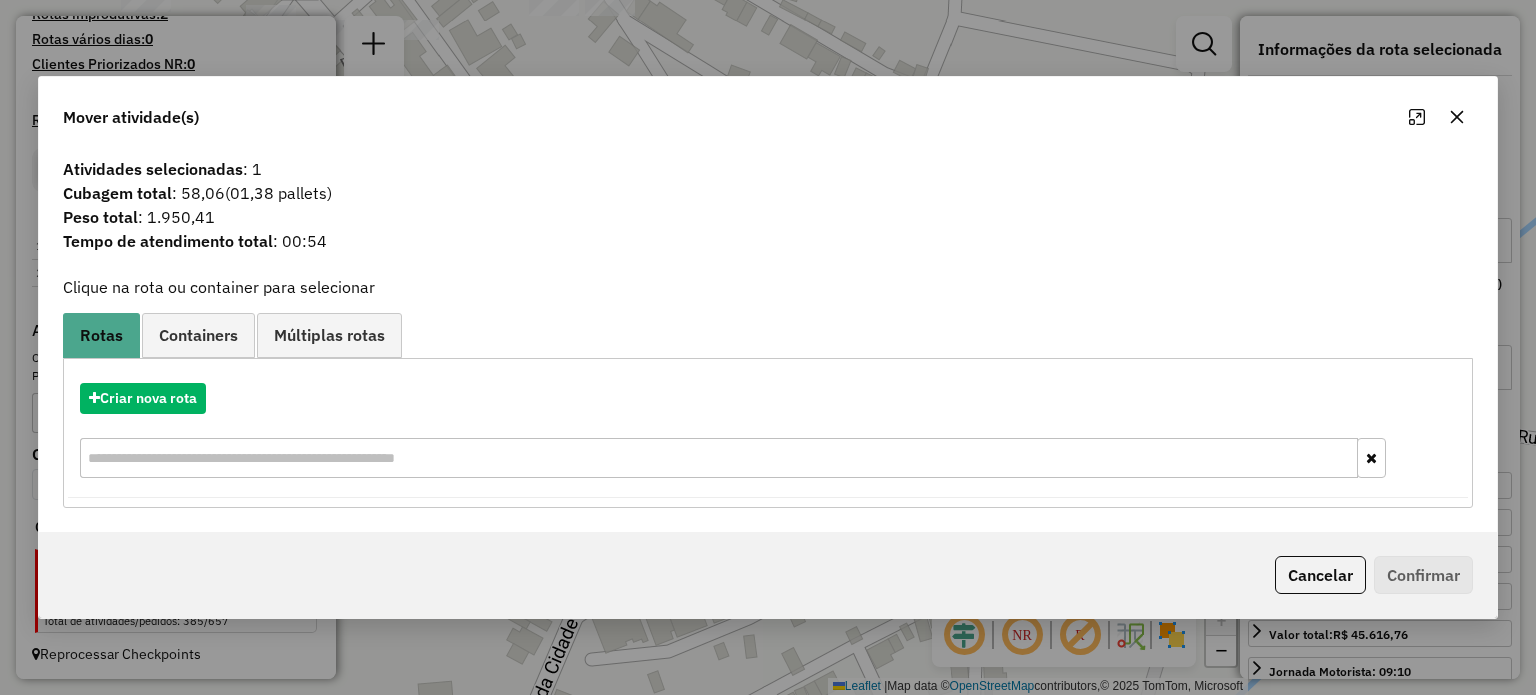 click 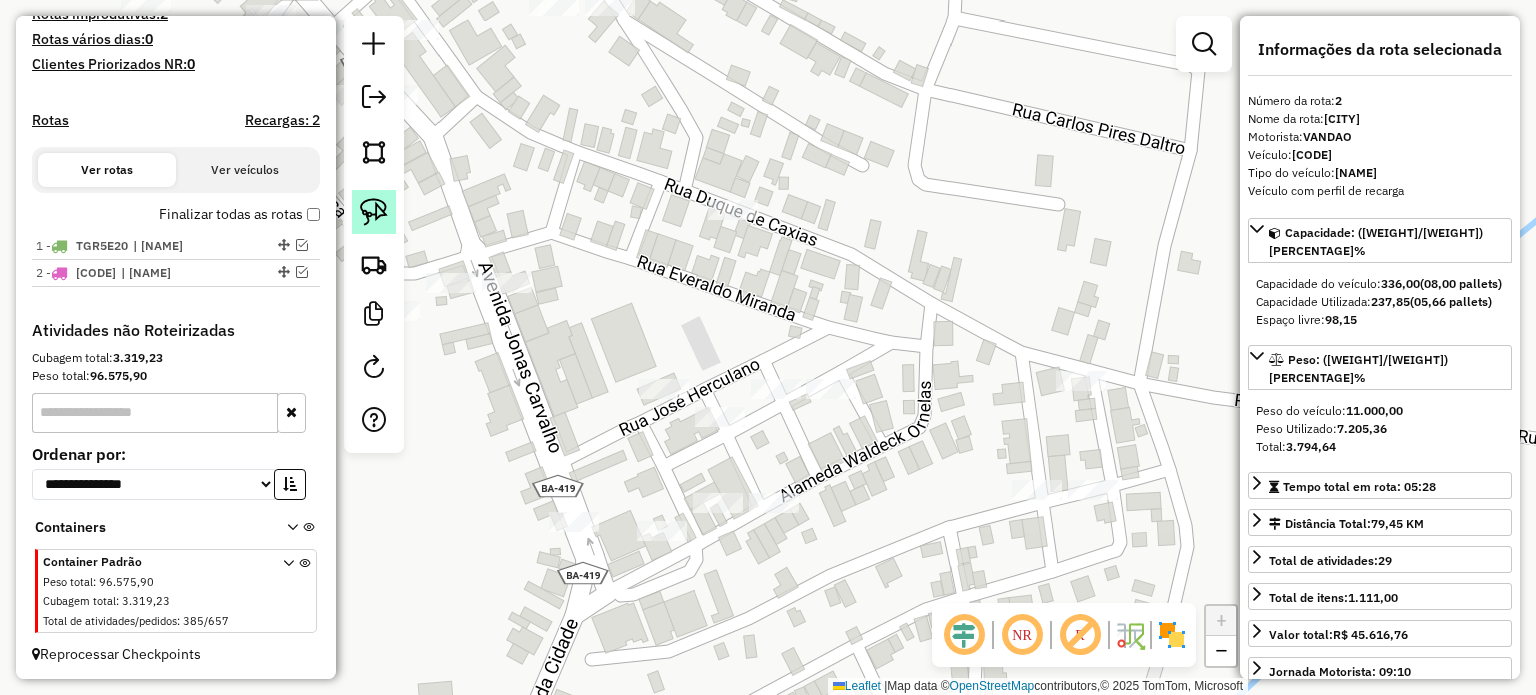 click 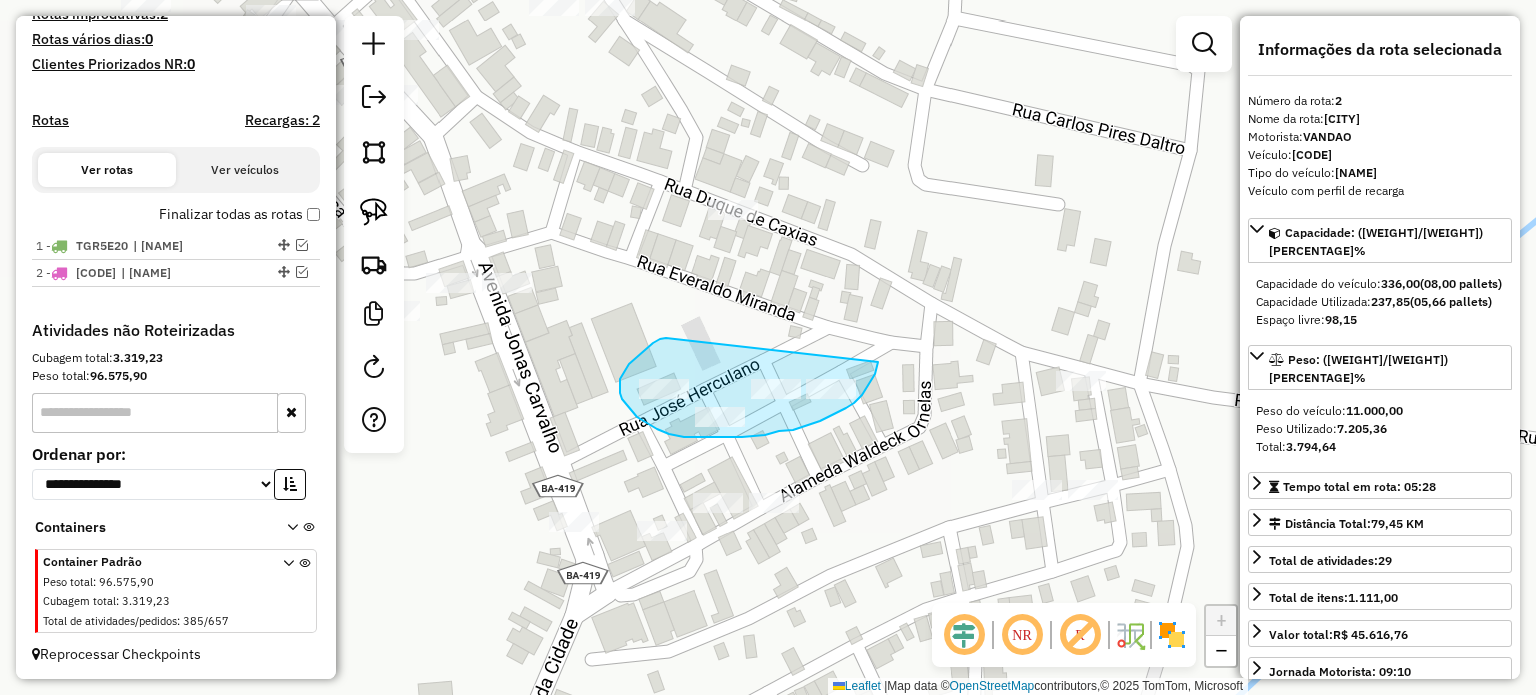 drag, startPoint x: 664, startPoint y: 338, endPoint x: 878, endPoint y: 360, distance: 215.12787 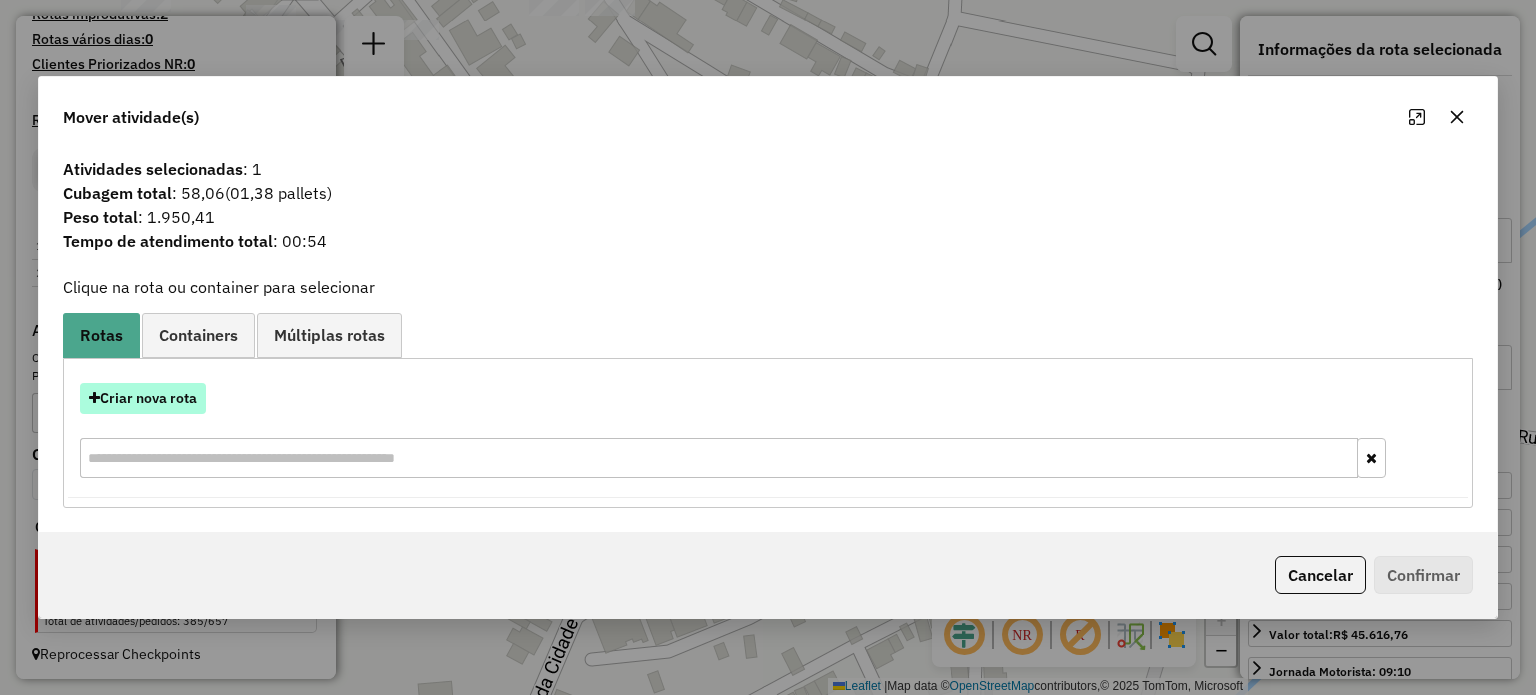 click on "Criar nova rota" at bounding box center [143, 398] 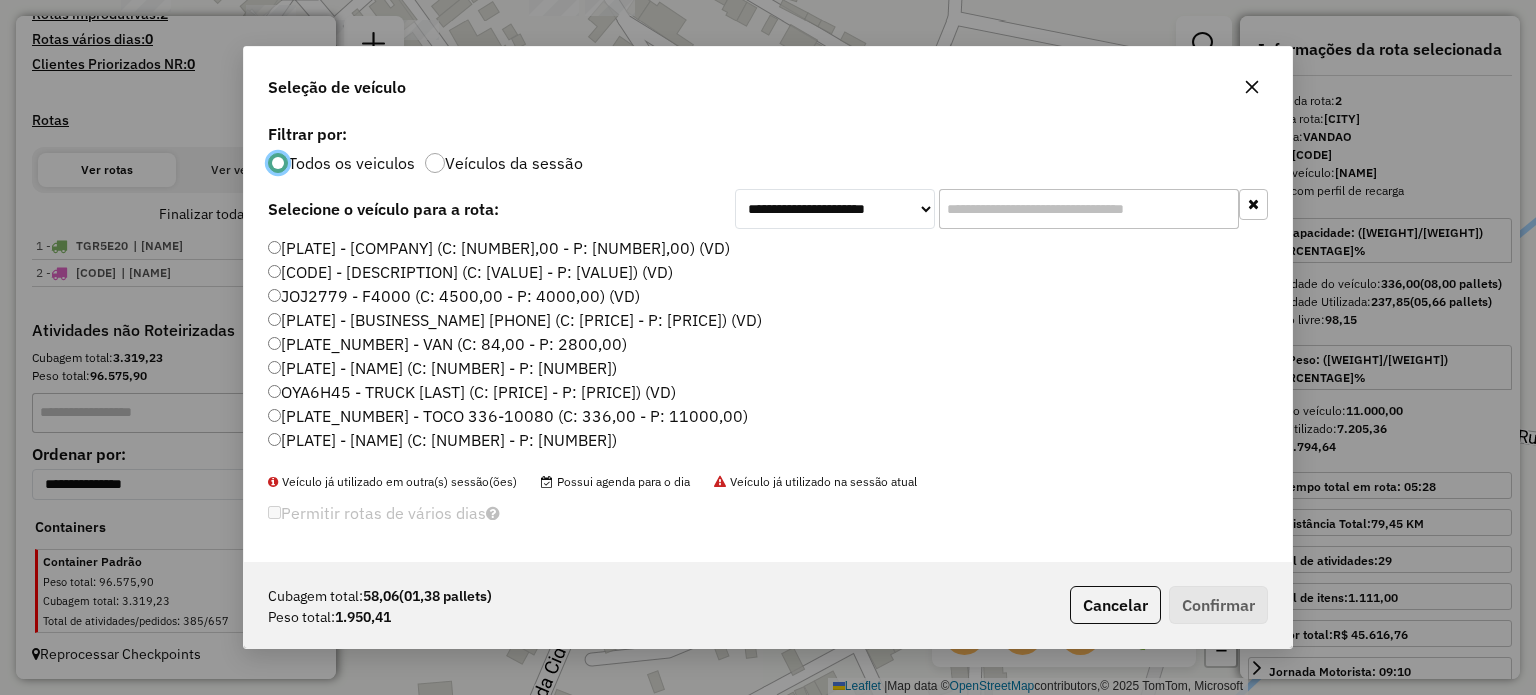 scroll, scrollTop: 10, scrollLeft: 6, axis: both 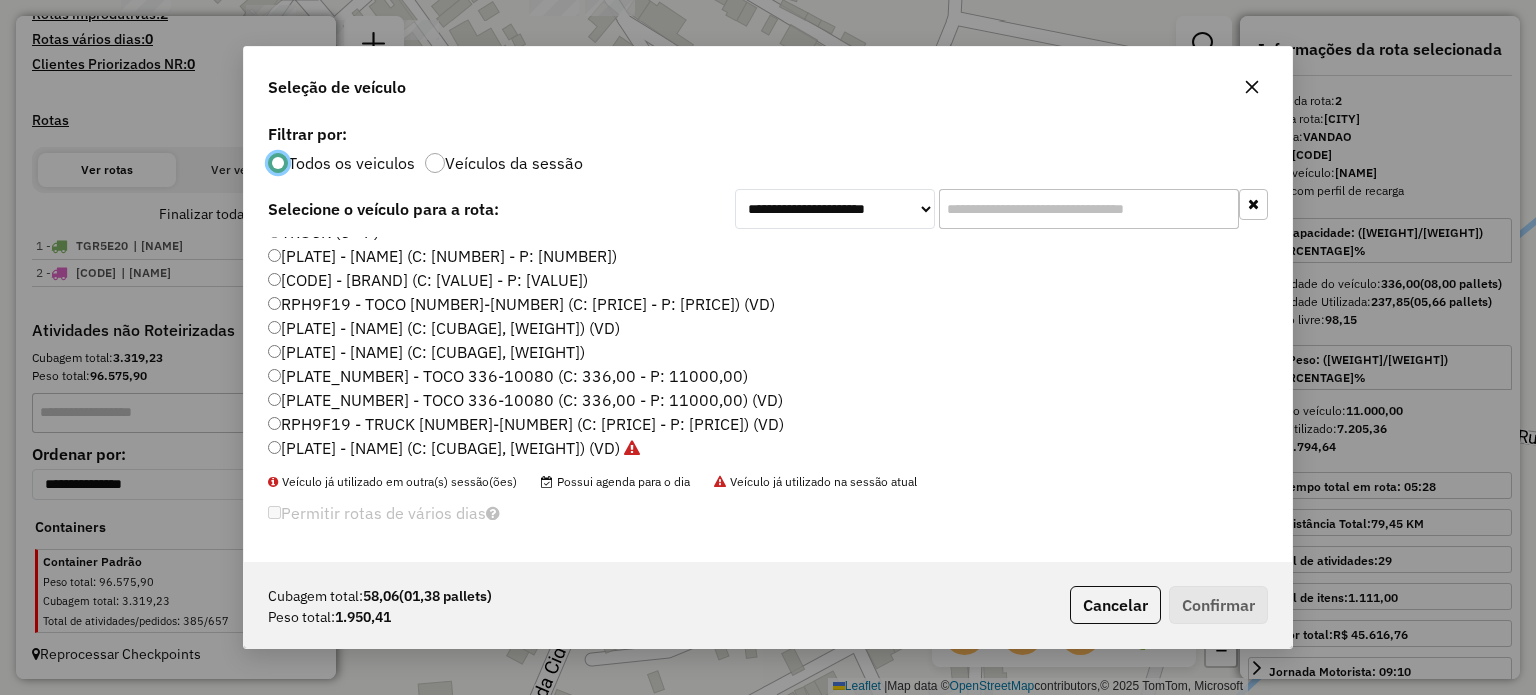 click on "[PLATE] - [NAME] (C: [CUBAGE], [WEIGHT])" 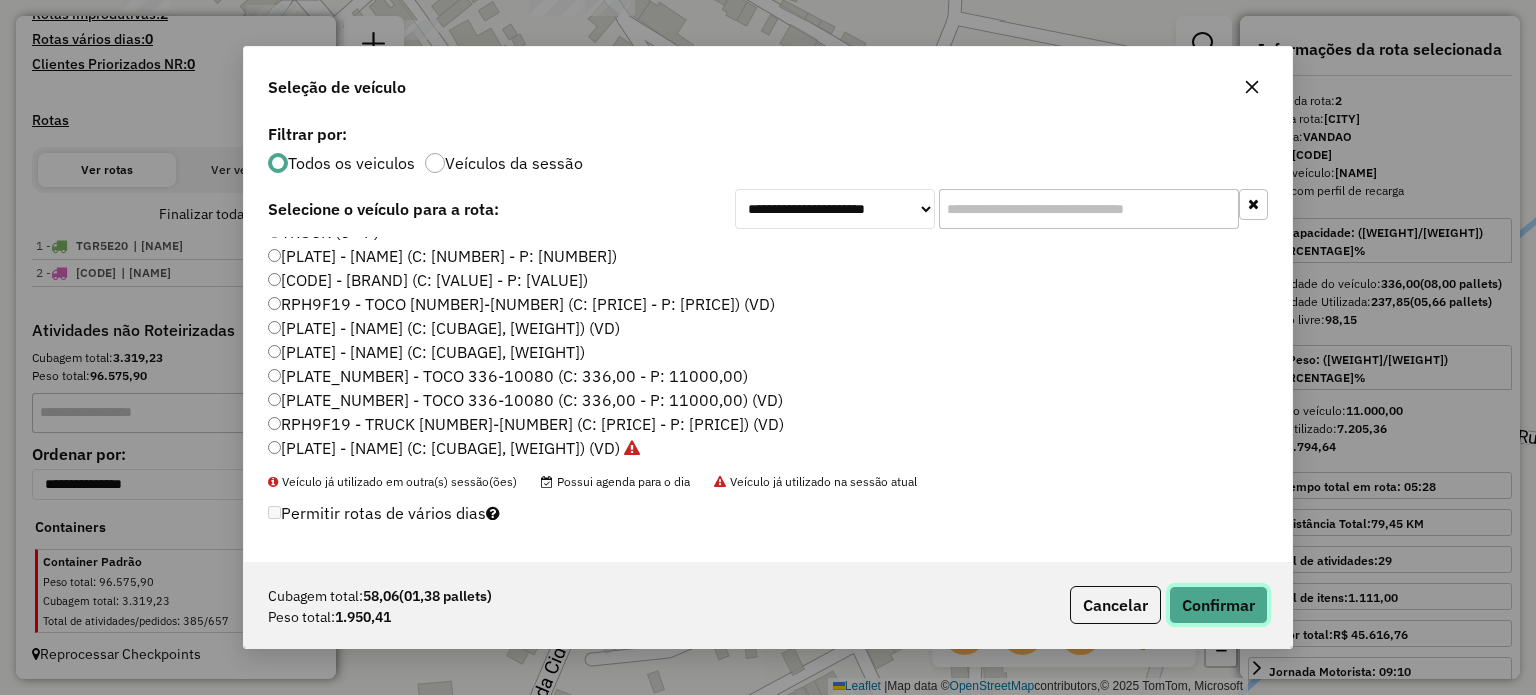 click on "Confirmar" 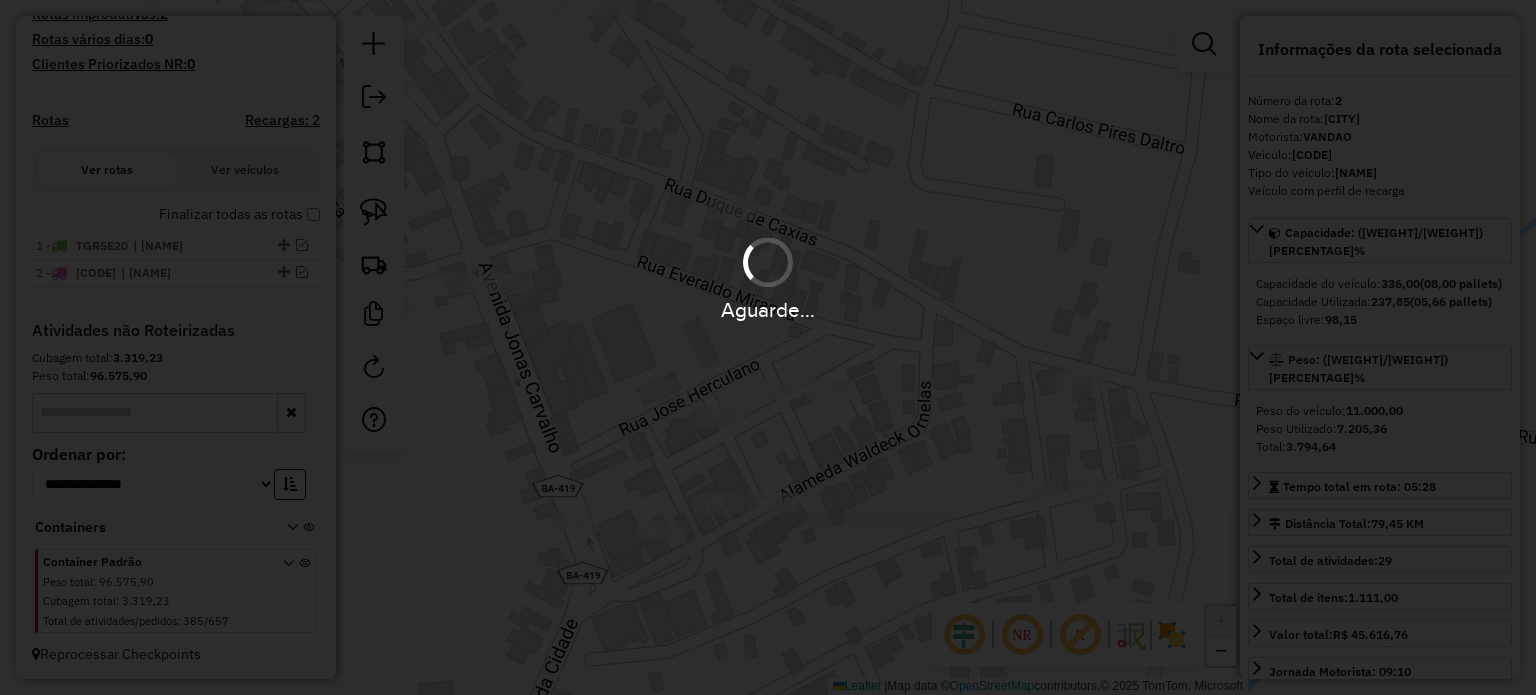 scroll, scrollTop: 651, scrollLeft: 0, axis: vertical 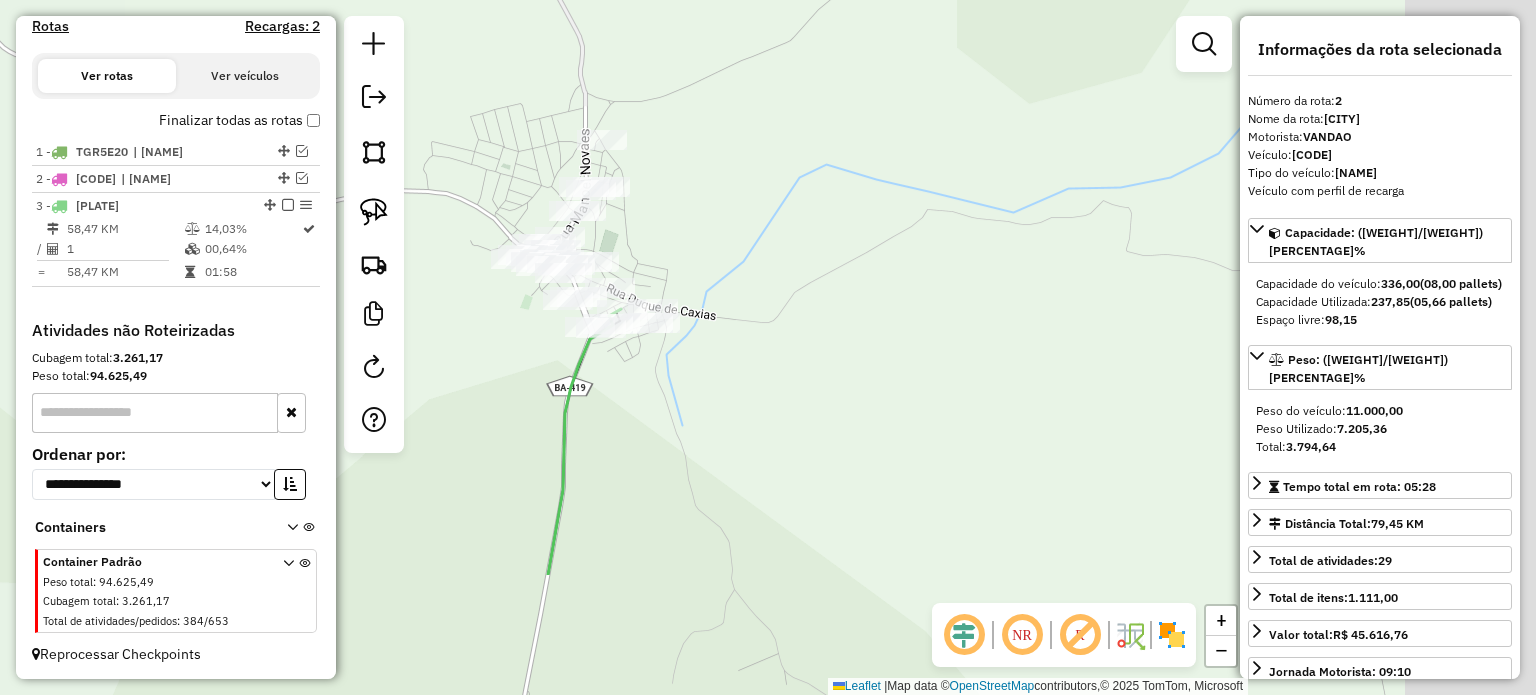 drag, startPoint x: 960, startPoint y: 553, endPoint x: 679, endPoint y: 336, distance: 355.03522 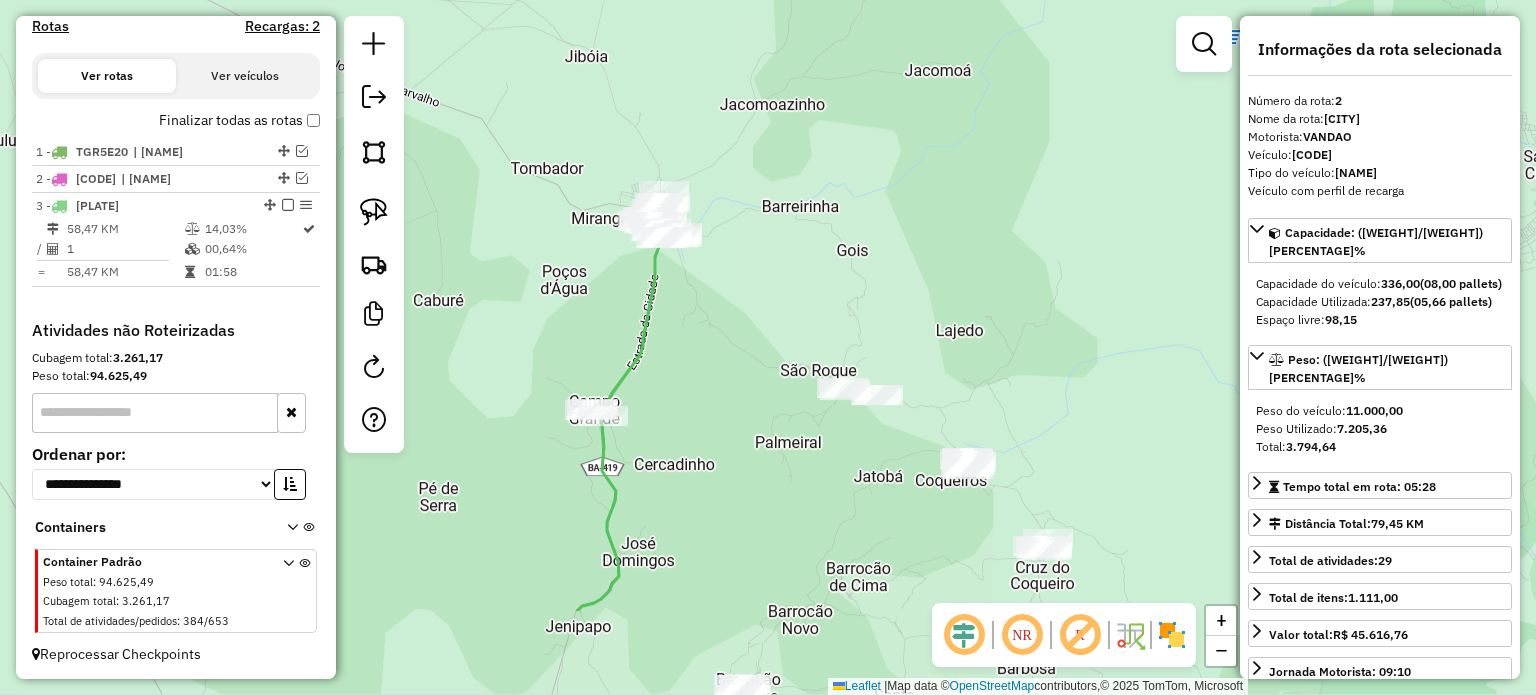 drag, startPoint x: 735, startPoint y: 504, endPoint x: 720, endPoint y: 333, distance: 171.65663 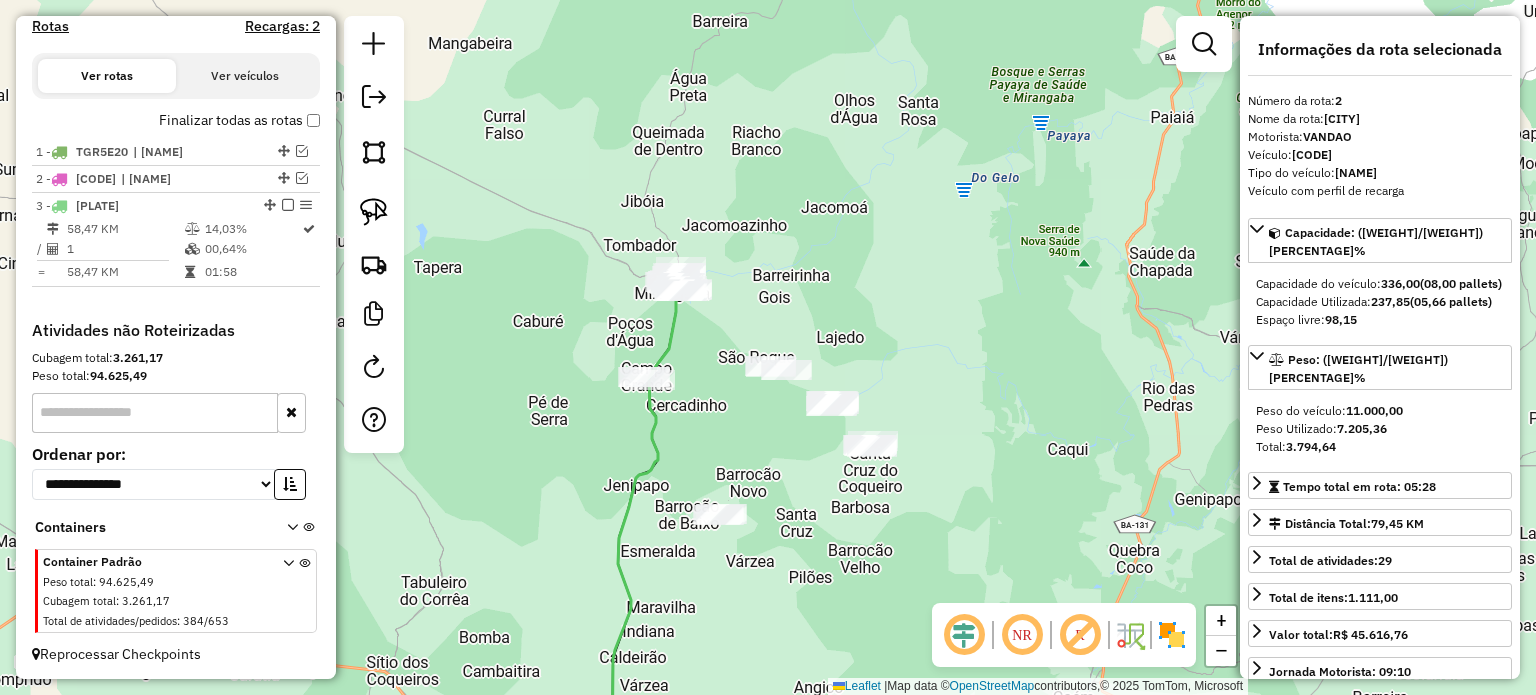 drag, startPoint x: 786, startPoint y: 496, endPoint x: 748, endPoint y: 405, distance: 98.61542 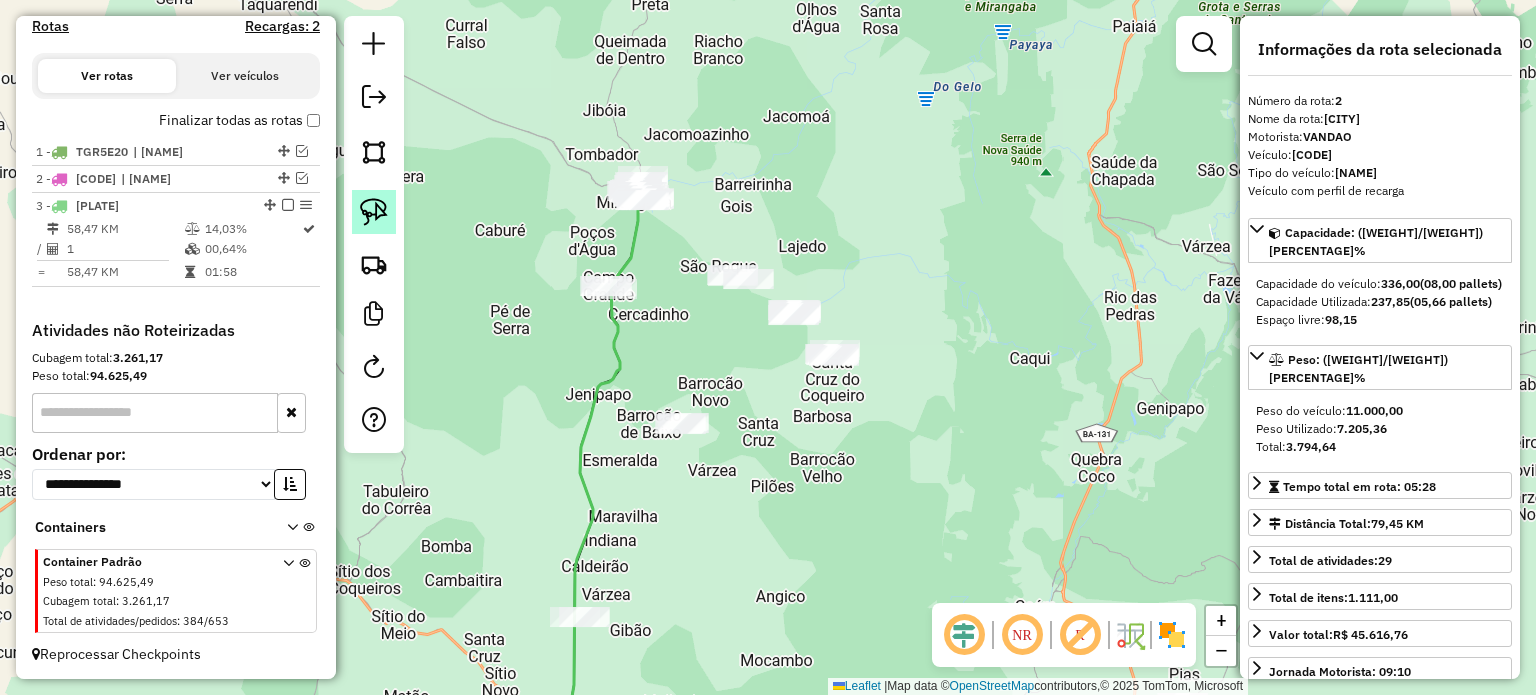 click 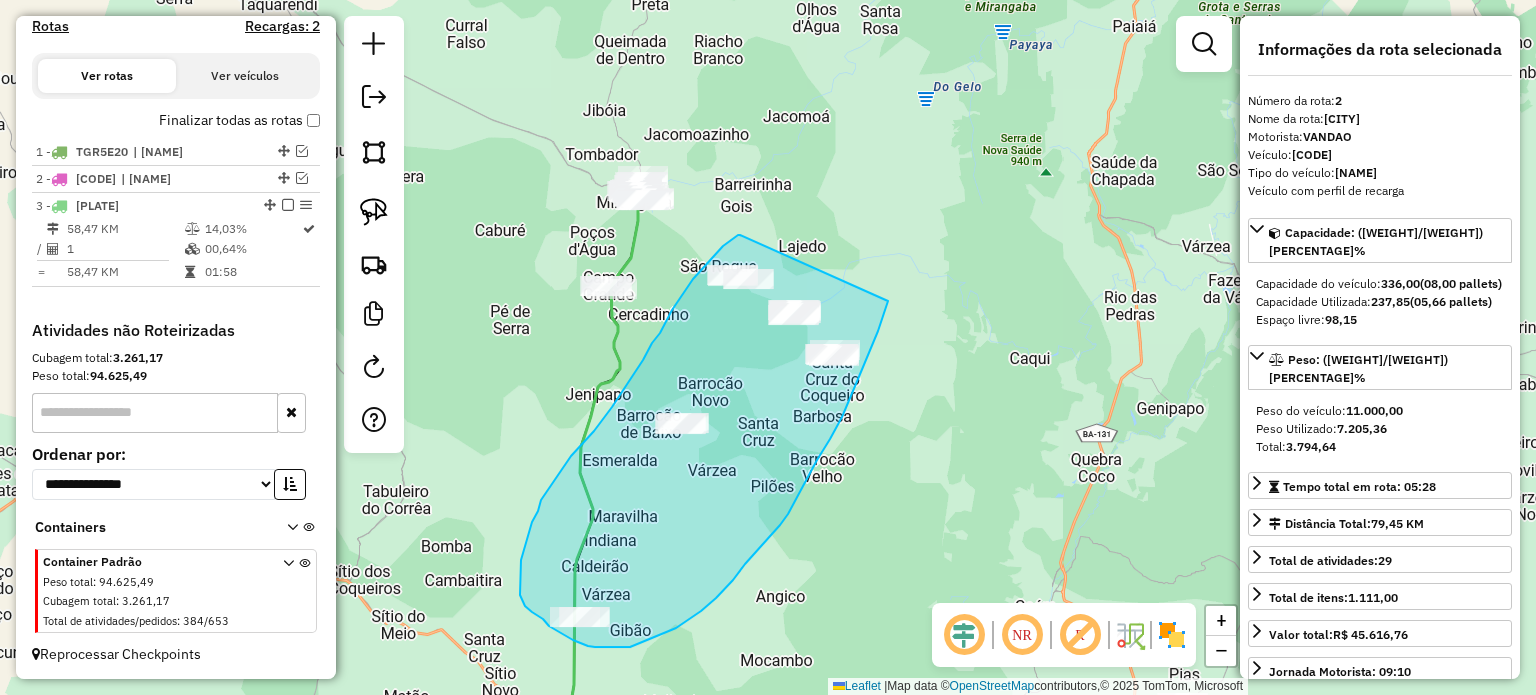 drag, startPoint x: 723, startPoint y: 246, endPoint x: 888, endPoint y: 301, distance: 173.92528 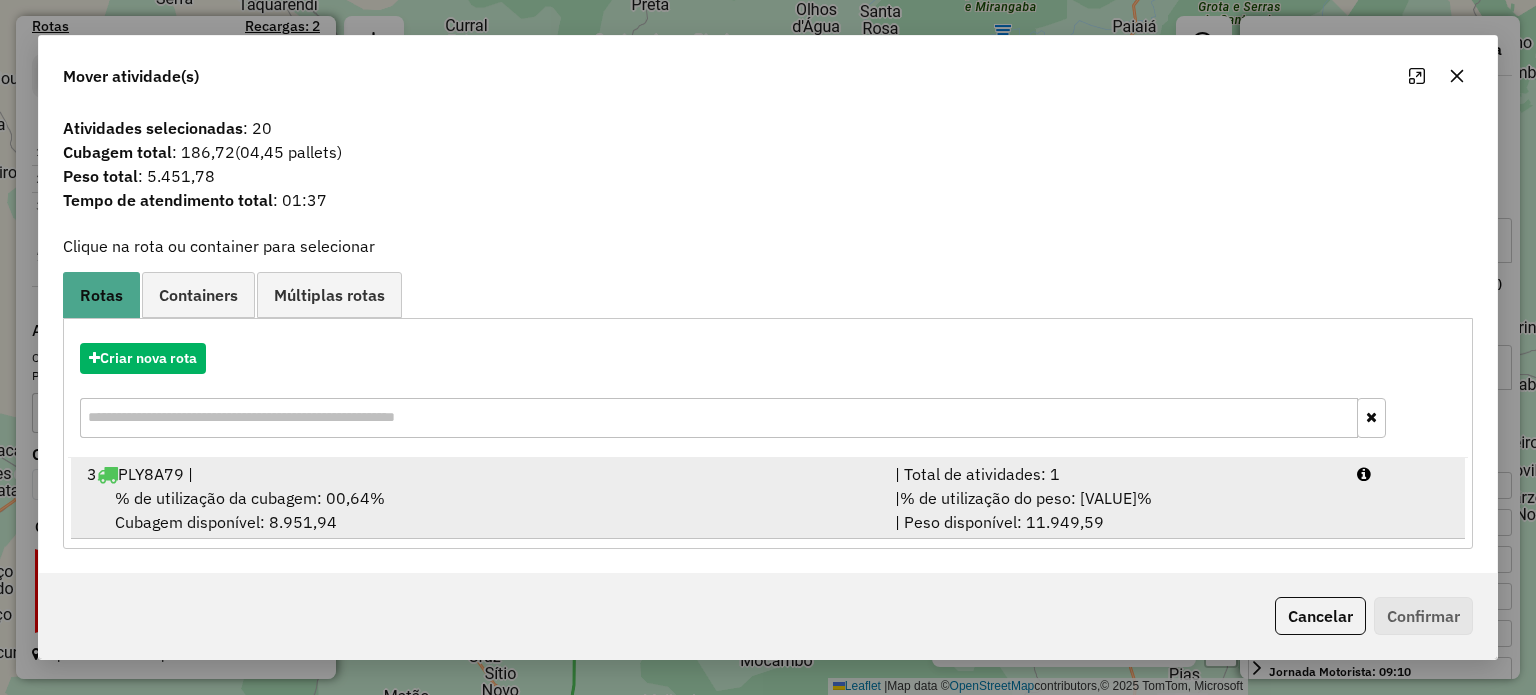 click on "% de utilização da cubagem: 00,64%" at bounding box center [250, 498] 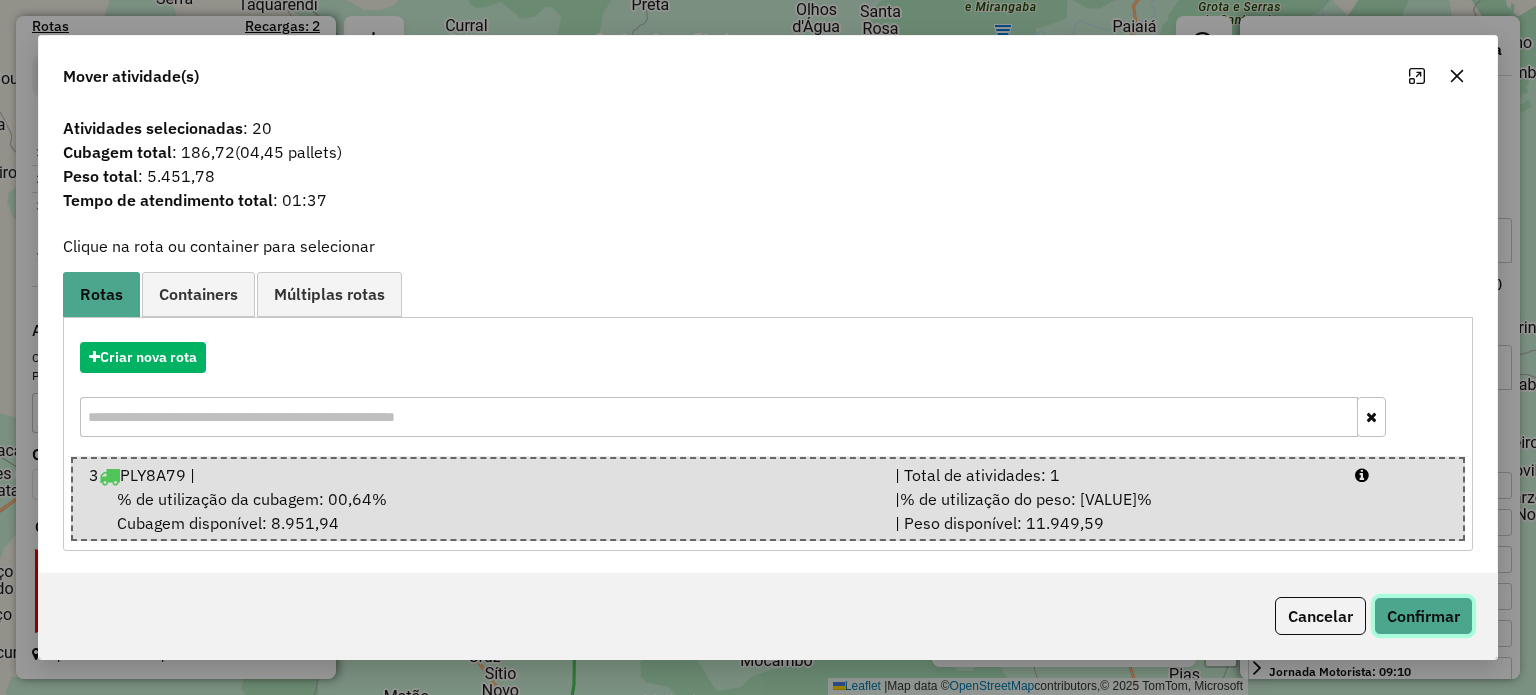 click on "Confirmar" 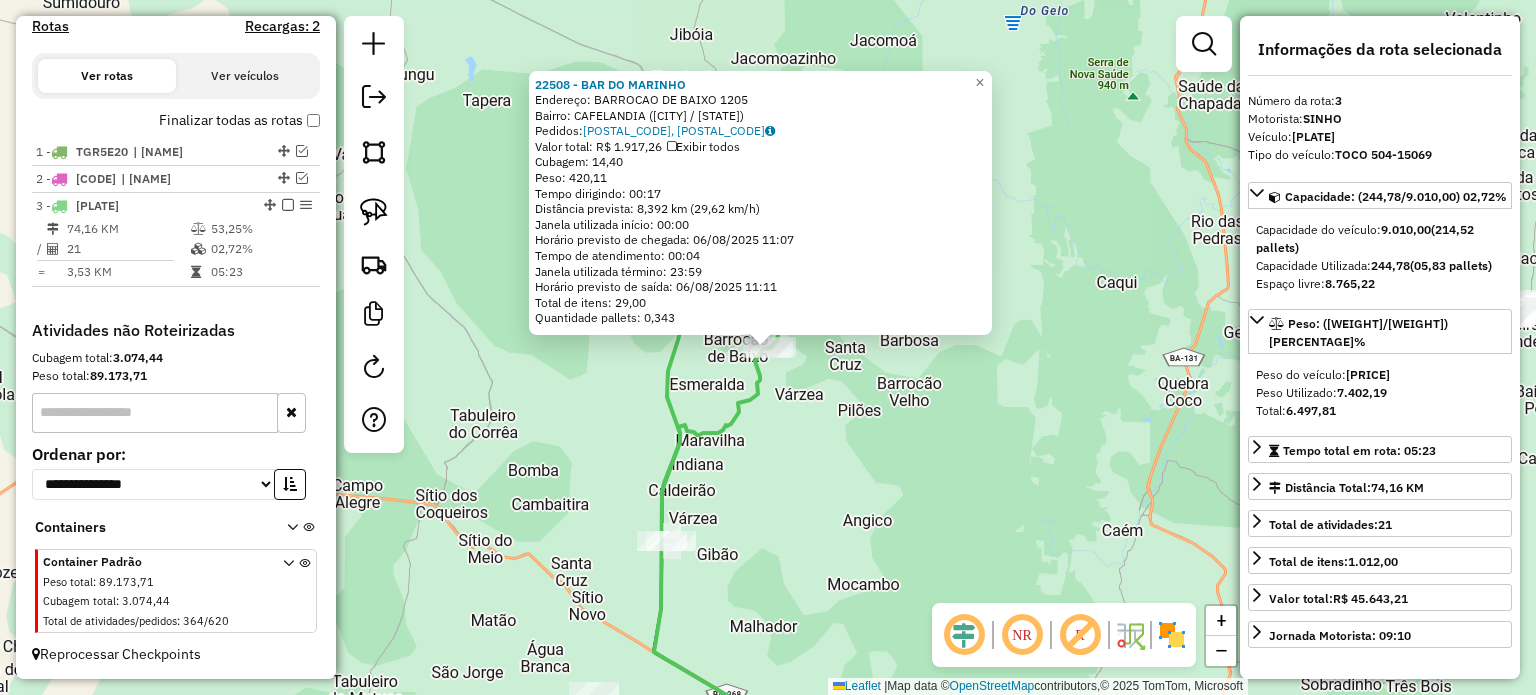 click on "[NUMBER] - [BUSINESS_NAME]  Endereço:  [STREET_NAME] [NUMBER]   Bairro: [NEIGHBORHOOD] ([CITY] / [STATE])   Pedidos:  [ORDER_ID], [ORDER_ID]   Valor total: R$ [PRICE]   Exibir todos   Cubagem: [CUBAGE]  Peso: [WEIGHT]  Tempo dirigindo: [TIME]   Distância prevista: [DISTANCE] km ([SPEED] km/h)   Janela utilizada início: [TIME]   Horário previsto de chegada: [DATE] [TIME]   Tempo de atendimento: [TIME]   Janela utilizada término: [TIME]   Horário previsto de saída: [DATE] [TIME]   Total de itens: [ITEMS]   Quantidade pallets: [PALLETS]  × Janela de atendimento Grade de atendimento Capacidade Transportadoras Veículos Cliente Pedidos  Rotas Selecione os dias de semana para filtrar as janelas de atendimento  Seg   Ter   Qua   Qui   Sex   Sáb   Dom  Informe o período da janela de atendimento: De: Até:  Filtrar exatamente a janela do cliente  Considerar janela de atendimento padrão  Selecione os dias de semana para filtrar as grades de atendimento  Seg   Ter   Qua   Qui   Sex   Sáb   Dom   Peso mínimo:   Peso máximo:   De:   De:" 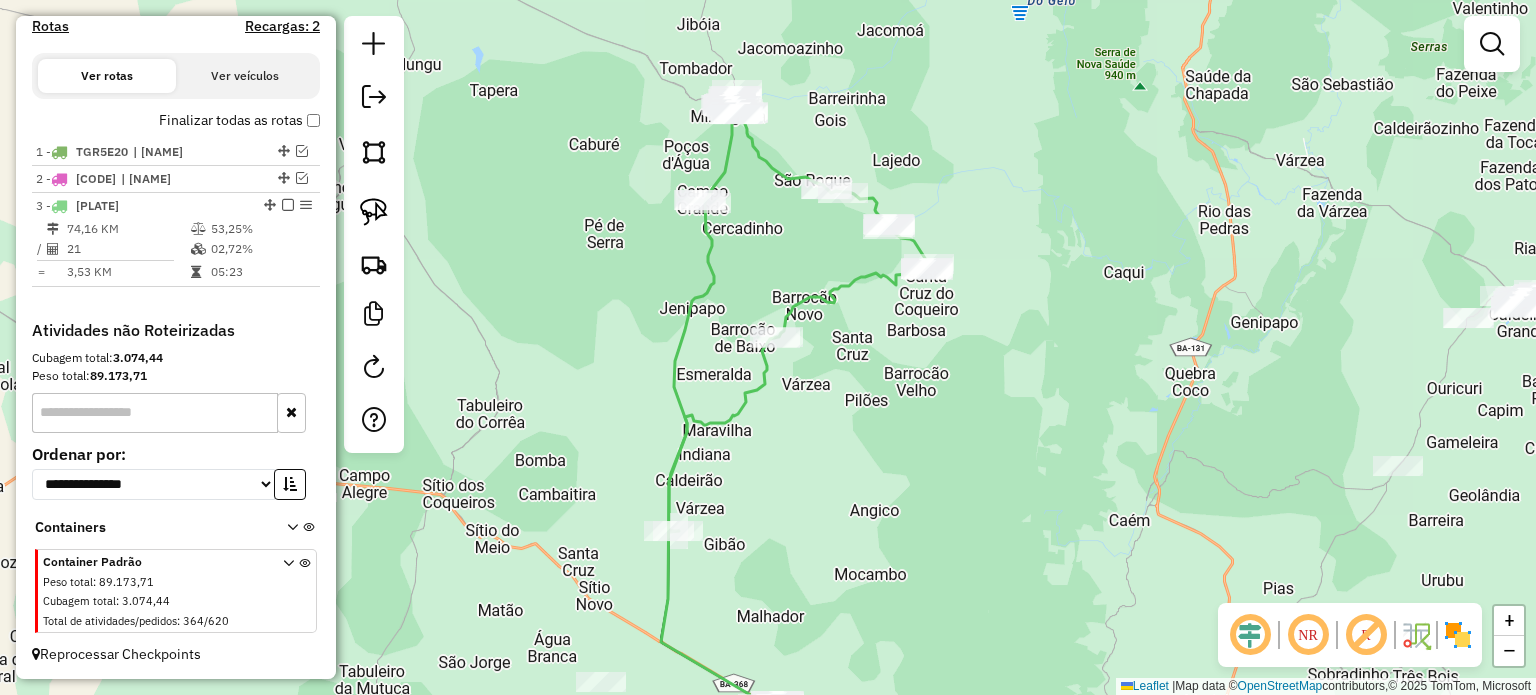 drag, startPoint x: 737, startPoint y: 549, endPoint x: 737, endPoint y: 478, distance: 71 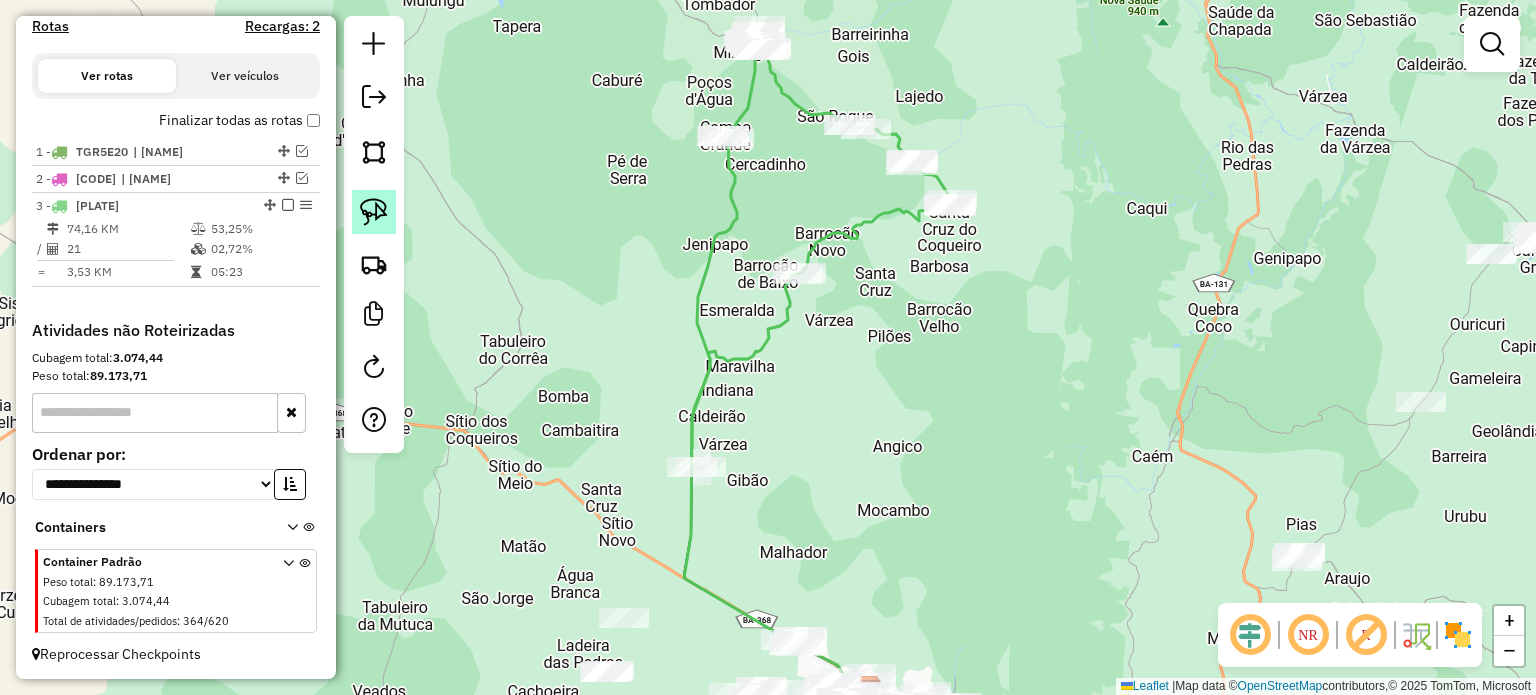 click 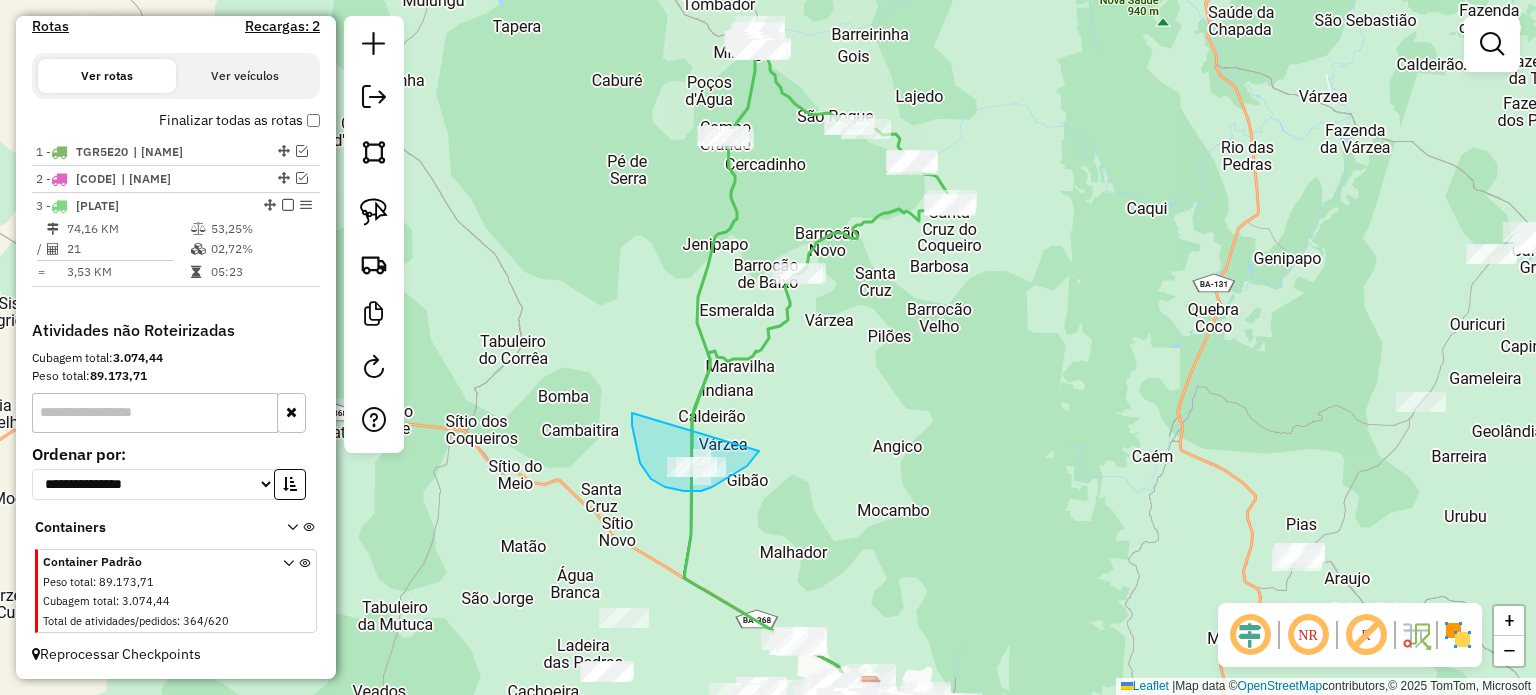 drag, startPoint x: 632, startPoint y: 417, endPoint x: 763, endPoint y: 444, distance: 133.75351 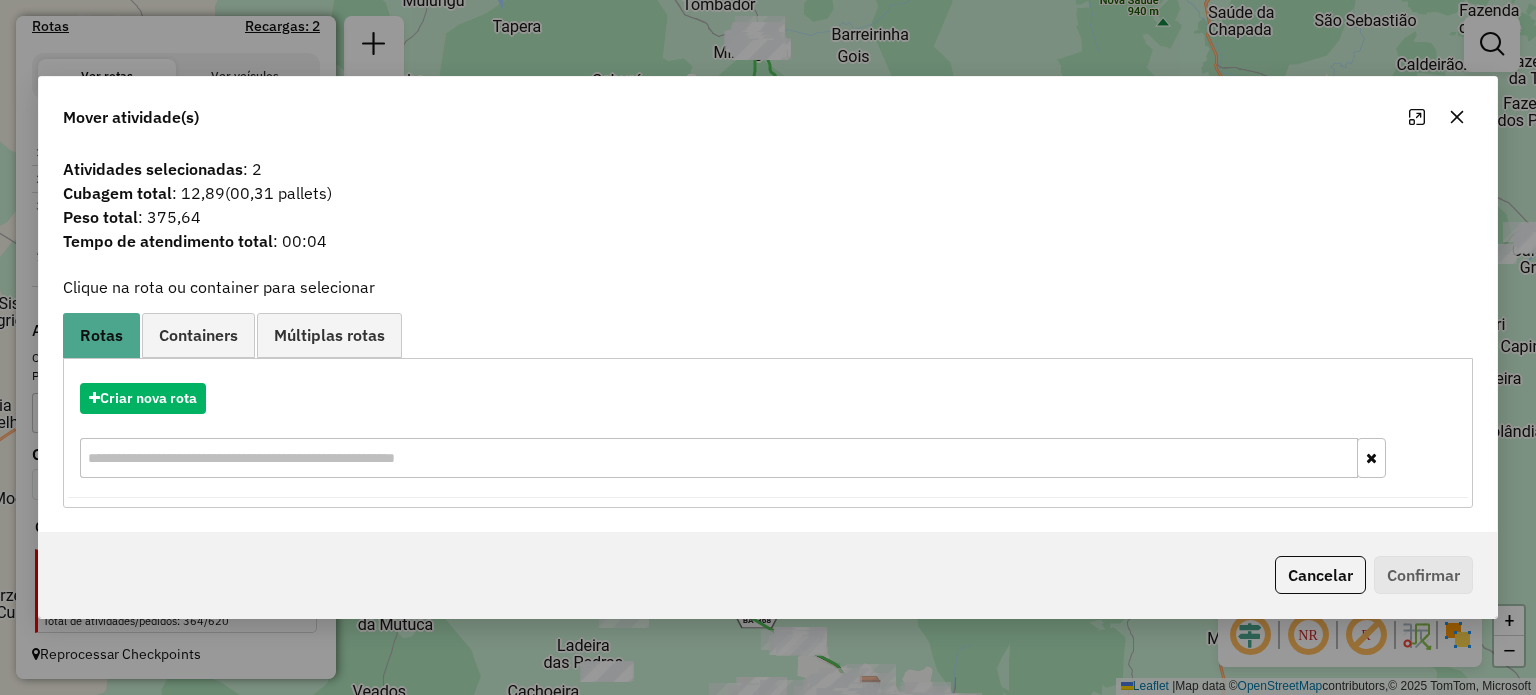 click 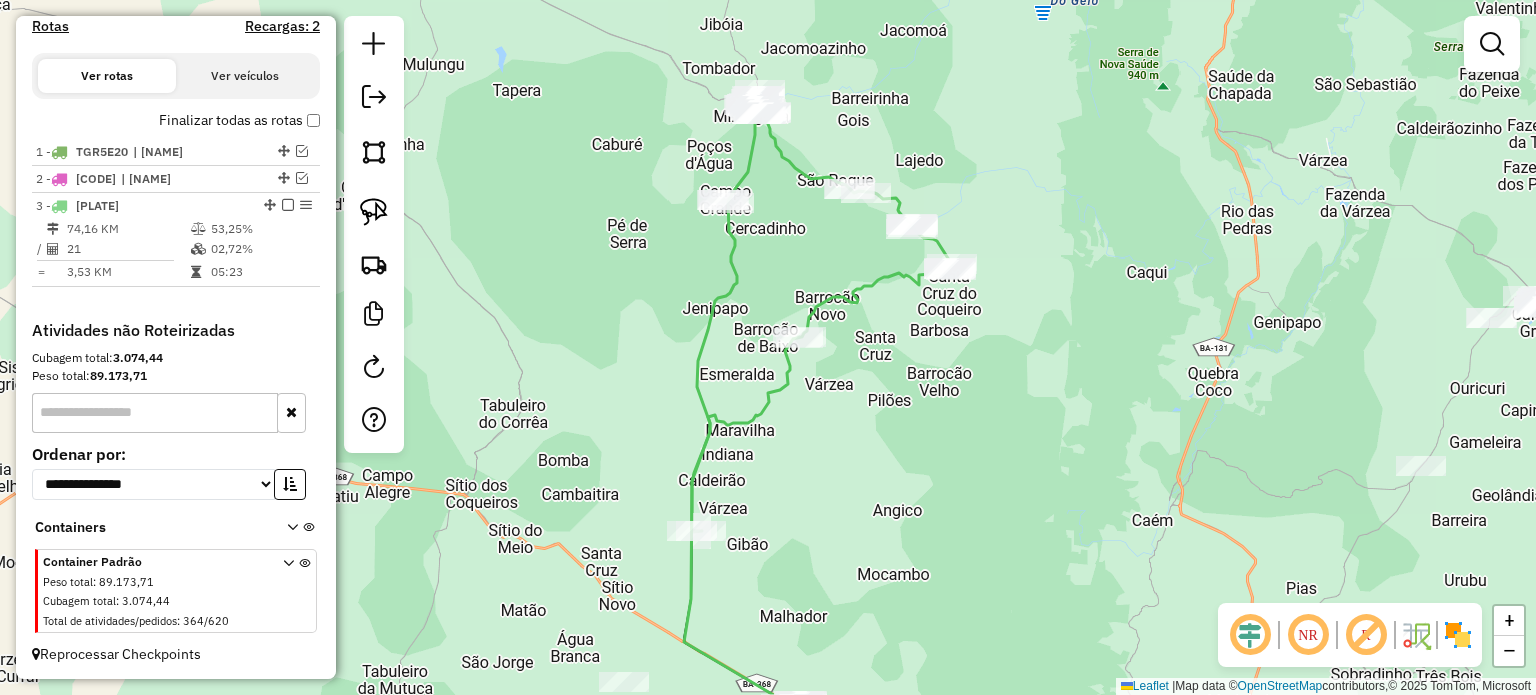 drag, startPoint x: 833, startPoint y: 337, endPoint x: 834, endPoint y: 442, distance: 105.00476 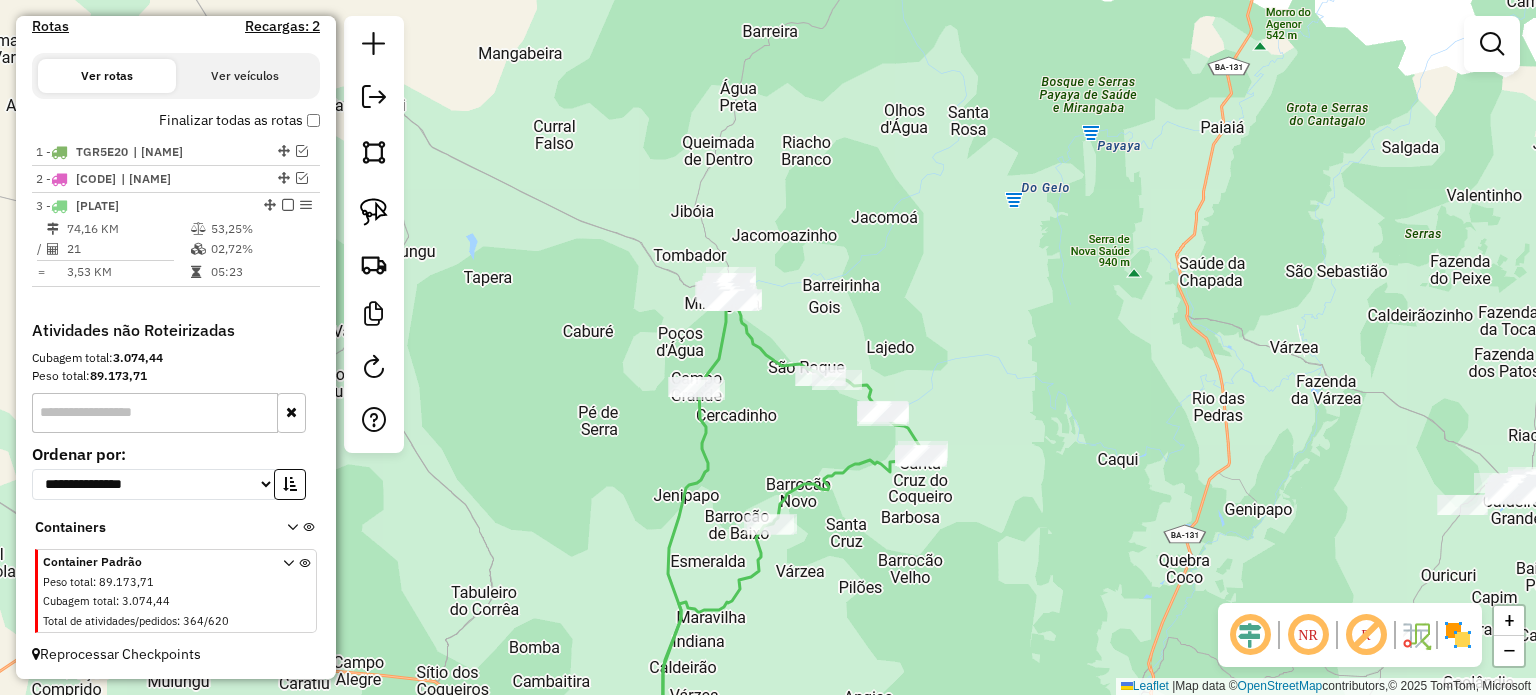 drag, startPoint x: 757, startPoint y: 199, endPoint x: 729, endPoint y: 344, distance: 147.67871 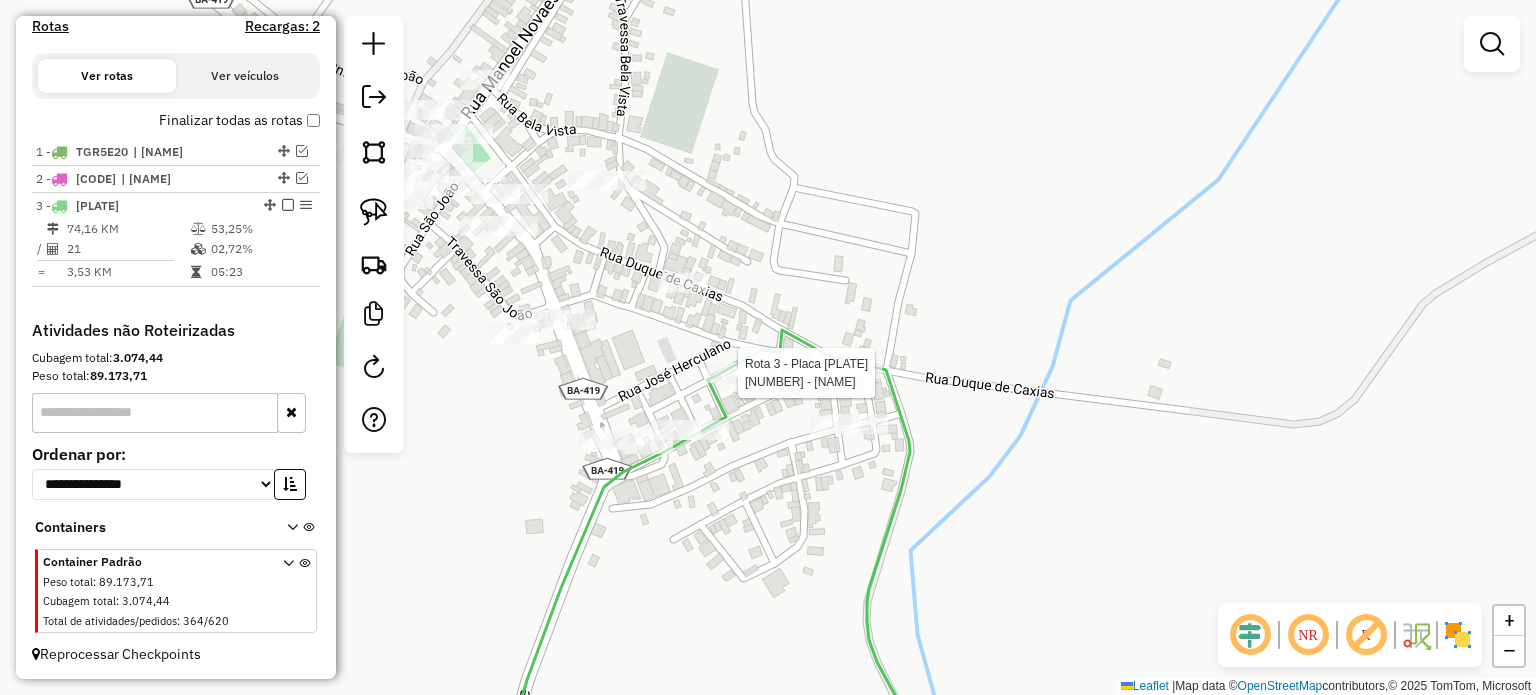 select on "**********" 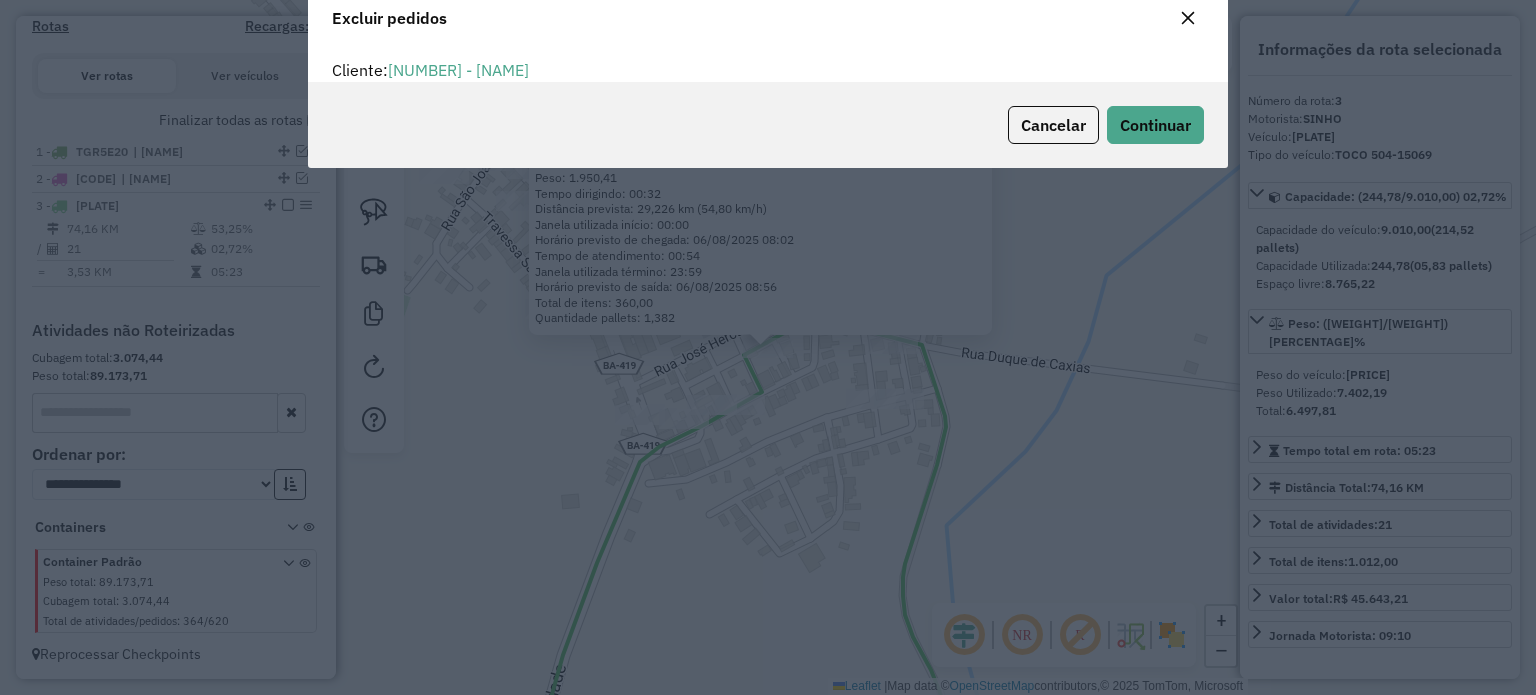 scroll, scrollTop: 69, scrollLeft: 0, axis: vertical 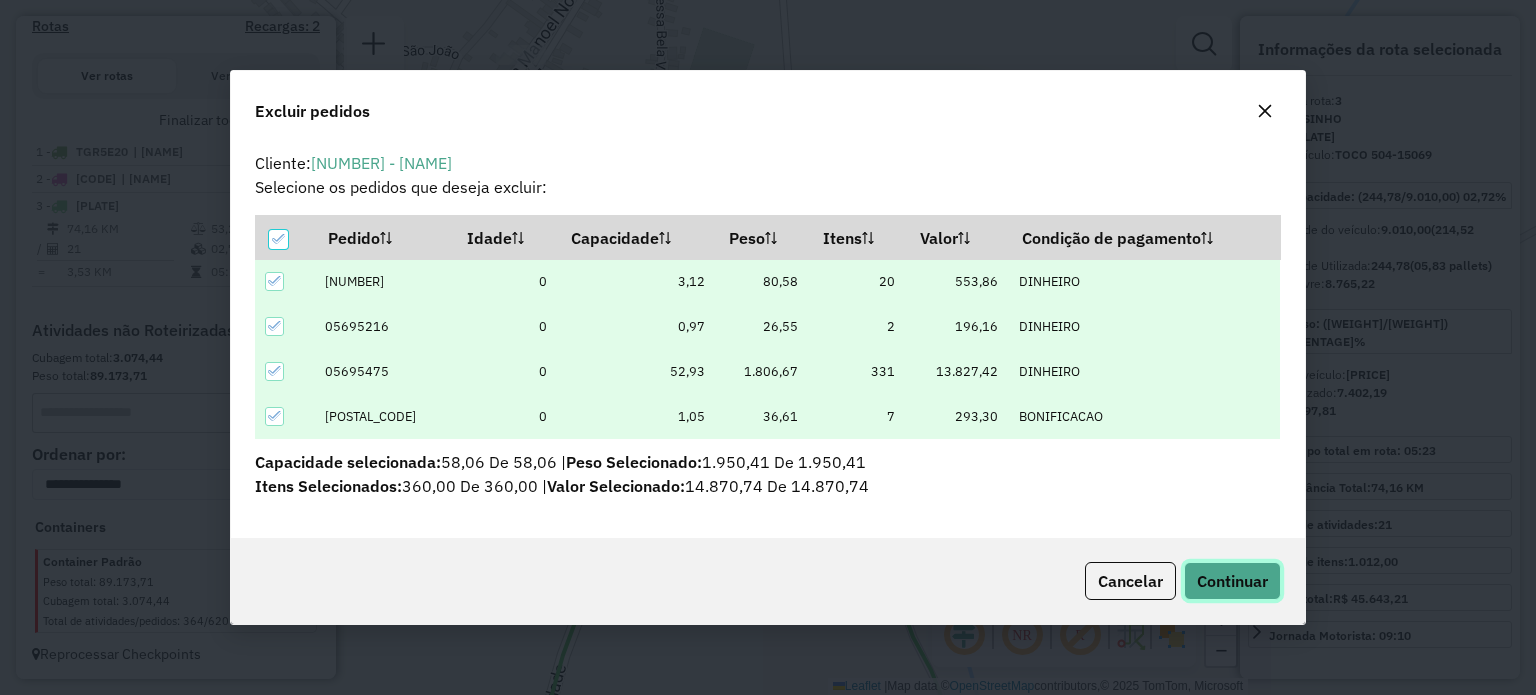 click on "Continuar" 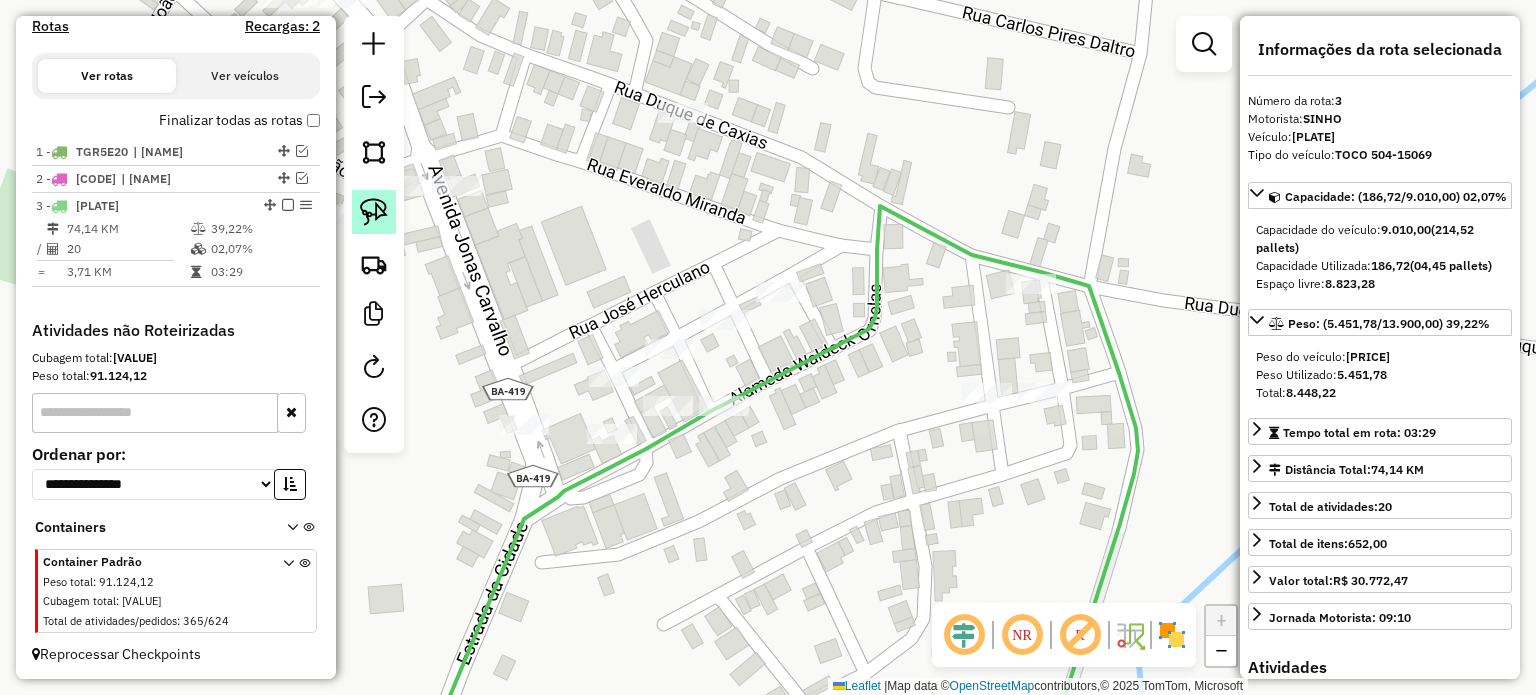 click 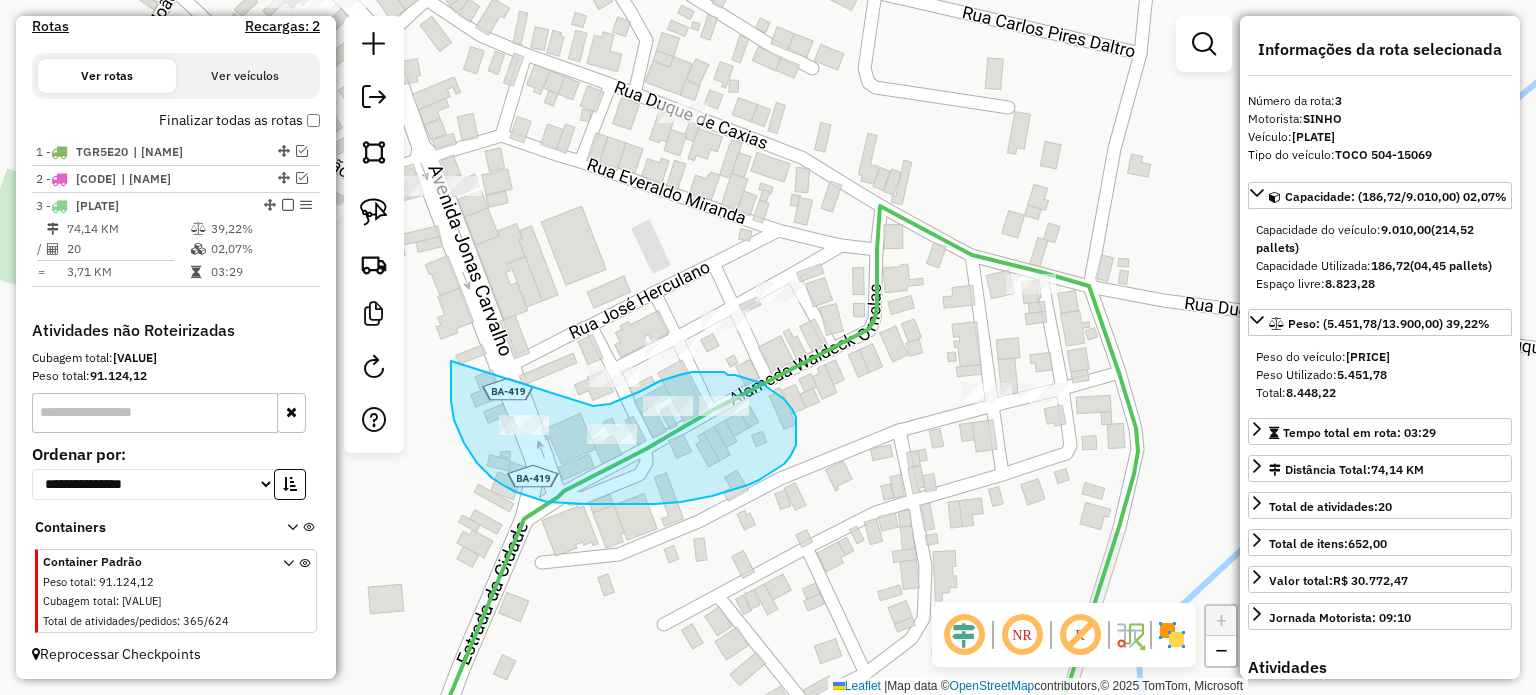 drag, startPoint x: 451, startPoint y: 401, endPoint x: 536, endPoint y: 379, distance: 87.80091 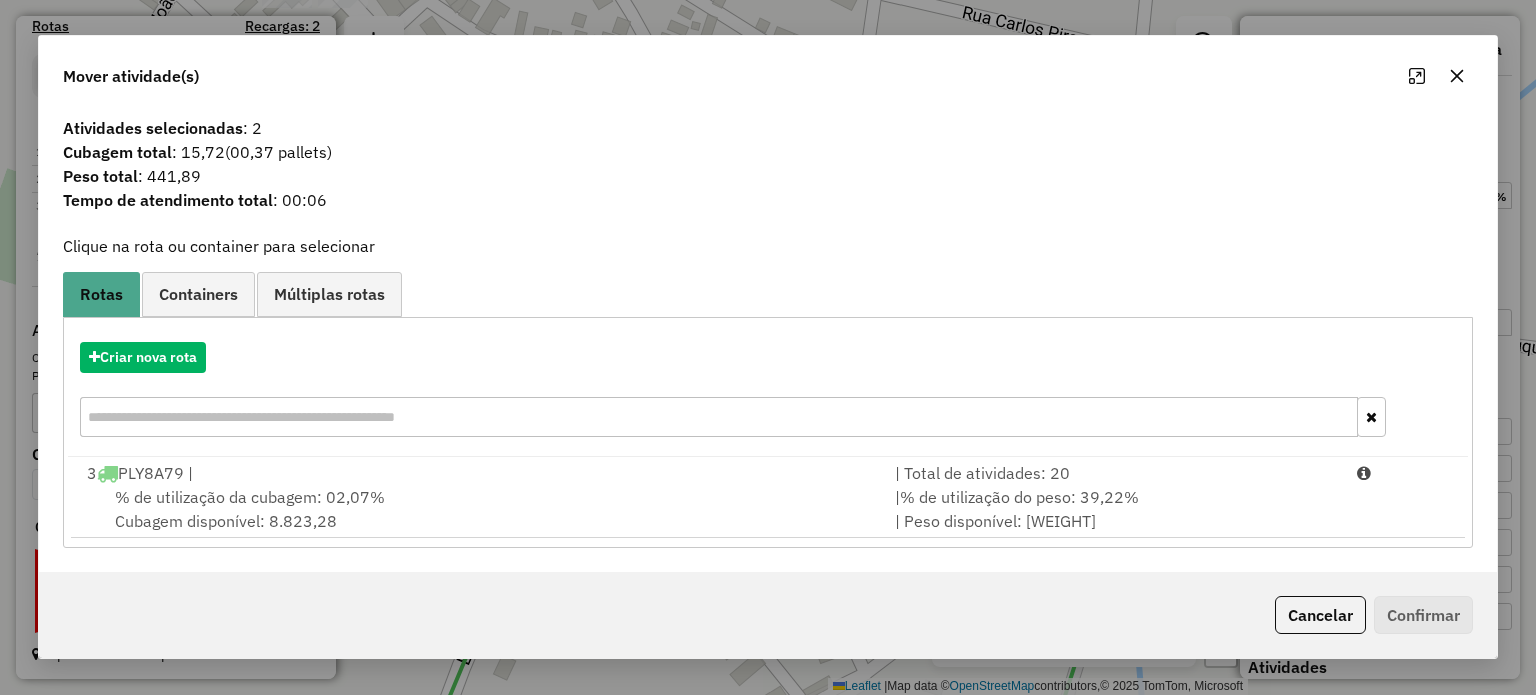 click 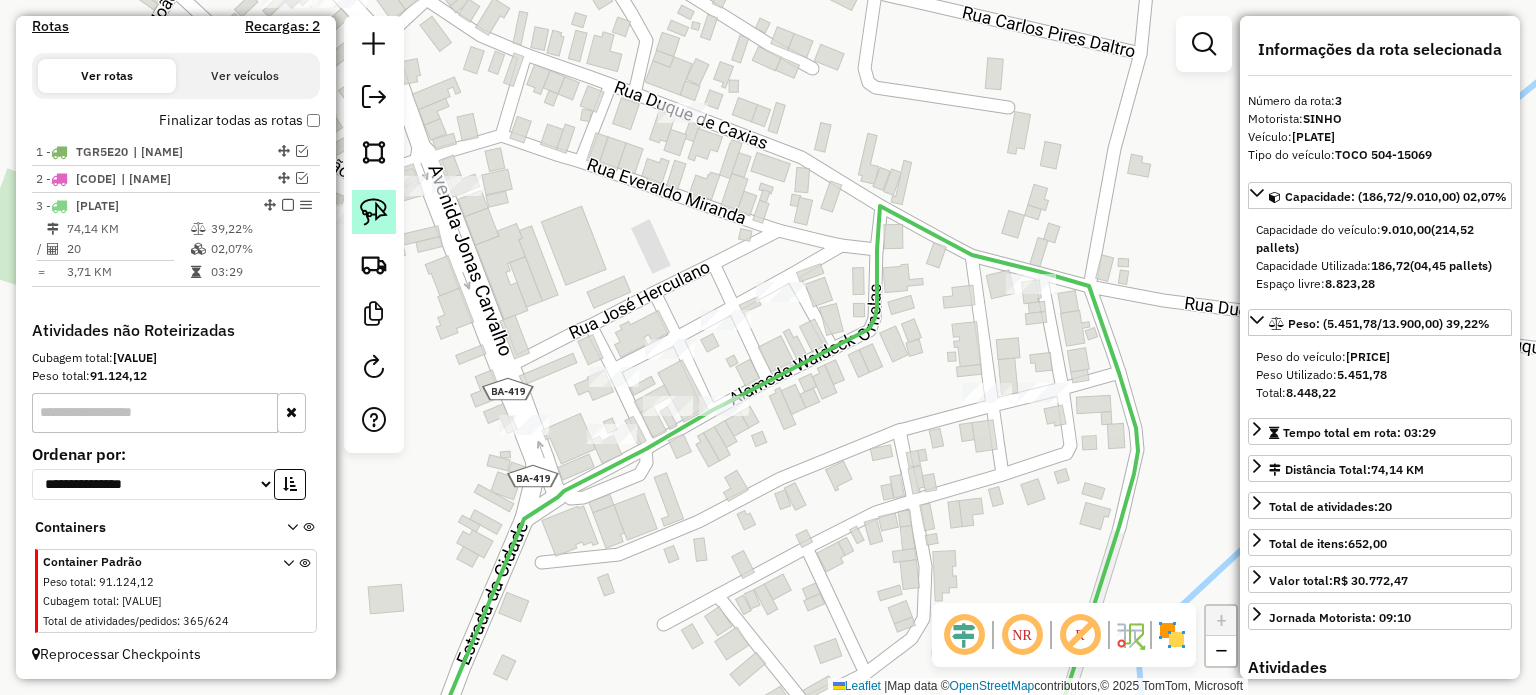 click 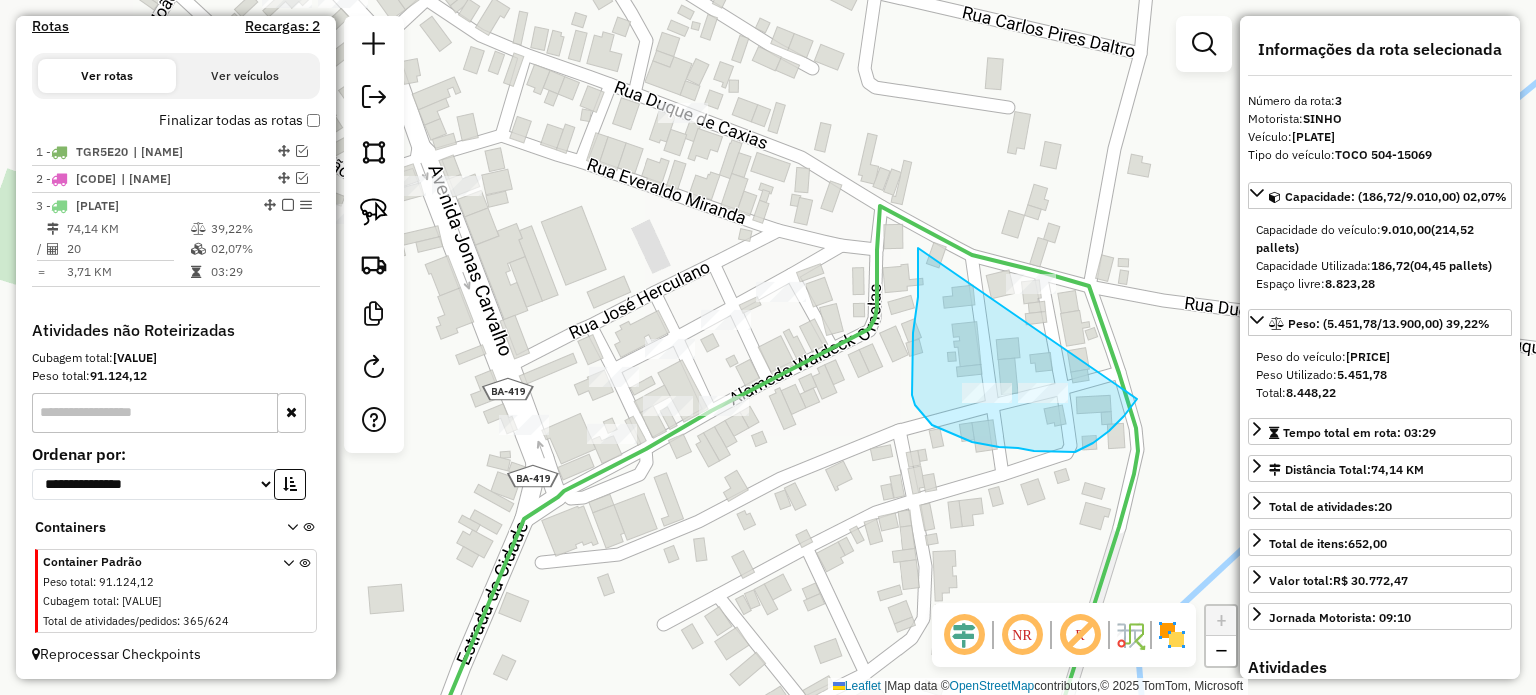 drag, startPoint x: 912, startPoint y: 359, endPoint x: 1139, endPoint y: 235, distance: 258.66 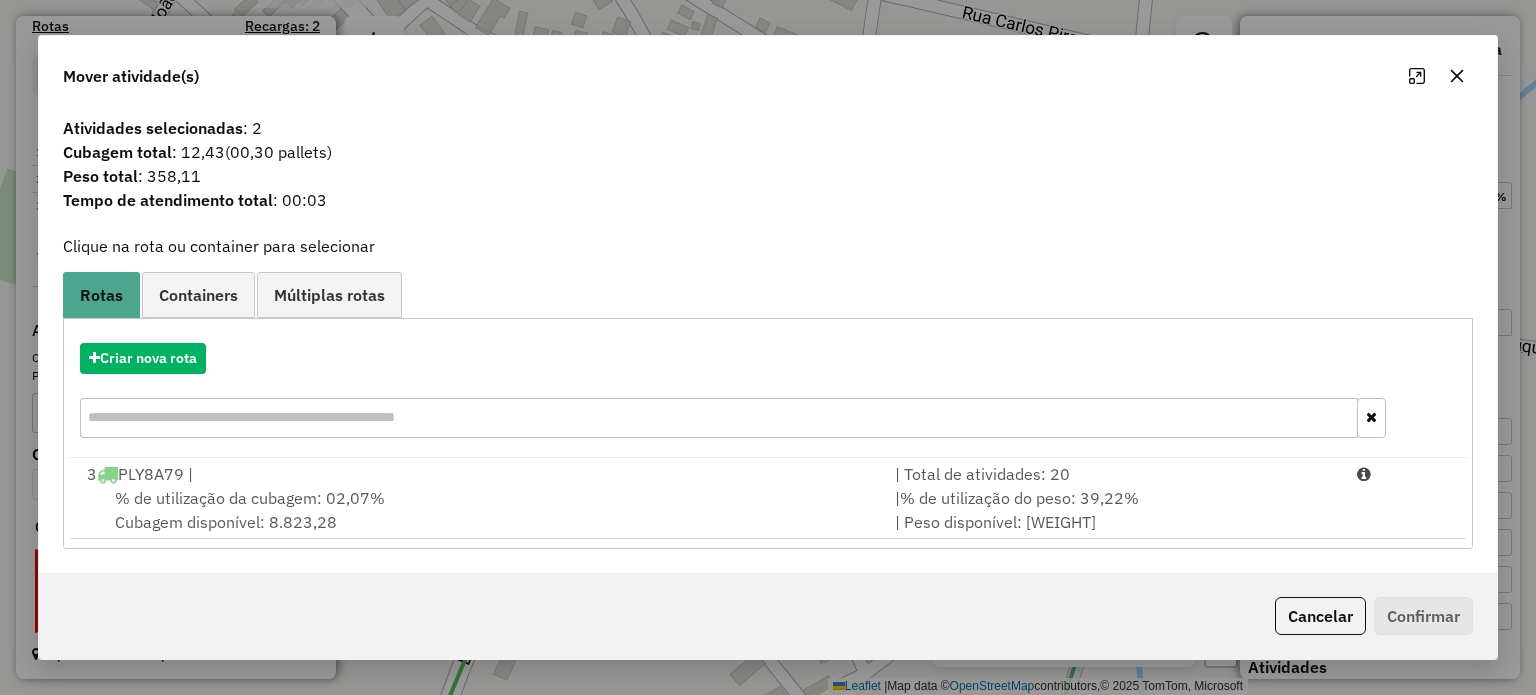 click 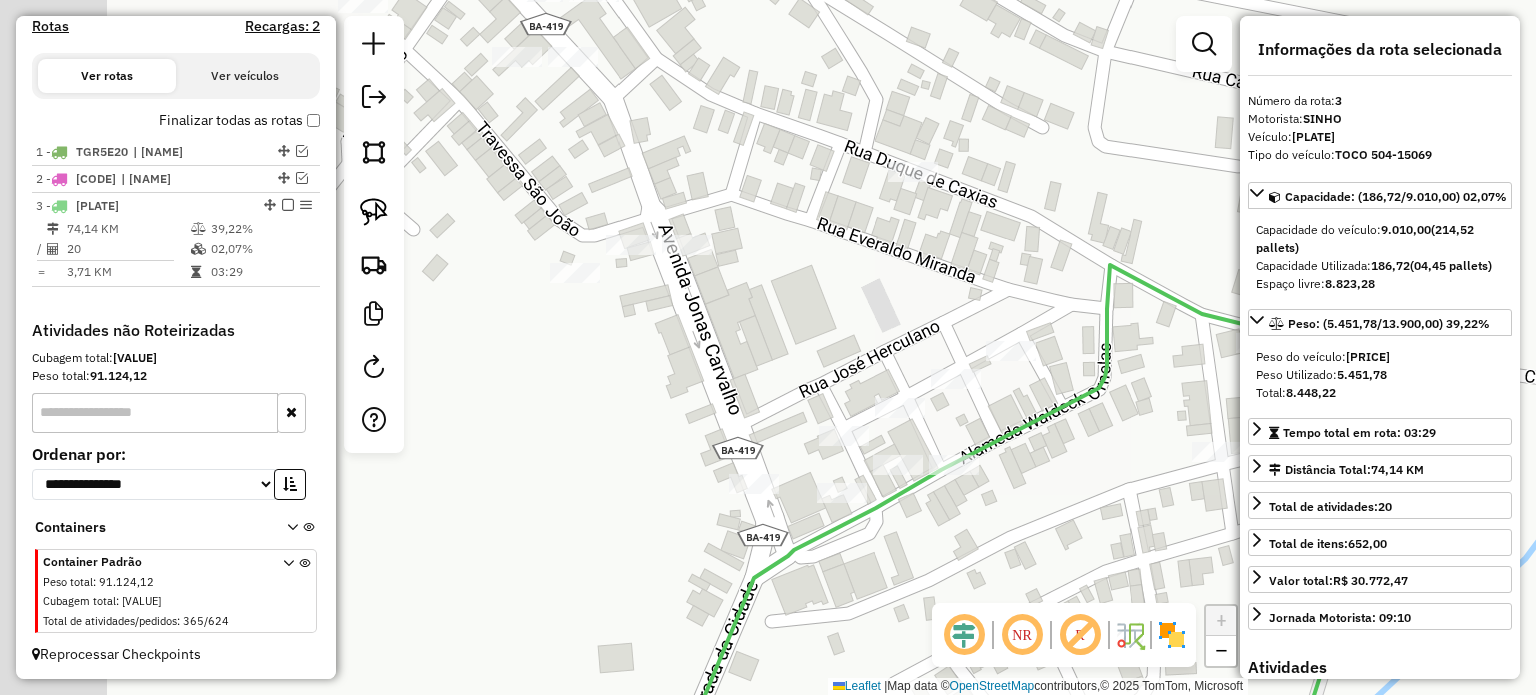 drag, startPoint x: 817, startPoint y: 336, endPoint x: 831, endPoint y: 341, distance: 14.866069 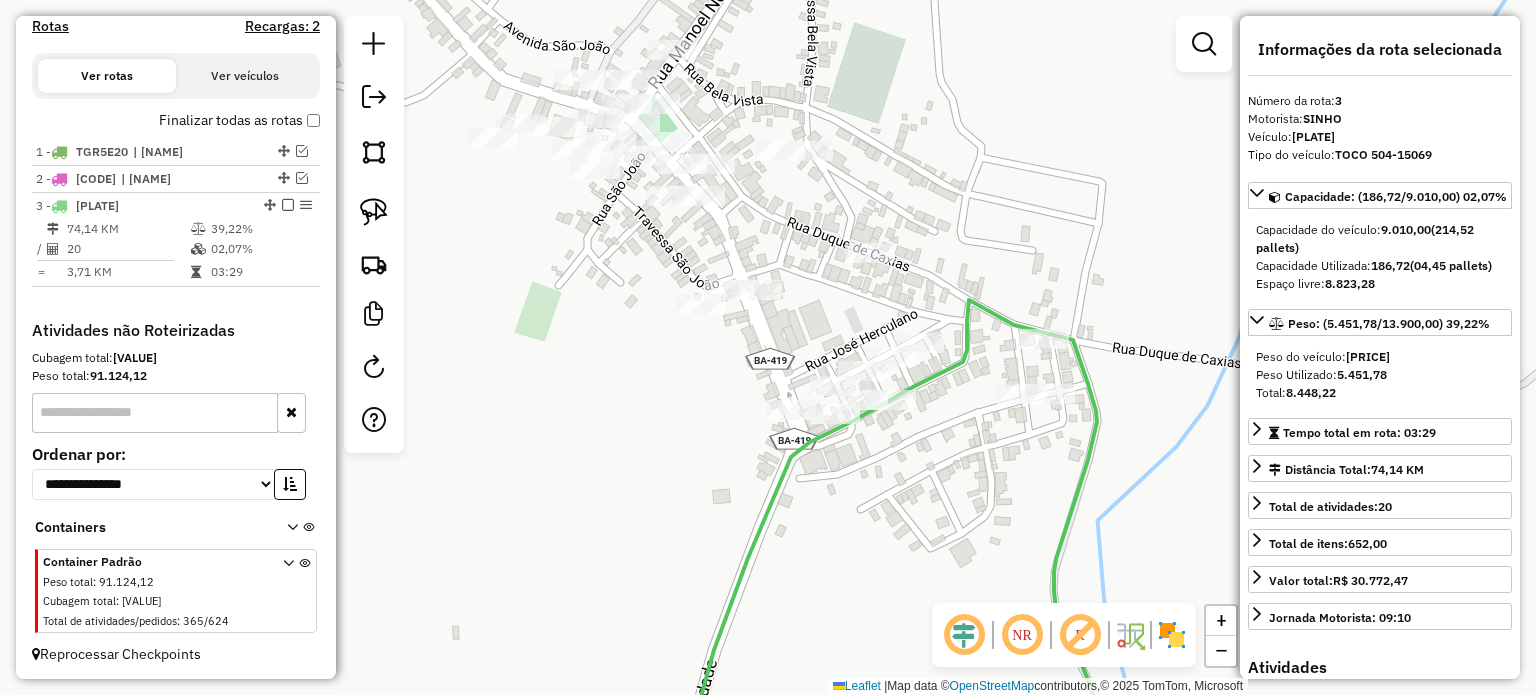 drag, startPoint x: 728, startPoint y: 397, endPoint x: 578, endPoint y: 364, distance: 153.58711 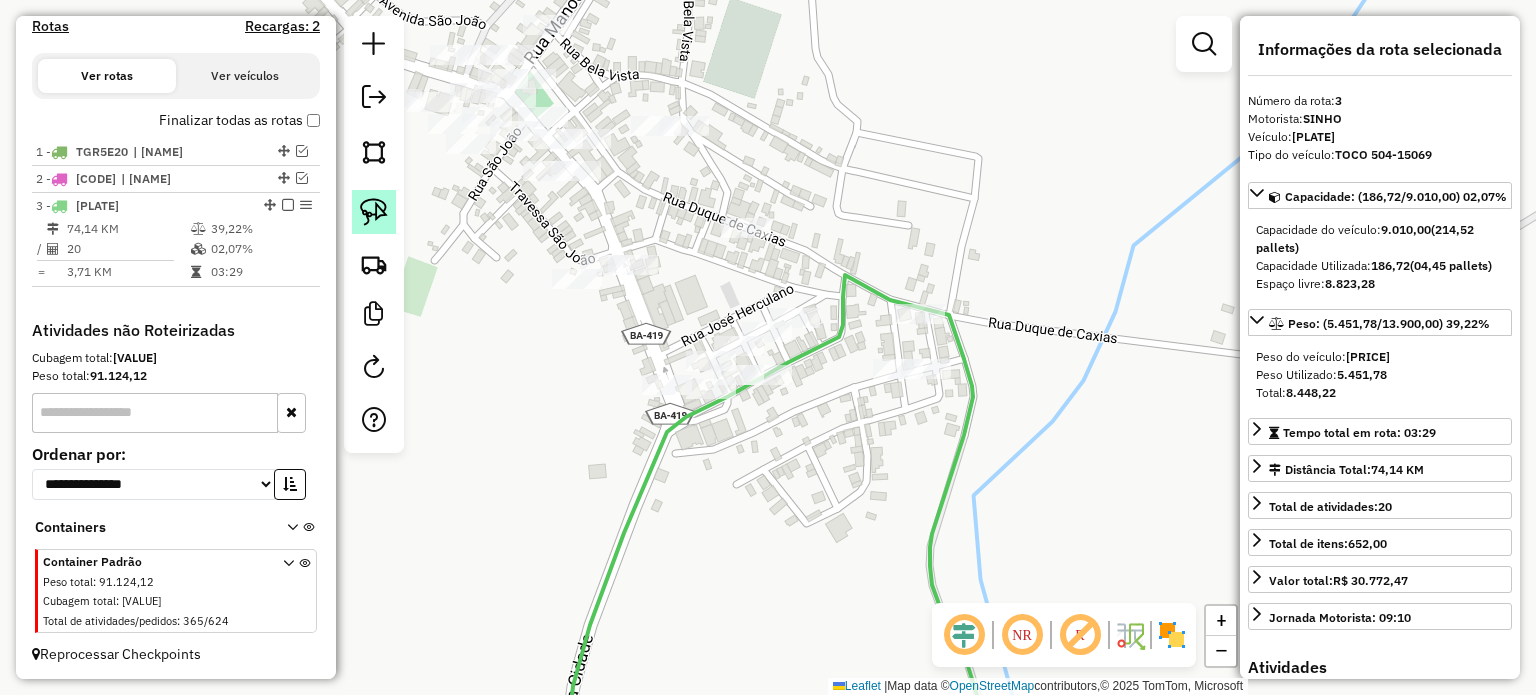 click 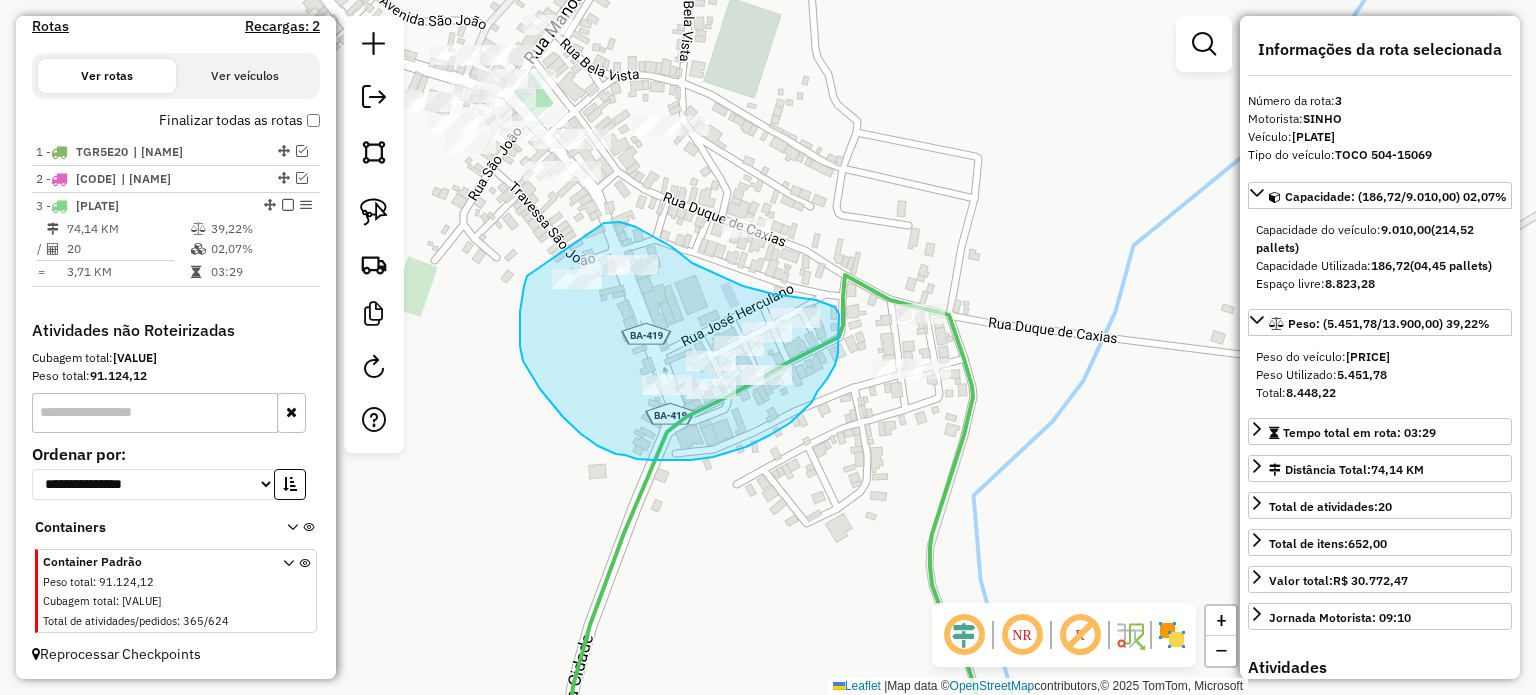 drag, startPoint x: 520, startPoint y: 346, endPoint x: 604, endPoint y: 223, distance: 148.9463 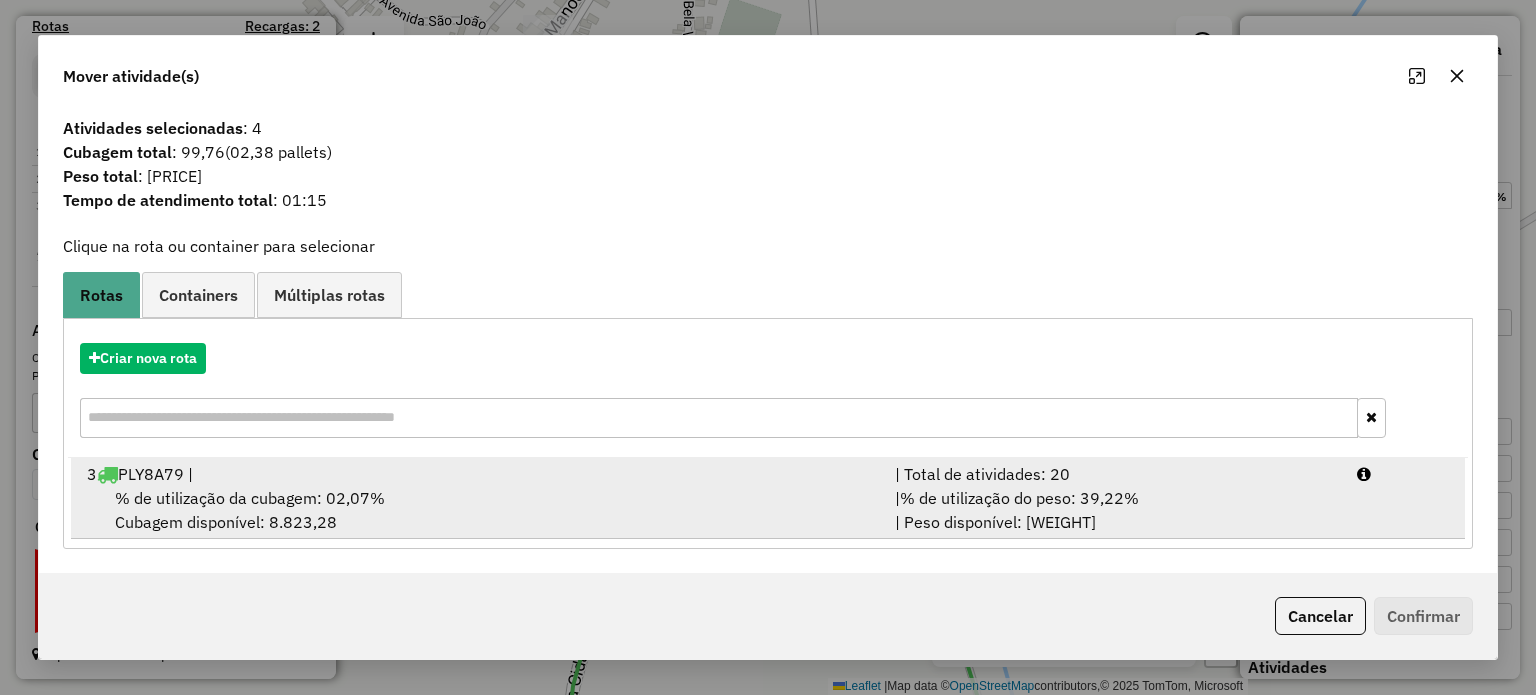click on "% de utilização da cubagem: 02,07%" at bounding box center (250, 498) 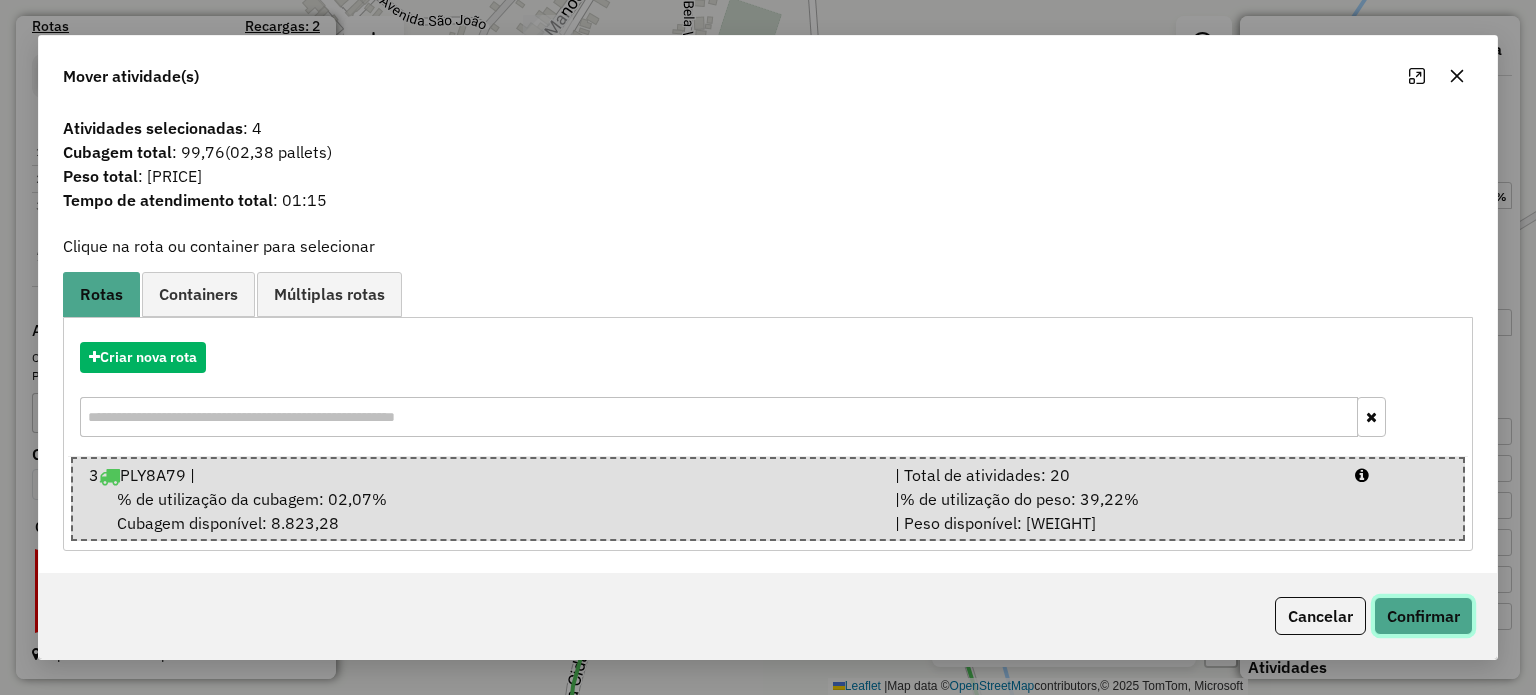 click on "Confirmar" 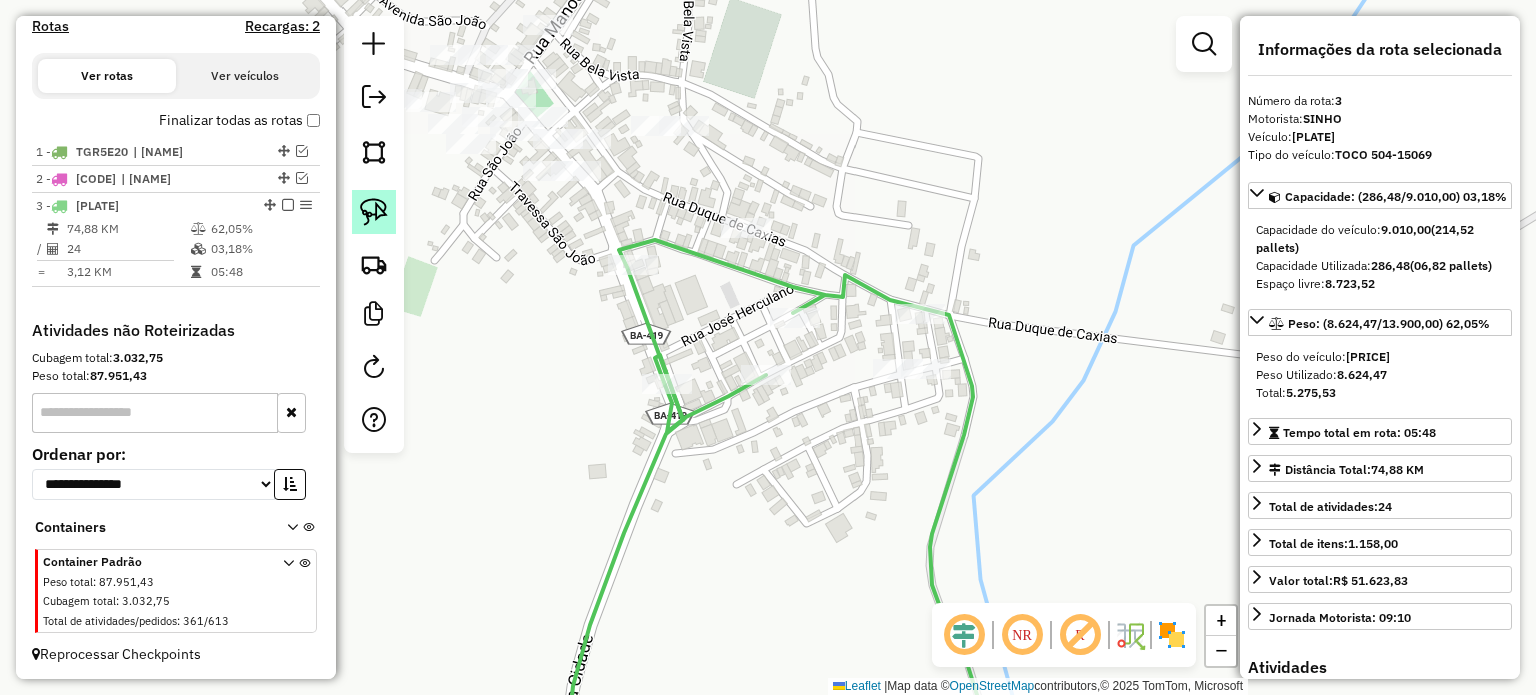click 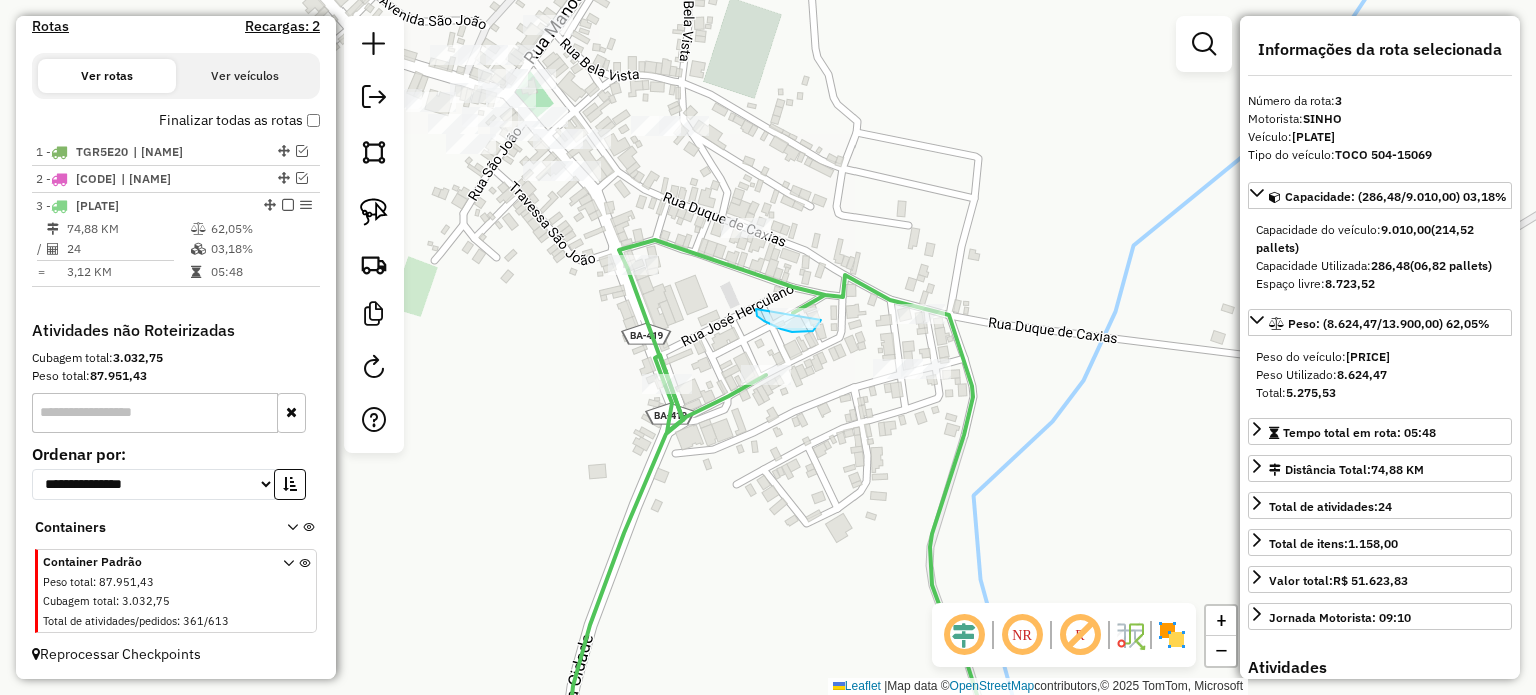drag, startPoint x: 756, startPoint y: 312, endPoint x: 821, endPoint y: 299, distance: 66.287254 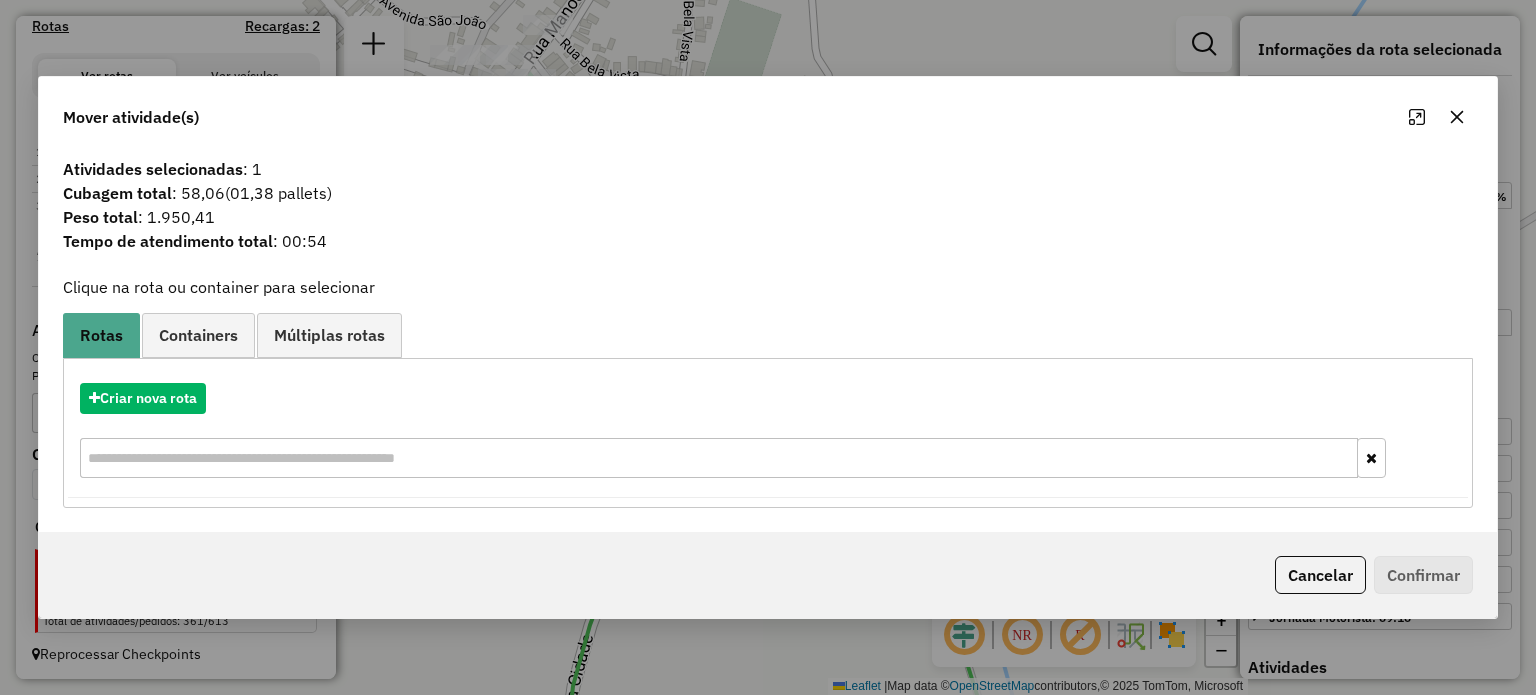 click 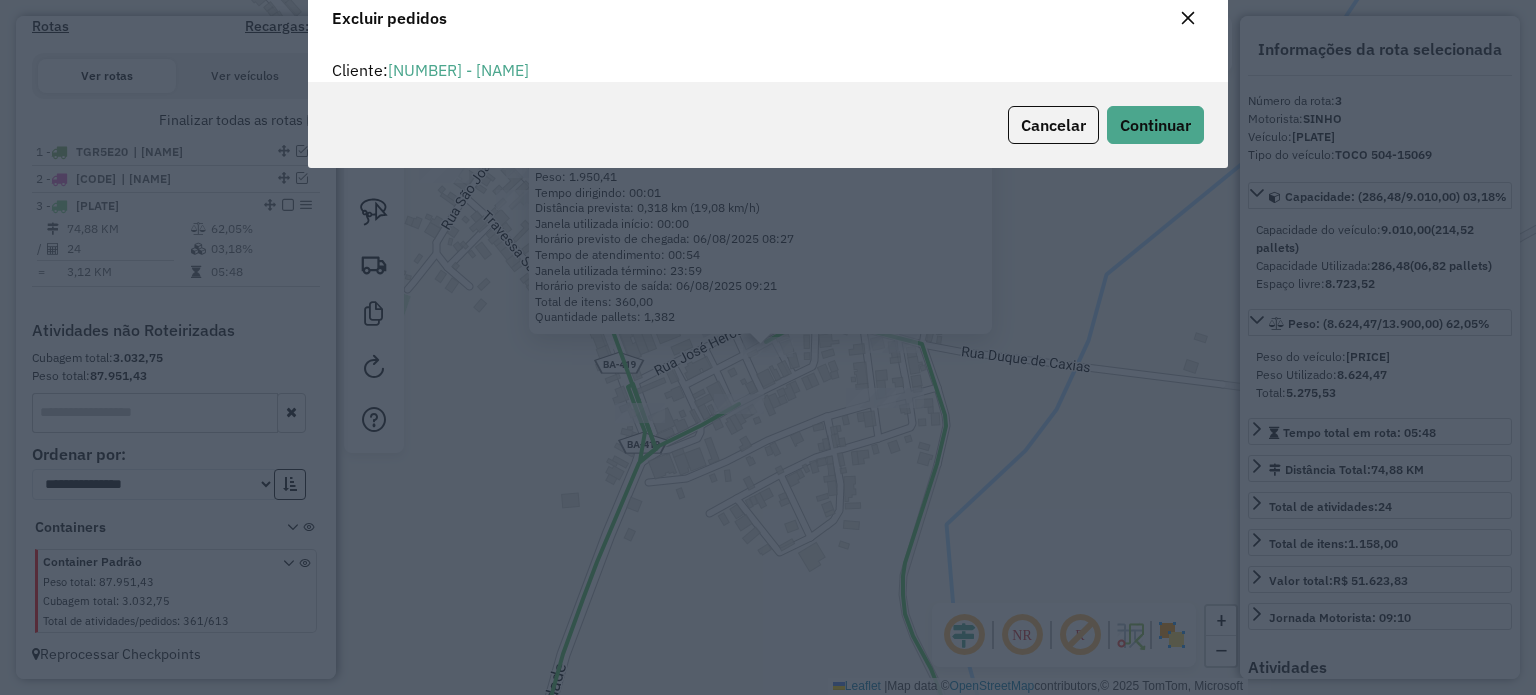 scroll, scrollTop: 69, scrollLeft: 0, axis: vertical 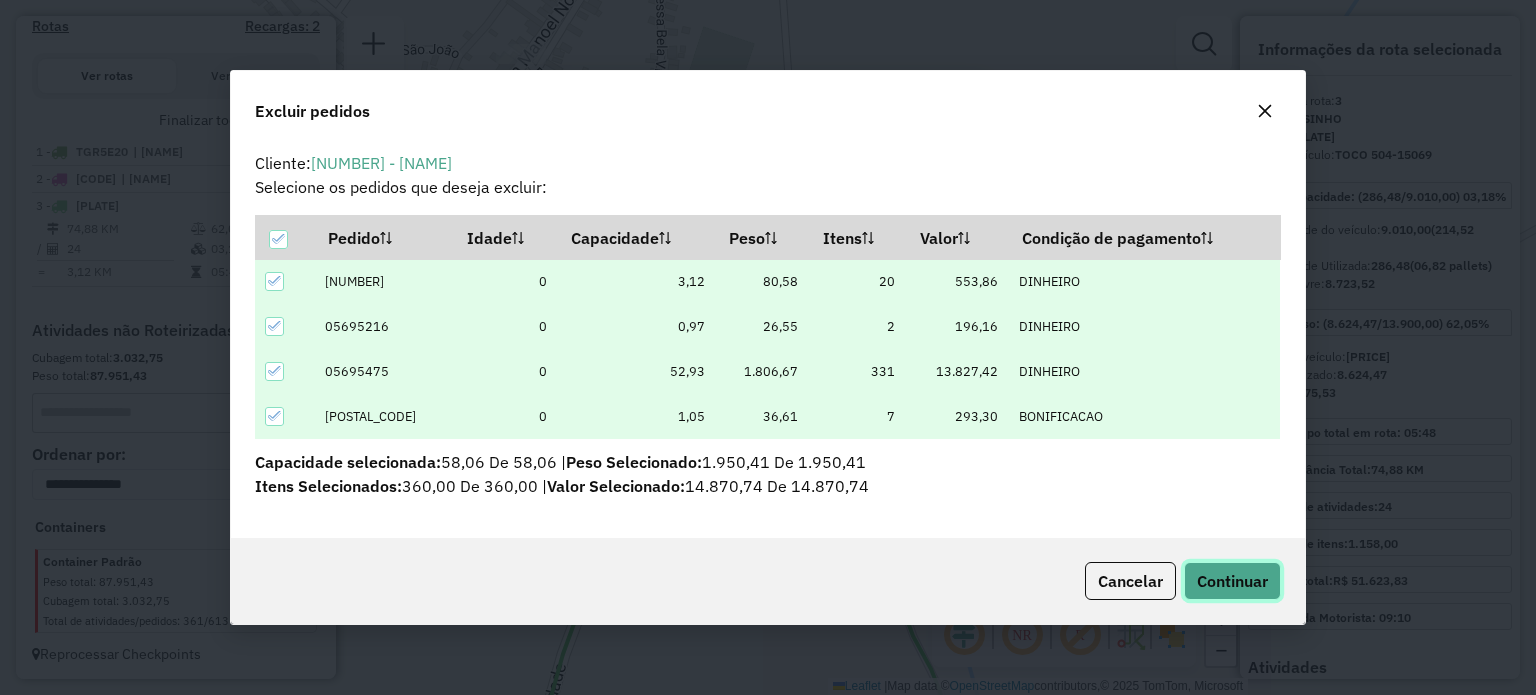 click on "Continuar" 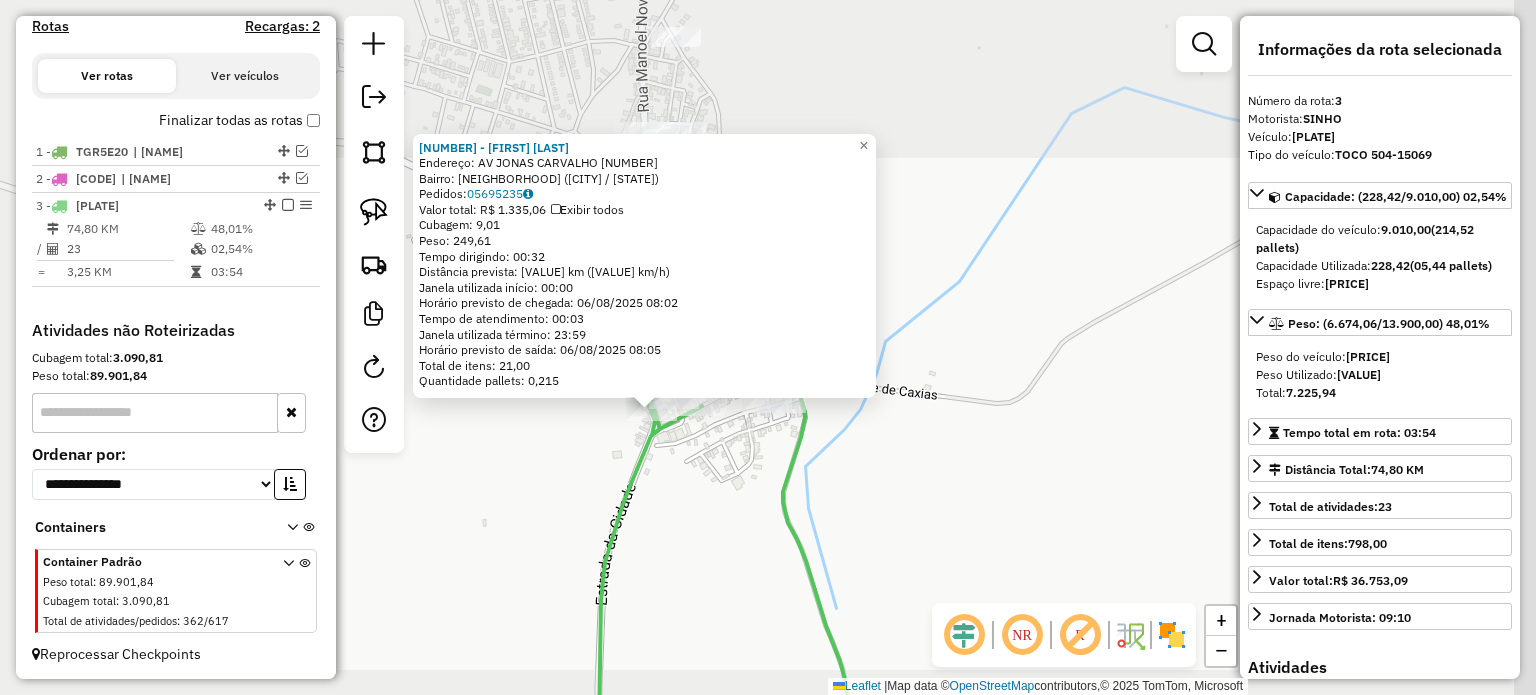click on "[NUMBER] - [FIRST] [LAST]  Endereço: AV  [NAME]                [NUMBER]   Bairro: [NAME] ([CITY] / [STATE])   Pedidos:  [NUMBER]   Valor total: [CURRENCY] [VALUE]   Exibir todos   Cubagem: [VALUE]  Peso: [VALUE]  Tempo dirigindo: [TIME]   Distância prevista: [VALUE] km ([VALUE] km/h)   Janela utilizada início: [TIME]   Horário previsto de chegada: [DATE] [TIME]   Tempo de atendimento: [TIME]   Janela utilizada término: [TIME]   Horário previsto de saída: [DATE] [TIME]   Total de itens: [VALUE]   Quantidade pallets: [VALUE]  × Janela de atendimento Grade de atendimento Capacidade Transportadoras Veículos Cliente Pedidos  Rotas Selecione os dias de semana para filtrar as janelas de atendimento  Seg   Ter   Qua   Qui   Sex   Sáb   Dom  Informe o período da janela de atendimento: De: Até:  Filtrar exatamente a janela do cliente  Considerar janela de atendimento padrão  Selecione os dias de semana para filtrar as grades de atendimento  Seg   Ter   Qua   Qui   Sex   Sáb   Dom   Peso mínimo:   Peso máximo:  De:" 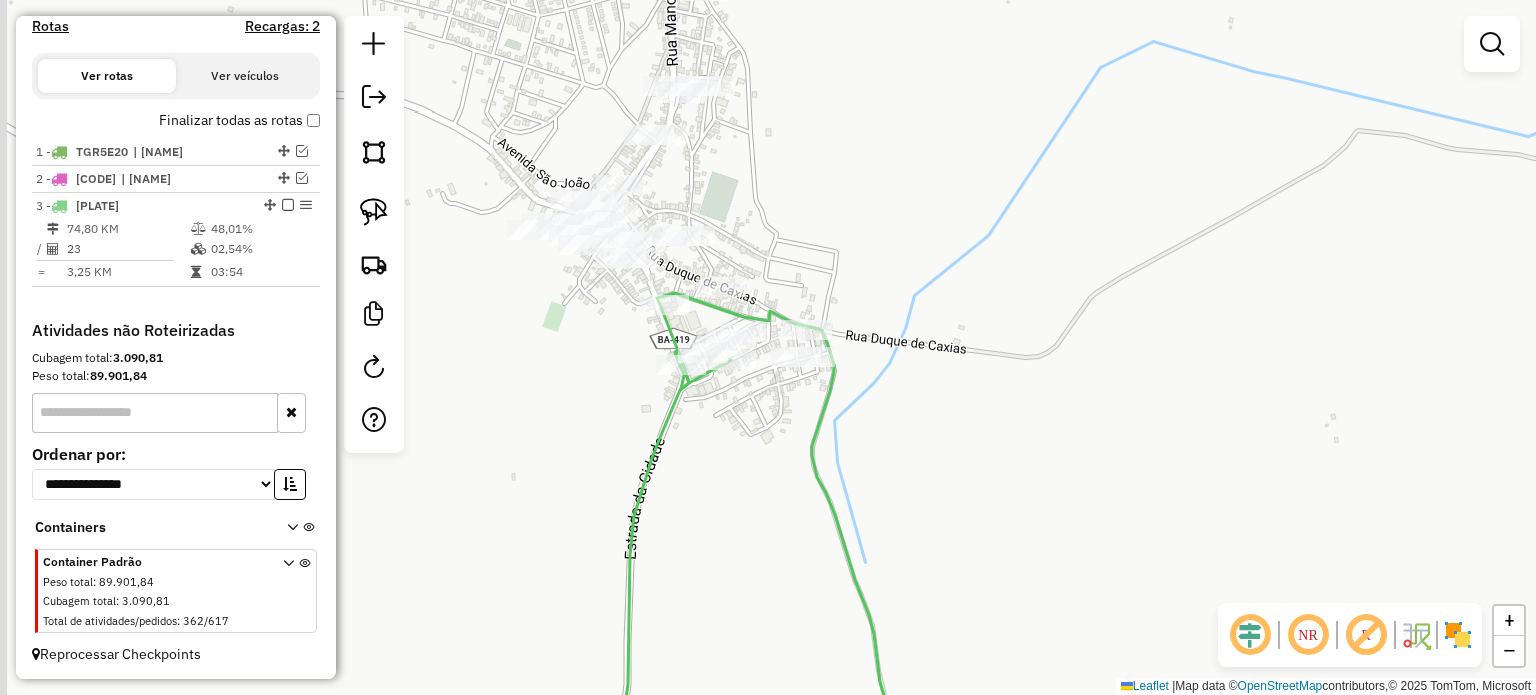 drag, startPoint x: 707, startPoint y: 557, endPoint x: 715, endPoint y: 340, distance: 217.14742 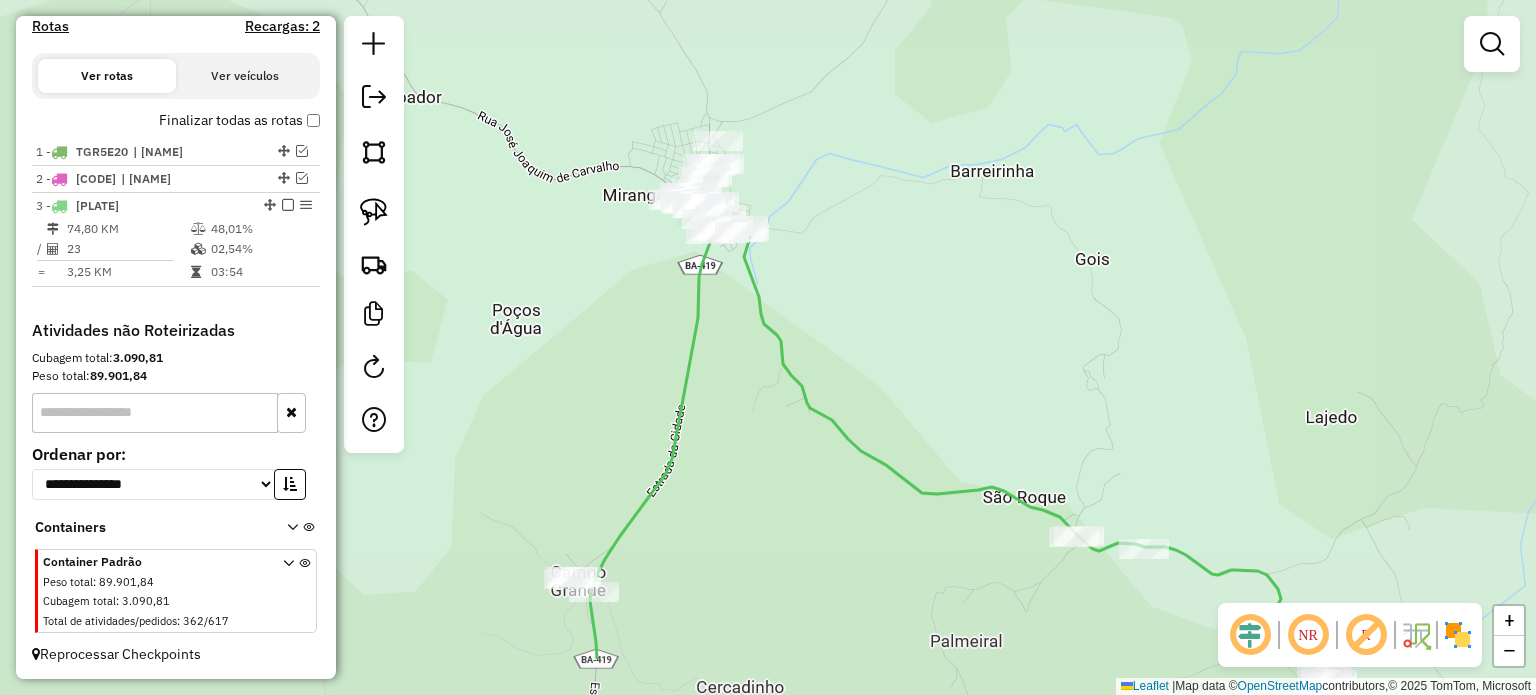 drag, startPoint x: 773, startPoint y: 512, endPoint x: 758, endPoint y: 379, distance: 133.84319 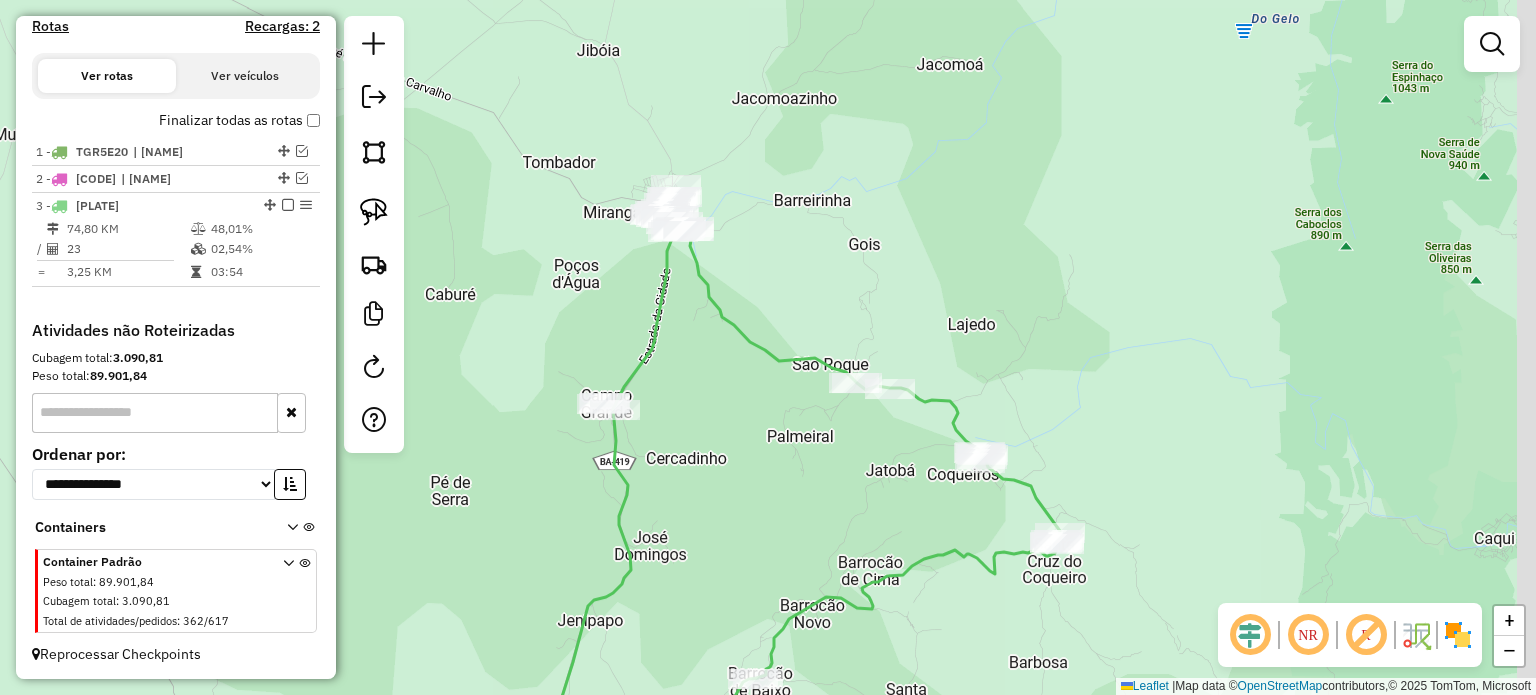 drag, startPoint x: 874, startPoint y: 526, endPoint x: 766, endPoint y: 435, distance: 141.22676 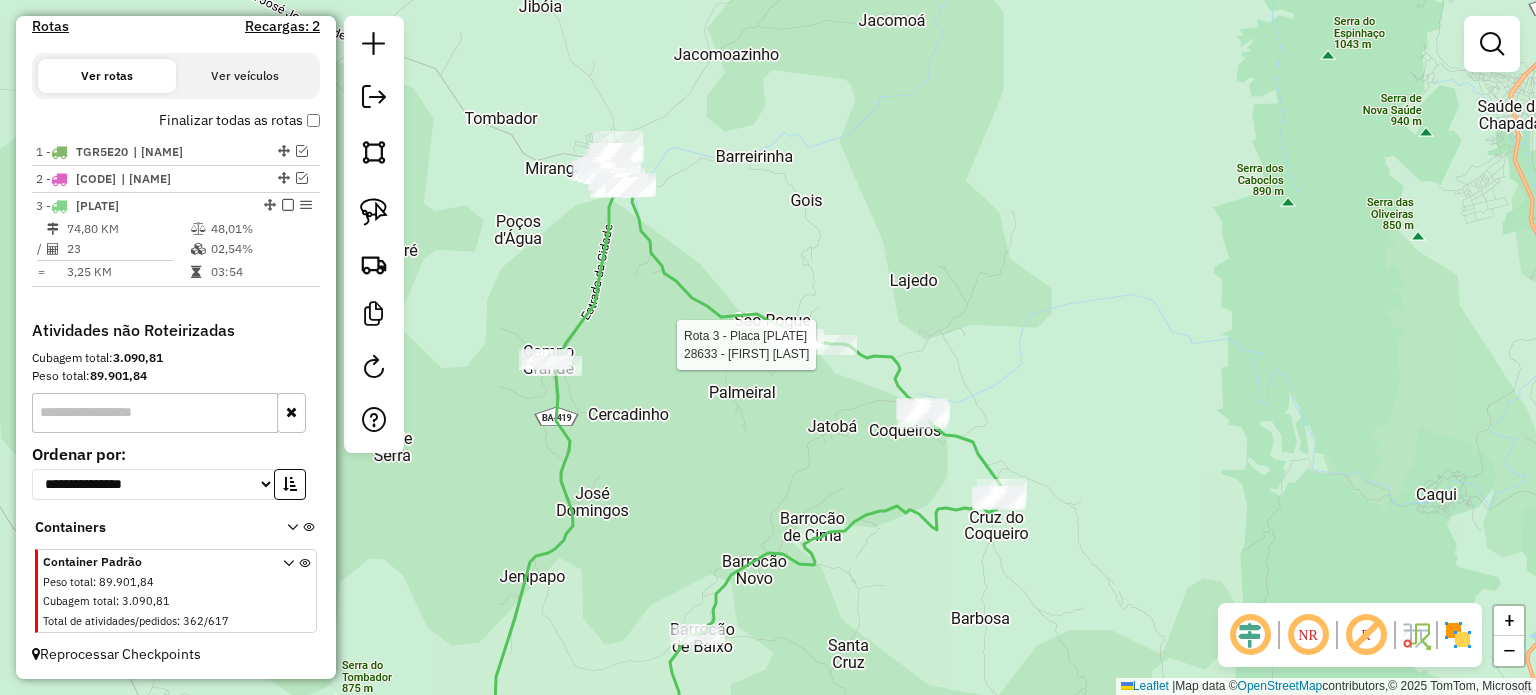 select on "**********" 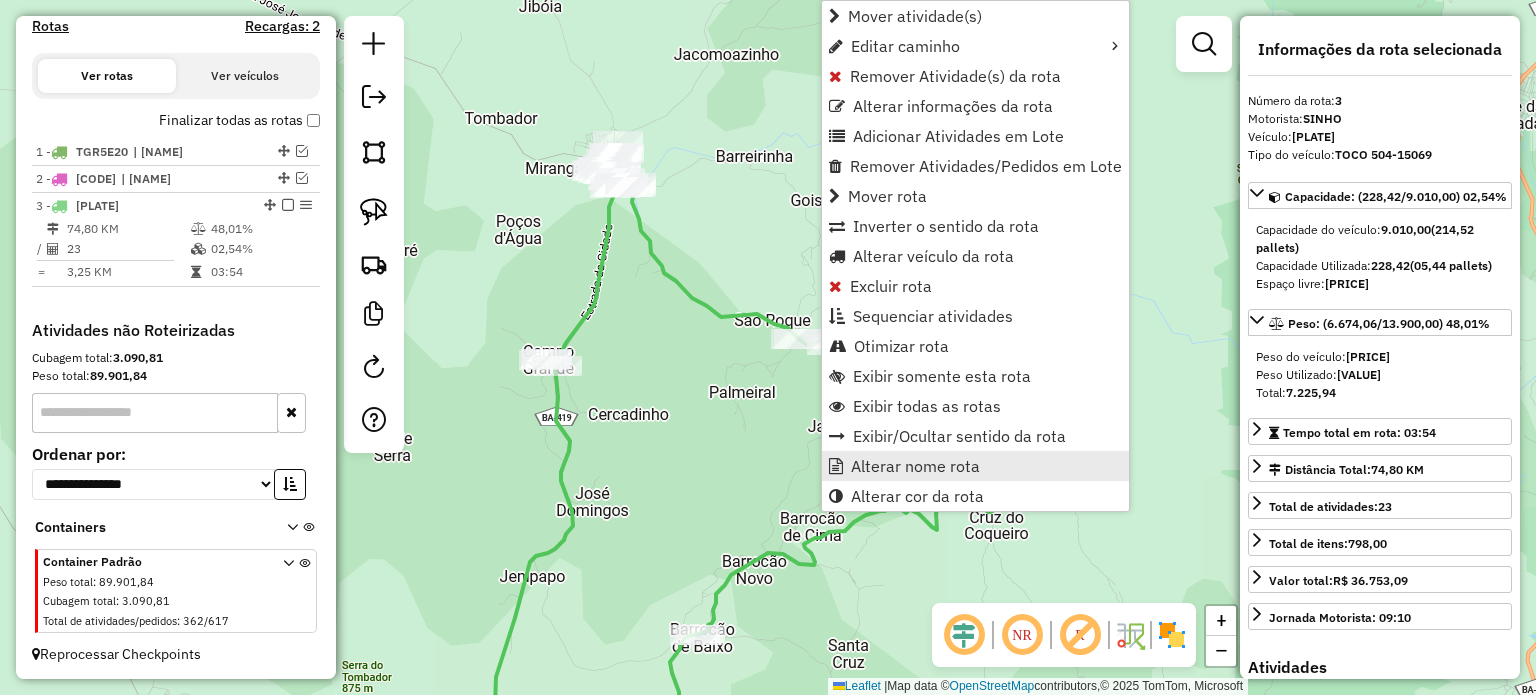click on "Alterar nome rota" at bounding box center (915, 466) 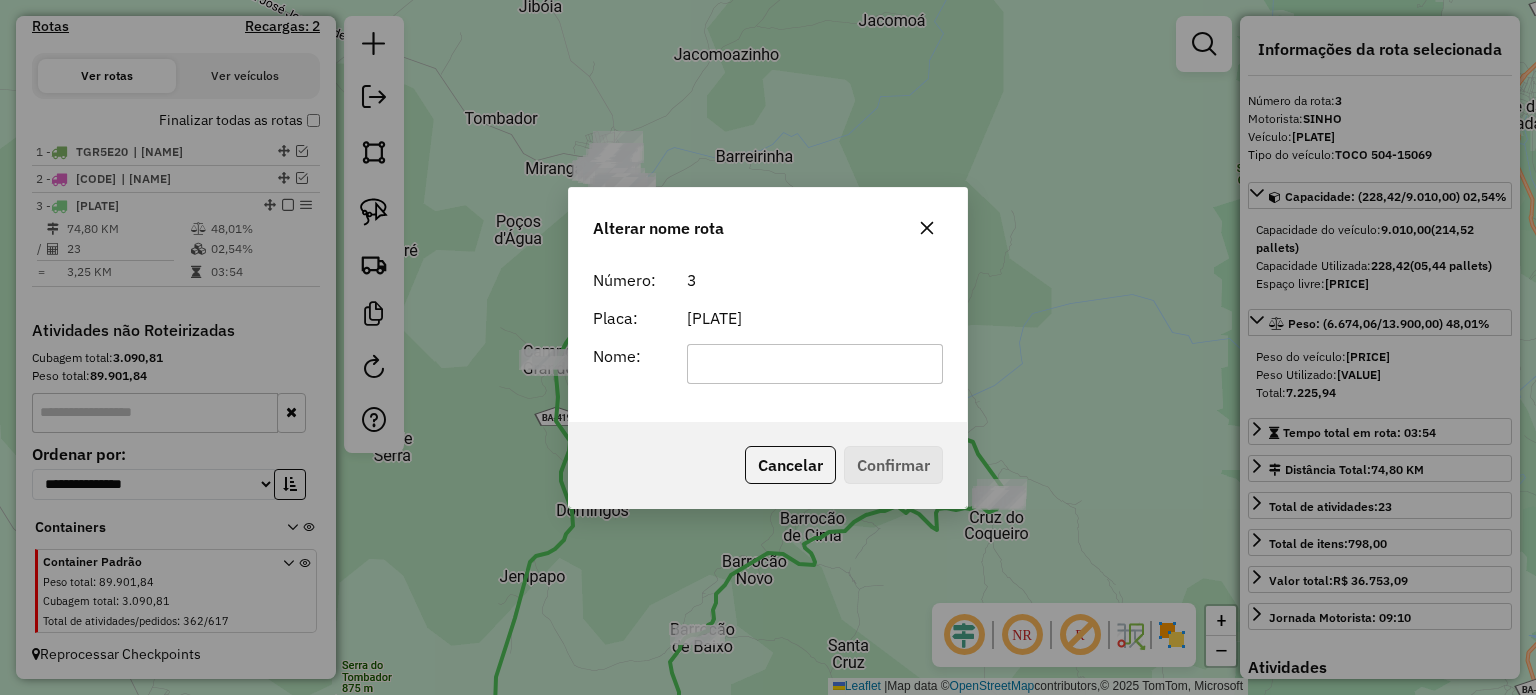click 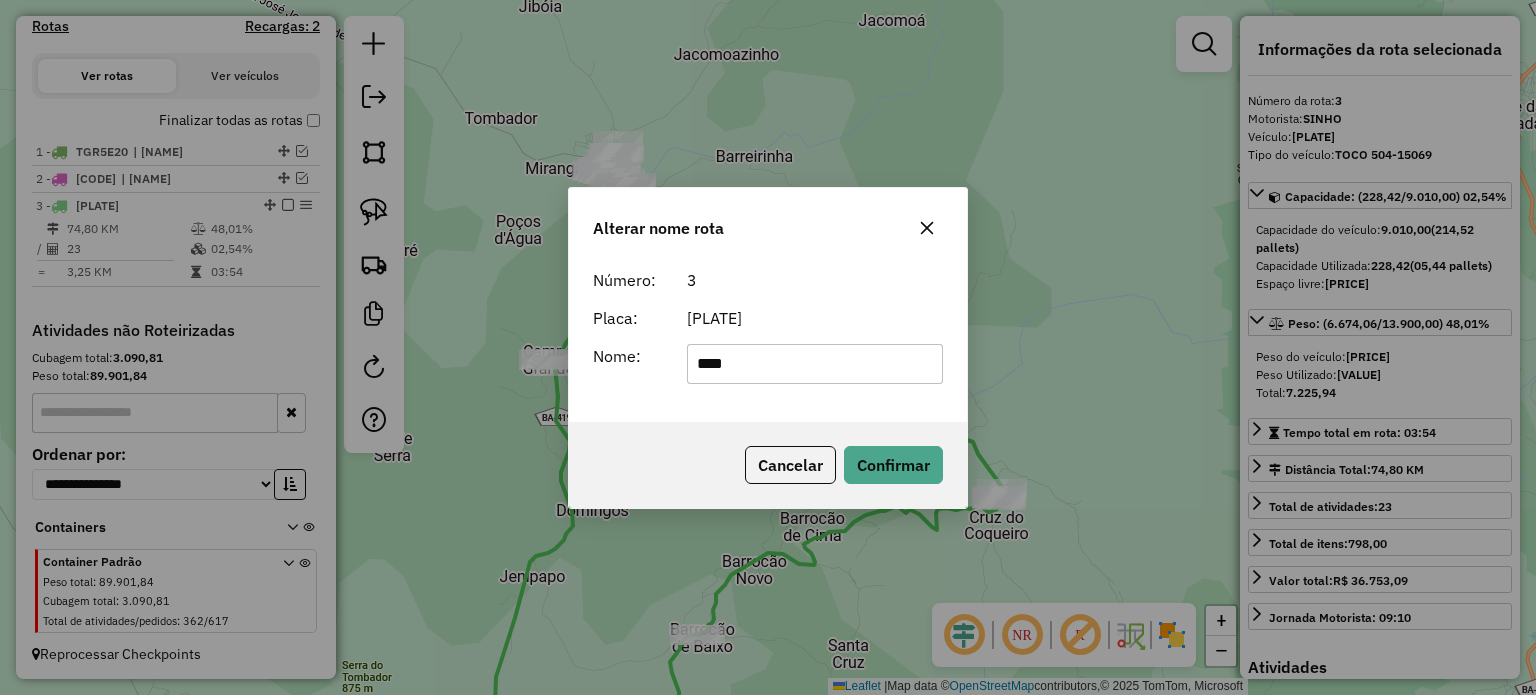 type on "**********" 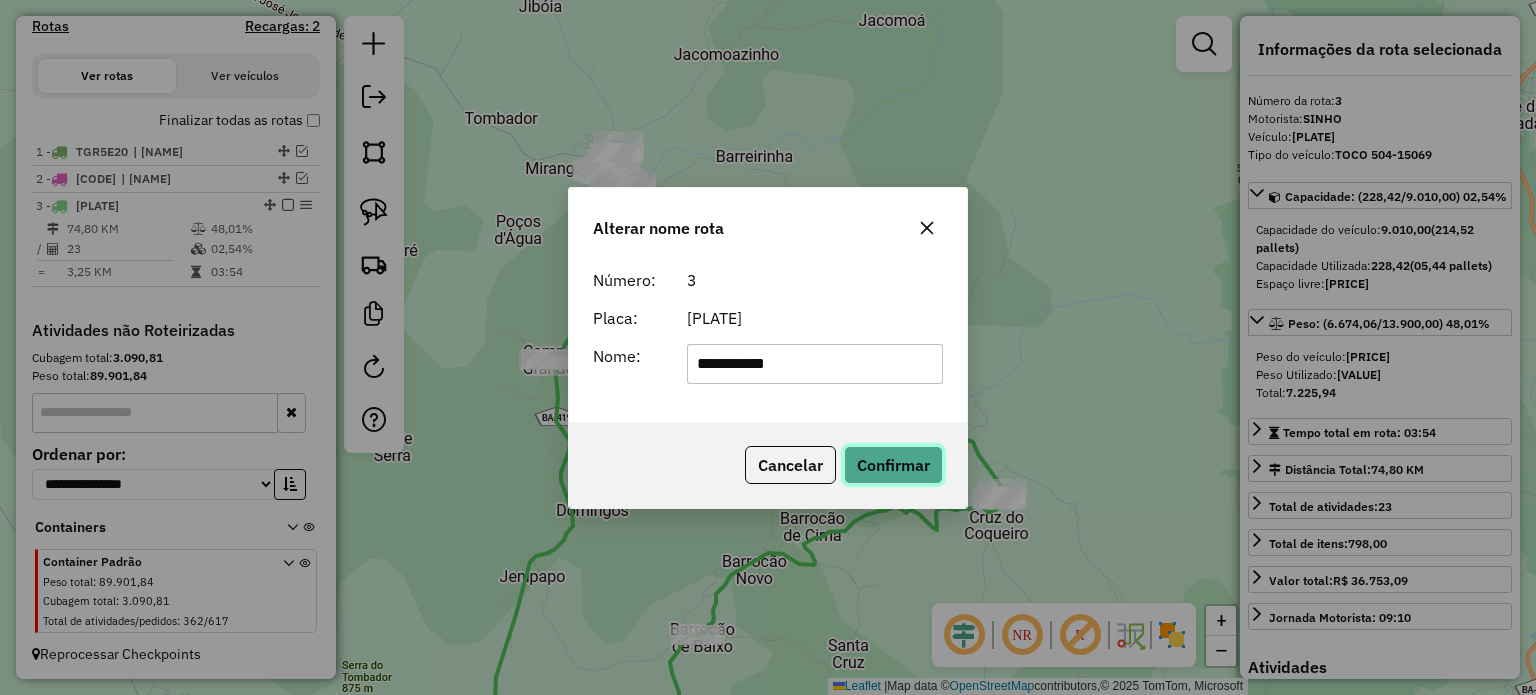 click on "Confirmar" 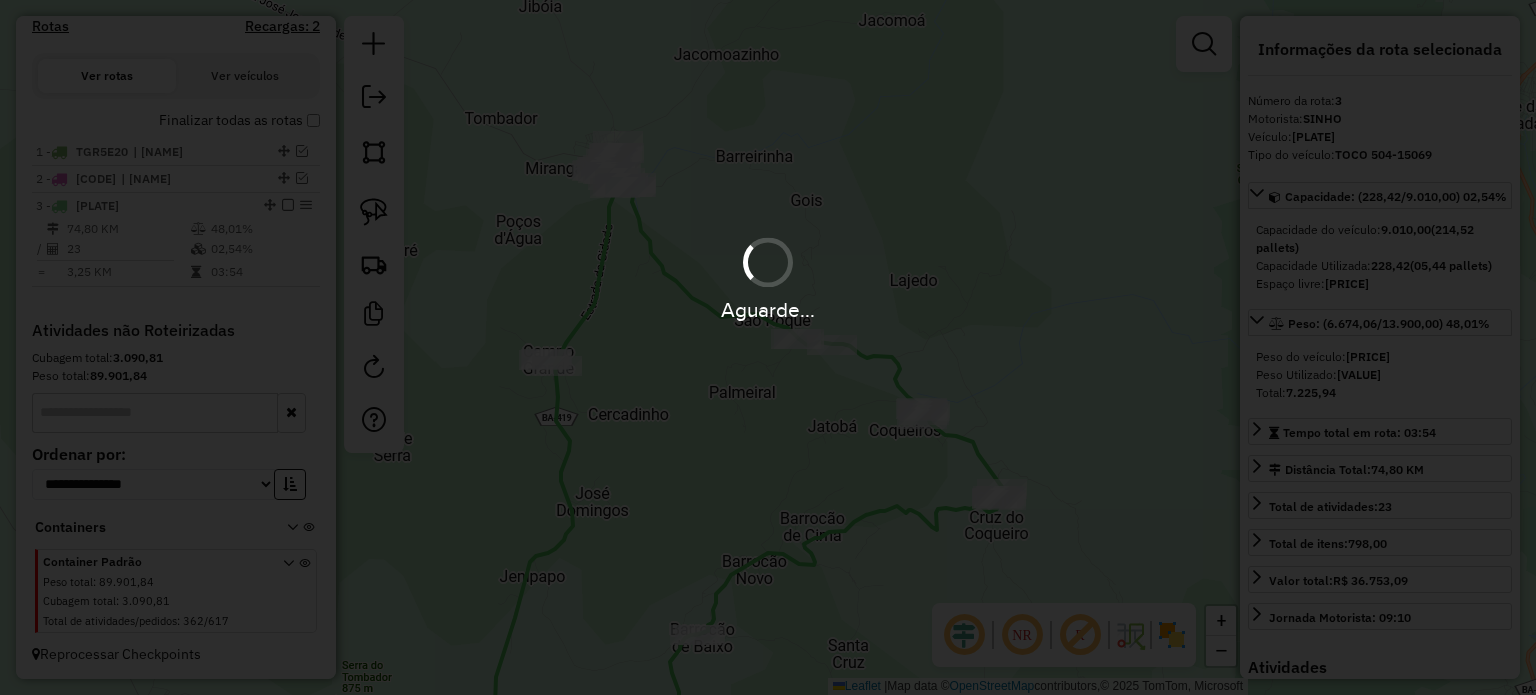 type 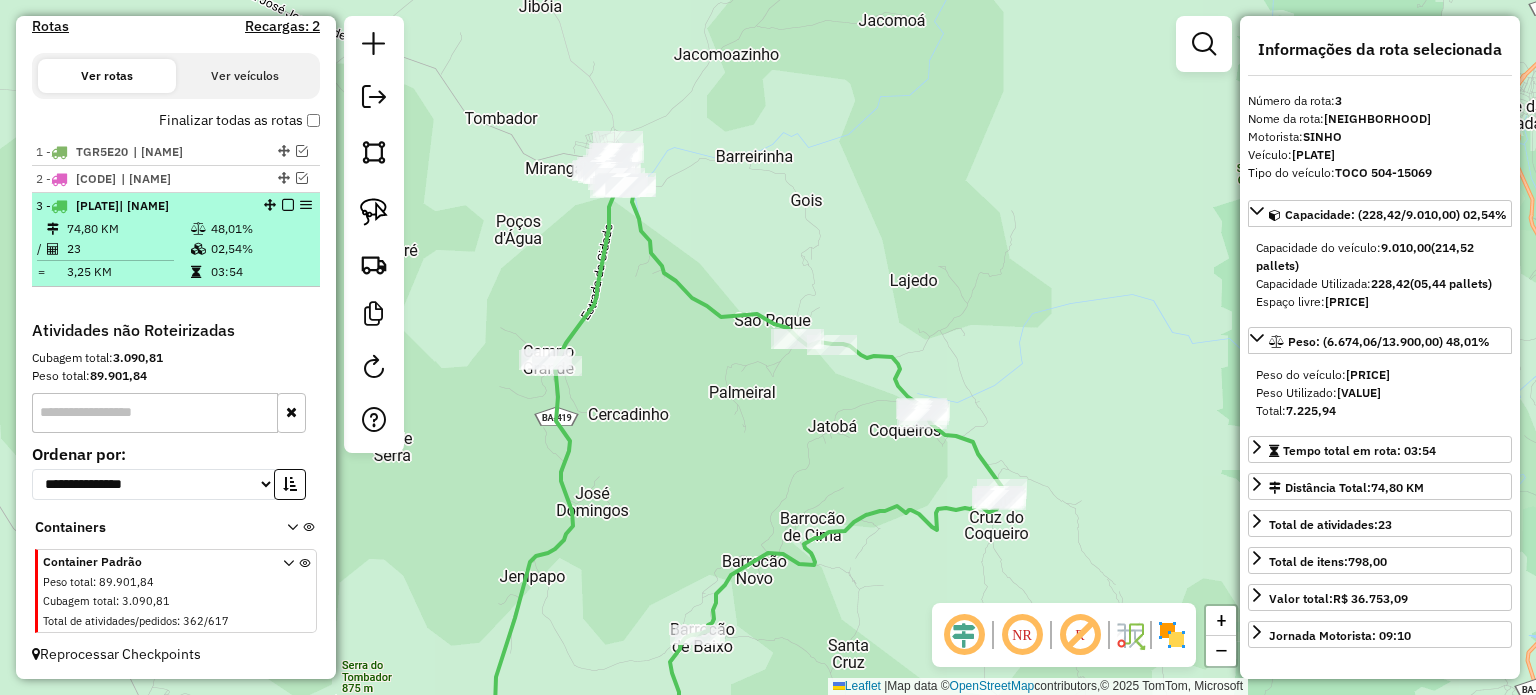 click at bounding box center [288, 205] 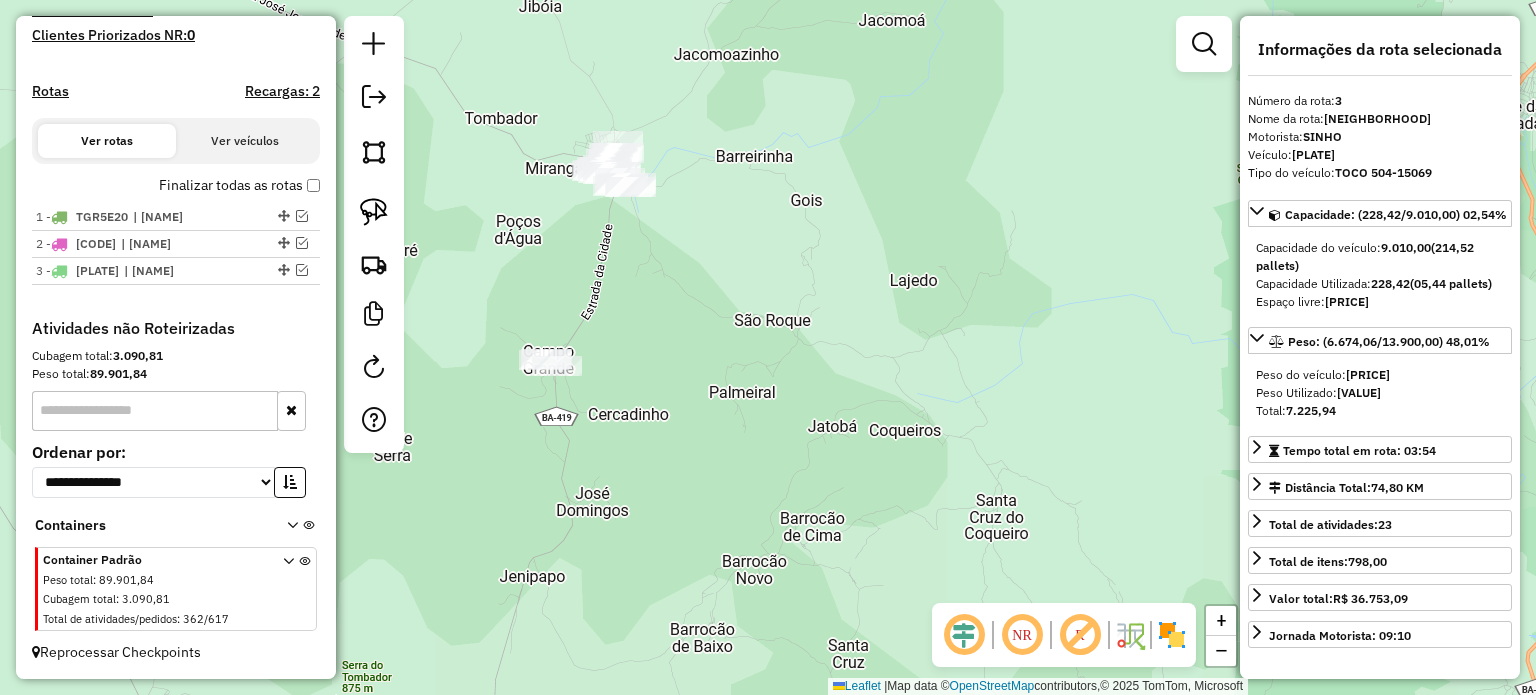 scroll, scrollTop: 584, scrollLeft: 0, axis: vertical 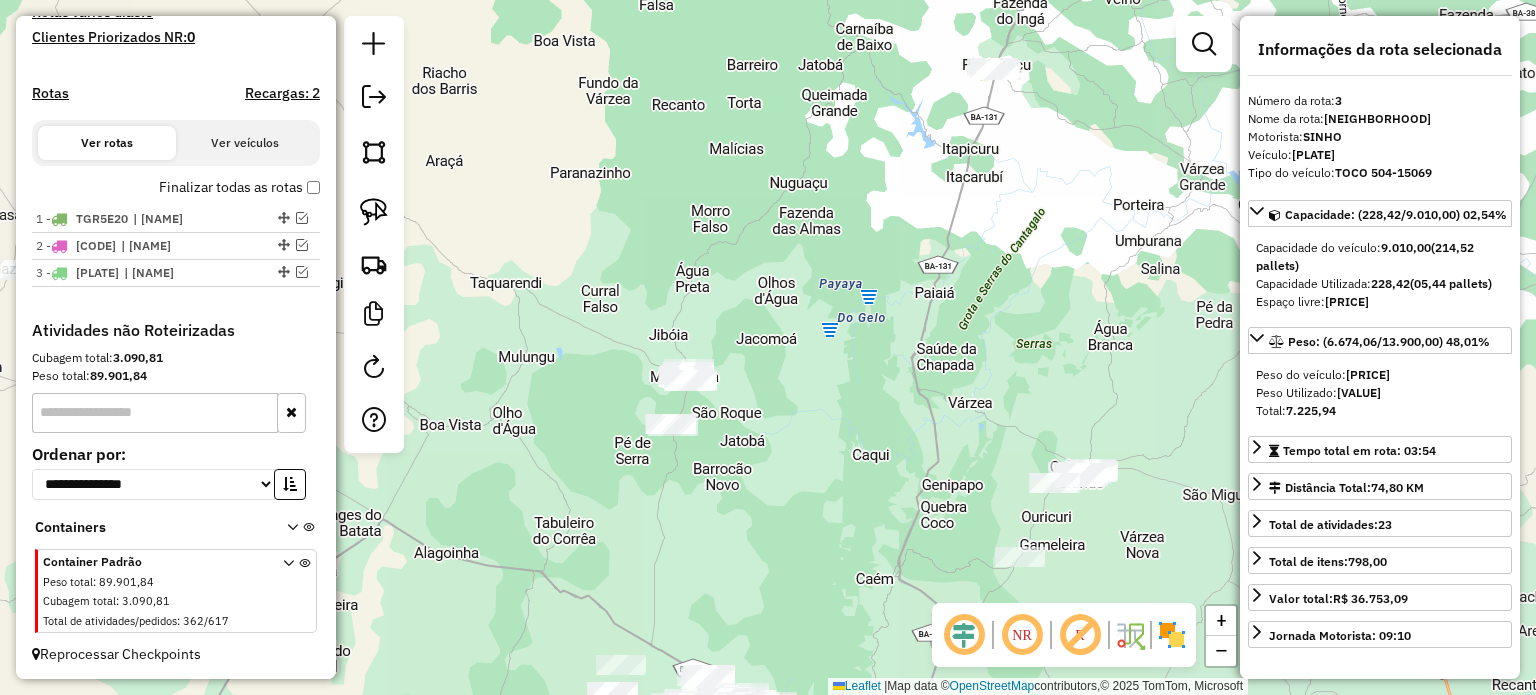 drag, startPoint x: 785, startPoint y: 356, endPoint x: 768, endPoint y: 395, distance: 42.544094 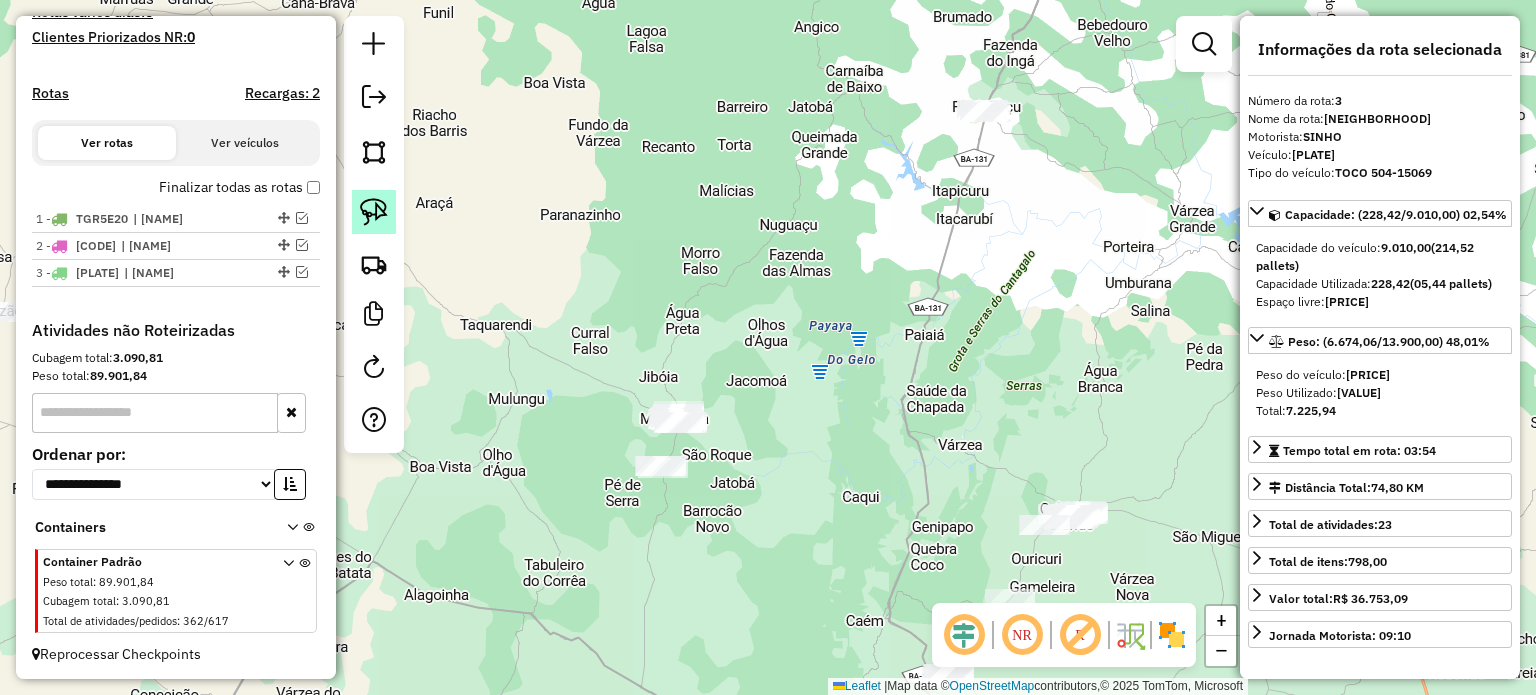 click 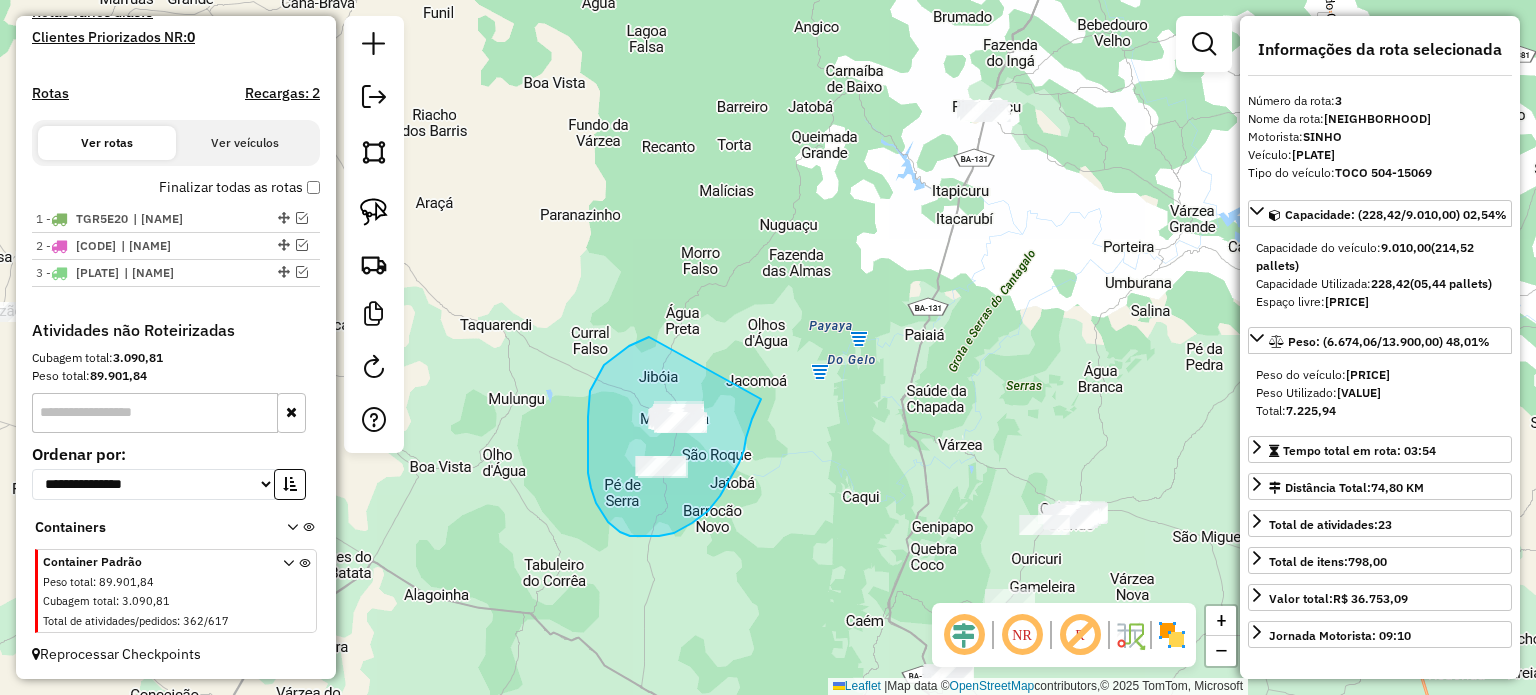 drag, startPoint x: 629, startPoint y: 346, endPoint x: 763, endPoint y: 396, distance: 143.02448 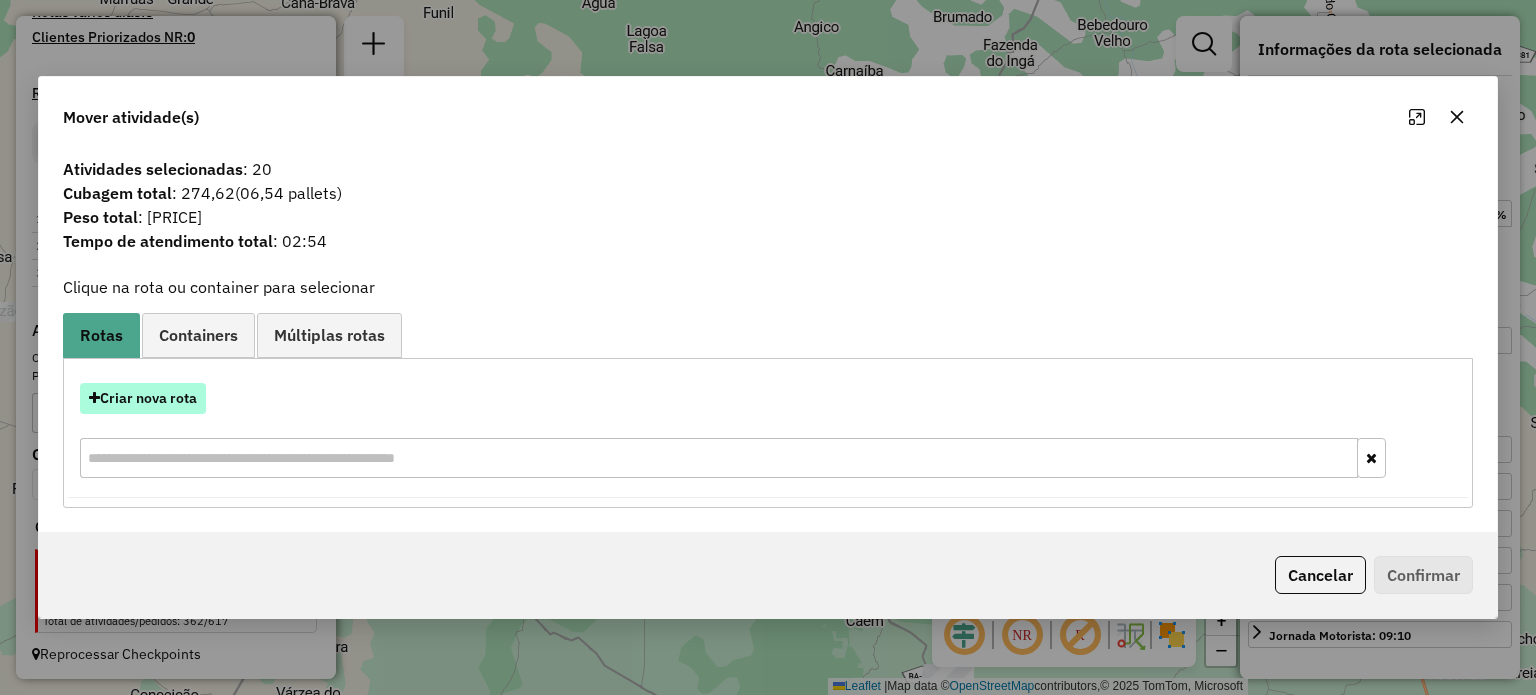 click on "Criar nova rota" at bounding box center [143, 398] 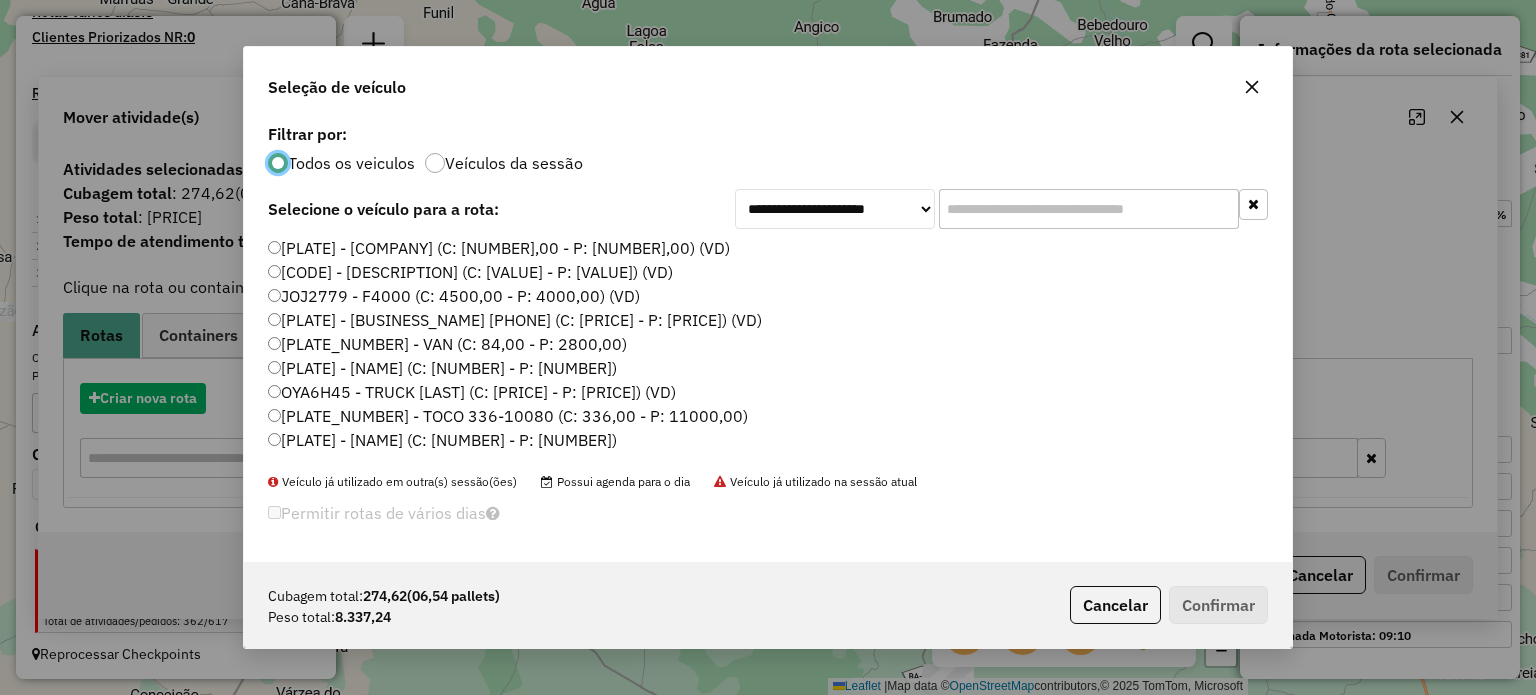 scroll, scrollTop: 10, scrollLeft: 6, axis: both 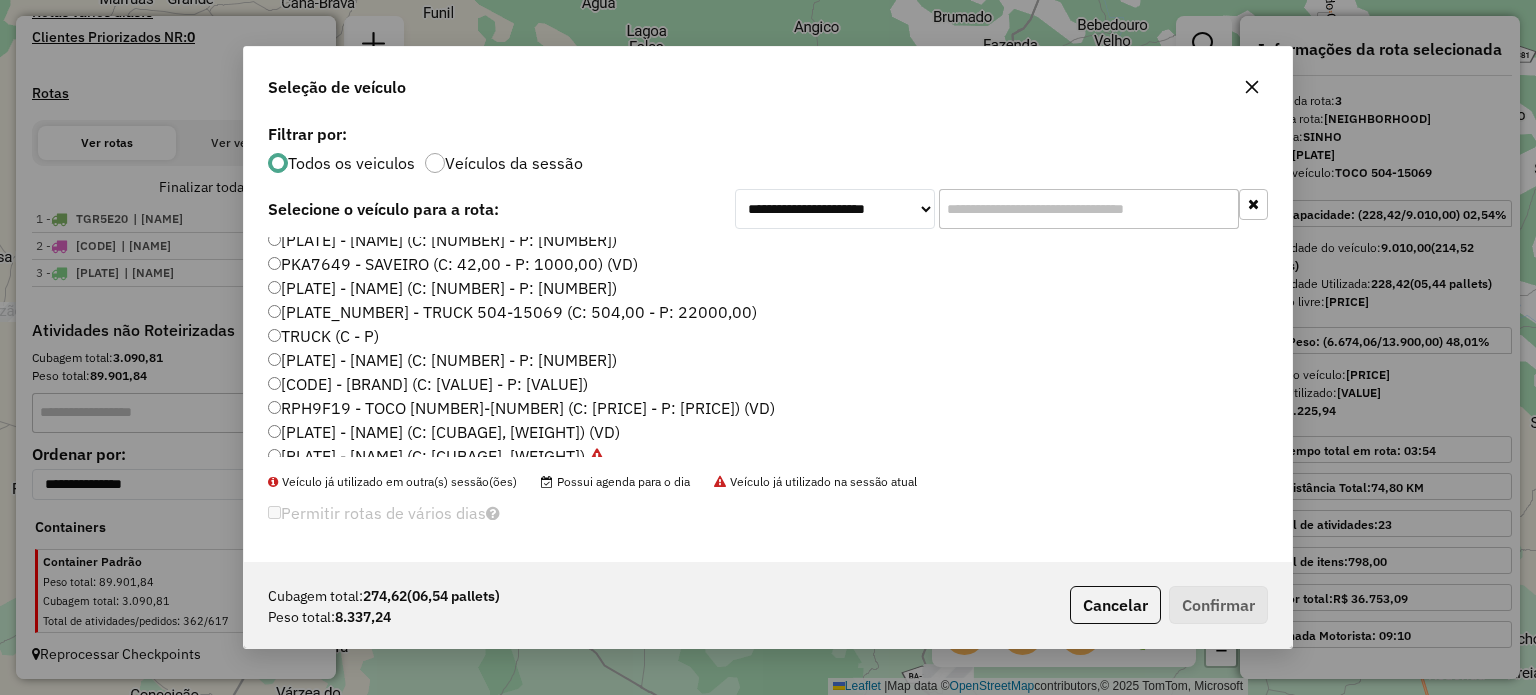click on "TRUCK  (C - P)" 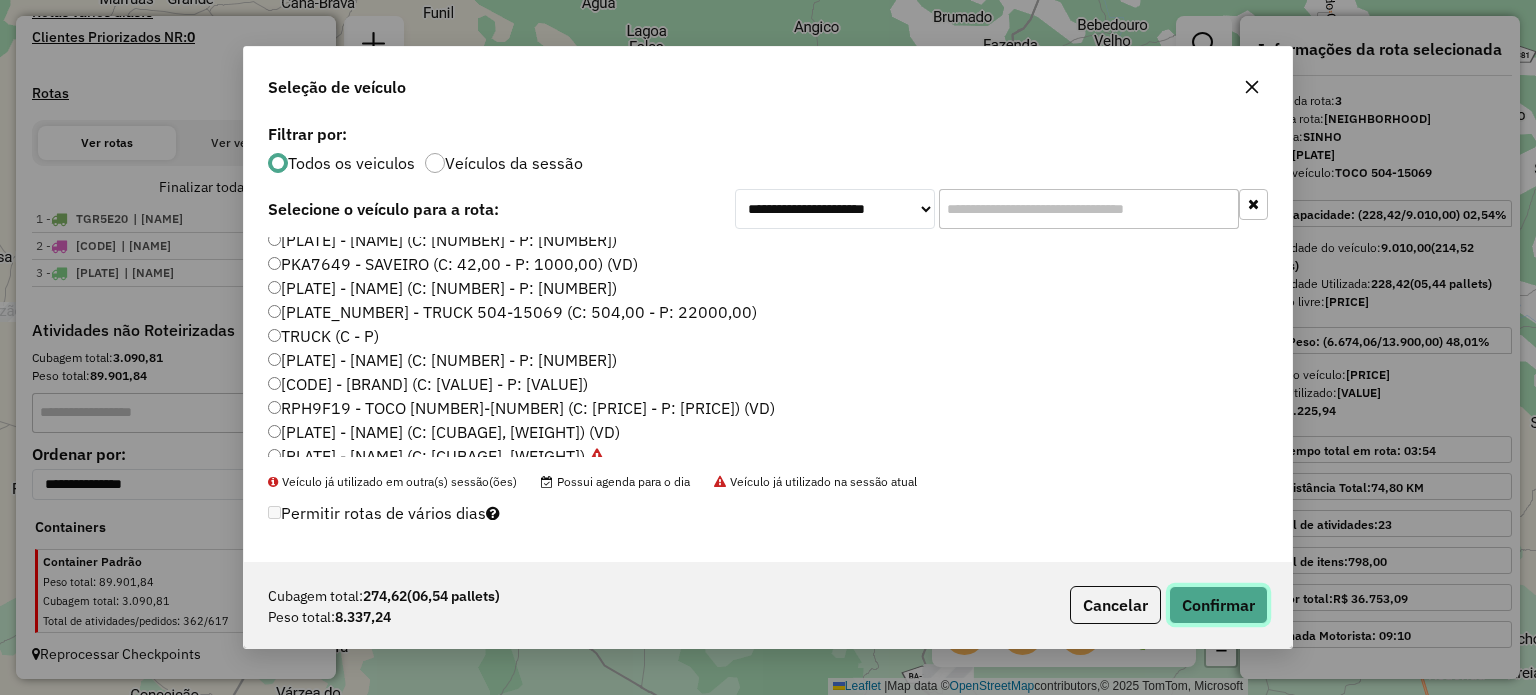 click on "Confirmar" 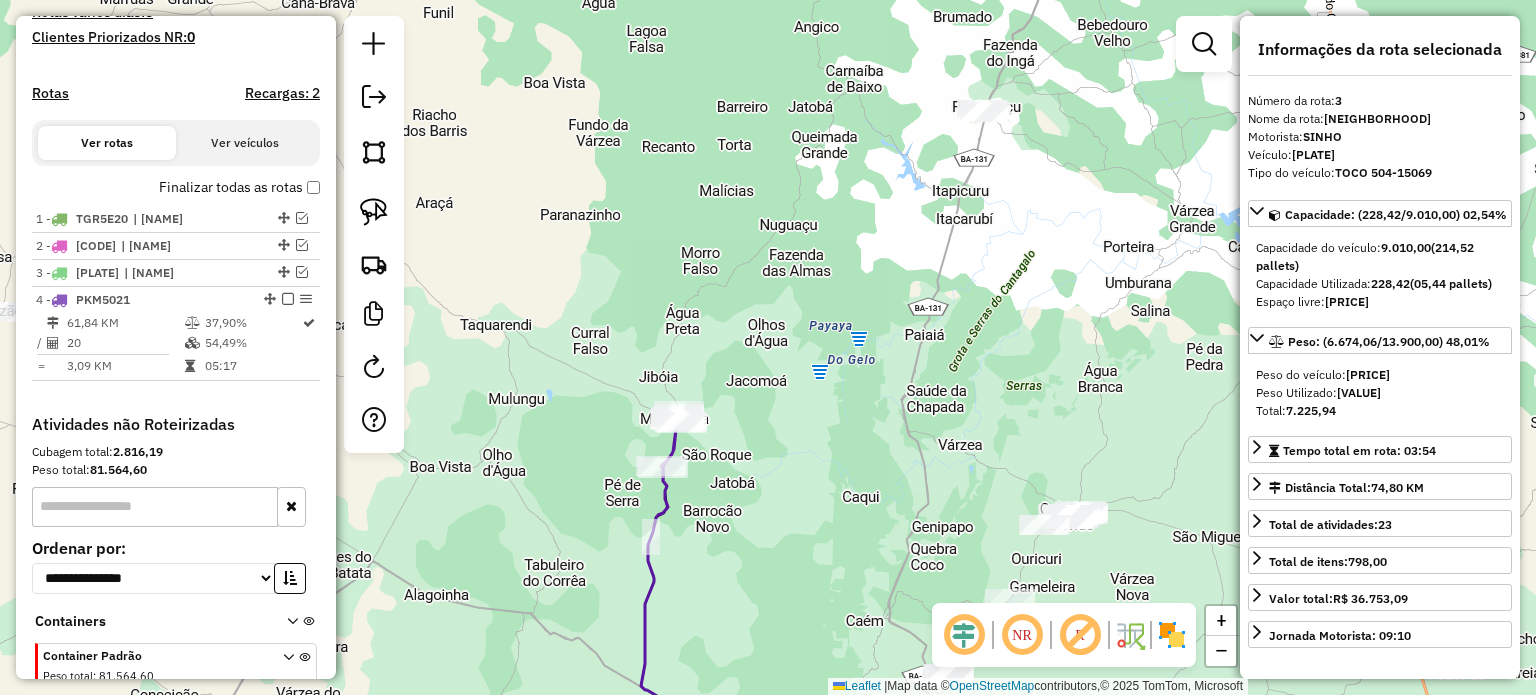 scroll, scrollTop: 677, scrollLeft: 0, axis: vertical 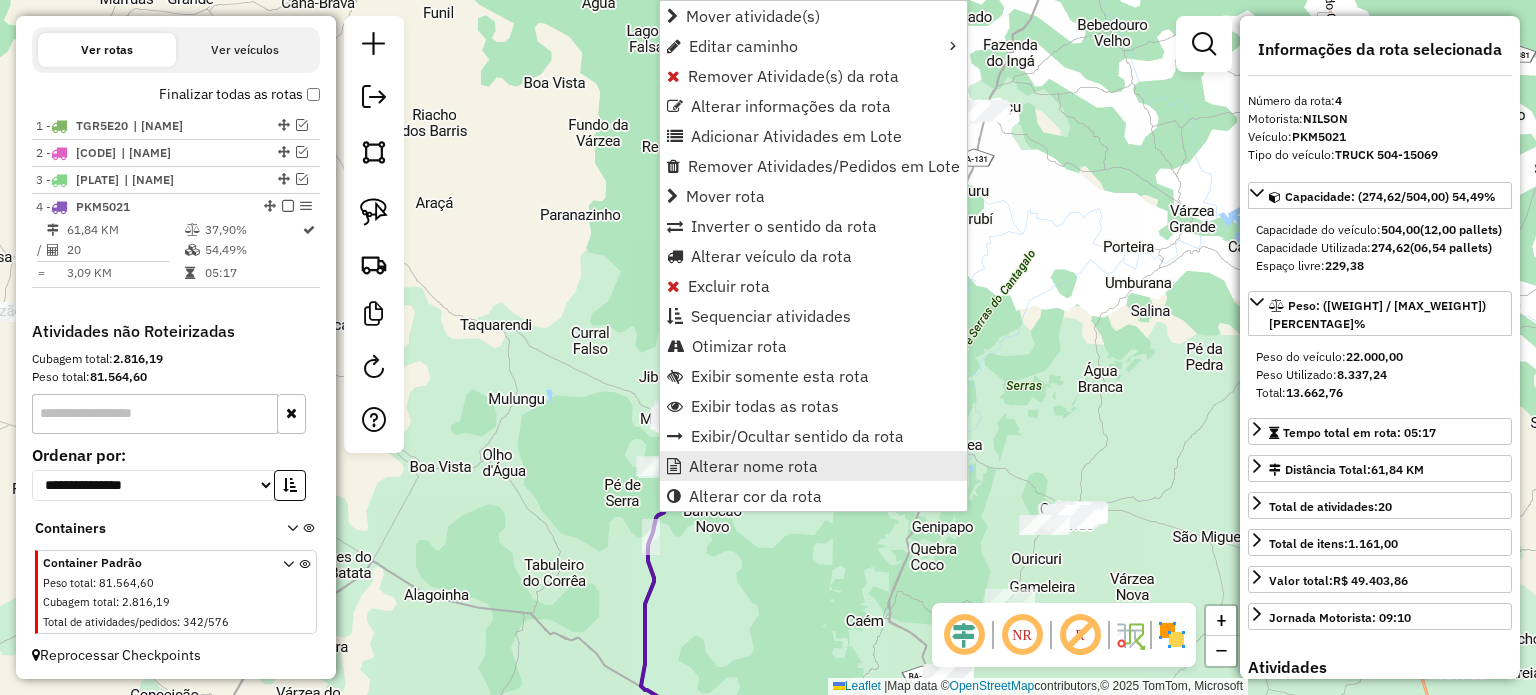 click on "Alterar nome rota" at bounding box center (753, 466) 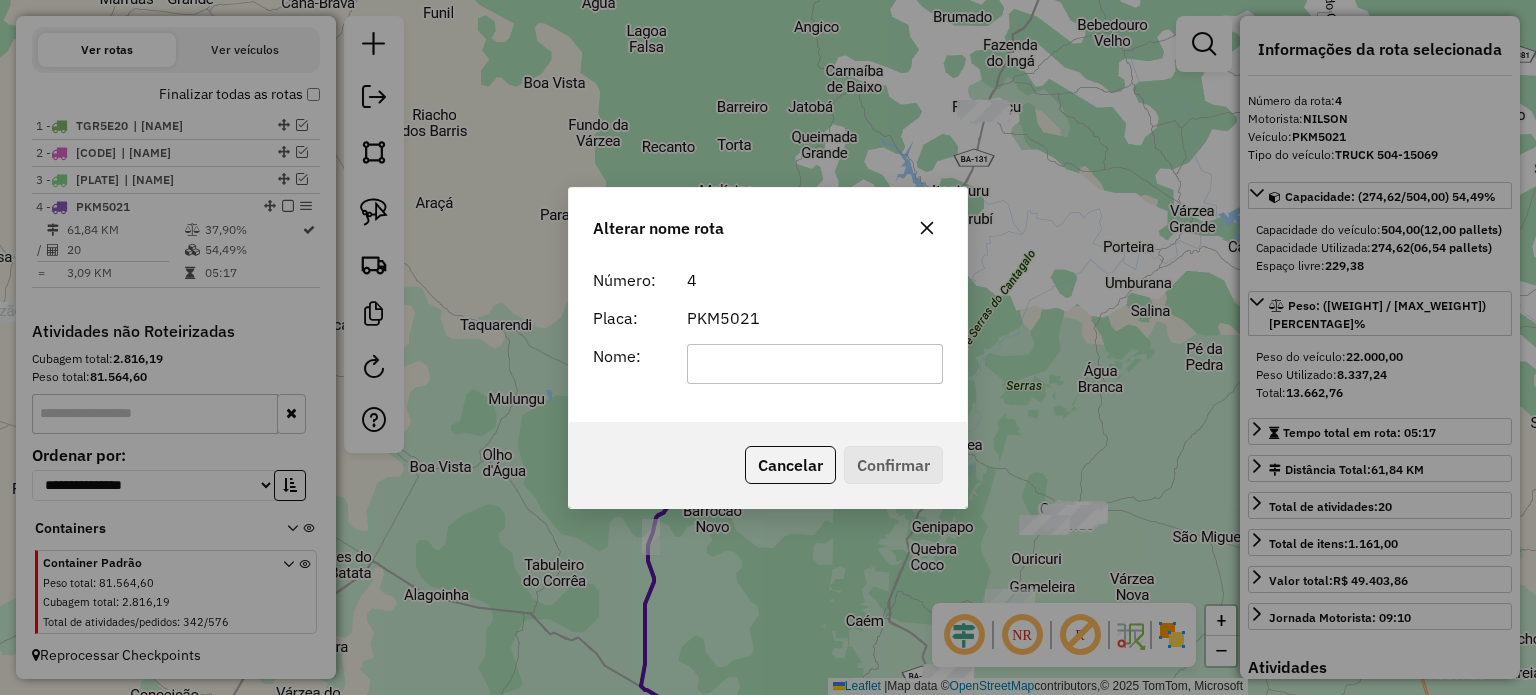 click 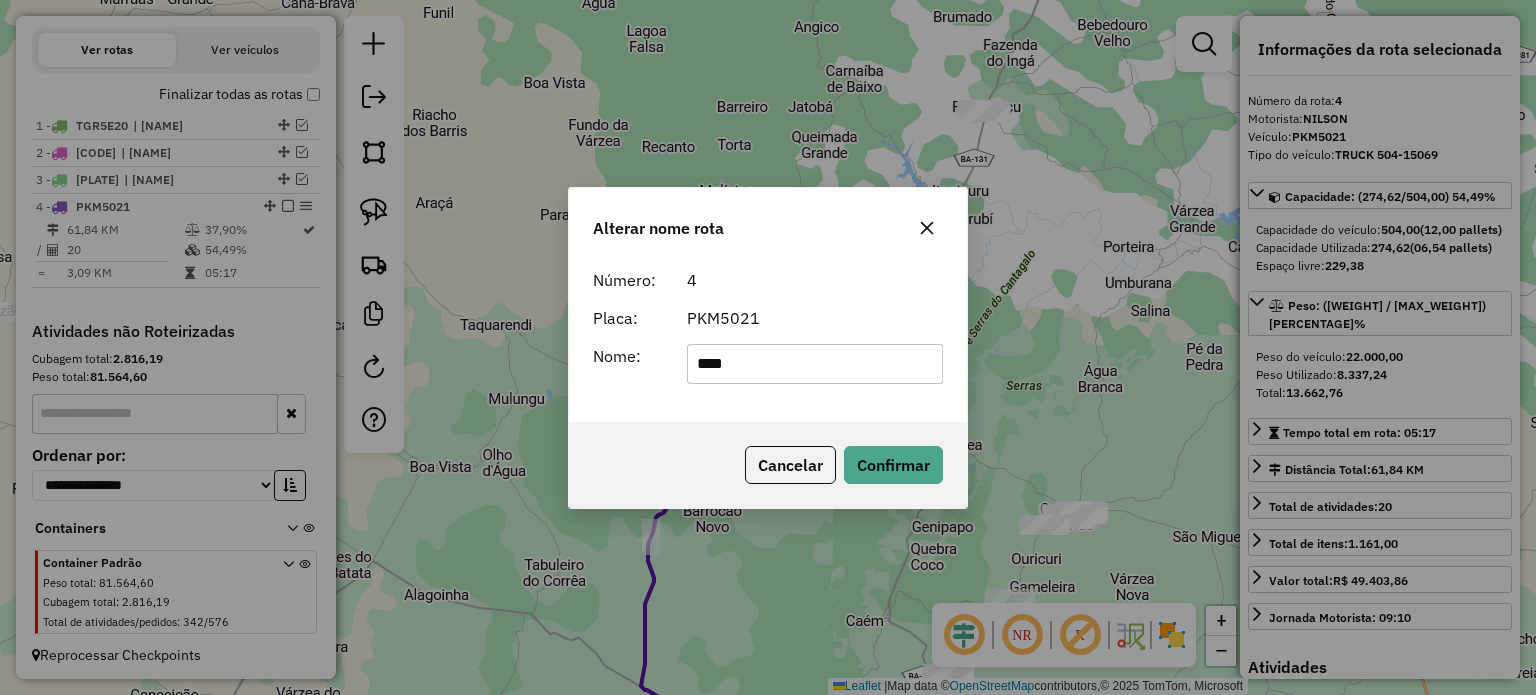 type on "**********" 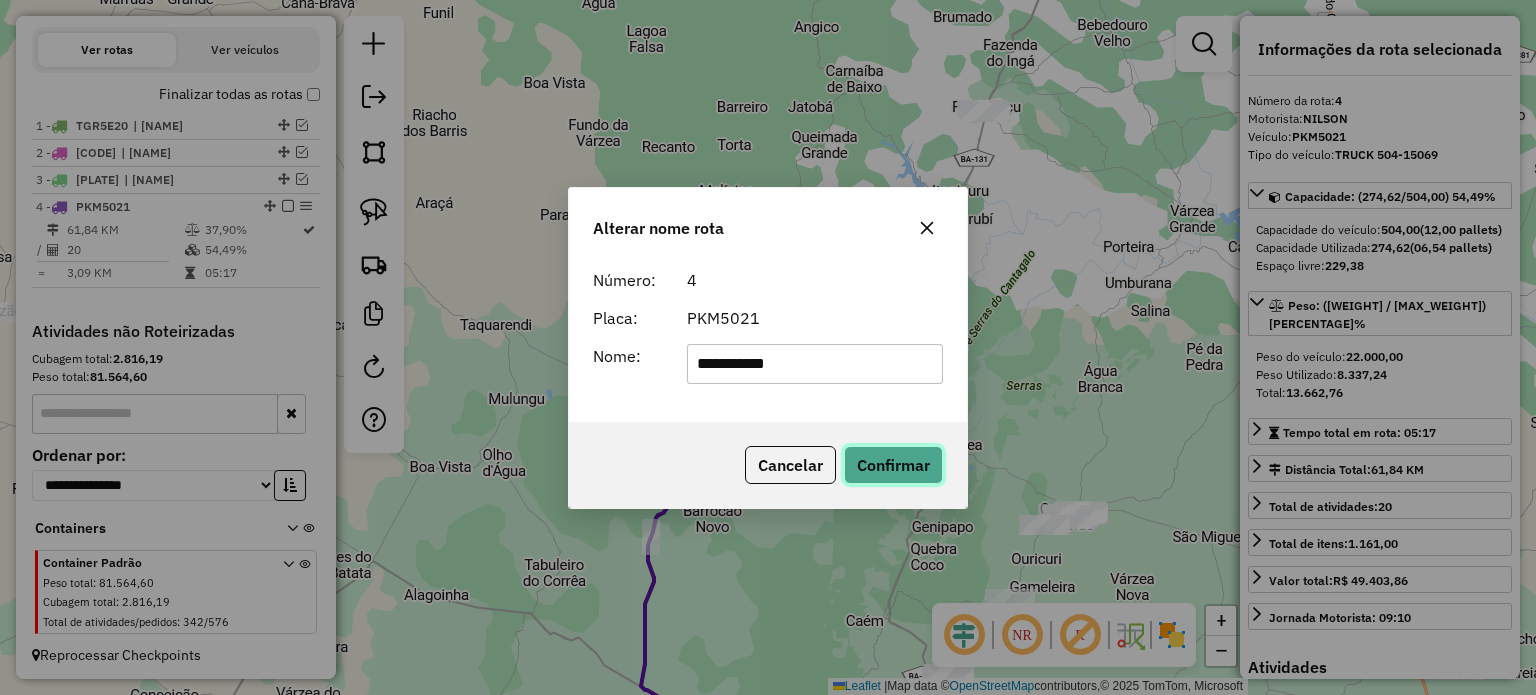 click on "Confirmar" 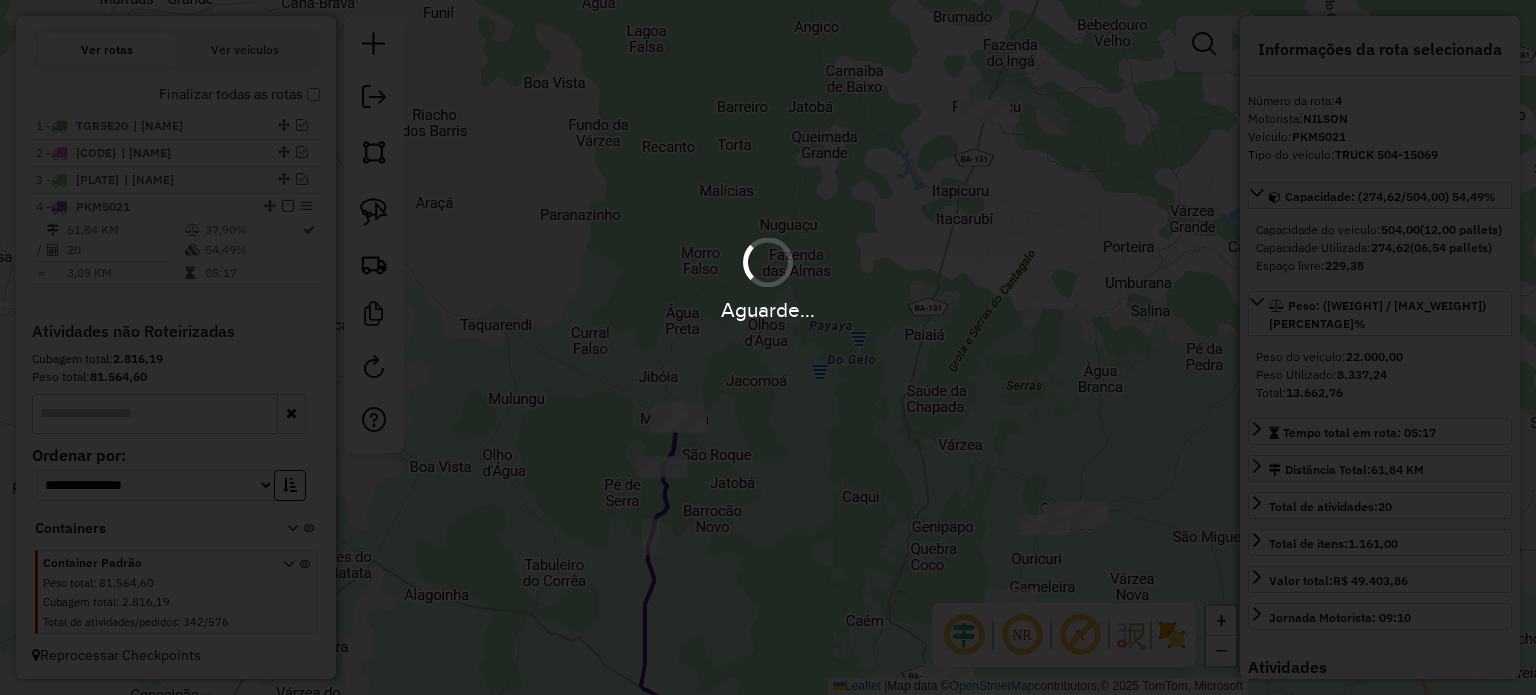 type 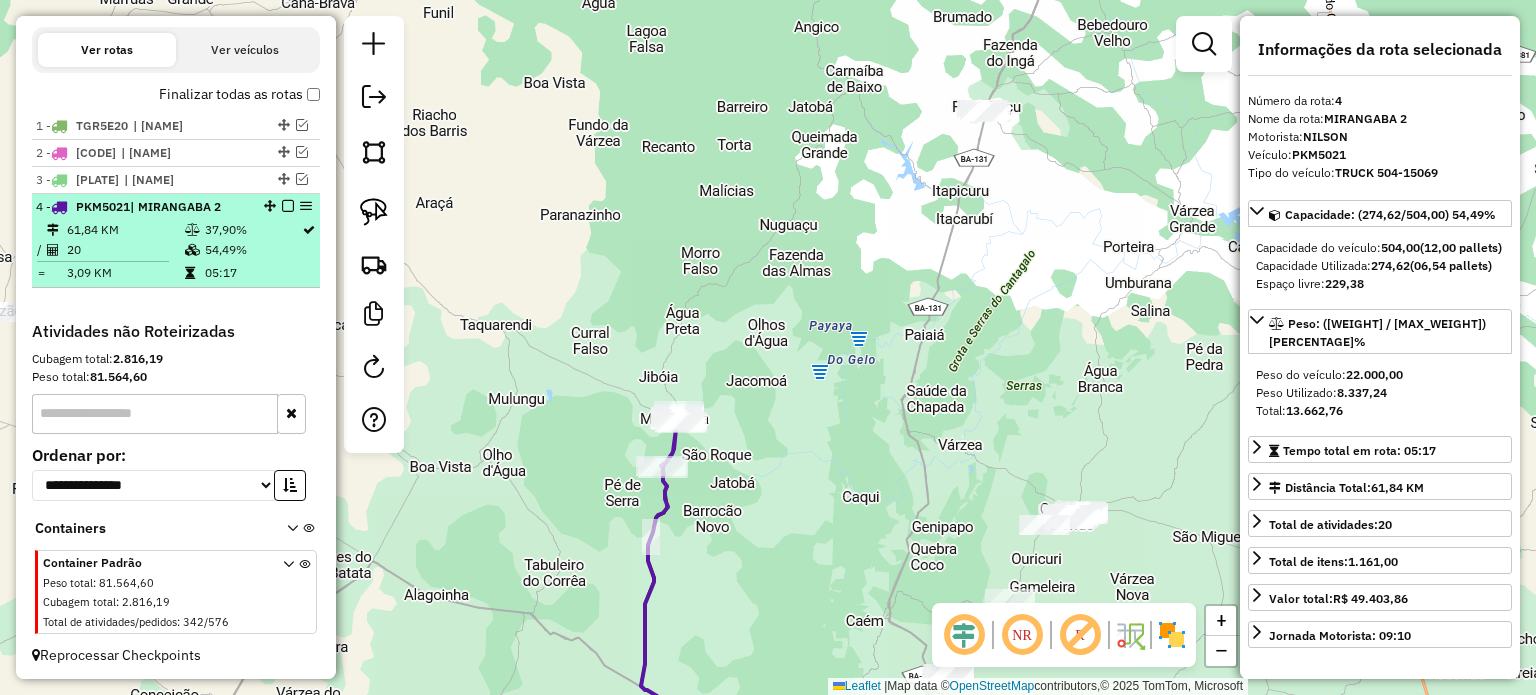 click at bounding box center (288, 206) 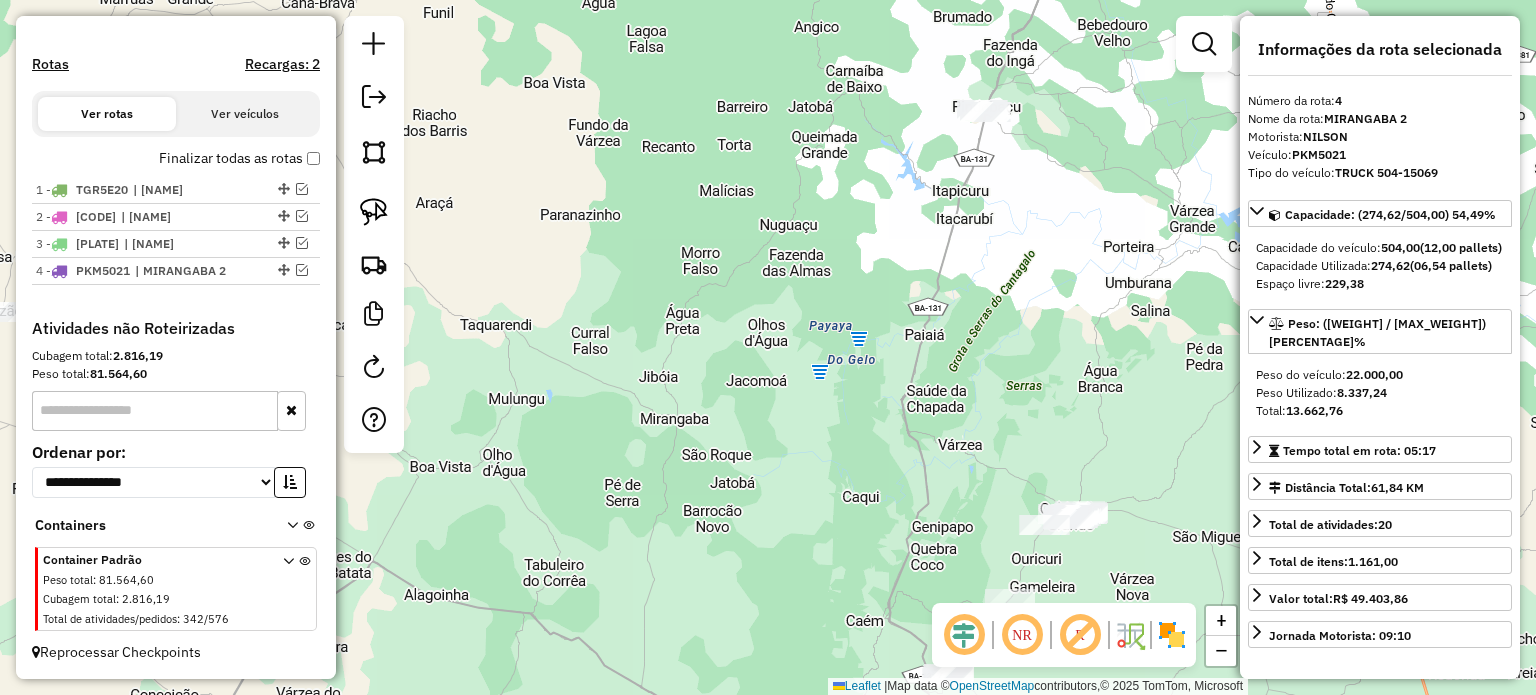 scroll, scrollTop: 611, scrollLeft: 0, axis: vertical 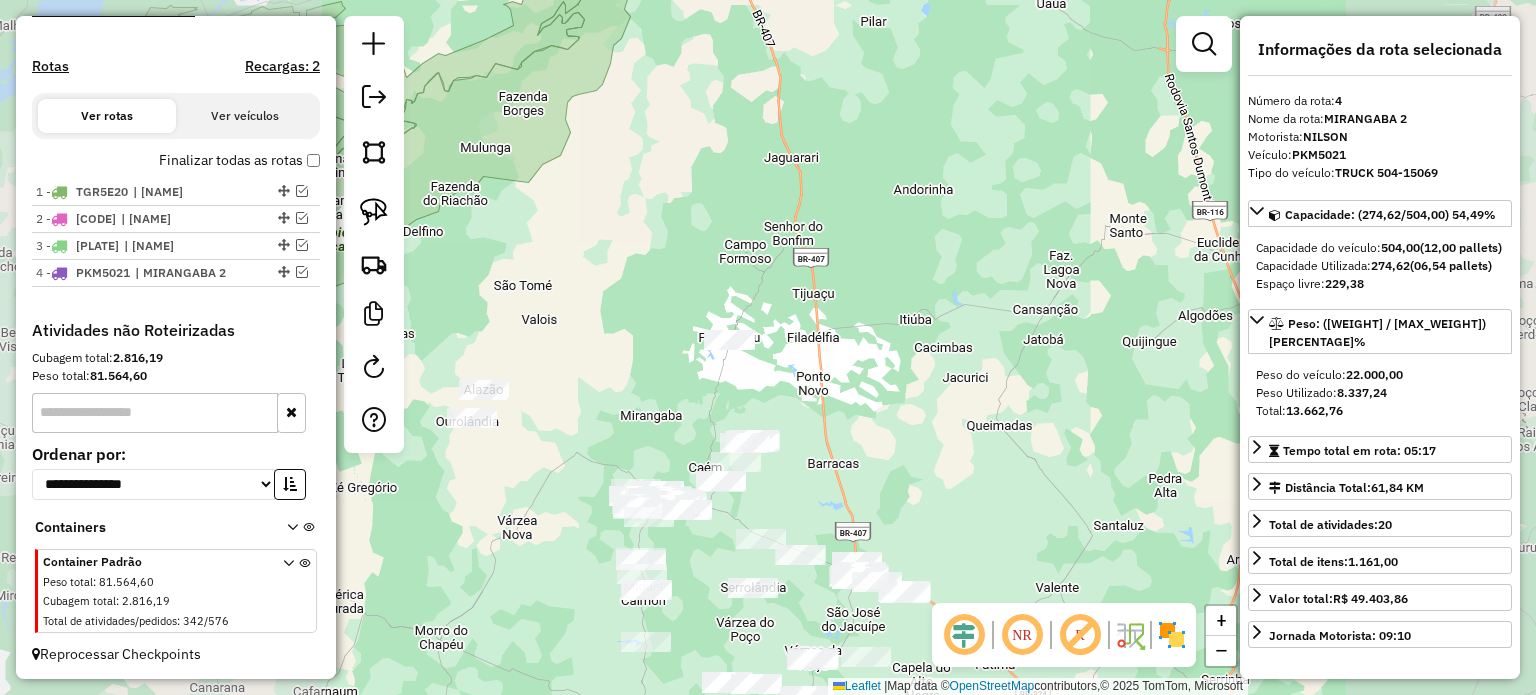 drag, startPoint x: 668, startPoint y: 442, endPoint x: 641, endPoint y: 339, distance: 106.48004 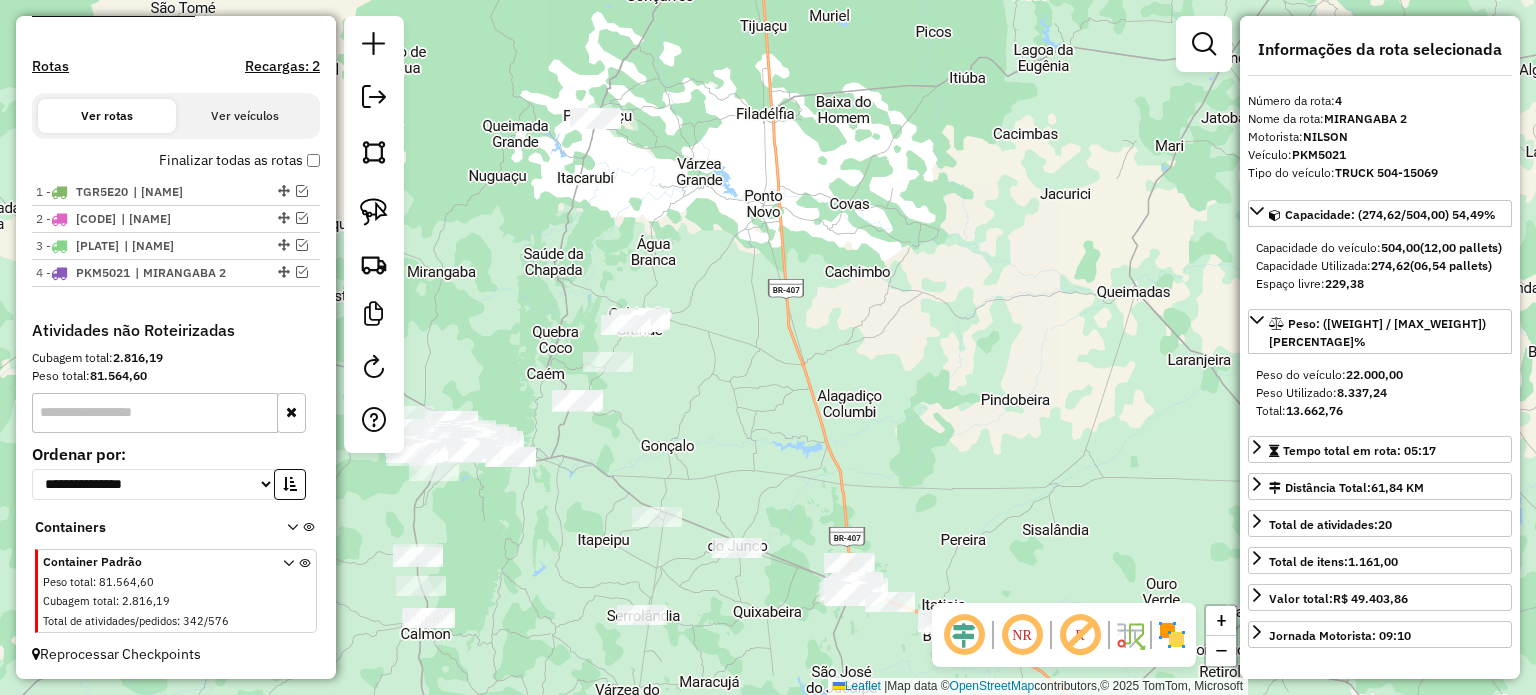 drag, startPoint x: 759, startPoint y: 353, endPoint x: 814, endPoint y: 340, distance: 56.515484 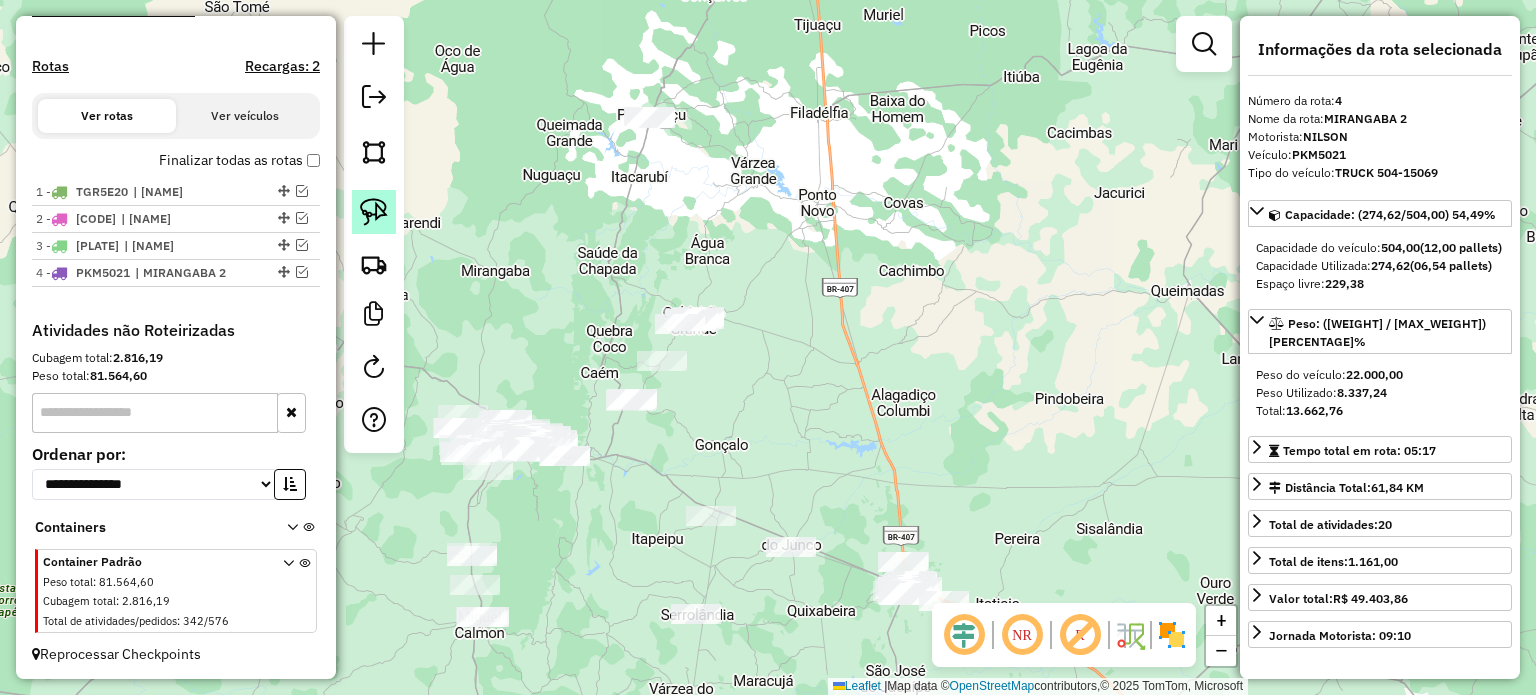 click 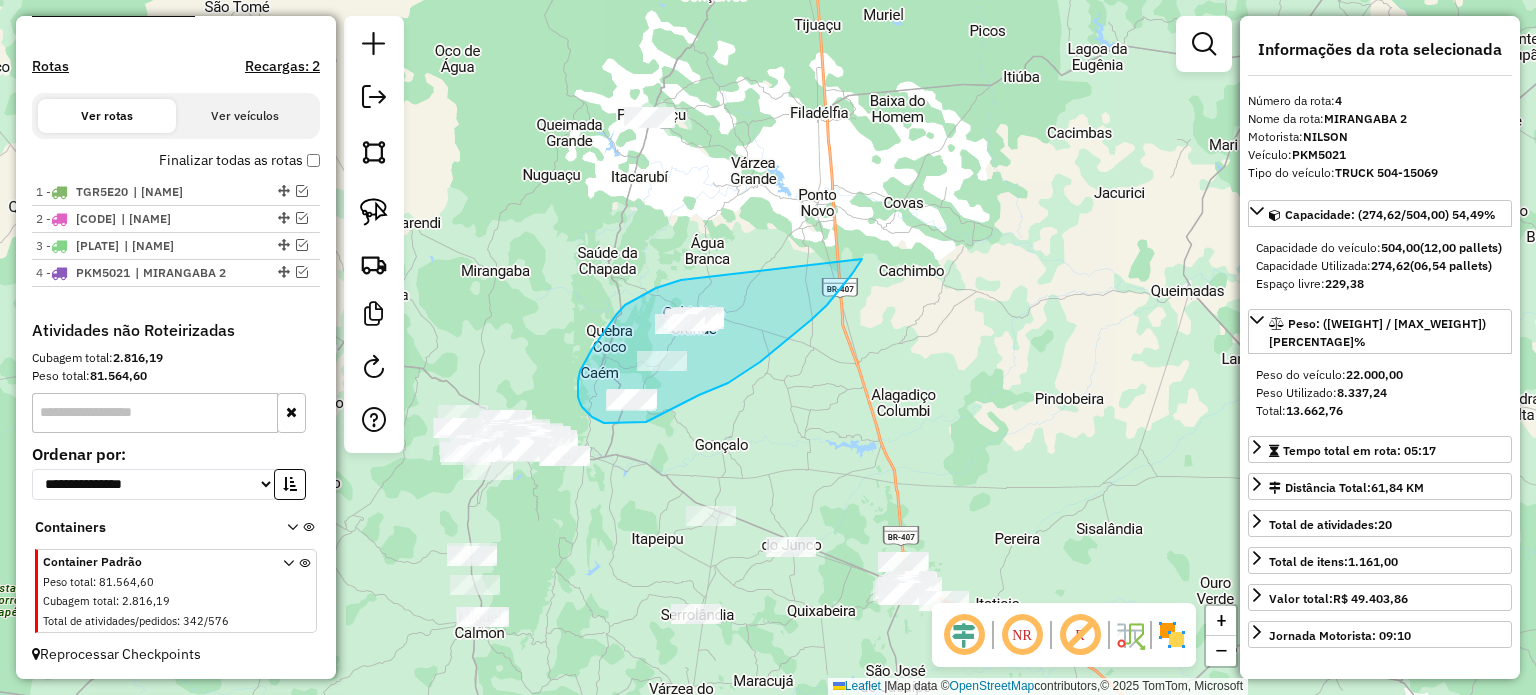 drag, startPoint x: 678, startPoint y: 280, endPoint x: 866, endPoint y: 249, distance: 190.53871 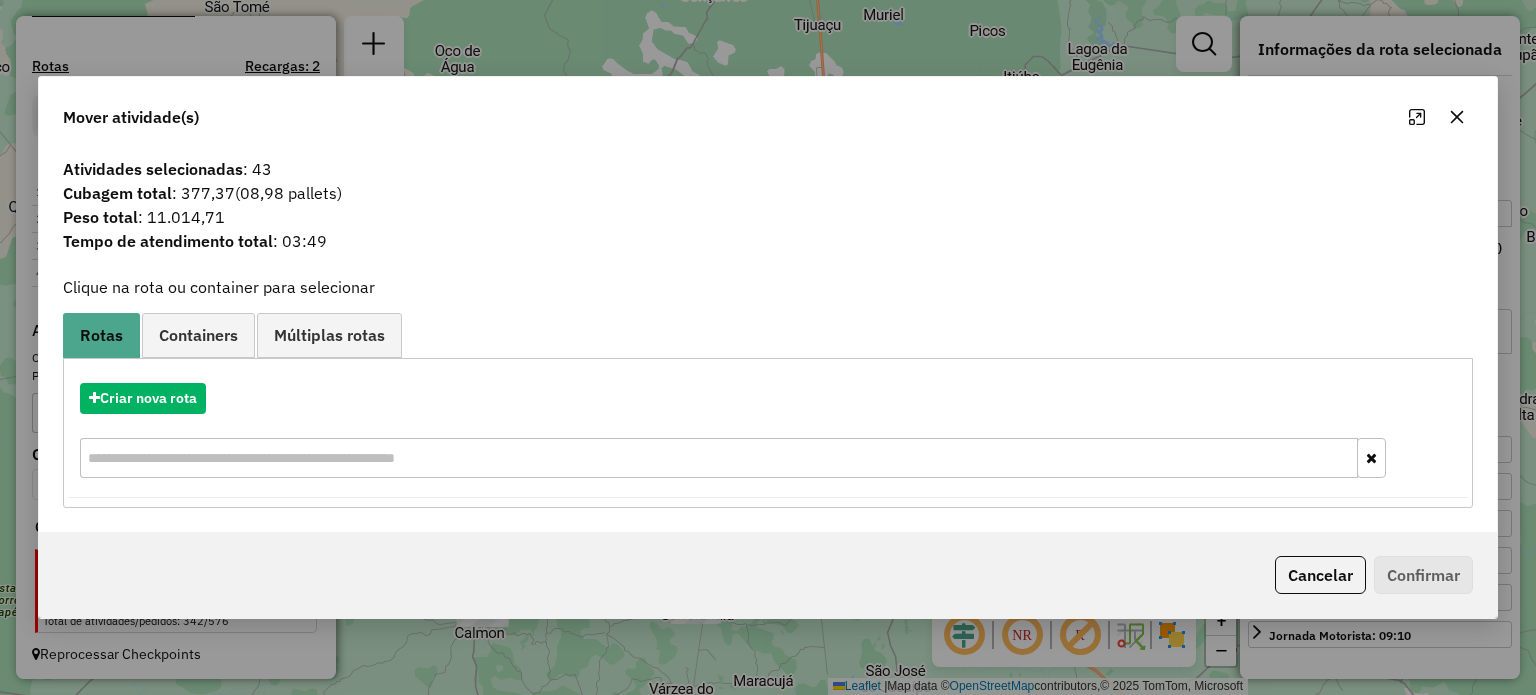 click 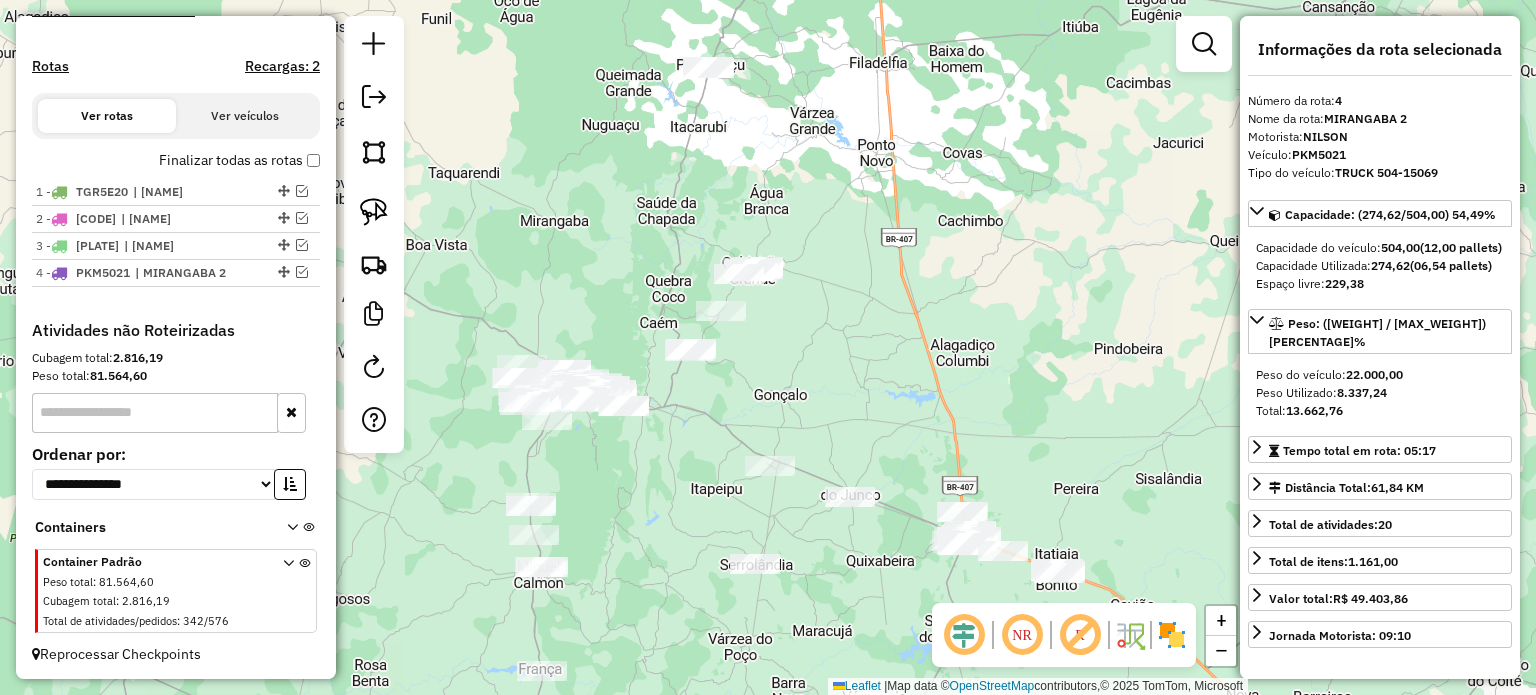 drag, startPoint x: 774, startPoint y: 436, endPoint x: 855, endPoint y: 351, distance: 117.413795 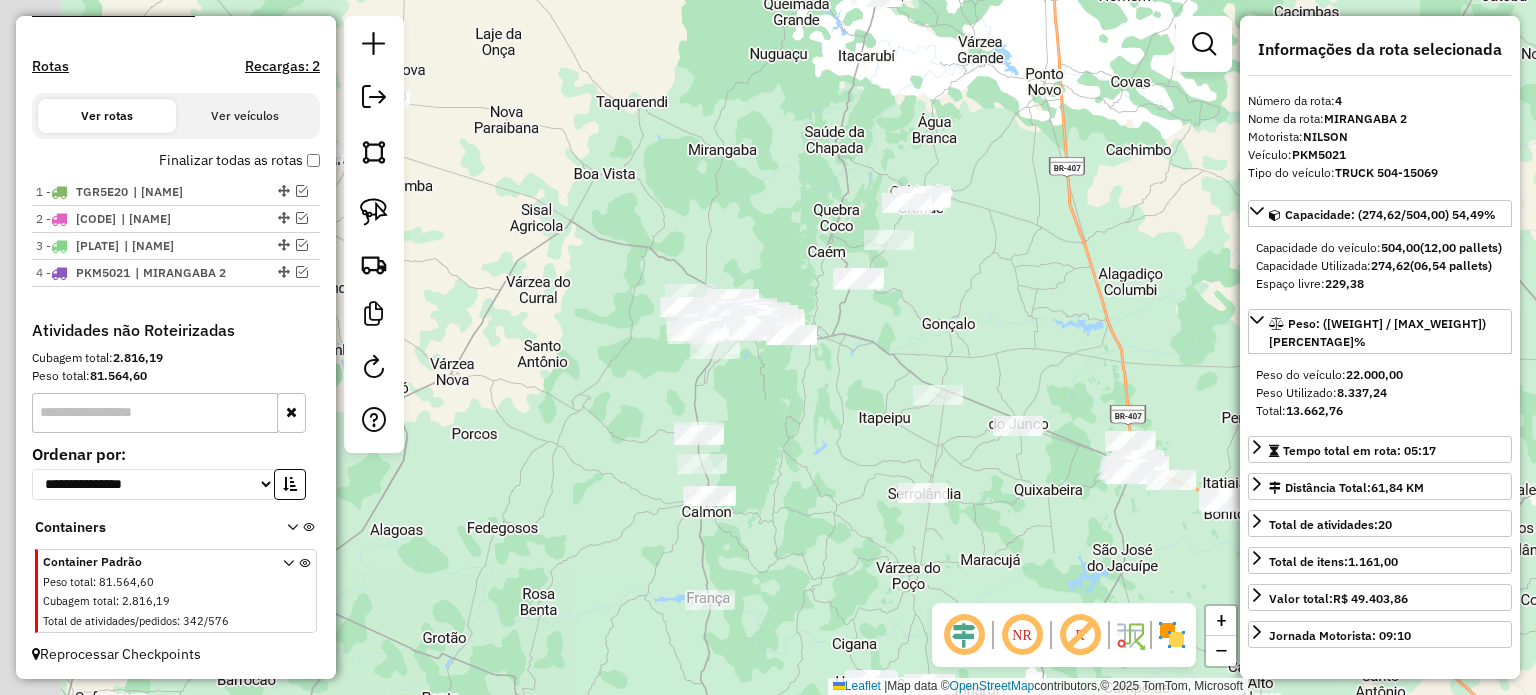 drag, startPoint x: 883, startPoint y: 313, endPoint x: 907, endPoint y: 297, distance: 28.84441 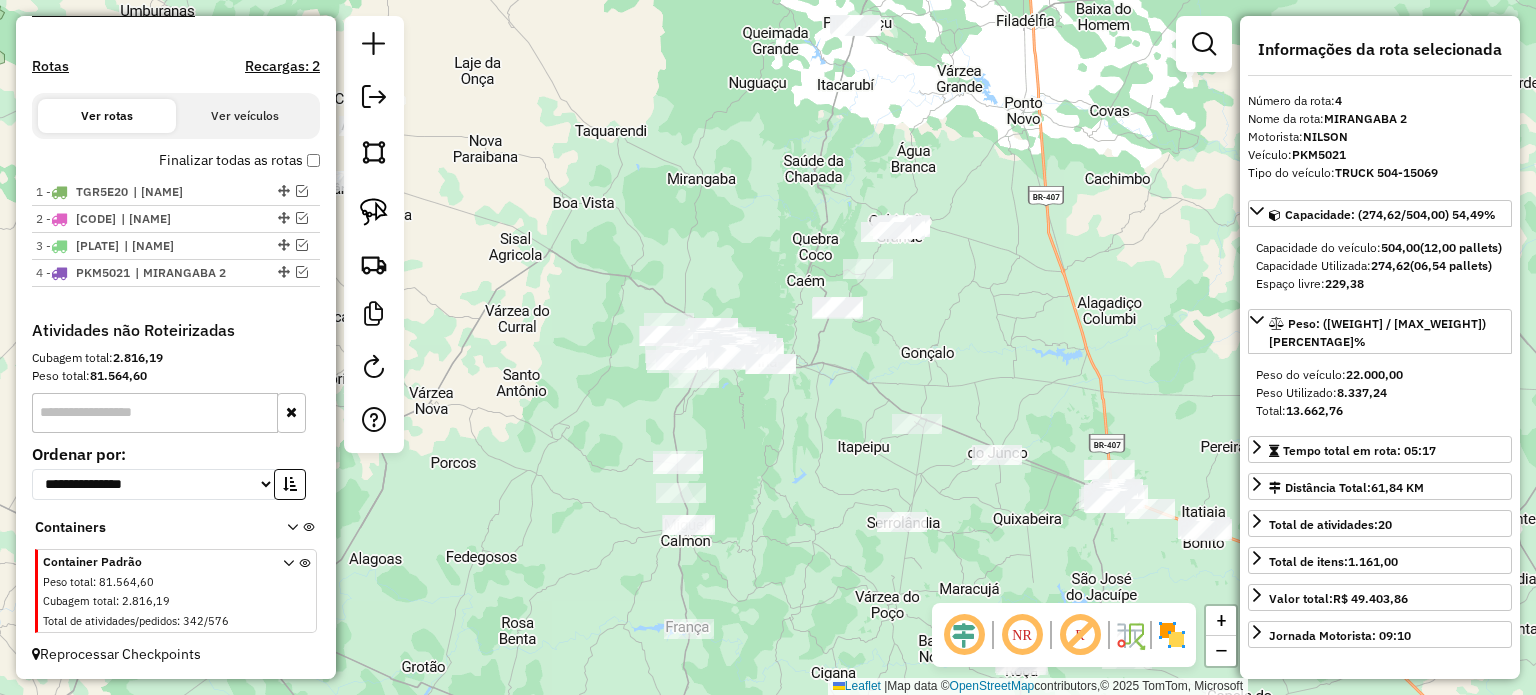 drag, startPoint x: 944, startPoint y: 287, endPoint x: 840, endPoint y: 393, distance: 148.49916 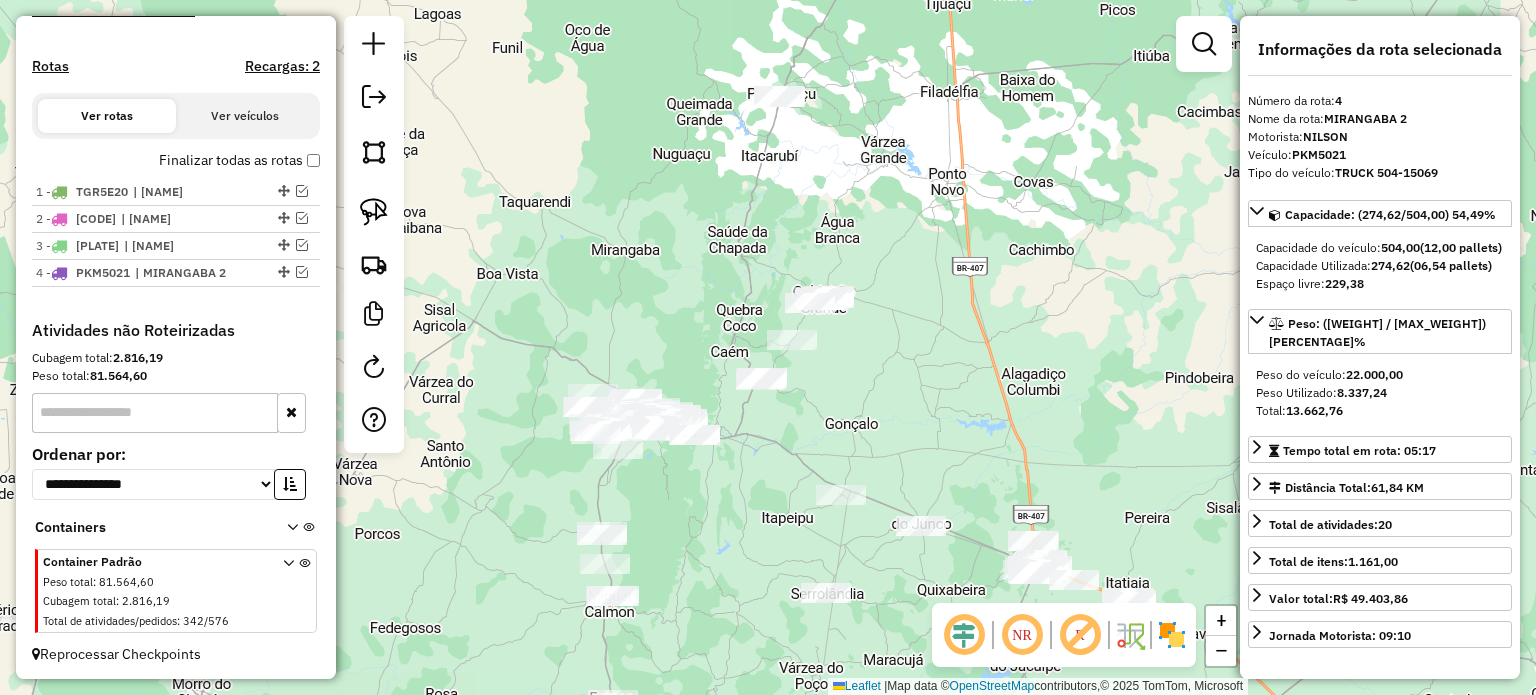 drag, startPoint x: 948, startPoint y: 319, endPoint x: 877, endPoint y: 311, distance: 71.44928 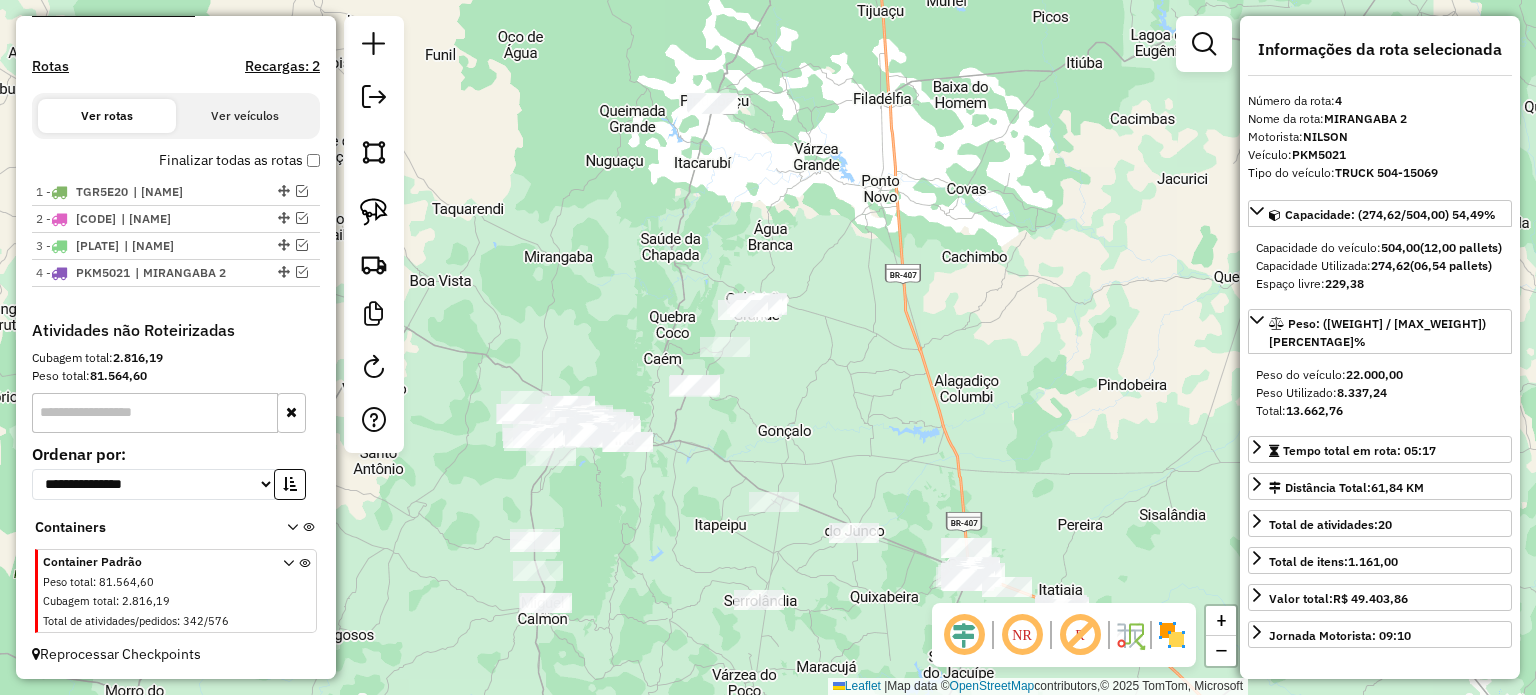 drag, startPoint x: 867, startPoint y: 312, endPoint x: 871, endPoint y: 327, distance: 15.524175 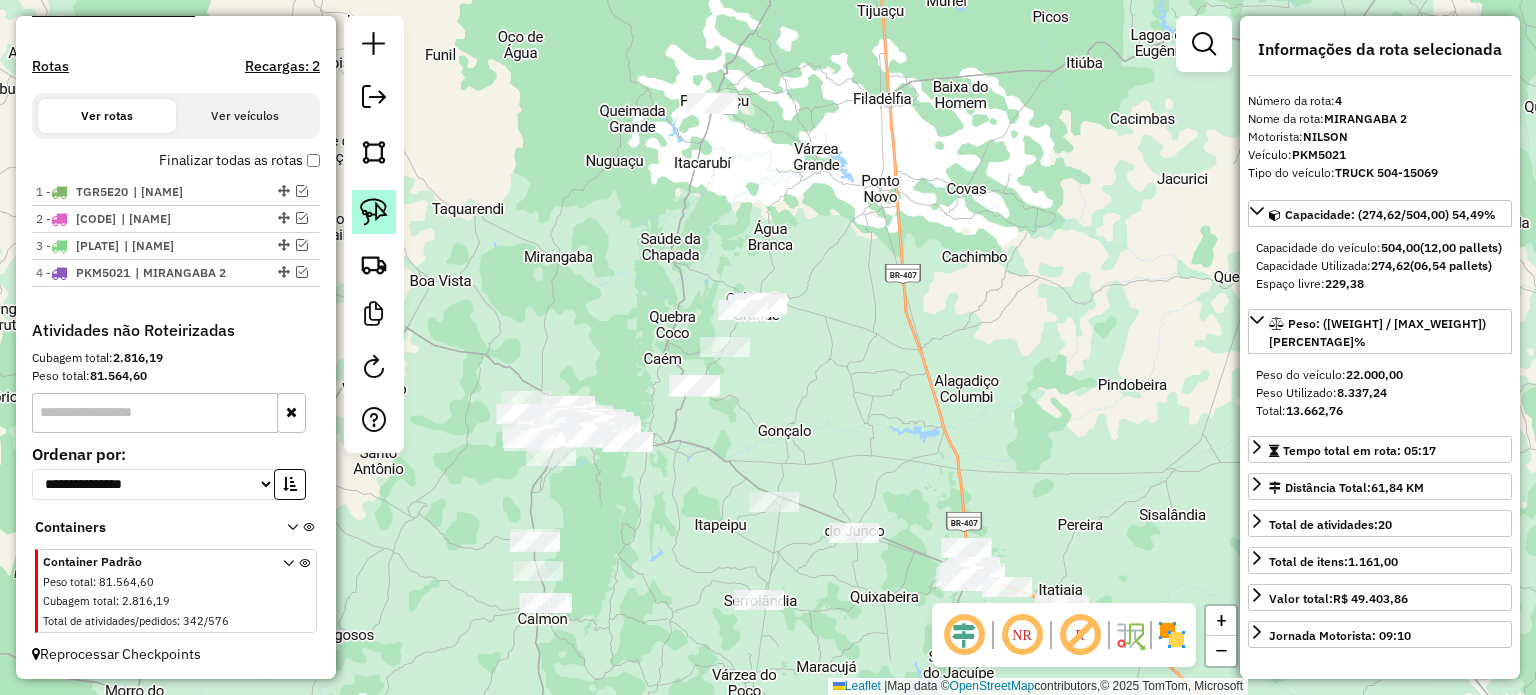 click 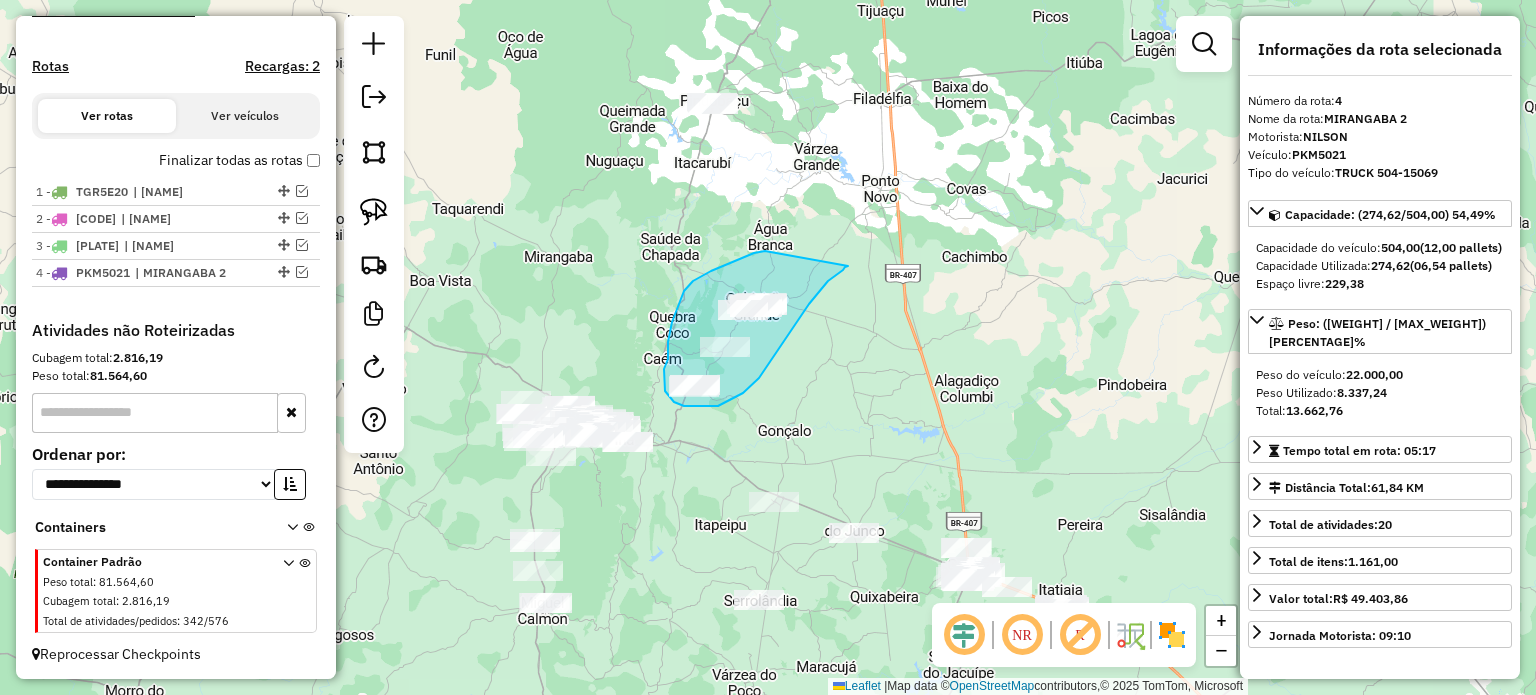 drag, startPoint x: 765, startPoint y: 251, endPoint x: 853, endPoint y: 264, distance: 88.95505 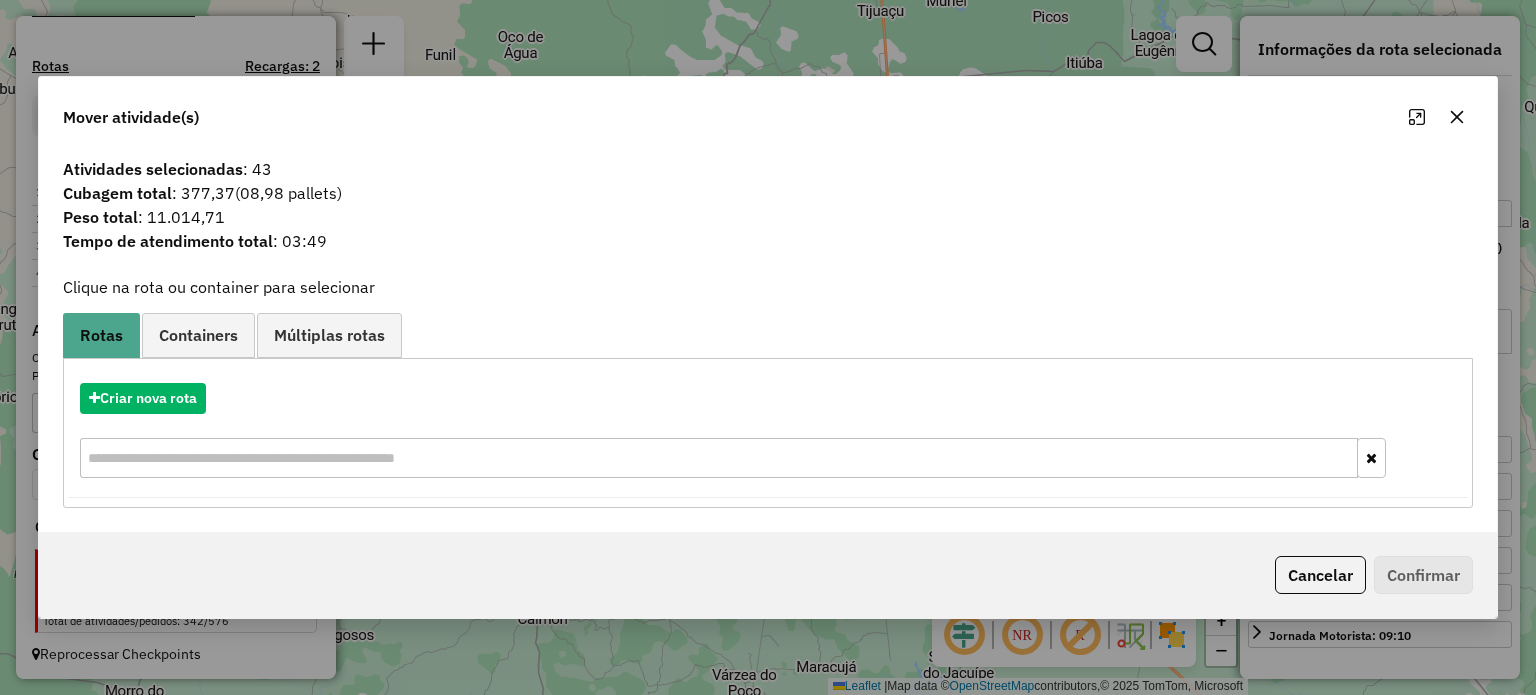 click 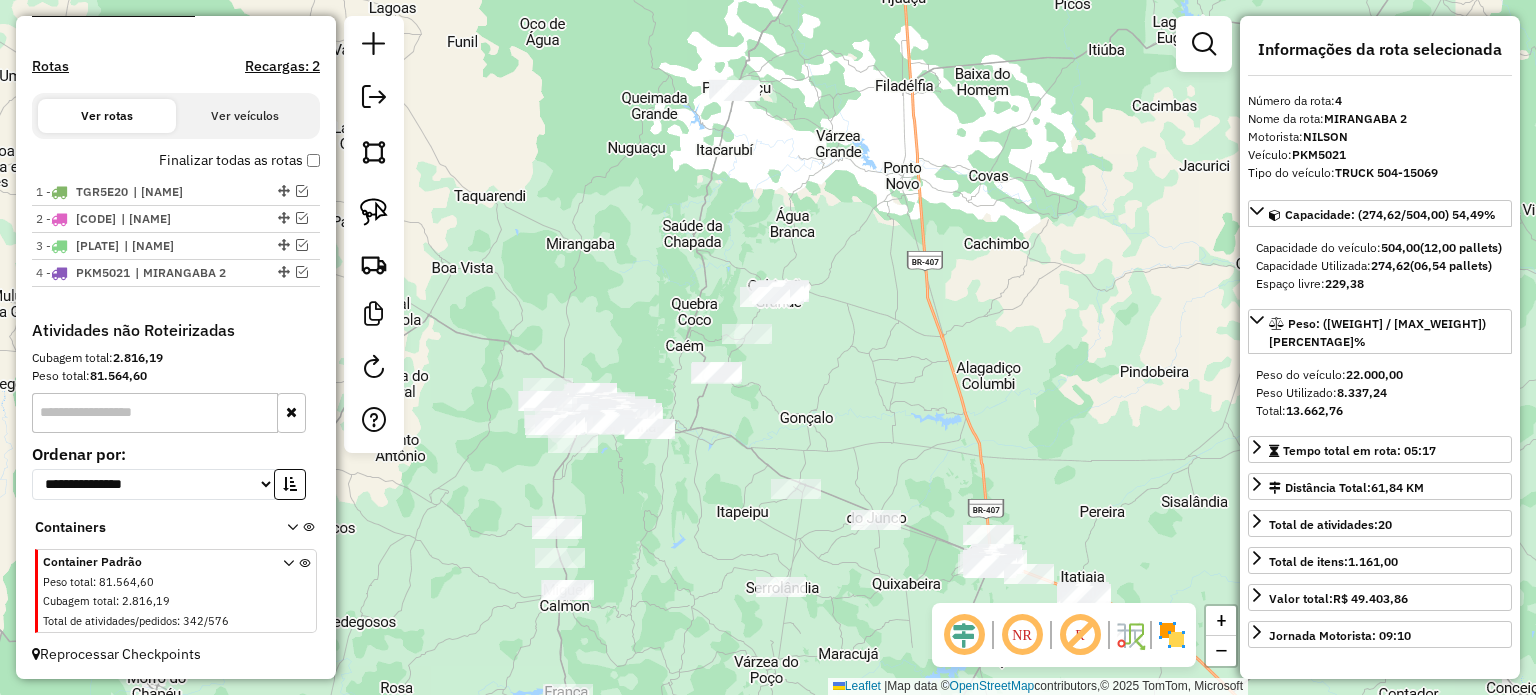 drag, startPoint x: 799, startPoint y: 391, endPoint x: 797, endPoint y: 370, distance: 21.095022 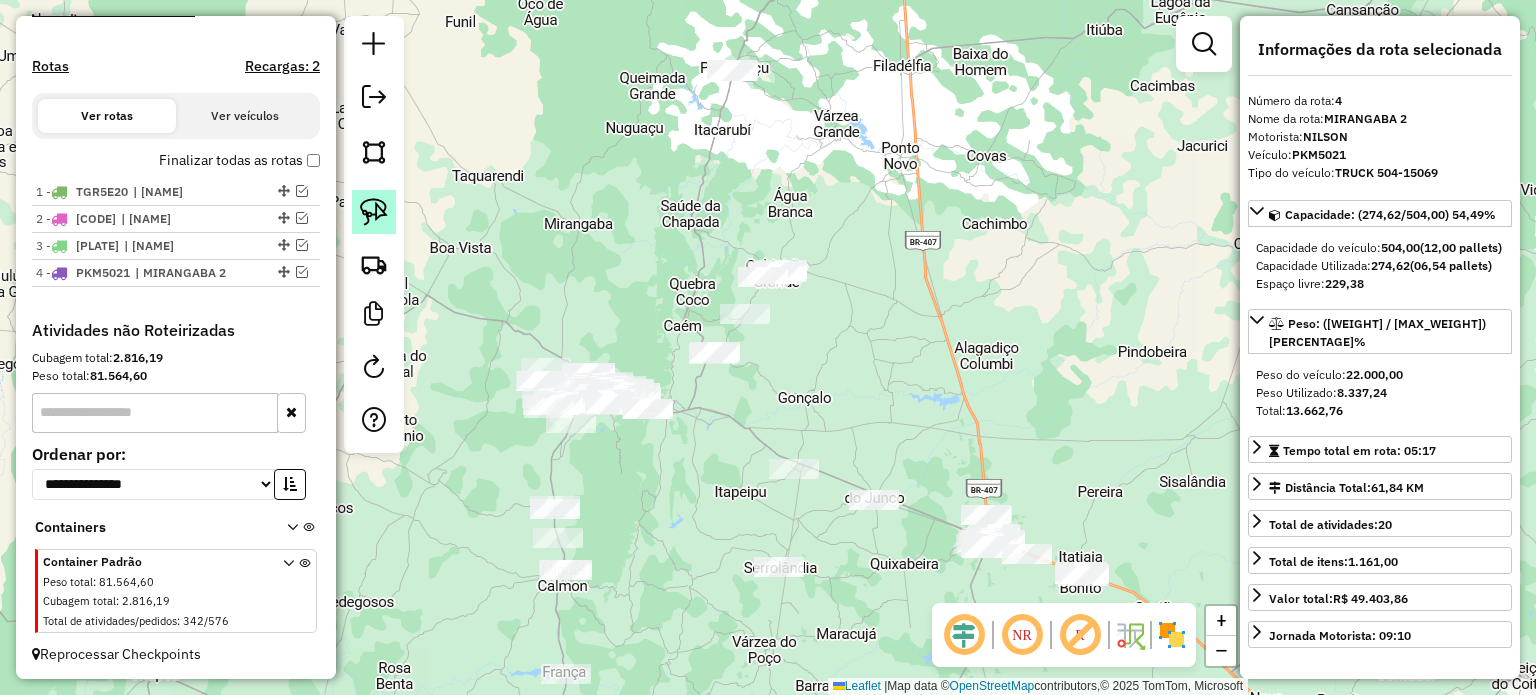 click 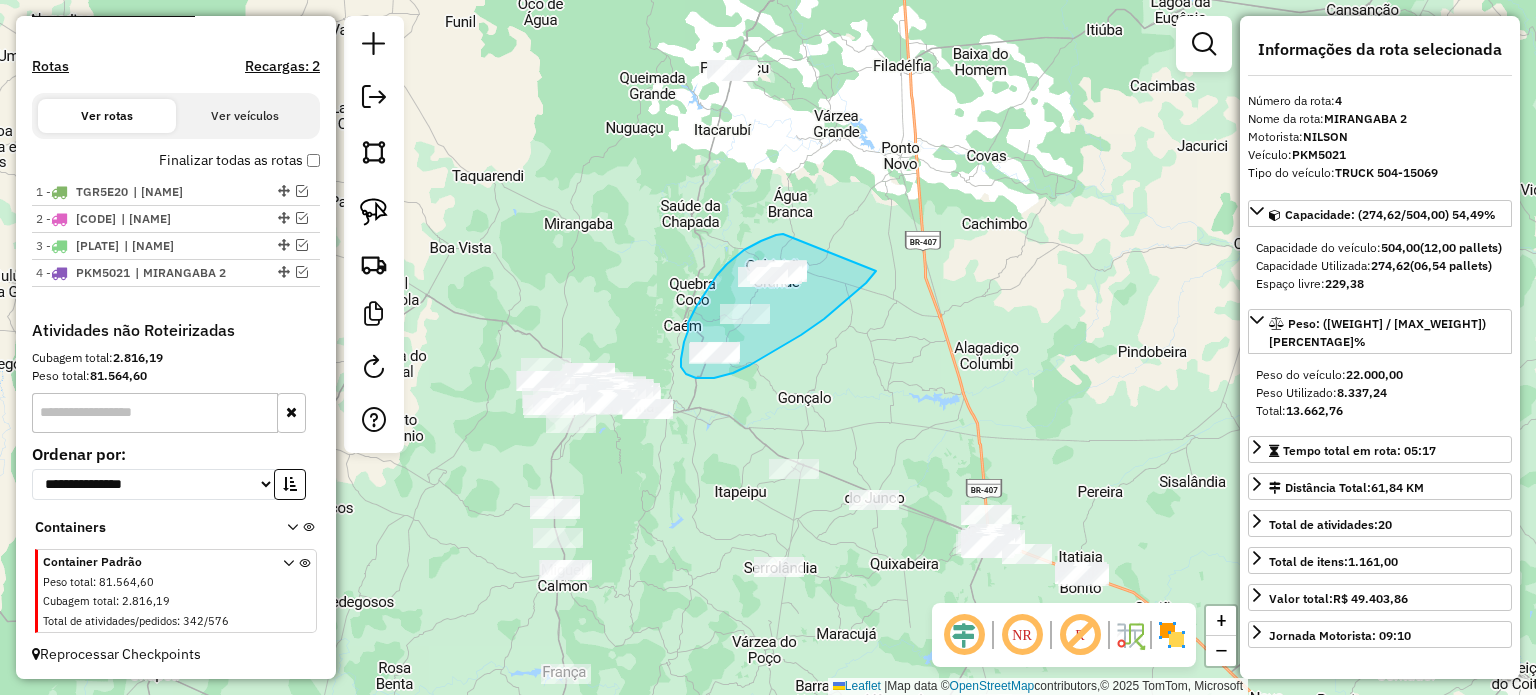 drag, startPoint x: 783, startPoint y: 234, endPoint x: 914, endPoint y: 233, distance: 131.00381 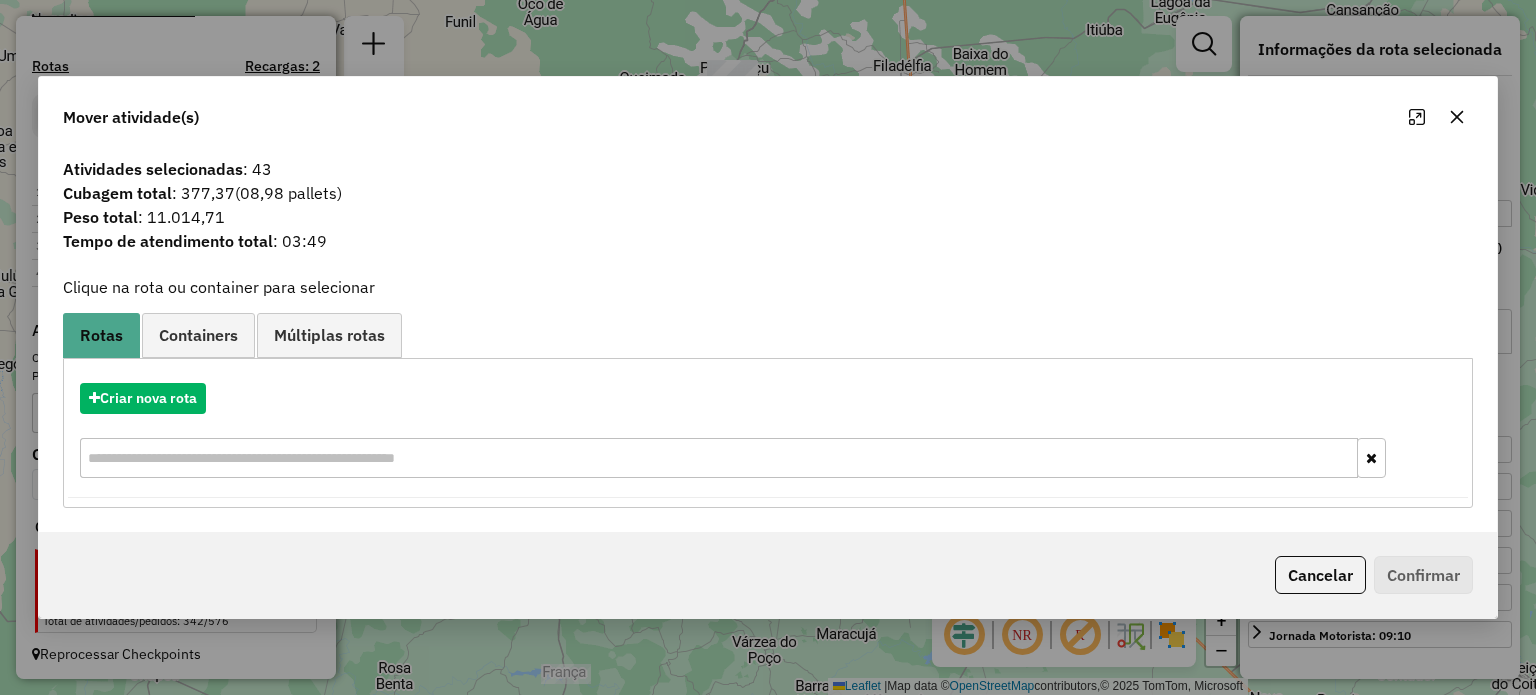 click 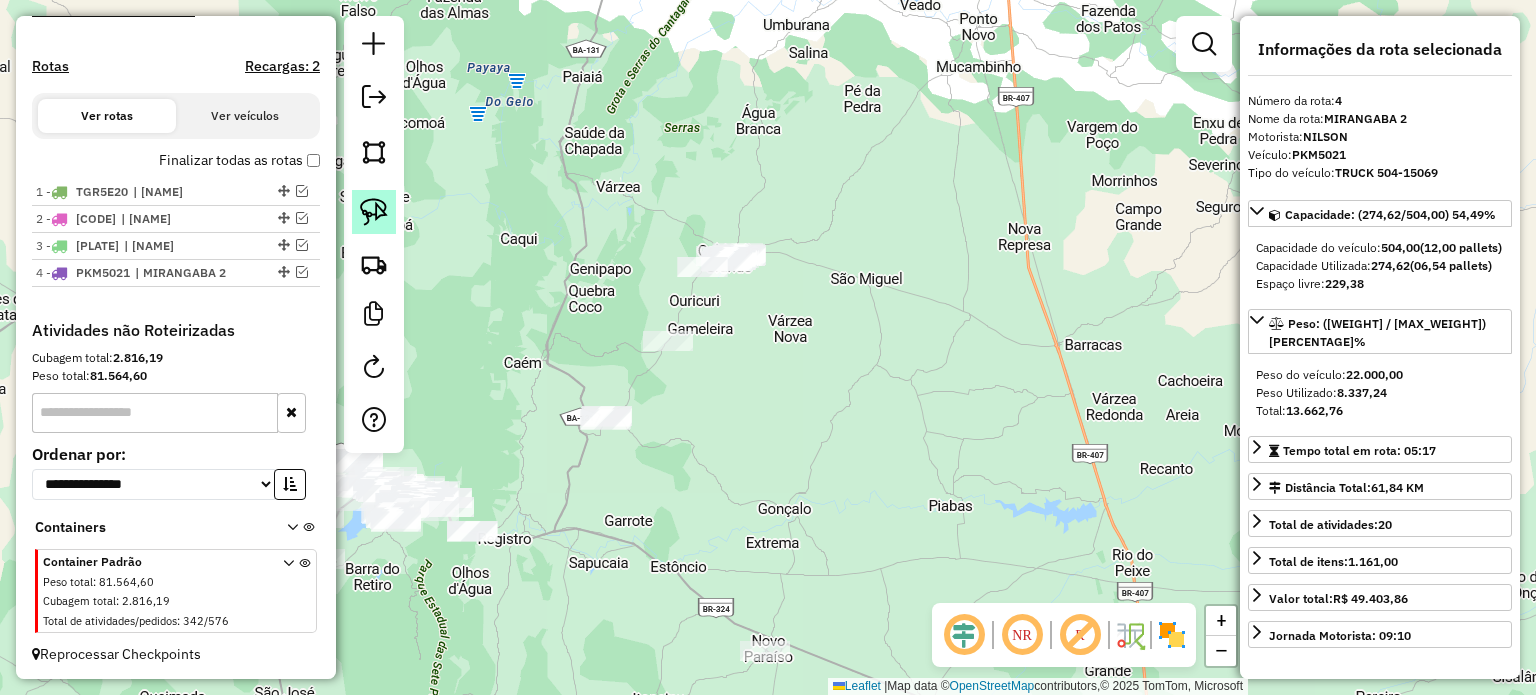 click 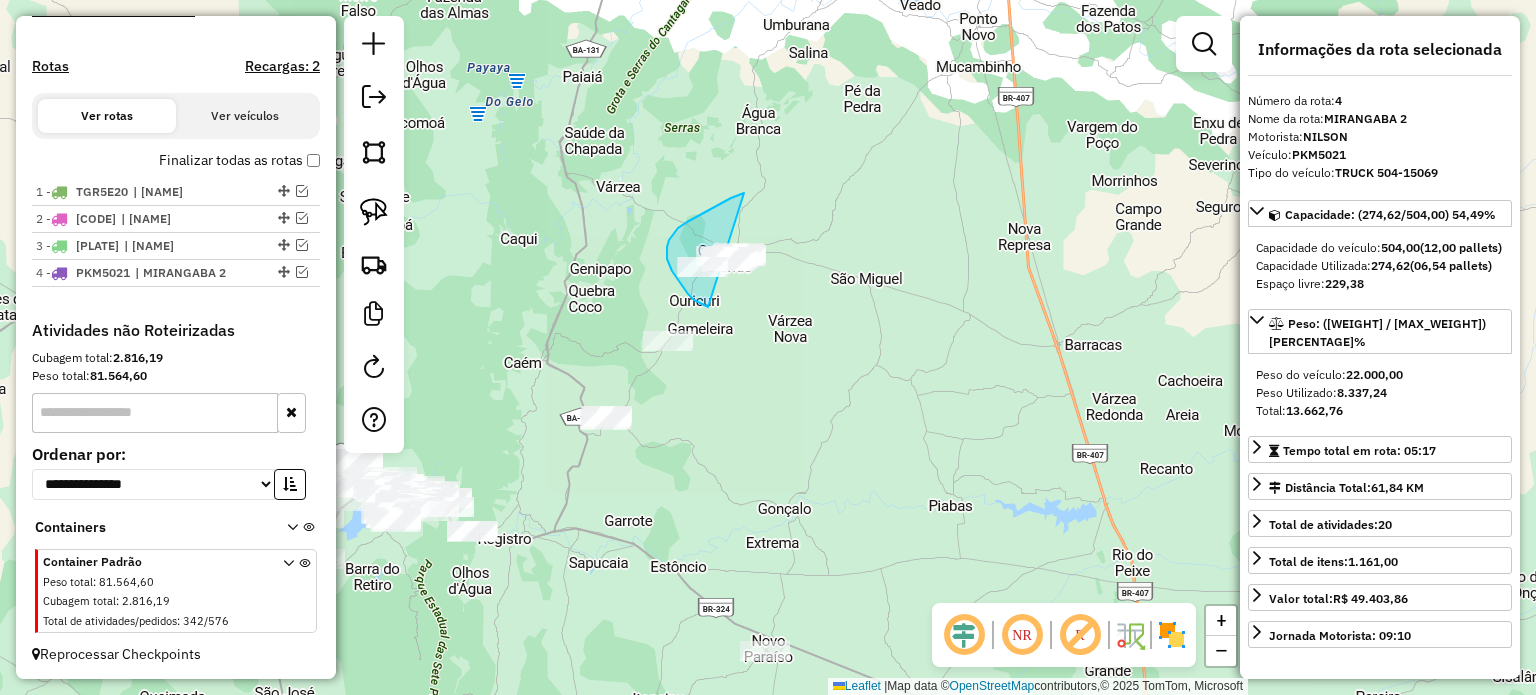 drag, startPoint x: 695, startPoint y: 218, endPoint x: 885, endPoint y: 245, distance: 191.90883 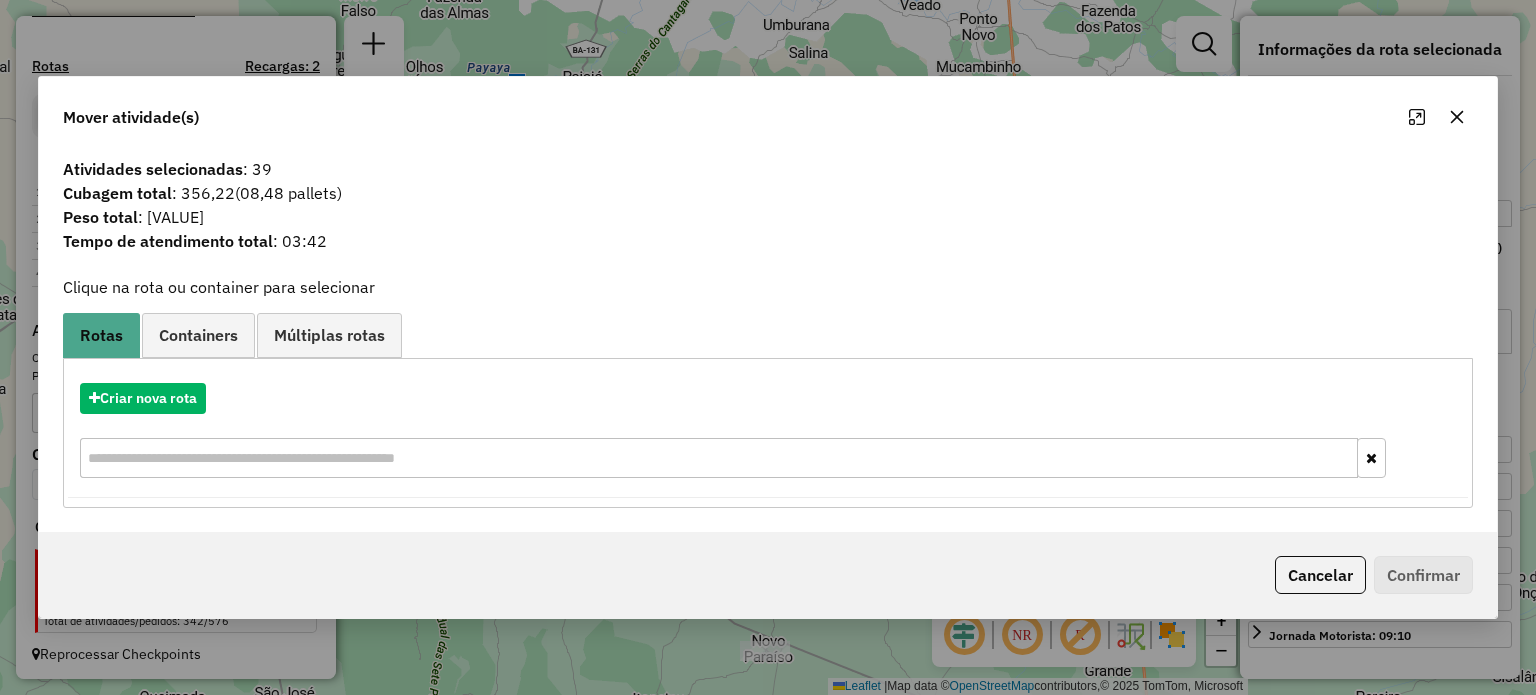 click 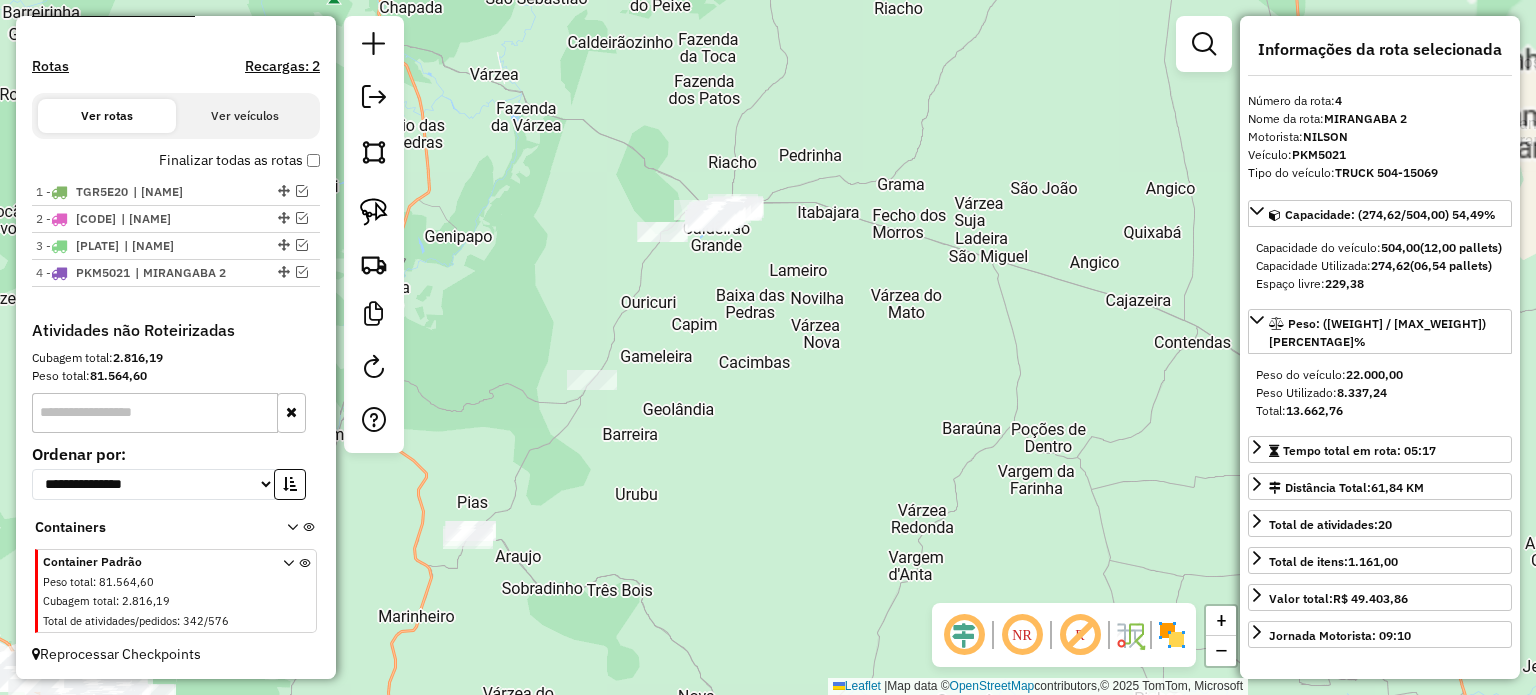 drag, startPoint x: 742, startPoint y: 295, endPoint x: 791, endPoint y: 395, distance: 111.35978 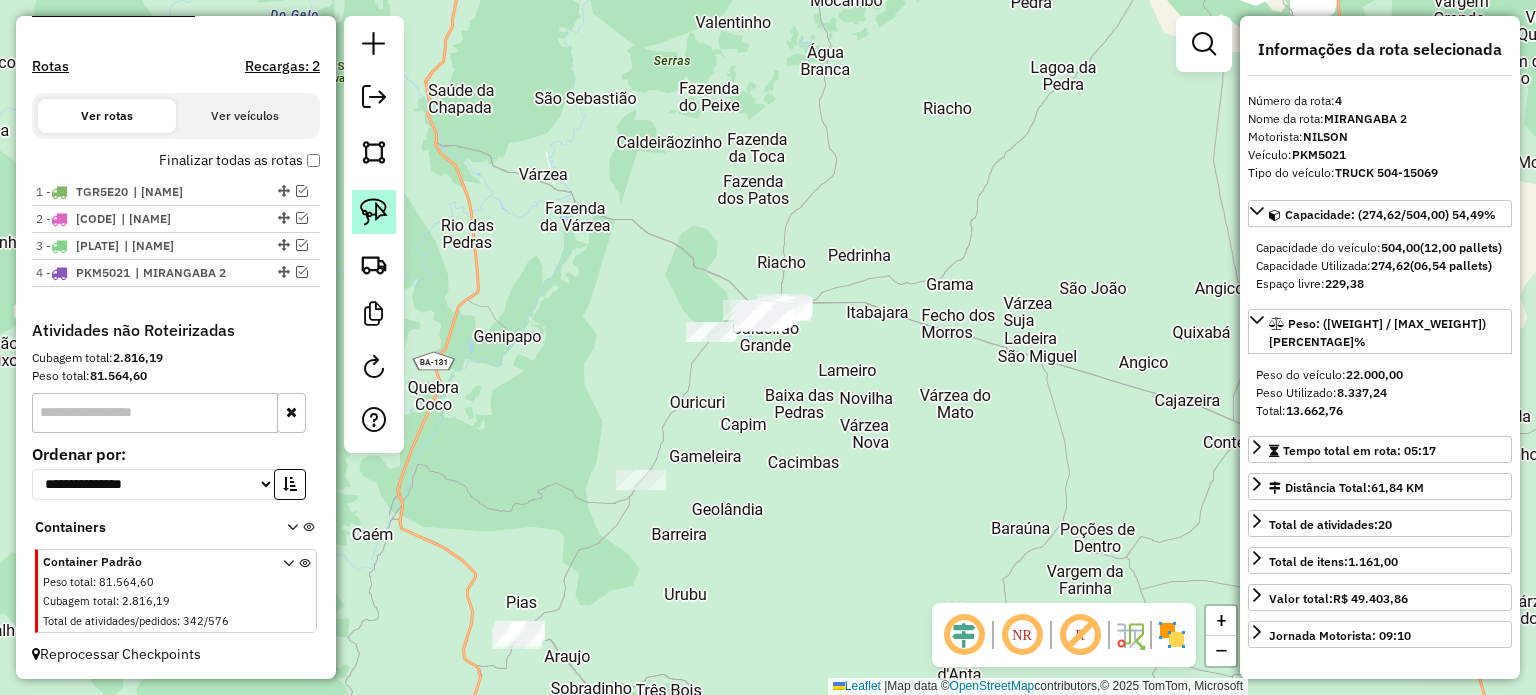 click 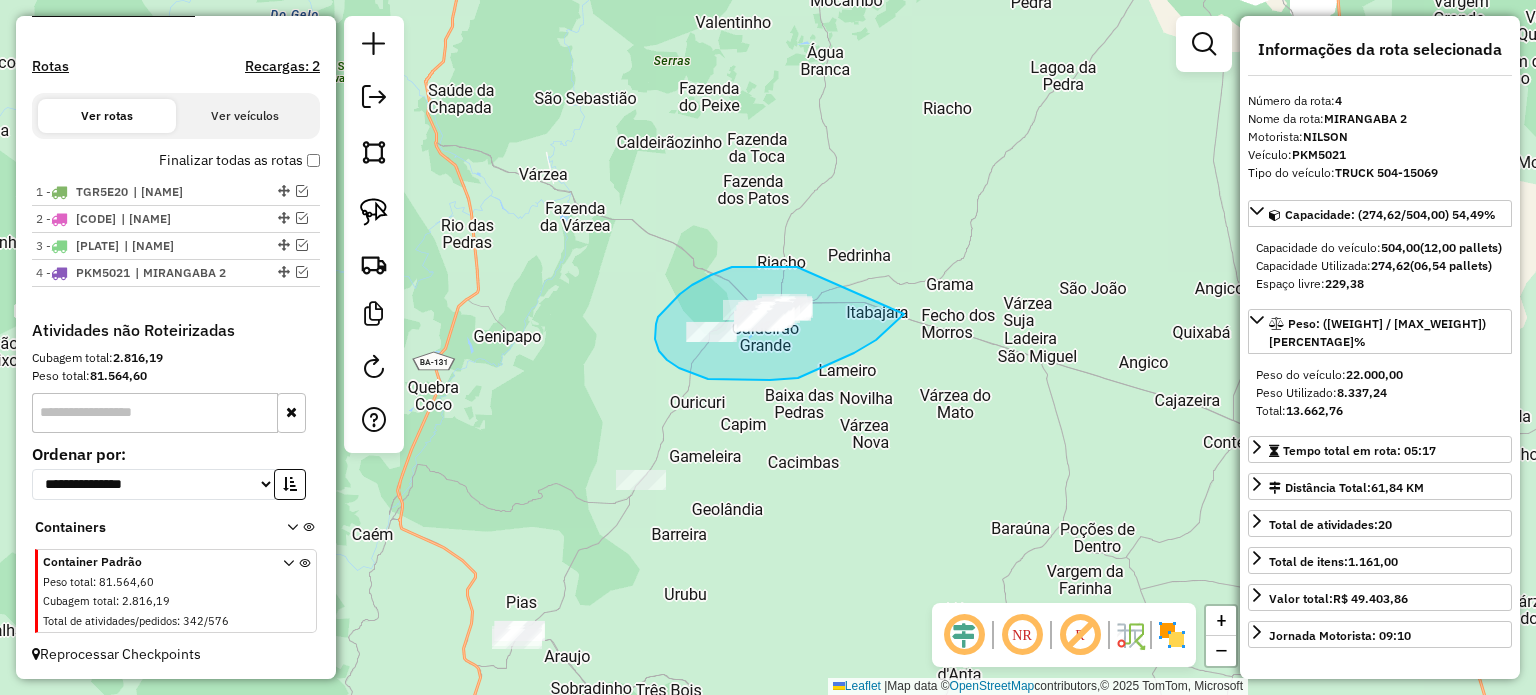 drag, startPoint x: 794, startPoint y: 267, endPoint x: 938, endPoint y: 258, distance: 144.28098 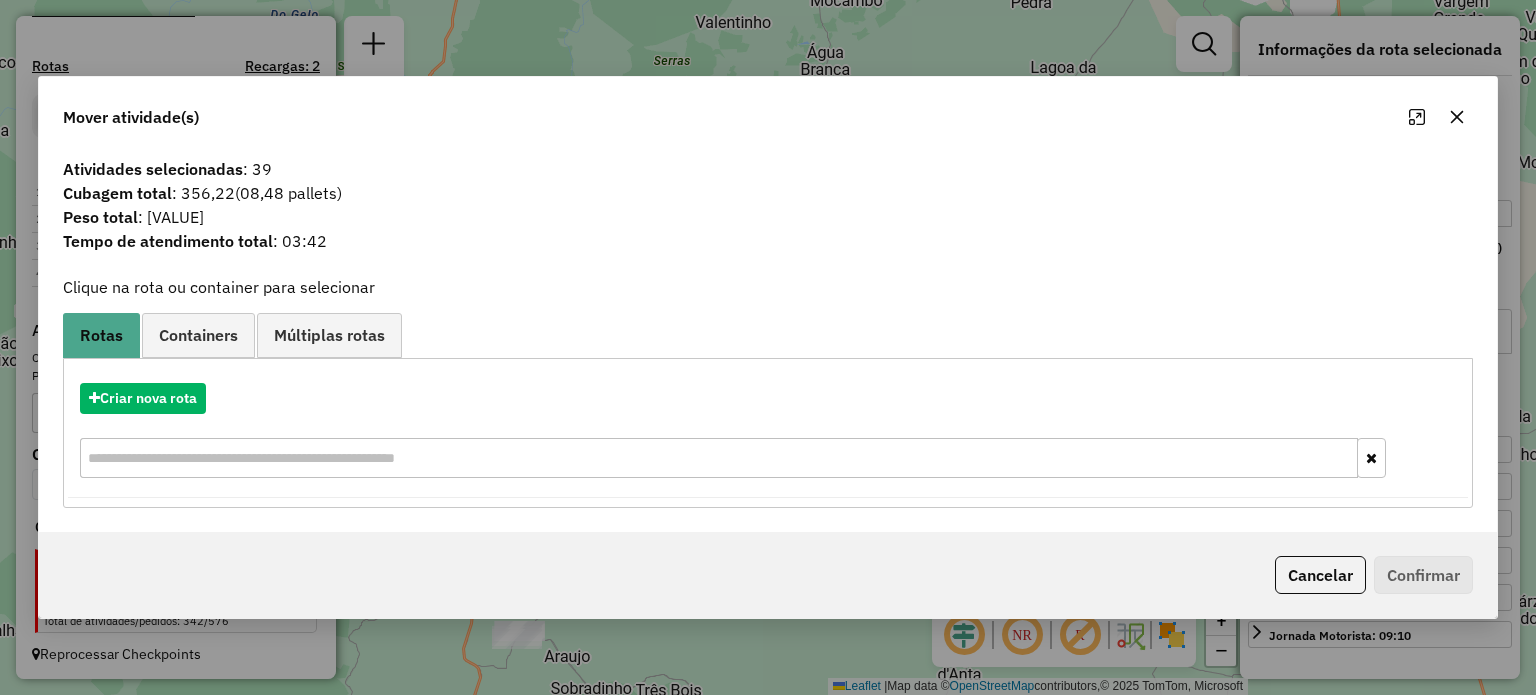 click 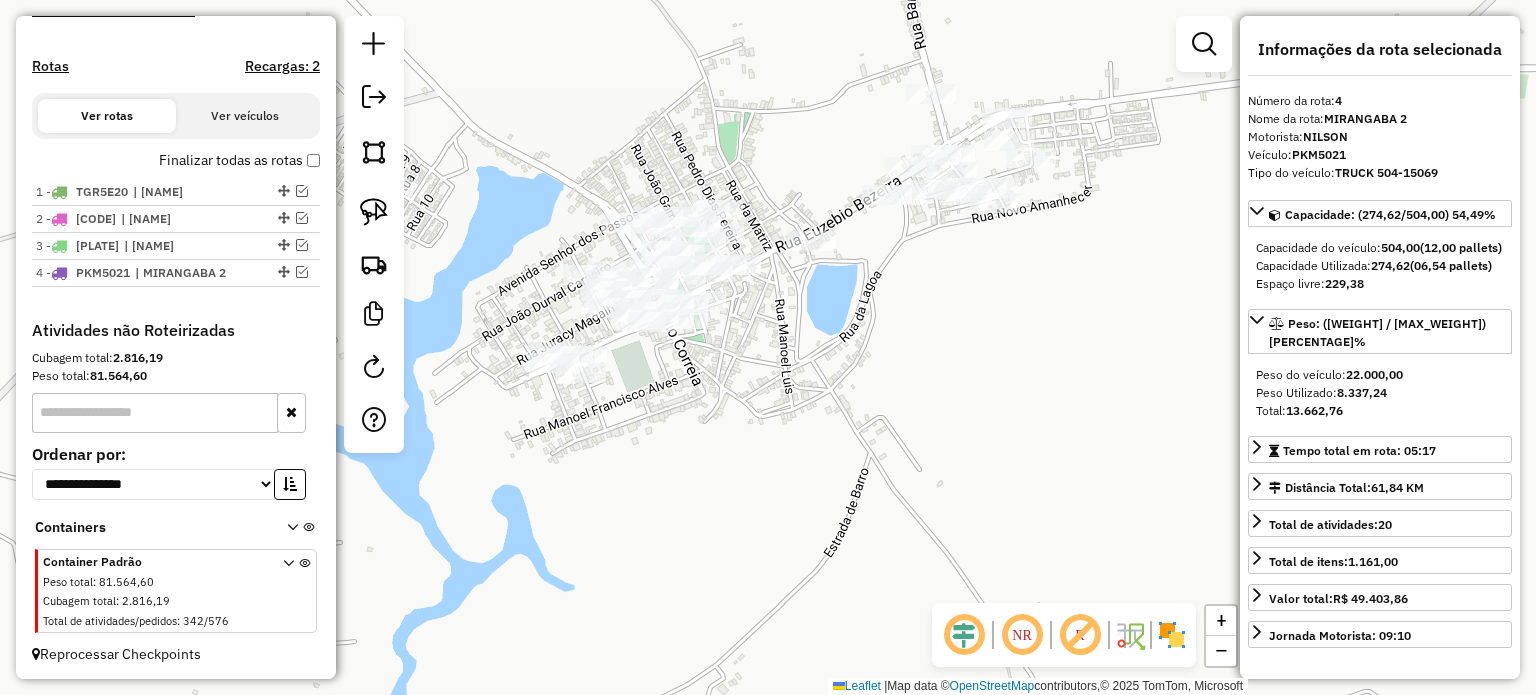 drag, startPoint x: 702, startPoint y: 388, endPoint x: 915, endPoint y: 380, distance: 213.15018 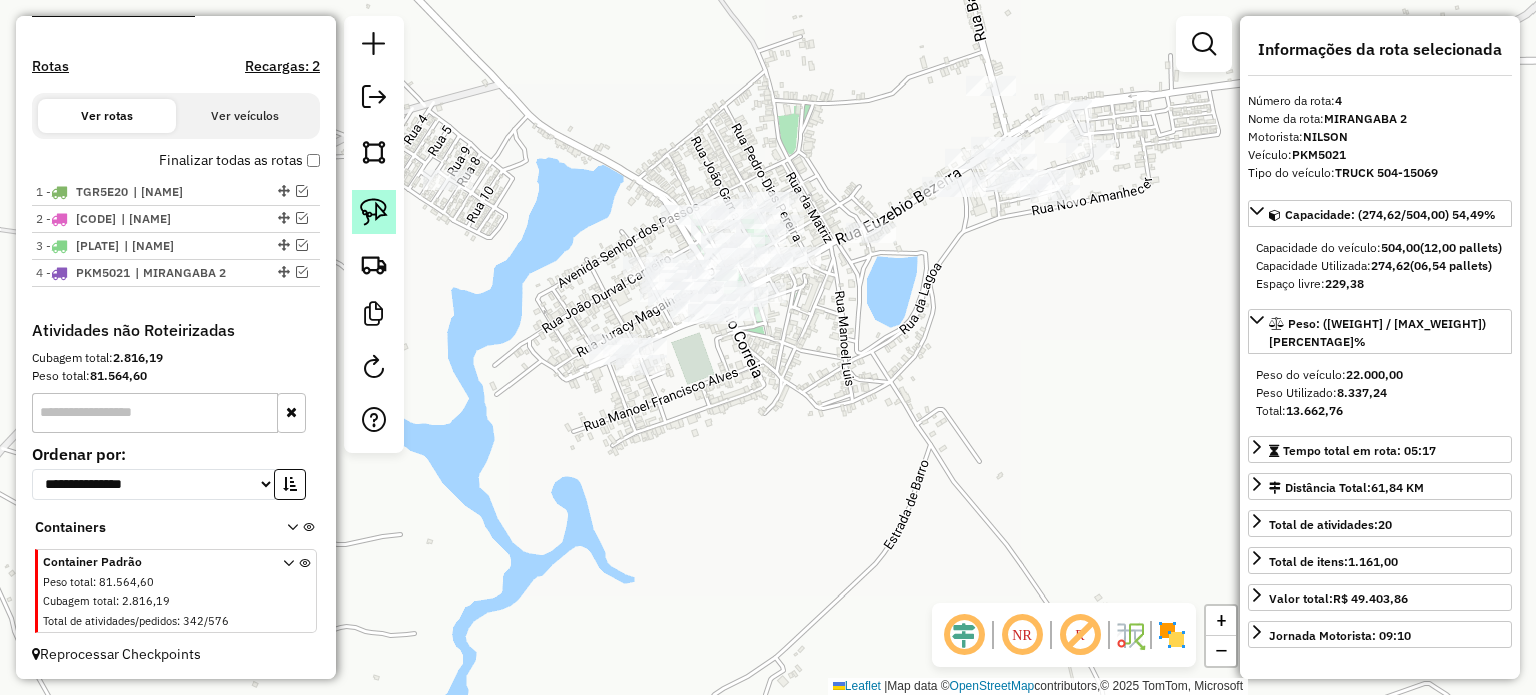 click 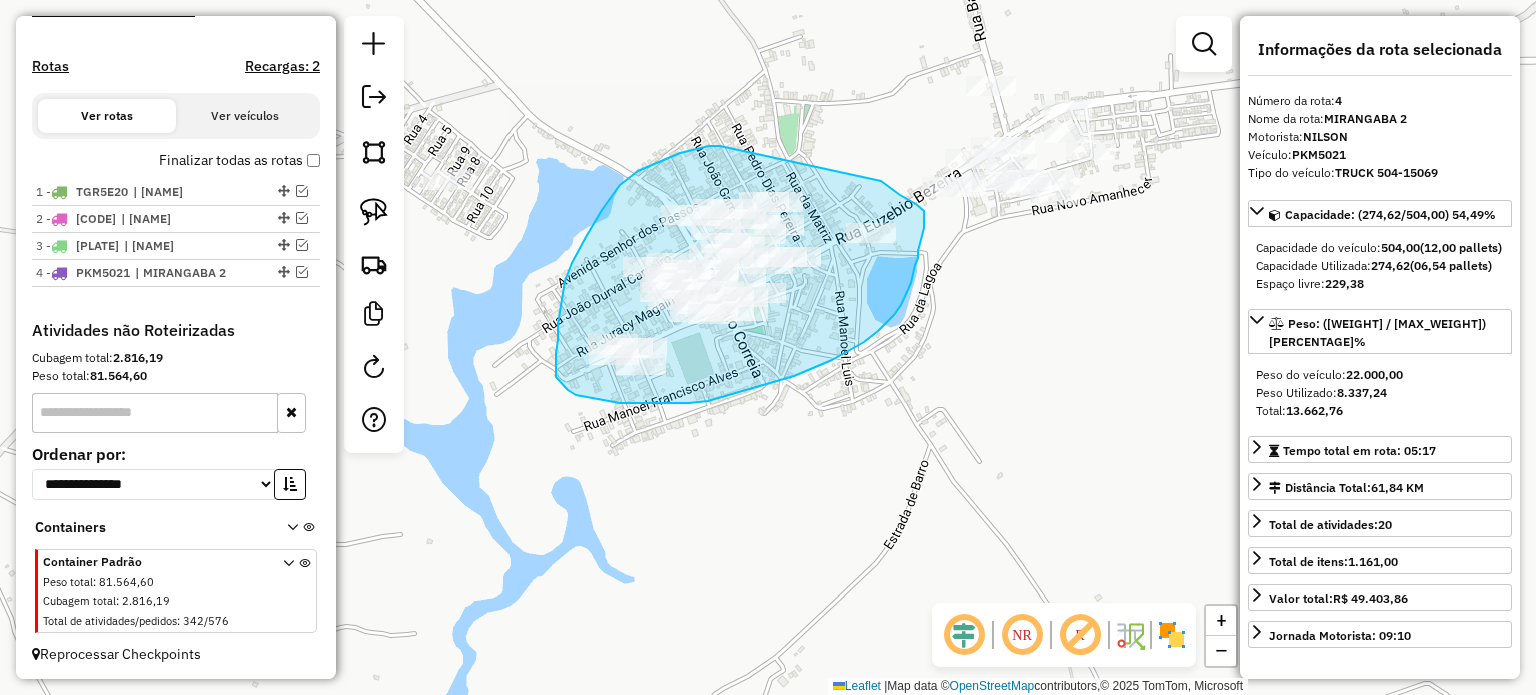 drag, startPoint x: 720, startPoint y: 146, endPoint x: 819, endPoint y: 163, distance: 100.44899 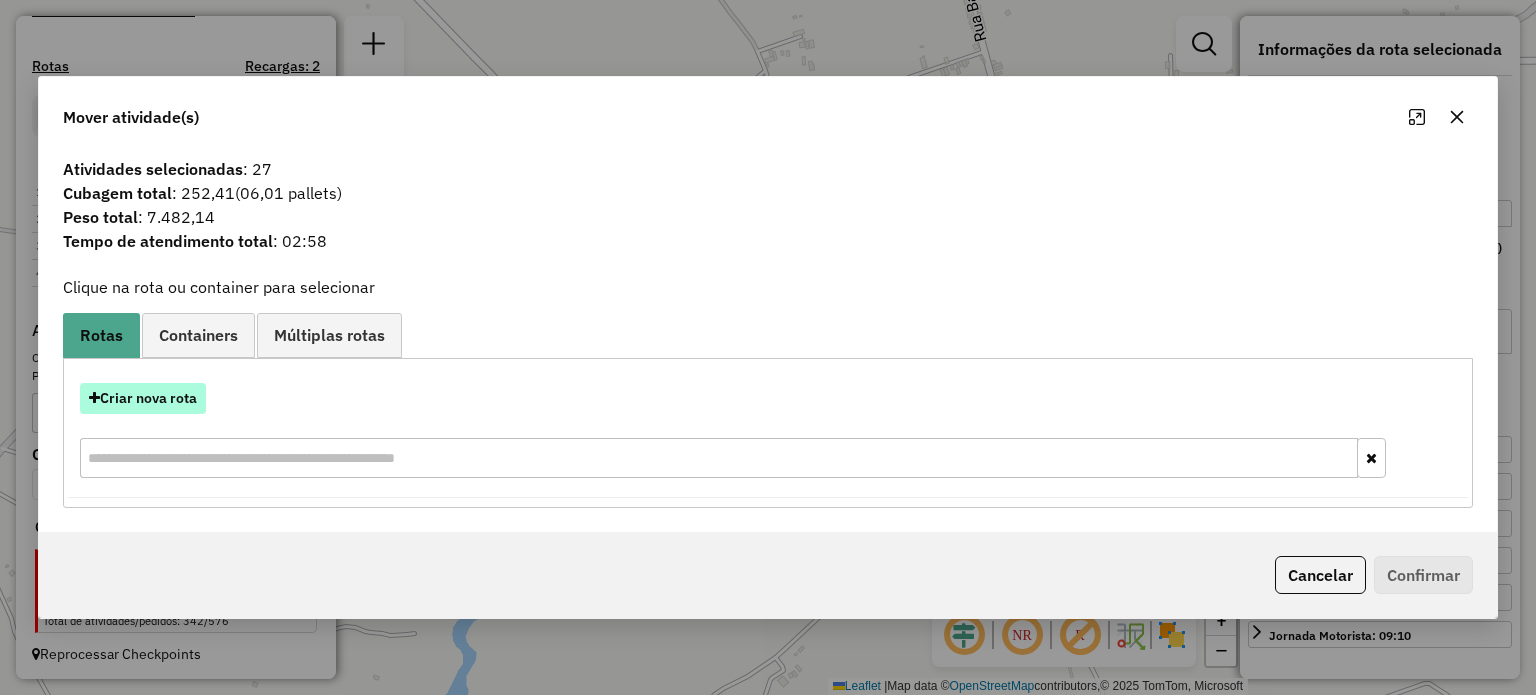 click on "Criar nova rota" at bounding box center [143, 398] 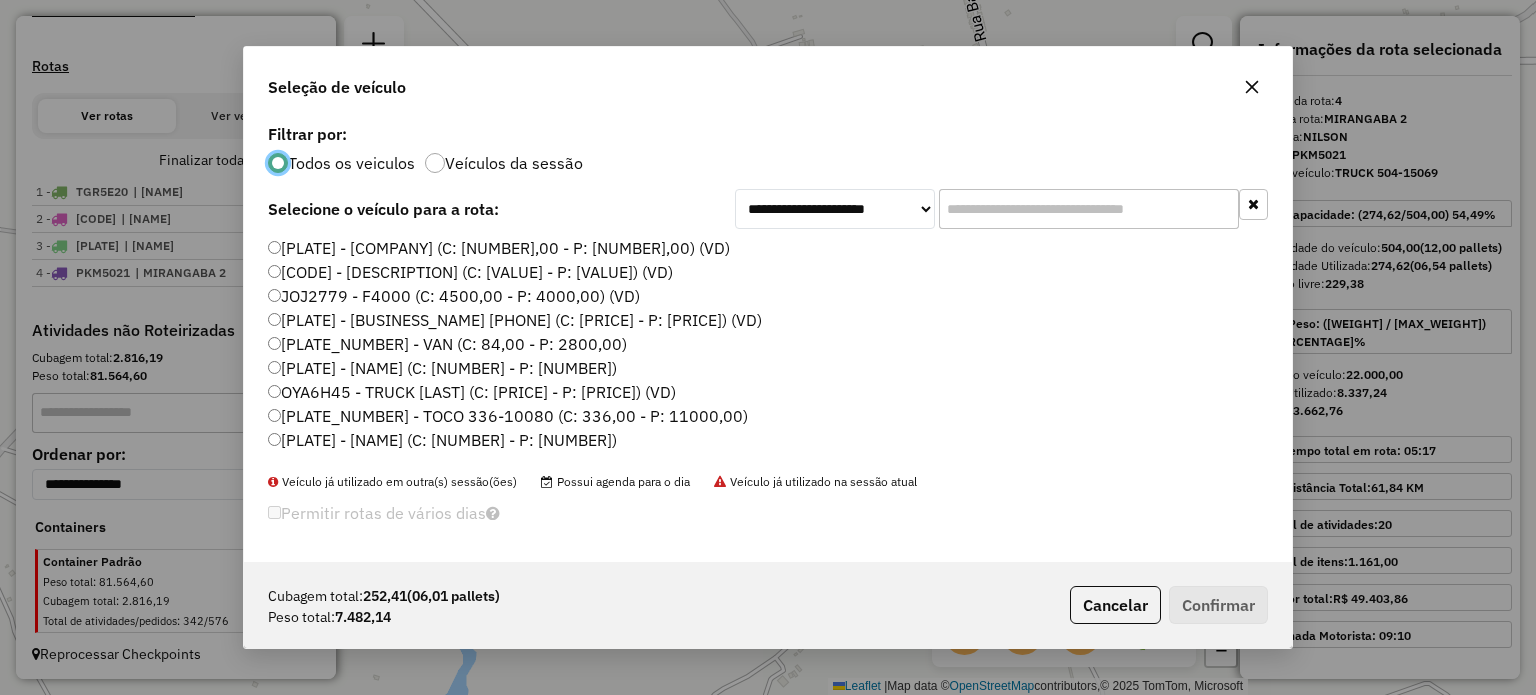 scroll, scrollTop: 10, scrollLeft: 6, axis: both 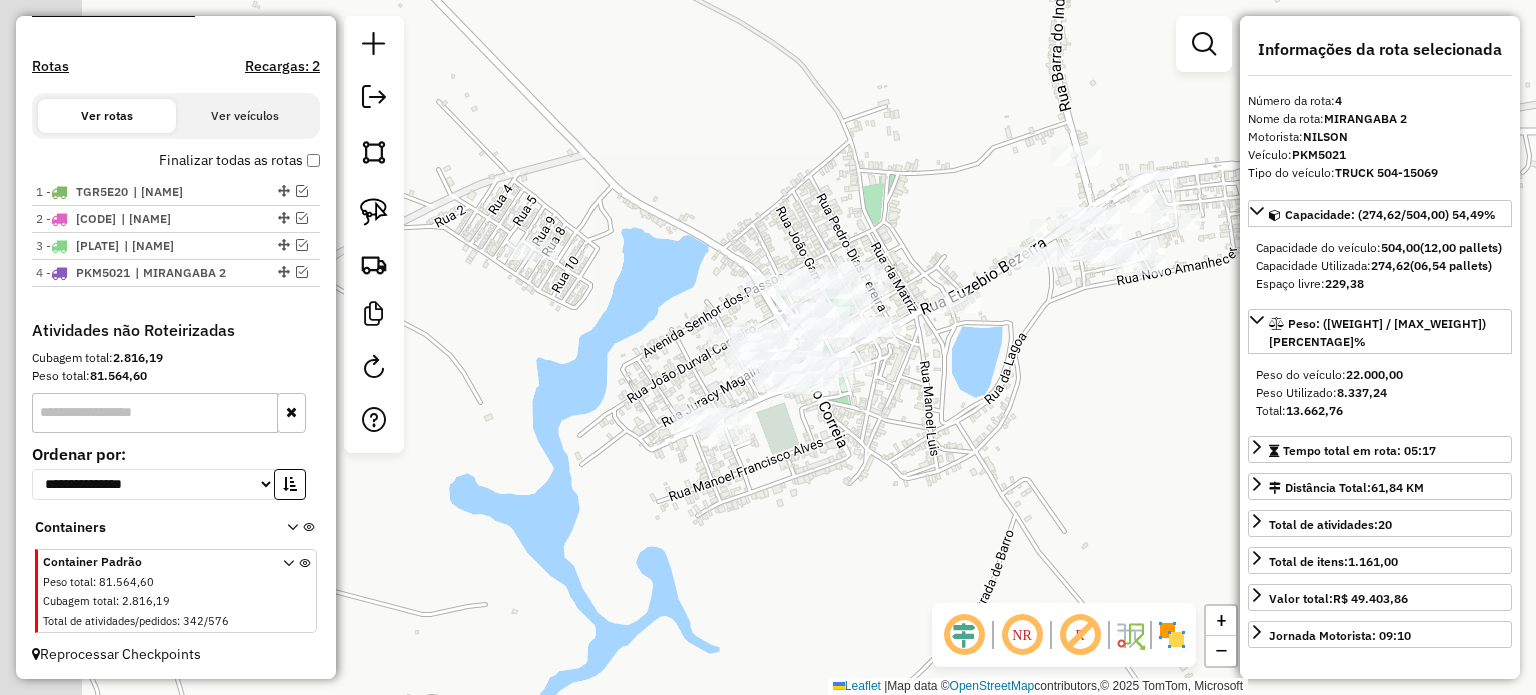 drag, startPoint x: 637, startPoint y: 303, endPoint x: 721, endPoint y: 317, distance: 85.158676 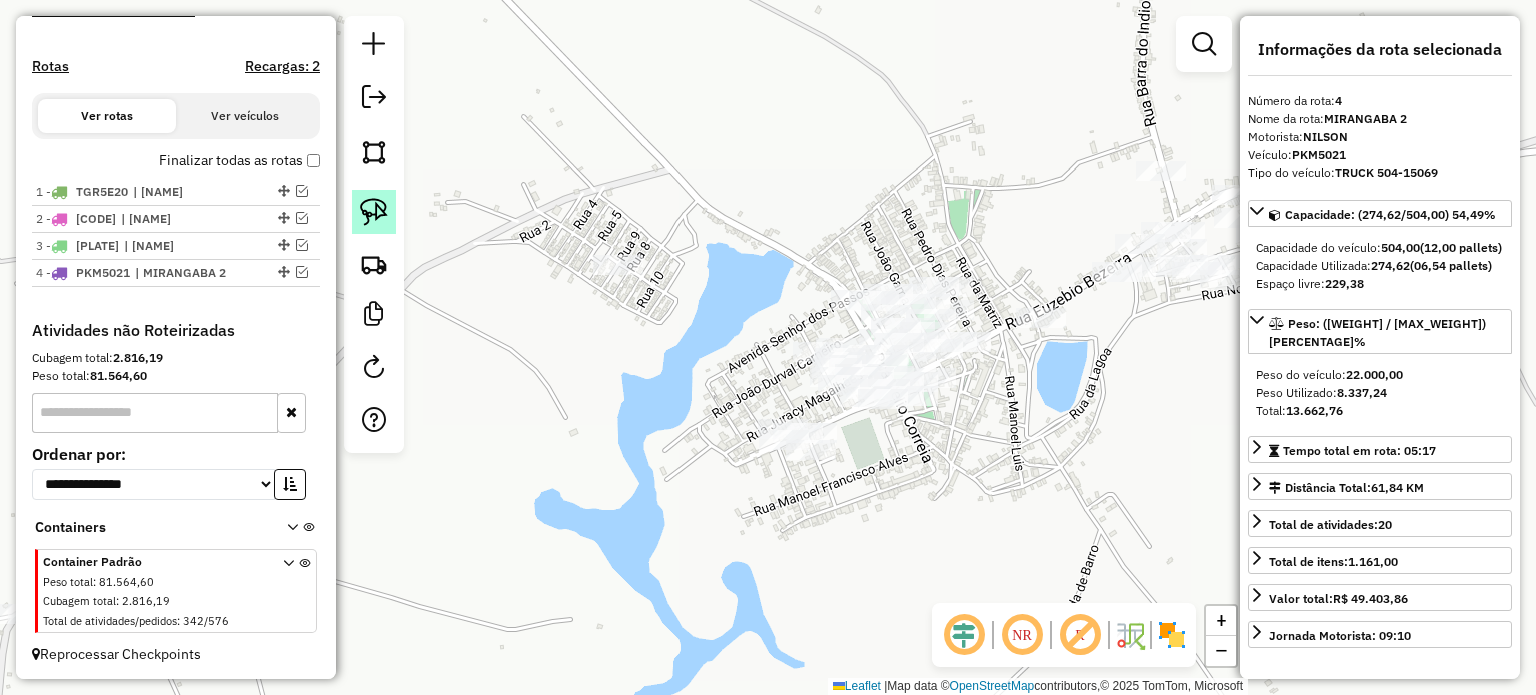 click 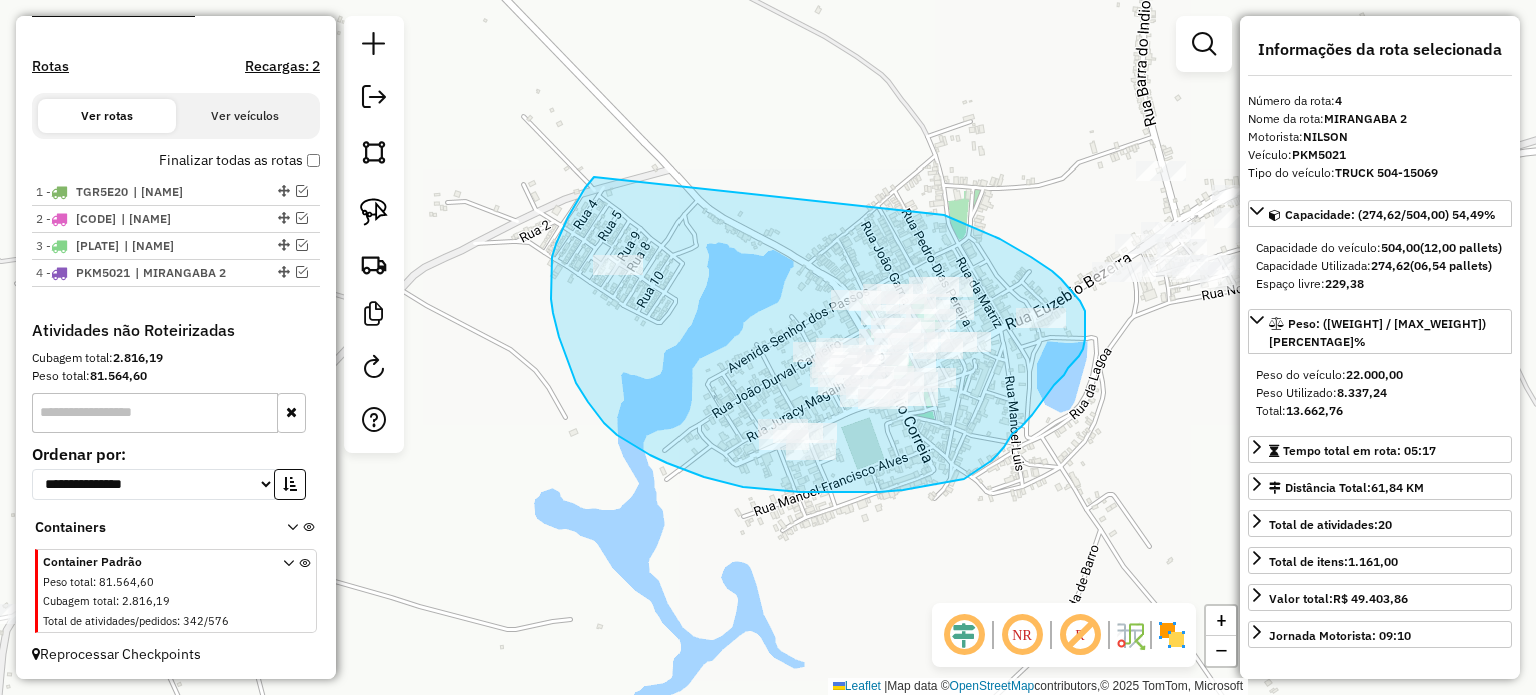 drag, startPoint x: 594, startPoint y: 177, endPoint x: 923, endPoint y: 203, distance: 330.02576 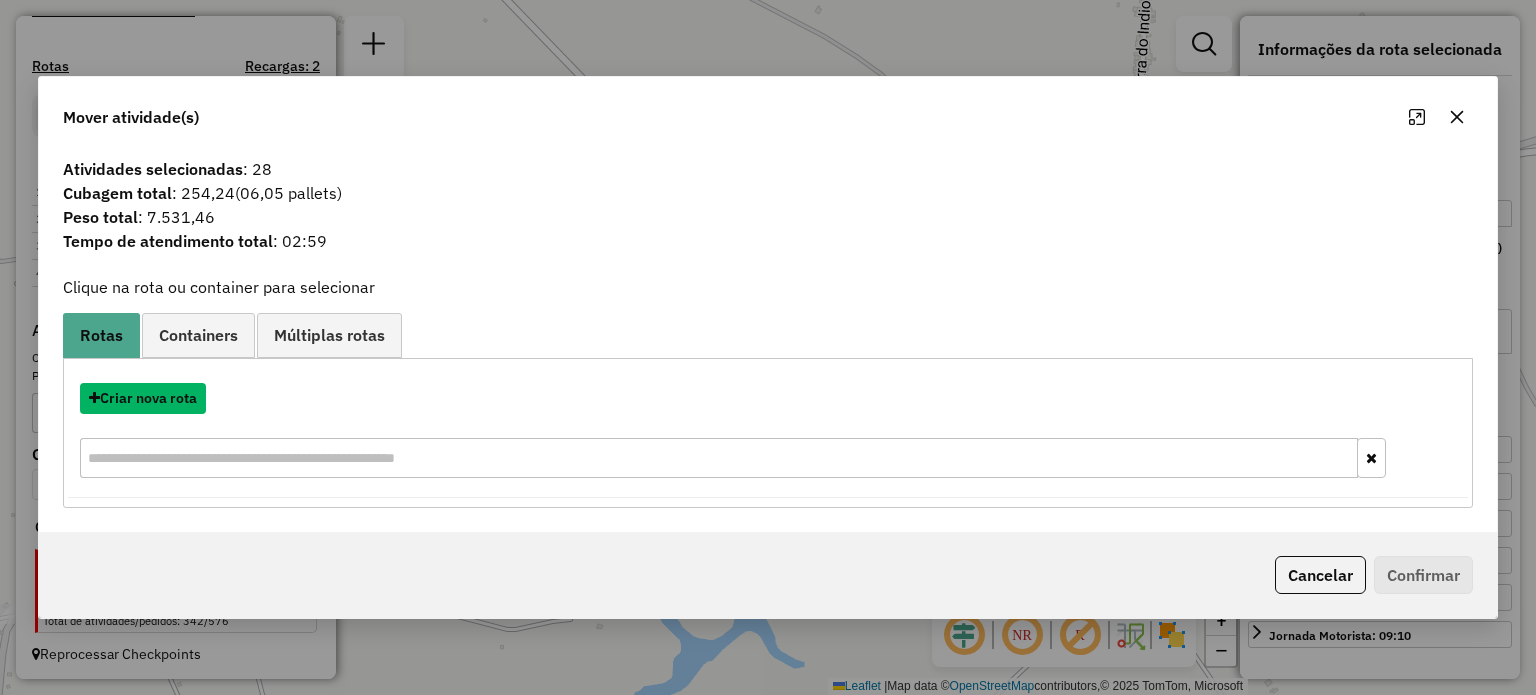 click on "Criar nova rota" at bounding box center (143, 398) 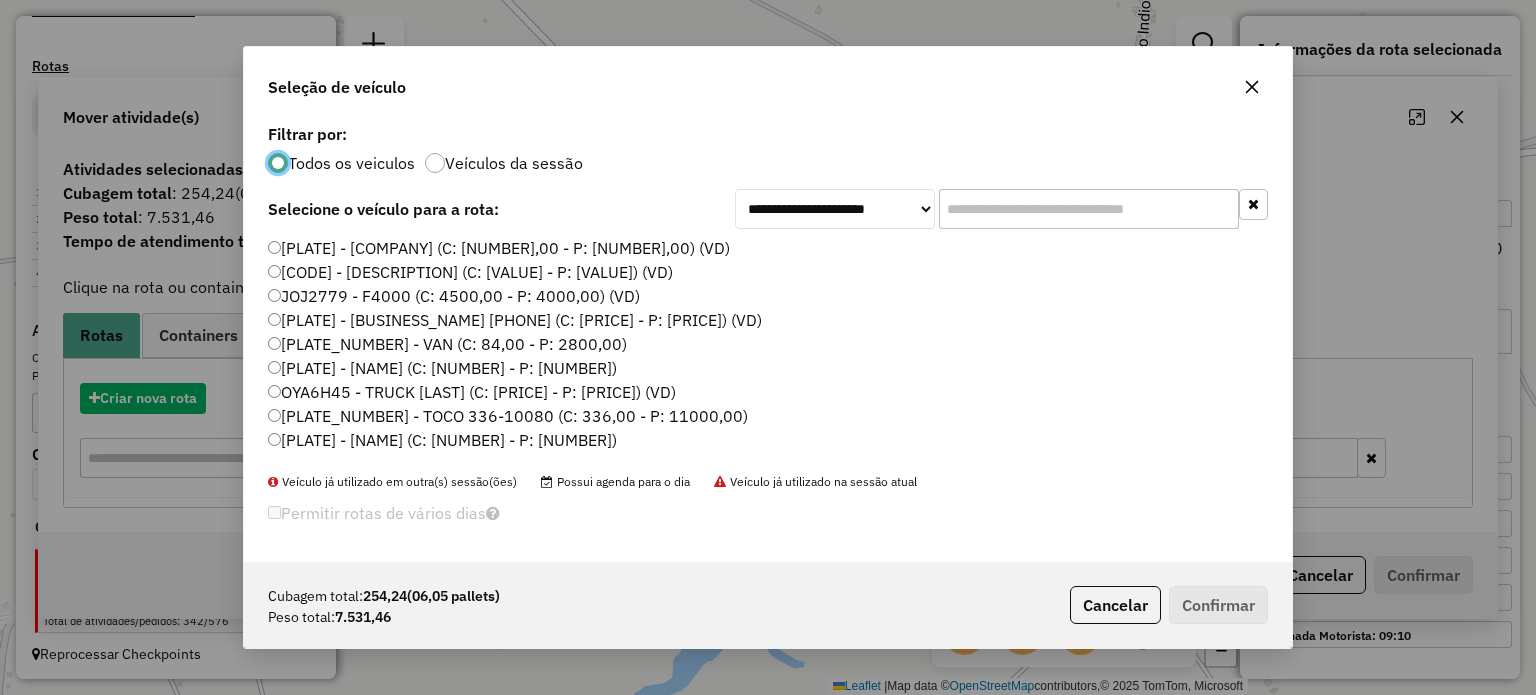 scroll, scrollTop: 10, scrollLeft: 6, axis: both 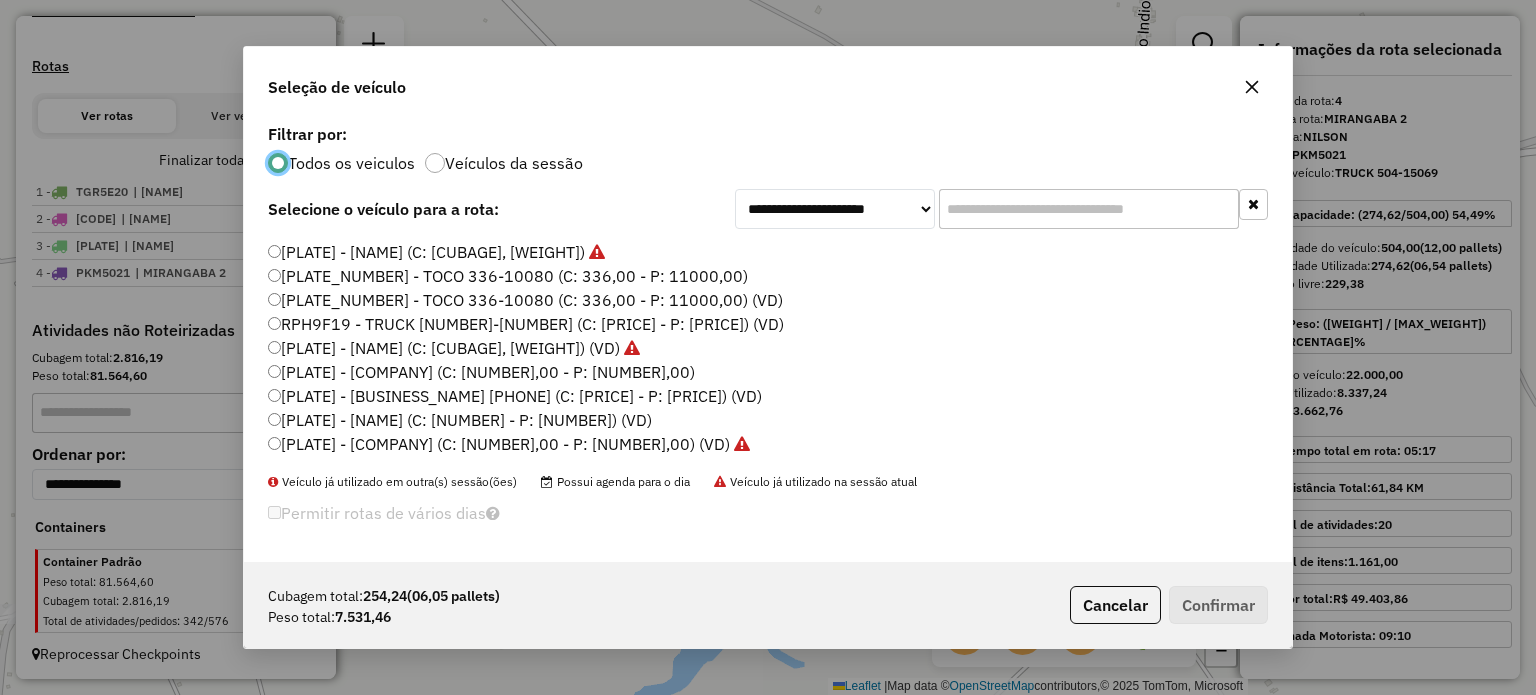 click on "RPH9F19 - TRUCK [NUMBER]-[NUMBER] (C: [PRICE] - P: [PRICE]) (VD)" 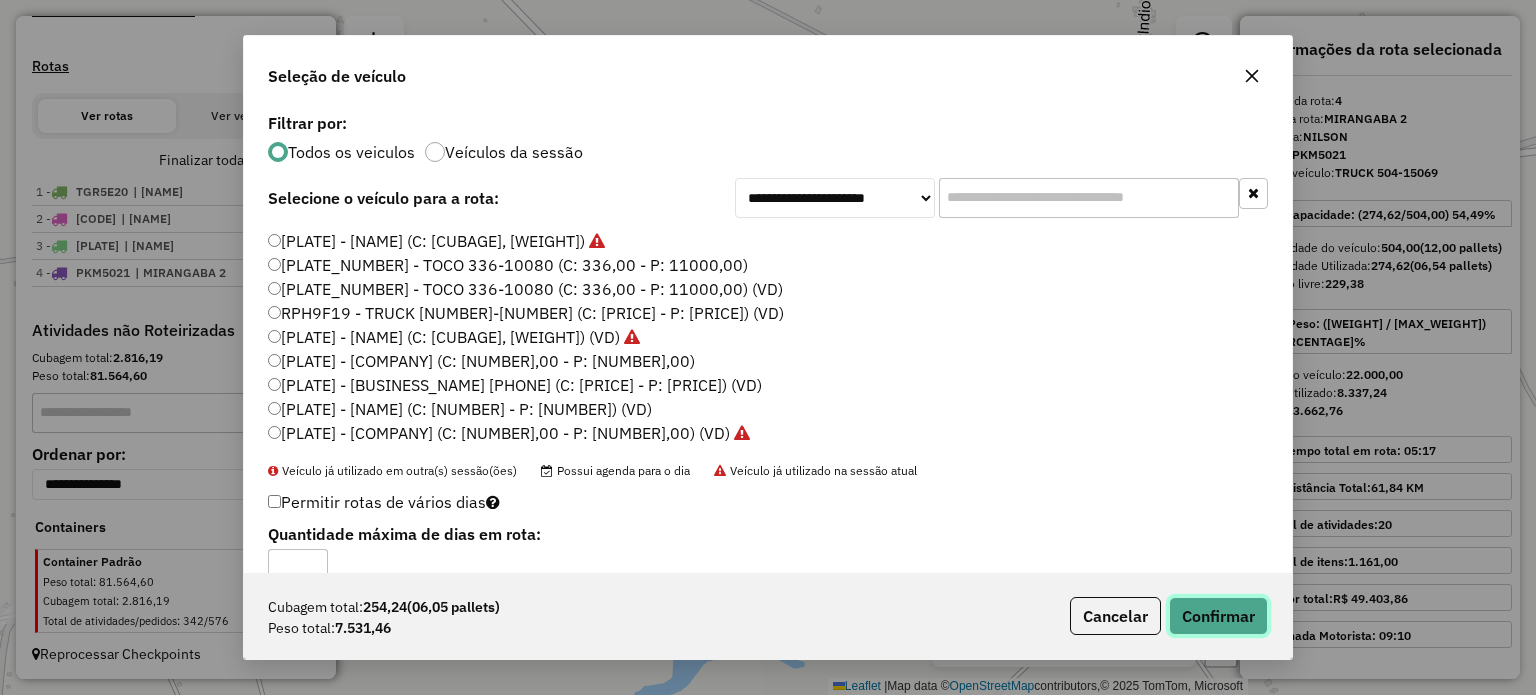 click on "Confirmar" 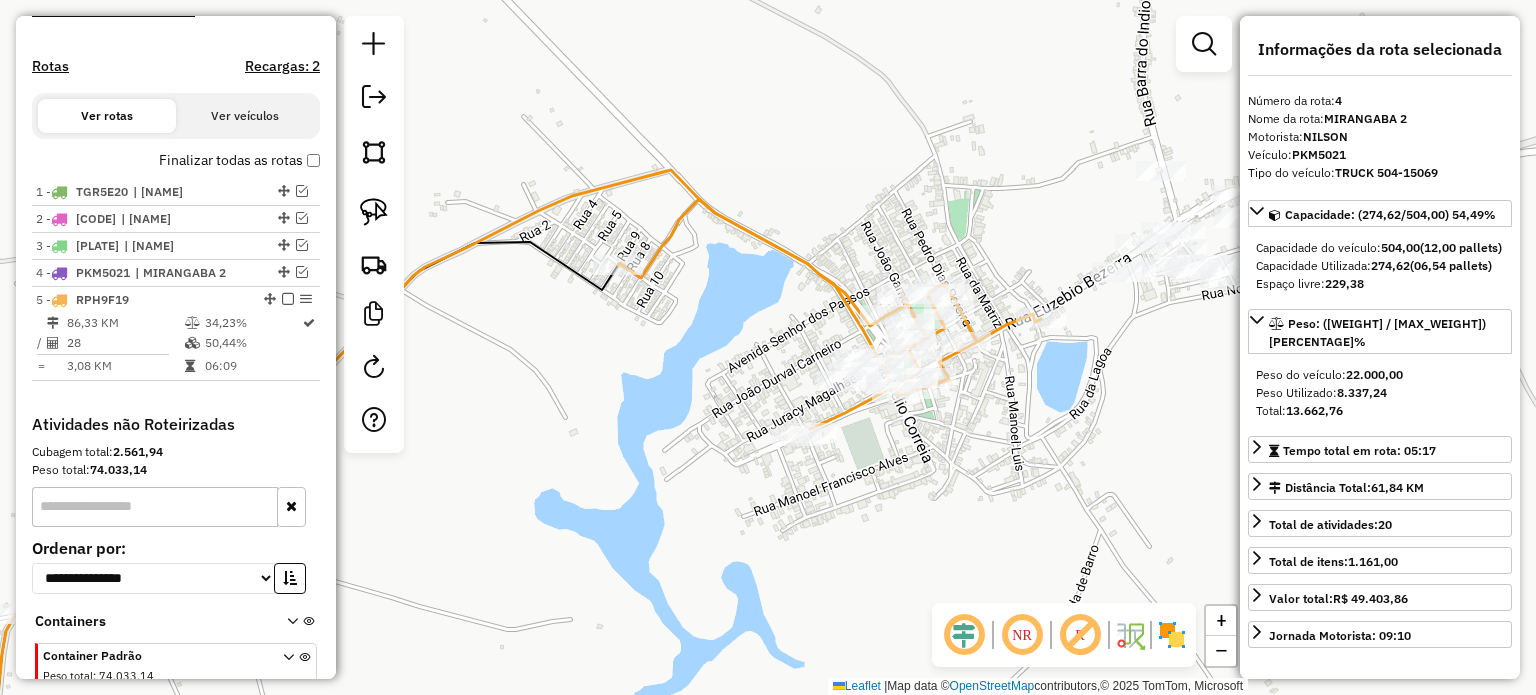 scroll, scrollTop: 704, scrollLeft: 0, axis: vertical 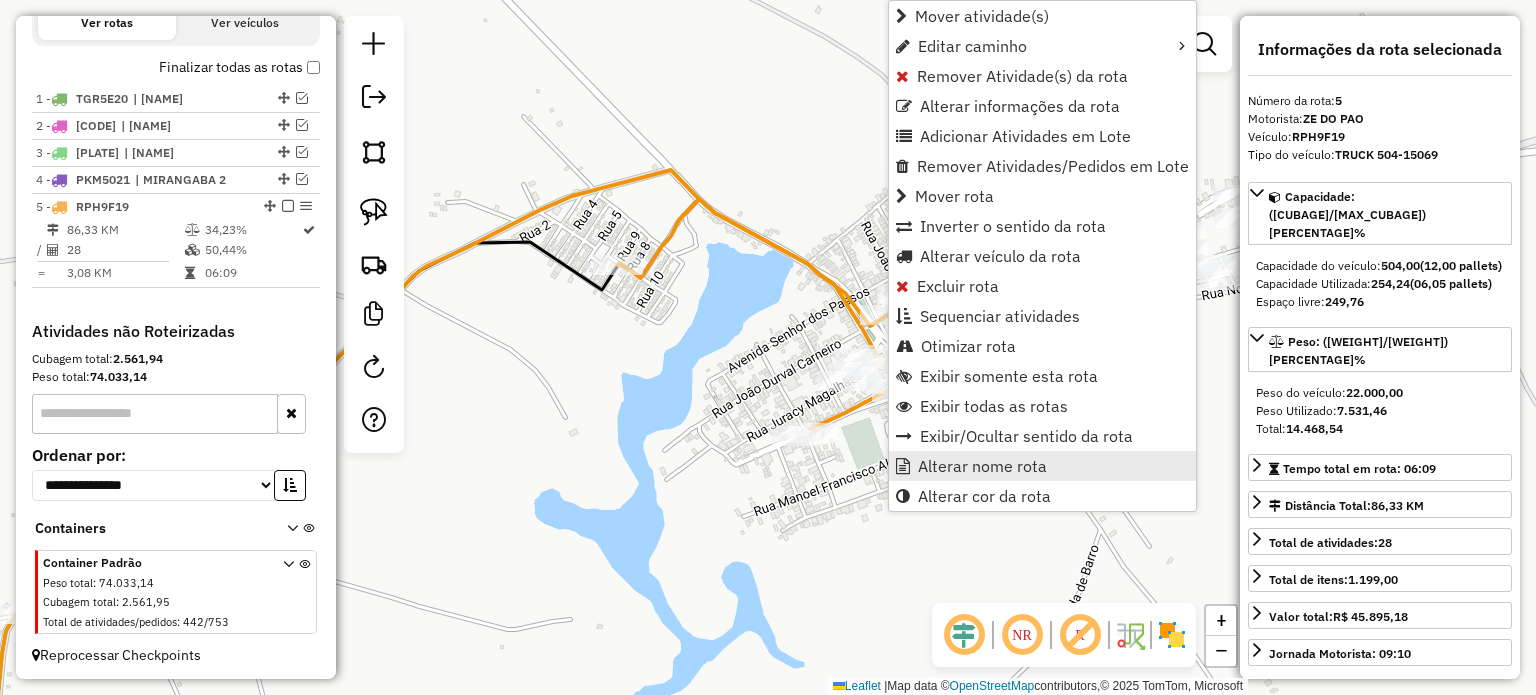 click on "Alterar nome rota" at bounding box center [982, 466] 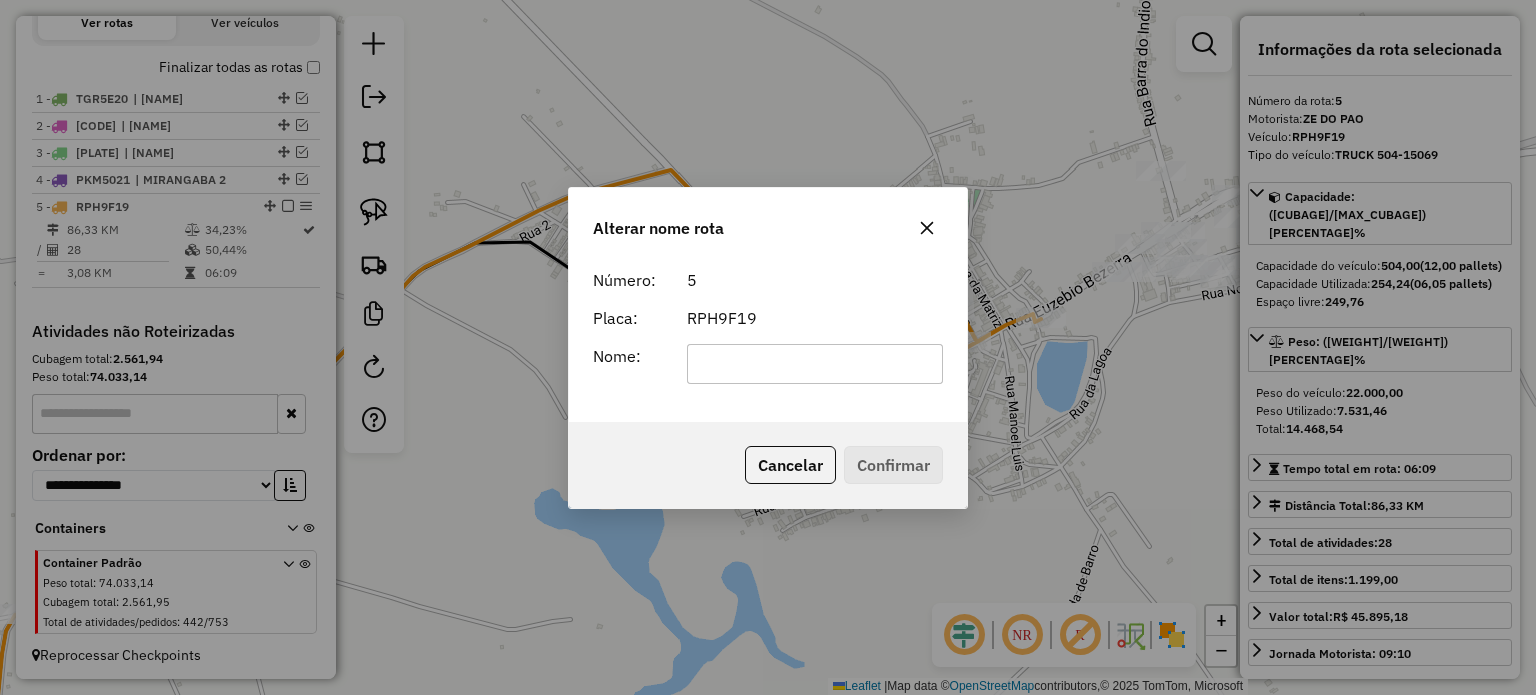 click 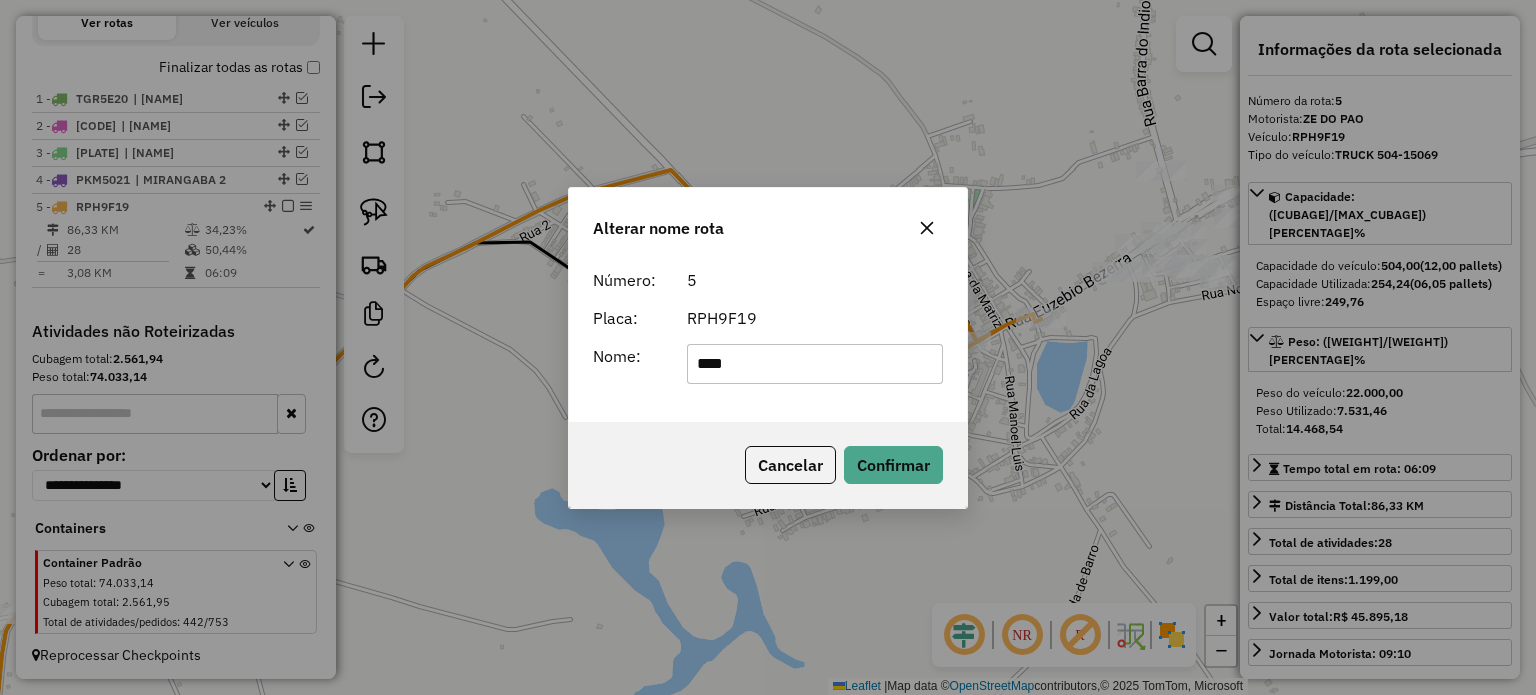 type on "**********" 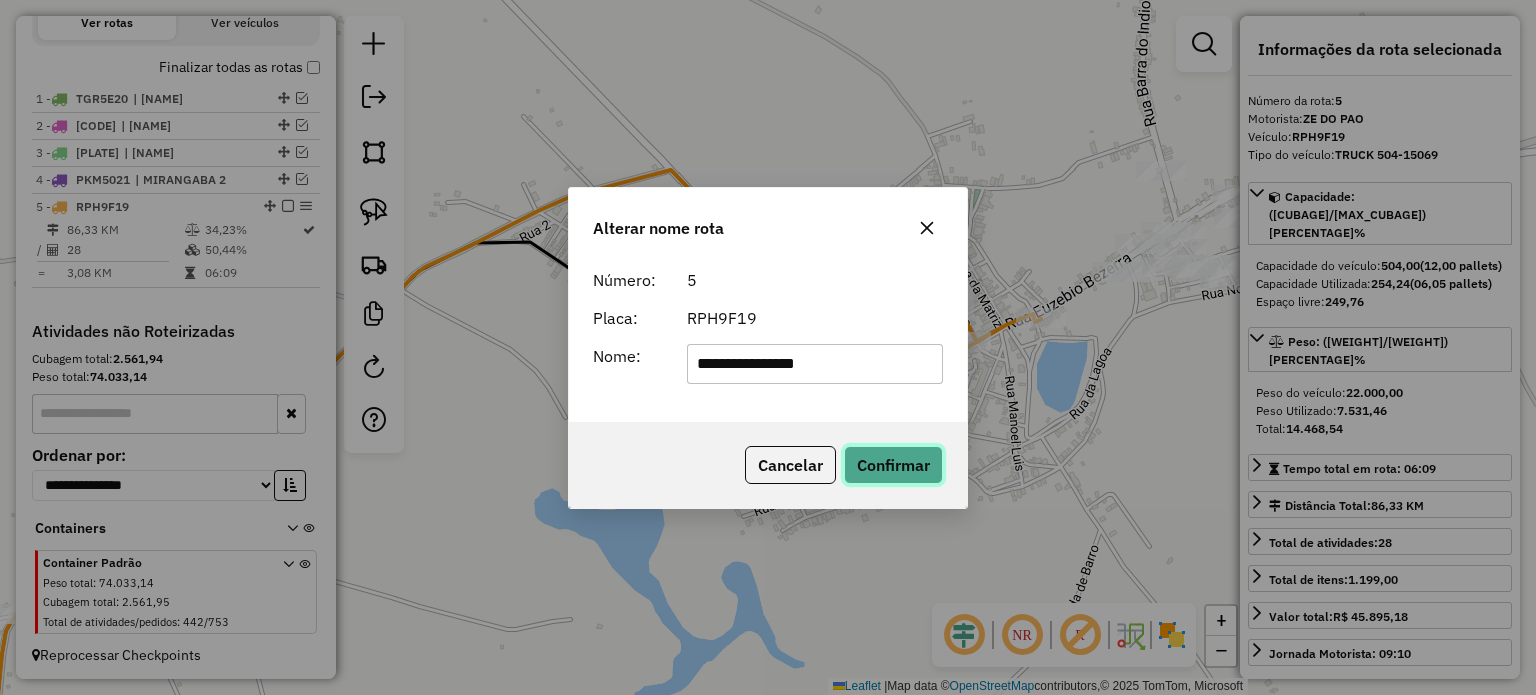 click on "Confirmar" 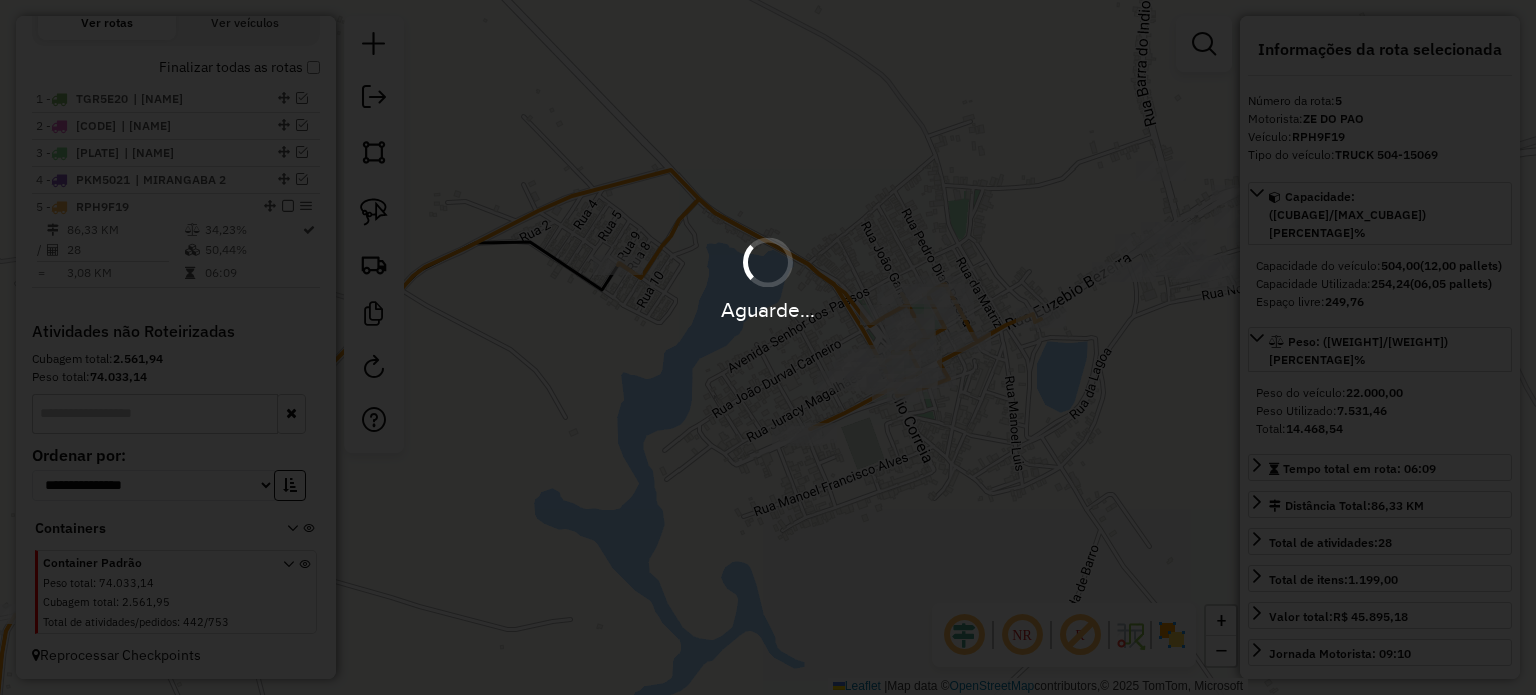 type 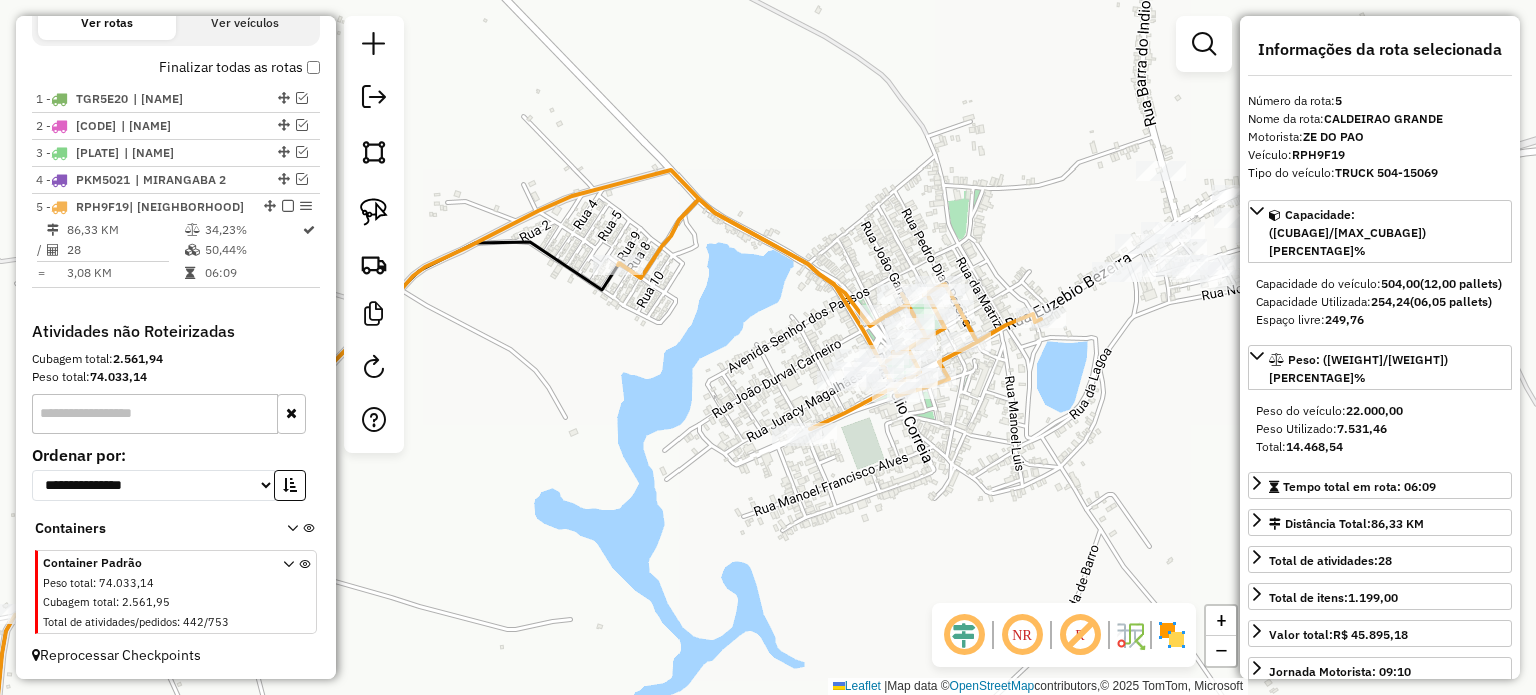 click at bounding box center [288, 206] 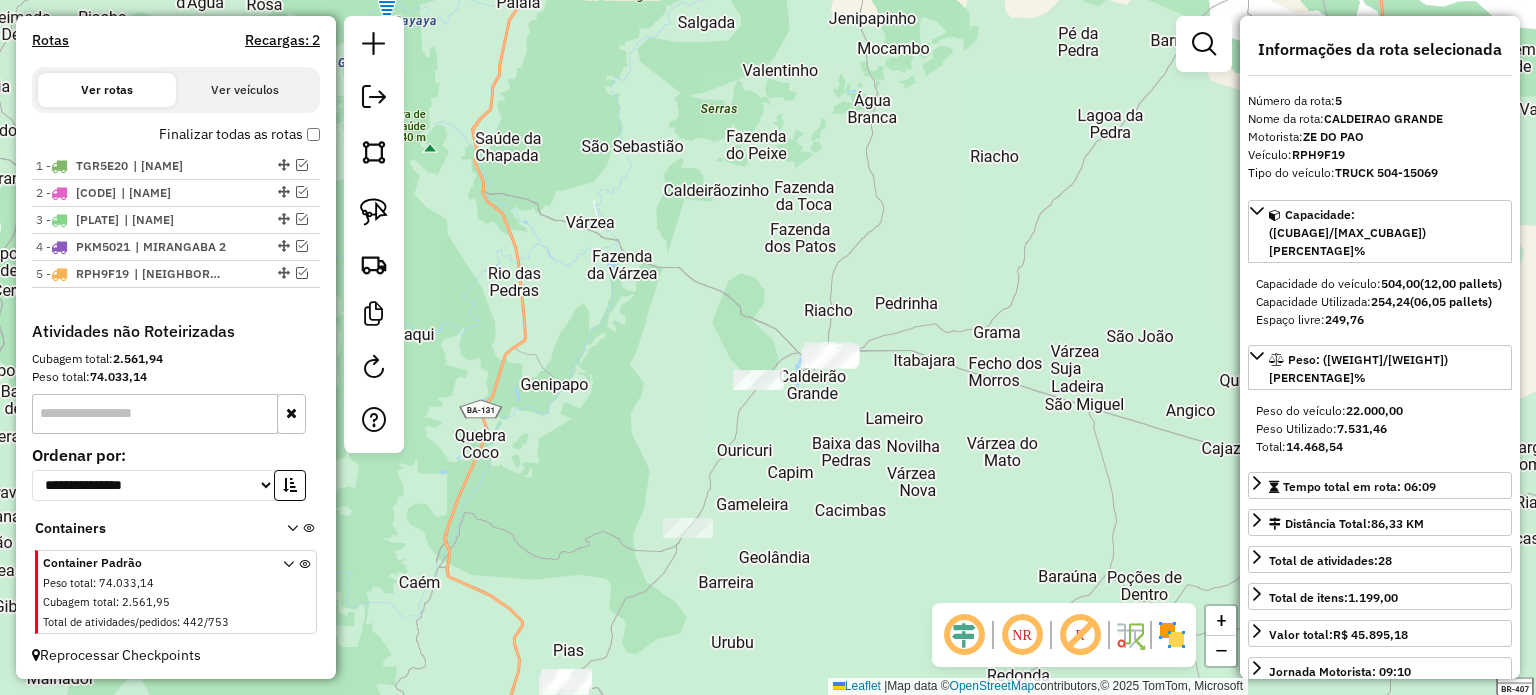 drag, startPoint x: 812, startPoint y: 447, endPoint x: 804, endPoint y: 324, distance: 123.25989 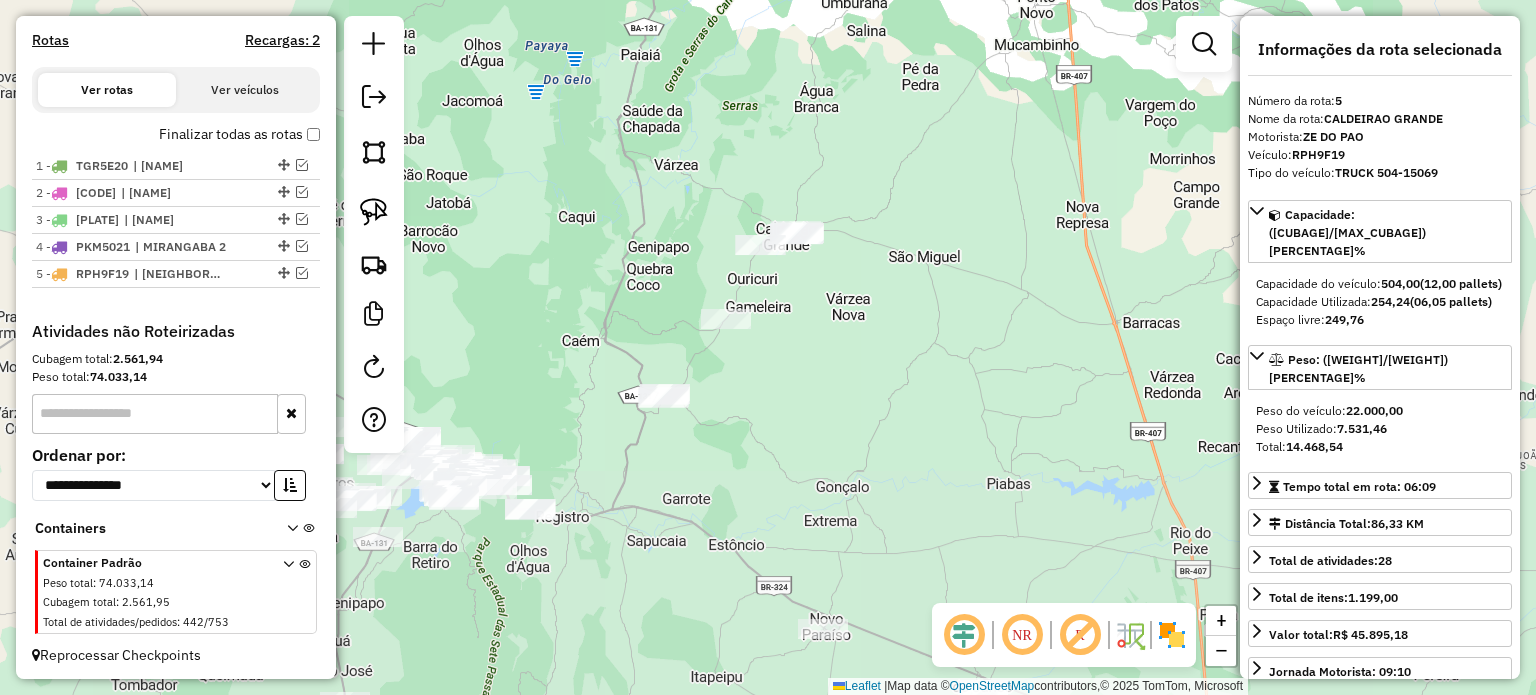 drag, startPoint x: 828, startPoint y: 409, endPoint x: 806, endPoint y: 339, distance: 73.37575 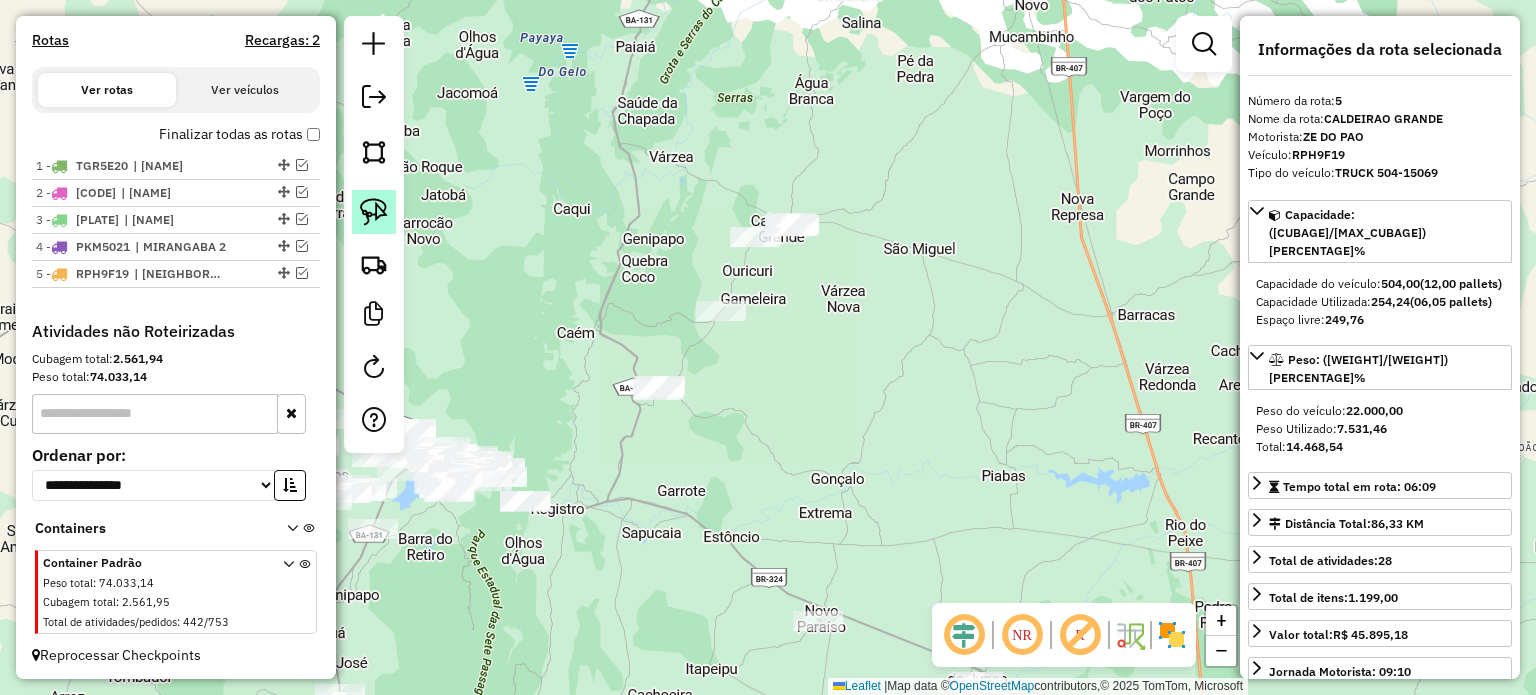 click 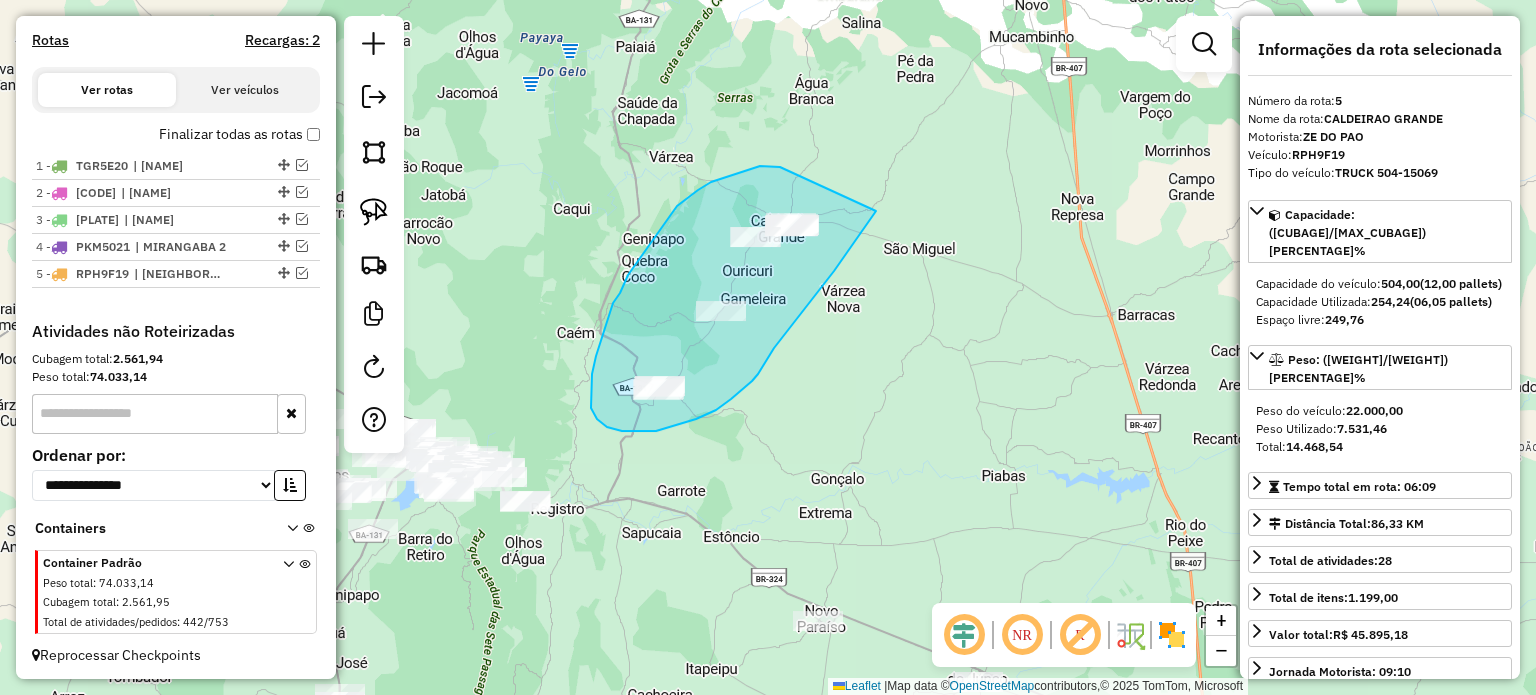 drag, startPoint x: 780, startPoint y: 167, endPoint x: 882, endPoint y: 196, distance: 106.04244 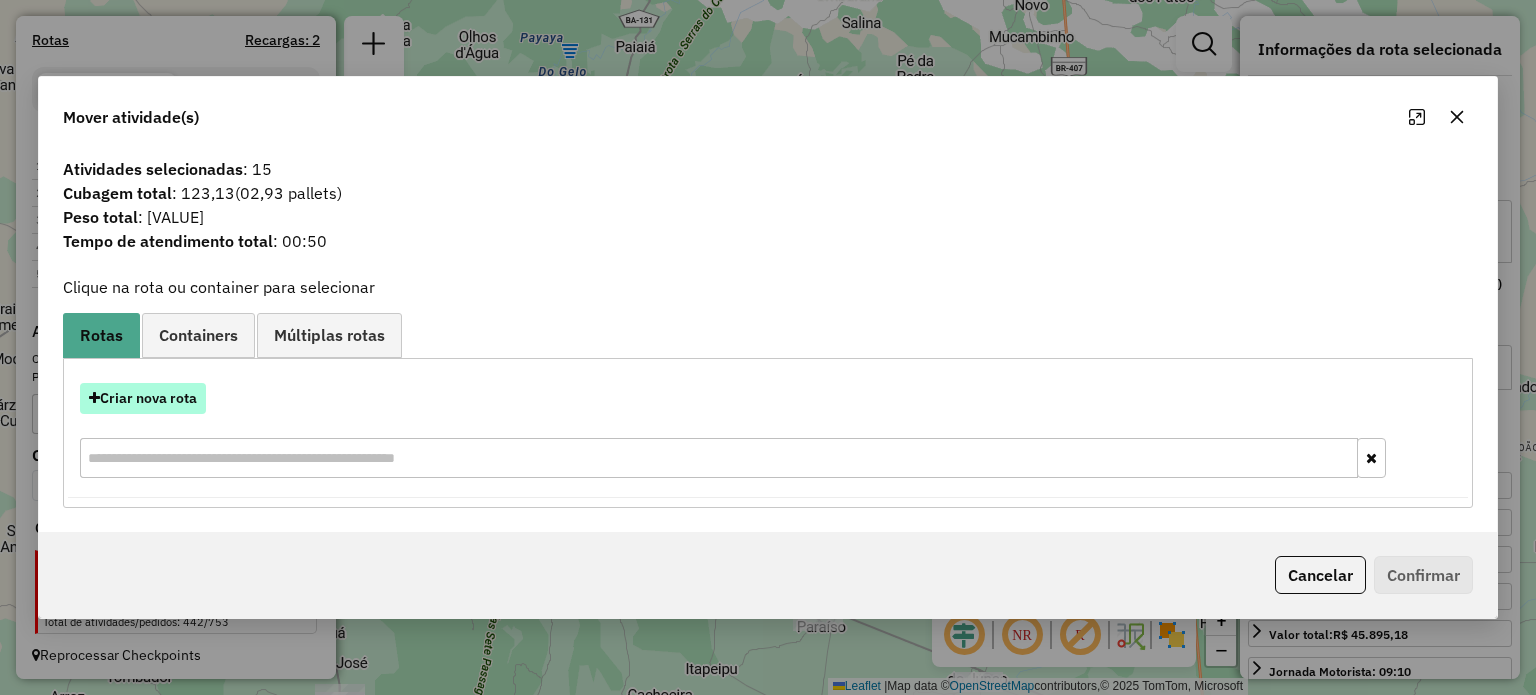 click on "Criar nova rota" at bounding box center [143, 398] 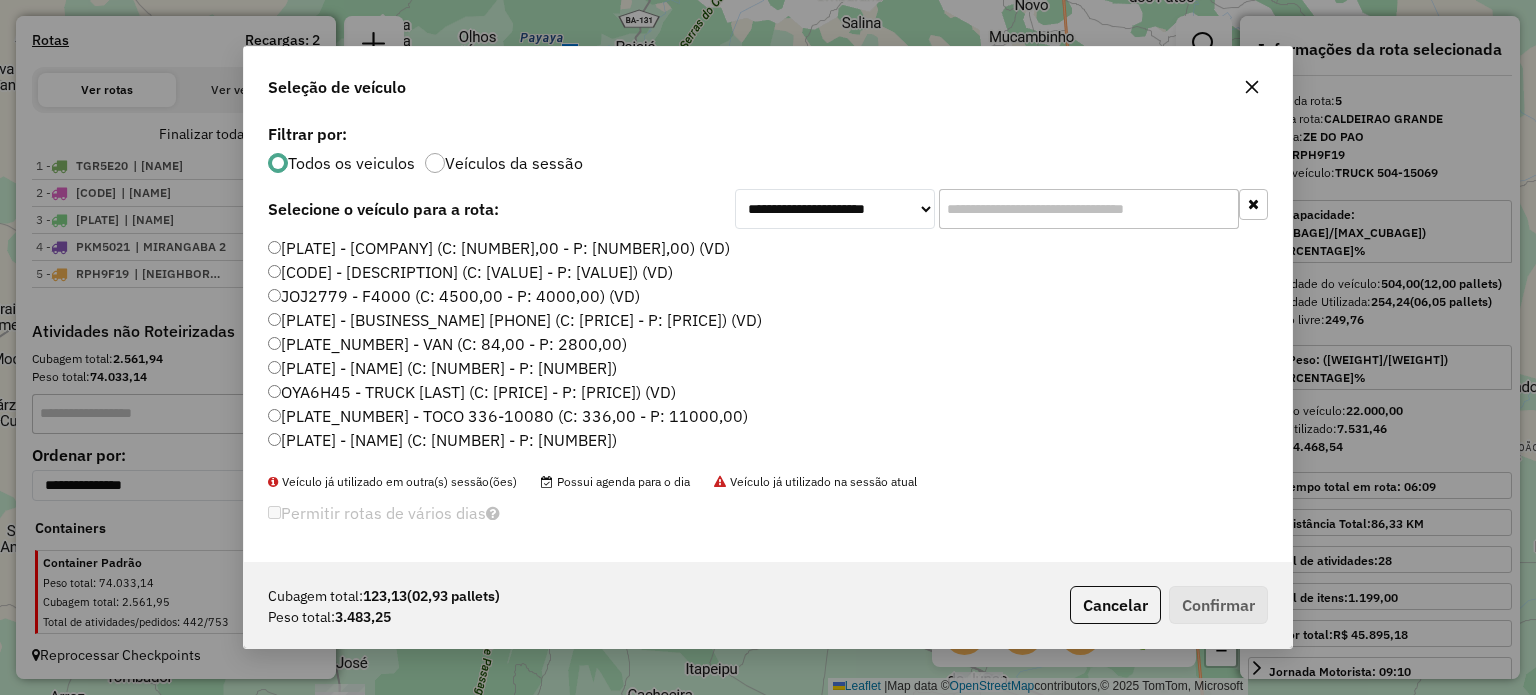 scroll, scrollTop: 10, scrollLeft: 6, axis: both 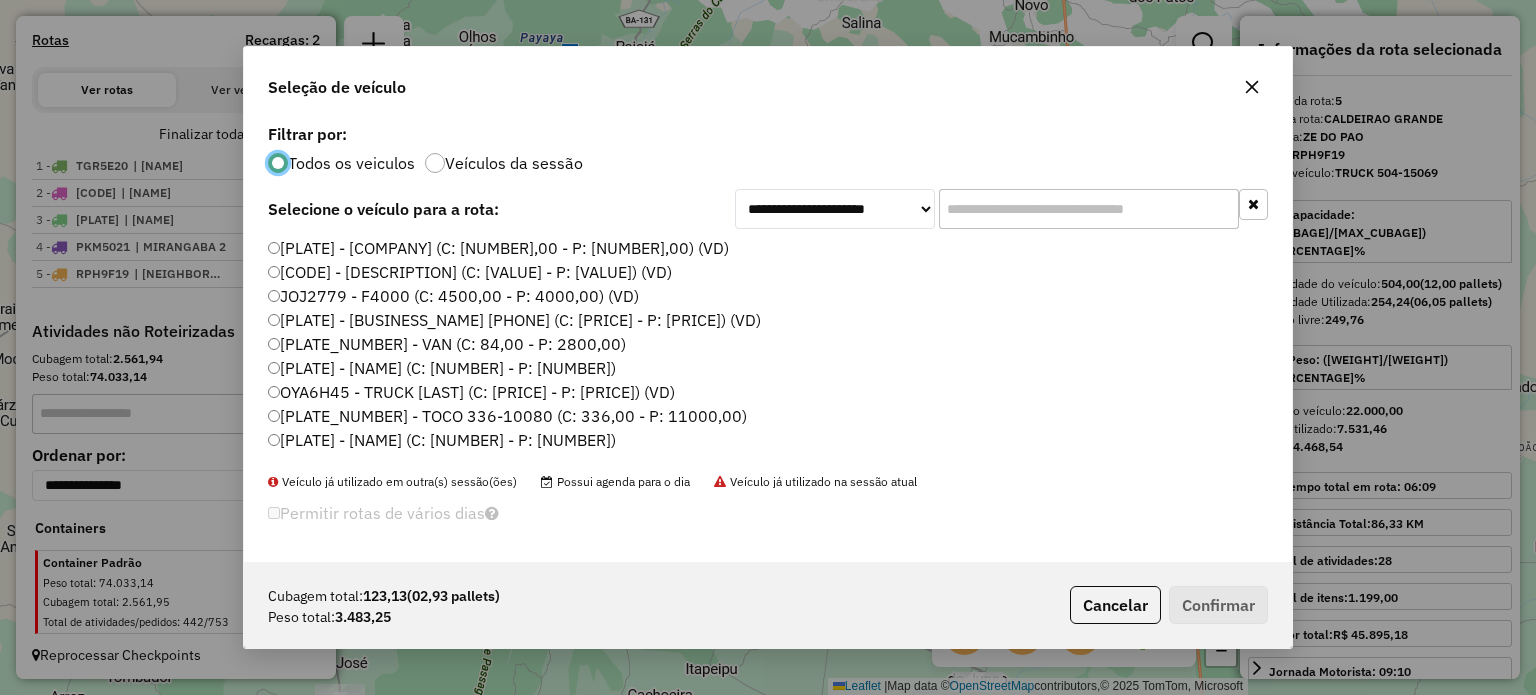 click 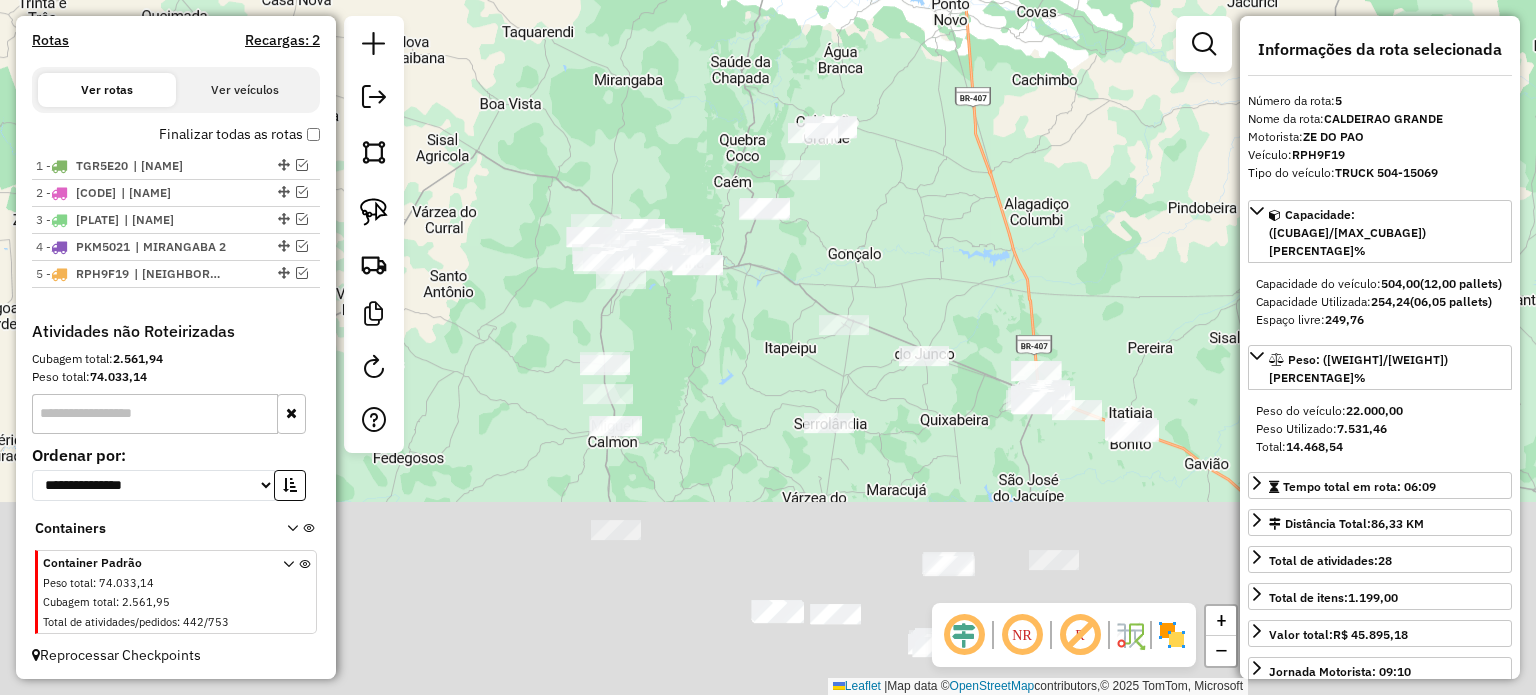 drag, startPoint x: 743, startPoint y: 474, endPoint x: 829, endPoint y: 270, distance: 221.38654 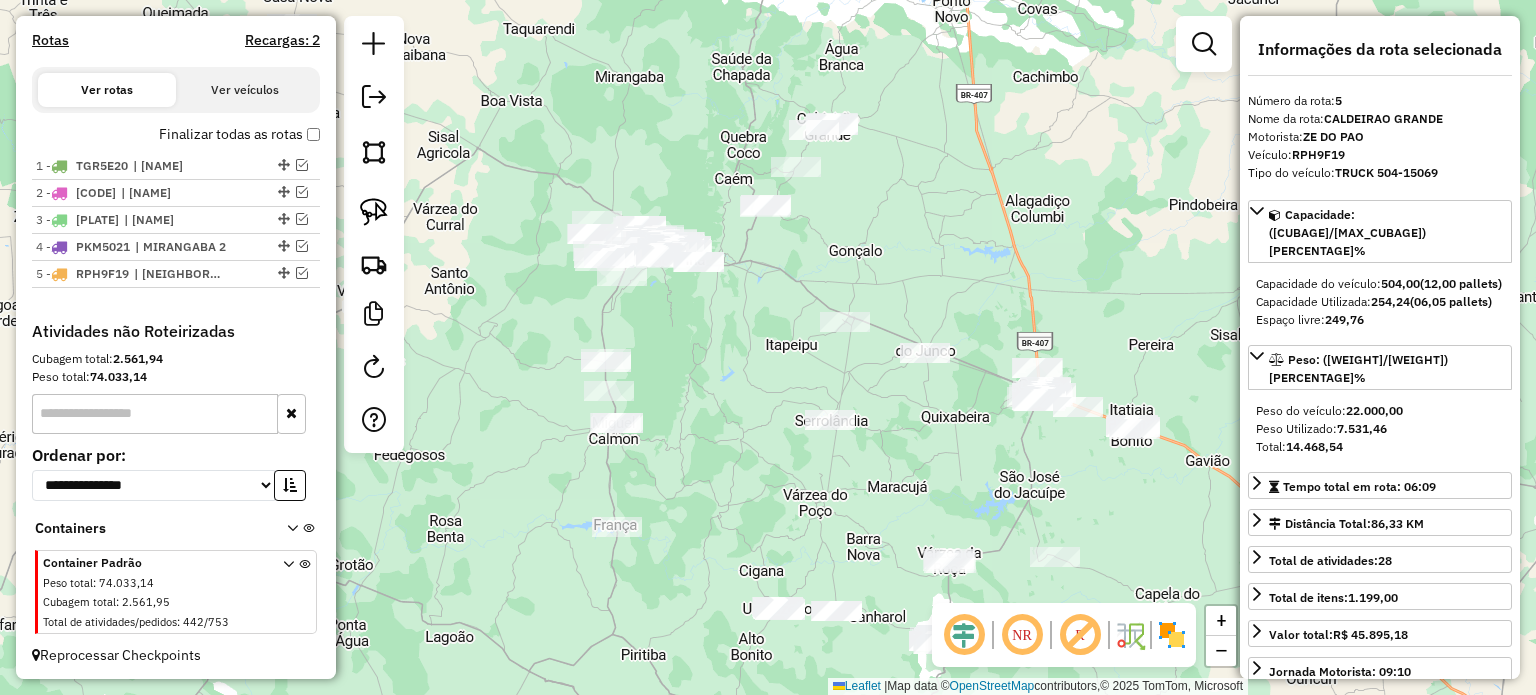 drag, startPoint x: 900, startPoint y: 455, endPoint x: 829, endPoint y: 307, distance: 164.14932 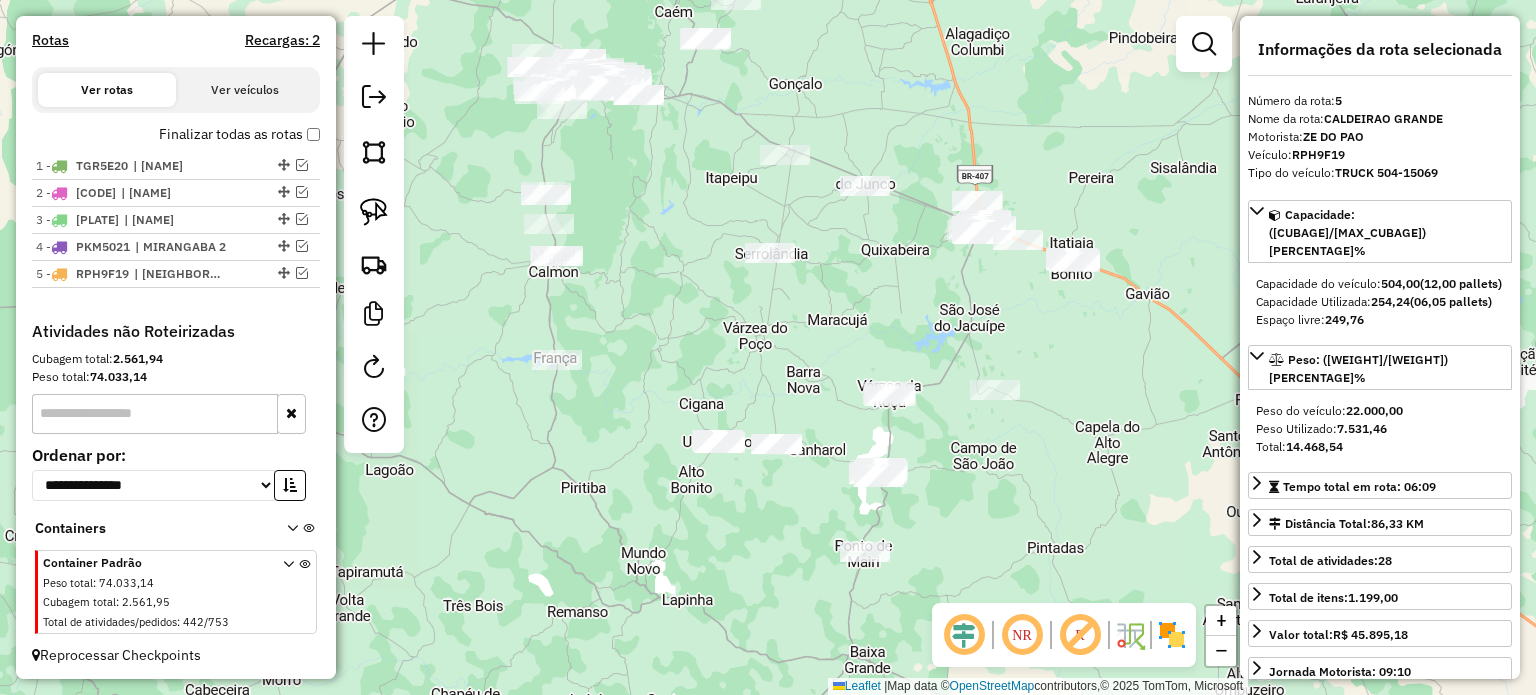 drag, startPoint x: 805, startPoint y: 409, endPoint x: 787, endPoint y: 249, distance: 161.00932 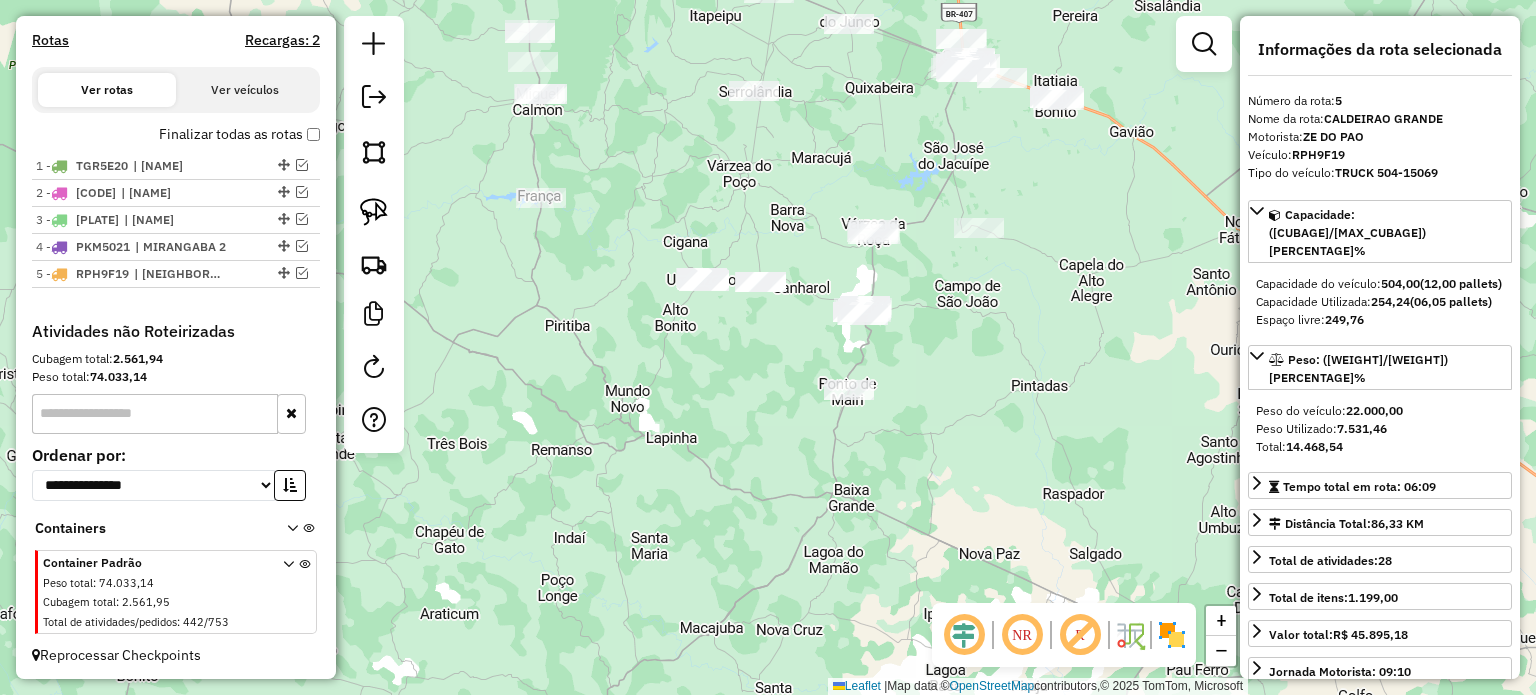 drag, startPoint x: 728, startPoint y: 414, endPoint x: 610, endPoint y: 375, distance: 124.277916 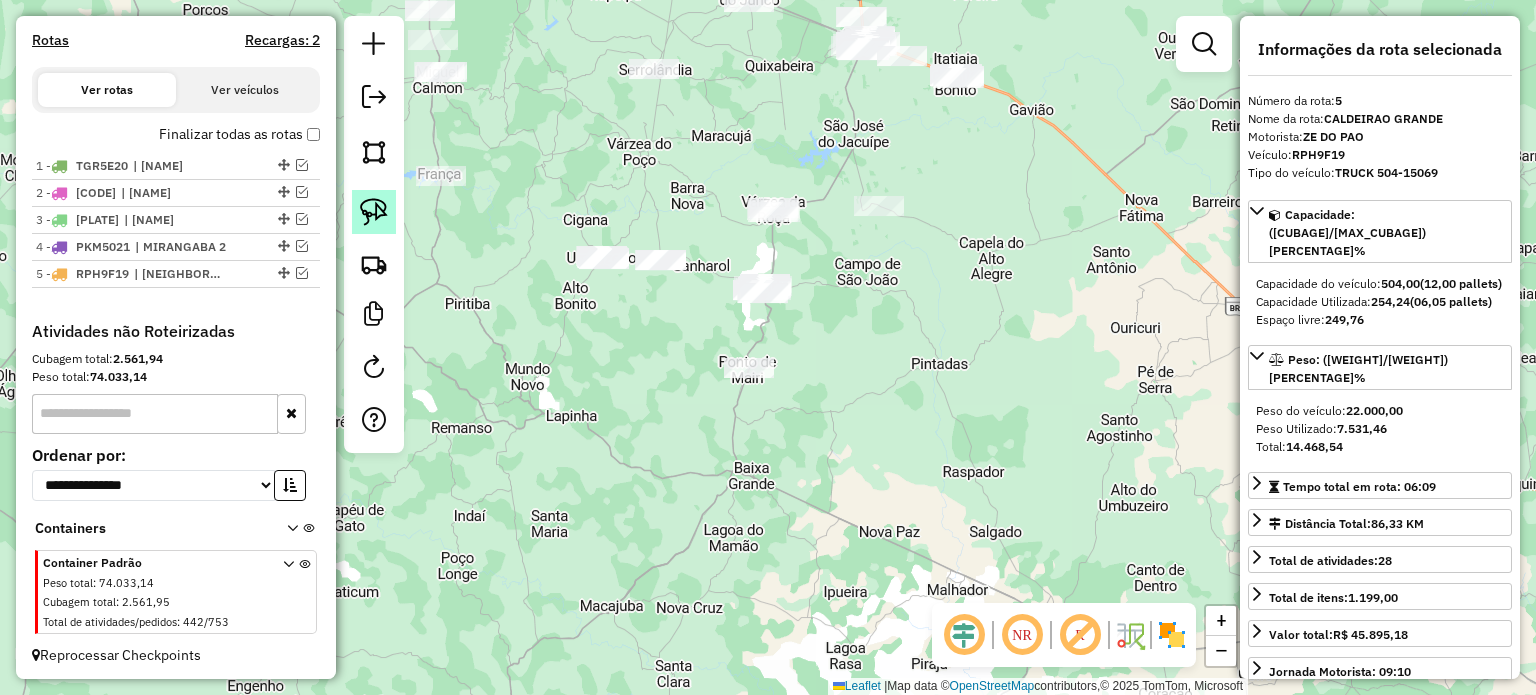 click 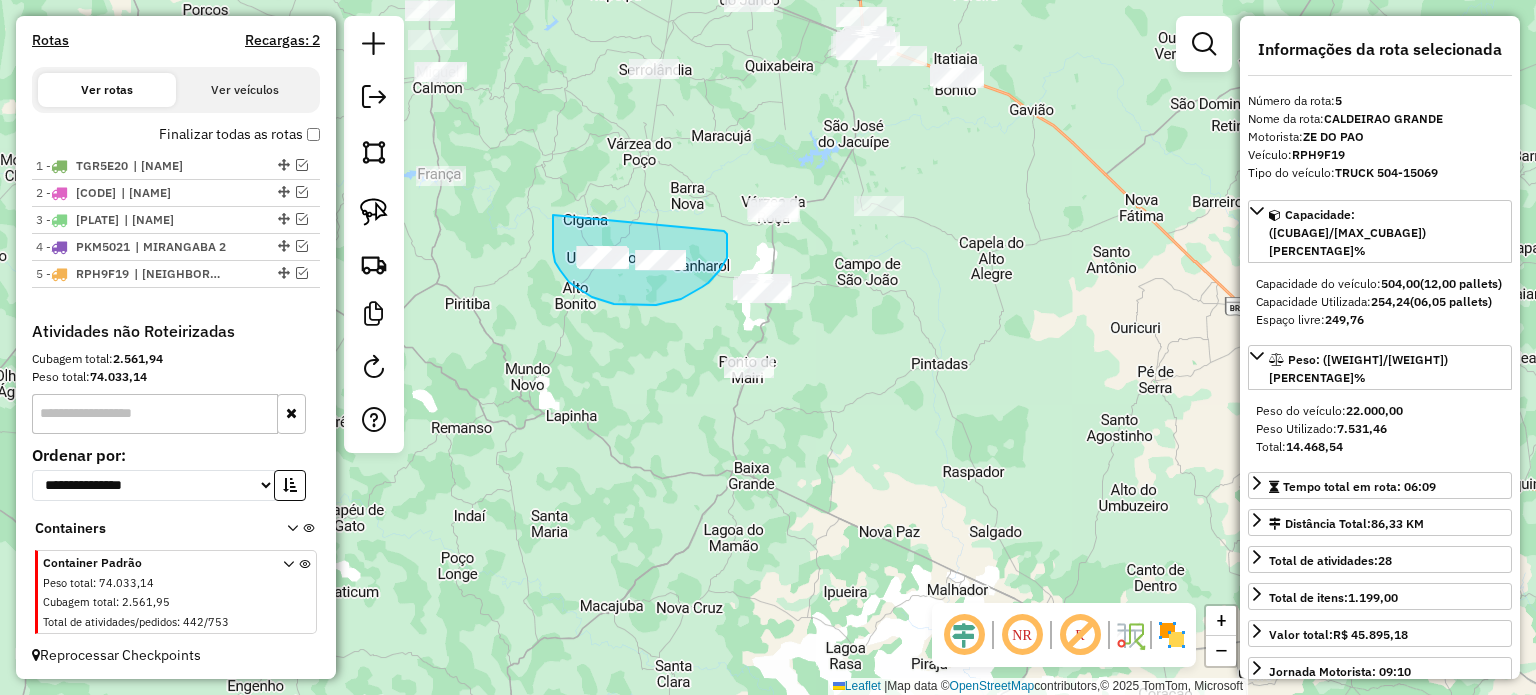 drag, startPoint x: 553, startPoint y: 215, endPoint x: 718, endPoint y: 231, distance: 165.77394 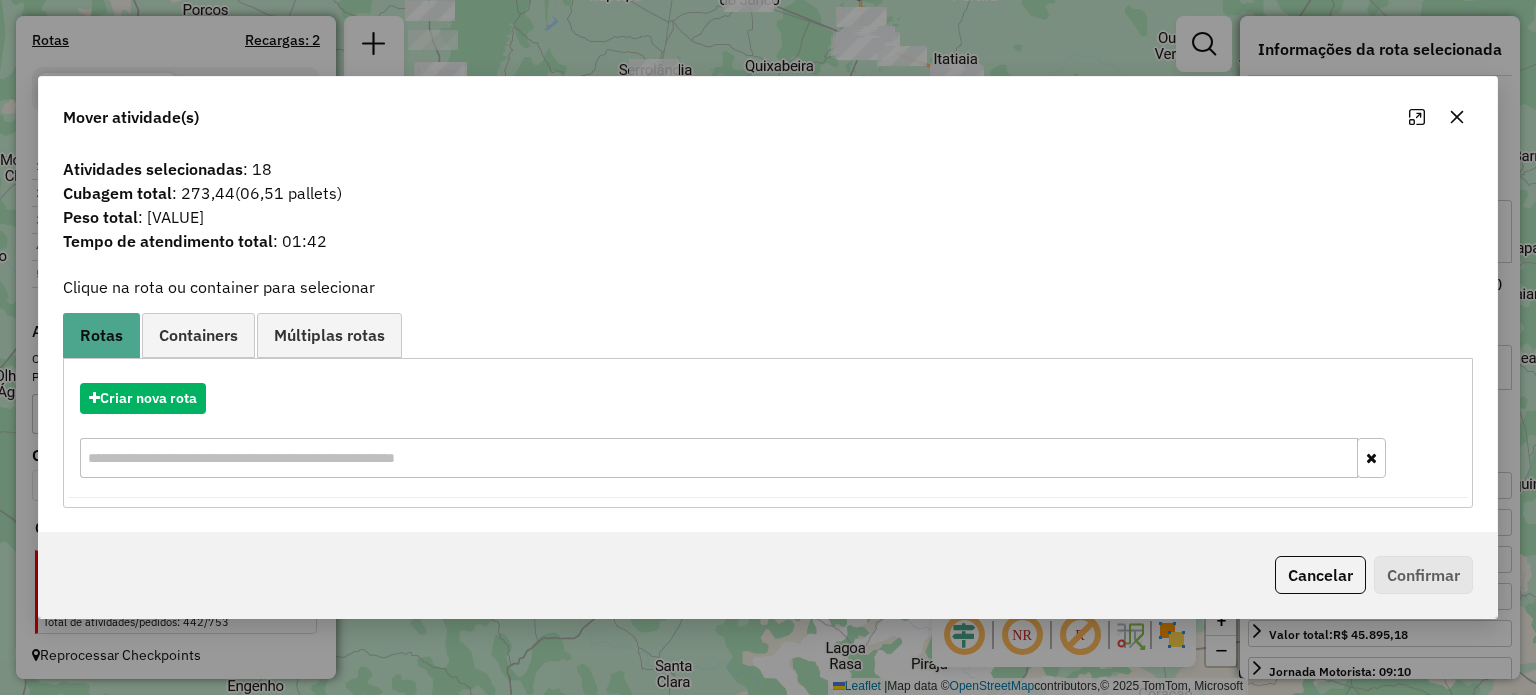 drag, startPoint x: 1459, startPoint y: 107, endPoint x: 1356, endPoint y: 149, distance: 111.233986 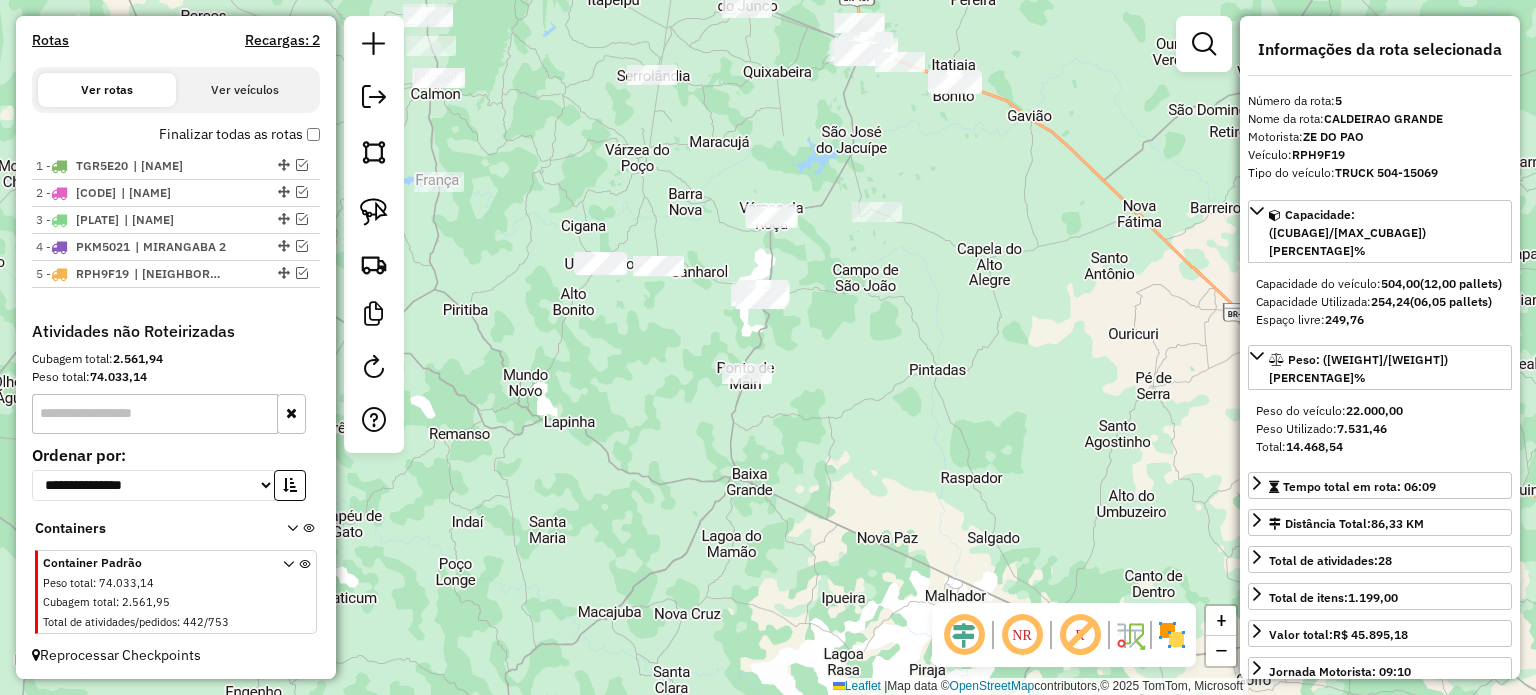 drag, startPoint x: 919, startPoint y: 343, endPoint x: 900, endPoint y: 384, distance: 45.188496 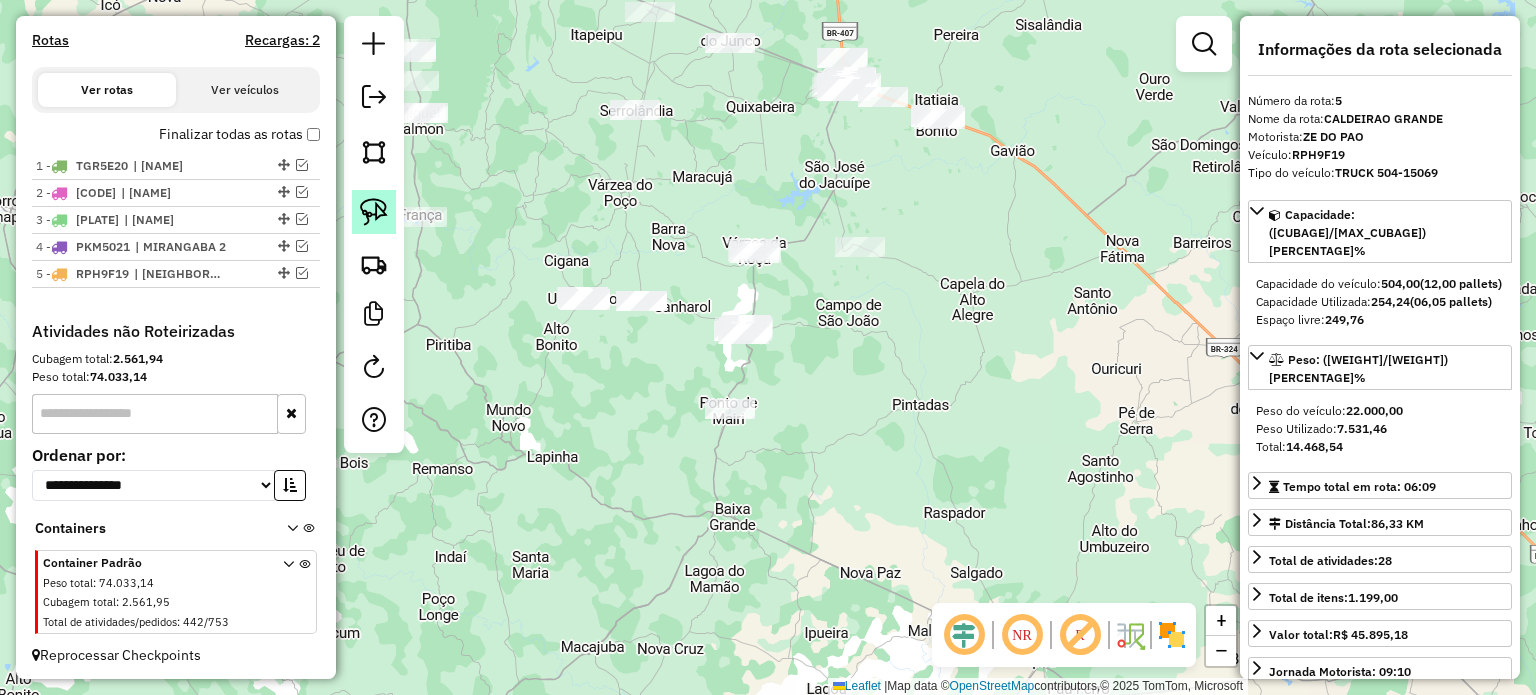 click 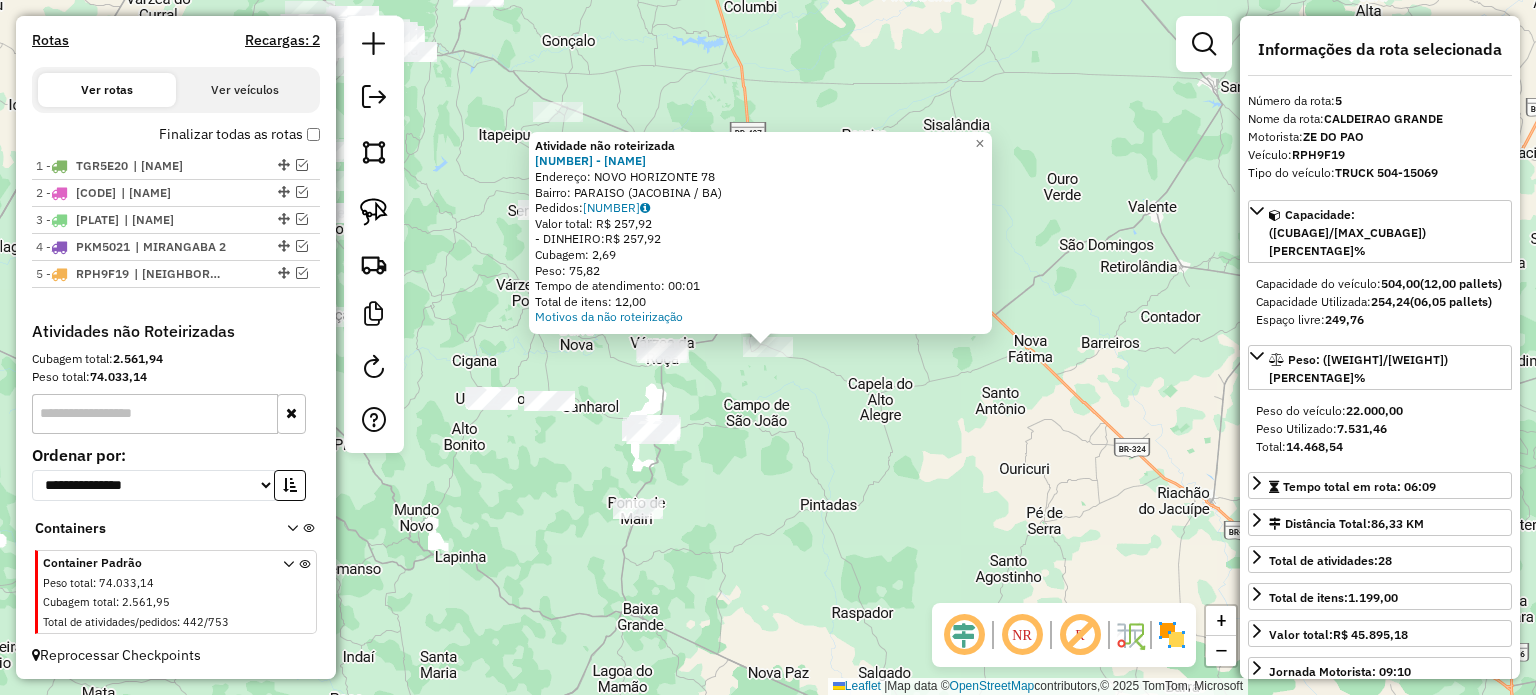click on "Atividade não roteirizada [NUMBER] - [BUSINESS_NAME]  Endereço:  [STREET_NAME] [NUMBER]   Bairro: [NEIGHBORHOOD] ([CITY] / [STATE])   Pedidos:  [ORDER_ID]   Valor total: R$ [PRICE]   - DINHEIRO:  R$ [PRICE]   Cubagem: [CUBAGE]   Peso: [WEIGHT]   Tempo de atendimento: [TIME]   Total de itens: [ITEMS]  Motivos da não roteirização × Janela de atendimento Grade de atendimento Capacidade Transportadoras Veículos Cliente Pedidos  Rotas Selecione os dias de semana para filtrar as janelas de atendimento  Seg   Ter   Qua   Qui   Sex   Sáb   Dom  Informe o período da janela de atendimento: De: Até:  Filtrar exatamente a janela do cliente  Considerar janela de atendimento padrão  Selecione os dias de semana para filtrar as grades de atendimento  Seg   Ter   Qua   Qui   Sex   Sáb   Dom   Considerar clientes sem dia de atendimento cadastrado  Clientes fora do dia de atendimento selecionado Filtrar as atividades entre os valores definidos abaixo:  Peso mínimo:   Peso máximo:   Cubagem mínima:   Cubagem máxima:   De:   Até:   De:  Nome:" 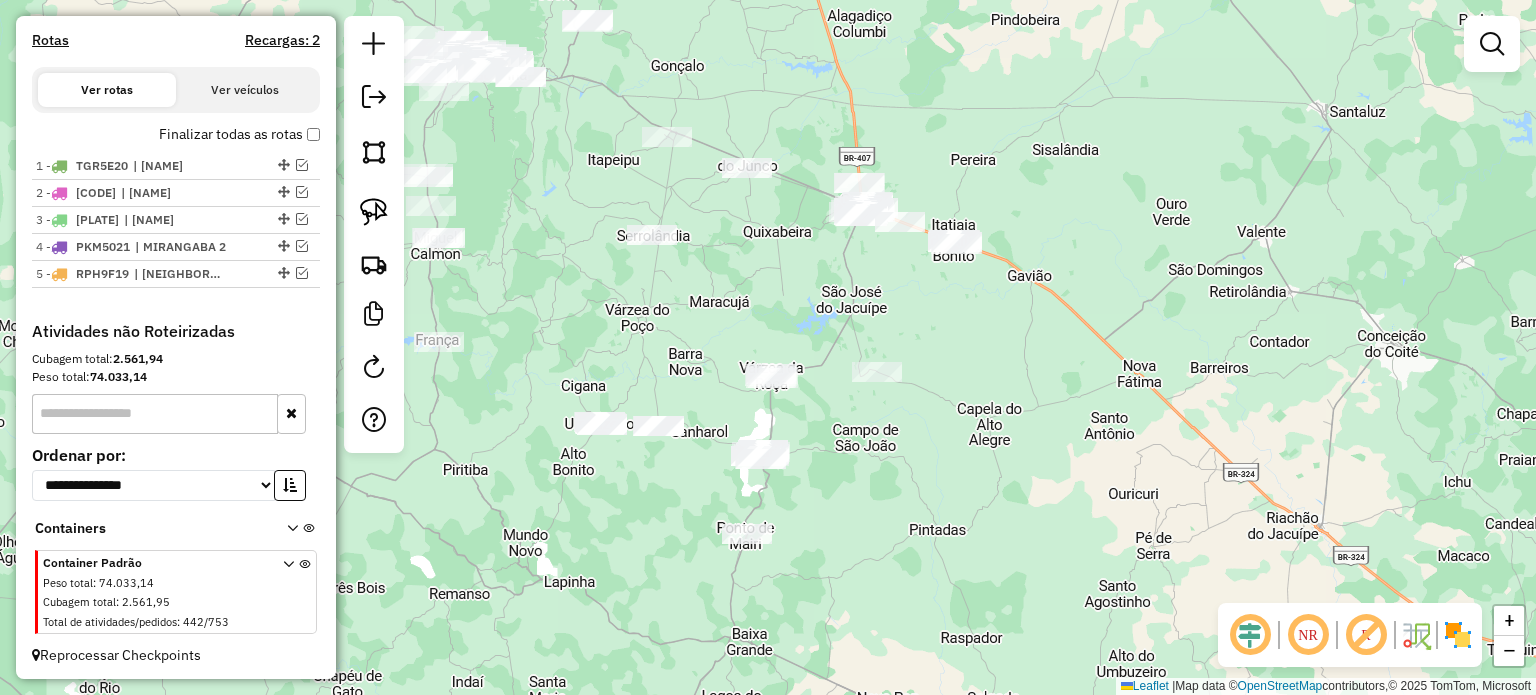 drag, startPoint x: 760, startPoint y: 415, endPoint x: 856, endPoint y: 414, distance: 96.00521 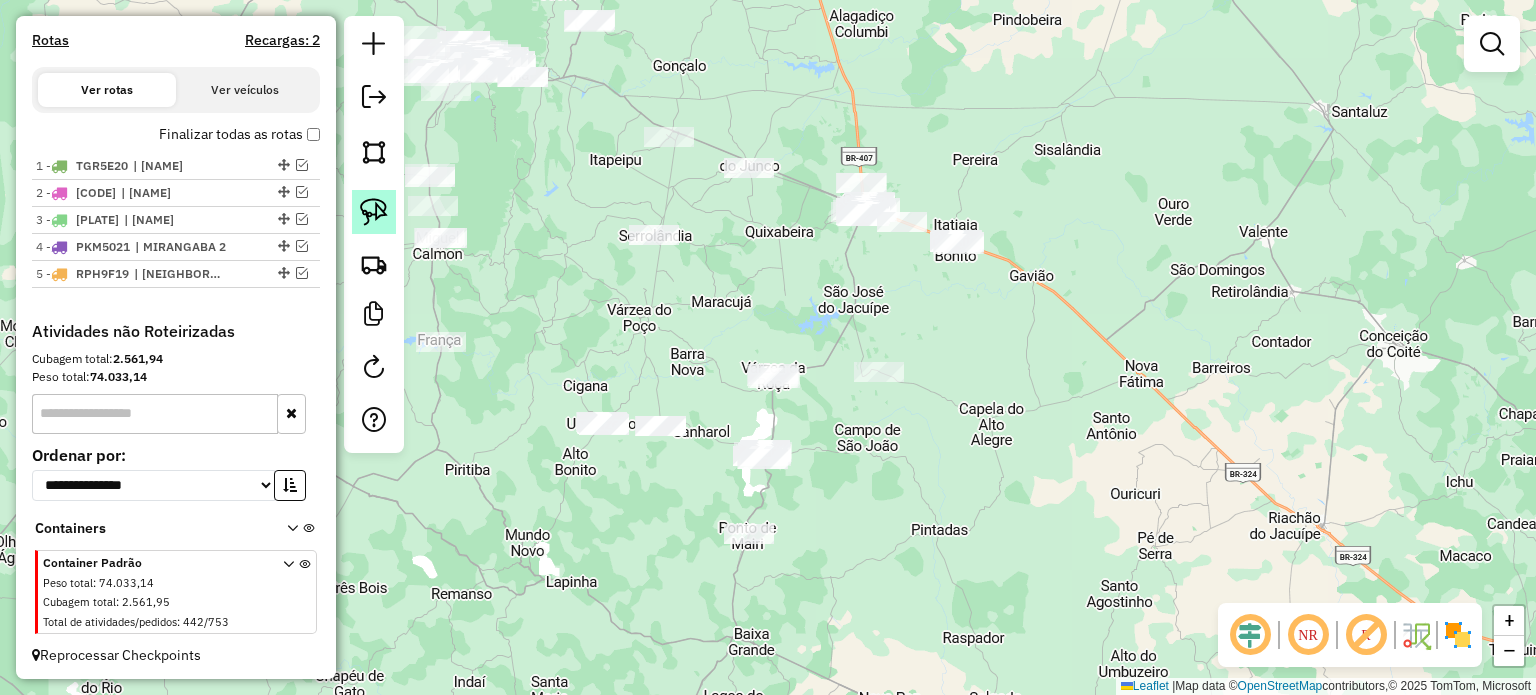 click 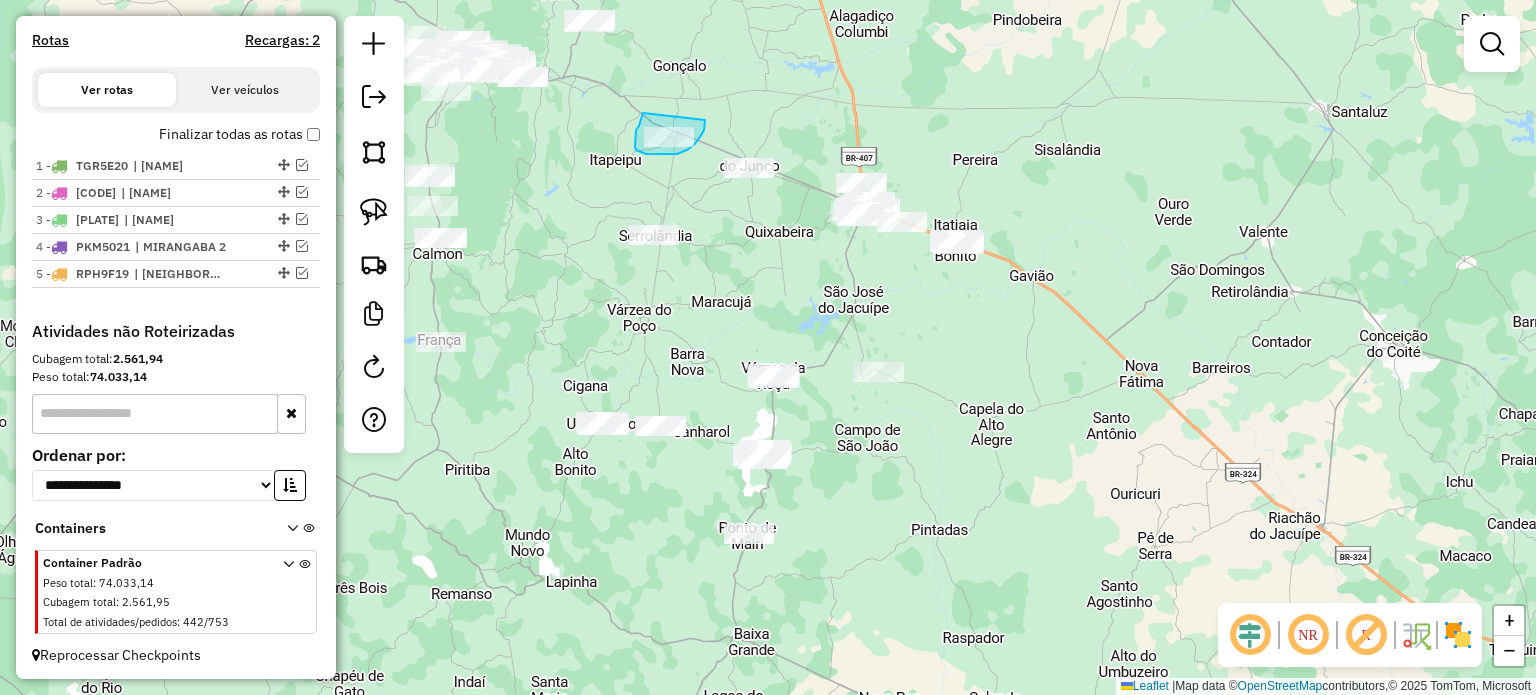 drag, startPoint x: 643, startPoint y: 113, endPoint x: 705, endPoint y: 120, distance: 62.39391 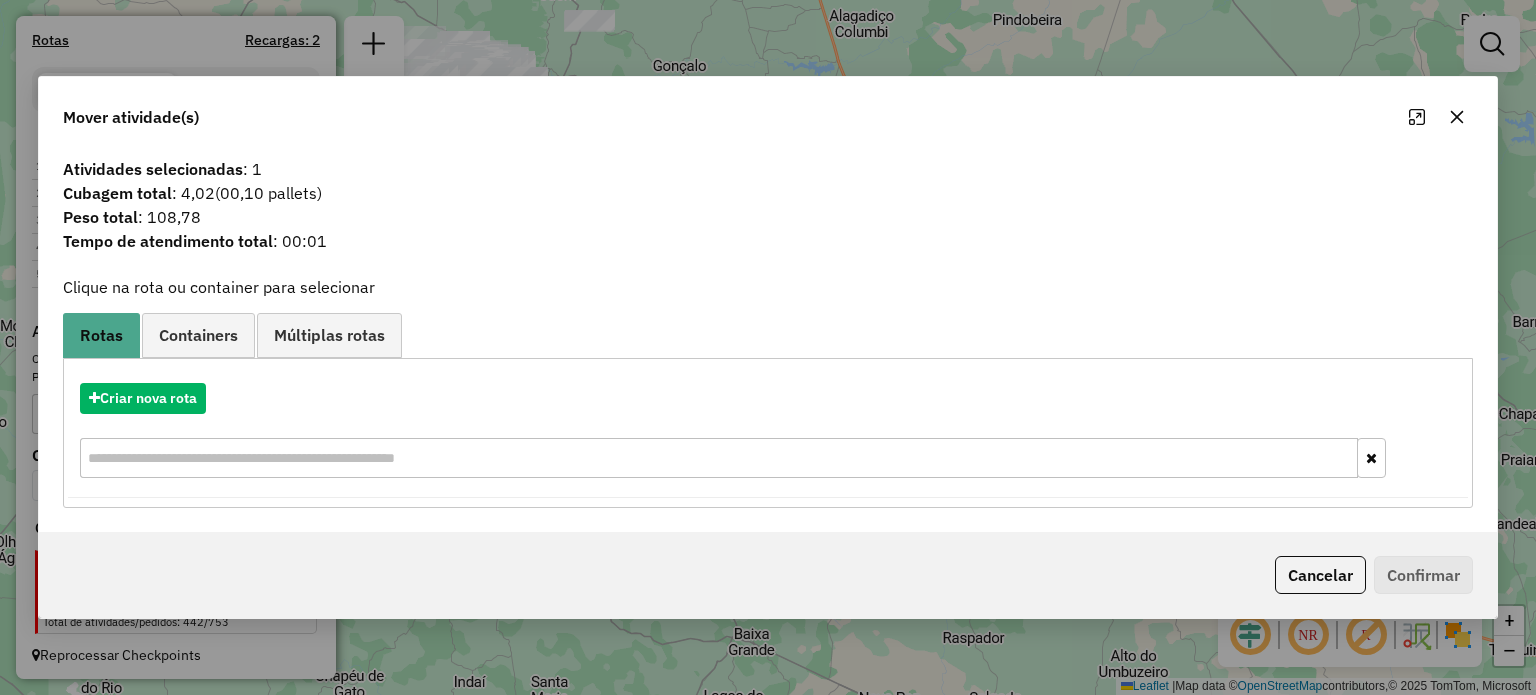 click 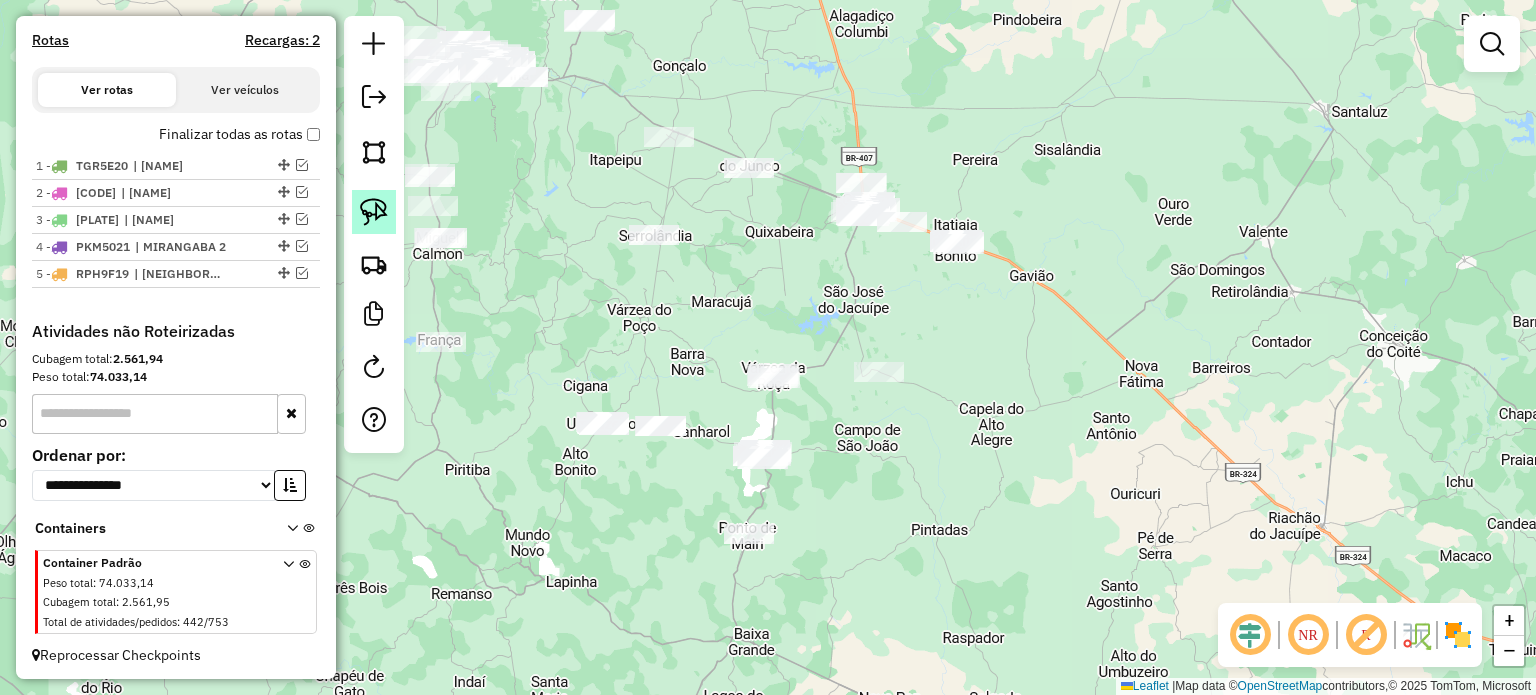 click 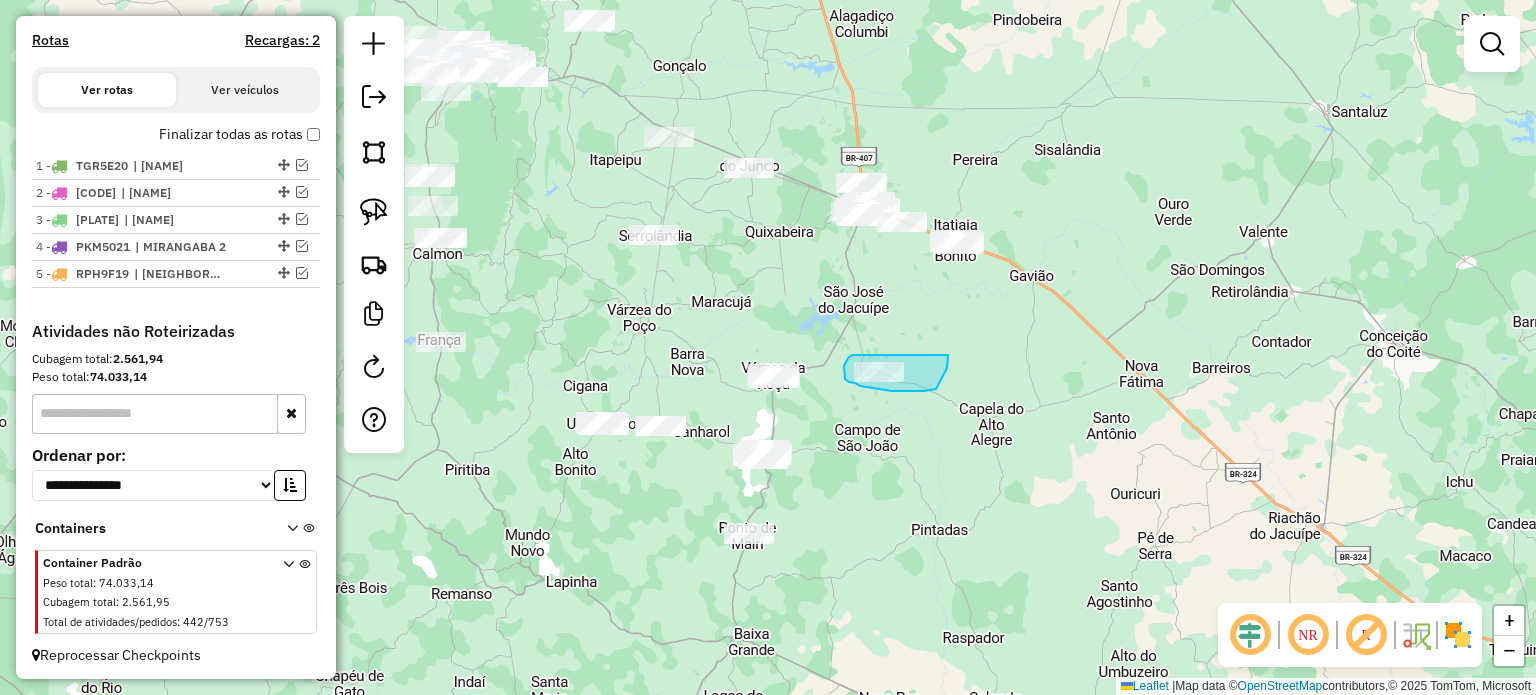 drag, startPoint x: 844, startPoint y: 374, endPoint x: 922, endPoint y: 349, distance: 81.908485 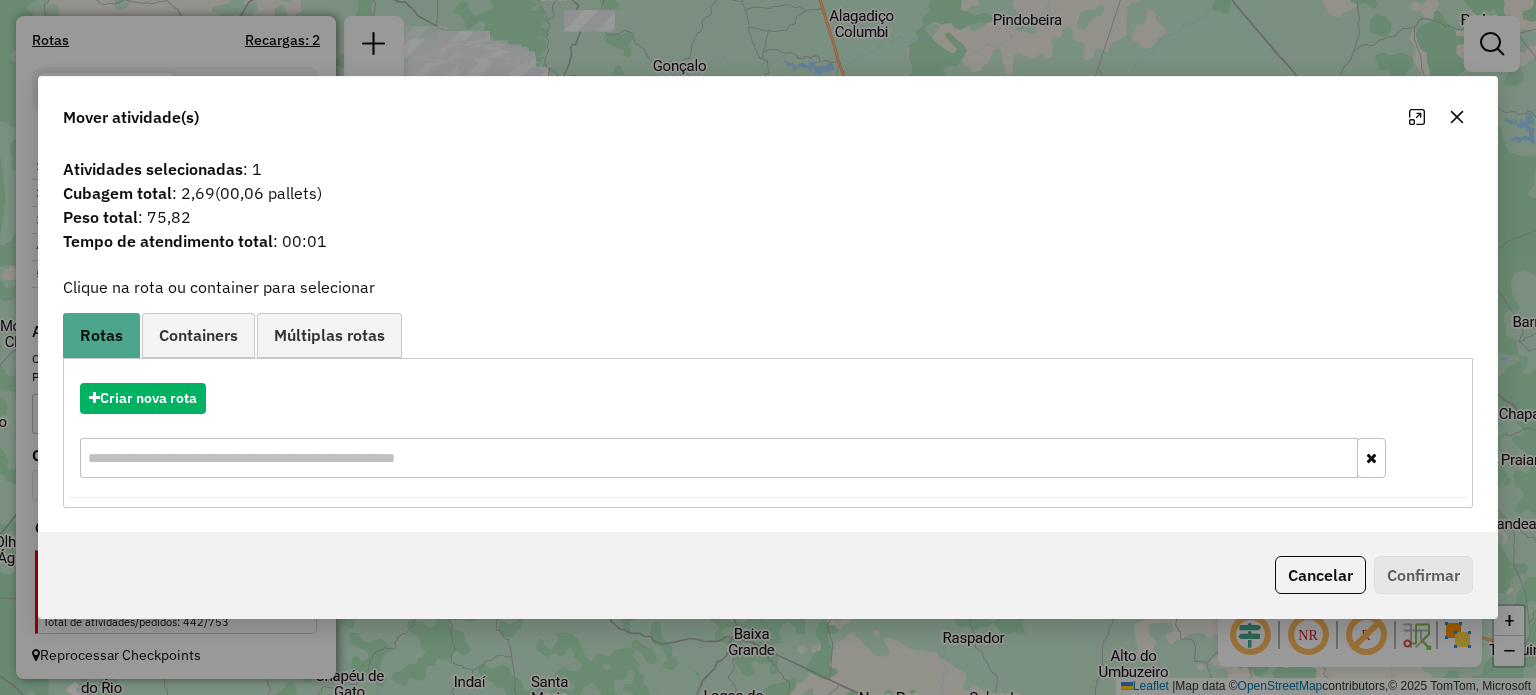 click 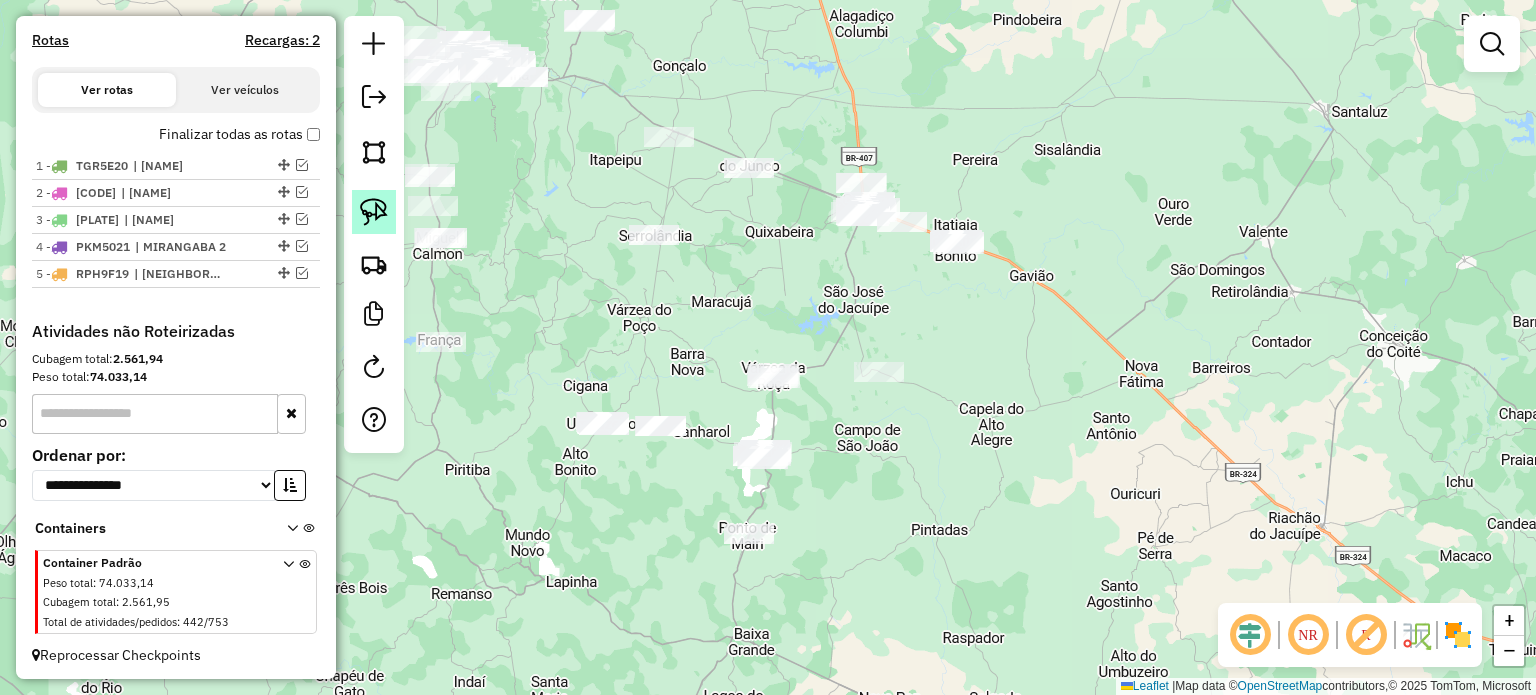 click 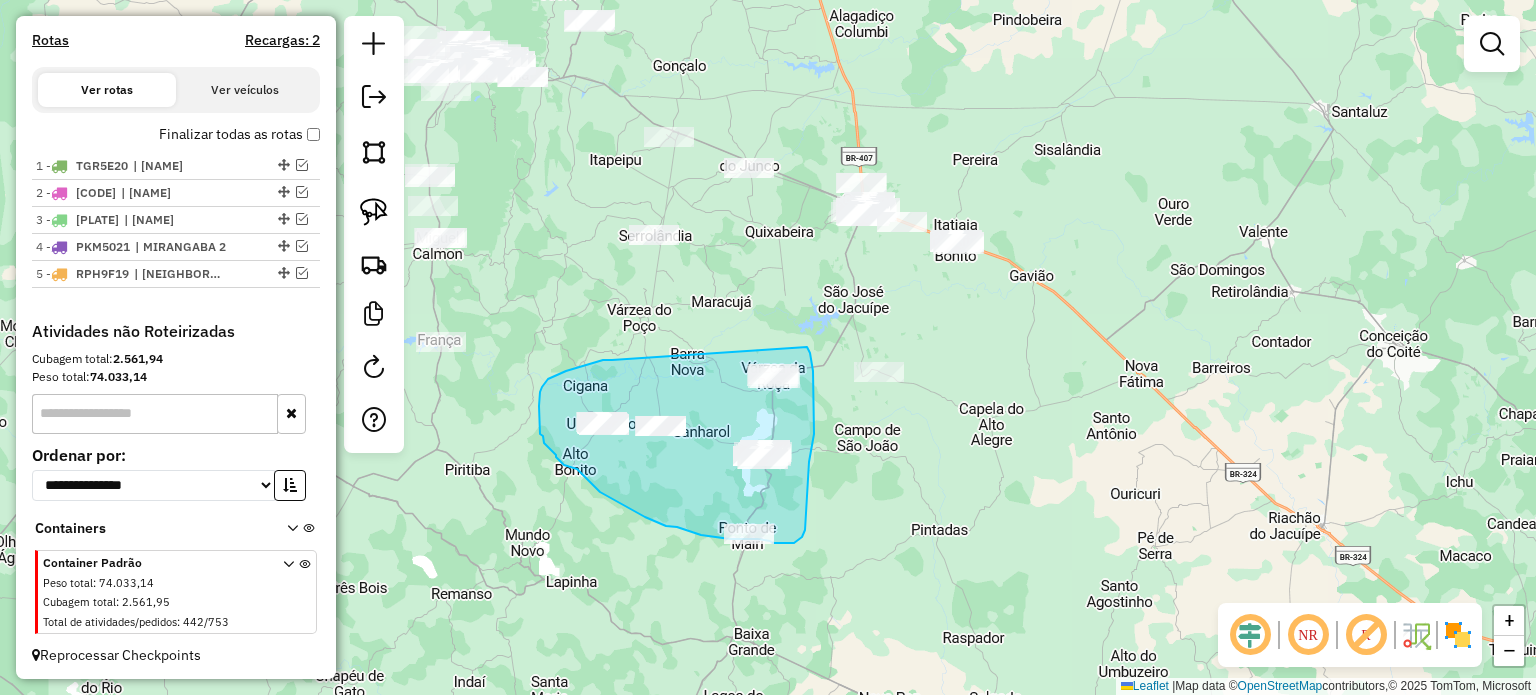 drag, startPoint x: 612, startPoint y: 360, endPoint x: 807, endPoint y: 347, distance: 195.43285 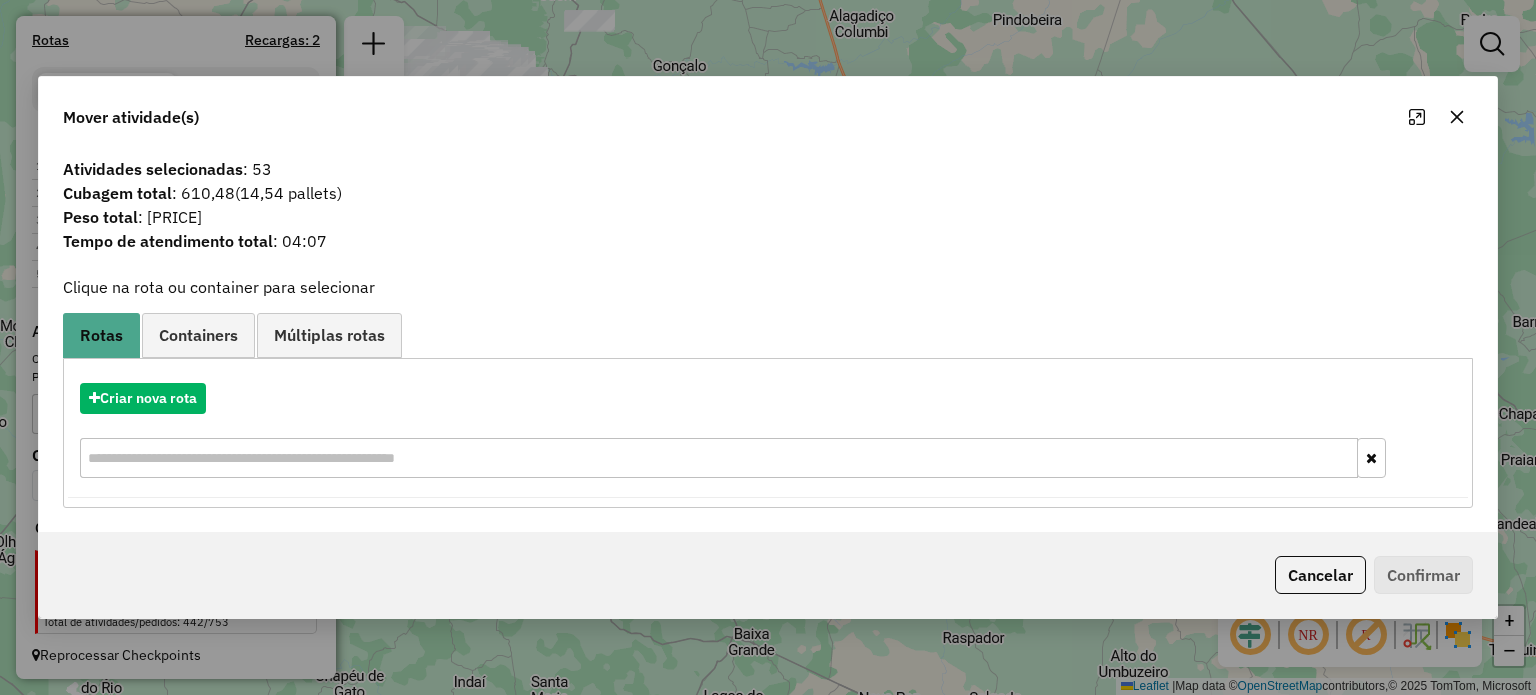 click 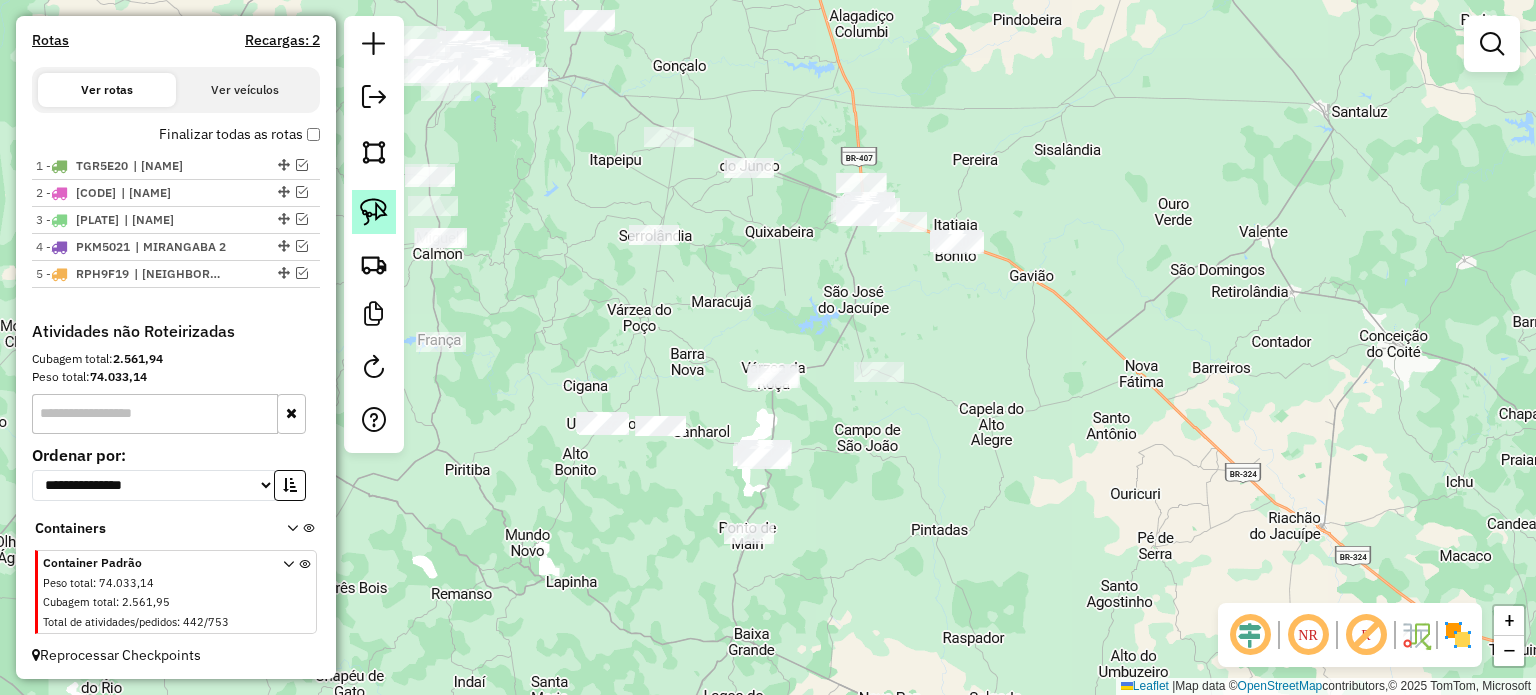 click 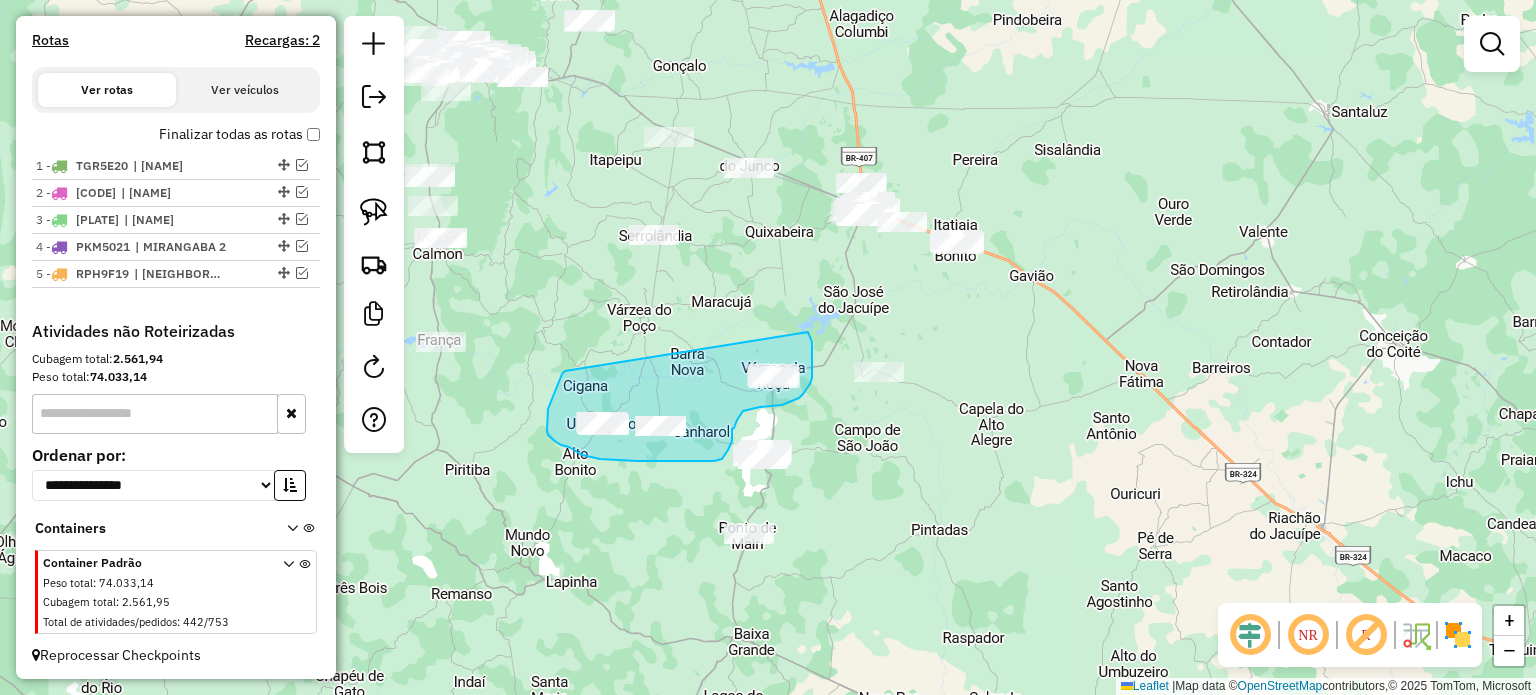 drag, startPoint x: 565, startPoint y: 371, endPoint x: 804, endPoint y: 331, distance: 242.32416 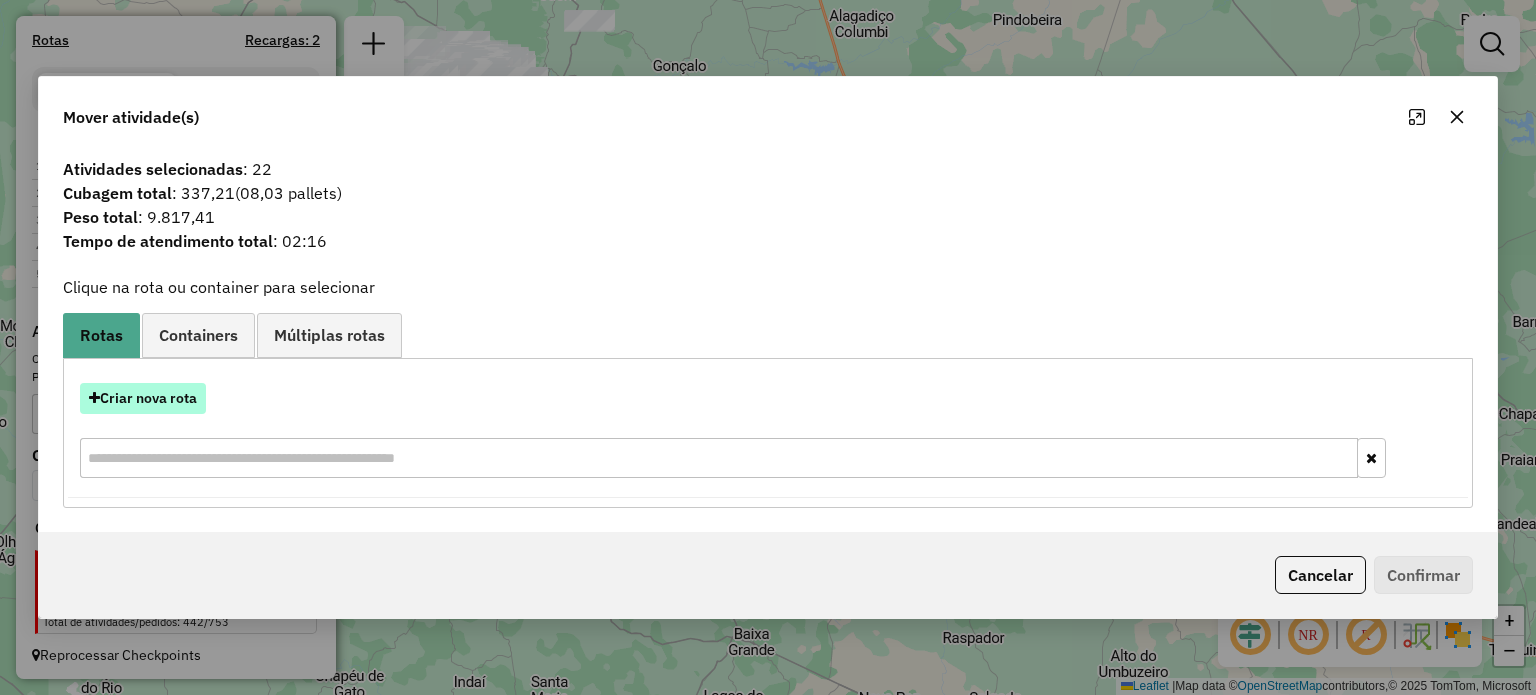 click on "Criar nova rota" at bounding box center [143, 398] 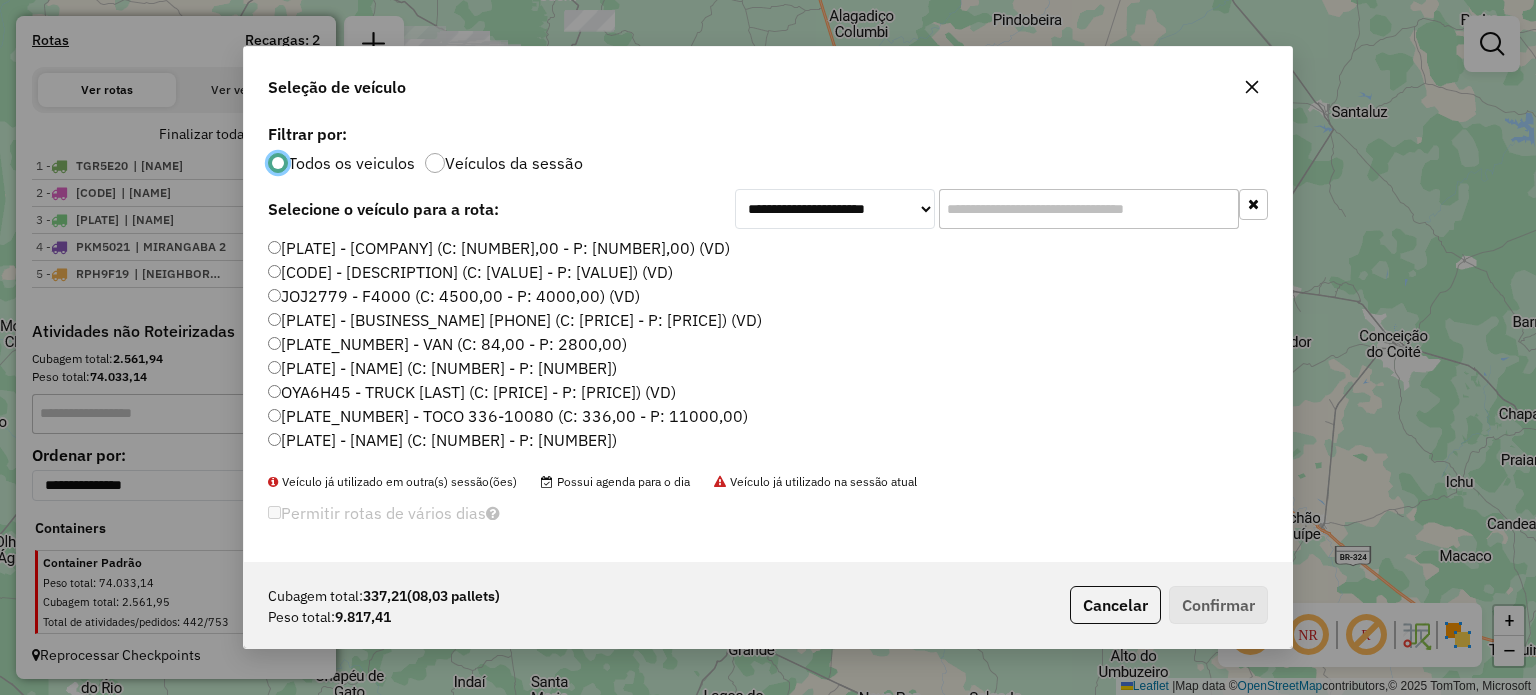 scroll, scrollTop: 10, scrollLeft: 6, axis: both 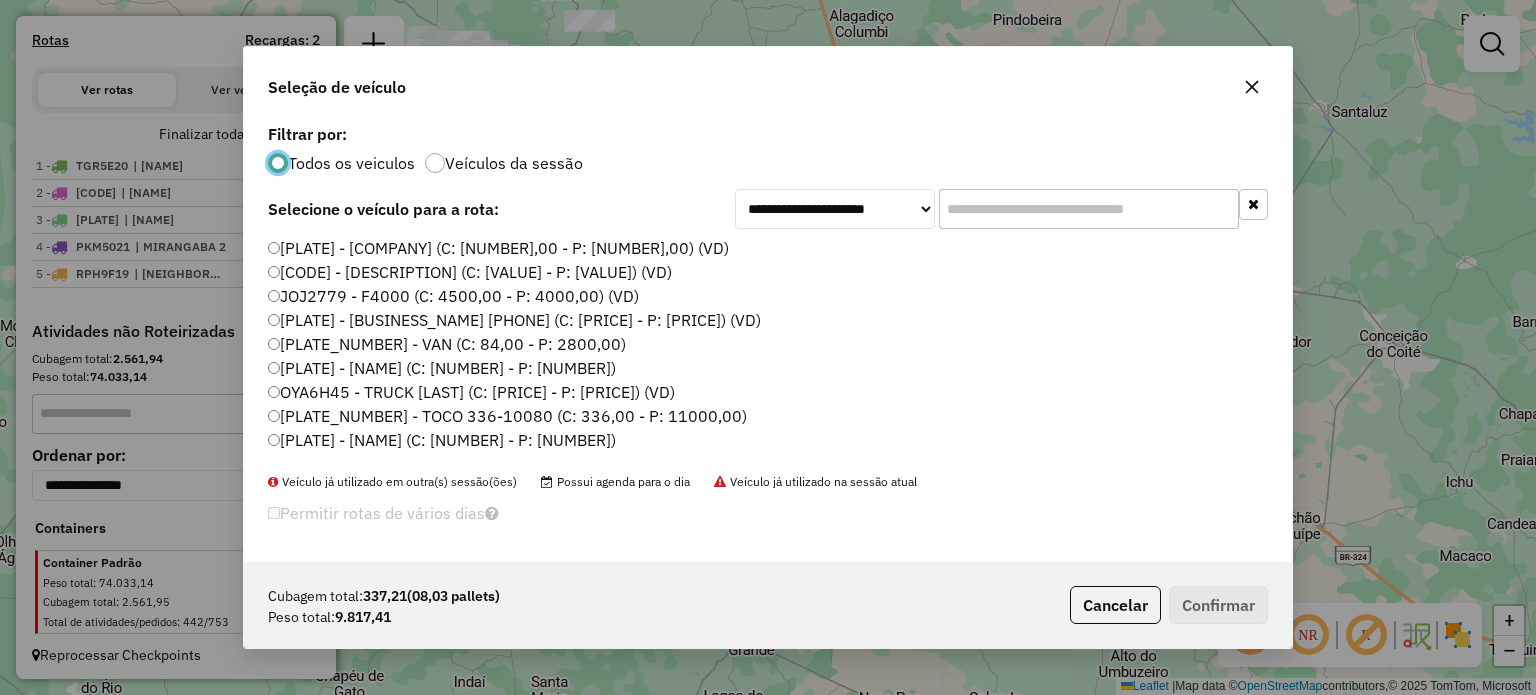 click 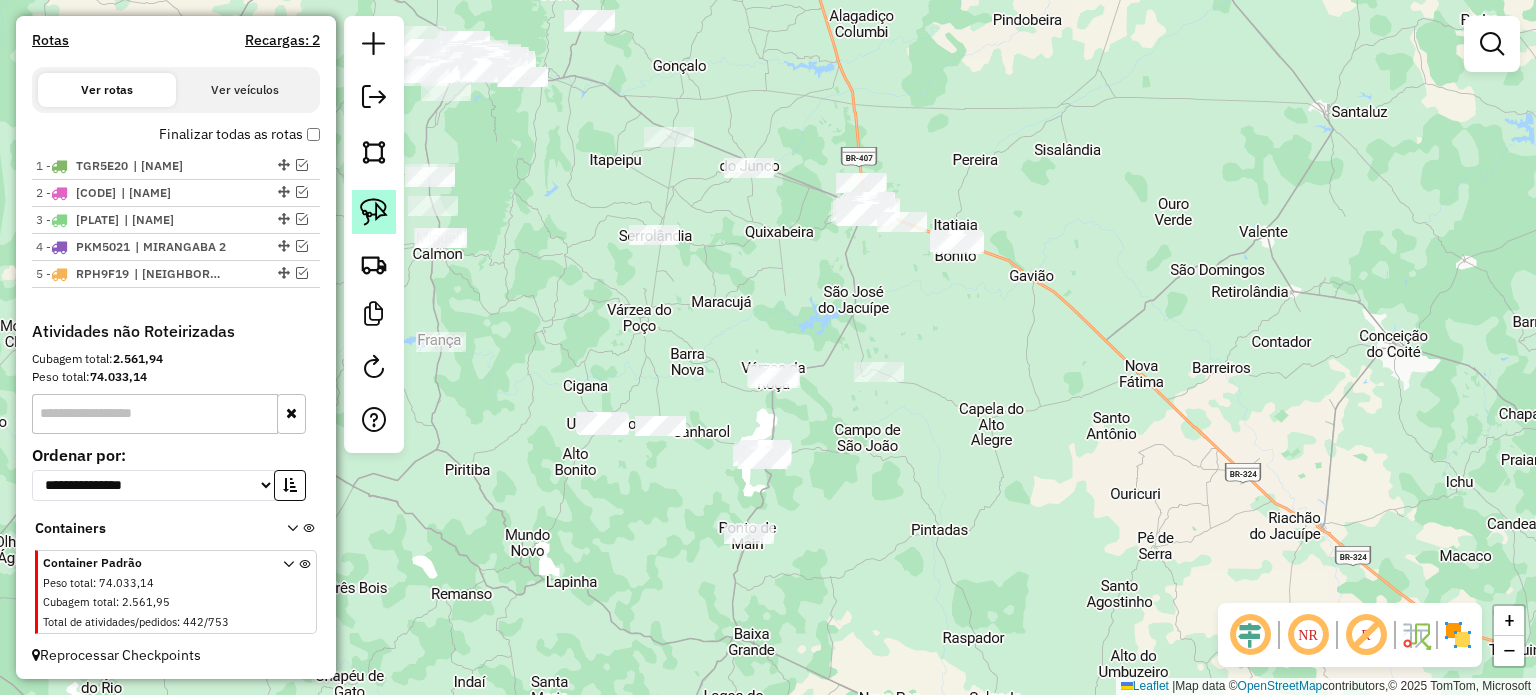 drag, startPoint x: 362, startPoint y: 201, endPoint x: 380, endPoint y: 221, distance: 26.907248 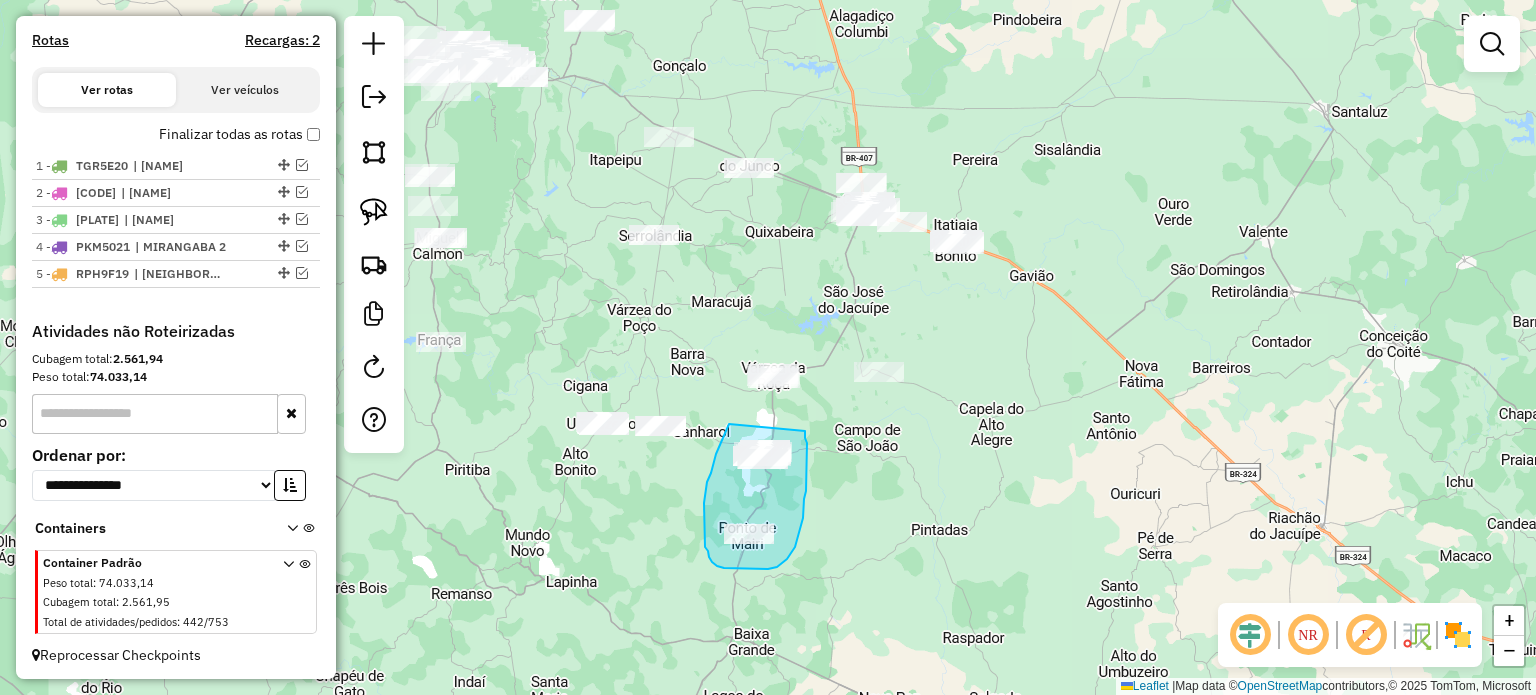 drag, startPoint x: 729, startPoint y: 424, endPoint x: 805, endPoint y: 431, distance: 76.321686 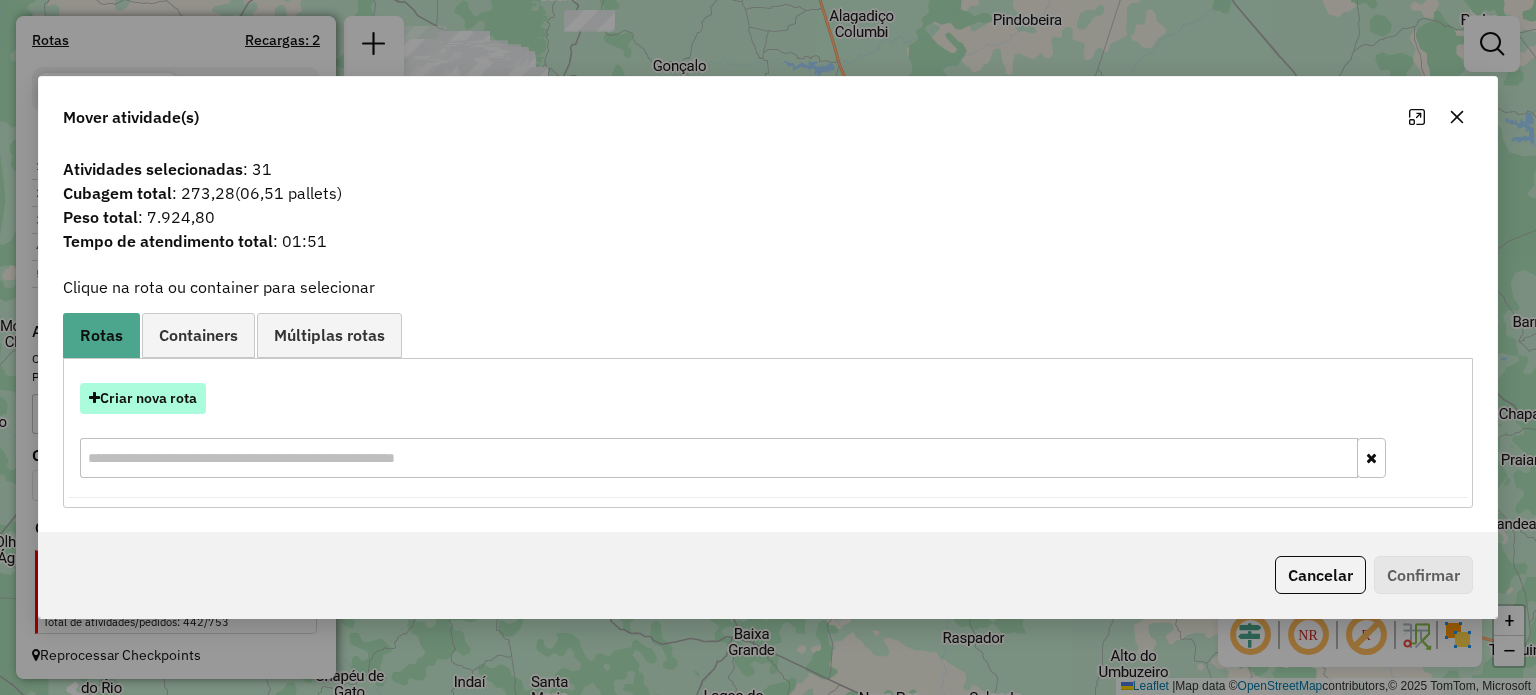 click on "Criar nova rota" at bounding box center (143, 398) 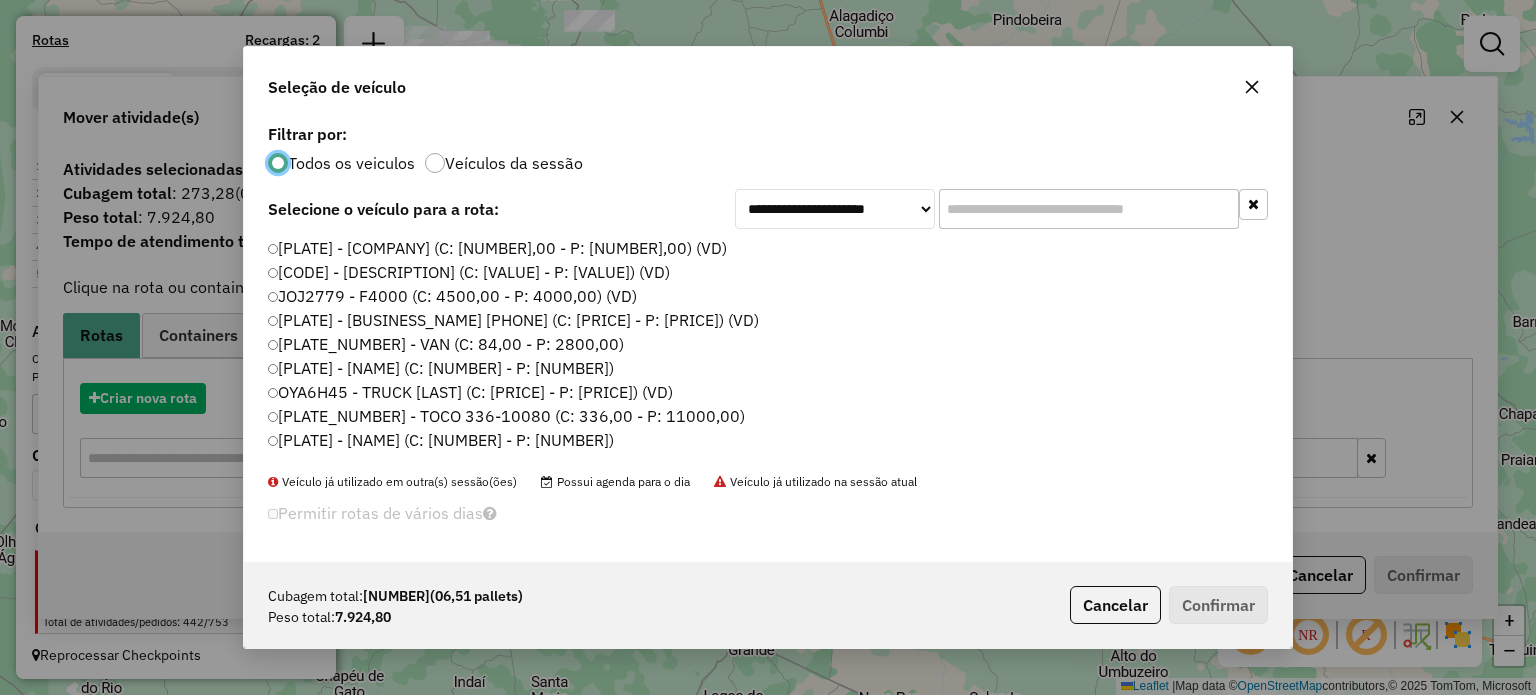 scroll, scrollTop: 10, scrollLeft: 6, axis: both 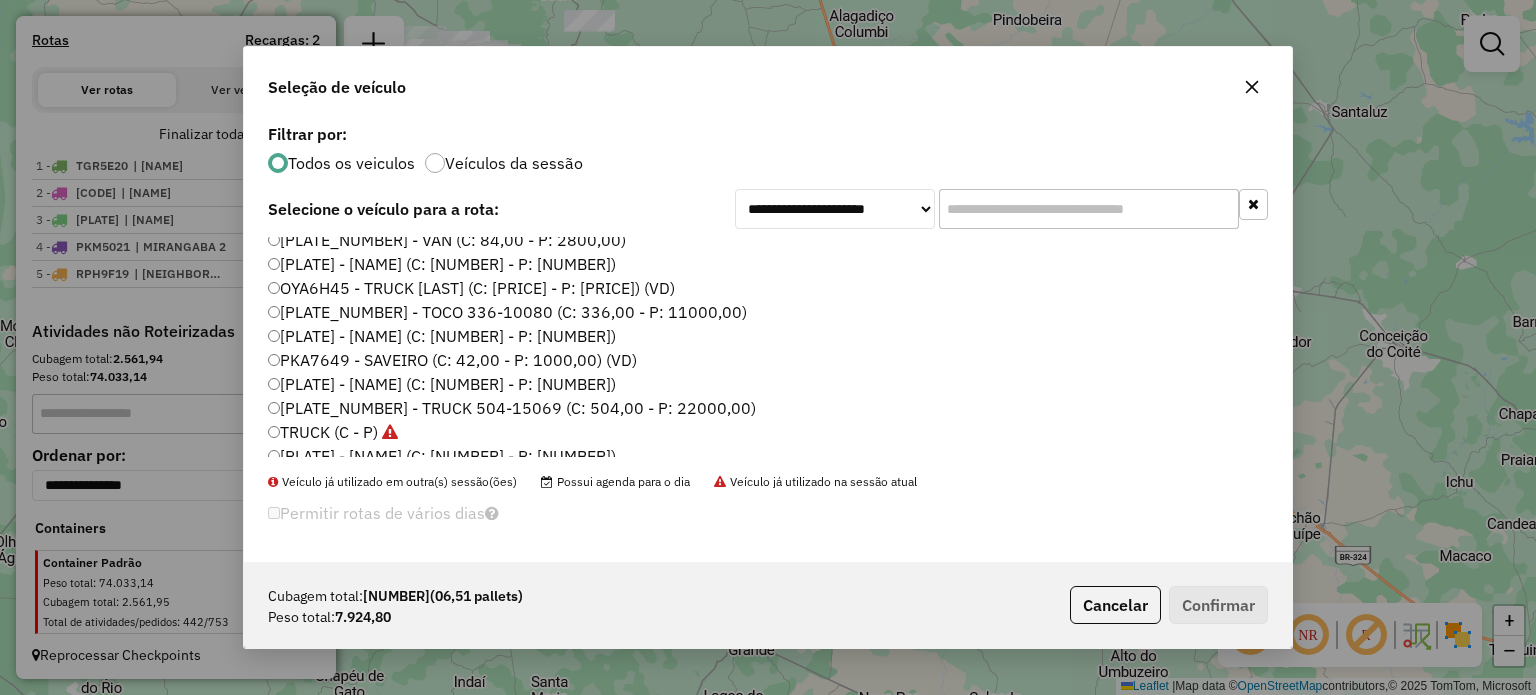click on "[PLATE_NUMBER] - TRUCK 504-15069 (C: 504,00 - P: 22000,00)" 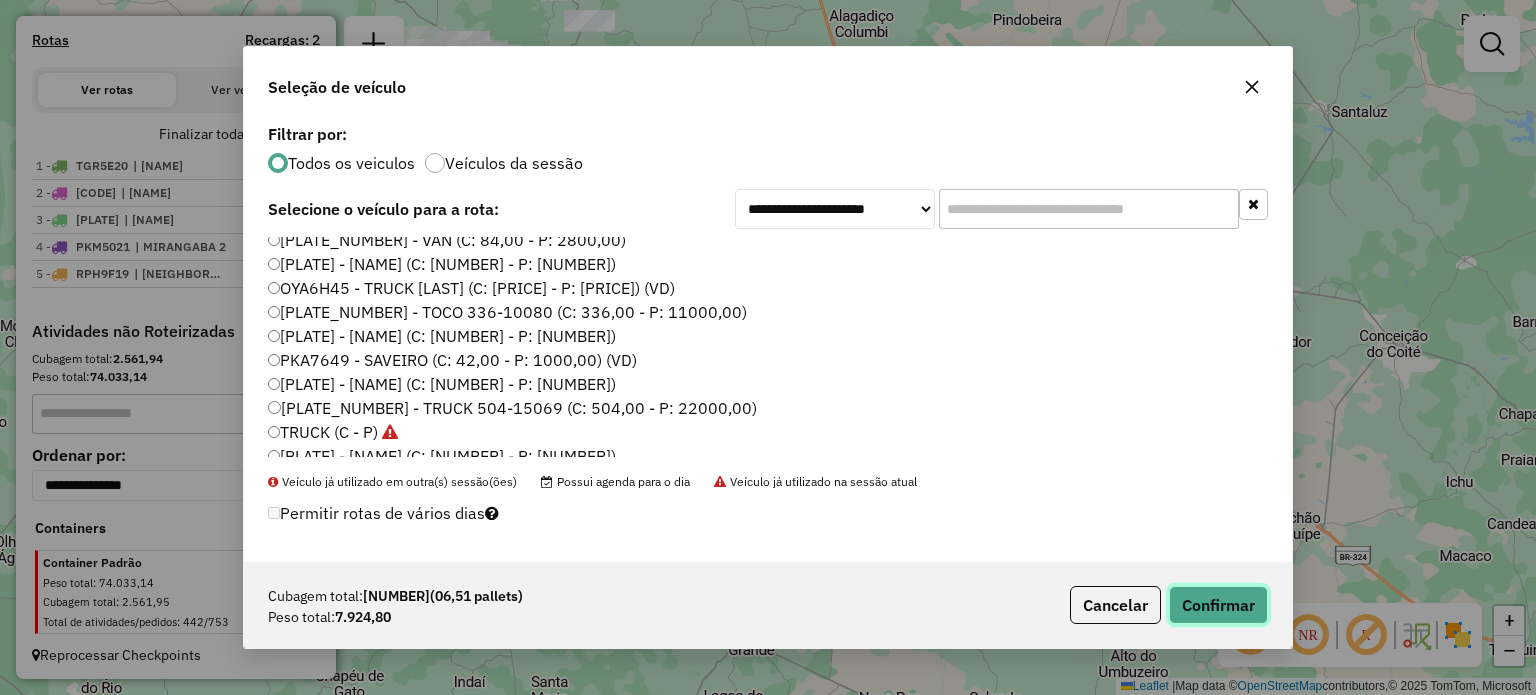 click on "Confirmar" 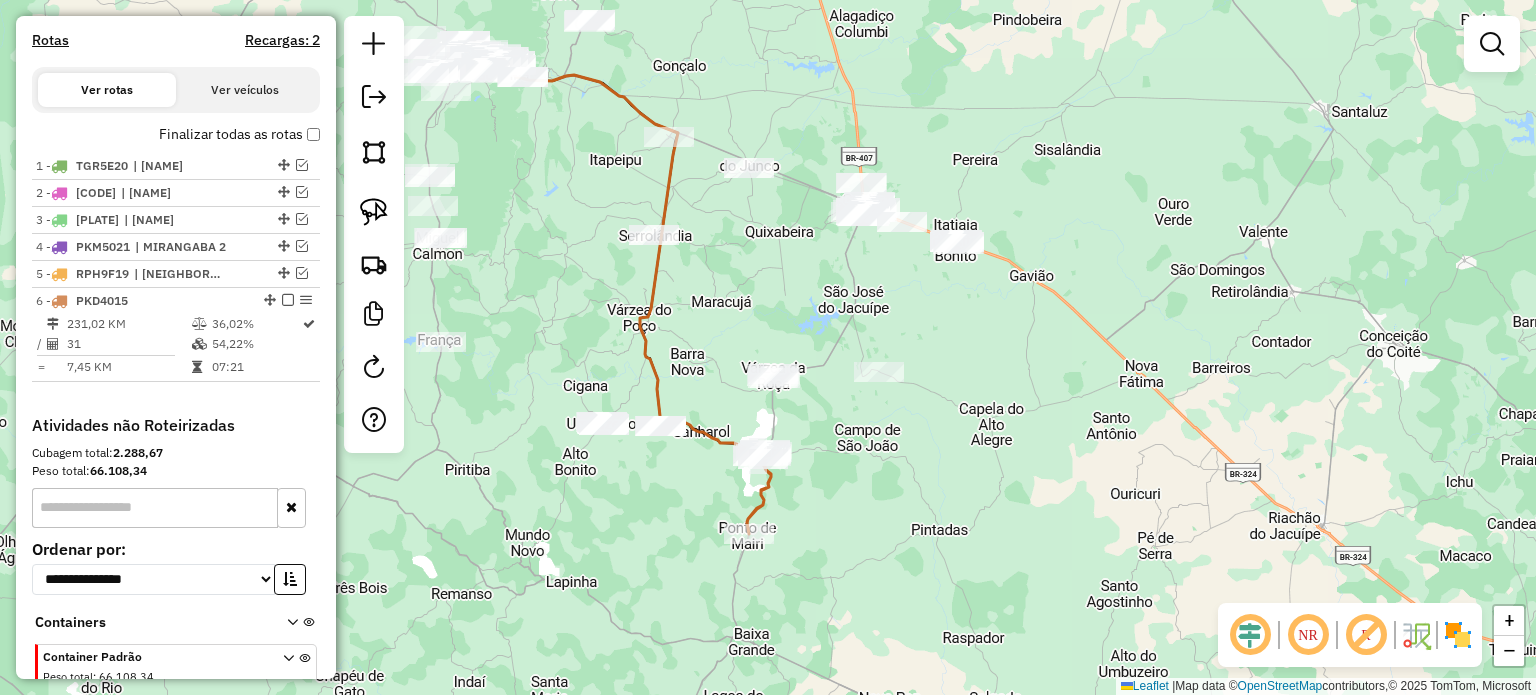 scroll, scrollTop: 704, scrollLeft: 0, axis: vertical 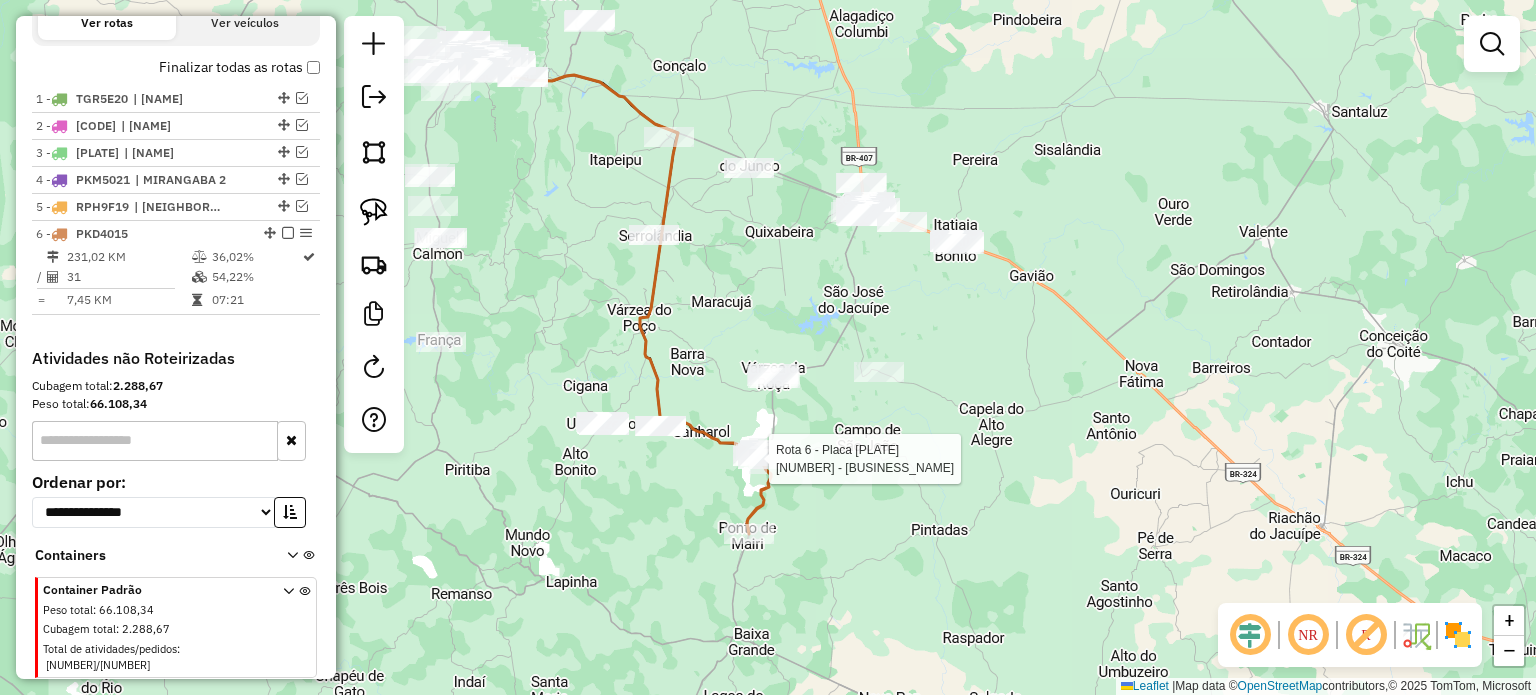 select on "**********" 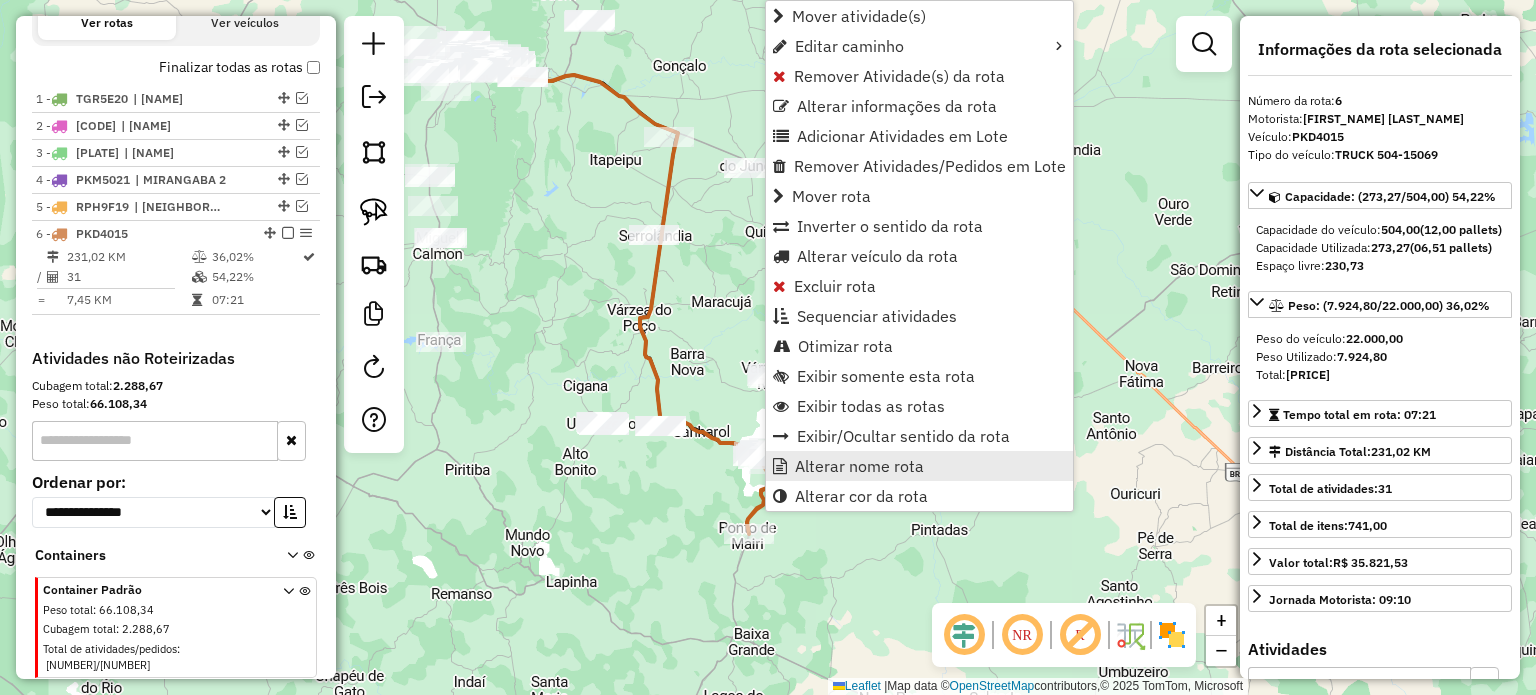 scroll, scrollTop: 731, scrollLeft: 0, axis: vertical 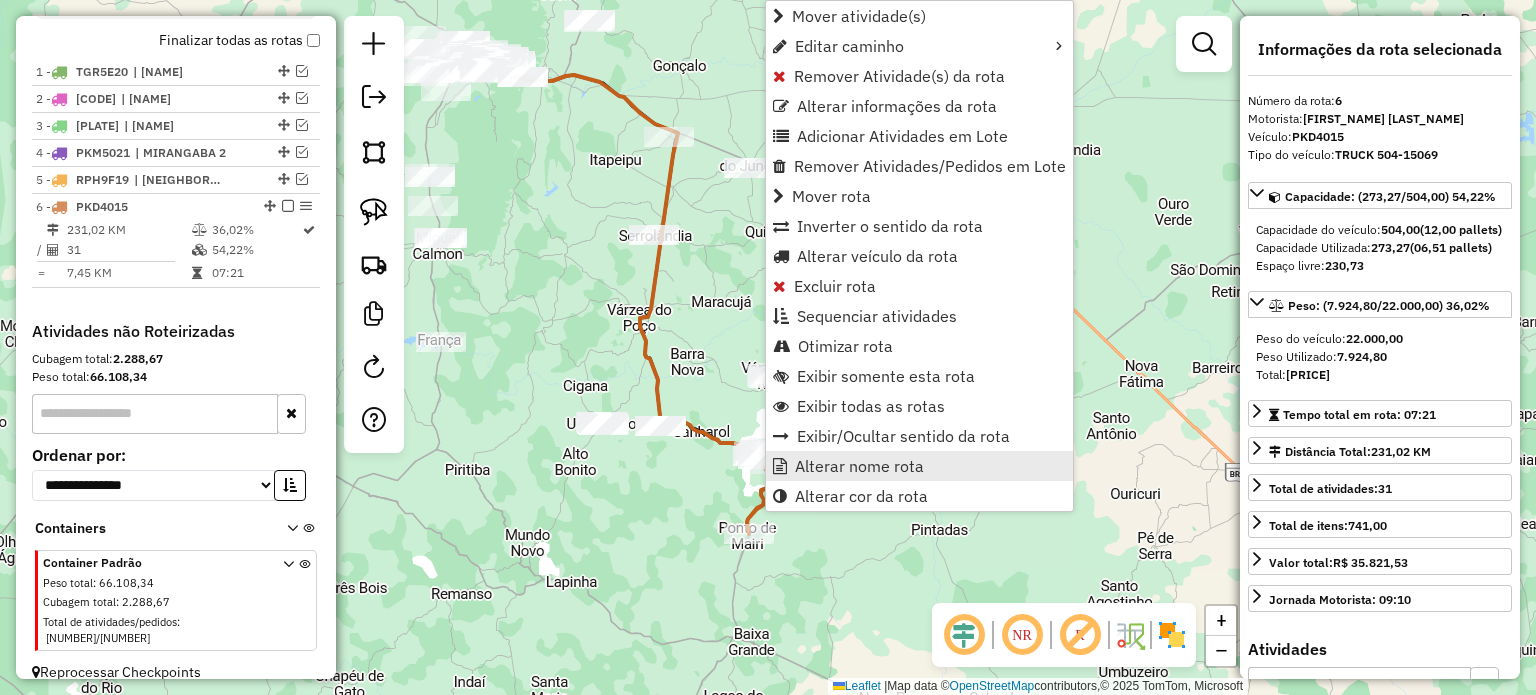 click on "Alterar nome rota" at bounding box center (859, 466) 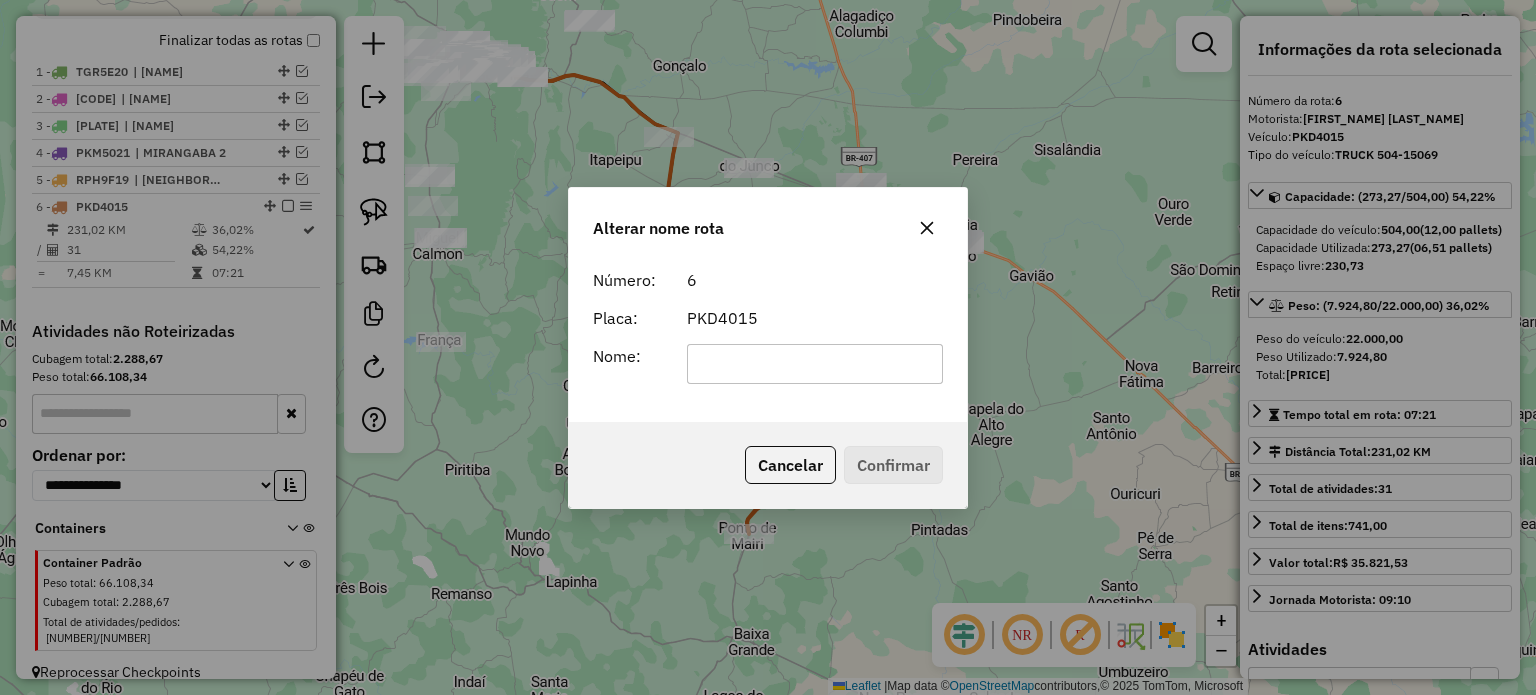 click 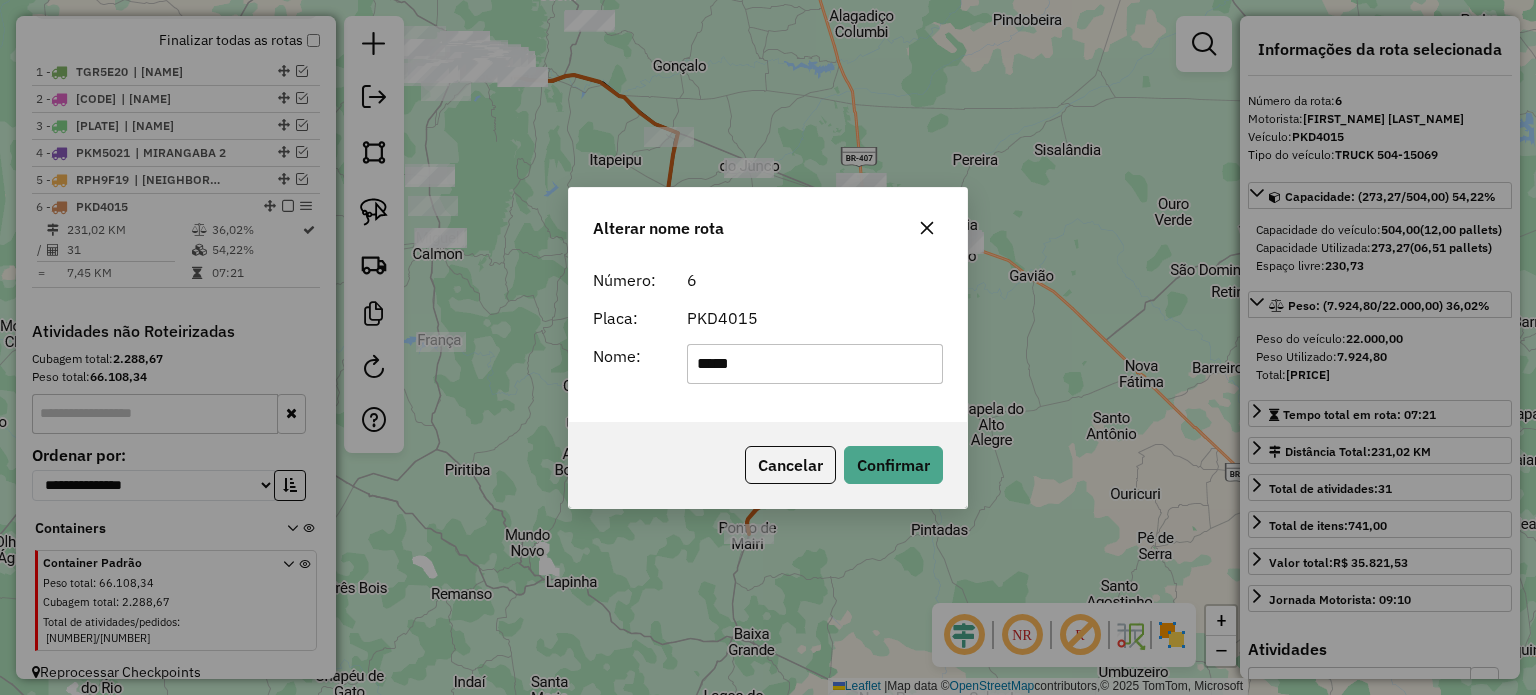 type on "*******" 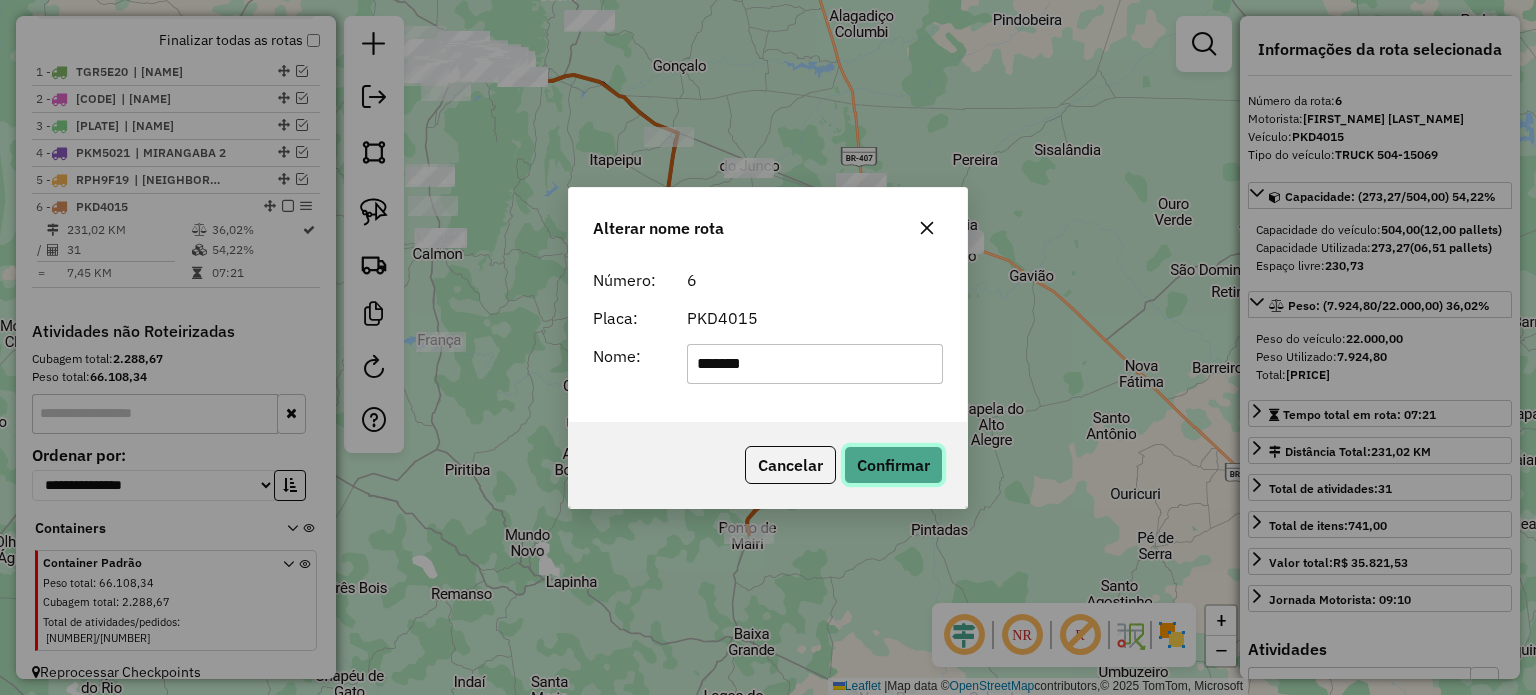 click on "Confirmar" 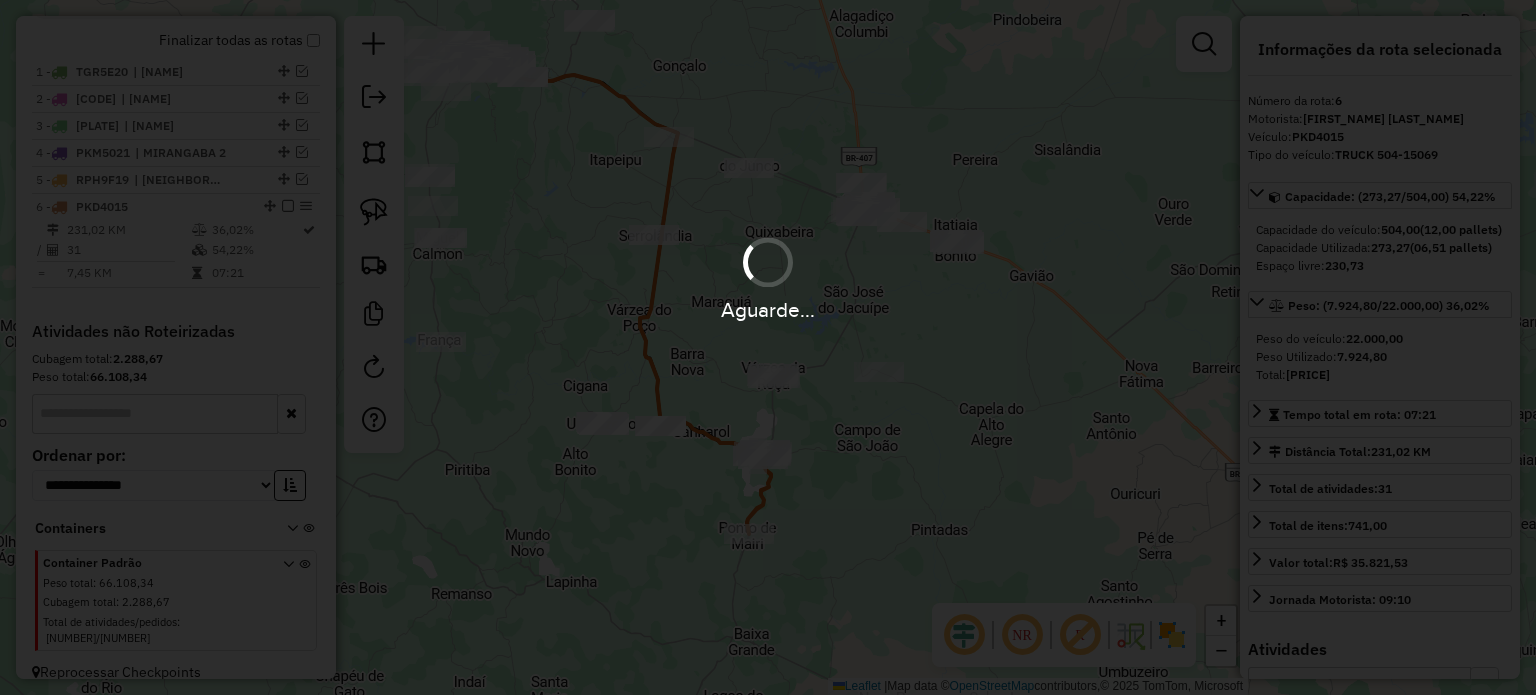 type 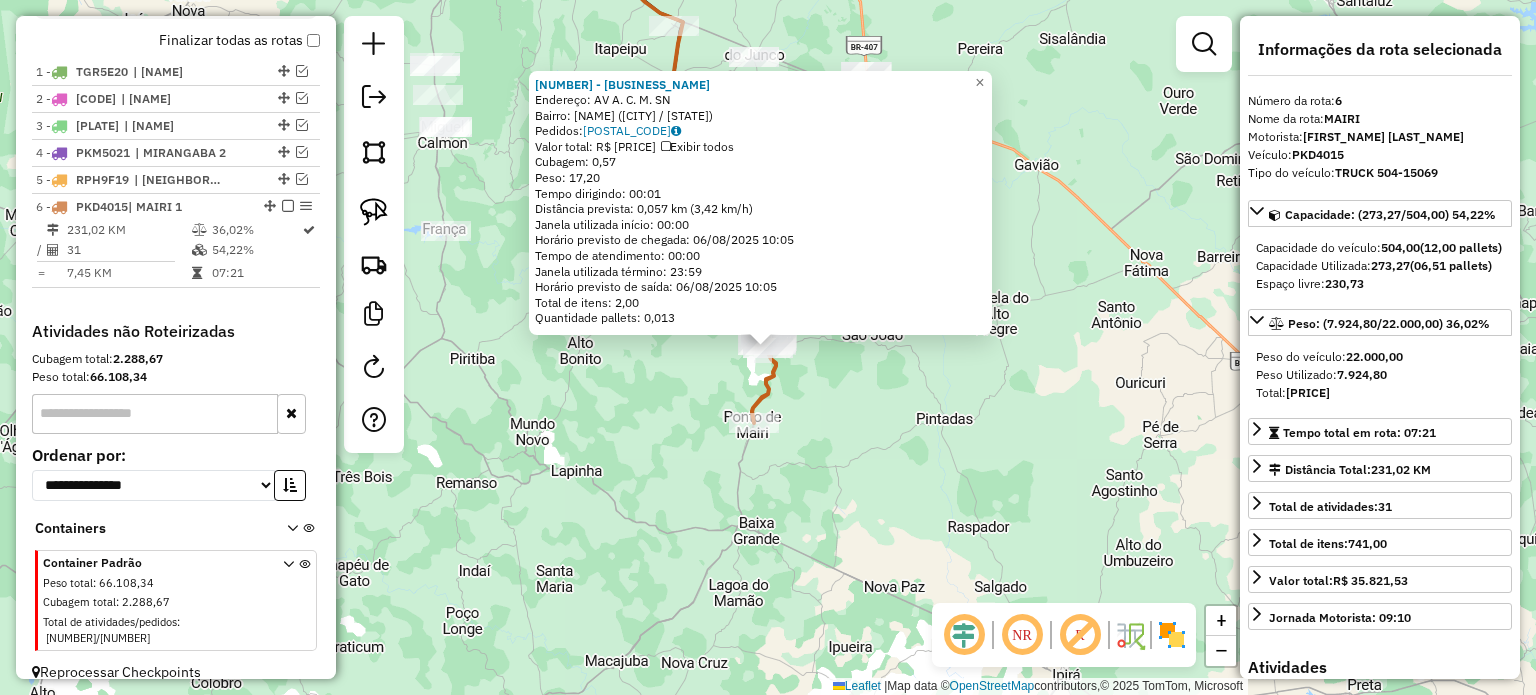 drag, startPoint x: 852, startPoint y: 567, endPoint x: 855, endPoint y: 553, distance: 14.3178215 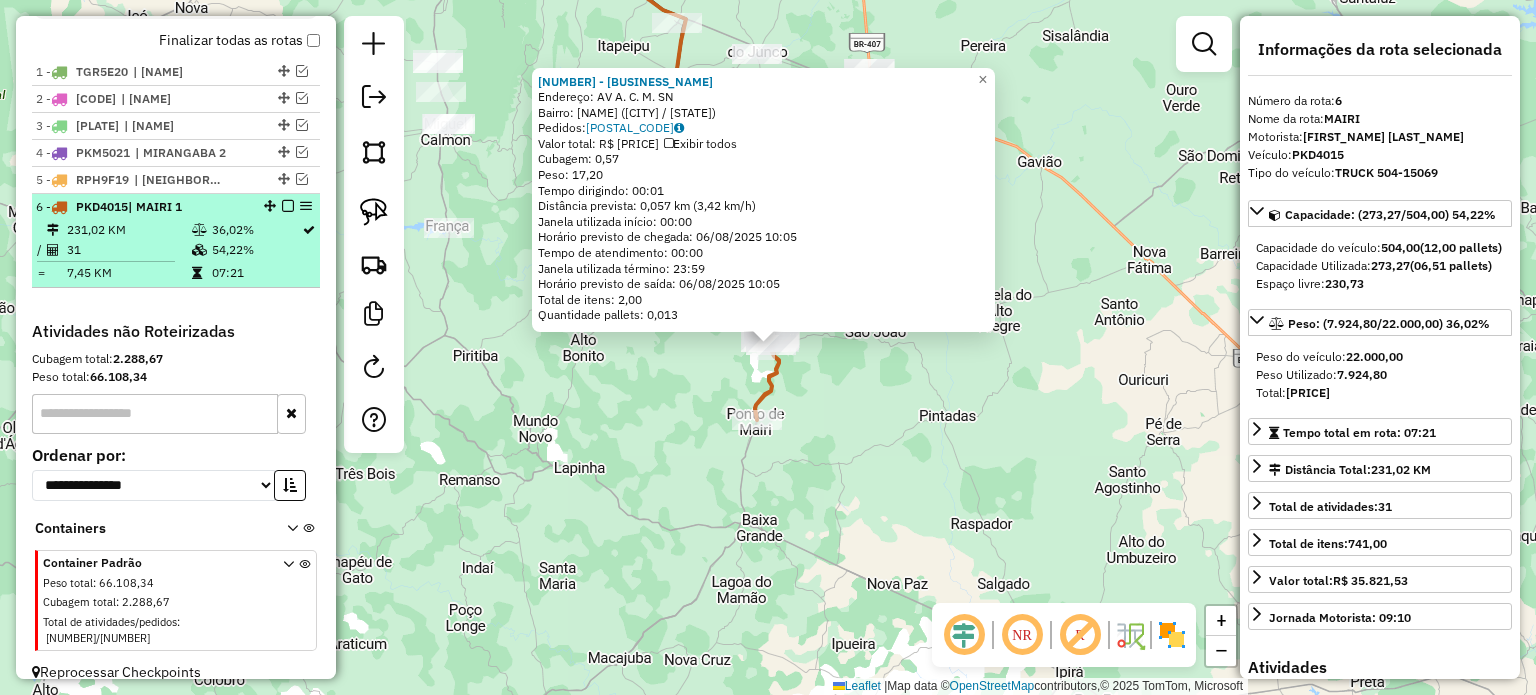 click at bounding box center (288, 206) 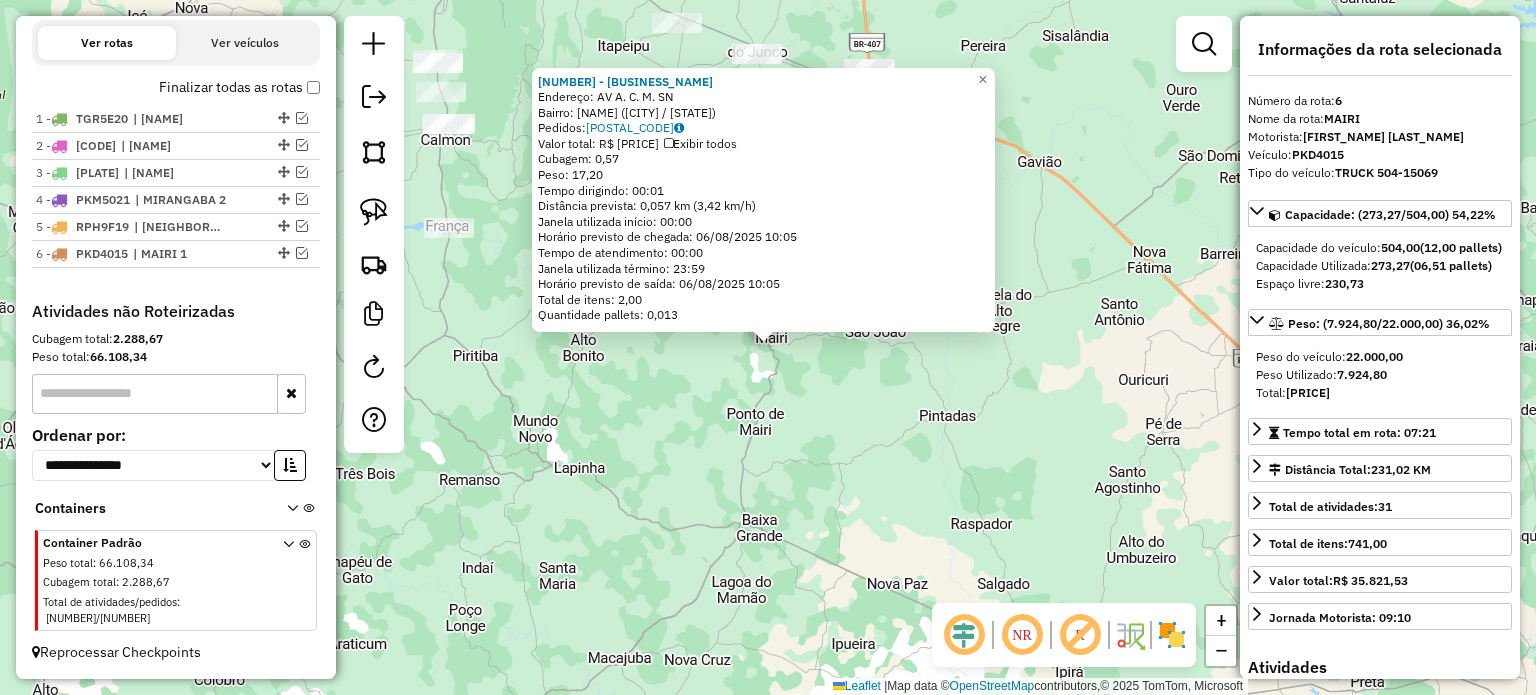 scroll, scrollTop: 664, scrollLeft: 0, axis: vertical 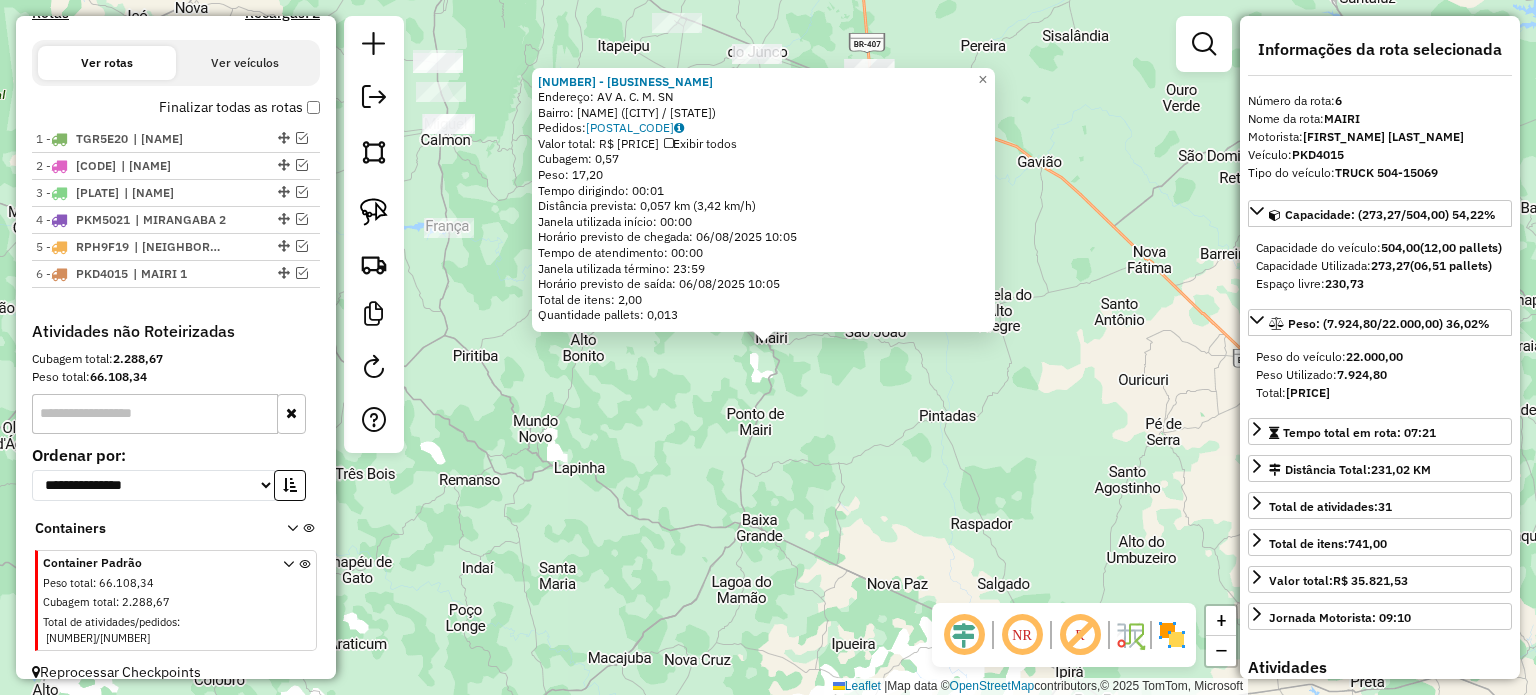 click on "[NUMBER] - AUTO POSTO MAIRI LTD  Endereço: AV  A. C. M.                      SN   Bairro: CENTRO ([CITY] / [STATE])   Pedidos:  [ORDER_ID]   Valor total: R$ 60,66   Exibir todos   Cubagem: 0,57  Peso: 17,20  Tempo dirigindo: 00:01   Distância prevista: 0,057 km (3,42 km/h)   Janela utilizada início: 00:00   Horário previsto de chegada: 06/08/2025 10:05   Tempo de atendimento: 00:00   Janela utilizada término: 23:59   Horário previsto de saída: 06/08/2025 10:05   Total de itens: 2,00   Quantidade pallets: 0,013  × Janela de atendimento Grade de atendimento Capacidade Transportadoras Veículos Cliente Pedidos  Rotas Selecione os dias de semana para filtrar as janelas de atendimento  Seg   Ter   Qua   Qui   Sex   Sáb   Dom  Informe o período da janela de atendimento: De: Até:  Filtrar exatamente a janela do cliente  Considerar janela de atendimento padrão  Selecione os dias de semana para filtrar as grades de atendimento  Seg   Ter   Qua   Qui   Sex   Sáb   Dom   Clientes fora do dia de atendimento selecionado" 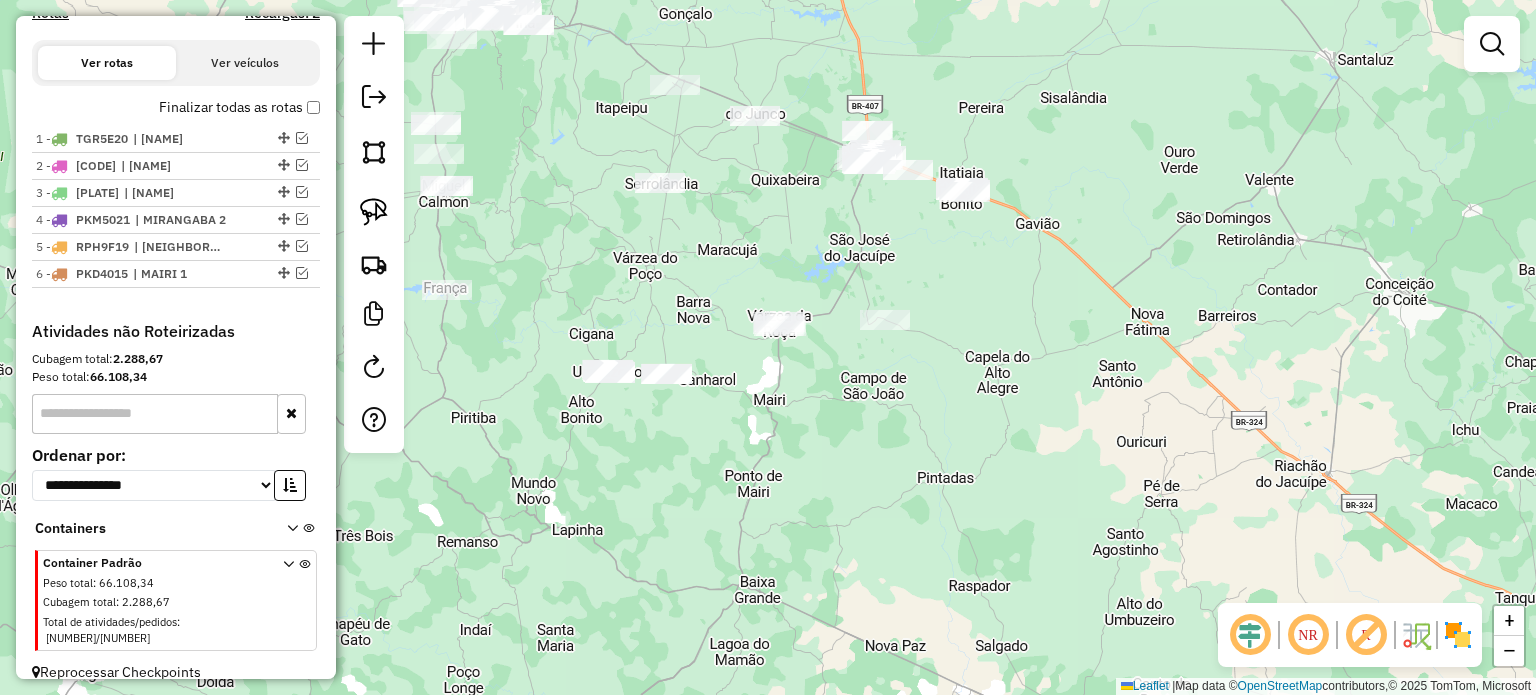 drag, startPoint x: 818, startPoint y: 365, endPoint x: 816, endPoint y: 427, distance: 62.03225 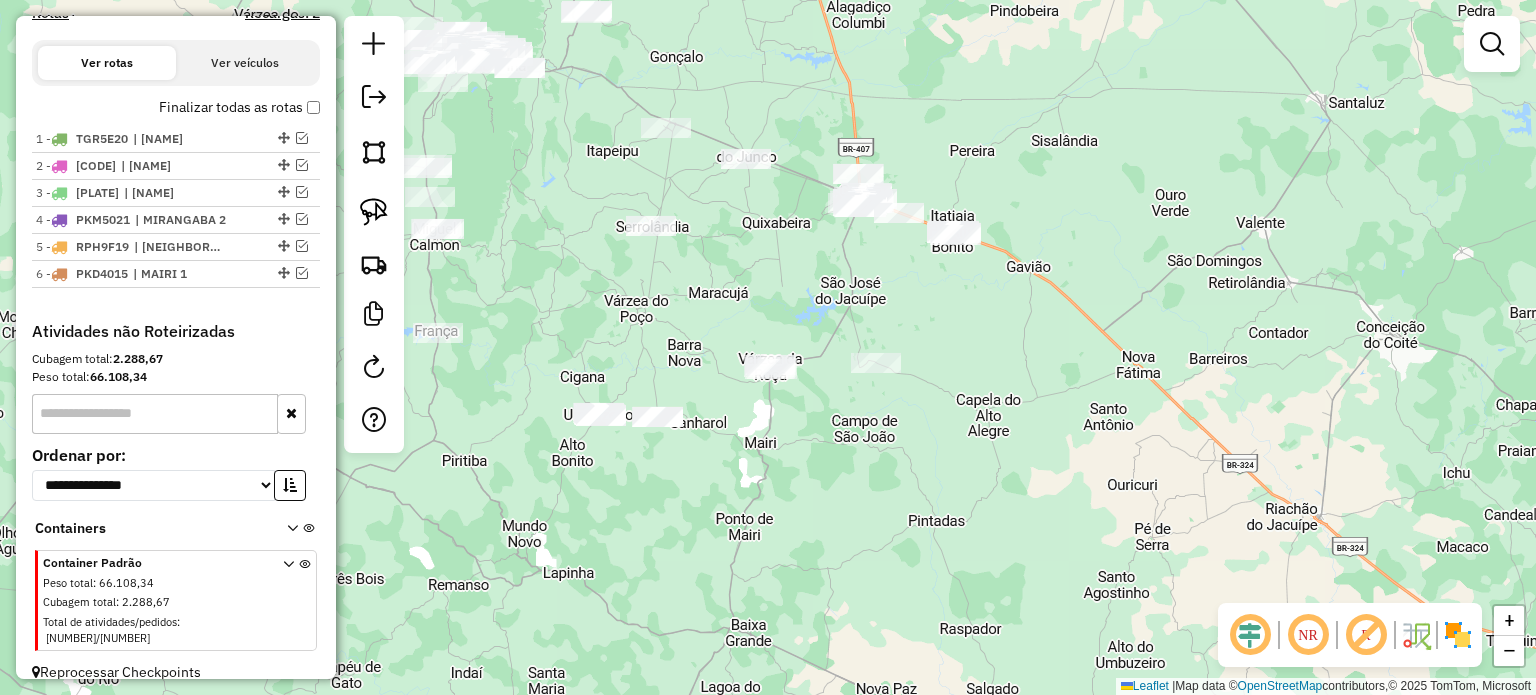 drag, startPoint x: 577, startPoint y: 375, endPoint x: 453, endPoint y: 271, distance: 161.83943 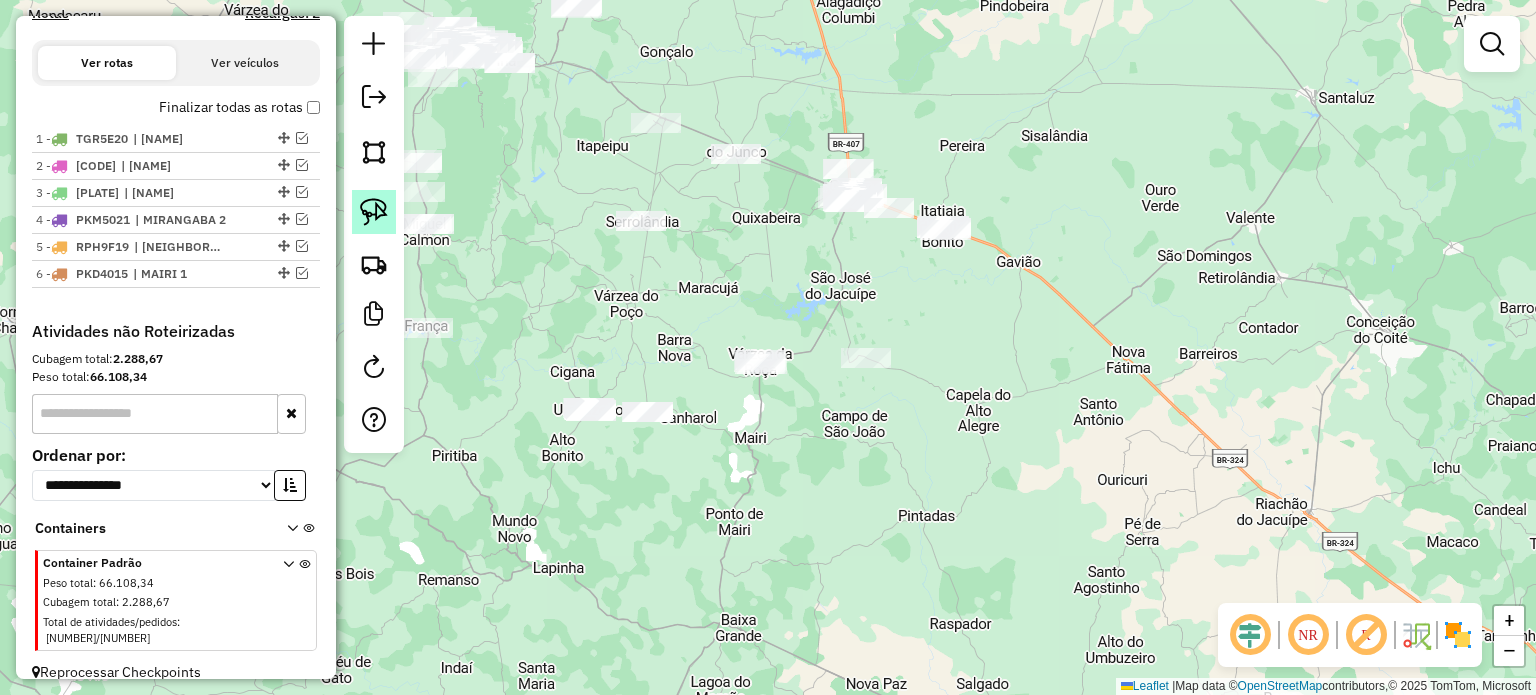 click 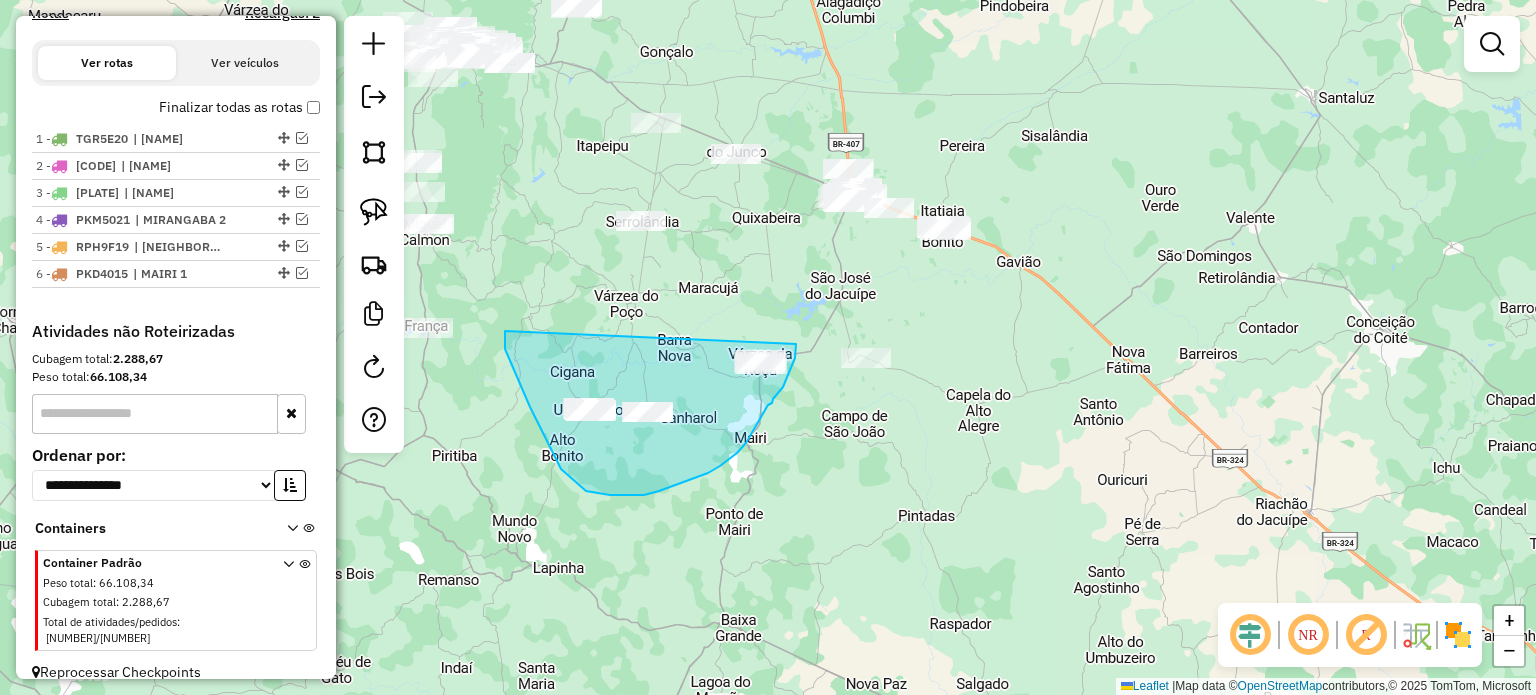 drag, startPoint x: 505, startPoint y: 331, endPoint x: 796, endPoint y: 331, distance: 291 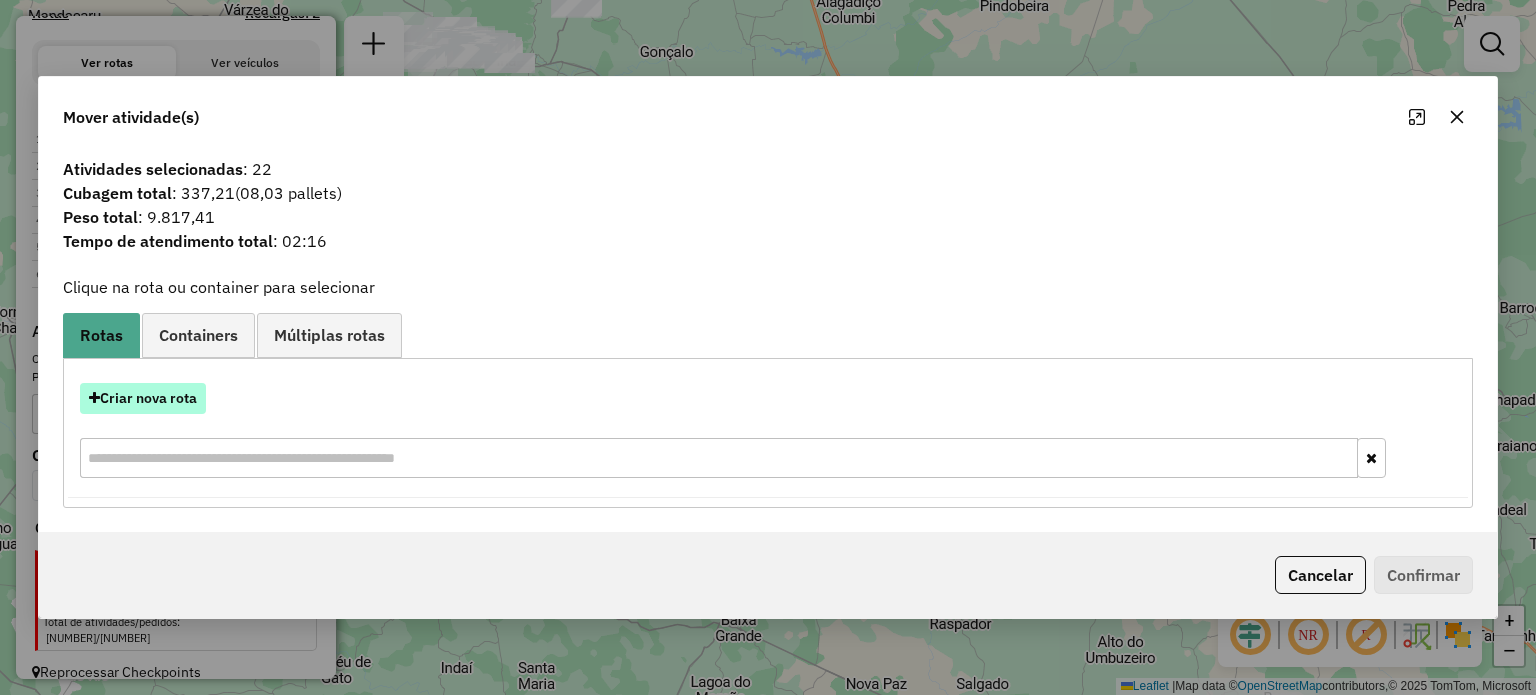 click on "Criar nova rota" at bounding box center (143, 398) 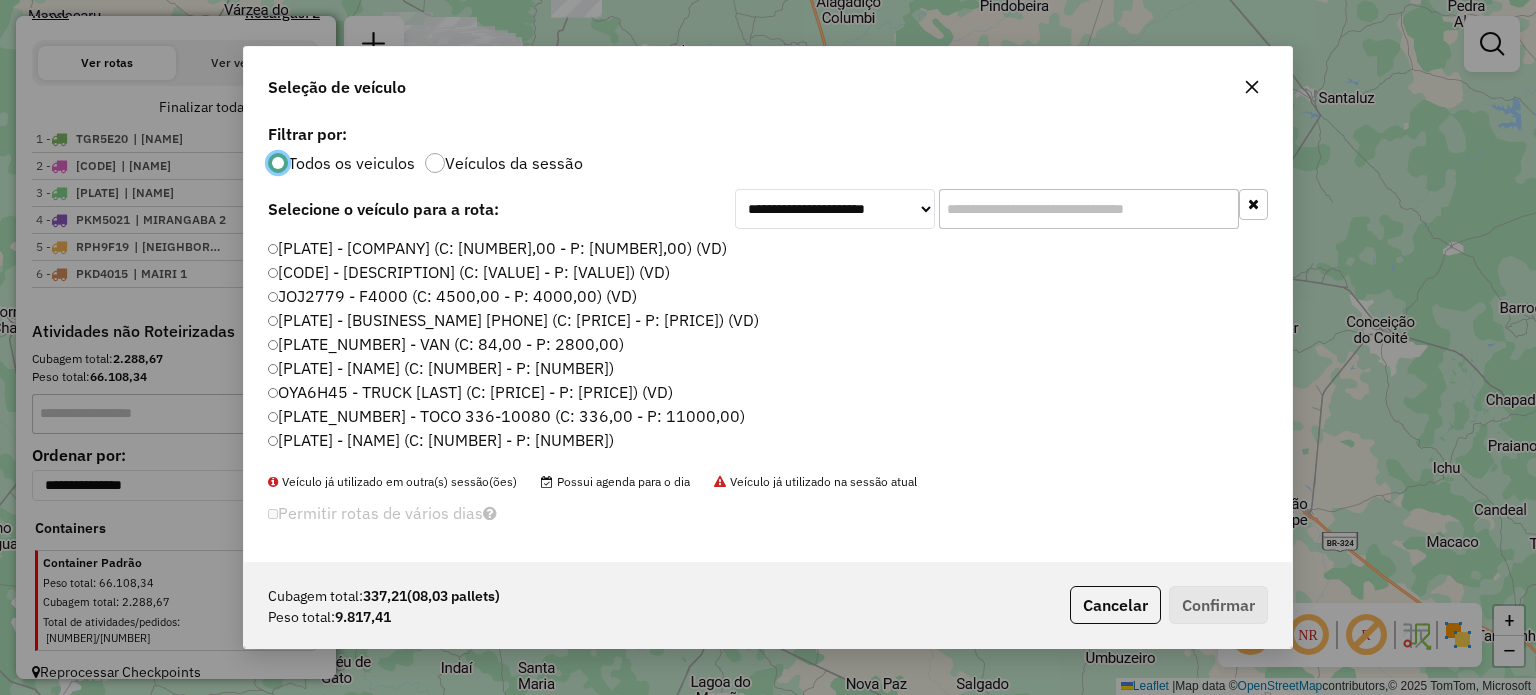 scroll, scrollTop: 10, scrollLeft: 6, axis: both 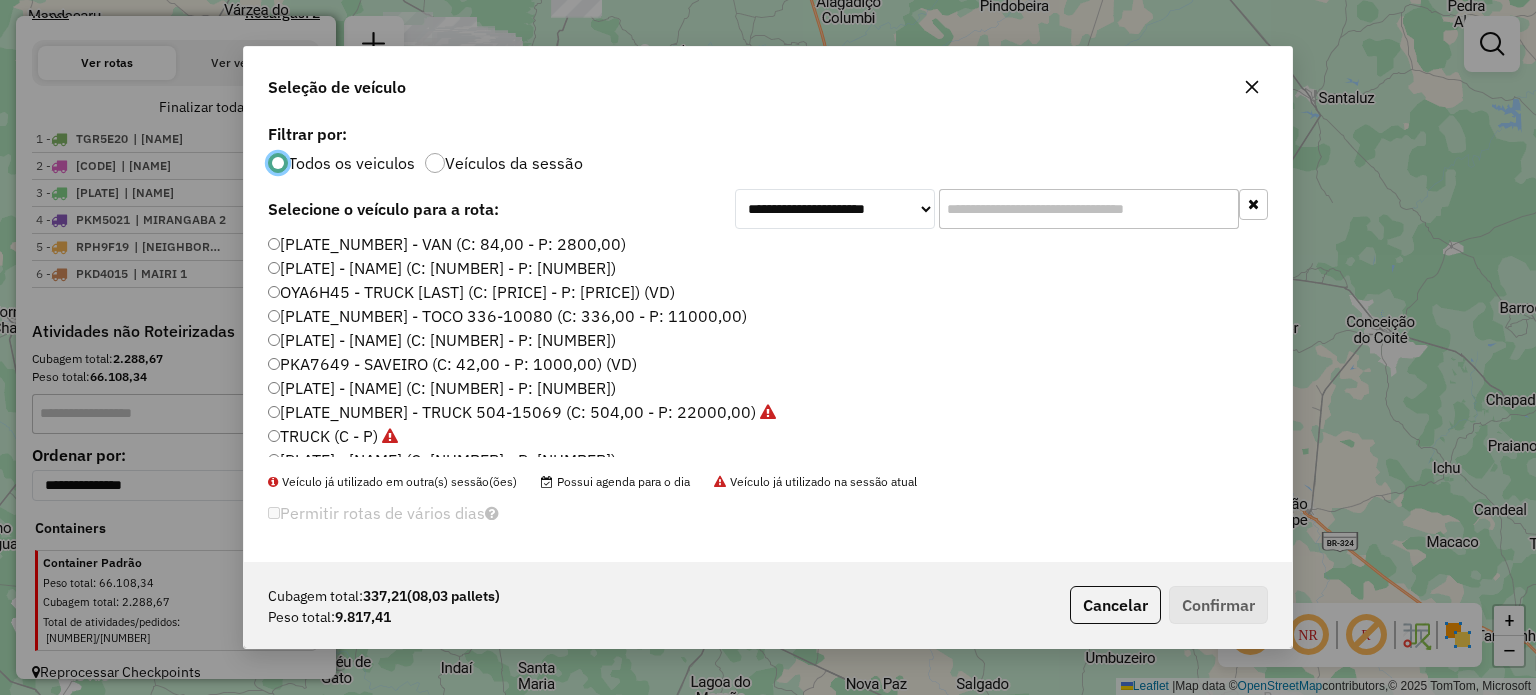 click on "[PLATE_NUMBER] - TRUCK 504-15069 (C: 504,00 - P: 22000,00)" 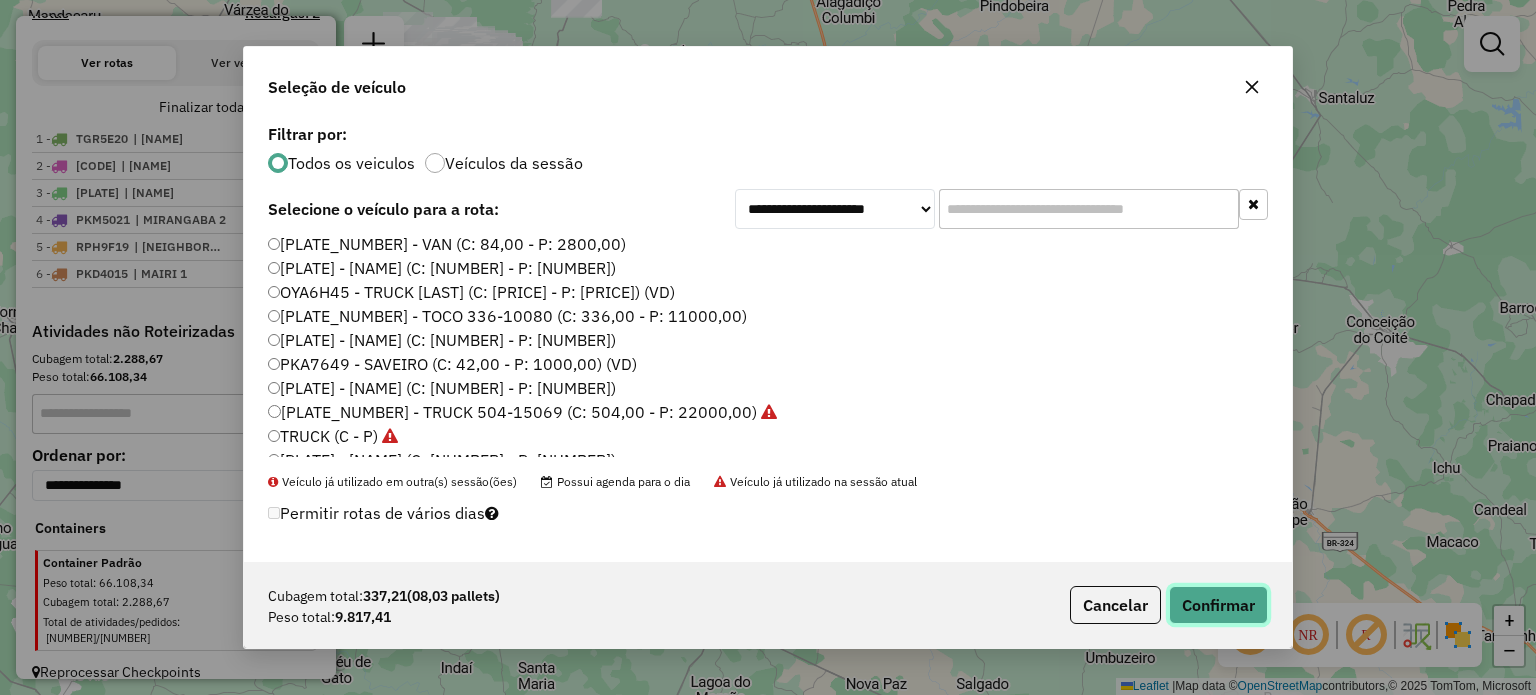 click on "Confirmar" 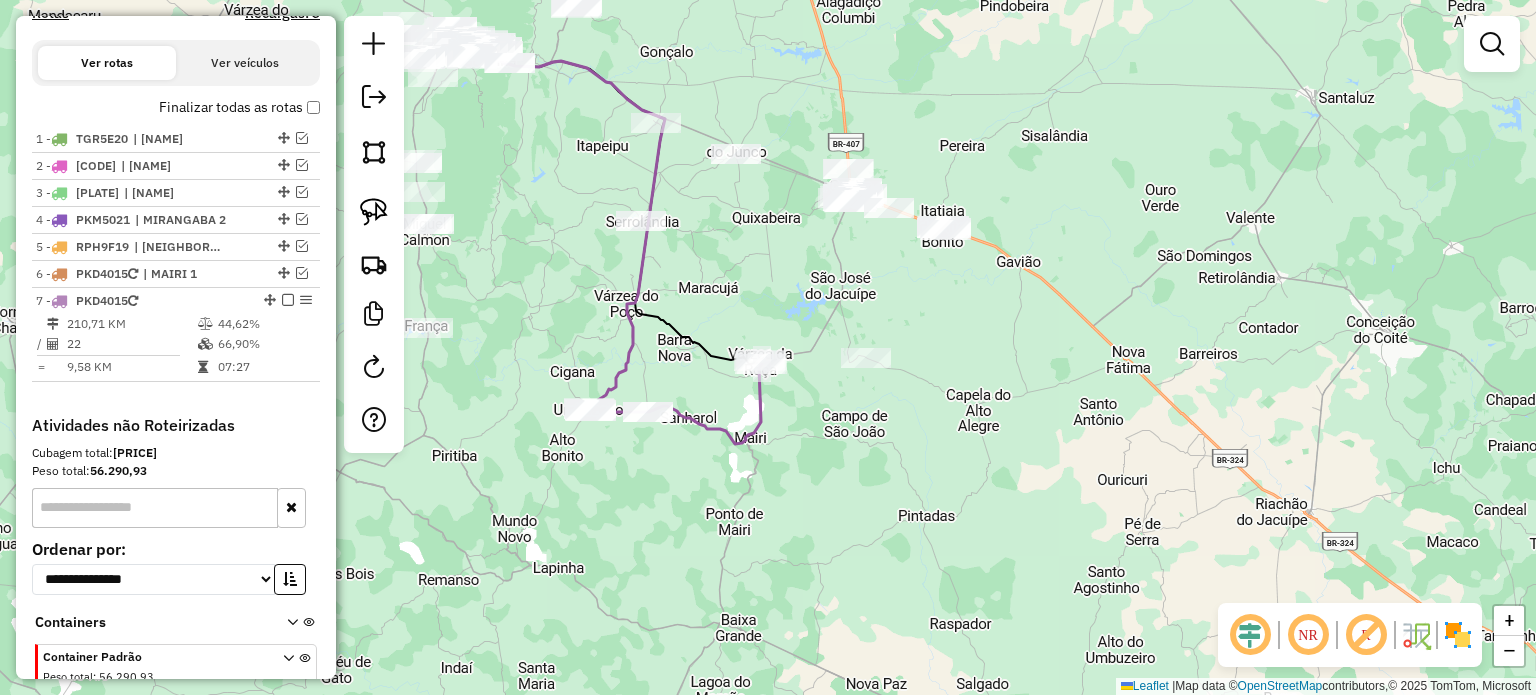 scroll, scrollTop: 731, scrollLeft: 0, axis: vertical 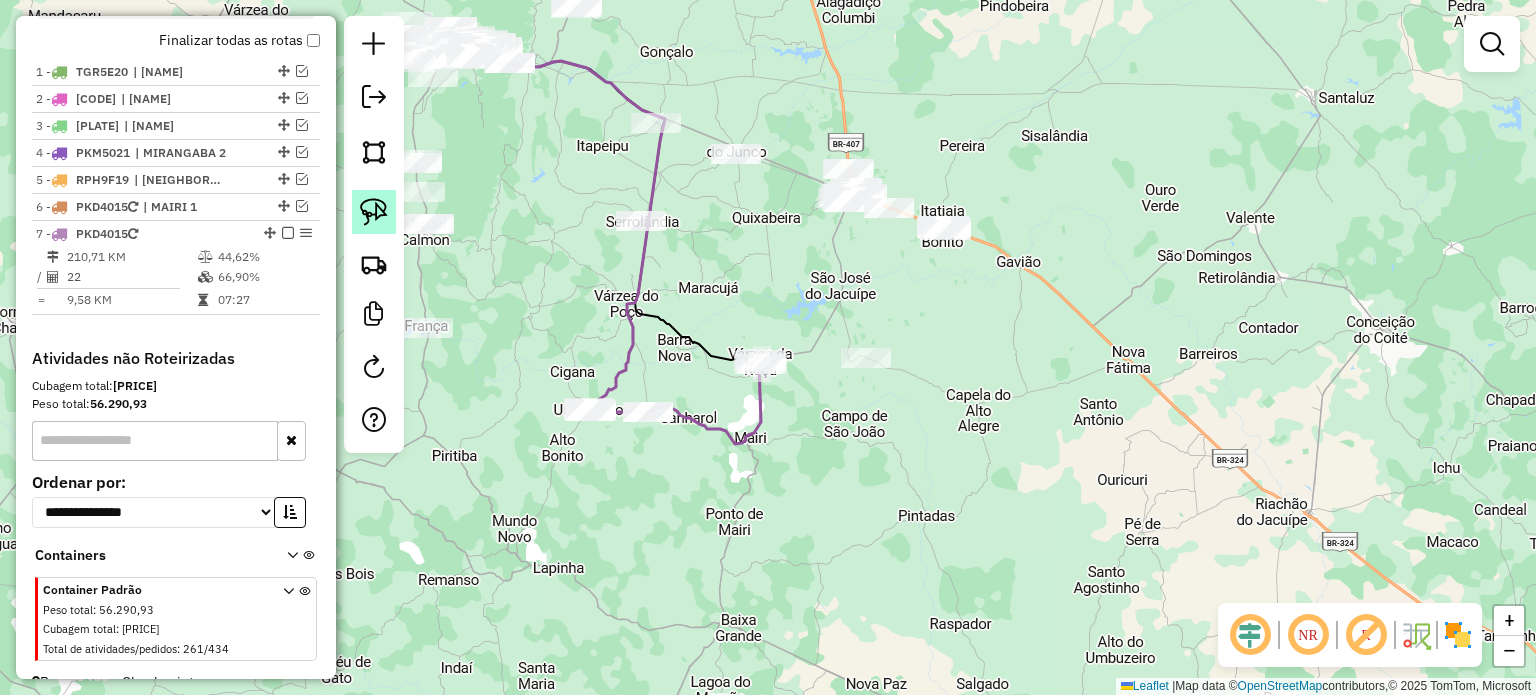 click 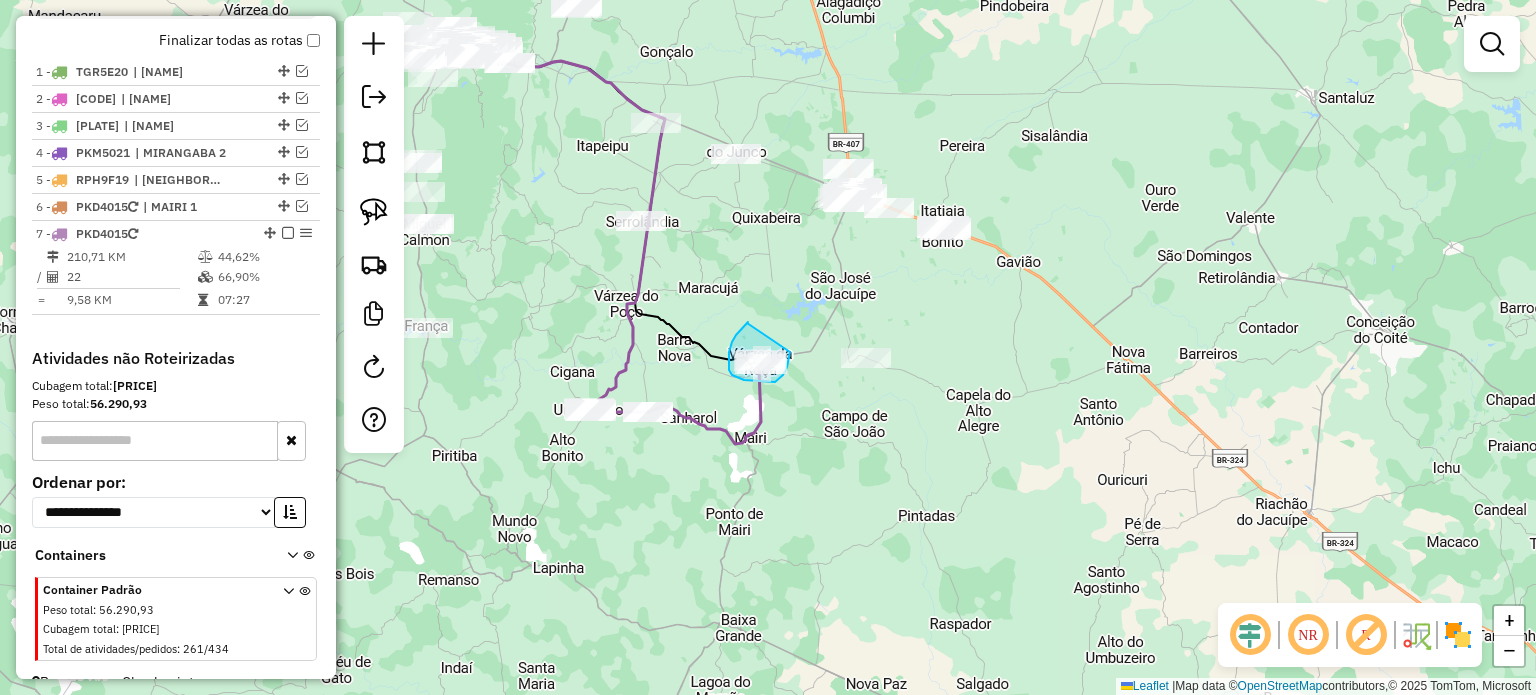 drag, startPoint x: 747, startPoint y: 323, endPoint x: 746, endPoint y: 347, distance: 24.020824 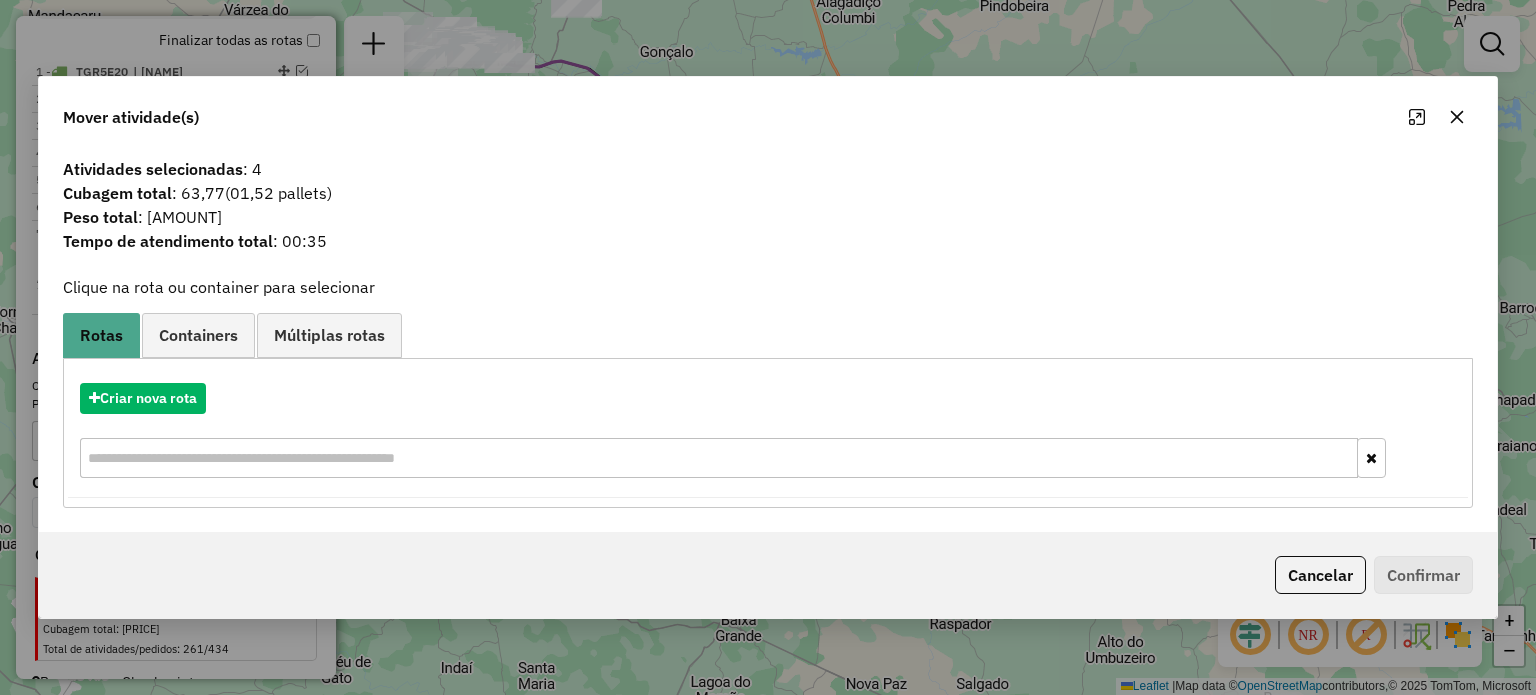 click 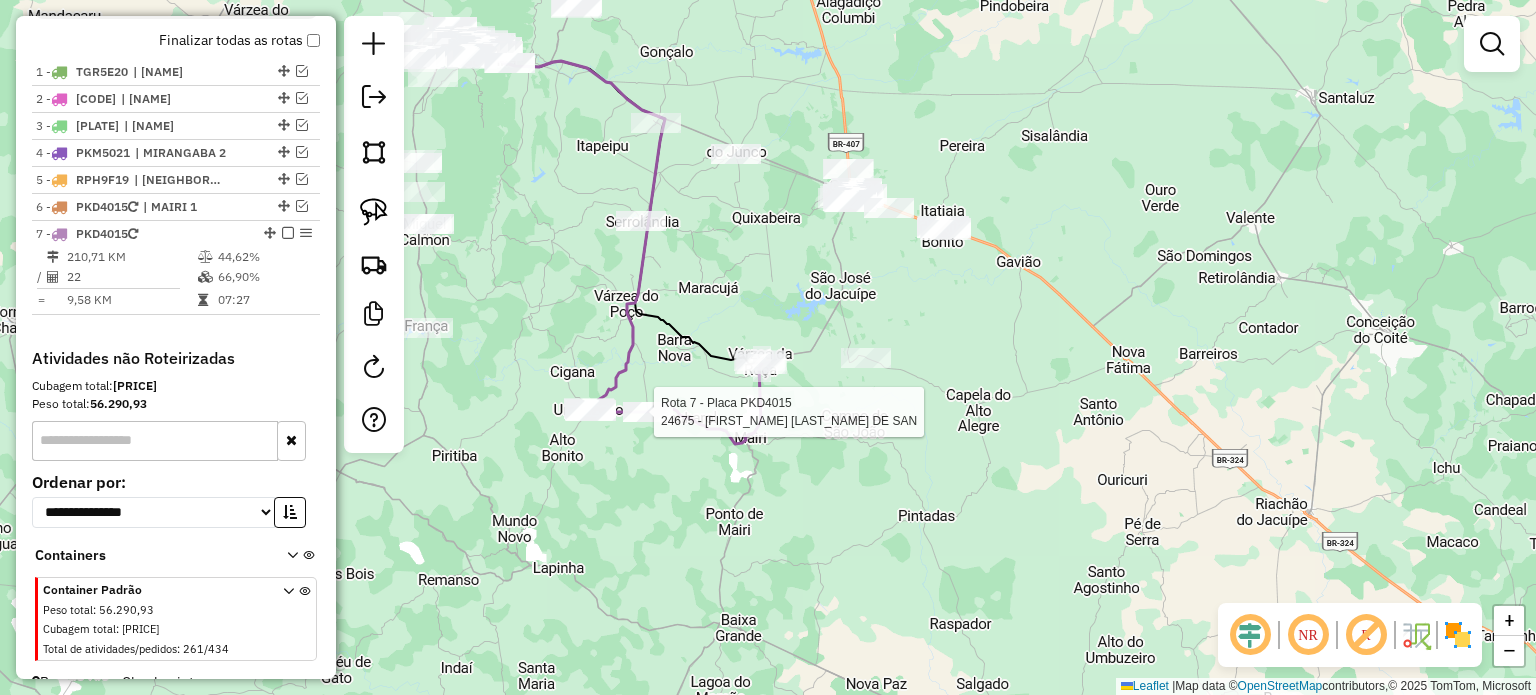 scroll, scrollTop: 758, scrollLeft: 0, axis: vertical 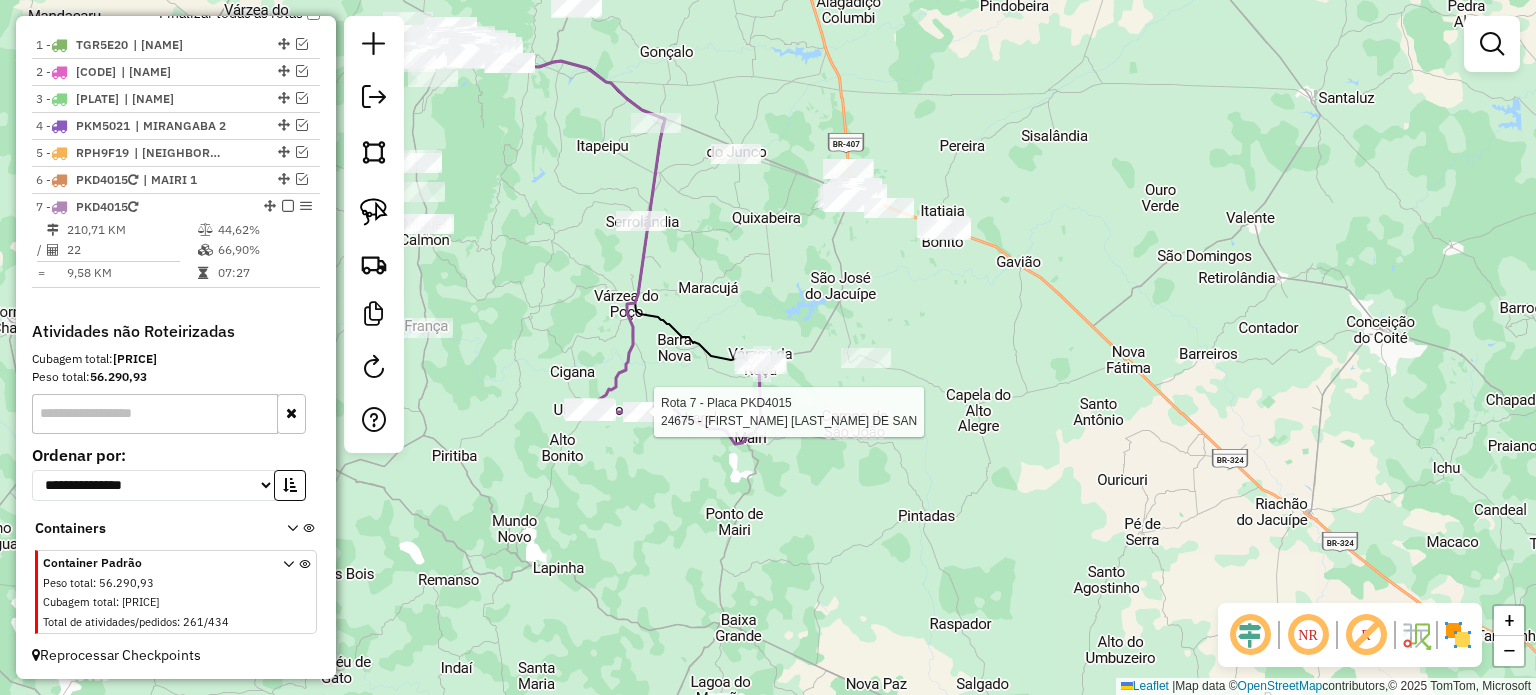 select on "**********" 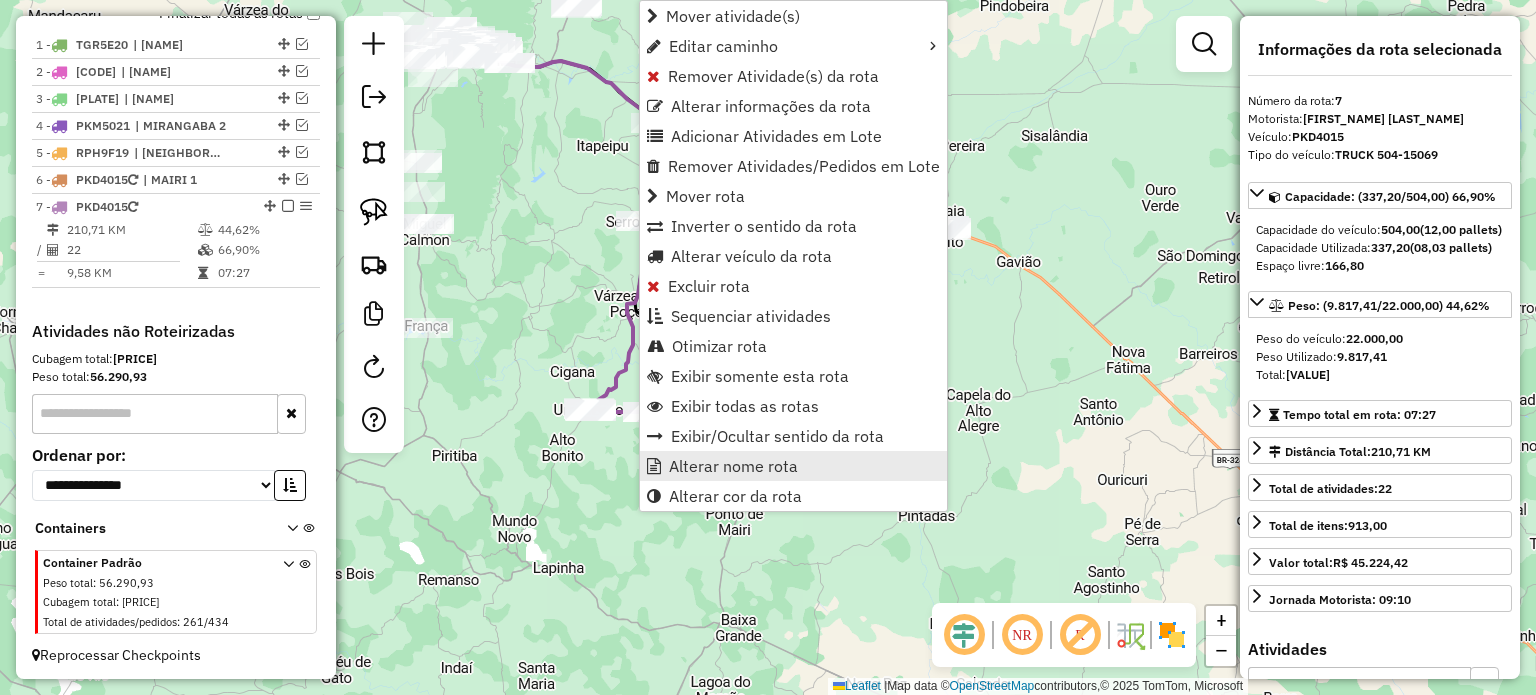 click on "Alterar nome rota" at bounding box center [733, 466] 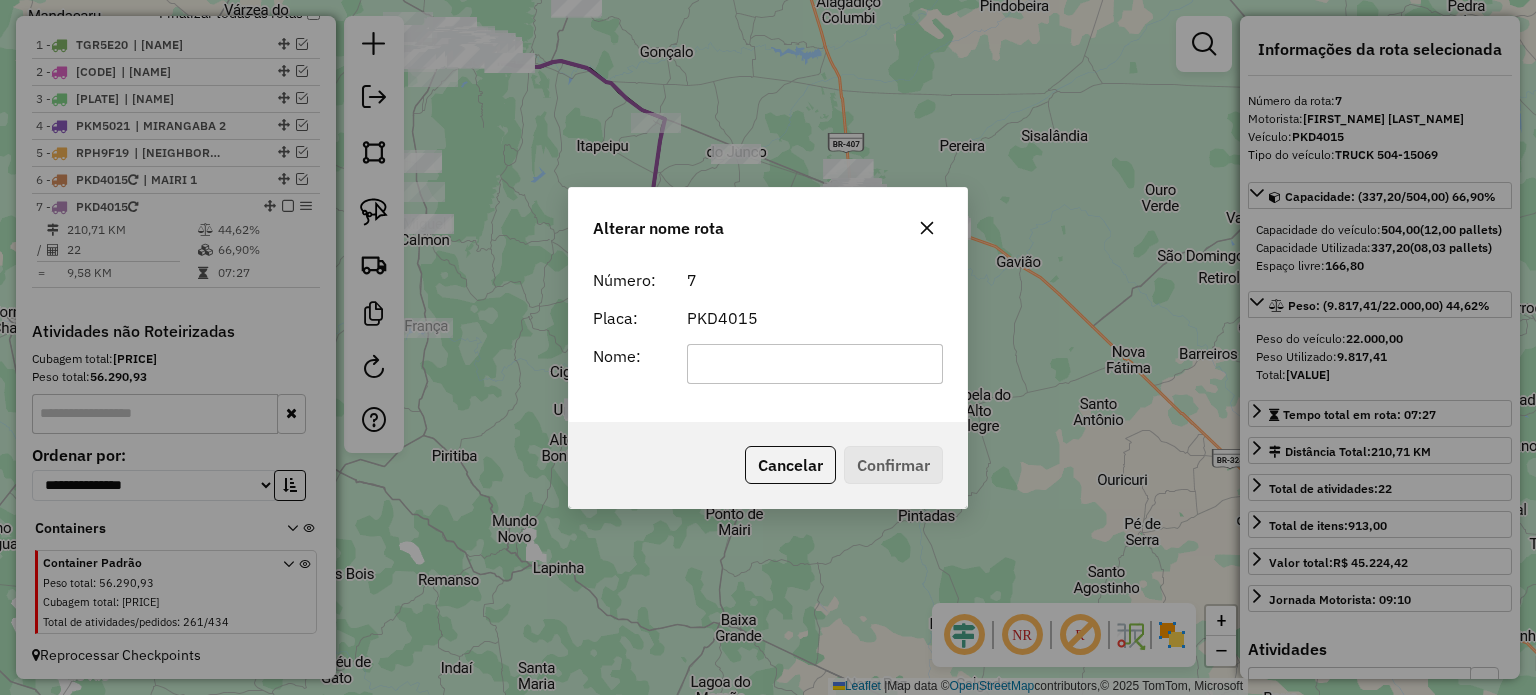click 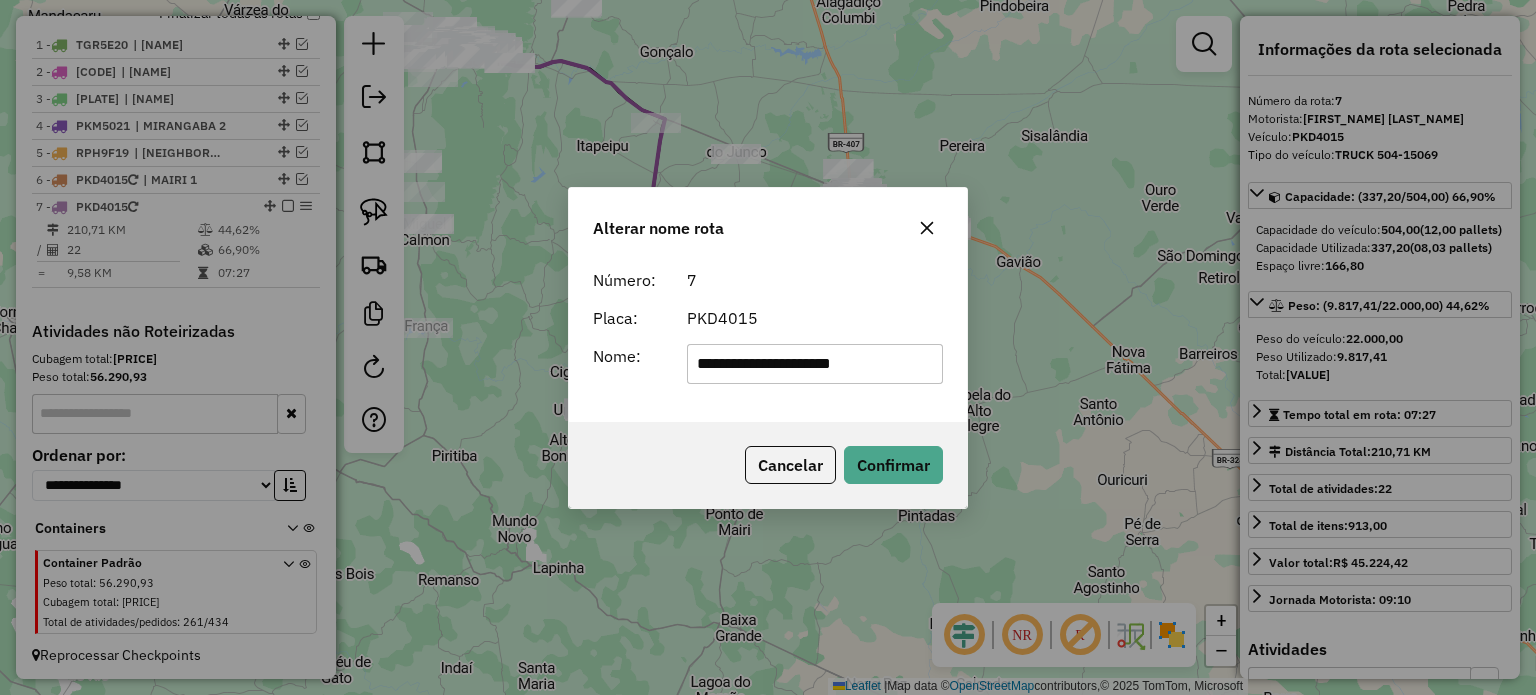 click on "**********" 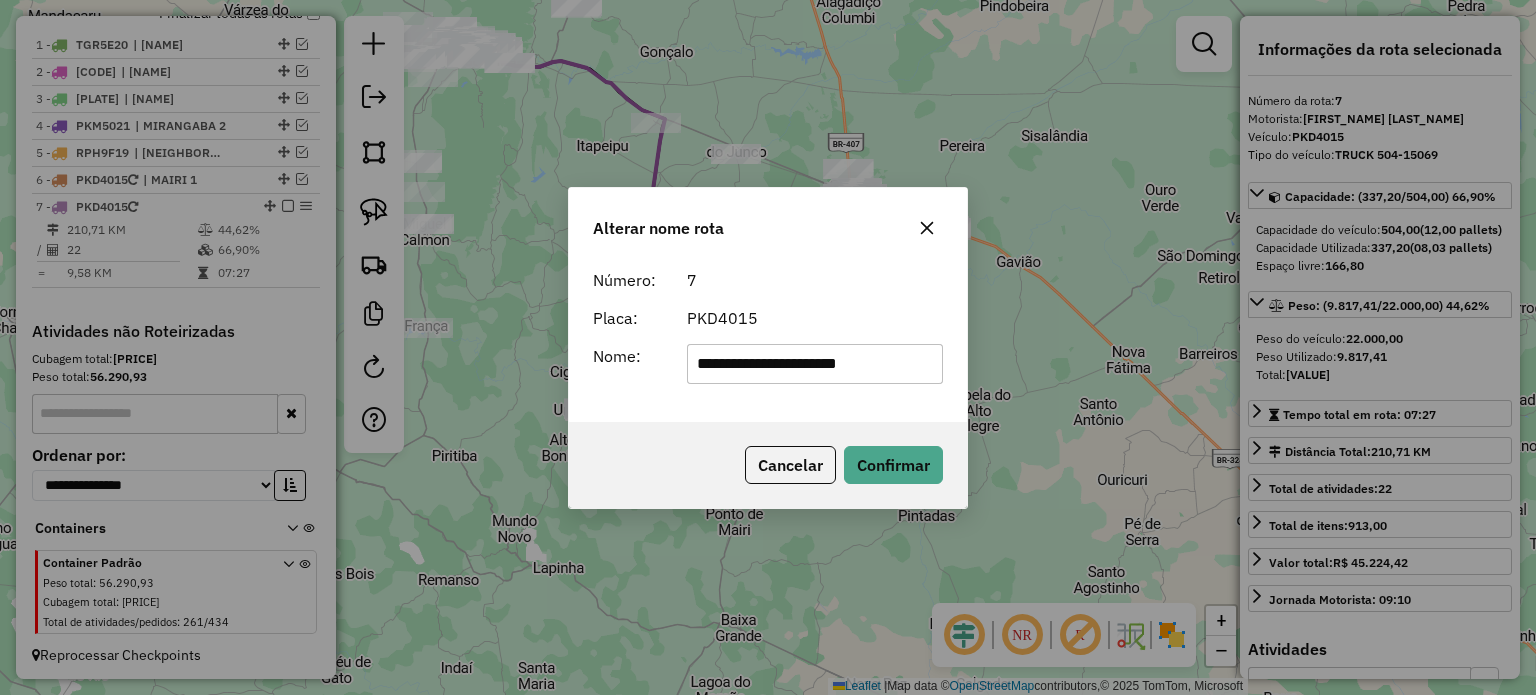 type on "**********" 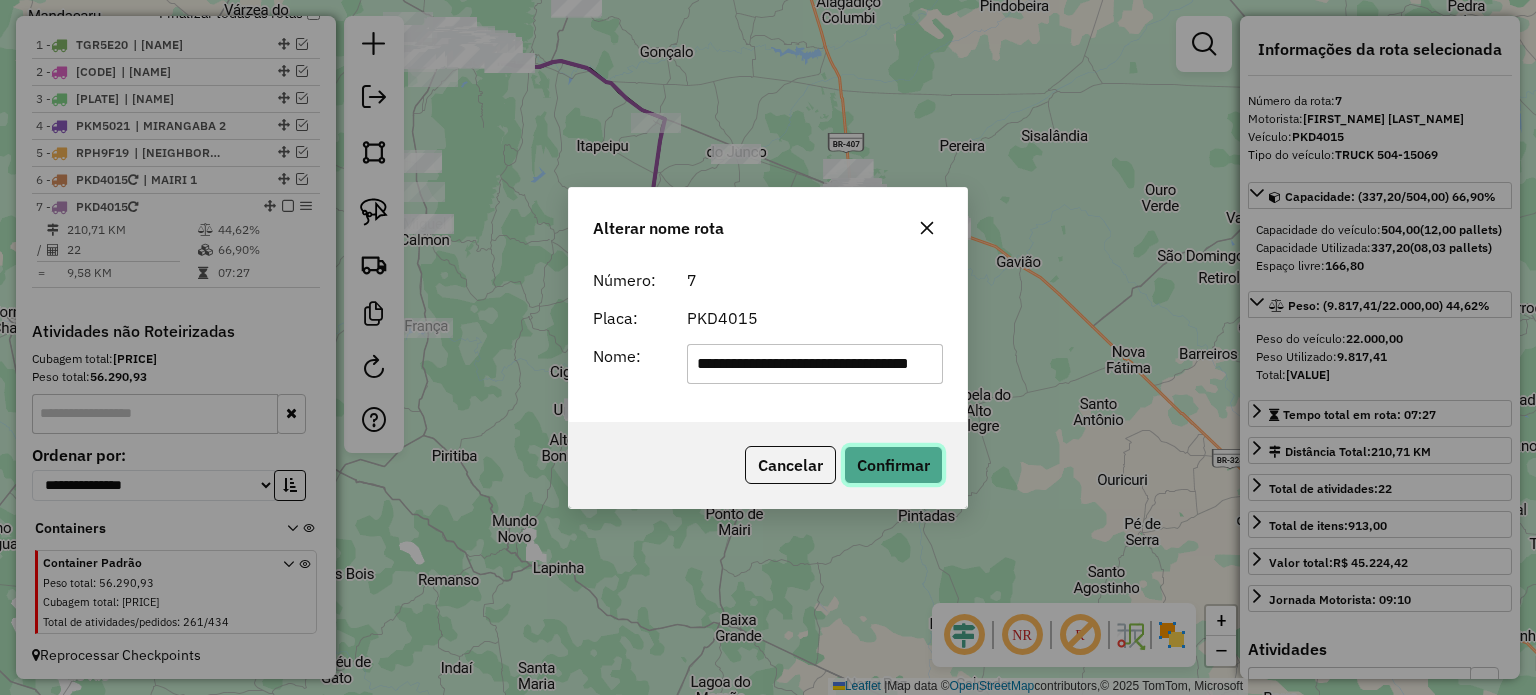 click on "Confirmar" 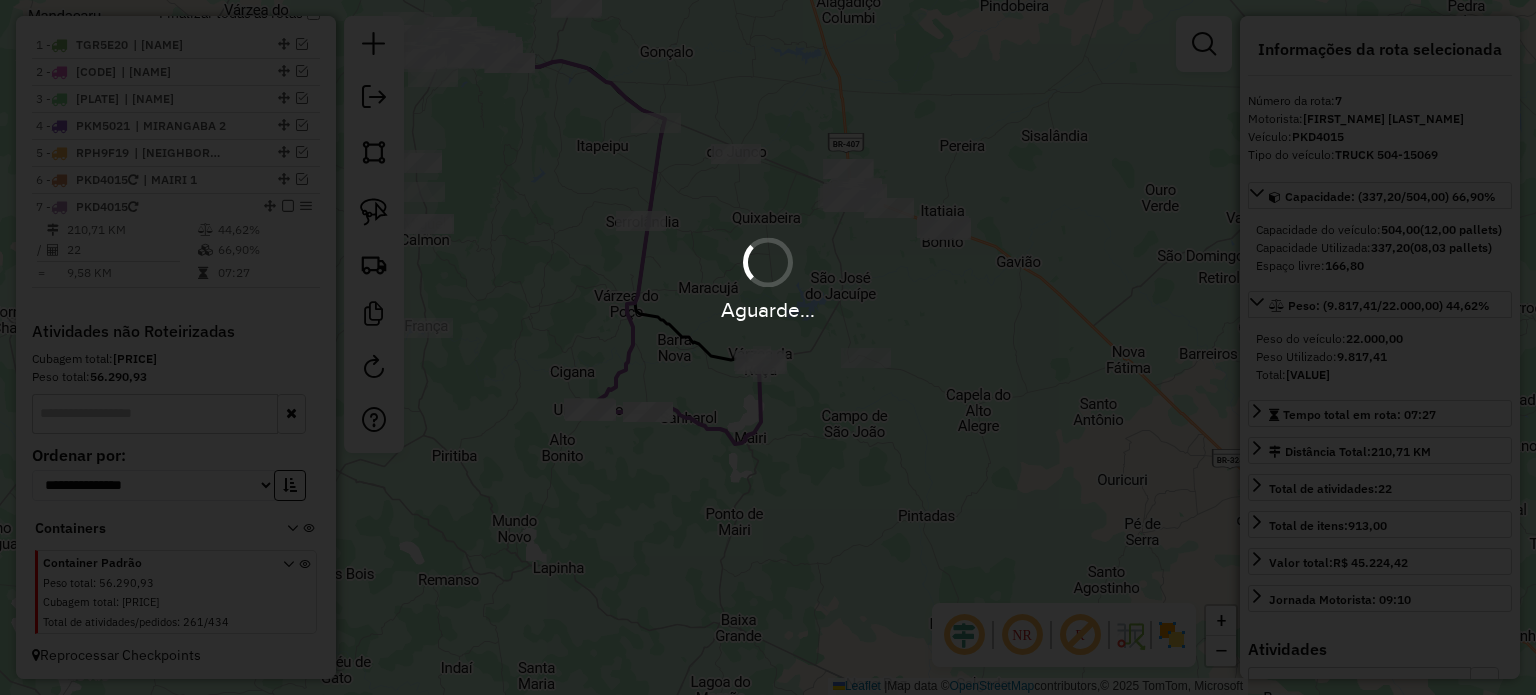 type 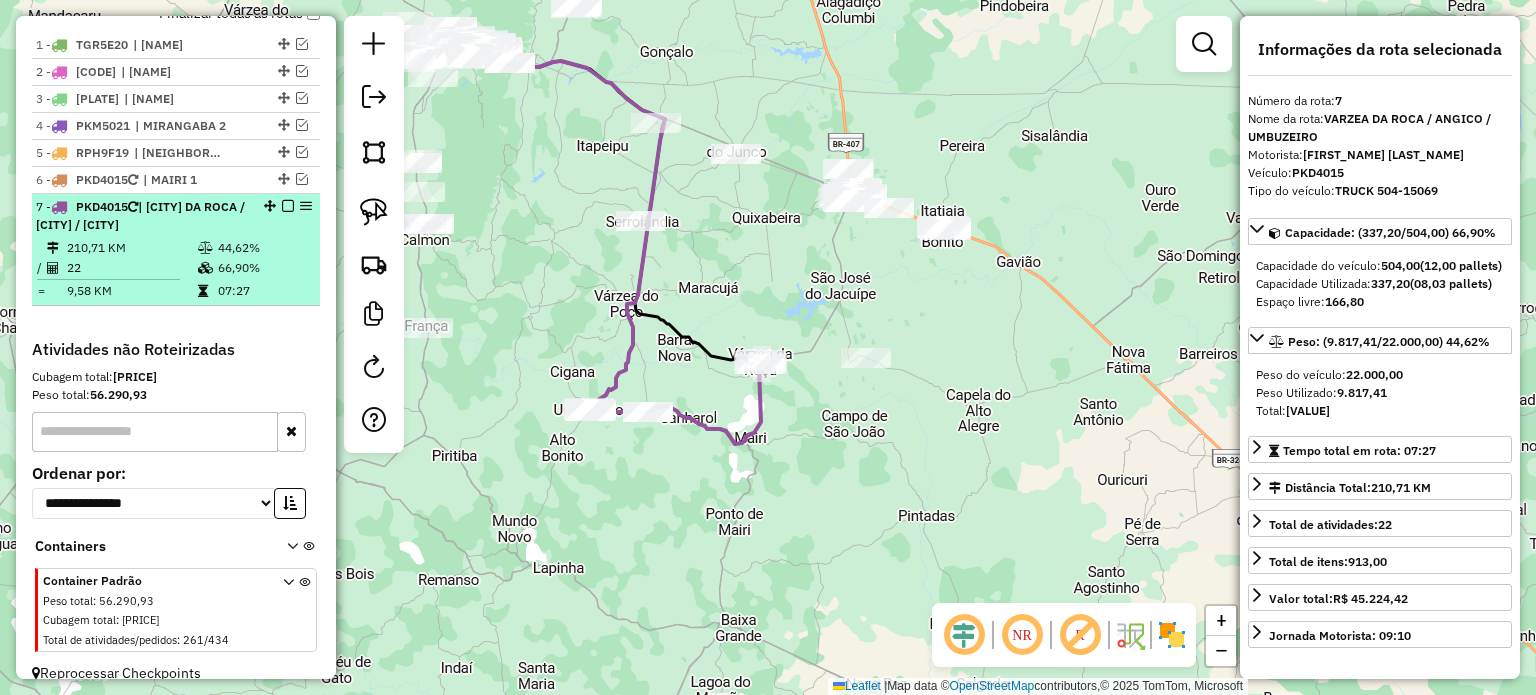click at bounding box center [288, 206] 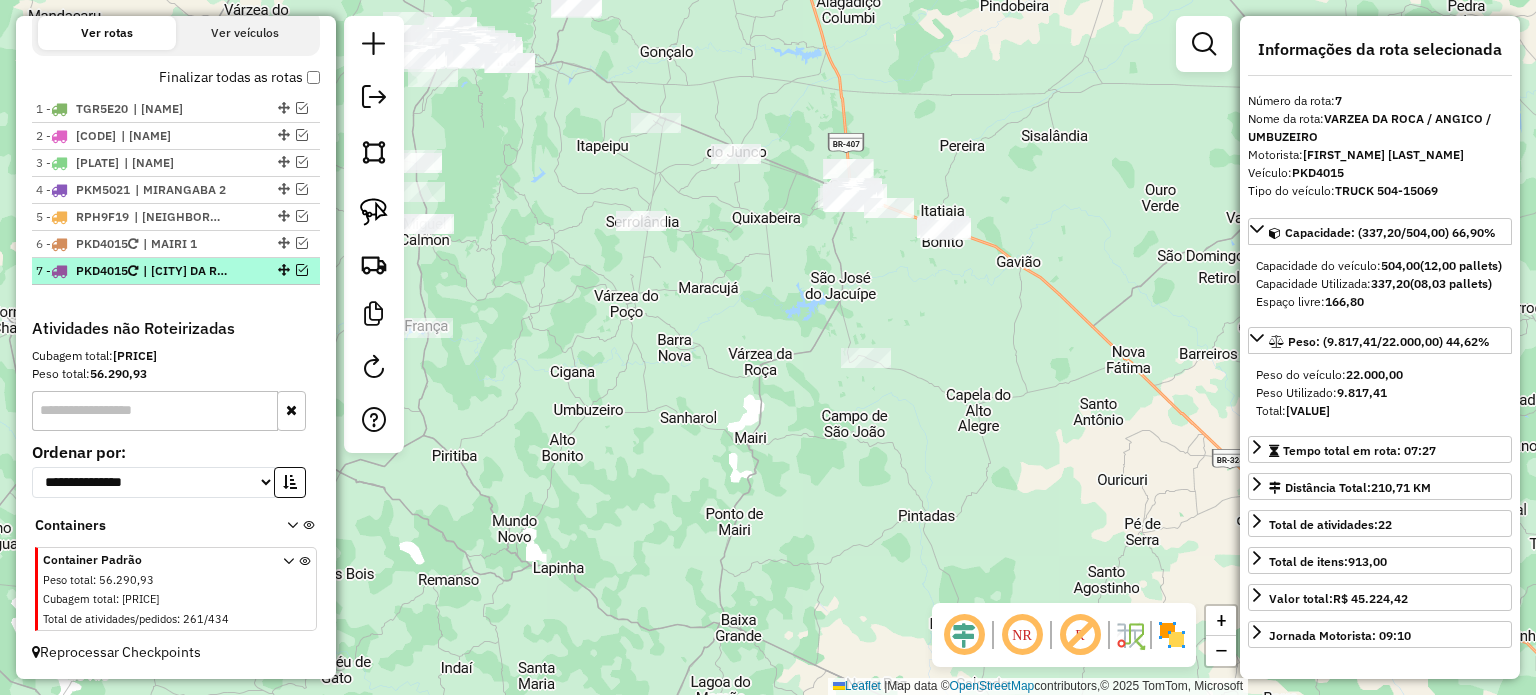 scroll, scrollTop: 691, scrollLeft: 0, axis: vertical 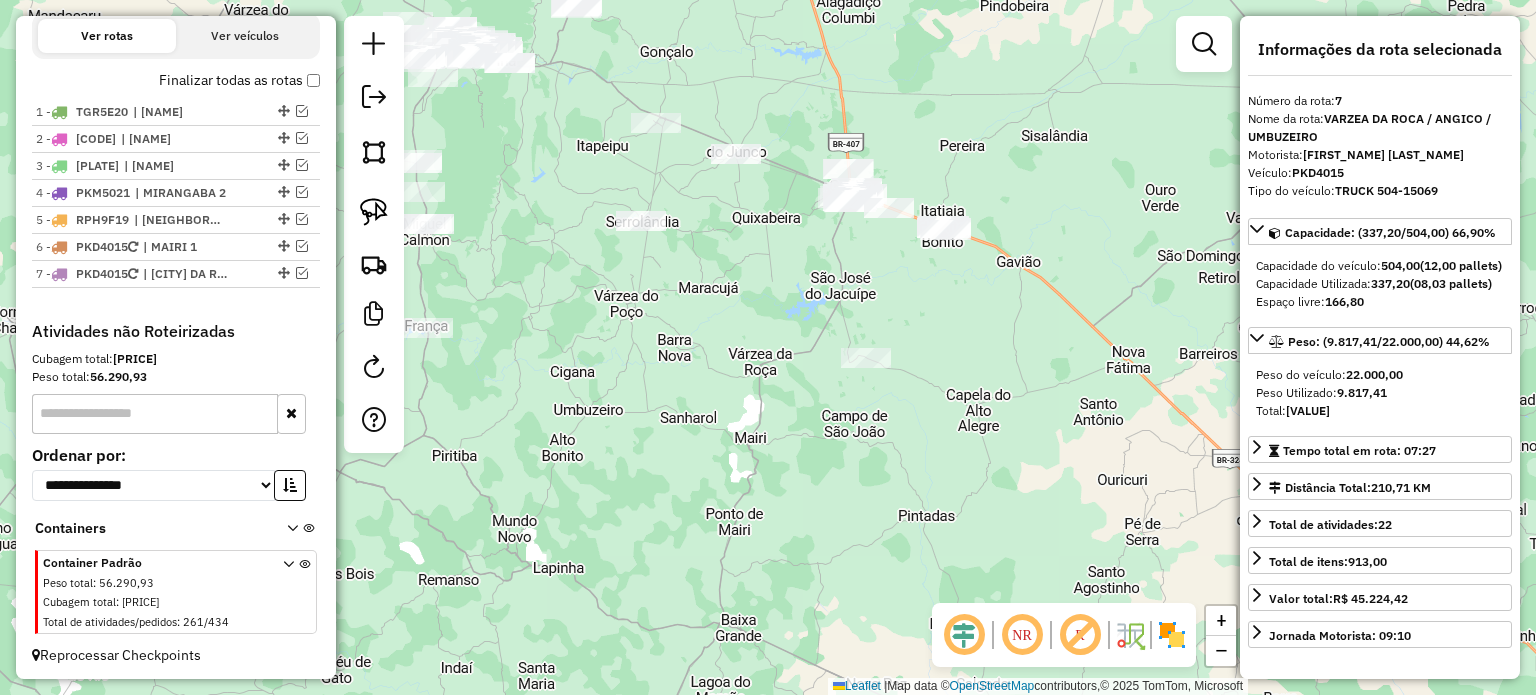 drag, startPoint x: 296, startPoint y: 247, endPoint x: 340, endPoint y: 255, distance: 44.72136 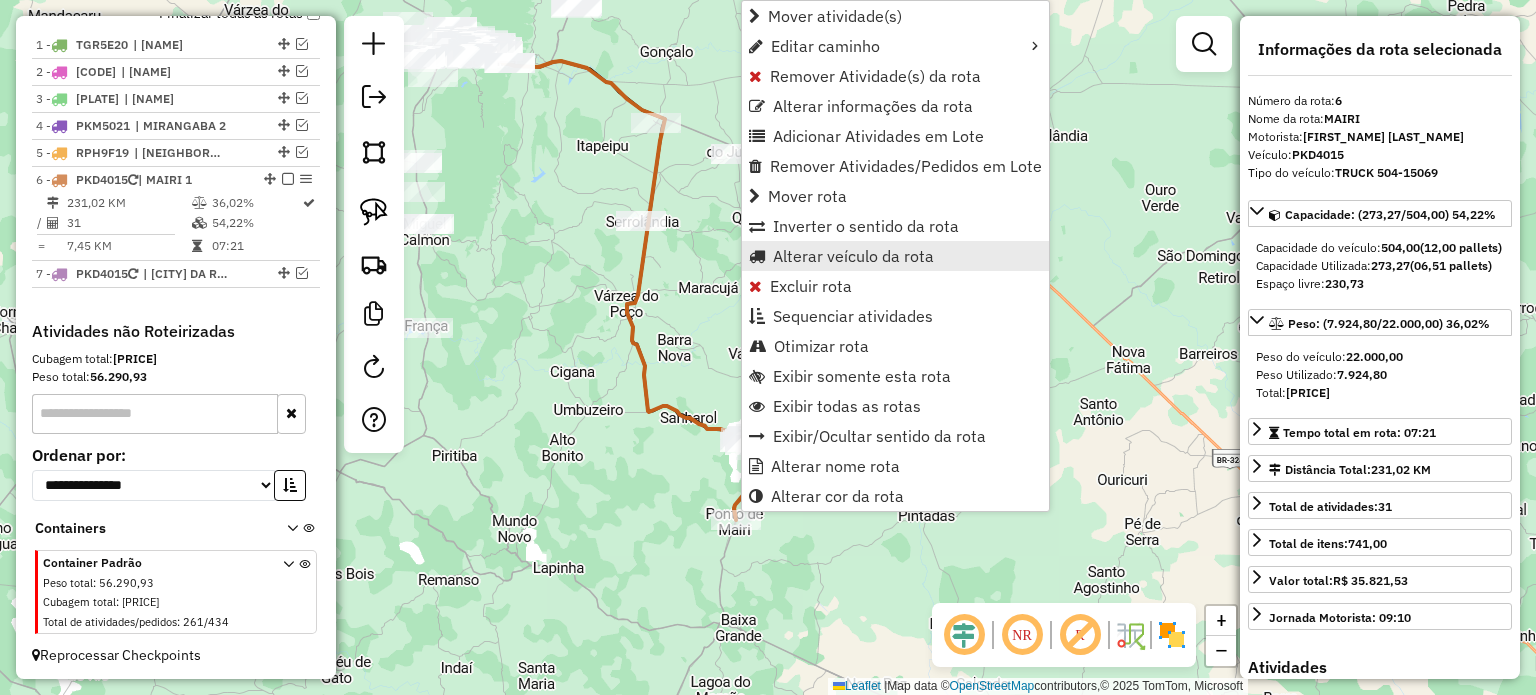 click on "Alterar veículo da rota" at bounding box center (853, 256) 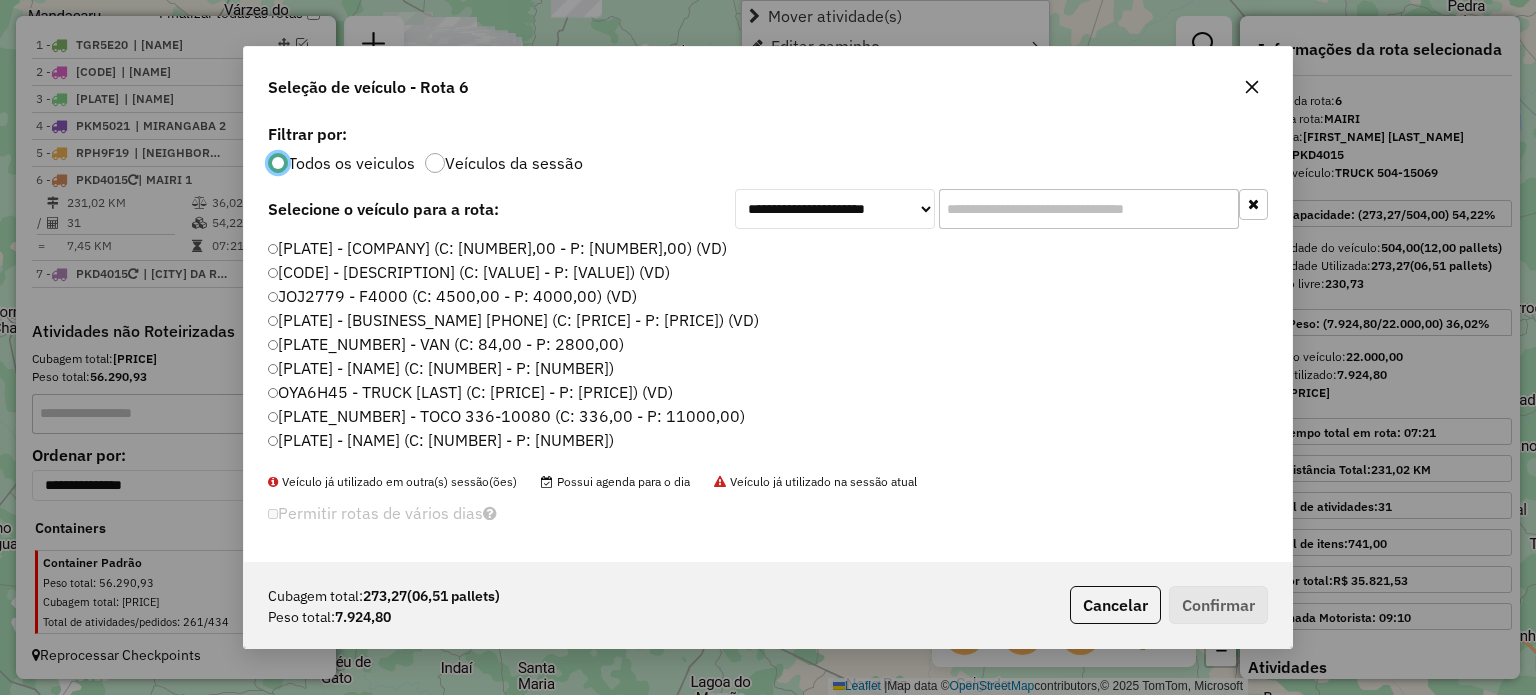 scroll, scrollTop: 10, scrollLeft: 6, axis: both 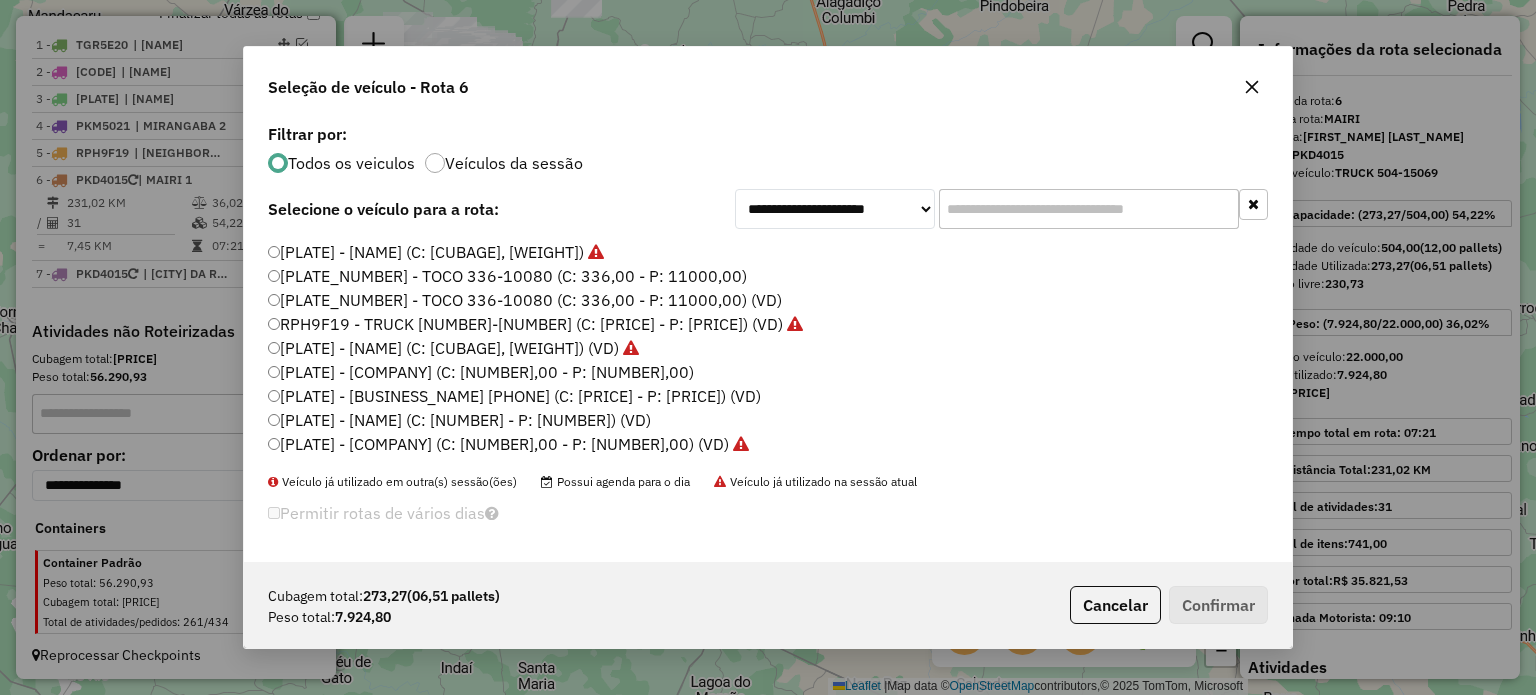 click on "[PLATE] - [NAME] (C: [NUMBER] - P: [NUMBER]) (VD)" 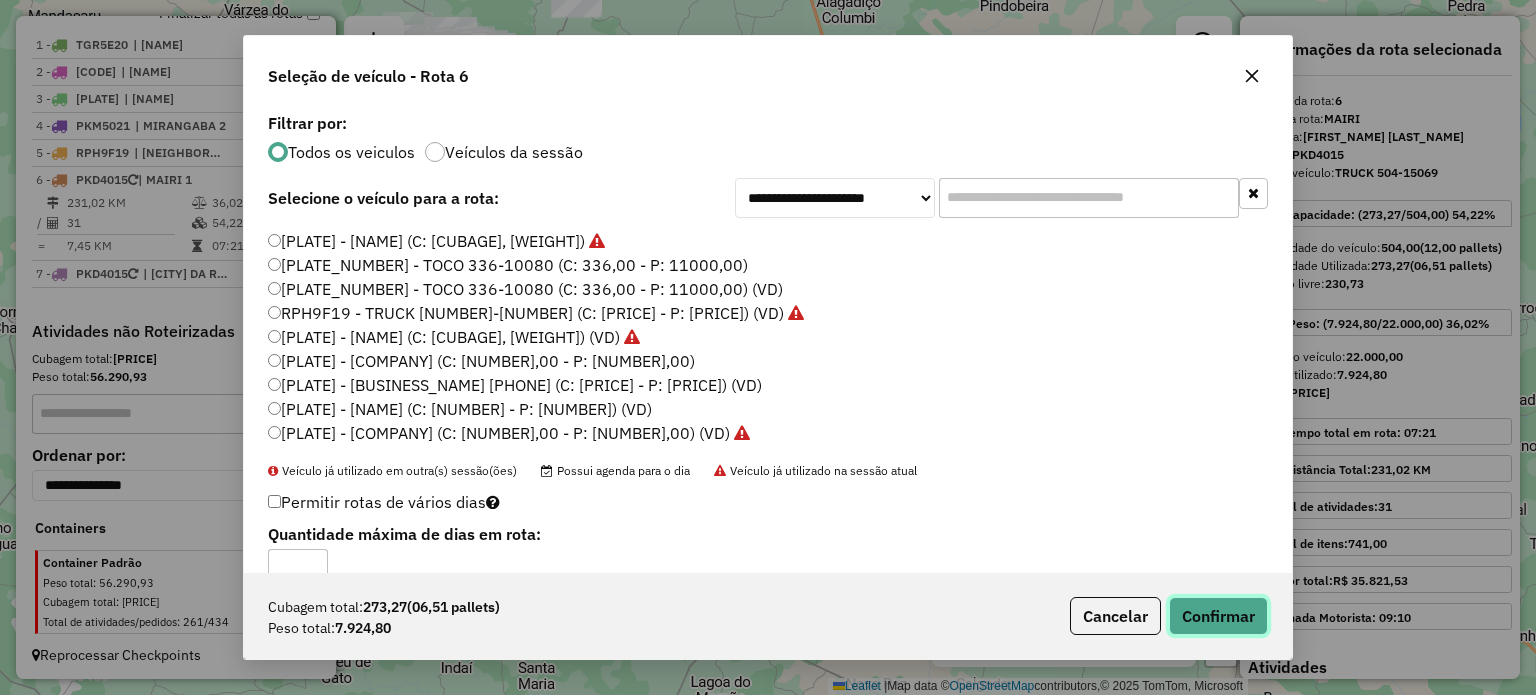 click on "Confirmar" 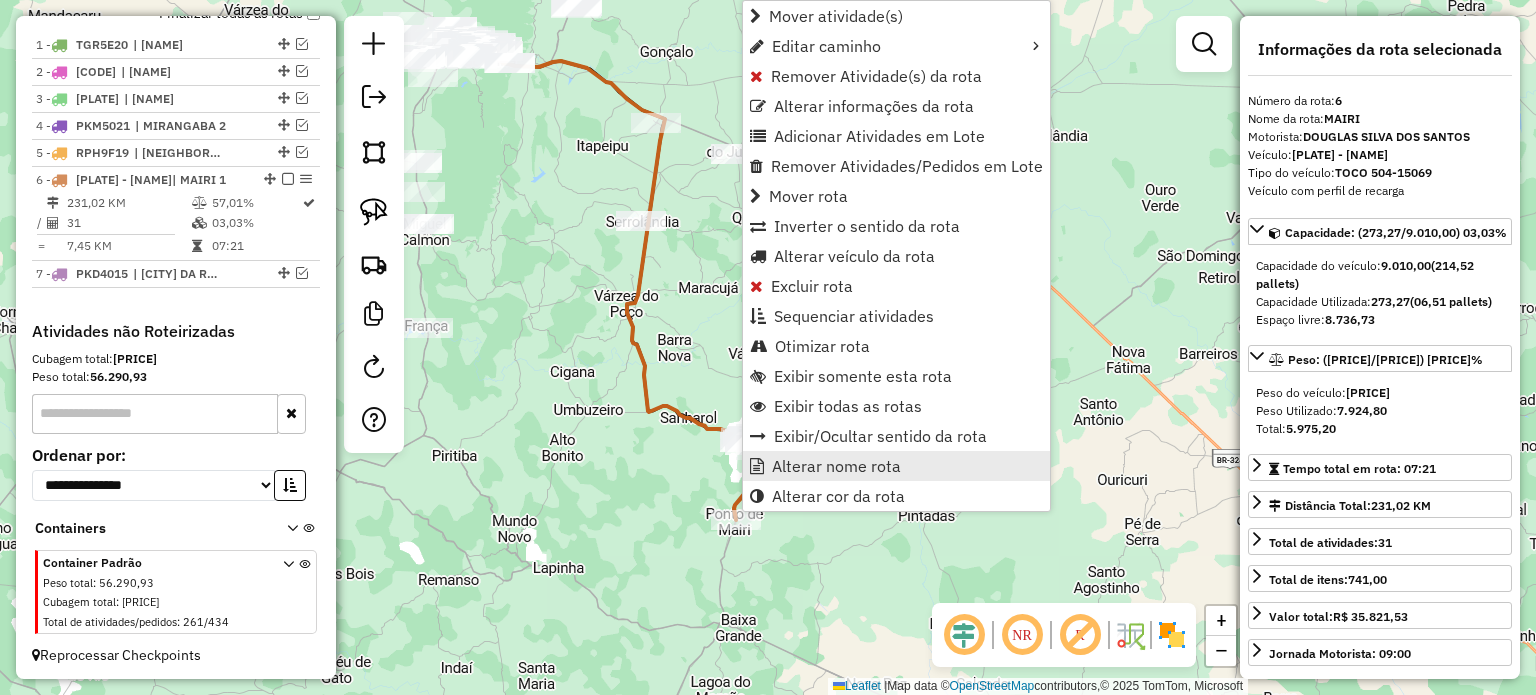 click on "Alterar nome rota" at bounding box center [836, 466] 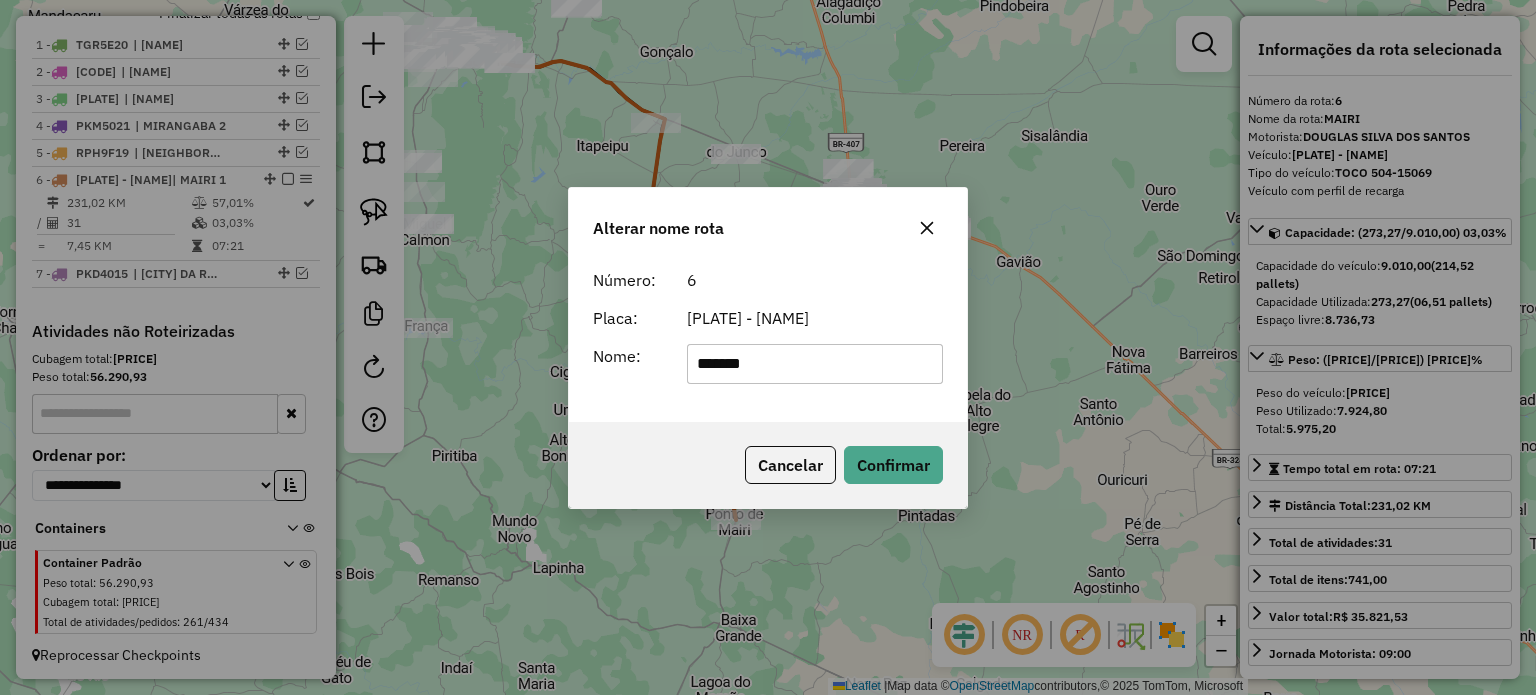 click on "*******" 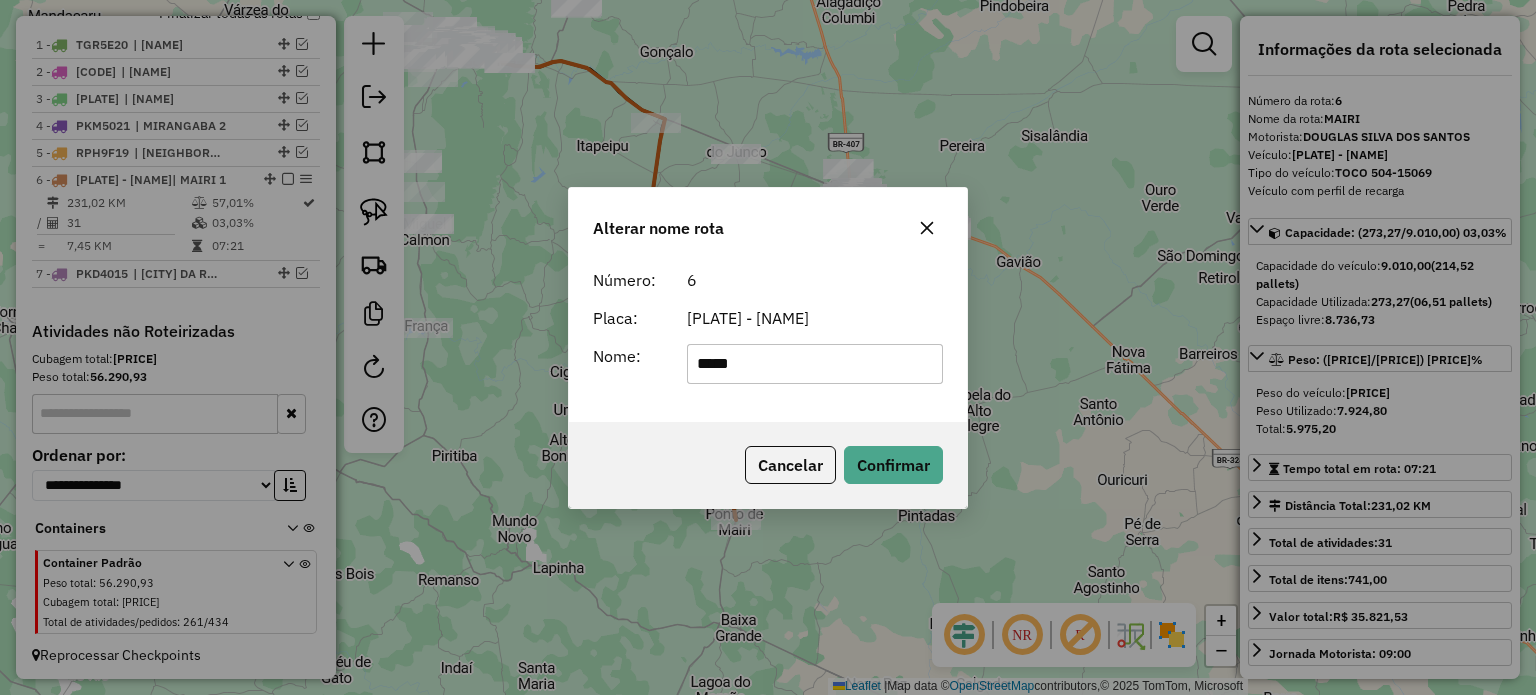 type on "*****" 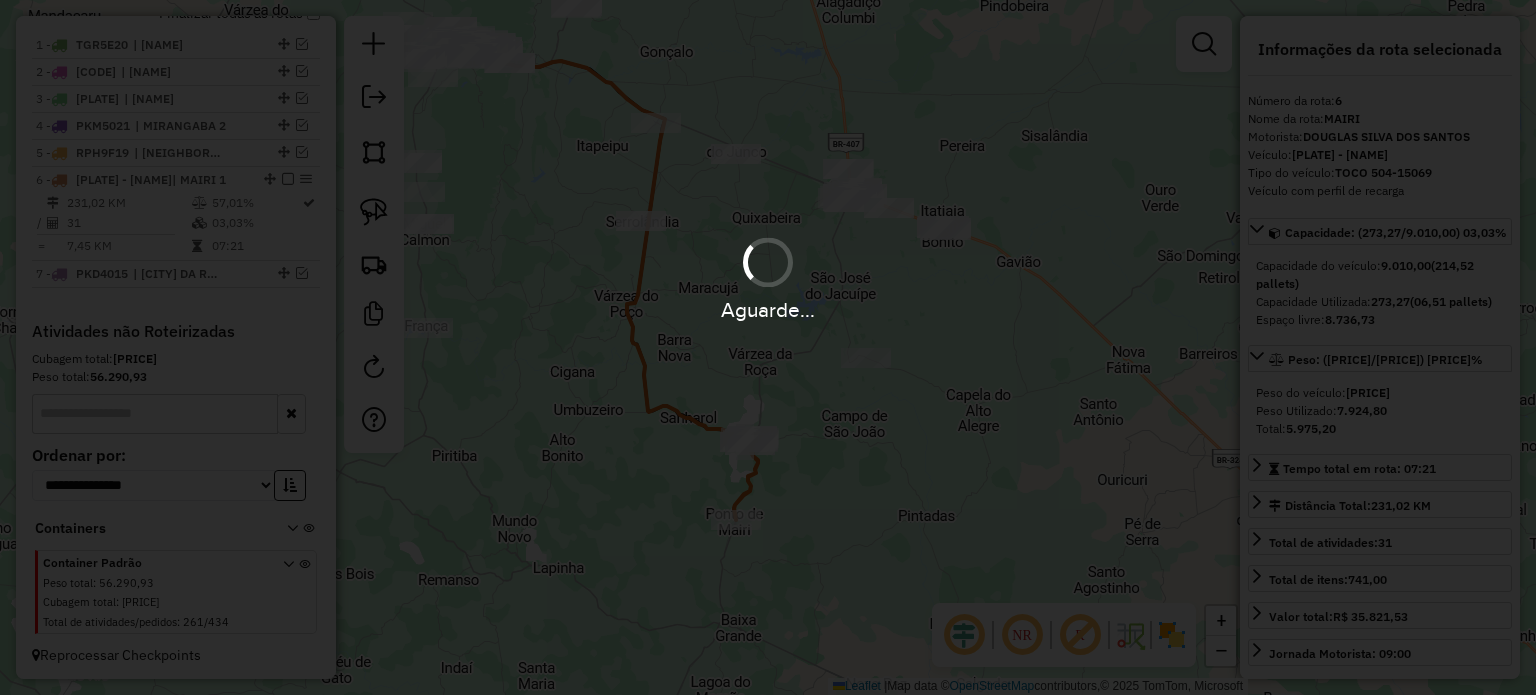 type 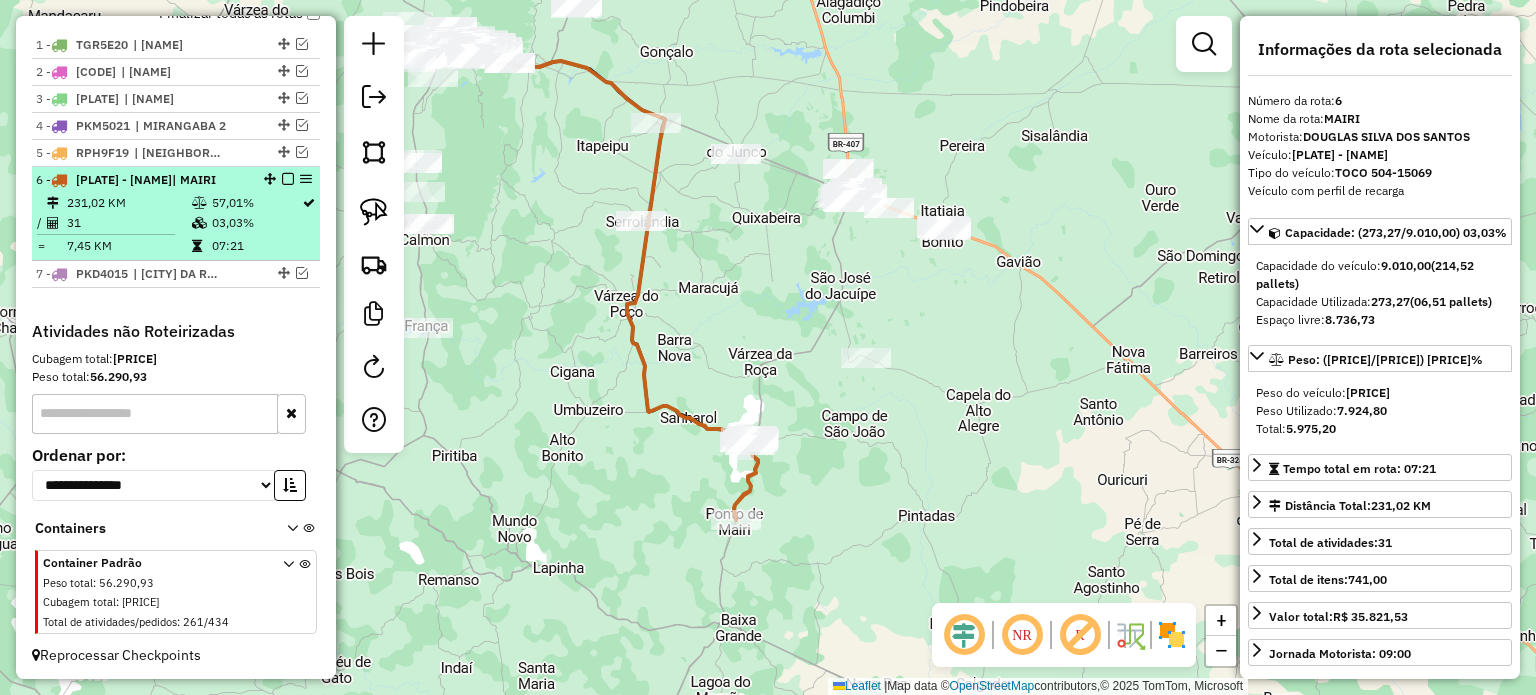 click at bounding box center [288, 179] 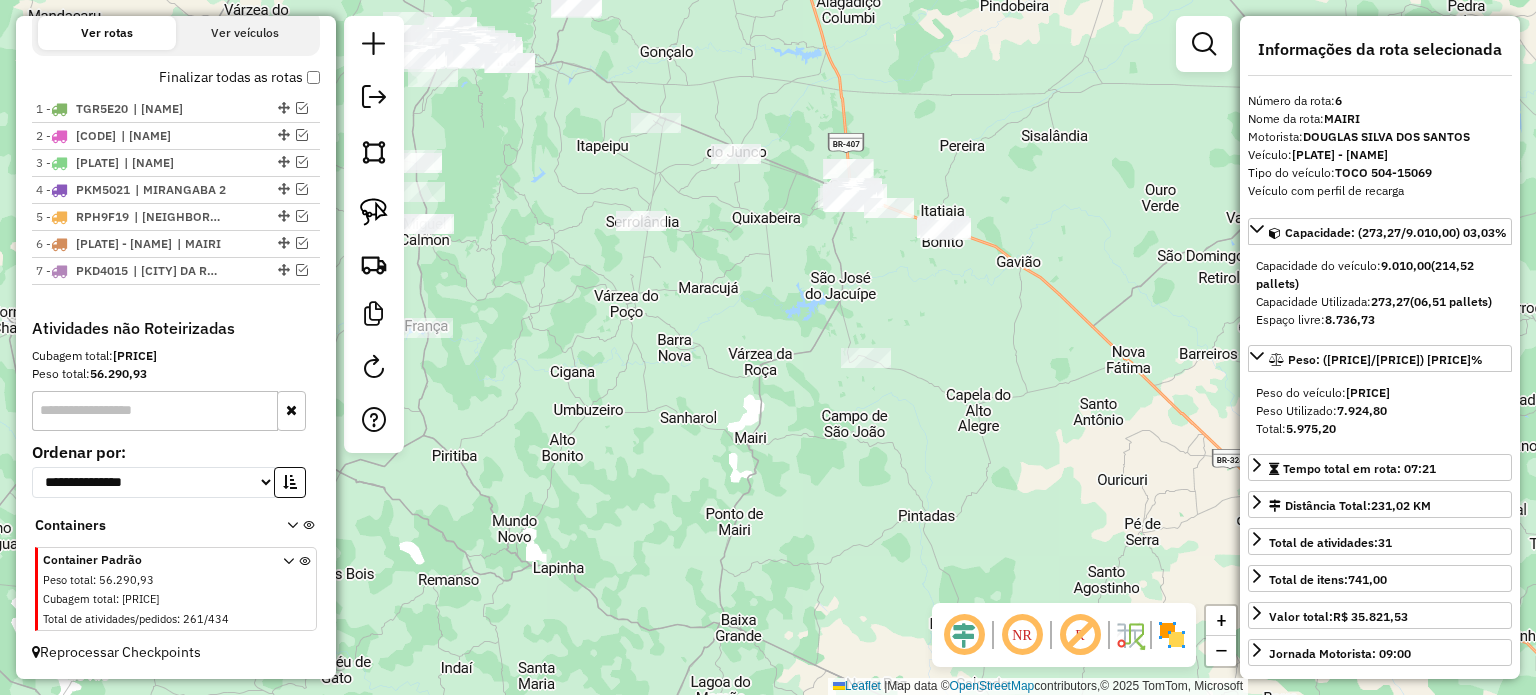 scroll, scrollTop: 691, scrollLeft: 0, axis: vertical 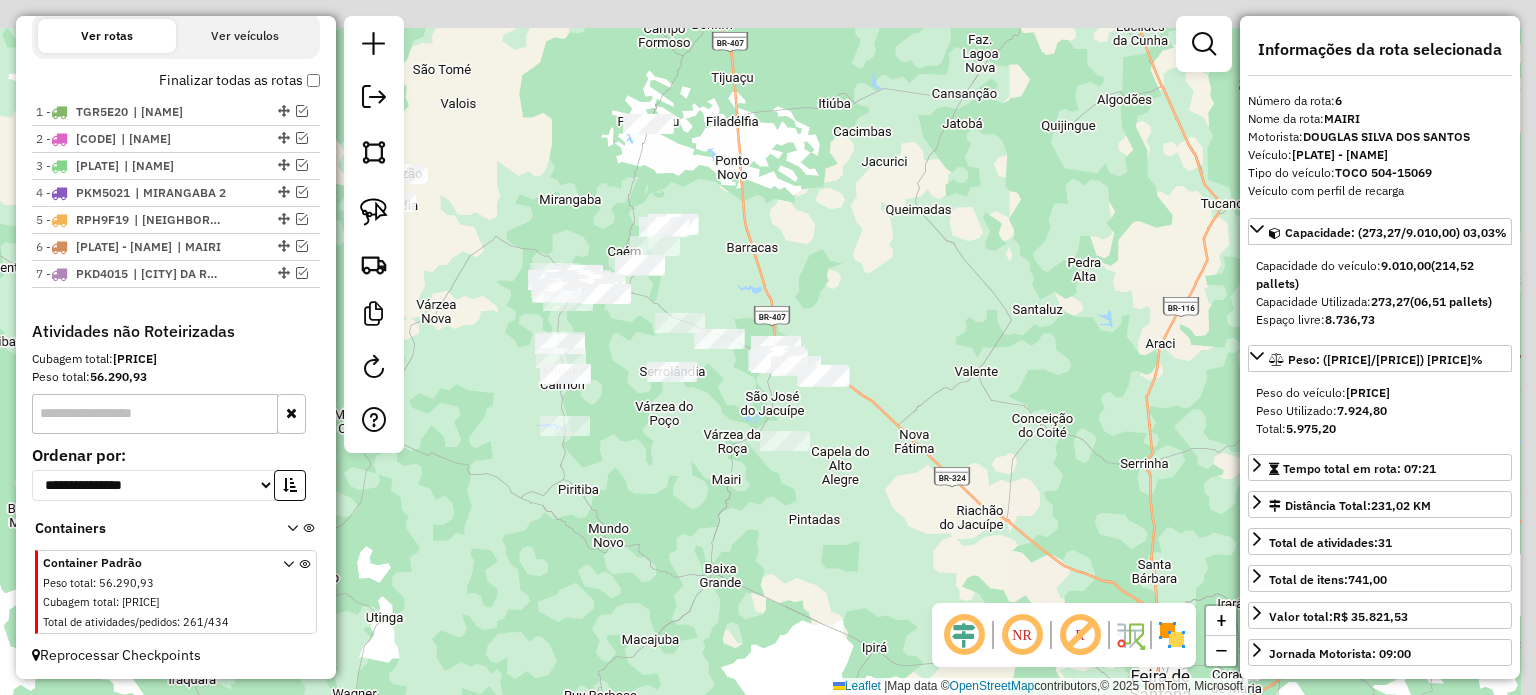 drag, startPoint x: 752, startPoint y: 327, endPoint x: 708, endPoint y: 474, distance: 153.4438 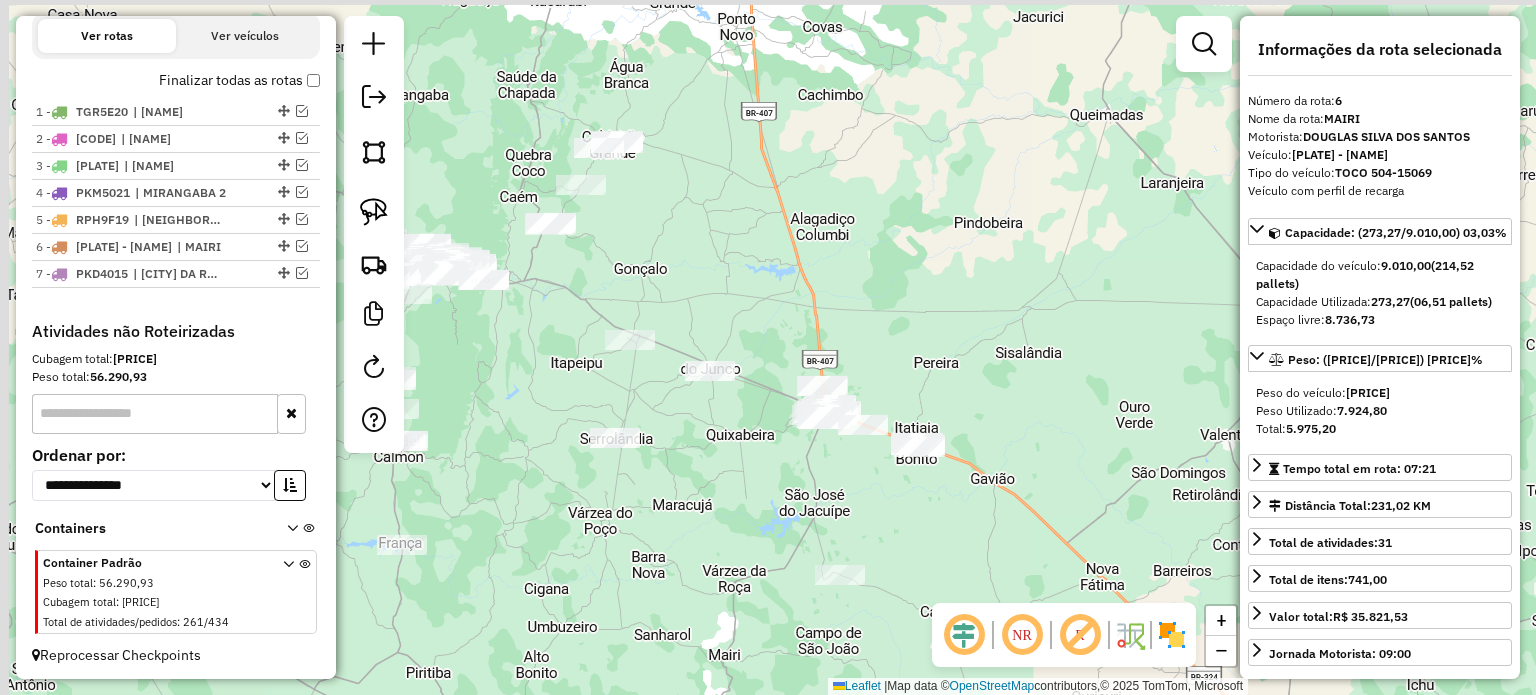 drag, startPoint x: 726, startPoint y: 403, endPoint x: 739, endPoint y: 464, distance: 62.369865 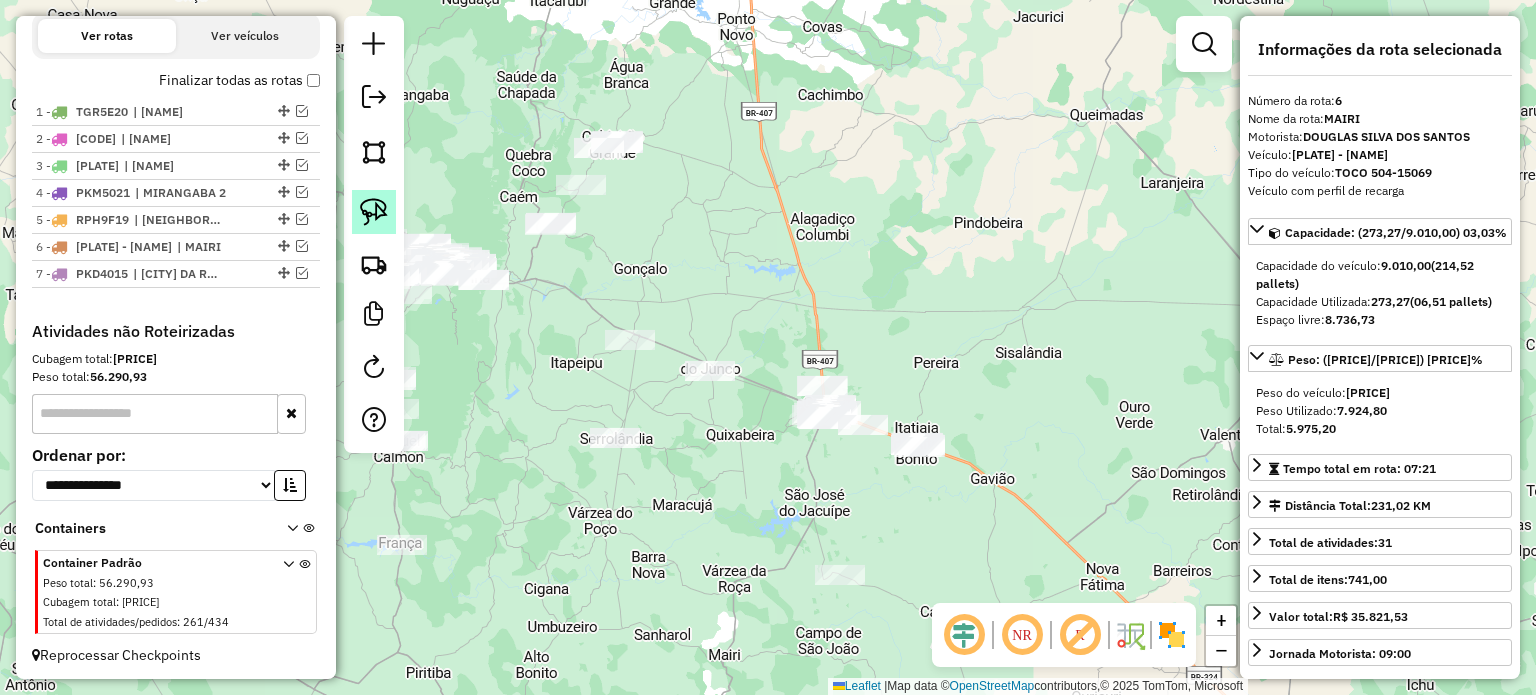 click 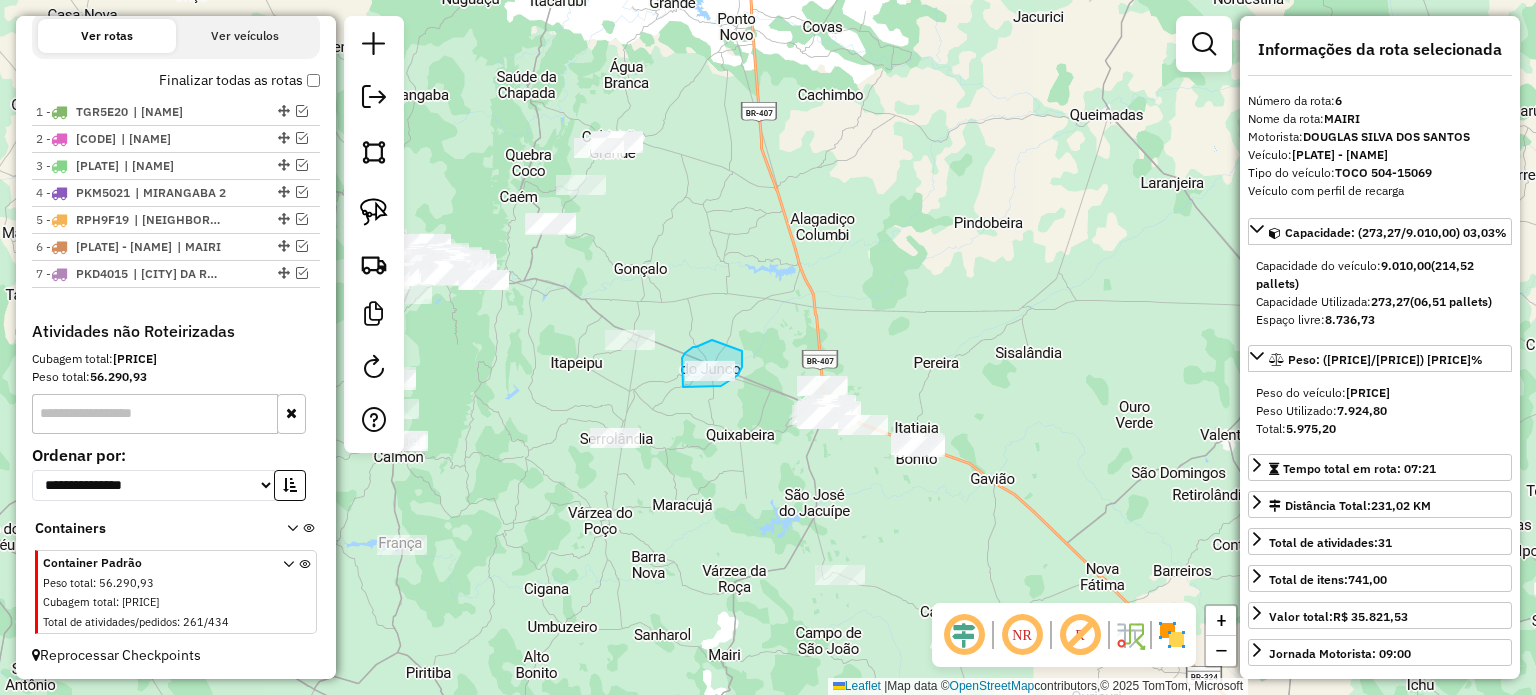 drag, startPoint x: 685, startPoint y: 353, endPoint x: 742, endPoint y: 351, distance: 57.035076 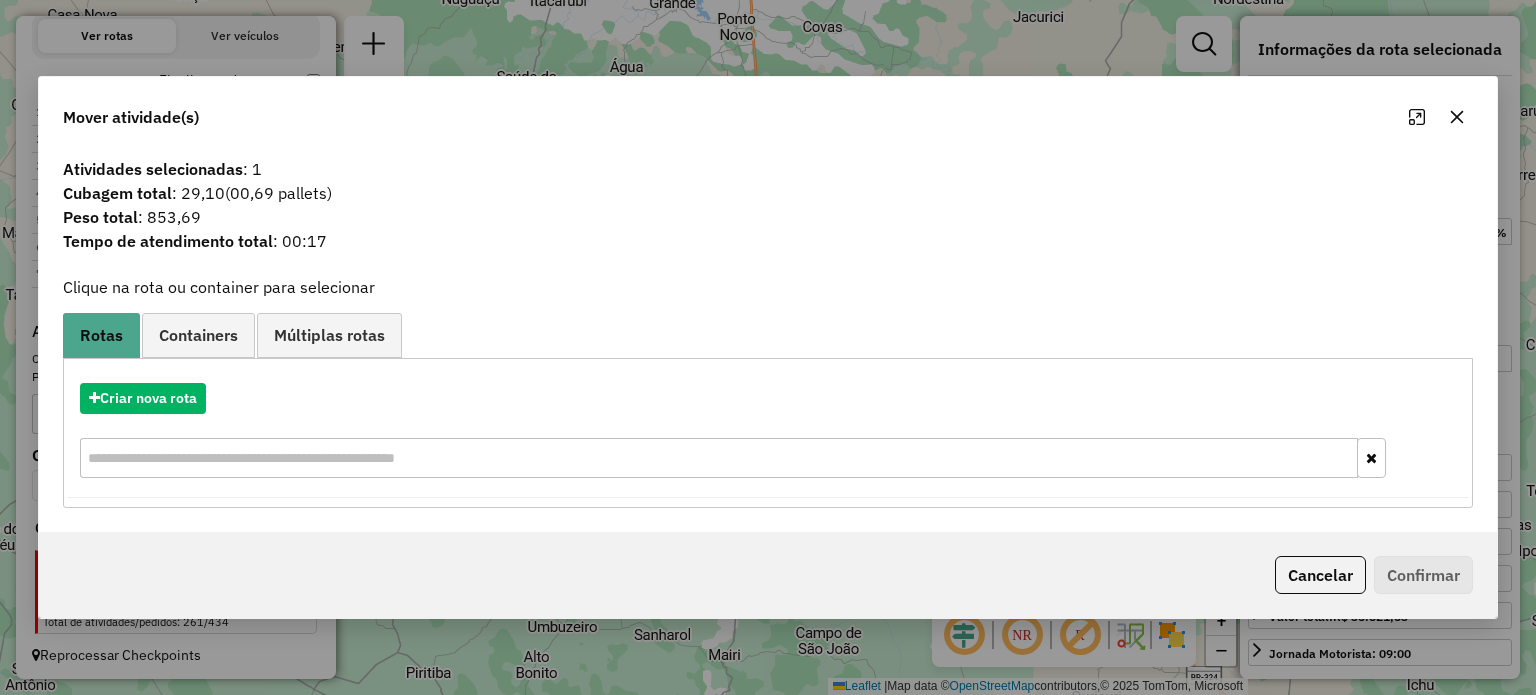 drag, startPoint x: 1460, startPoint y: 116, endPoint x: 1067, endPoint y: 198, distance: 401.46356 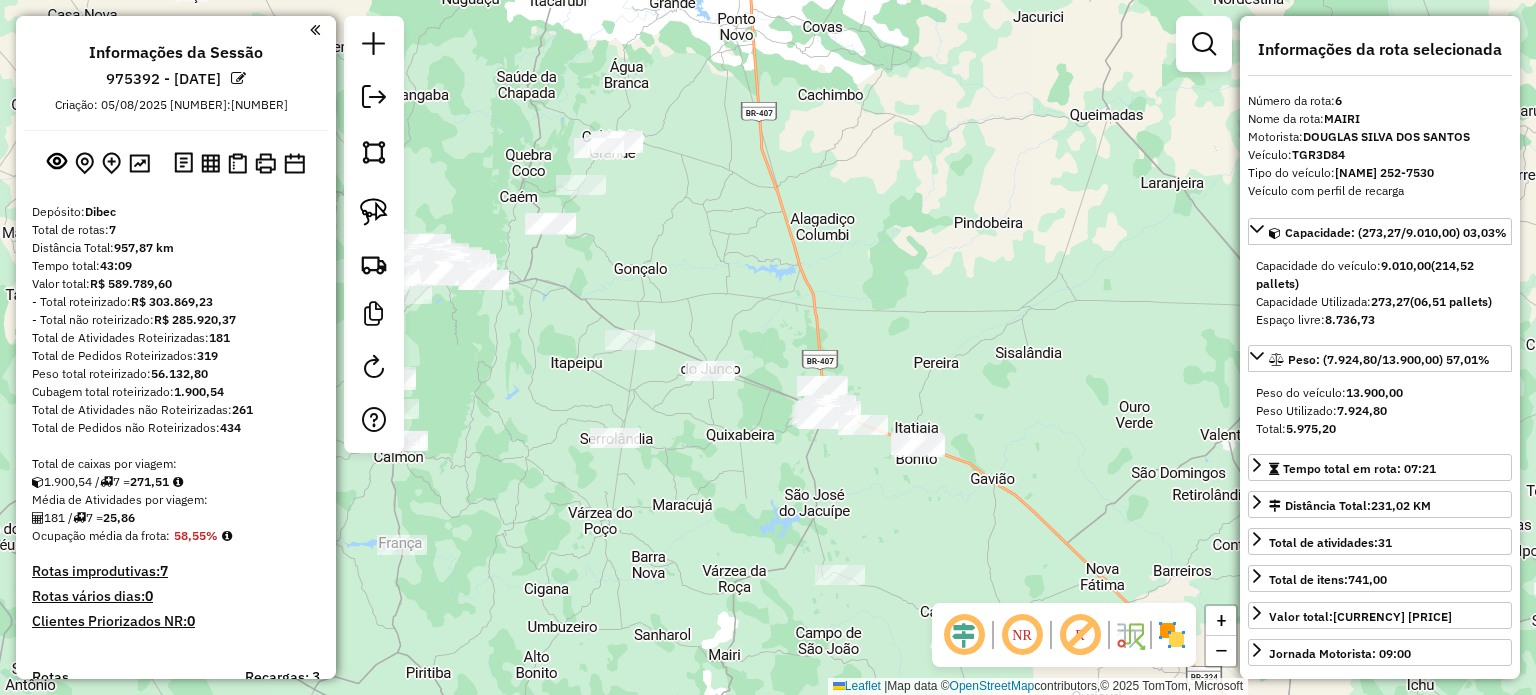 select on "**********" 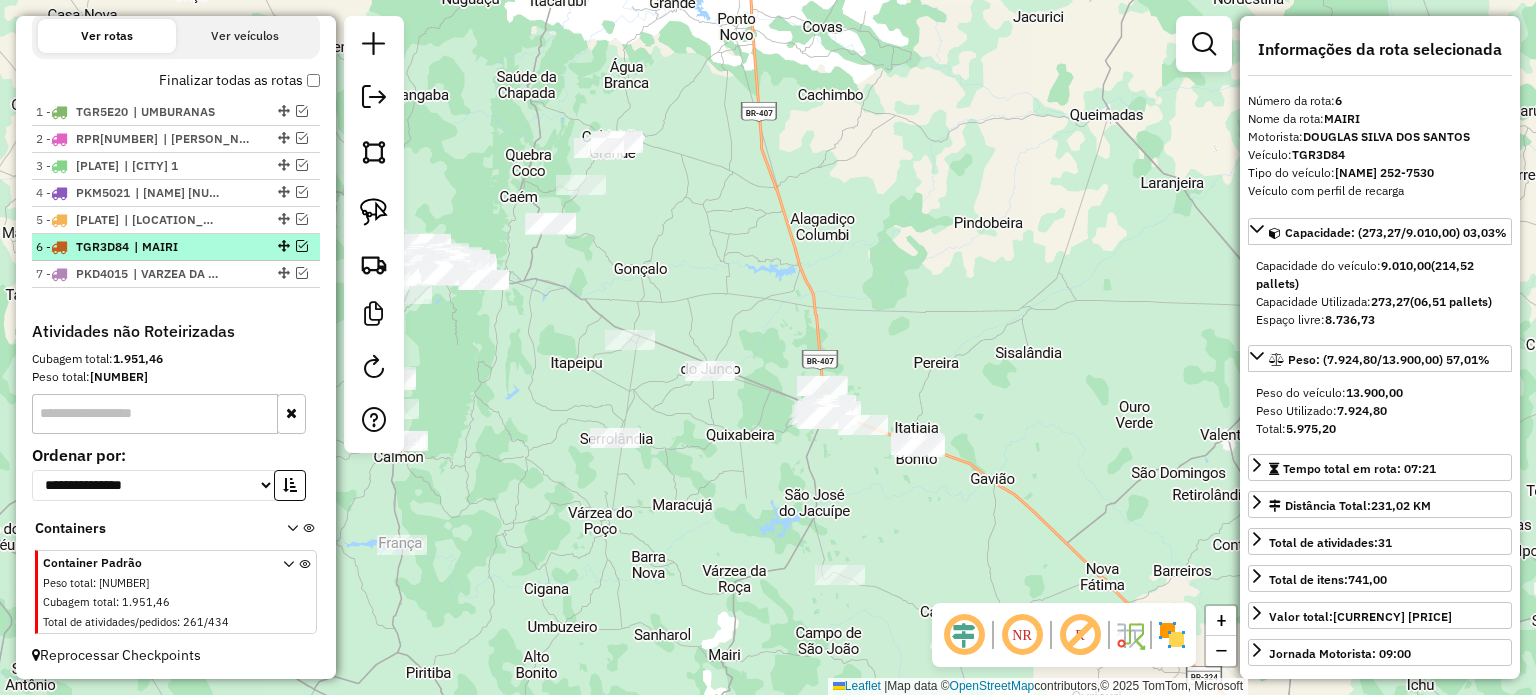 click at bounding box center [302, 246] 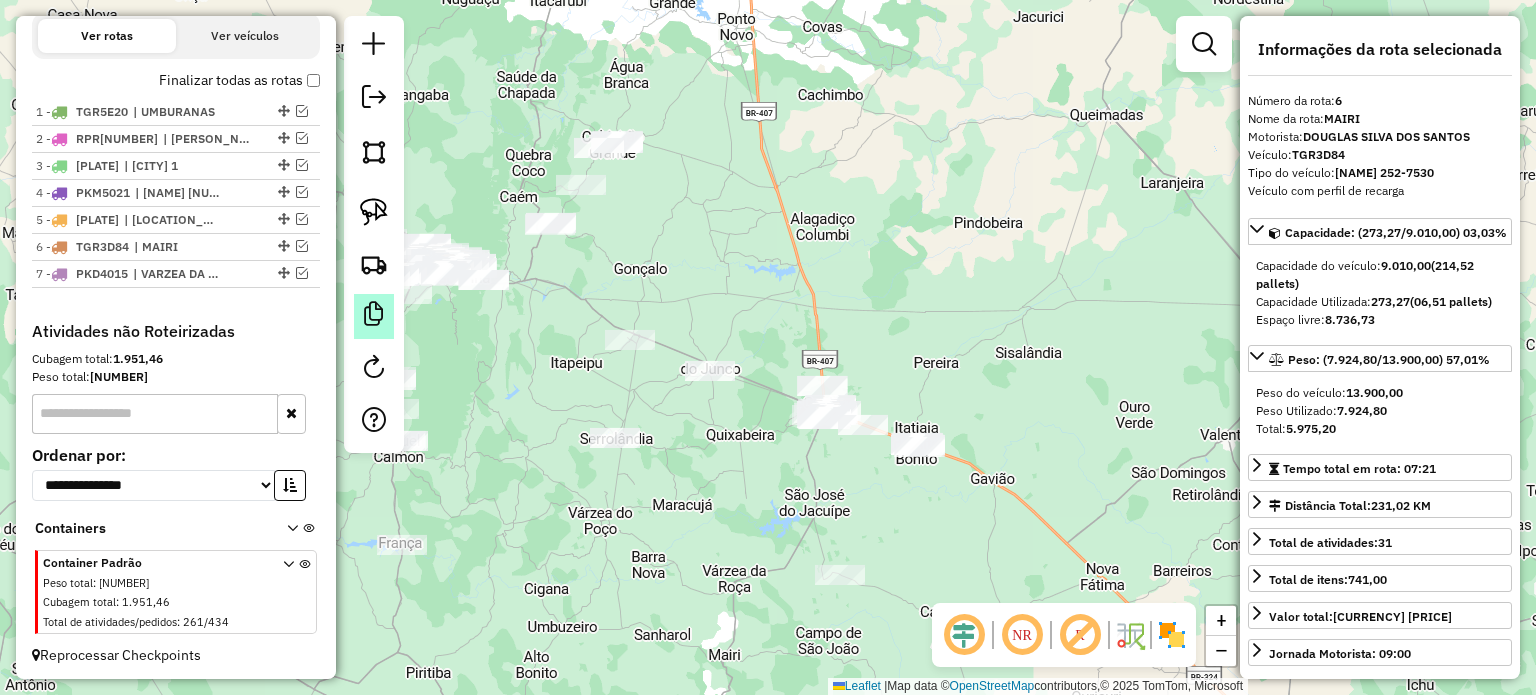 scroll, scrollTop: 758, scrollLeft: 0, axis: vertical 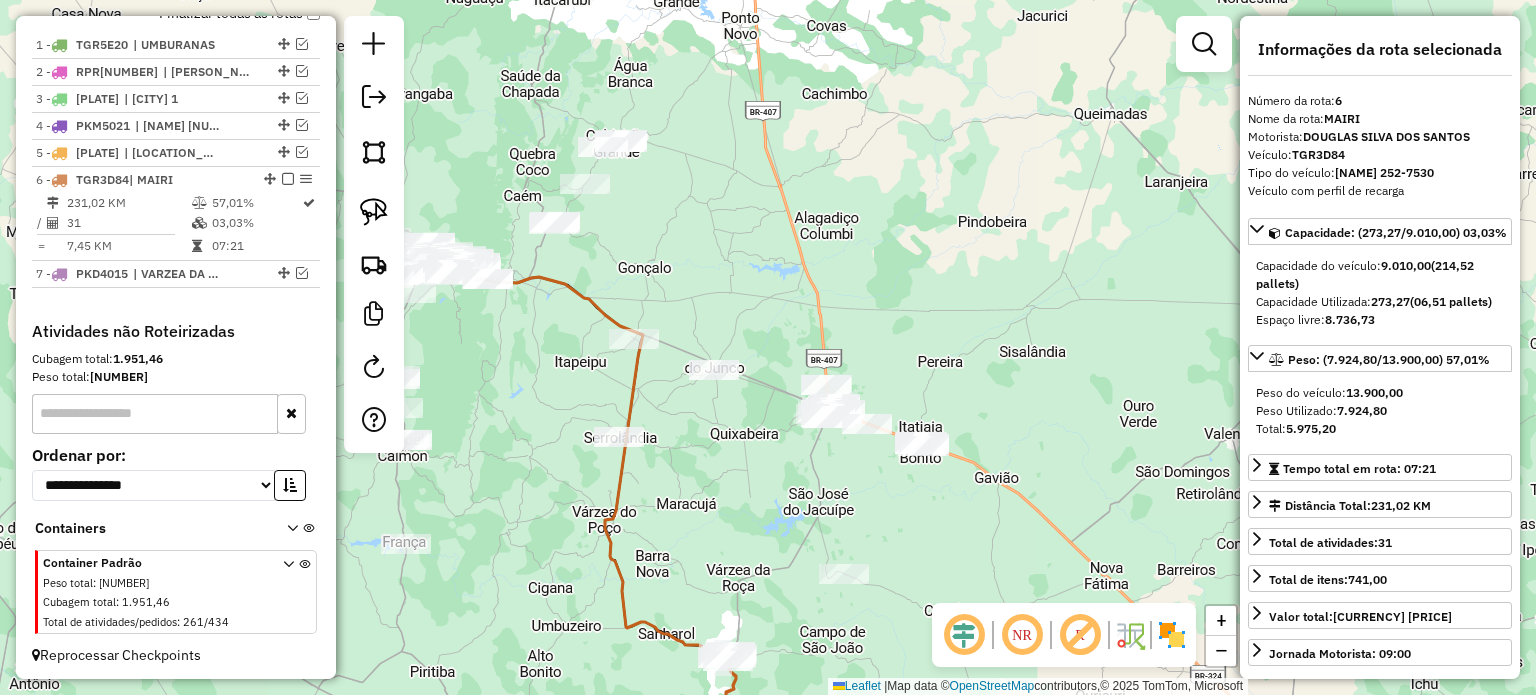 drag, startPoint x: 563, startPoint y: 536, endPoint x: 536, endPoint y: 400, distance: 138.65425 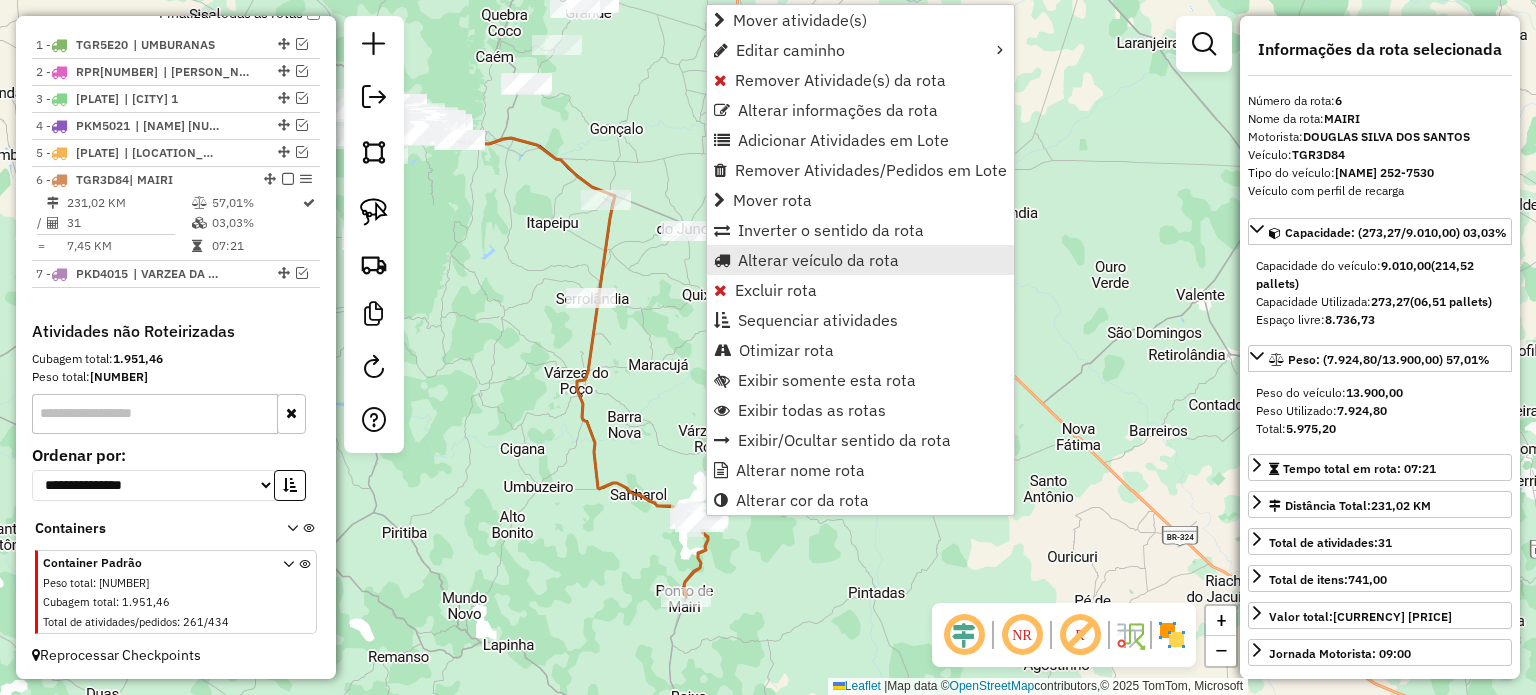 click on "Alterar veículo da rota" at bounding box center (818, 260) 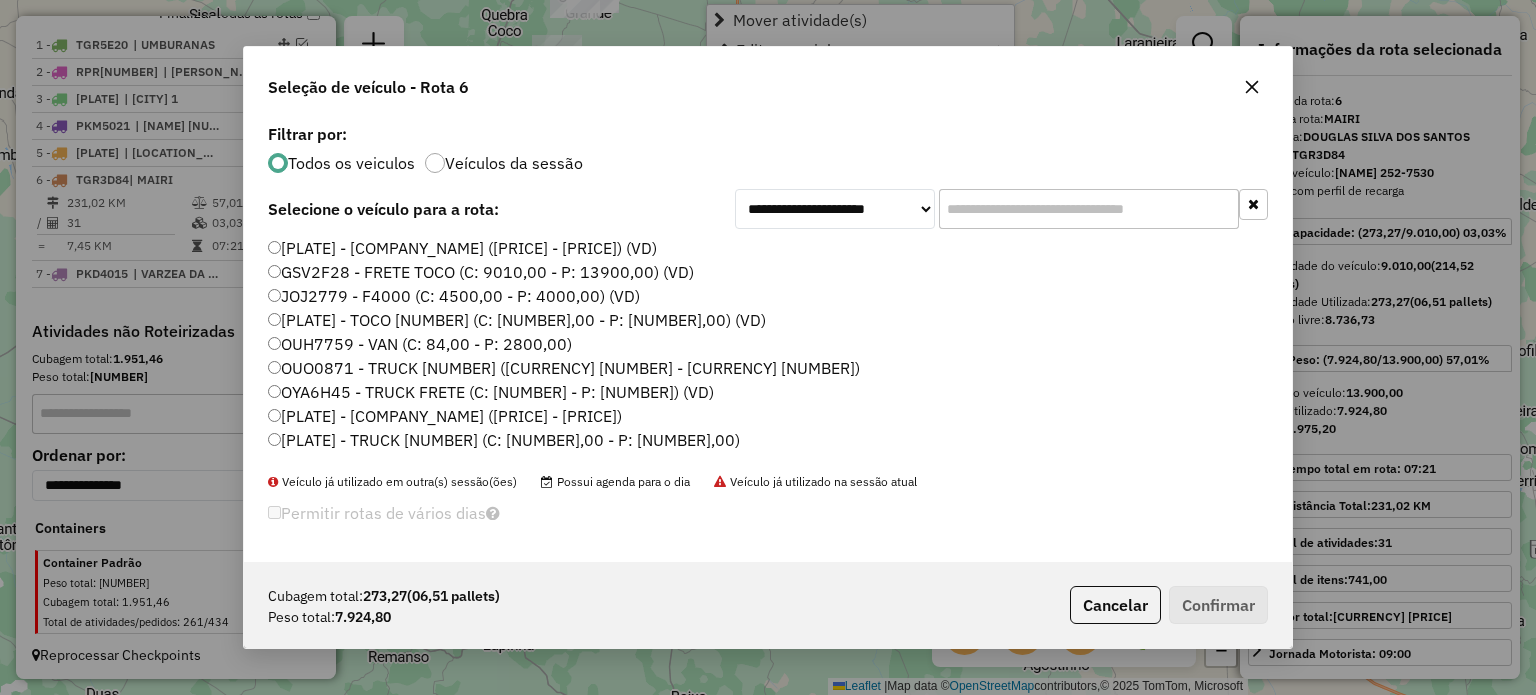 scroll, scrollTop: 10, scrollLeft: 6, axis: both 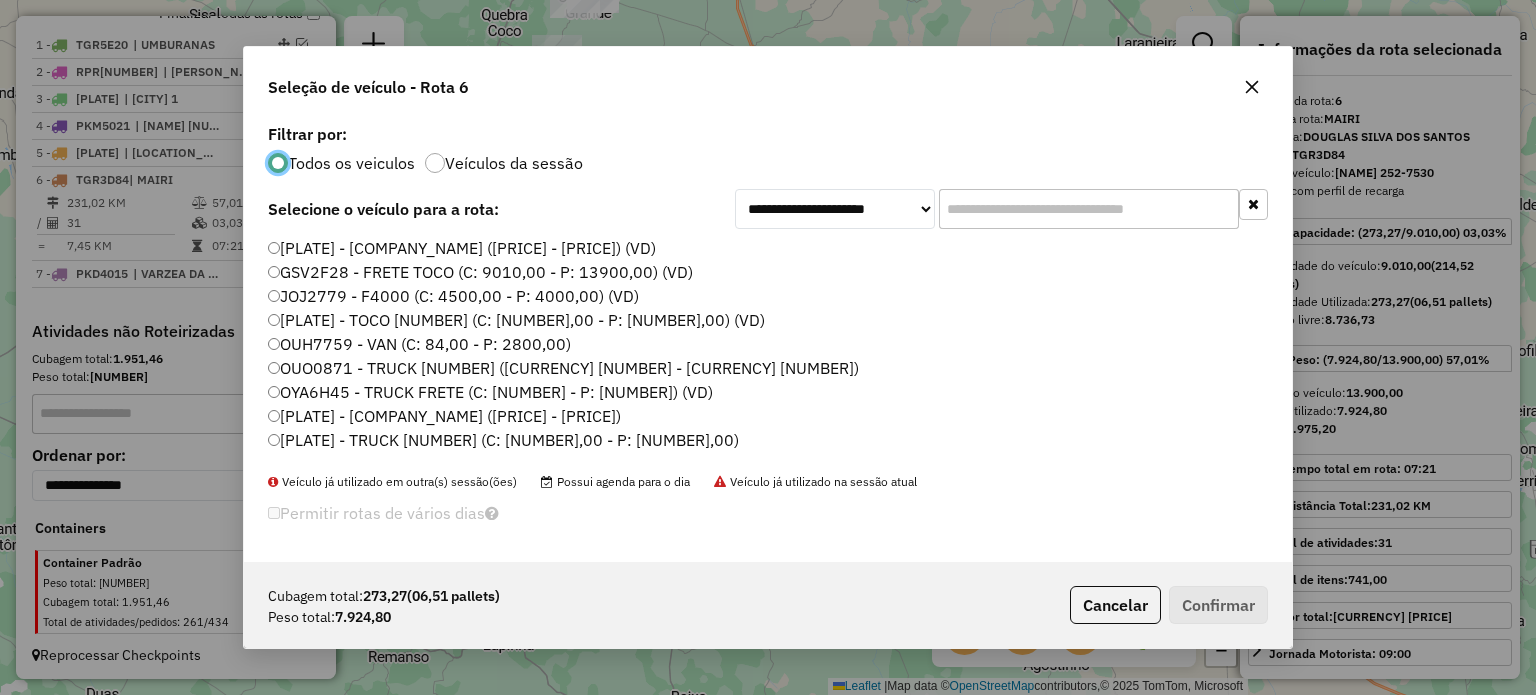 click on "[PLATE] - [NAME] (C: [NUMBER] - P: [NUMBER])" 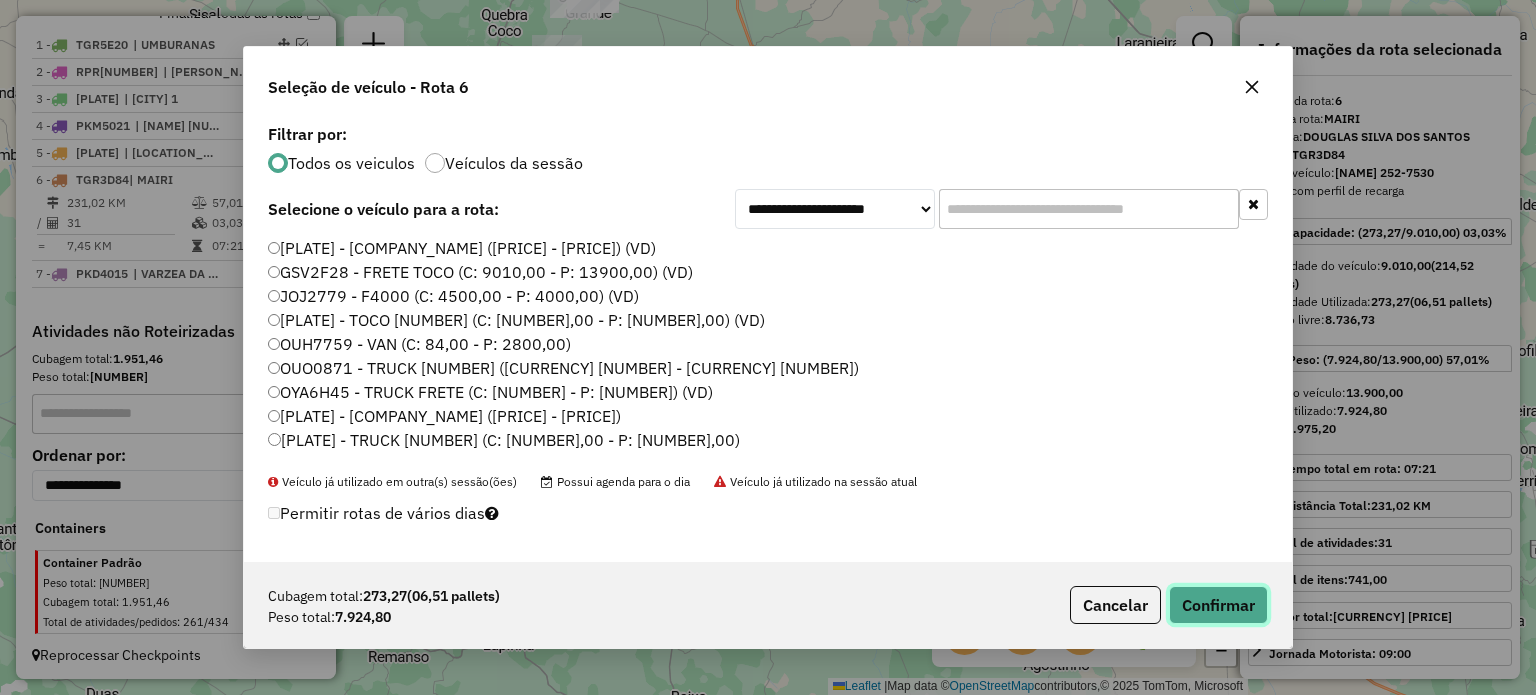 click on "Confirmar" 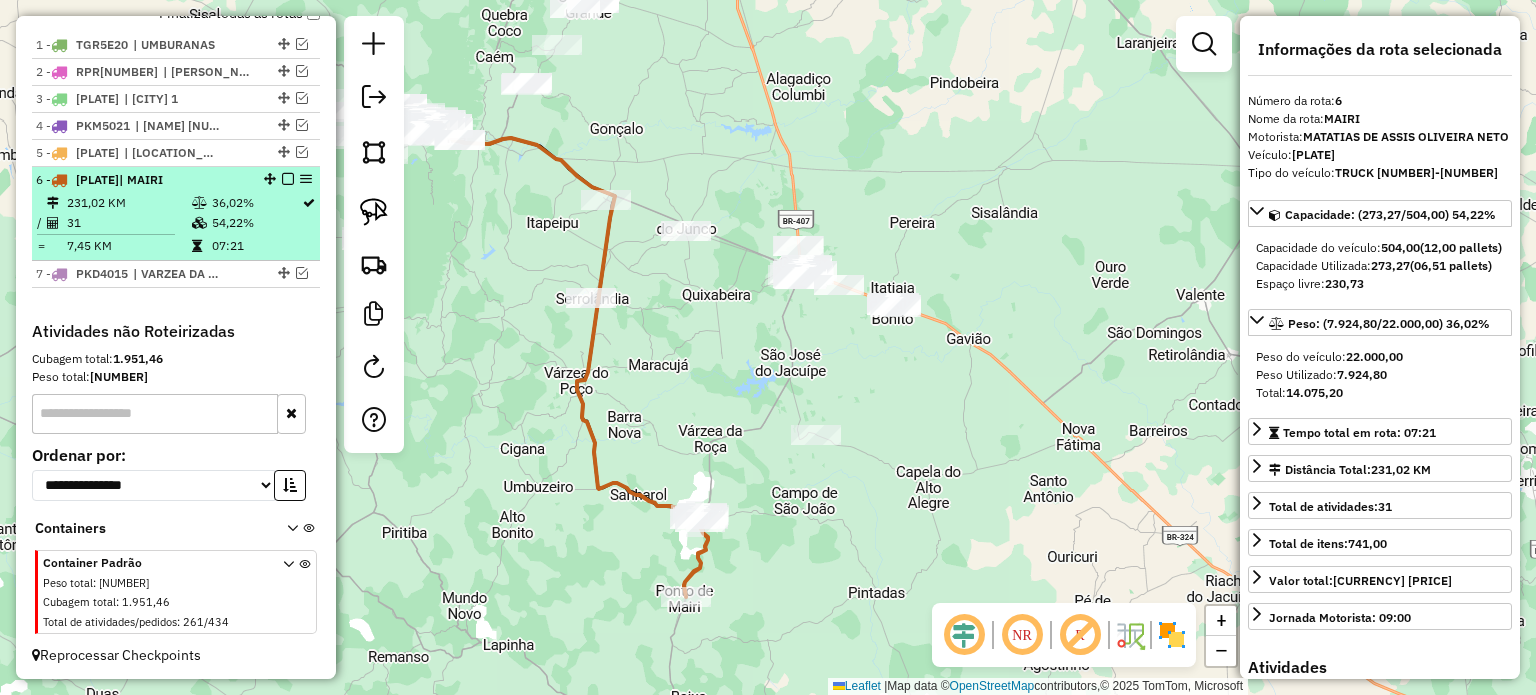 click at bounding box center (288, 179) 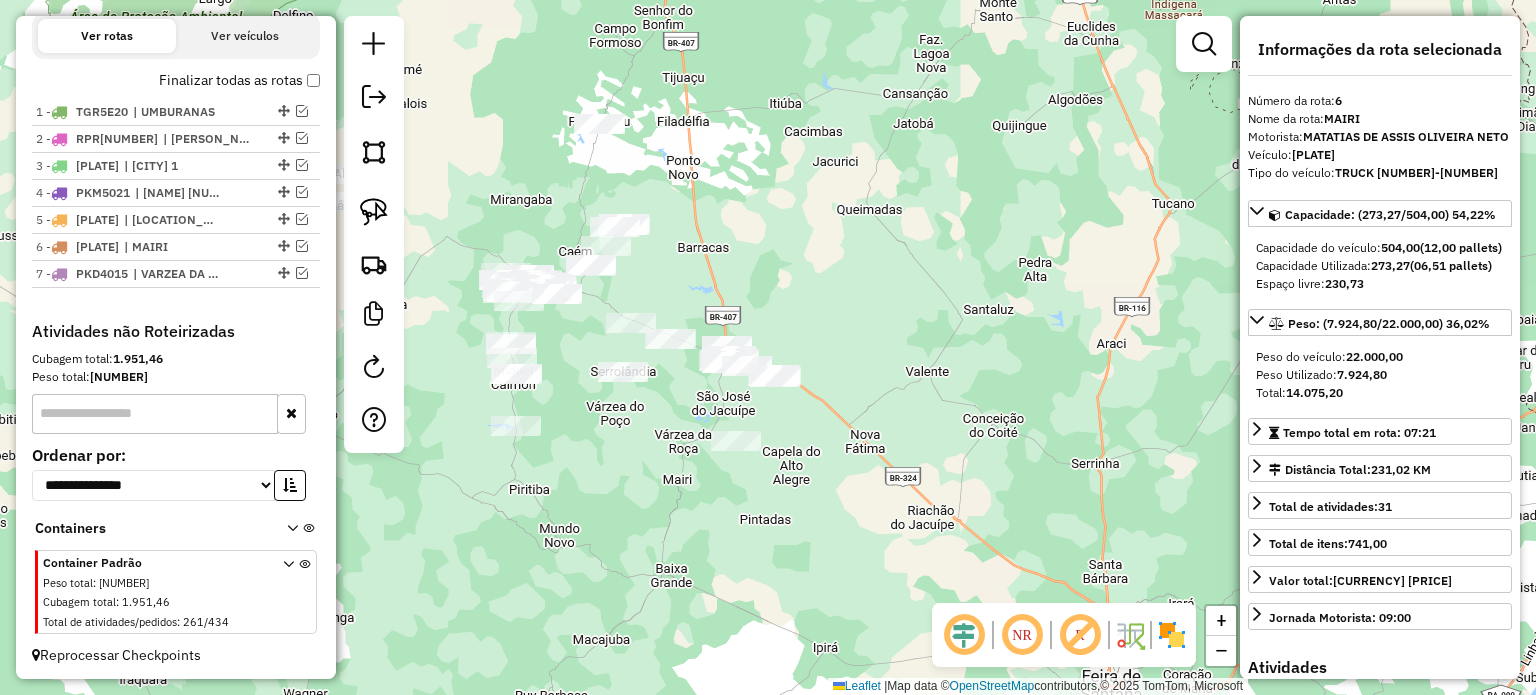 drag, startPoint x: 664, startPoint y: 411, endPoint x: 753, endPoint y: 454, distance: 98.84331 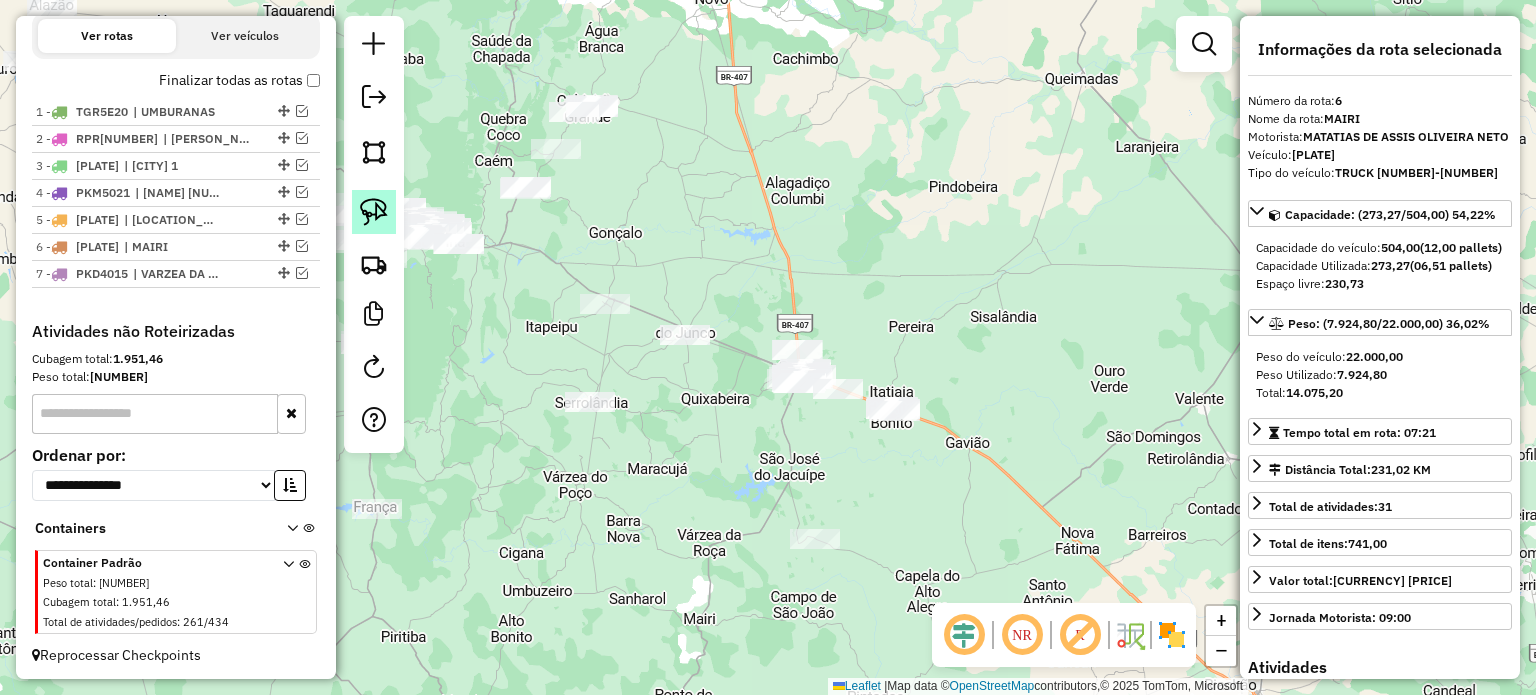 click 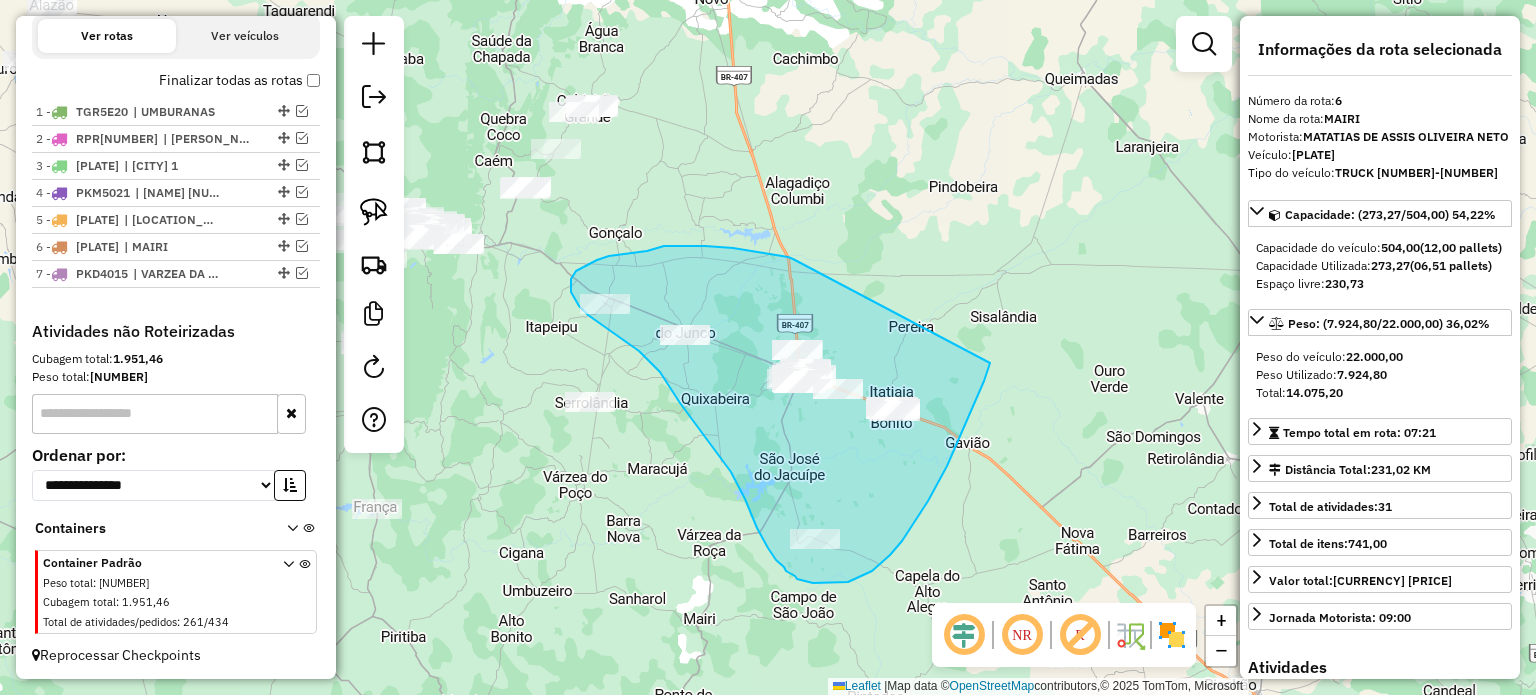 drag, startPoint x: 793, startPoint y: 259, endPoint x: 990, endPoint y: 363, distance: 222.7667 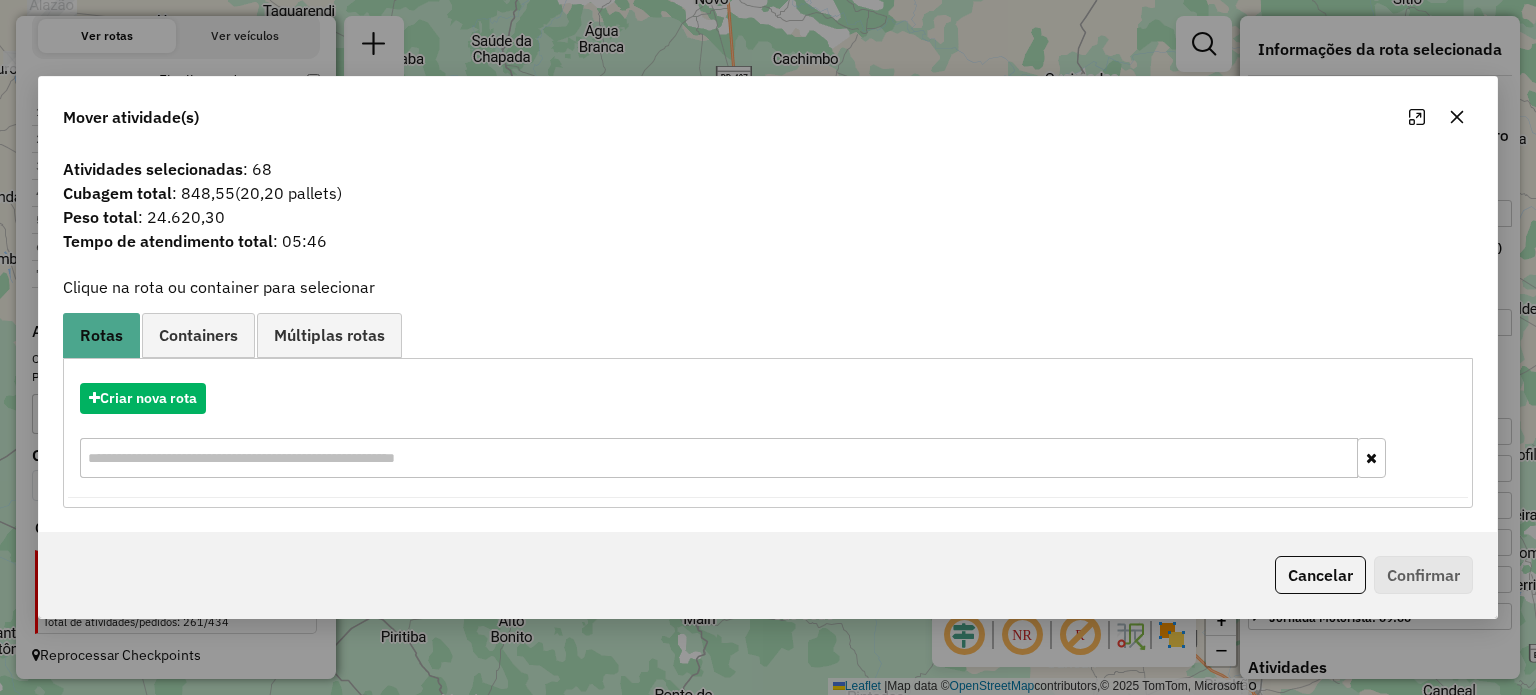 click 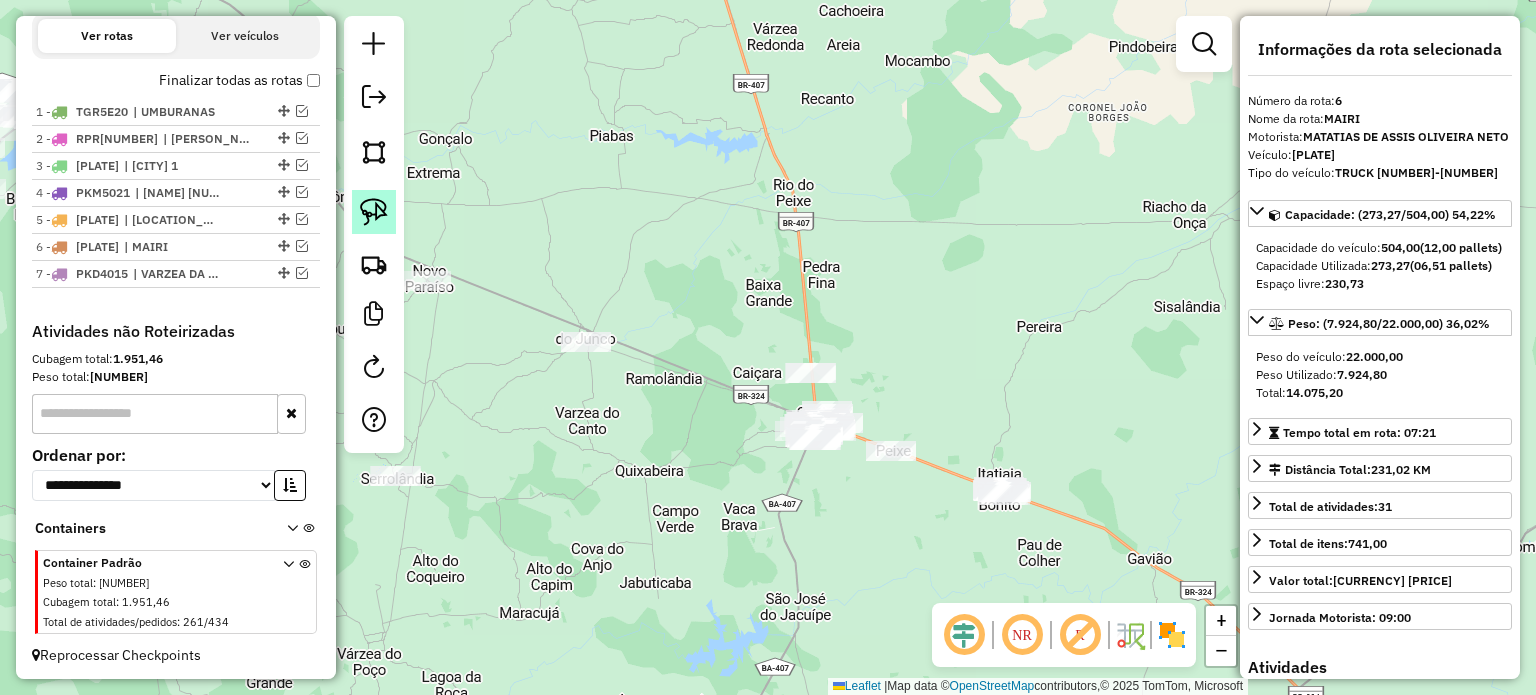 click 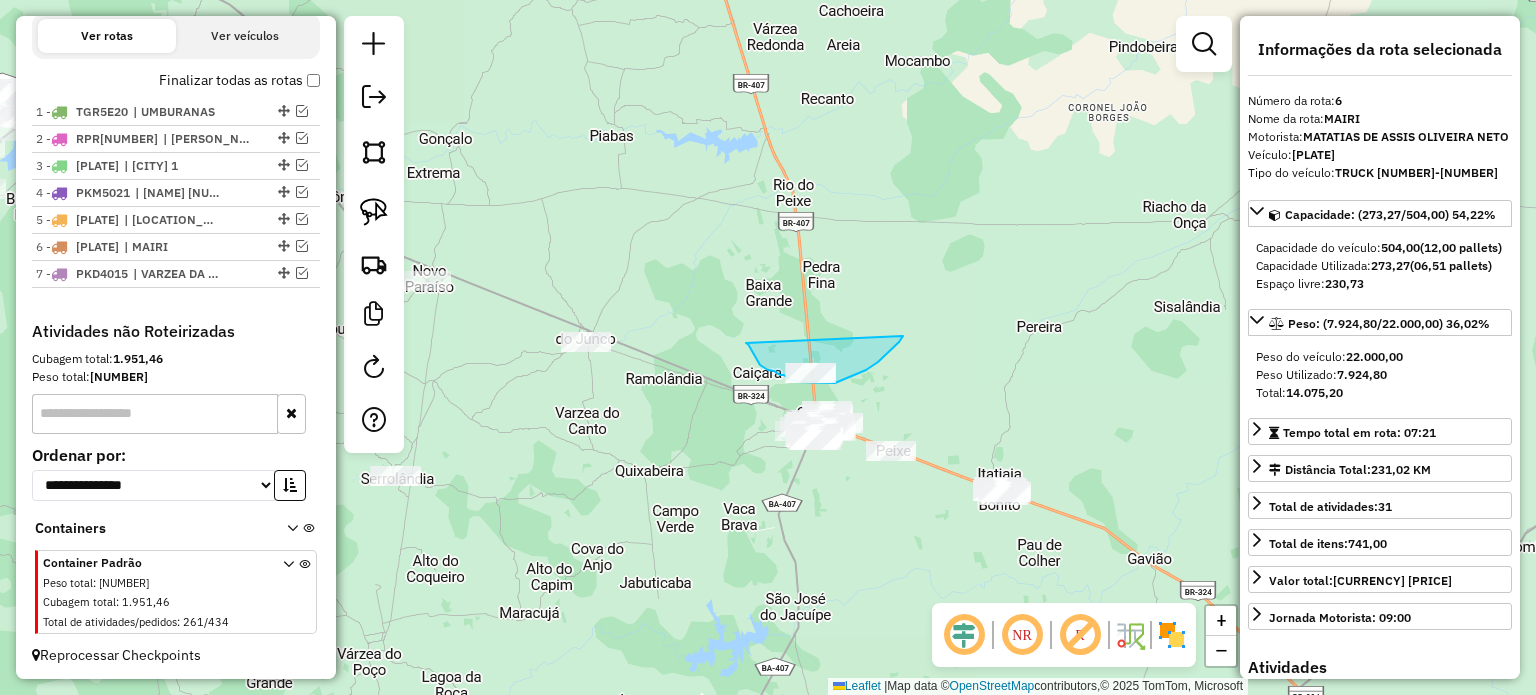 drag, startPoint x: 746, startPoint y: 343, endPoint x: 903, endPoint y: 336, distance: 157.15598 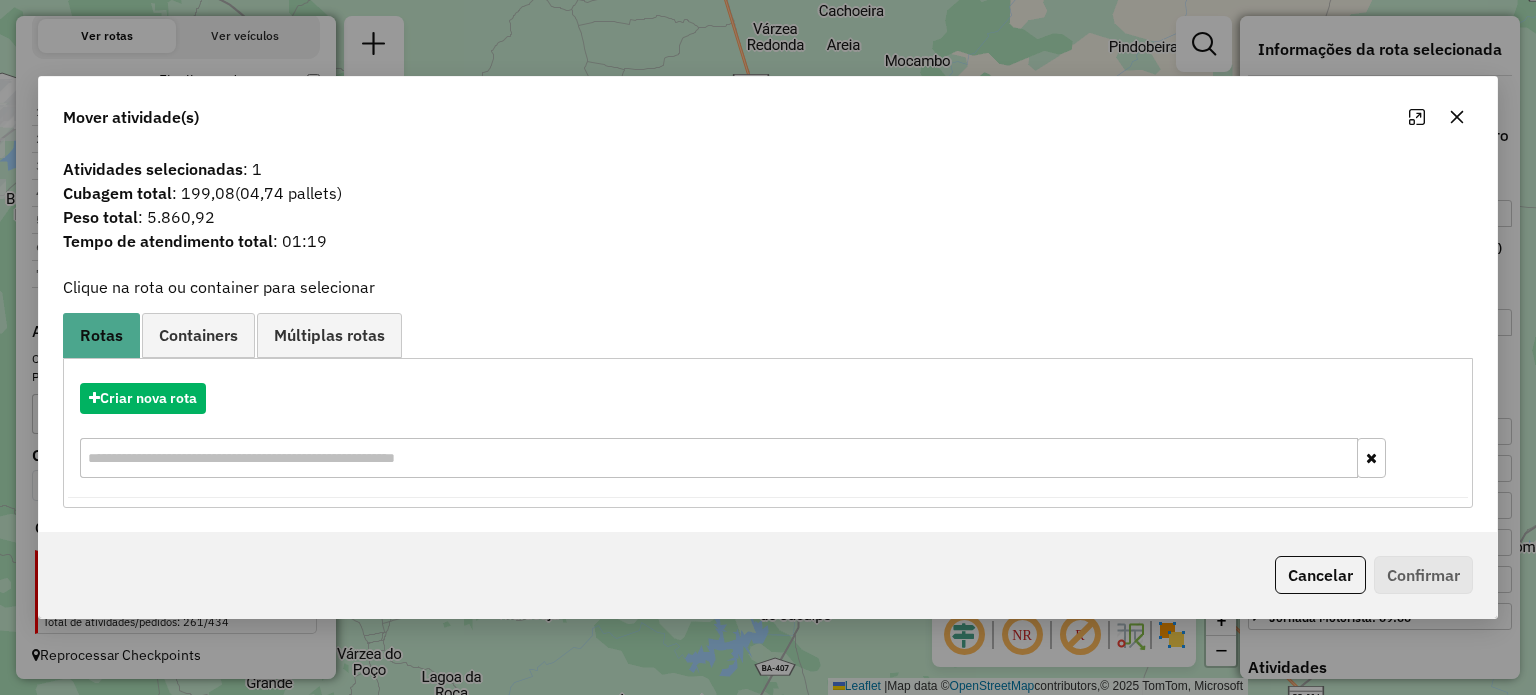 click 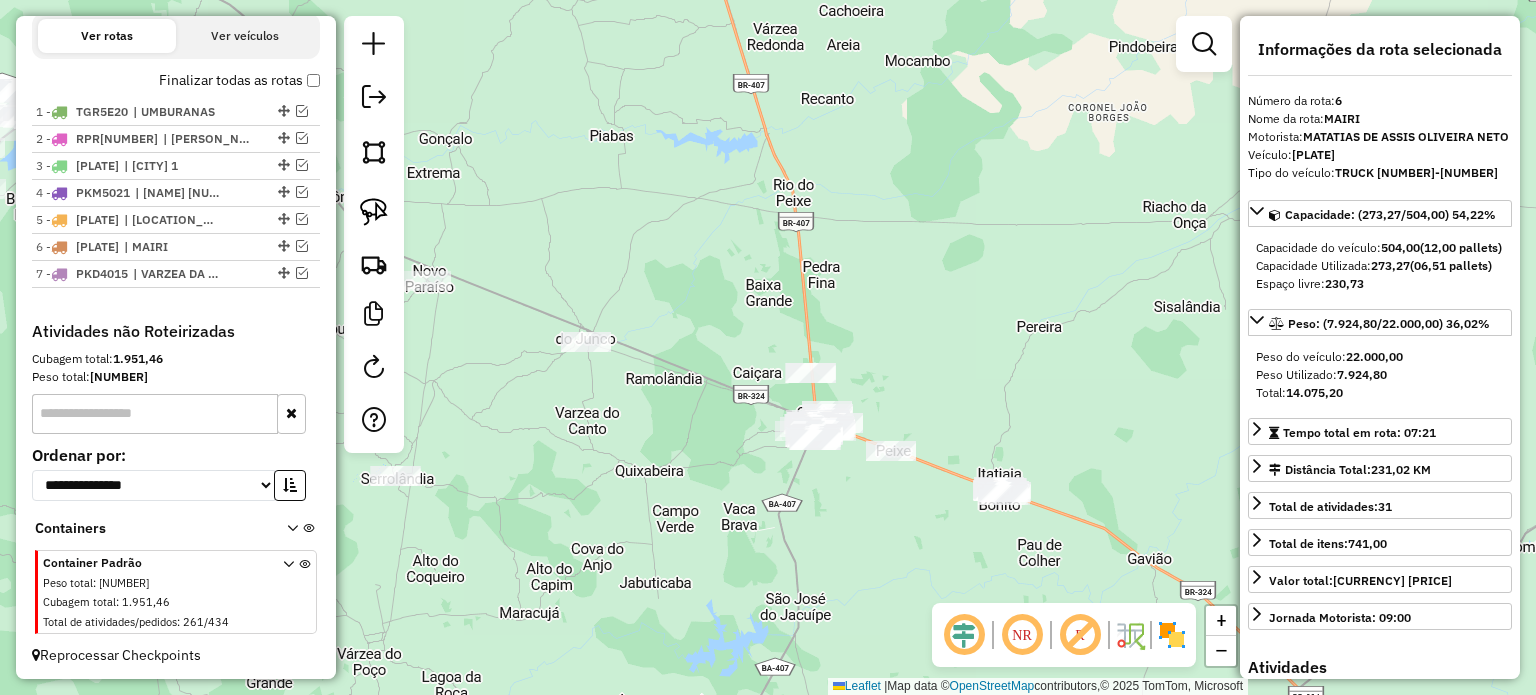 drag, startPoint x: 919, startPoint y: 372, endPoint x: 832, endPoint y: 282, distance: 125.17587 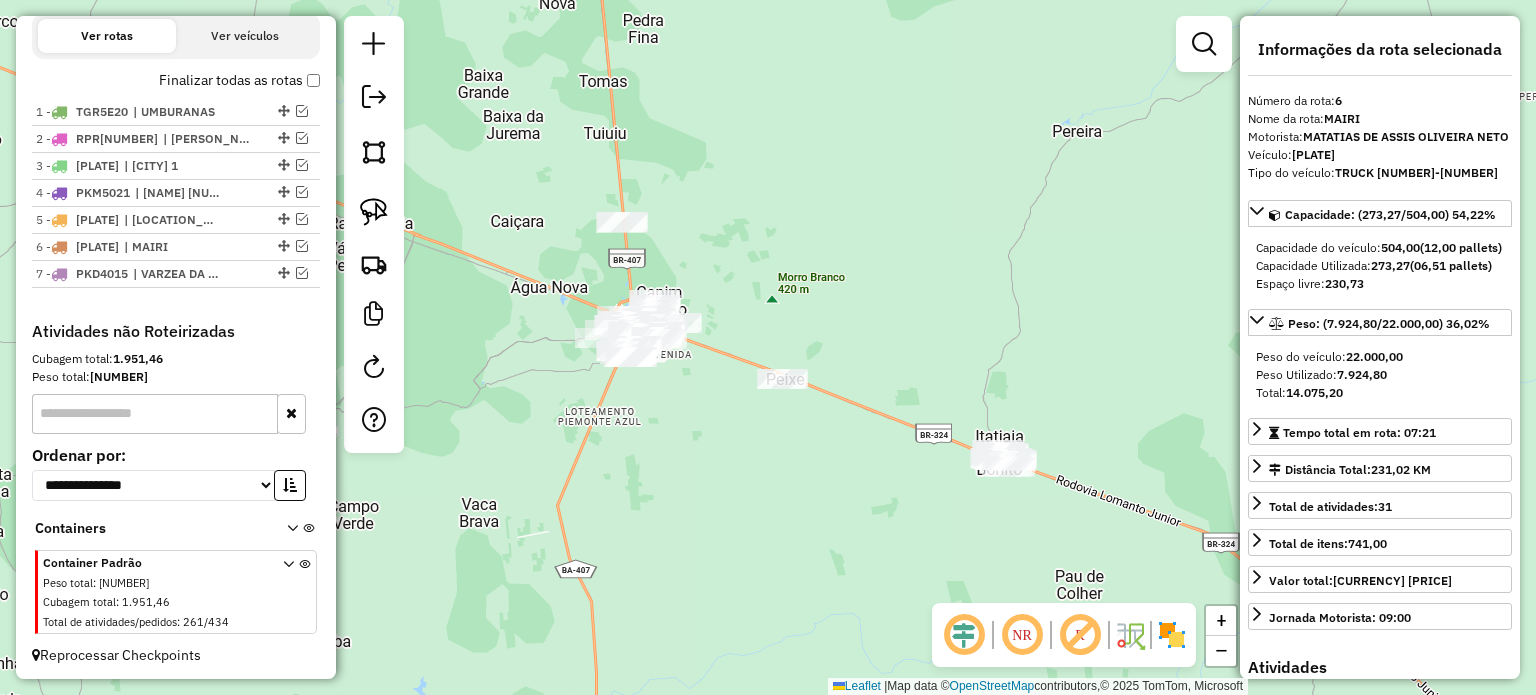 drag, startPoint x: 774, startPoint y: 265, endPoint x: 911, endPoint y: 340, distance: 156.18579 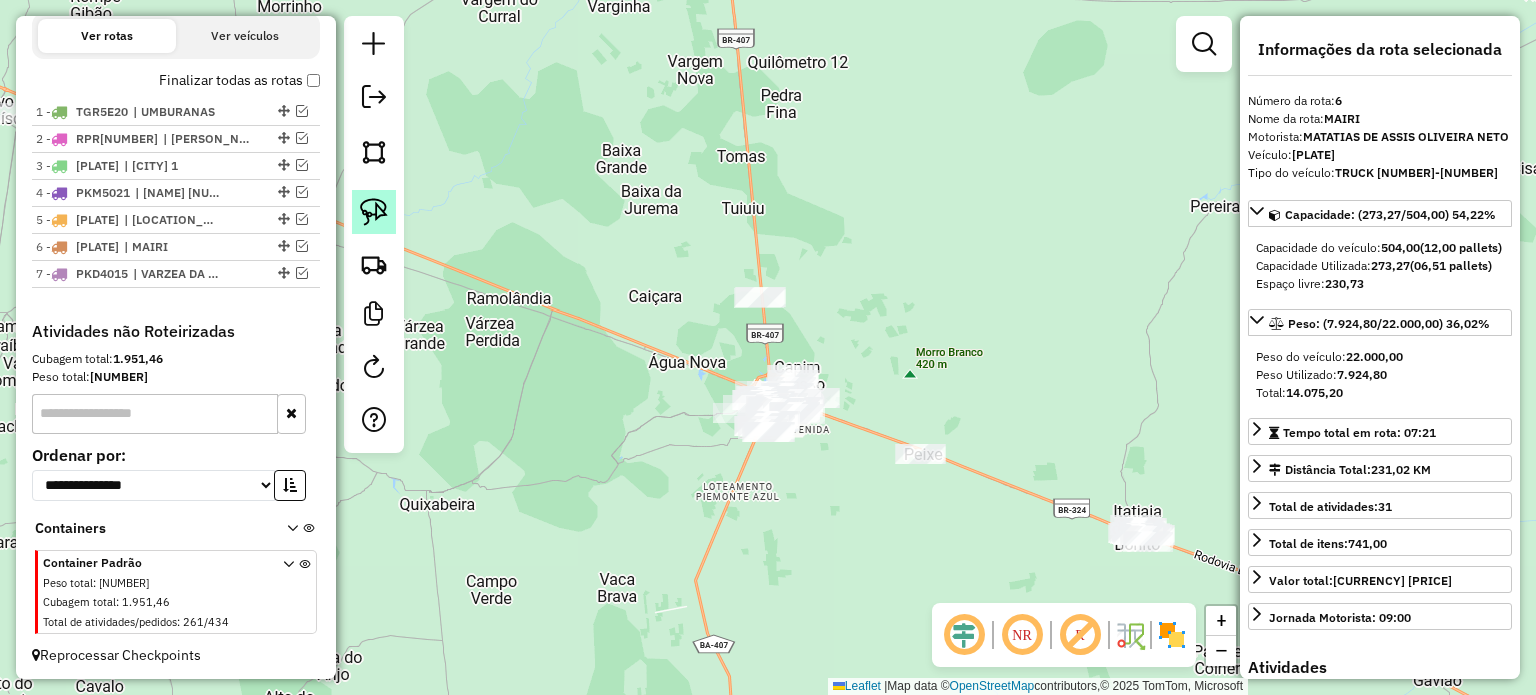 click 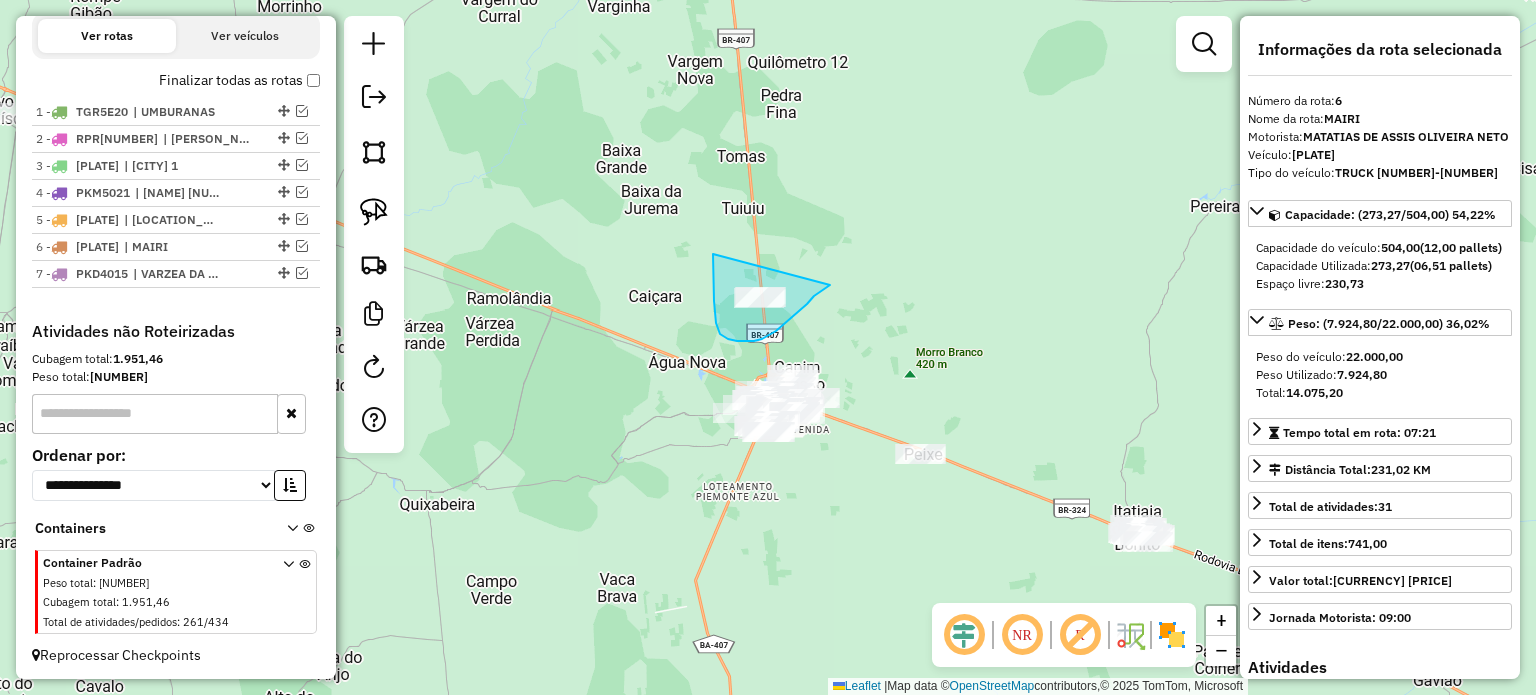 drag, startPoint x: 713, startPoint y: 254, endPoint x: 806, endPoint y: 272, distance: 94.72592 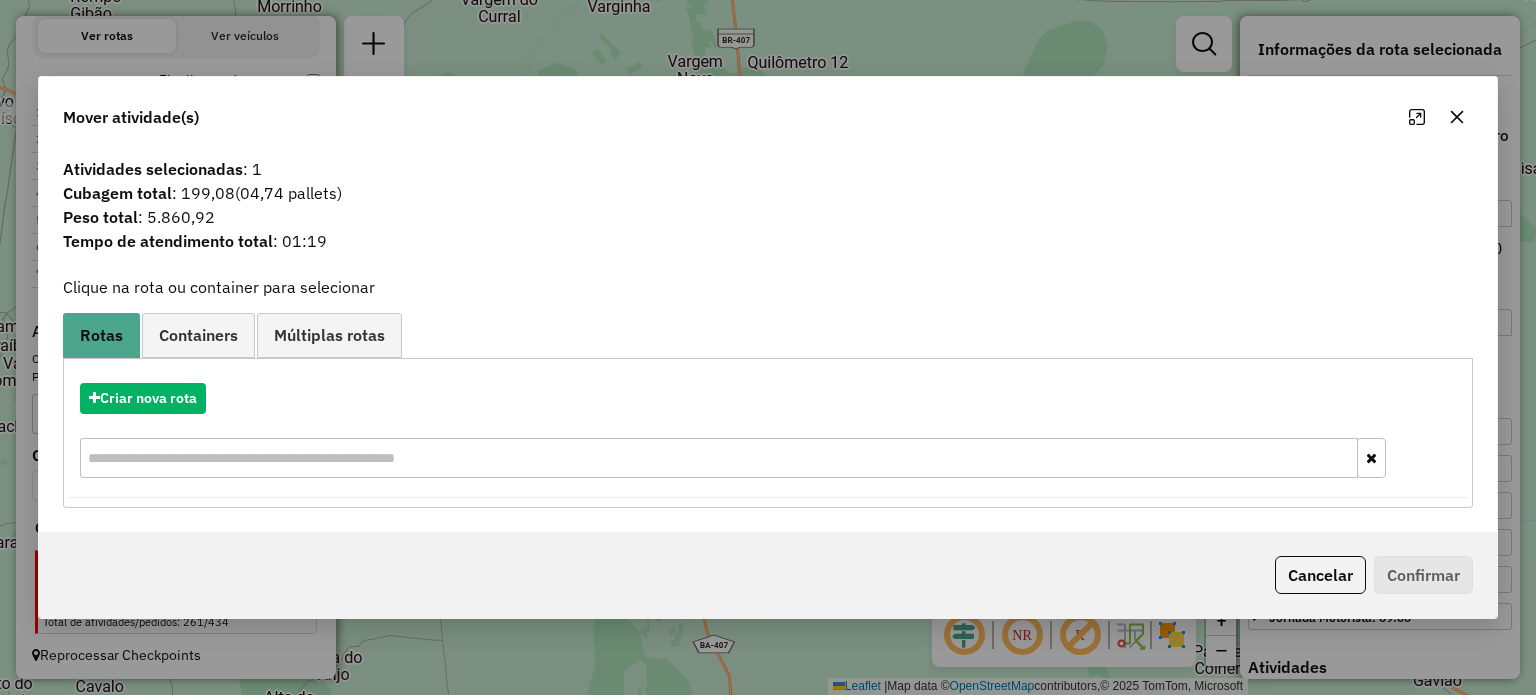 click 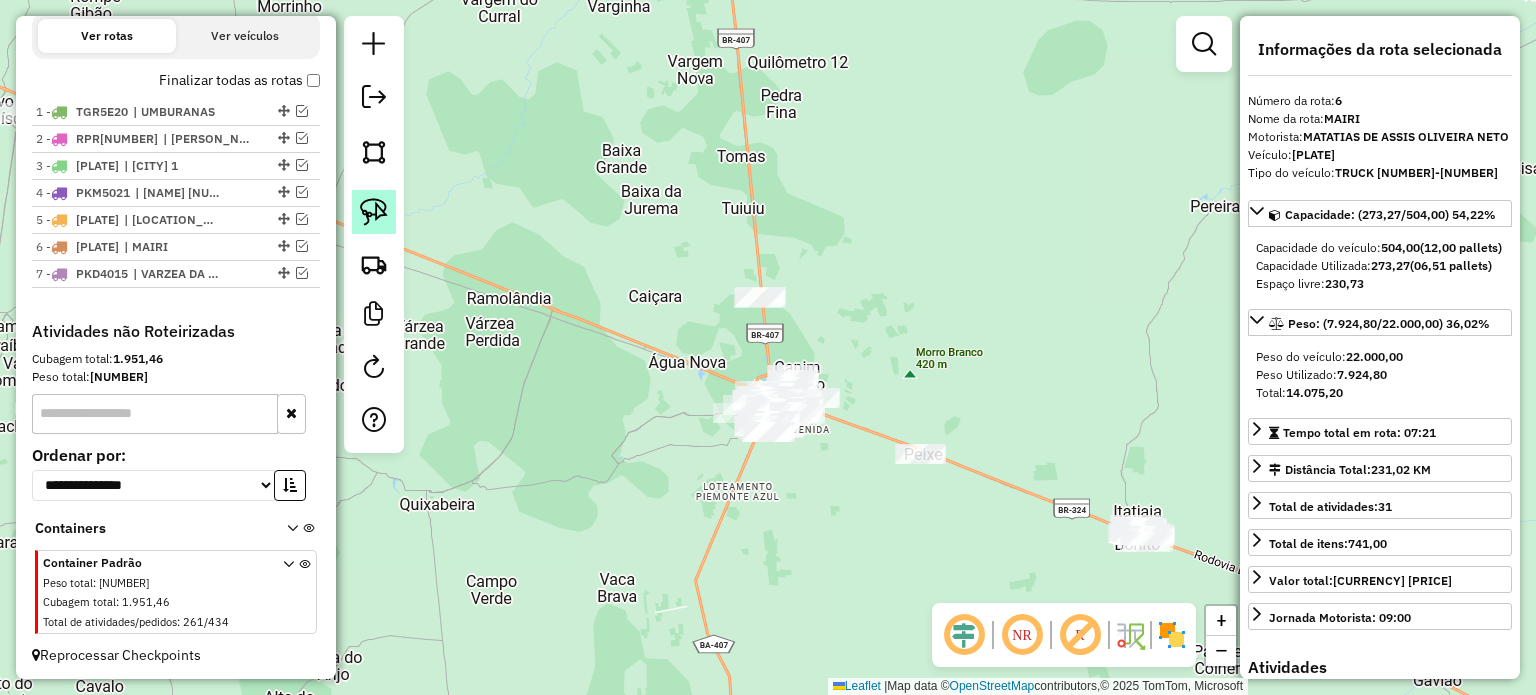 click 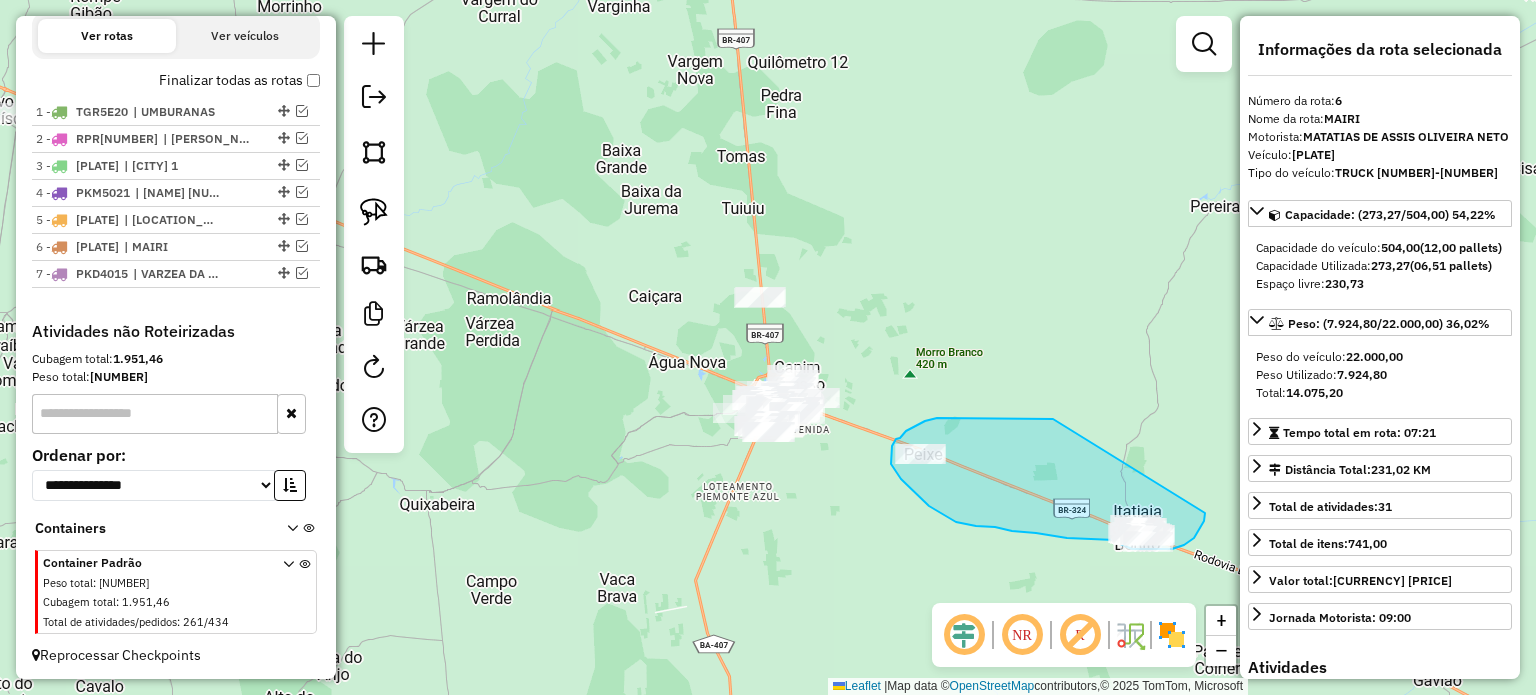 drag, startPoint x: 1036, startPoint y: 418, endPoint x: 1192, endPoint y: 482, distance: 168.6179 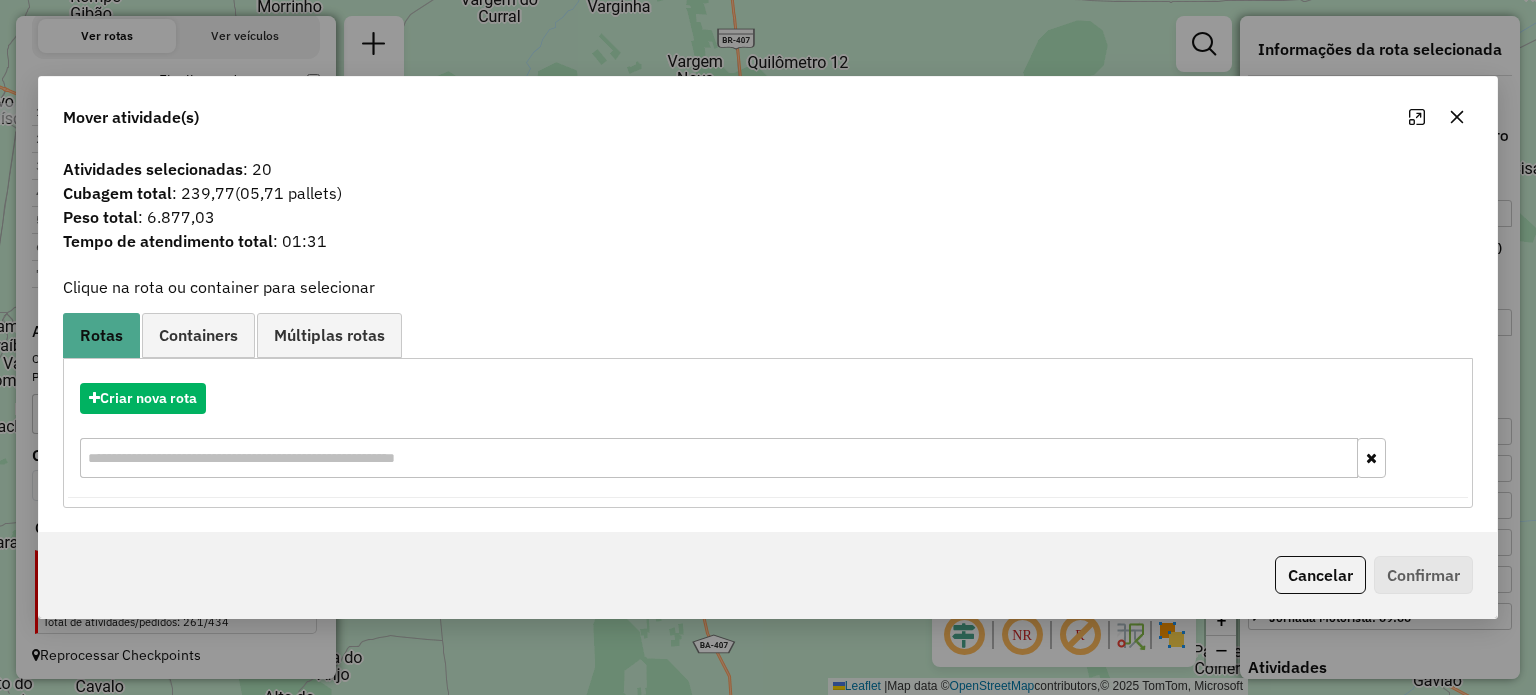 drag, startPoint x: 1458, startPoint y: 119, endPoint x: 1322, endPoint y: 140, distance: 137.61177 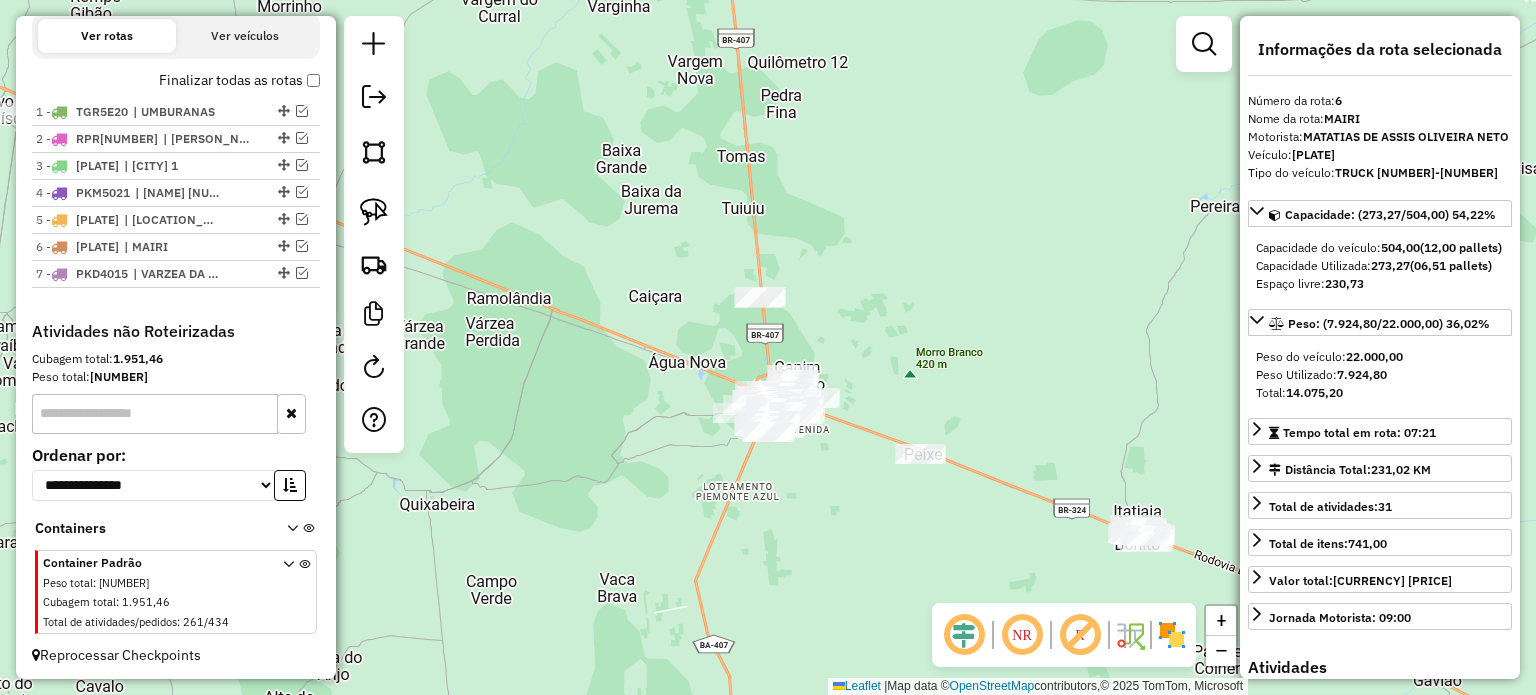 drag, startPoint x: 1053, startPoint y: 382, endPoint x: 840, endPoint y: 253, distance: 249.01807 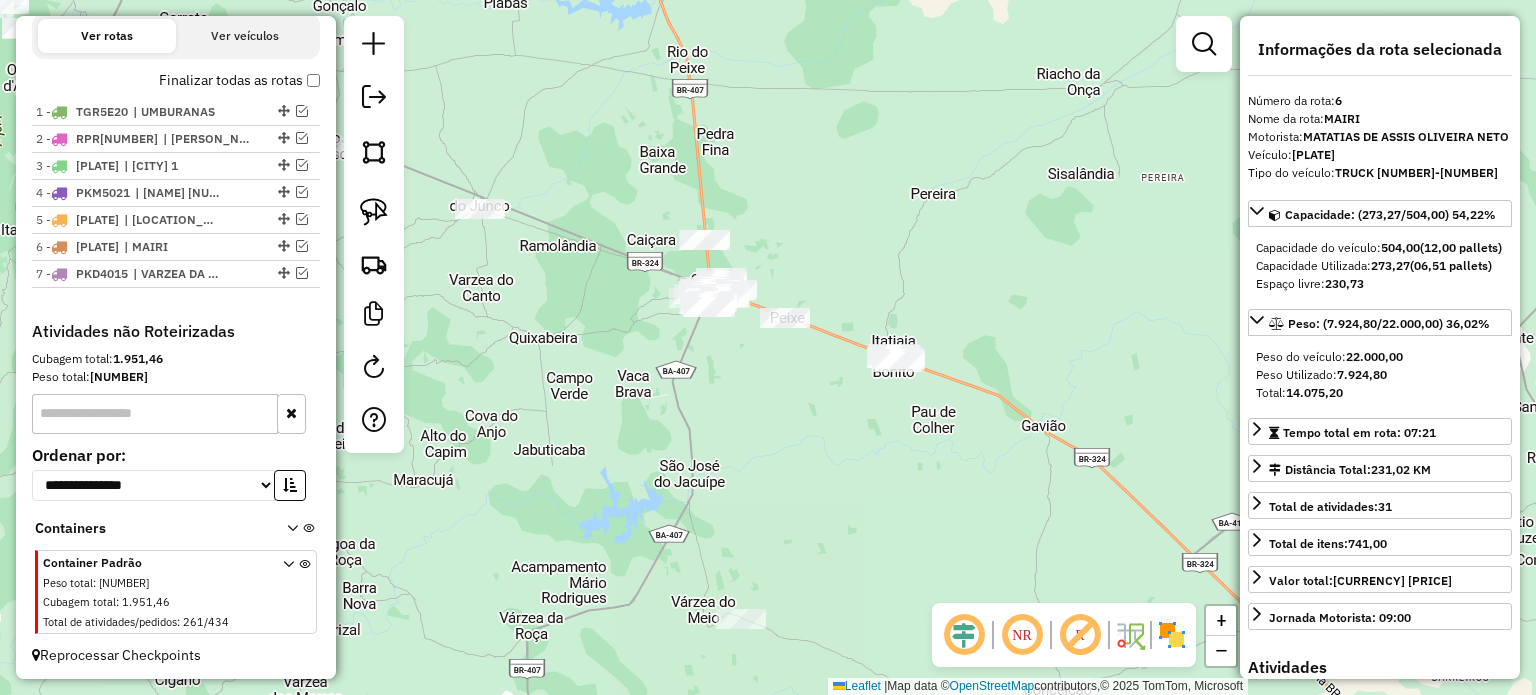 drag, startPoint x: 745, startPoint y: 423, endPoint x: 781, endPoint y: 474, distance: 62.425957 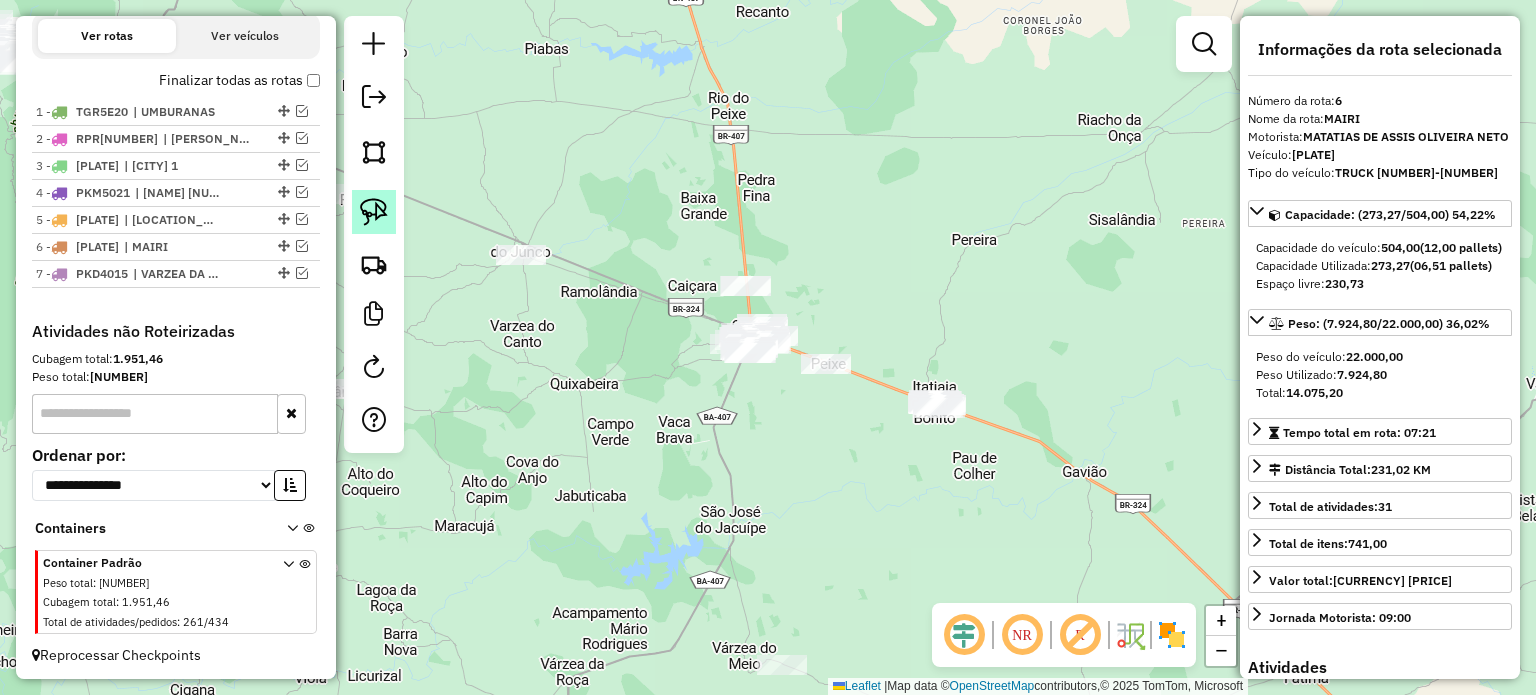 click 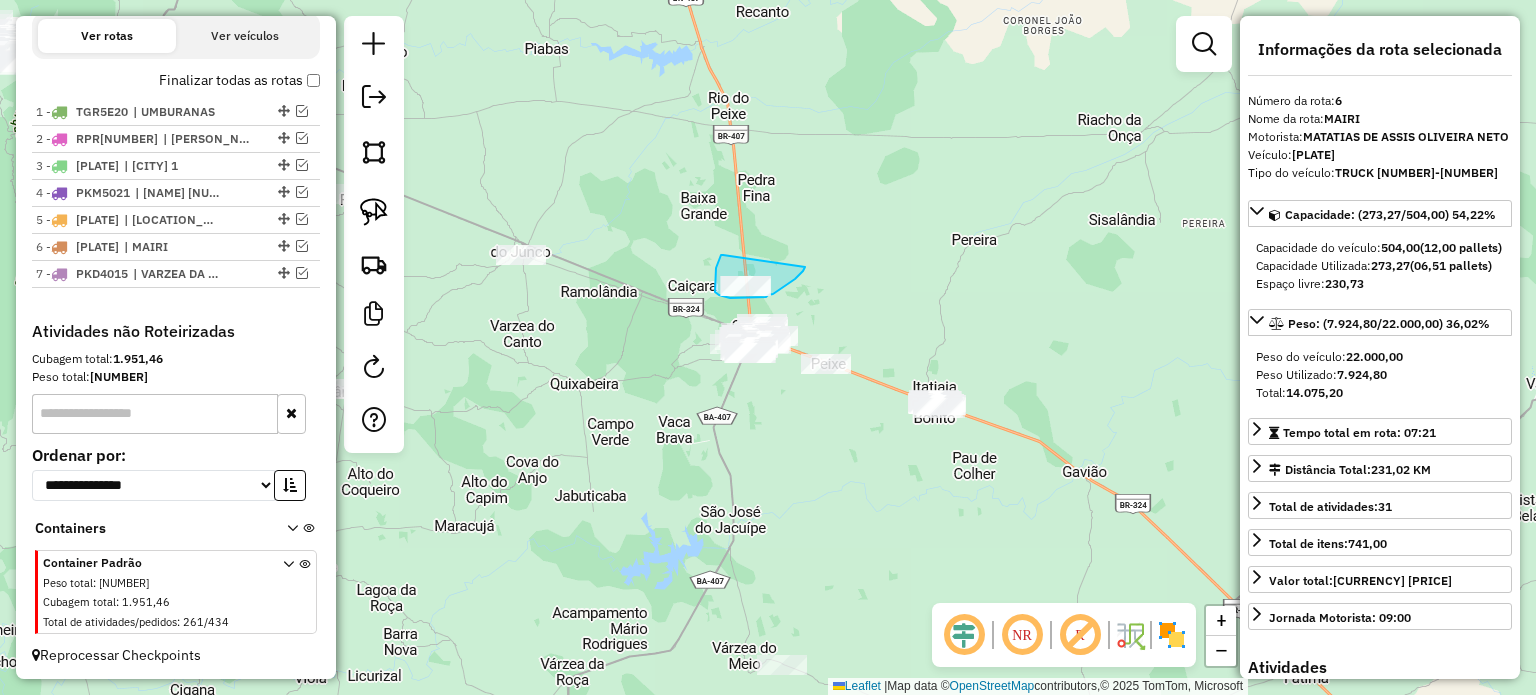 drag, startPoint x: 718, startPoint y: 261, endPoint x: 807, endPoint y: 266, distance: 89.140335 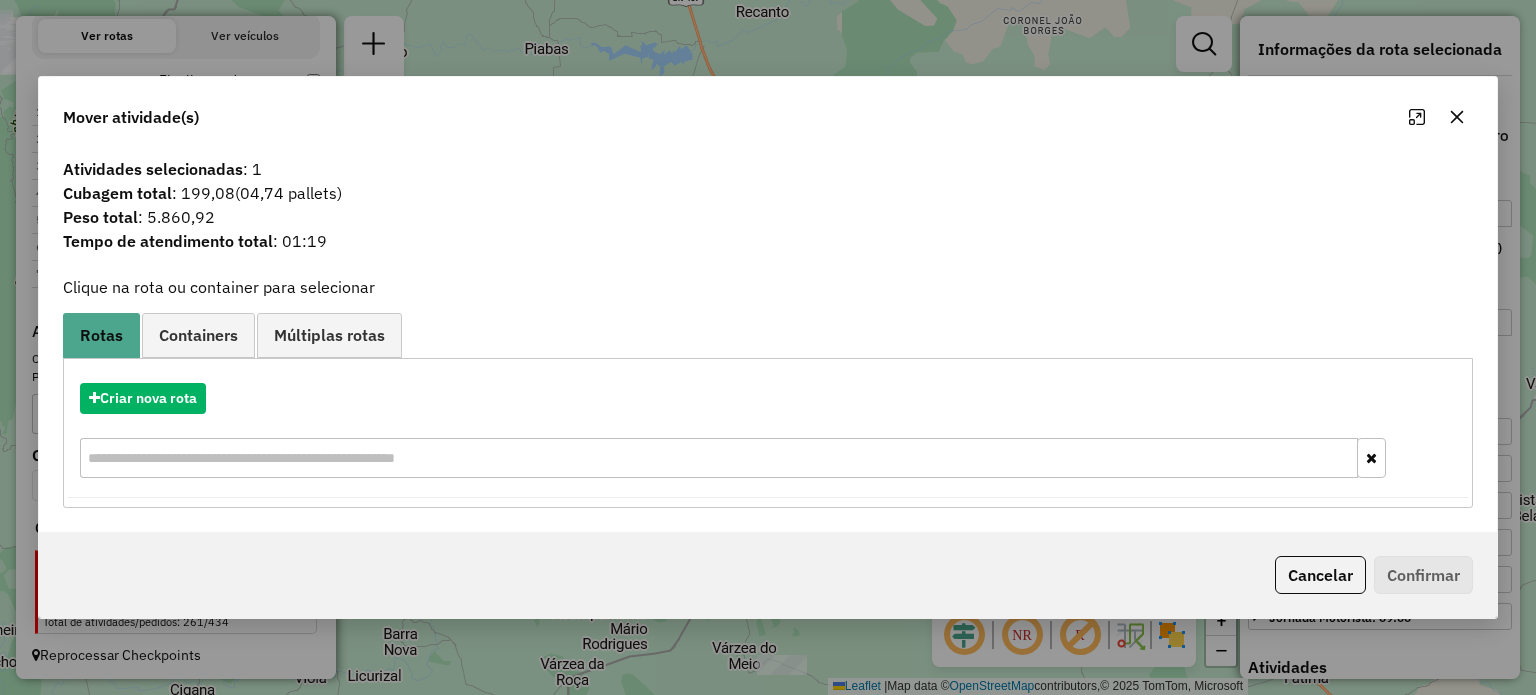 click 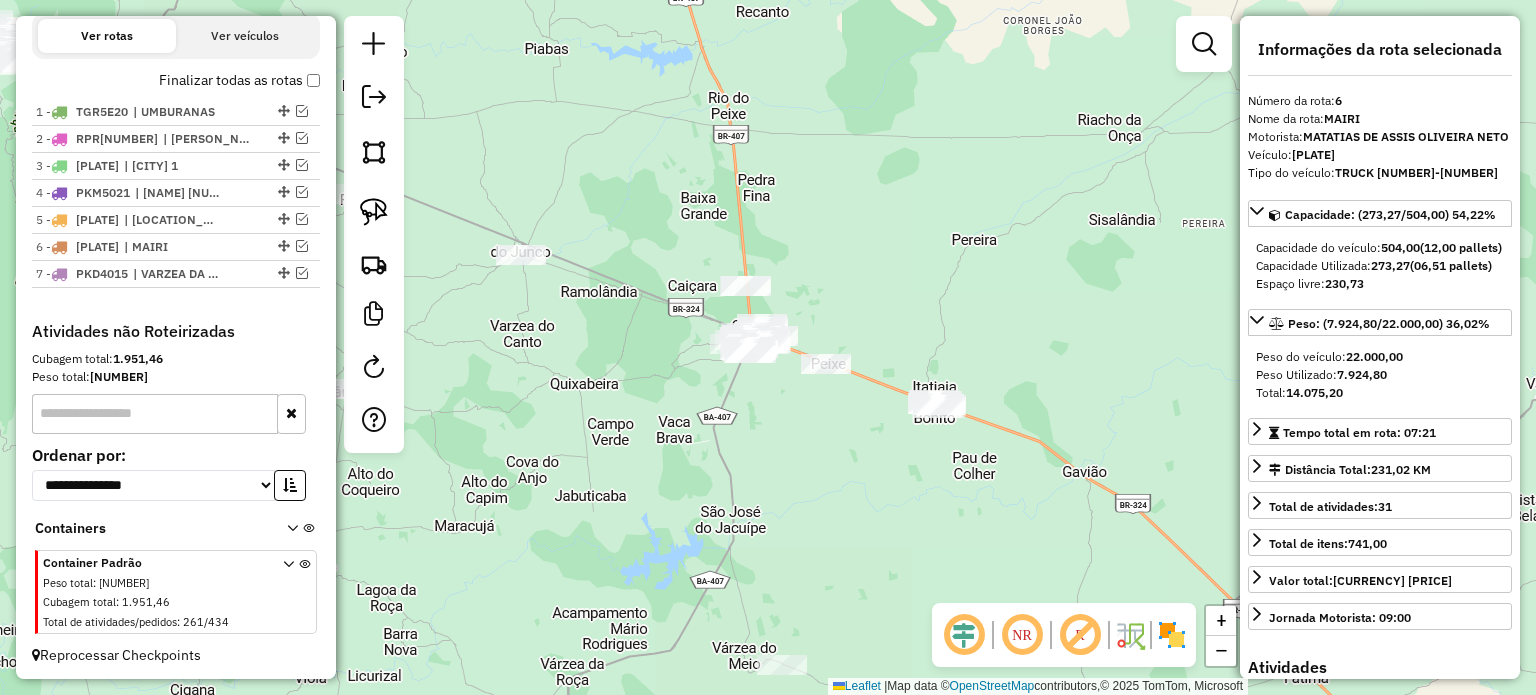 drag, startPoint x: 572, startPoint y: 378, endPoint x: 645, endPoint y: 326, distance: 89.62701 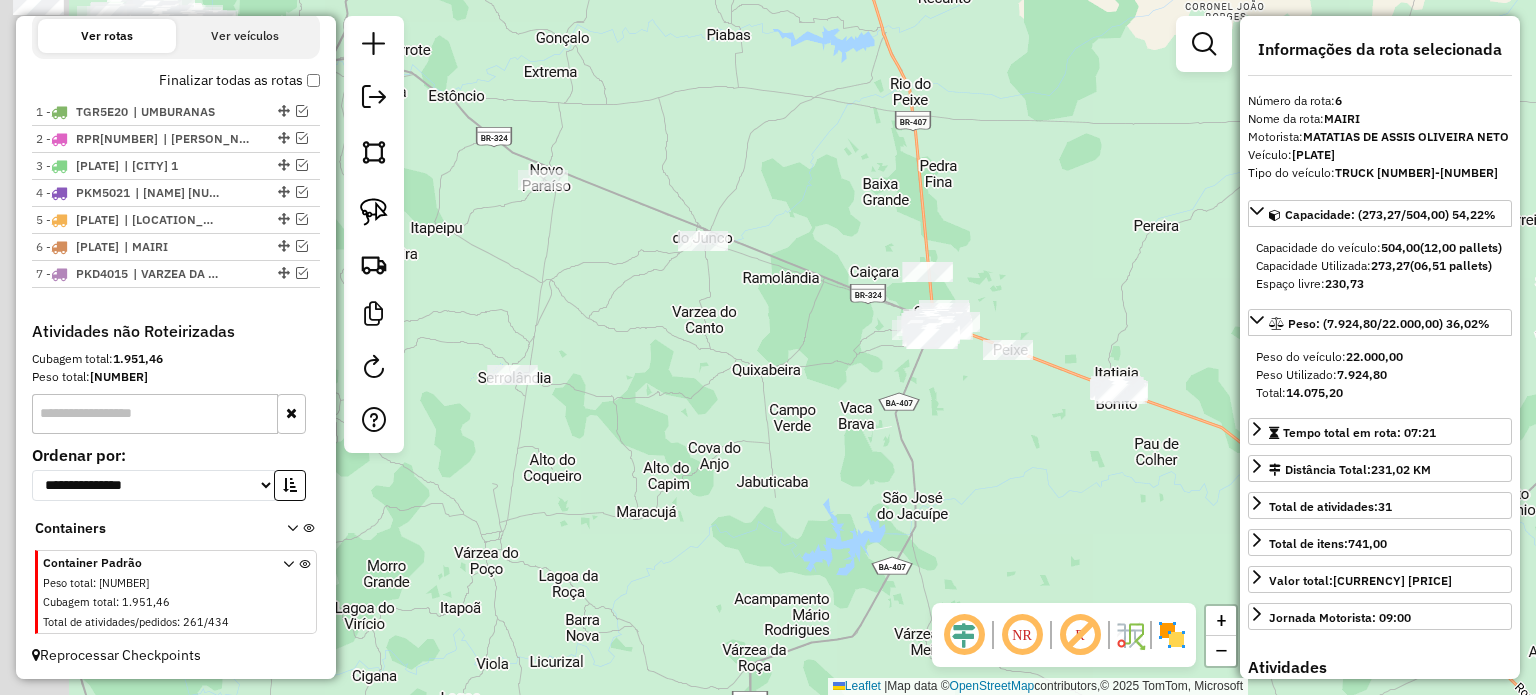 click on "Janela de atendimento Grade de atendimento Capacidade Transportadoras Veículos Cliente Pedidos  Rotas Selecione os dias de semana para filtrar as janelas de atendimento  Seg   Ter   Qua   Qui   Sex   Sáb   Dom  Informe o período da janela de atendimento: De: Até:  Filtrar exatamente a janela do cliente  Considerar janela de atendimento padrão  Selecione os dias de semana para filtrar as grades de atendimento  Seg   Ter   Qua   Qui   Sex   Sáb   Dom   Considerar clientes sem dia de atendimento cadastrado  Clientes fora do dia de atendimento selecionado Filtrar as atividades entre os valores definidos abaixo:  Peso mínimo:   Peso máximo:   Cubagem mínima:   Cubagem máxima:   De:   Até:  Filtrar as atividades entre o tempo de atendimento definido abaixo:  De:   Até:   Considerar capacidade total dos clientes não roteirizados Transportadora: Selecione um ou mais itens Tipo de veículo: Selecione um ou mais itens Veículo: Selecione um ou mais itens Motorista: Selecione um ou mais itens Nome: Rótulo:" 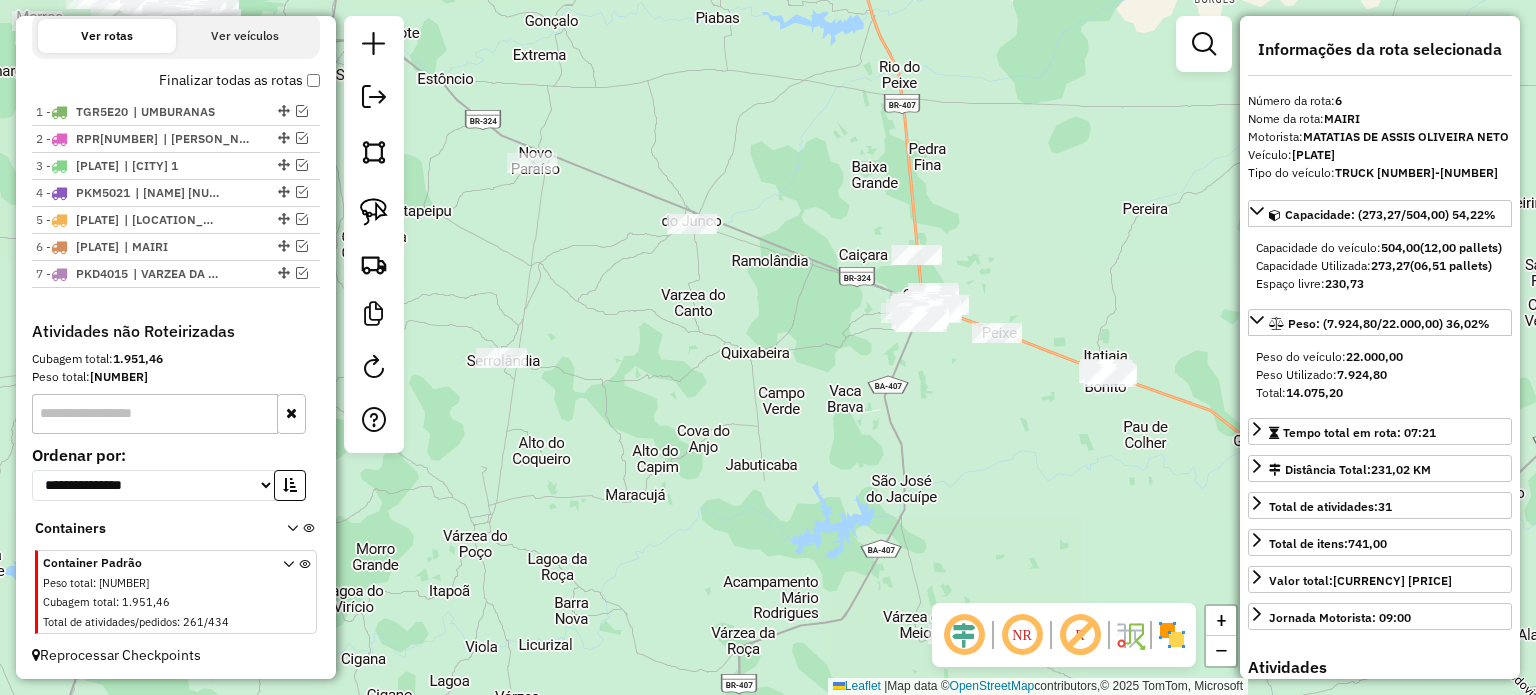 drag, startPoint x: 828, startPoint y: 408, endPoint x: 740, endPoint y: 344, distance: 108.81177 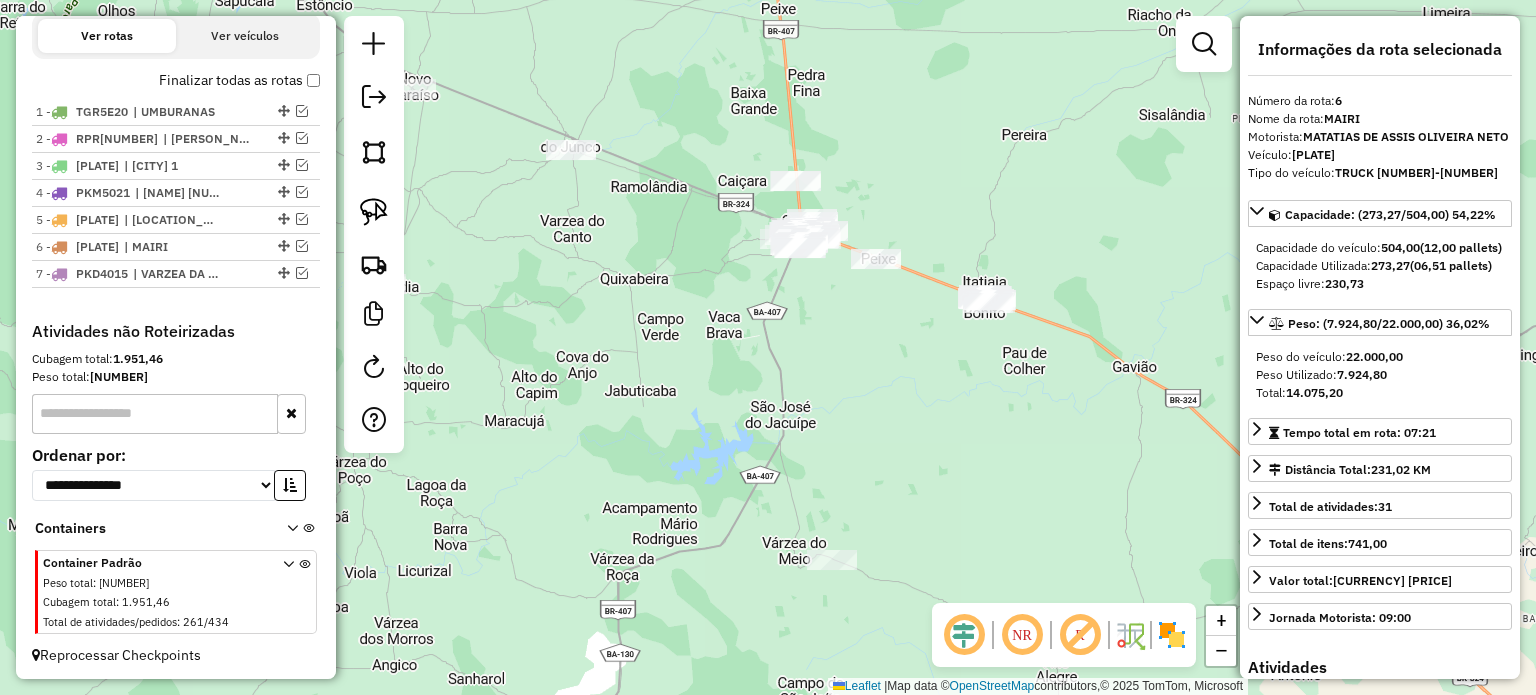 drag, startPoint x: 949, startPoint y: 338, endPoint x: 896, endPoint y: 328, distance: 53.935146 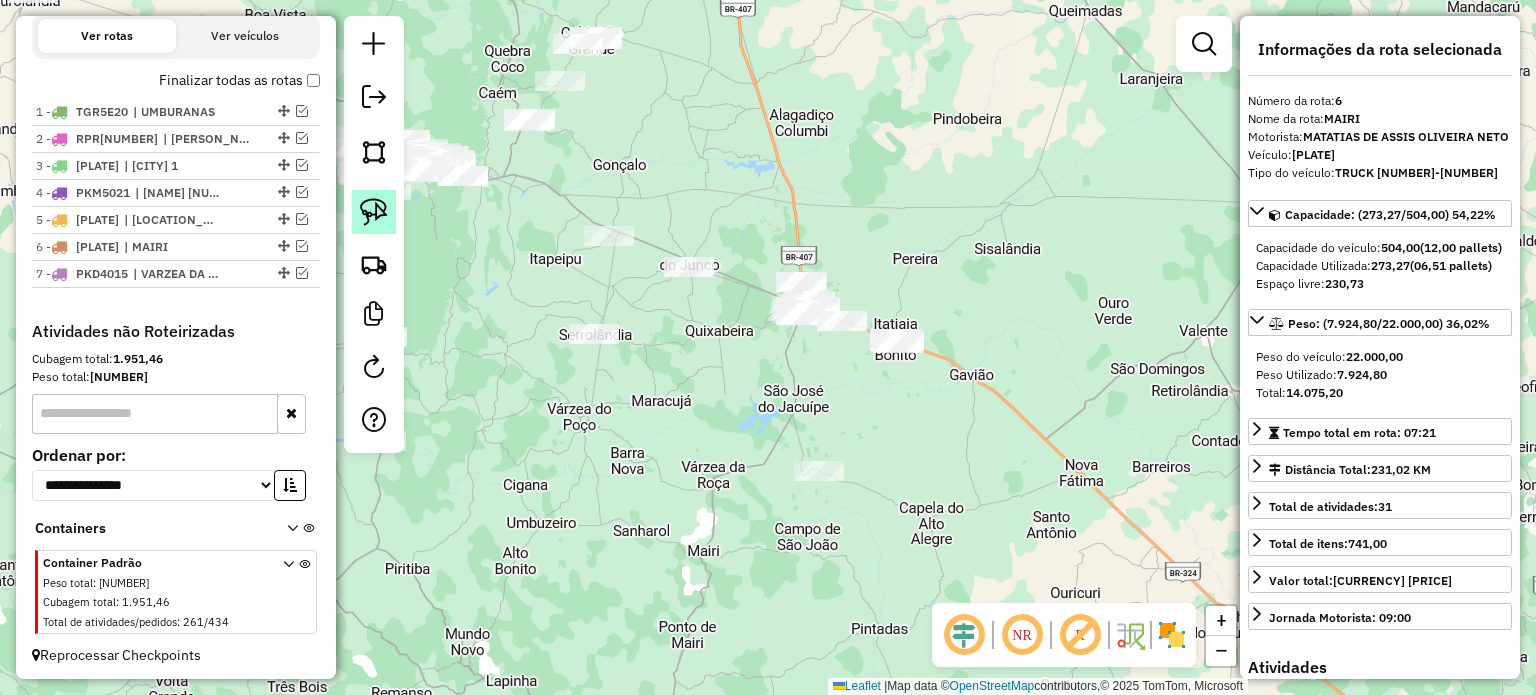 click 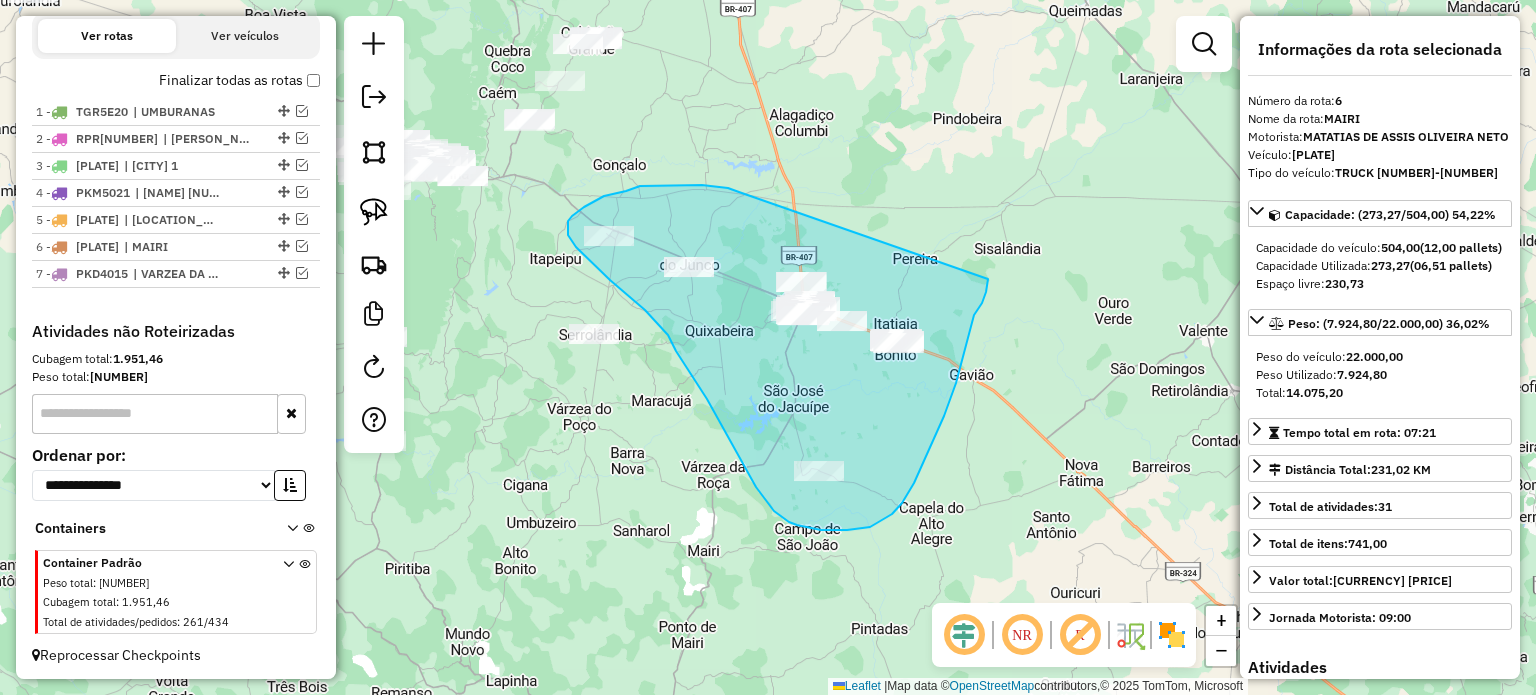 drag, startPoint x: 739, startPoint y: 192, endPoint x: 988, endPoint y: 276, distance: 262.787 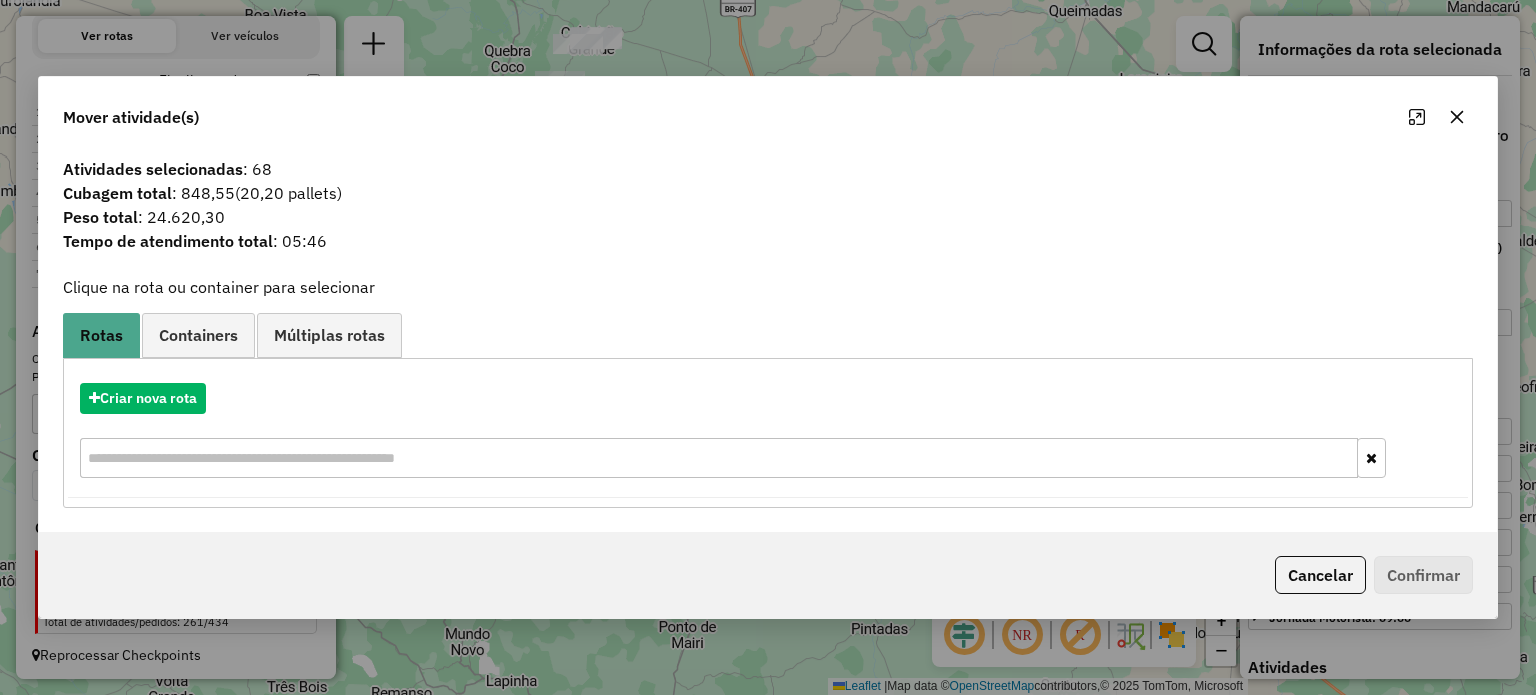click 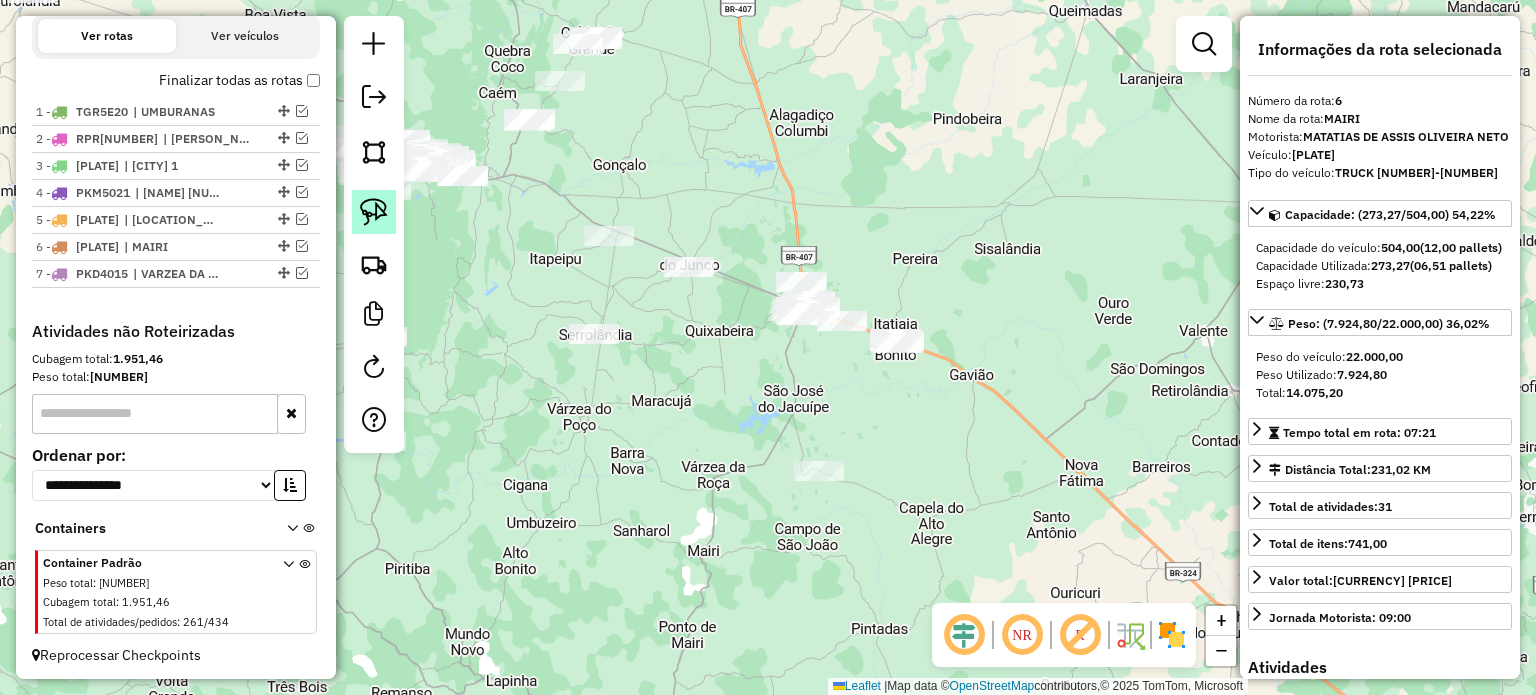 click 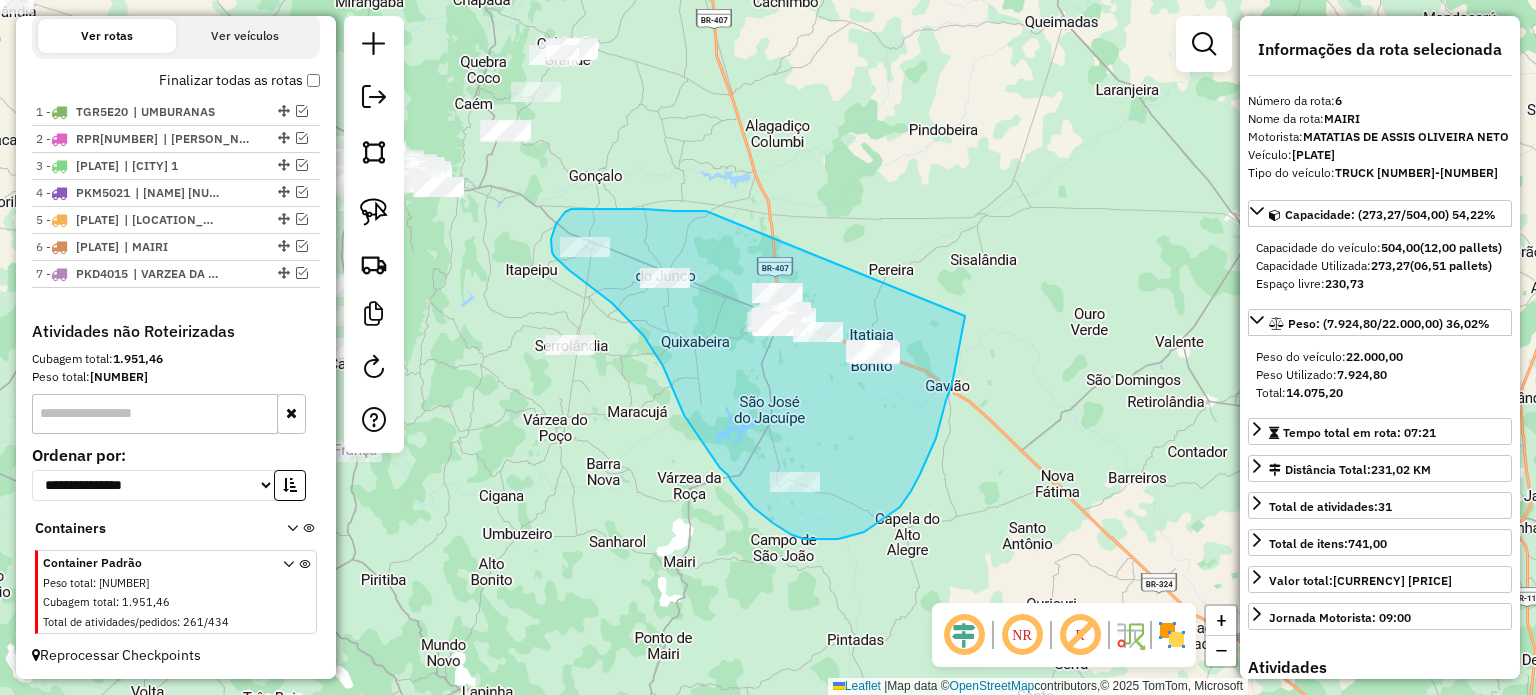 drag, startPoint x: 644, startPoint y: 209, endPoint x: 965, endPoint y: 316, distance: 338.3637 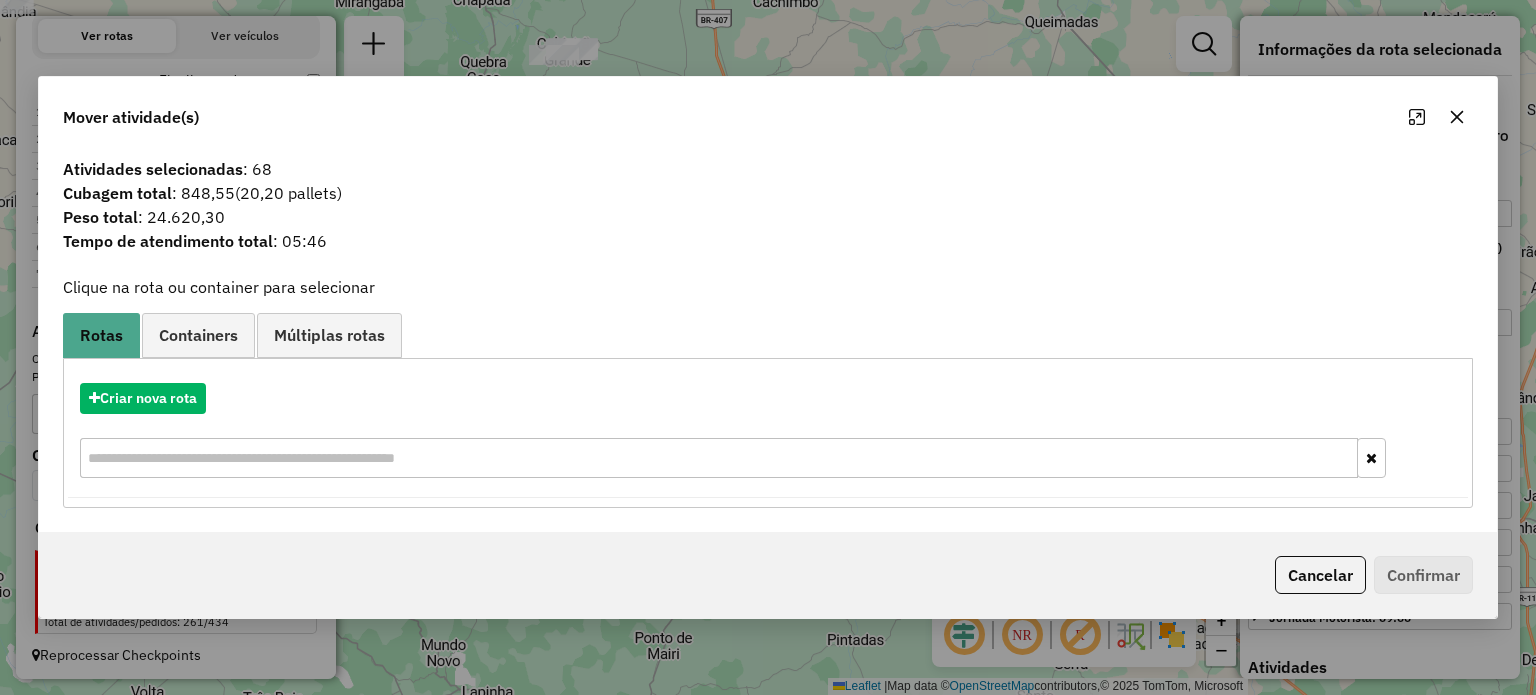click 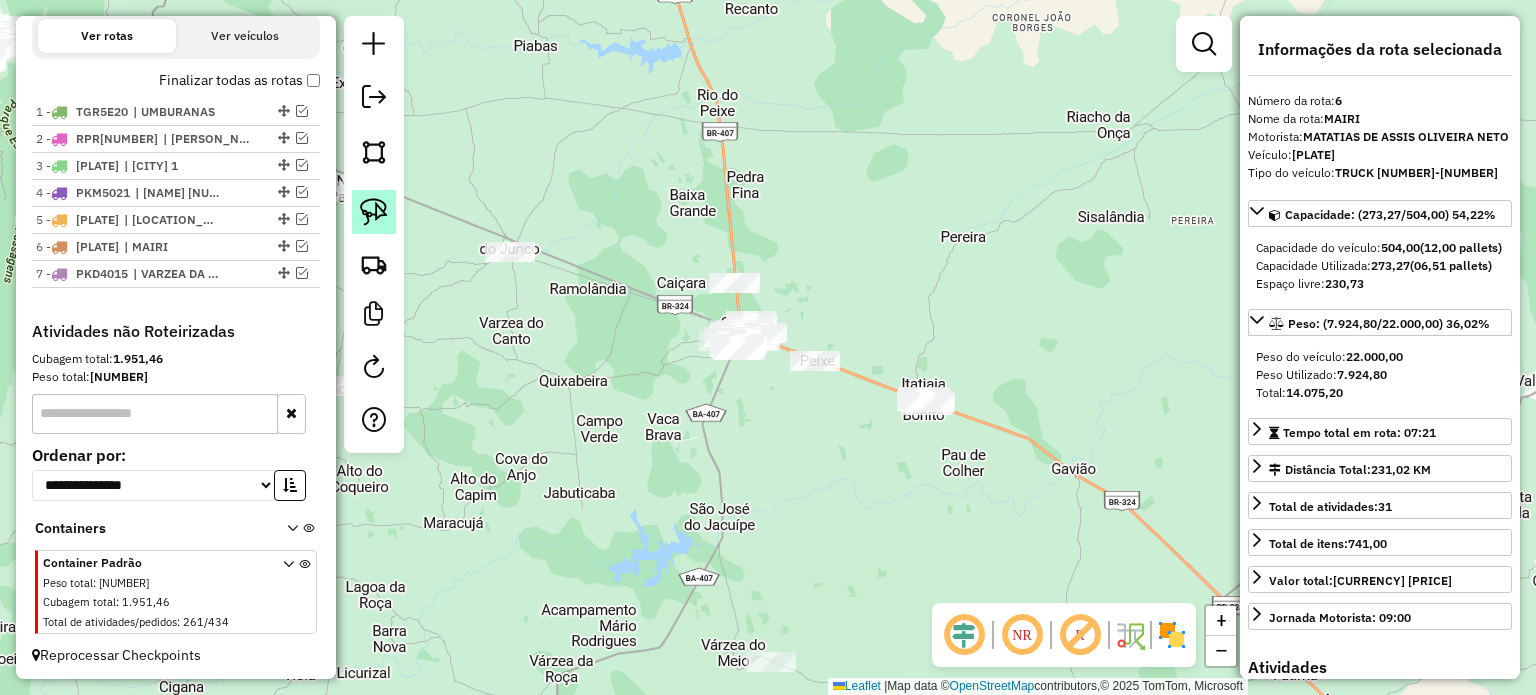 click 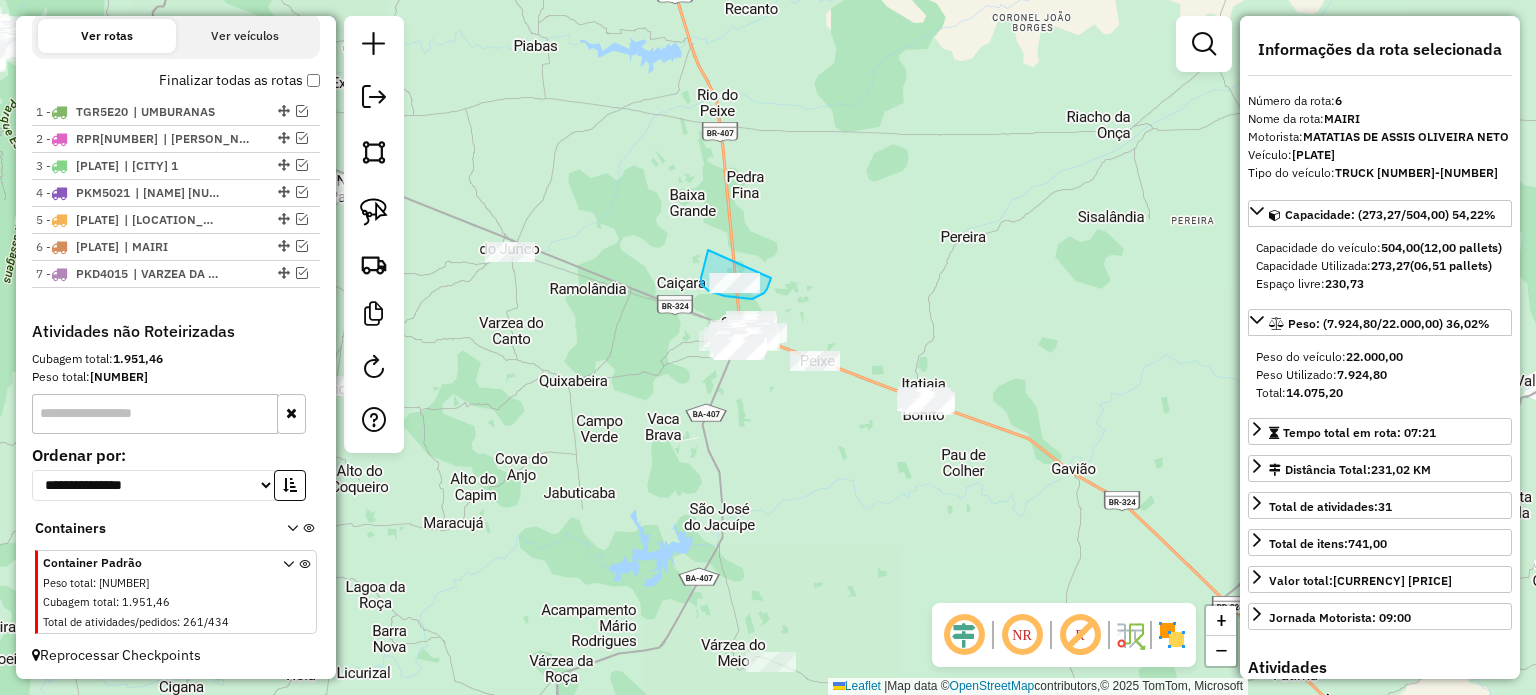 drag, startPoint x: 708, startPoint y: 250, endPoint x: 771, endPoint y: 278, distance: 68.942 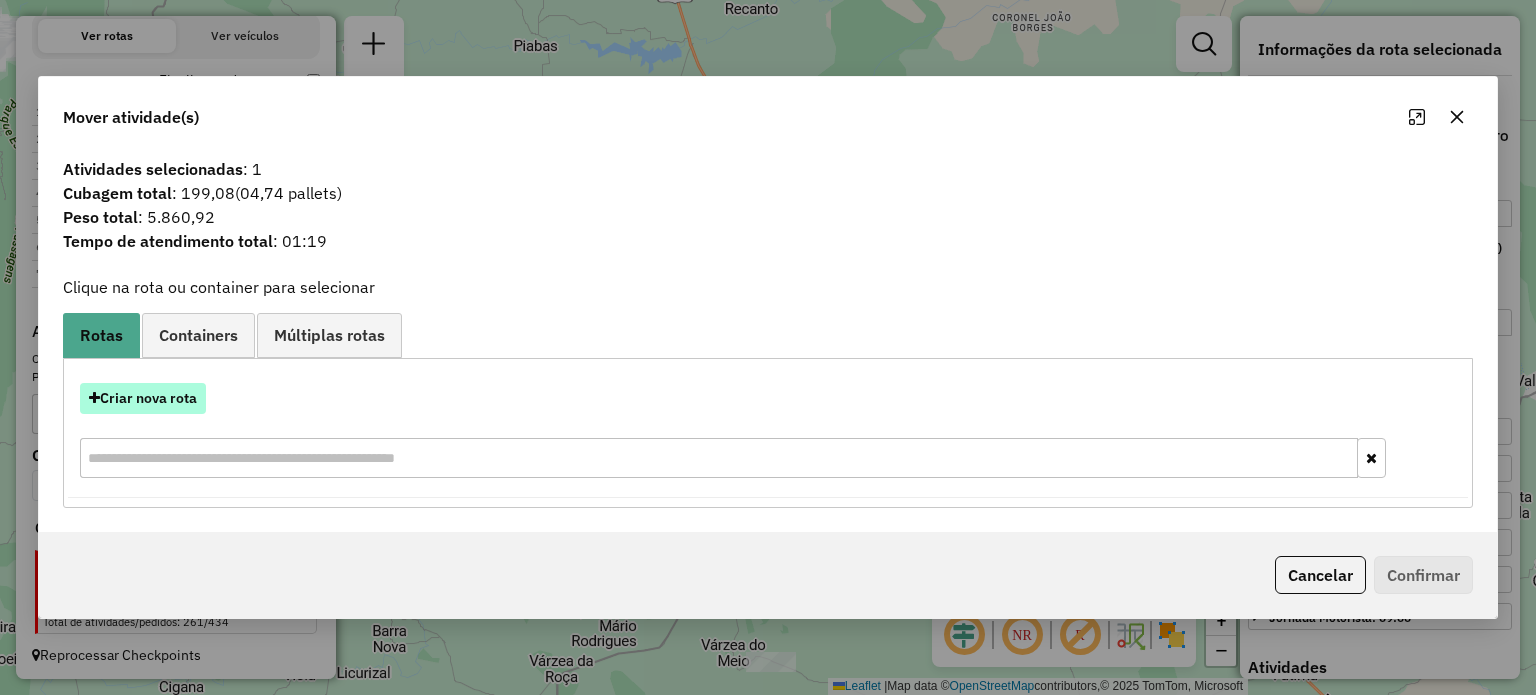 click on "Criar nova rota" at bounding box center (143, 398) 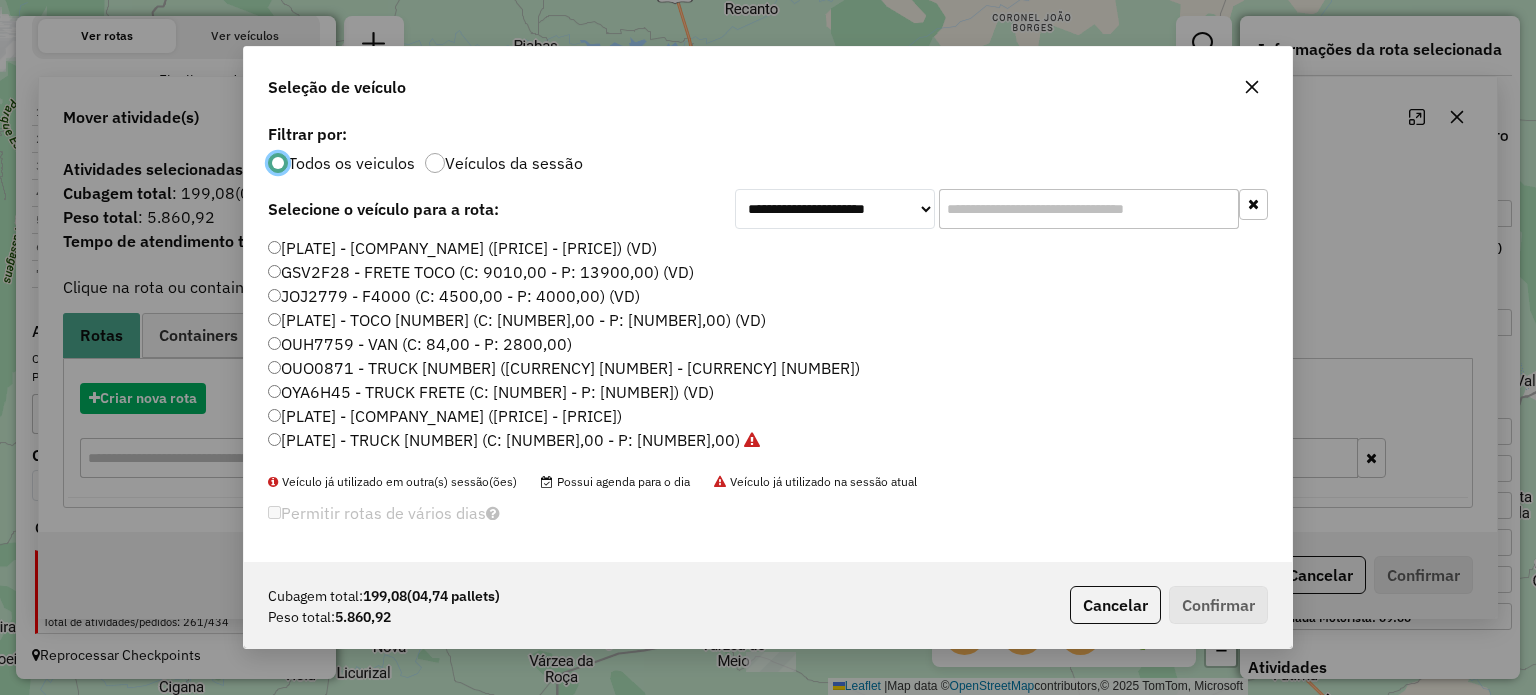 scroll, scrollTop: 10, scrollLeft: 6, axis: both 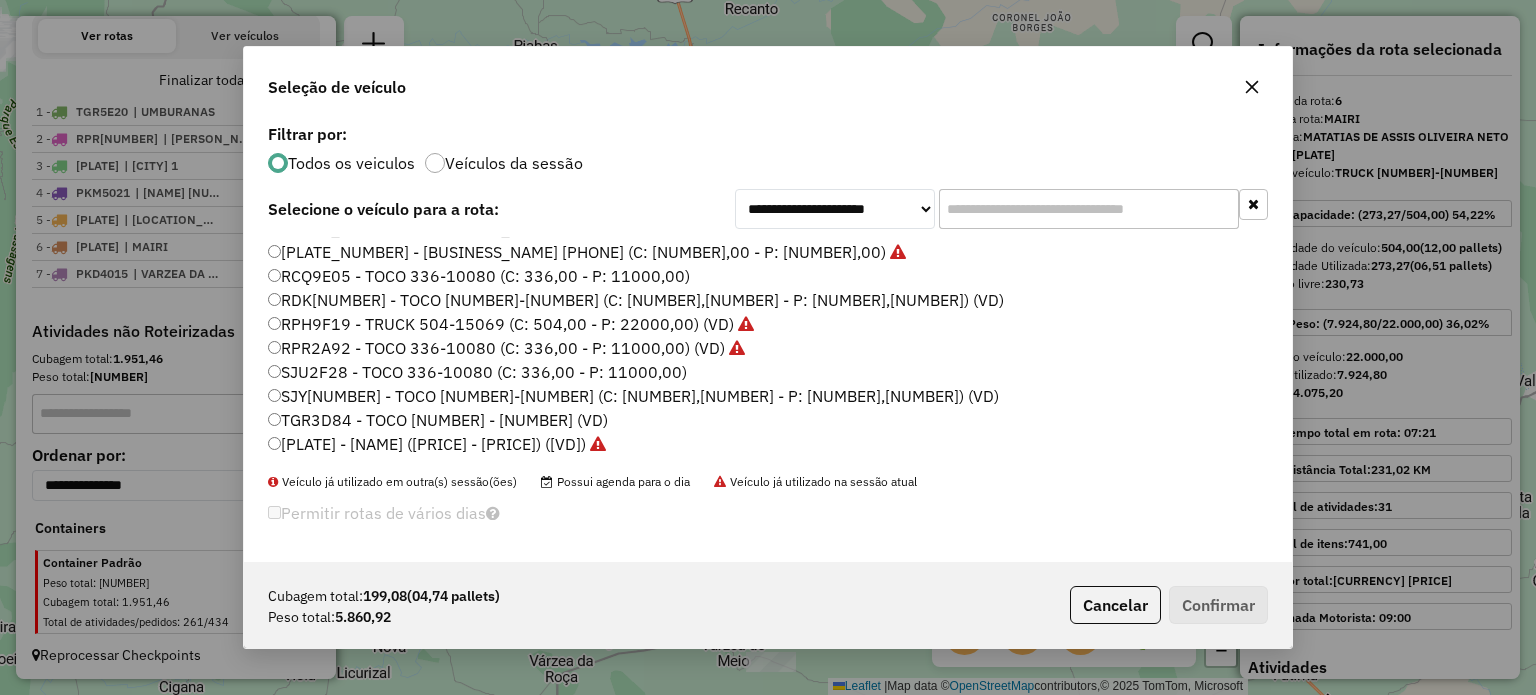 click on "[PLATE] - [NAME] (C: [NUMBER] - P: [NUMBER]) (VD)" 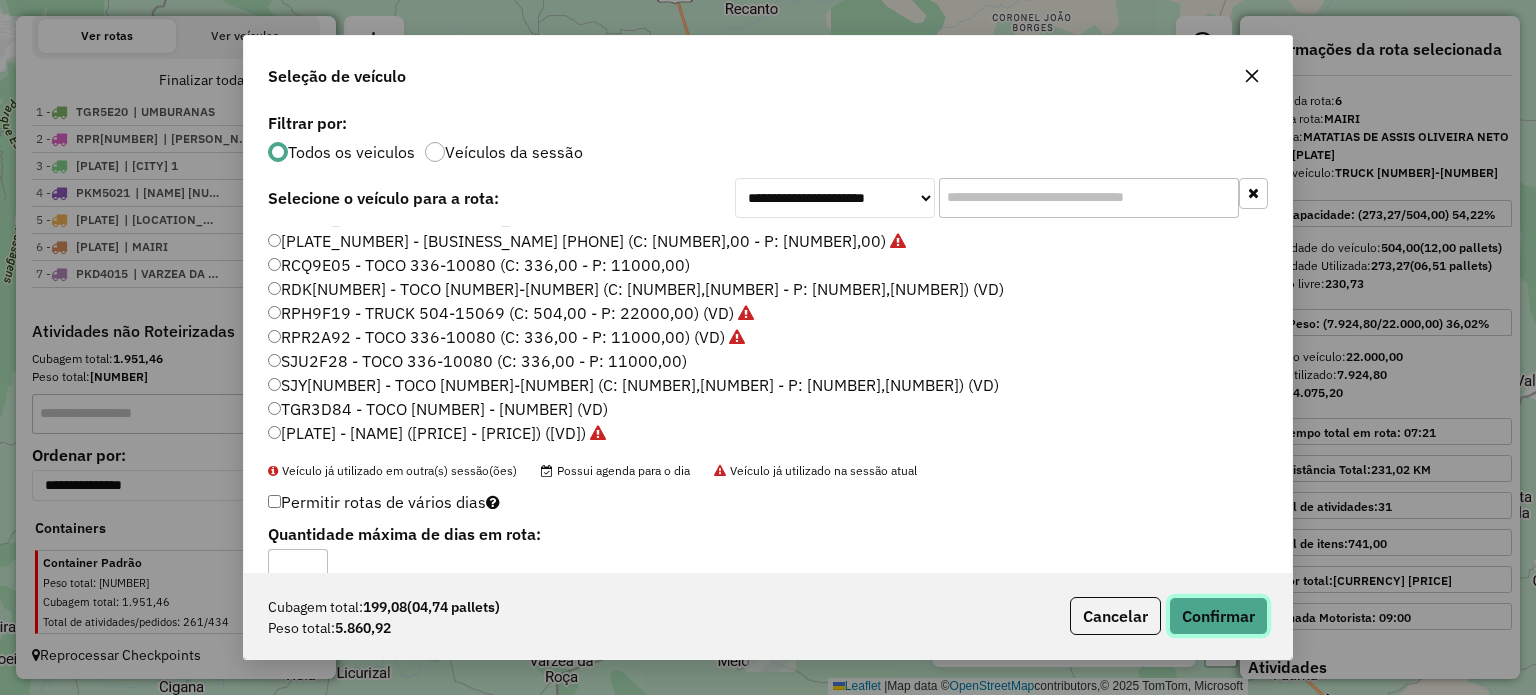 click on "Confirmar" 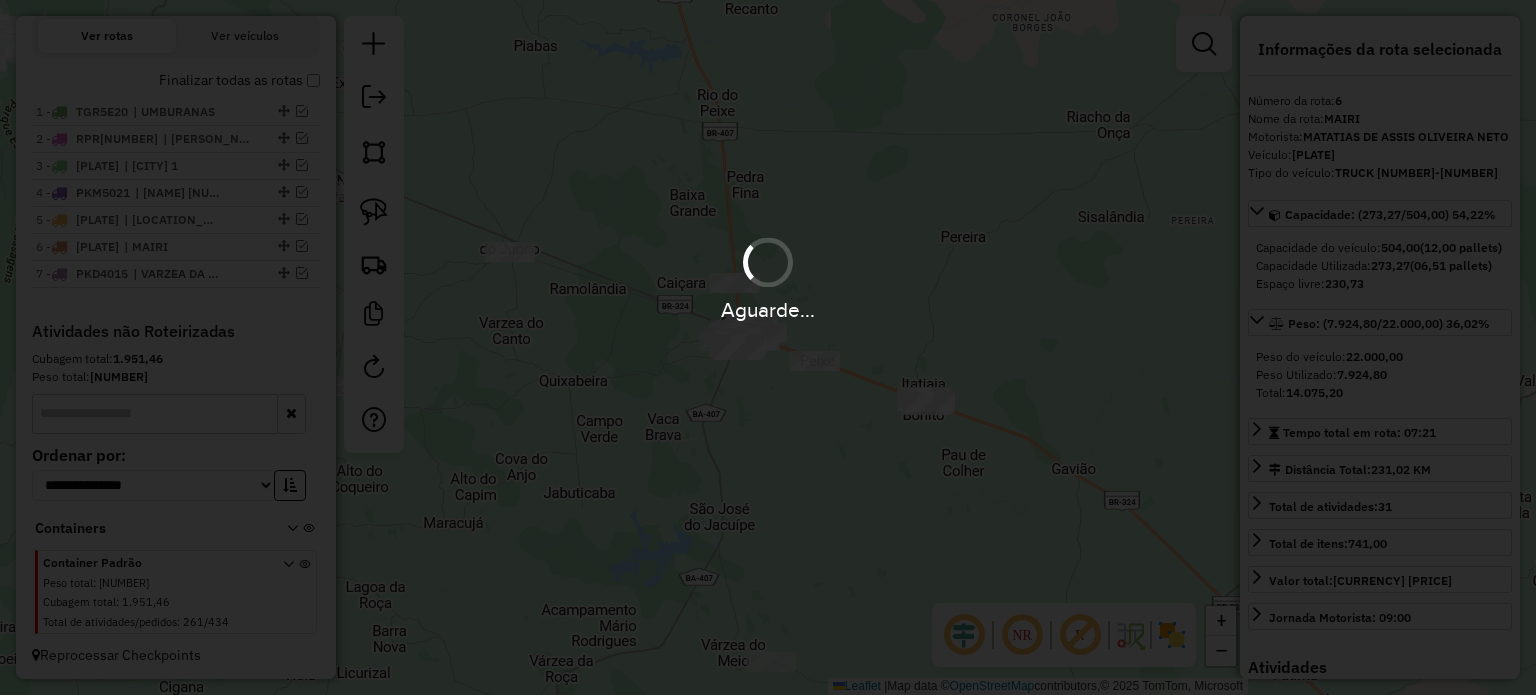 scroll, scrollTop: 784, scrollLeft: 0, axis: vertical 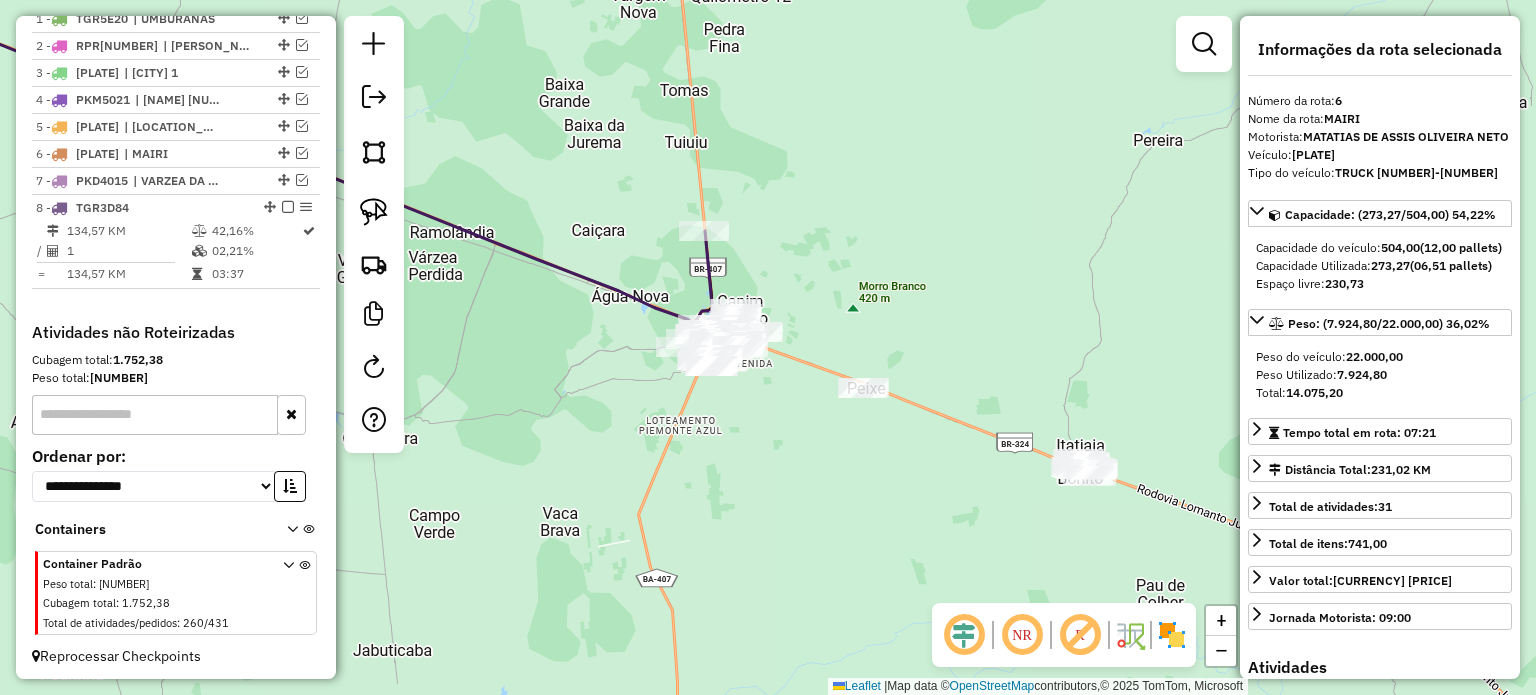 drag, startPoint x: 834, startPoint y: 433, endPoint x: 737, endPoint y: 475, distance: 105.702415 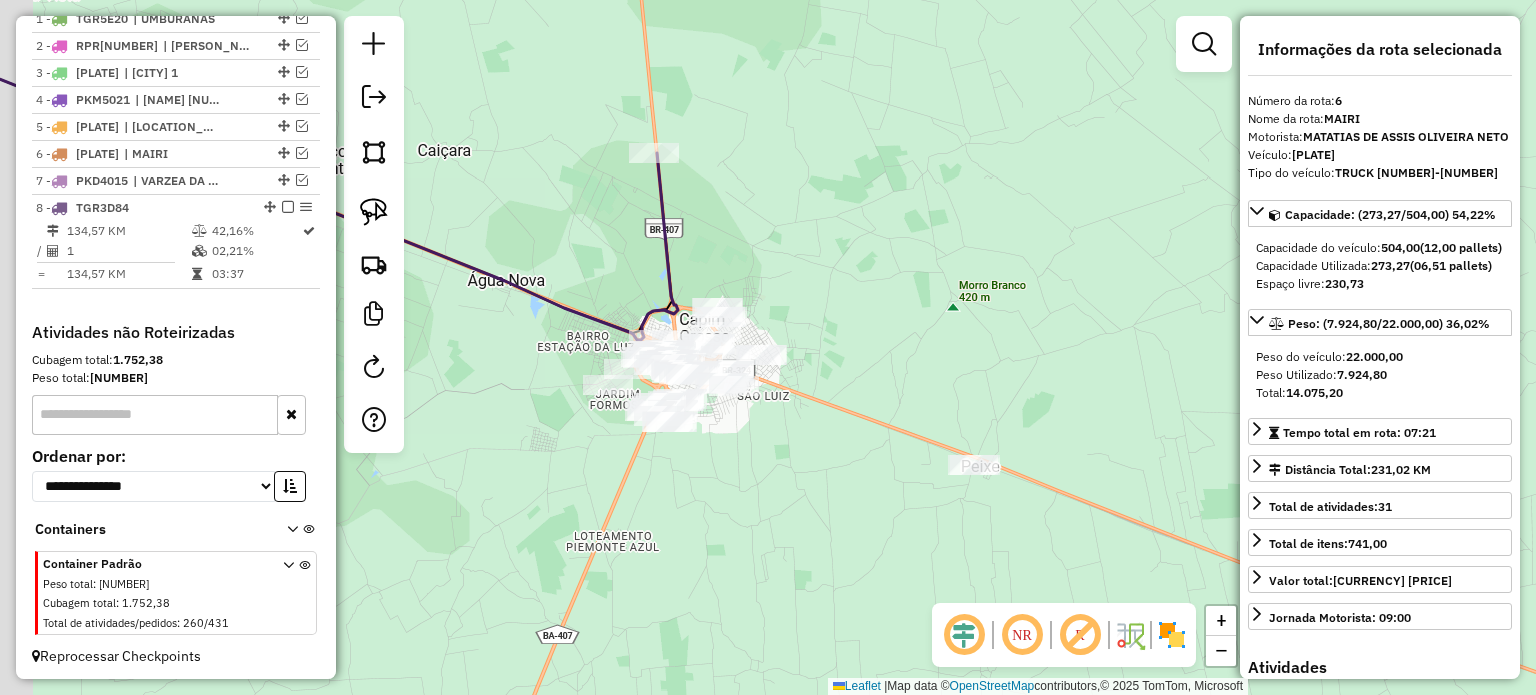 drag, startPoint x: 751, startPoint y: 415, endPoint x: 813, endPoint y: 417, distance: 62.03225 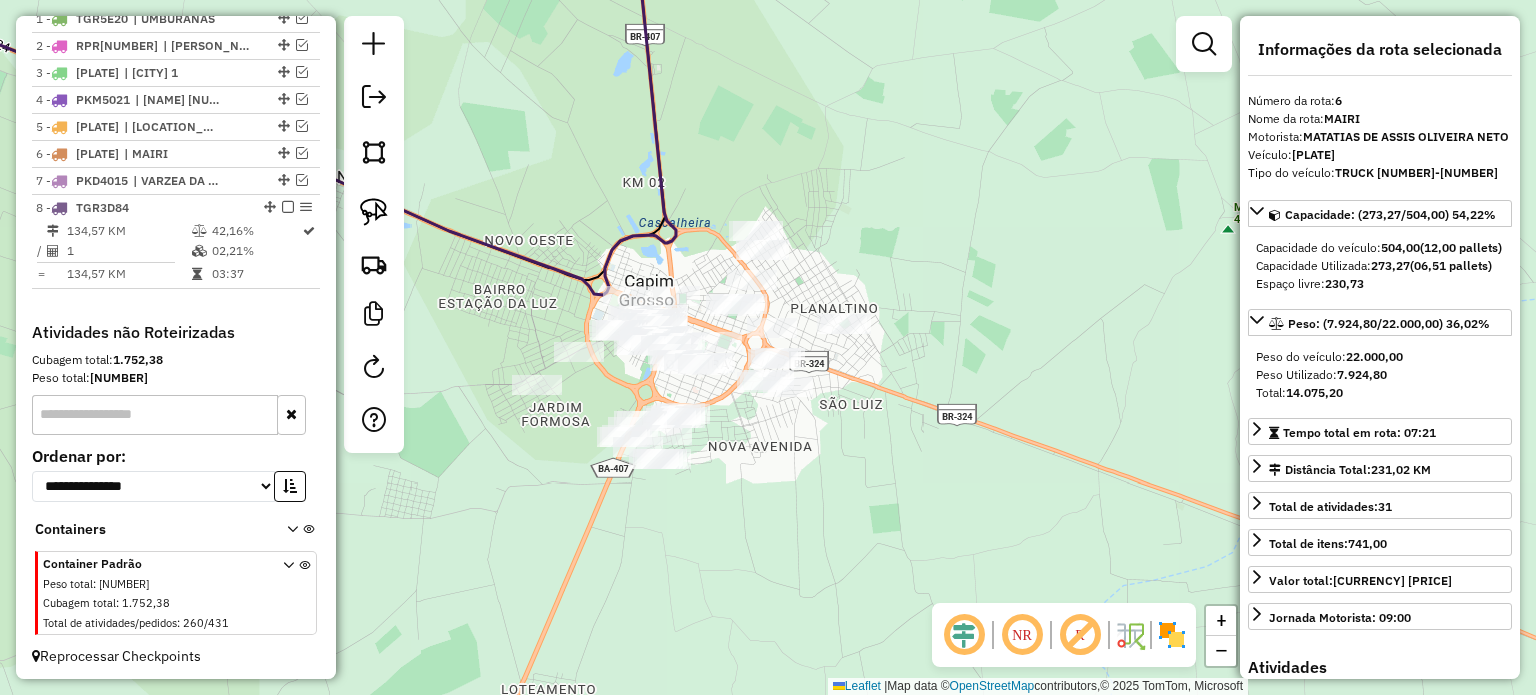 drag, startPoint x: 787, startPoint y: 419, endPoint x: 895, endPoint y: 435, distance: 109.17875 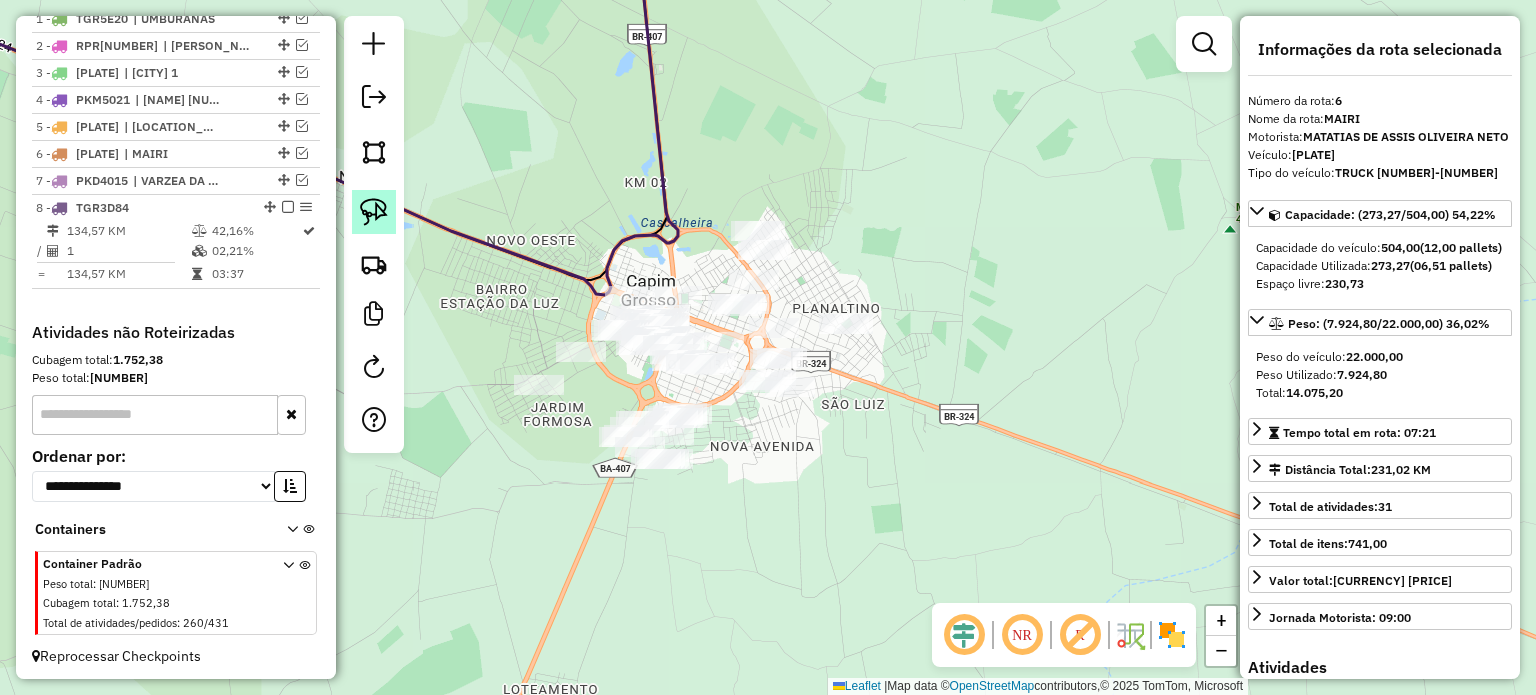 click 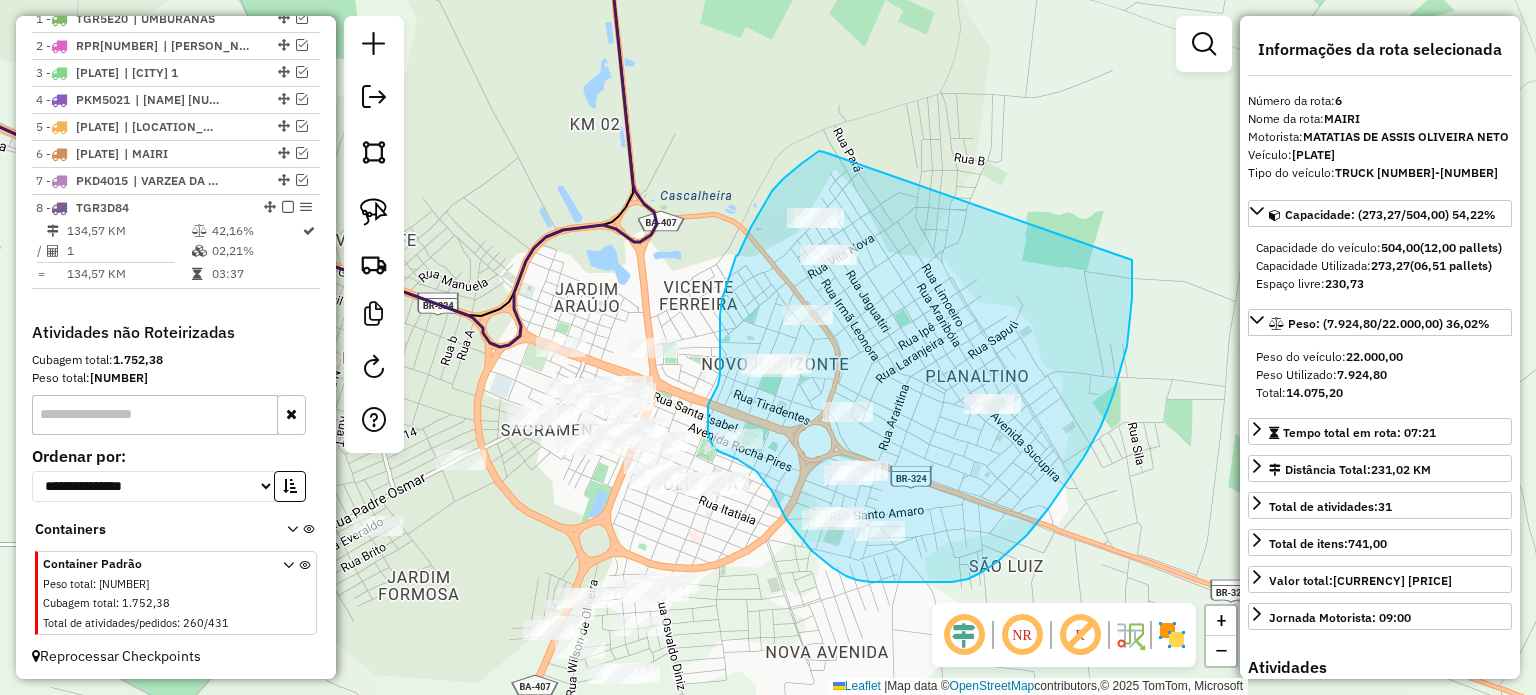 drag, startPoint x: 824, startPoint y: 152, endPoint x: 1132, endPoint y: 259, distance: 326.05673 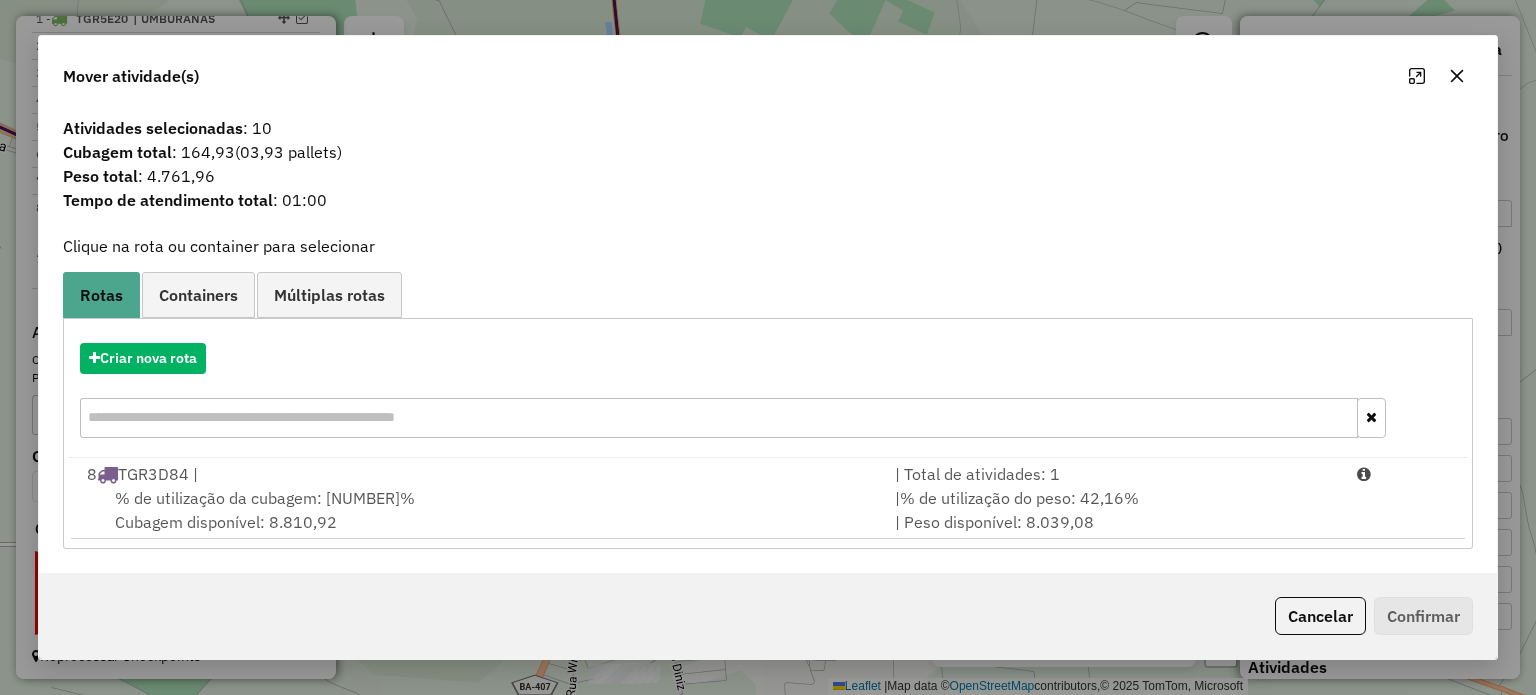 click 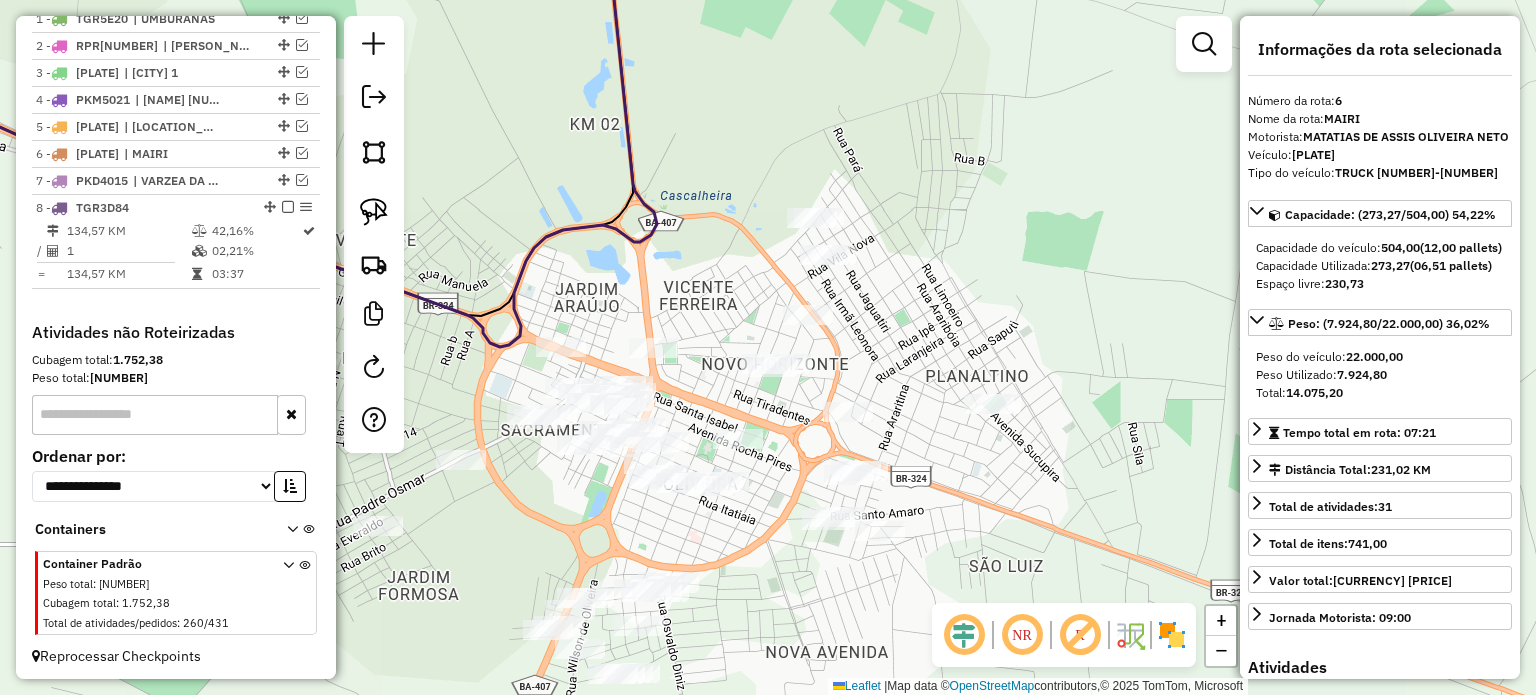 drag, startPoint x: 709, startPoint y: 259, endPoint x: 916, endPoint y: 146, distance: 235.83469 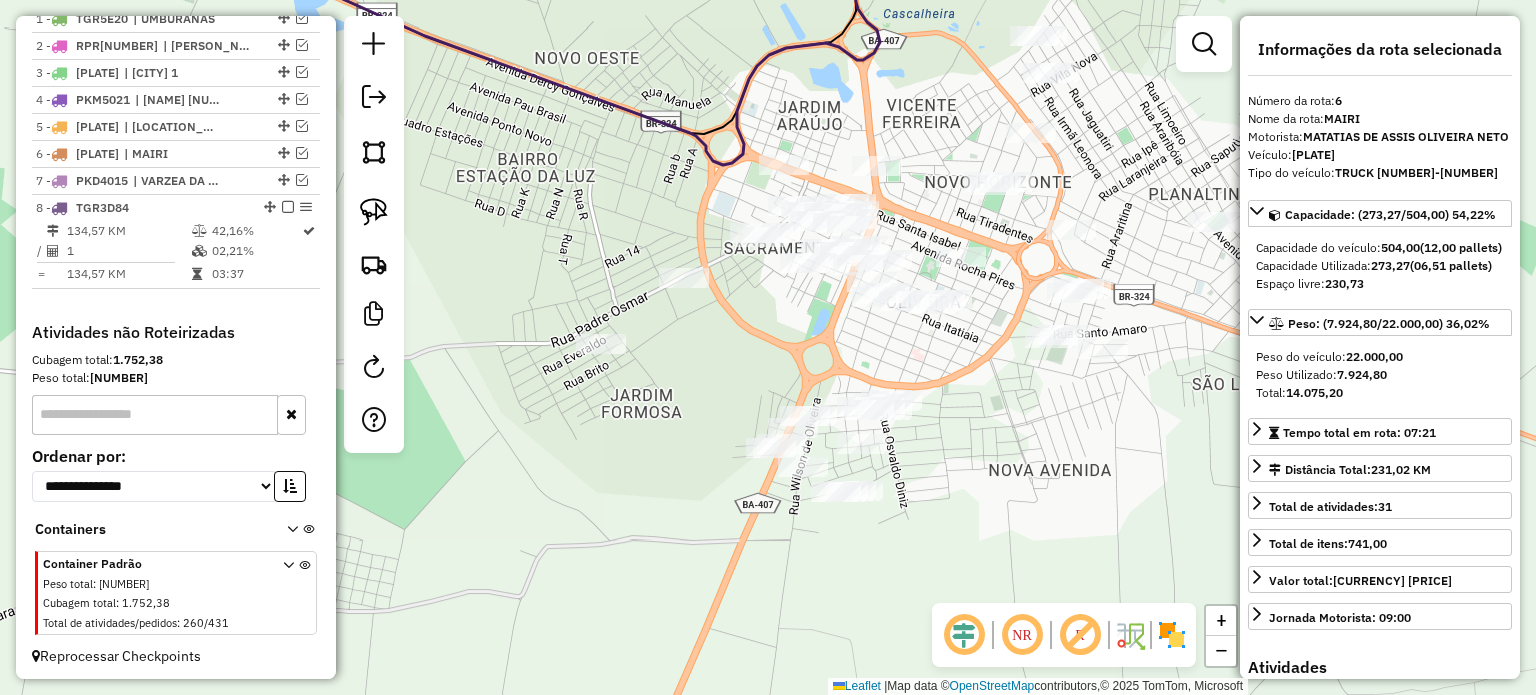 drag, startPoint x: 693, startPoint y: 362, endPoint x: 701, endPoint y: 352, distance: 12.806249 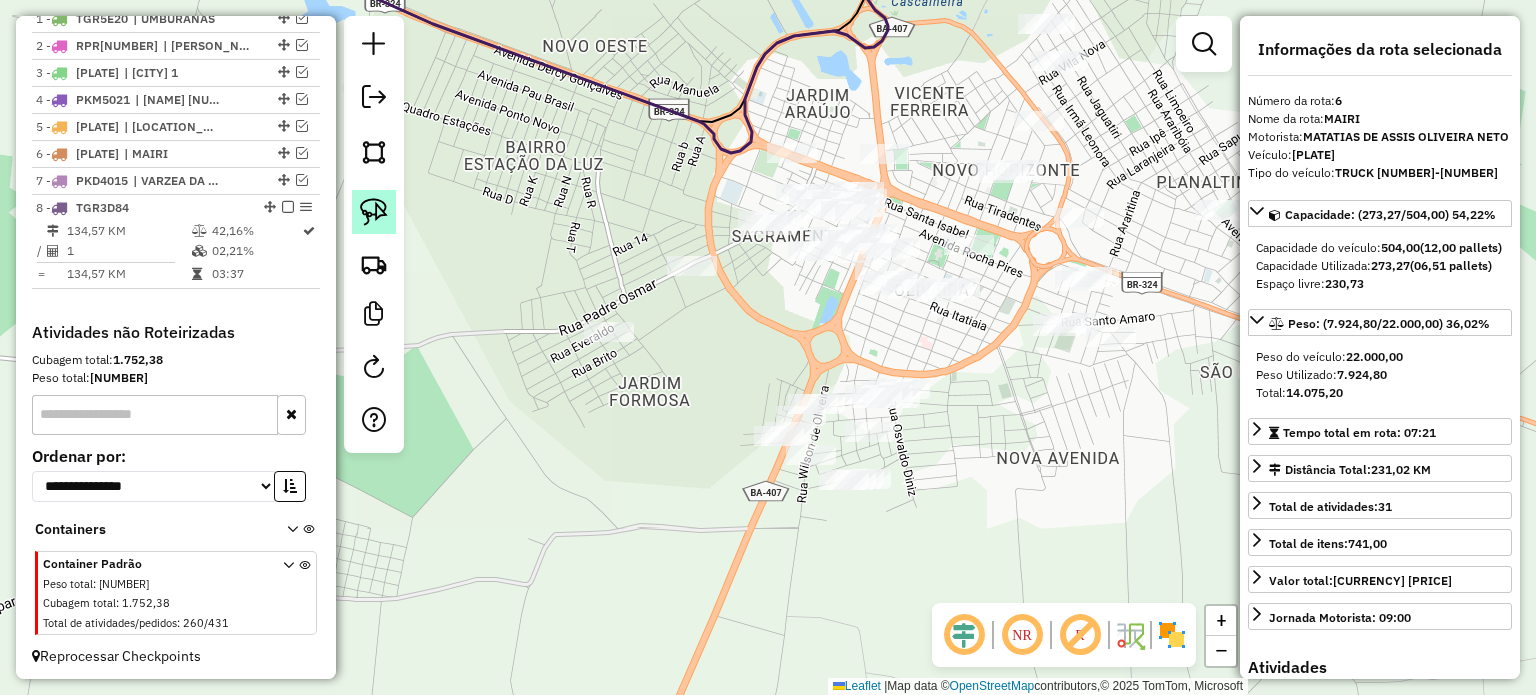 click 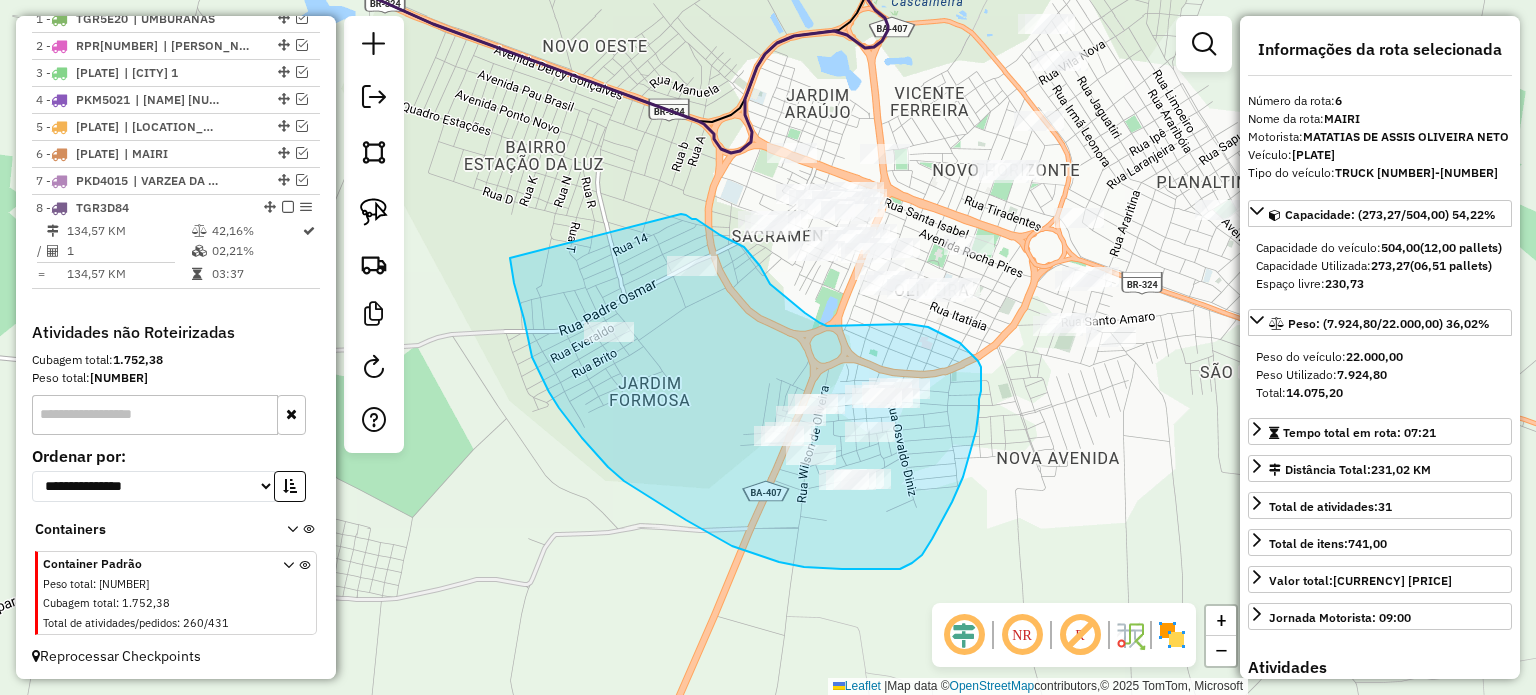 drag, startPoint x: 519, startPoint y: 302, endPoint x: 621, endPoint y: 211, distance: 136.69308 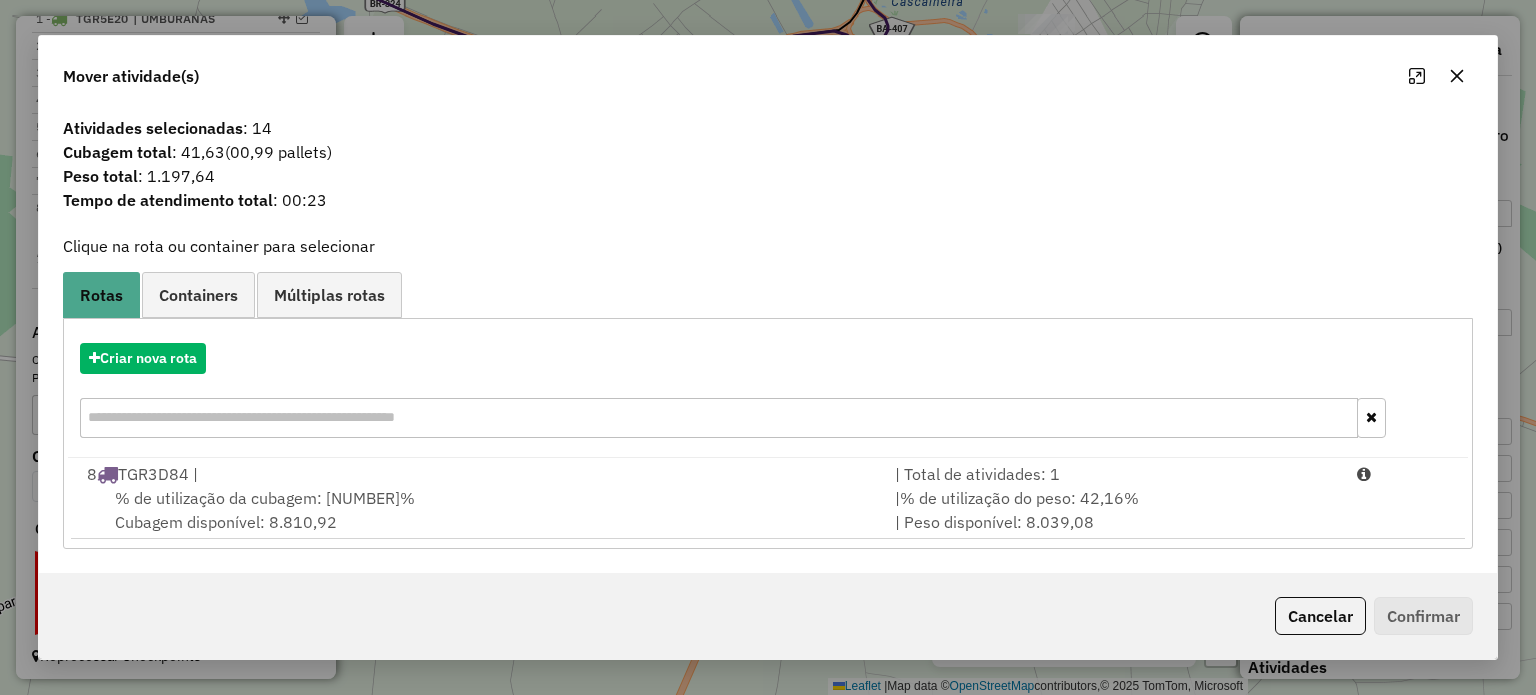 click on "8  TGR3D84 |" at bounding box center [479, 474] 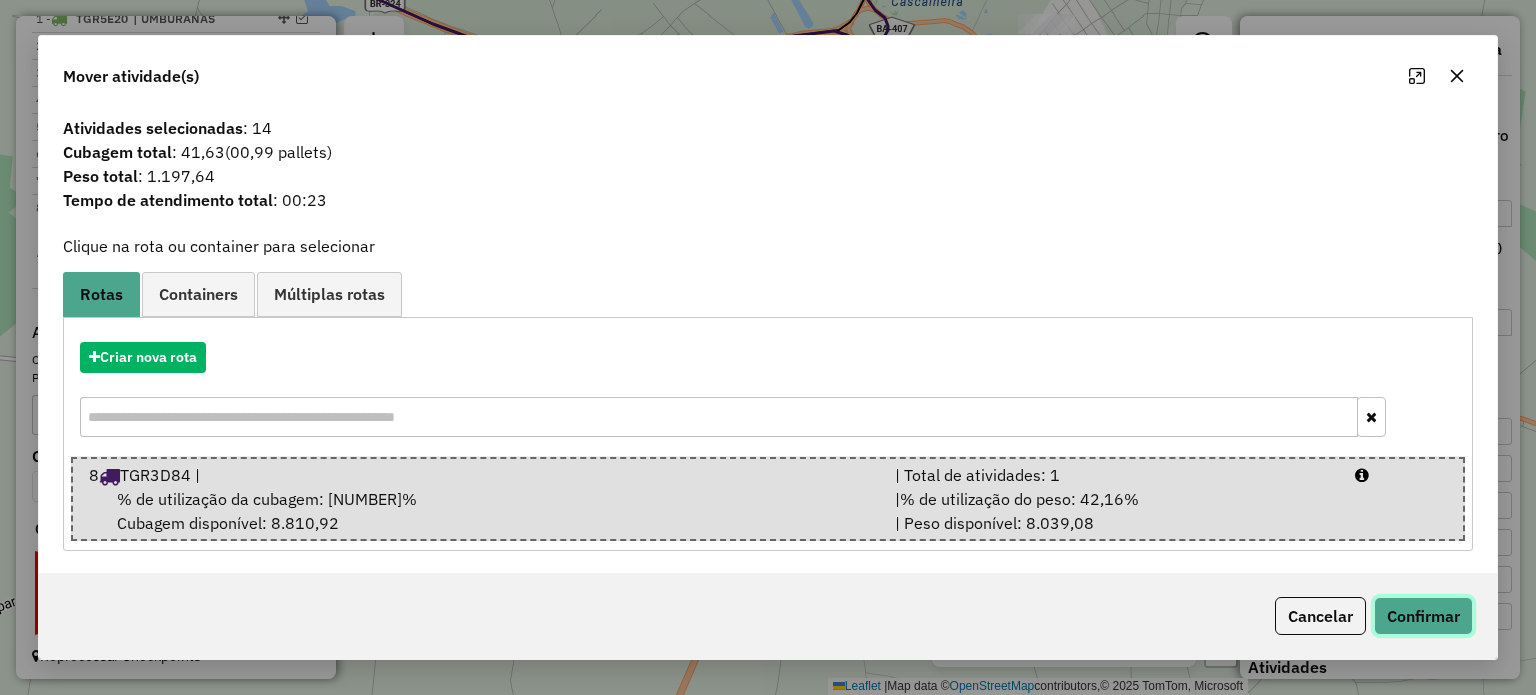 drag, startPoint x: 1448, startPoint y: 618, endPoint x: 1382, endPoint y: 576, distance: 78.23043 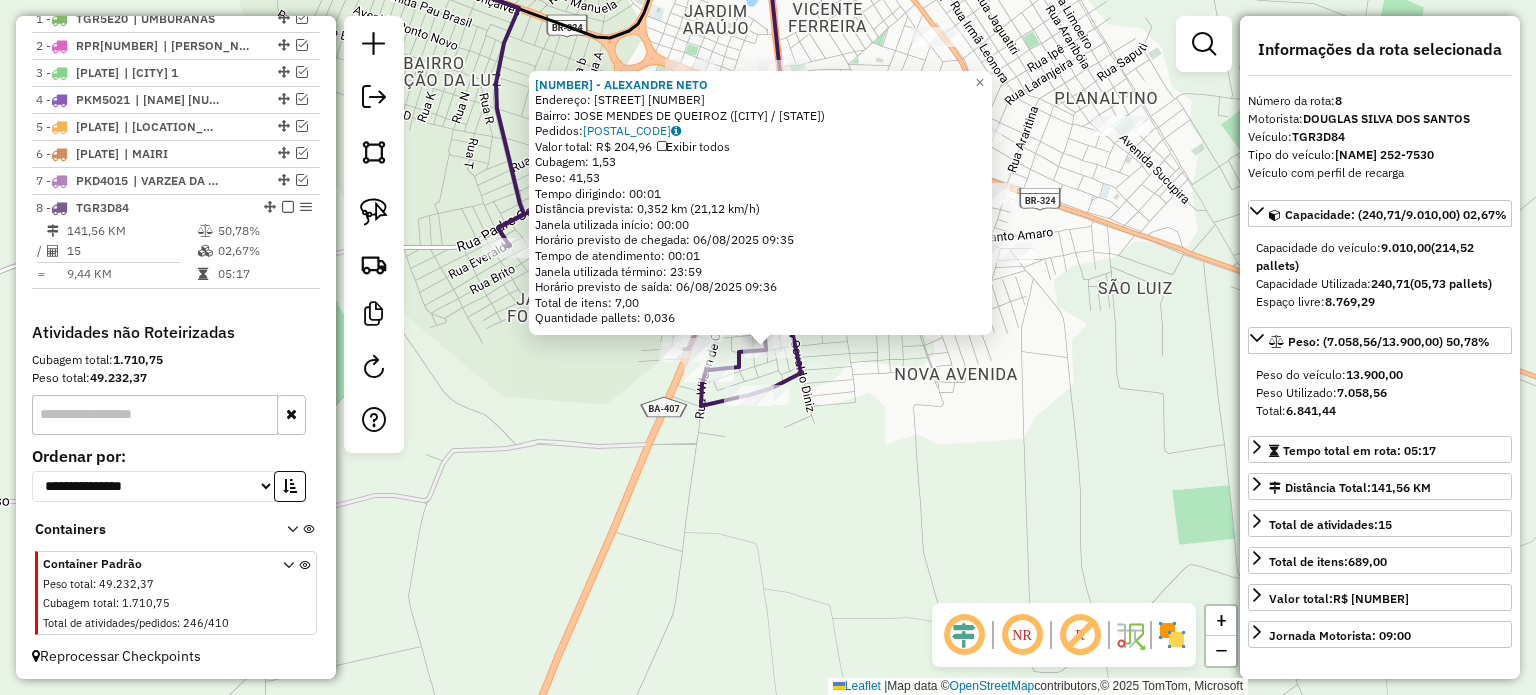 click on "28808 - ALEXANDRE NETO  Endereço:  Rua Vila Verde 10   Bairro: JOSE MENDES DE QUEIROZ (CAPIM GROSSO / BA)   Pedidos:  05695612   Valor total: R$ 204,96   Exibir todos   Cubagem: 1,53  Peso: 41,53  Tempo dirigindo: 00:01   Distância prevista: 0,352 km (21,12 km/h)   Janela utilizada início: 00:00   Horário previsto de chegada: 06/08/2025 09:35   Tempo de atendimento: 00:01   Janela utilizada término: 23:59   Horário previsto de saída: 06/08/2025 09:36   Total de itens: 7,00   Quantidade pallets: 0,036  × Janela de atendimento Grade de atendimento Capacidade Transportadoras Veículos Cliente Pedidos  Rotas Selecione os dias de semana para filtrar as janelas de atendimento  Seg   Ter   Qua   Qui   Sex   Sáb   Dom  Informe o período da janela de atendimento: De: Até:  Filtrar exatamente a janela do cliente  Considerar janela de atendimento padrão  Selecione os dias de semana para filtrar as grades de atendimento  Seg   Ter   Qua   Qui   Sex   Sáb   Dom   Peso mínimo:   Peso máximo:   De:   Até:  +" 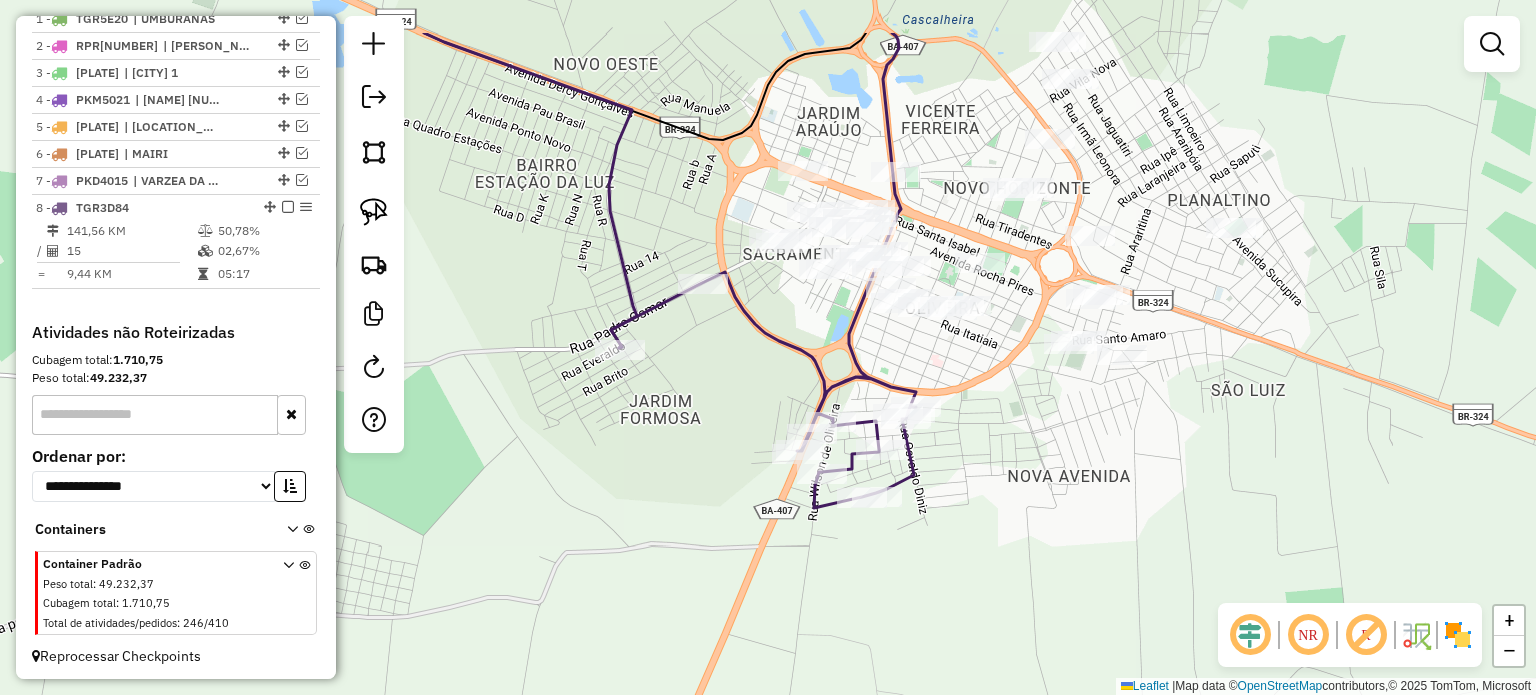 drag, startPoint x: 912, startPoint y: 395, endPoint x: 1084, endPoint y: 544, distance: 227.56317 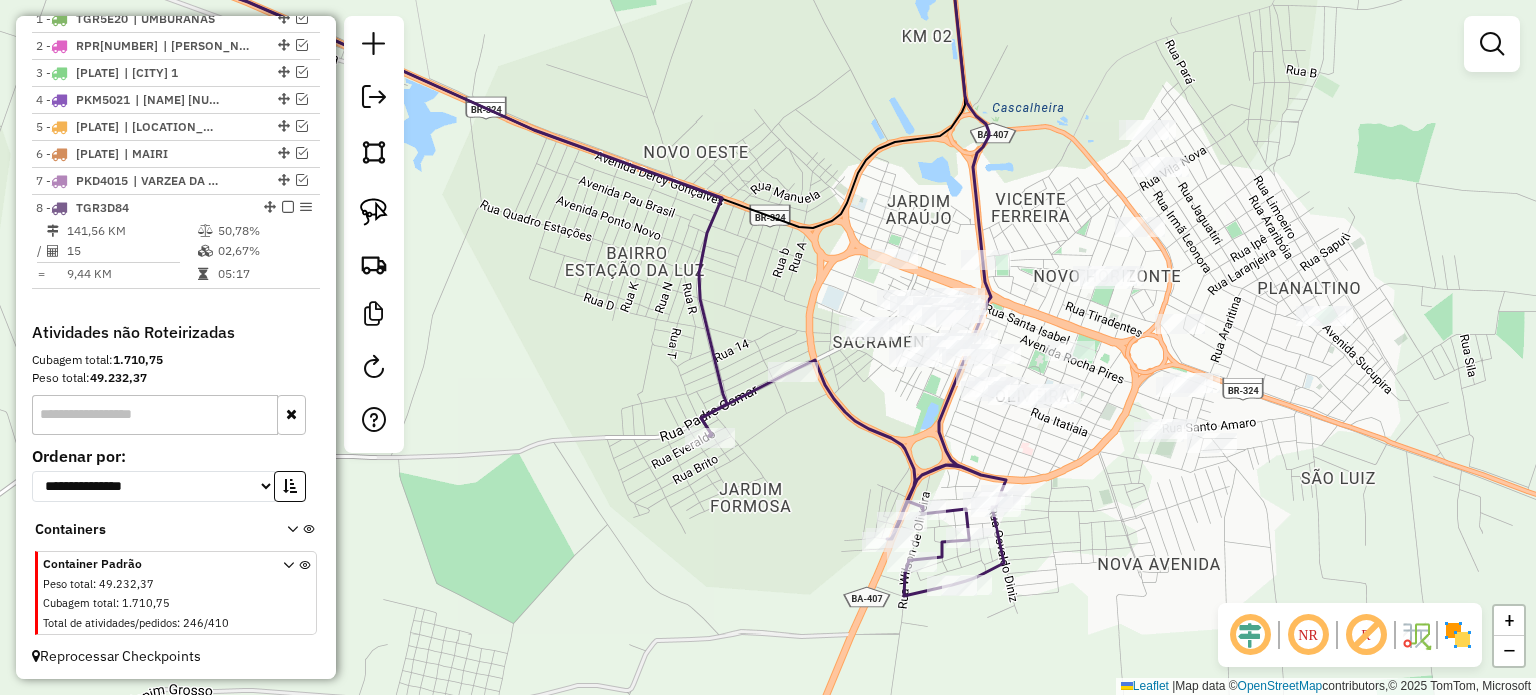 drag, startPoint x: 868, startPoint y: 393, endPoint x: 908, endPoint y: 439, distance: 60.959003 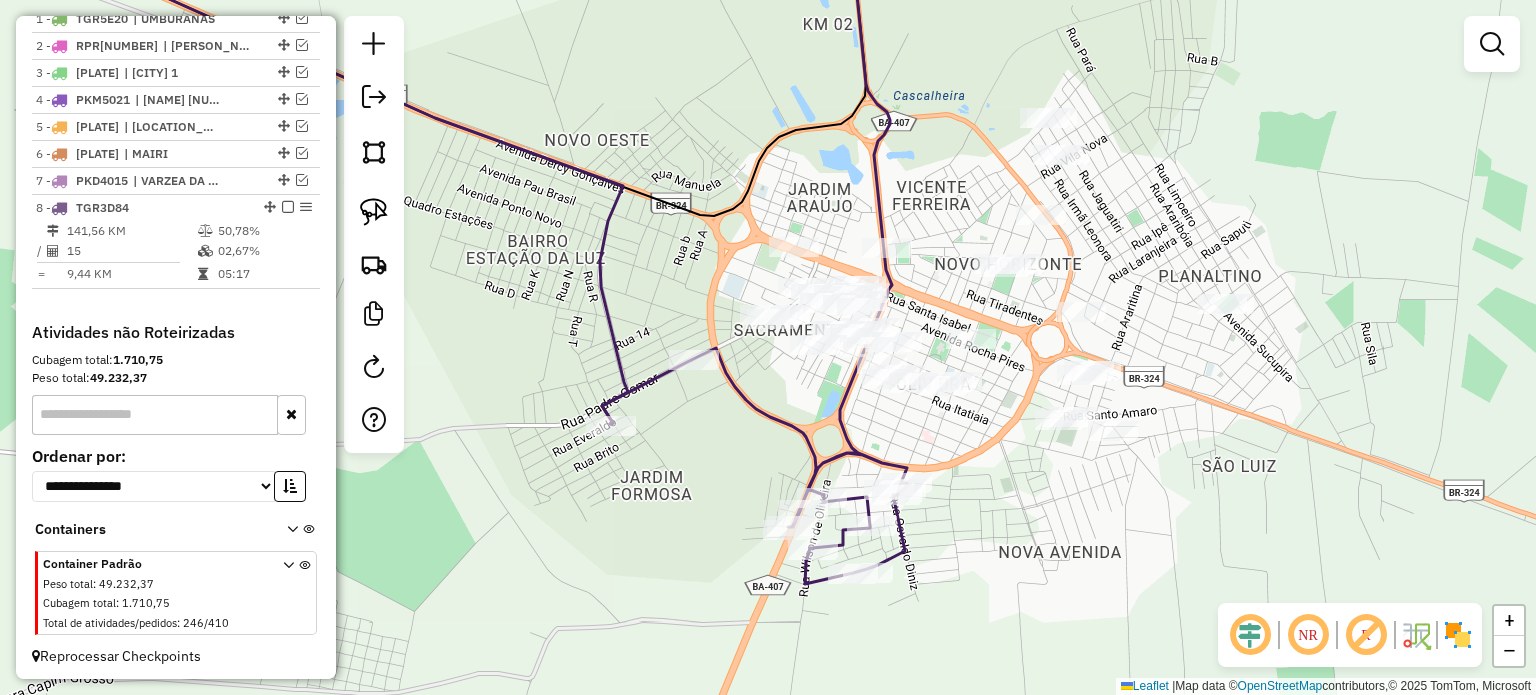 drag, startPoint x: 828, startPoint y: 421, endPoint x: 807, endPoint y: 418, distance: 21.213203 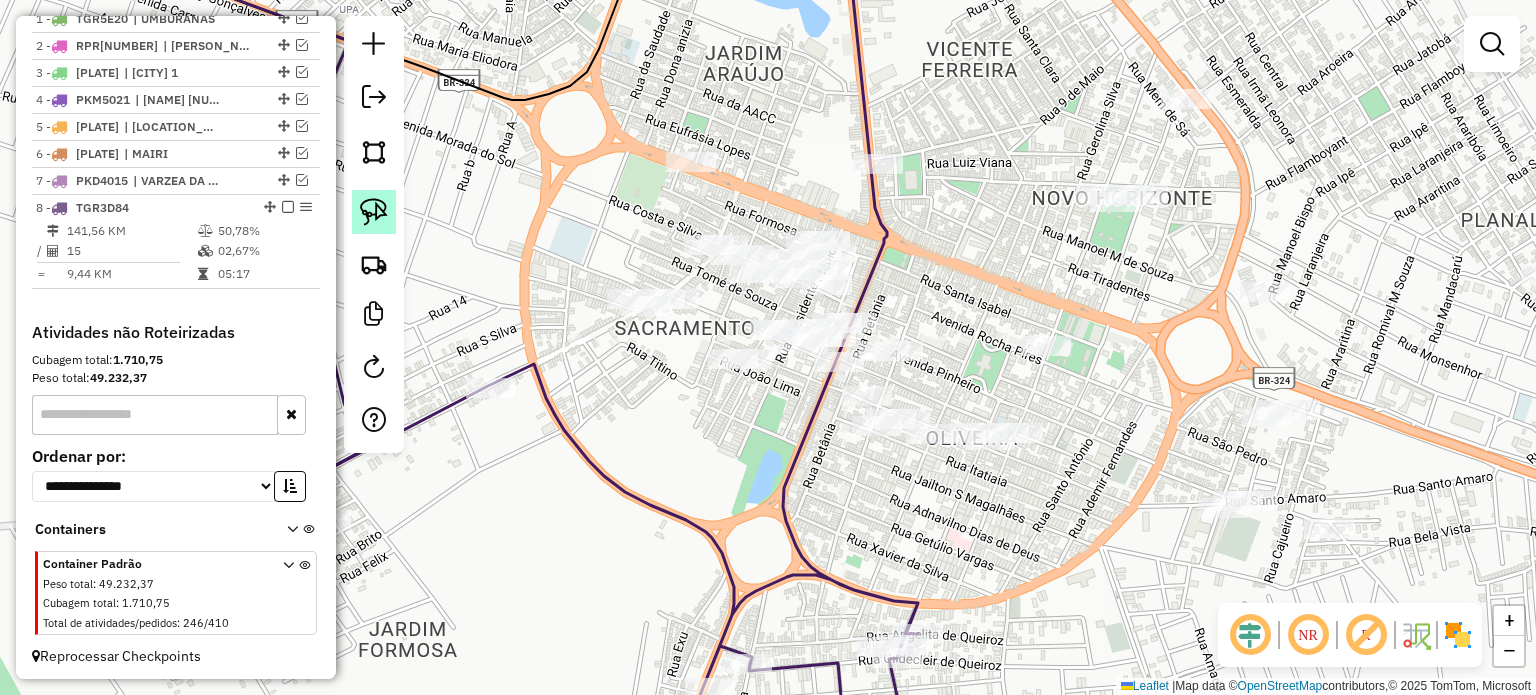 click 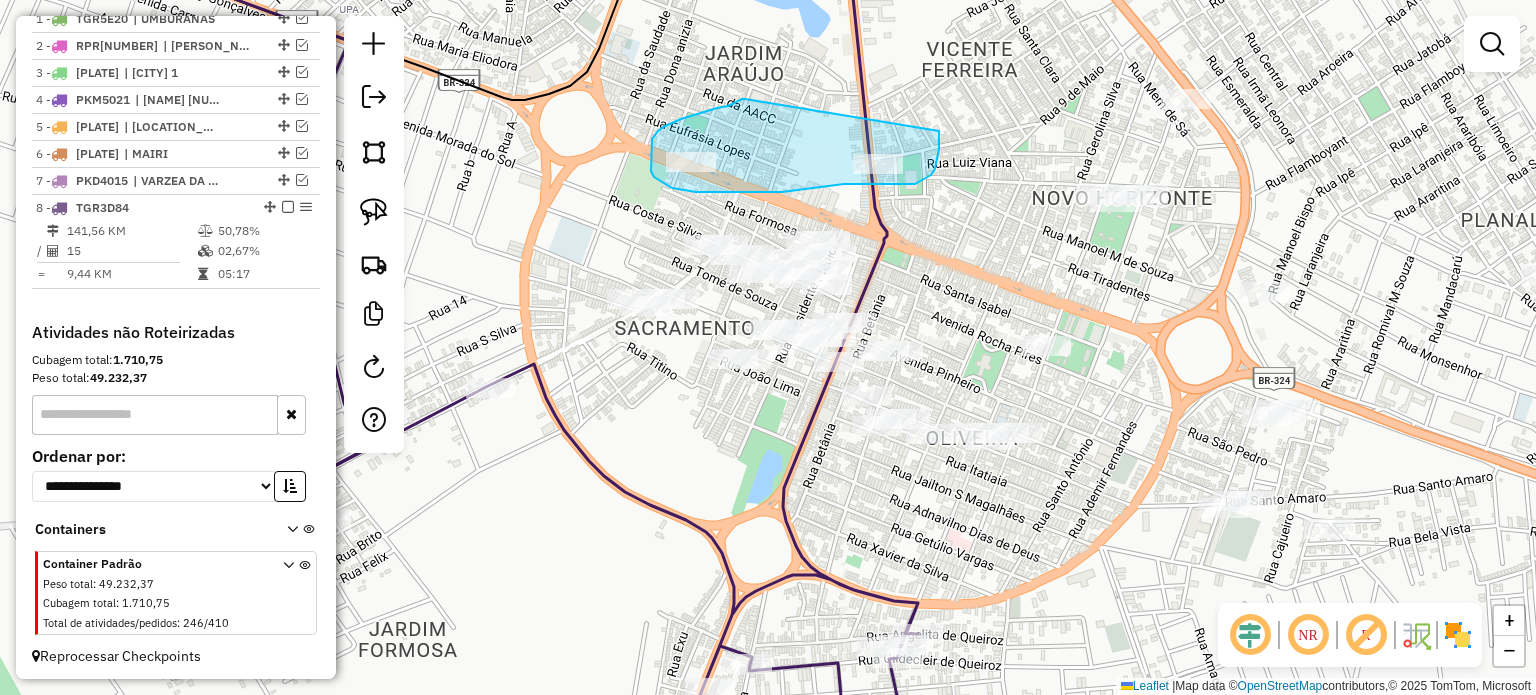 drag, startPoint x: 745, startPoint y: 99, endPoint x: 939, endPoint y: 131, distance: 196.62146 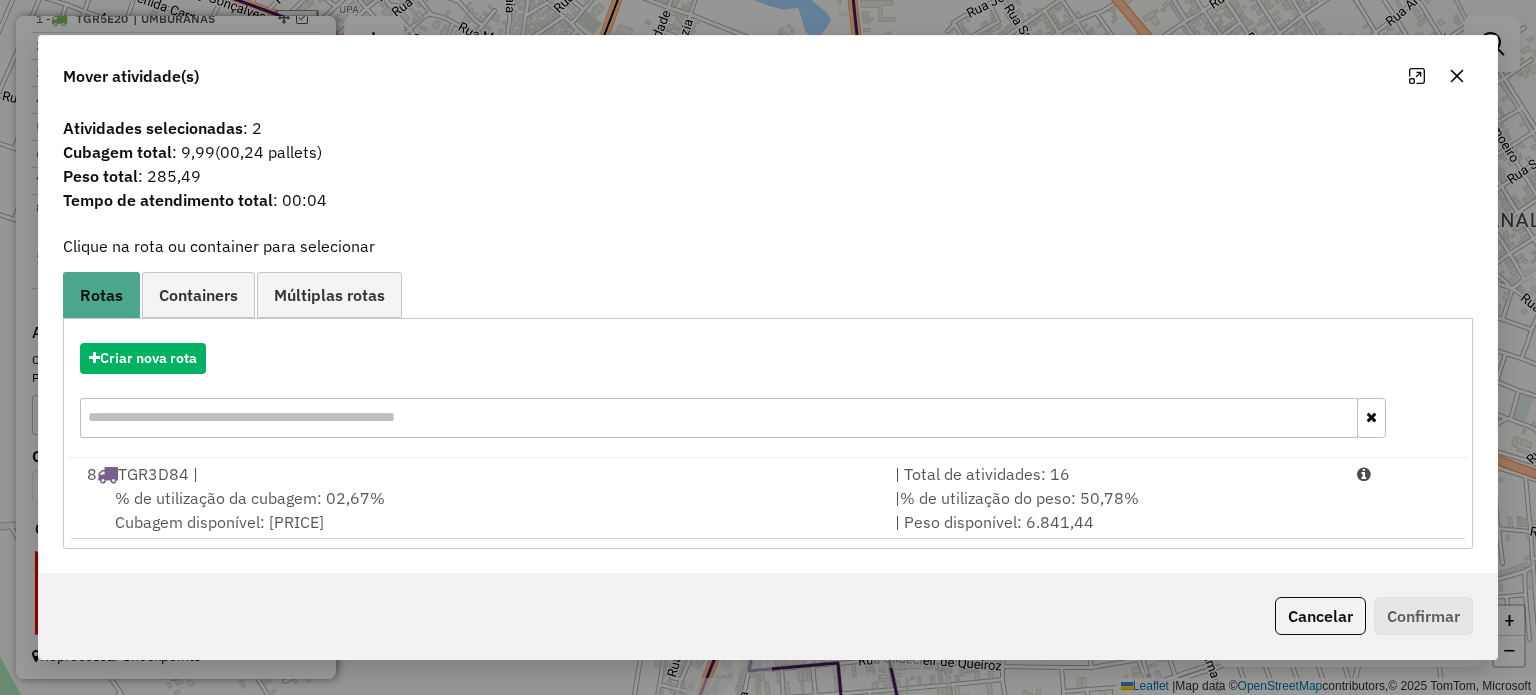 click on "% de utilização da cubagem: 02,67%" at bounding box center (250, 498) 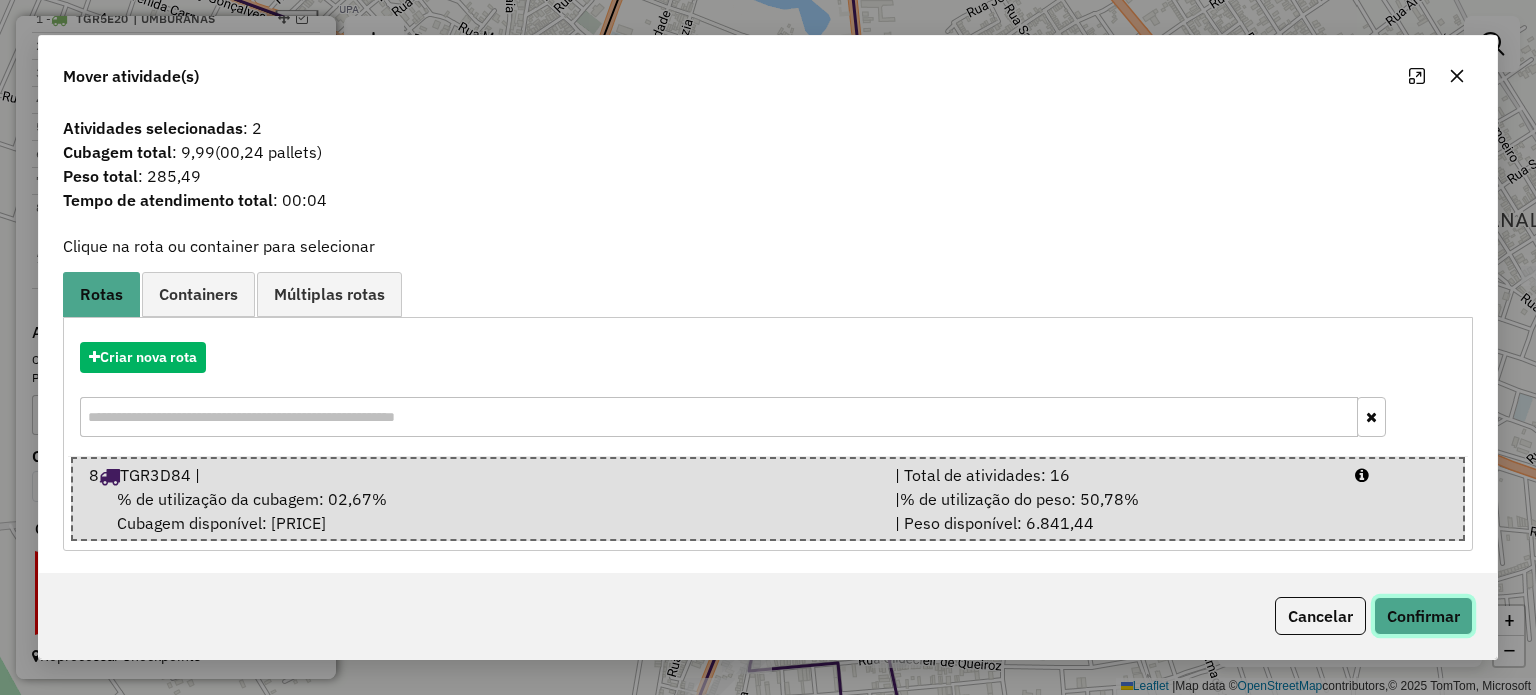 click on "Confirmar" 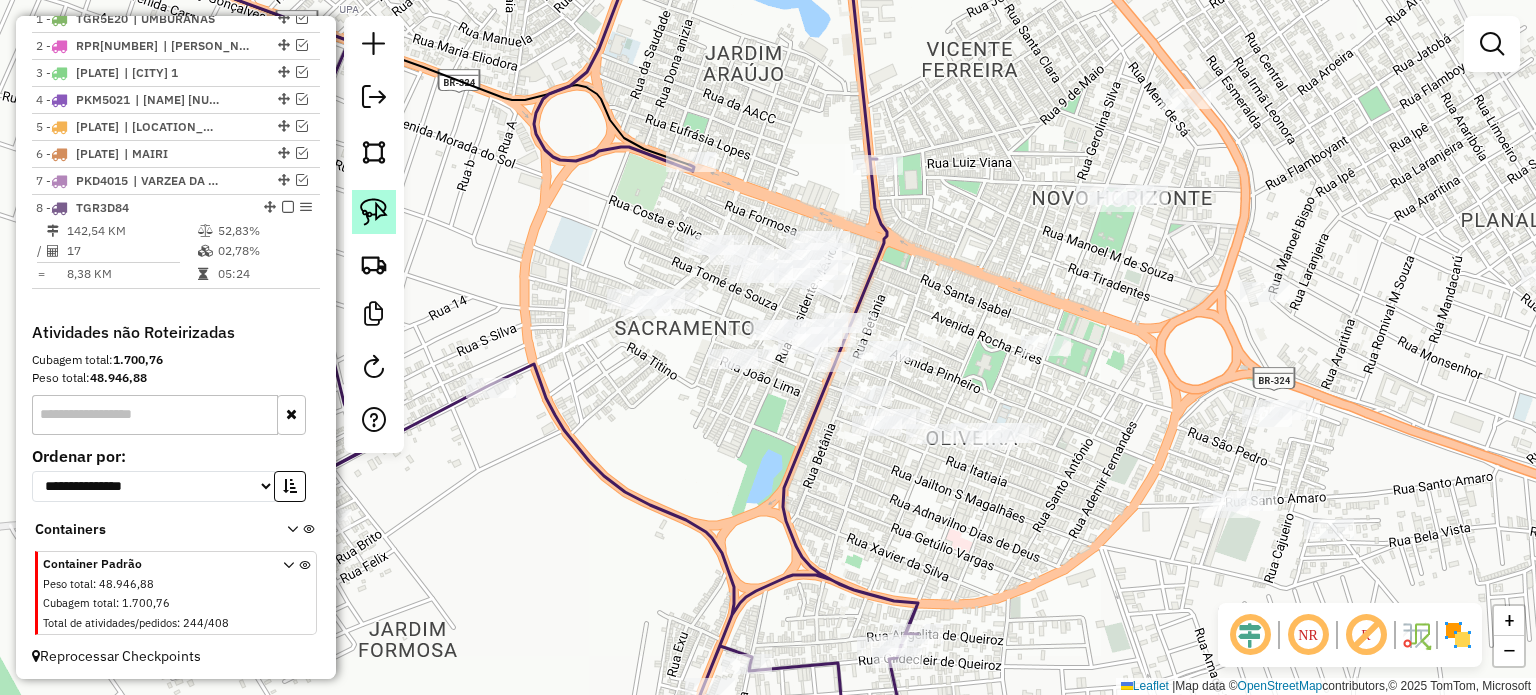 click 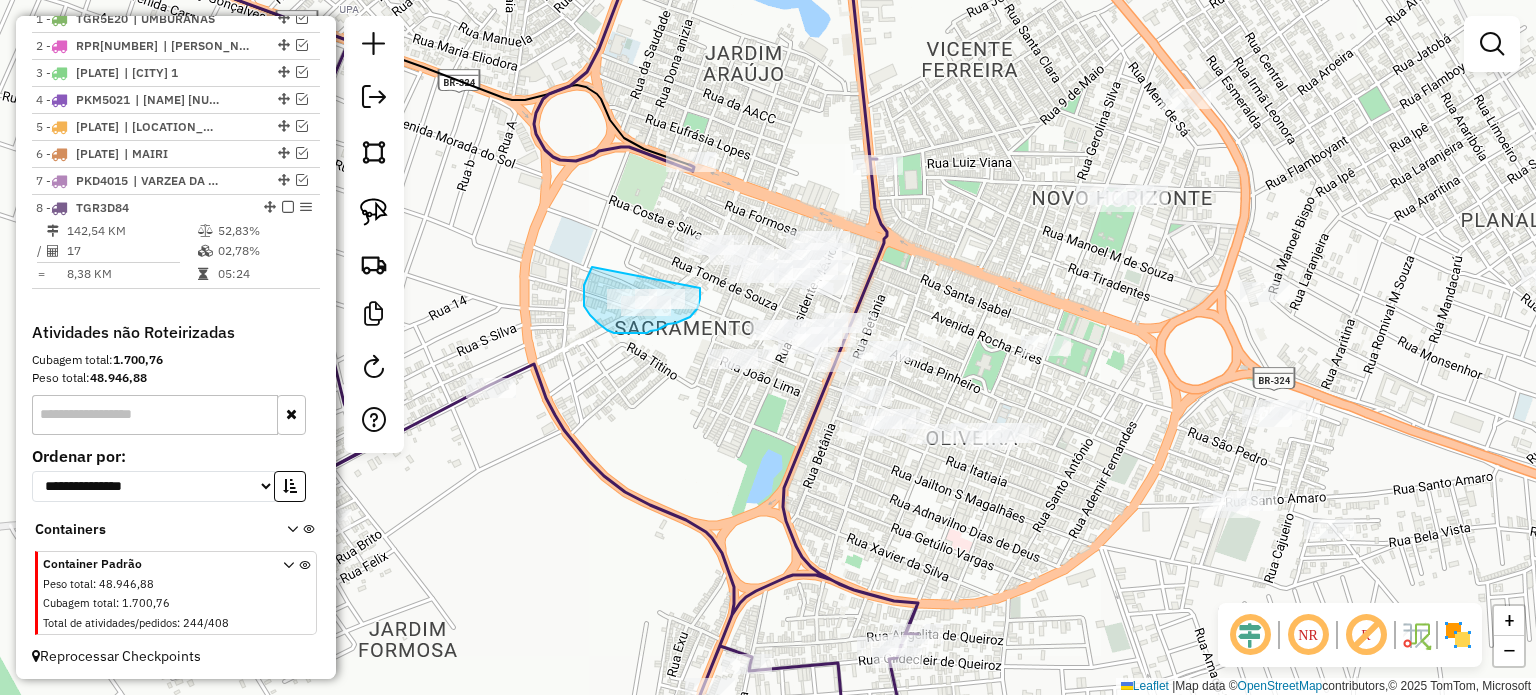 drag, startPoint x: 585, startPoint y: 281, endPoint x: 700, endPoint y: 288, distance: 115.212845 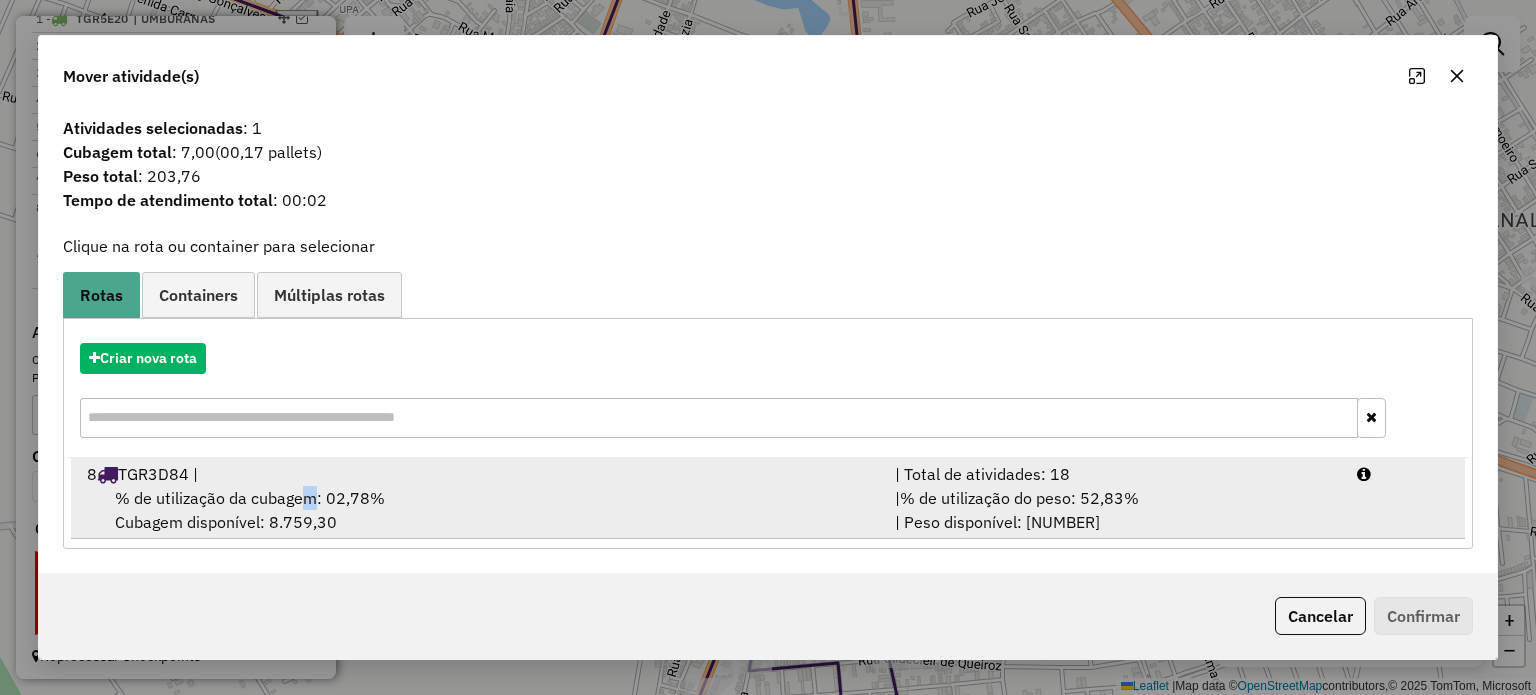 click on "% de utilização da cubagem: 02,78%" at bounding box center (250, 498) 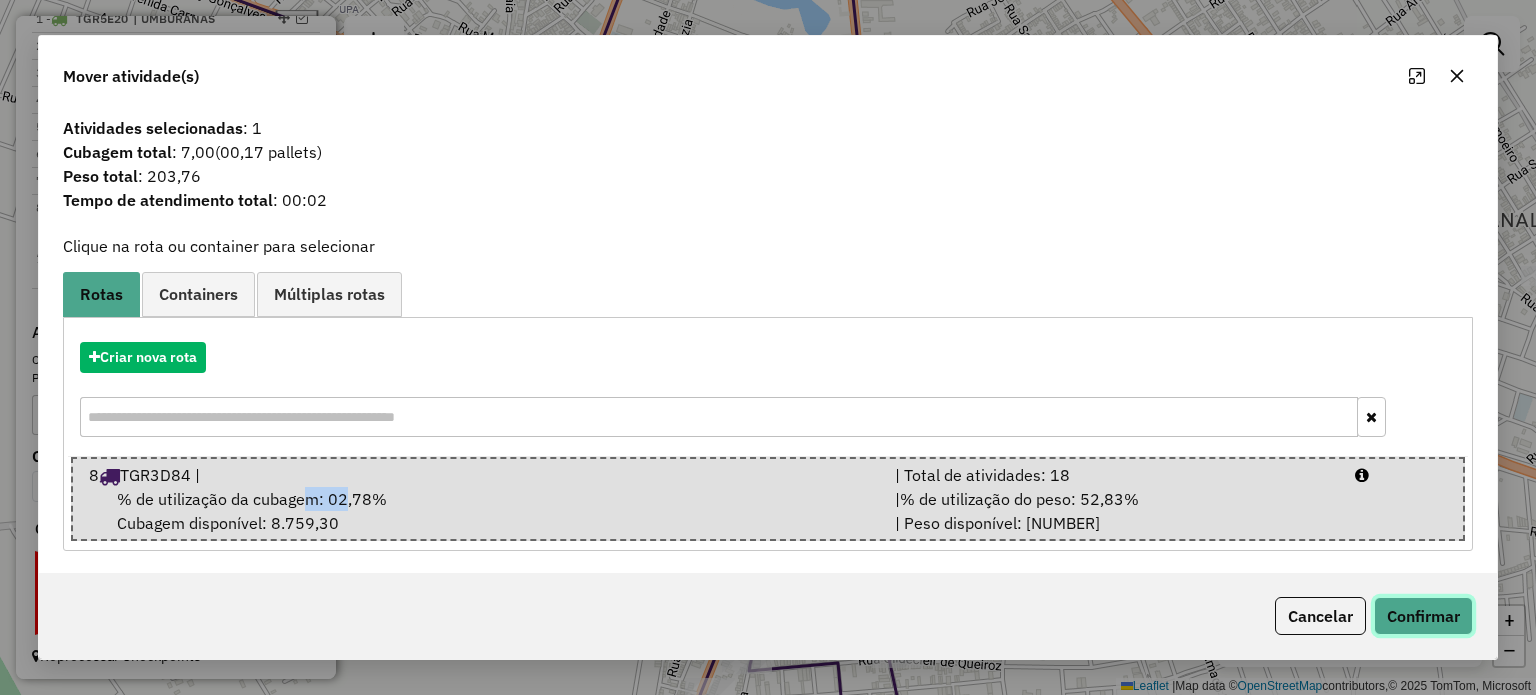 click on "Confirmar" 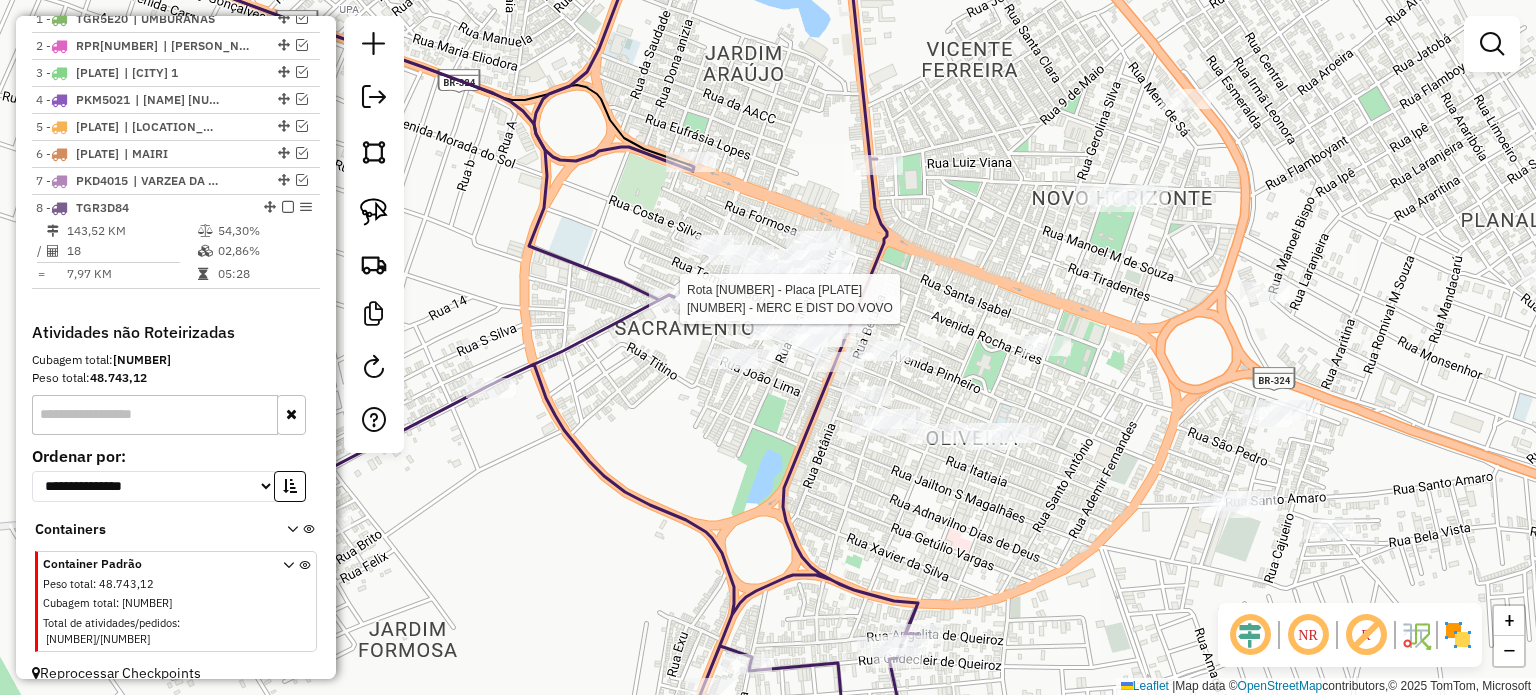 select on "**********" 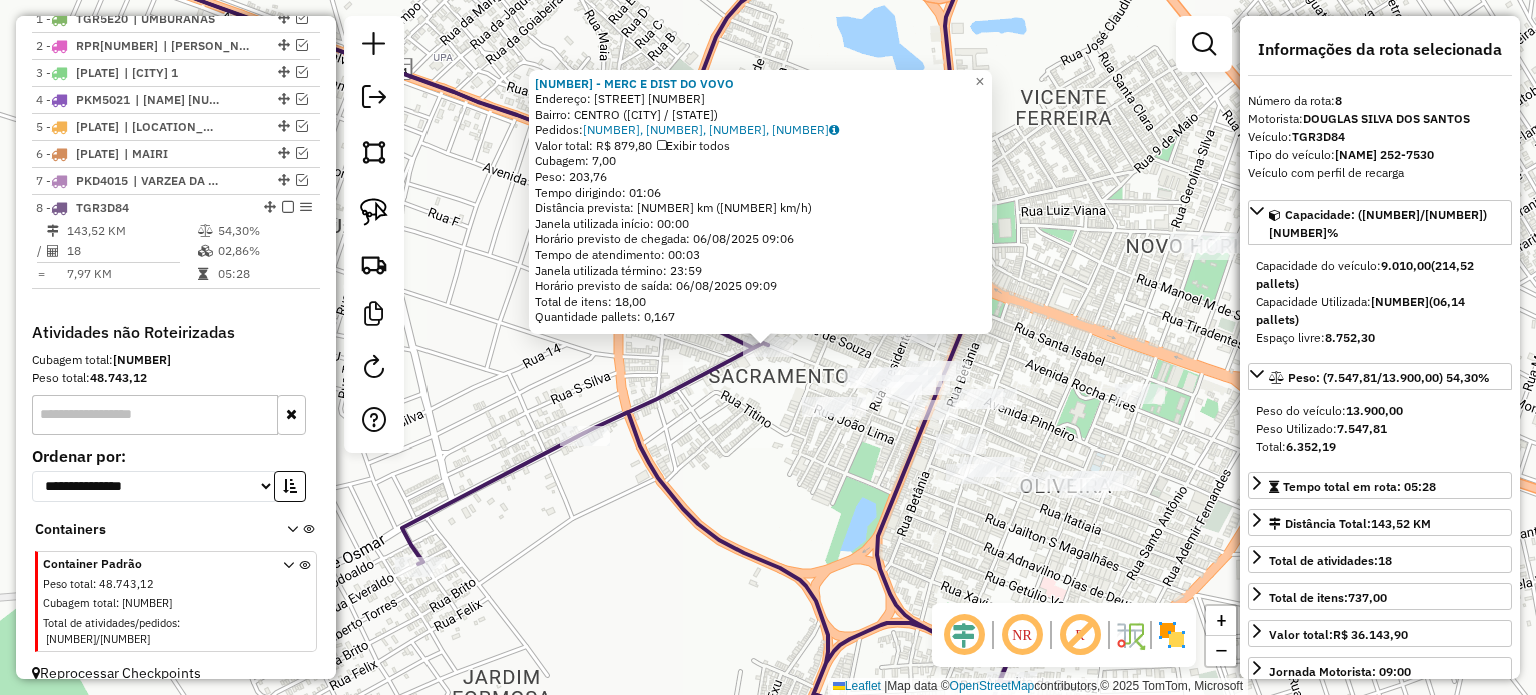 click 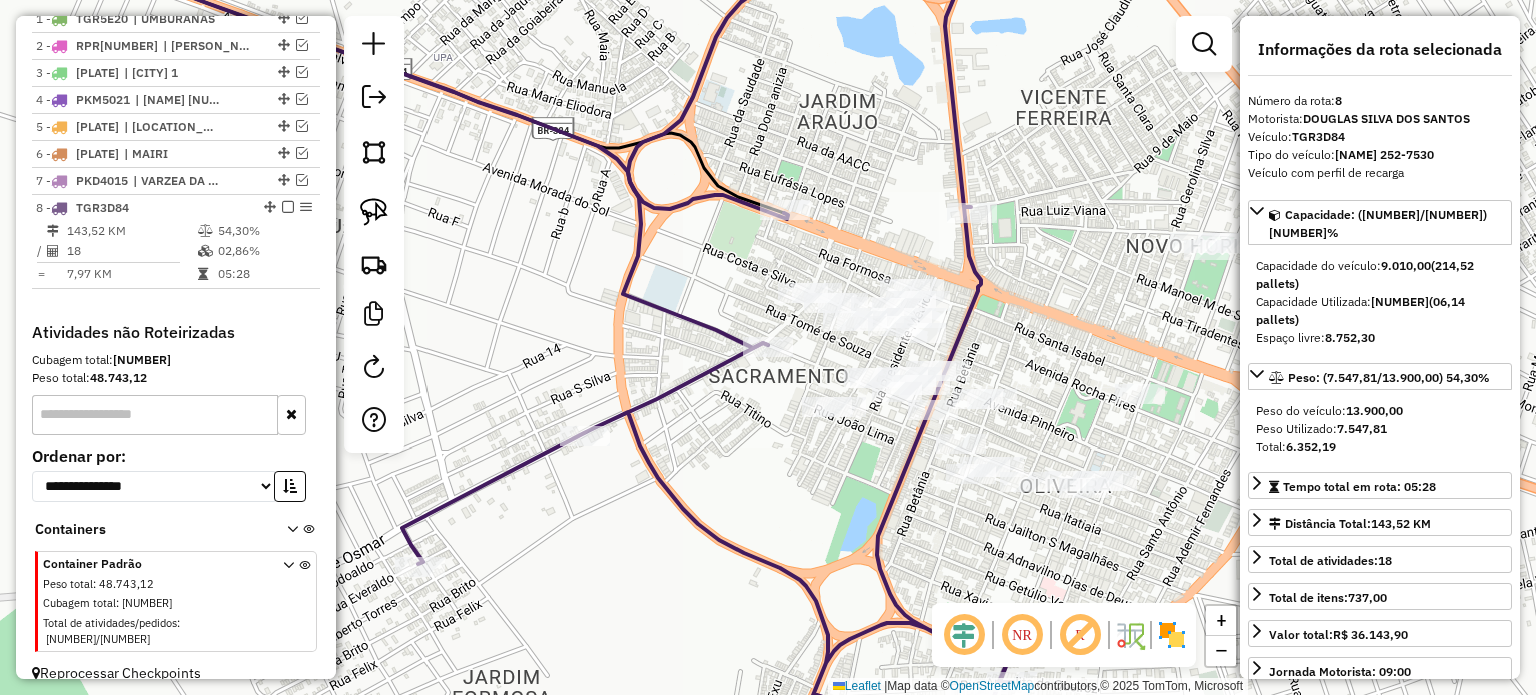 drag, startPoint x: 736, startPoint y: 460, endPoint x: 690, endPoint y: 467, distance: 46.52956 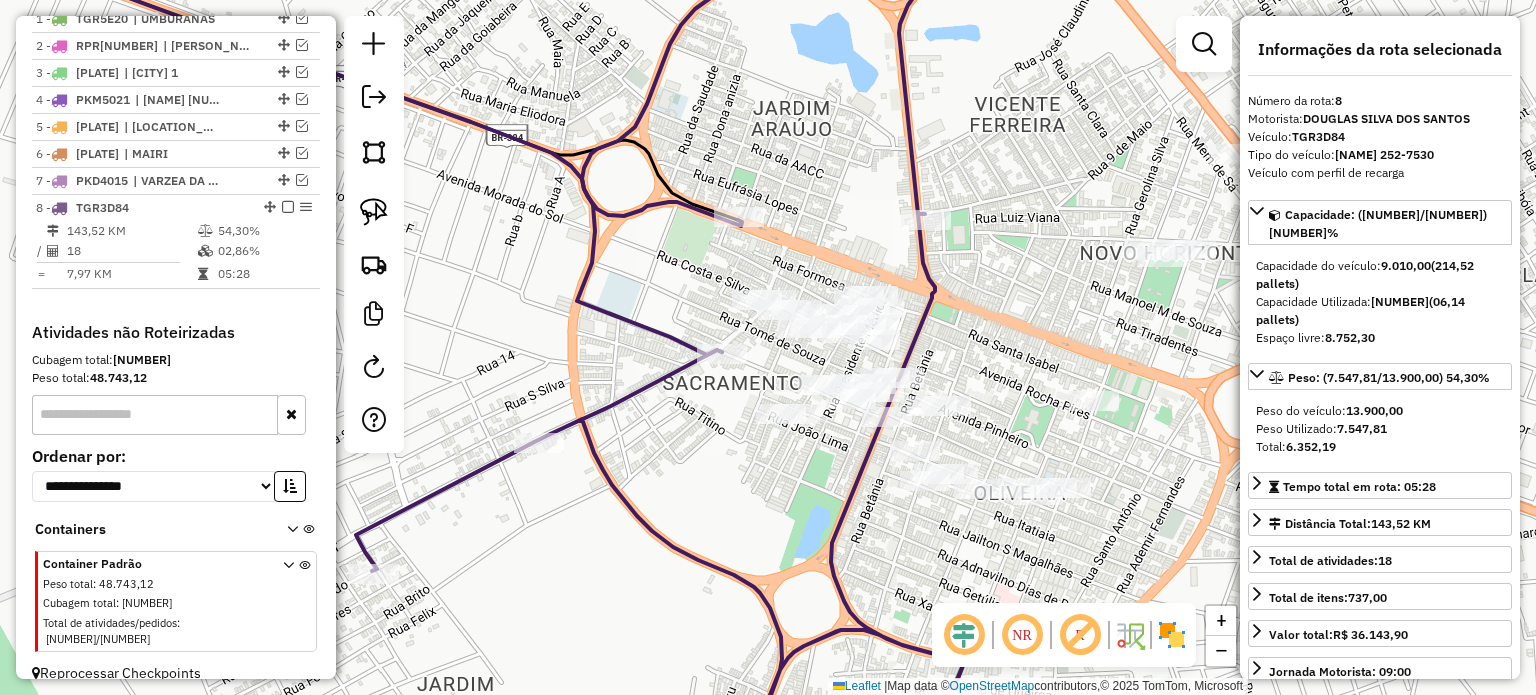 click on "Janela de atendimento Grade de atendimento Capacidade Transportadoras Veículos Cliente Pedidos  Rotas Selecione os dias de semana para filtrar as janelas de atendimento  Seg   Ter   Qua   Qui   Sex   Sáb   Dom  Informe o período da janela de atendimento: De: Até:  Filtrar exatamente a janela do cliente  Considerar janela de atendimento padrão  Selecione os dias de semana para filtrar as grades de atendimento  Seg   Ter   Qua   Qui   Sex   Sáb   Dom   Considerar clientes sem dia de atendimento cadastrado  Clientes fora do dia de atendimento selecionado Filtrar as atividades entre os valores definidos abaixo:  Peso mínimo:   Peso máximo:   Cubagem mínima:   Cubagem máxima:   De:   Até:  Filtrar as atividades entre o tempo de atendimento definido abaixo:  De:   Até:   Considerar capacidade total dos clientes não roteirizados Transportadora: Selecione um ou mais itens Tipo de veículo: Selecione um ou mais itens Veículo: Selecione um ou mais itens Motorista: Selecione um ou mais itens Nome: Rótulo:" 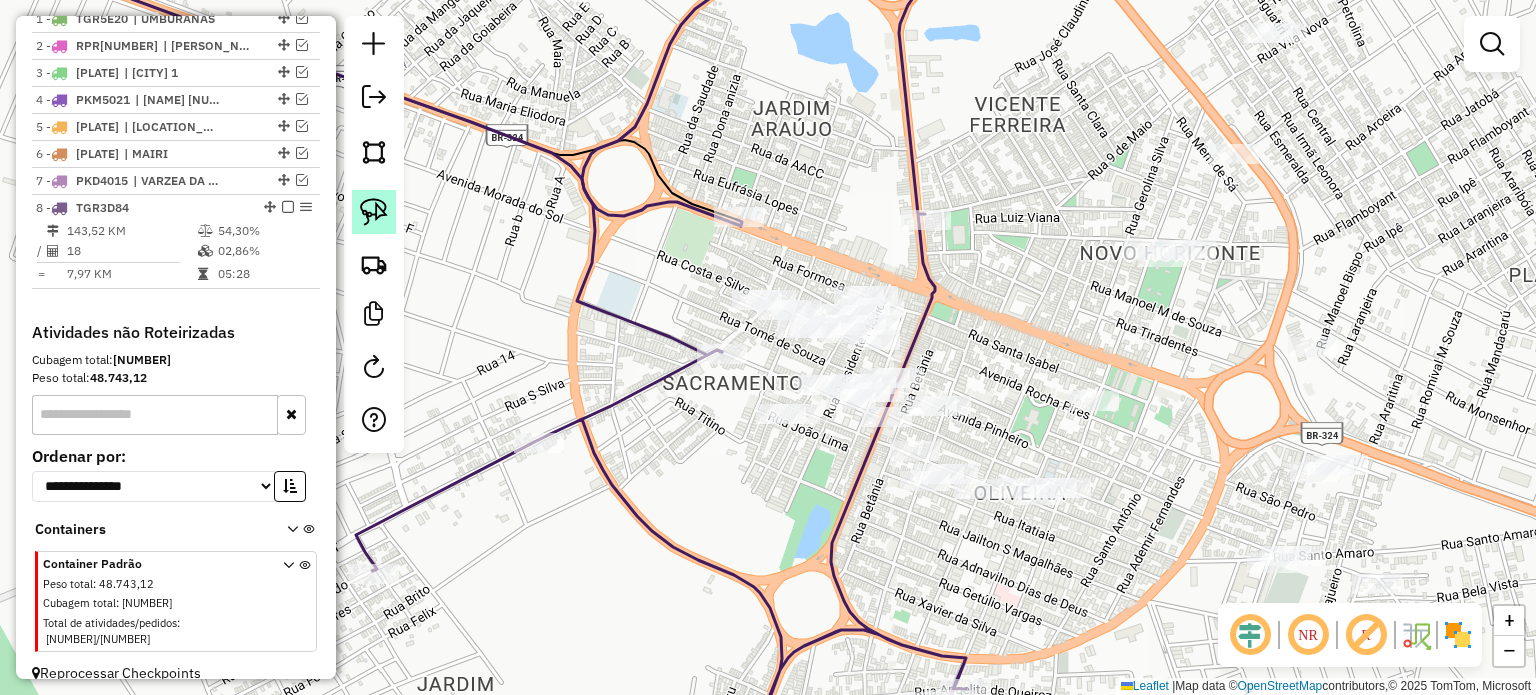 click 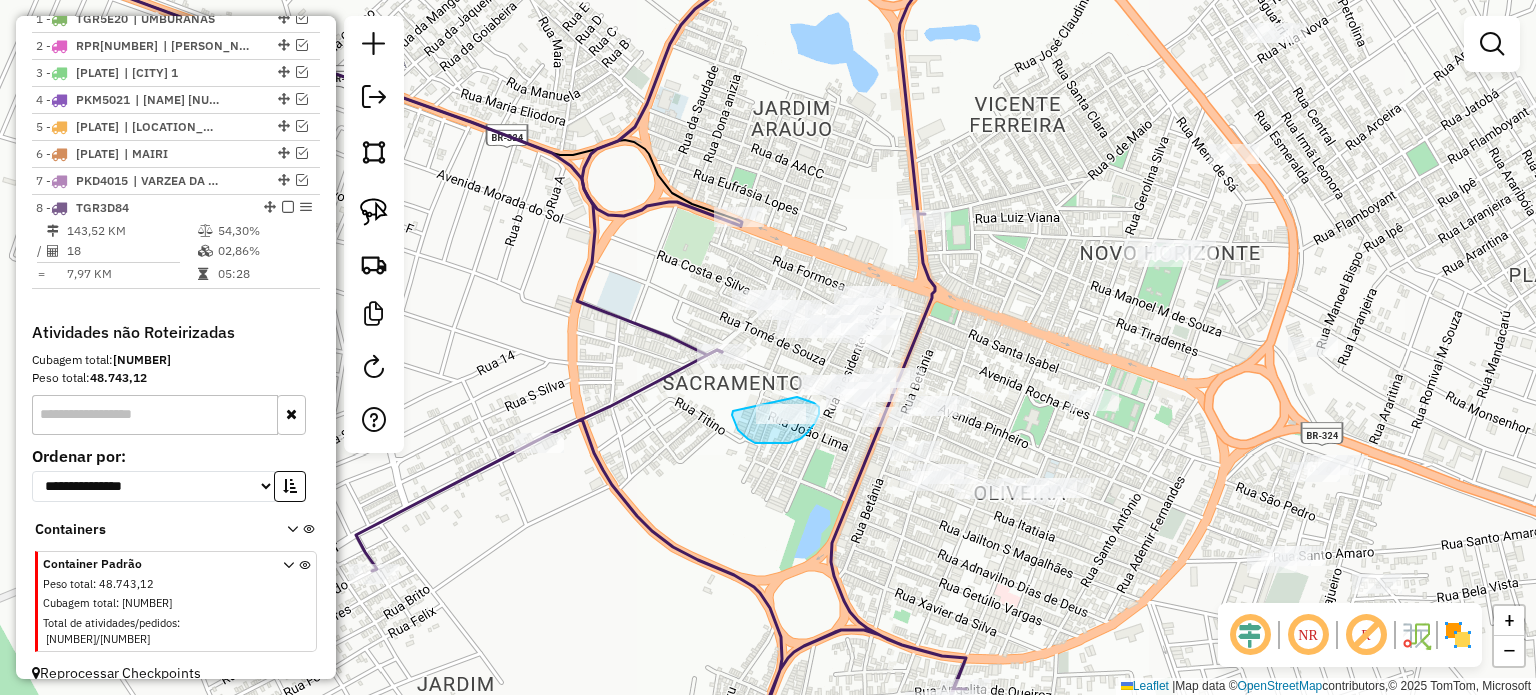 drag, startPoint x: 733, startPoint y: 411, endPoint x: 790, endPoint y: 395, distance: 59.20304 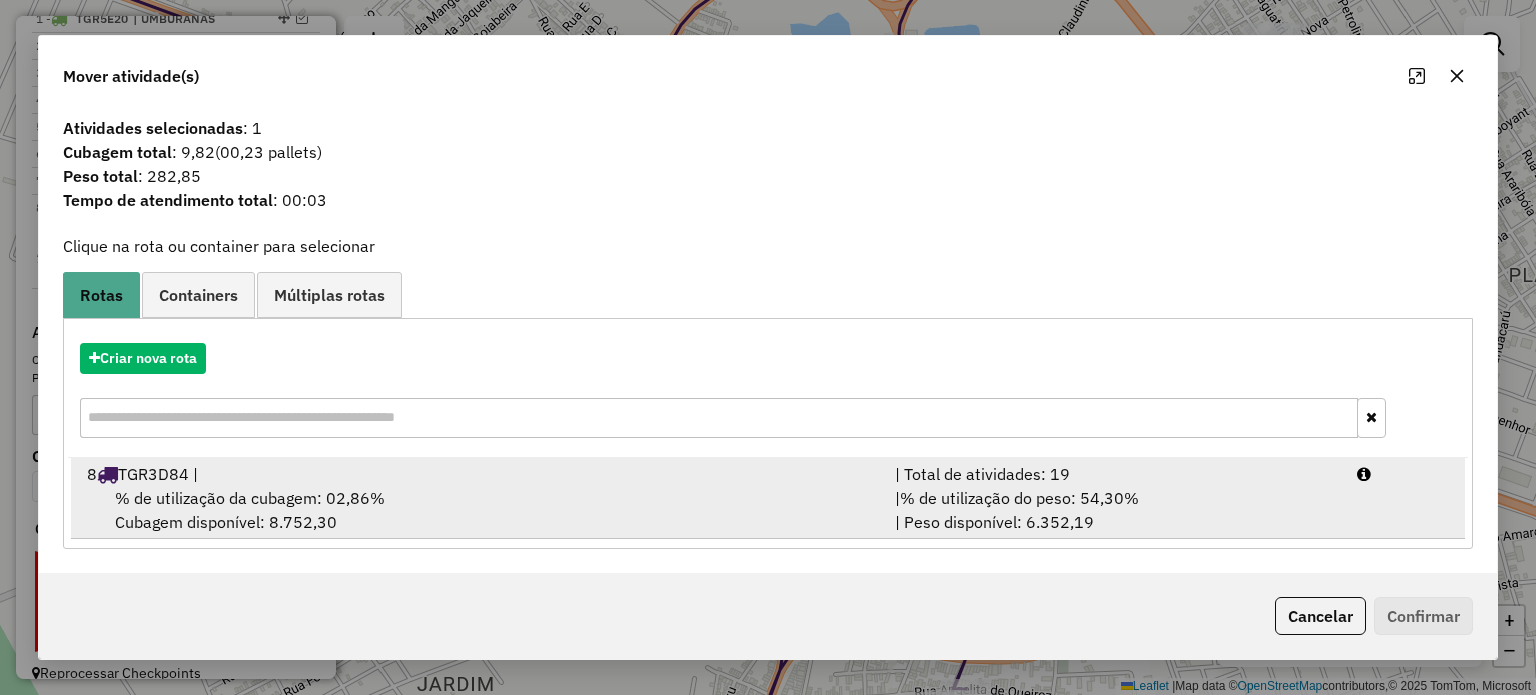click on "8  TGR3D84 |" at bounding box center [479, 474] 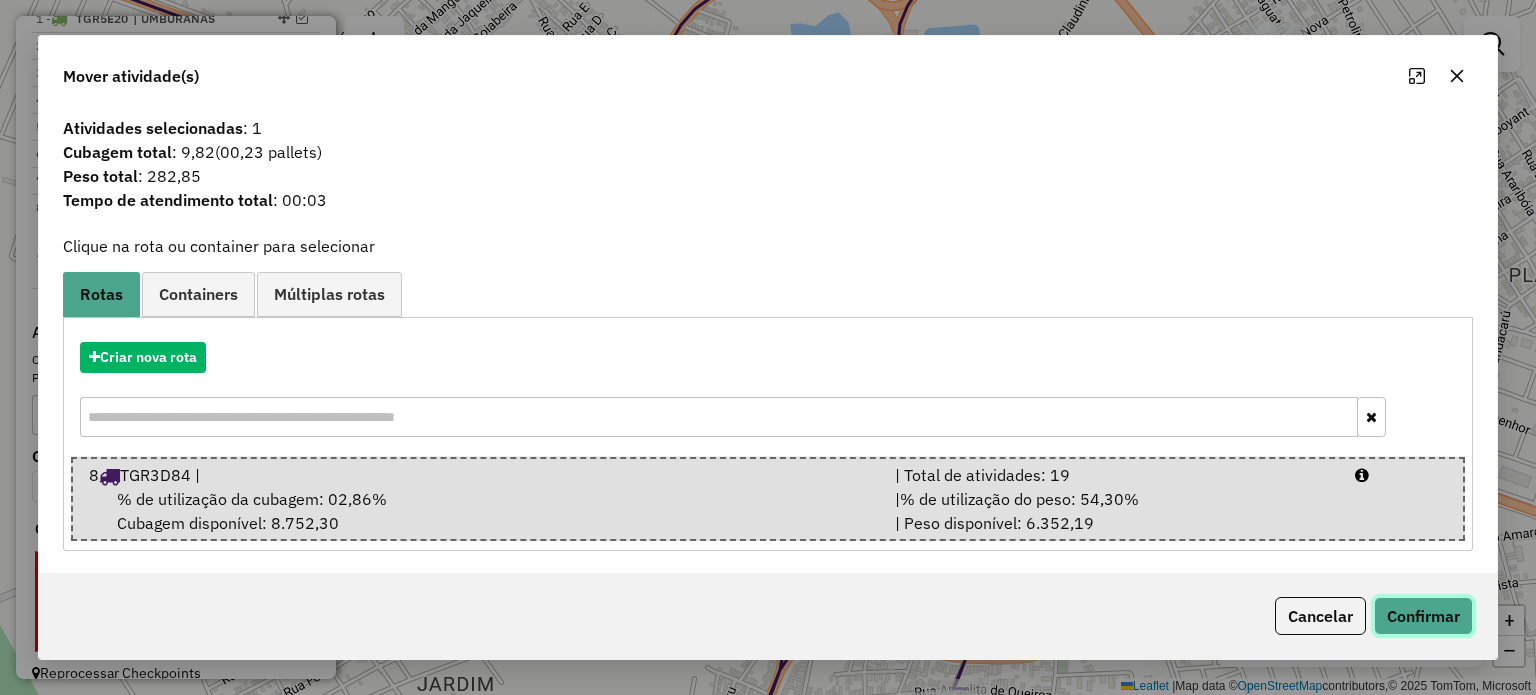 click on "Confirmar" 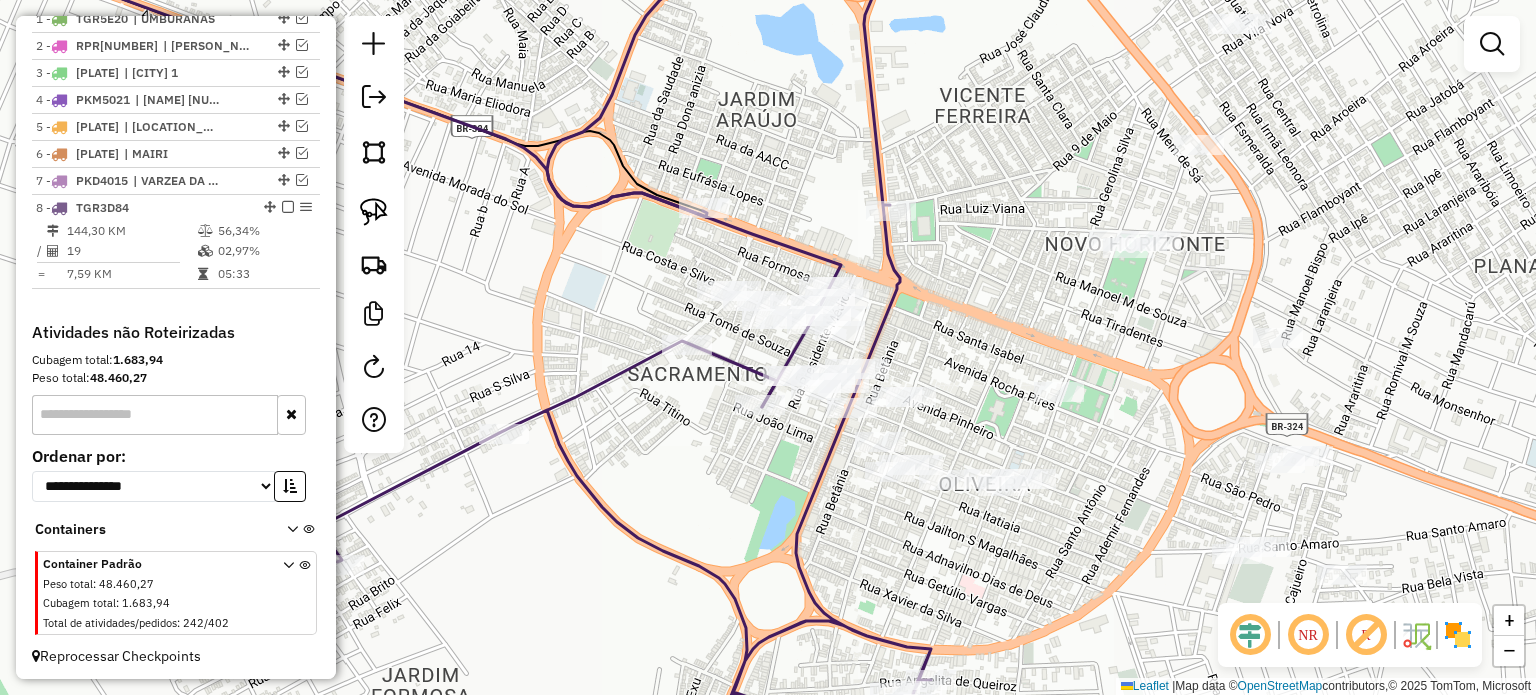 drag, startPoint x: 821, startPoint y: 463, endPoint x: 780, endPoint y: 429, distance: 53.263496 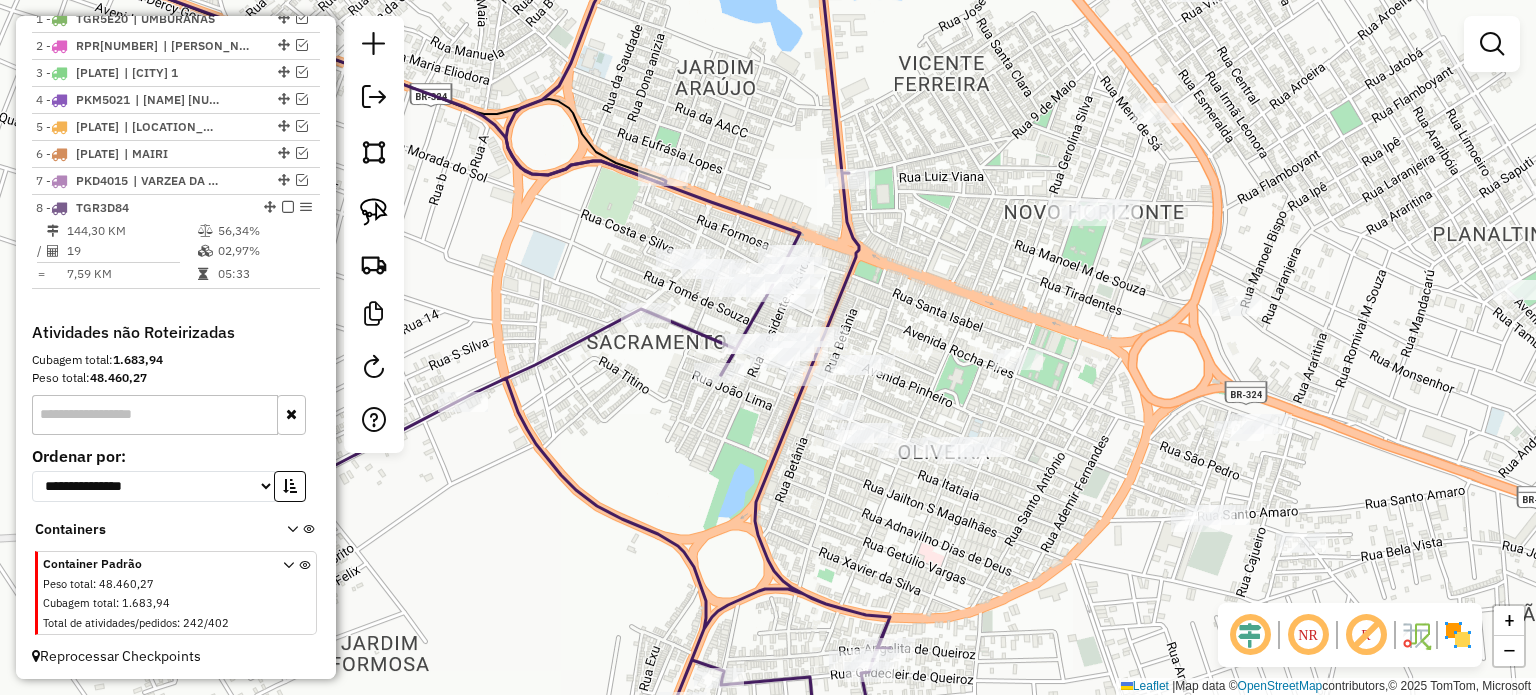 drag, startPoint x: 1008, startPoint y: 541, endPoint x: 880, endPoint y: 425, distance: 172.74258 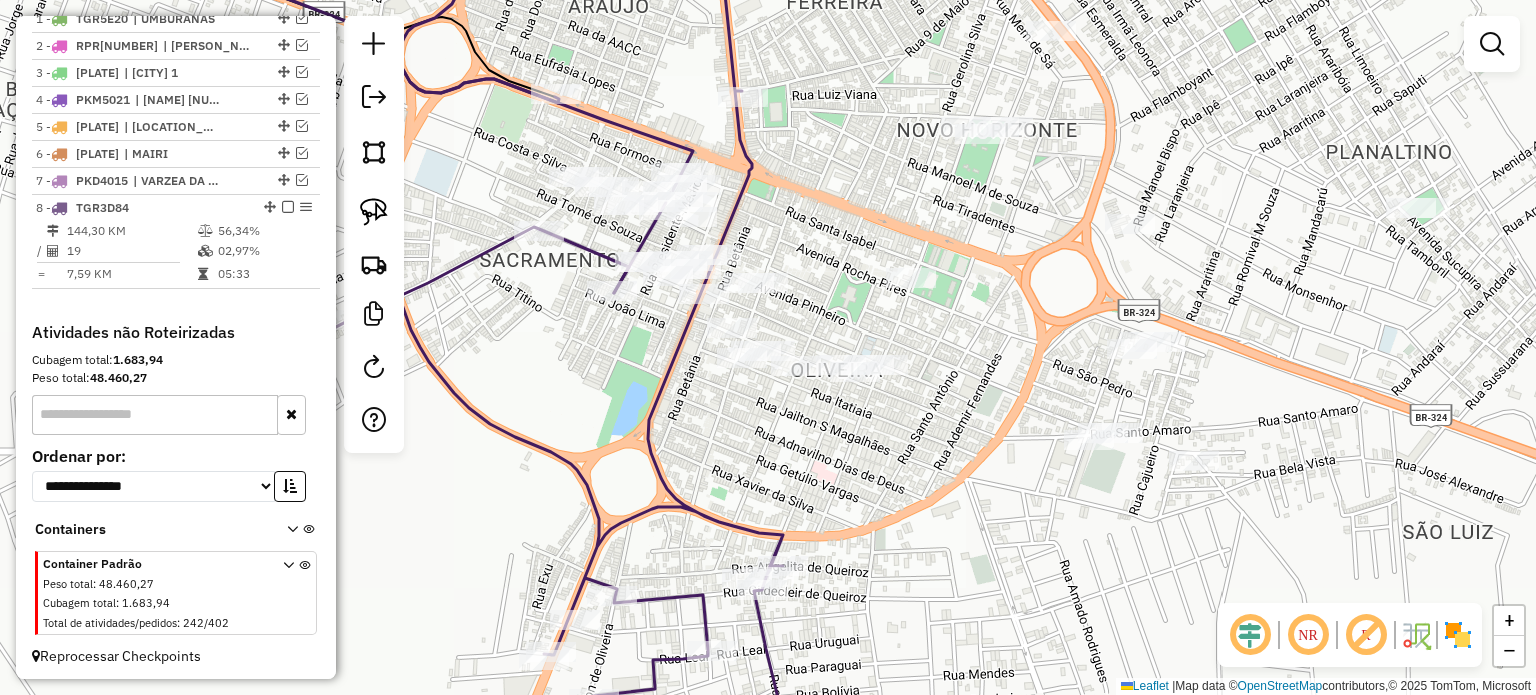 drag, startPoint x: 653, startPoint y: 351, endPoint x: 763, endPoint y: 442, distance: 142.76204 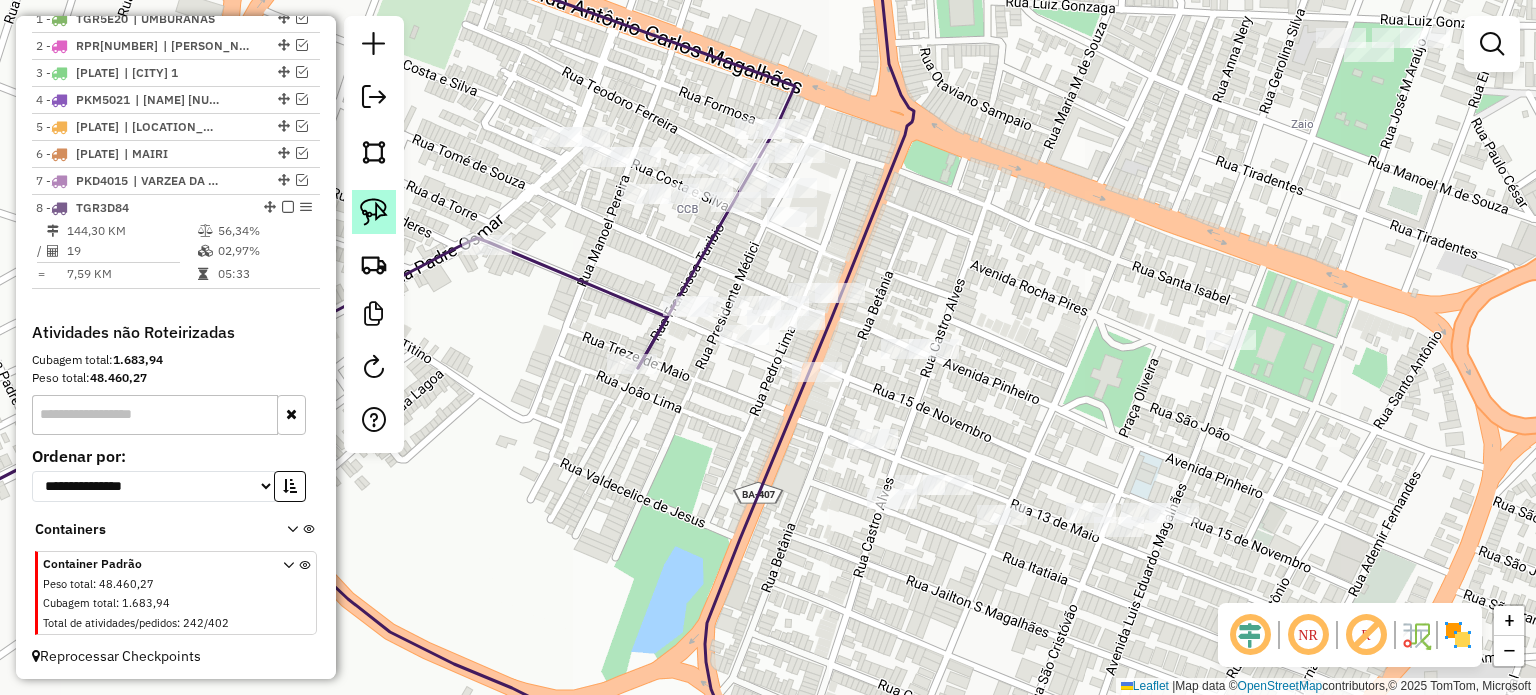 click 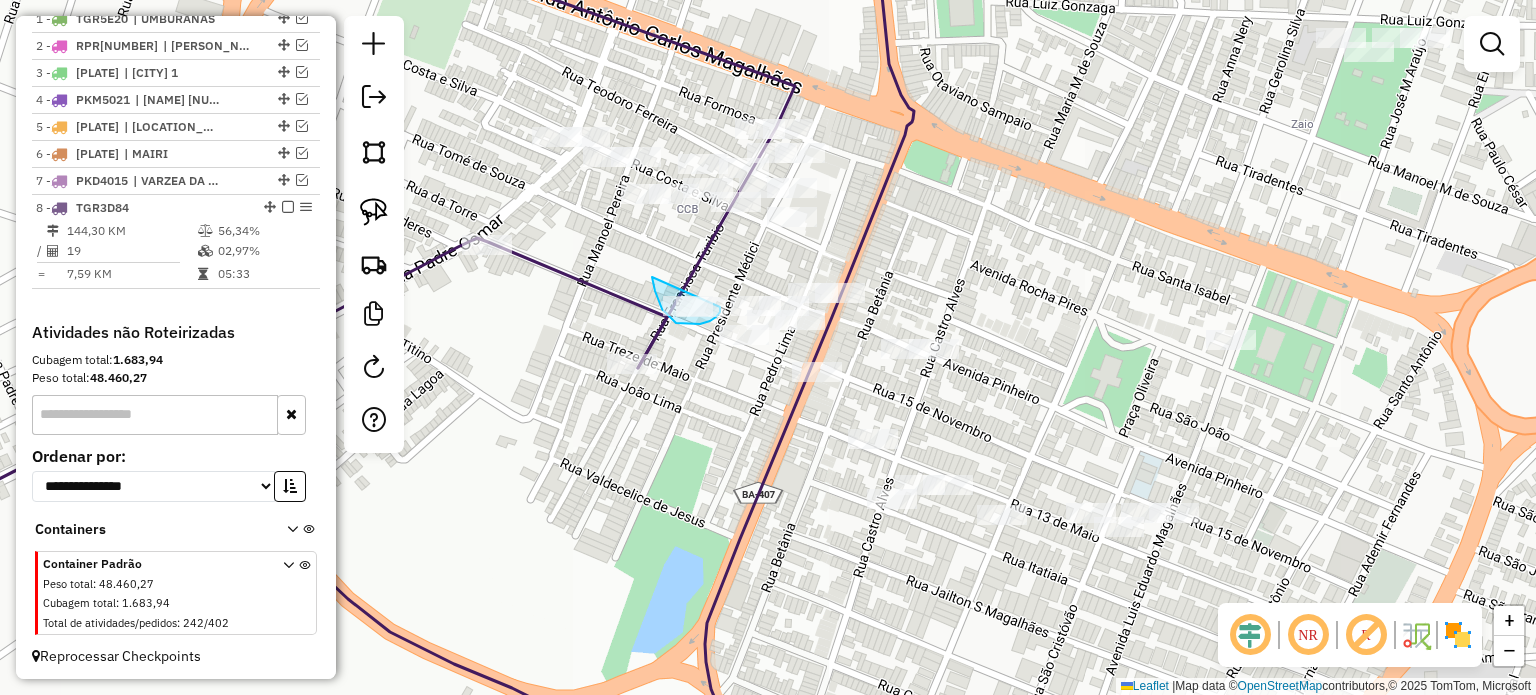 click on "Janela de atendimento Grade de atendimento Capacidade Transportadoras Veículos Cliente Pedidos  Rotas Selecione os dias de semana para filtrar as janelas de atendimento  Seg   Ter   Qua   Qui   Sex   Sáb   Dom  Informe o período da janela de atendimento: De: Até:  Filtrar exatamente a janela do cliente  Considerar janela de atendimento padrão  Selecione os dias de semana para filtrar as grades de atendimento  Seg   Ter   Qua   Qui   Sex   Sáb   Dom   Considerar clientes sem dia de atendimento cadastrado  Clientes fora do dia de atendimento selecionado Filtrar as atividades entre os valores definidos abaixo:  Peso mínimo:   Peso máximo:   Cubagem mínima:   Cubagem máxima:   De:   Até:  Filtrar as atividades entre o tempo de atendimento definido abaixo:  De:   Até:   Considerar capacidade total dos clientes não roteirizados Transportadora: Selecione um ou mais itens Tipo de veículo: Selecione um ou mais itens Veículo: Selecione um ou mais itens Motorista: Selecione um ou mais itens Nome: Rótulo:" 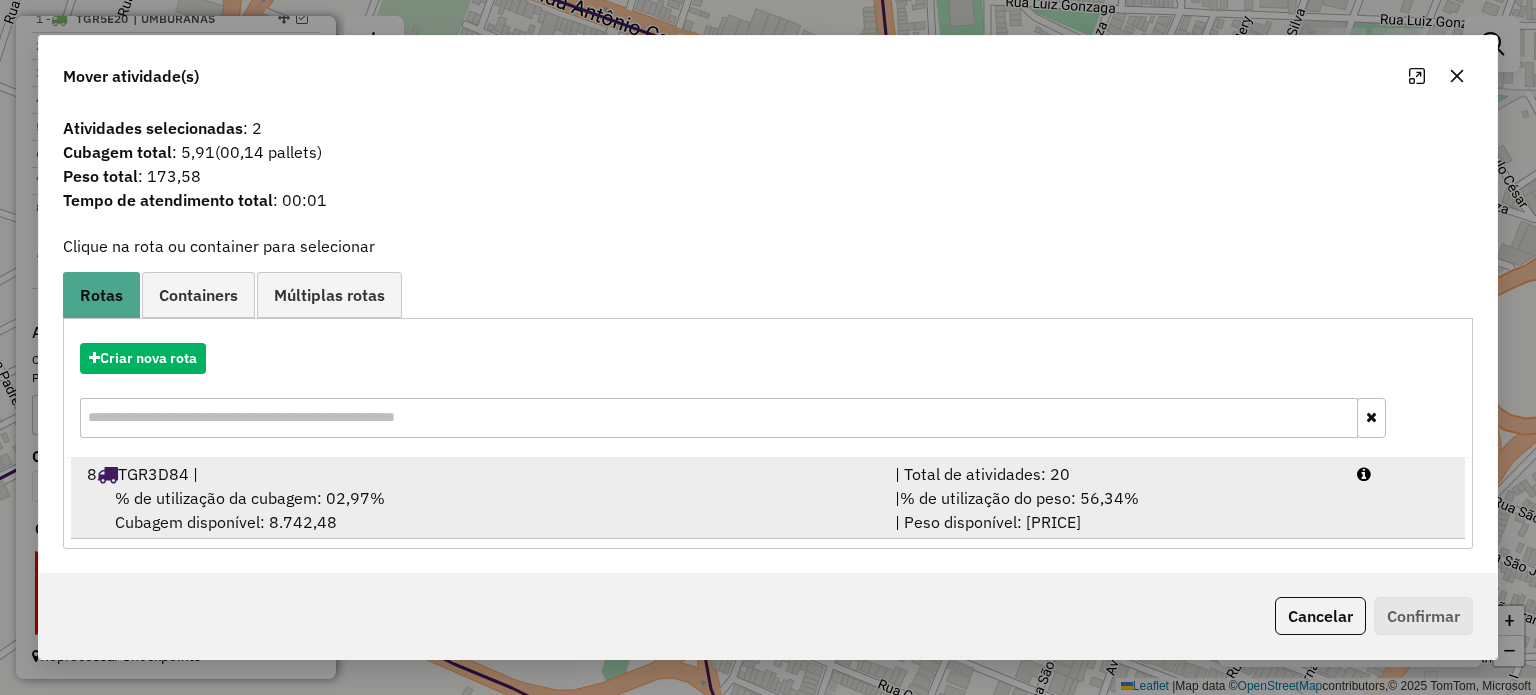 click on "% de utilização da cubagem: 02,97%" at bounding box center [250, 498] 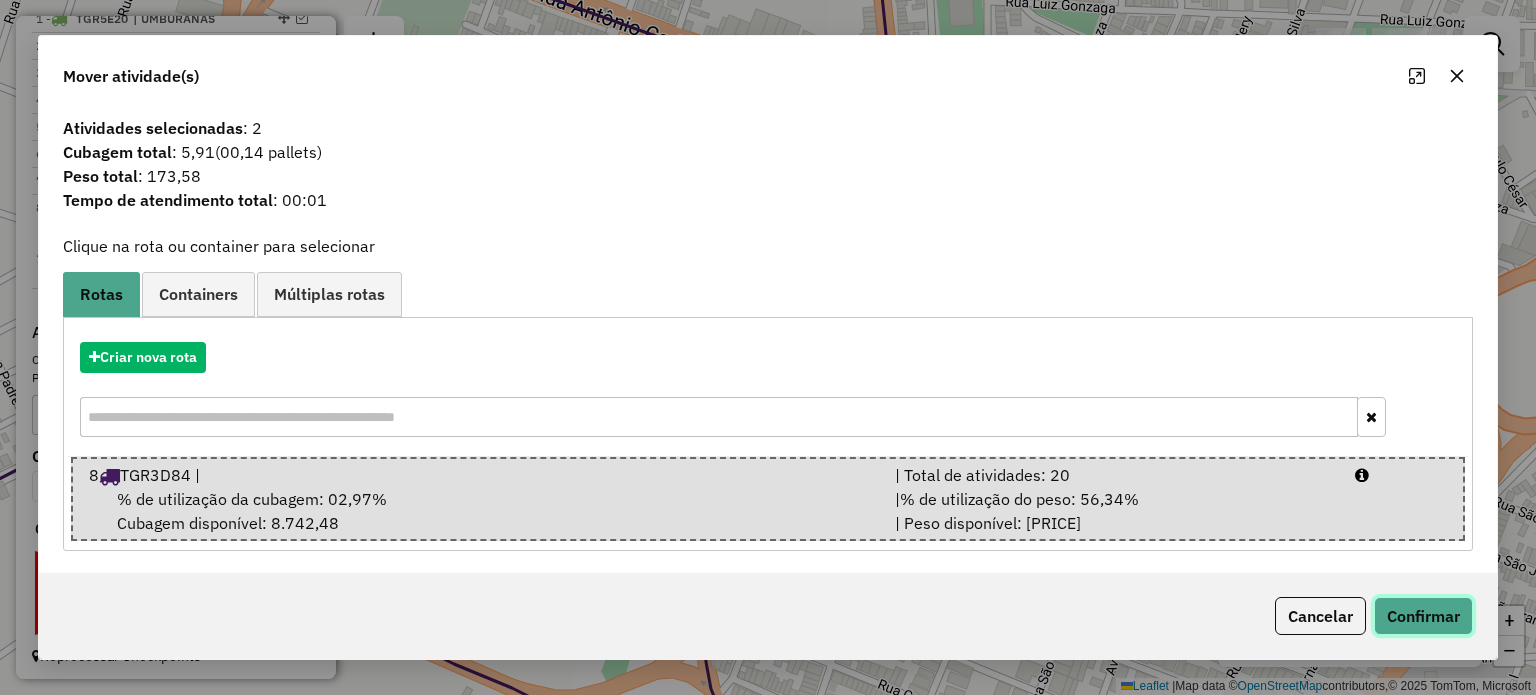 click on "Confirmar" 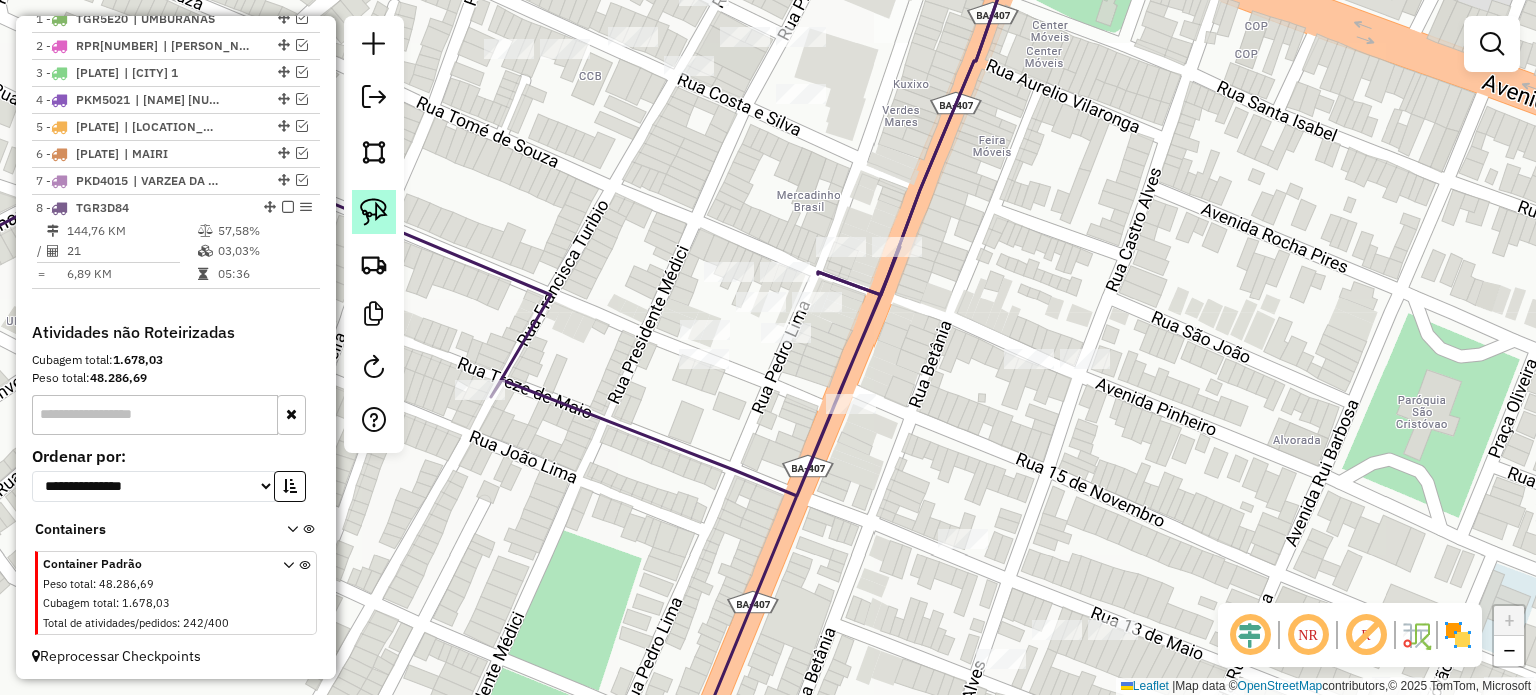 click 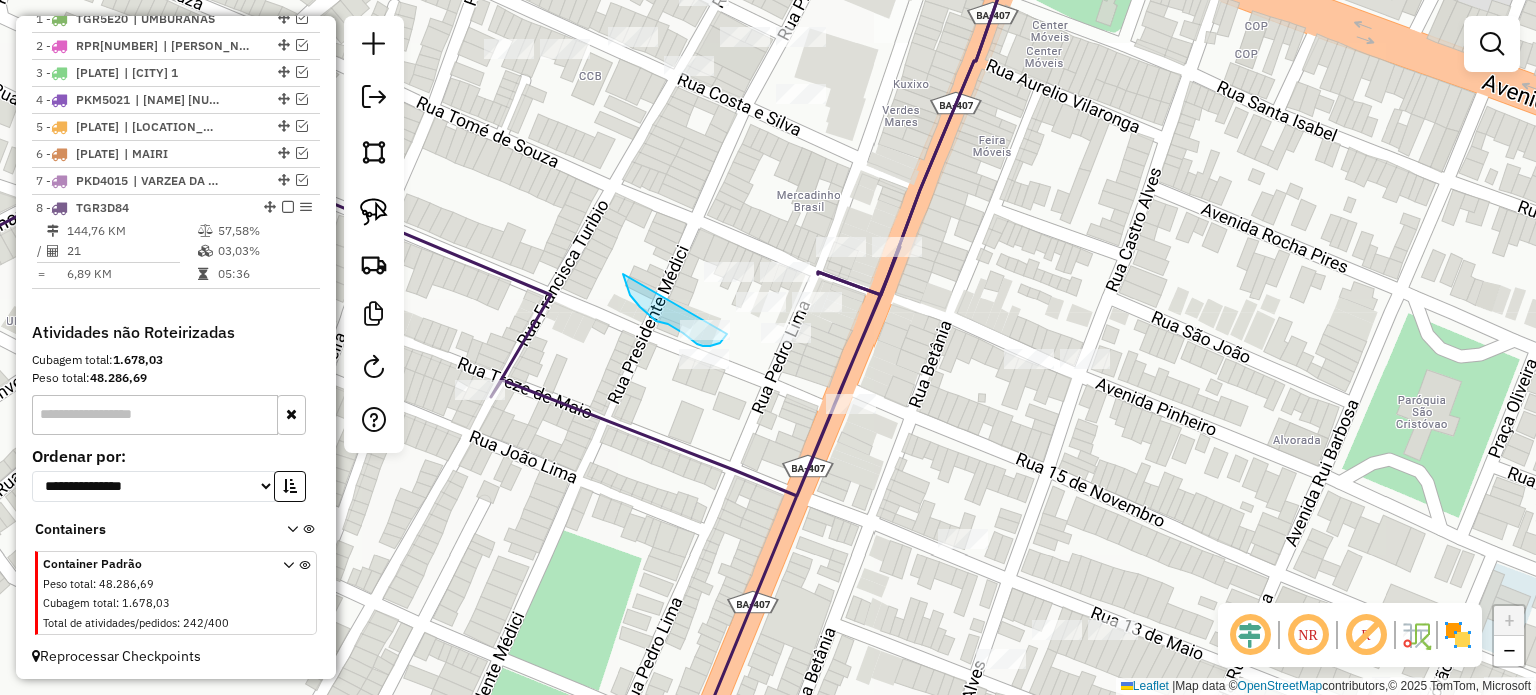 click on "Janela de atendimento Grade de atendimento Capacidade Transportadoras Veículos Cliente Pedidos  Rotas Selecione os dias de semana para filtrar as janelas de atendimento  Seg   Ter   Qua   Qui   Sex   Sáb   Dom  Informe o período da janela de atendimento: De: Até:  Filtrar exatamente a janela do cliente  Considerar janela de atendimento padrão  Selecione os dias de semana para filtrar as grades de atendimento  Seg   Ter   Qua   Qui   Sex   Sáb   Dom   Considerar clientes sem dia de atendimento cadastrado  Clientes fora do dia de atendimento selecionado Filtrar as atividades entre os valores definidos abaixo:  Peso mínimo:   Peso máximo:   Cubagem mínima:   Cubagem máxima:   De:   Até:  Filtrar as atividades entre o tempo de atendimento definido abaixo:  De:   Até:   Considerar capacidade total dos clientes não roteirizados Transportadora: Selecione um ou mais itens Tipo de veículo: Selecione um ou mais itens Veículo: Selecione um ou mais itens Motorista: Selecione um ou mais itens Nome: Rótulo:" 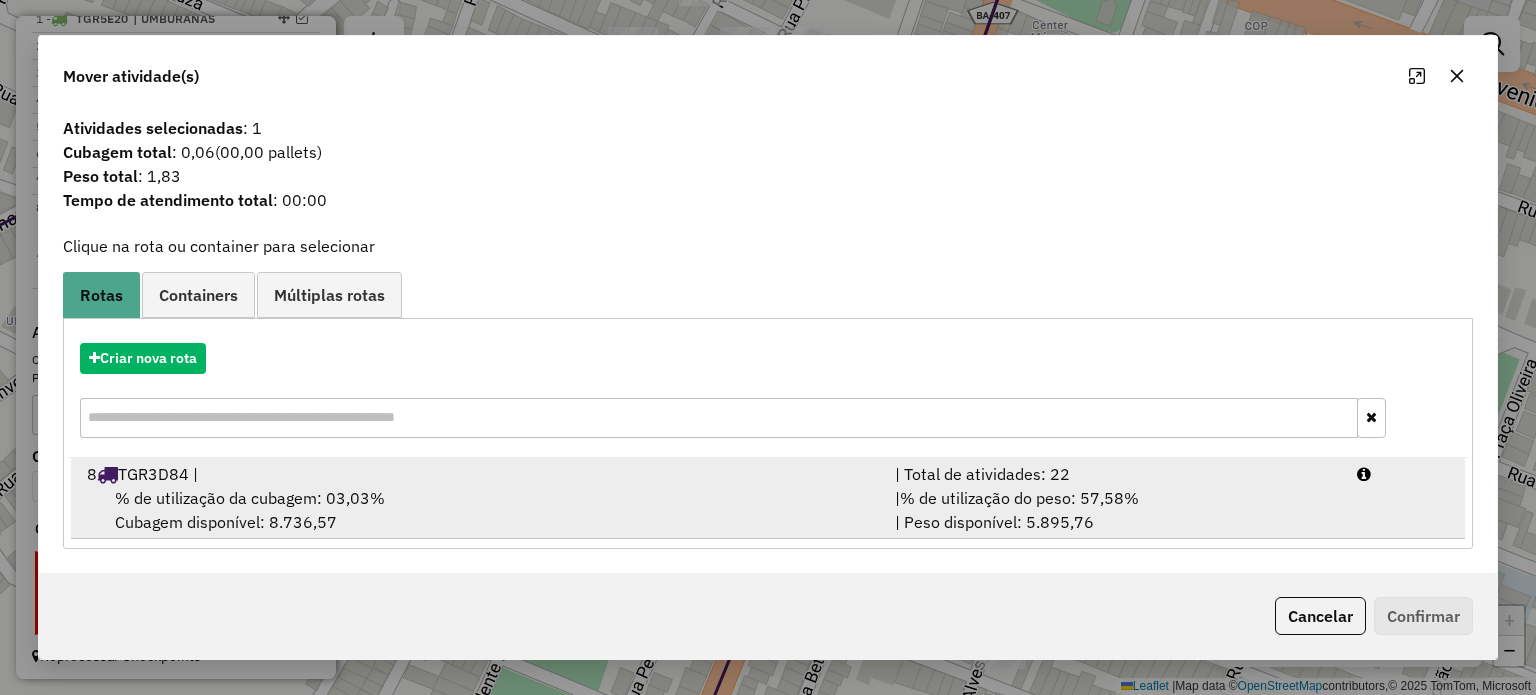 drag, startPoint x: 265, startPoint y: 489, endPoint x: 905, endPoint y: 489, distance: 640 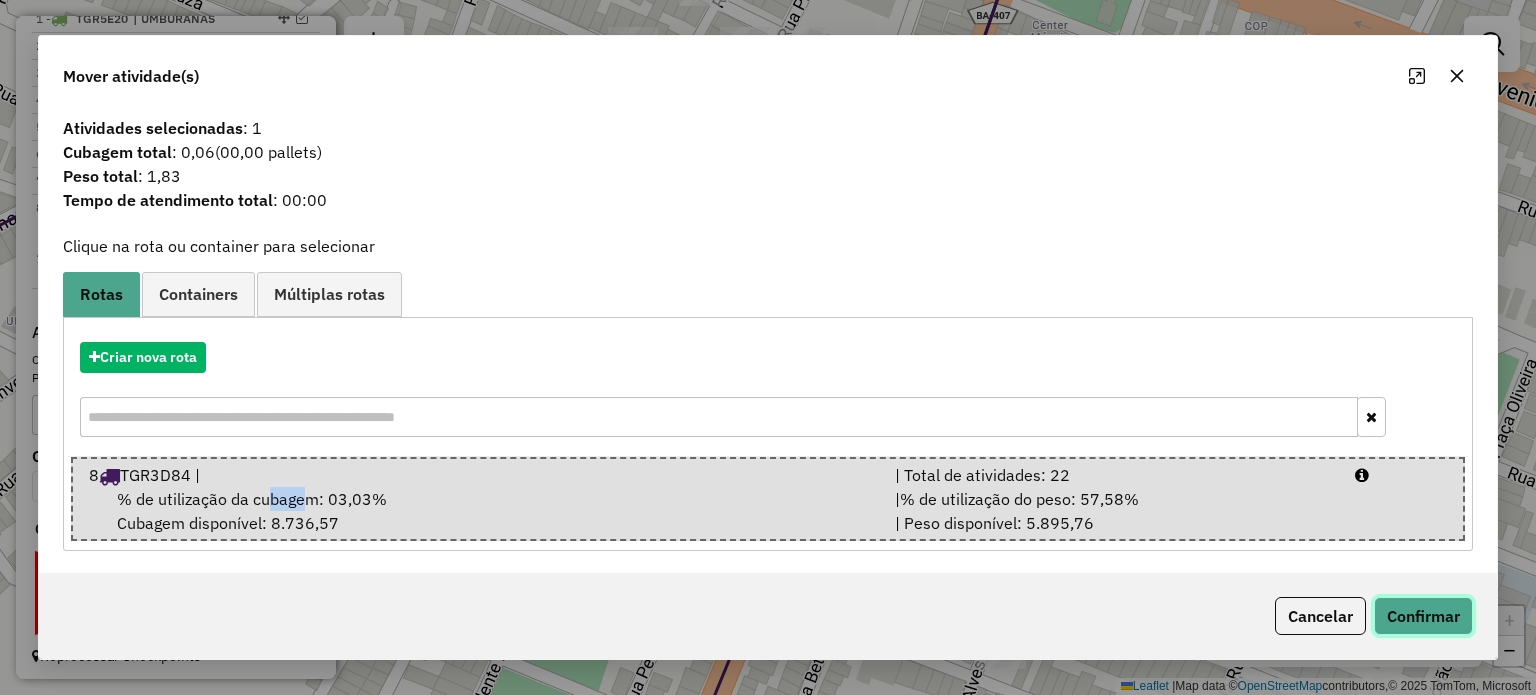 click on "Confirmar" 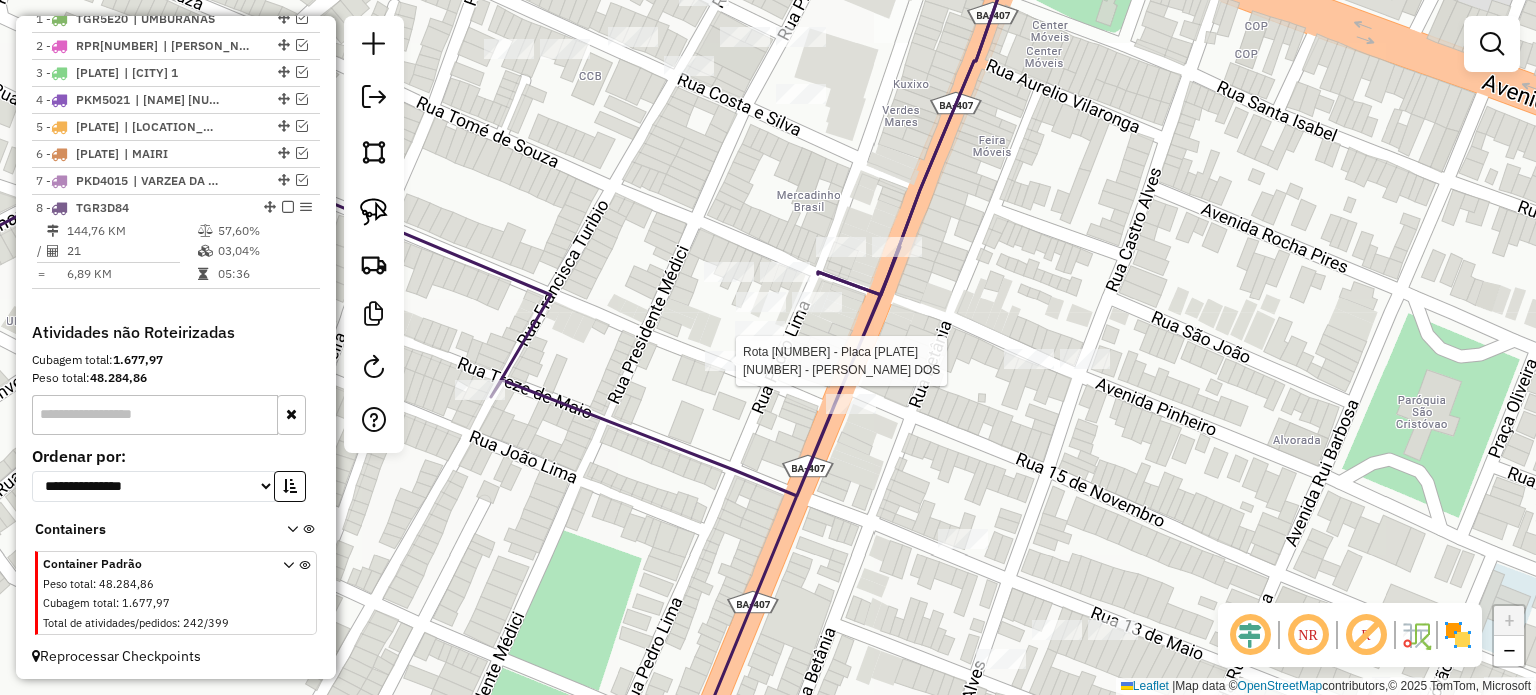 select on "**********" 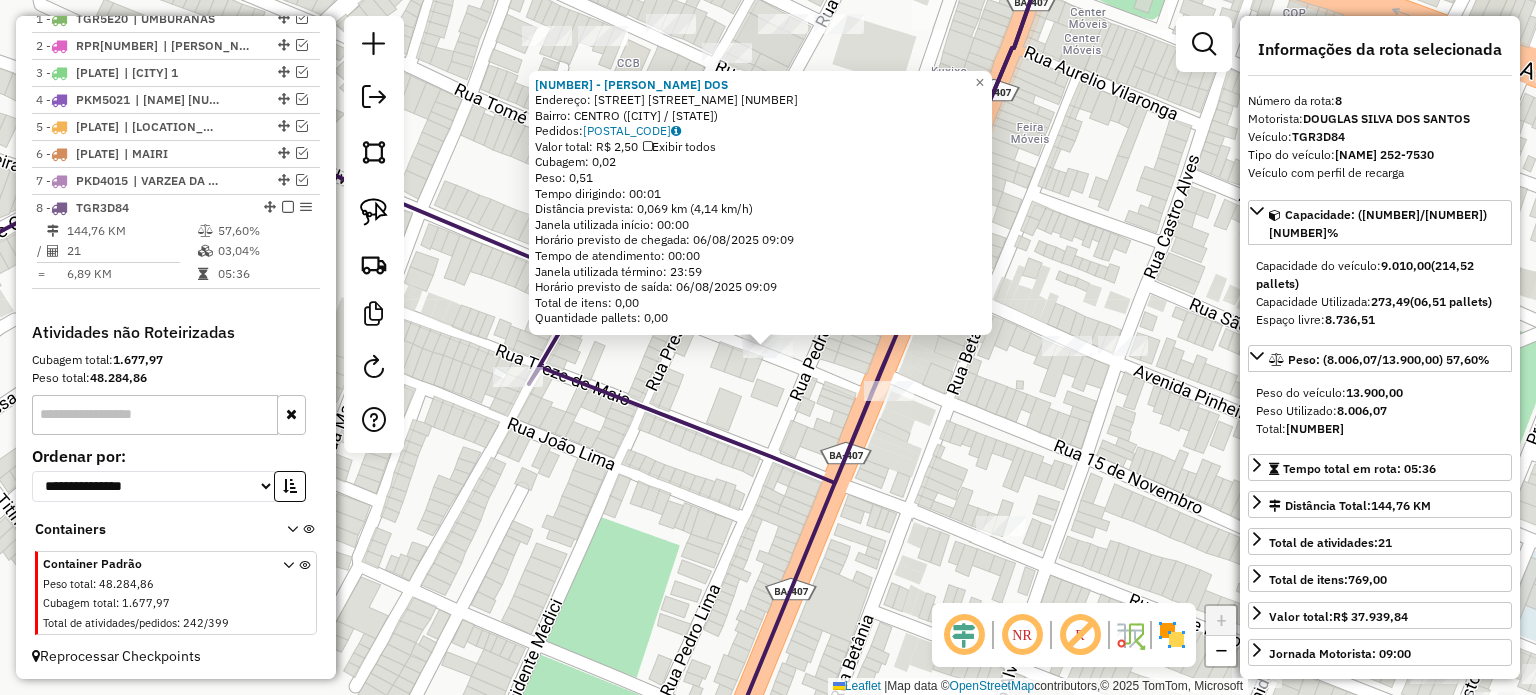 click on "82313 - ARIELSON COELHO DOS  Endereço: AV  TANCREDO NEVES                154   Bairro: CENTRO (CAPIM GROSSO / BA)   Pedidos:  05695924   Valor total: R$ 2,50   Exibir todos   Cubagem: 0,02  Peso: 0,51  Tempo dirigindo: 00:01   Distância prevista: 0,069 km (4,14 km/h)   Janela utilizada início: 00:00   Horário previsto de chegada: 06/08/2025 09:09   Tempo de atendimento: 00:00   Janela utilizada término: 23:59   Horário previsto de saída: 06/08/2025 09:09   Total de itens: 0,00   Quantidade pallets: 0,00  × Janela de atendimento Grade de atendimento Capacidade Transportadoras Veículos Cliente Pedidos  Rotas Selecione os dias de semana para filtrar as janelas de atendimento  Seg   Ter   Qua   Qui   Sex   Sáb   Dom  Informe o período da janela de atendimento: De: Até:  Filtrar exatamente a janela do cliente  Considerar janela de atendimento padrão  Selecione os dias de semana para filtrar as grades de atendimento  Seg   Ter   Qua   Qui   Sex   Sáb   Dom   Peso mínimo:   Peso máximo:   De:   De:" 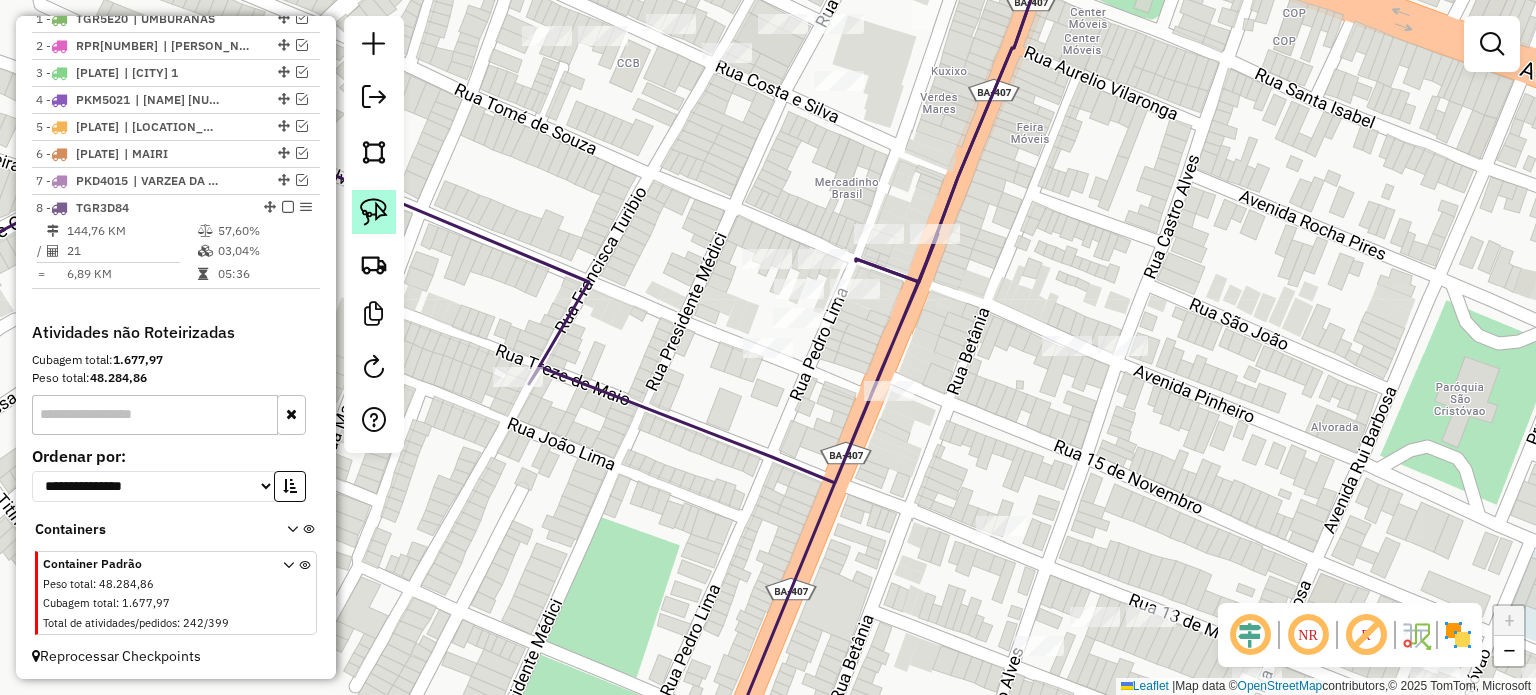 click 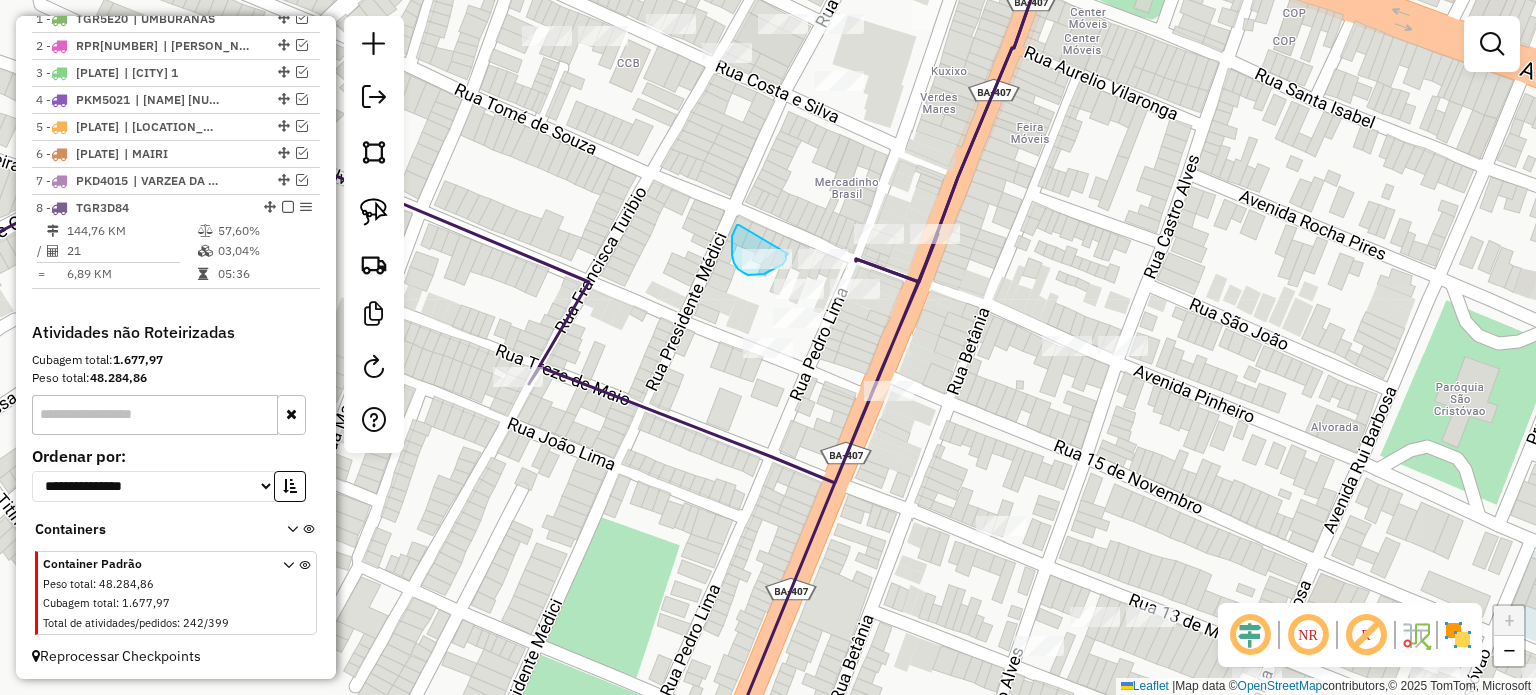 click on "Janela de atendimento Grade de atendimento Capacidade Transportadoras Veículos Cliente Pedidos  Rotas Selecione os dias de semana para filtrar as janelas de atendimento  Seg   Ter   Qua   Qui   Sex   Sáb   Dom  Informe o período da janela de atendimento: De: Até:  Filtrar exatamente a janela do cliente  Considerar janela de atendimento padrão  Selecione os dias de semana para filtrar as grades de atendimento  Seg   Ter   Qua   Qui   Sex   Sáb   Dom   Considerar clientes sem dia de atendimento cadastrado  Clientes fora do dia de atendimento selecionado Filtrar as atividades entre os valores definidos abaixo:  Peso mínimo:   Peso máximo:   Cubagem mínima:   Cubagem máxima:   De:   Até:  Filtrar as atividades entre o tempo de atendimento definido abaixo:  De:   Até:   Considerar capacidade total dos clientes não roteirizados Transportadora: Selecione um ou mais itens Tipo de veículo: Selecione um ou mais itens Veículo: Selecione um ou mais itens Motorista: Selecione um ou mais itens Nome: Rótulo:" 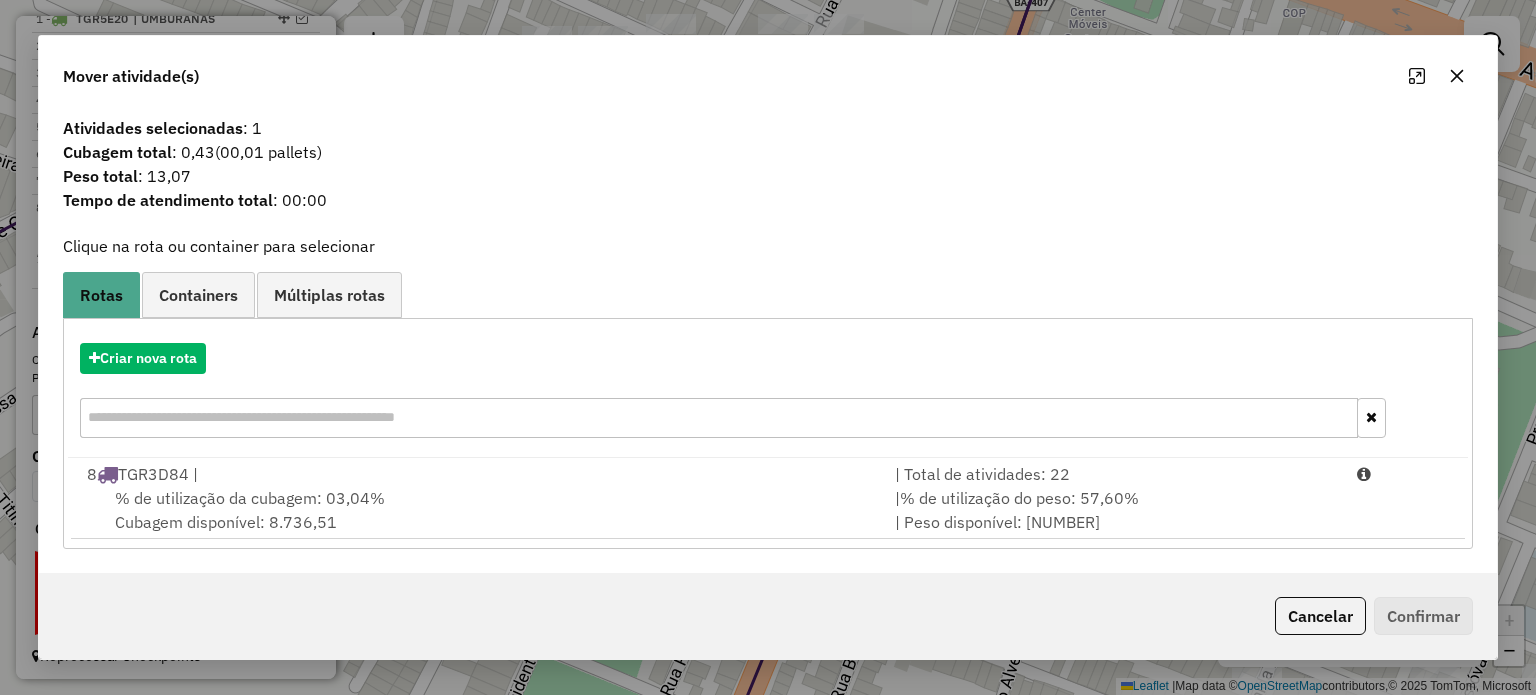drag, startPoint x: 1456, startPoint y: 74, endPoint x: 1396, endPoint y: 91, distance: 62.361847 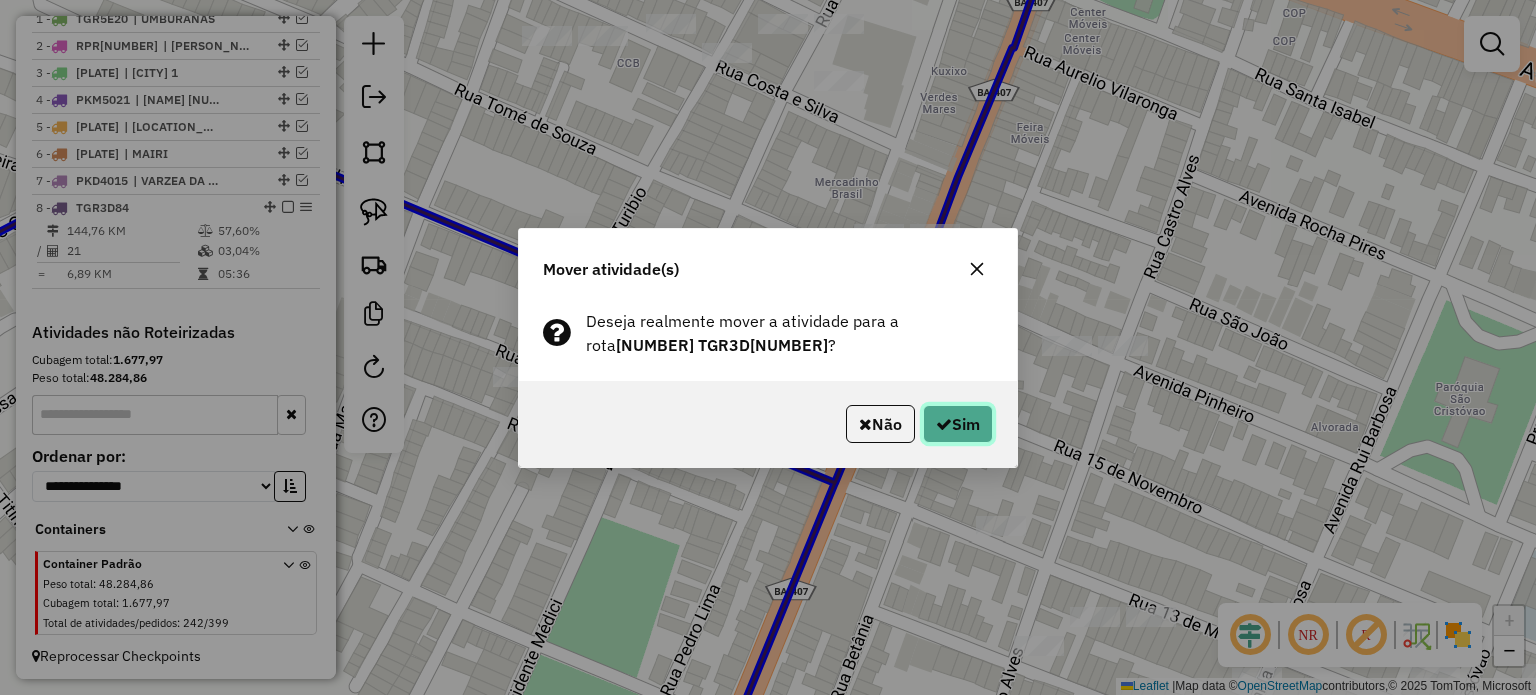 click 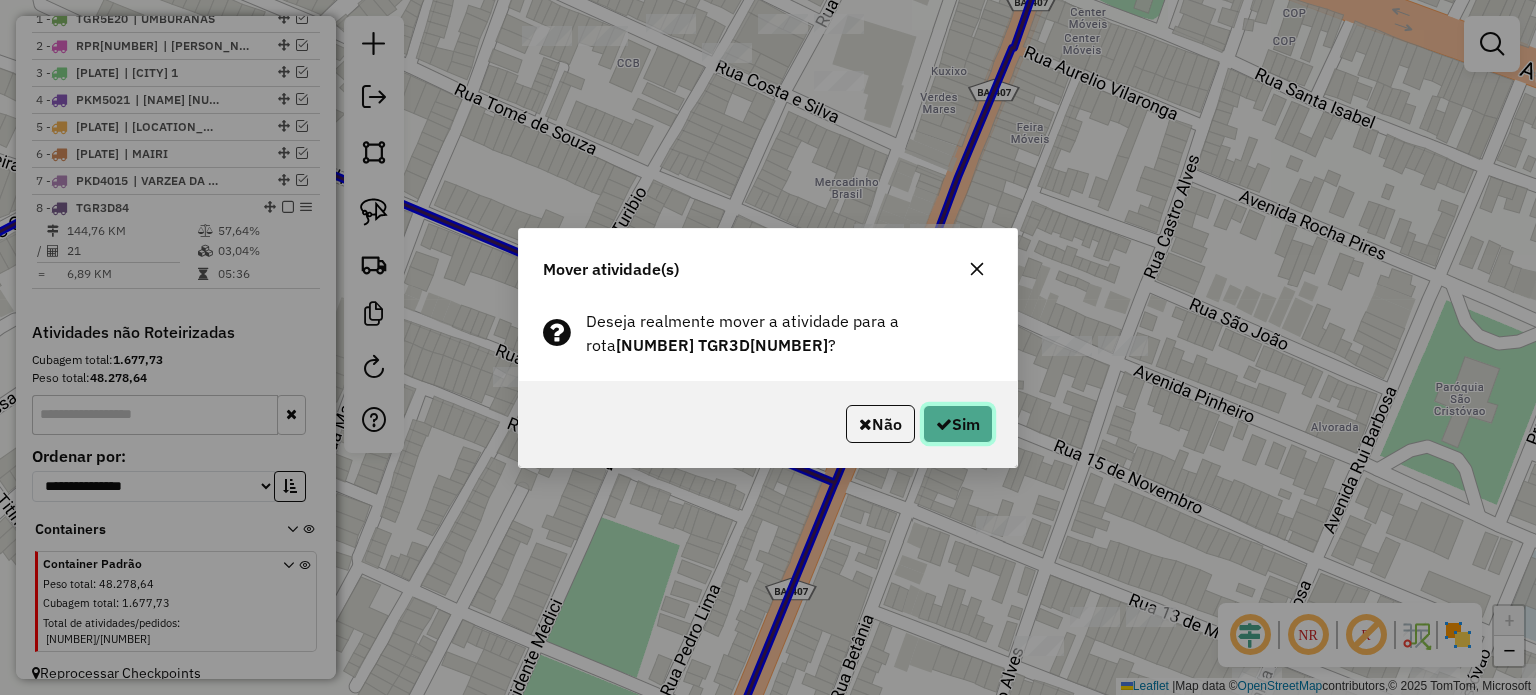 click on "Sim" 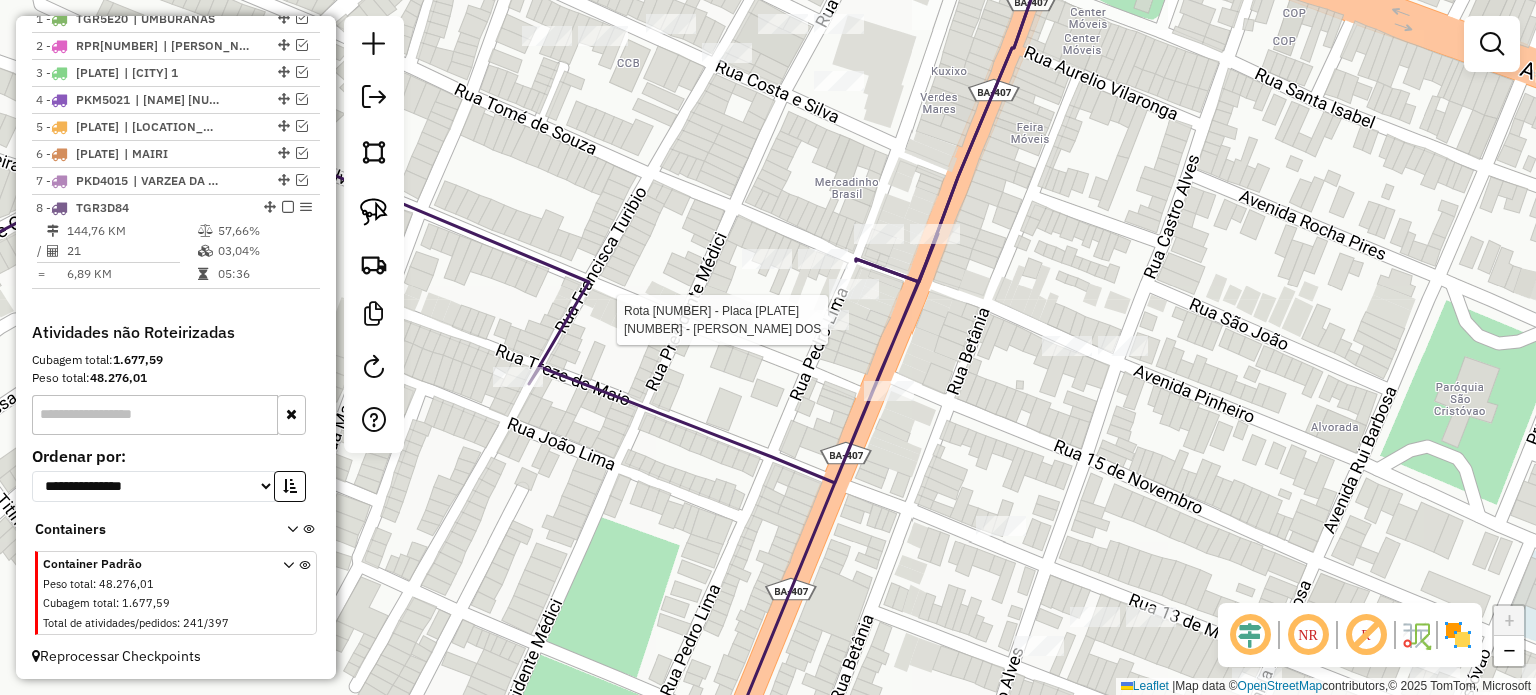 select on "**********" 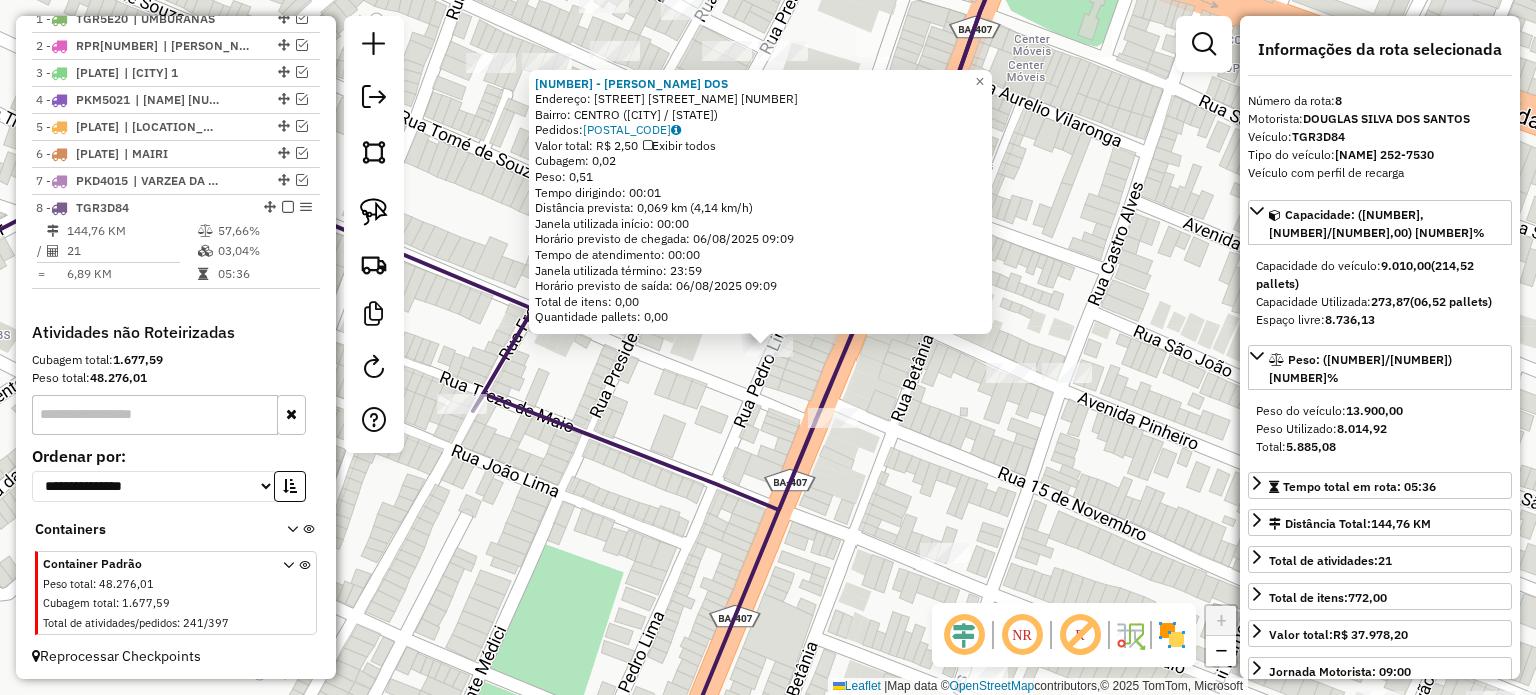 click on "82313 - ARIELSON COELHO DOS  Endereço: AV  TANCREDO NEVES                154   Bairro: CENTRO (CAPIM GROSSO / BA)   Pedidos:  05695924   Valor total: R$ 2,50   Exibir todos   Cubagem: 0,02  Peso: 0,51  Tempo dirigindo: 00:01   Distância prevista: 0,069 km (4,14 km/h)   Janela utilizada início: 00:00   Horário previsto de chegada: 06/08/2025 09:09   Tempo de atendimento: 00:00   Janela utilizada término: 23:59   Horário previsto de saída: 06/08/2025 09:09   Total de itens: 0,00   Quantidade pallets: 0,00  × Janela de atendimento Grade de atendimento Capacidade Transportadoras Veículos Cliente Pedidos  Rotas Selecione os dias de semana para filtrar as janelas de atendimento  Seg   Ter   Qua   Qui   Sex   Sáb   Dom  Informe o período da janela de atendimento: De: Até:  Filtrar exatamente a janela do cliente  Considerar janela de atendimento padrão  Selecione os dias de semana para filtrar as grades de atendimento  Seg   Ter   Qua   Qui   Sex   Sáb   Dom   Peso mínimo:   Peso máximo:   De:   De:" 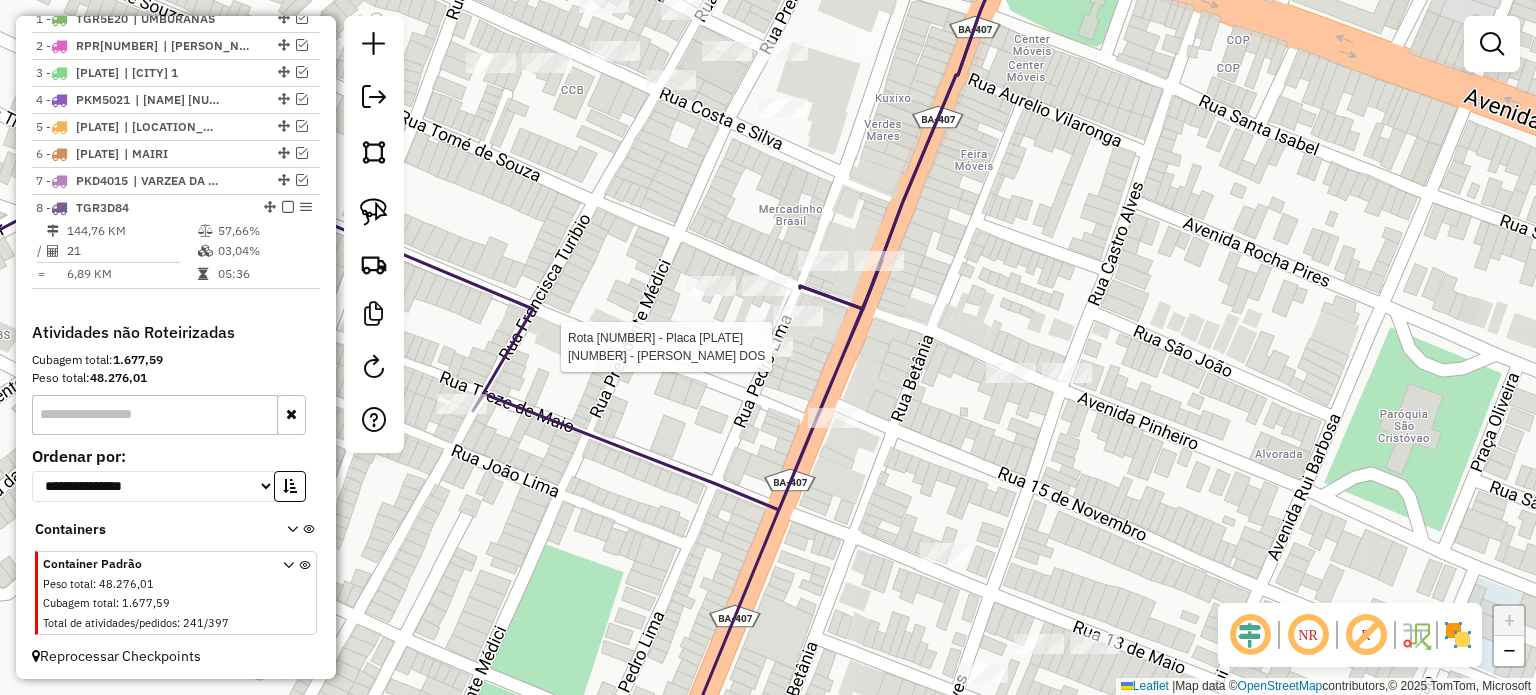 select on "**********" 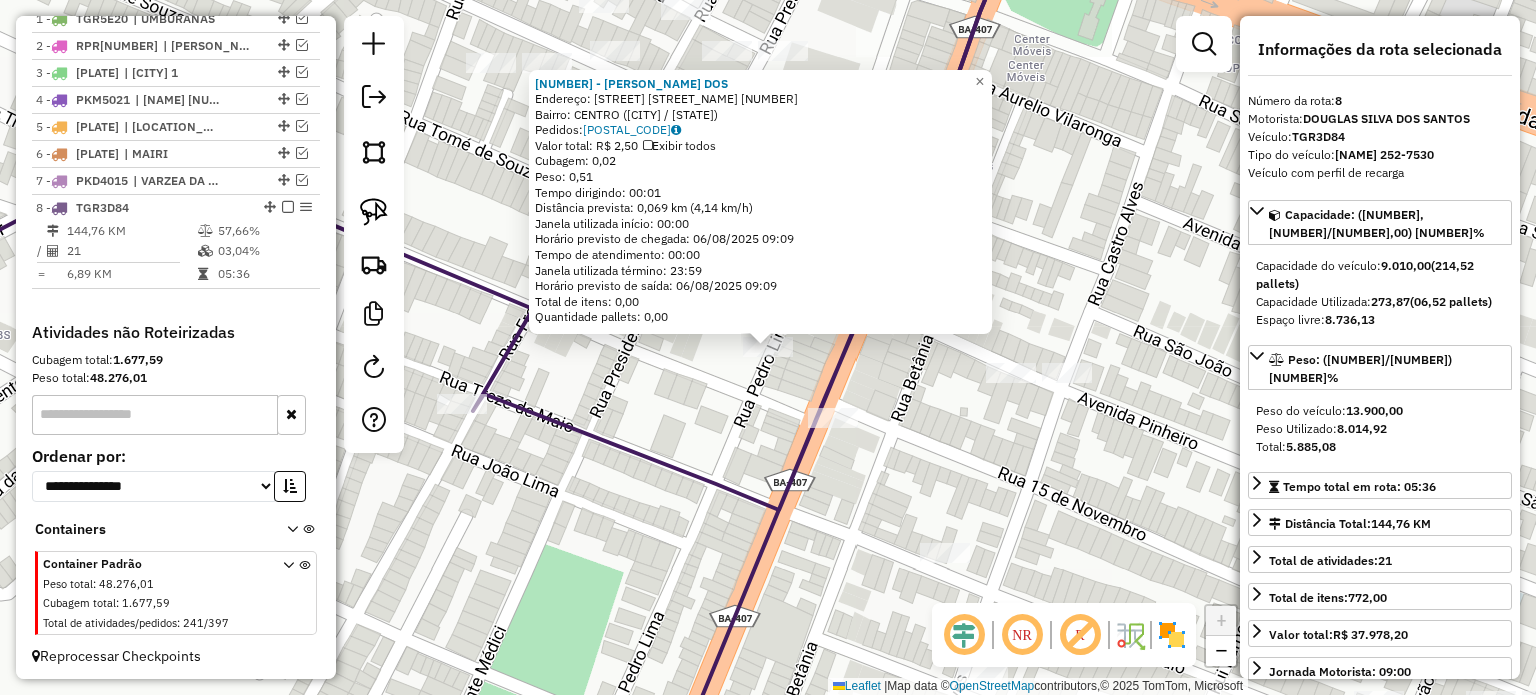click on "82313 - ARIELSON COELHO DOS  Endereço: AV  TANCREDO NEVES                154   Bairro: CENTRO (CAPIM GROSSO / BA)   Pedidos:  05695924   Valor total: R$ 2,50   Exibir todos   Cubagem: 0,02  Peso: 0,51  Tempo dirigindo: 00:01   Distância prevista: 0,069 km (4,14 km/h)   Janela utilizada início: 00:00   Horário previsto de chegada: 06/08/2025 09:09   Tempo de atendimento: 00:00   Janela utilizada término: 23:59   Horário previsto de saída: 06/08/2025 09:09   Total de itens: 0,00   Quantidade pallets: 0,00  × Janela de atendimento Grade de atendimento Capacidade Transportadoras Veículos Cliente Pedidos  Rotas Selecione os dias de semana para filtrar as janelas de atendimento  Seg   Ter   Qua   Qui   Sex   Sáb   Dom  Informe o período da janela de atendimento: De: Até:  Filtrar exatamente a janela do cliente  Considerar janela de atendimento padrão  Selecione os dias de semana para filtrar as grades de atendimento  Seg   Ter   Qua   Qui   Sex   Sáb   Dom   Peso mínimo:   Peso máximo:   De:   De:" 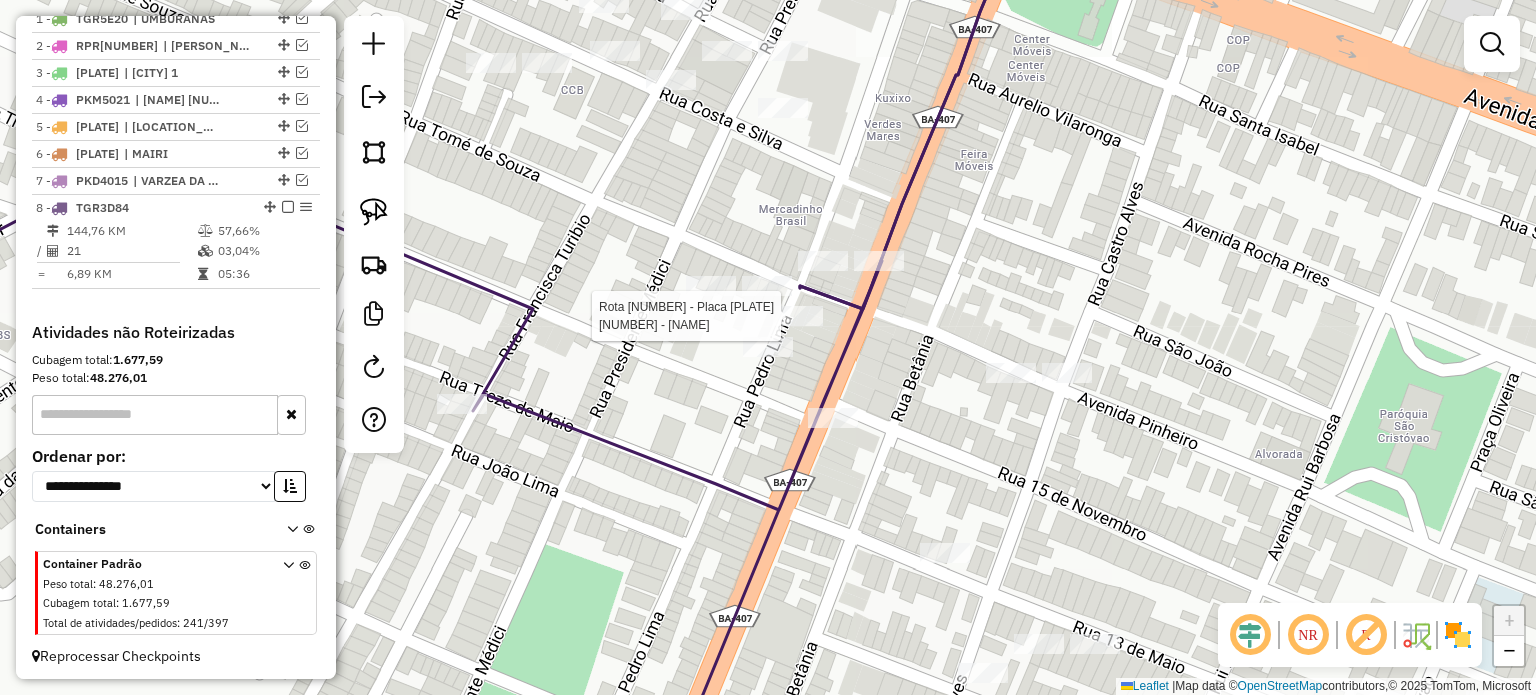 select on "**********" 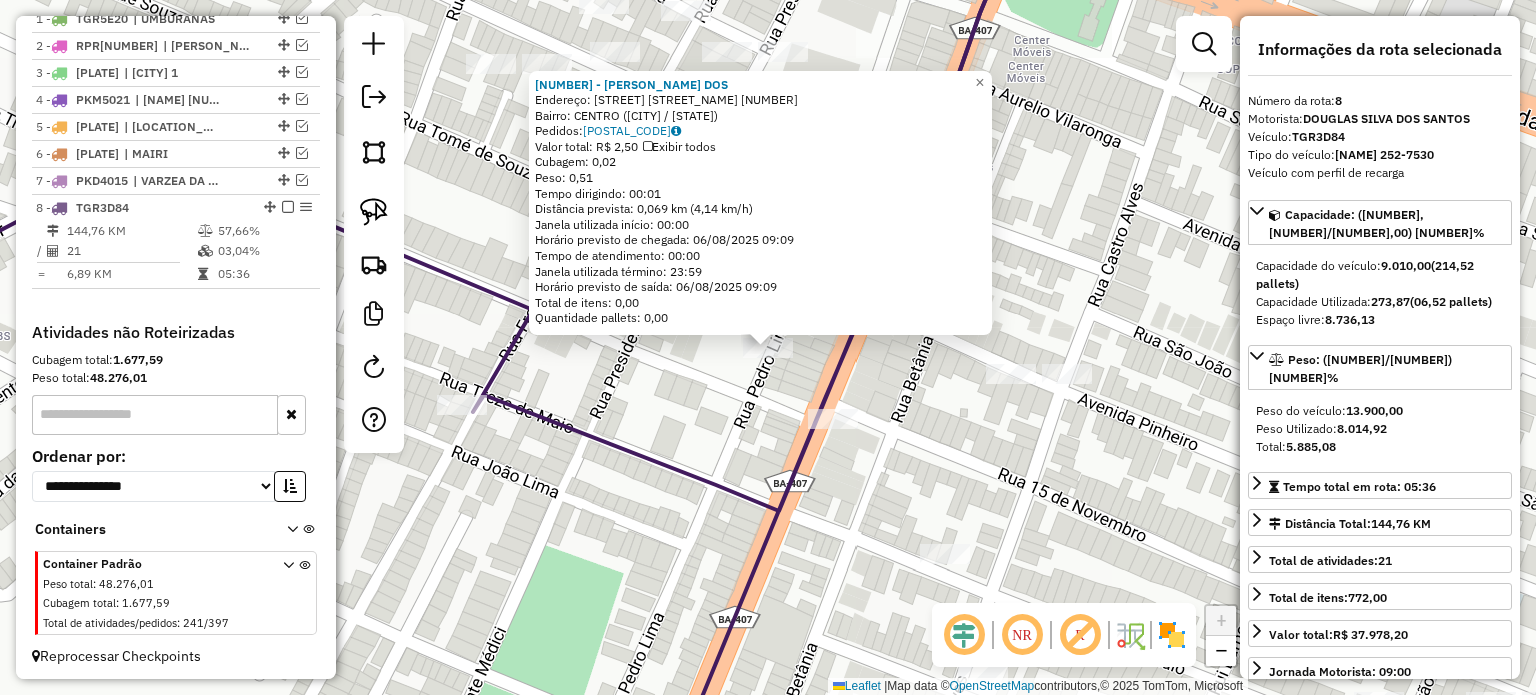 click on "82313 - ARIELSON COELHO DOS  Endereço: AV  TANCREDO NEVES                154   Bairro: CENTRO (CAPIM GROSSO / BA)   Pedidos:  05695924   Valor total: R$ 2,50   Exibir todos   Cubagem: 0,02  Peso: 0,51  Tempo dirigindo: 00:01   Distância prevista: 0,069 km (4,14 km/h)   Janela utilizada início: 00:00   Horário previsto de chegada: 06/08/2025 09:09   Tempo de atendimento: 00:00   Janela utilizada término: 23:59   Horário previsto de saída: 06/08/2025 09:09   Total de itens: 0,00   Quantidade pallets: 0,00  × Janela de atendimento Grade de atendimento Capacidade Transportadoras Veículos Cliente Pedidos  Rotas Selecione os dias de semana para filtrar as janelas de atendimento  Seg   Ter   Qua   Qui   Sex   Sáb   Dom  Informe o período da janela de atendimento: De: Até:  Filtrar exatamente a janela do cliente  Considerar janela de atendimento padrão  Selecione os dias de semana para filtrar as grades de atendimento  Seg   Ter   Qua   Qui   Sex   Sáb   Dom   Peso mínimo:   Peso máximo:   De:   De:" 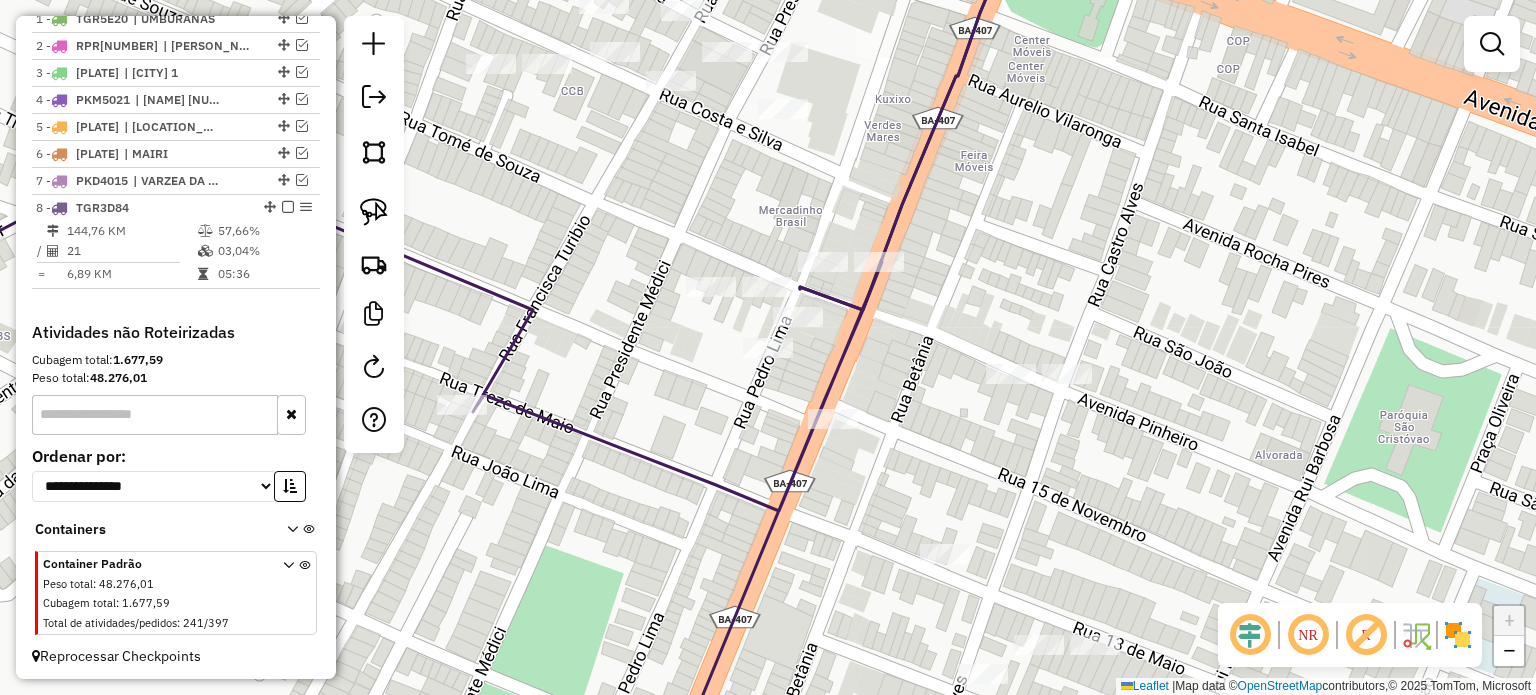 drag, startPoint x: 741, startPoint y: 218, endPoint x: 710, endPoint y: 207, distance: 32.89377 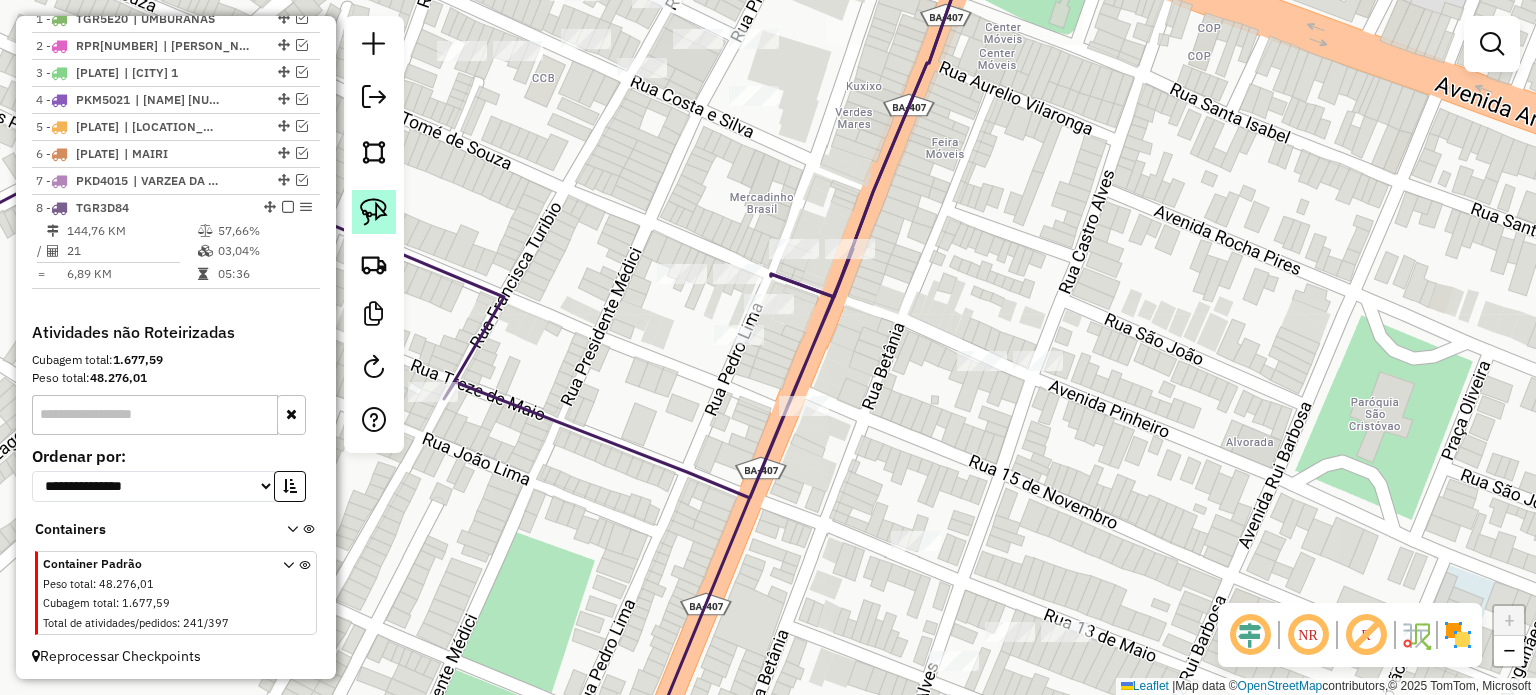 drag, startPoint x: 388, startPoint y: 202, endPoint x: 688, endPoint y: 222, distance: 300.66592 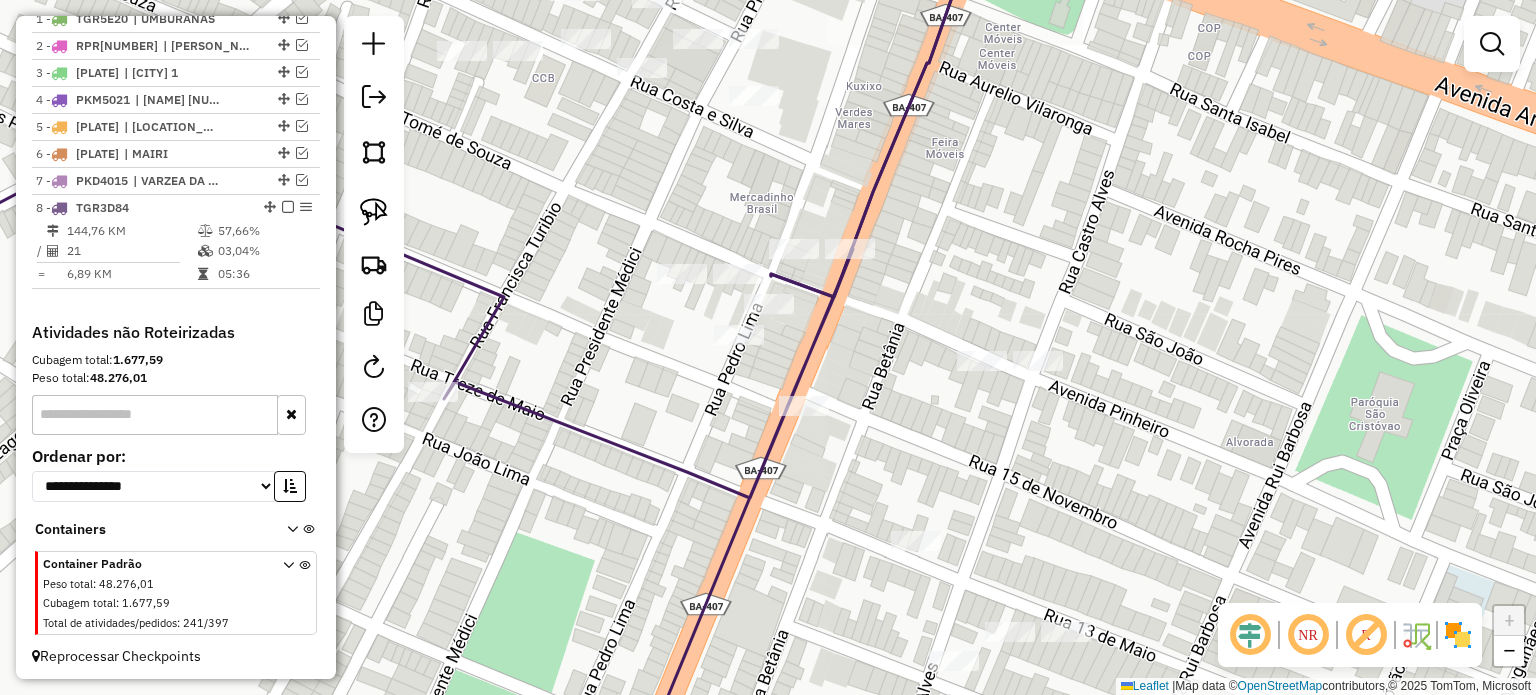 click 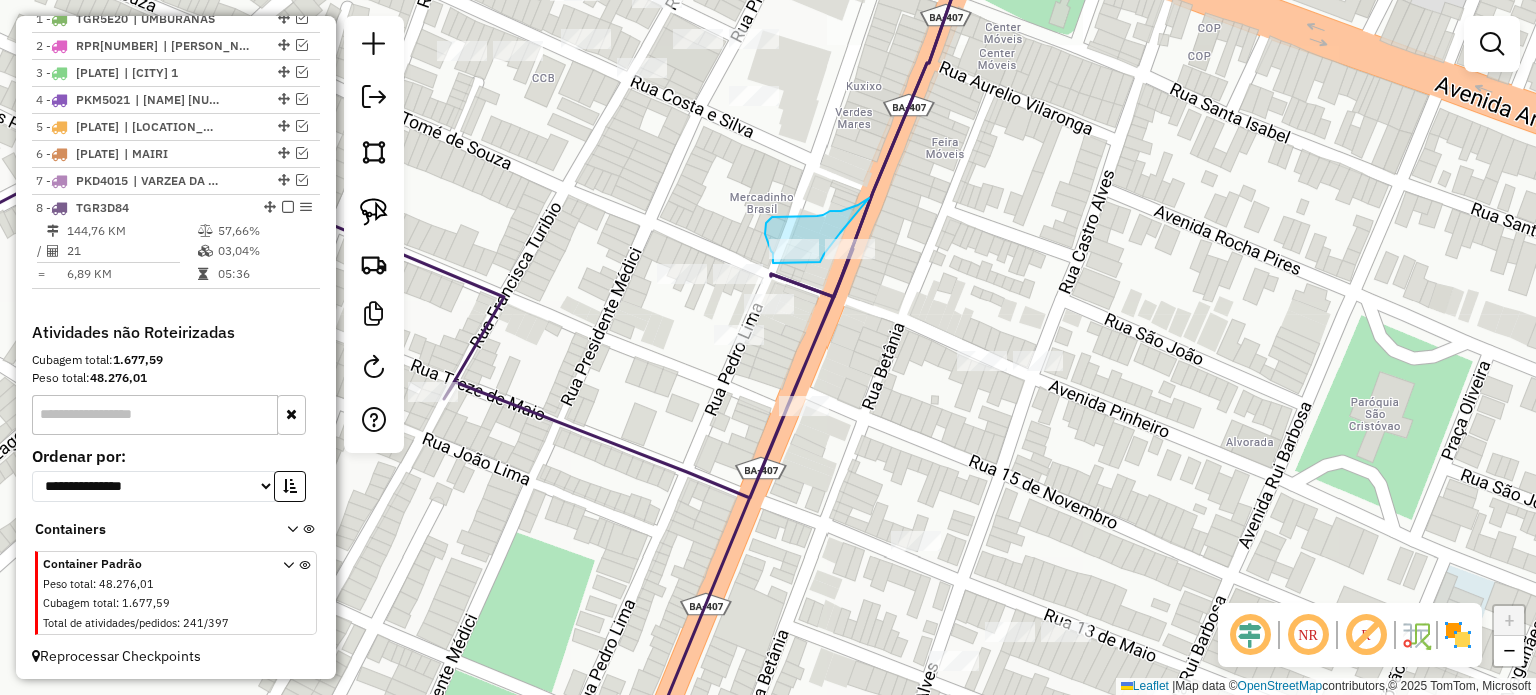 drag, startPoint x: 772, startPoint y: 217, endPoint x: 817, endPoint y: 216, distance: 45.01111 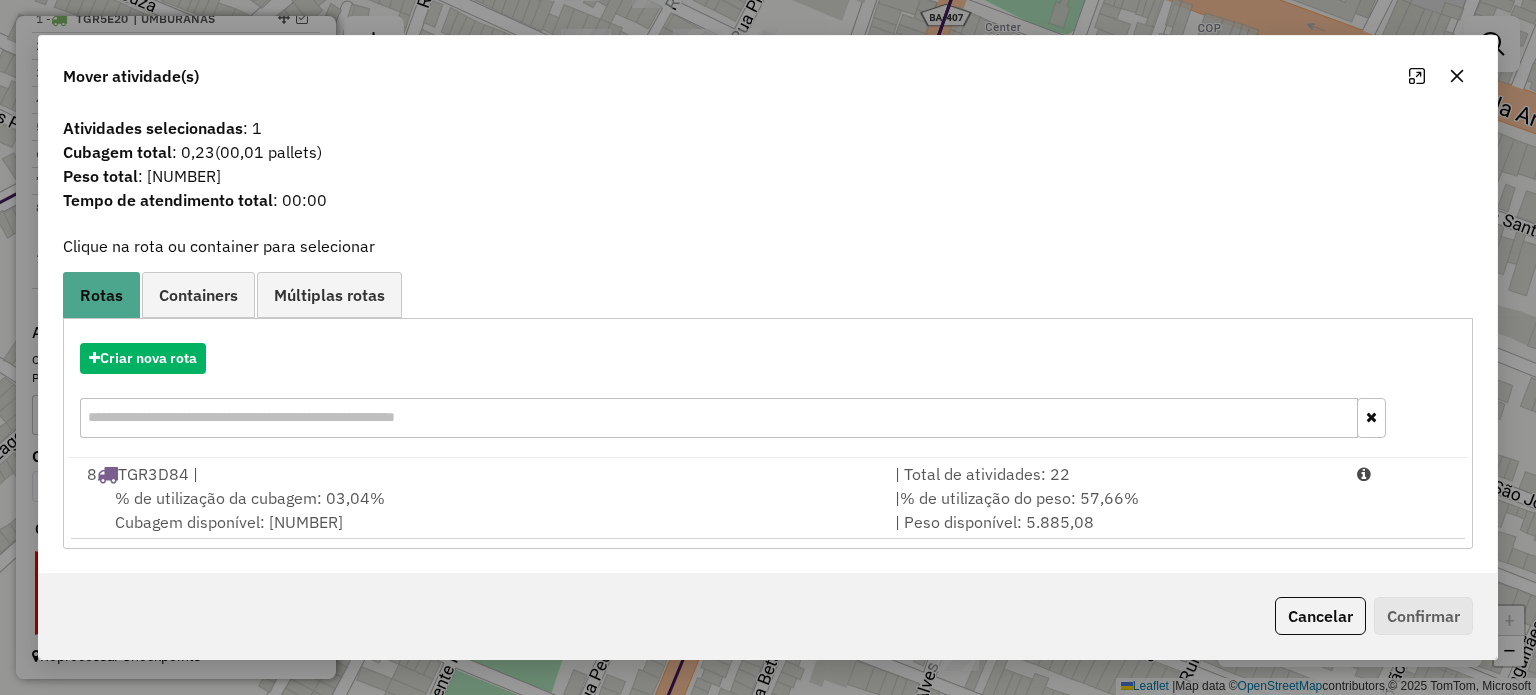 click 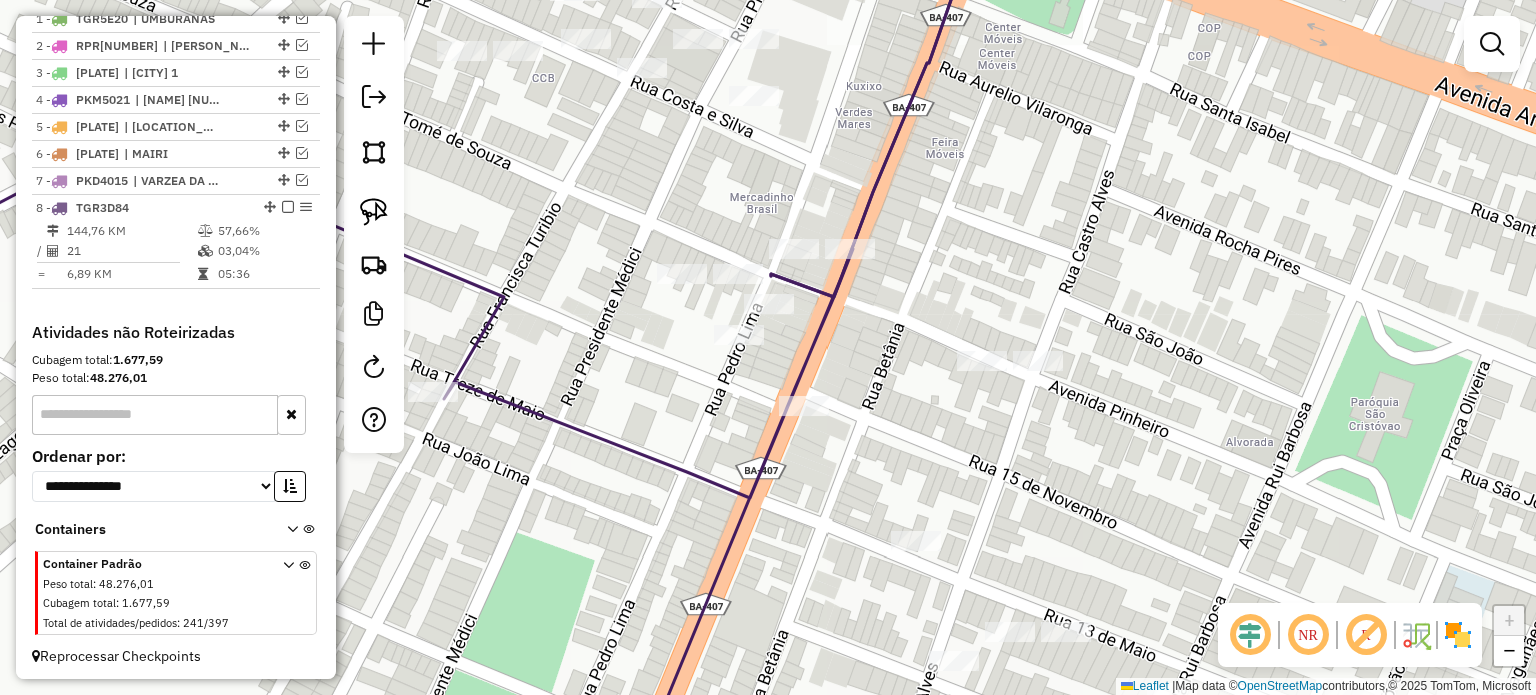 click on "Janela de atendimento Grade de atendimento Capacidade Transportadoras Veículos Cliente Pedidos  Rotas Selecione os dias de semana para filtrar as janelas de atendimento  Seg   Ter   Qua   Qui   Sex   Sáb   Dom  Informe o período da janela de atendimento: De: Até:  Filtrar exatamente a janela do cliente  Considerar janela de atendimento padrão  Selecione os dias de semana para filtrar as grades de atendimento  Seg   Ter   Qua   Qui   Sex   Sáb   Dom   Considerar clientes sem dia de atendimento cadastrado  Clientes fora do dia de atendimento selecionado Filtrar as atividades entre os valores definidos abaixo:  Peso mínimo:   Peso máximo:   Cubagem mínima:   Cubagem máxima:   De:   Até:  Filtrar as atividades entre o tempo de atendimento definido abaixo:  De:   Até:   Considerar capacidade total dos clientes não roteirizados Transportadora: Selecione um ou mais itens Tipo de veículo: Selecione um ou mais itens Veículo: Selecione um ou mais itens Motorista: Selecione um ou mais itens Nome: Rótulo:" 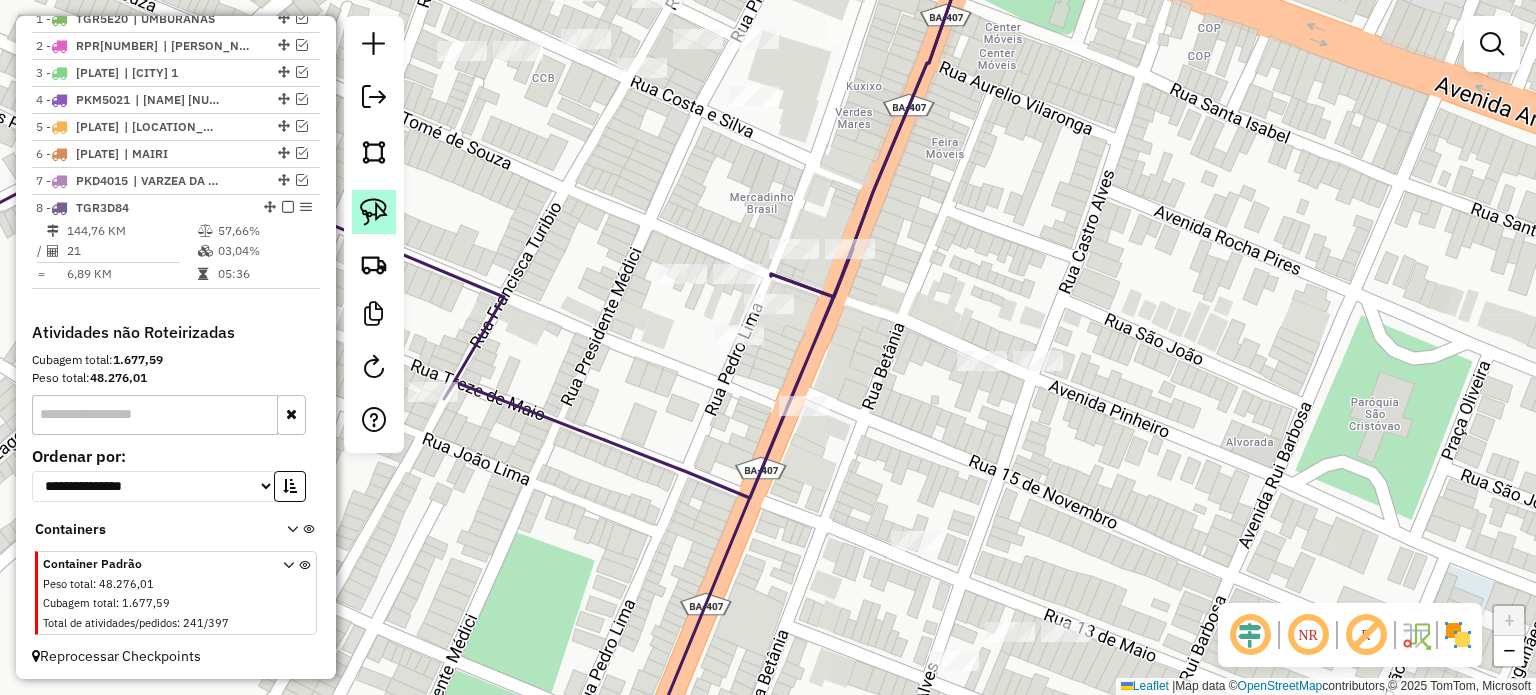 click 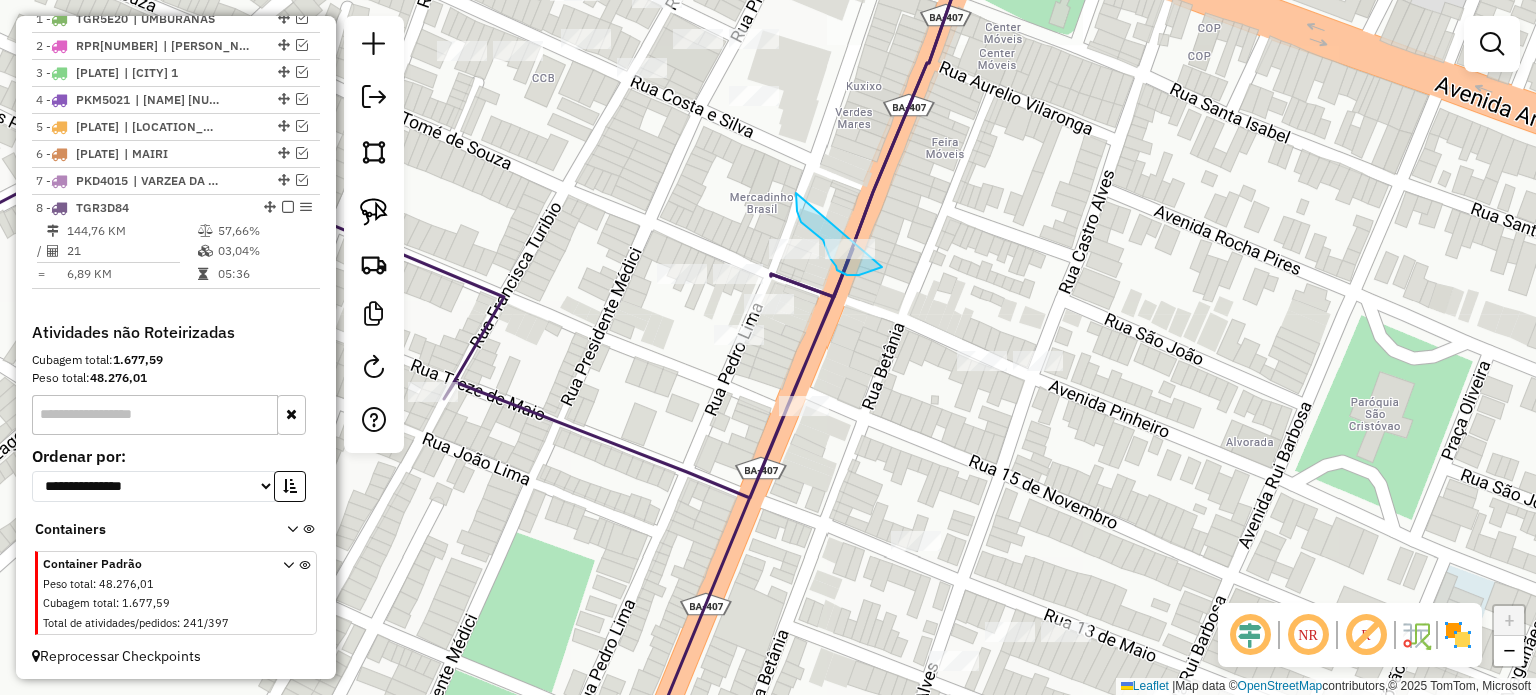 drag, startPoint x: 796, startPoint y: 193, endPoint x: 916, endPoint y: 238, distance: 128.16005 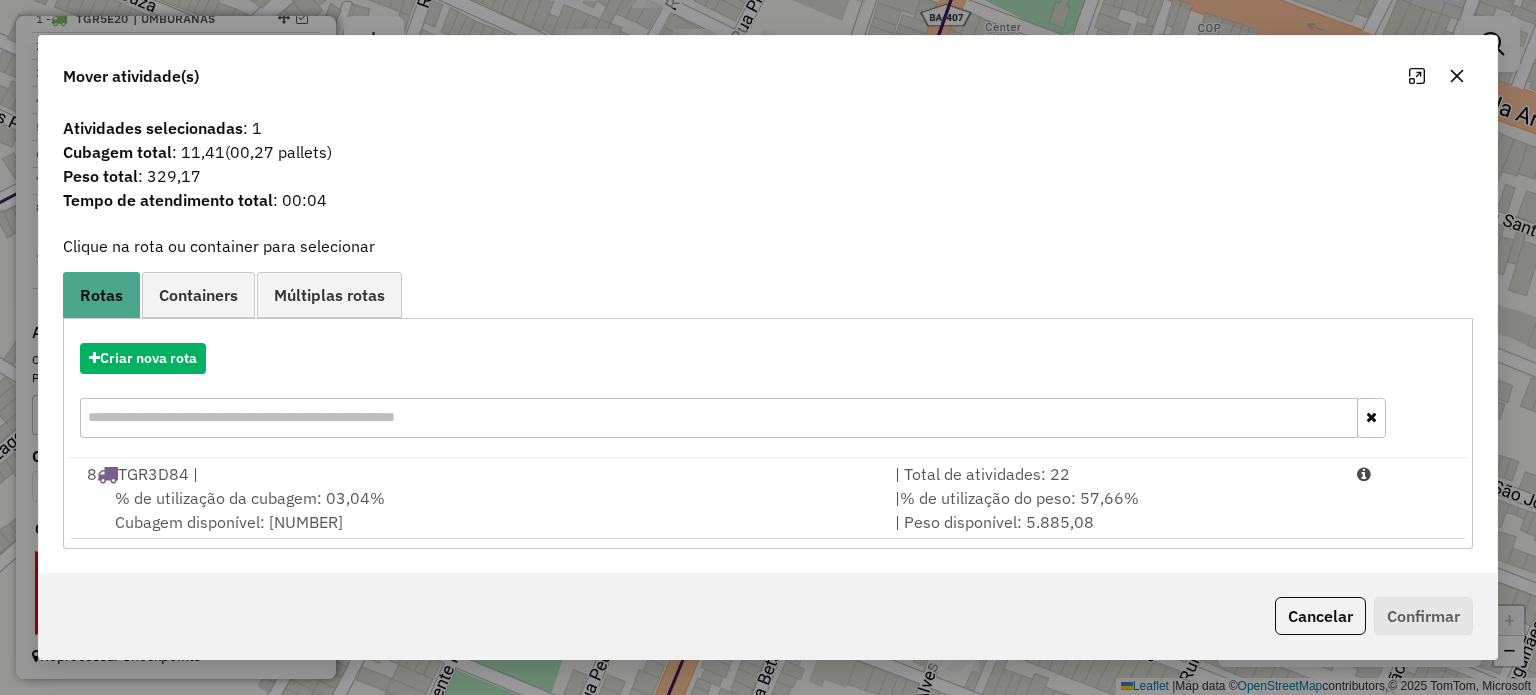 click 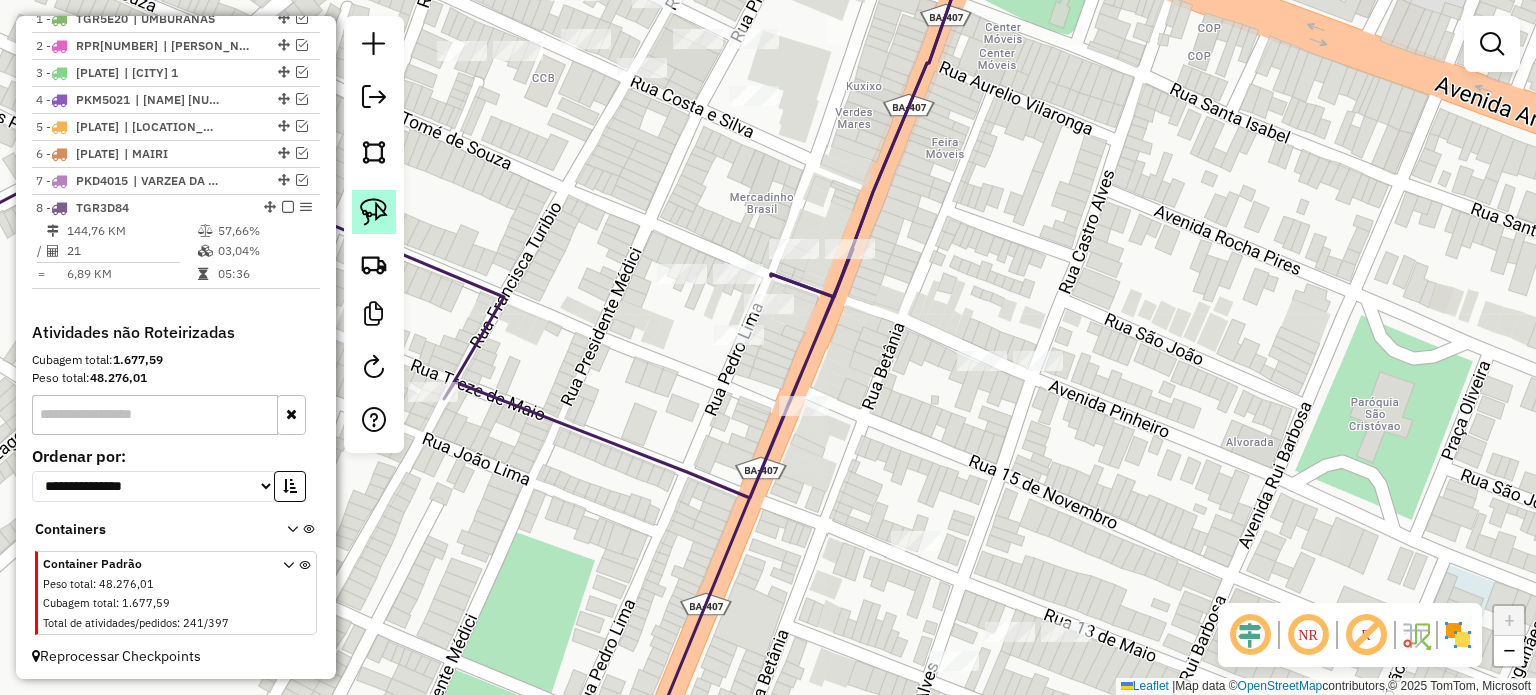 click 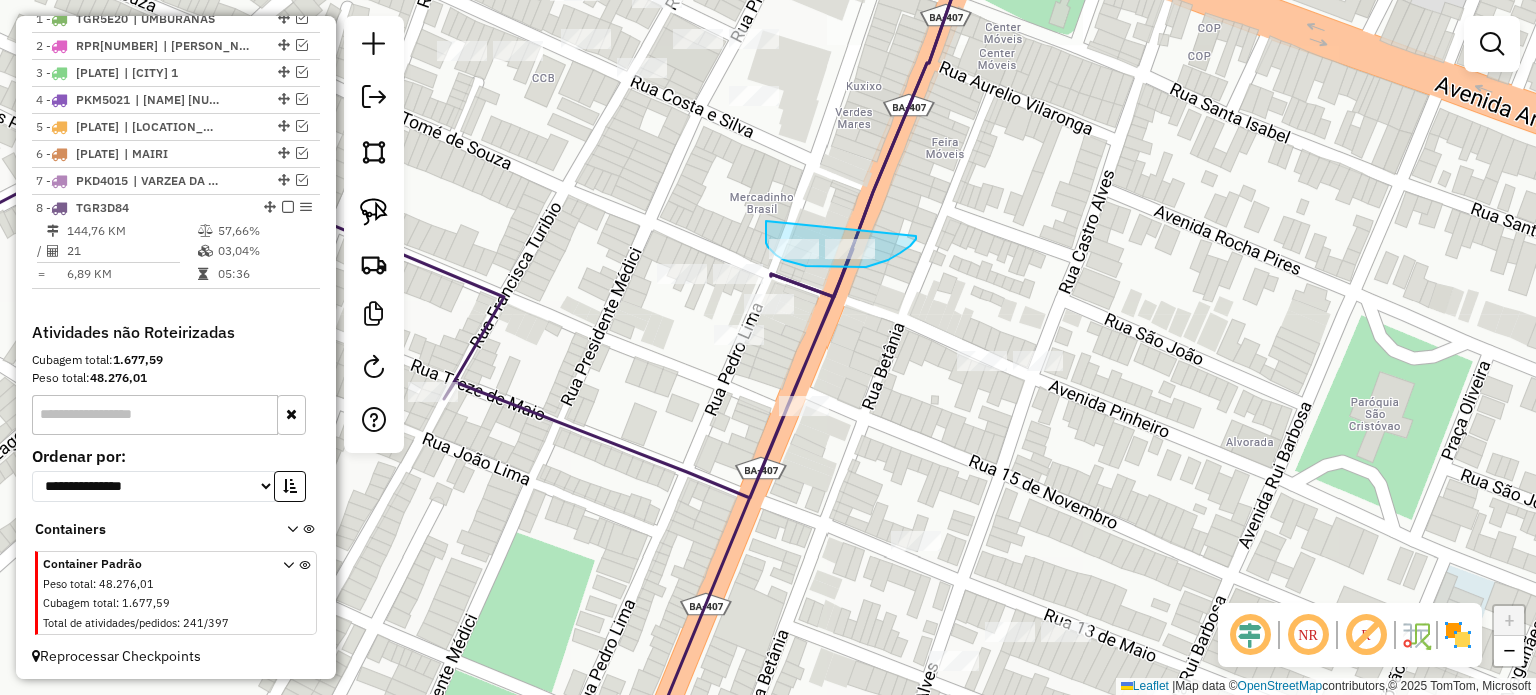 drag, startPoint x: 766, startPoint y: 221, endPoint x: 917, endPoint y: 234, distance: 151.55856 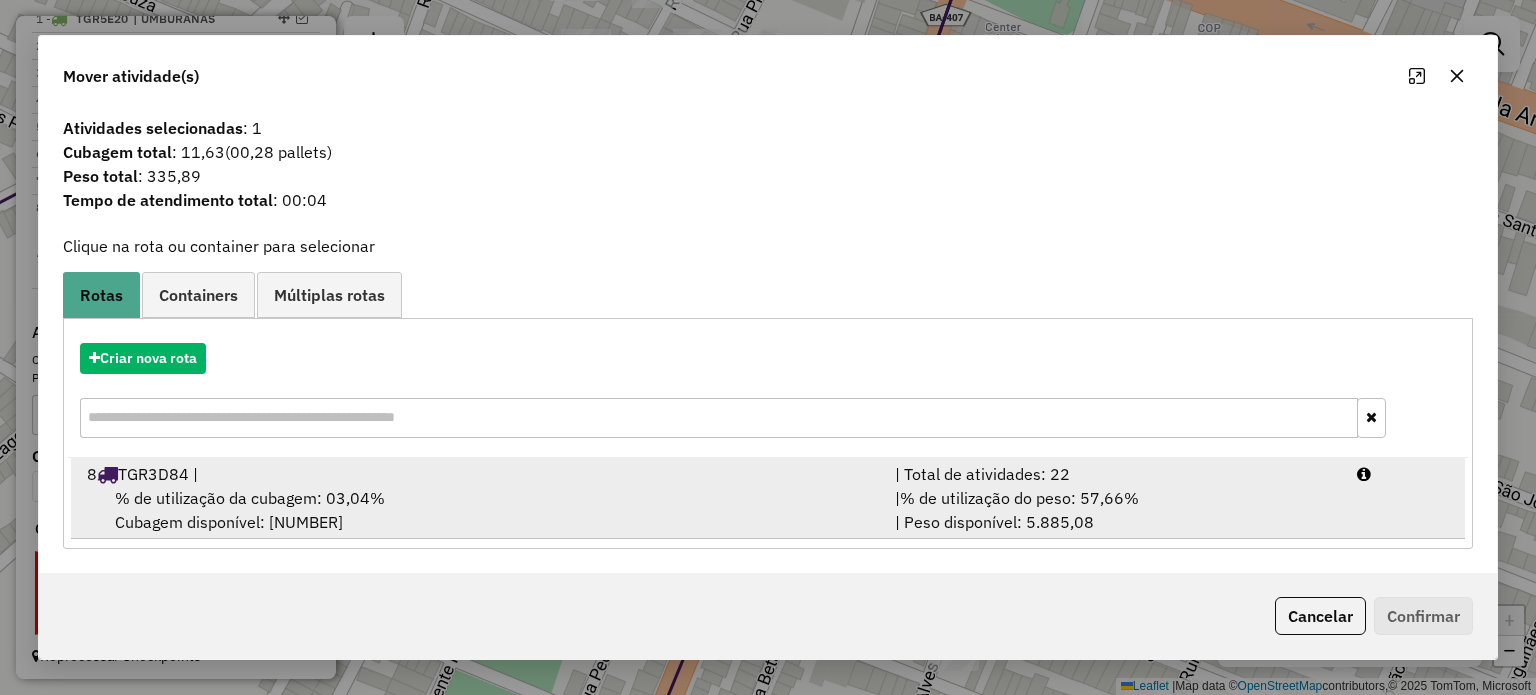 click on "% de utilização da cubagem: 03,04%  Cubagem disponível: 8.736,13" at bounding box center (479, 510) 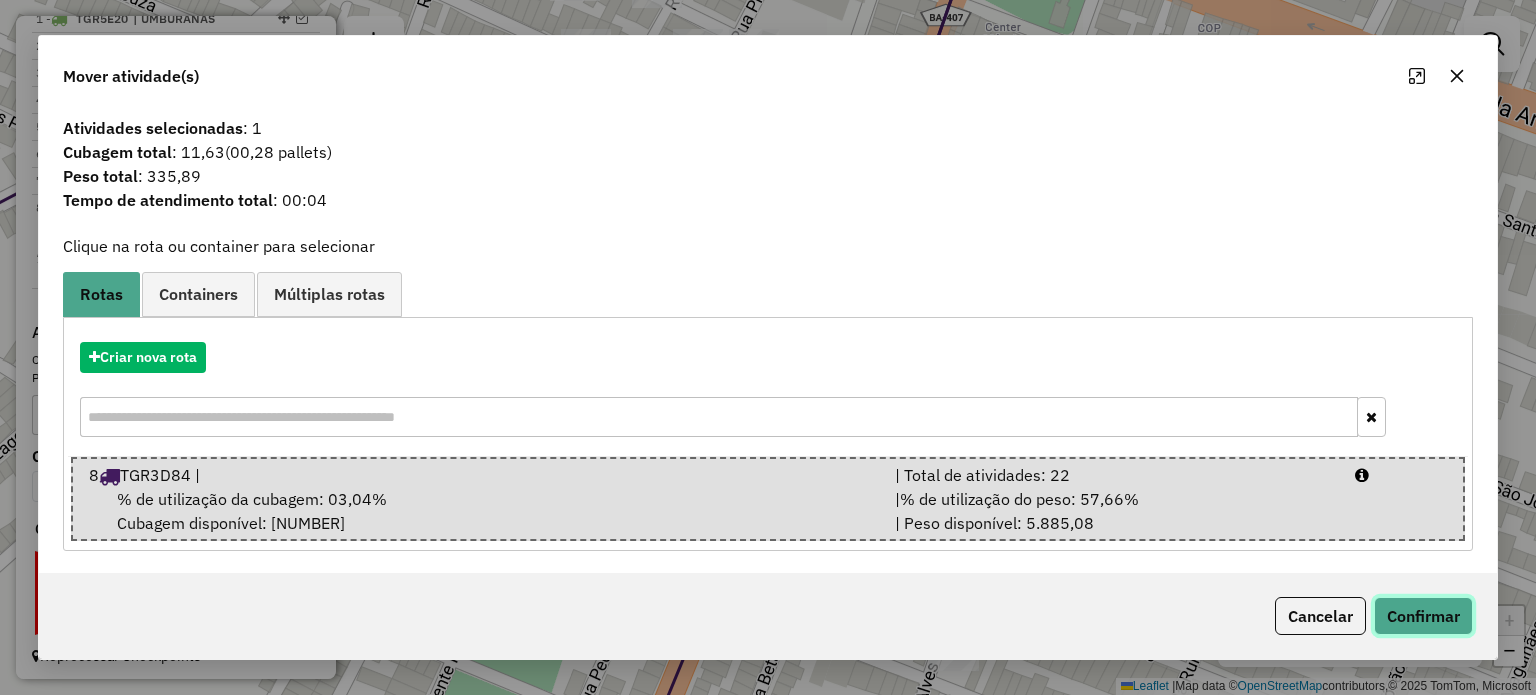click on "Confirmar" 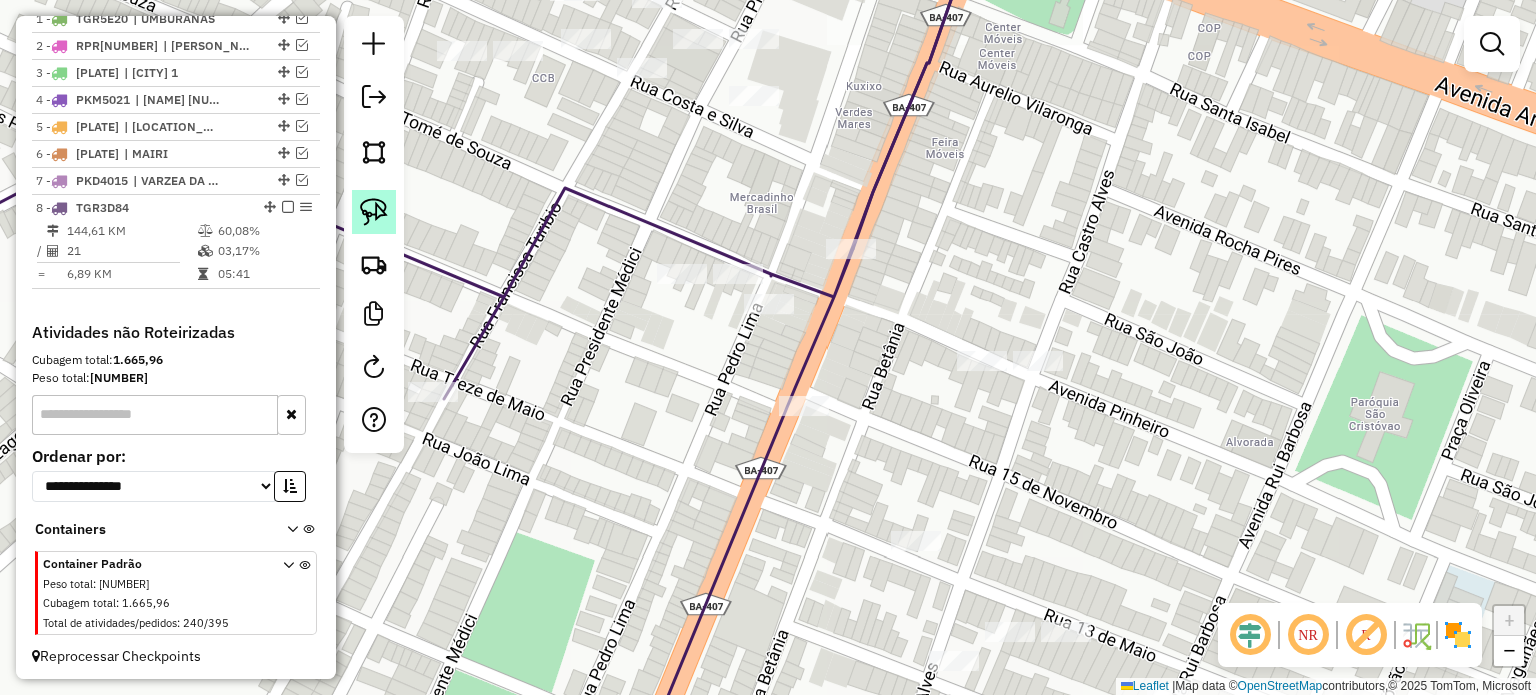 click 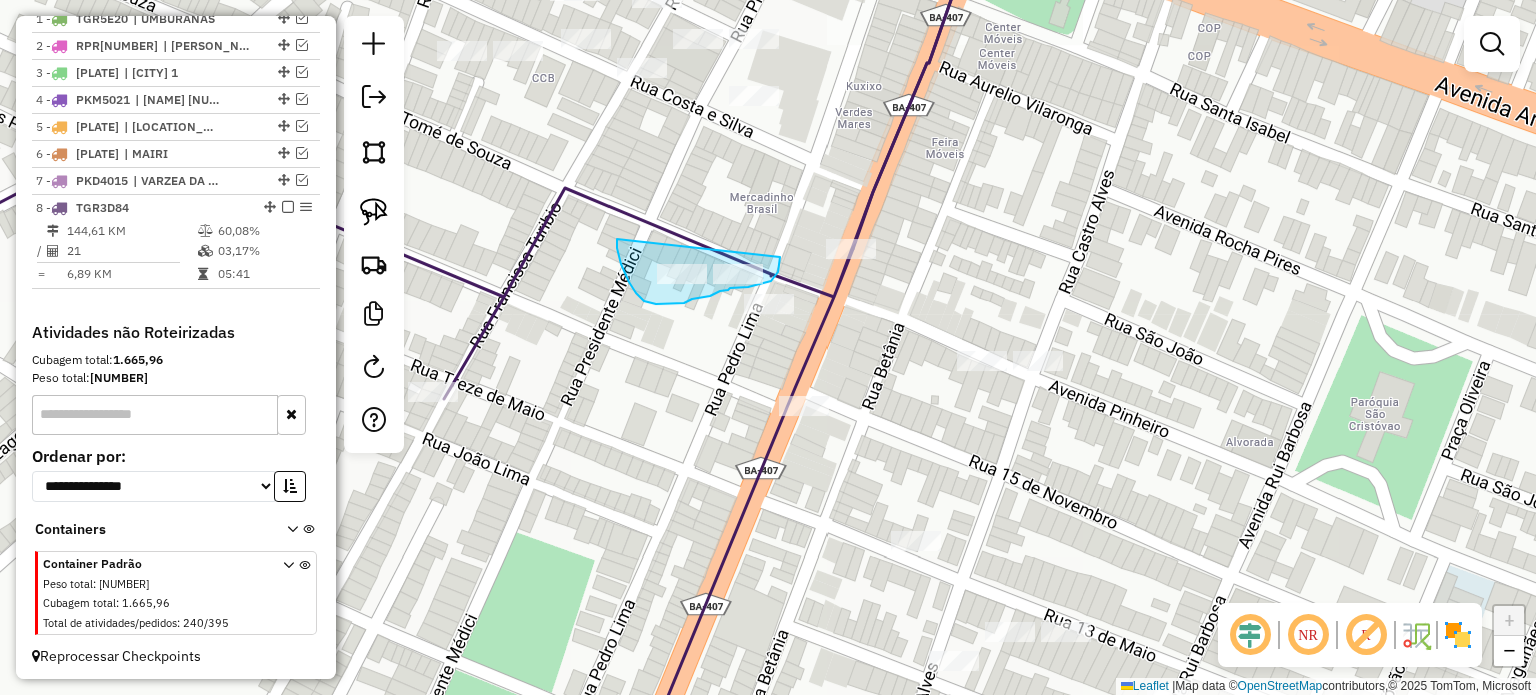 drag, startPoint x: 617, startPoint y: 239, endPoint x: 780, endPoint y: 257, distance: 163.99086 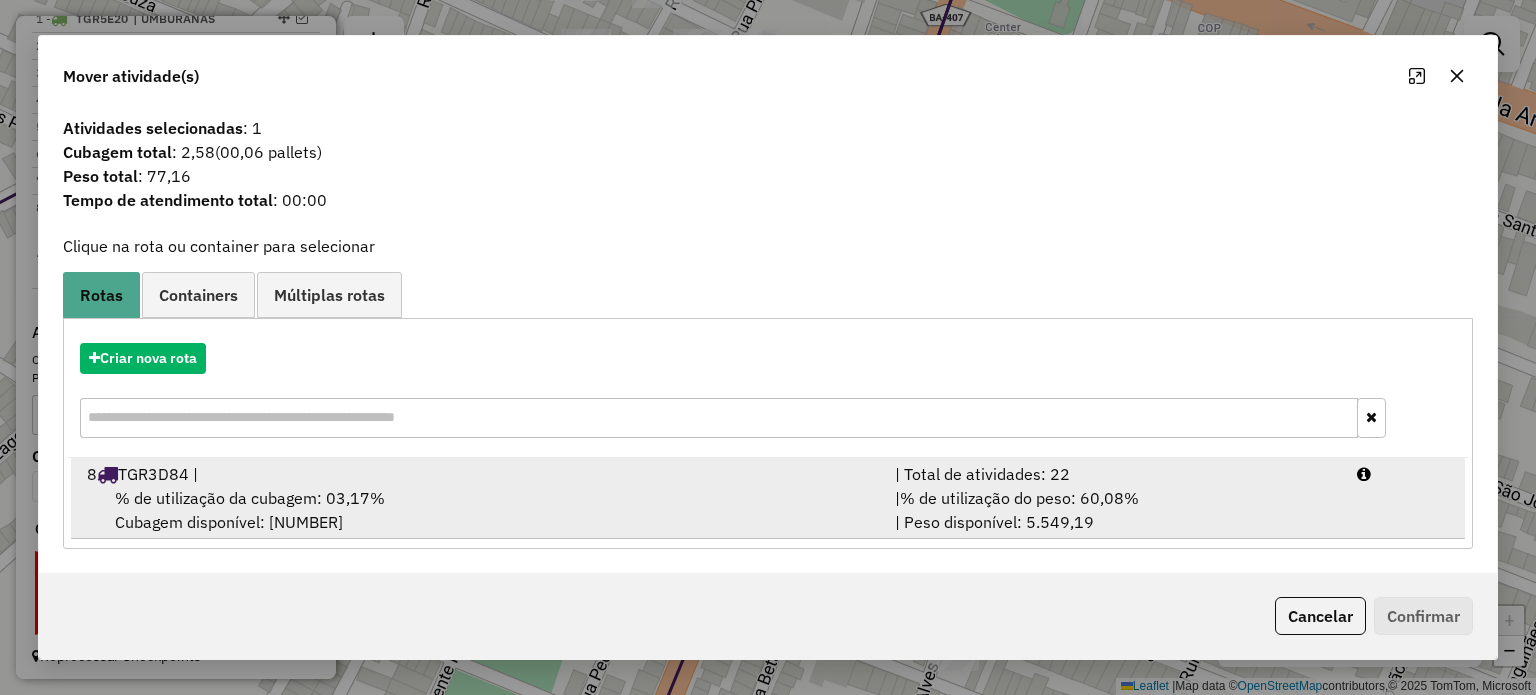 click on "% de utilização da cubagem: 03,17%" at bounding box center (250, 498) 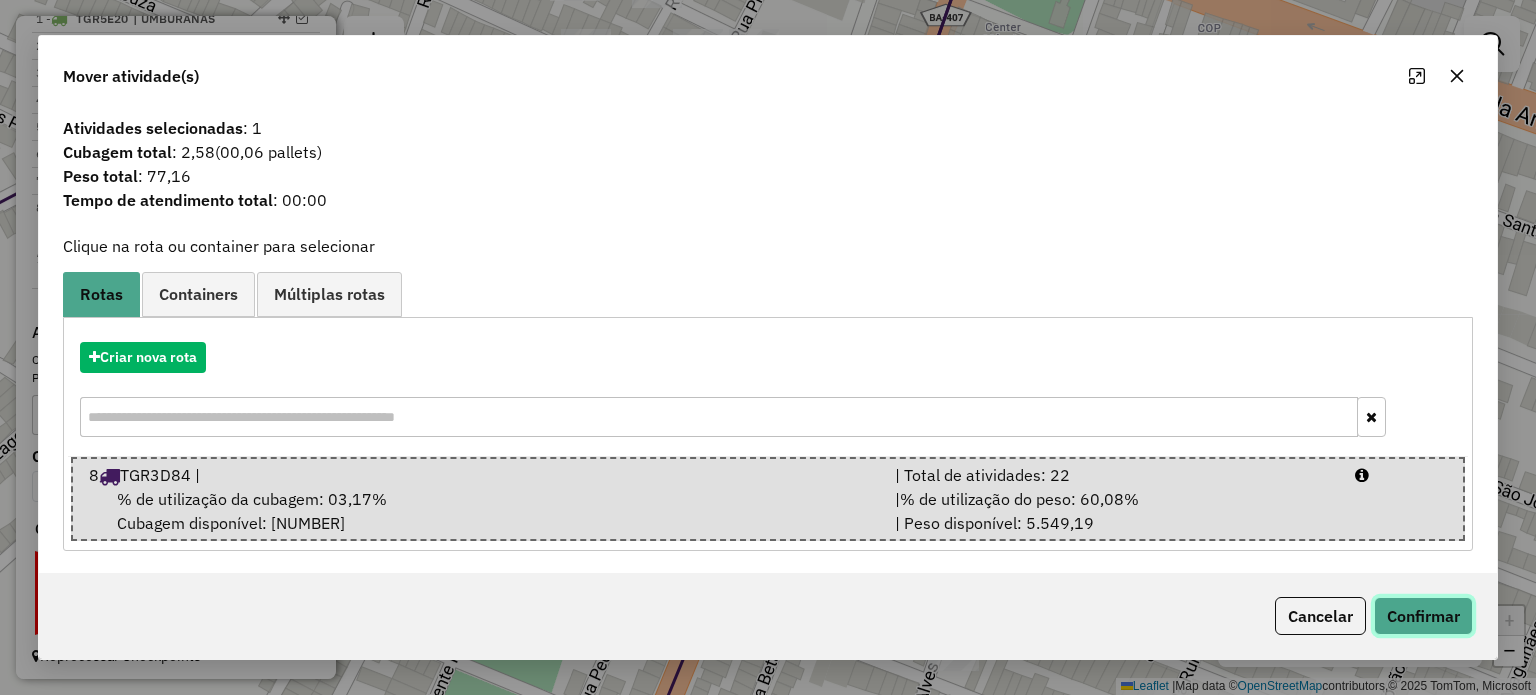 click on "Confirmar" 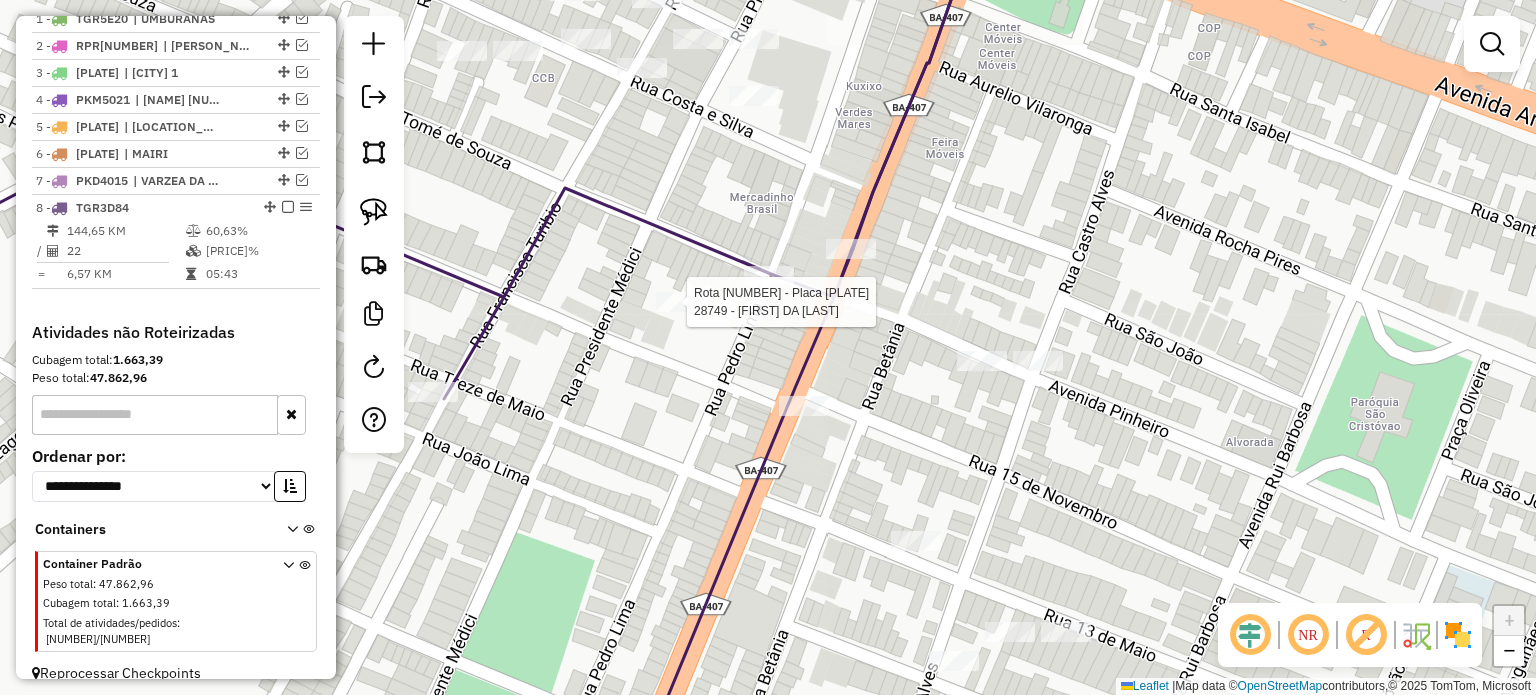 select on "**********" 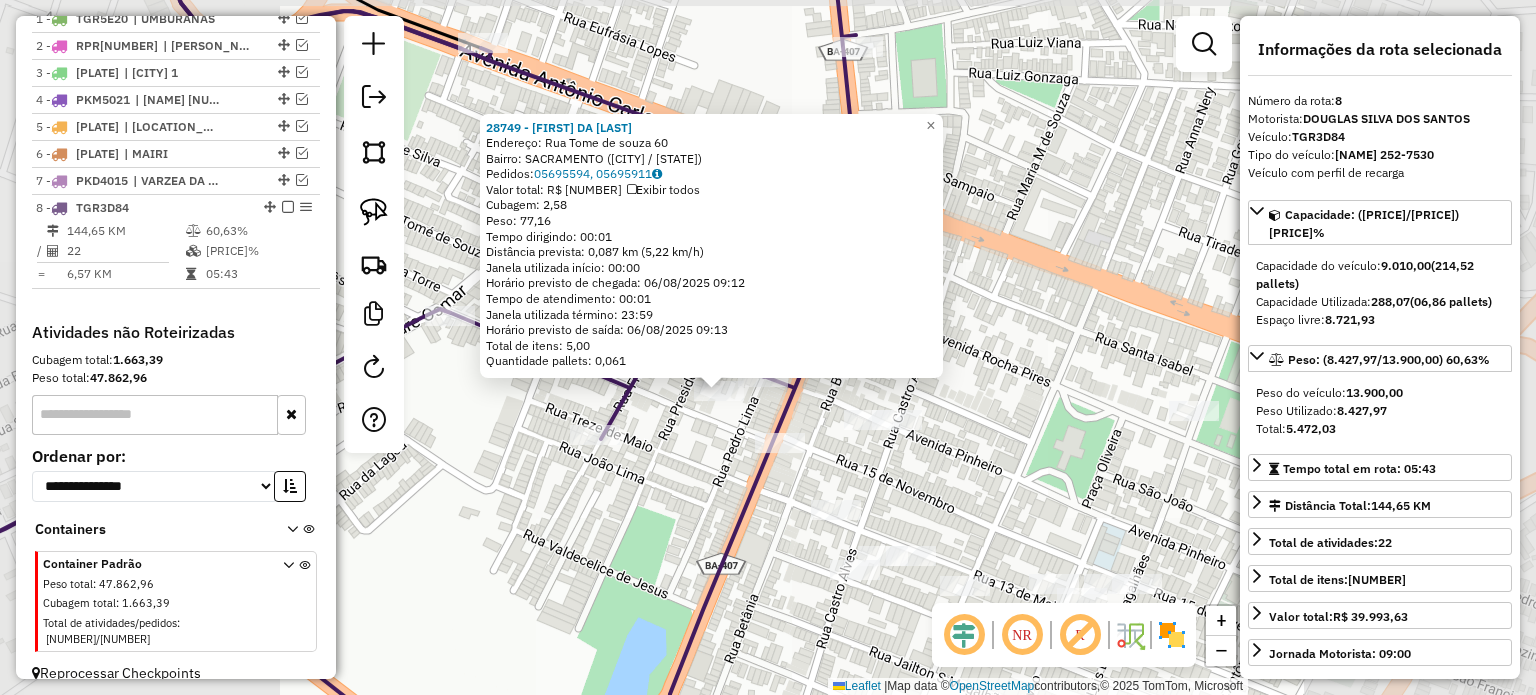 click on "28749 - BAR DA NANDA  Endereço:  Rua Tome de souza 60   Bairro: SACRAMENTO (CAPIM GROSSO / BA)   Pedidos:  05695594, 05695911   Valor total: R$ 375,09   Exibir todos   Cubagem: 2,58  Peso: 77,16  Tempo dirigindo: 00:01   Distância prevista: 0,087 km (5,22 km/h)   Janela utilizada início: 00:00   Horário previsto de chegada: 06/08/2025 09:12   Tempo de atendimento: 00:01   Janela utilizada término: 23:59   Horário previsto de saída: 06/08/2025 09:13   Total de itens: 5,00   Quantidade pallets: 0,061  × Janela de atendimento Grade de atendimento Capacidade Transportadoras Veículos Cliente Pedidos  Rotas Selecione os dias de semana para filtrar as janelas de atendimento  Seg   Ter   Qua   Qui   Sex   Sáb   Dom  Informe o período da janela de atendimento: De: Até:  Filtrar exatamente a janela do cliente  Considerar janela de atendimento padrão  Selecione os dias de semana para filtrar as grades de atendimento  Seg   Ter   Qua   Qui   Sex   Sáb   Dom   Clientes fora do dia de atendimento selecionado" 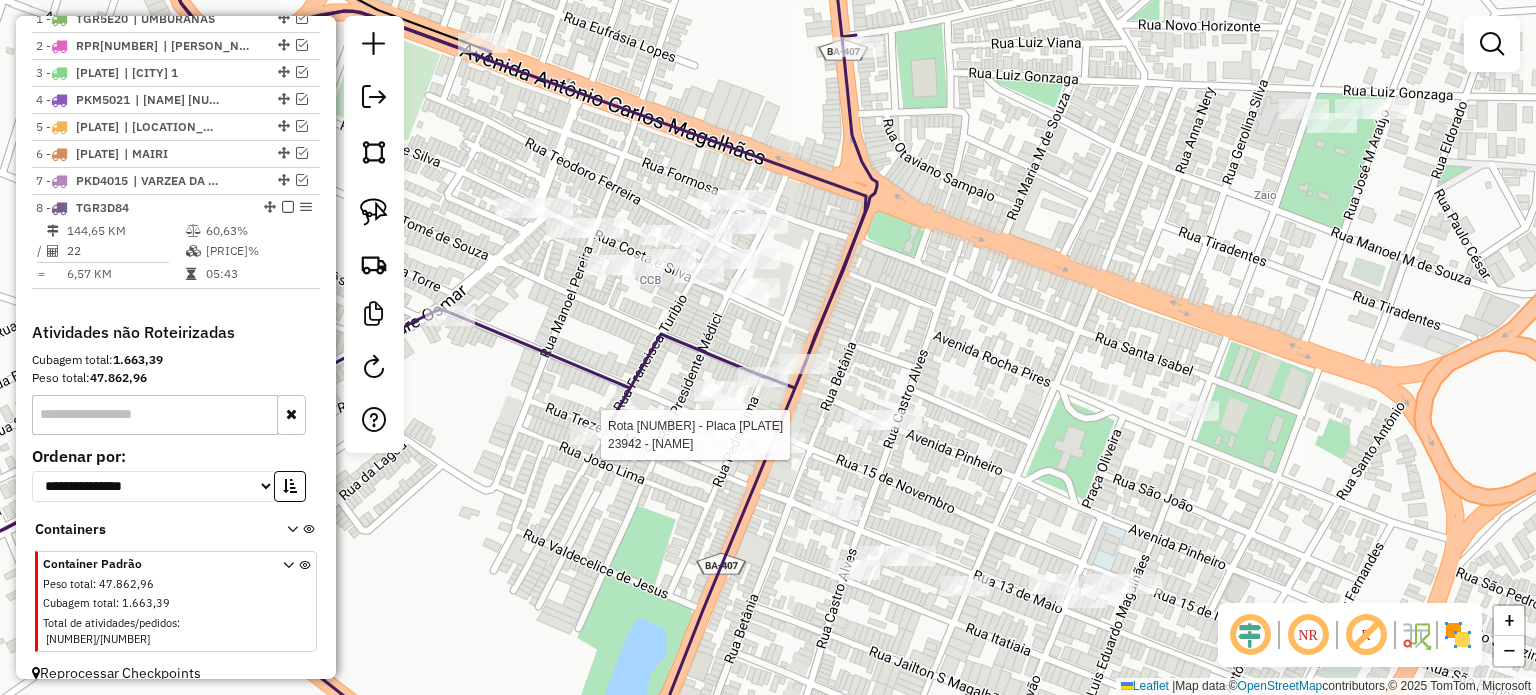 select on "**********" 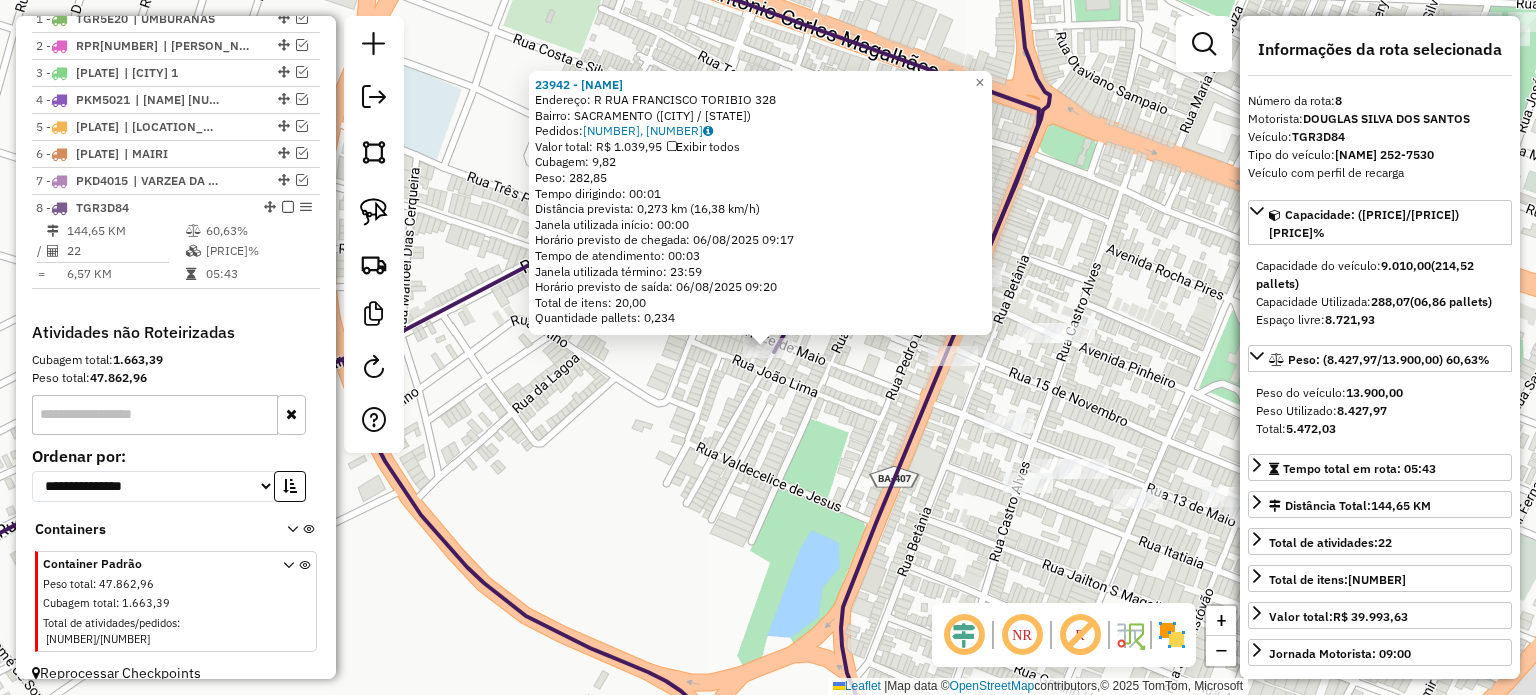 click on "23942 - PEDRO PAULO SILVA DO  Endereço: R   RUA FRANCISCO TORIBIO         328   Bairro: SACRAMENTO (CAPIM GROSSO / BA)   Pedidos:  05695804, 05695805   Valor total: R$ 1.039,95   Exibir todos   Cubagem: 9,82  Peso: 282,85  Tempo dirigindo: 00:01   Distância prevista: 0,273 km (16,38 km/h)   Janela utilizada início: 00:00   Horário previsto de chegada: 06/08/2025 09:17   Tempo de atendimento: 00:03   Janela utilizada término: 23:59   Horário previsto de saída: 06/08/2025 09:20   Total de itens: 20,00   Quantidade pallets: 0,234  × Janela de atendimento Grade de atendimento Capacidade Transportadoras Veículos Cliente Pedidos  Rotas Selecione os dias de semana para filtrar as janelas de atendimento  Seg   Ter   Qua   Qui   Sex   Sáb   Dom  Informe o período da janela de atendimento: De: Até:  Filtrar exatamente a janela do cliente  Considerar janela de atendimento padrão  Selecione os dias de semana para filtrar as grades de atendimento  Seg   Ter   Qua   Qui   Sex   Sáb   Dom   Peso mínimo:  De:" 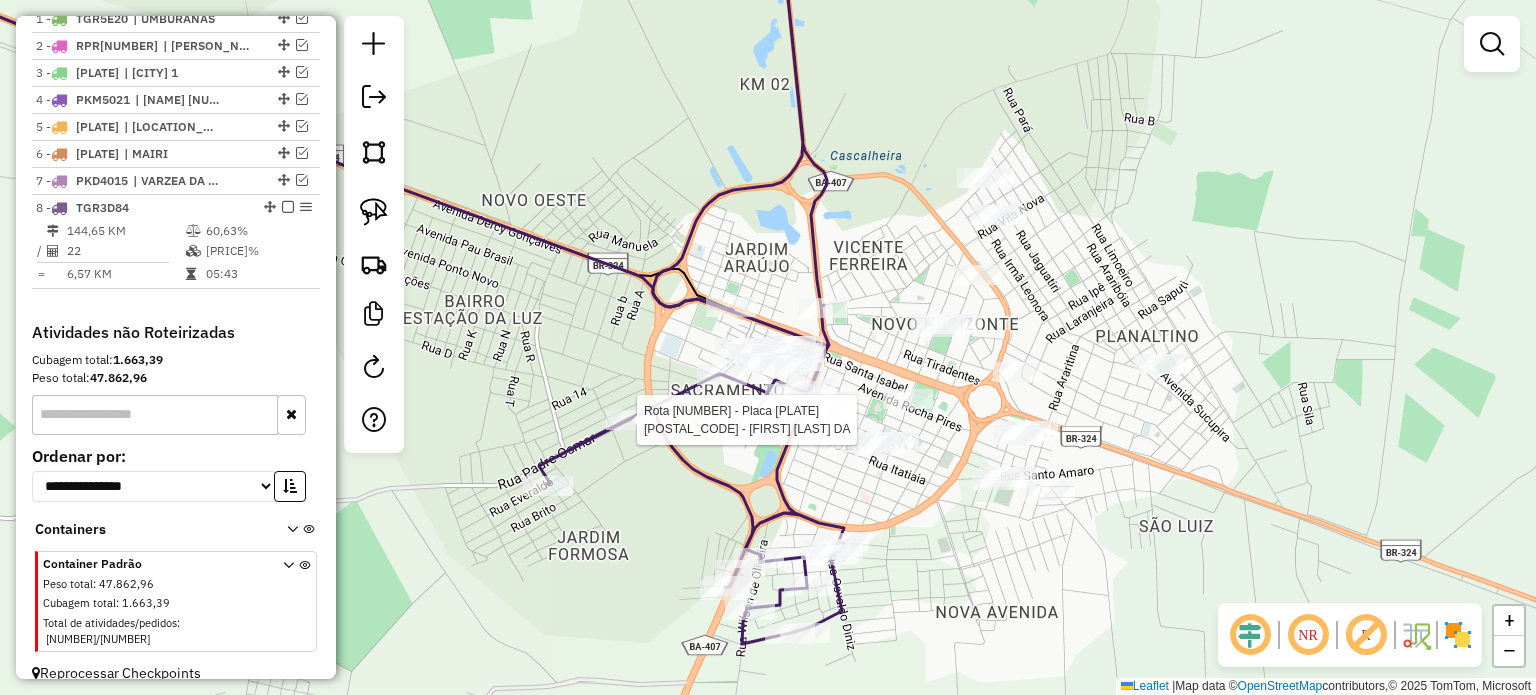 select on "**********" 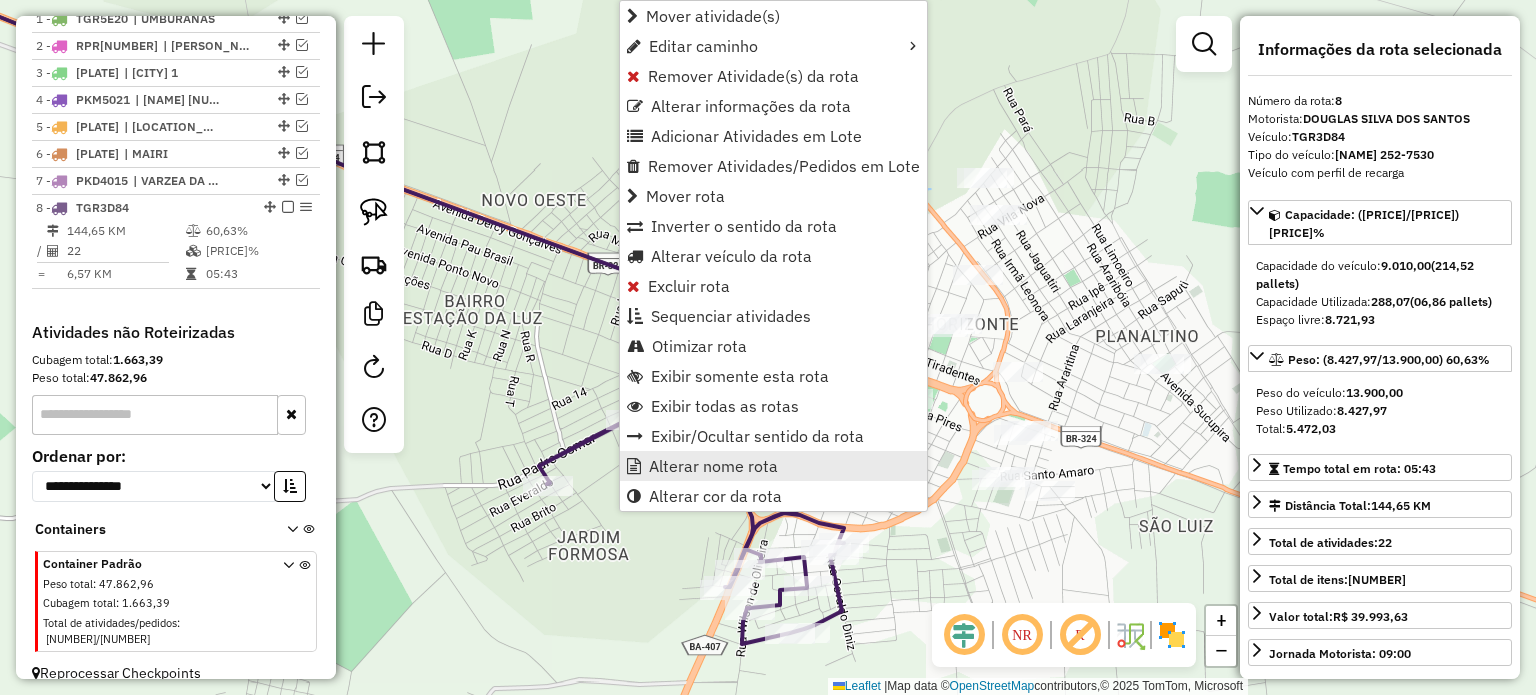 click on "Alterar nome rota" at bounding box center [713, 466] 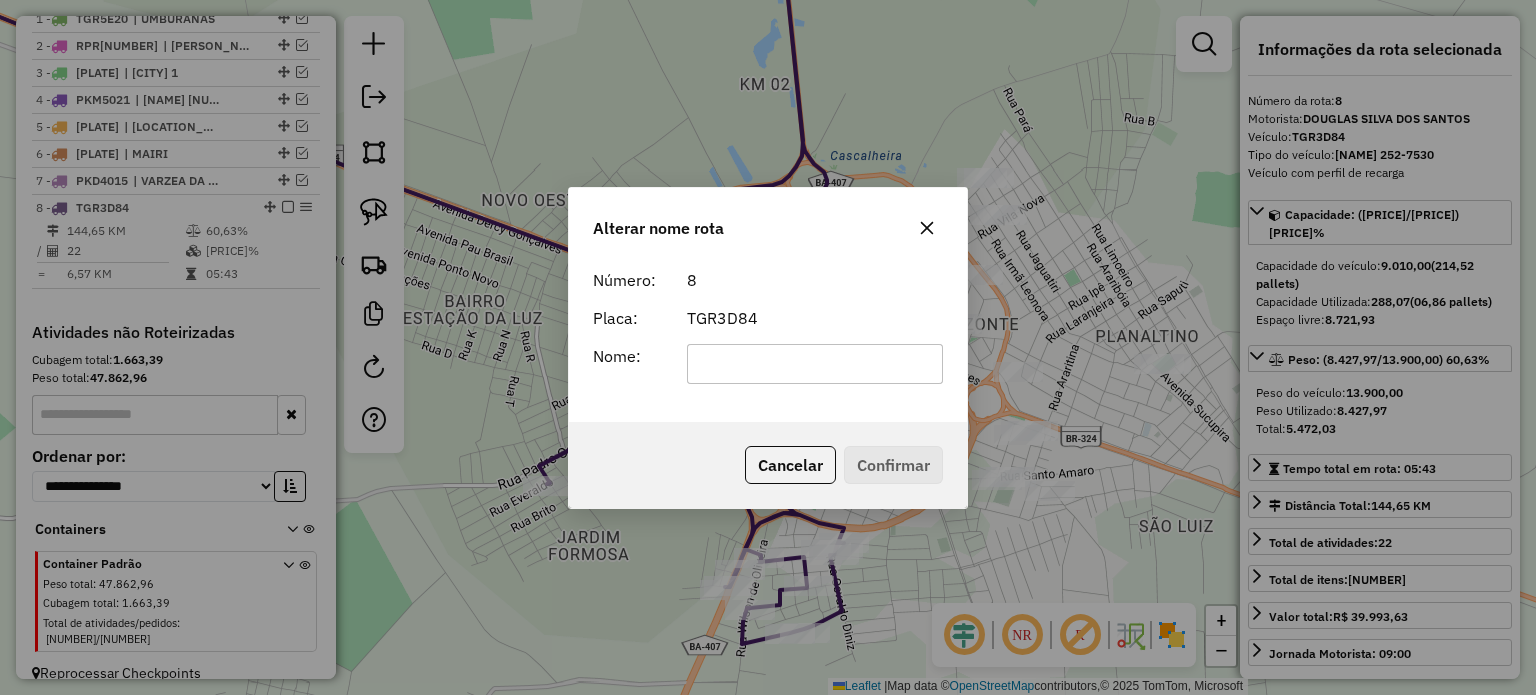 click 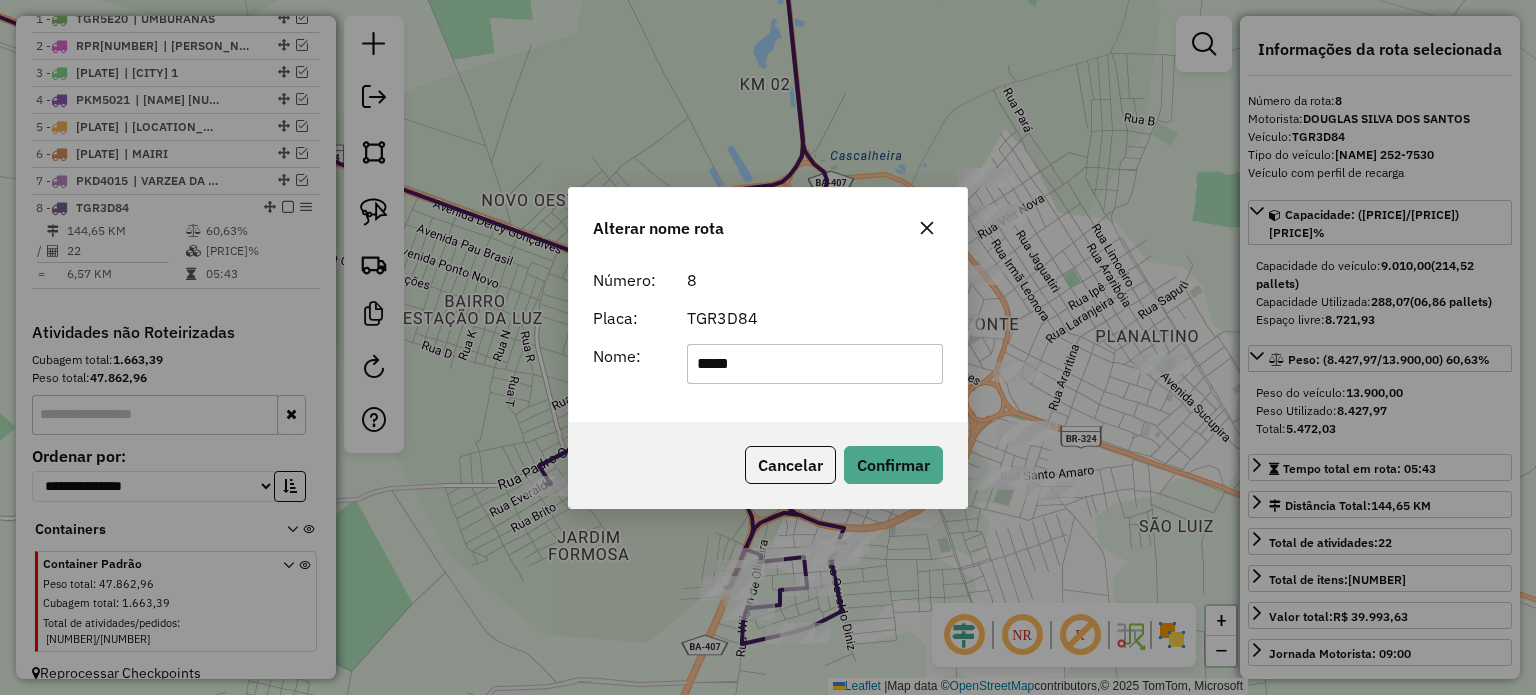 type on "**********" 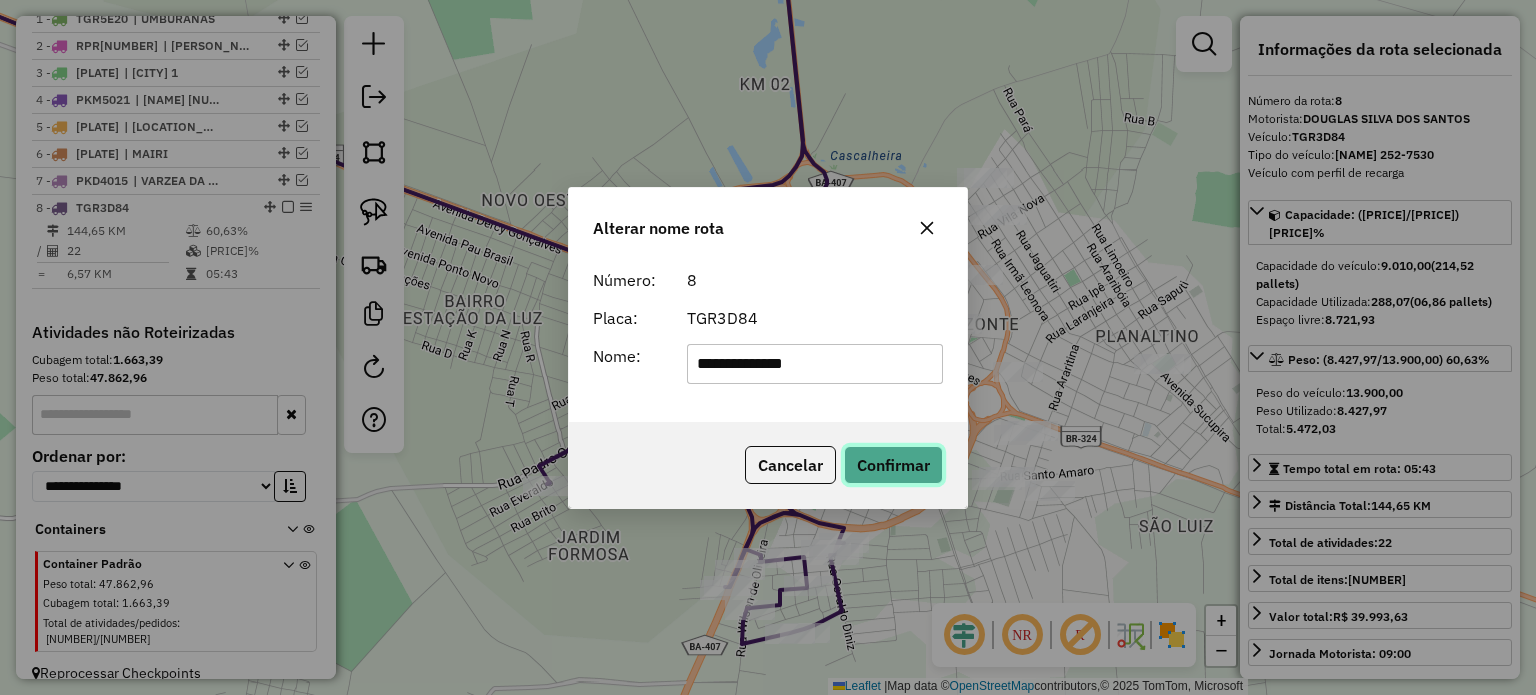 click on "Confirmar" 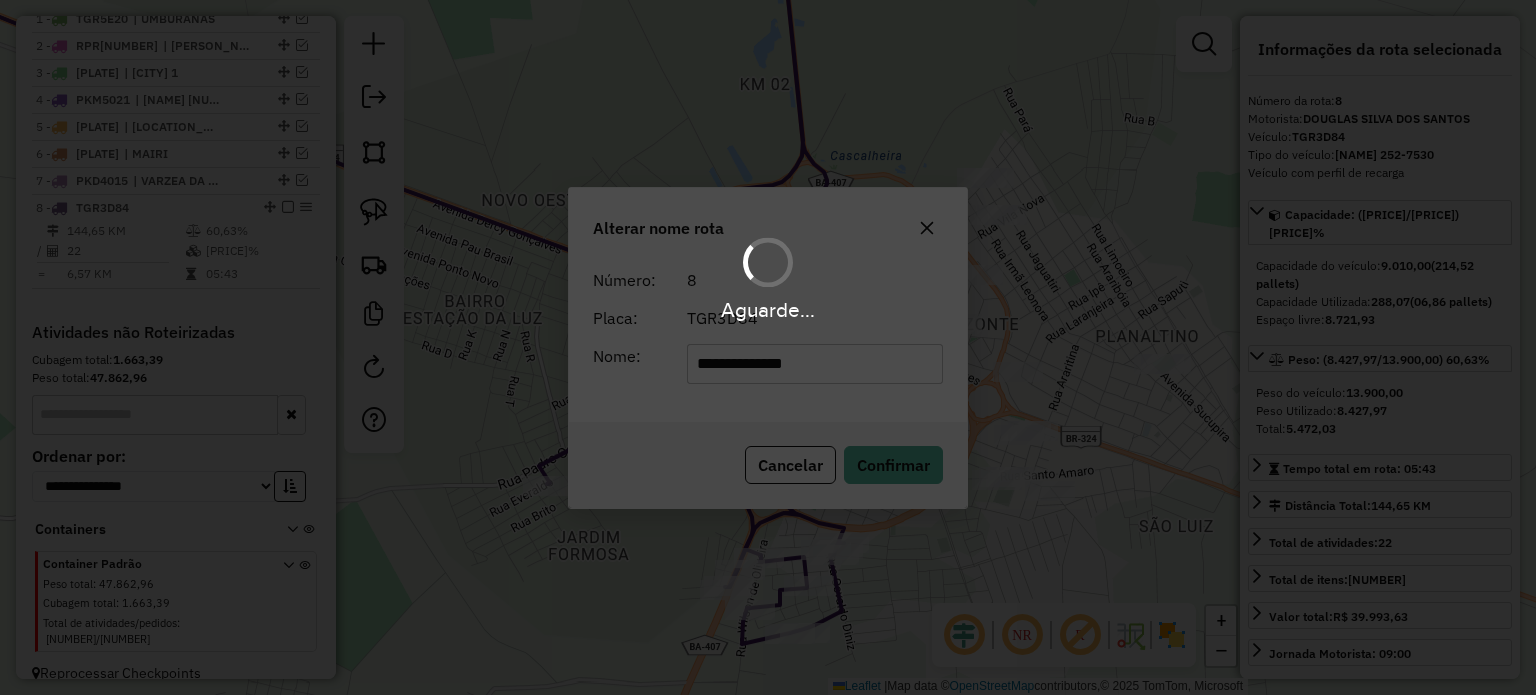 type 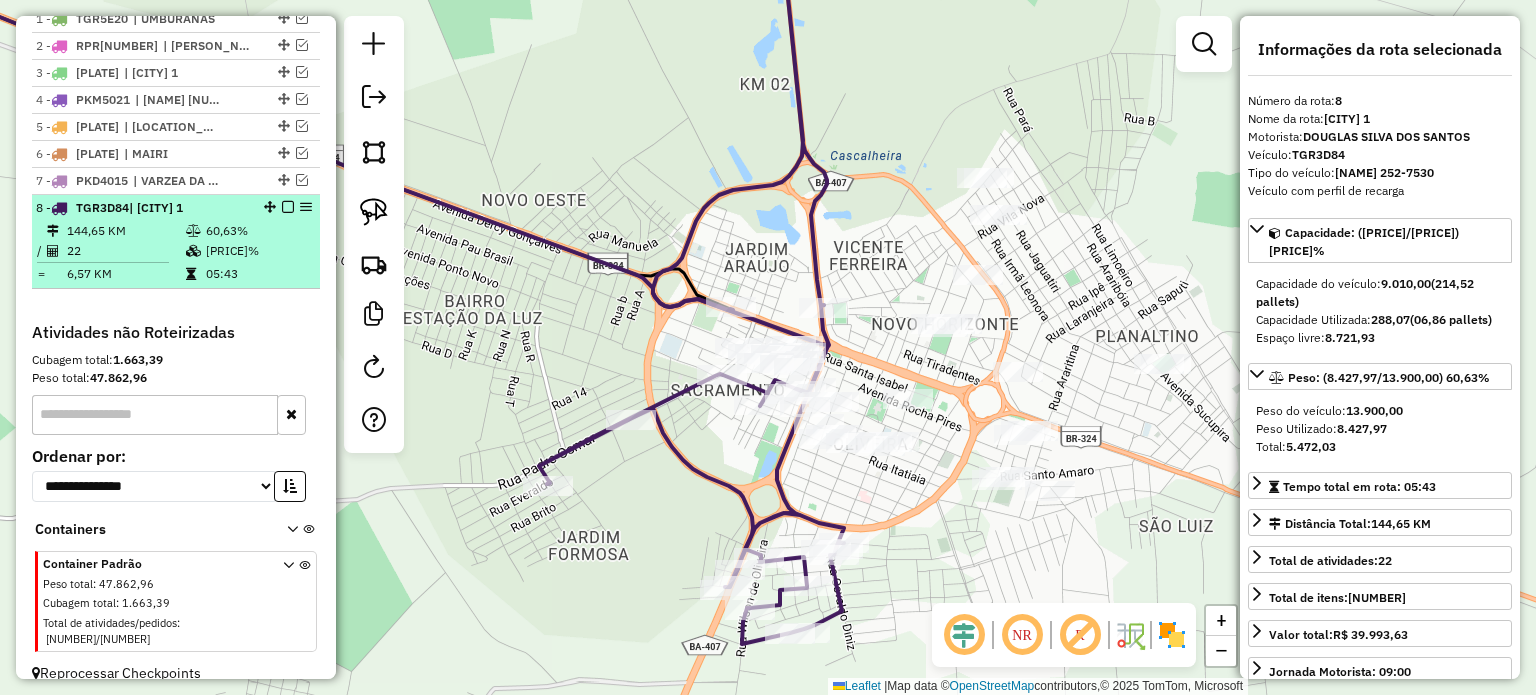click at bounding box center [288, 207] 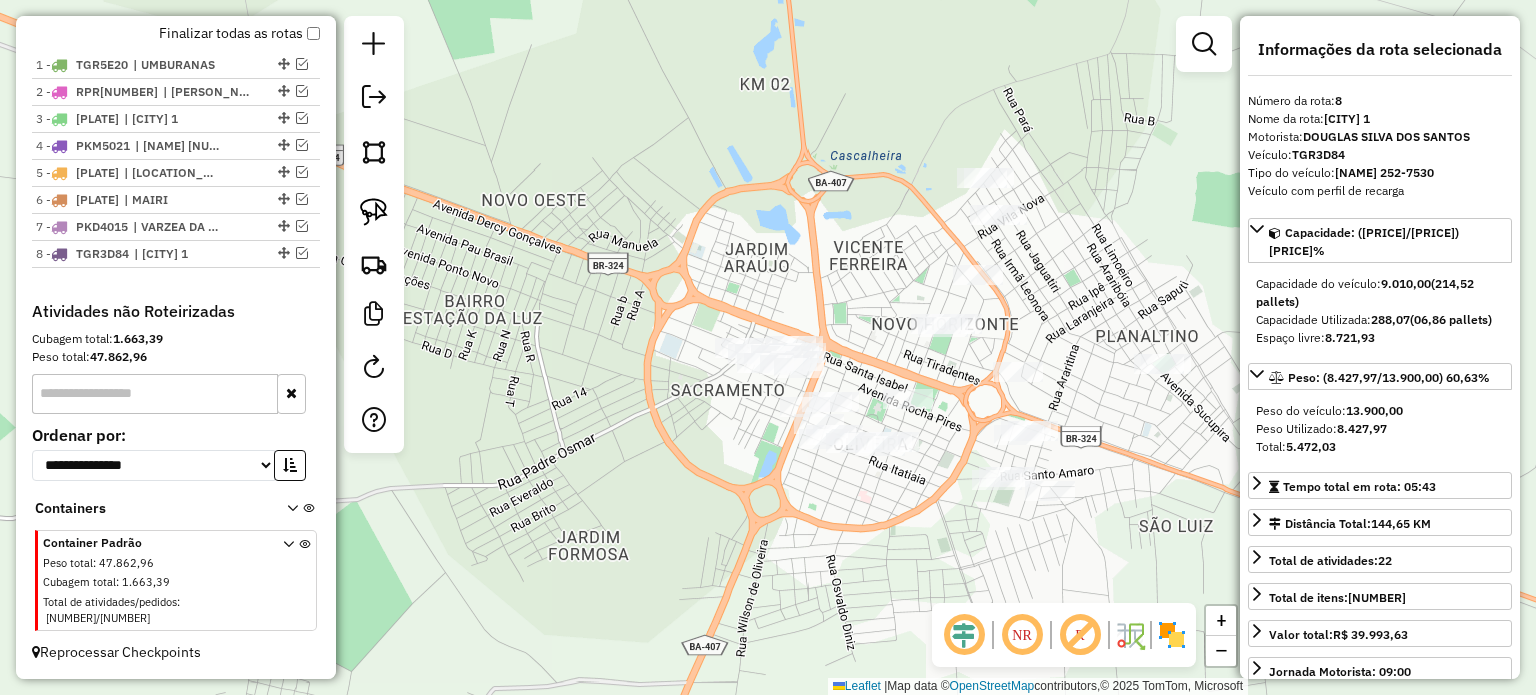 scroll, scrollTop: 718, scrollLeft: 0, axis: vertical 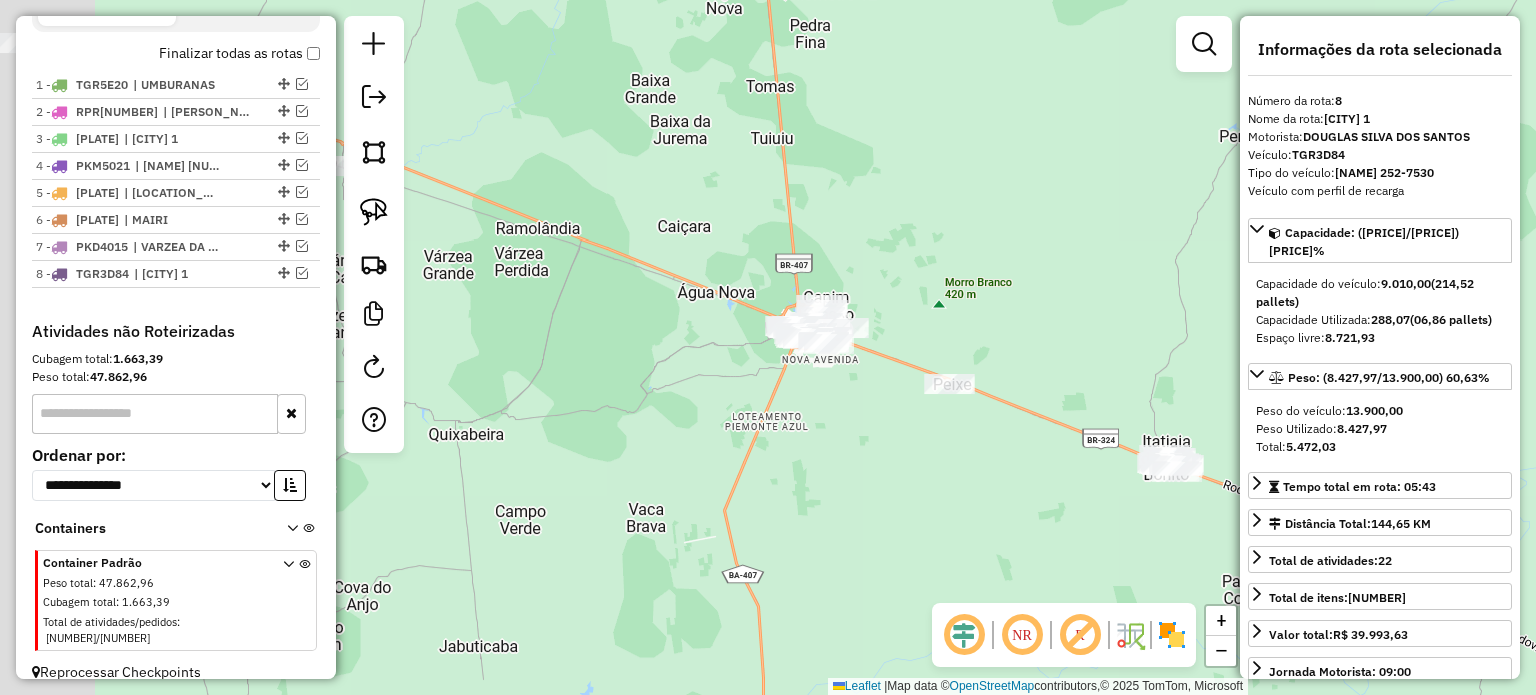drag, startPoint x: 513, startPoint y: 492, endPoint x: 741, endPoint y: 419, distance: 239.40134 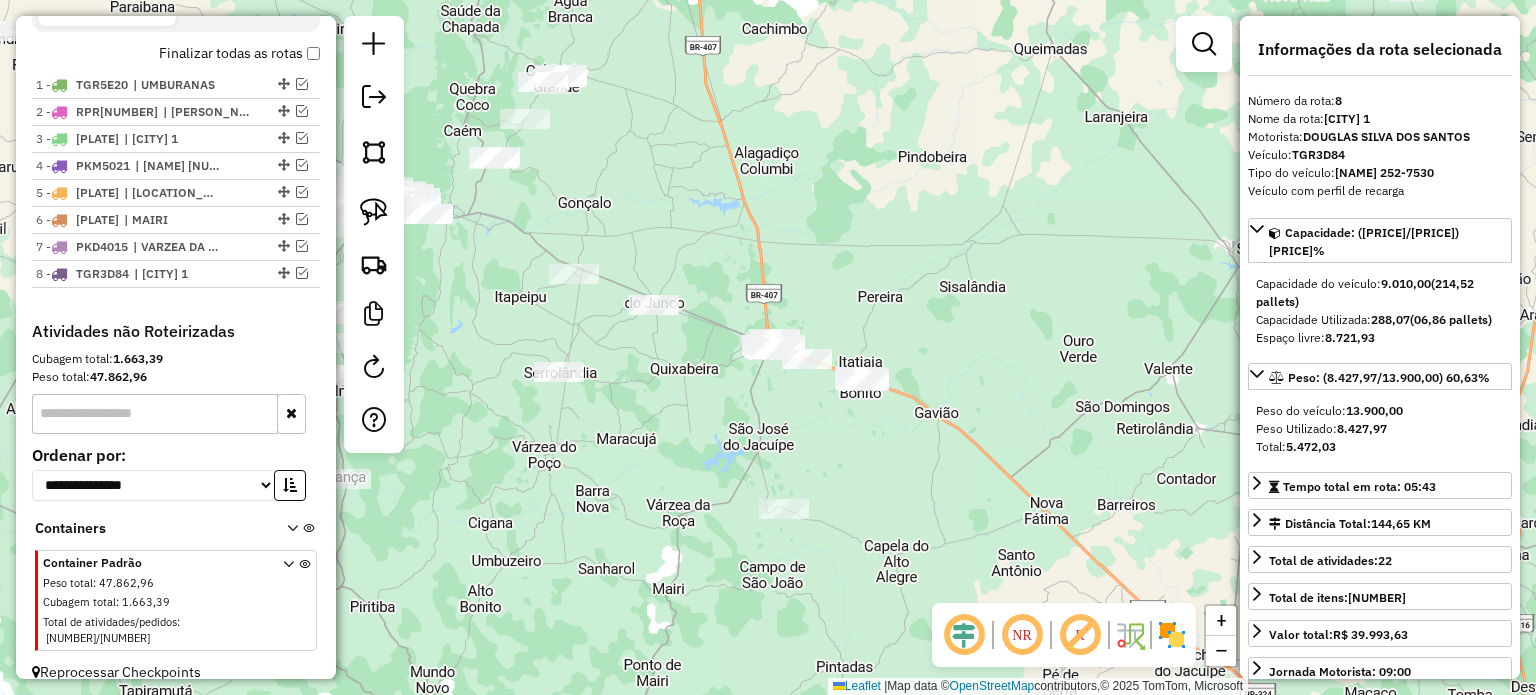 drag, startPoint x: 587, startPoint y: 479, endPoint x: 632, endPoint y: 436, distance: 62.241467 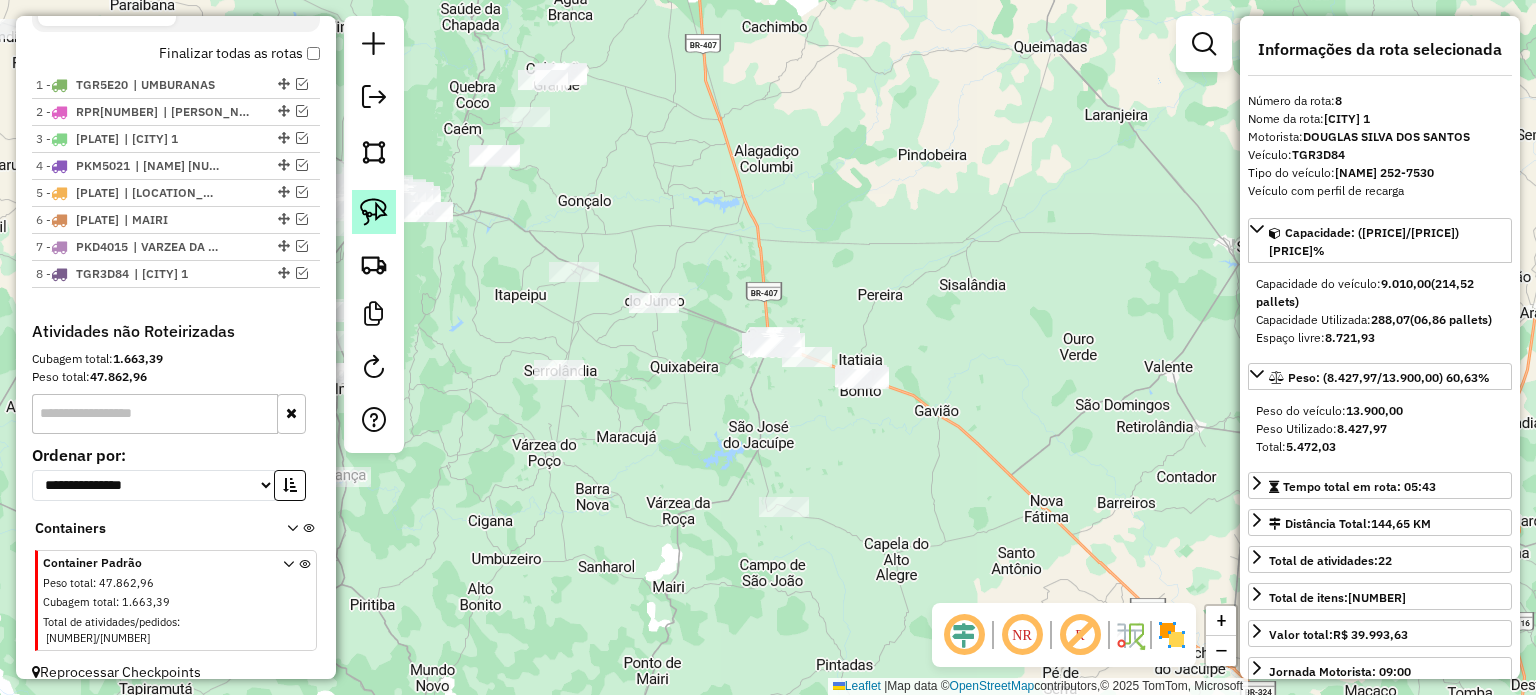 click 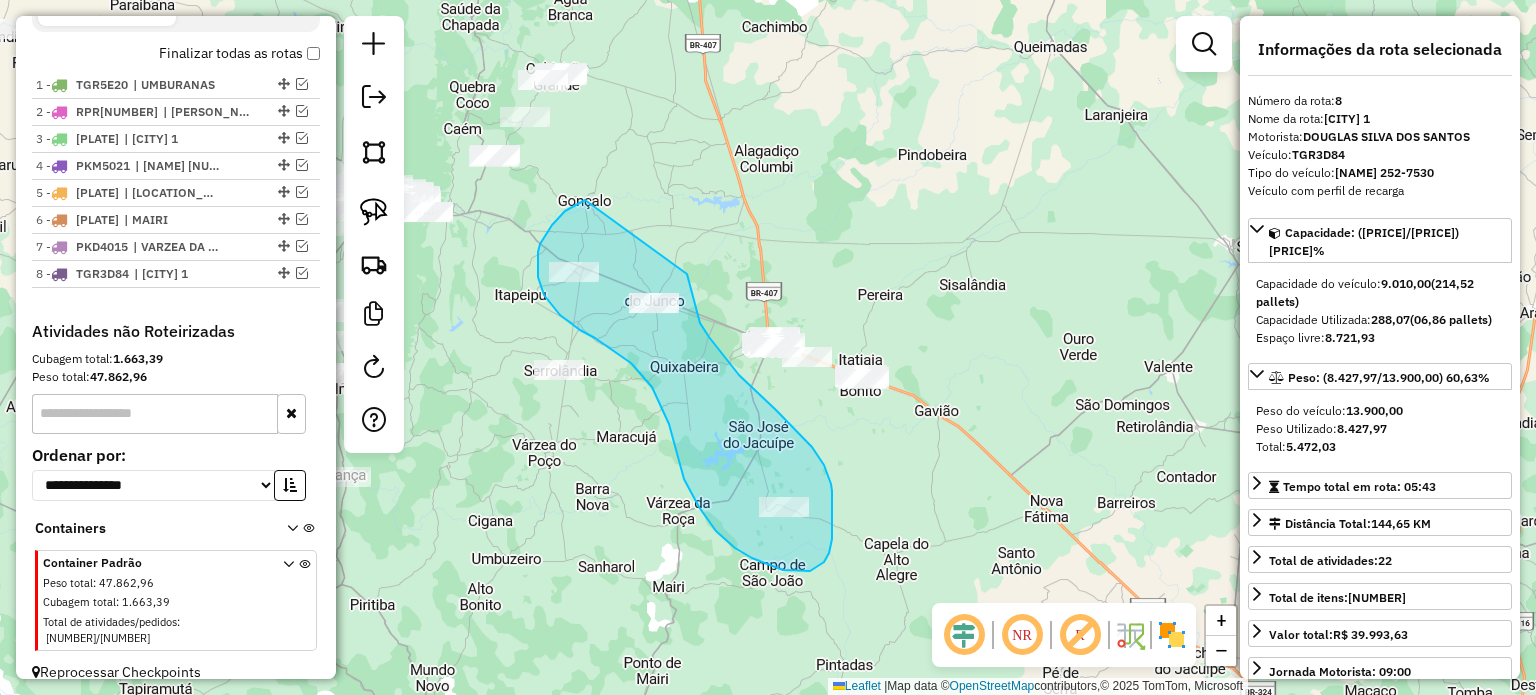 drag, startPoint x: 585, startPoint y: 200, endPoint x: 687, endPoint y: 274, distance: 126.01587 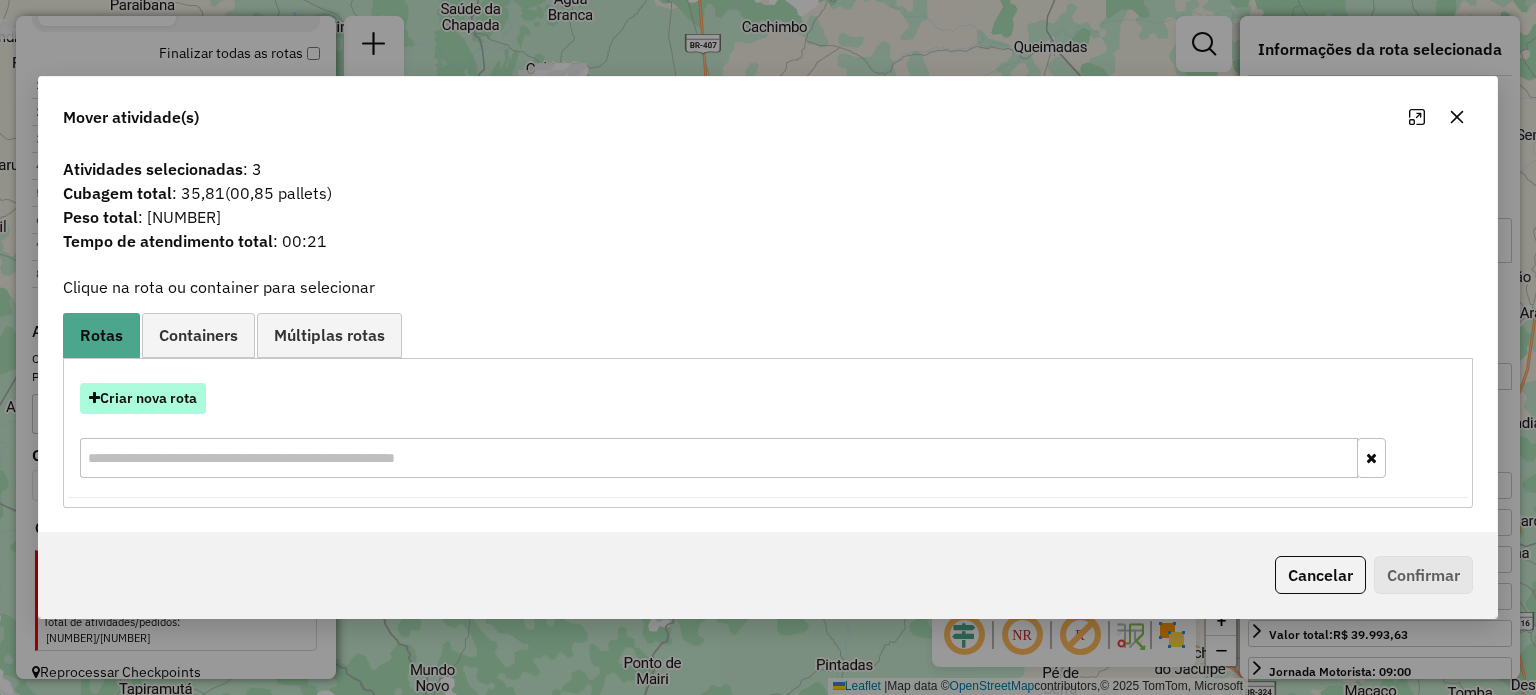 click on "Criar nova rota" at bounding box center [143, 398] 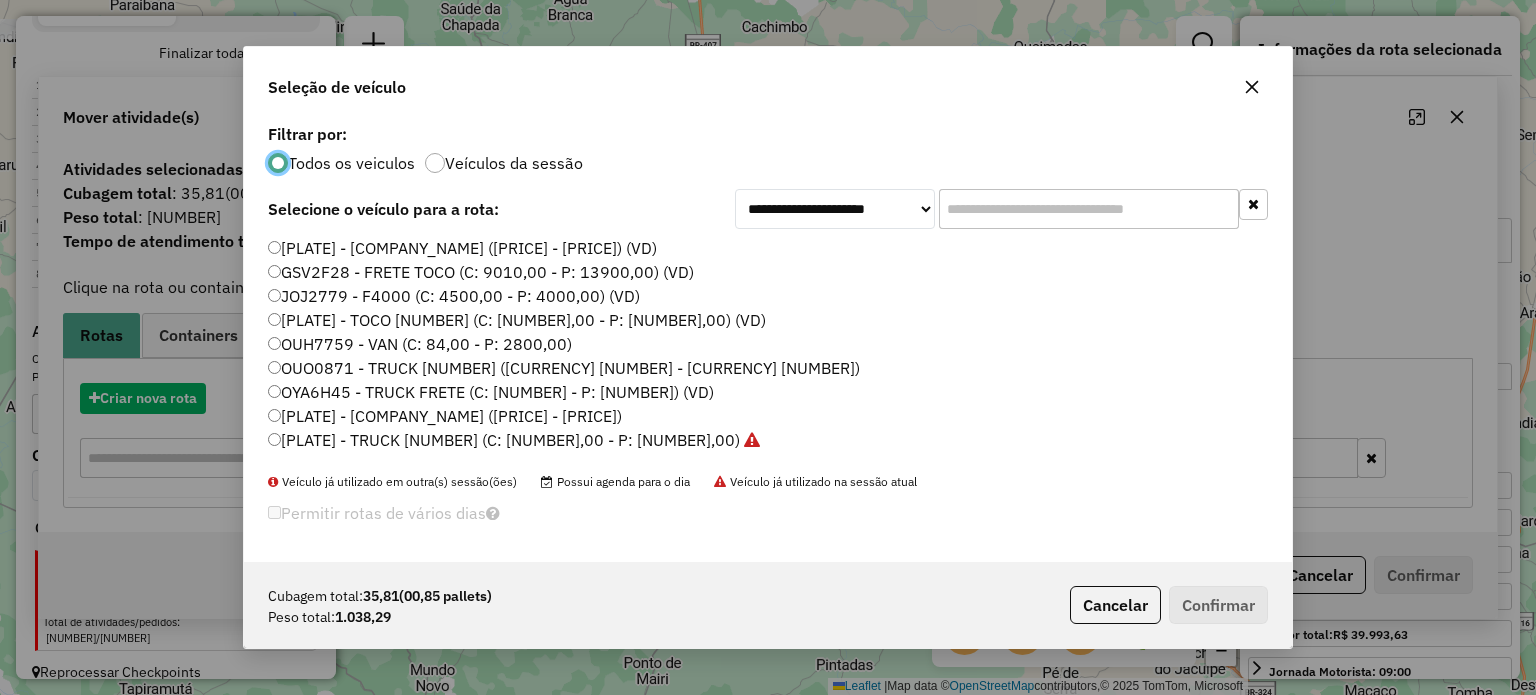 scroll, scrollTop: 10, scrollLeft: 6, axis: both 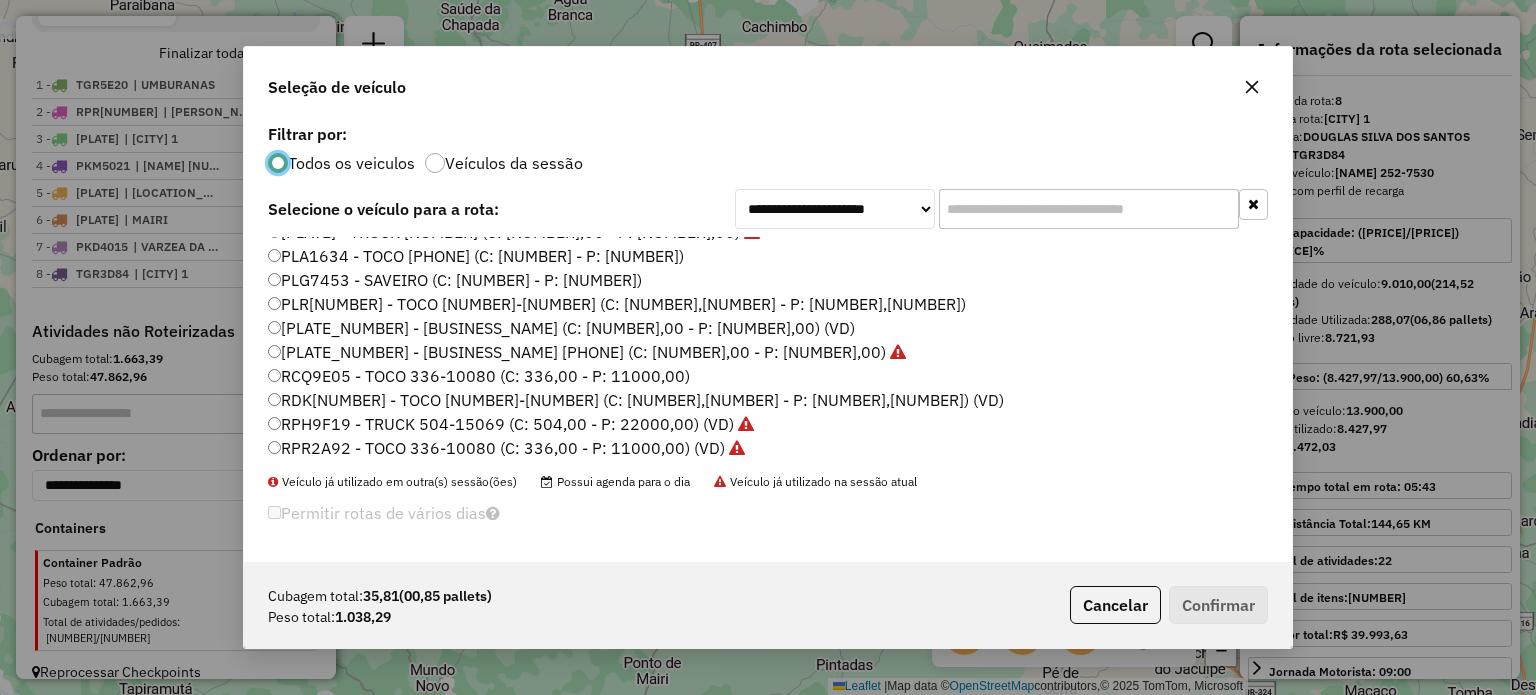 click on "RPH9F19 - TOCO [NUMBER]-[NUMBER] (C: [PRICE] - P: [PRICE]) (VD)" 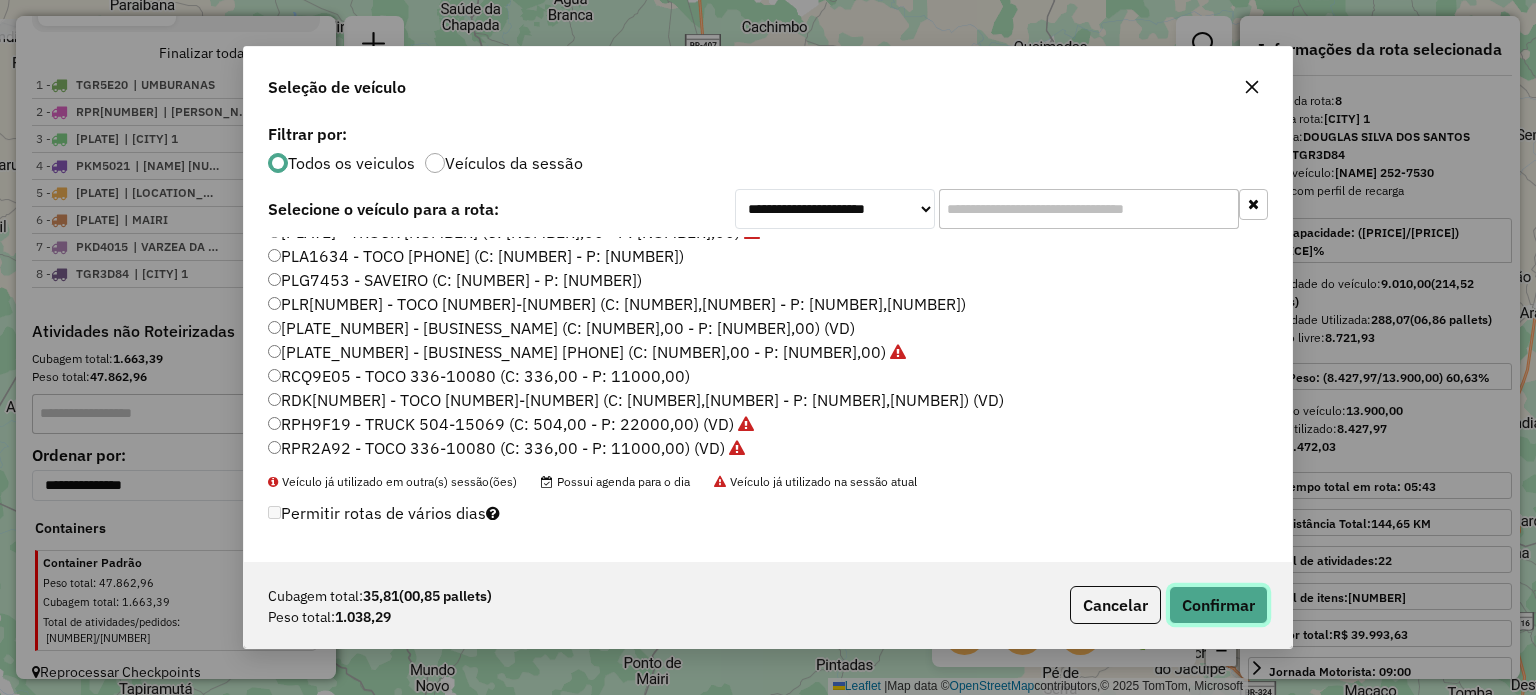click on "Confirmar" 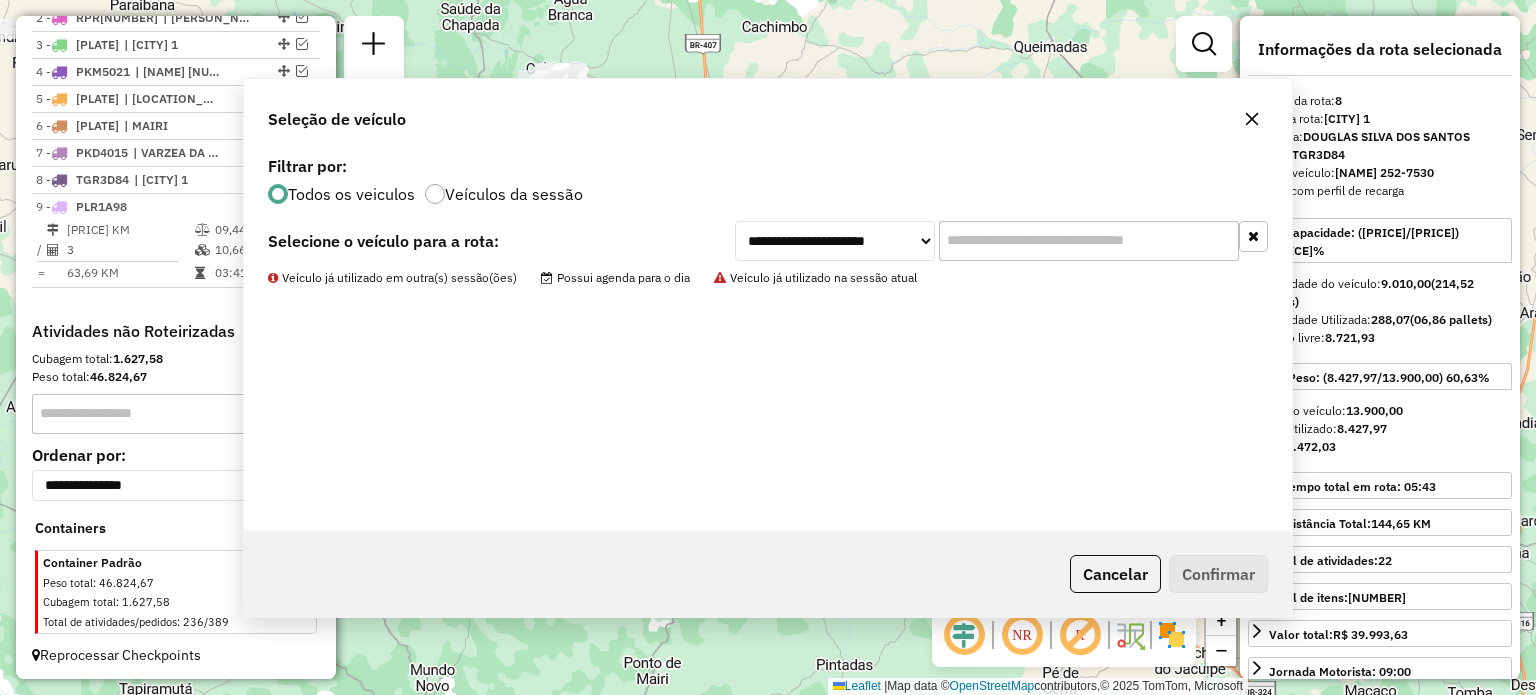 scroll, scrollTop: 812, scrollLeft: 0, axis: vertical 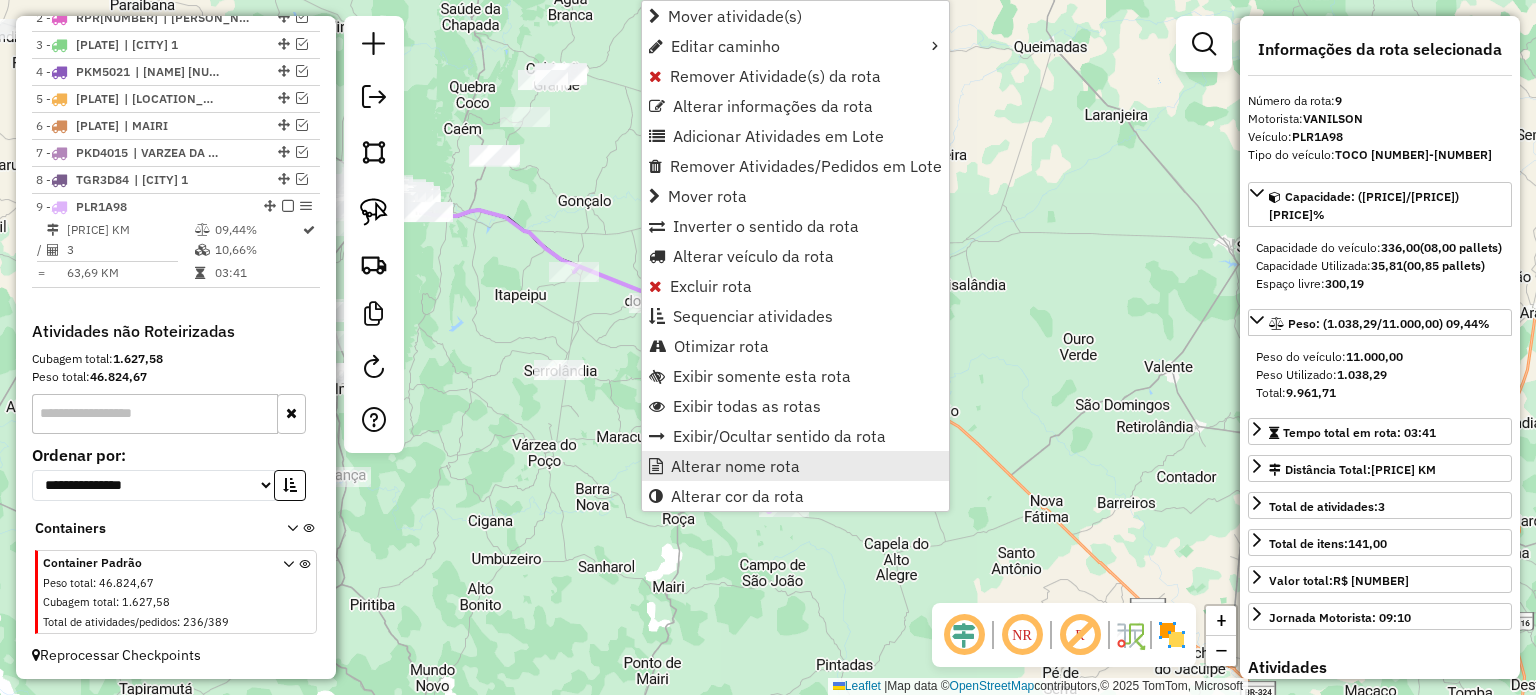 click on "Alterar nome rota" at bounding box center [735, 466] 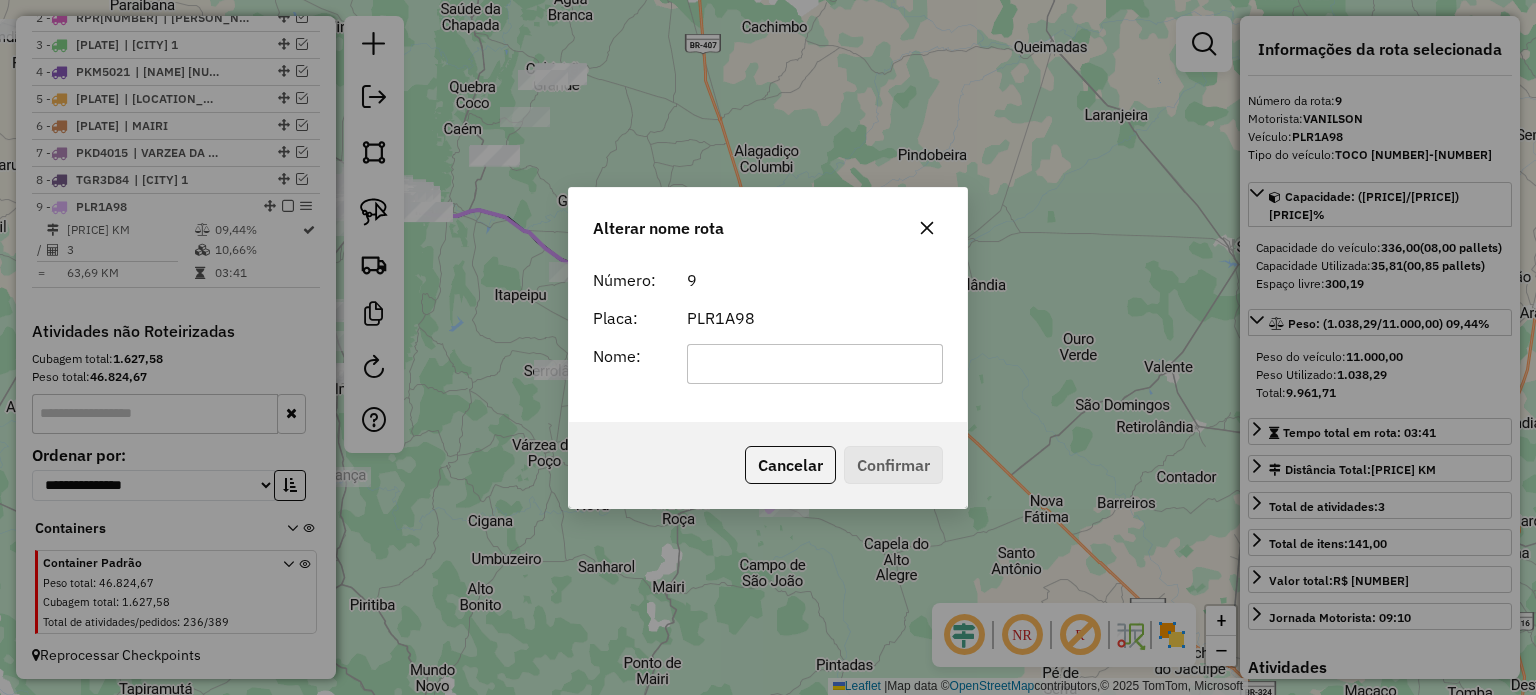 click 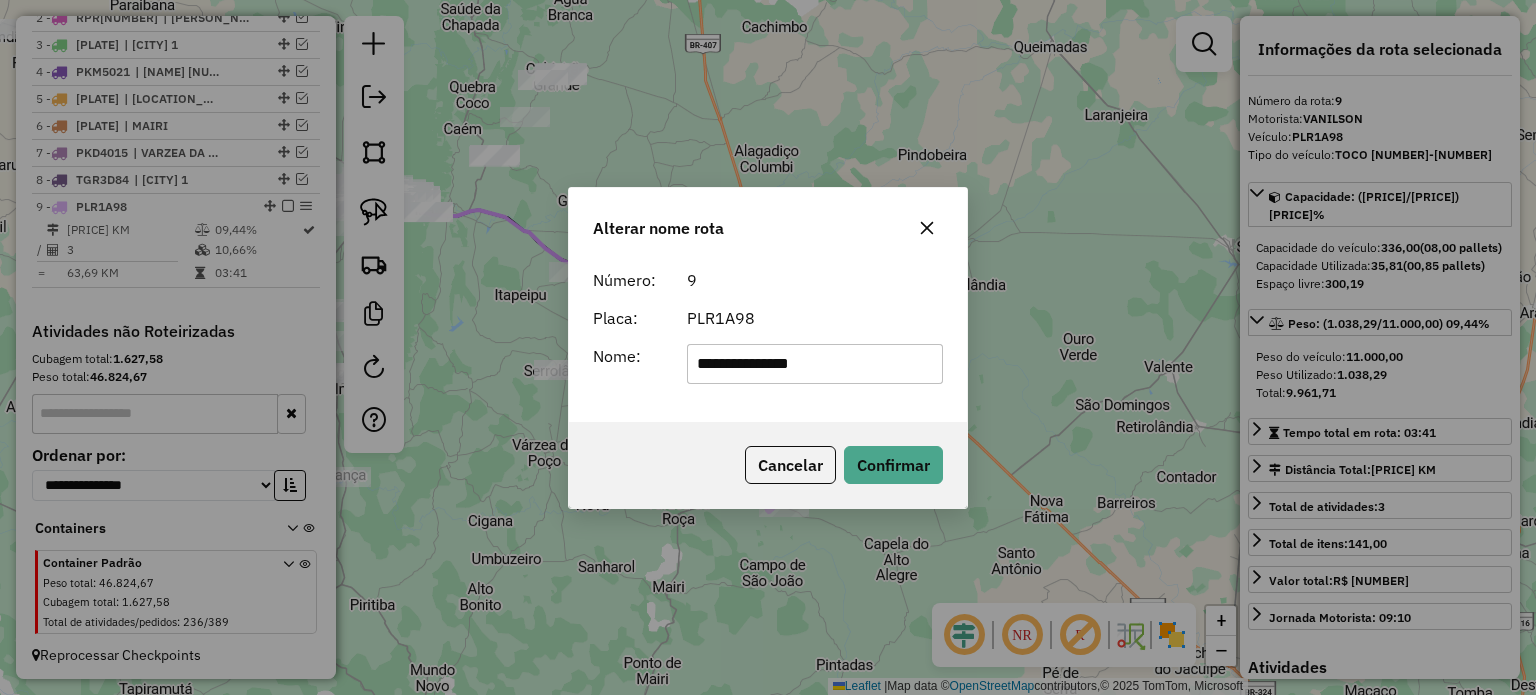 click on "**********" 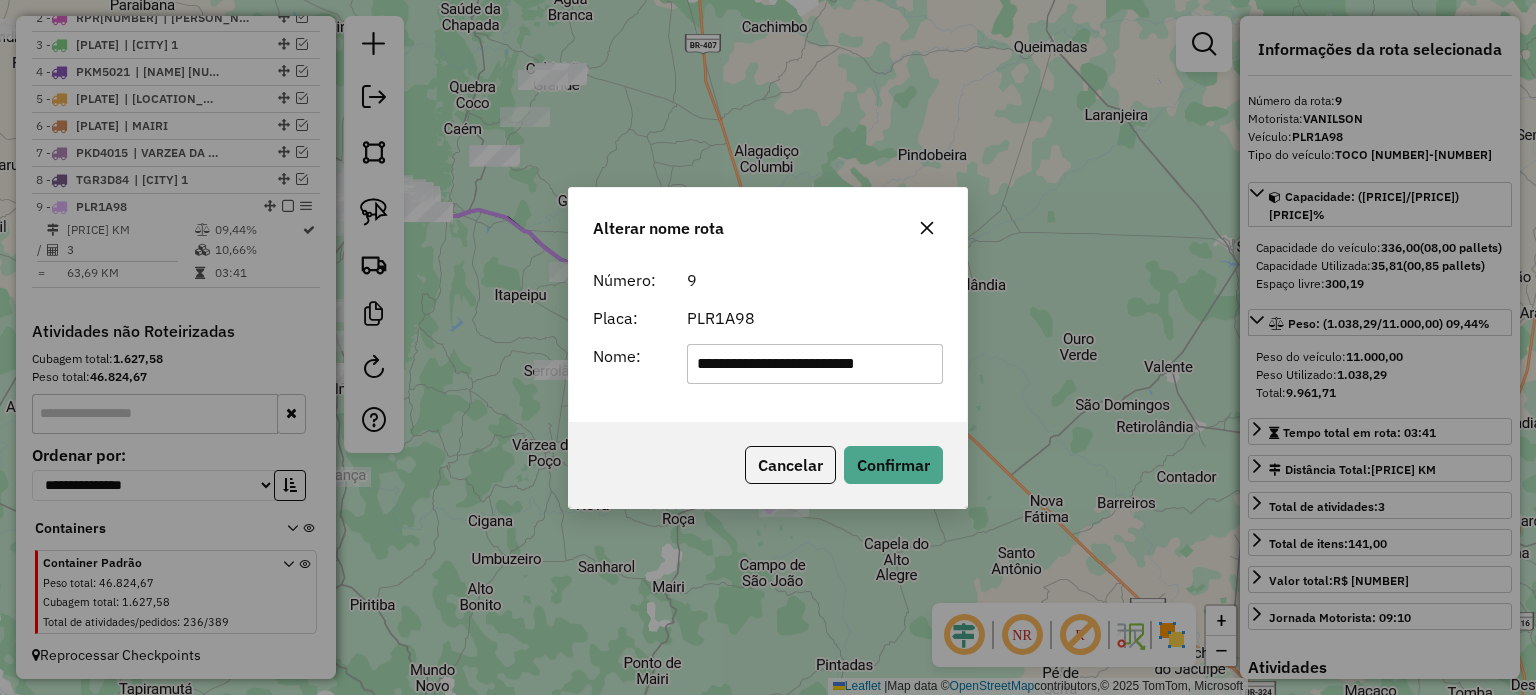 type on "**********" 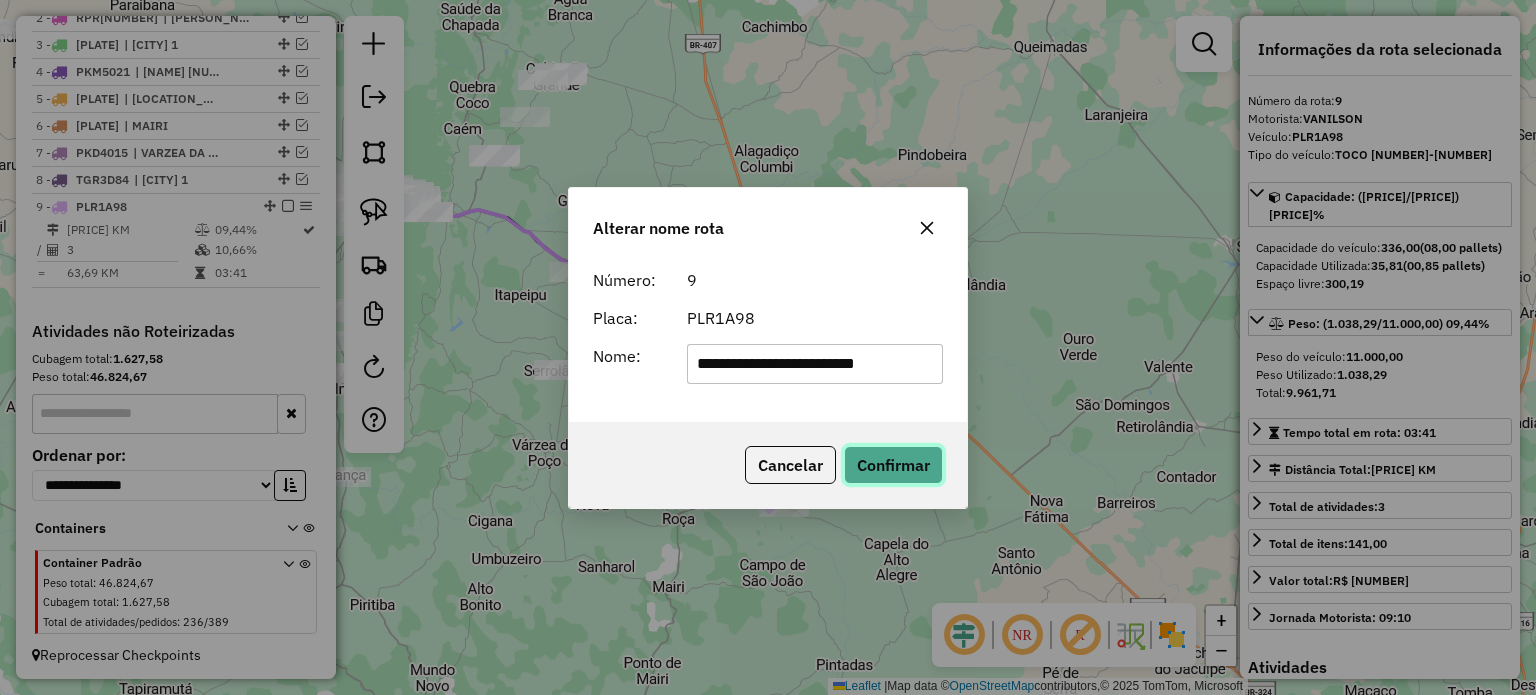 click on "Confirmar" 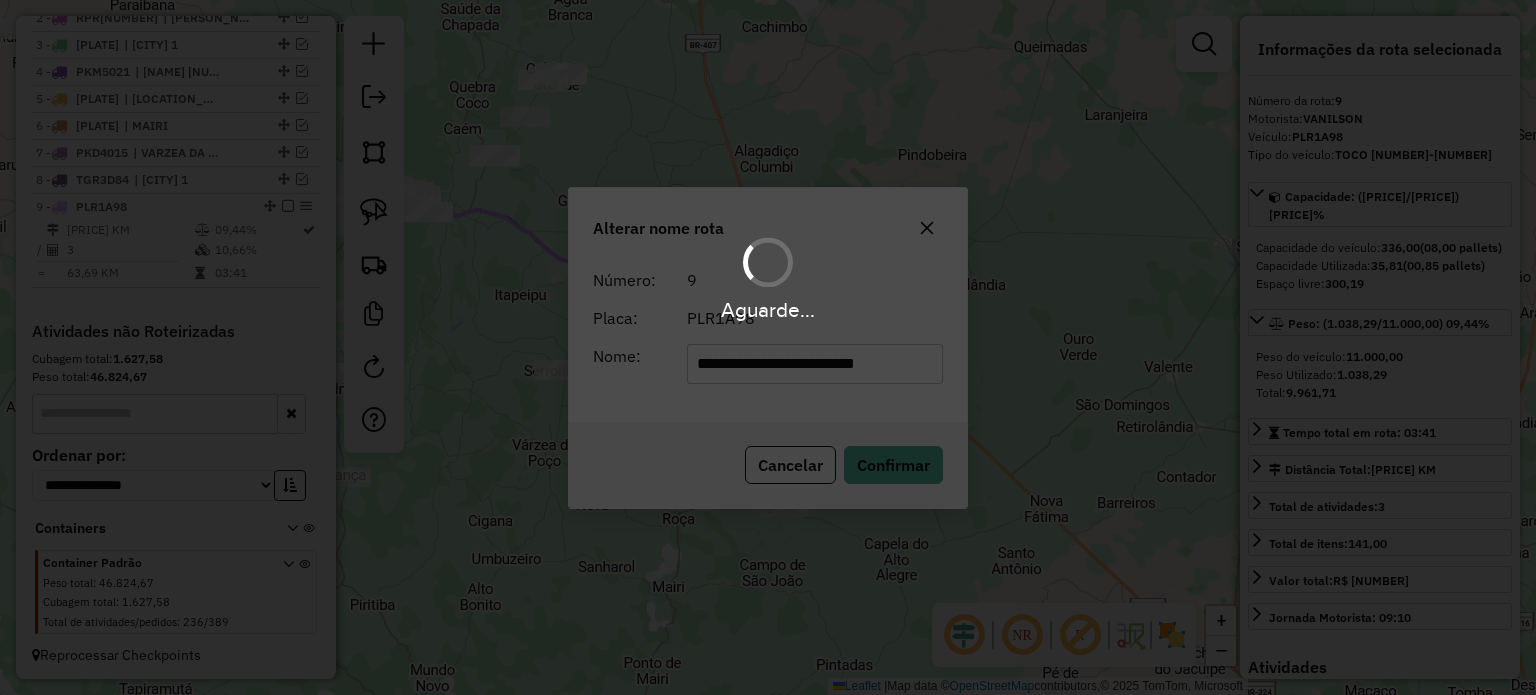 type 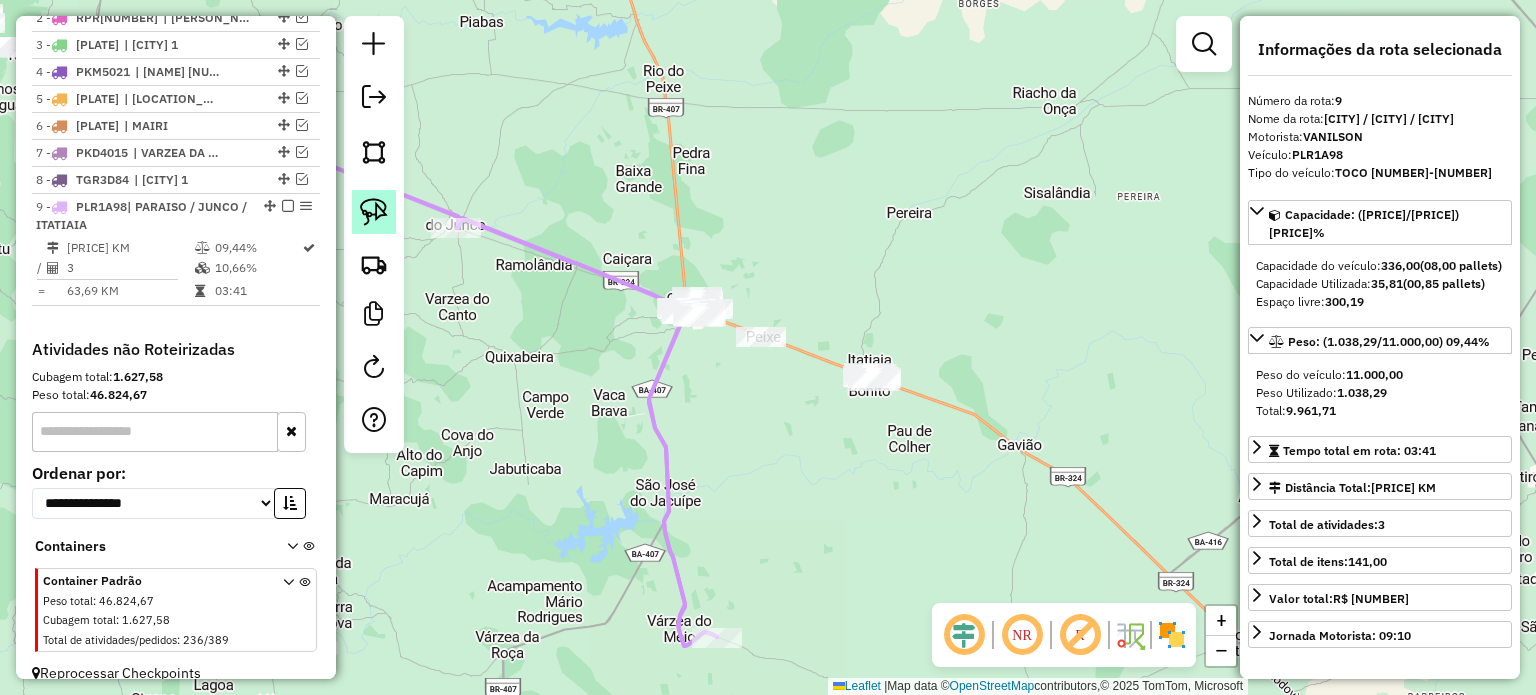 click 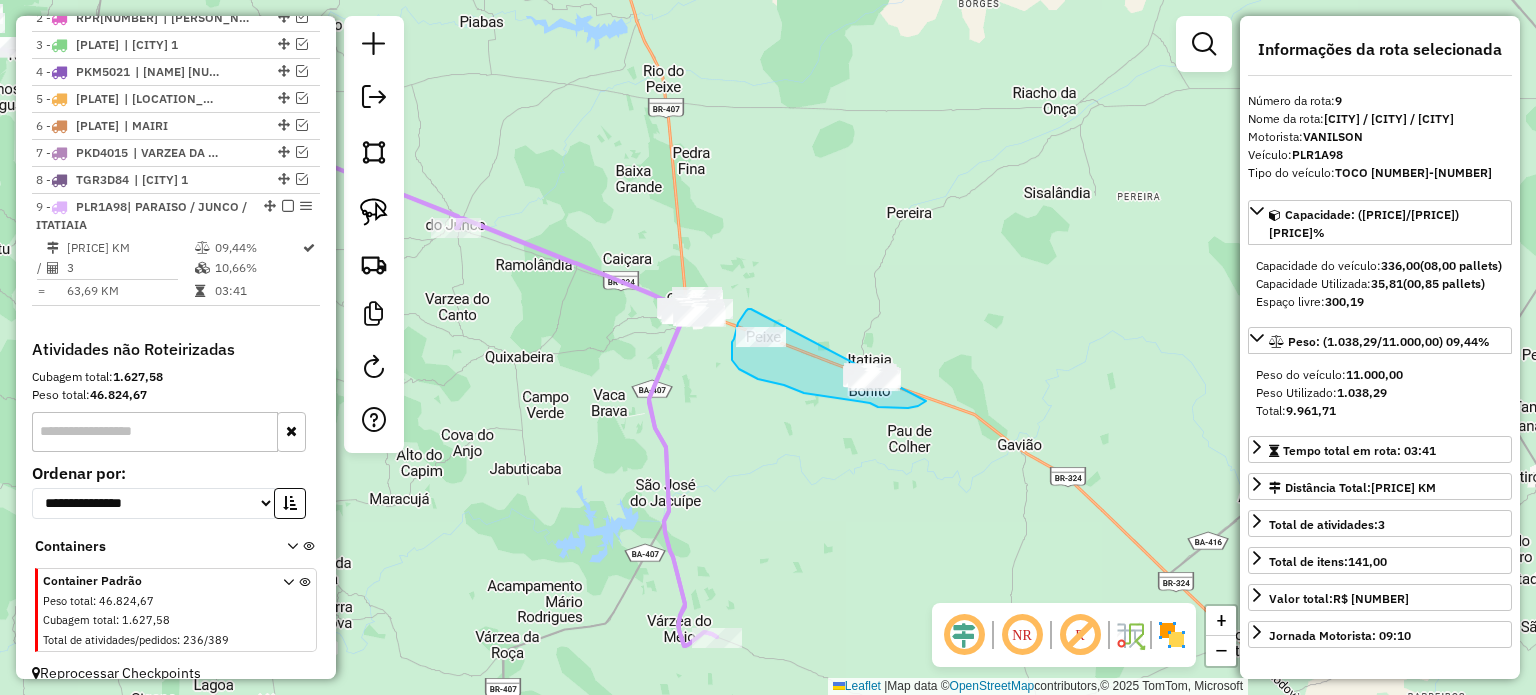 drag, startPoint x: 751, startPoint y: 309, endPoint x: 965, endPoint y: 331, distance: 215.12787 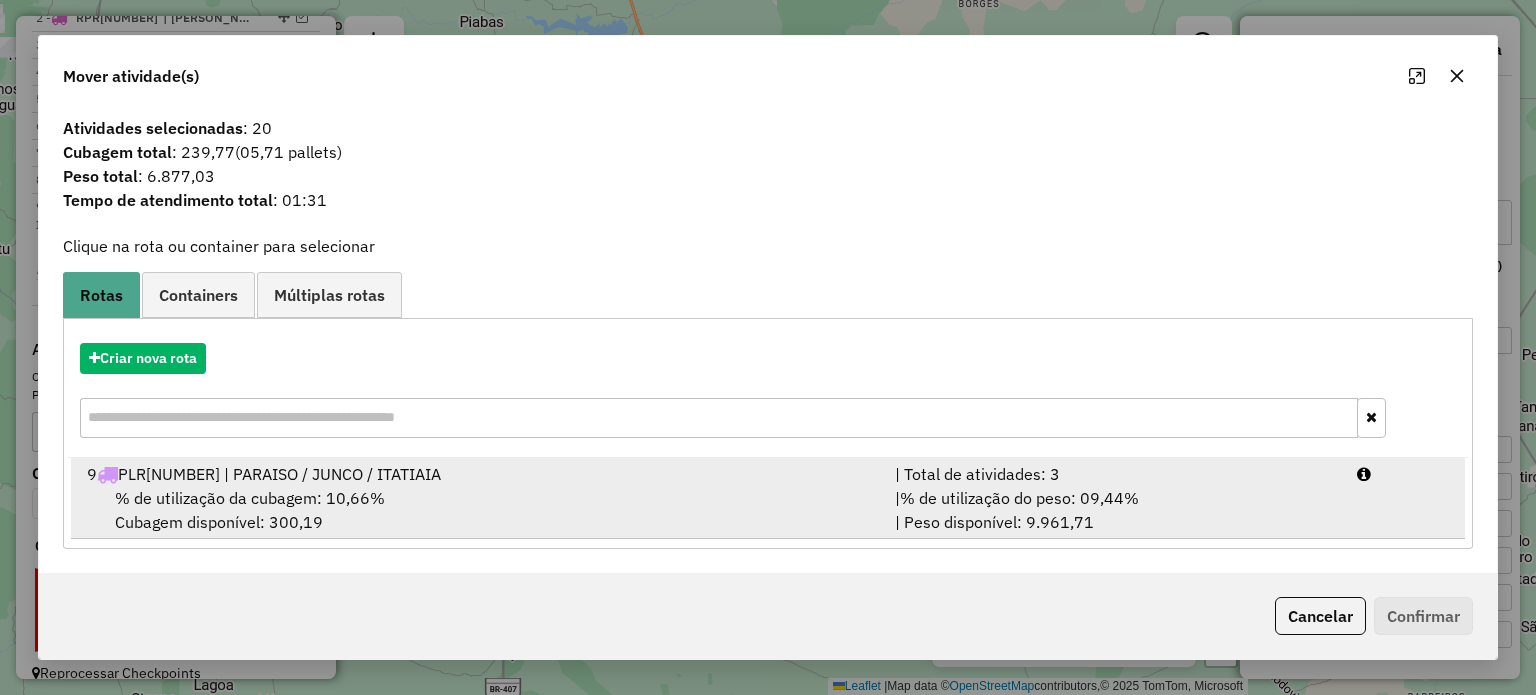 click on "% de utilização da cubagem: 10,66%" at bounding box center [250, 498] 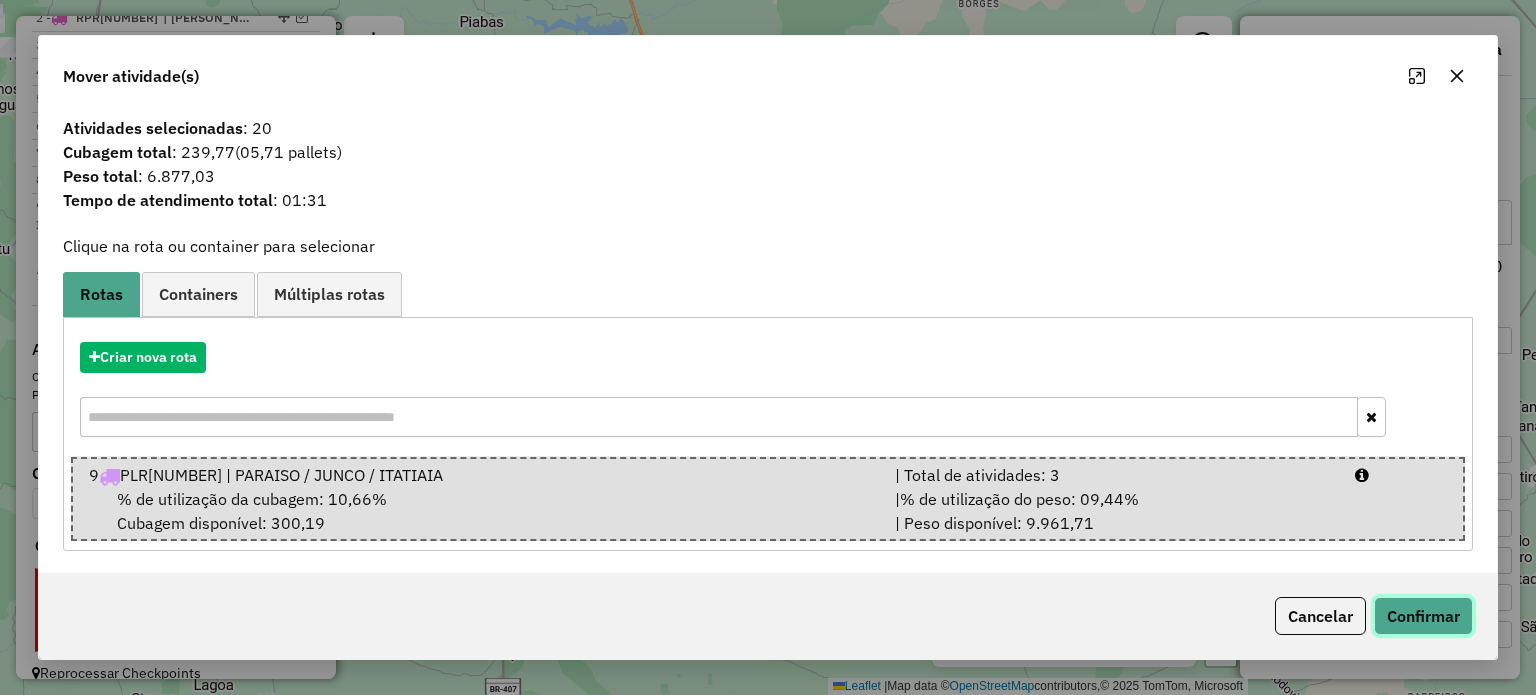 click on "Confirmar" 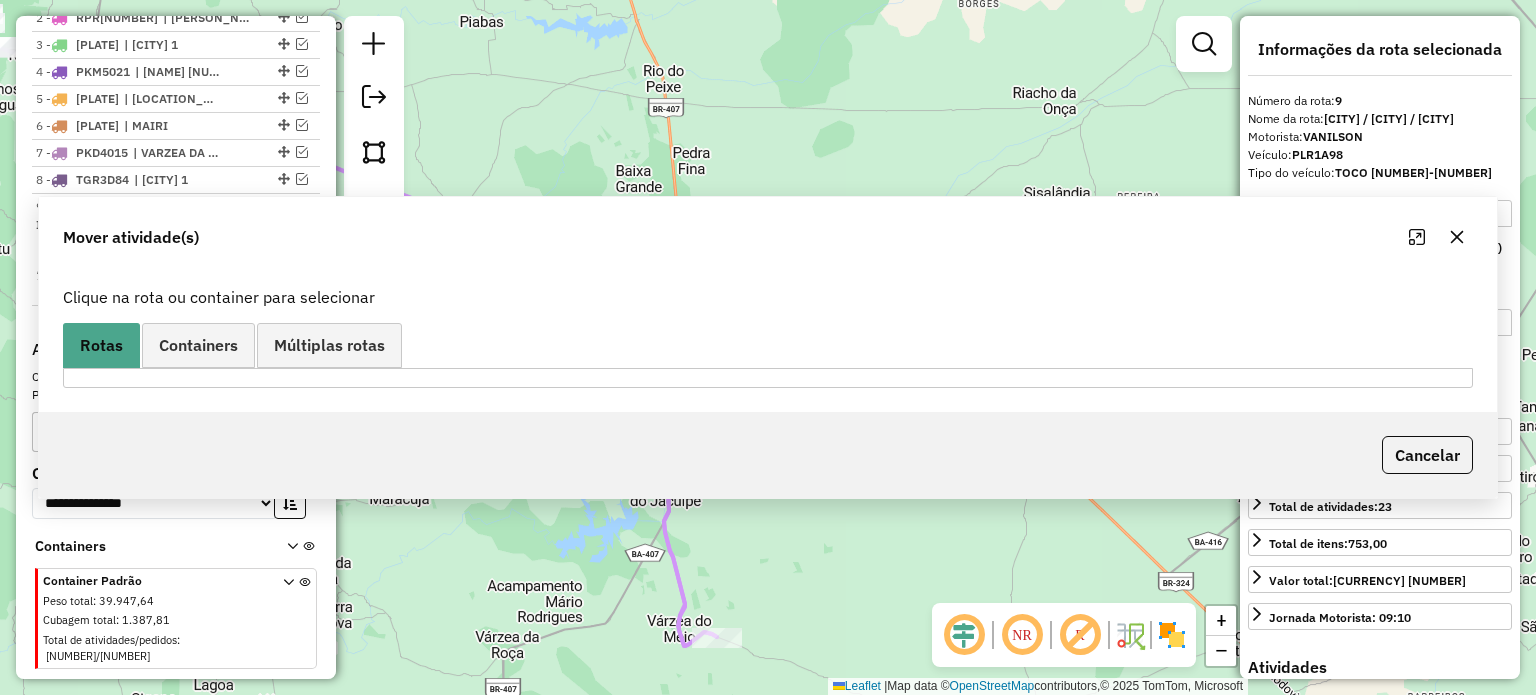 scroll, scrollTop: 829, scrollLeft: 0, axis: vertical 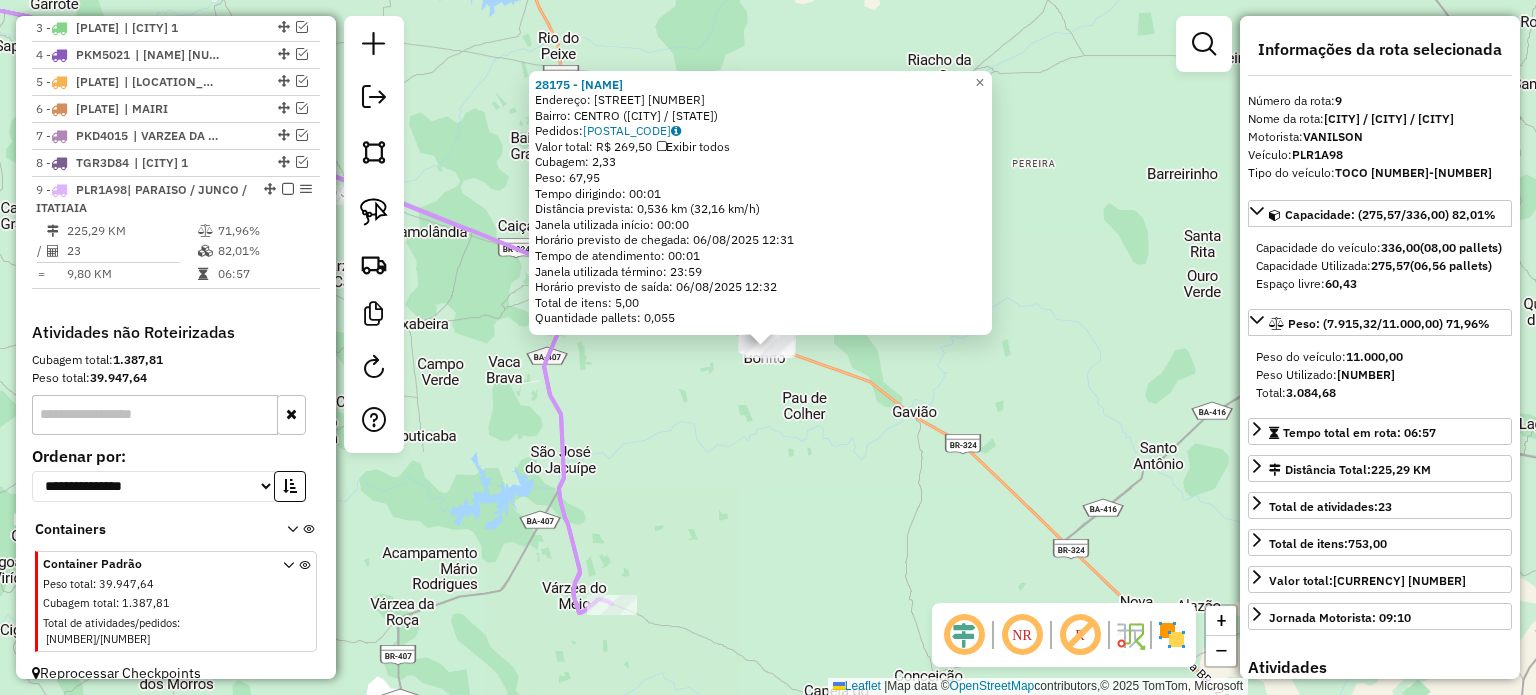 click on "28175 - REIS DO BUTECO  Endereço:  RODOVIA ENGENHEIRO VASCO FILHO 58   Bairro: CENTRO (SAO JOSE DO JACUIPE / BA)   Pedidos:  05695550   Valor total: R$ 269,50   Exibir todos   Cubagem: 2,33  Peso: 67,95  Tempo dirigindo: 00:01   Distância prevista: 0,536 km (32,16 km/h)   Janela utilizada início: 00:00   Horário previsto de chegada: 06/08/2025 12:31   Tempo de atendimento: 00:01   Janela utilizada término: 23:59   Horário previsto de saída: 06/08/2025 12:32   Total de itens: 5,00   Quantidade pallets: 0,055  × Janela de atendimento Grade de atendimento Capacidade Transportadoras Veículos Cliente Pedidos  Rotas Selecione os dias de semana para filtrar as janelas de atendimento  Seg   Ter   Qua   Qui   Sex   Sáb   Dom  Informe o período da janela de atendimento: De: Até:  Filtrar exatamente a janela do cliente  Considerar janela de atendimento padrão  Selecione os dias de semana para filtrar as grades de atendimento  Seg   Ter   Qua   Qui   Sex   Sáb   Dom   Peso mínimo:   Peso máximo:   De:  +" 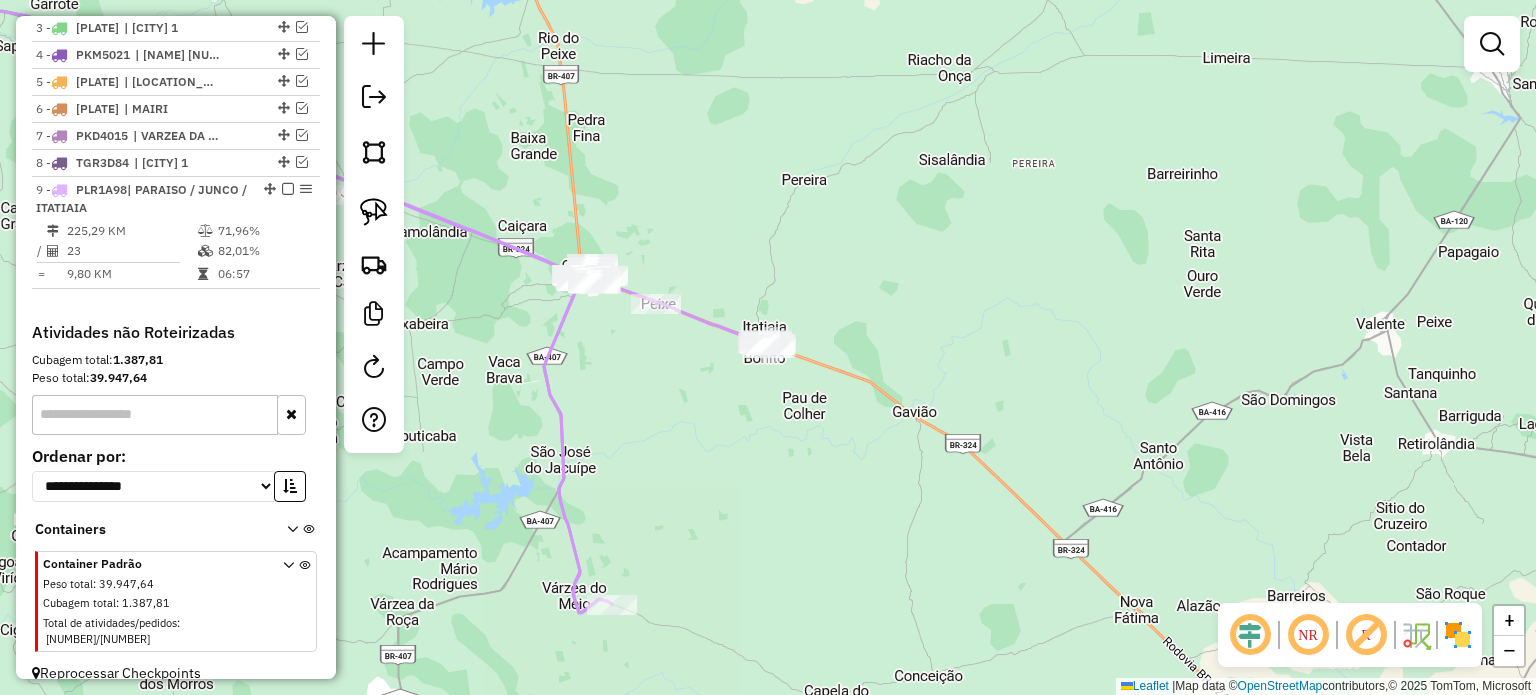 drag, startPoint x: 687, startPoint y: 445, endPoint x: 722, endPoint y: 412, distance: 48.104053 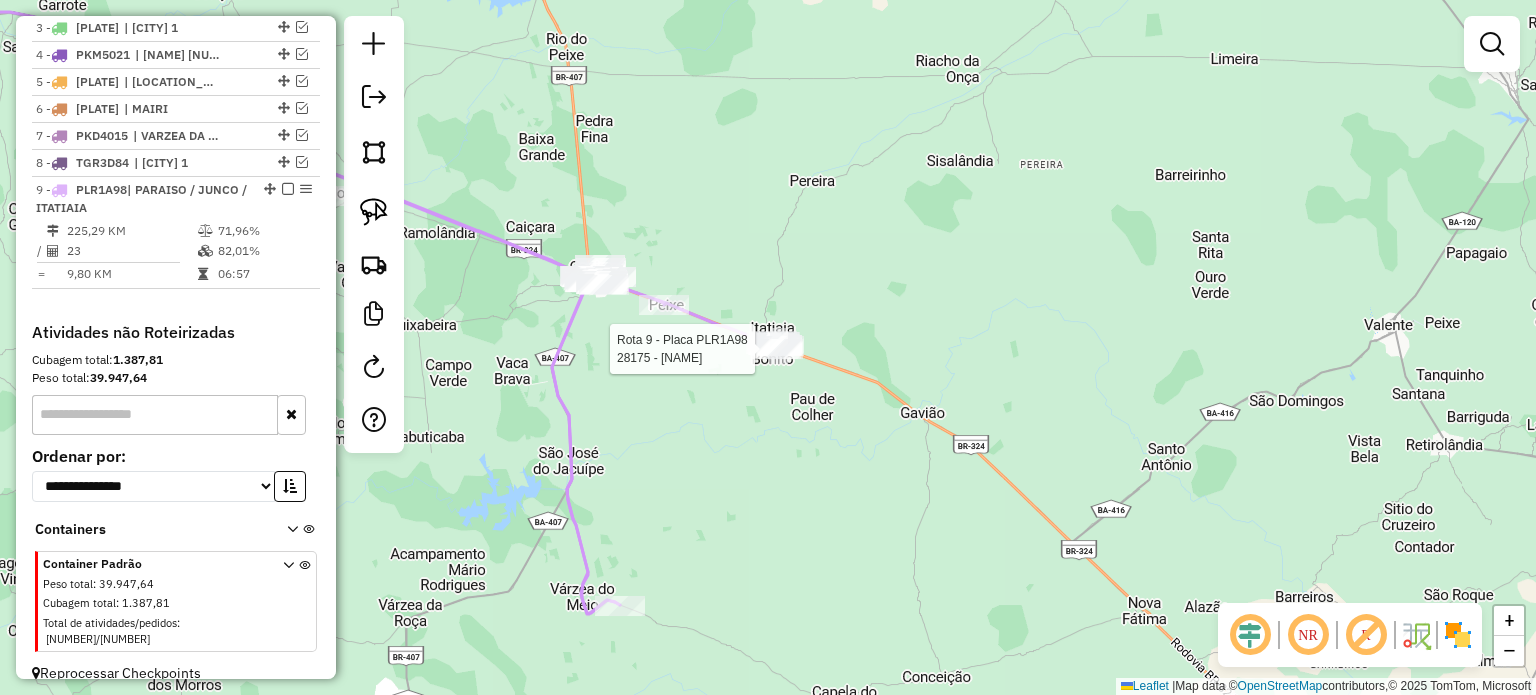 select on "**********" 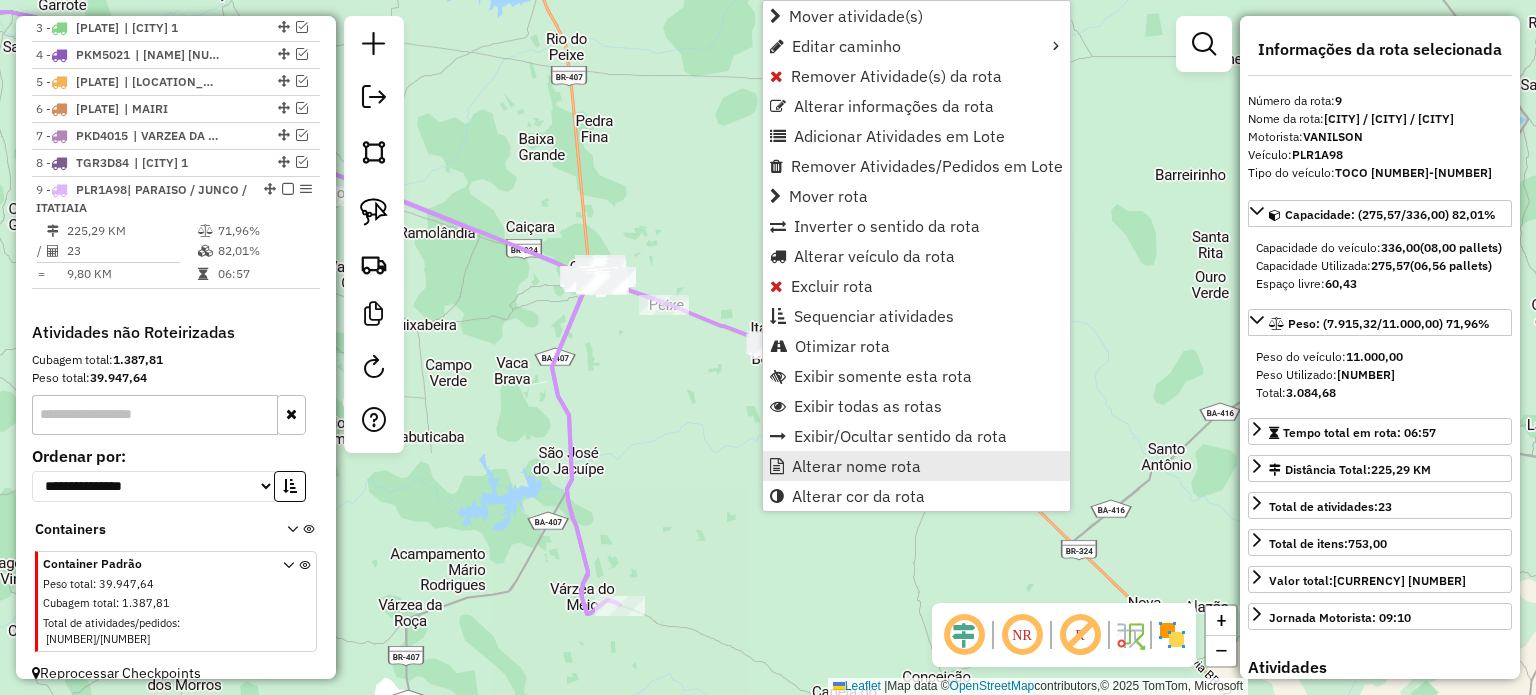 click on "Alterar nome rota" at bounding box center (856, 466) 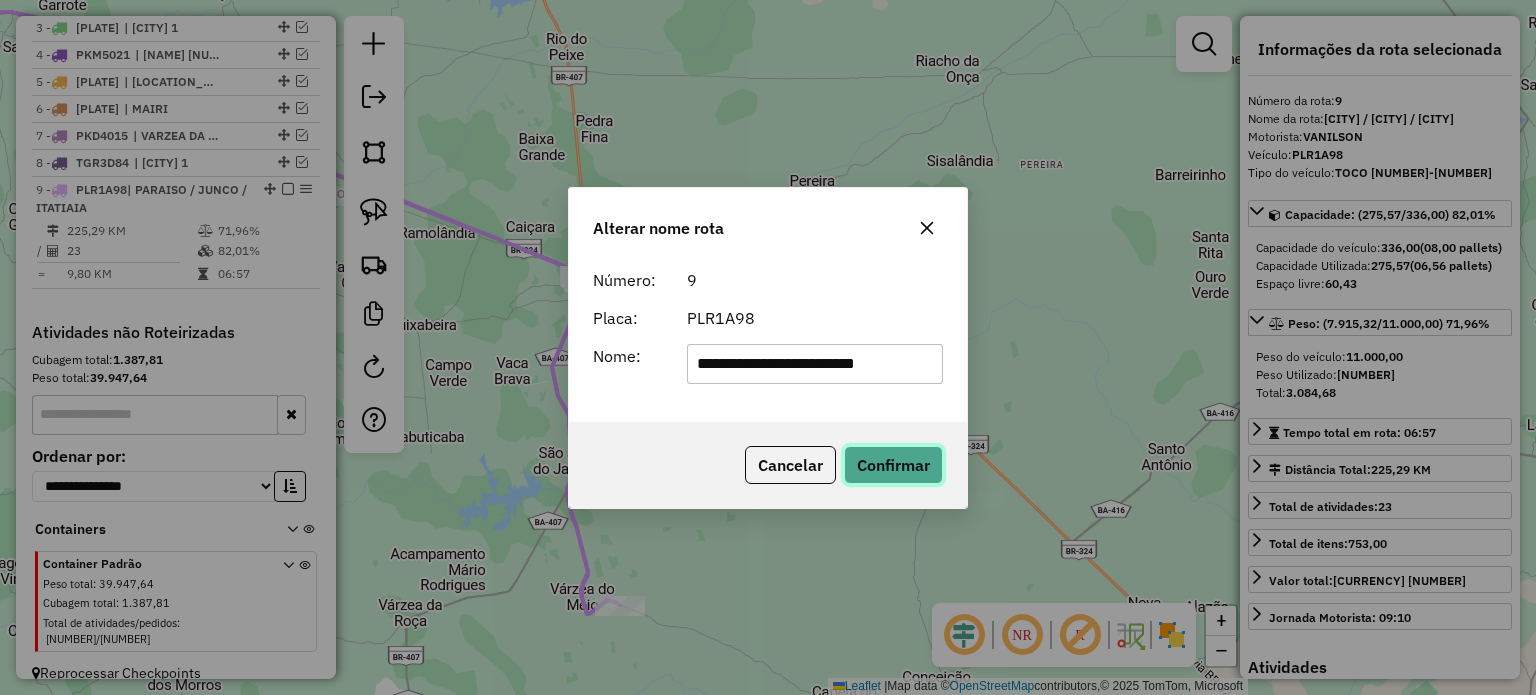 click on "Confirmar" 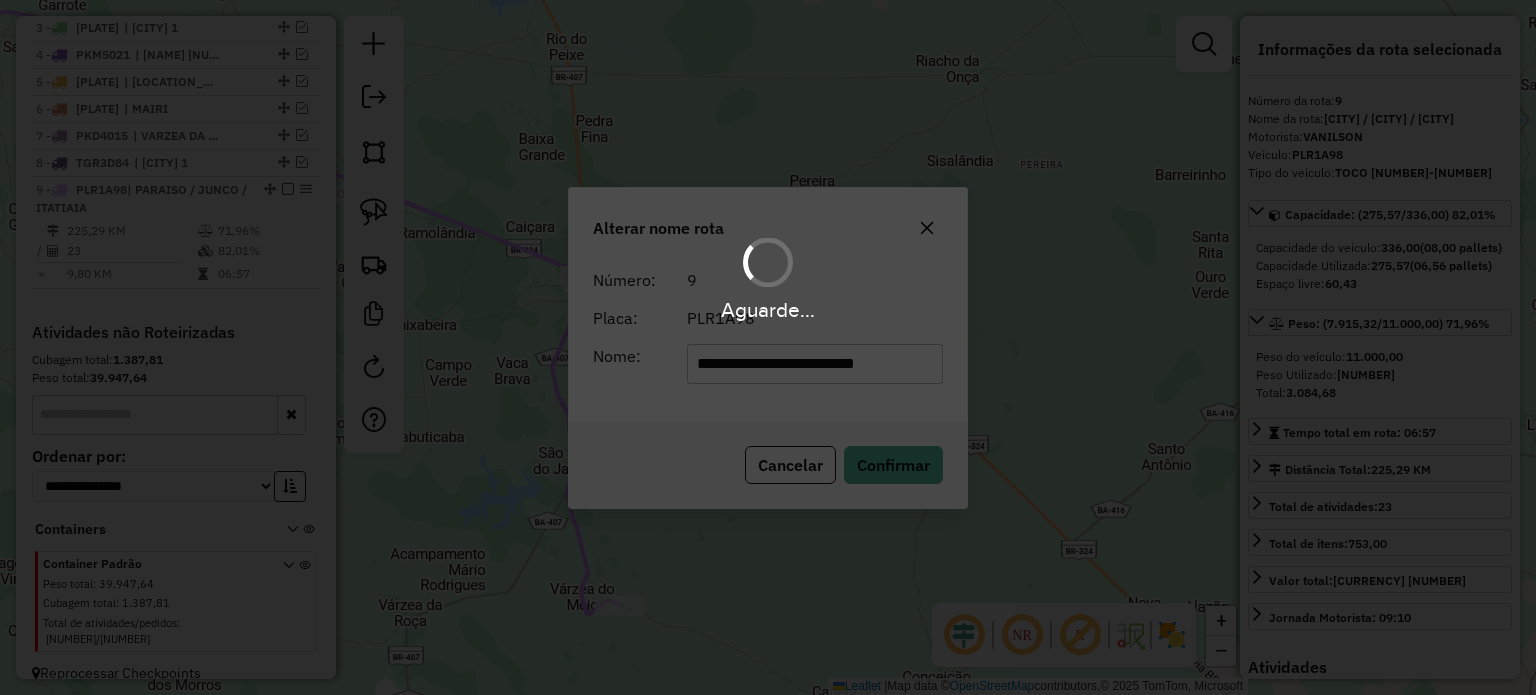 type 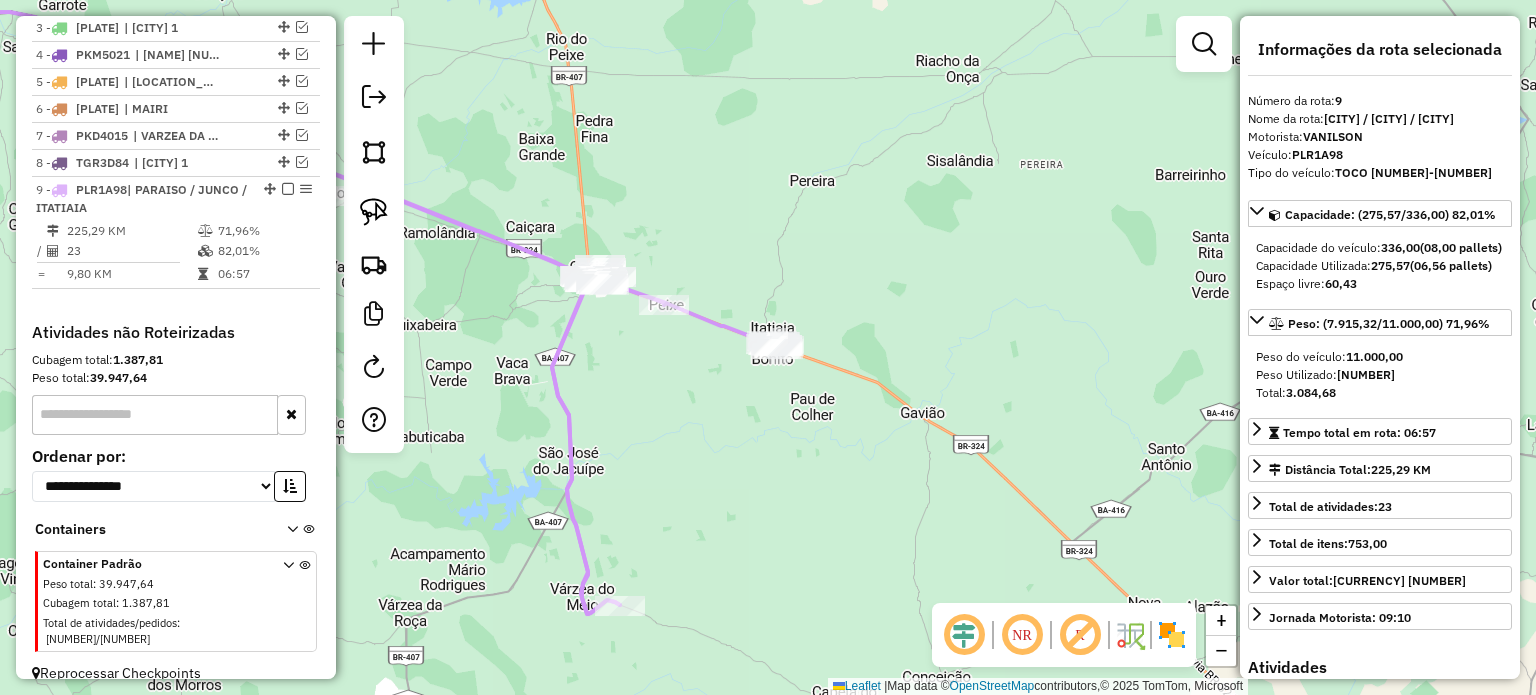 click at bounding box center [288, 189] 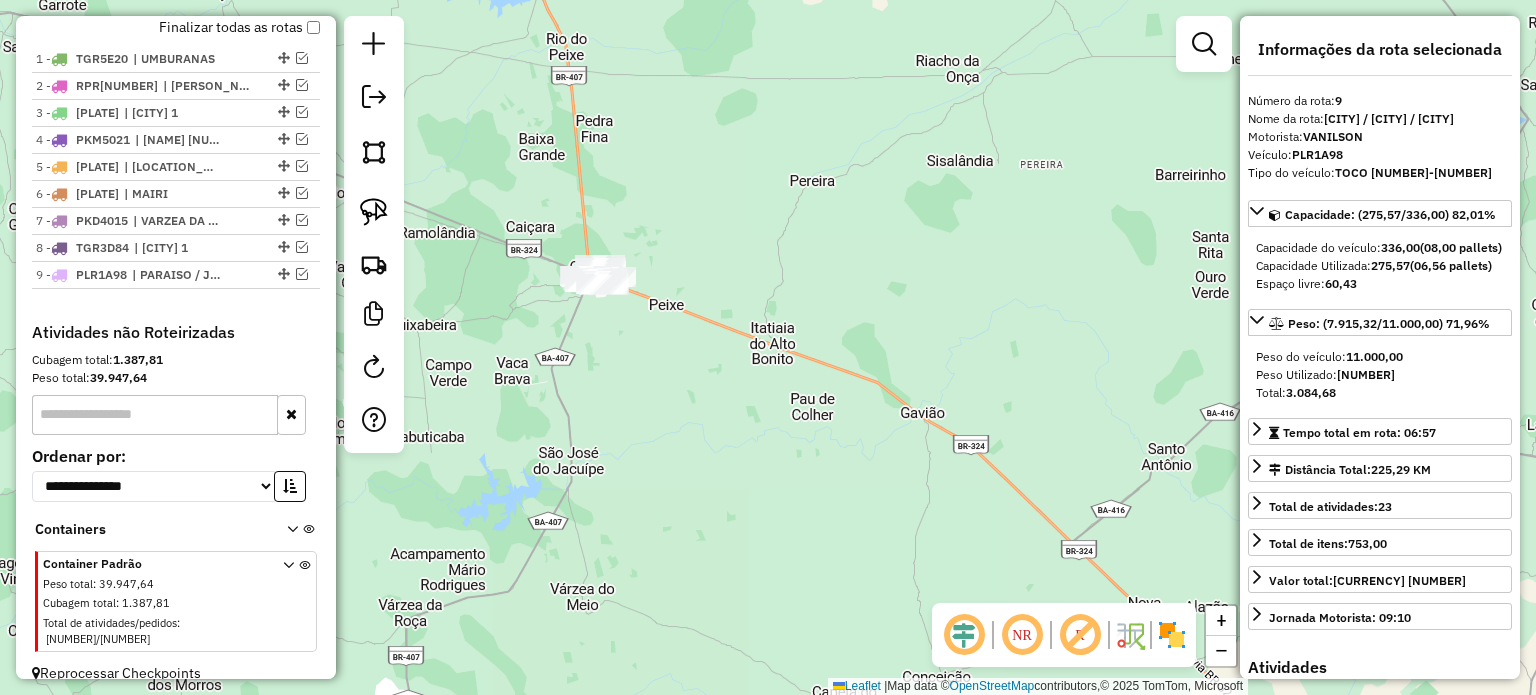 drag, startPoint x: 534, startPoint y: 367, endPoint x: 651, endPoint y: 407, distance: 123.6487 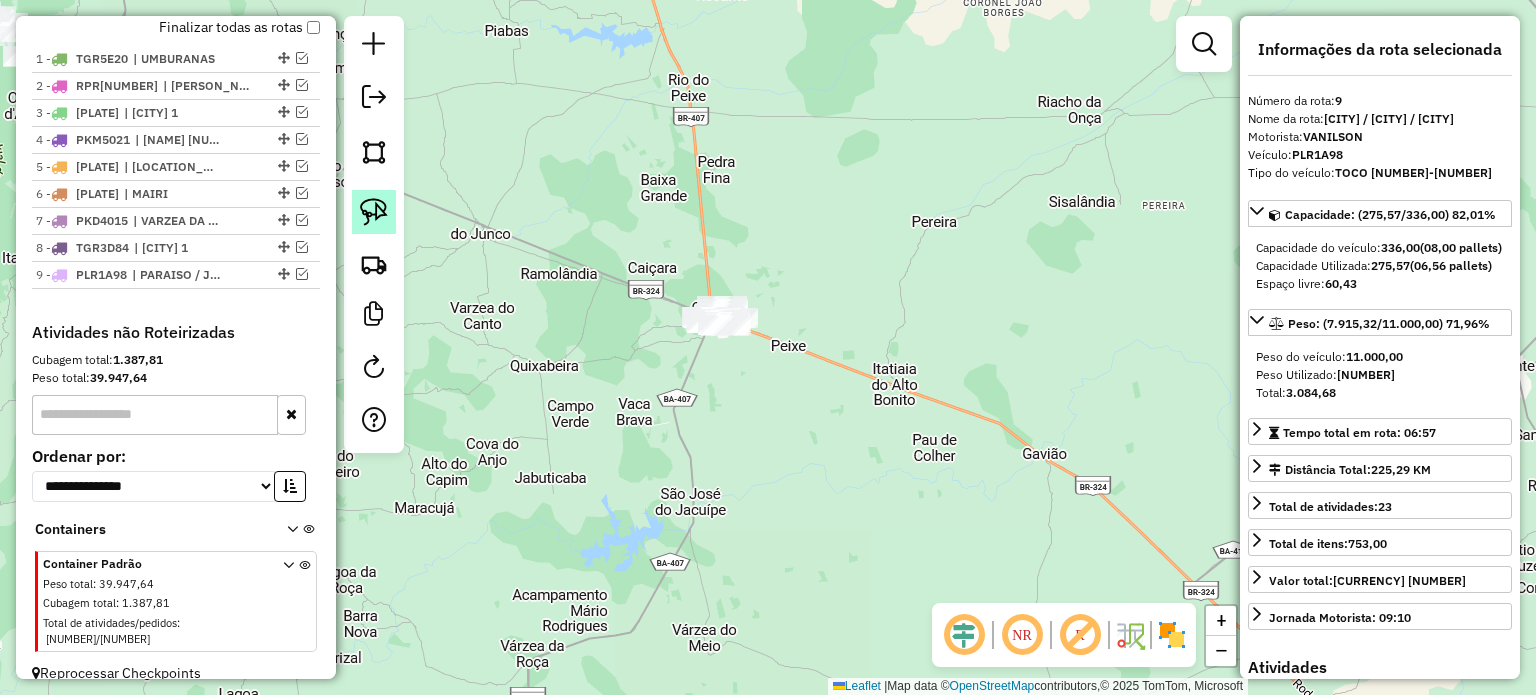click 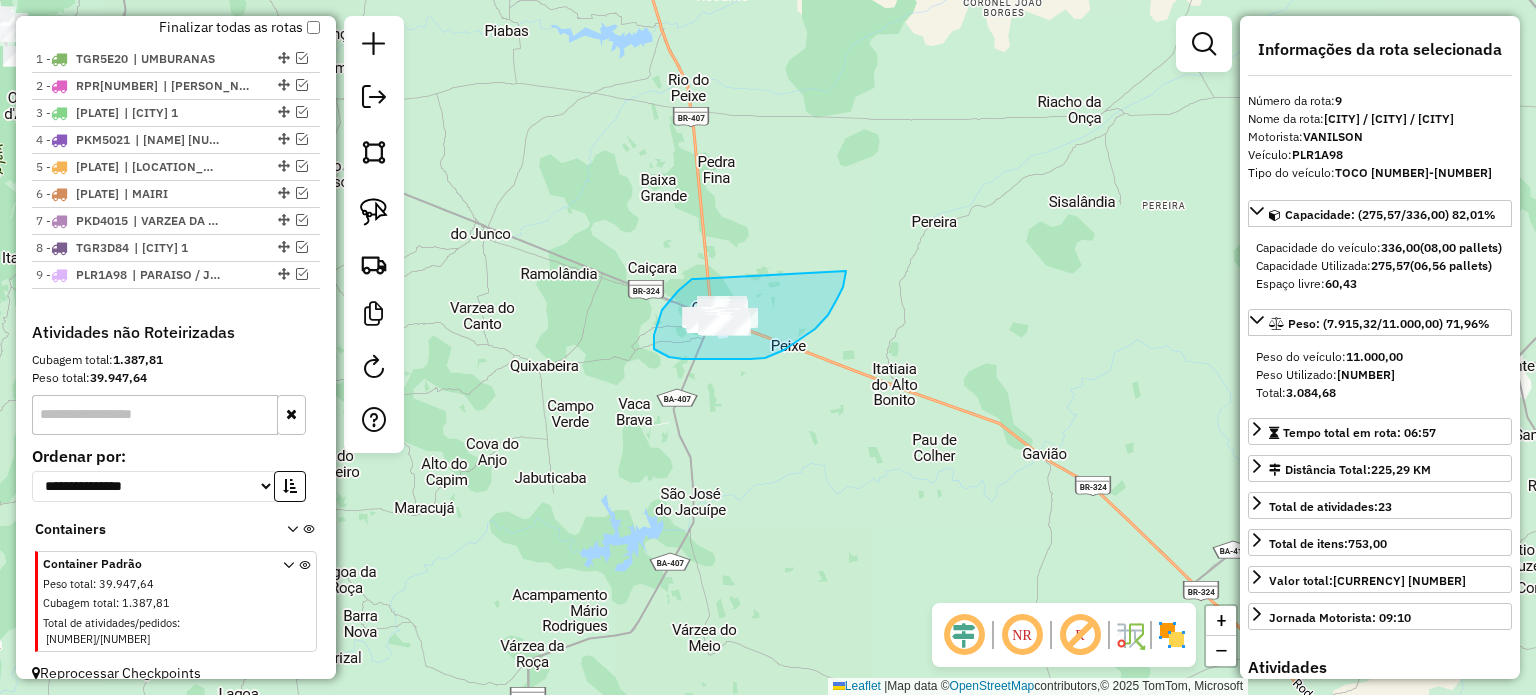 drag, startPoint x: 696, startPoint y: 279, endPoint x: 846, endPoint y: 271, distance: 150.21318 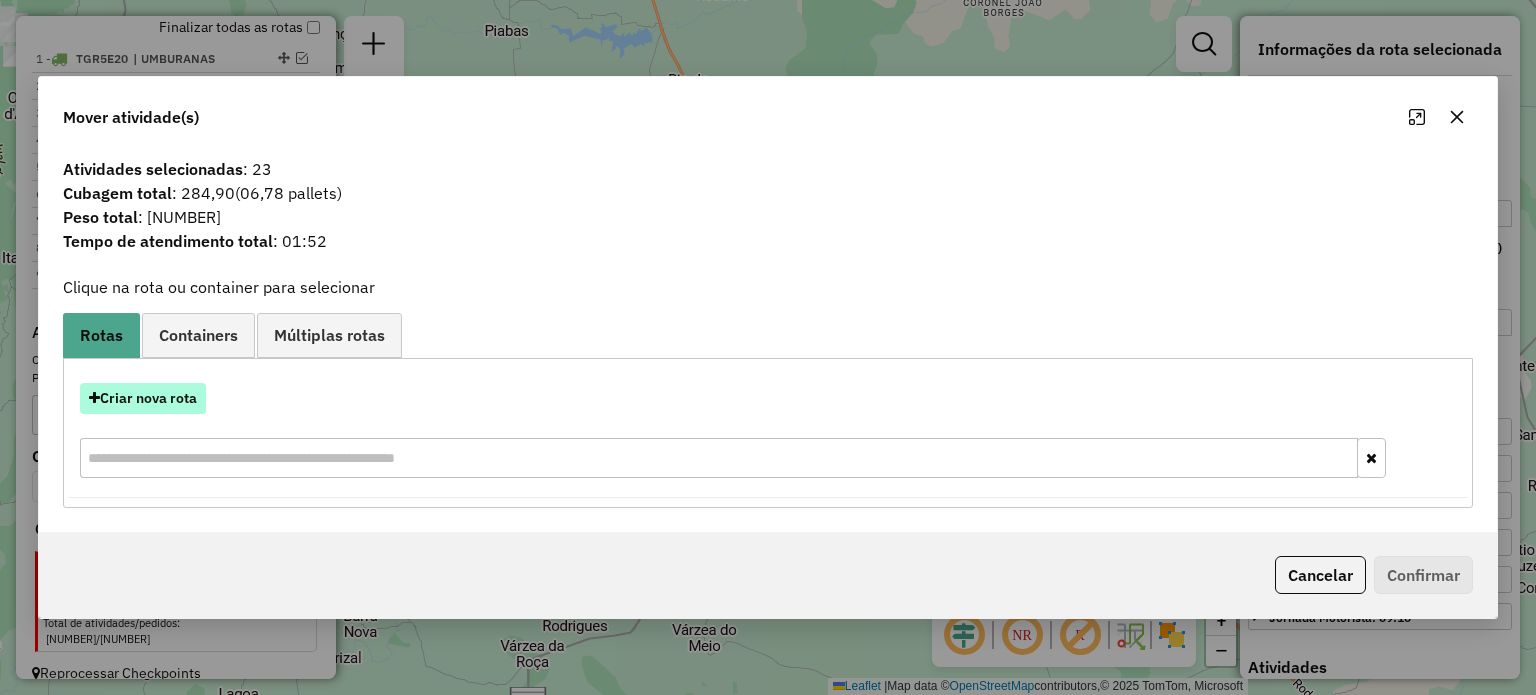 click on "Criar nova rota" at bounding box center [143, 398] 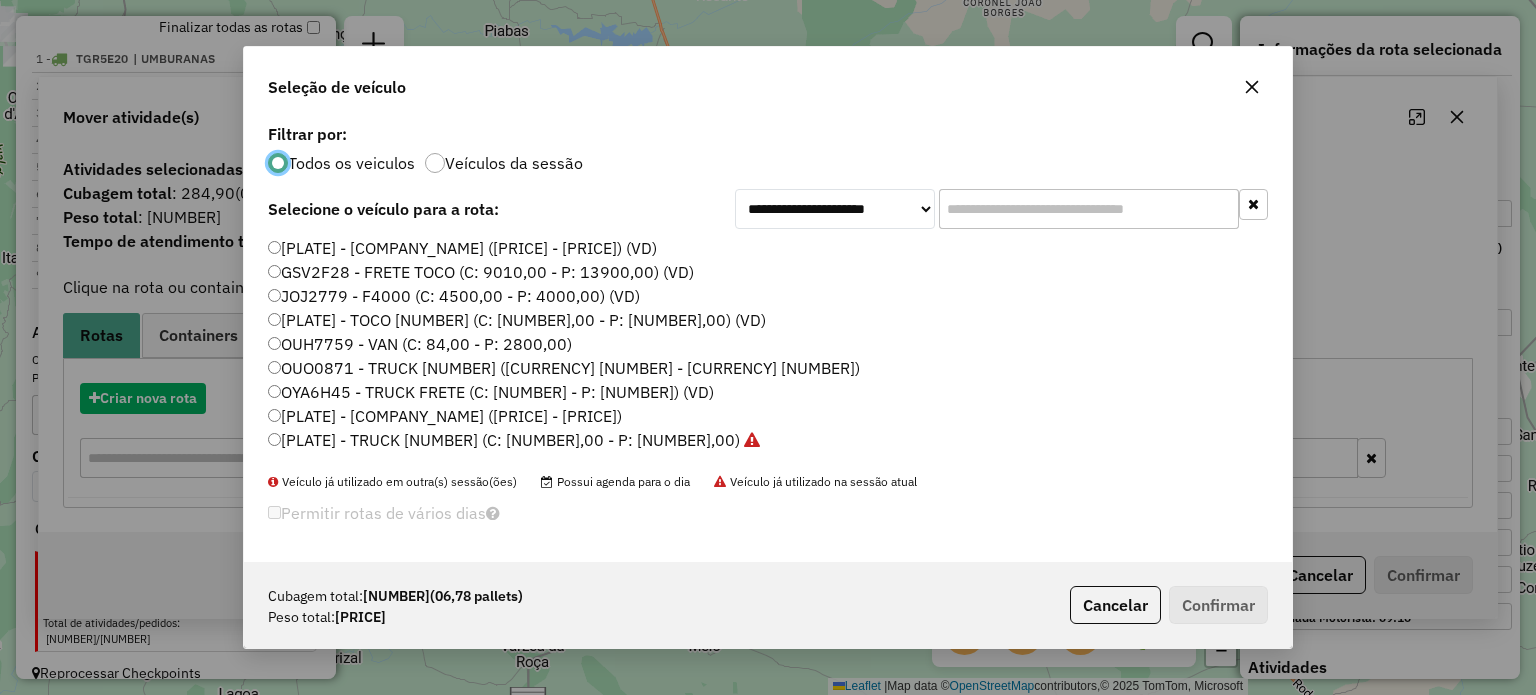 scroll, scrollTop: 10, scrollLeft: 6, axis: both 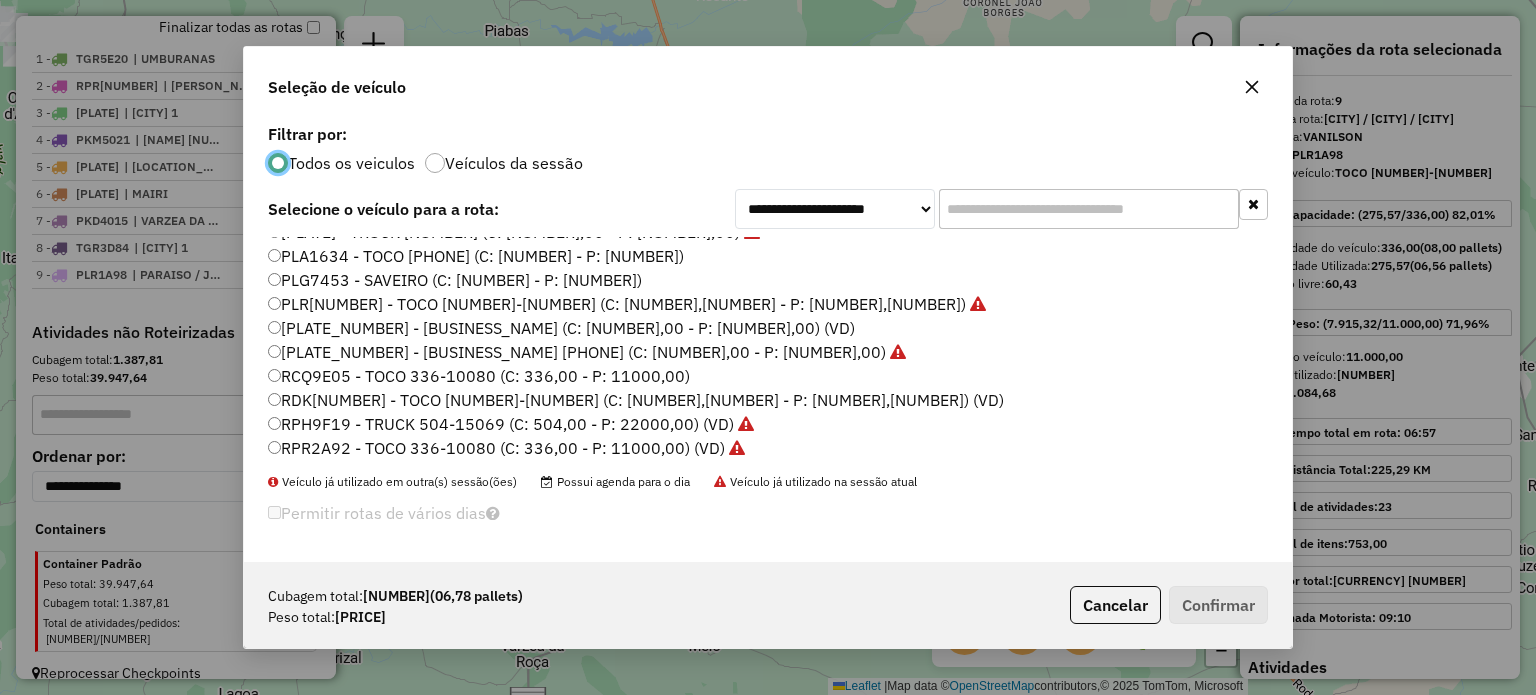 click on "[PLATE_NUMBER] - TOCO 336-10080 (C: 336,00 - P: 11000,00)" 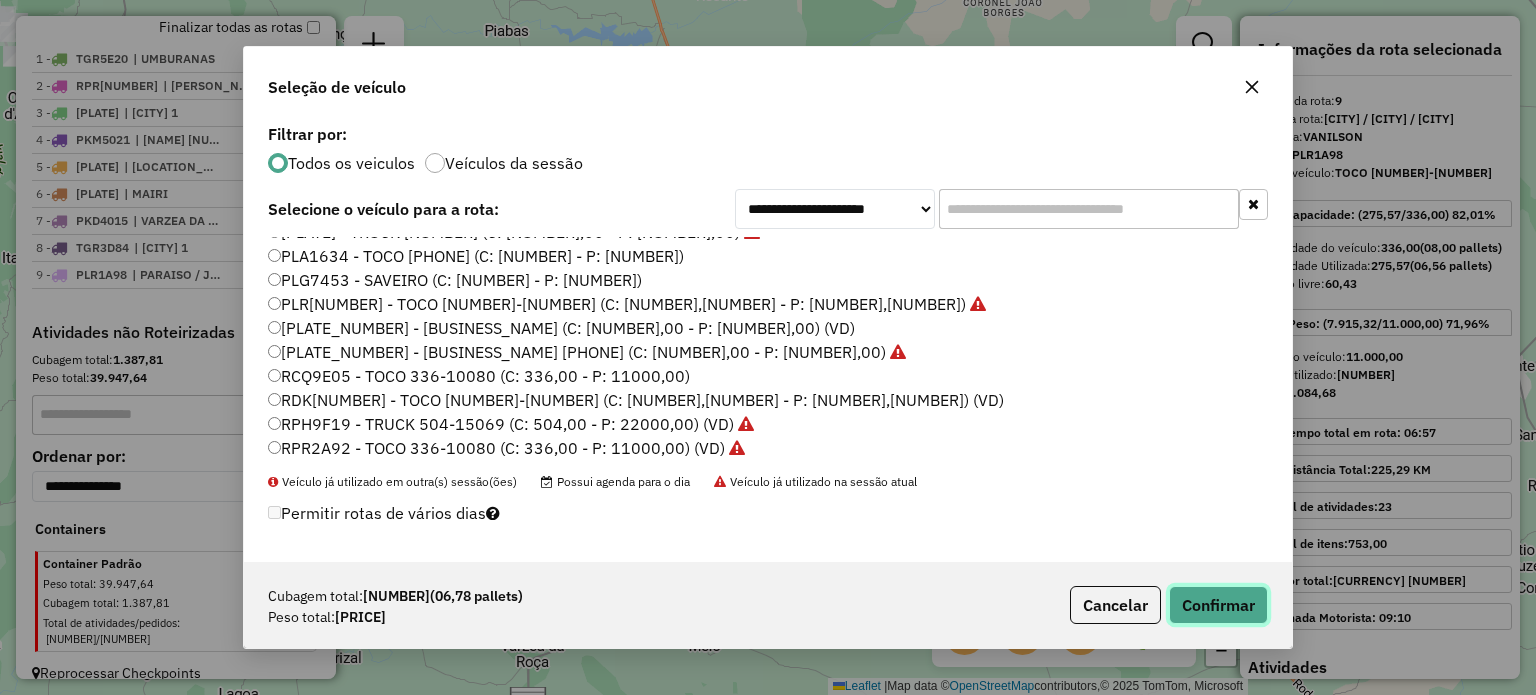 click on "Confirmar" 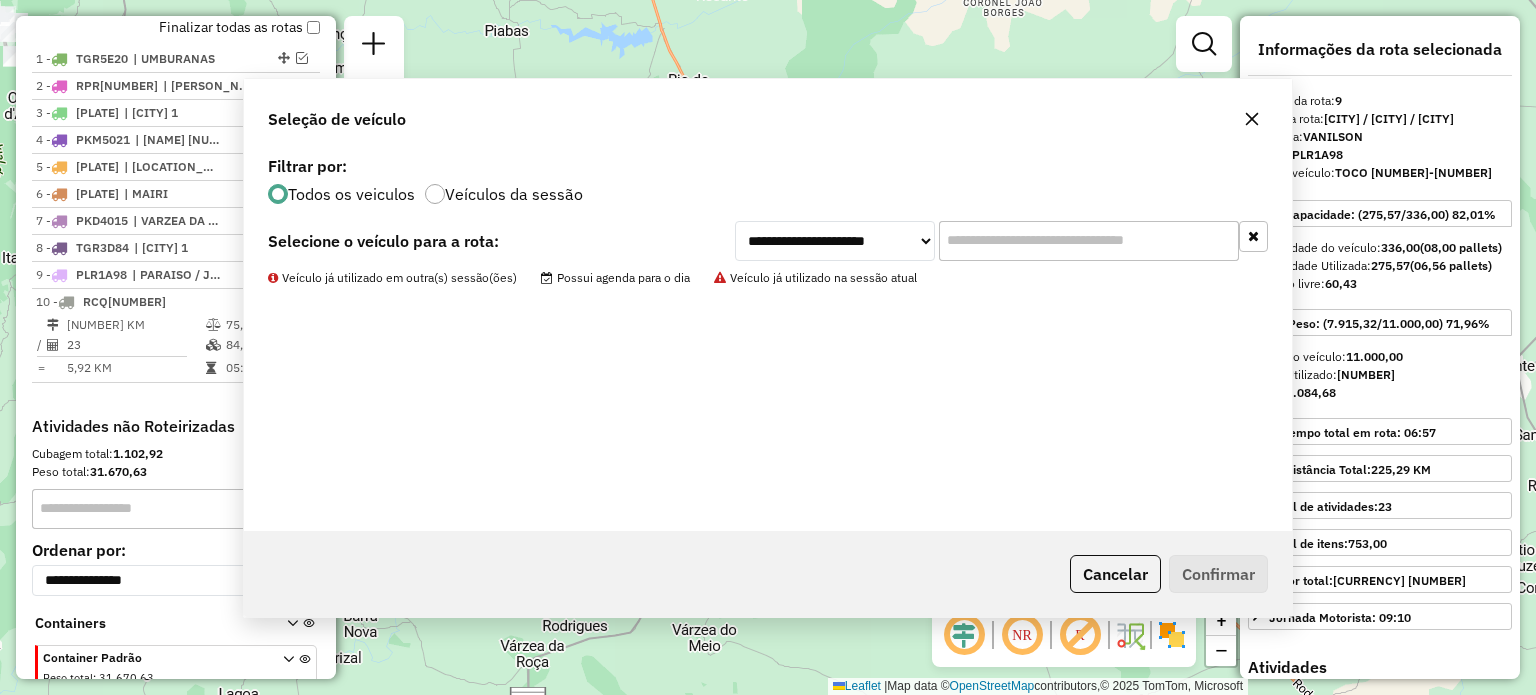 scroll, scrollTop: 838, scrollLeft: 0, axis: vertical 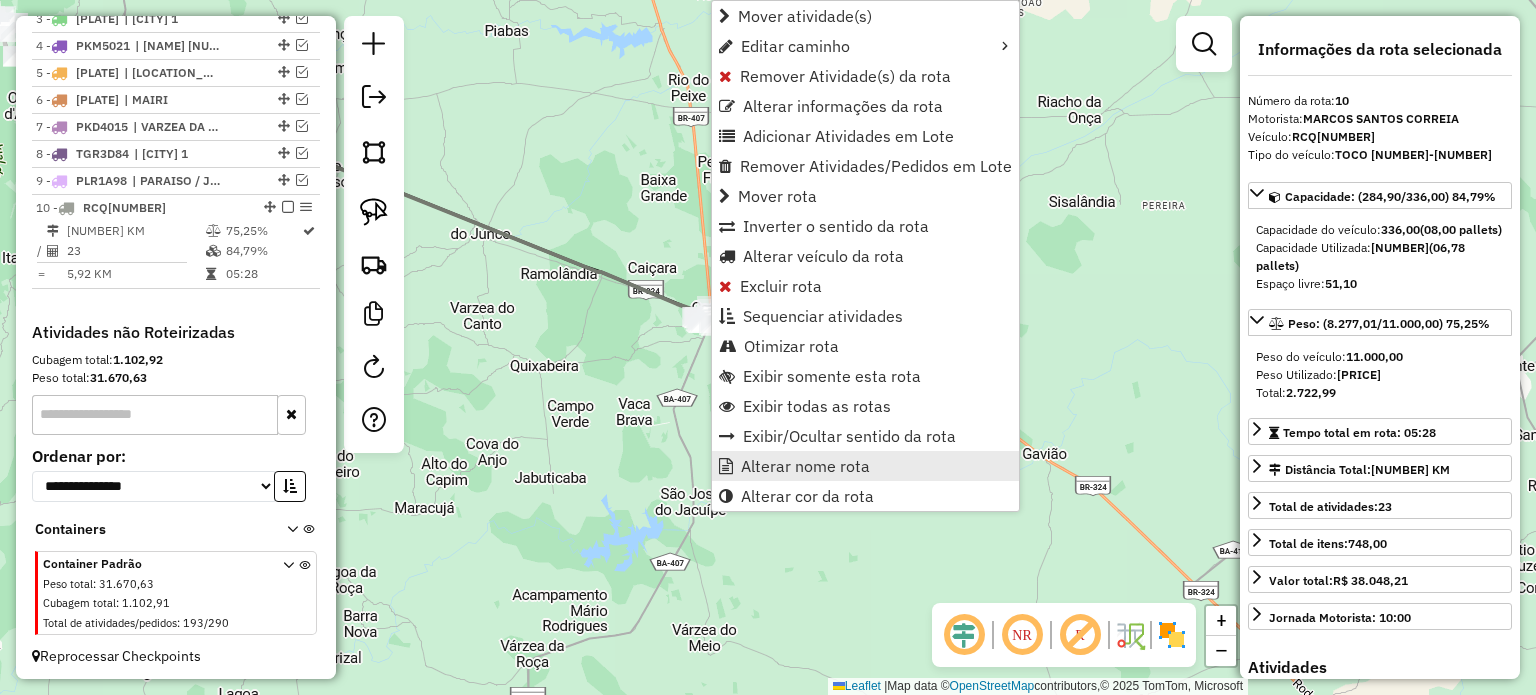 click on "Alterar nome rota" at bounding box center (805, 466) 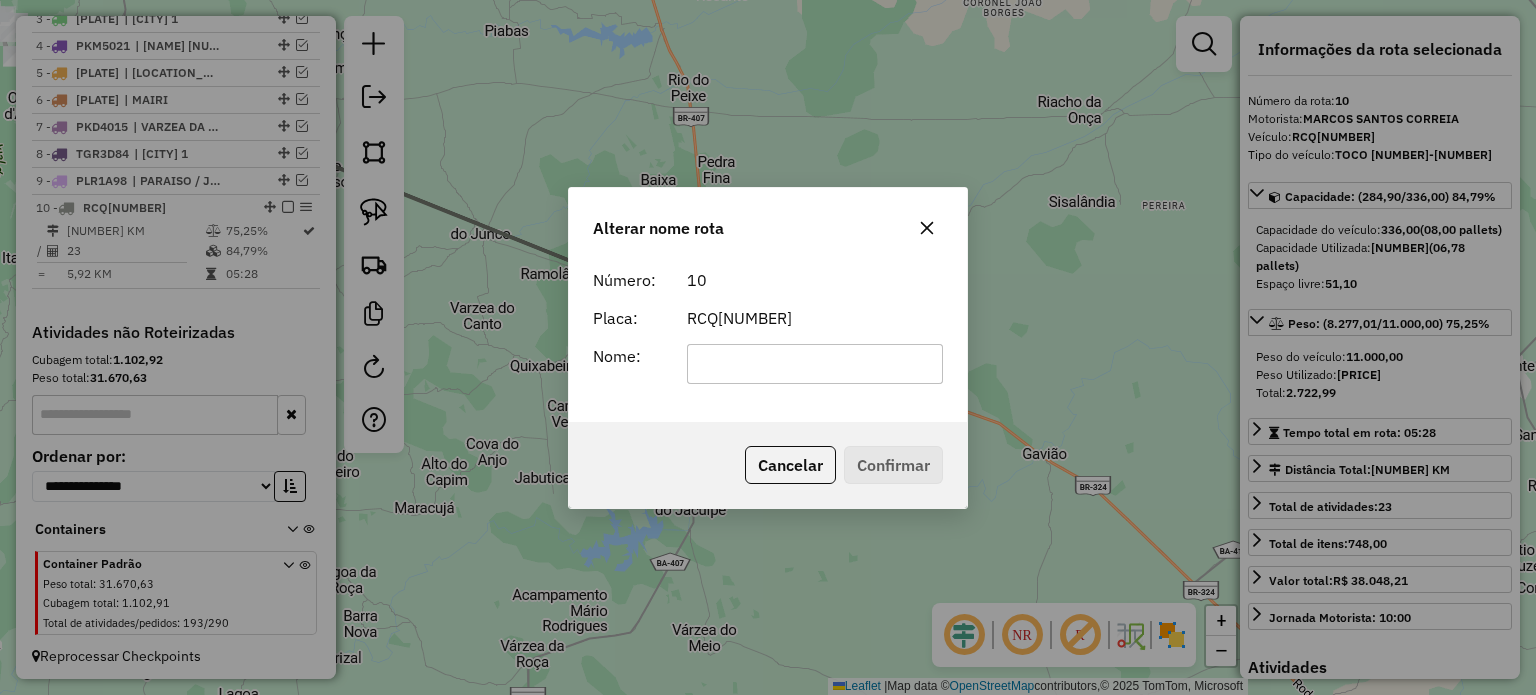 click 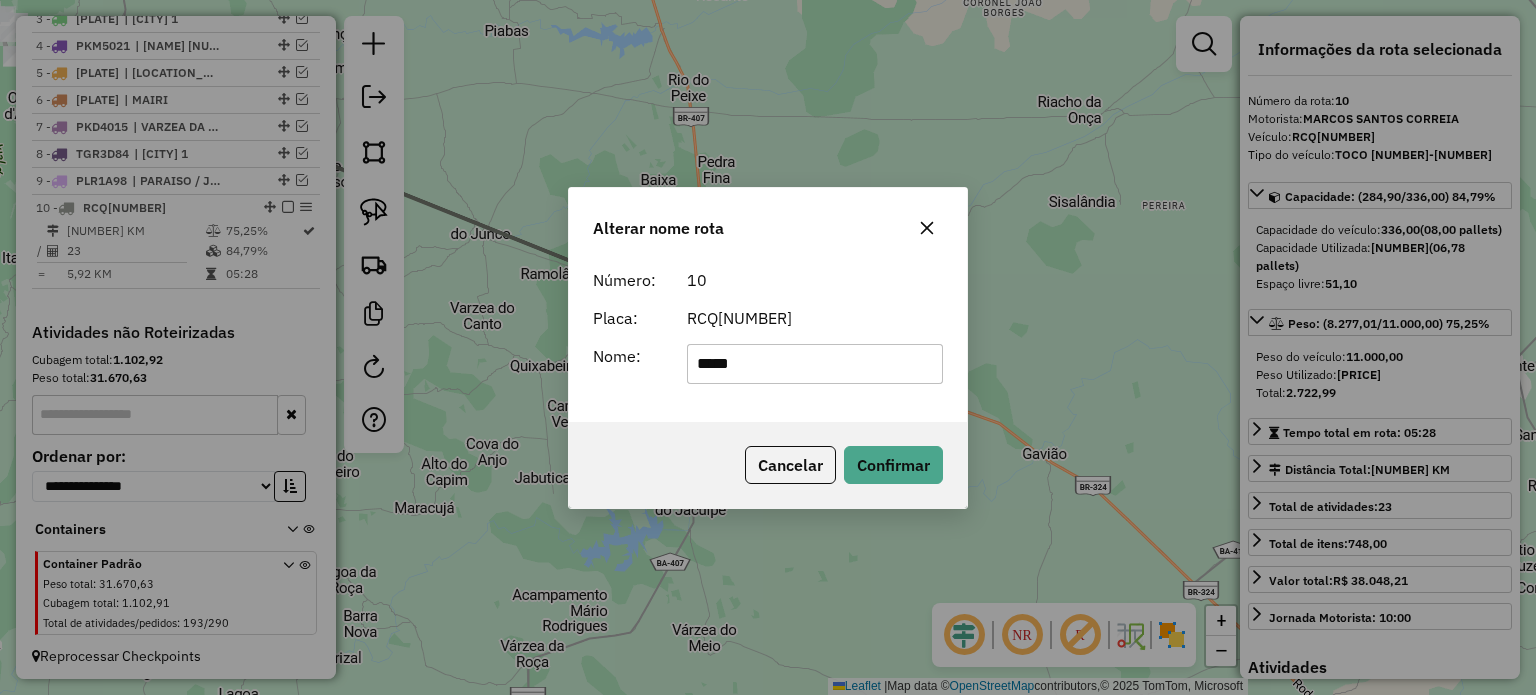 type on "**********" 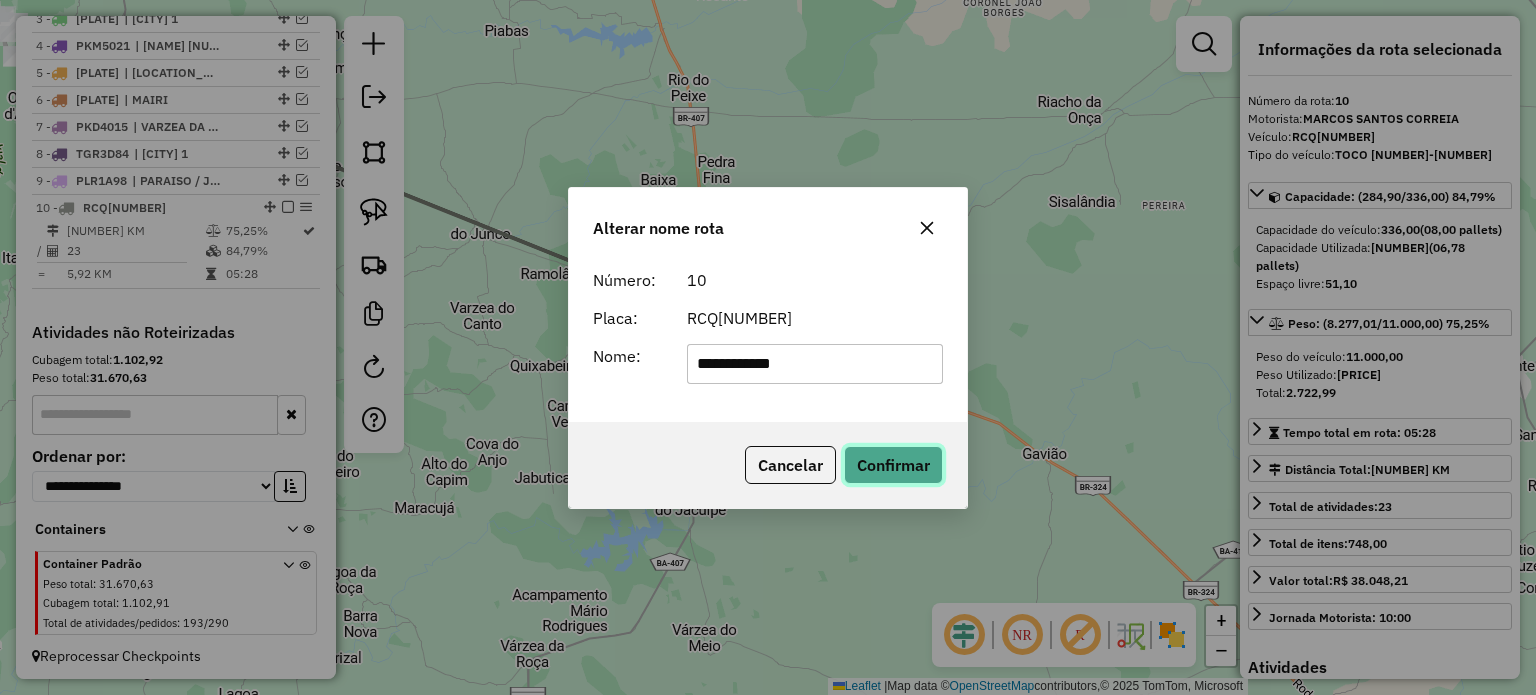 click on "Confirmar" 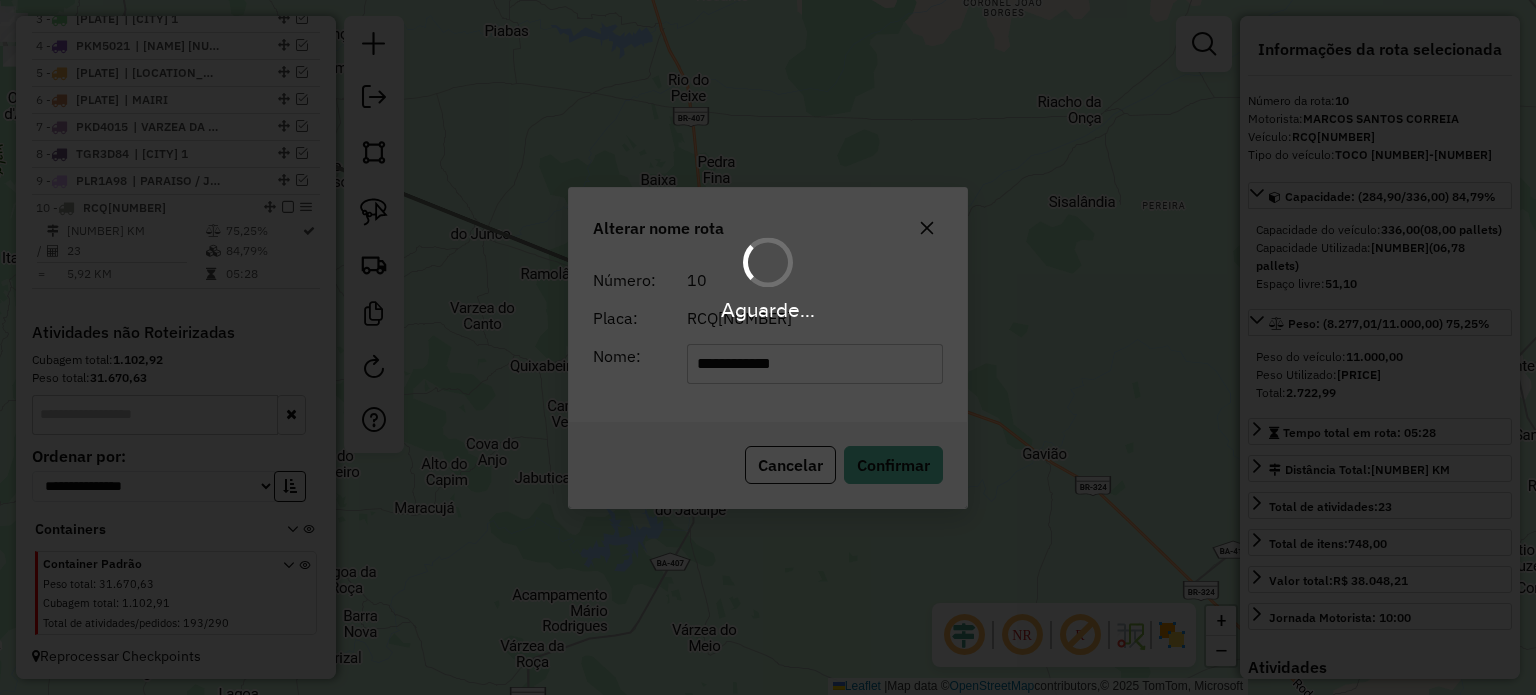 type 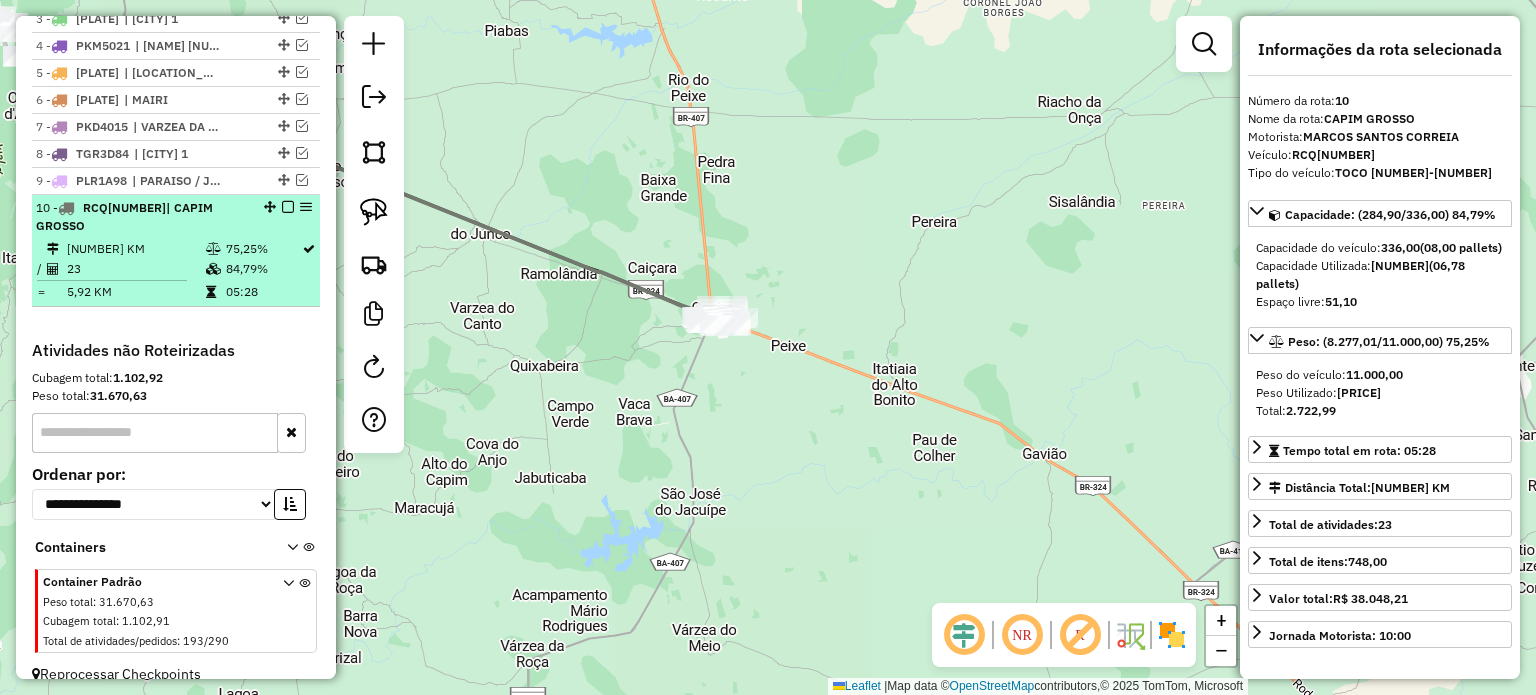 drag, startPoint x: 284, startPoint y: 203, endPoint x: 362, endPoint y: 233, distance: 83.57033 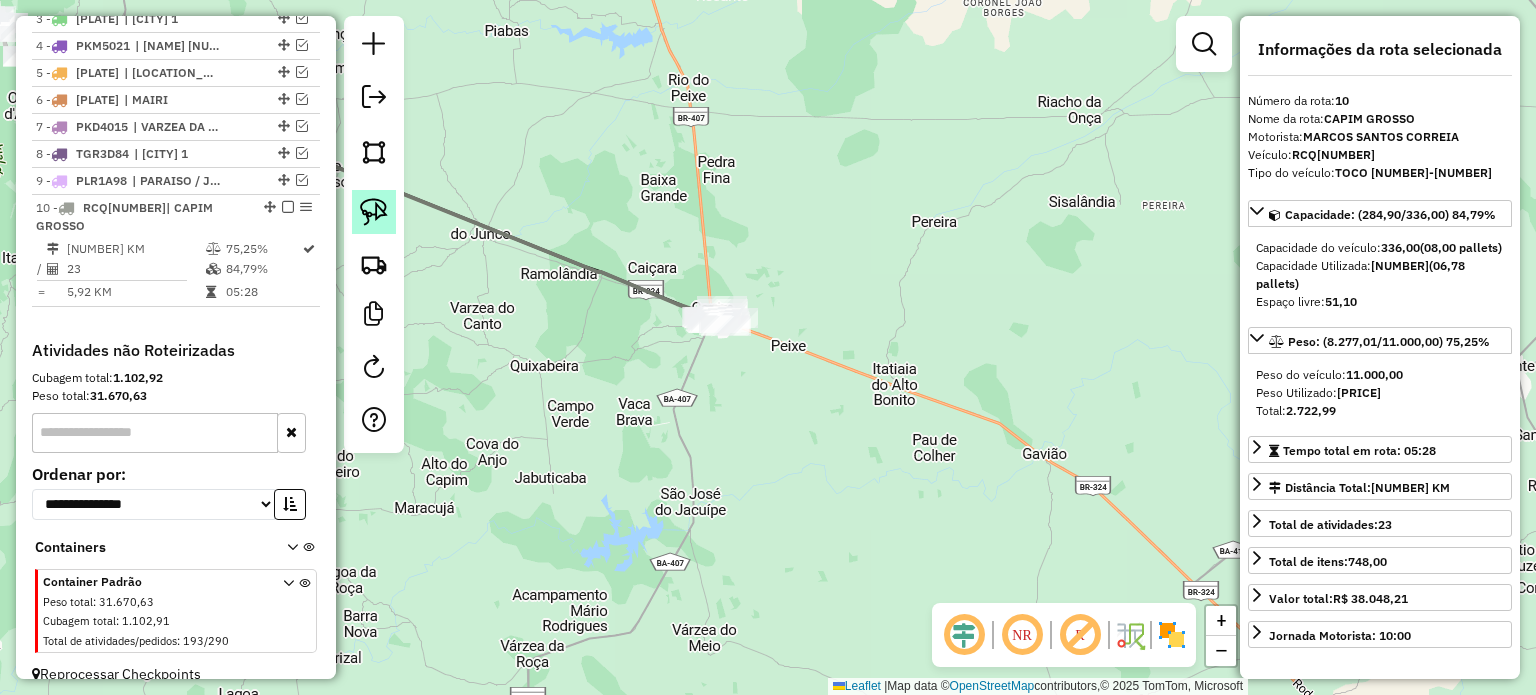 scroll, scrollTop: 772, scrollLeft: 0, axis: vertical 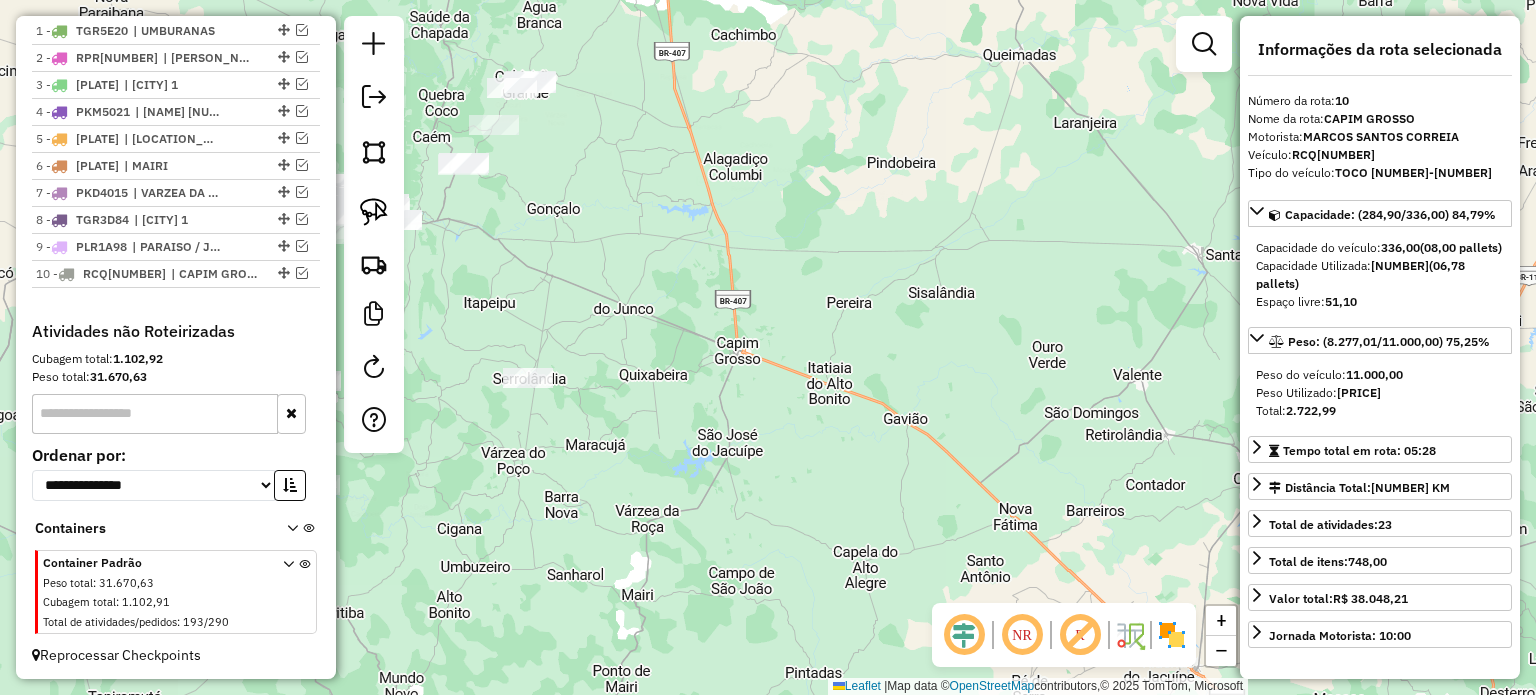 drag, startPoint x: 545, startPoint y: 351, endPoint x: 773, endPoint y: 425, distance: 239.70816 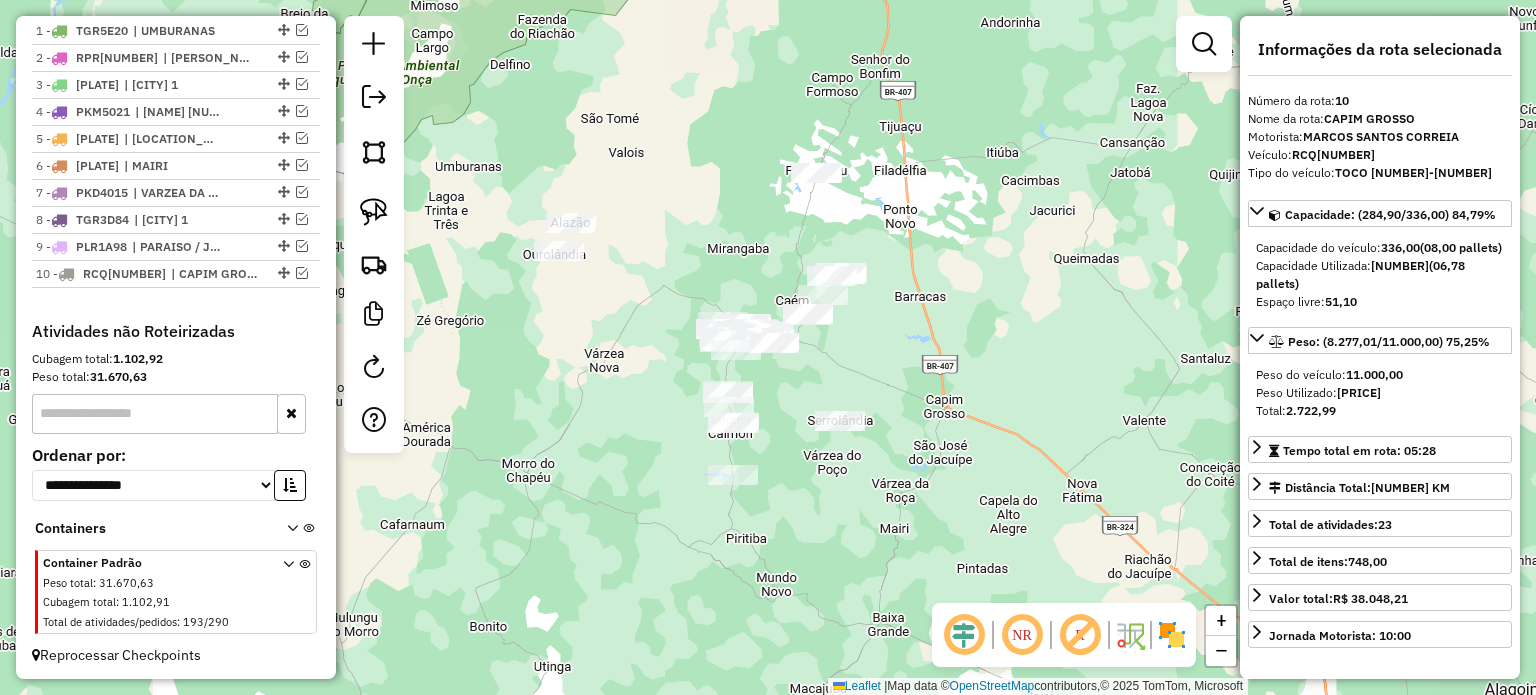 drag, startPoint x: 729, startPoint y: 283, endPoint x: 864, endPoint y: 355, distance: 153 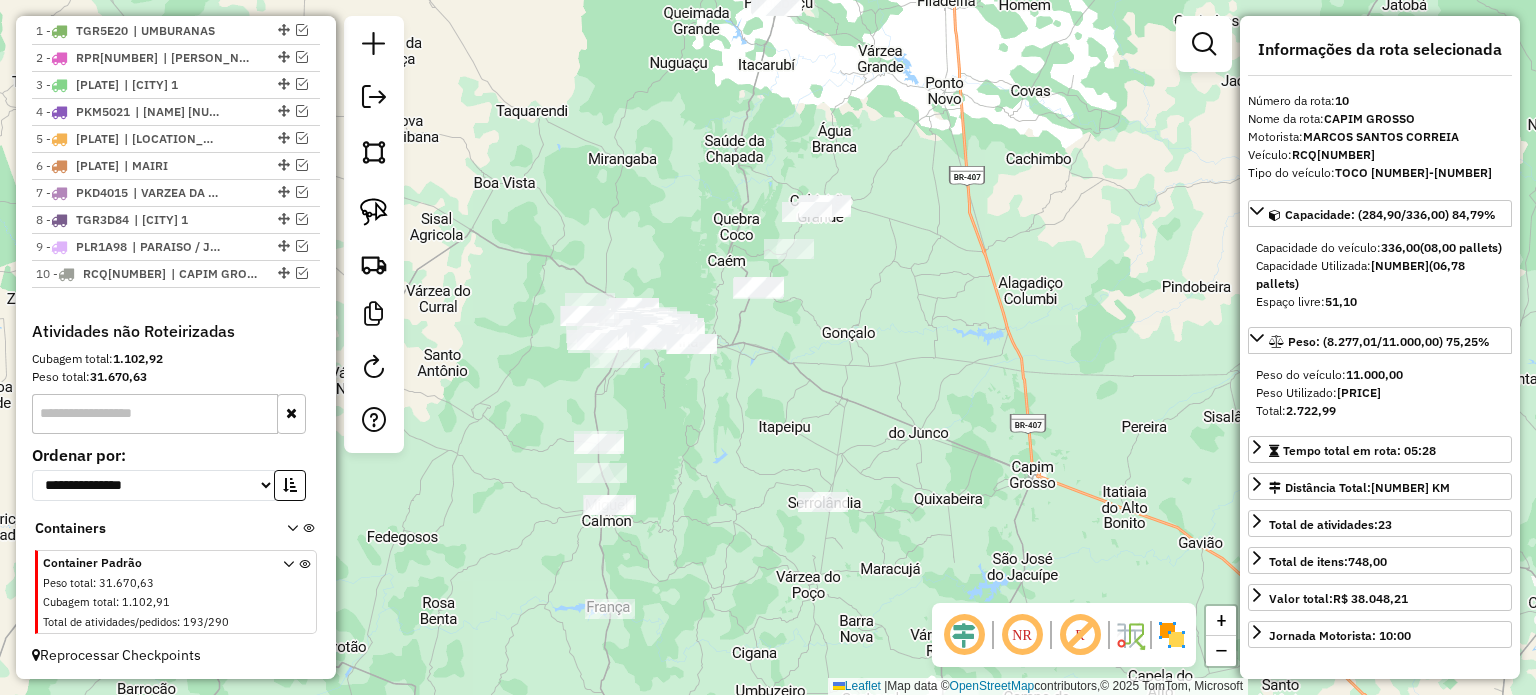 drag, startPoint x: 852, startPoint y: 337, endPoint x: 820, endPoint y: 355, distance: 36.71512 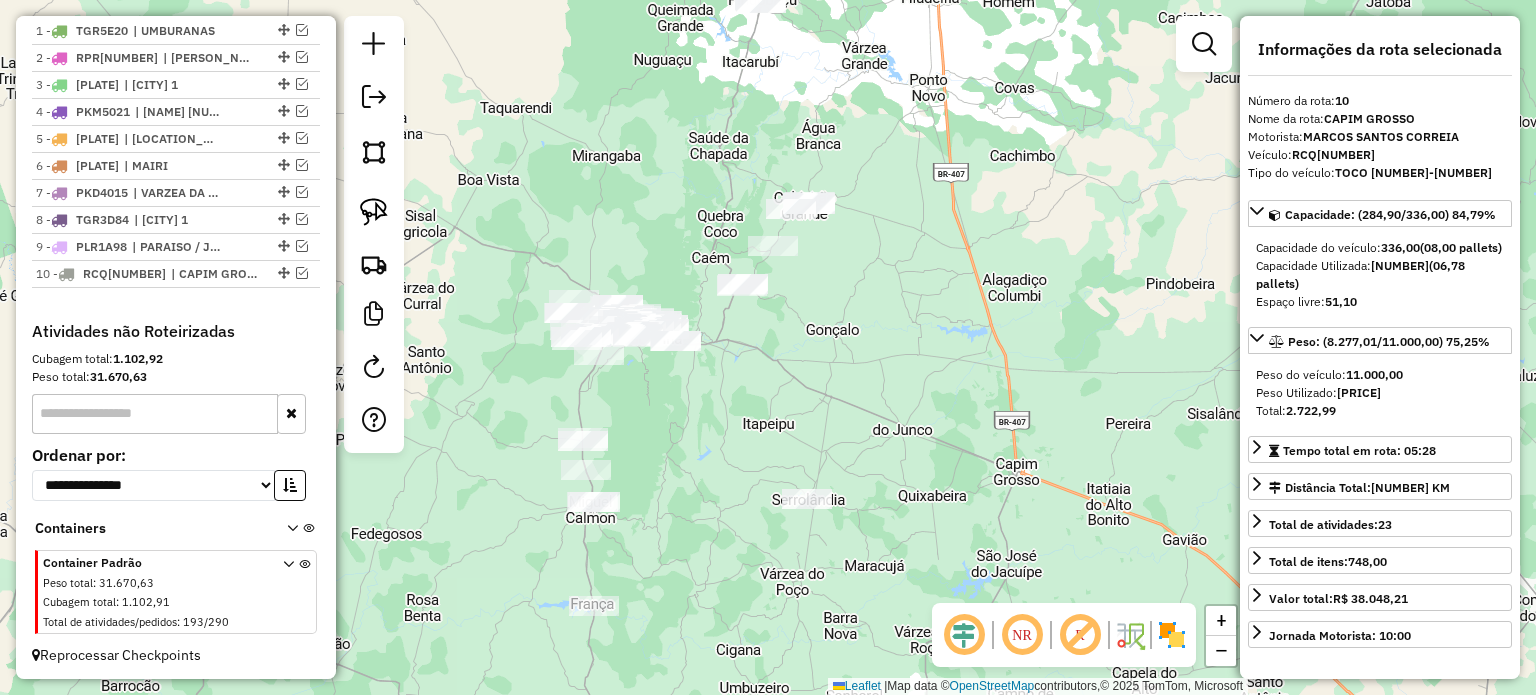 drag, startPoint x: 740, startPoint y: 439, endPoint x: 784, endPoint y: 342, distance: 106.51291 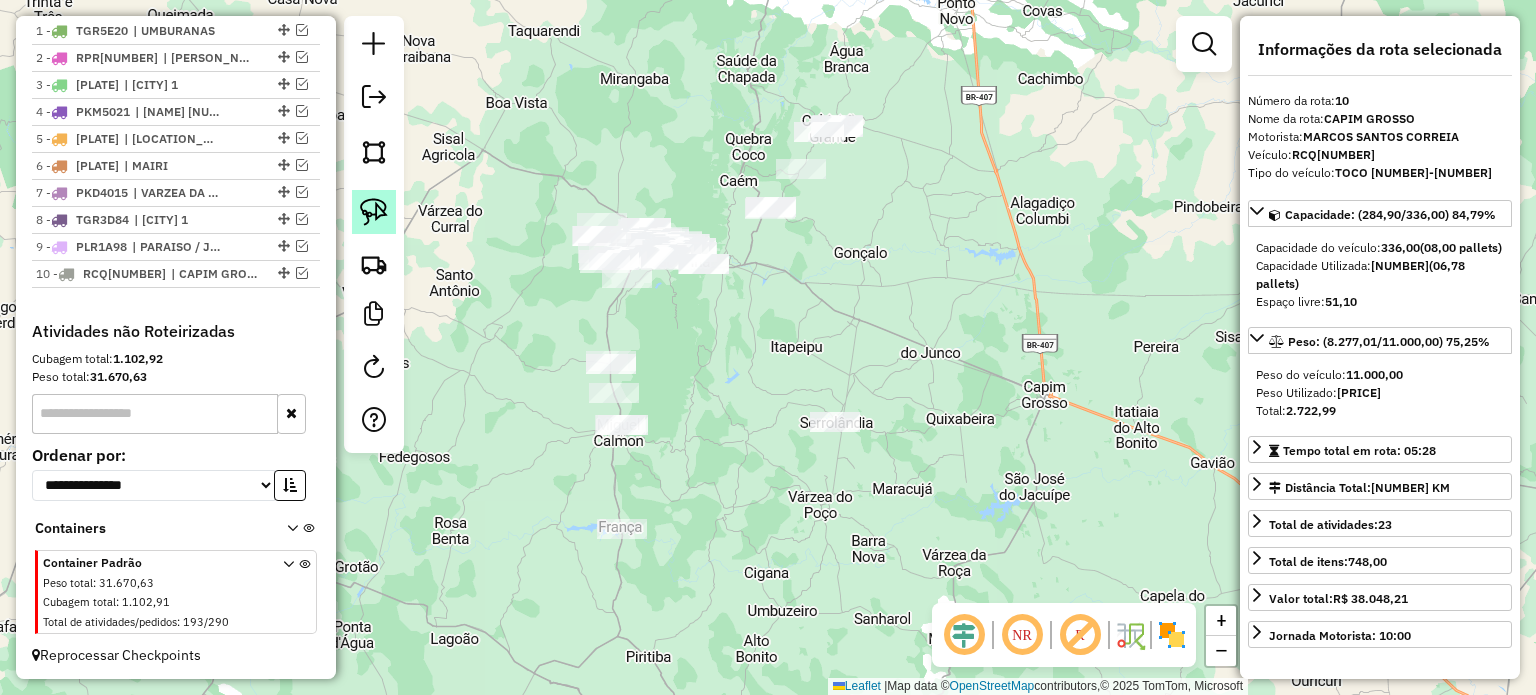 click 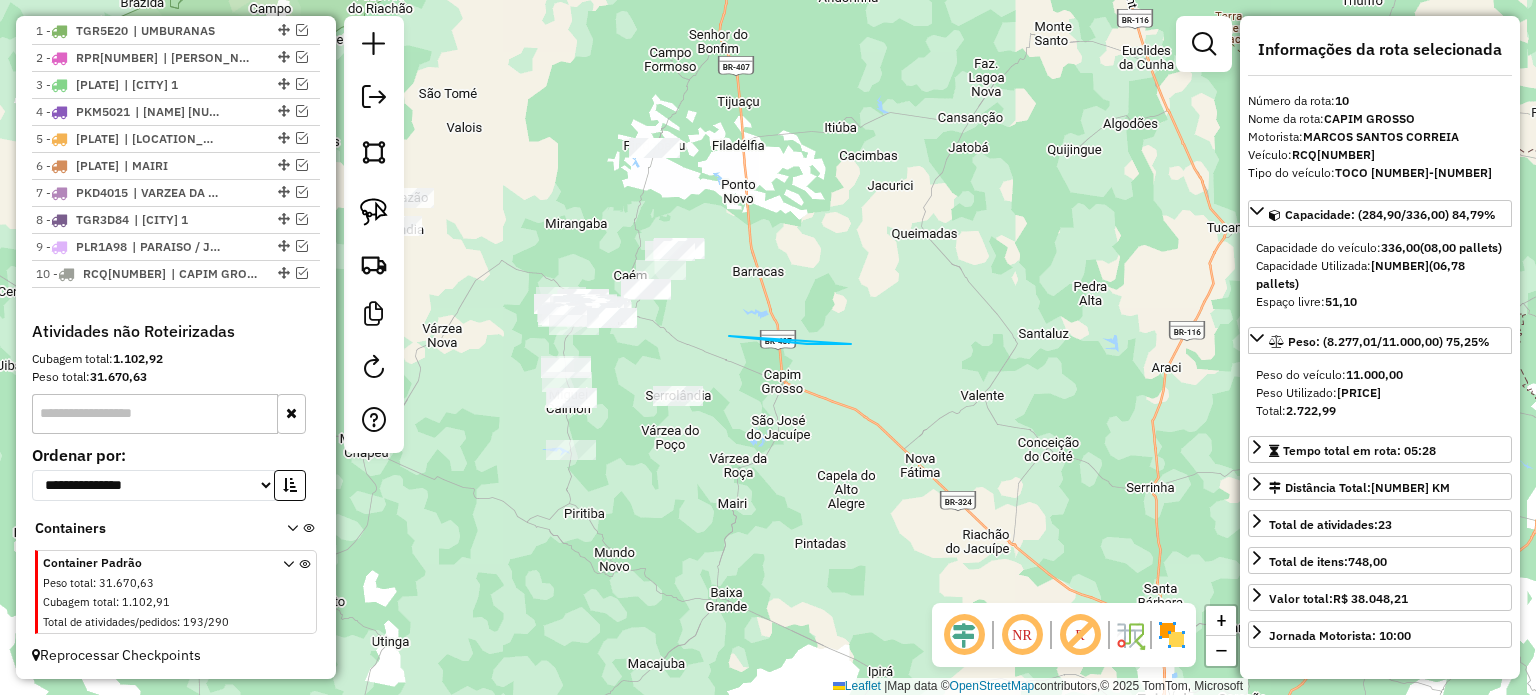 drag, startPoint x: 729, startPoint y: 336, endPoint x: 854, endPoint y: 345, distance: 125.32358 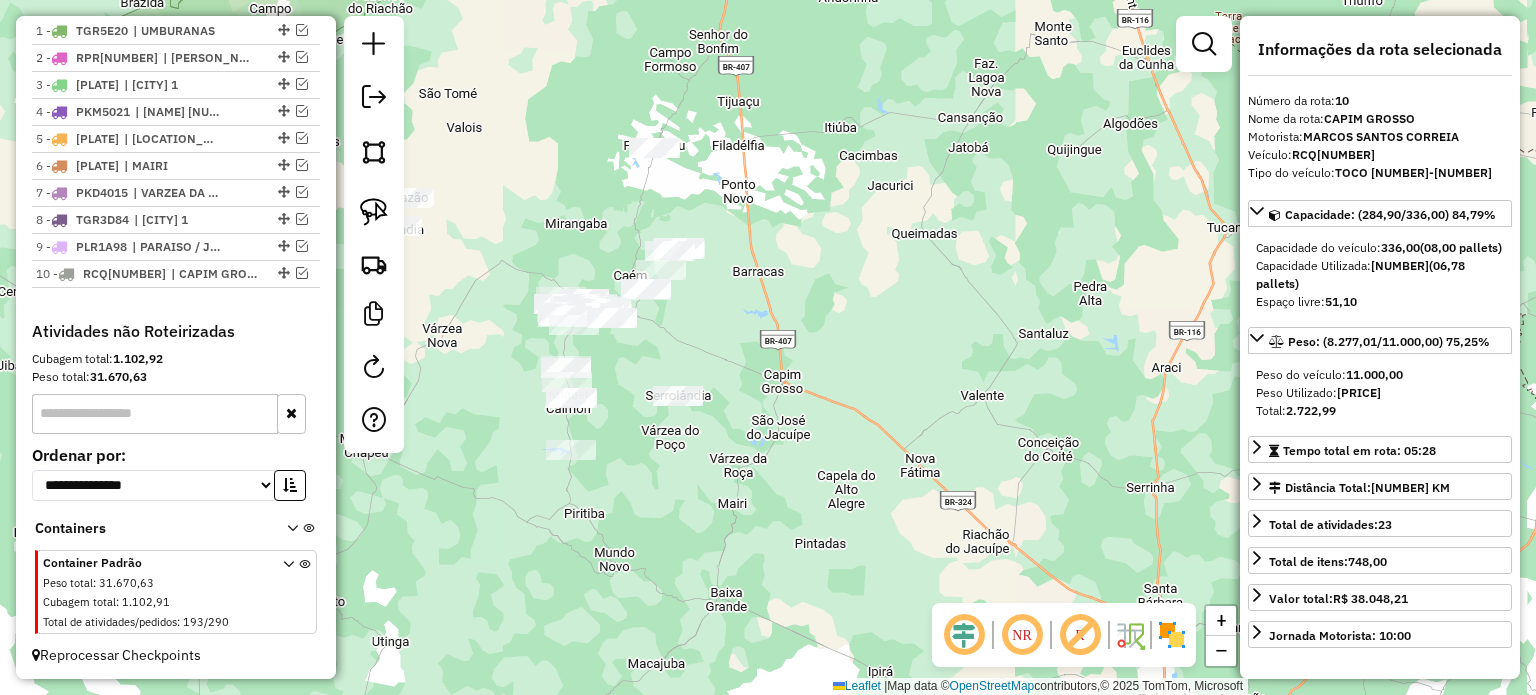 drag, startPoint x: 750, startPoint y: 319, endPoint x: 872, endPoint y: 331, distance: 122.588745 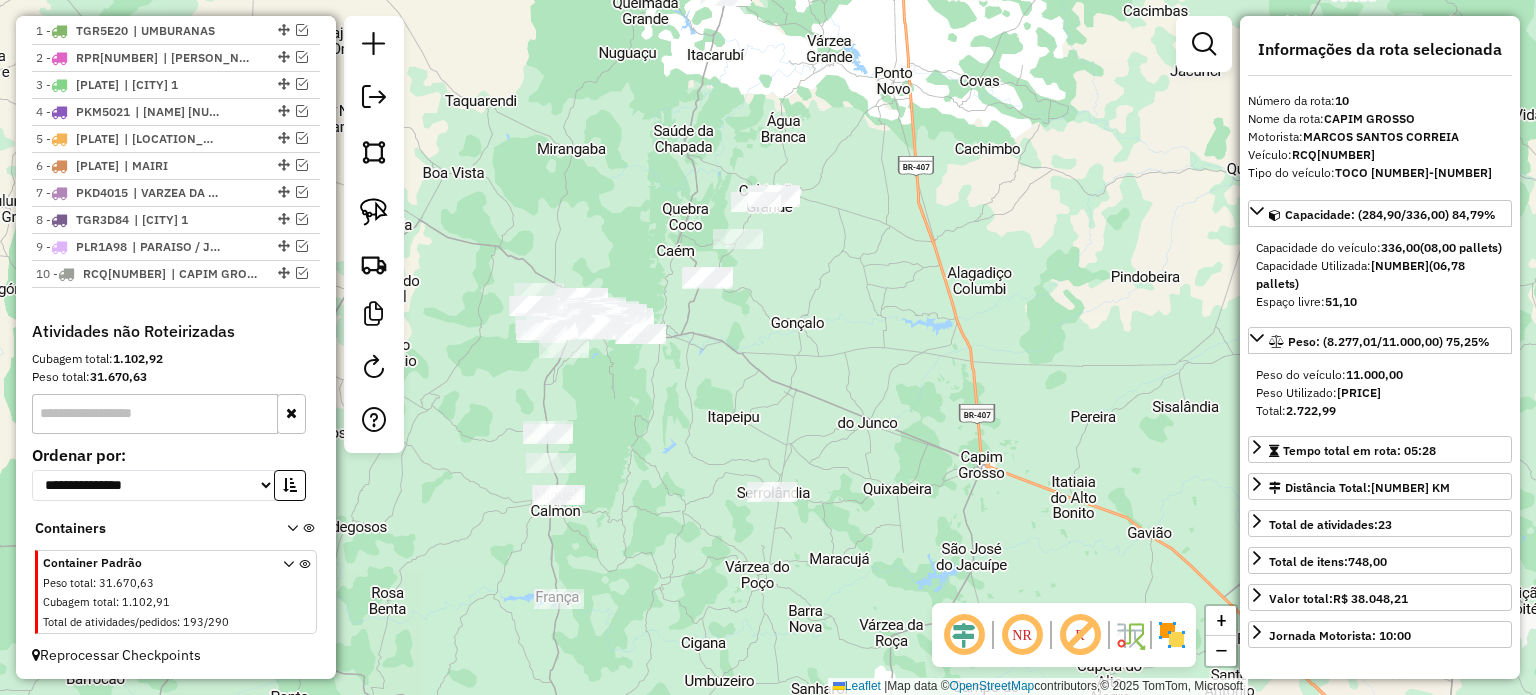 drag, startPoint x: 856, startPoint y: 330, endPoint x: 971, endPoint y: 324, distance: 115.15642 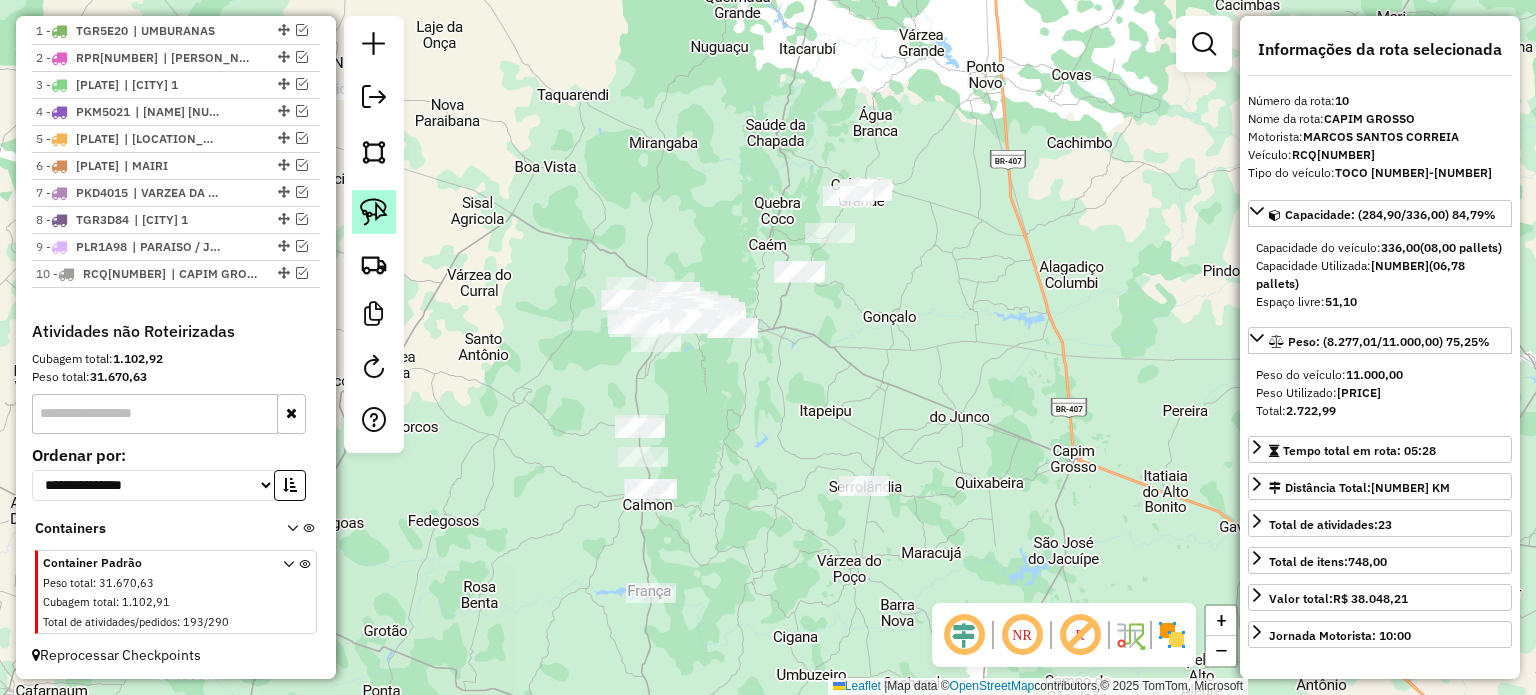 click 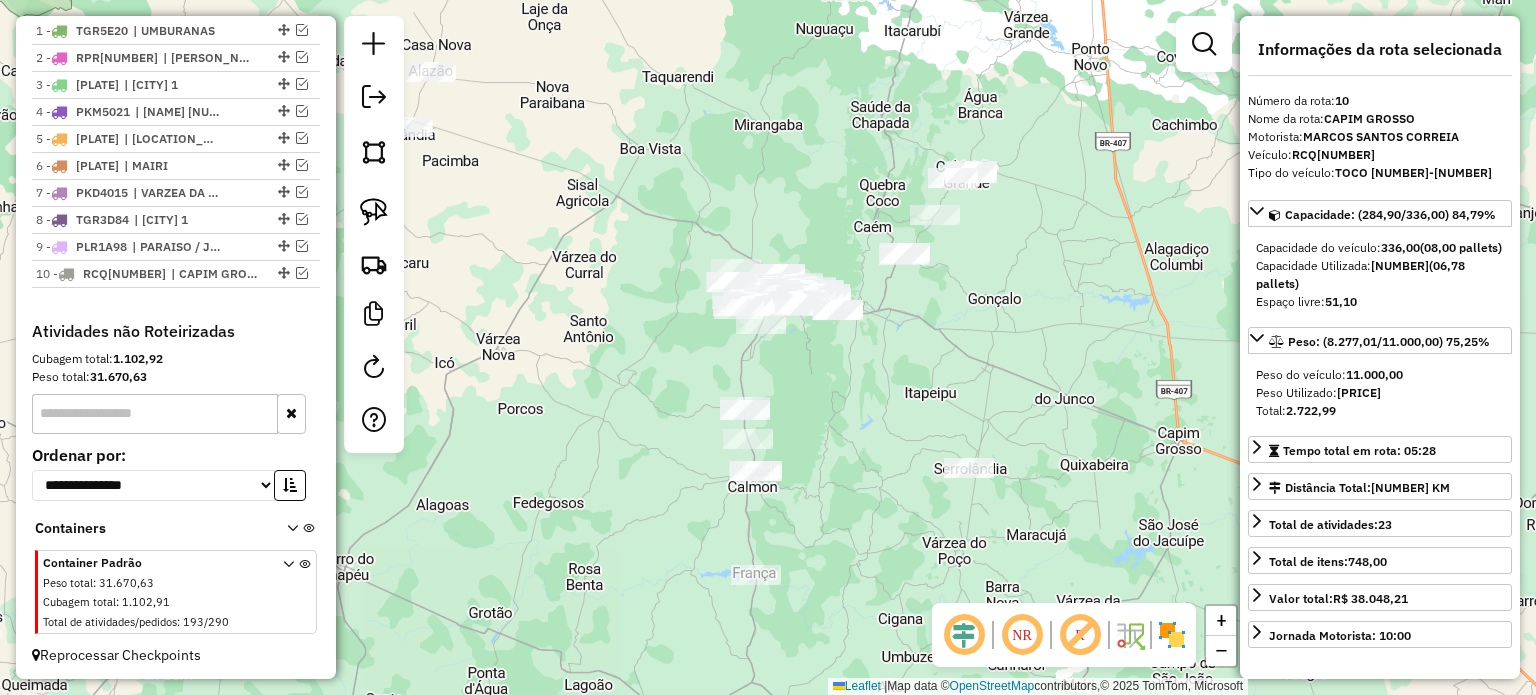 drag, startPoint x: 534, startPoint y: 149, endPoint x: 626, endPoint y: 125, distance: 95.07891 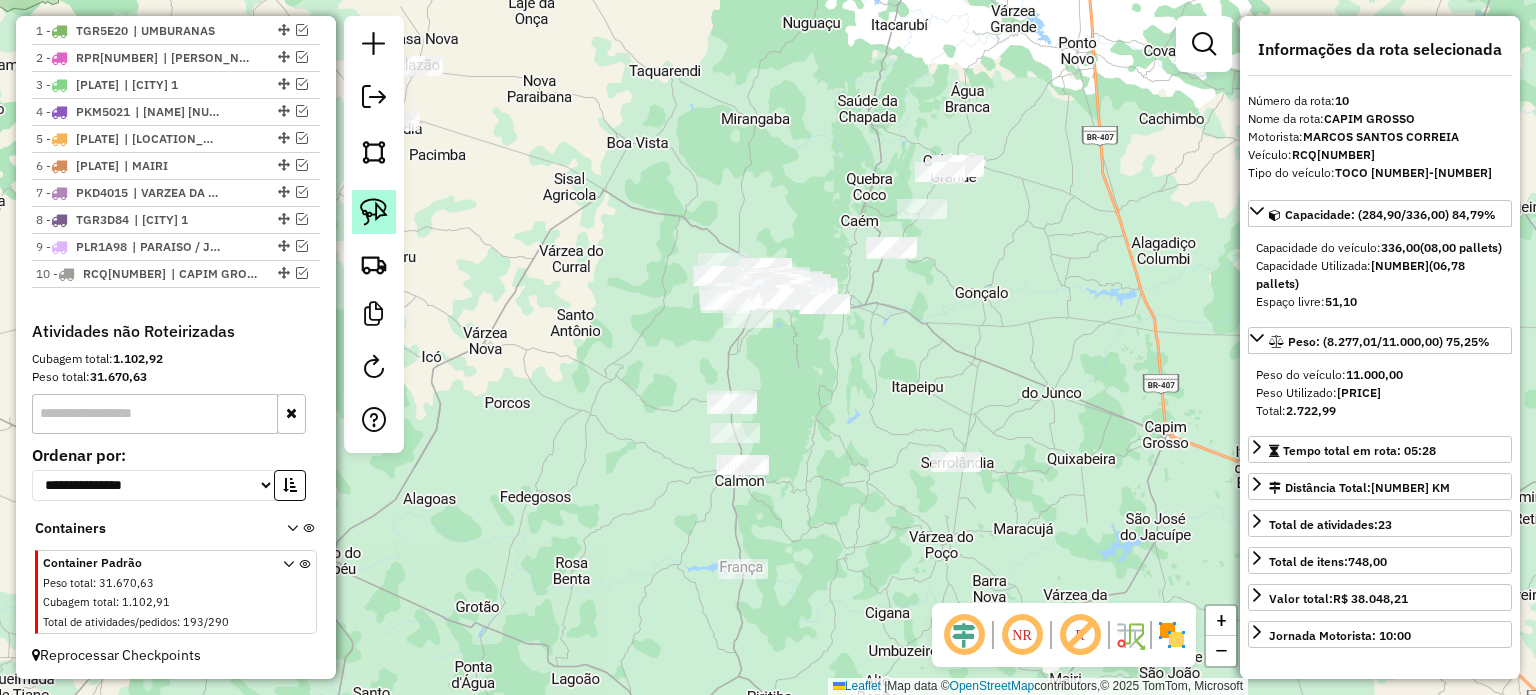 click 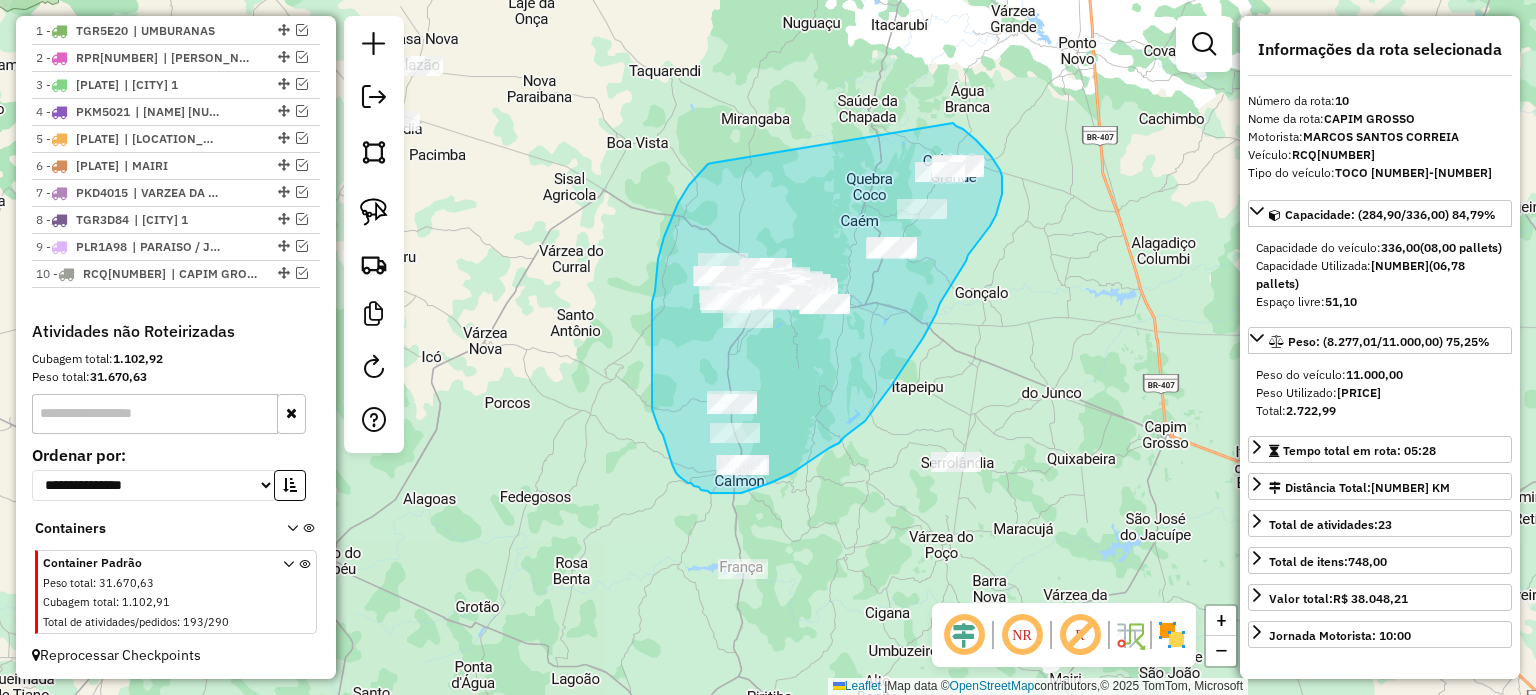 drag, startPoint x: 708, startPoint y: 164, endPoint x: 953, endPoint y: 123, distance: 248.40692 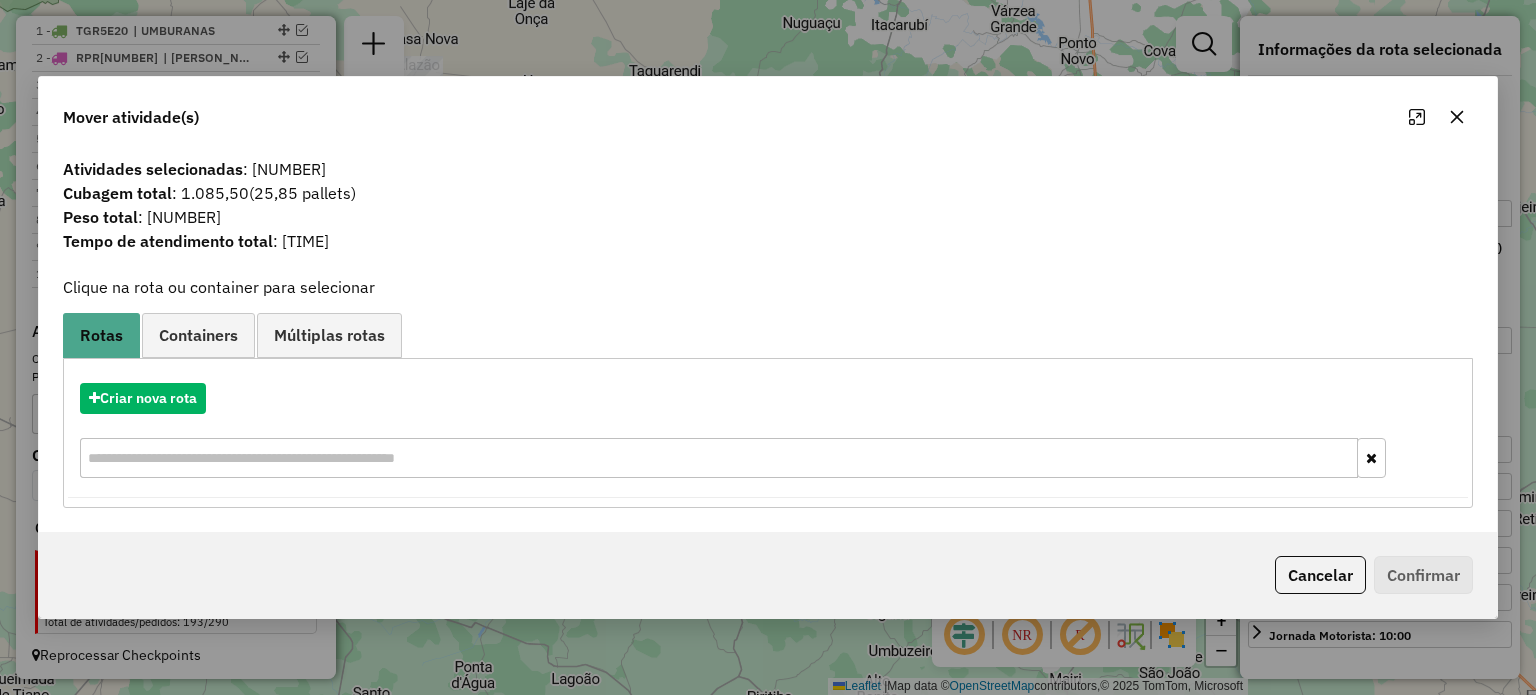 click 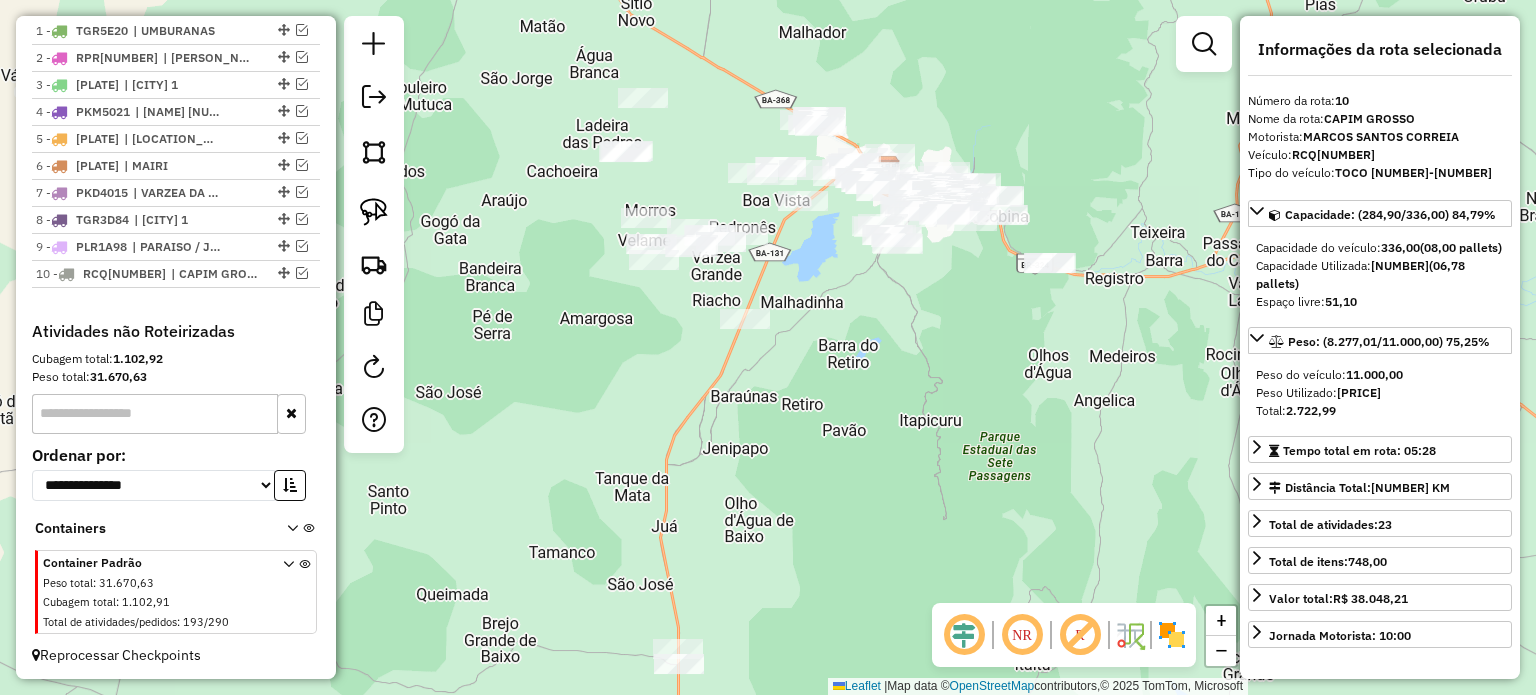 drag, startPoint x: 848, startPoint y: 476, endPoint x: 787, endPoint y: 263, distance: 221.56264 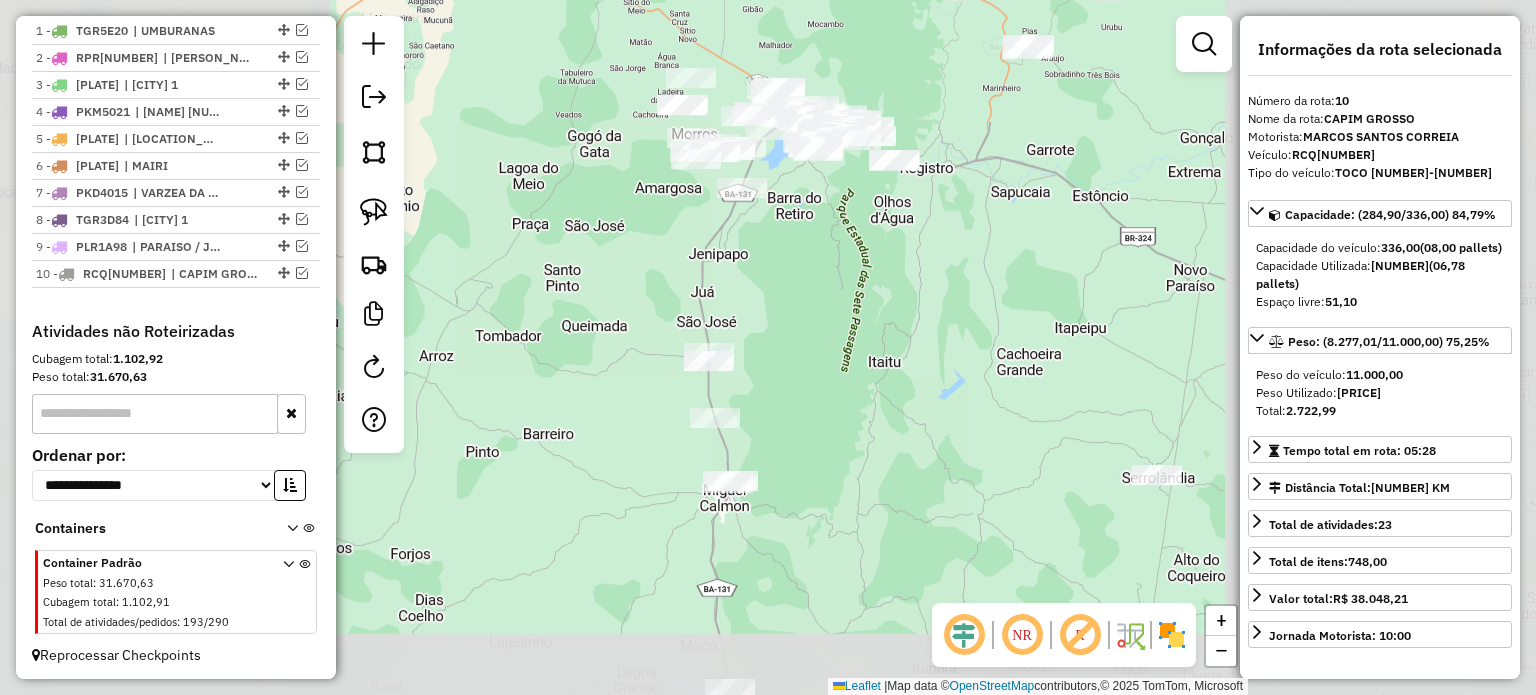 drag, startPoint x: 807, startPoint y: 376, endPoint x: 786, endPoint y: 294, distance: 84.646324 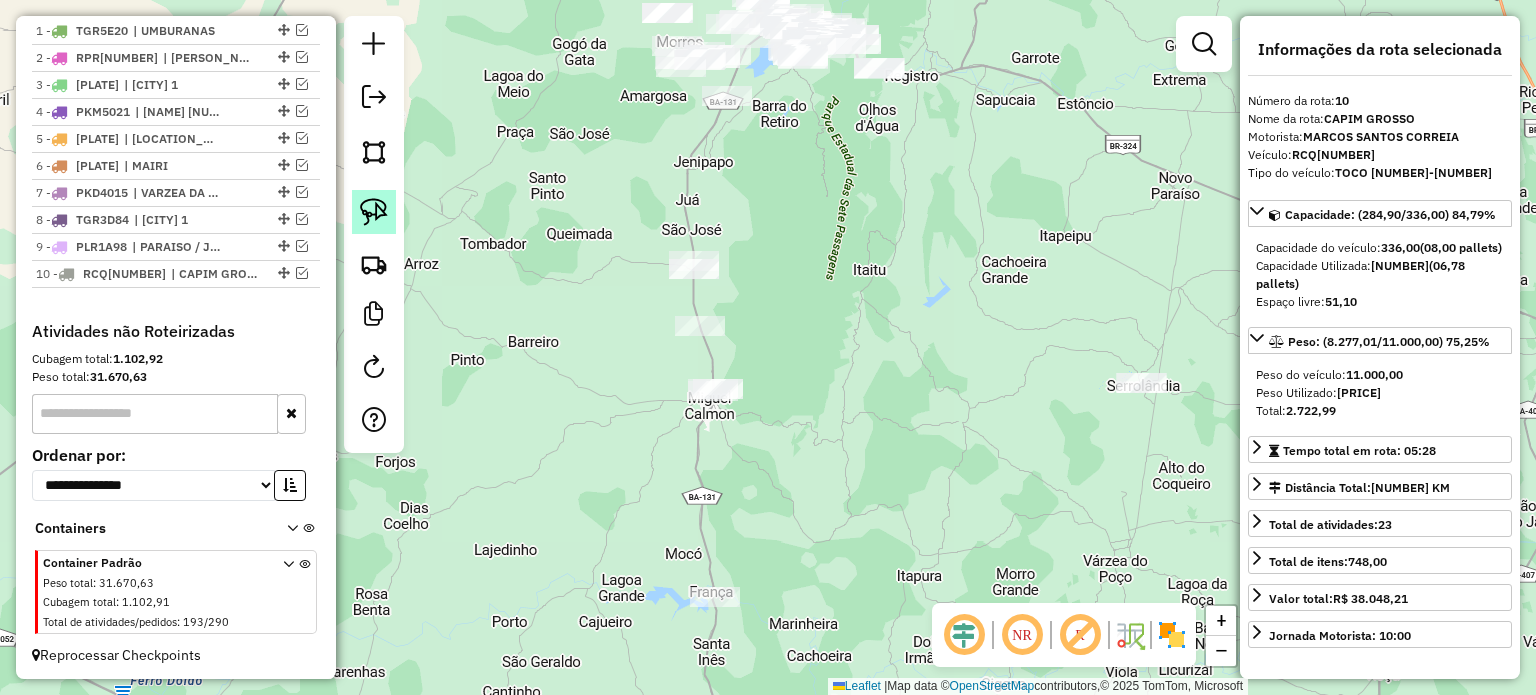 click 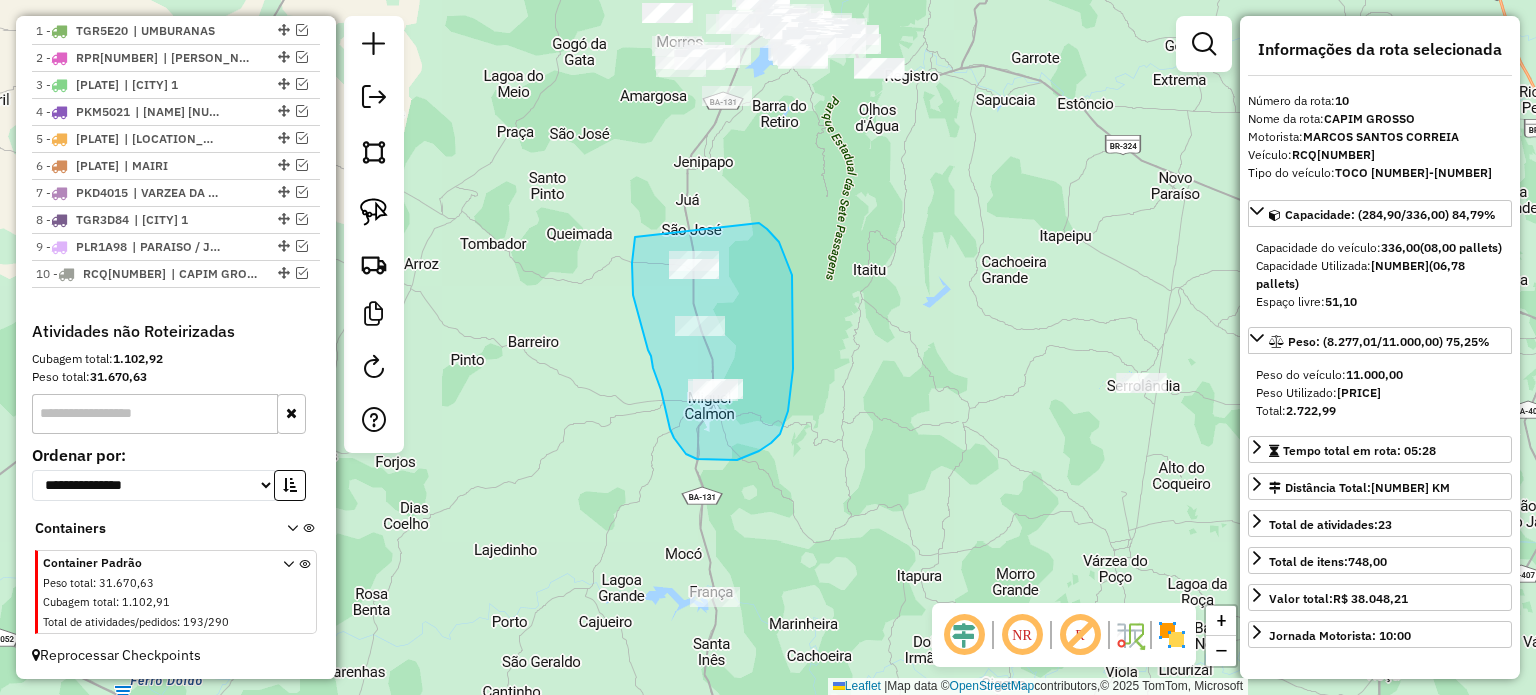 drag, startPoint x: 634, startPoint y: 246, endPoint x: 759, endPoint y: 223, distance: 127.09839 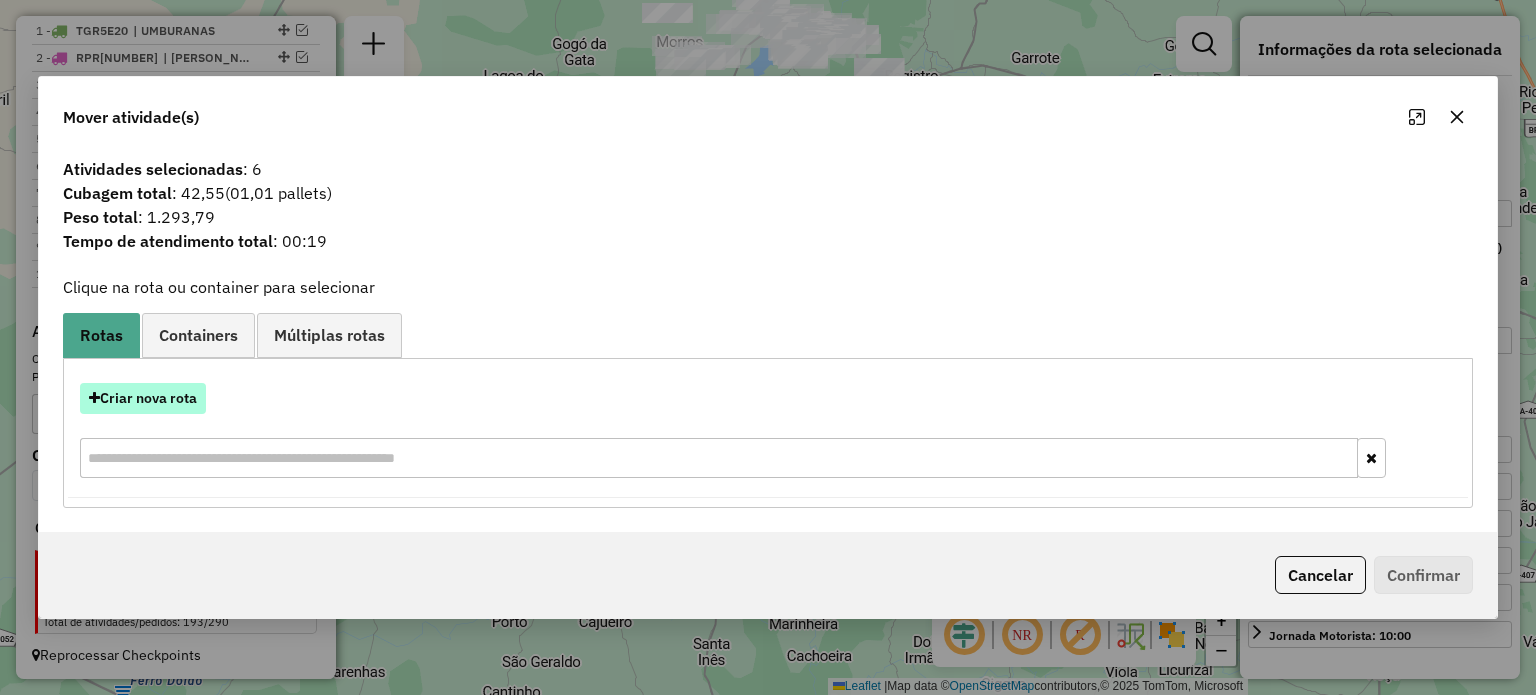 click on "Criar nova rota" at bounding box center (143, 398) 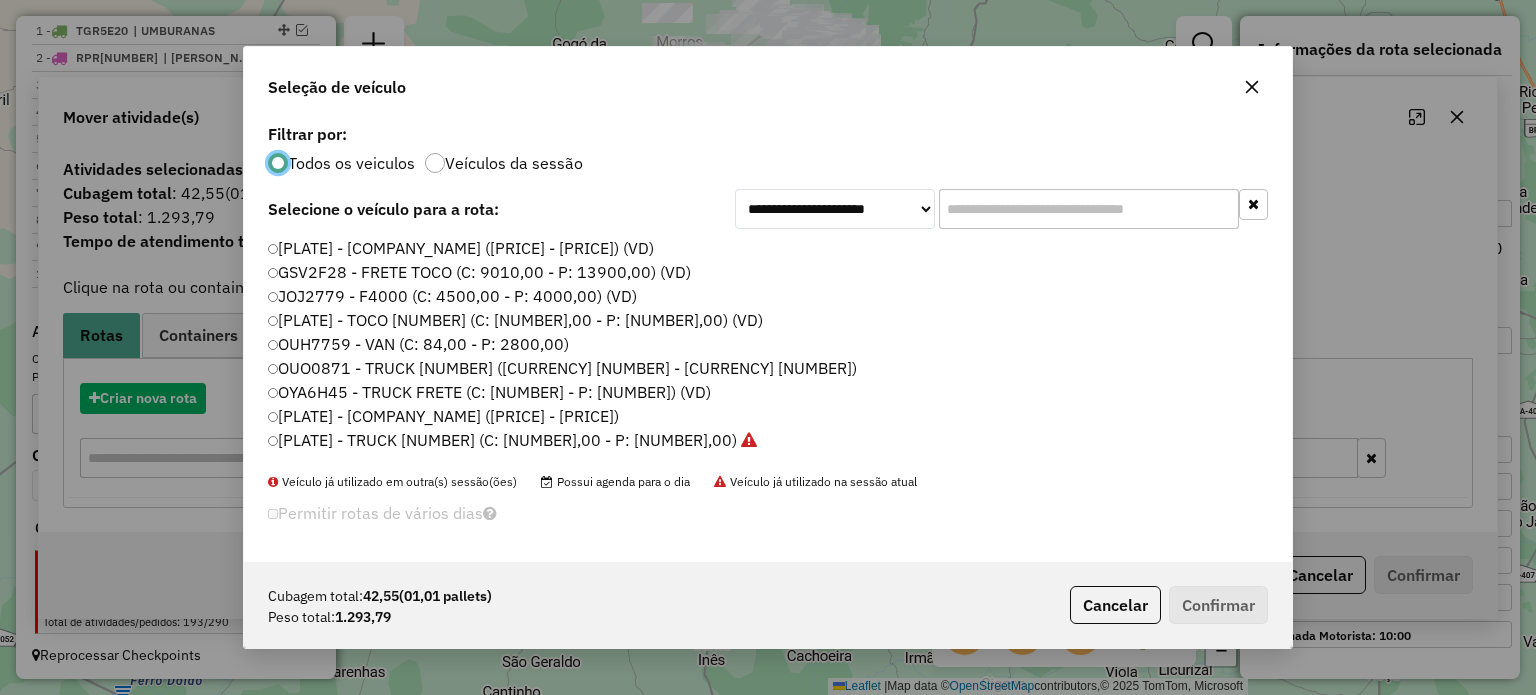 scroll, scrollTop: 10, scrollLeft: 6, axis: both 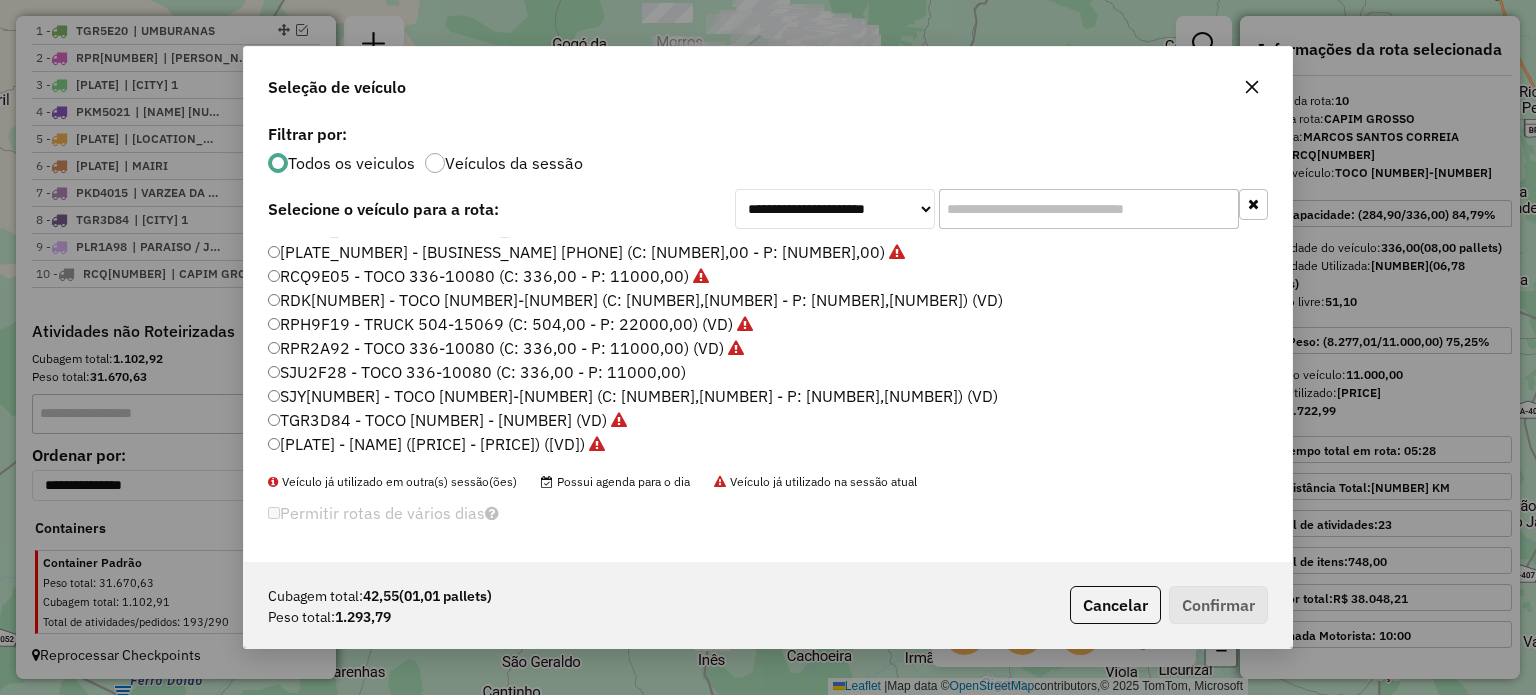 click on "[PLATE] - [BUSINESS_NAME] [PHONE] (C: [PRICE] - P: [PRICE]) (VD)" 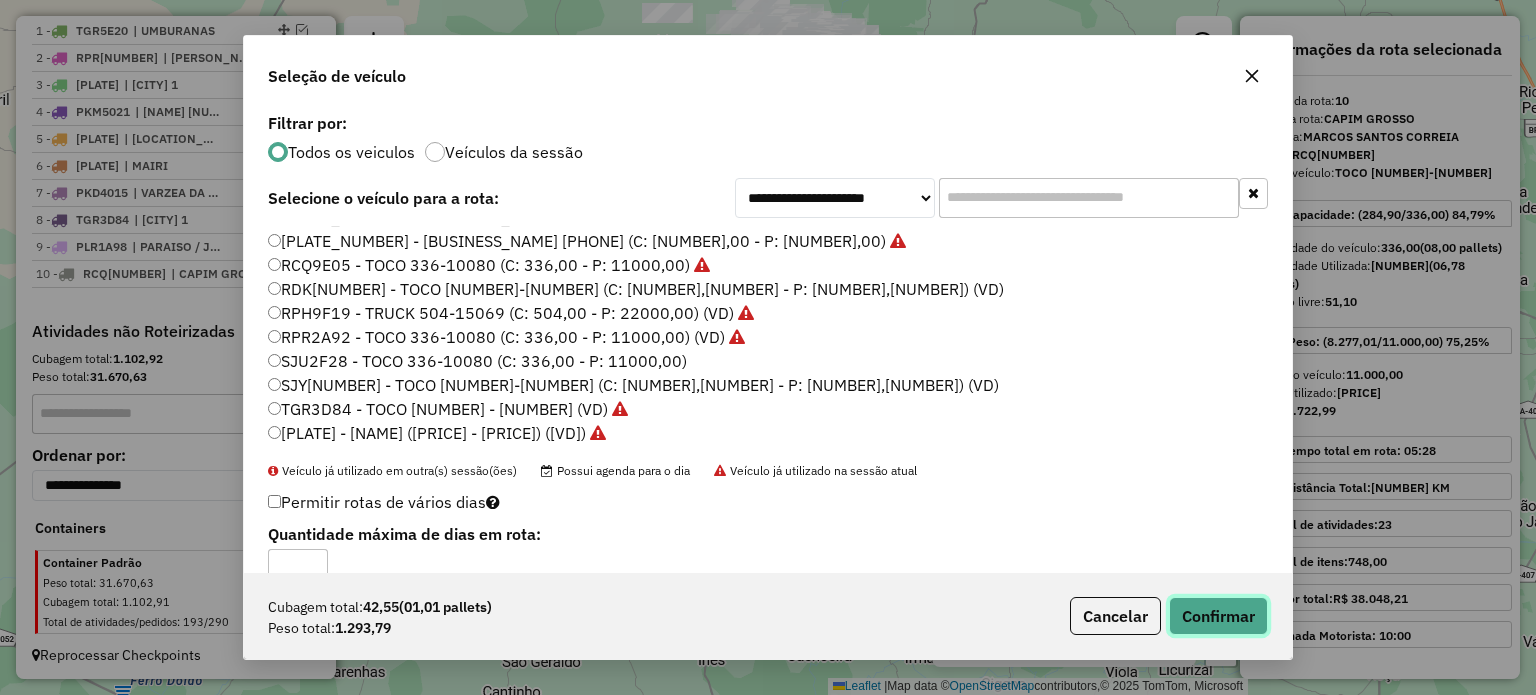 click on "Confirmar" 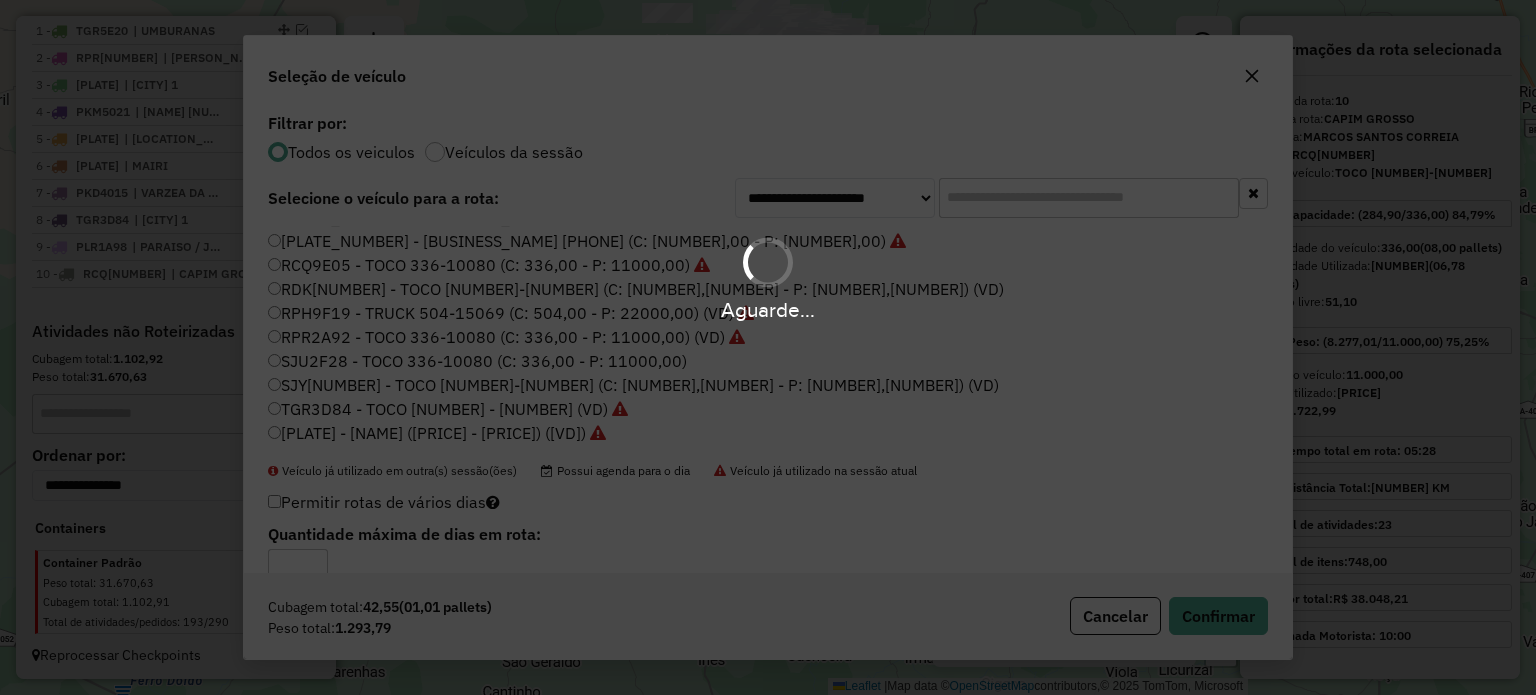 scroll, scrollTop: 865, scrollLeft: 0, axis: vertical 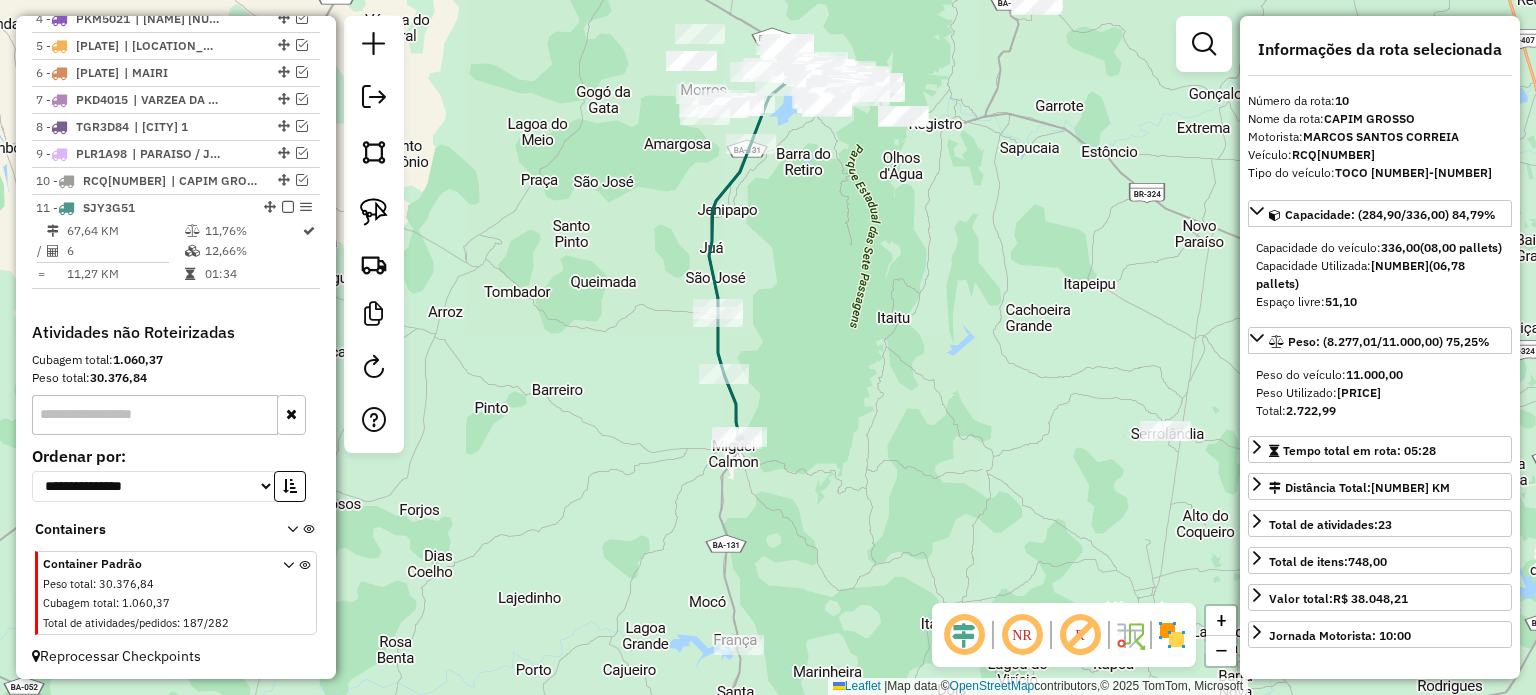 drag, startPoint x: 775, startPoint y: 215, endPoint x: 932, endPoint y: 466, distance: 296.05743 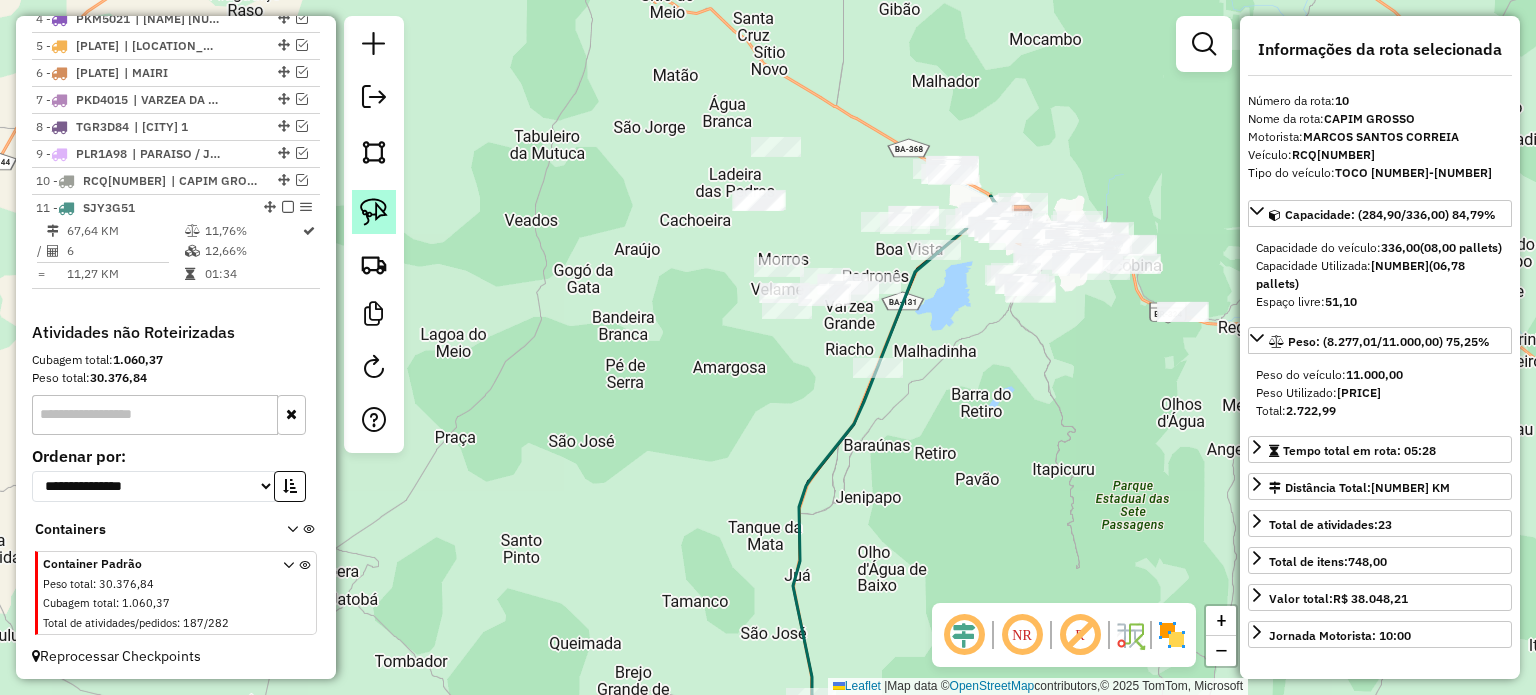 click 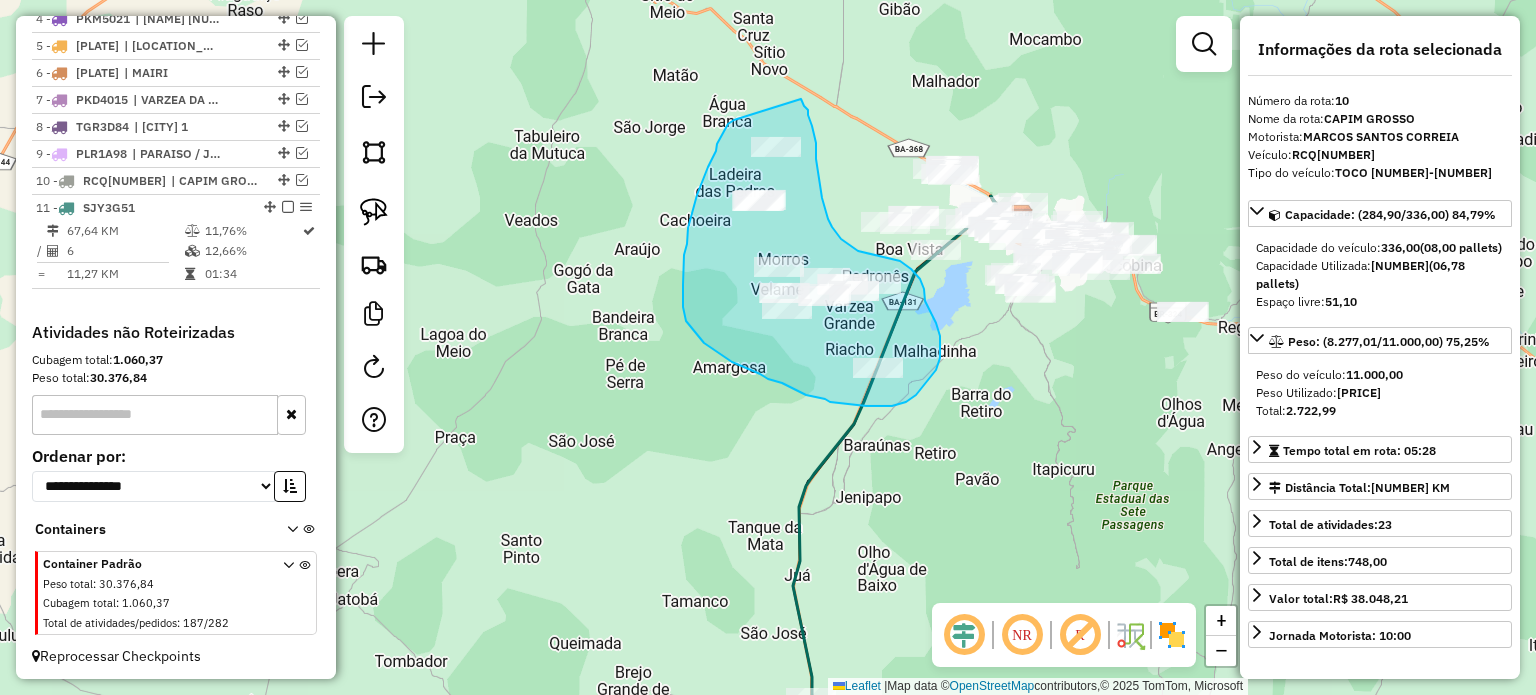drag, startPoint x: 728, startPoint y: 124, endPoint x: 801, endPoint y: 99, distance: 77.16217 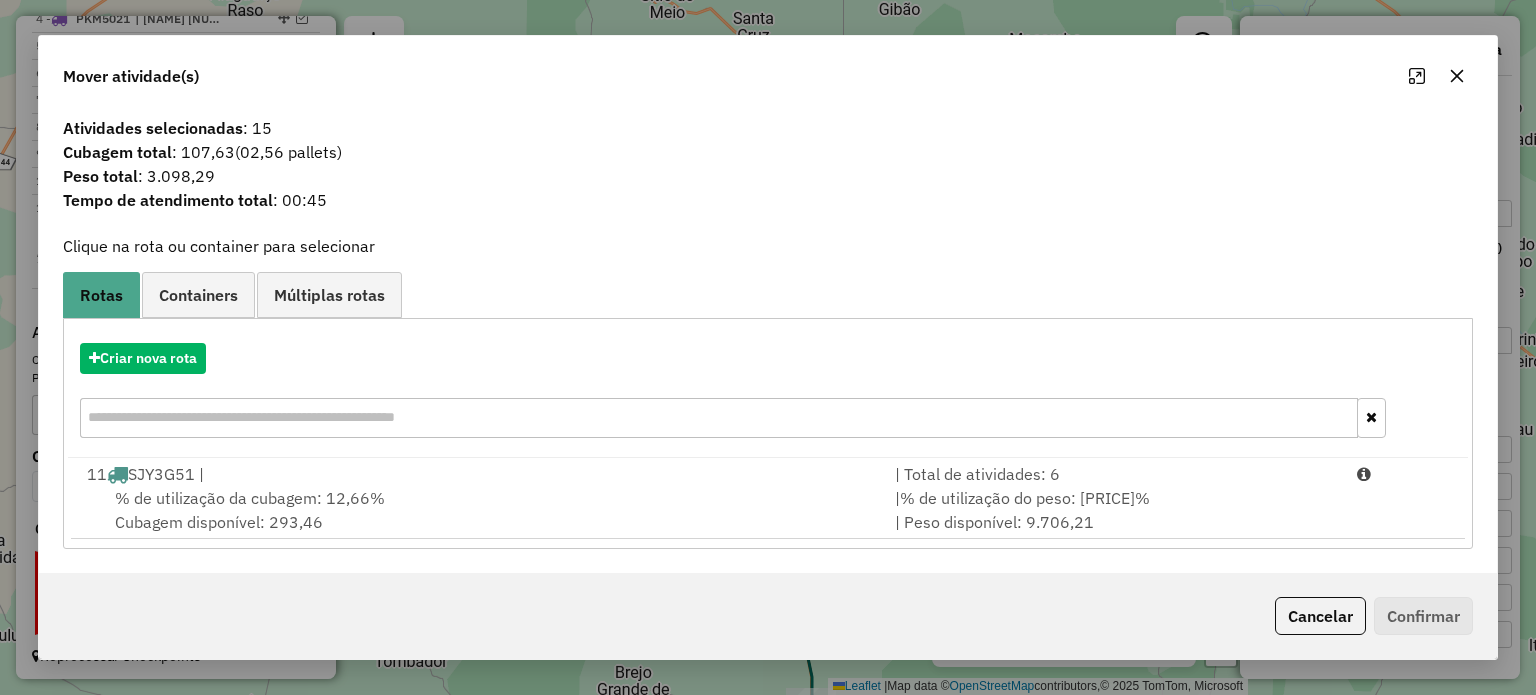 click on "% de utilização da cubagem: 12,66%" at bounding box center (250, 498) 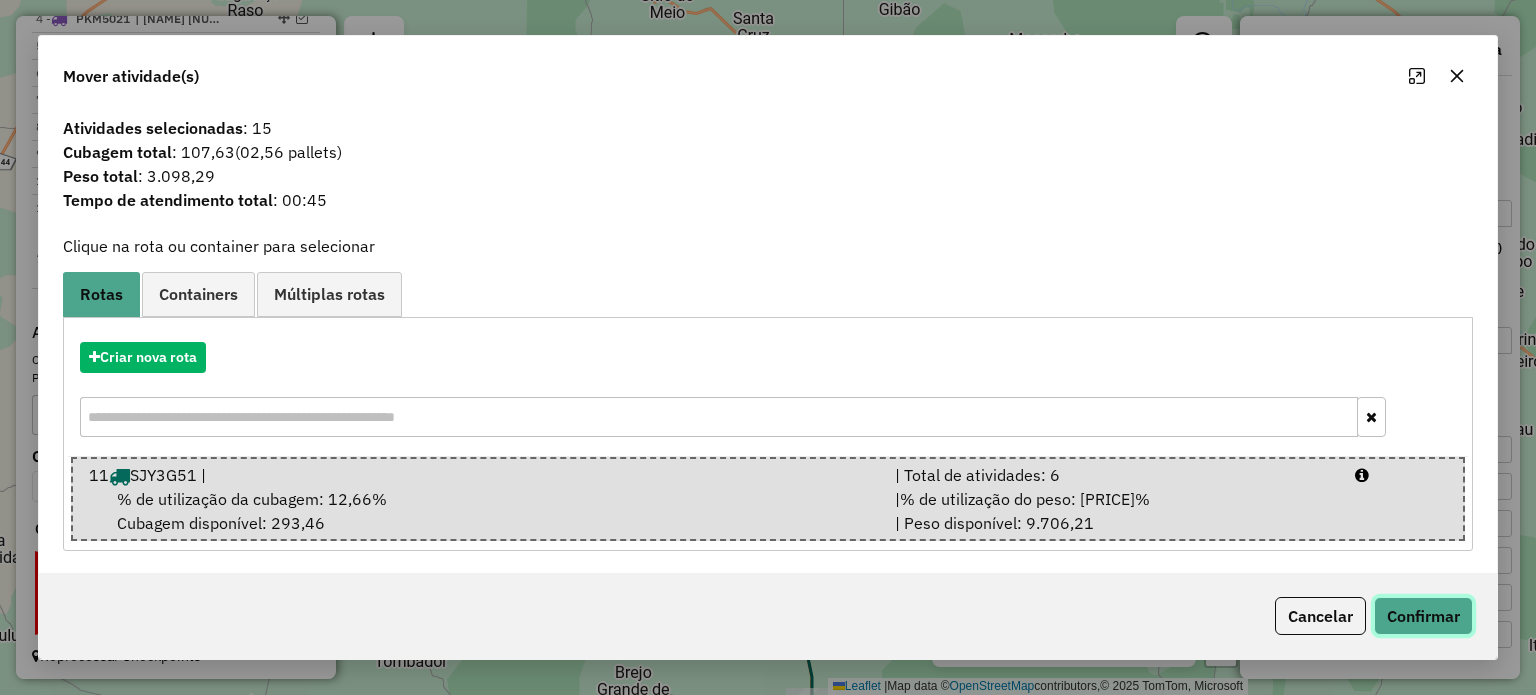 click on "Confirmar" 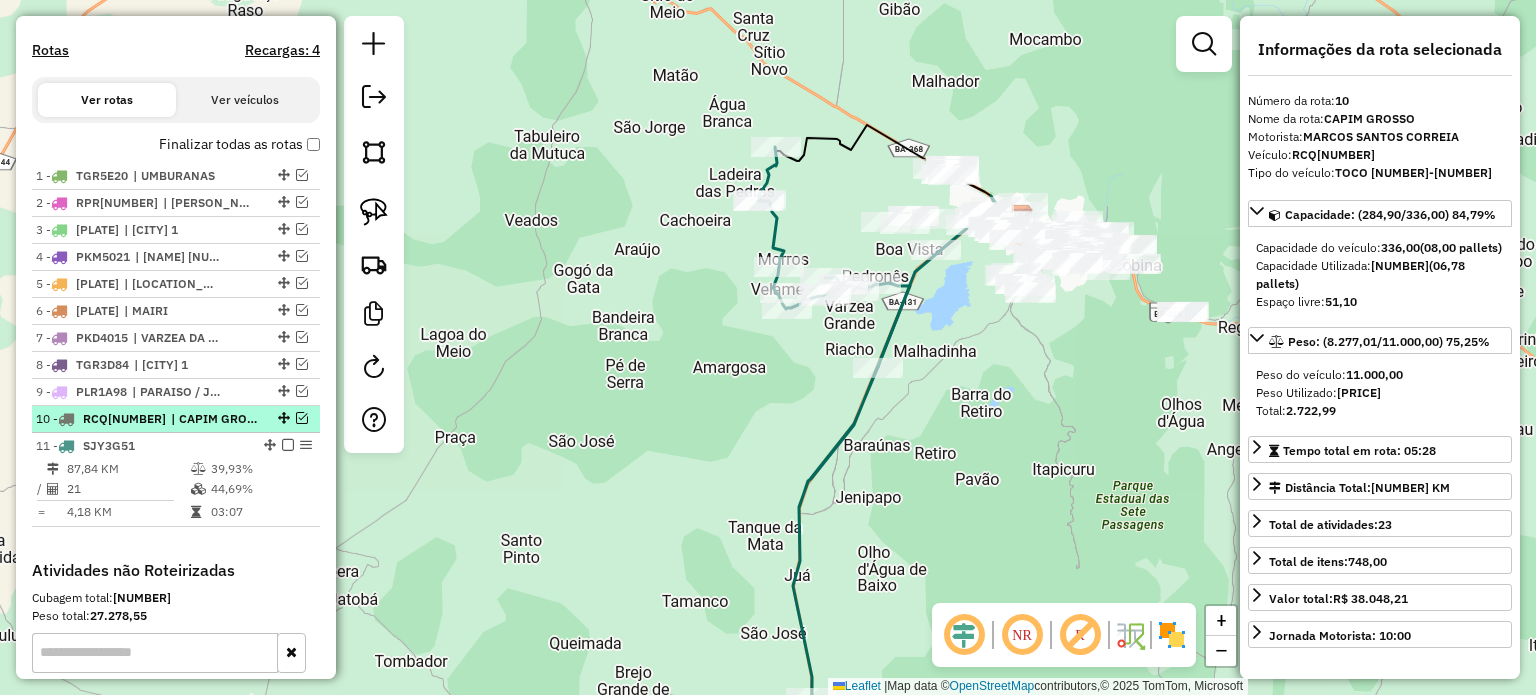 scroll, scrollTop: 565, scrollLeft: 0, axis: vertical 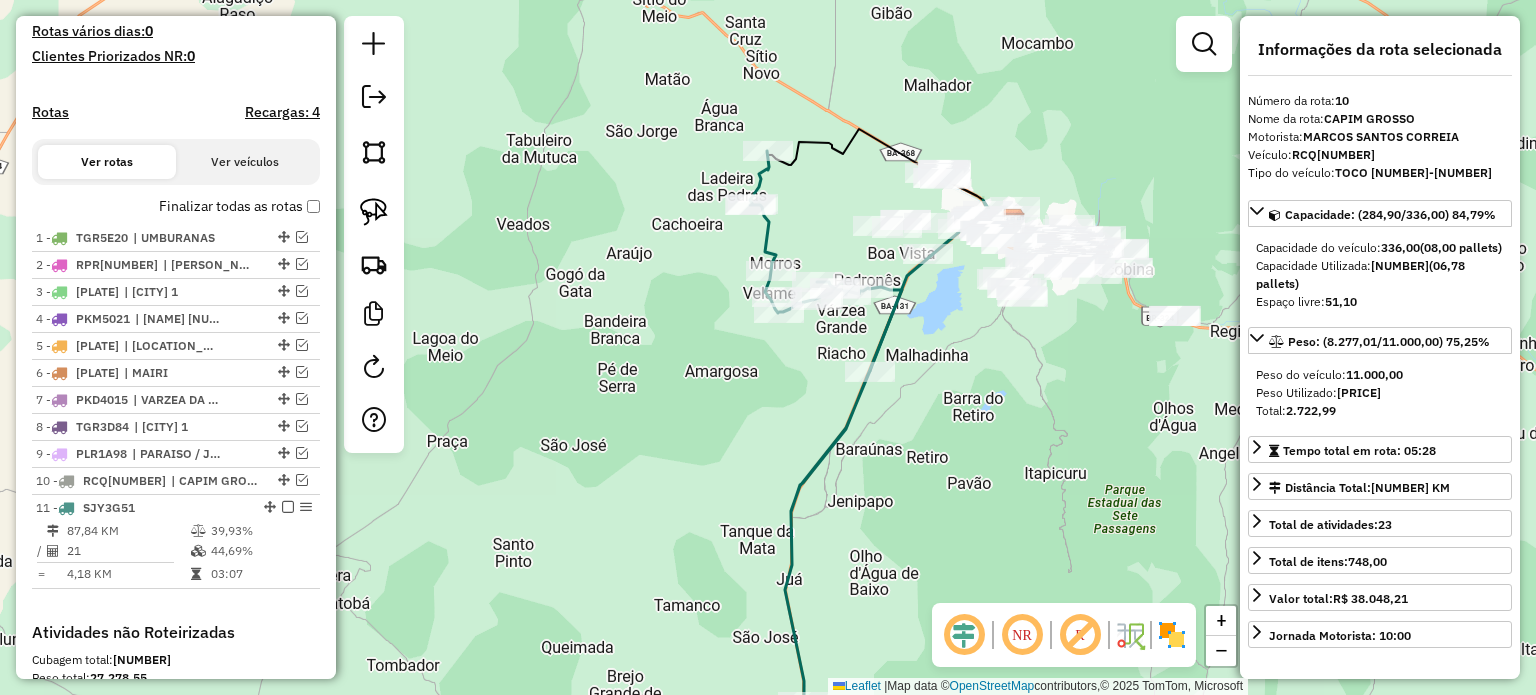 drag, startPoint x: 697, startPoint y: 331, endPoint x: 667, endPoint y: 335, distance: 30.265491 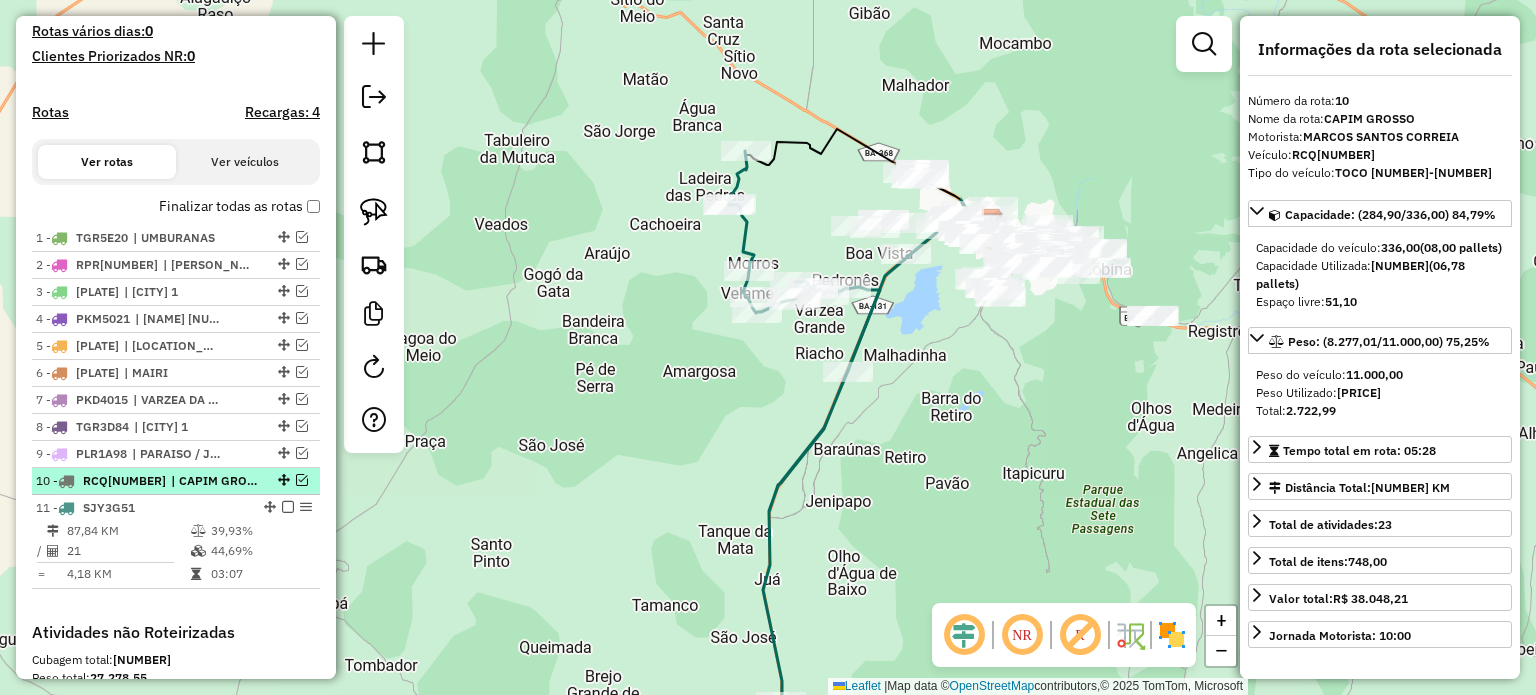 click at bounding box center [302, 480] 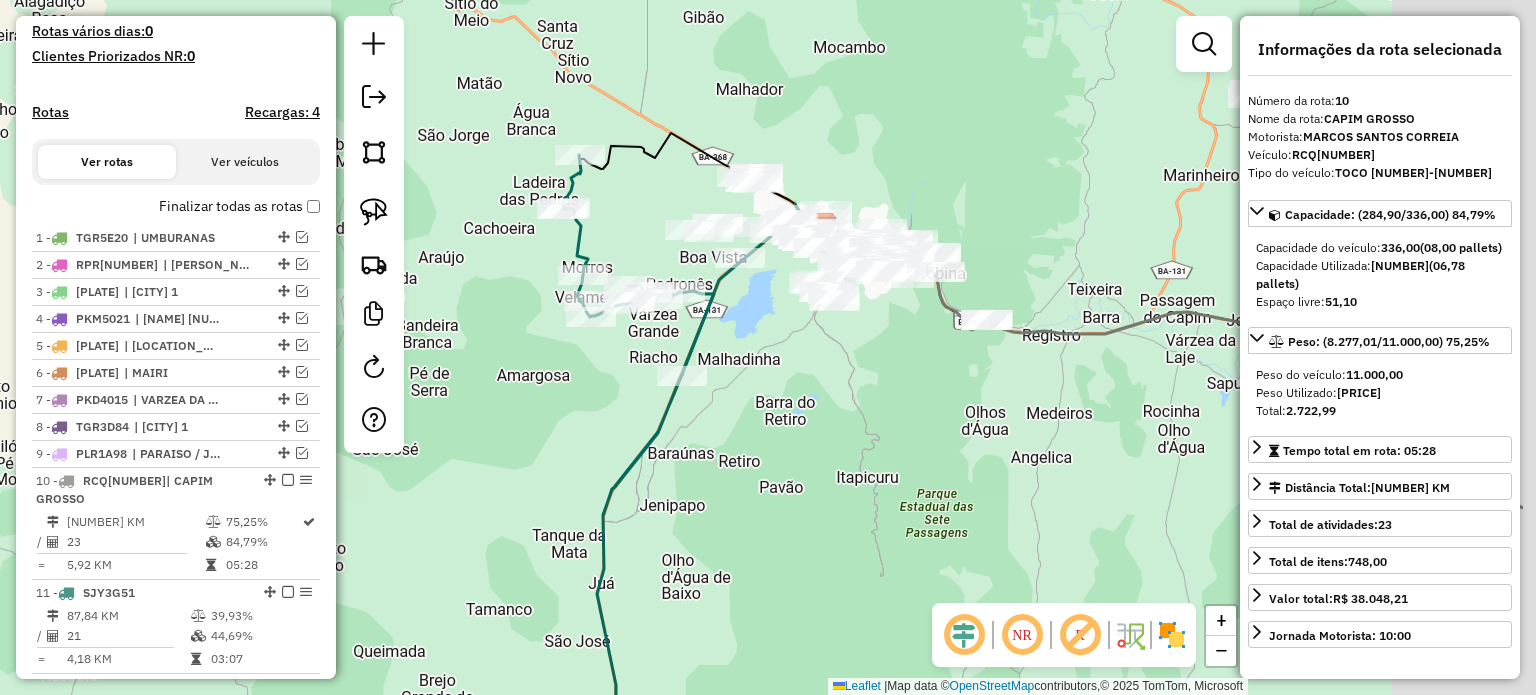 drag, startPoint x: 604, startPoint y: 492, endPoint x: 436, endPoint y: 481, distance: 168.35974 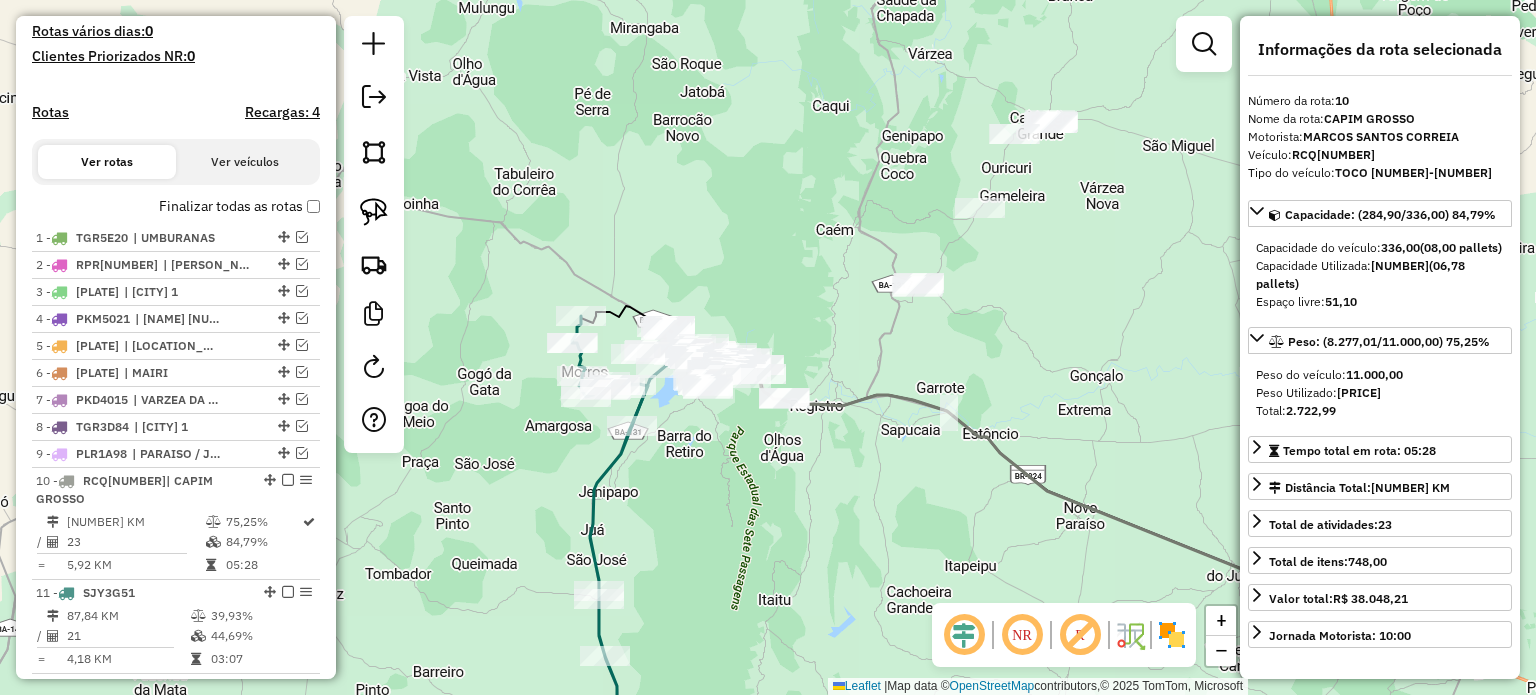 drag, startPoint x: 869, startPoint y: 537, endPoint x: 825, endPoint y: 520, distance: 47.169907 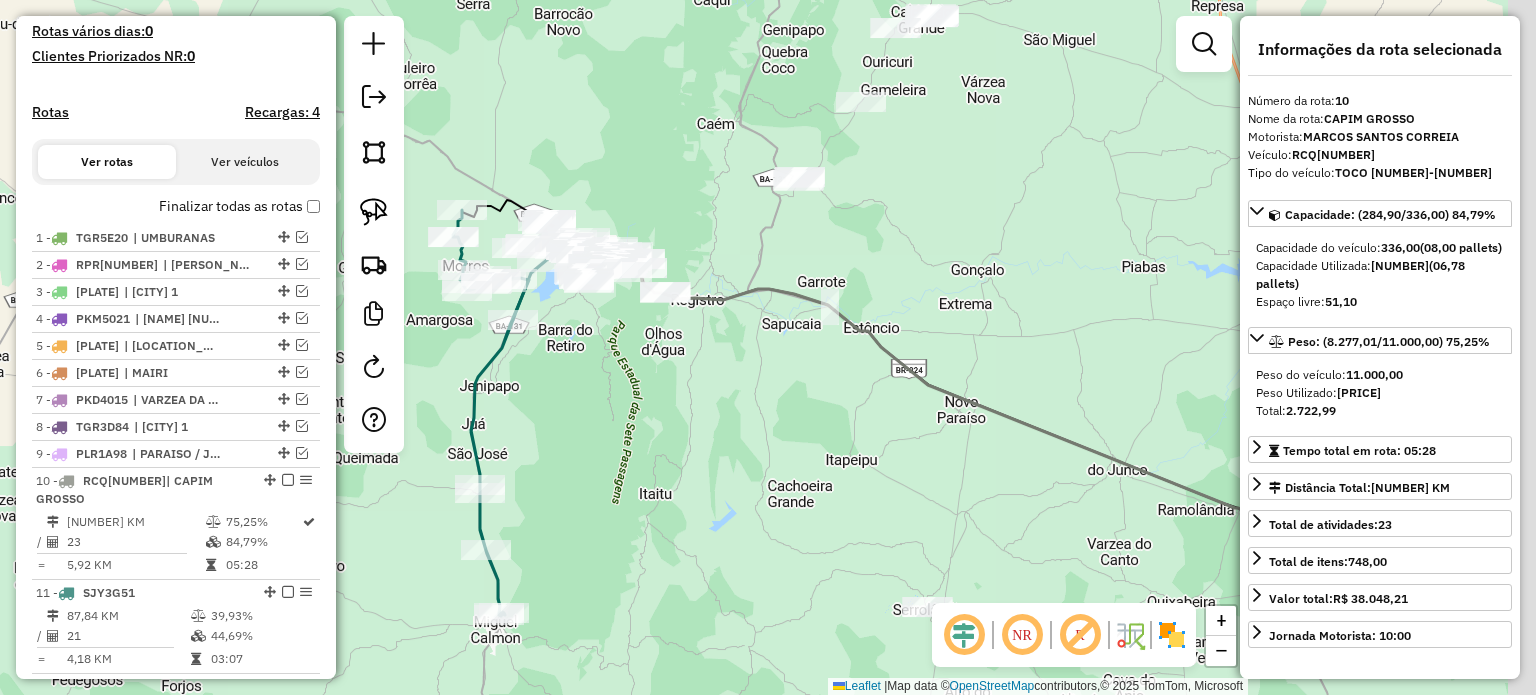 drag, startPoint x: 898, startPoint y: 559, endPoint x: 645, endPoint y: 379, distance: 310.498 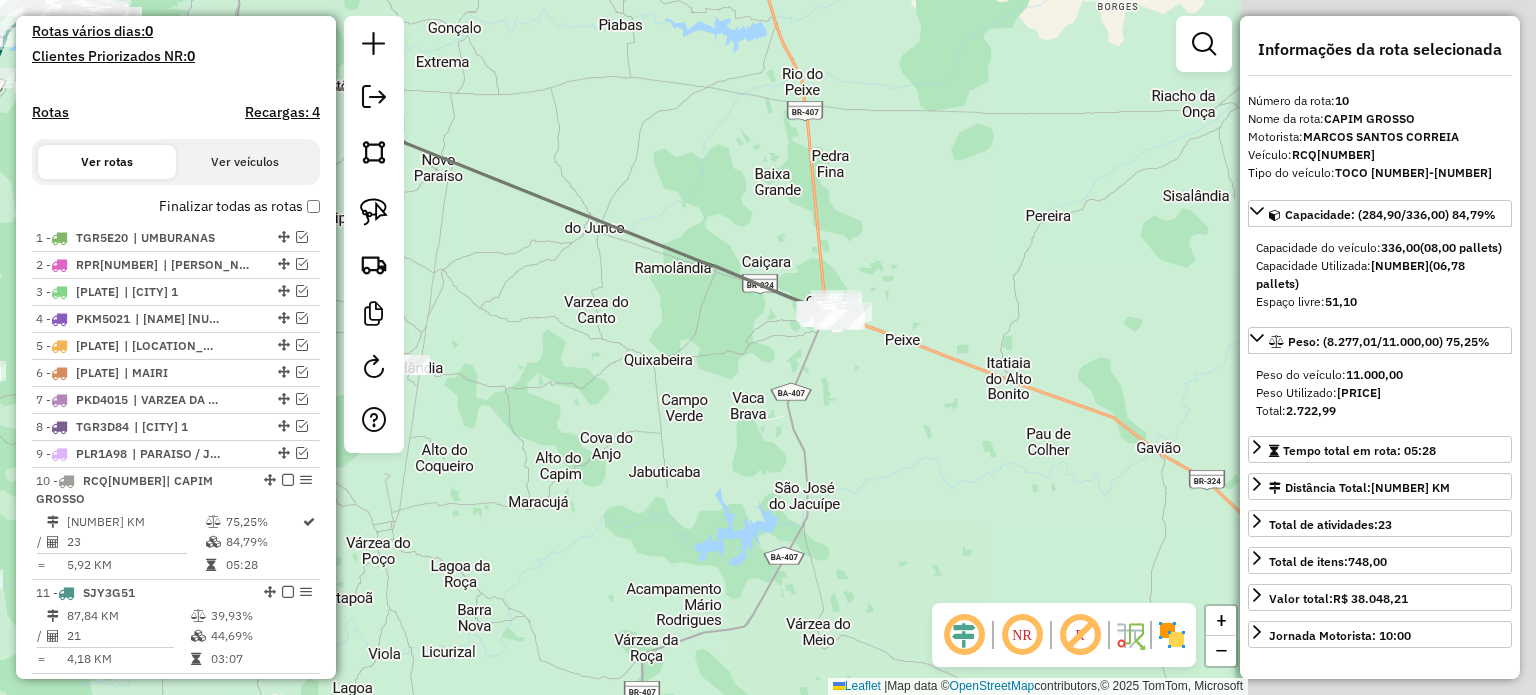 drag, startPoint x: 584, startPoint y: 315, endPoint x: 560, endPoint y: 290, distance: 34.655445 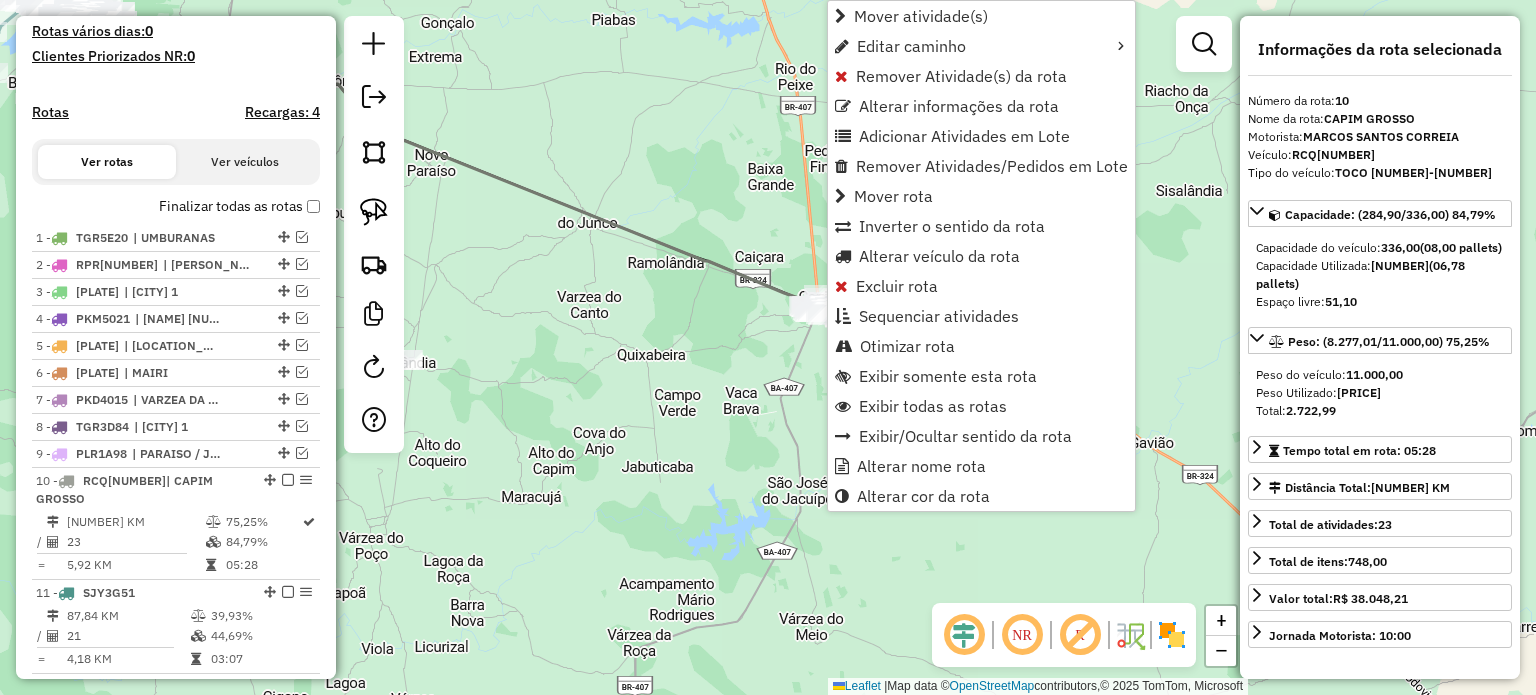 scroll, scrollTop: 932, scrollLeft: 0, axis: vertical 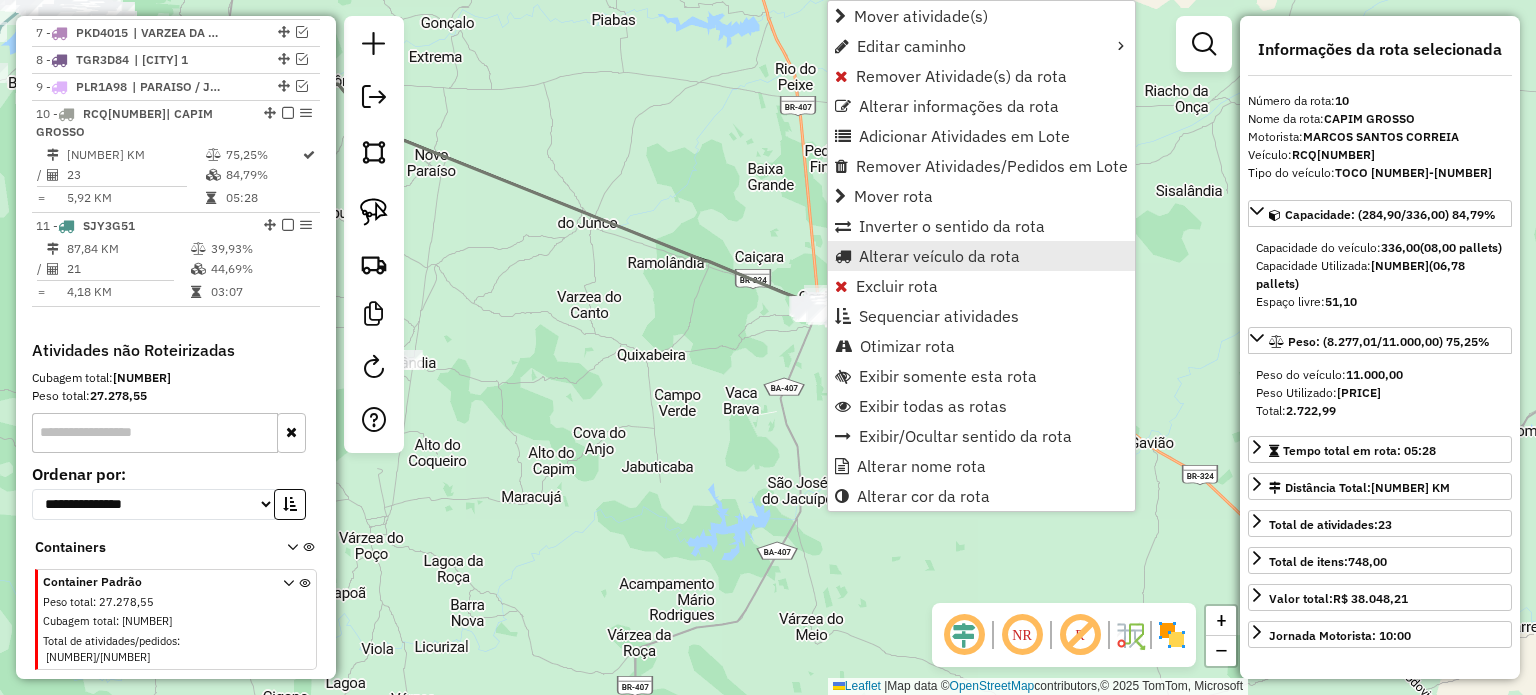 click on "Alterar veículo da rota" at bounding box center (939, 256) 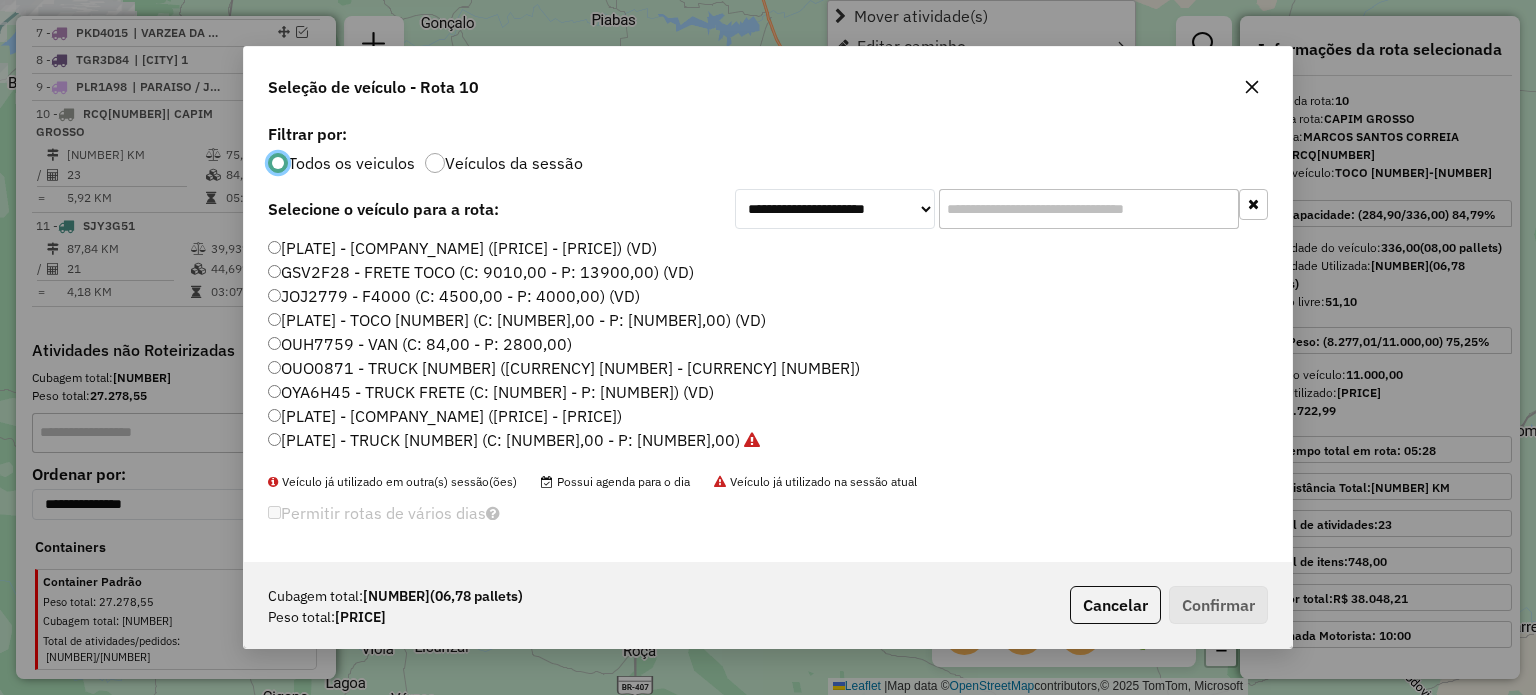scroll, scrollTop: 10, scrollLeft: 6, axis: both 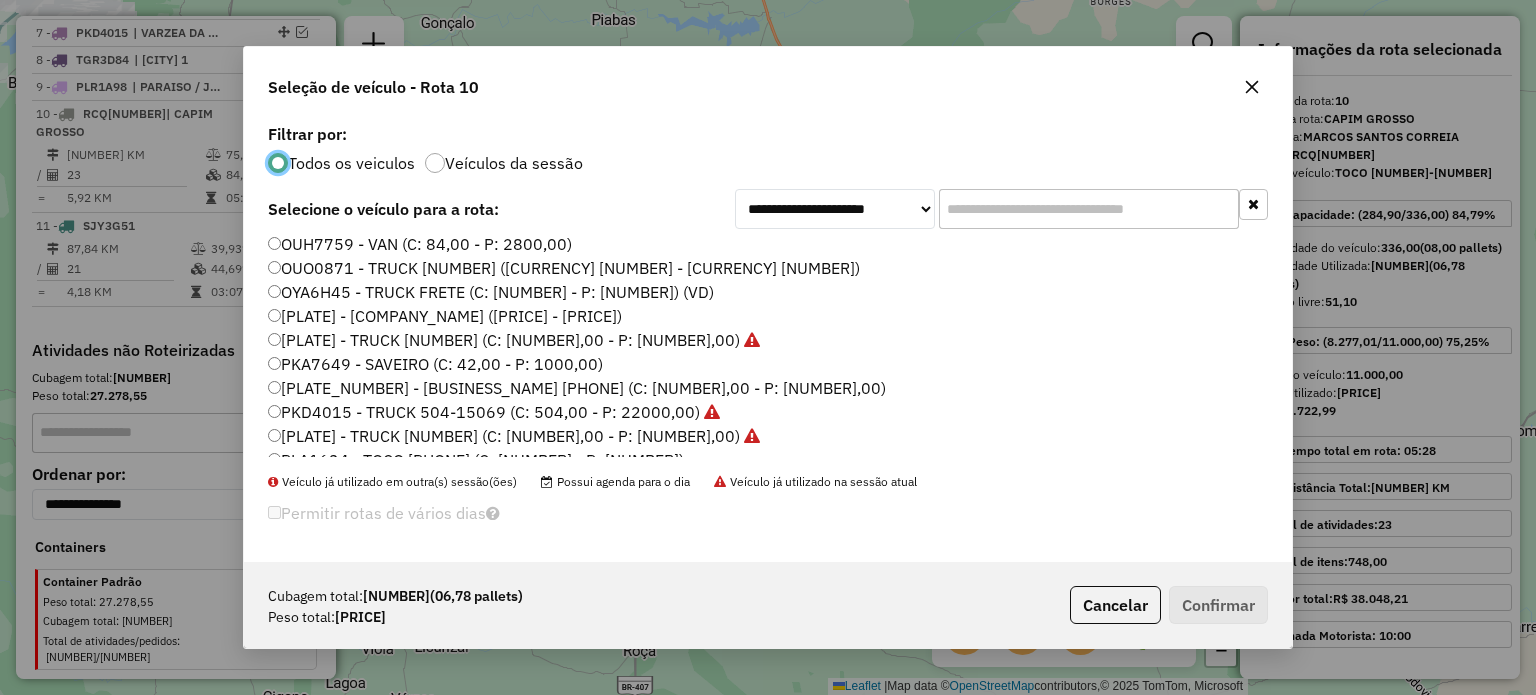 click on "[PLATE_NUMBER] - TRUCK 504-15069 (C: 504,00 - P: 22000,00)" 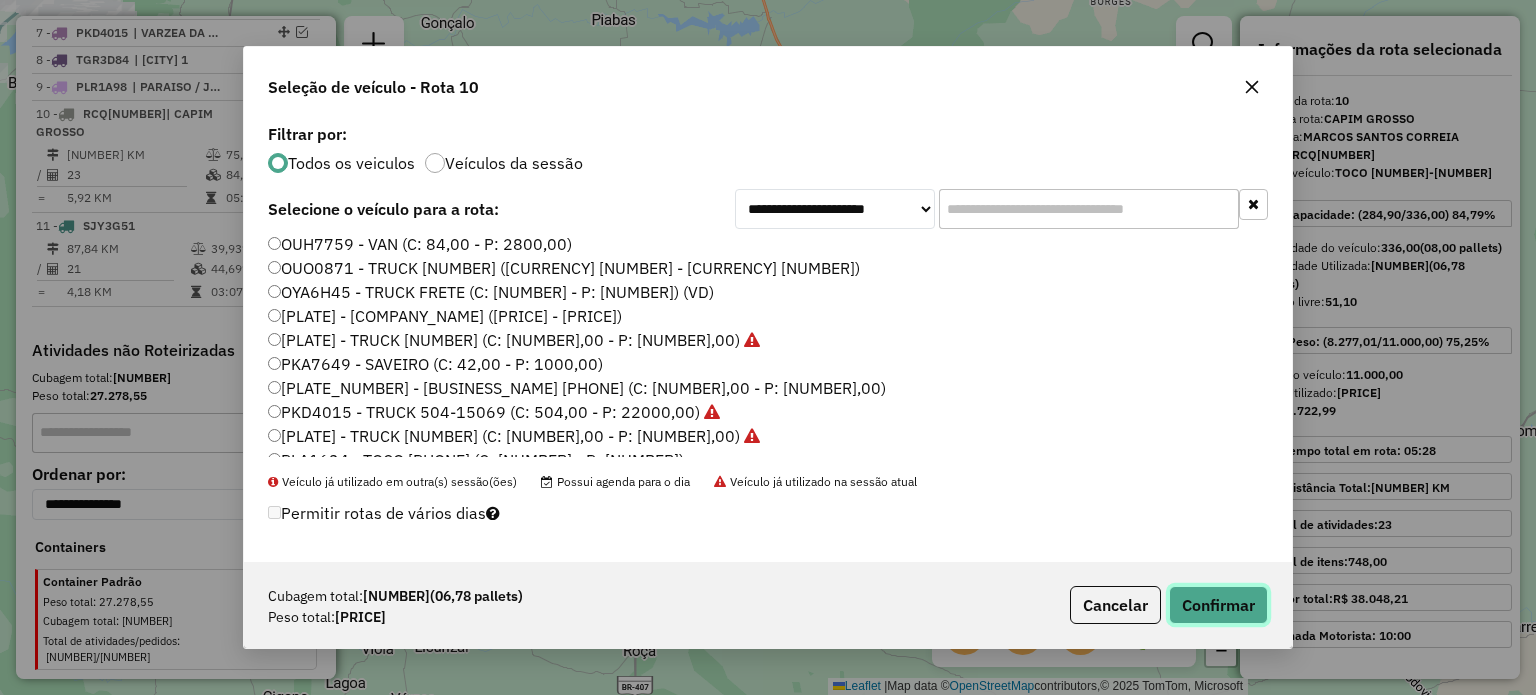 click on "Confirmar" 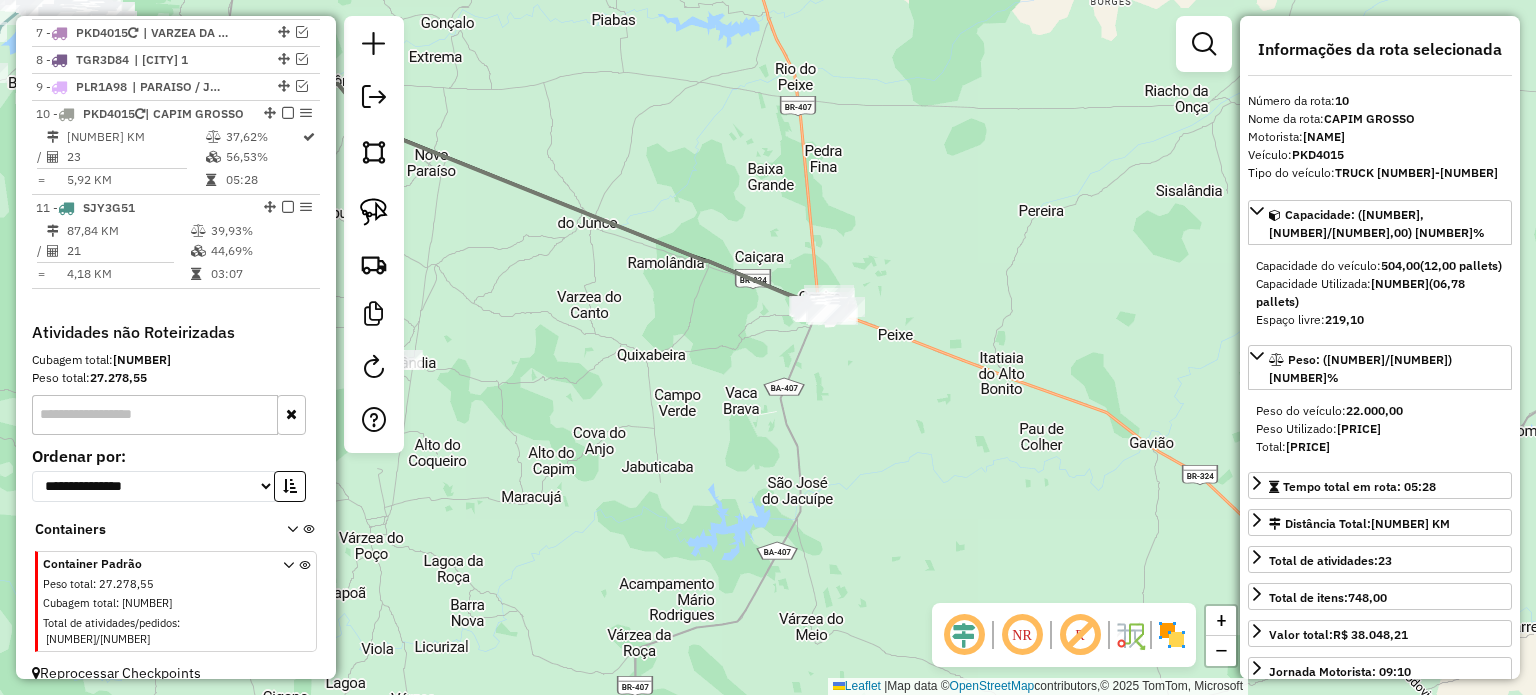 scroll, scrollTop: 950, scrollLeft: 0, axis: vertical 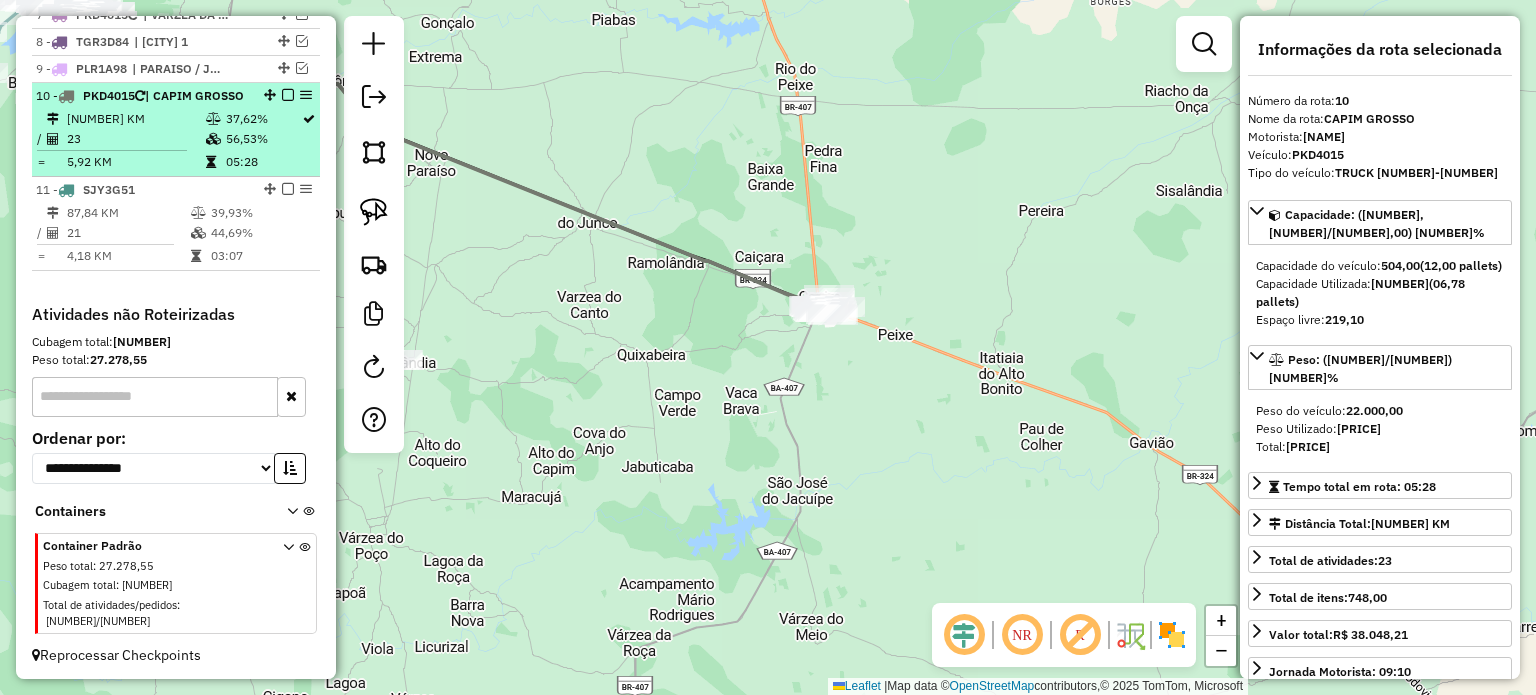 click at bounding box center (288, 95) 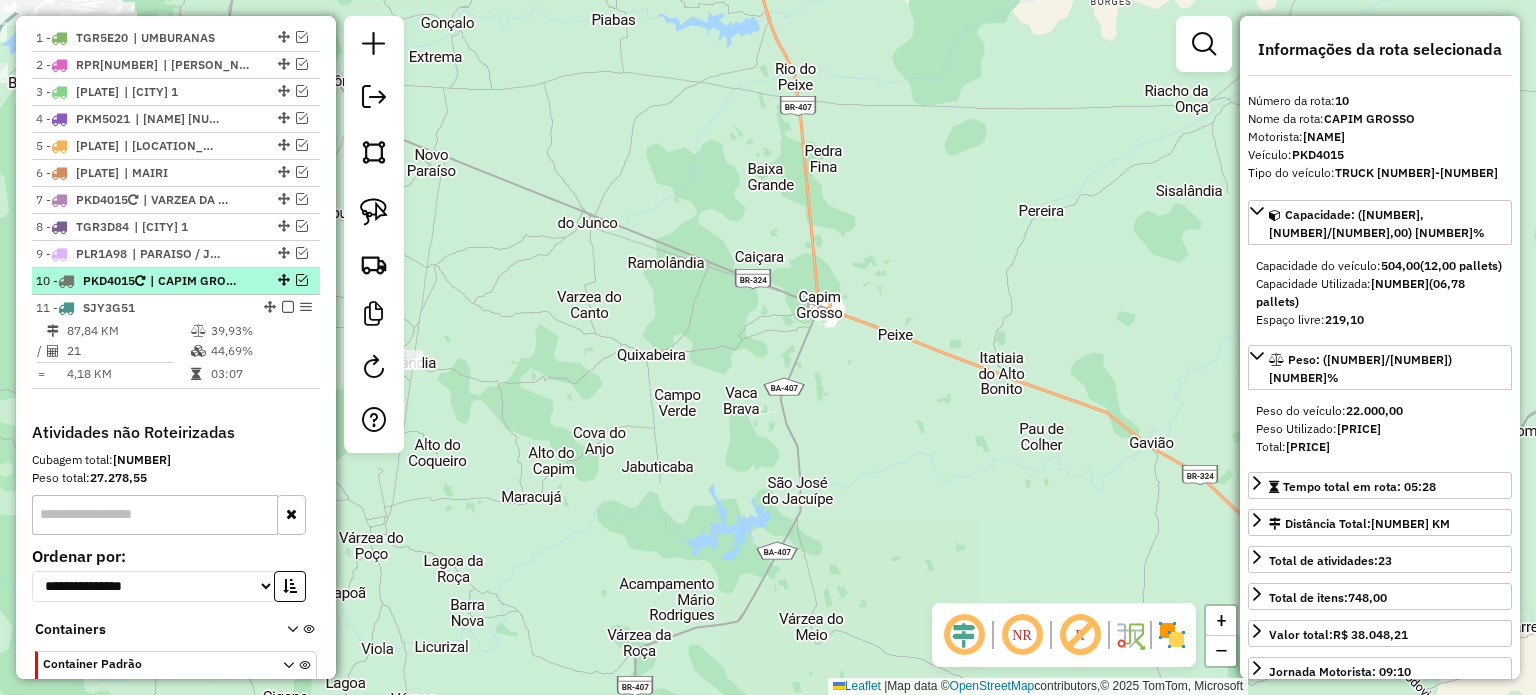 scroll, scrollTop: 665, scrollLeft: 0, axis: vertical 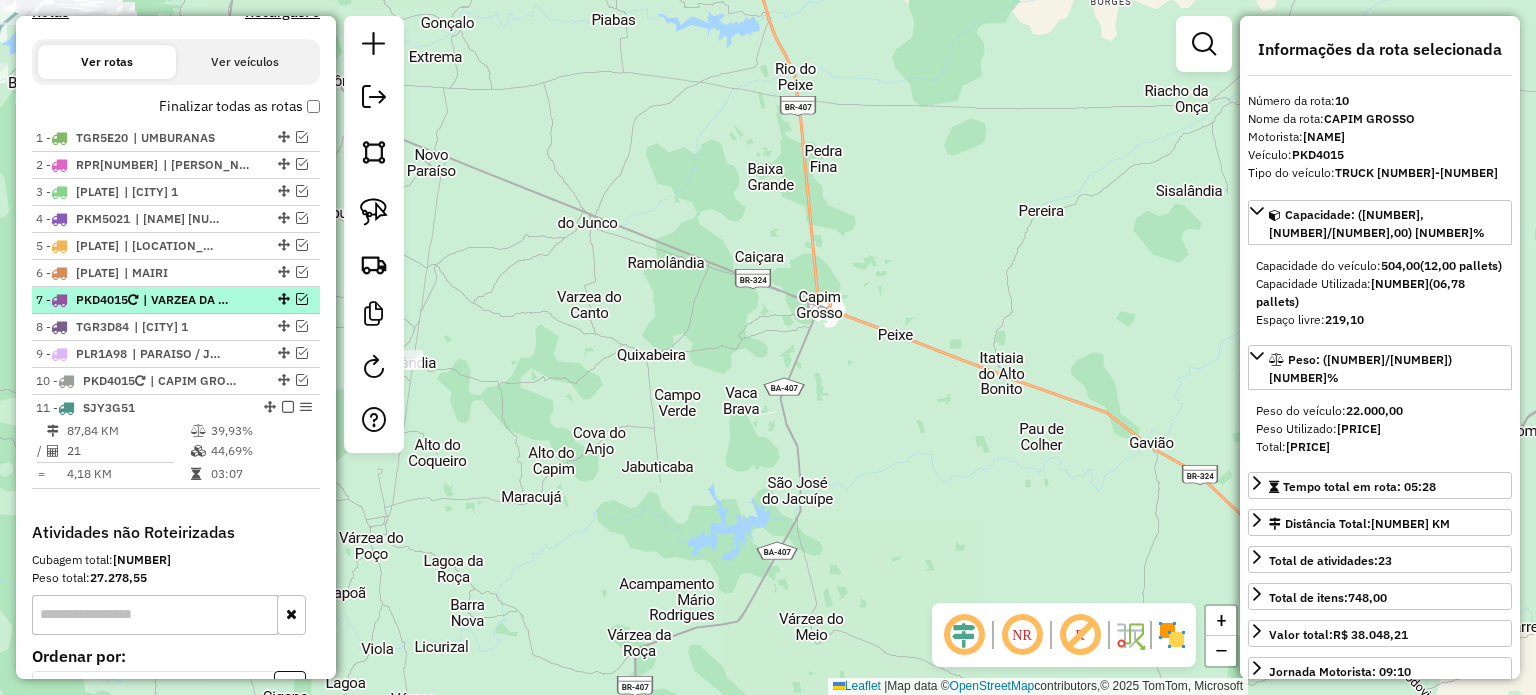 click at bounding box center (302, 299) 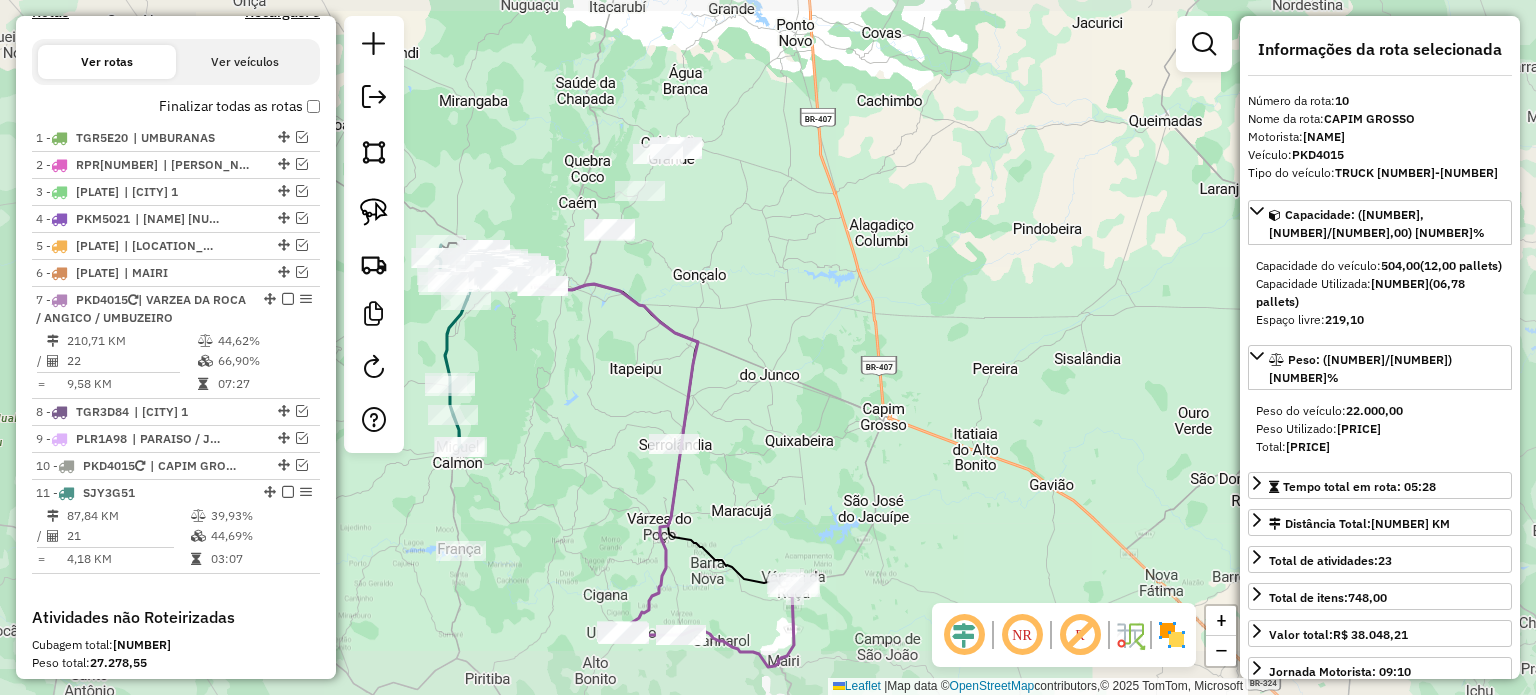 drag, startPoint x: 893, startPoint y: 407, endPoint x: 873, endPoint y: 318, distance: 91.21951 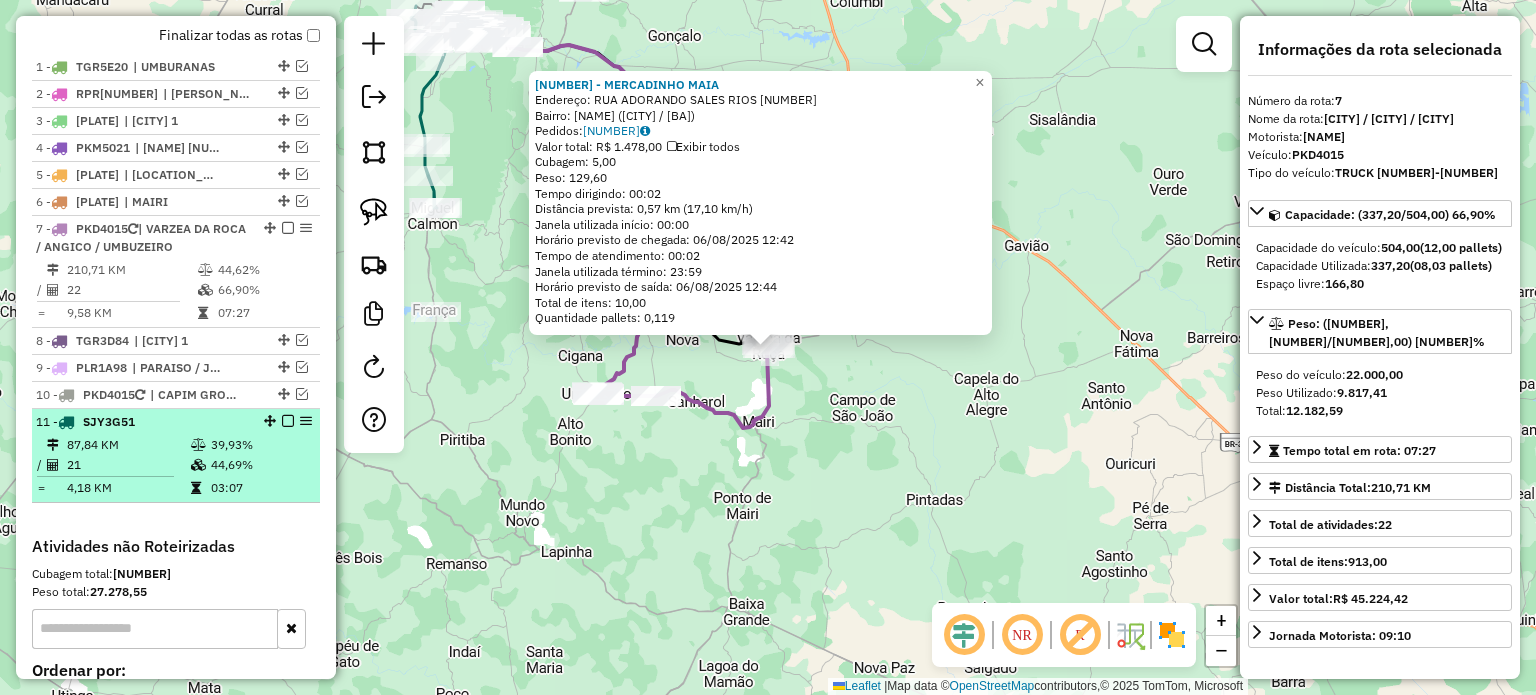 scroll, scrollTop: 735, scrollLeft: 0, axis: vertical 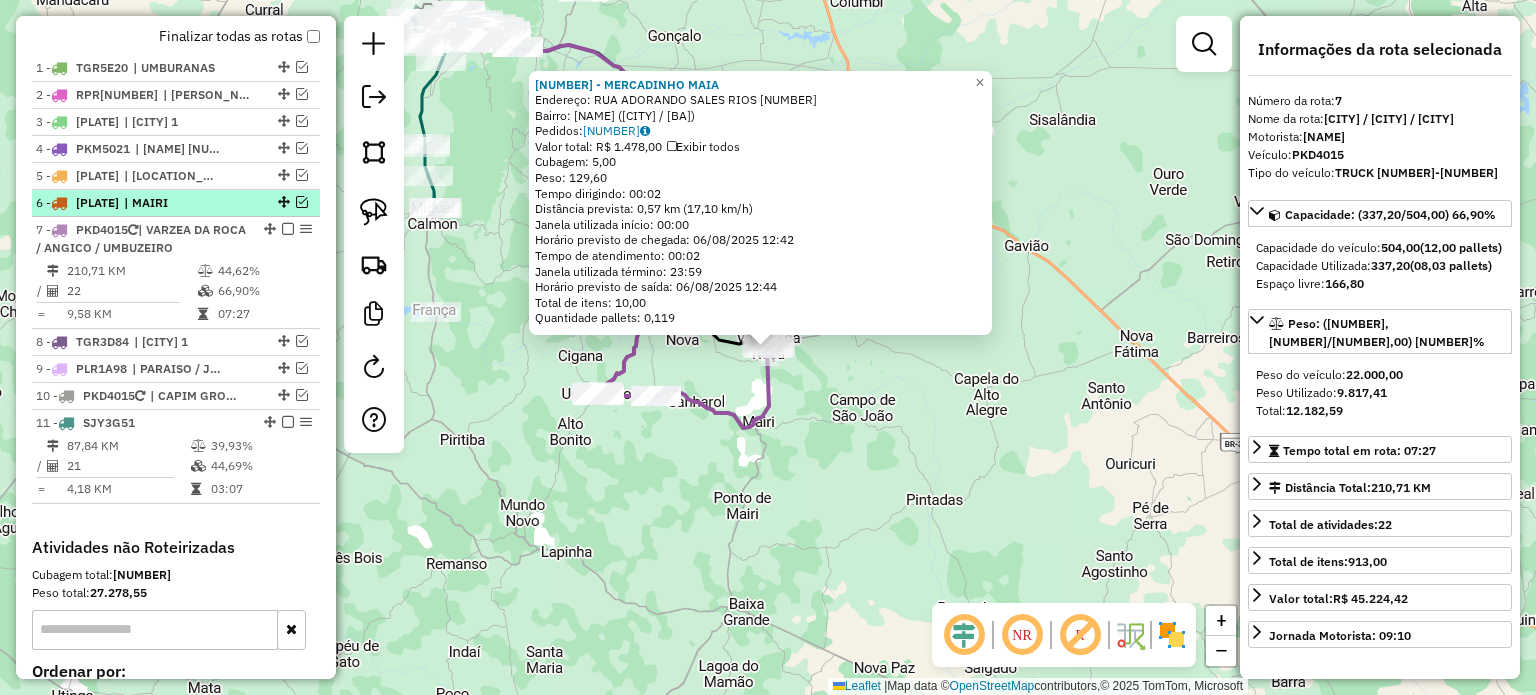 click at bounding box center [302, 202] 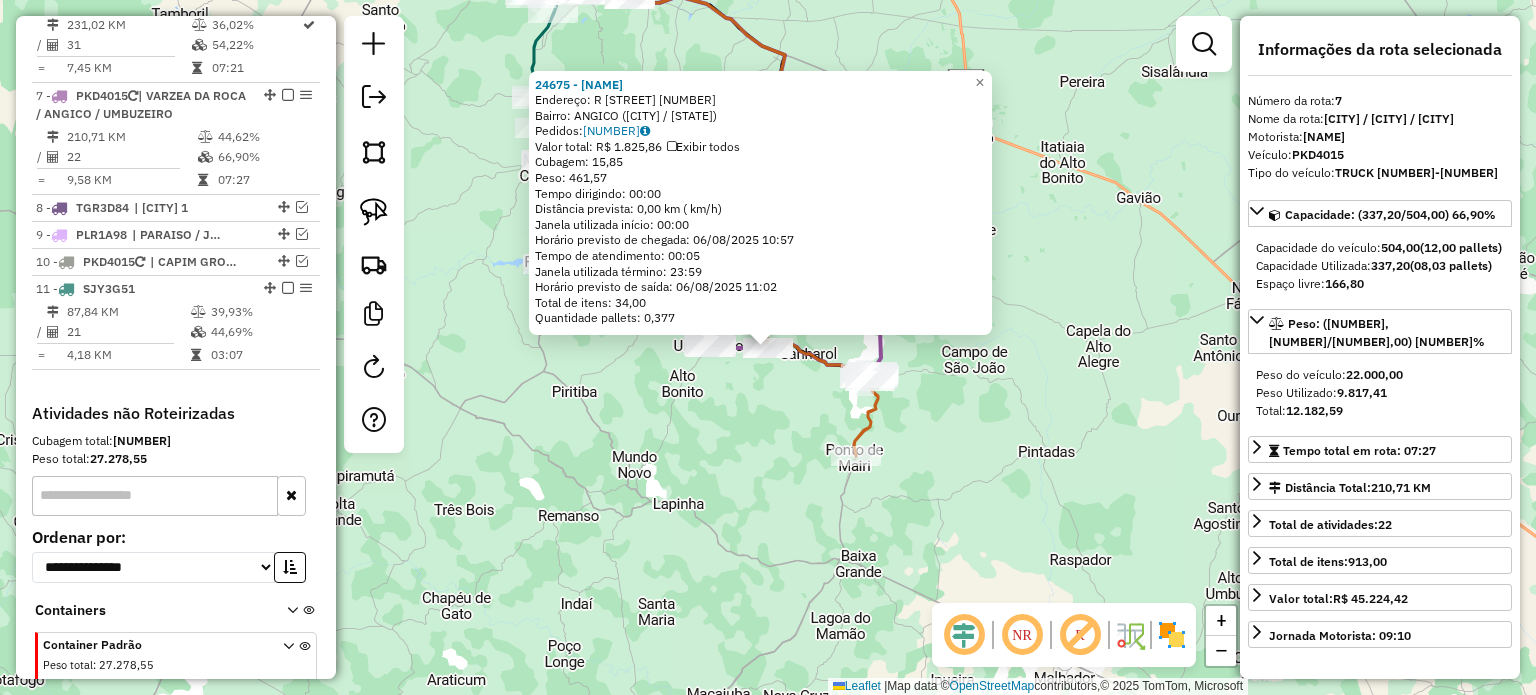 scroll, scrollTop: 1002, scrollLeft: 0, axis: vertical 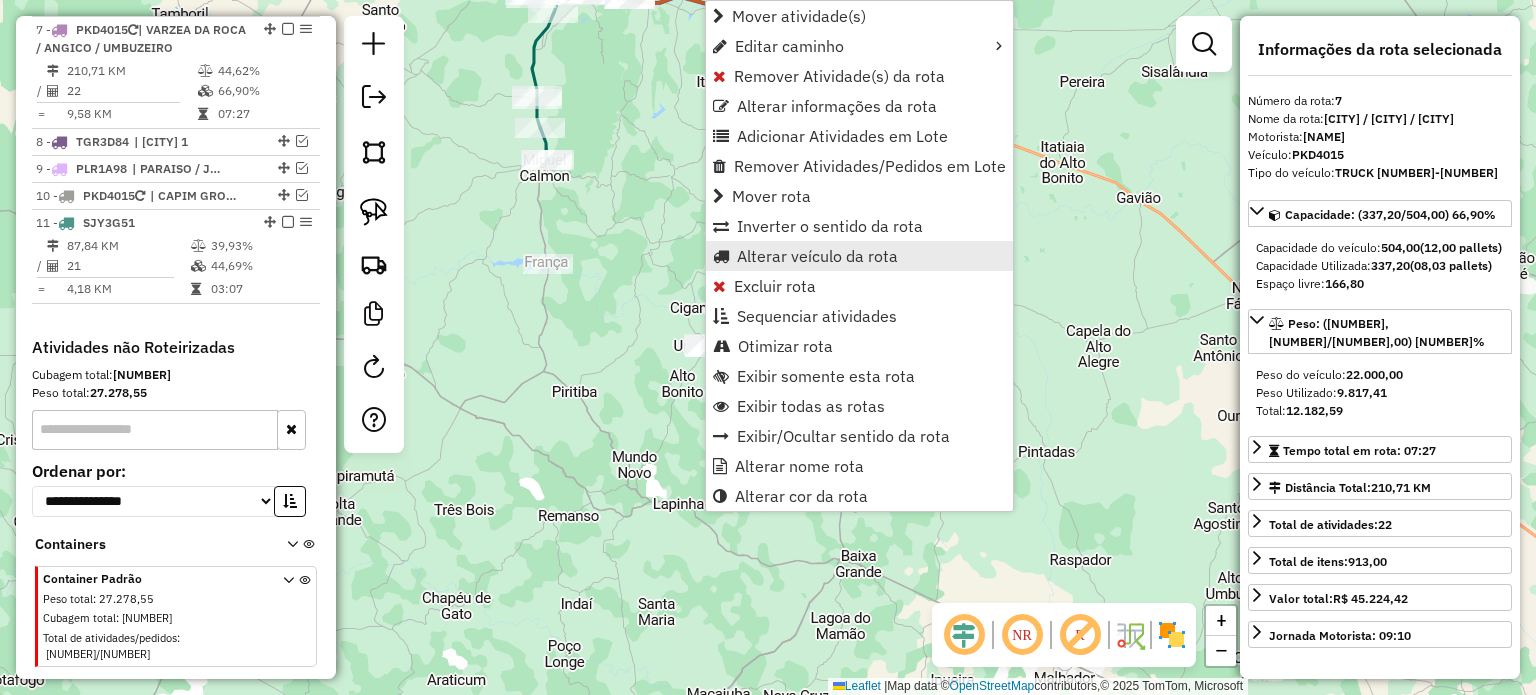 click on "Alterar veículo da rota" at bounding box center [817, 256] 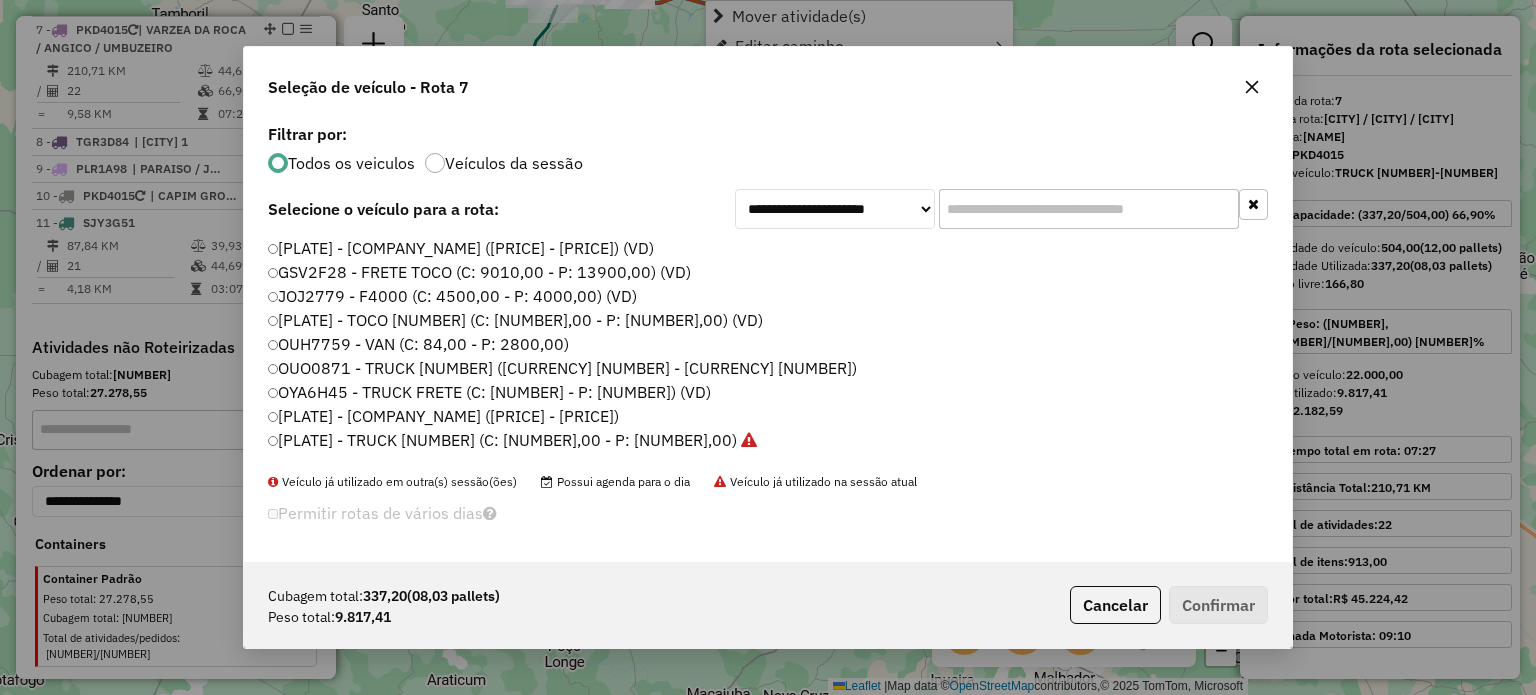scroll, scrollTop: 10, scrollLeft: 6, axis: both 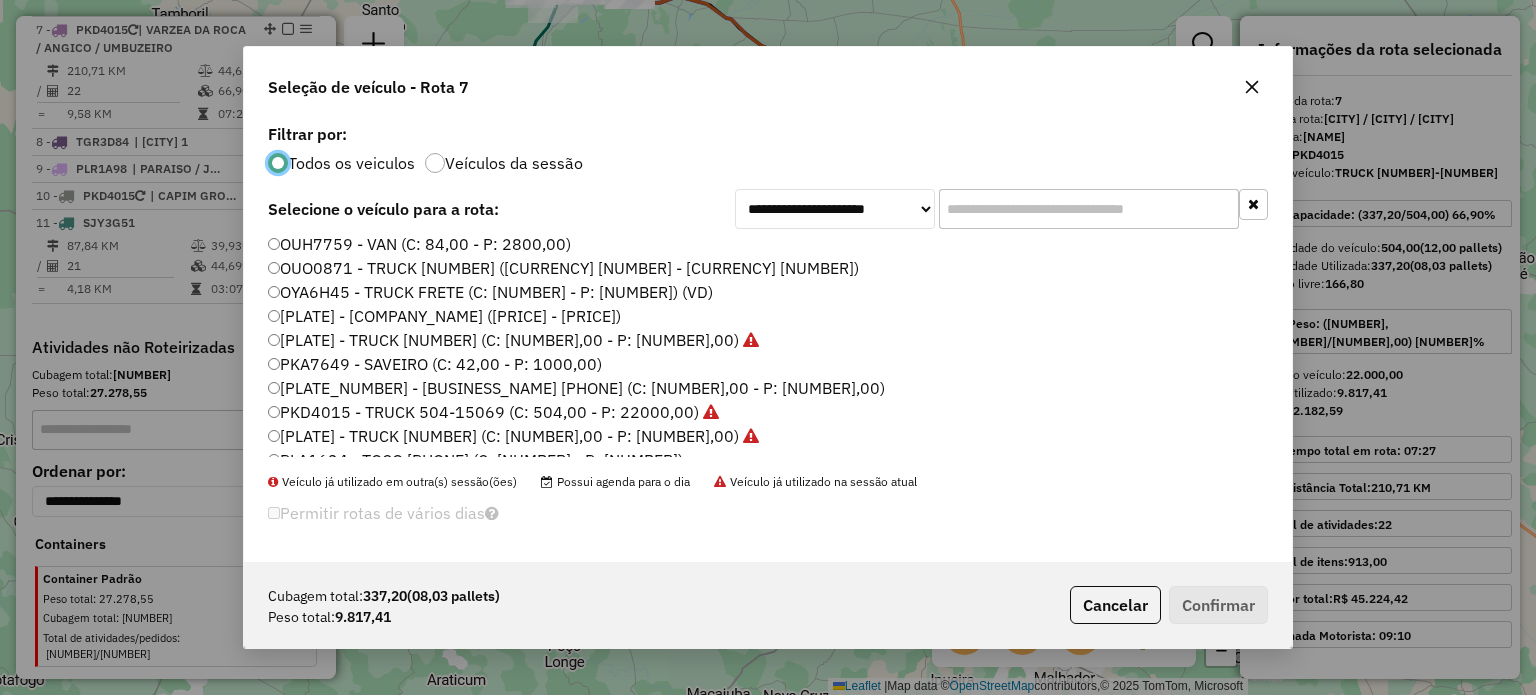 click on "[PLATE] - [NAME] (C: [NUMBER] - P: [NUMBER])" 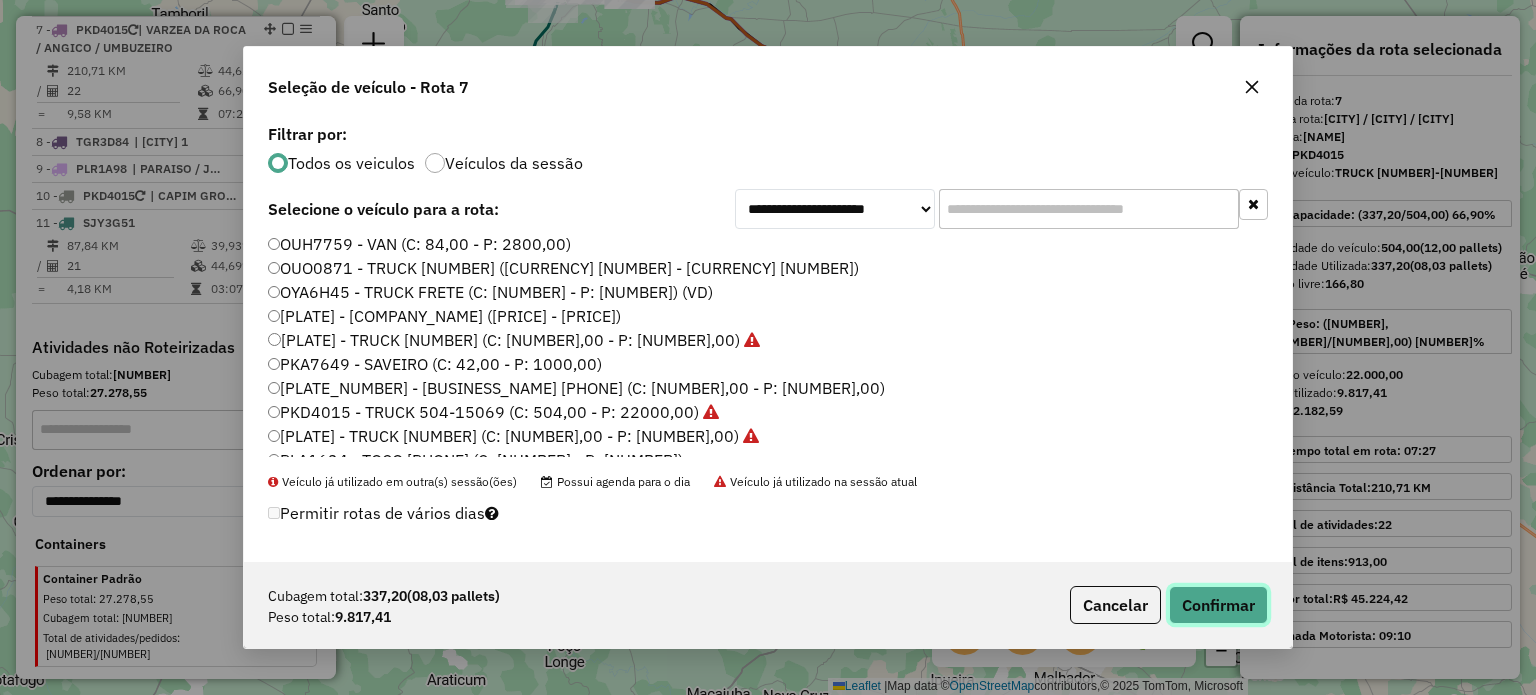 click on "Confirmar" 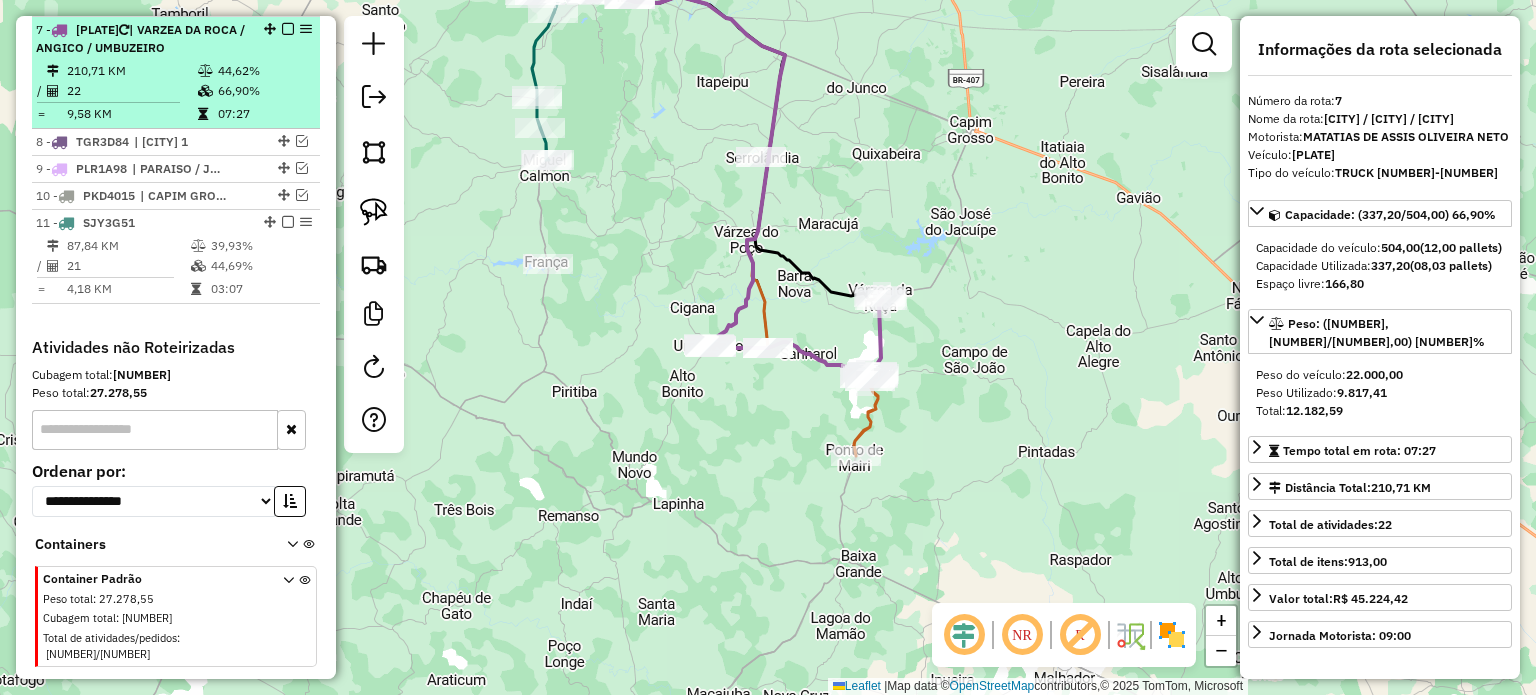 scroll, scrollTop: 902, scrollLeft: 0, axis: vertical 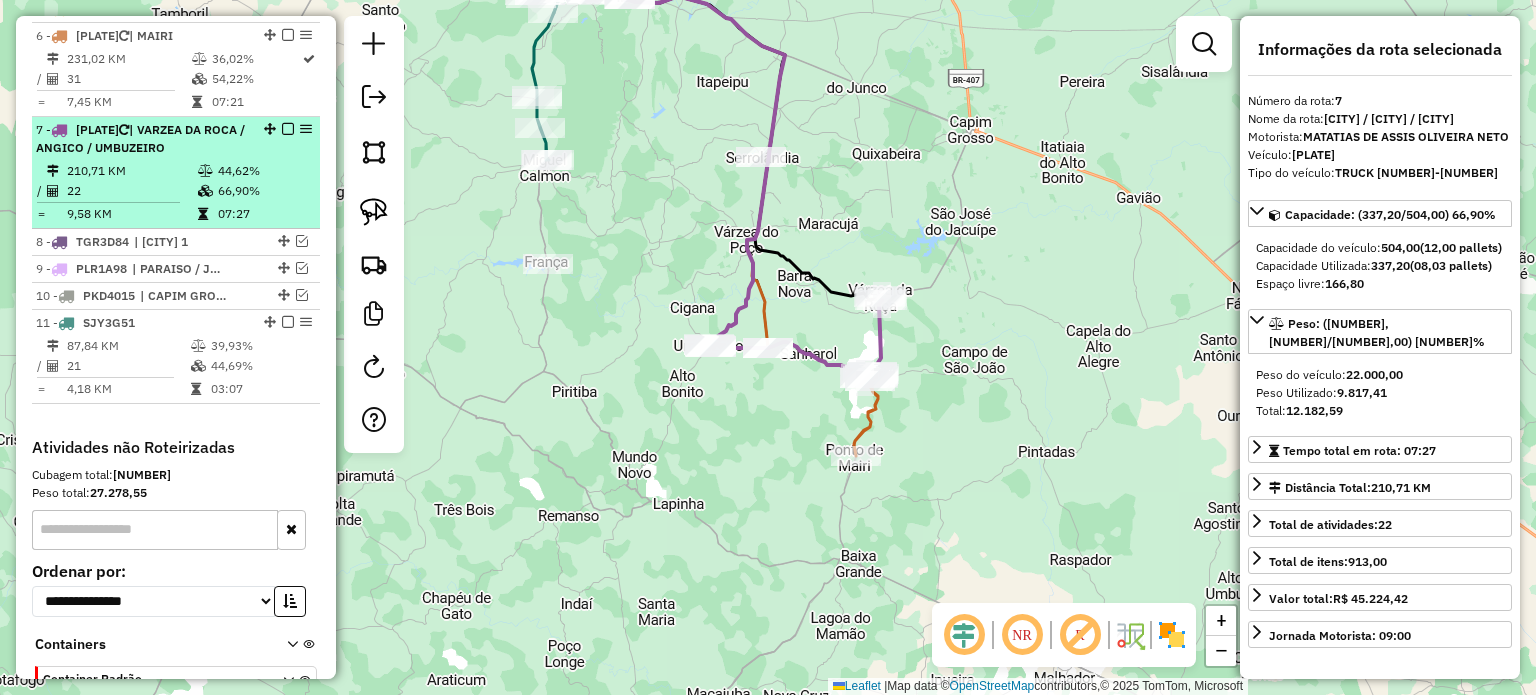 click at bounding box center [288, 129] 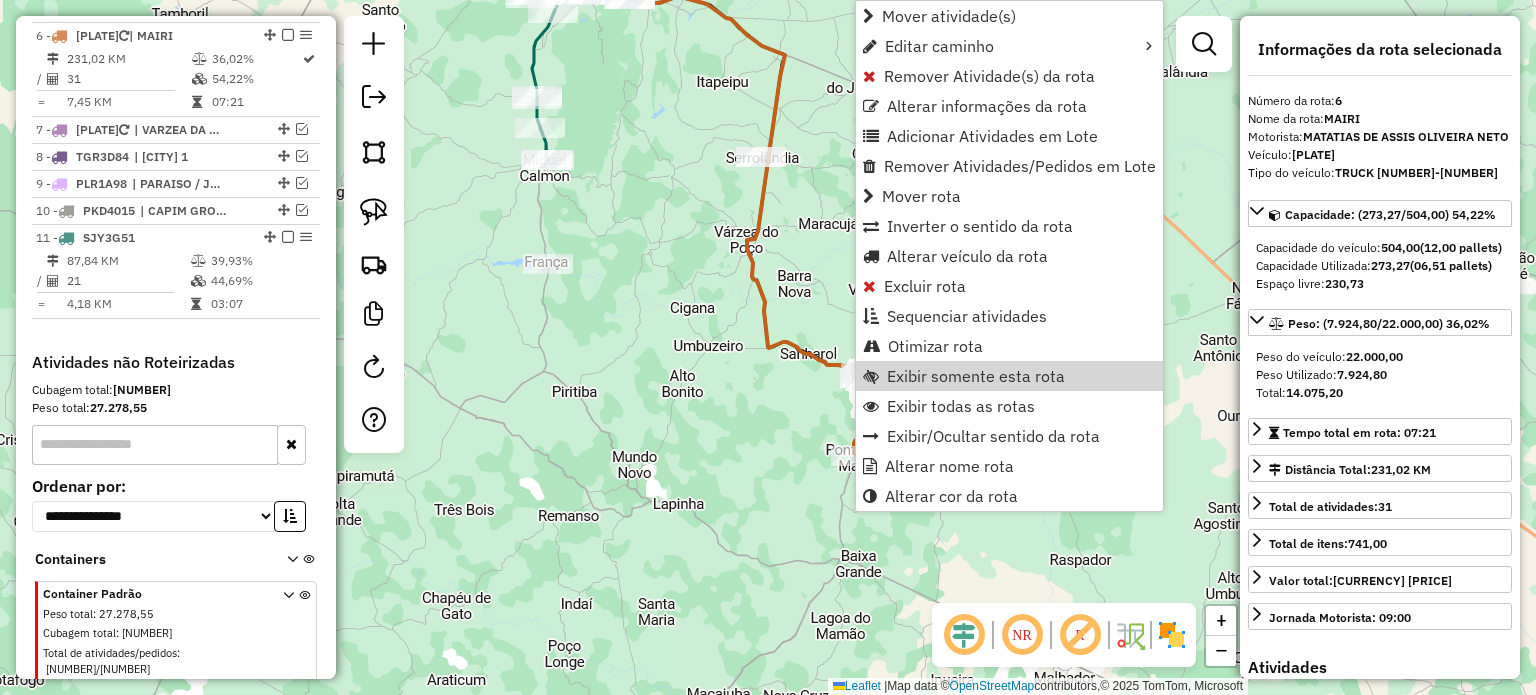 scroll, scrollTop: 908, scrollLeft: 0, axis: vertical 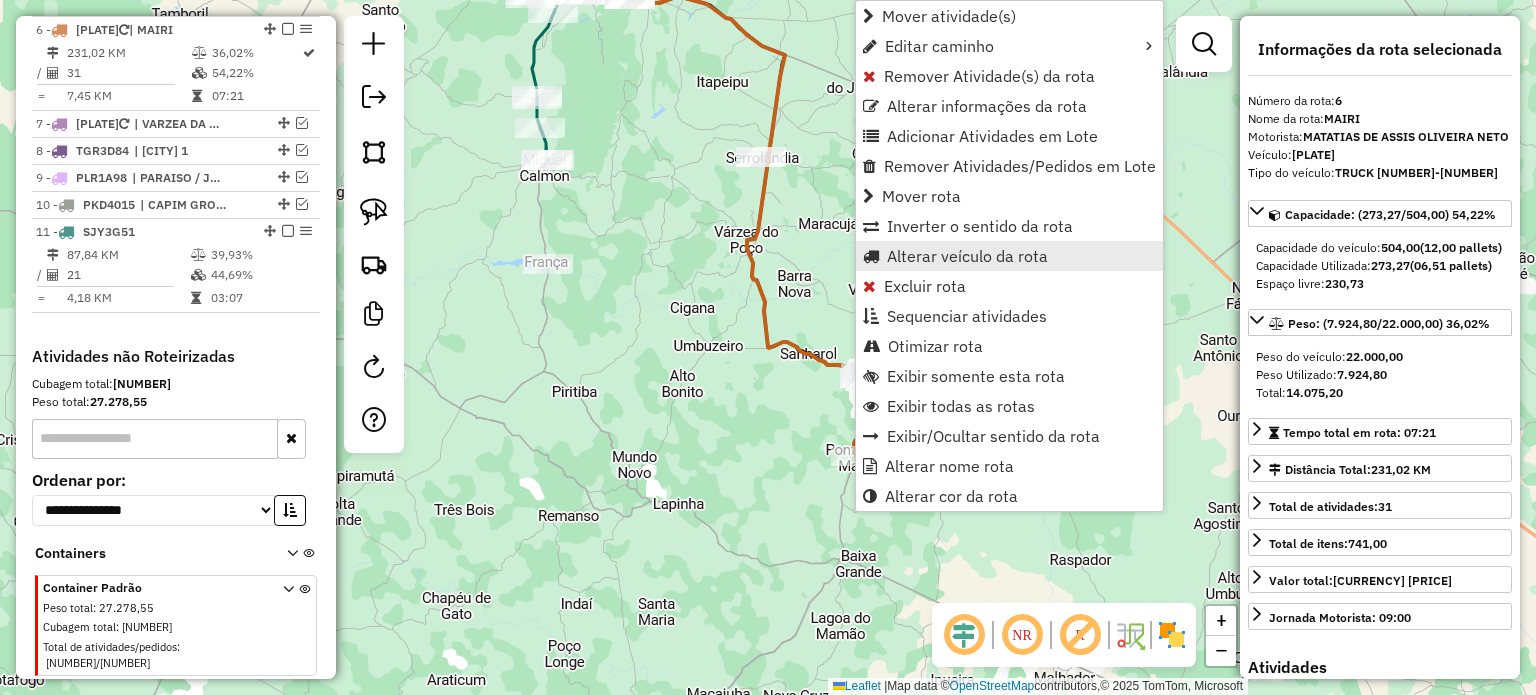 click on "Alterar veículo da rota" at bounding box center (967, 256) 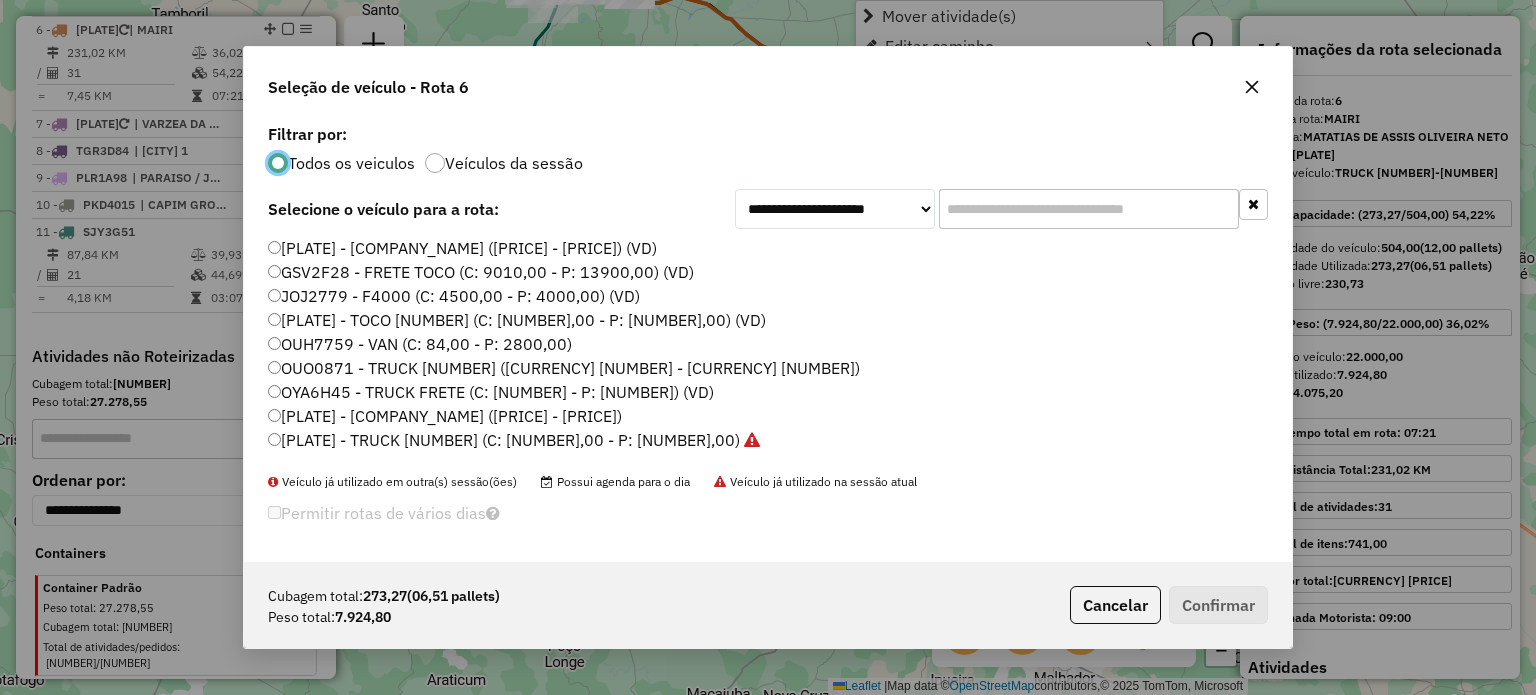 scroll, scrollTop: 10, scrollLeft: 6, axis: both 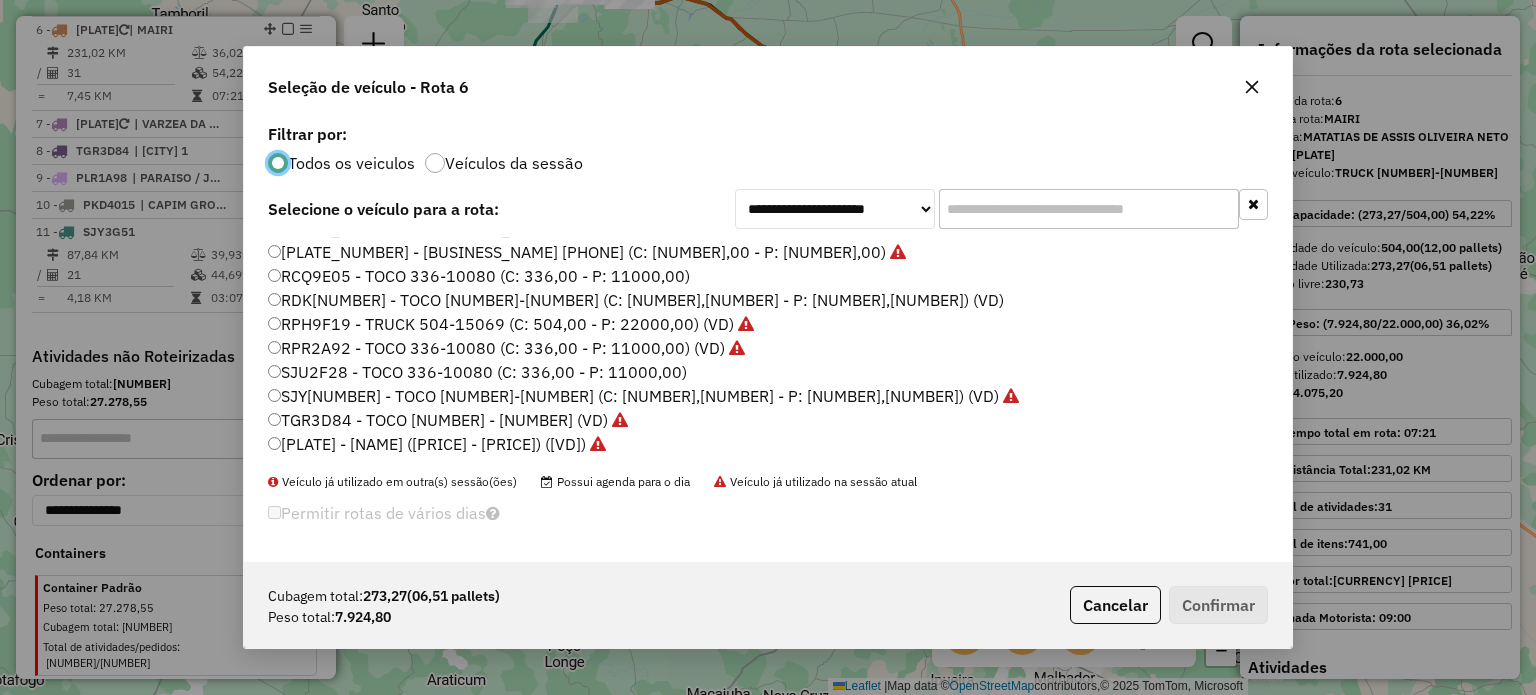 click on "[PLATE_NUMBER] - TOCO 336-10080 (C: 336,00 - P: 11000,00)" 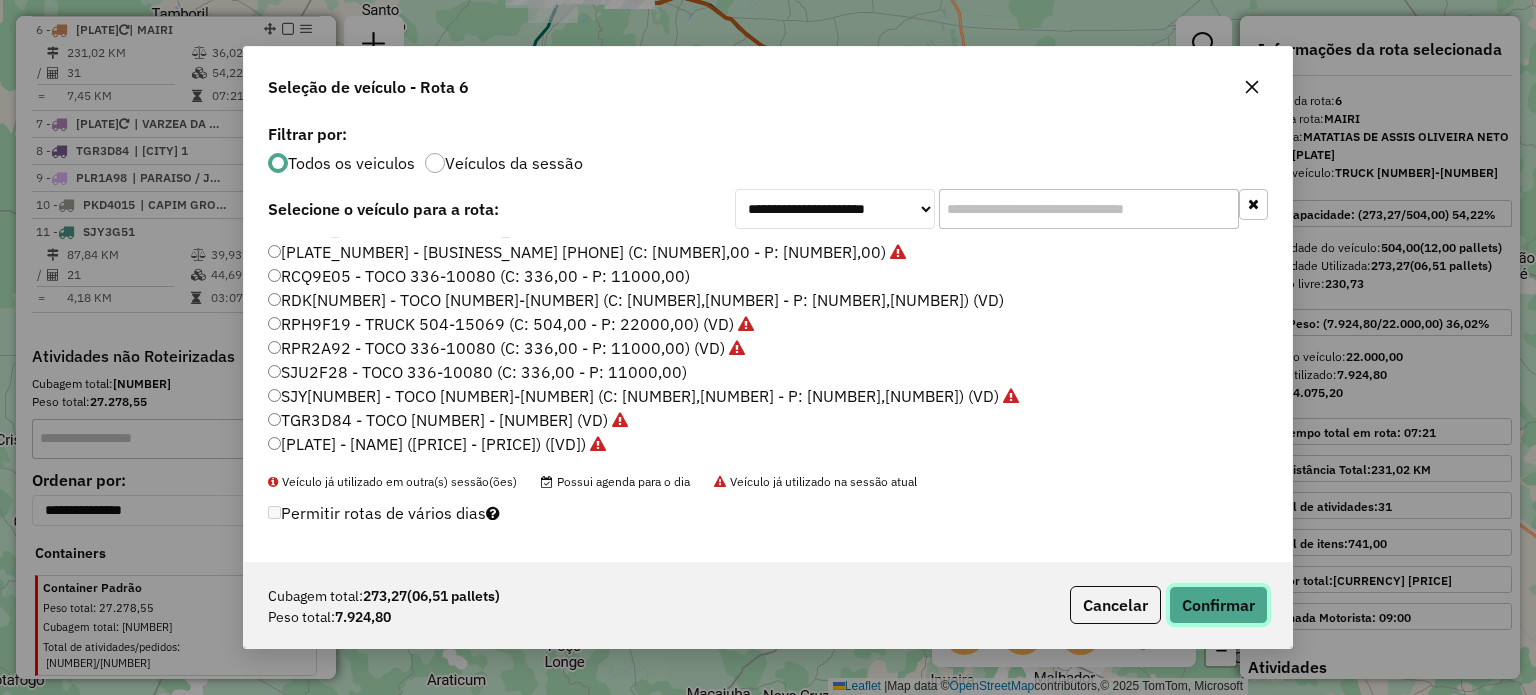 drag, startPoint x: 1226, startPoint y: 601, endPoint x: 1214, endPoint y: 601, distance: 12 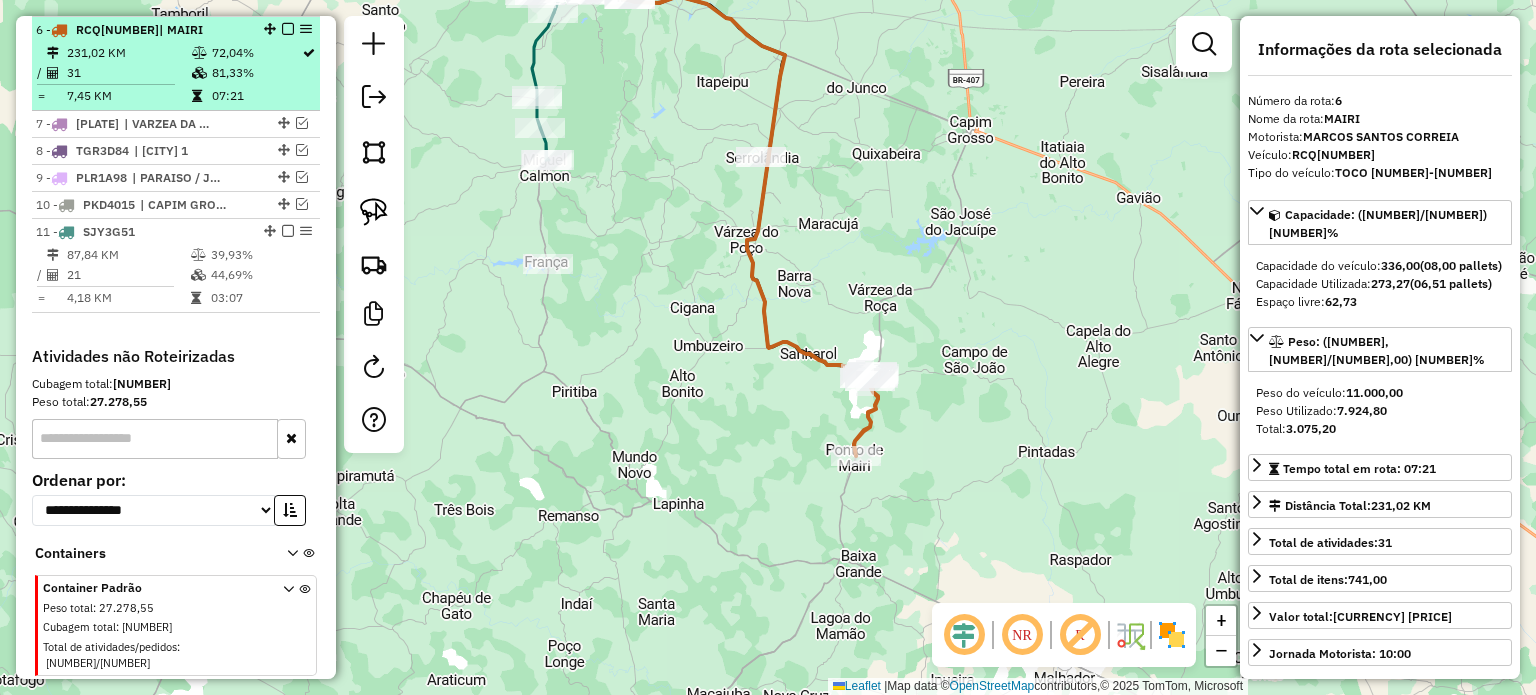 click at bounding box center [288, 29] 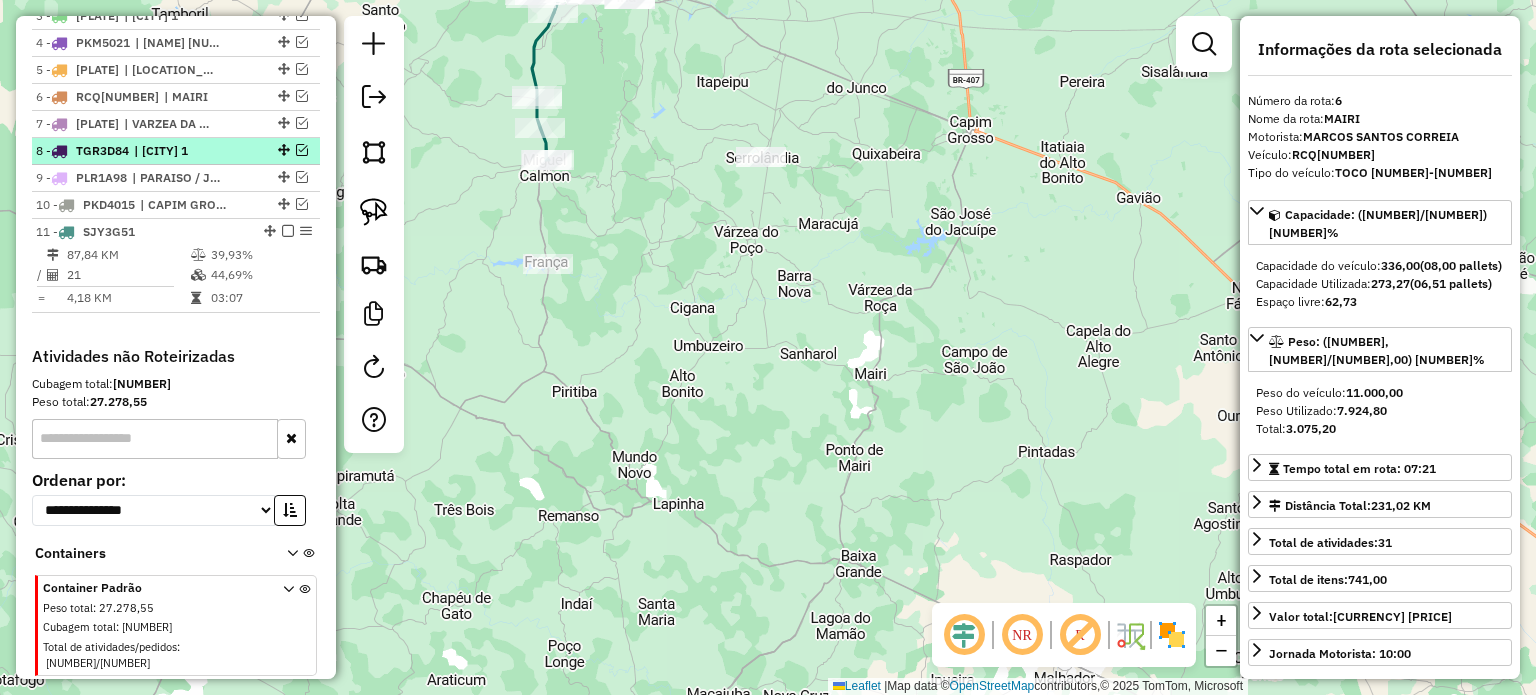 scroll, scrollTop: 641, scrollLeft: 0, axis: vertical 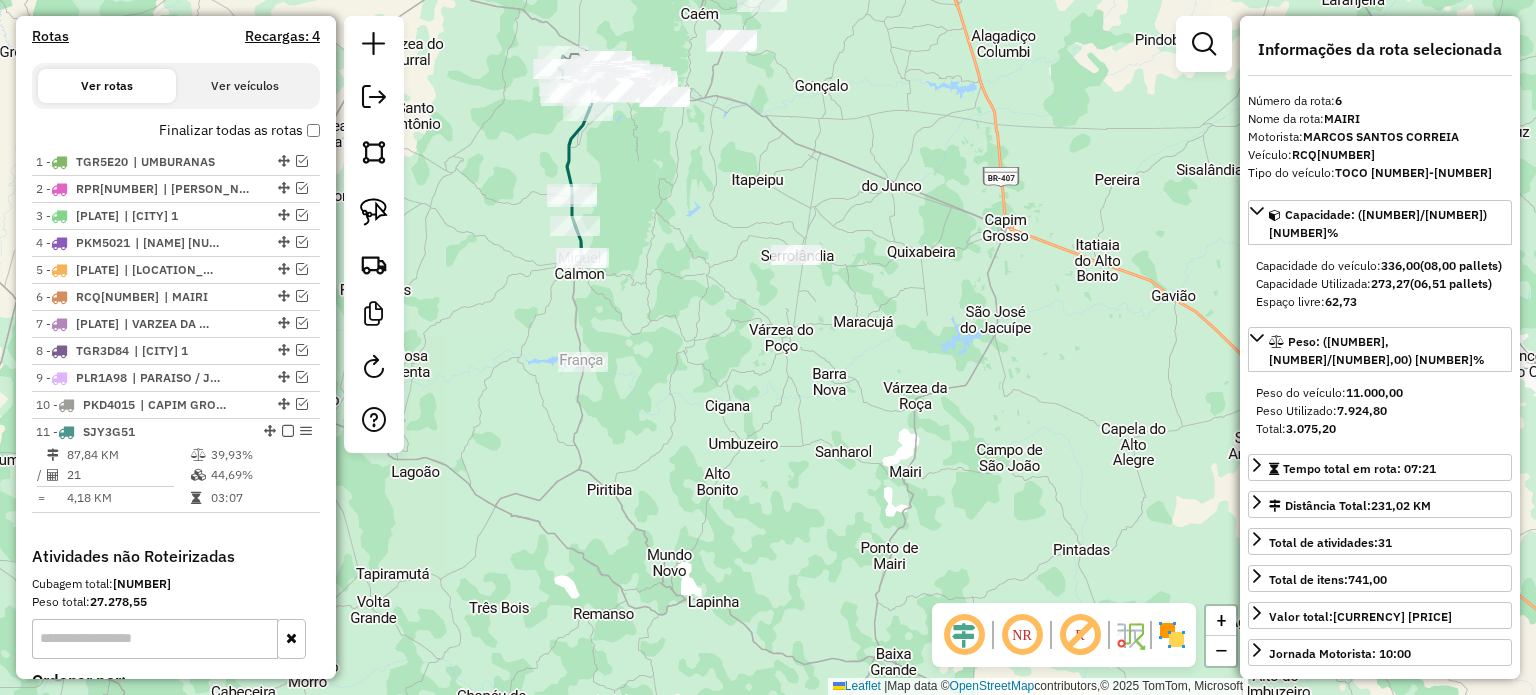 drag, startPoint x: 582, startPoint y: 479, endPoint x: 612, endPoint y: 494, distance: 33.54102 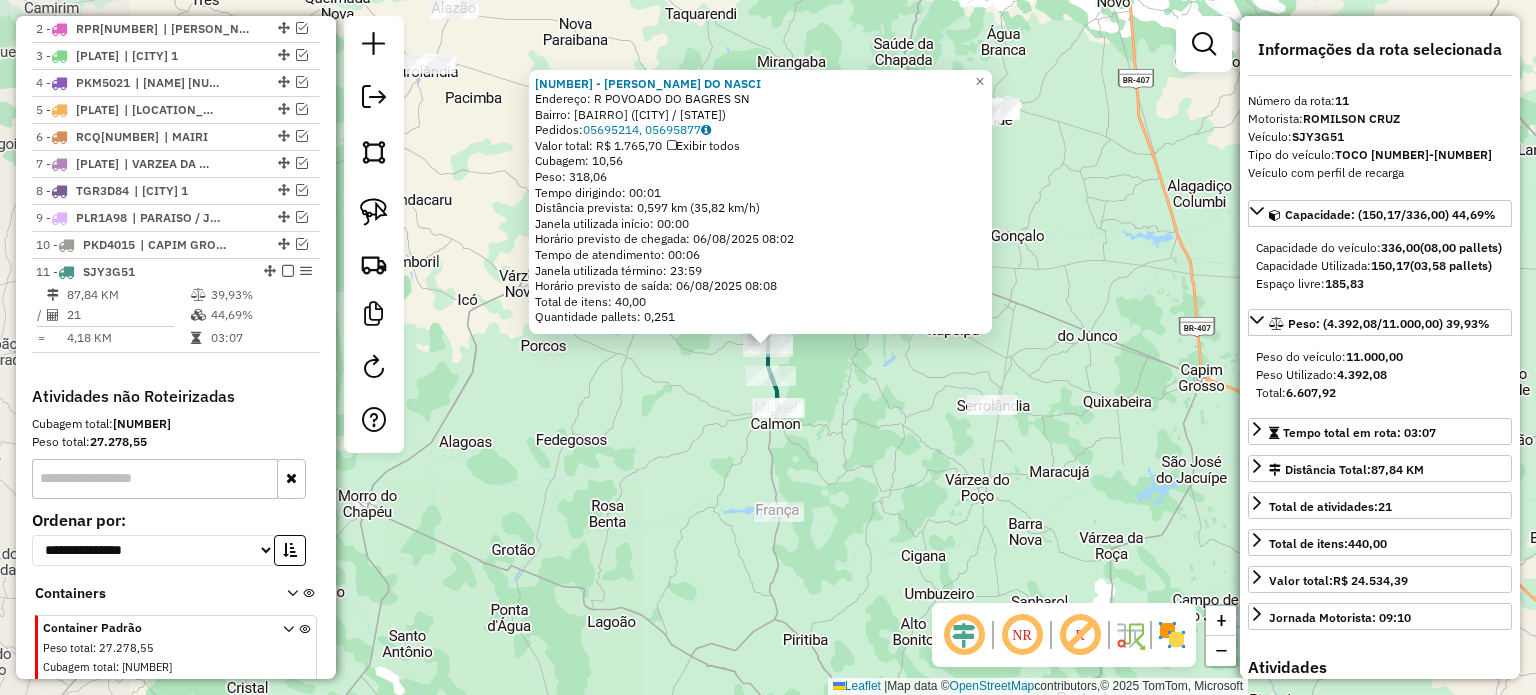 scroll, scrollTop: 865, scrollLeft: 0, axis: vertical 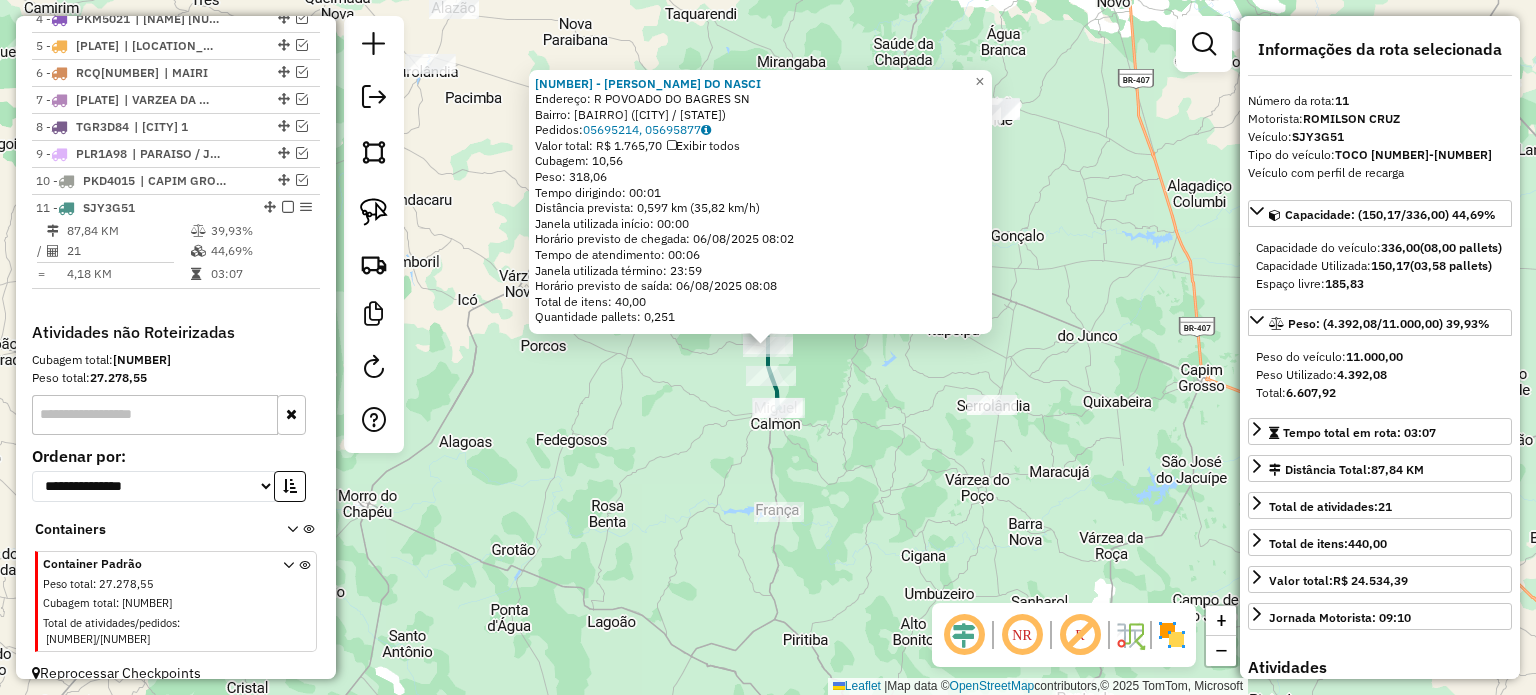 click on "Rota 11 - Placa SJY3G51  26874 - MERCEARIA DA FABY 20393 - JOAO ANGELO DO NASCI  Endereço: R   POVOADO DO BAGRES             SN   Bairro: CENTRO (MIGUEL CALMON / BA)   Pedidos:  05695214, 05695877   Valor total: R$ 1.765,70   Exibir todos   Cubagem: 10,56  Peso: 318,06  Tempo dirigindo: 00:01   Distância prevista: 0,597 km (35,82 km/h)   Janela utilizada início: 00:00   Horário previsto de chegada: 06/08/2025 08:02   Tempo de atendimento: 00:06   Janela utilizada término: 23:59   Horário previsto de saída: 06/08/2025 08:08   Total de itens: 40,00   Quantidade pallets: 0,251  × Janela de atendimento Grade de atendimento Capacidade Transportadoras Veículos Cliente Pedidos  Rotas Selecione os dias de semana para filtrar as janelas de atendimento  Seg   Ter   Qua   Qui   Sex   Sáb   Dom  Informe o período da janela de atendimento: De: Até:  Filtrar exatamente a janela do cliente  Considerar janela de atendimento padrão  Selecione os dias de semana para filtrar as grades de atendimento  Seg   Ter  De:" 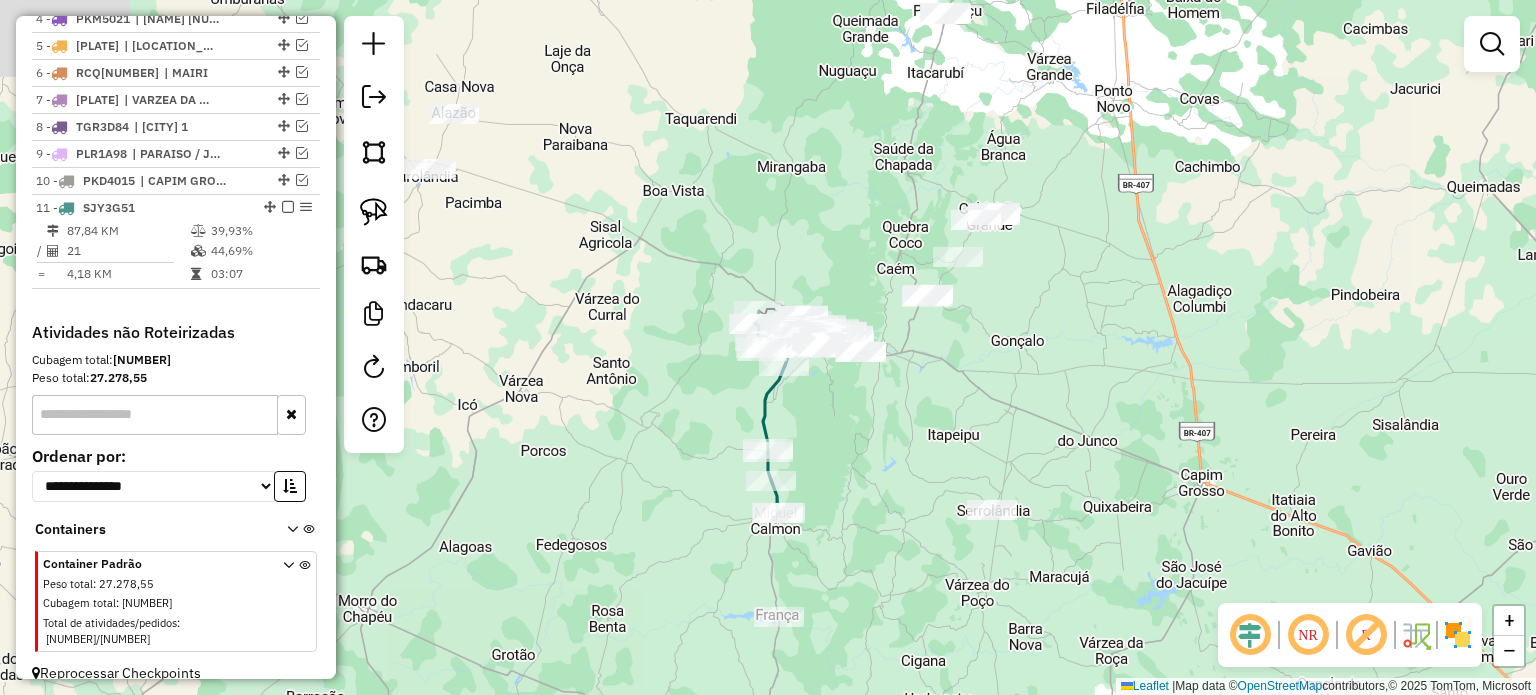 drag, startPoint x: 850, startPoint y: 341, endPoint x: 741, endPoint y: 413, distance: 130.63307 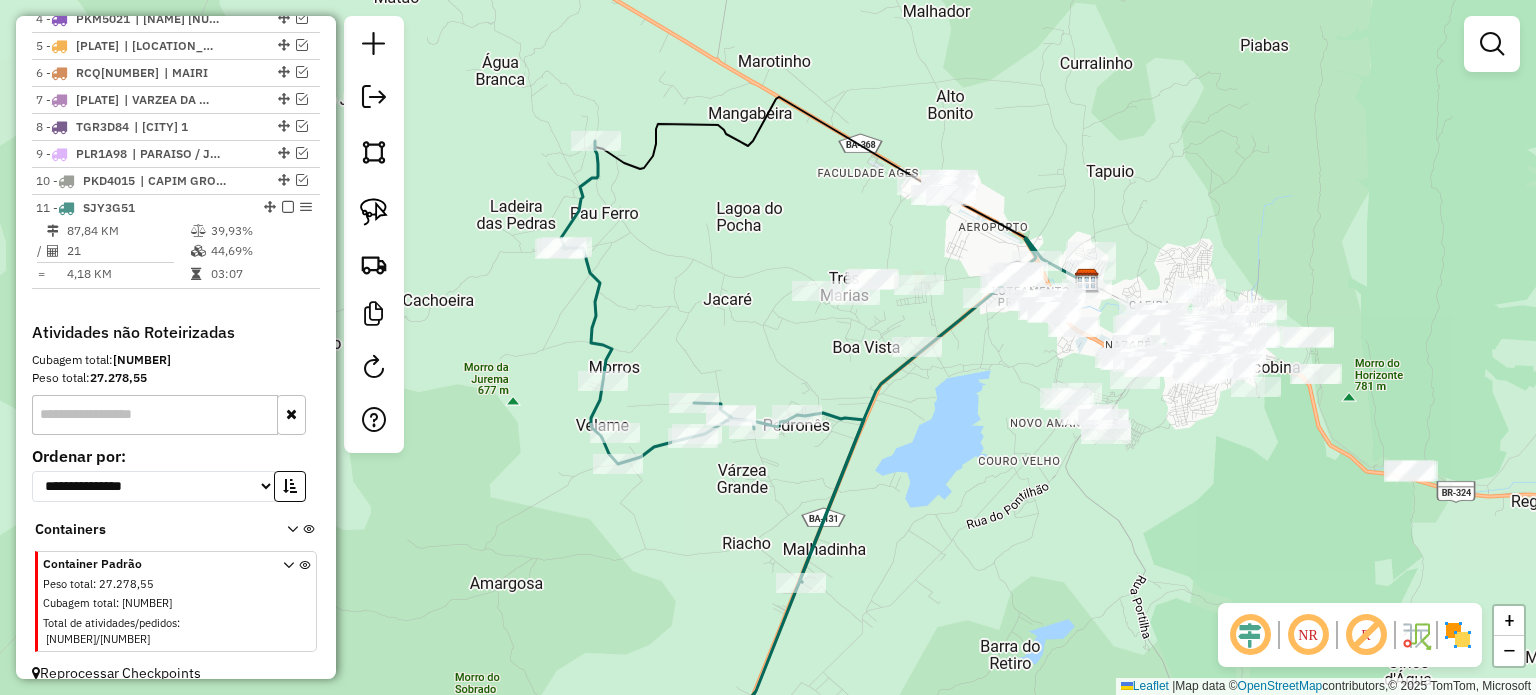 drag, startPoint x: 702, startPoint y: 309, endPoint x: 687, endPoint y: 301, distance: 17 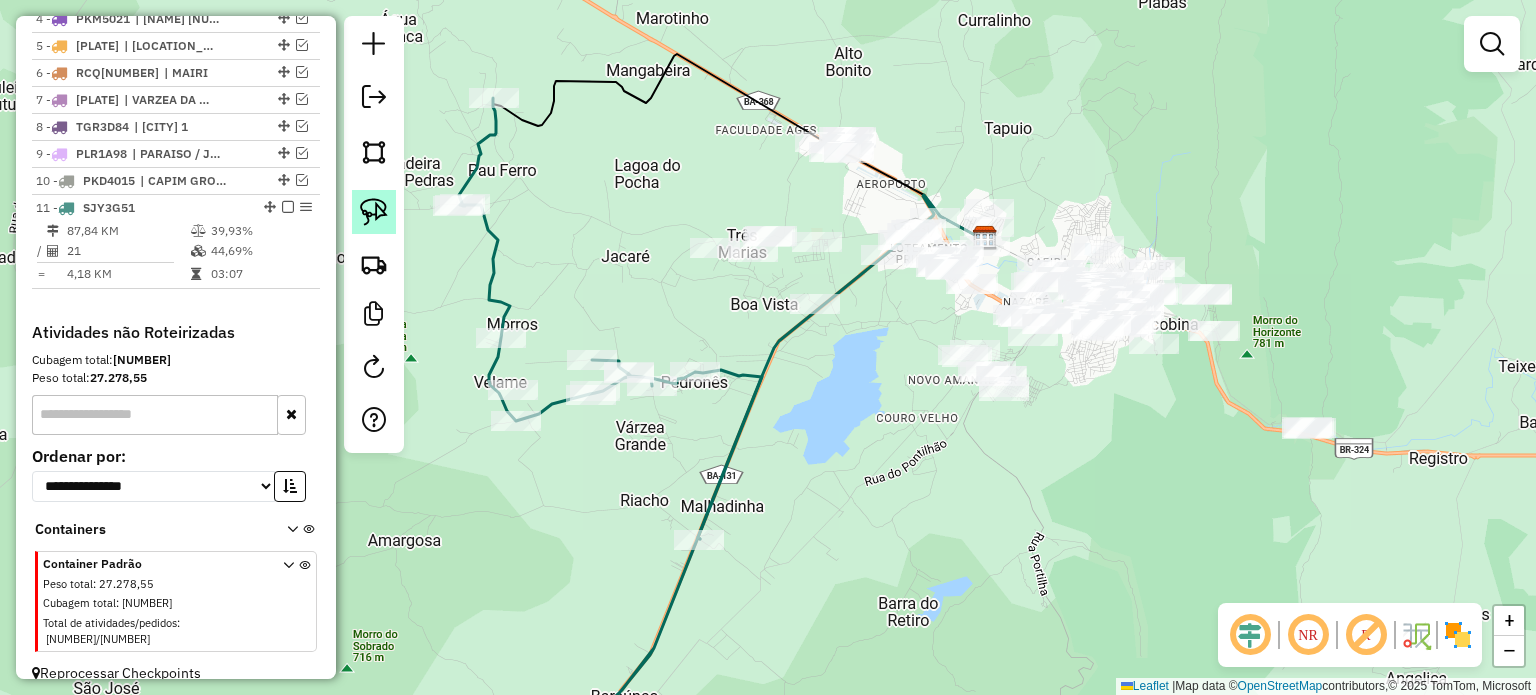 click 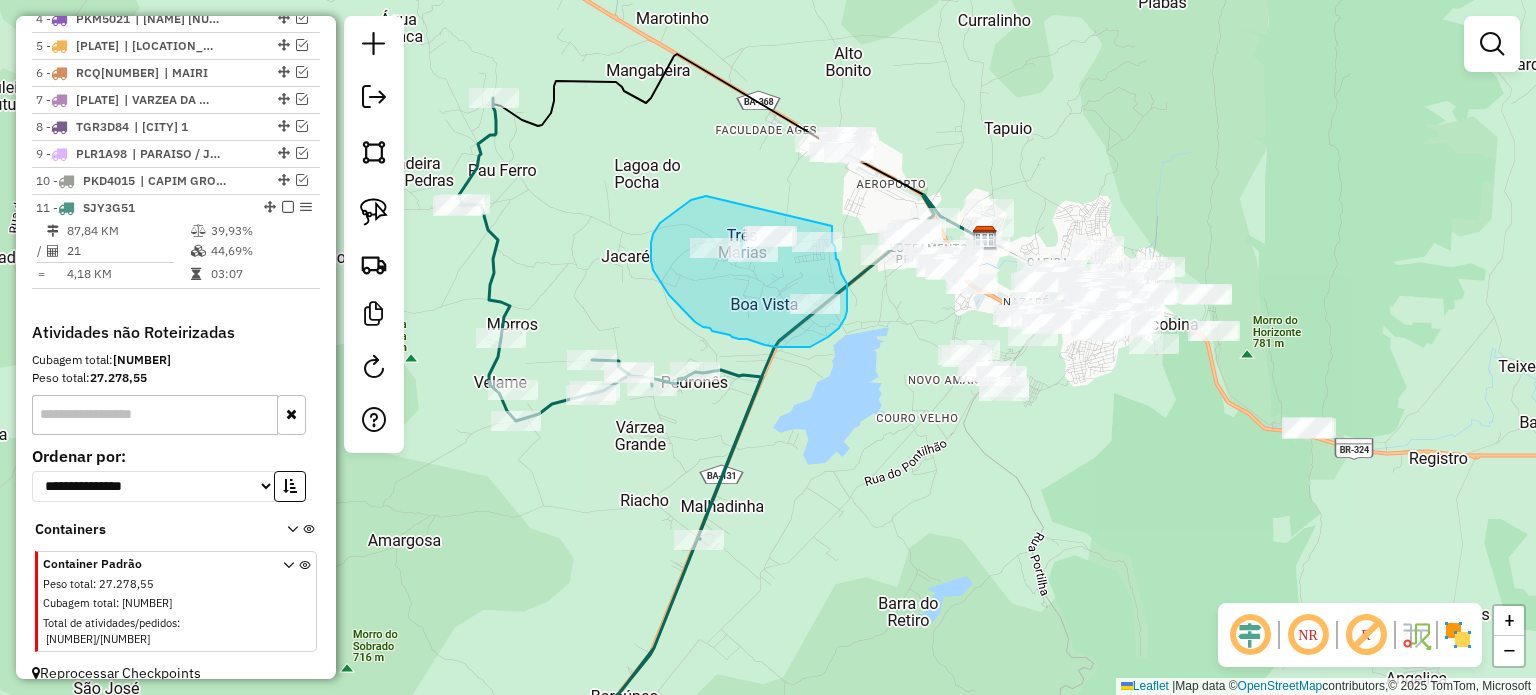 drag, startPoint x: 706, startPoint y: 196, endPoint x: 832, endPoint y: 224, distance: 129.07362 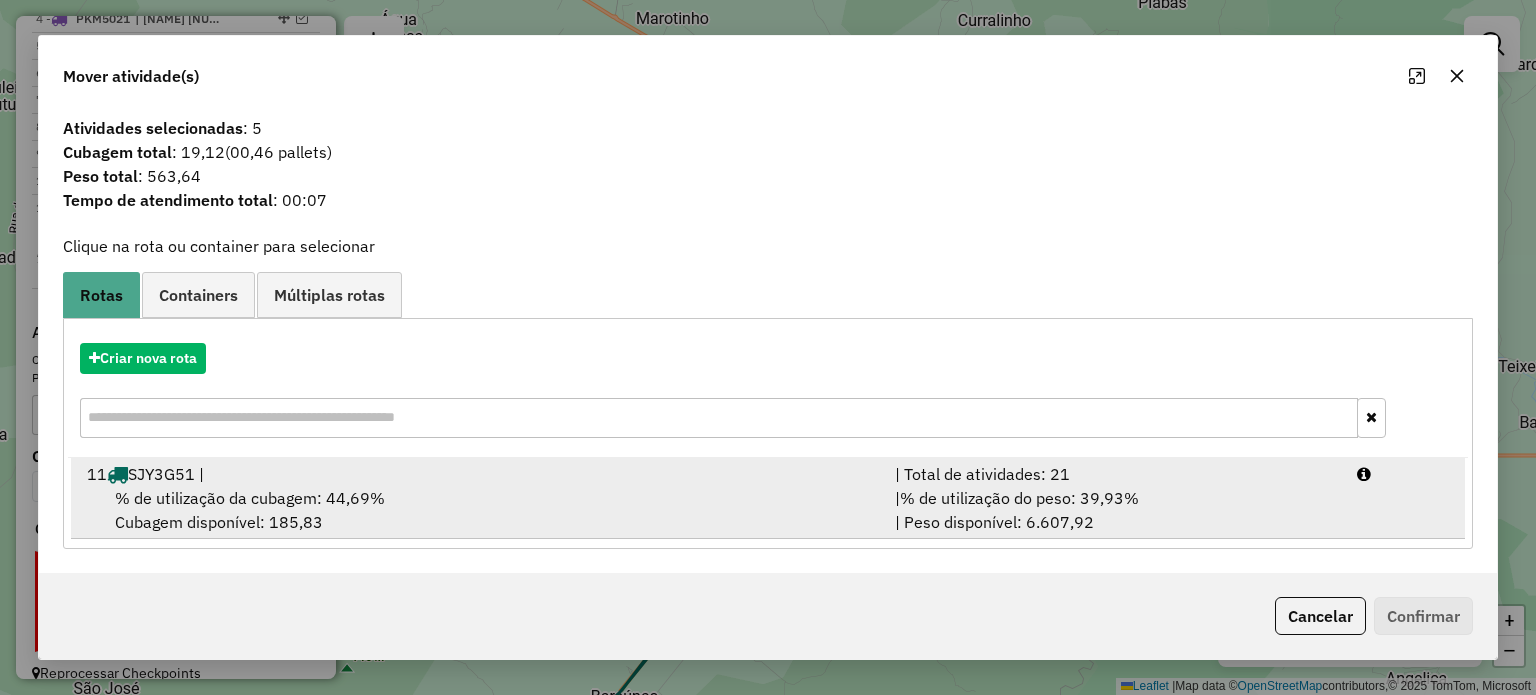 click on "11  SJY3G51 |" at bounding box center [479, 474] 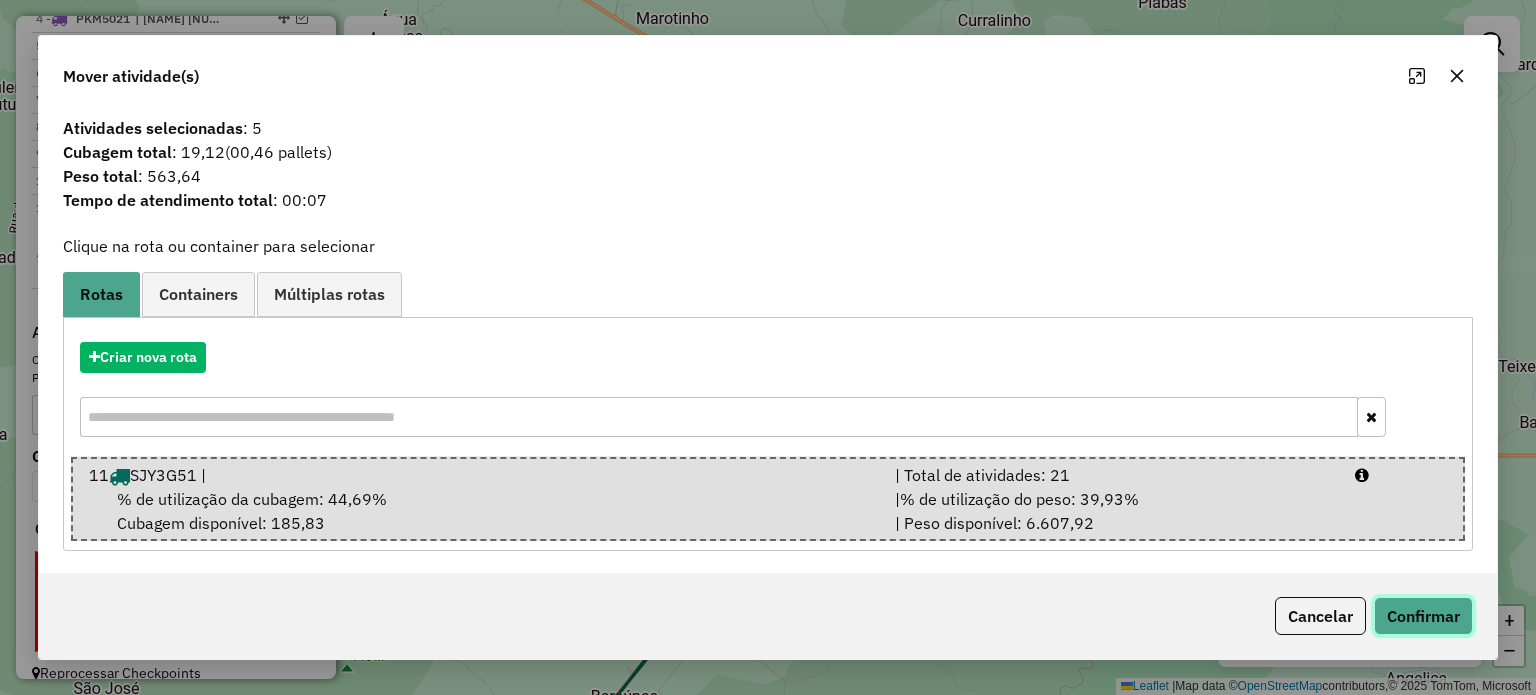 click on "Confirmar" 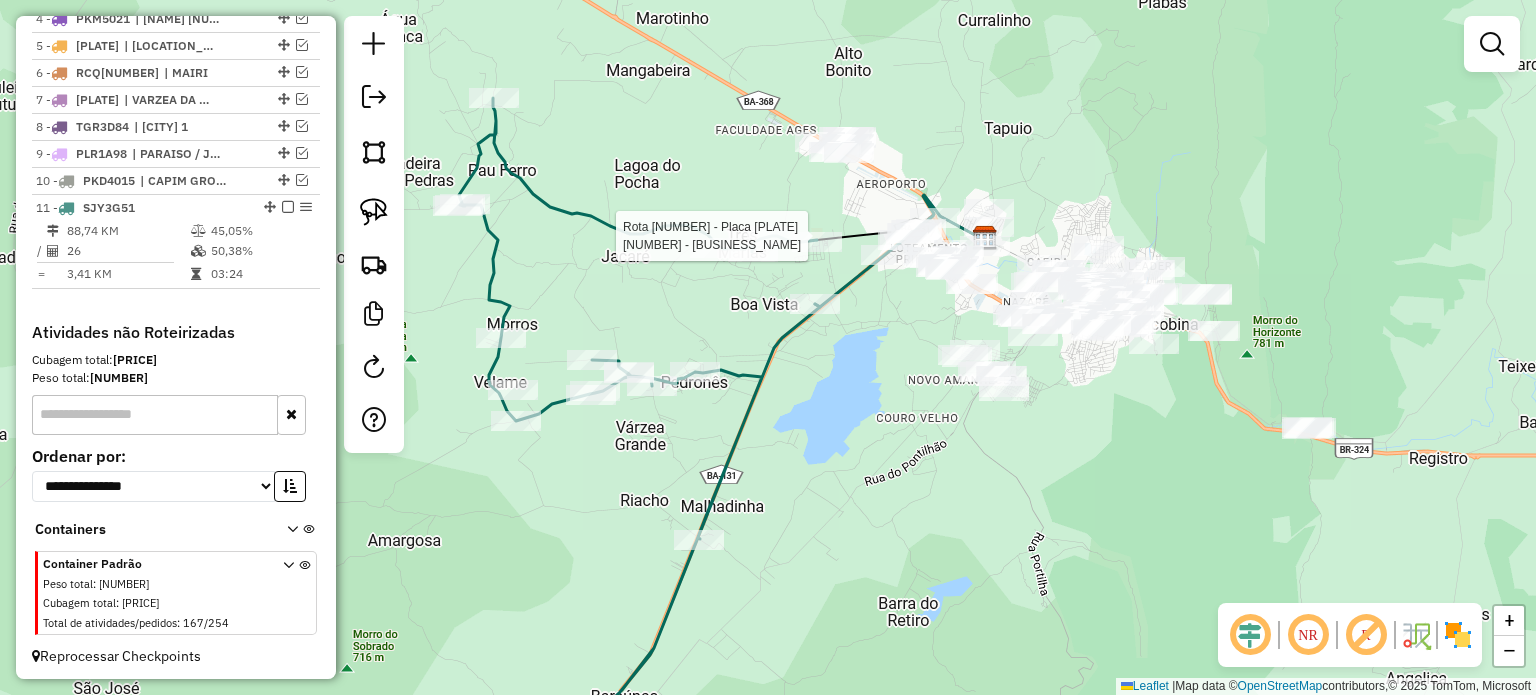 select on "**********" 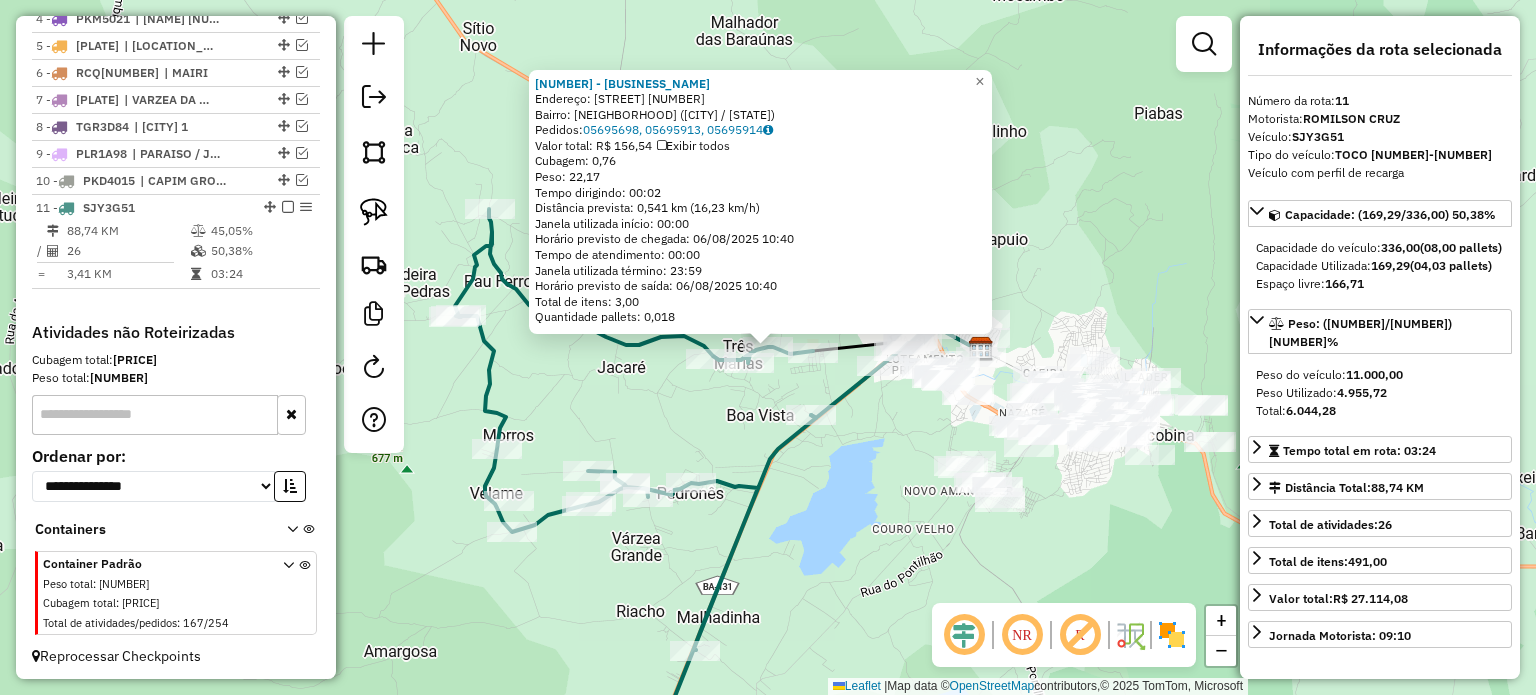 click on "29025 - VN BAR  Endereço:  do Pau Ferro 999   Bairro: BARRO BRANCO (JACOBINA / BA)   Pedidos:  05695698, 05695913, 05695914   Valor total: R$ 156,54   Exibir todos   Cubagem: 0,76  Peso: 22,17  Tempo dirigindo: 00:02   Distância prevista: 0,541 km (16,23 km/h)   Janela utilizada início: 00:00   Horário previsto de chegada: 06/08/2025 10:40   Tempo de atendimento: 00:00   Janela utilizada término: 23:59   Horário previsto de saída: 06/08/2025 10:40   Total de itens: 3,00   Quantidade pallets: 0,018  × Janela de atendimento Grade de atendimento Capacidade Transportadoras Veículos Cliente Pedidos  Rotas Selecione os dias de semana para filtrar as janelas de atendimento  Seg   Ter   Qua   Qui   Sex   Sáb   Dom  Informe o período da janela de atendimento: De: Até:  Filtrar exatamente a janela do cliente  Considerar janela de atendimento padrão  Selecione os dias de semana para filtrar as grades de atendimento  Seg   Ter   Qua   Qui   Sex   Sáb   Dom   Clientes fora do dia de atendimento selecionado +" 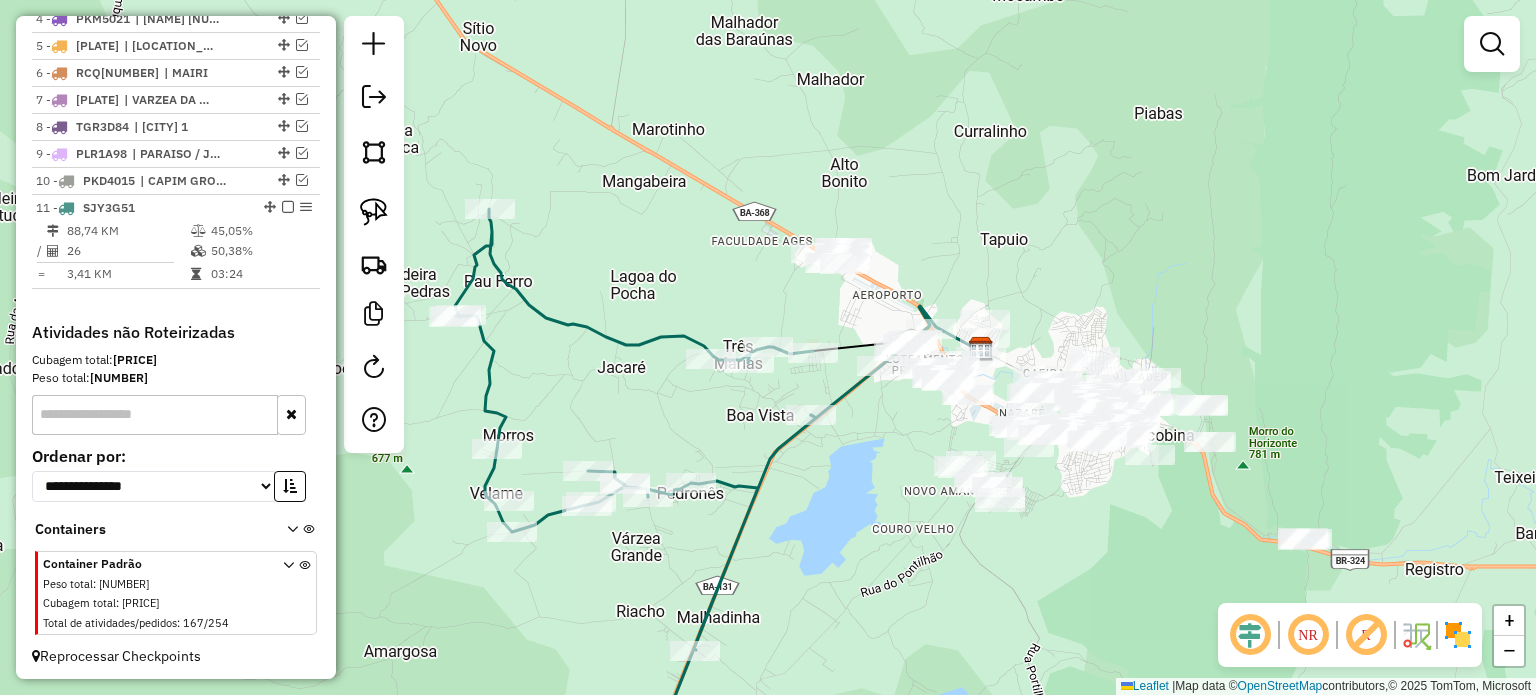drag, startPoint x: 895, startPoint y: 432, endPoint x: 874, endPoint y: 459, distance: 34.20526 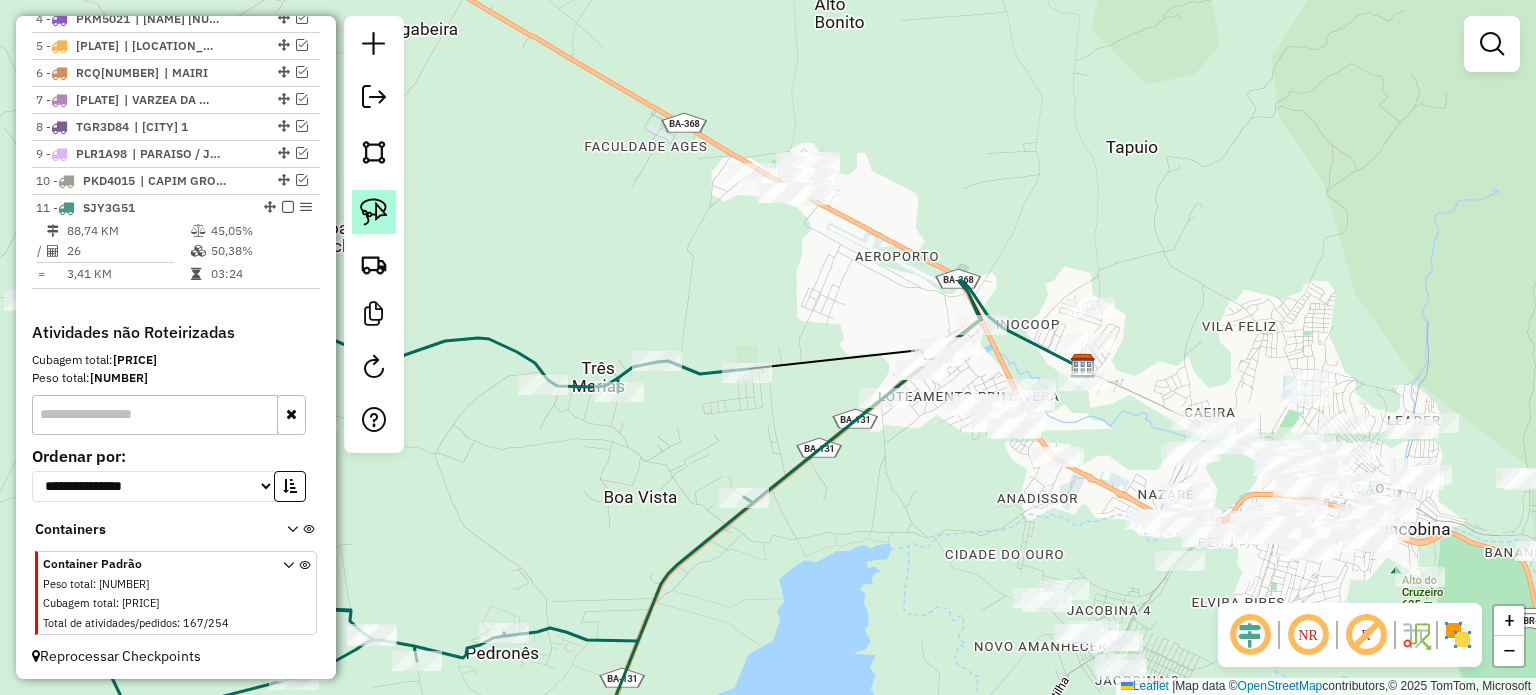 click 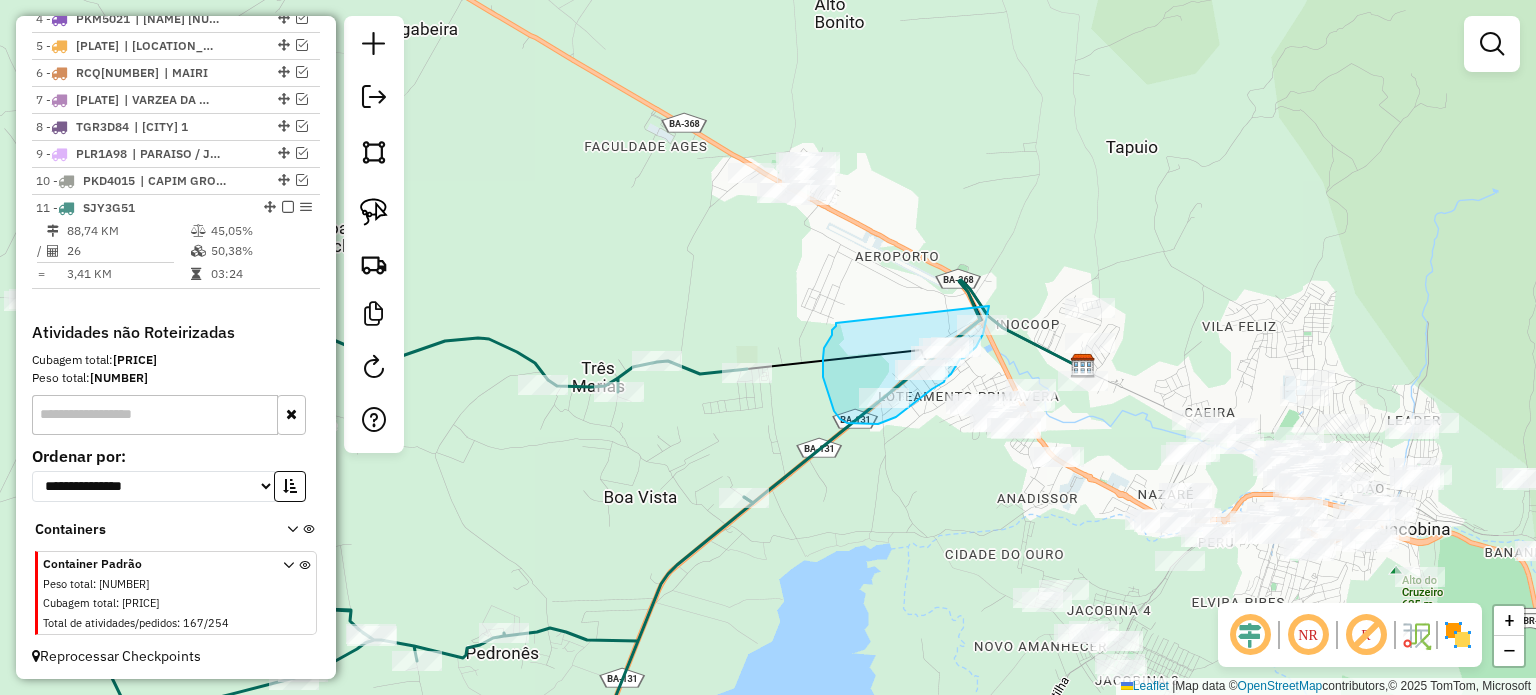 drag, startPoint x: 823, startPoint y: 363, endPoint x: 989, endPoint y: 305, distance: 175.84084 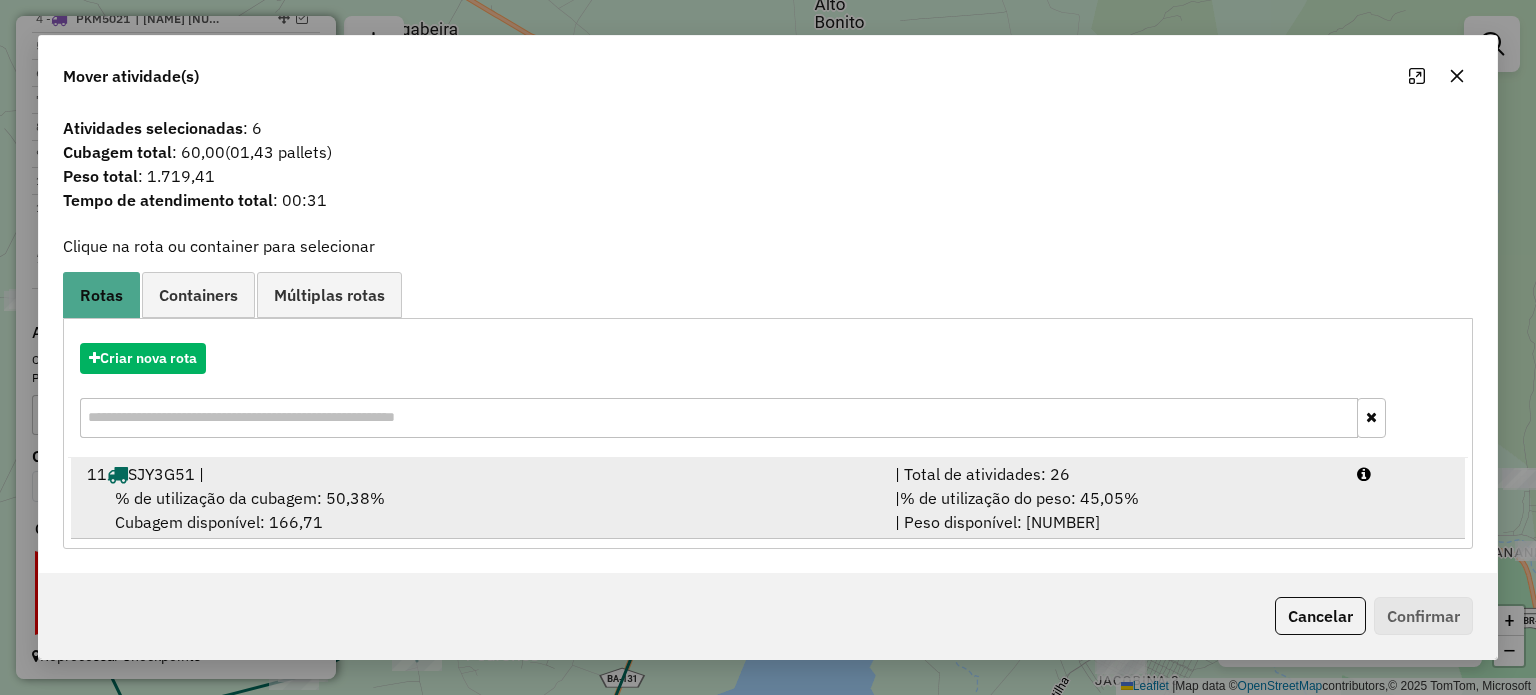 click on "% de utilização da cubagem: 50,38%" at bounding box center [250, 498] 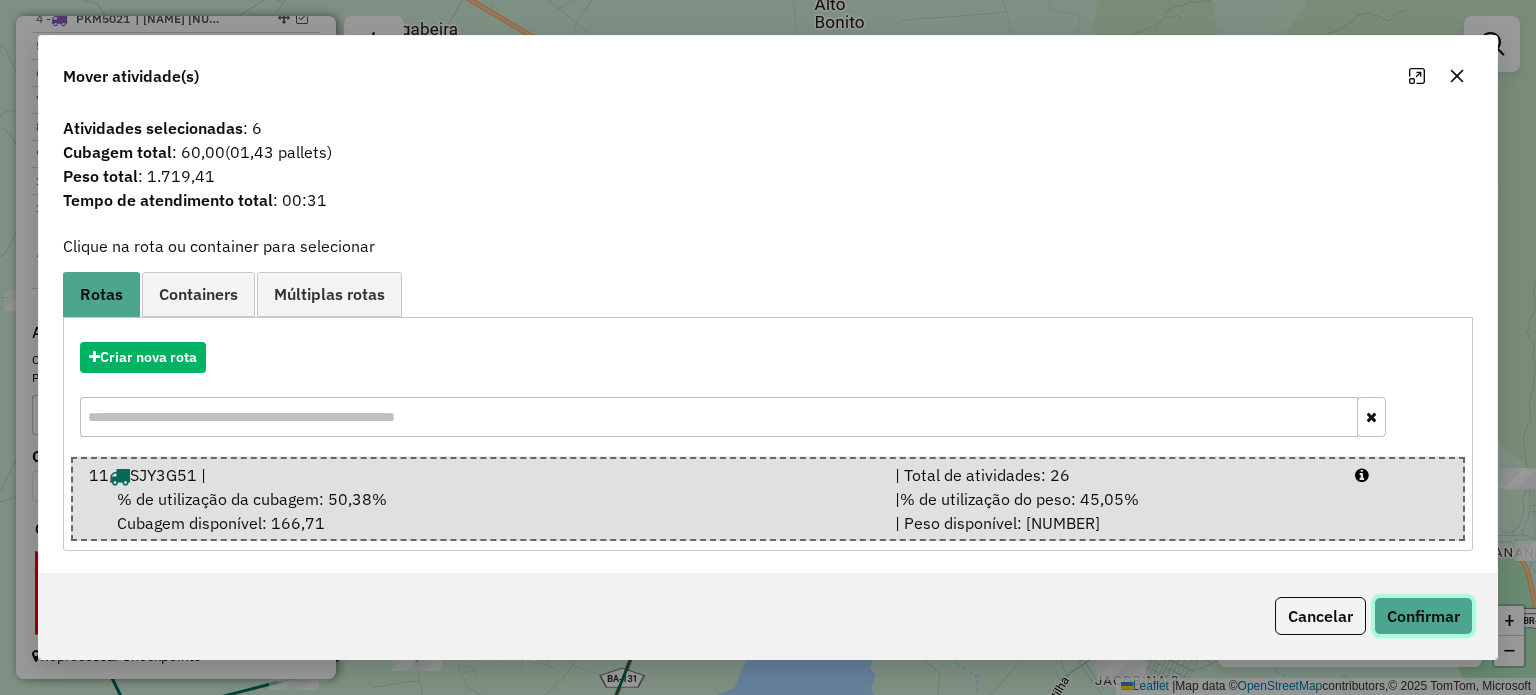 click on "Confirmar" 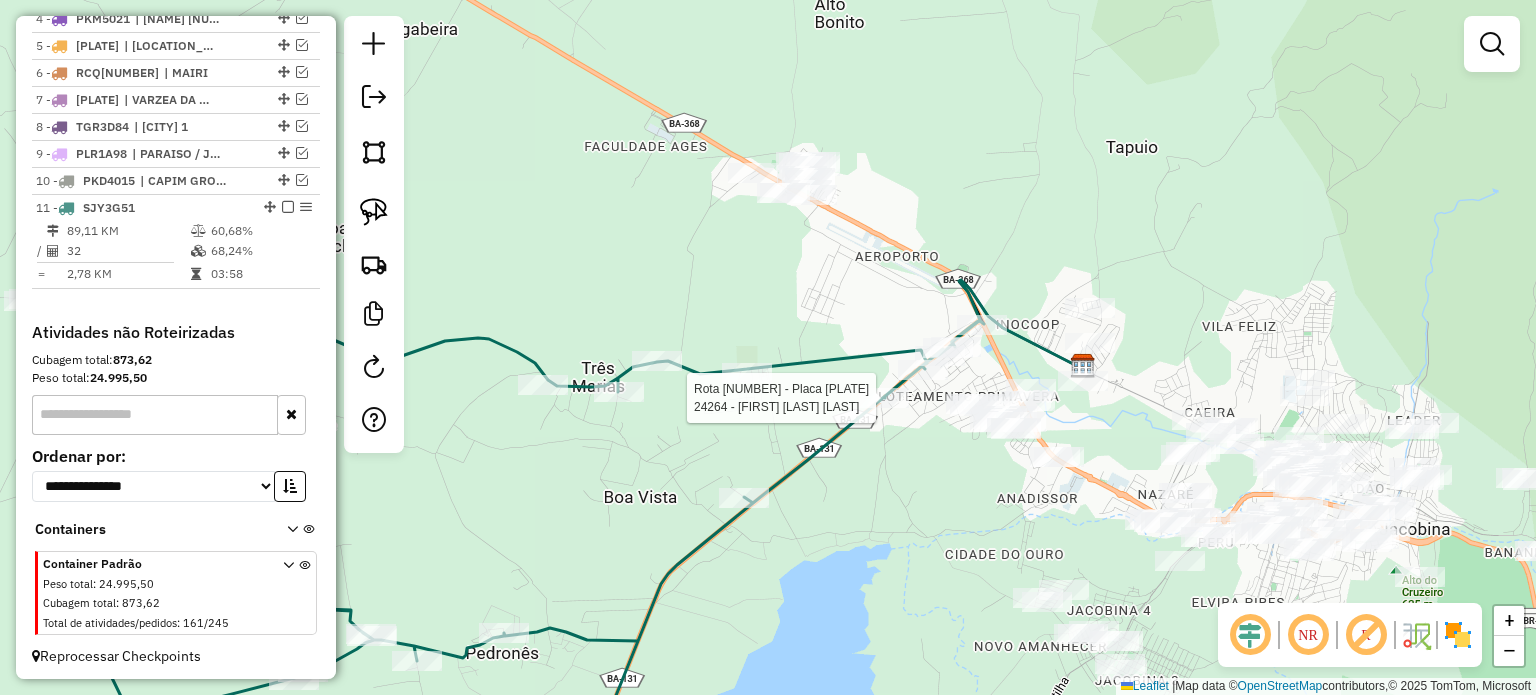 select on "**********" 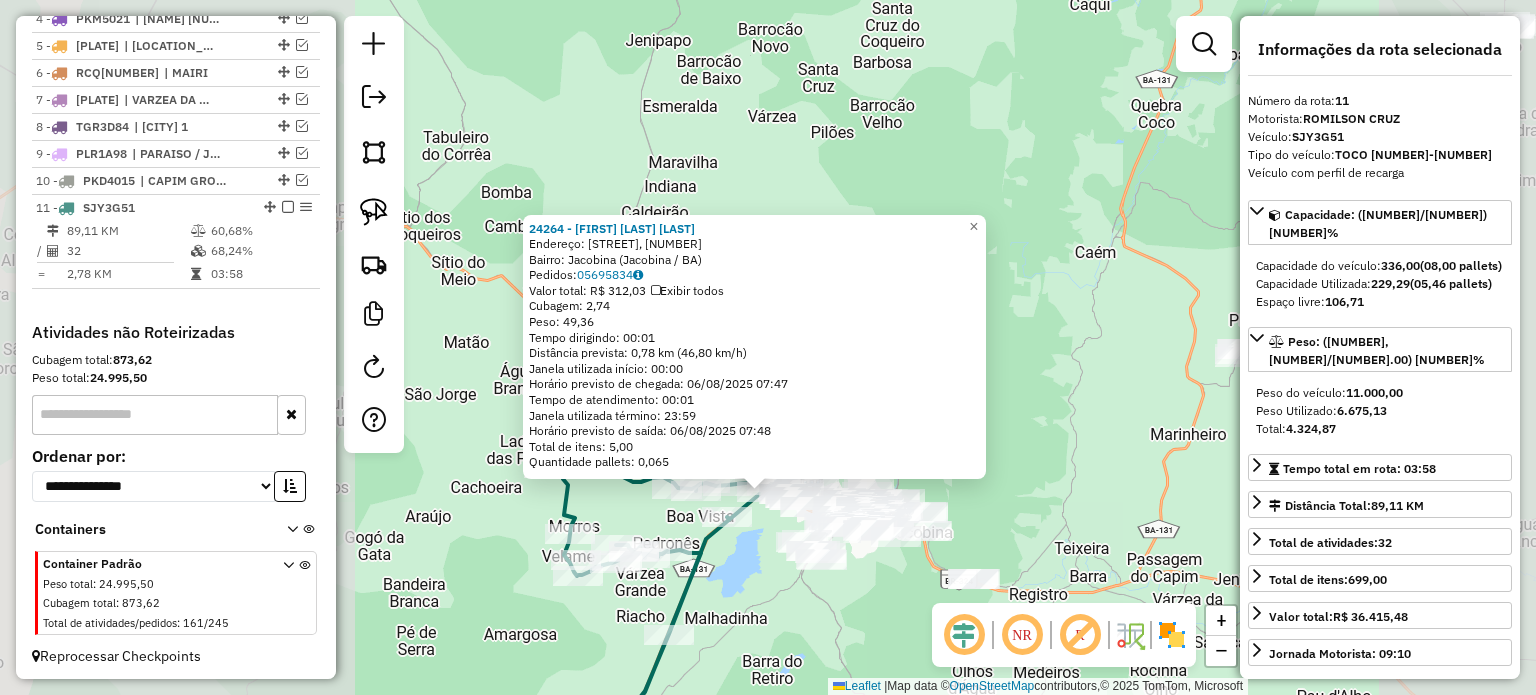 click on "24264 - ANTONIO SILVA FREITA  Endereço: Rodovia Jacobina Miguel Calmon, 188   Bairro: Jacobina (Jacobina / BA)   Pedidos:  05695834   Valor total: R$ 312,03   Exibir todos   Cubagem: 2,74  Peso: 49,36  Tempo dirigindo: 00:01   Distância prevista: 0,78 km (46,80 km/h)   Janela utilizada início: 00:00   Horário previsto de chegada: 06/08/2025 07:47   Tempo de atendimento: 00:01   Janela utilizada término: 23:59   Horário previsto de saída: 06/08/2025 07:48   Total de itens: 5,00   Quantidade pallets: 0,065  × Janela de atendimento Grade de atendimento Capacidade Transportadoras Veículos Cliente Pedidos  Rotas Selecione os dias de semana para filtrar as janelas de atendimento  Seg   Ter   Qua   Qui   Sex   Sáb   Dom  Informe o período da janela de atendimento: De: Até:  Filtrar exatamente a janela do cliente  Considerar janela de atendimento padrão  Selecione os dias de semana para filtrar as grades de atendimento  Seg   Ter   Qua   Qui   Sex   Sáb   Dom   Peso mínimo:   Peso máximo:   De:   De:" 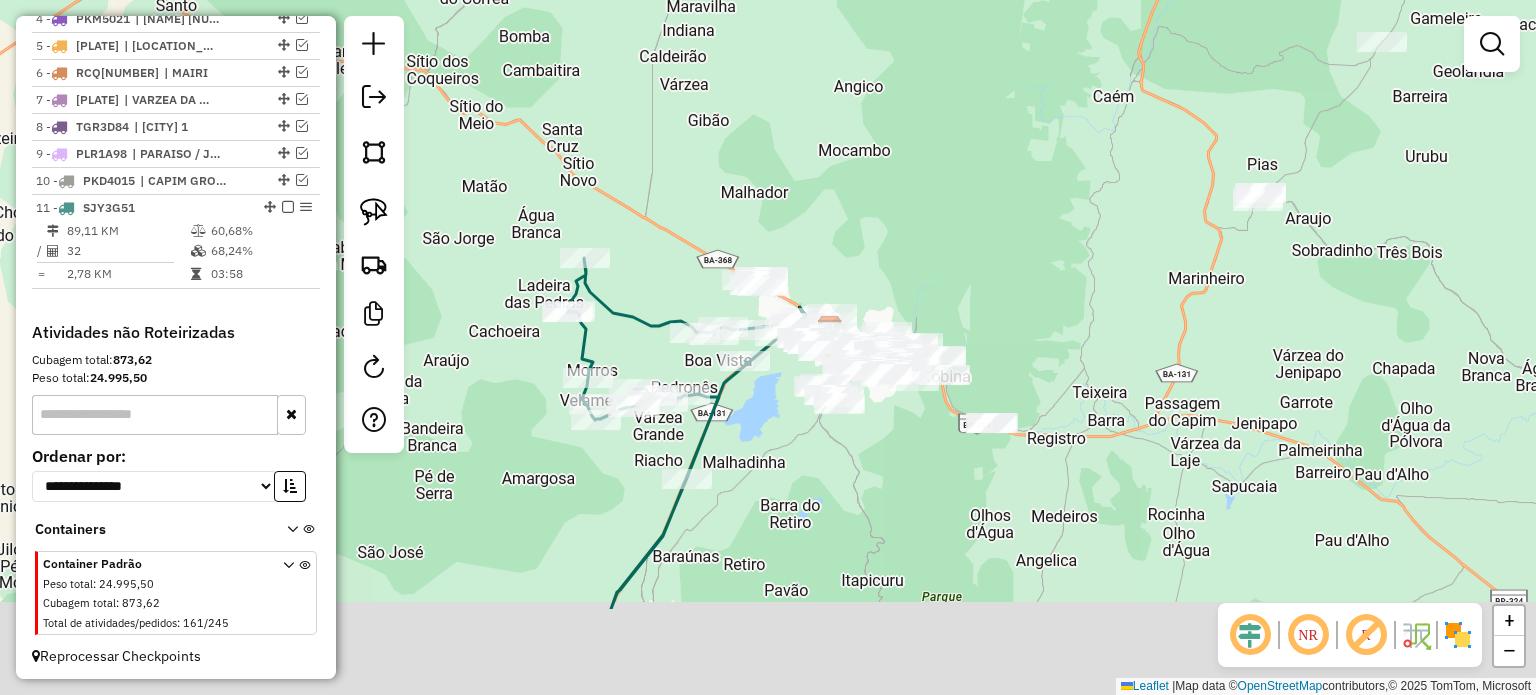 drag, startPoint x: 772, startPoint y: 591, endPoint x: 789, endPoint y: 452, distance: 140.0357 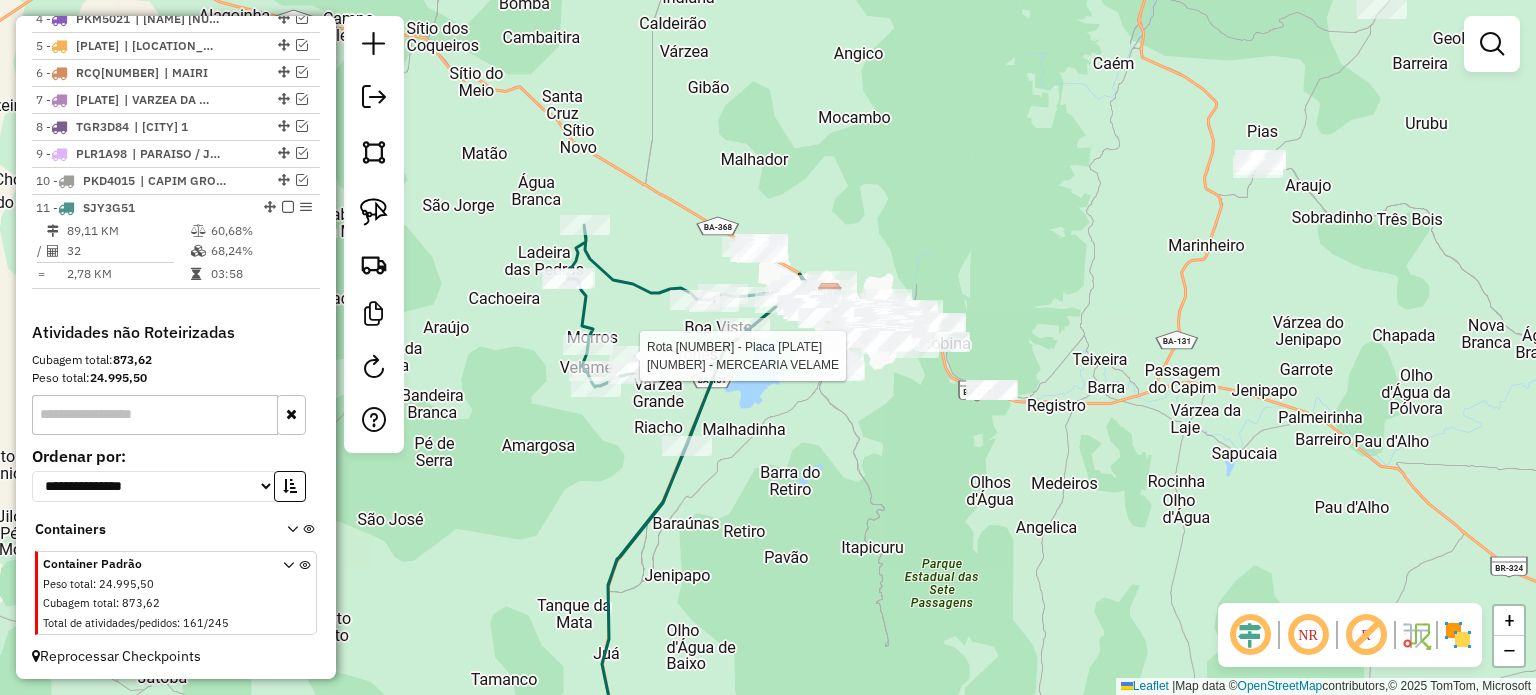 select on "**********" 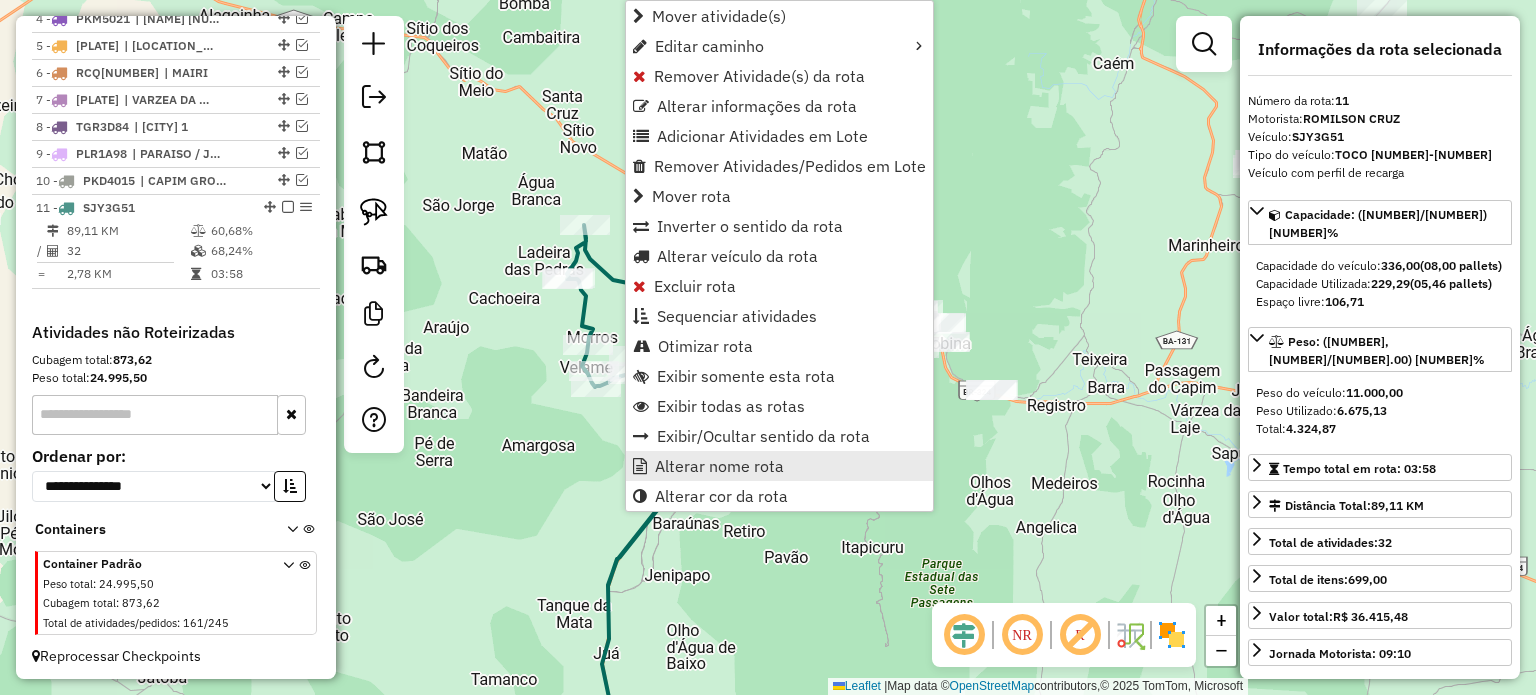 click on "Alterar nome rota" at bounding box center [719, 466] 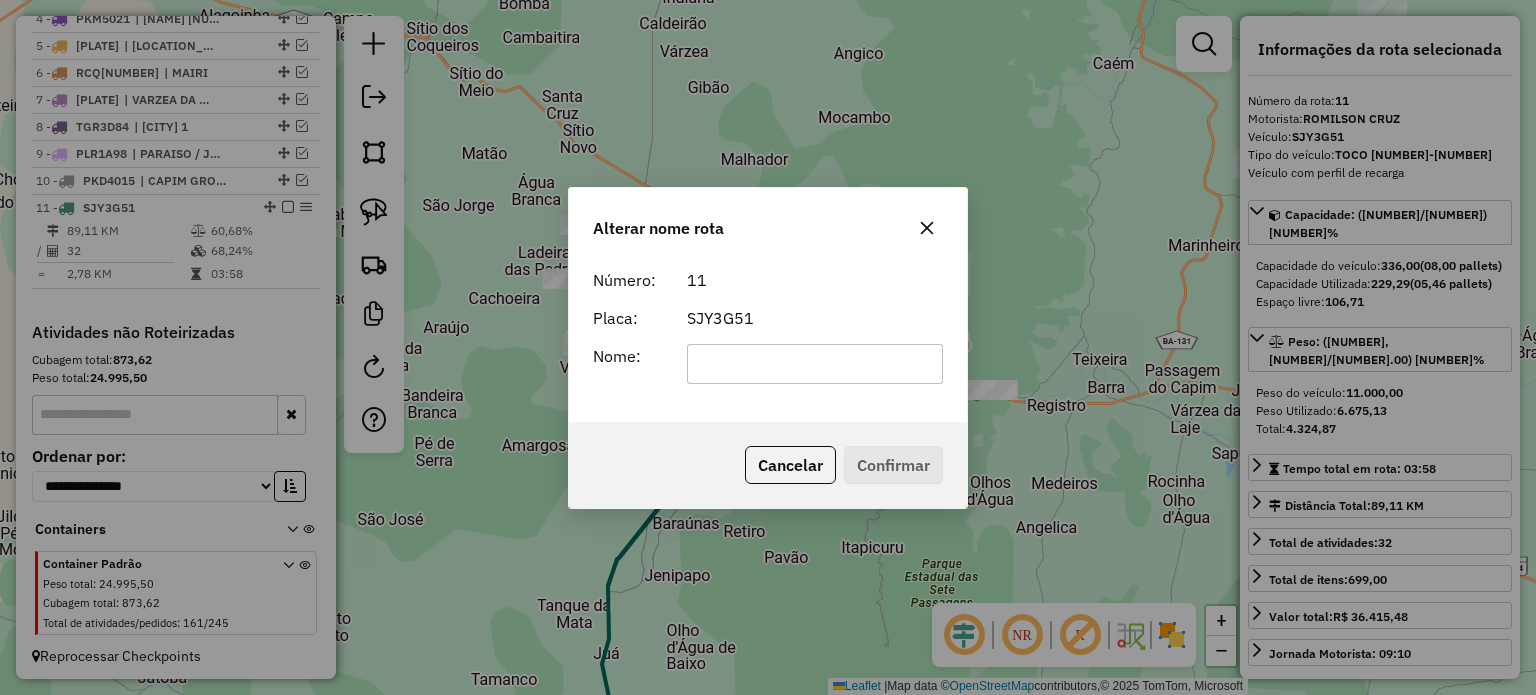 click 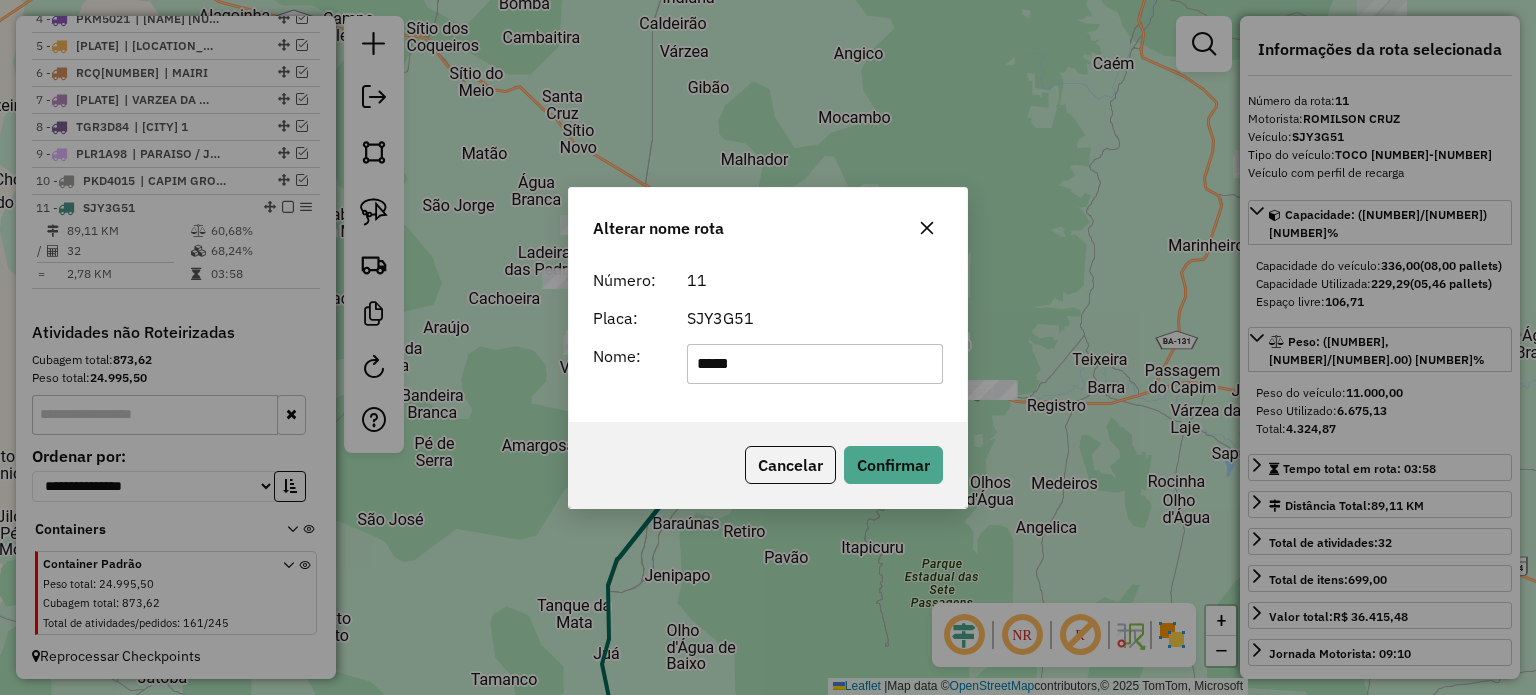 type on "**********" 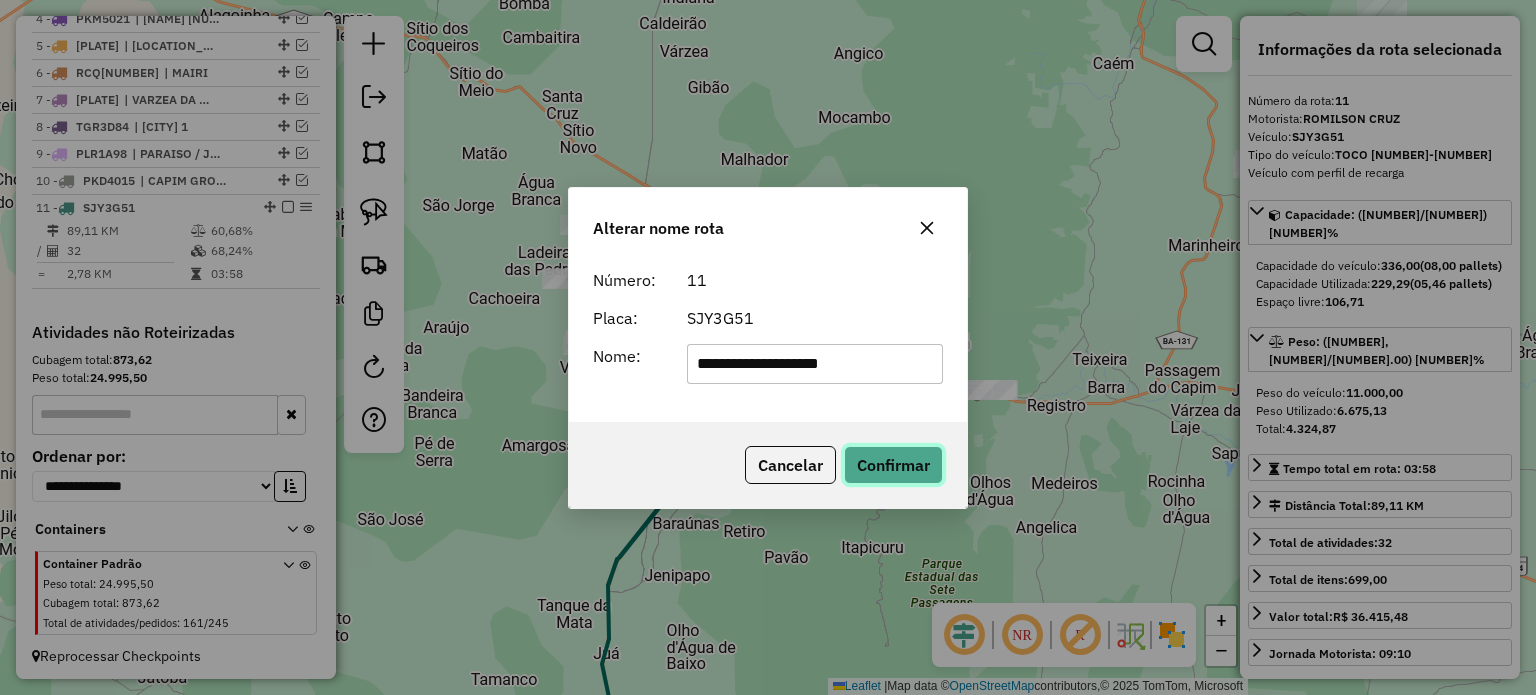 click on "Confirmar" 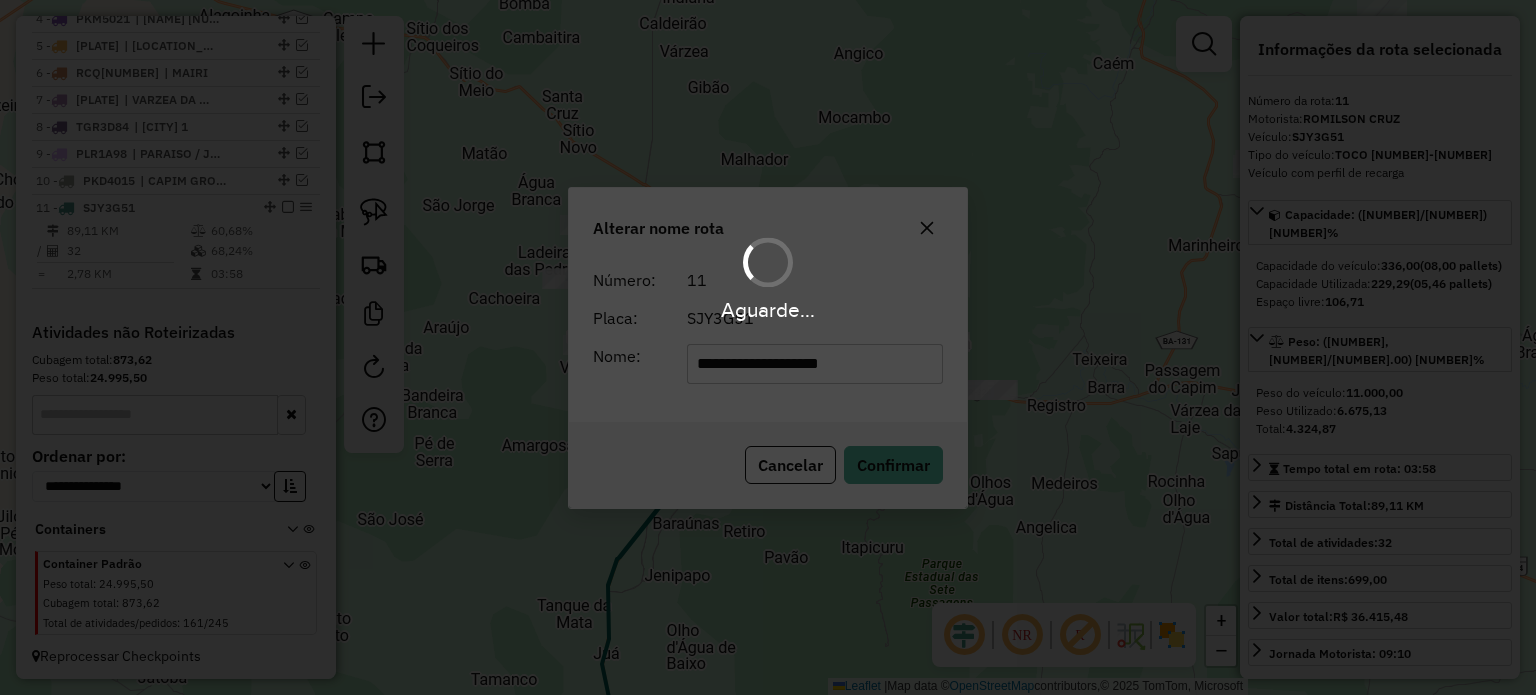 type 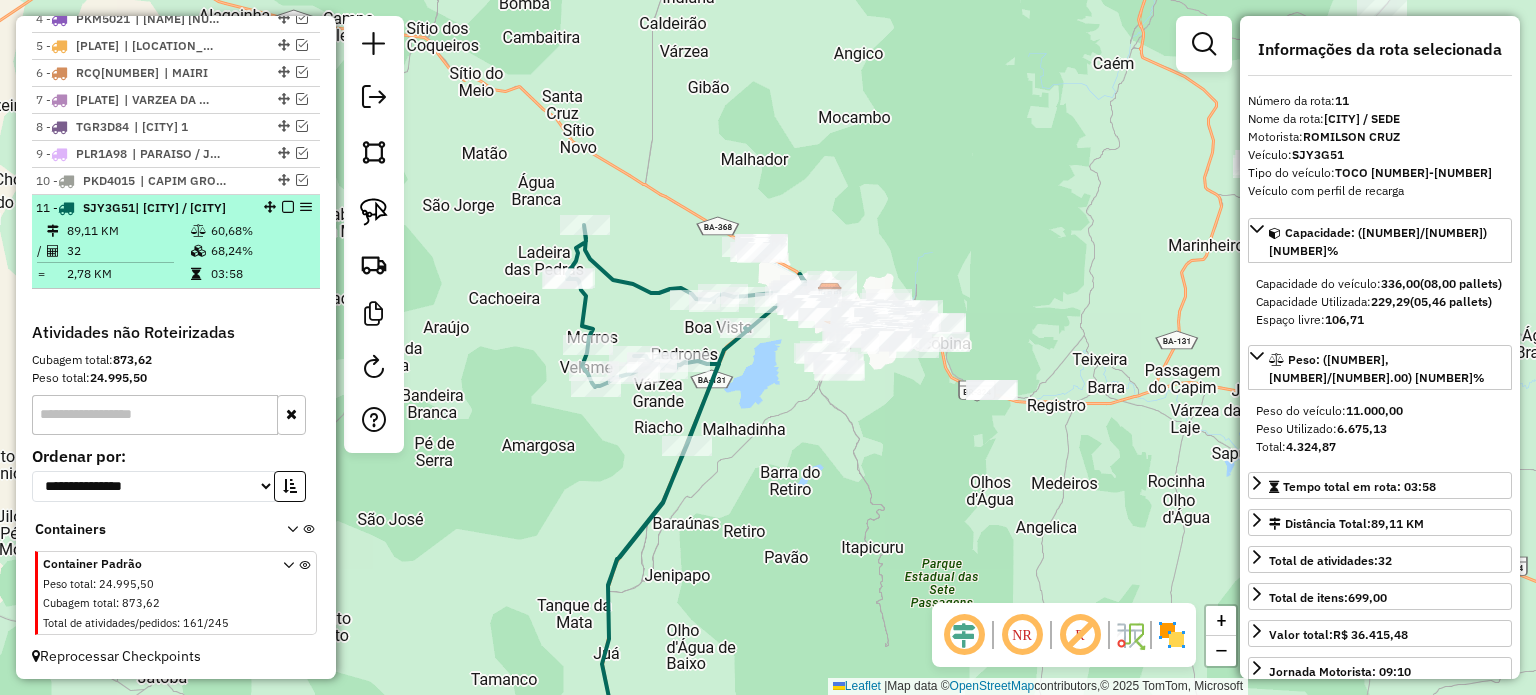 click at bounding box center [288, 207] 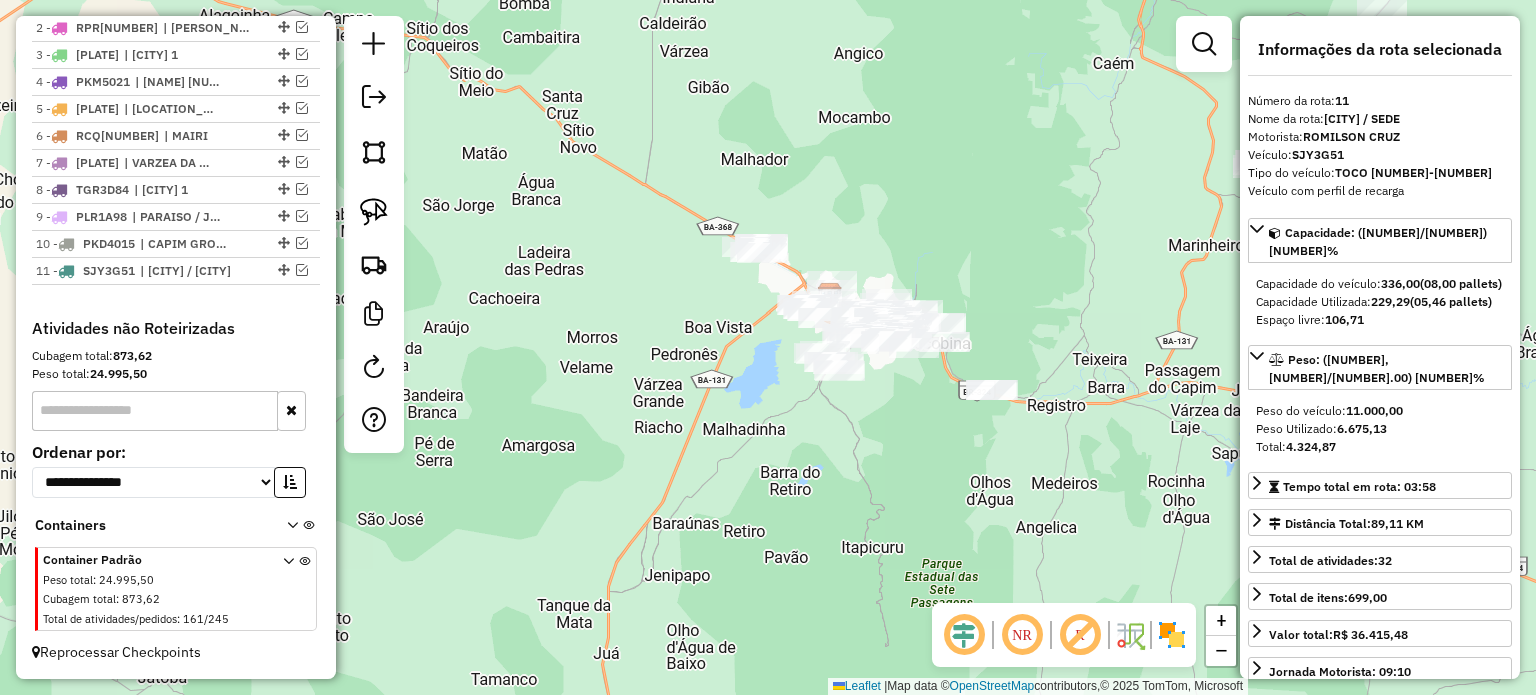 scroll, scrollTop: 798, scrollLeft: 0, axis: vertical 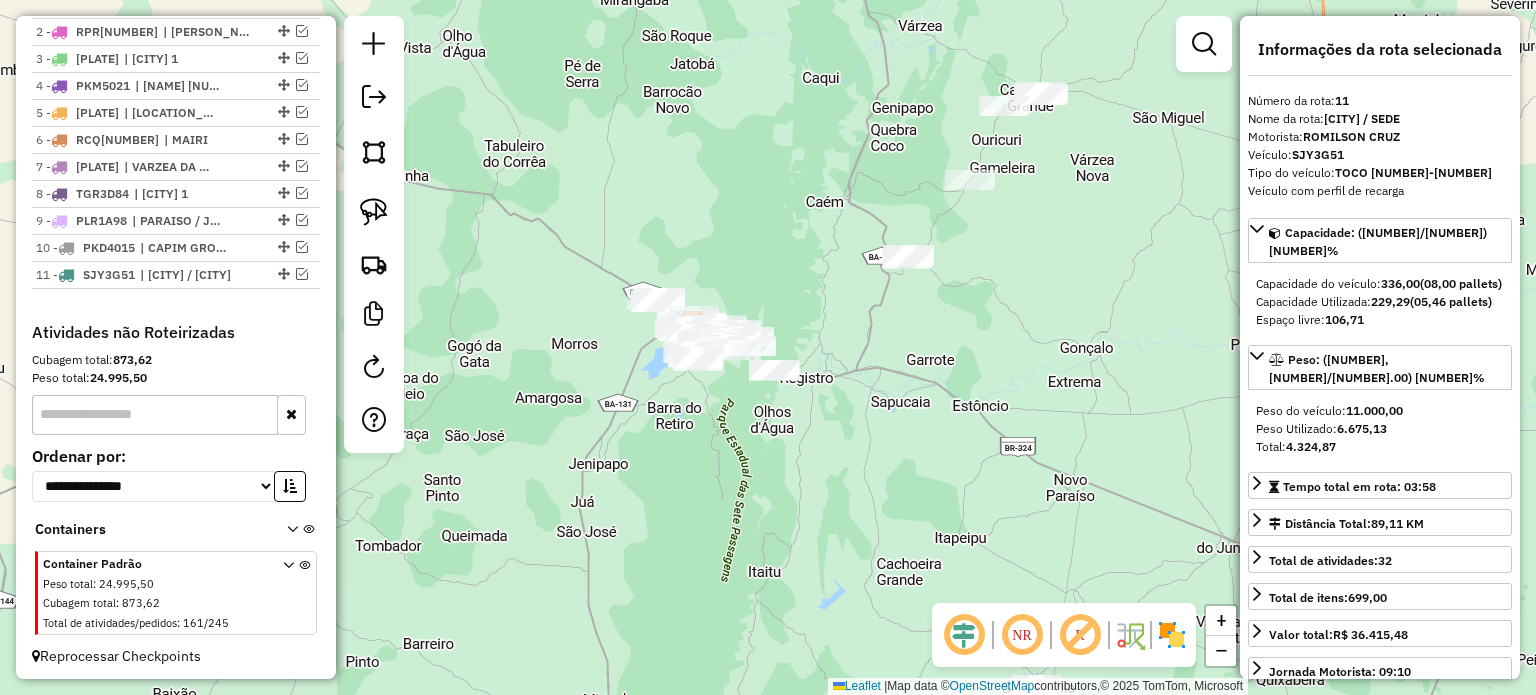 drag, startPoint x: 675, startPoint y: 500, endPoint x: 665, endPoint y: 388, distance: 112.44554 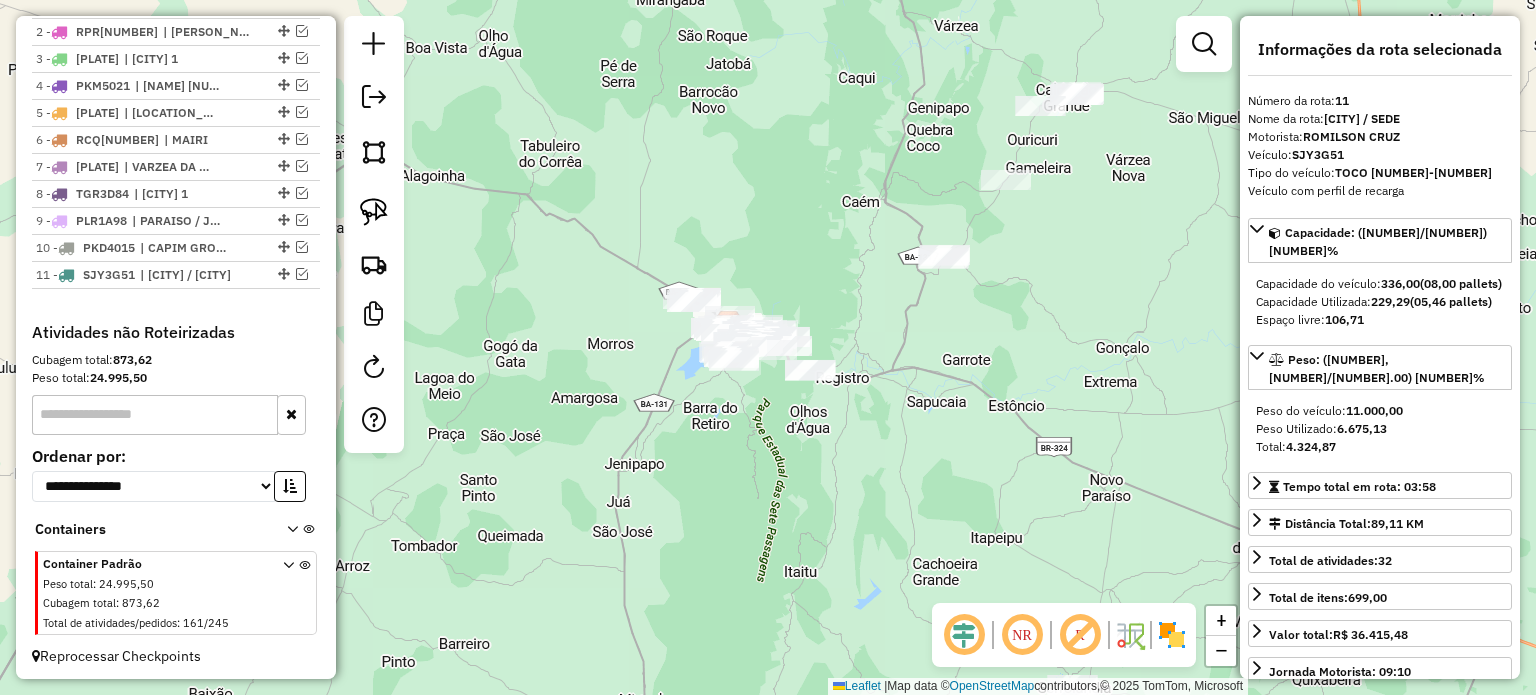 drag, startPoint x: 649, startPoint y: 352, endPoint x: 737, endPoint y: 419, distance: 110.60289 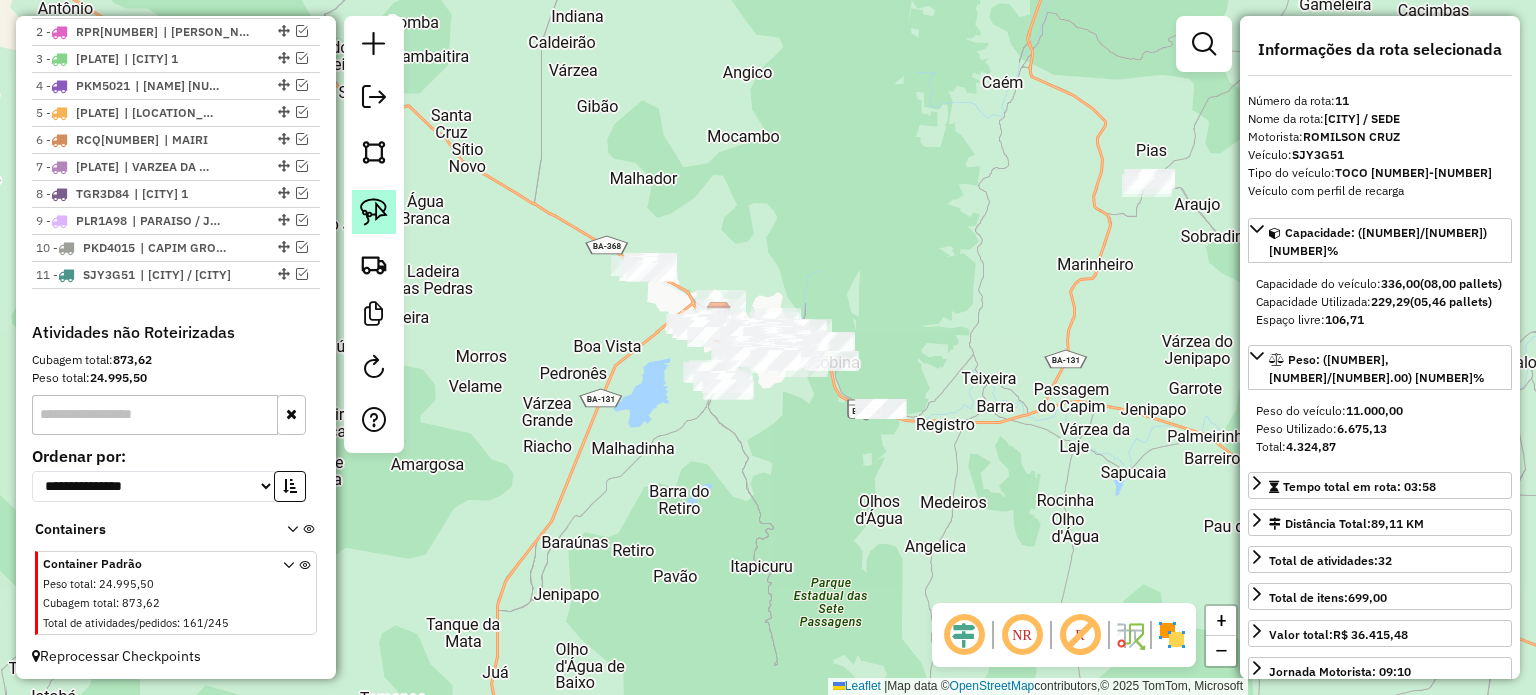 click 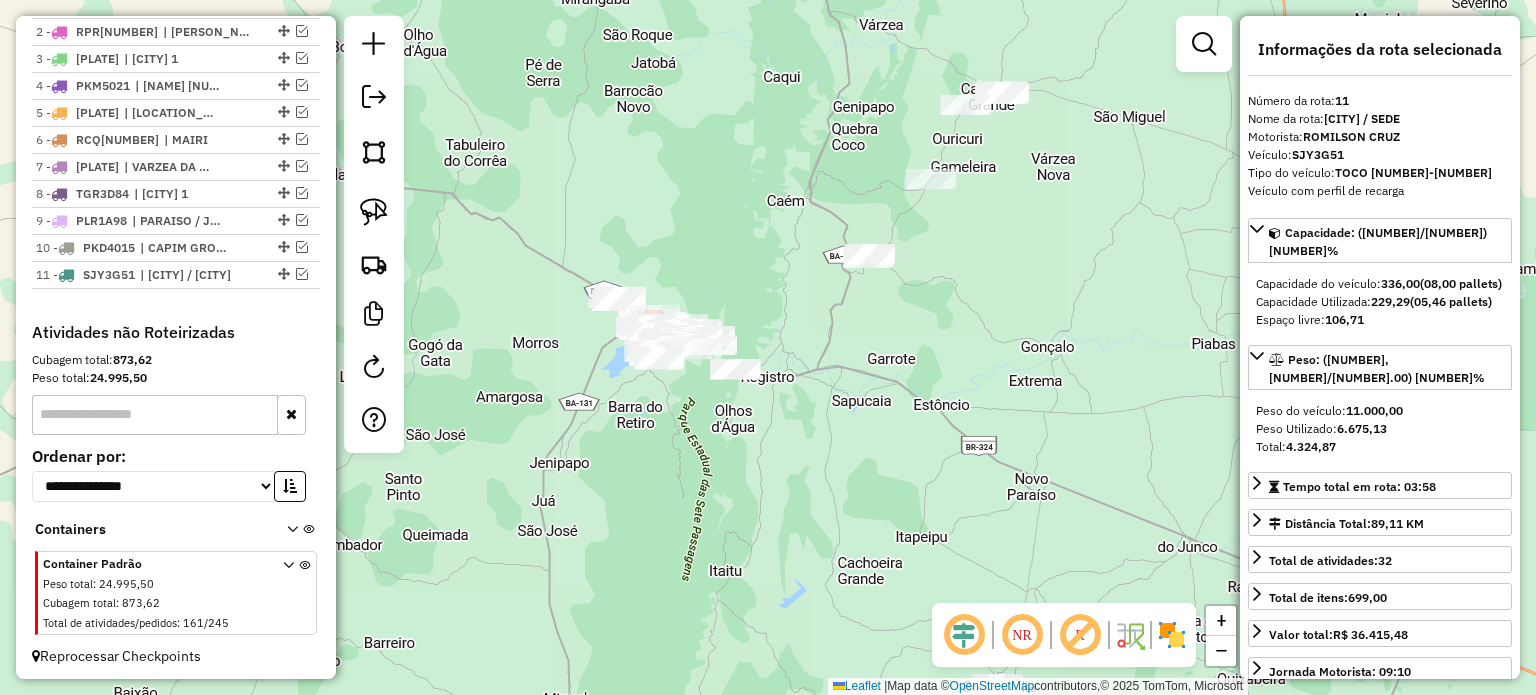 drag, startPoint x: 954, startPoint y: 270, endPoint x: 825, endPoint y: 319, distance: 137.99275 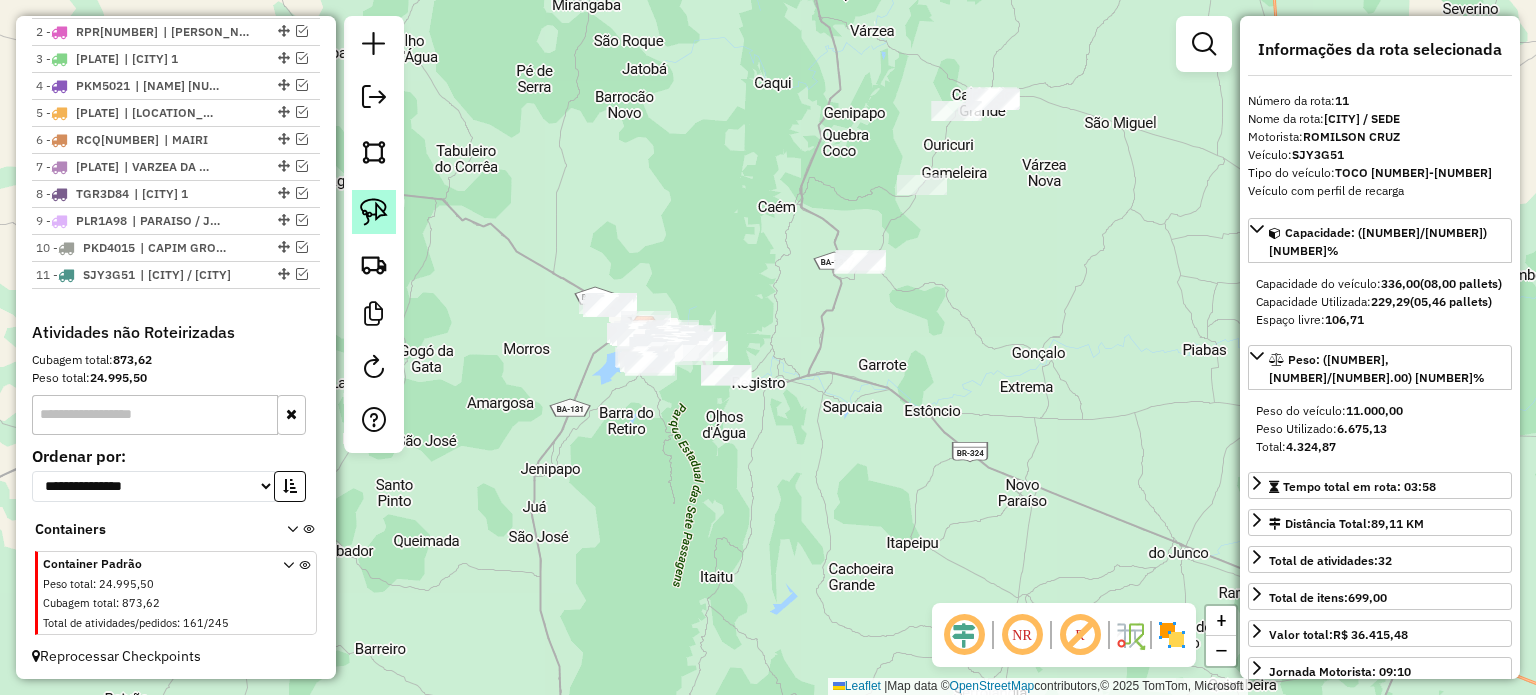 click 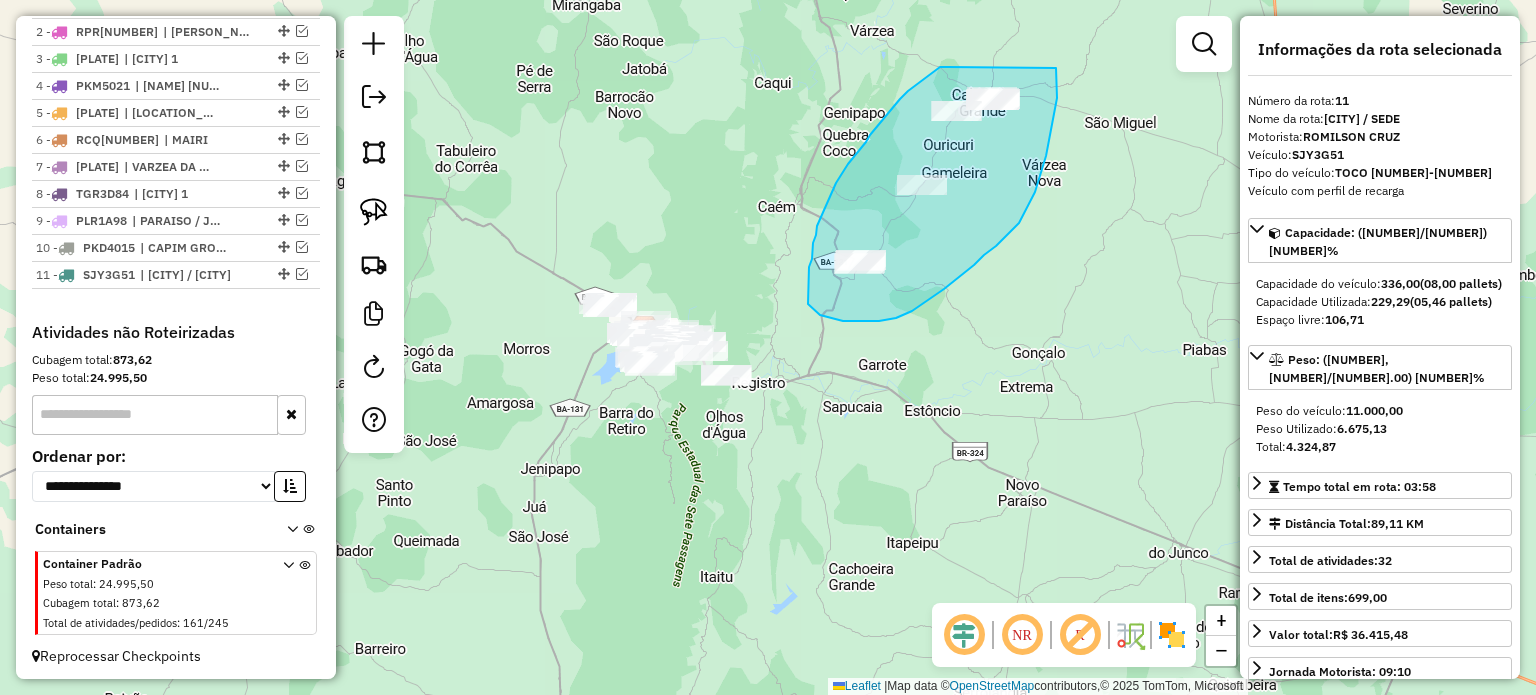 drag, startPoint x: 947, startPoint y: 67, endPoint x: 1055, endPoint y: 67, distance: 108 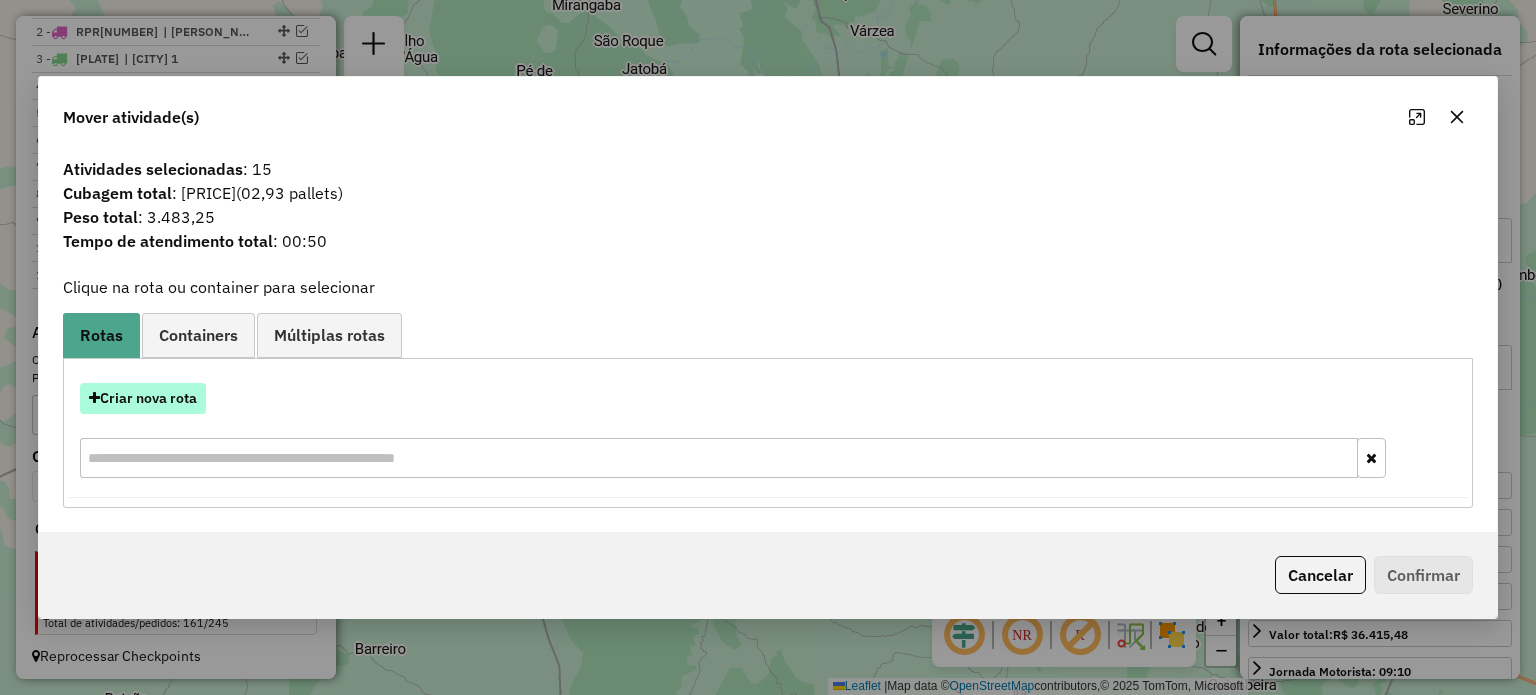 click on "Criar nova rota" at bounding box center (143, 398) 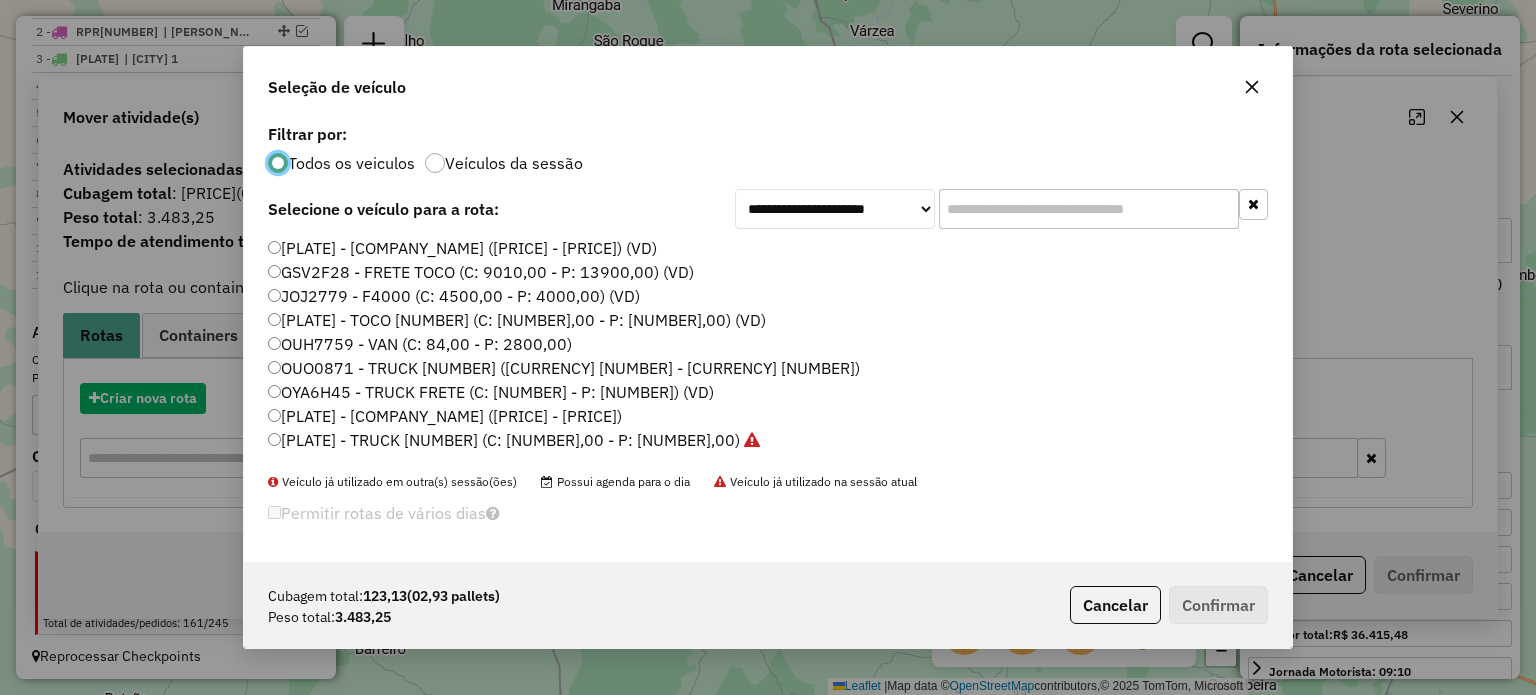 scroll, scrollTop: 10, scrollLeft: 6, axis: both 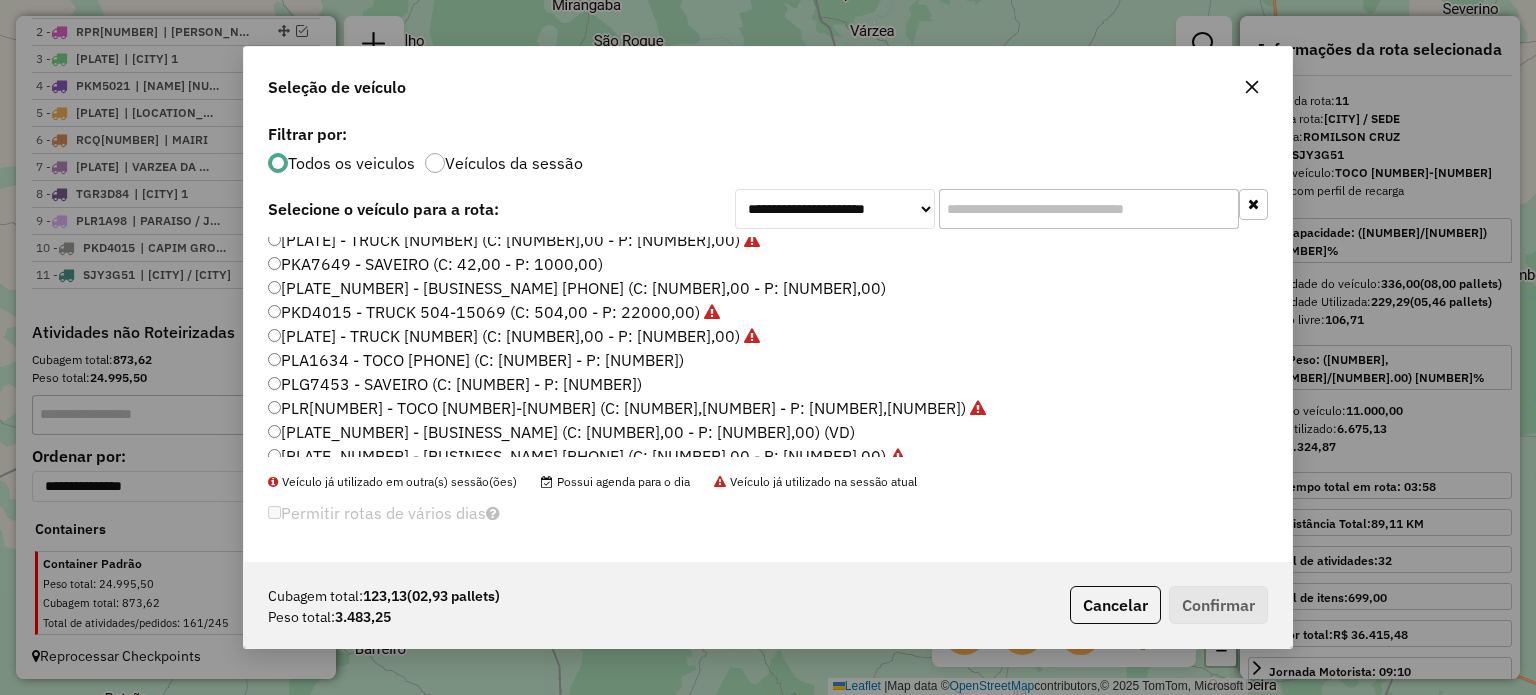 click on "[PLATE] - [NAME] (C: [NUMBER] - P: [NUMBER])" 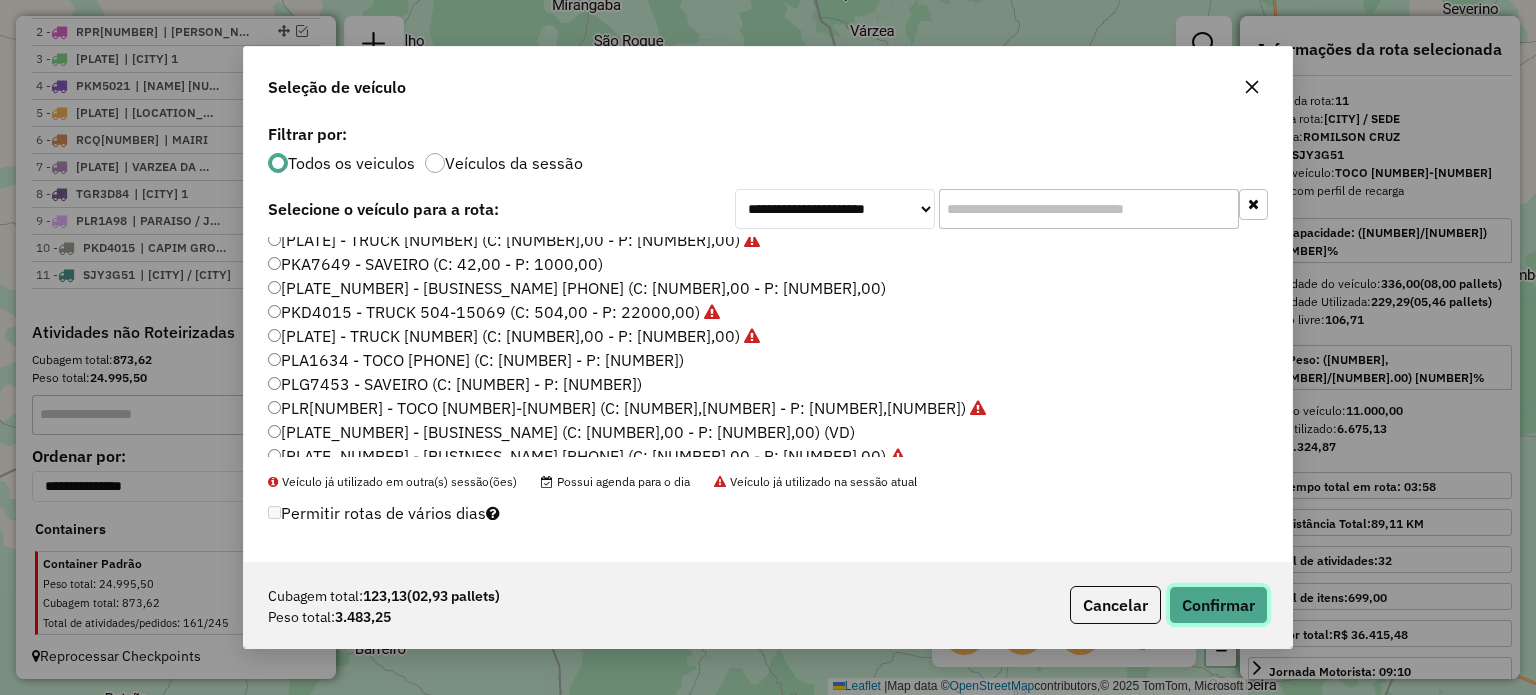 click on "Confirmar" 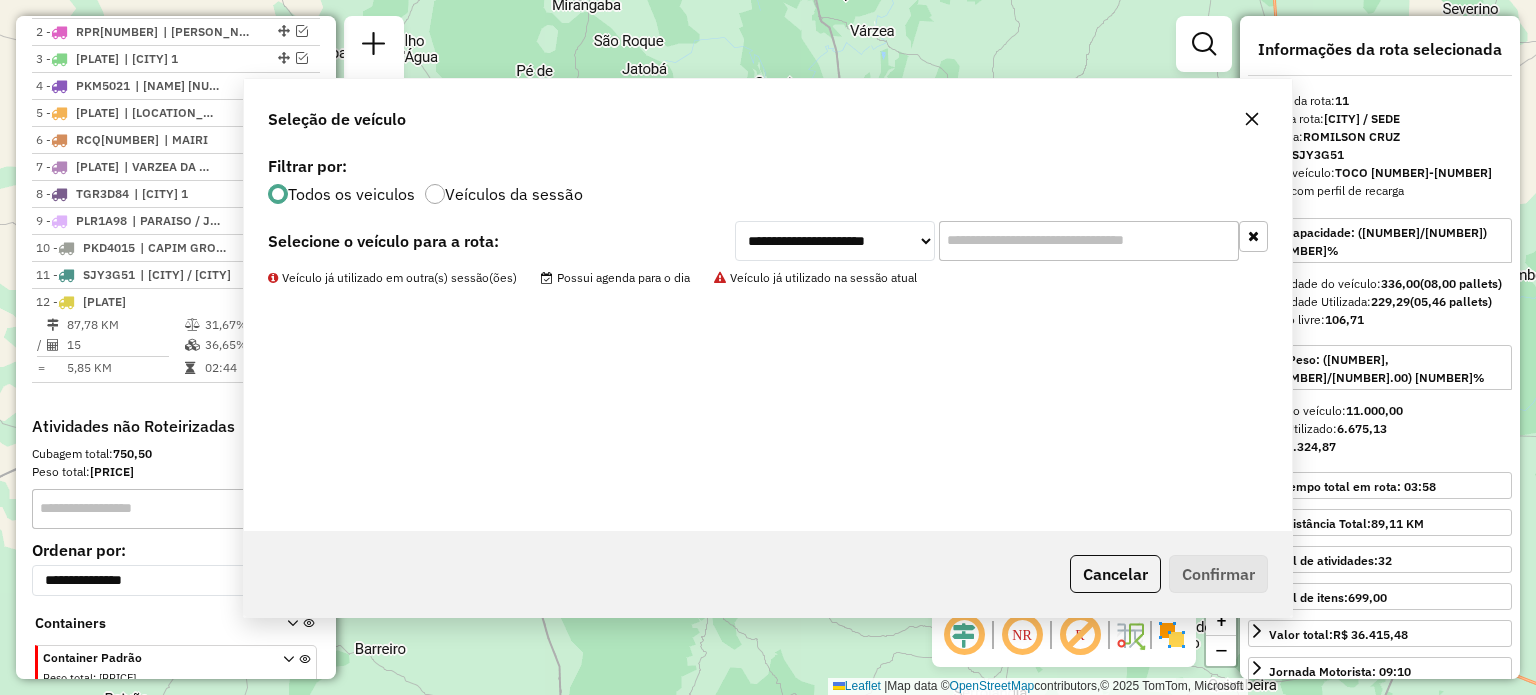 scroll, scrollTop: 892, scrollLeft: 0, axis: vertical 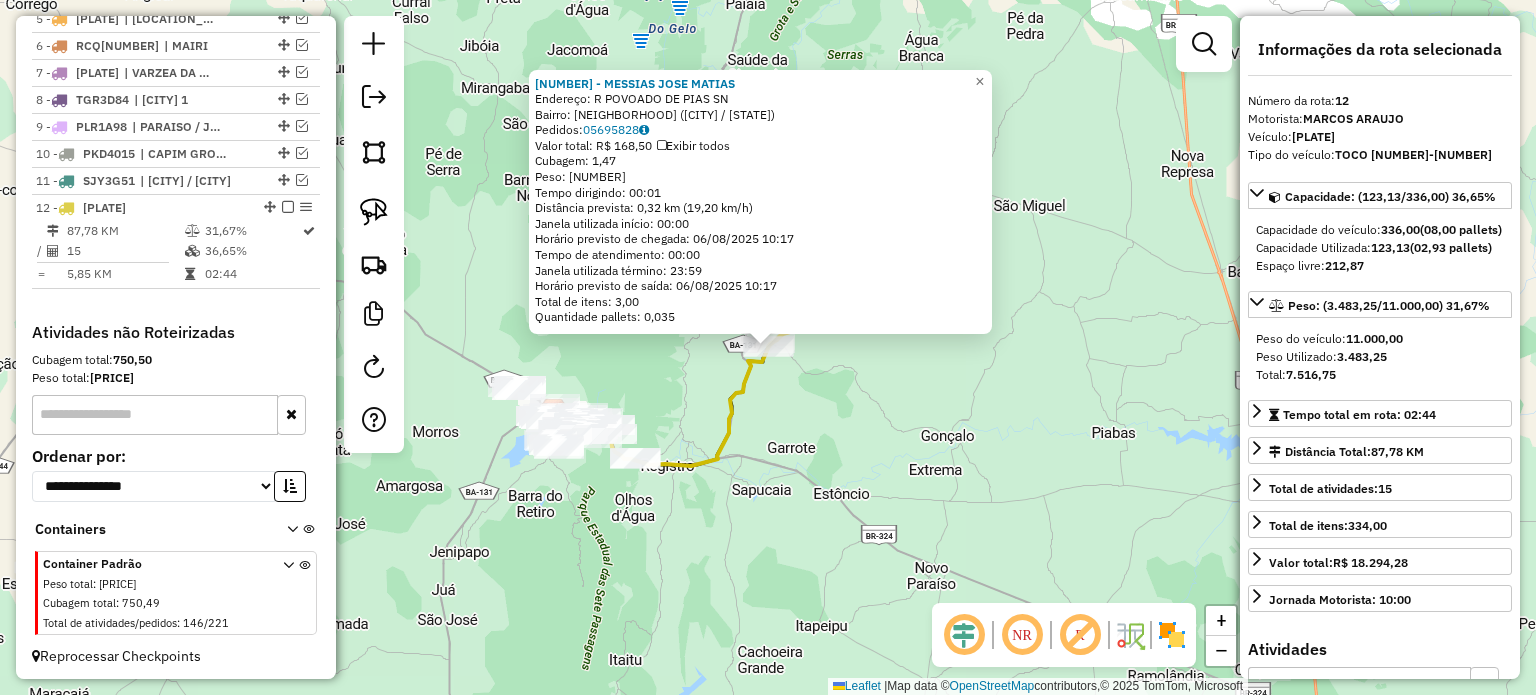 click on "80500 - MESSIAS JOSE MATIAS  Endereço: R   POVOADO DE PIAS               SN   Bairro: POV. PIAS (CAEM / BA)   Pedidos:  05695828   Valor total: R$ 168,50   Exibir todos   Cubagem: 1,47  Peso: 43,39  Tempo dirigindo: 00:01   Distância prevista: 0,32 km (19,20 km/h)   Janela utilizada início: 00:00   Horário previsto de chegada: 06/08/2025 10:17   Tempo de atendimento: 00:00   Janela utilizada término: 23:59   Horário previsto de saída: 06/08/2025 10:17   Total de itens: 3,00   Quantidade pallets: 0,035  × Janela de atendimento Grade de atendimento Capacidade Transportadoras Veículos Cliente Pedidos  Rotas Selecione os dias de semana para filtrar as janelas de atendimento  Seg   Ter   Qua   Qui   Sex   Sáb   Dom  Informe o período da janela de atendimento: De: Até:  Filtrar exatamente a janela do cliente  Considerar janela de atendimento padrão  Selecione os dias de semana para filtrar as grades de atendimento  Seg   Ter   Qua   Qui   Sex   Sáb   Dom   Peso mínimo:   Peso máximo:   De:   Até:" 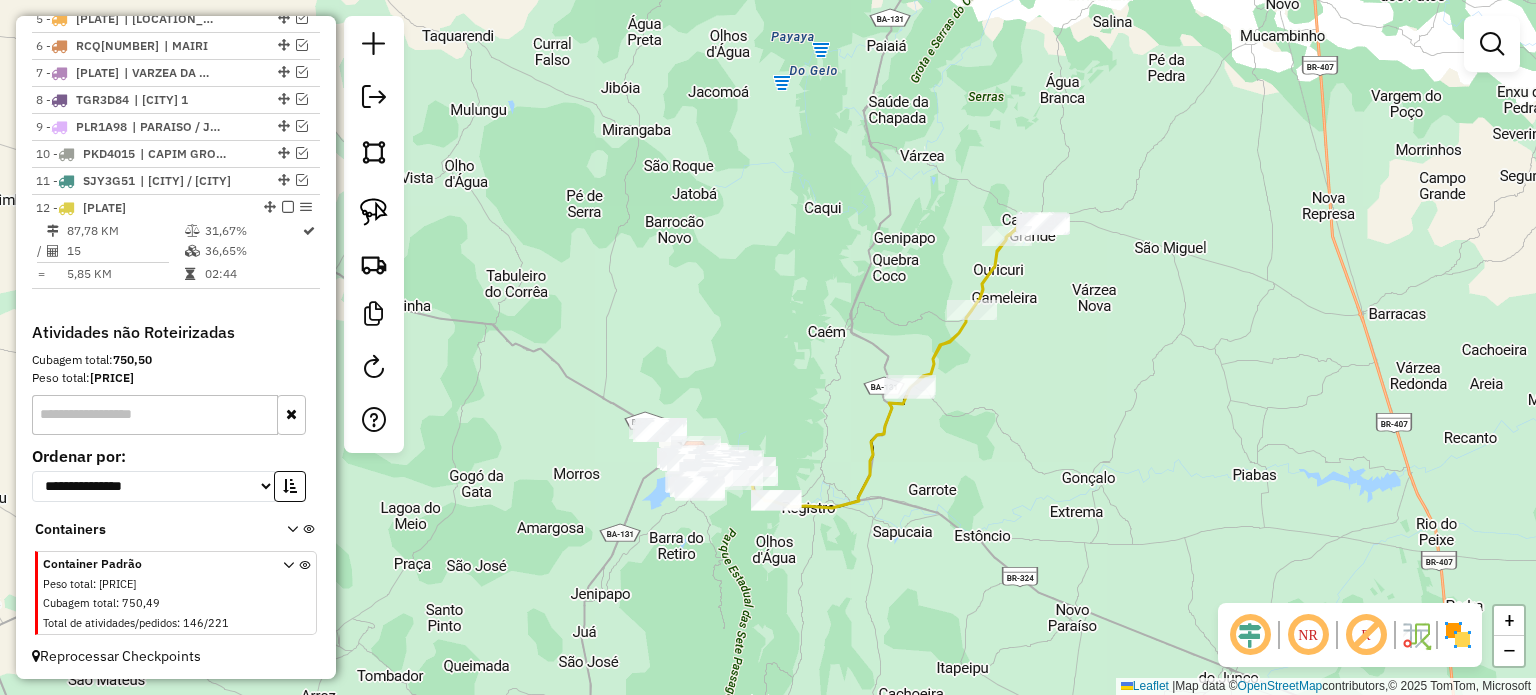 drag, startPoint x: 759, startPoint y: 511, endPoint x: 897, endPoint y: 549, distance: 143.13629 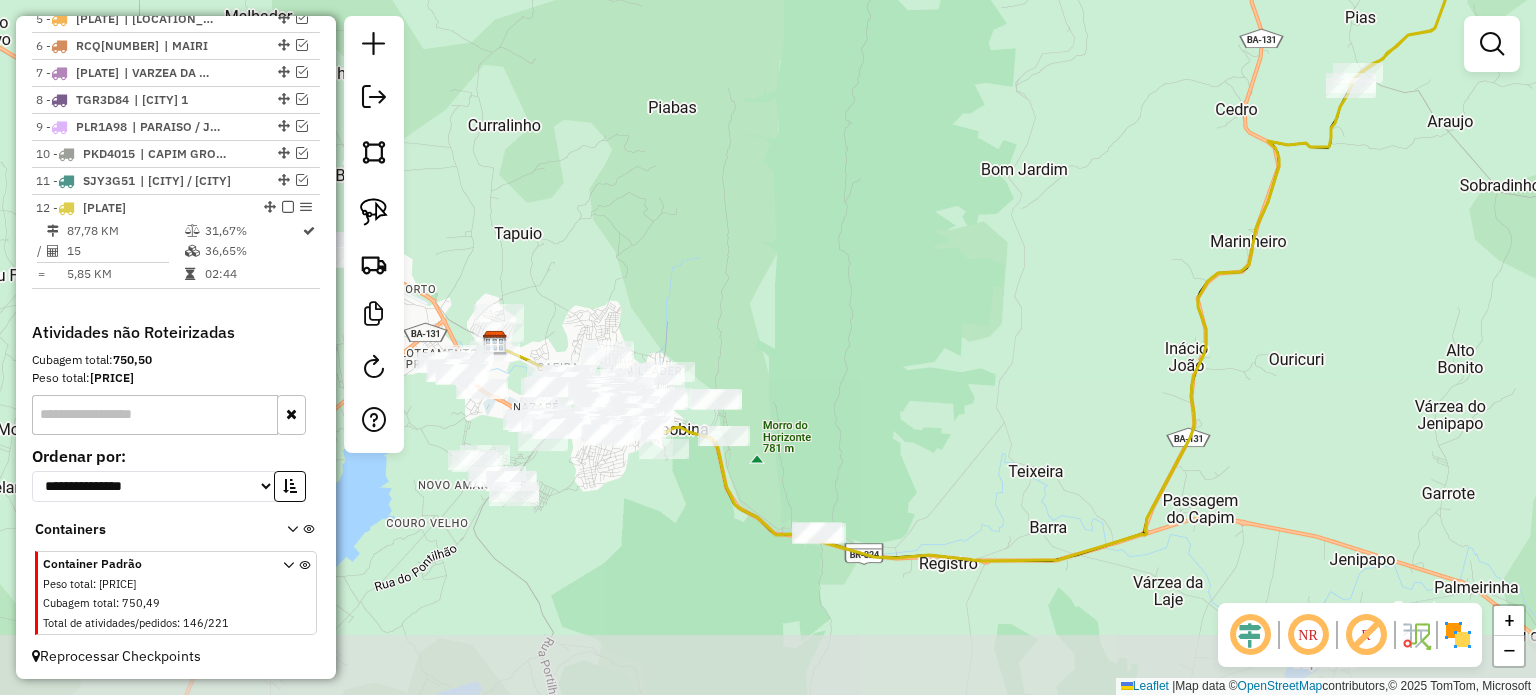 drag, startPoint x: 831, startPoint y: 462, endPoint x: 713, endPoint y: 436, distance: 120.83046 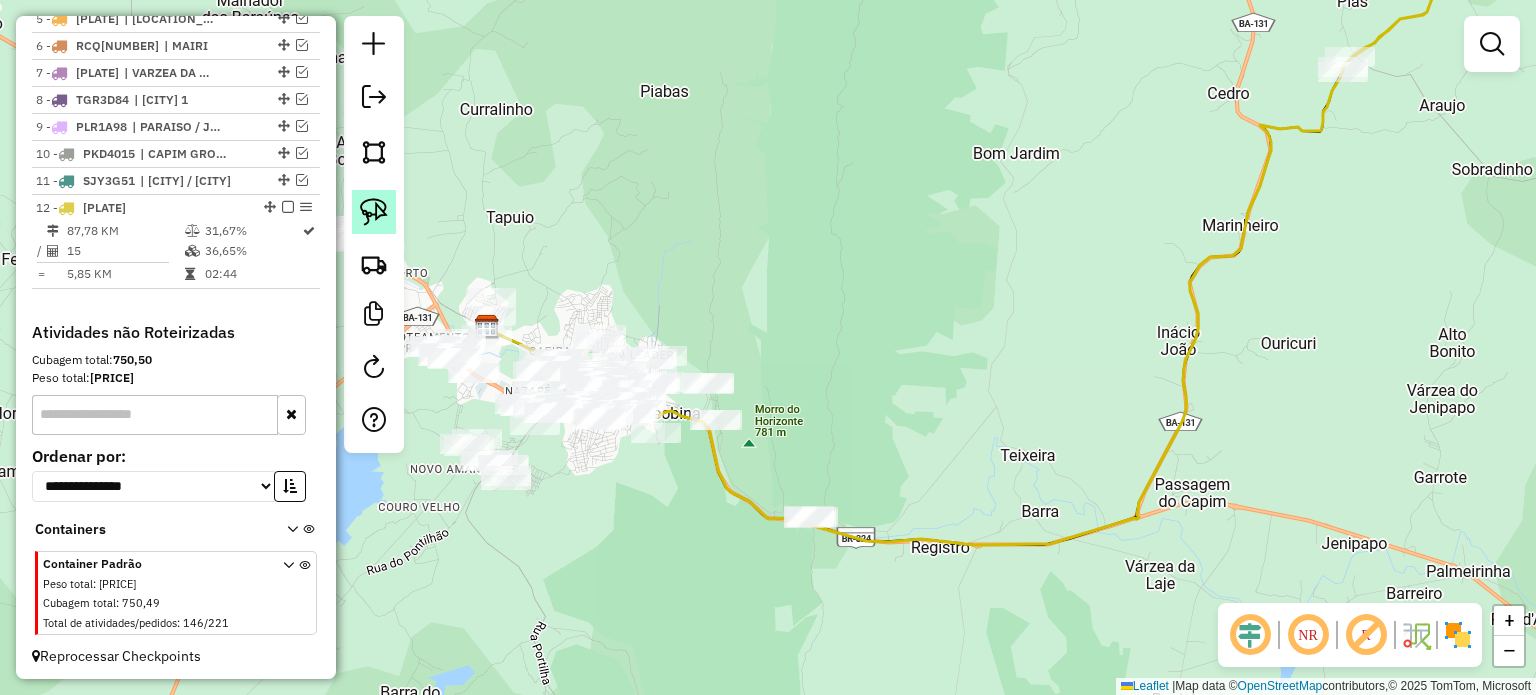 click 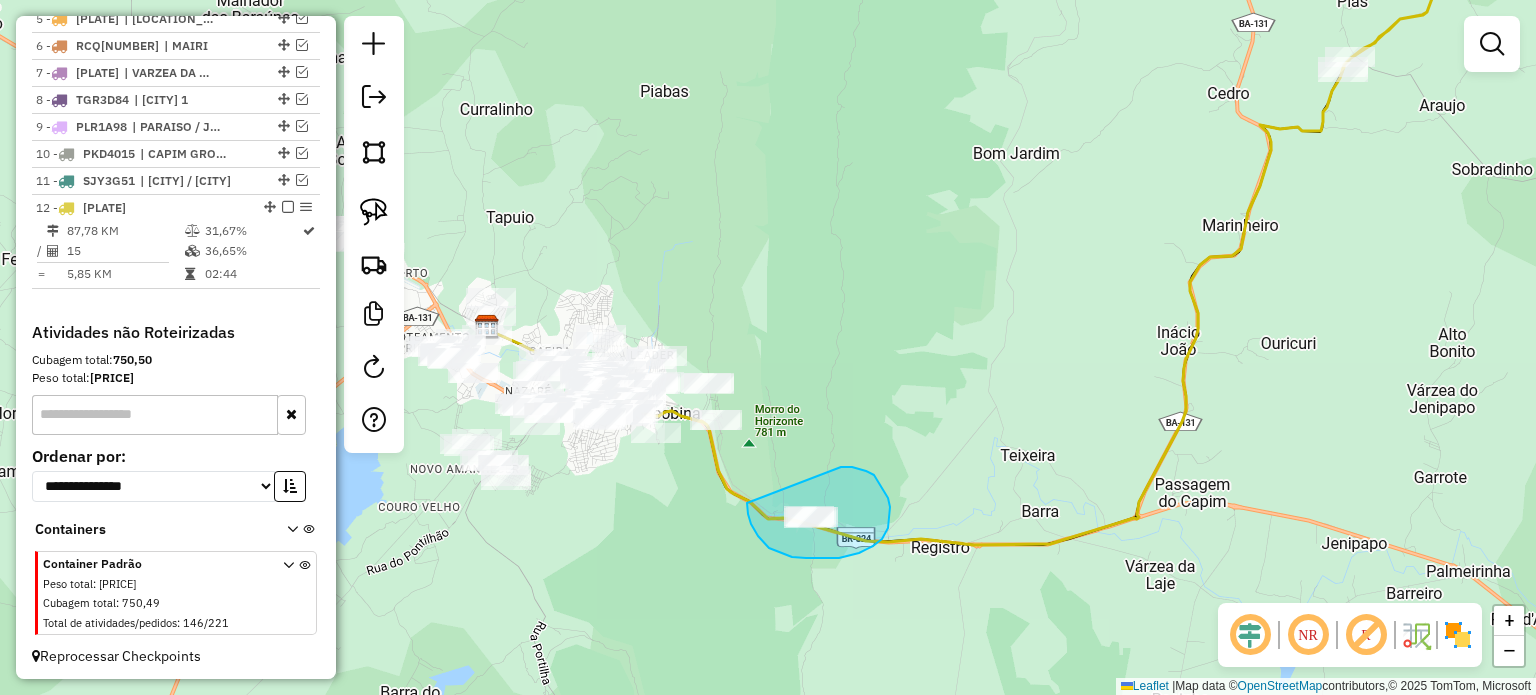 drag, startPoint x: 747, startPoint y: 503, endPoint x: 820, endPoint y: 467, distance: 81.394104 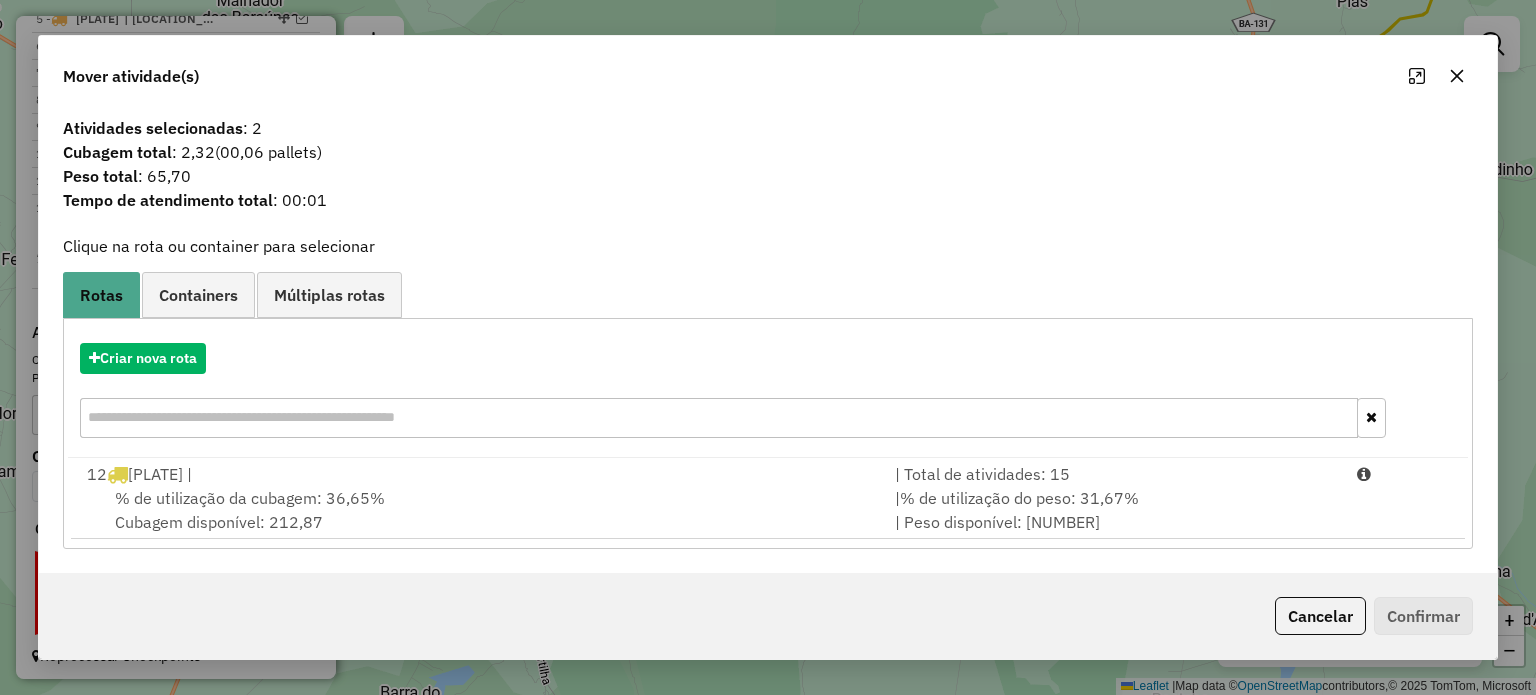 click 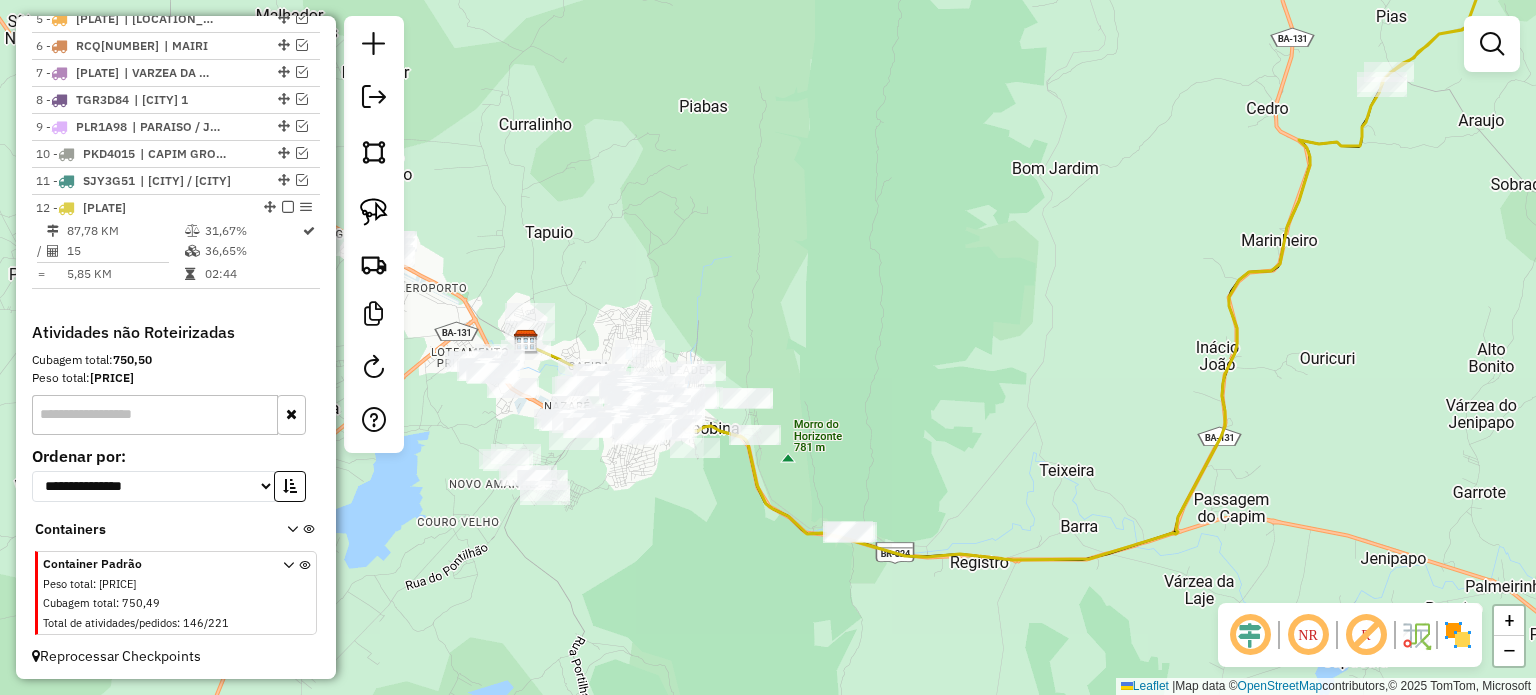 drag, startPoint x: 656, startPoint y: 515, endPoint x: 680, endPoint y: 508, distance: 25 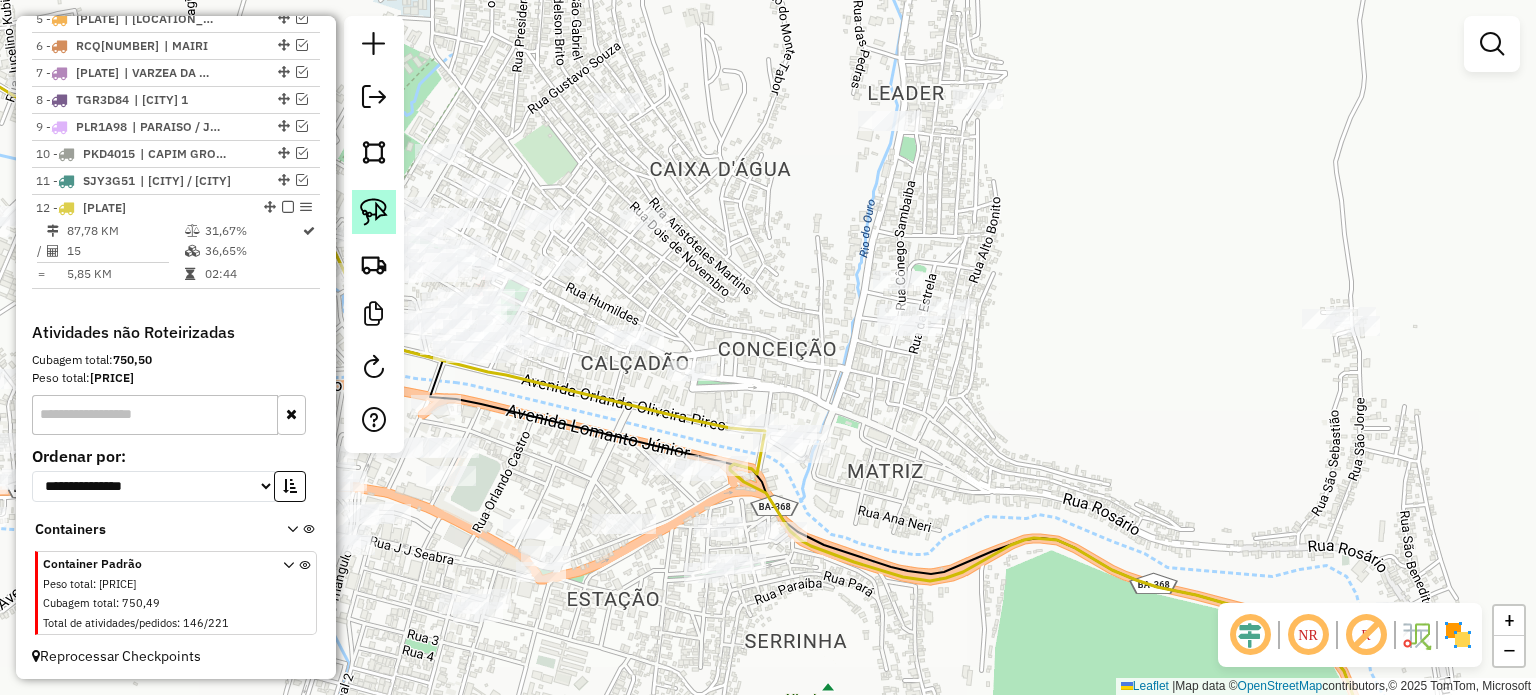 click 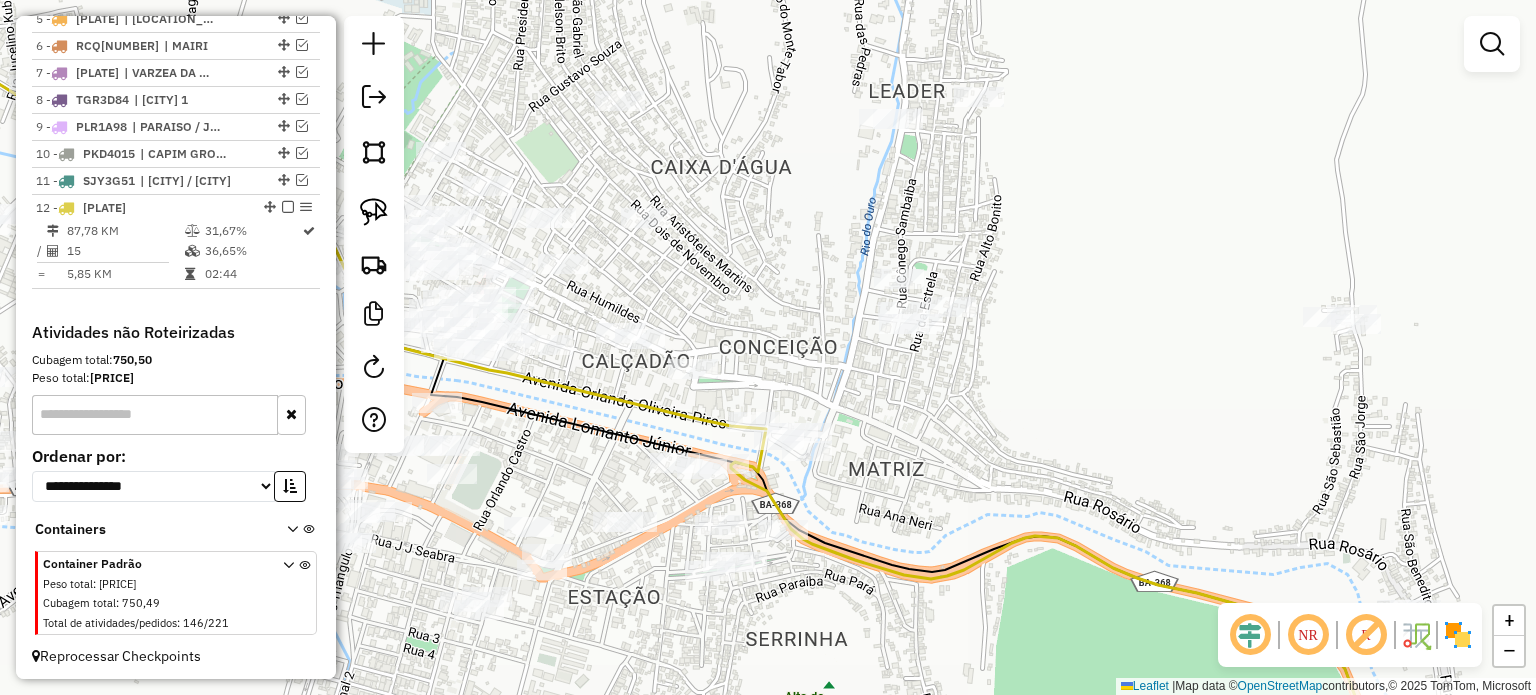 drag, startPoint x: 793, startPoint y: 373, endPoint x: 752, endPoint y: 289, distance: 93.471924 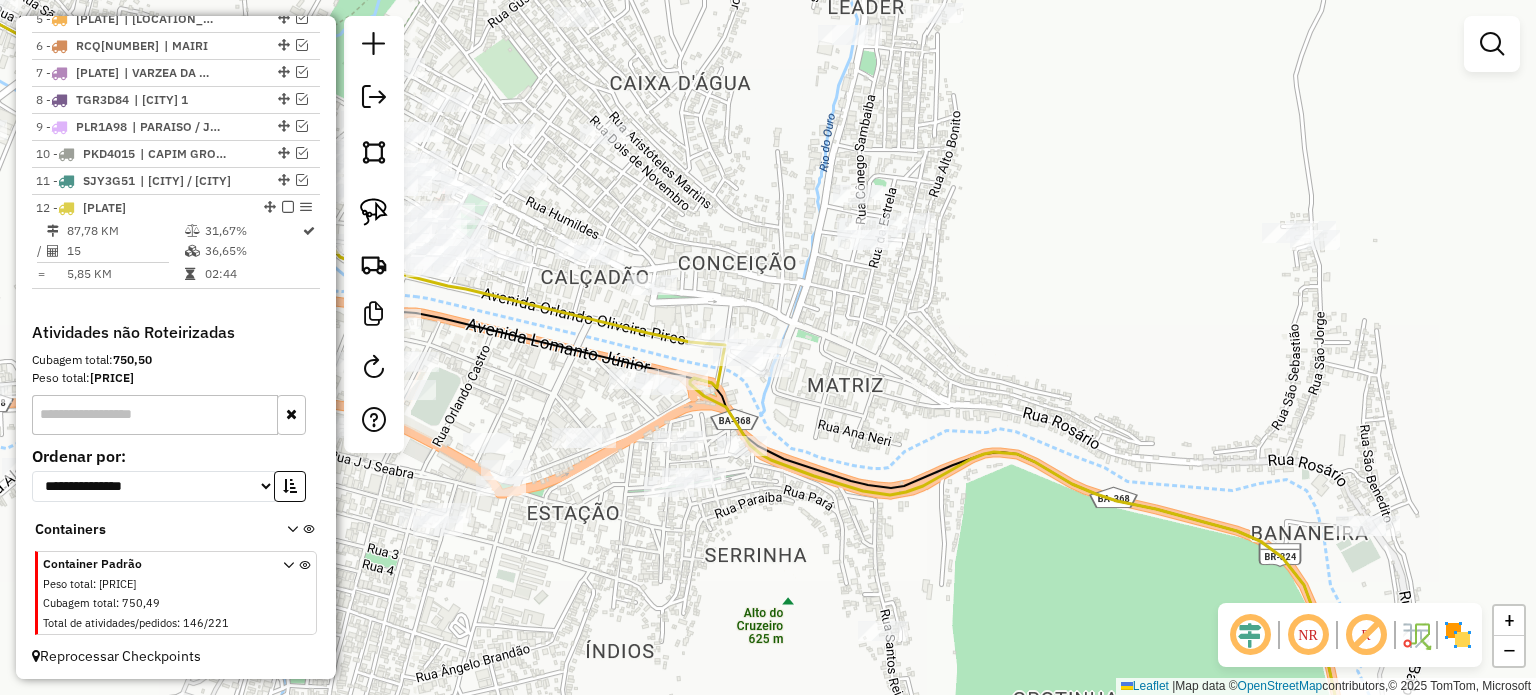 drag, startPoint x: 899, startPoint y: 414, endPoint x: 881, endPoint y: 358, distance: 58.821766 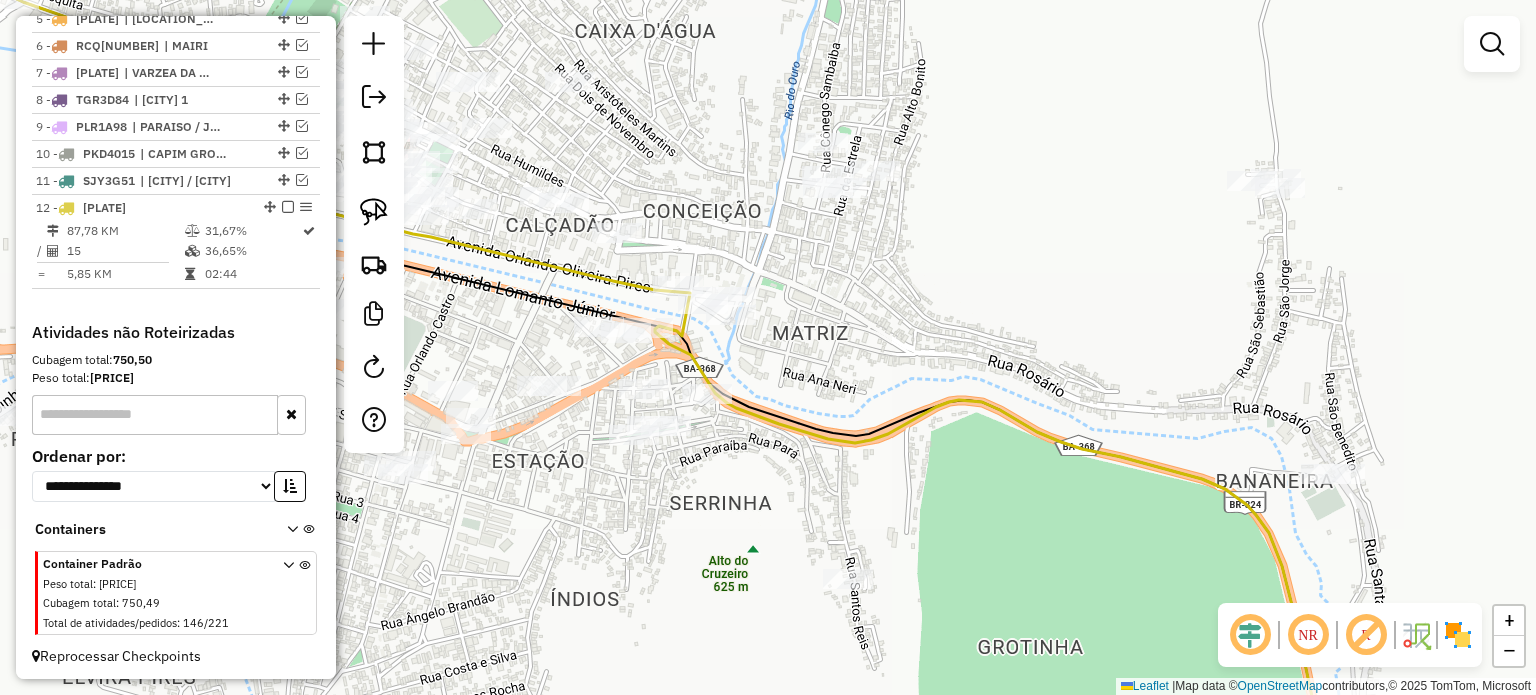 drag, startPoint x: 864, startPoint y: 336, endPoint x: 868, endPoint y: 319, distance: 17.464249 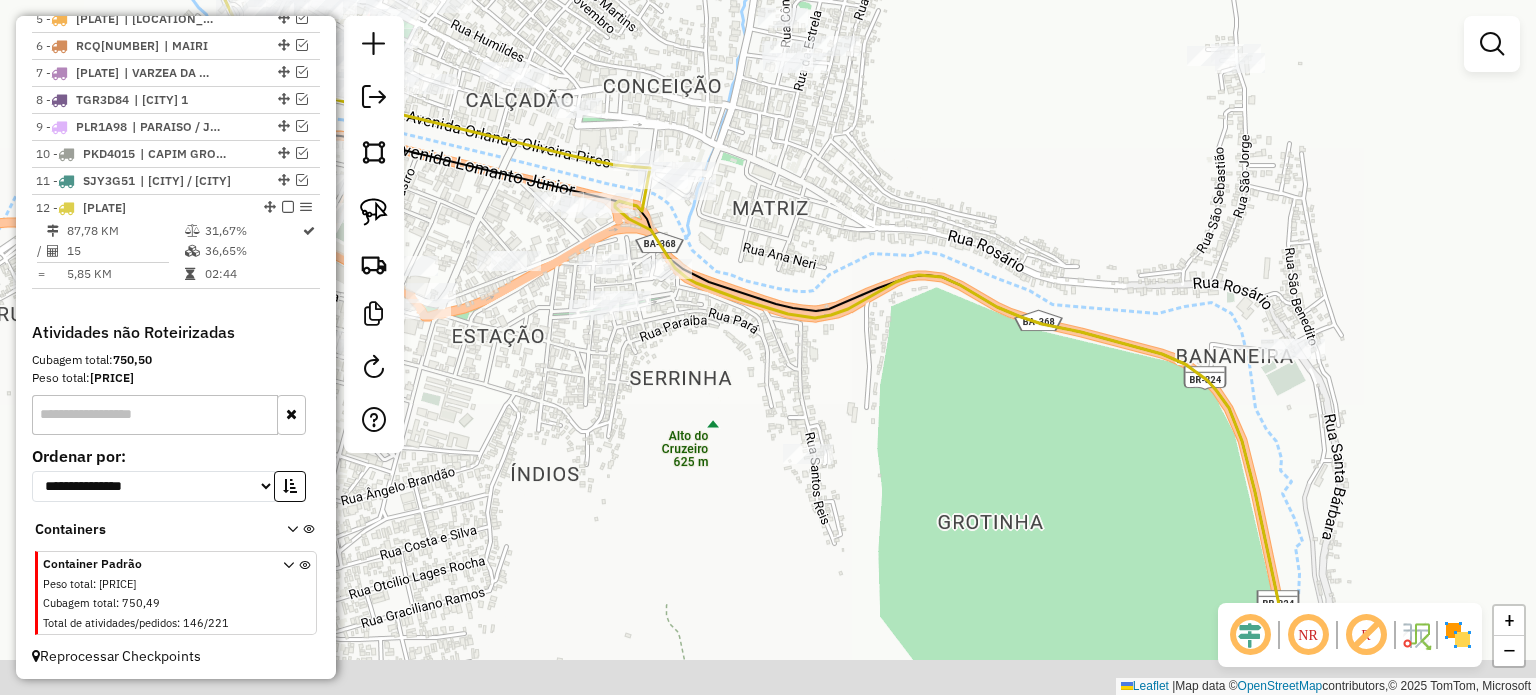drag, startPoint x: 883, startPoint y: 351, endPoint x: 856, endPoint y: 324, distance: 38.183765 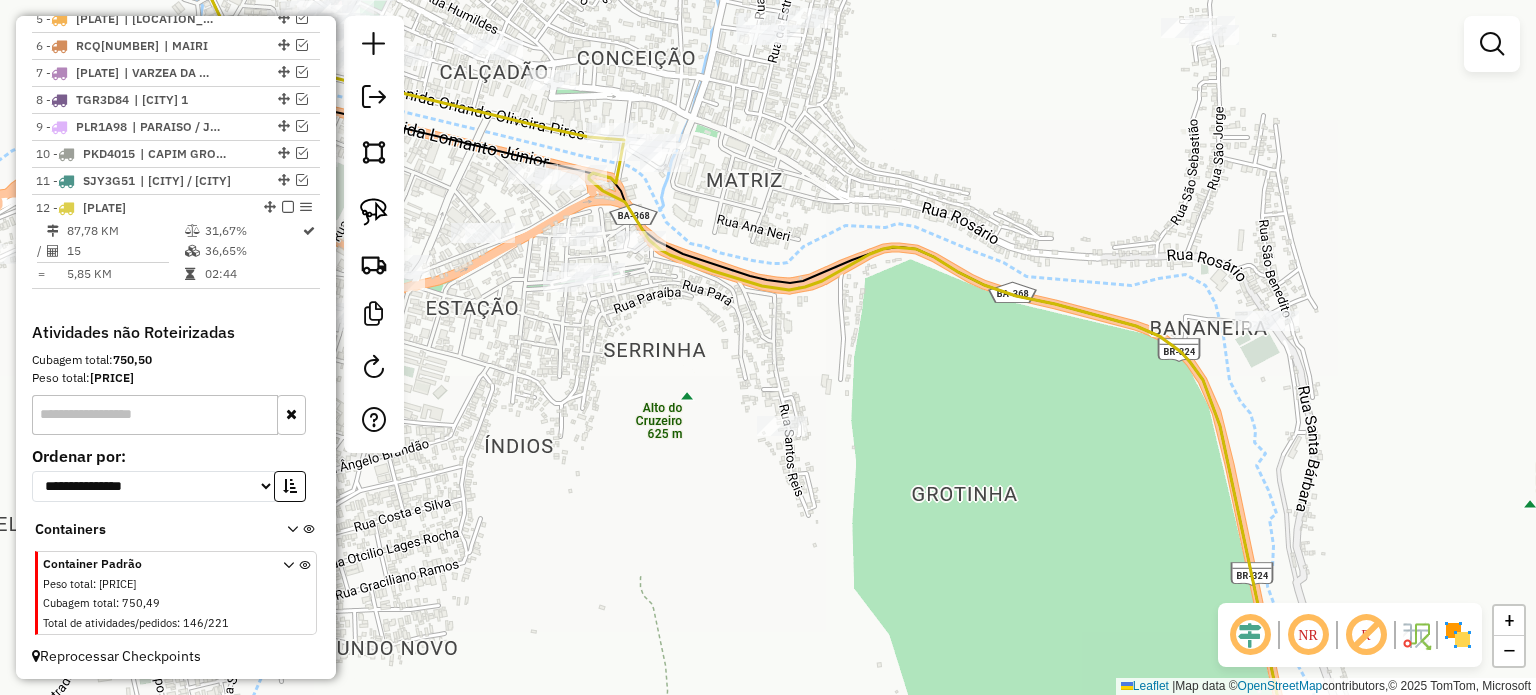 drag, startPoint x: 648, startPoint y: 360, endPoint x: 677, endPoint y: 339, distance: 35.805027 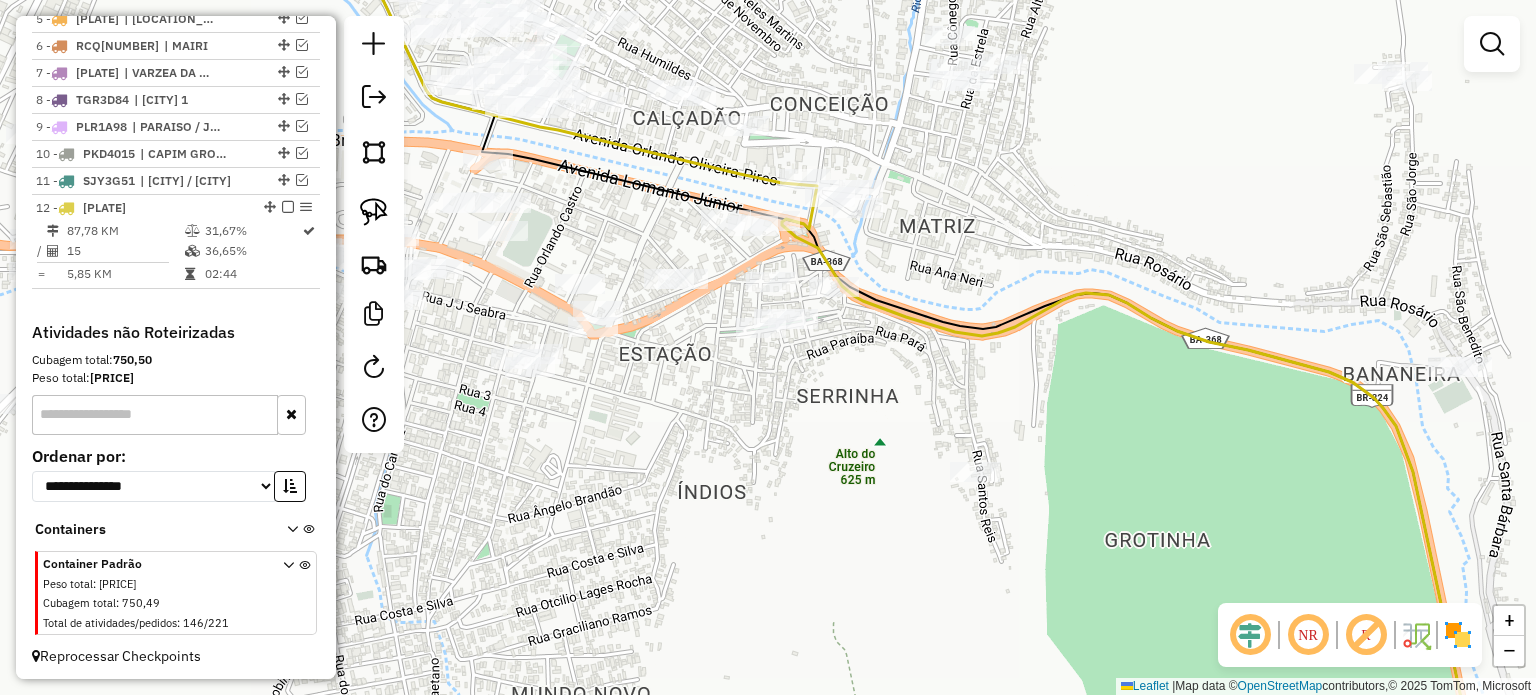 drag, startPoint x: 625, startPoint y: 374, endPoint x: 769, endPoint y: 423, distance: 152.10852 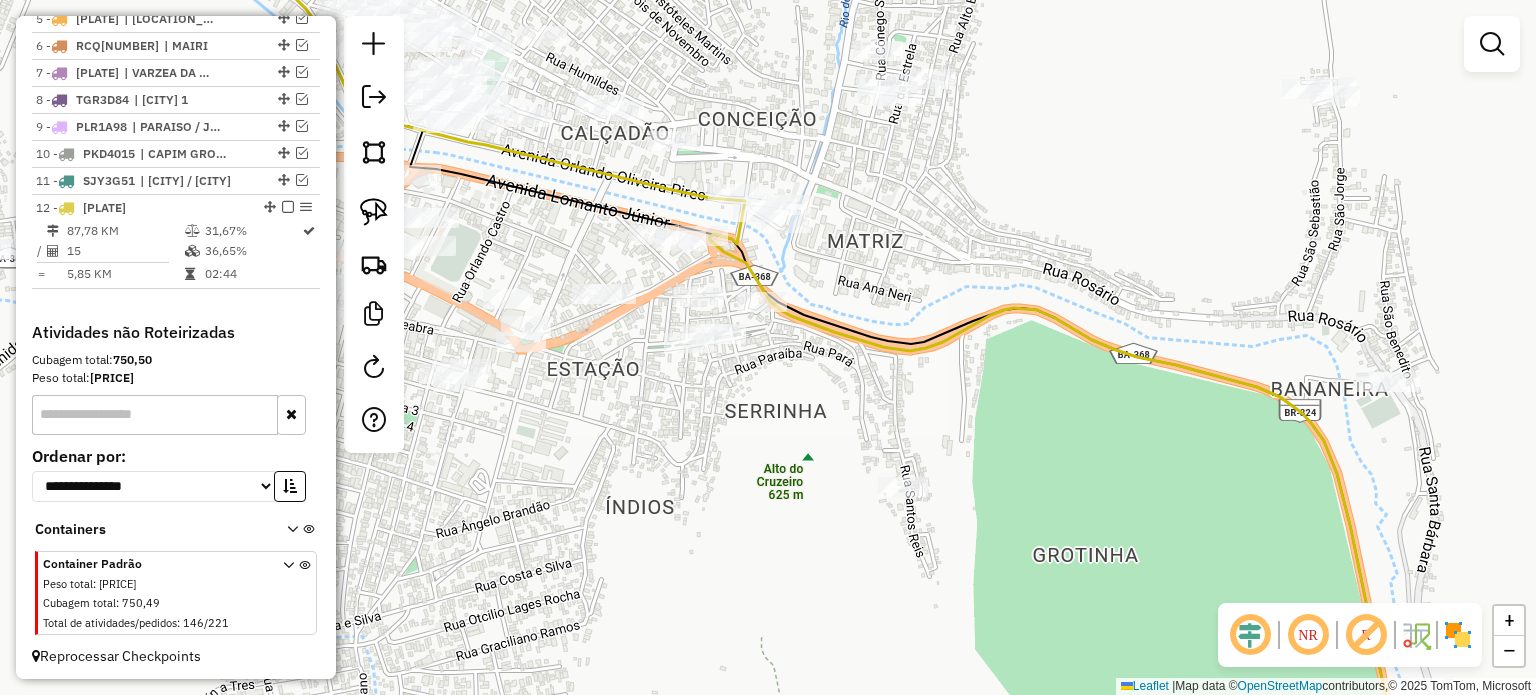 drag, startPoint x: 764, startPoint y: 465, endPoint x: 705, endPoint y: 465, distance: 59 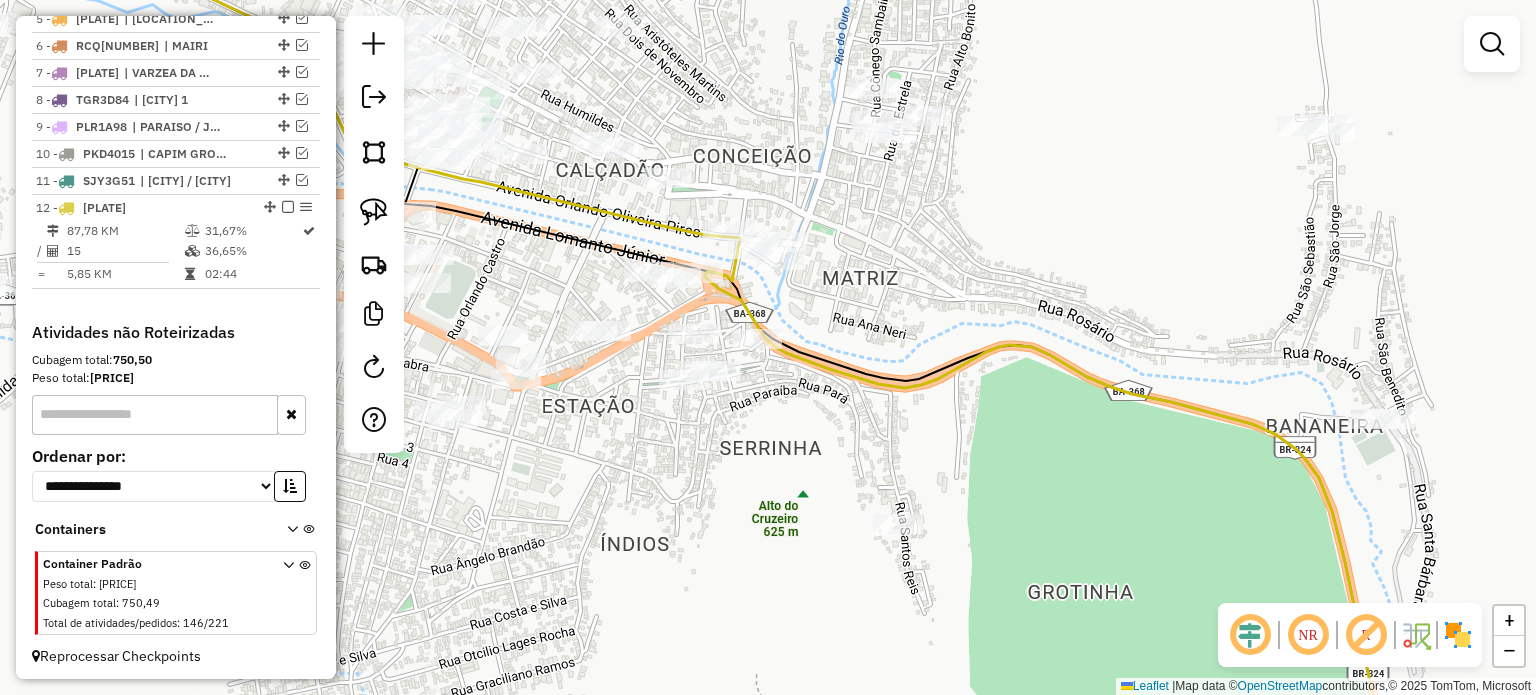 drag, startPoint x: 749, startPoint y: 455, endPoint x: 741, endPoint y: 464, distance: 12.0415945 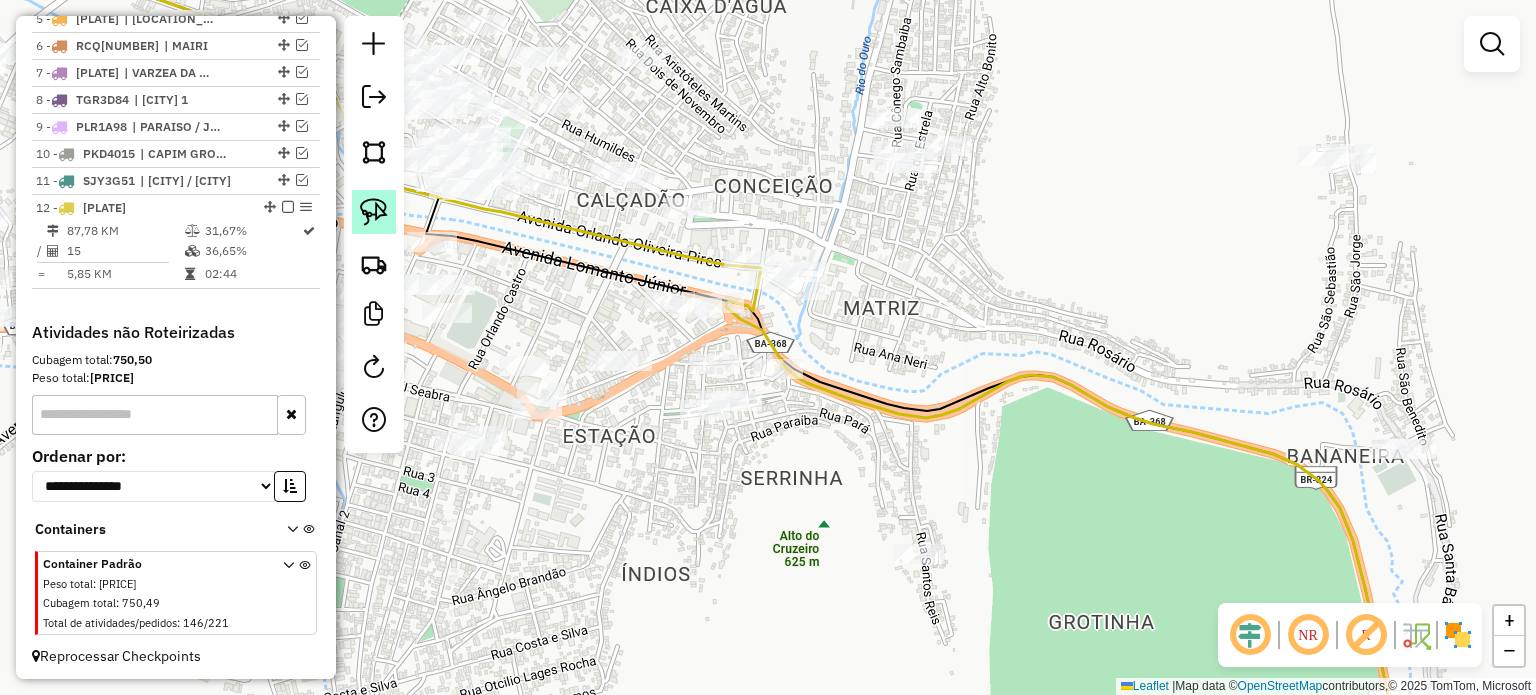 click 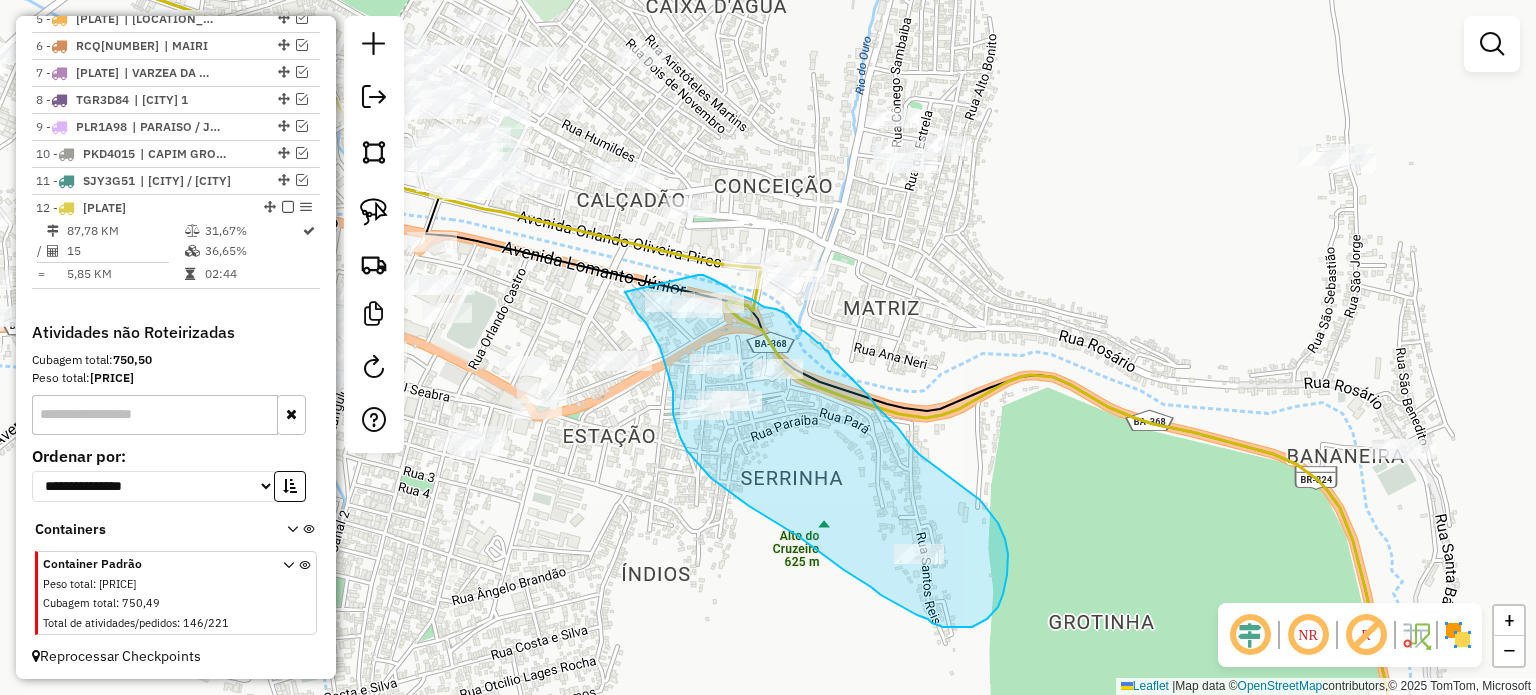 drag, startPoint x: 660, startPoint y: 347, endPoint x: 686, endPoint y: 274, distance: 77.491936 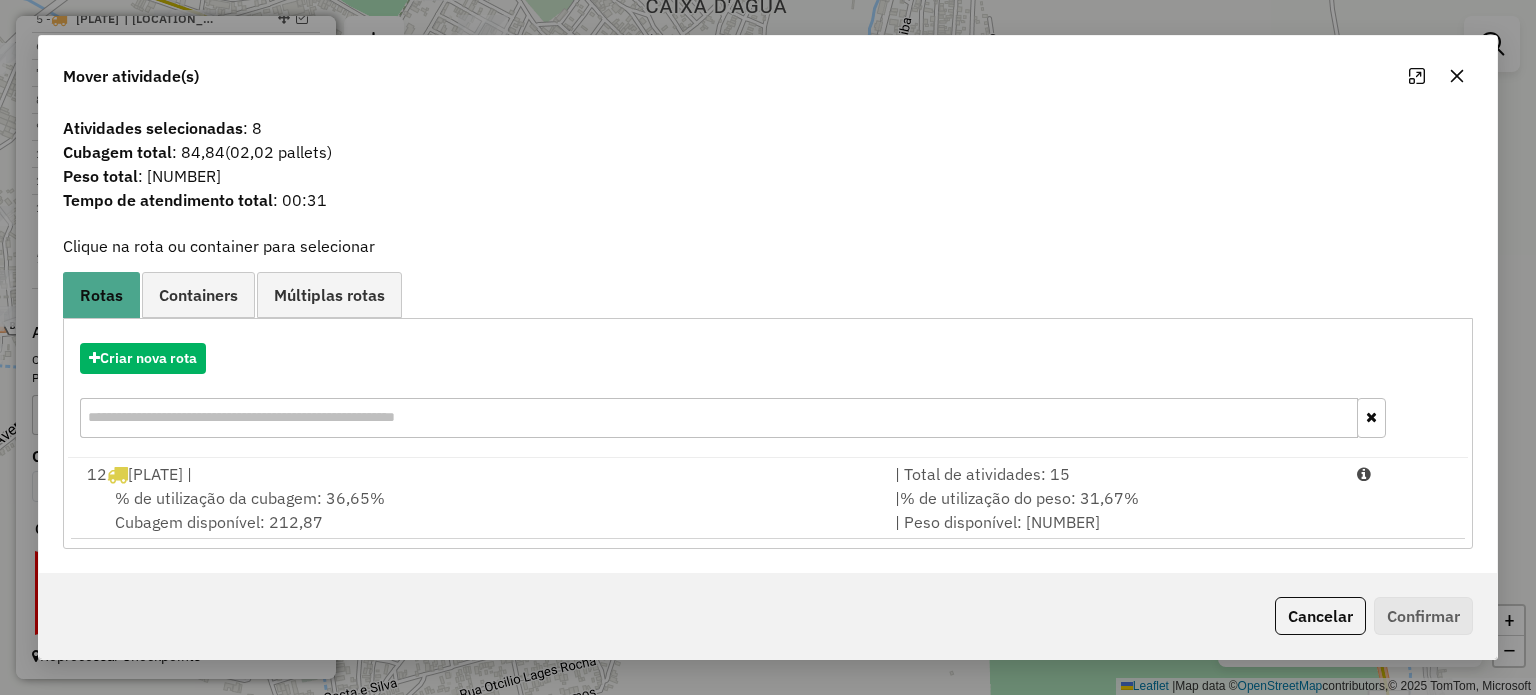click on "% de utilização da cubagem: 36,65%" at bounding box center [250, 498] 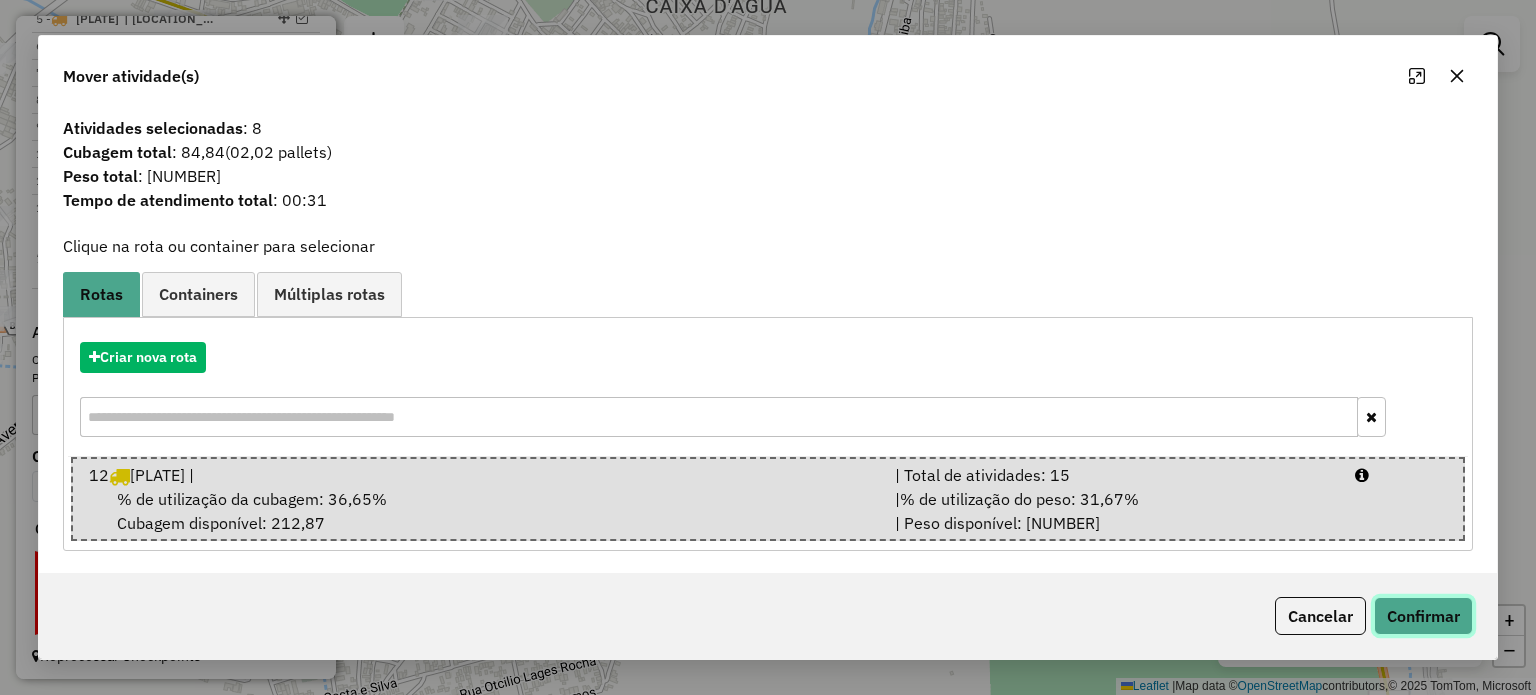 click on "Confirmar" 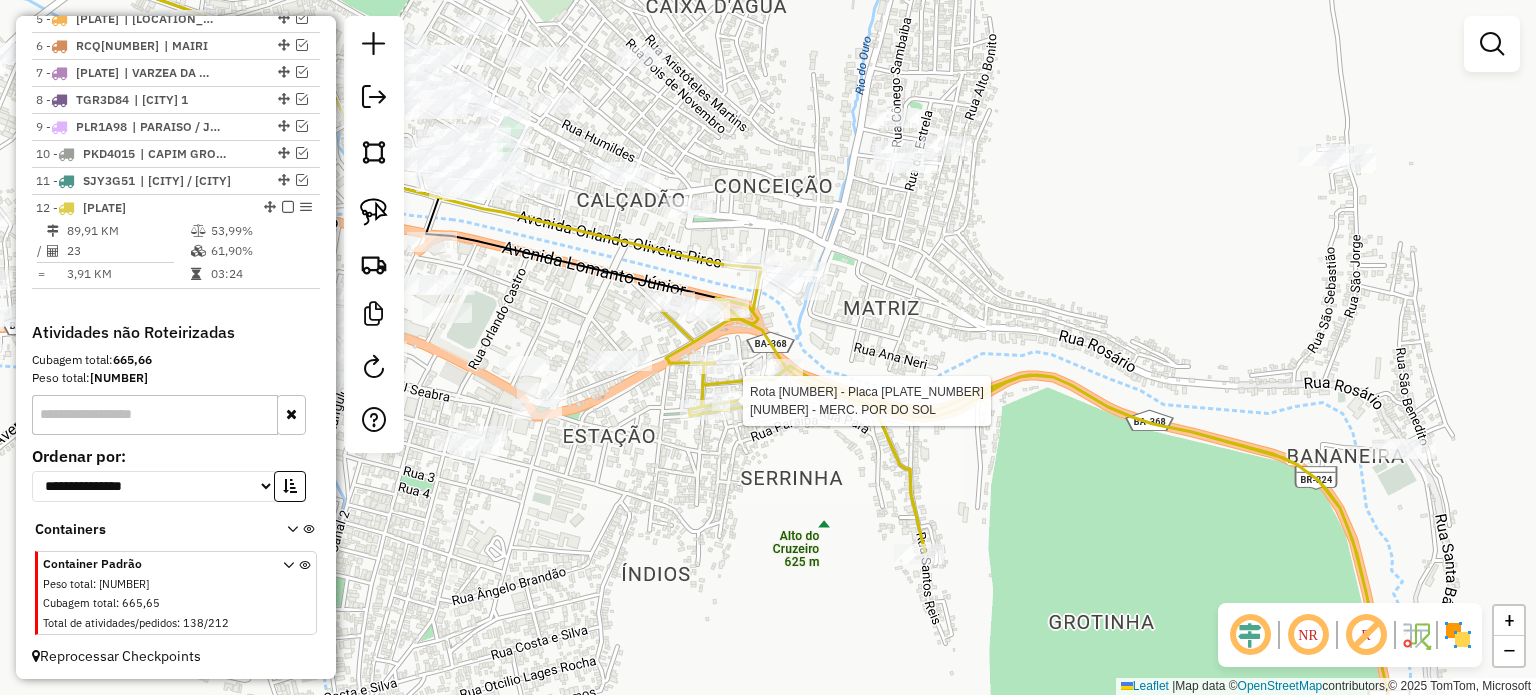 select on "**********" 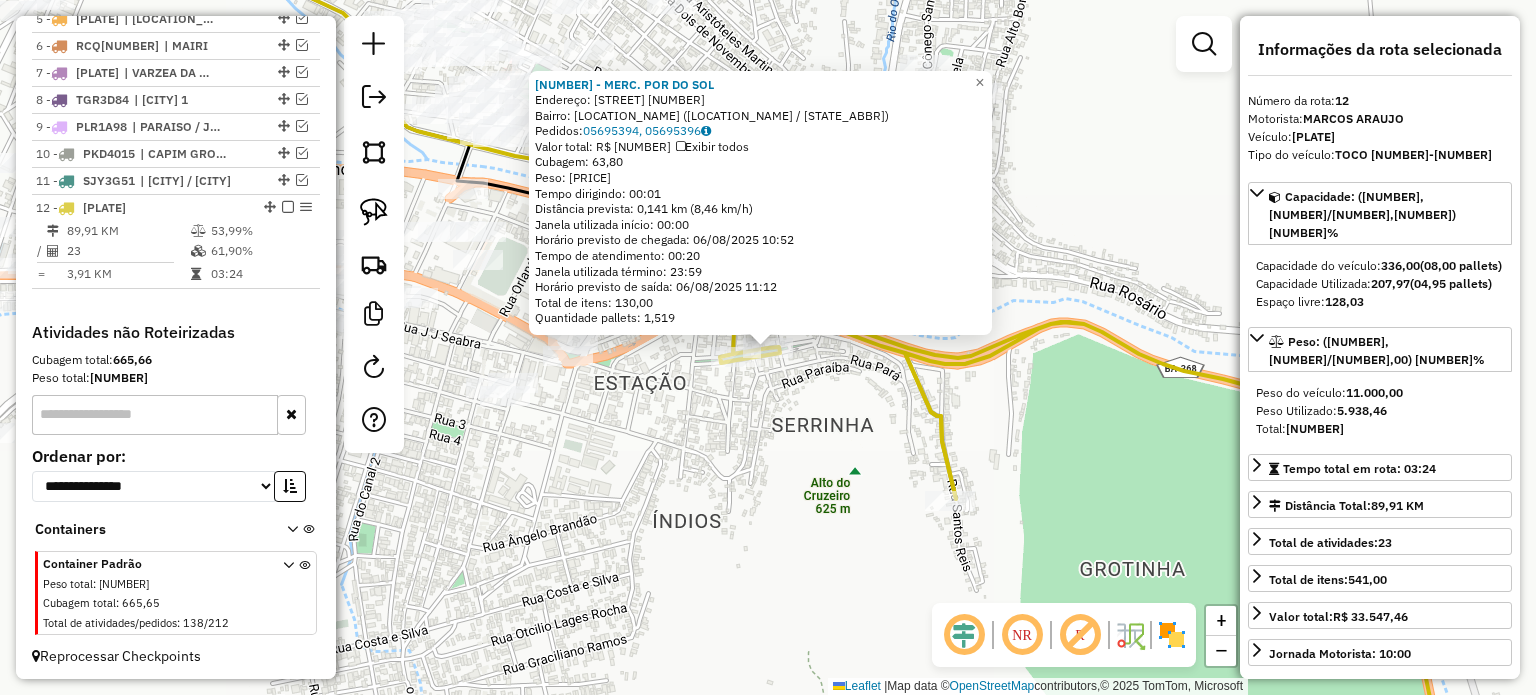 click on "24638 - MERC. POR DO SOL  Endereço:  Praca Da Concordia 185   Bairro: SERRINHA (JACOBINA / BA)   Pedidos:  05695394, 05695396   Valor total: R$ 12.069,36   Exibir todos   Cubagem: 63,80  Peso: 1.857,44  Tempo dirigindo: 00:01   Distância prevista: 0,141 km (8,46 km/h)   Janela utilizada início: 00:00   Horário previsto de chegada: 06/08/2025 10:52   Tempo de atendimento: 00:20   Janela utilizada término: 23:59   Horário previsto de saída: 06/08/2025 11:12   Total de itens: 130,00   Quantidade pallets: 1,519  × Janela de atendimento Grade de atendimento Capacidade Transportadoras Veículos Cliente Pedidos  Rotas Selecione os dias de semana para filtrar as janelas de atendimento  Seg   Ter   Qua   Qui   Sex   Sáb   Dom  Informe o período da janela de atendimento: De: Até:  Filtrar exatamente a janela do cliente  Considerar janela de atendimento padrão  Selecione os dias de semana para filtrar as grades de atendimento  Seg   Ter   Qua   Qui   Sex   Sáb   Dom   Peso mínimo:   Peso máximo:   De:  +" 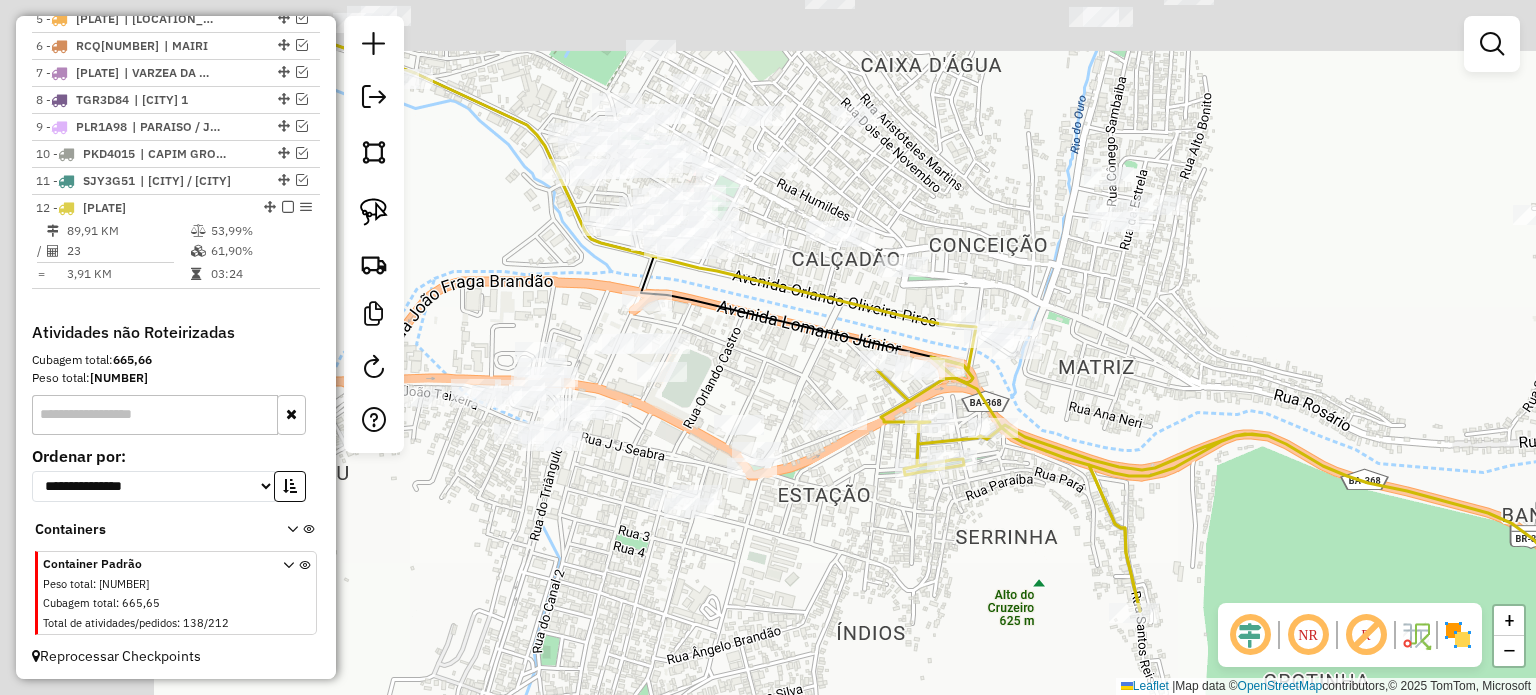 drag, startPoint x: 756, startPoint y: 480, endPoint x: 938, endPoint y: 587, distance: 211.12318 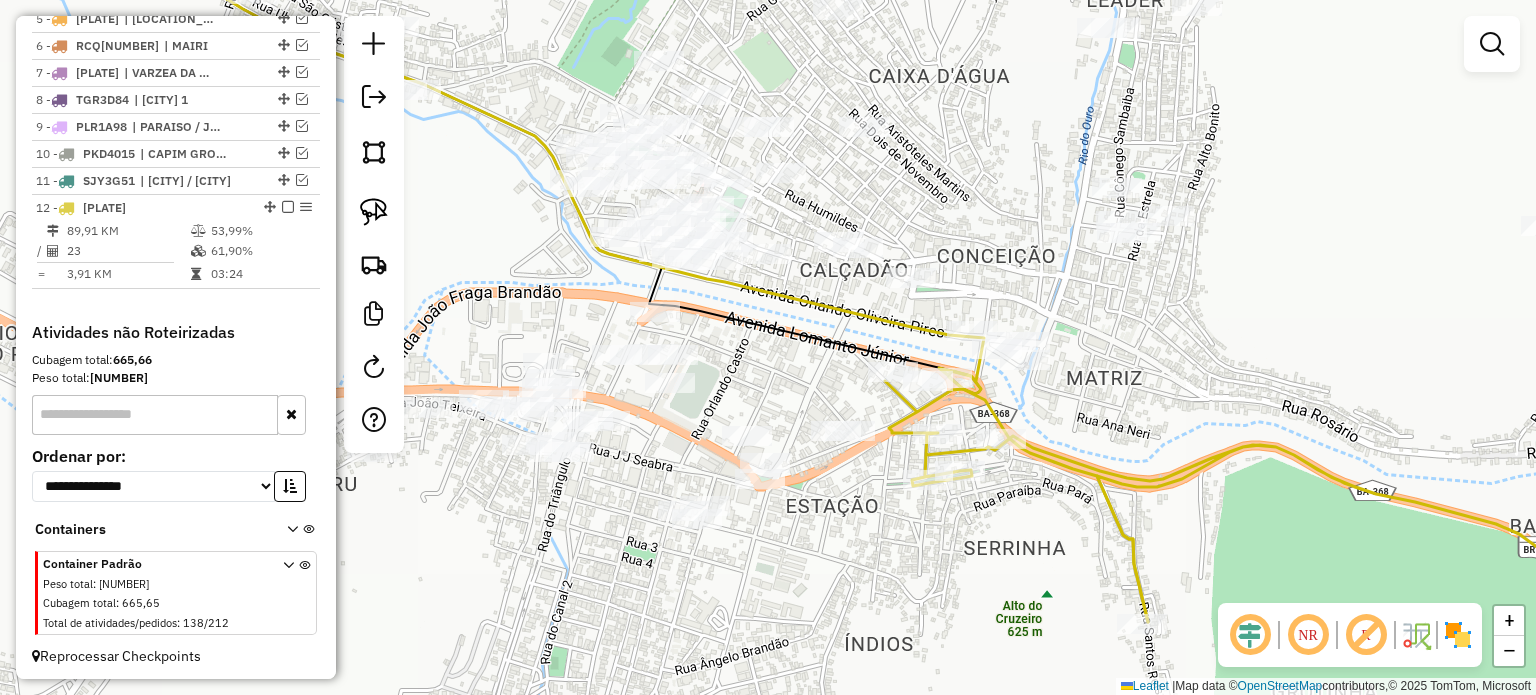 drag, startPoint x: 749, startPoint y: 347, endPoint x: 796, endPoint y: 422, distance: 88.50989 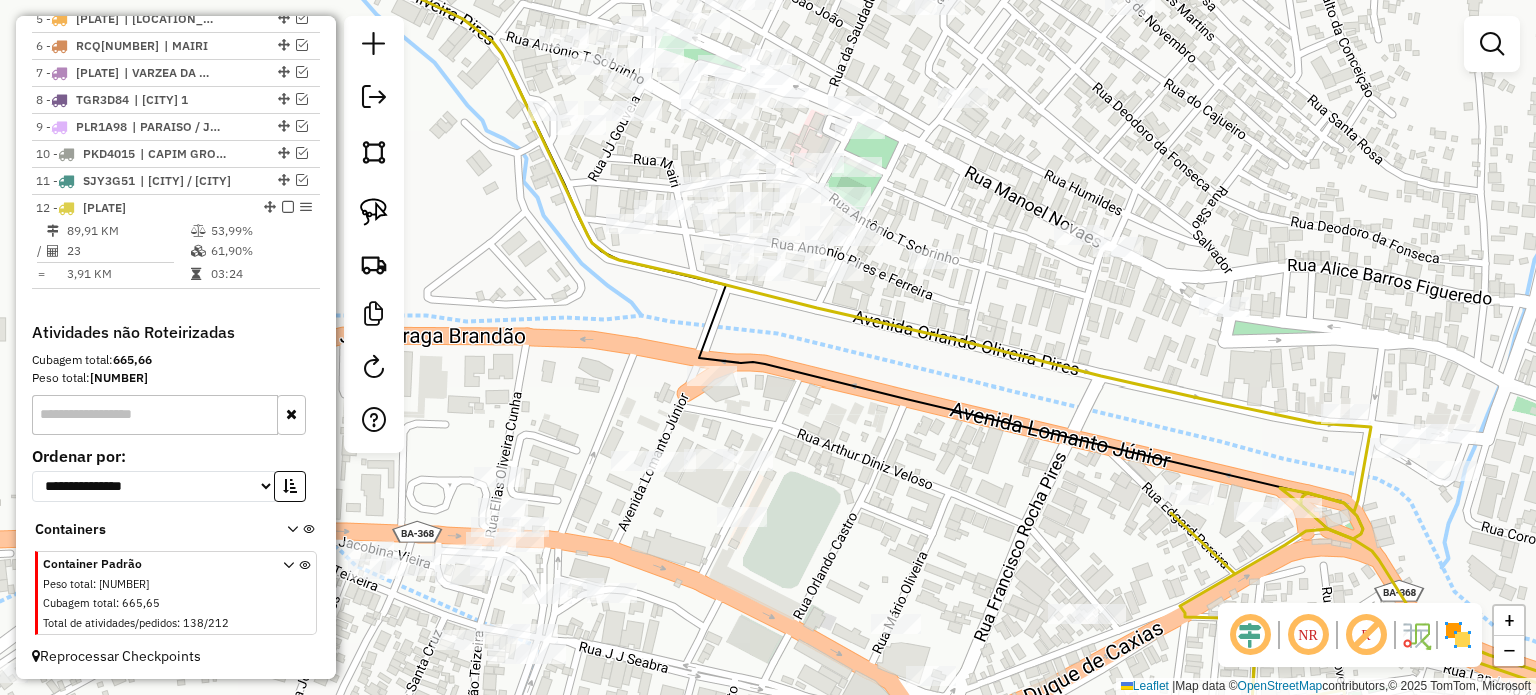 drag, startPoint x: 764, startPoint y: 316, endPoint x: 701, endPoint y: 272, distance: 76.843994 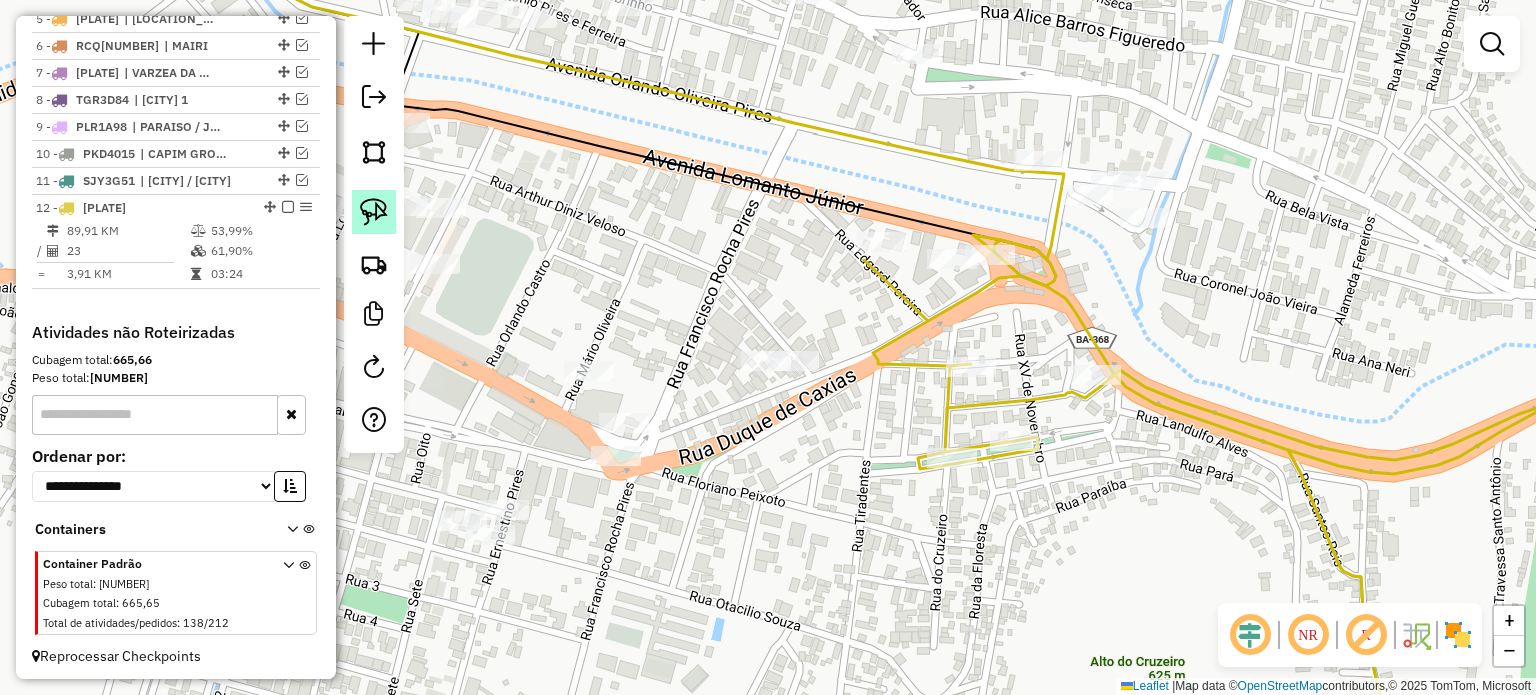 click 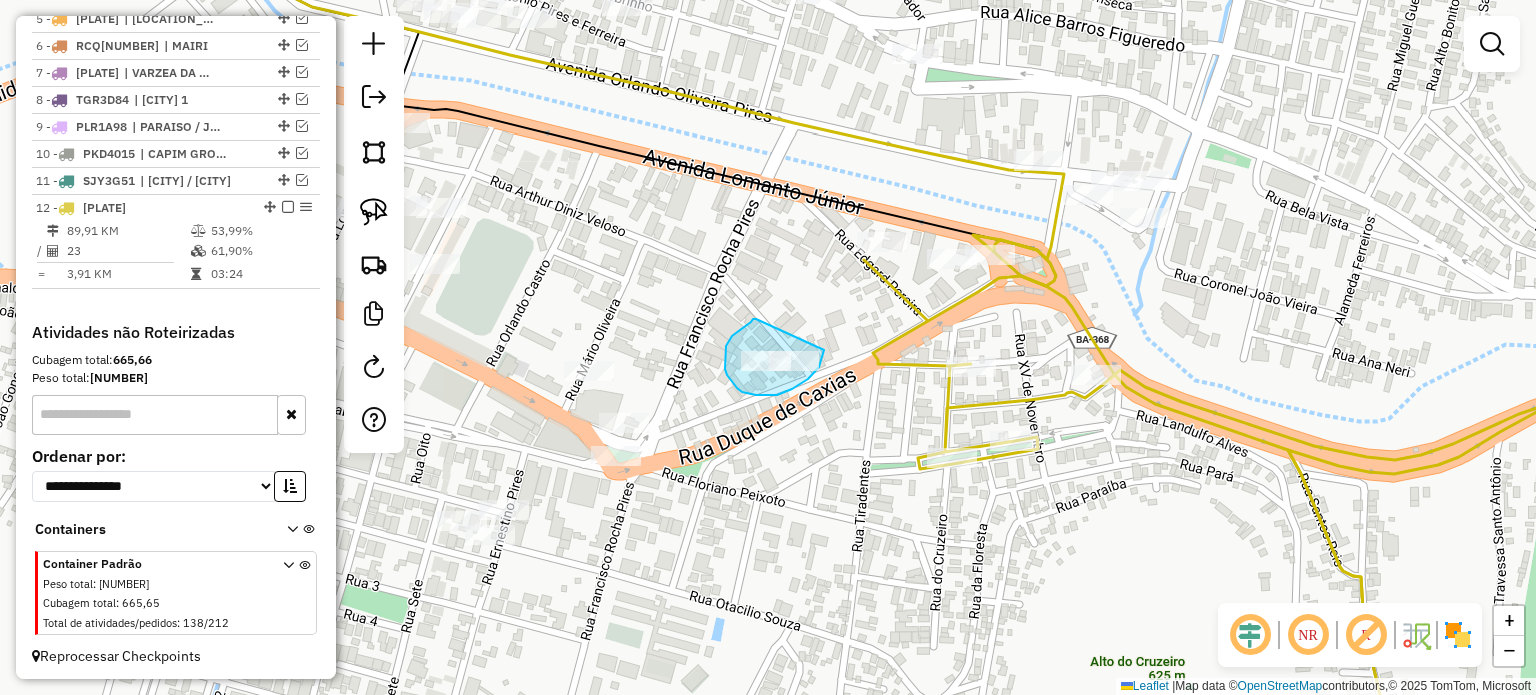 drag, startPoint x: 728, startPoint y: 342, endPoint x: 825, endPoint y: 343, distance: 97.00516 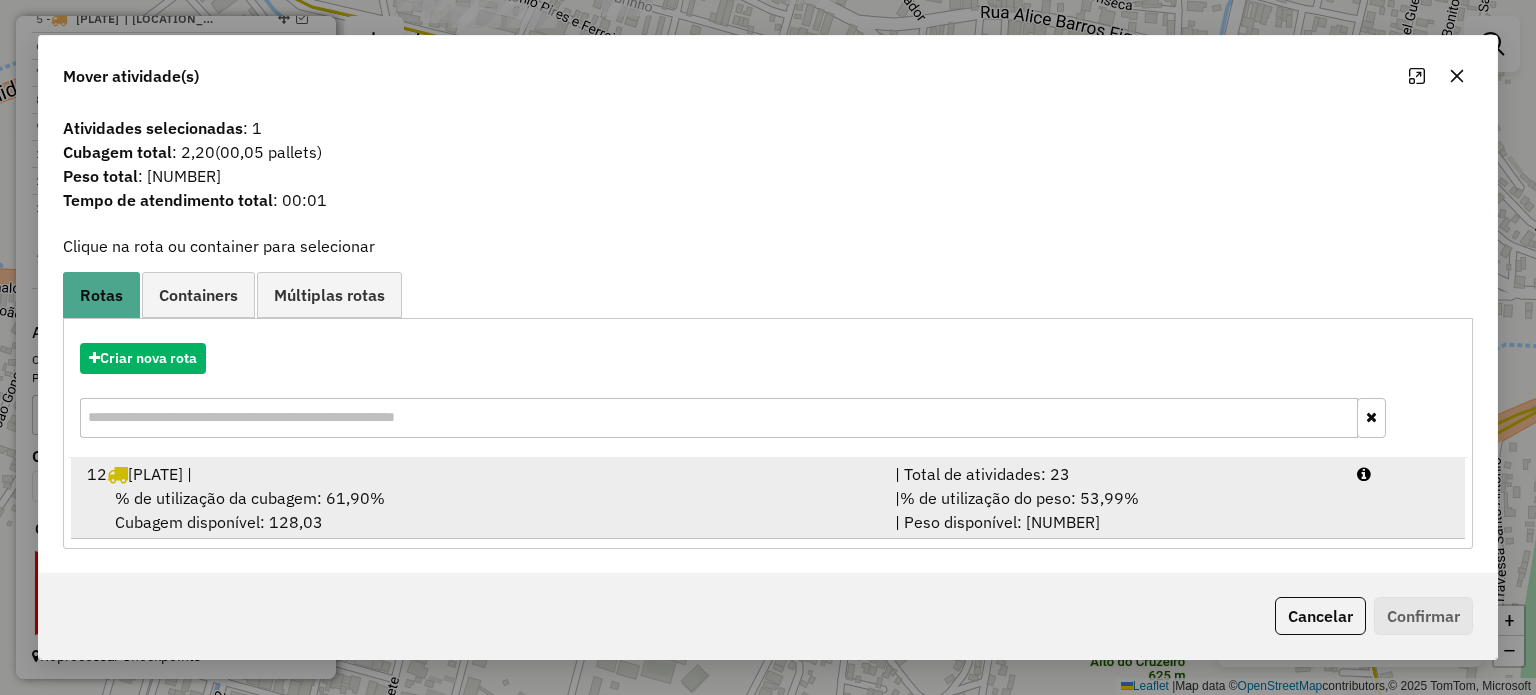 click on "% de utilização da cubagem: 61,90%" at bounding box center (250, 498) 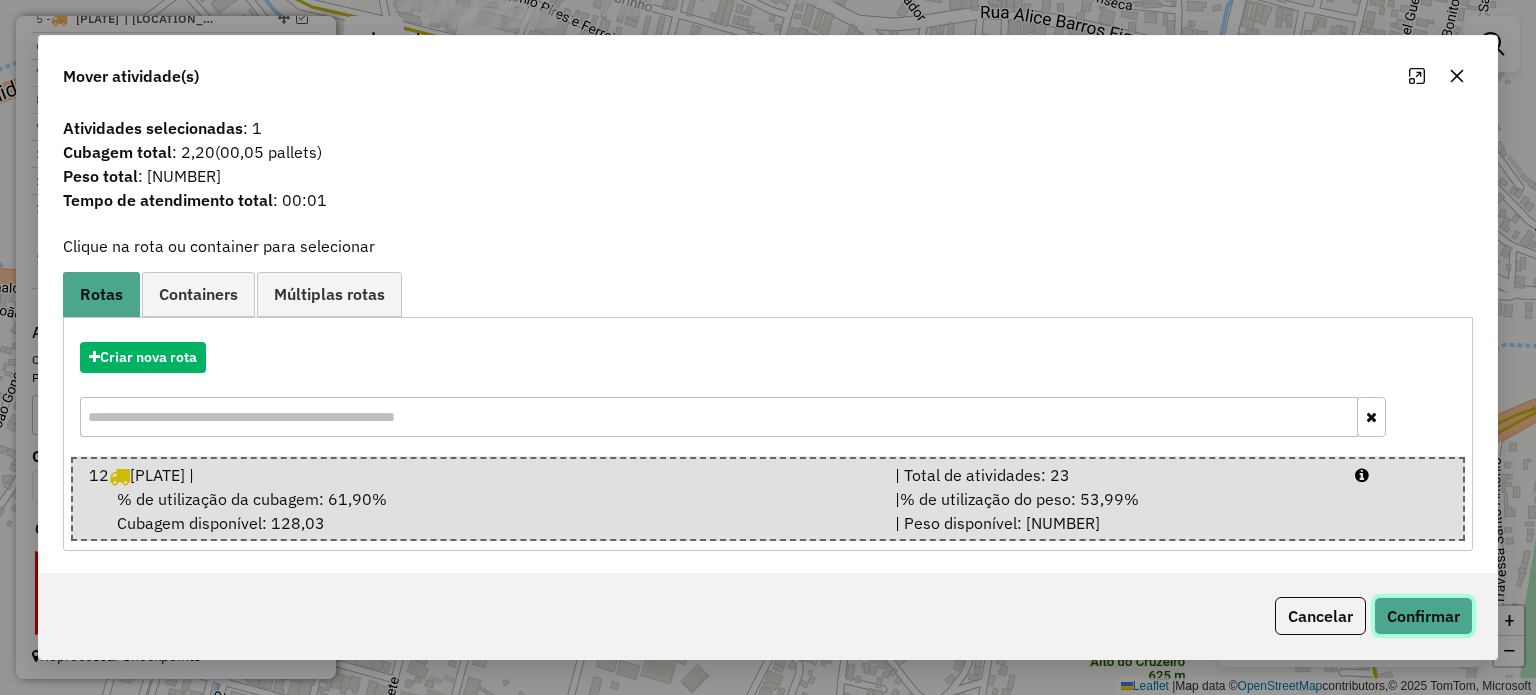 click on "Confirmar" 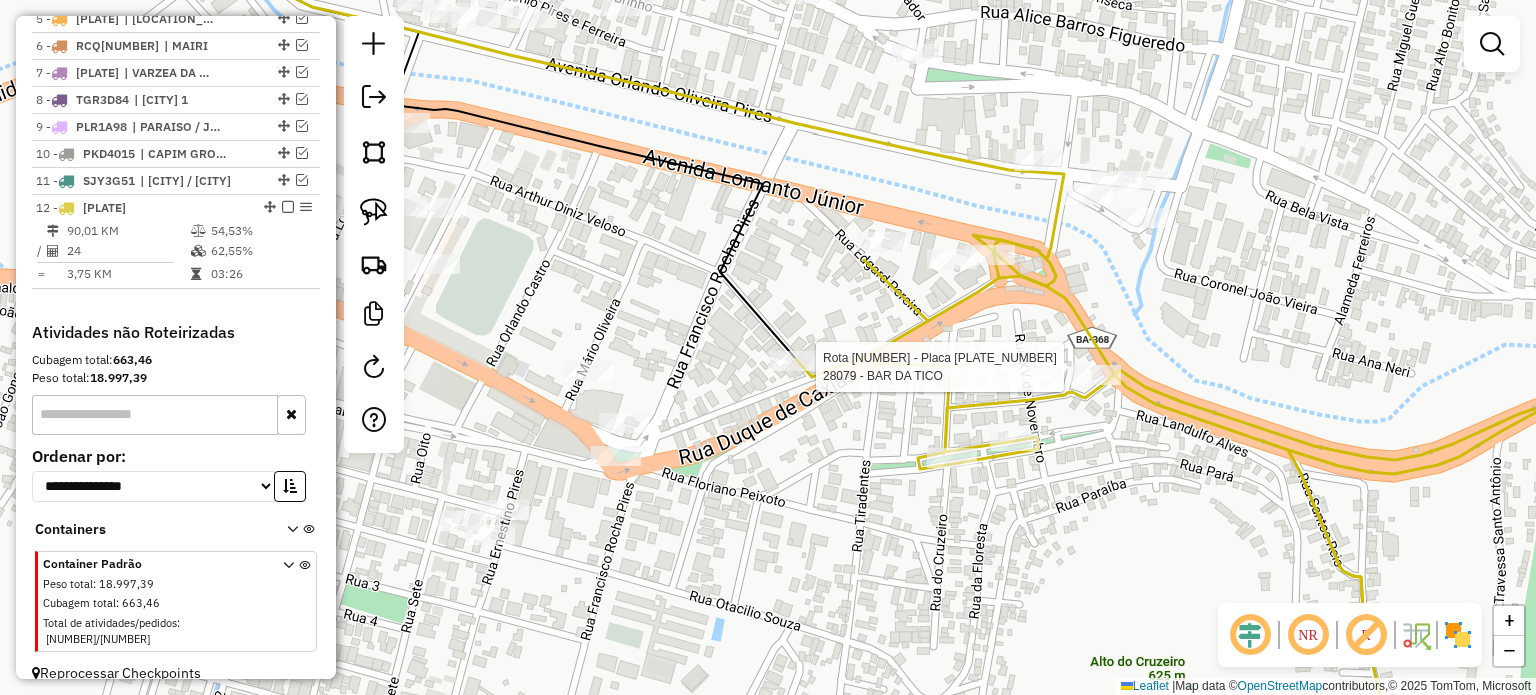 select on "**********" 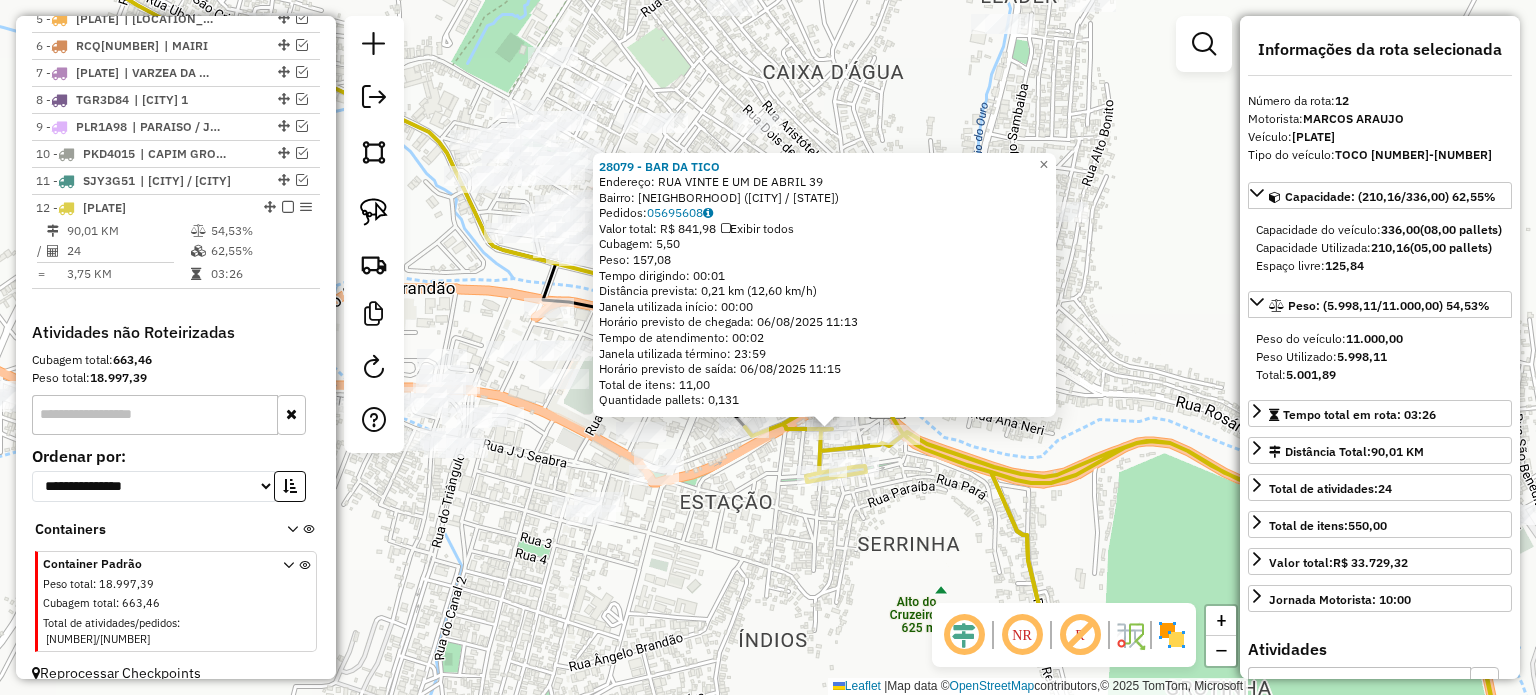 drag, startPoint x: 890, startPoint y: 528, endPoint x: 911, endPoint y: 528, distance: 21 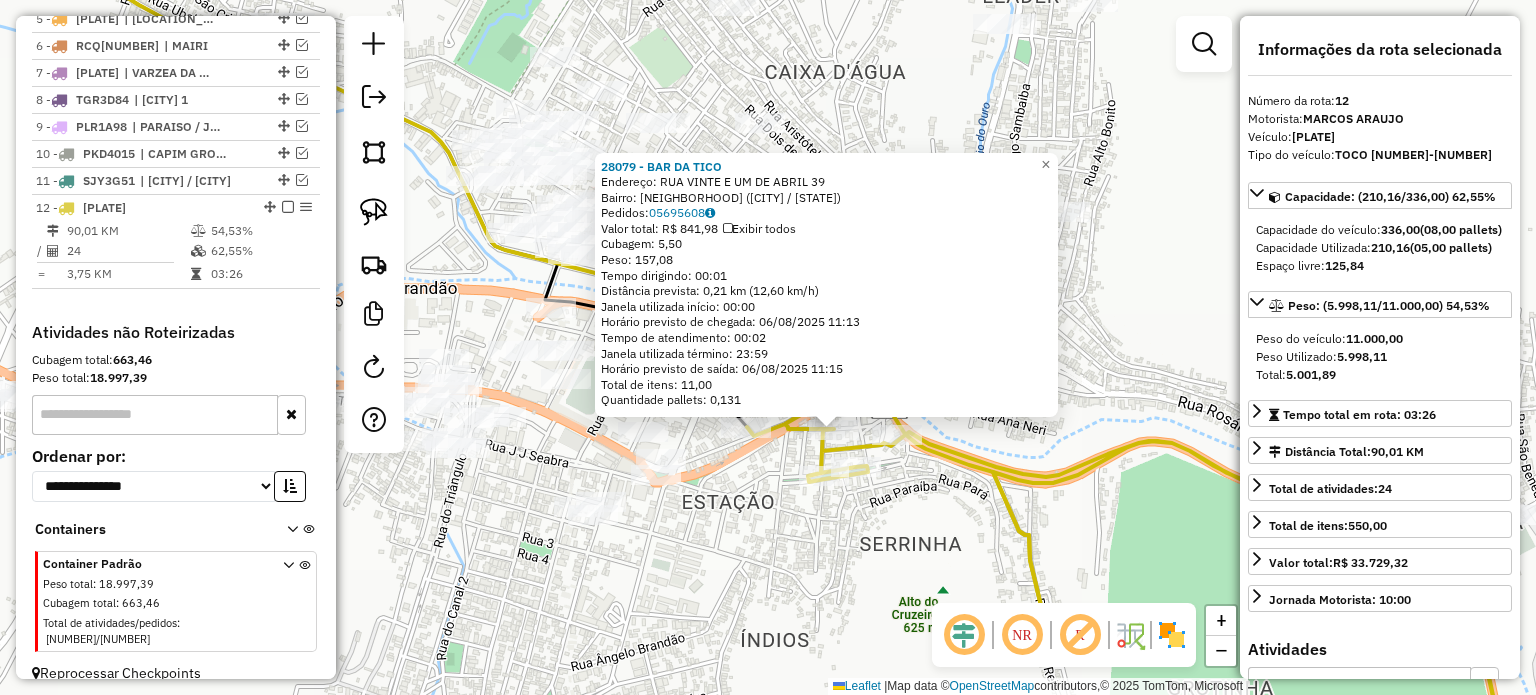 click on "28079 - BAR DA TICO  Endereço:  RUA VINTE E UM DE ABRIL 39   Bairro: CENTRO (JACOBINA / BA)   Pedidos:  05695608   Valor total: R$ 841,98   Exibir todos   Cubagem: 5,50  Peso: 157,08  Tempo dirigindo: 00:01   Distância prevista: 0,21 km (12,60 km/h)   Janela utilizada início: 00:00   Horário previsto de chegada: 06/08/2025 11:13   Tempo de atendimento: 00:02   Janela utilizada término: 23:59   Horário previsto de saída: 06/08/2025 11:15   Total de itens: 11,00   Quantidade pallets: 0,131  × Janela de atendimento Grade de atendimento Capacidade Transportadoras Veículos Cliente Pedidos  Rotas Selecione os dias de semana para filtrar as janelas de atendimento  Seg   Ter   Qua   Qui   Sex   Sáb   Dom  Informe o período da janela de atendimento: De: Até:  Filtrar exatamente a janela do cliente  Considerar janela de atendimento padrão  Selecione os dias de semana para filtrar as grades de atendimento  Seg   Ter   Qua   Qui   Sex   Sáb   Dom   Considerar clientes sem dia de atendimento cadastrado  De:" 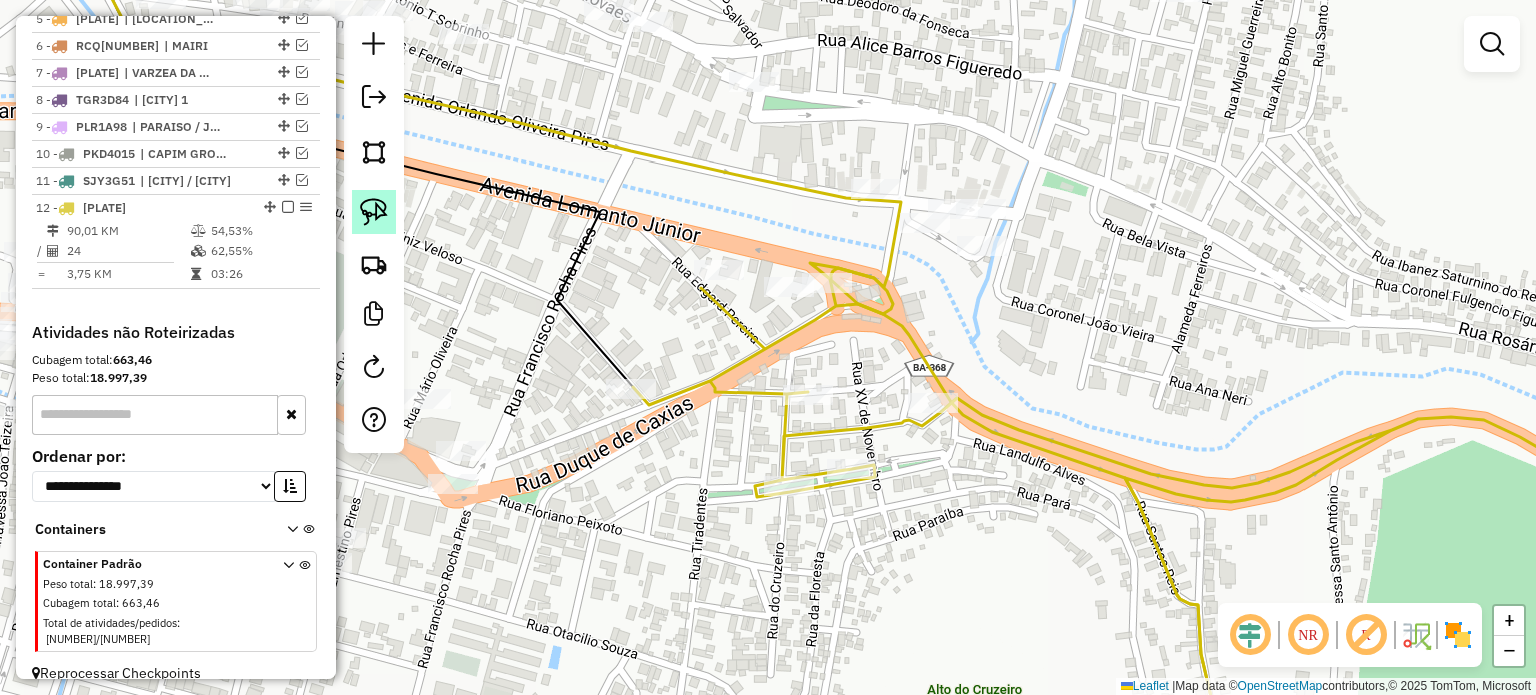 click 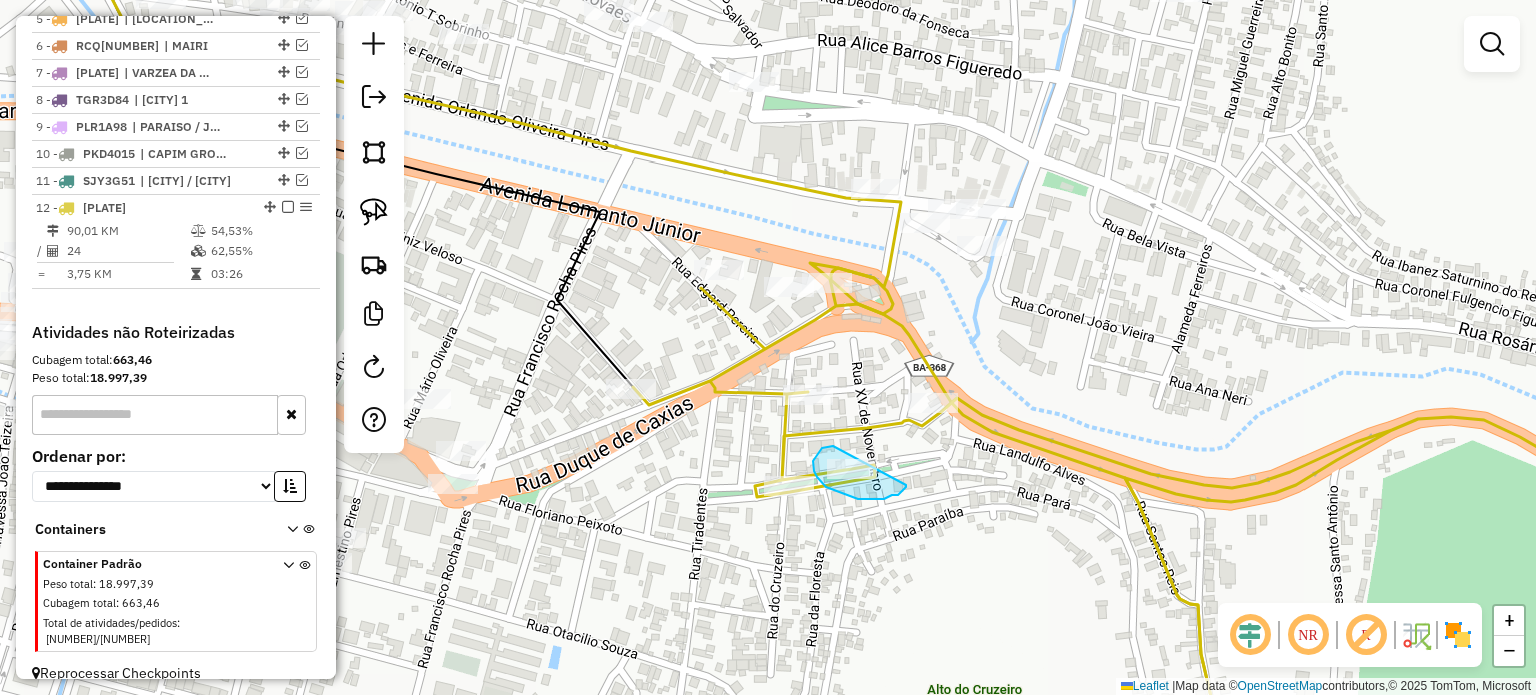 drag, startPoint x: 906, startPoint y: 485, endPoint x: 861, endPoint y: 447, distance: 58.898216 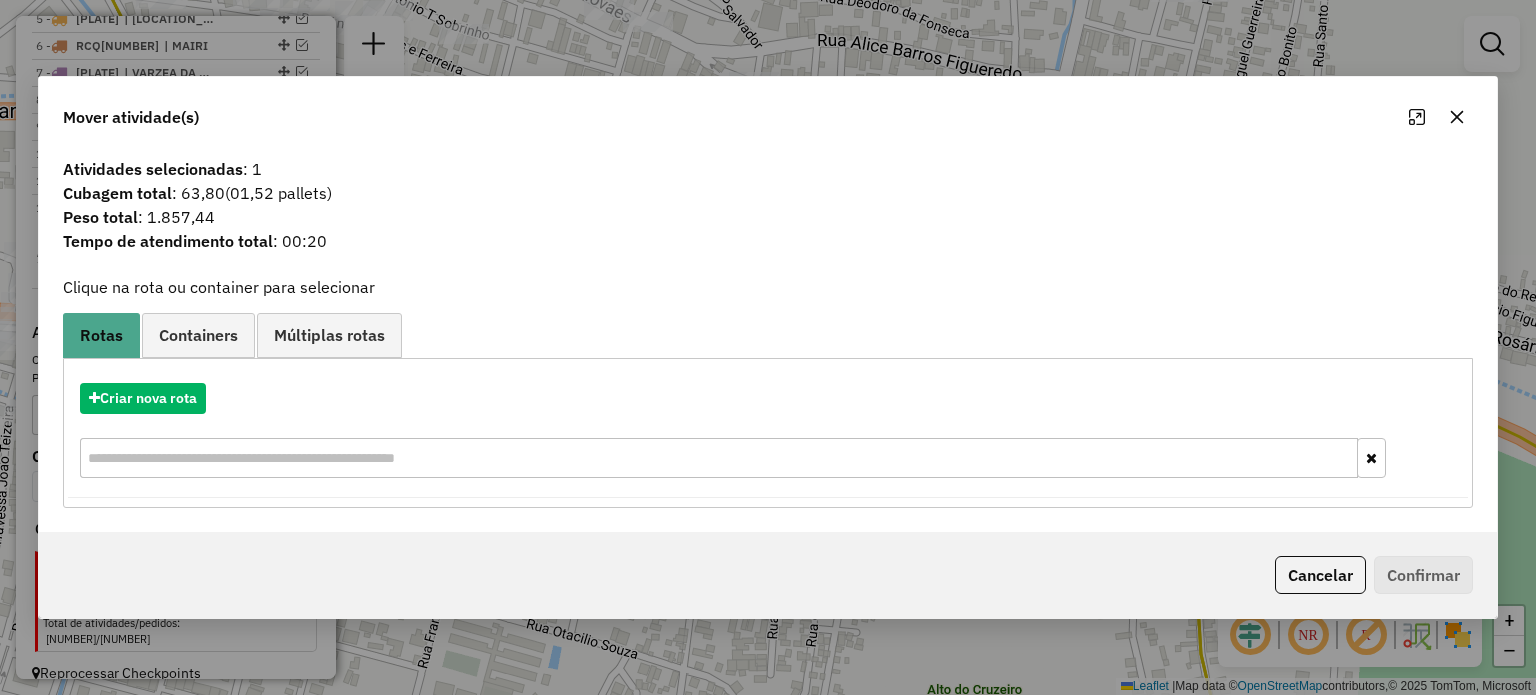 drag, startPoint x: 1456, startPoint y: 116, endPoint x: 1018, endPoint y: 378, distance: 510.38025 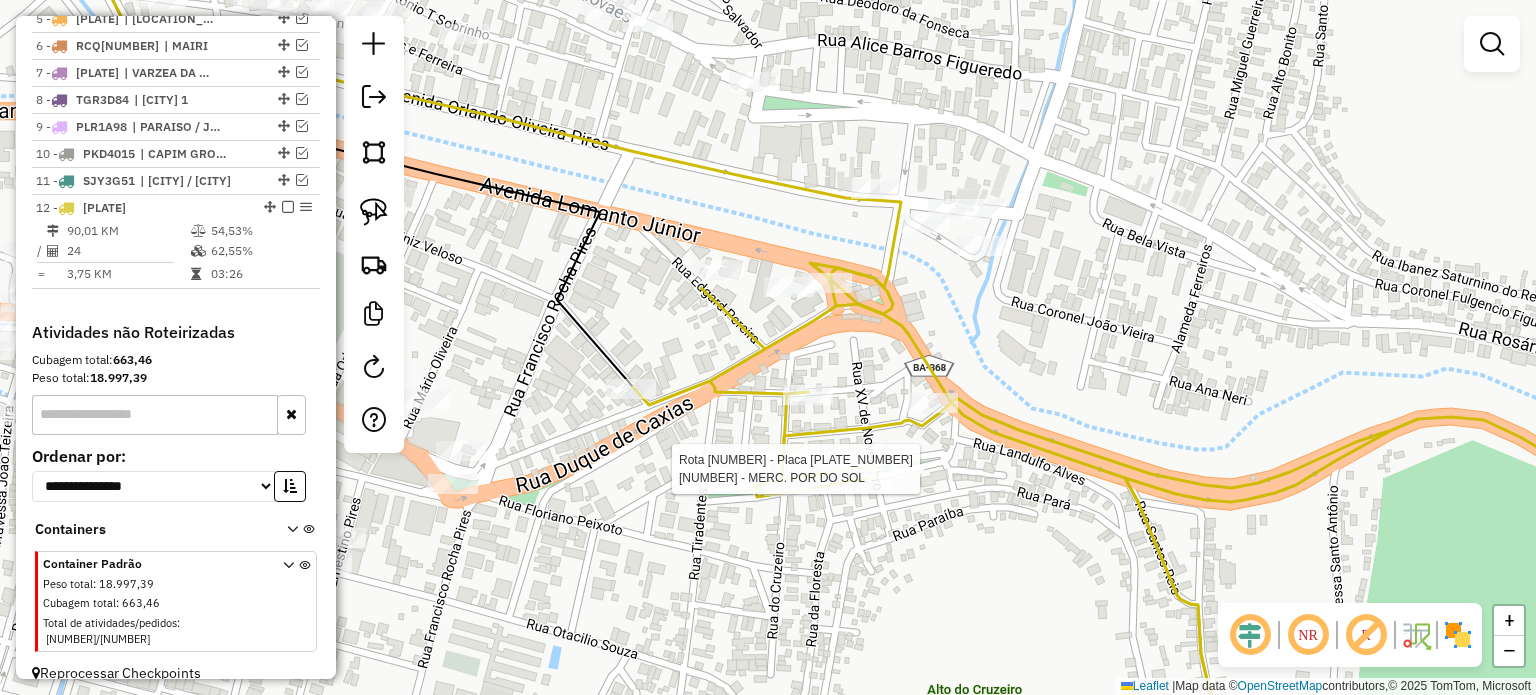 select on "**********" 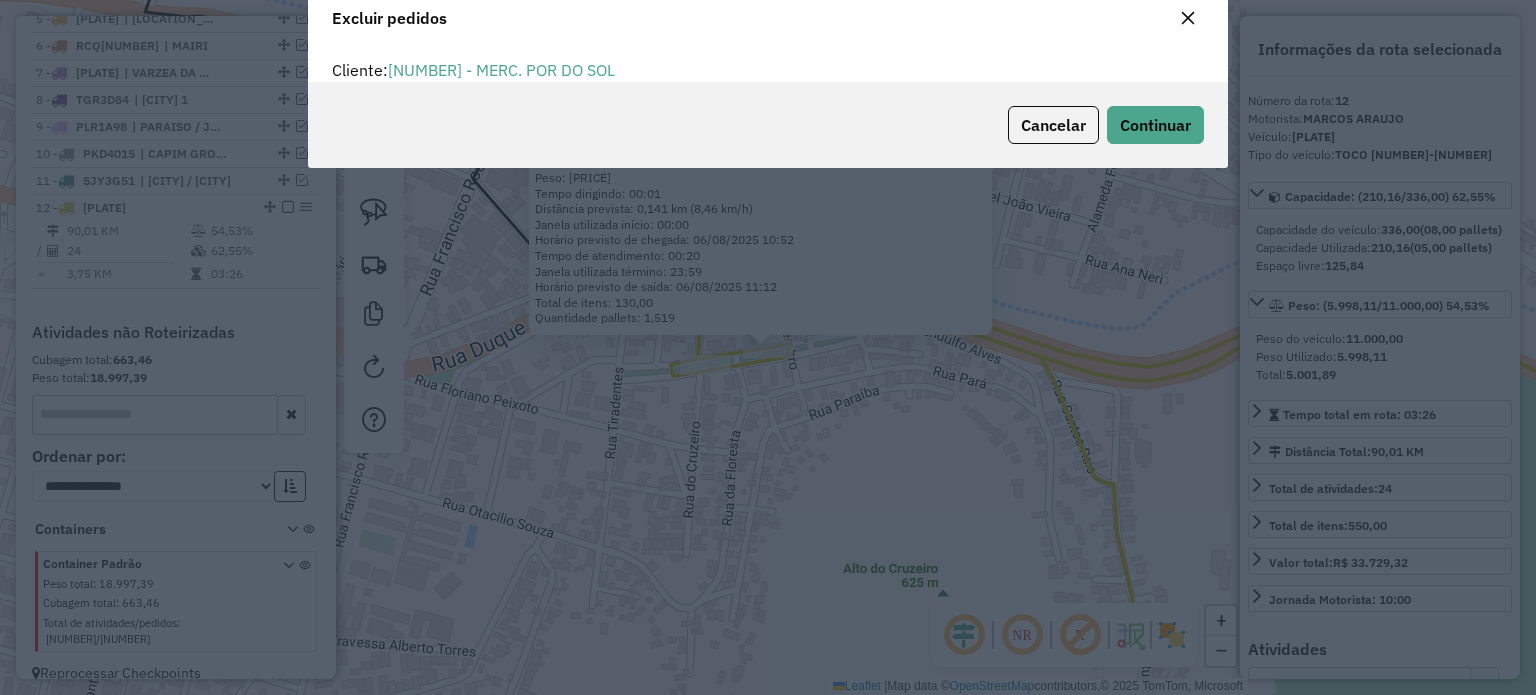 scroll, scrollTop: 69, scrollLeft: 0, axis: vertical 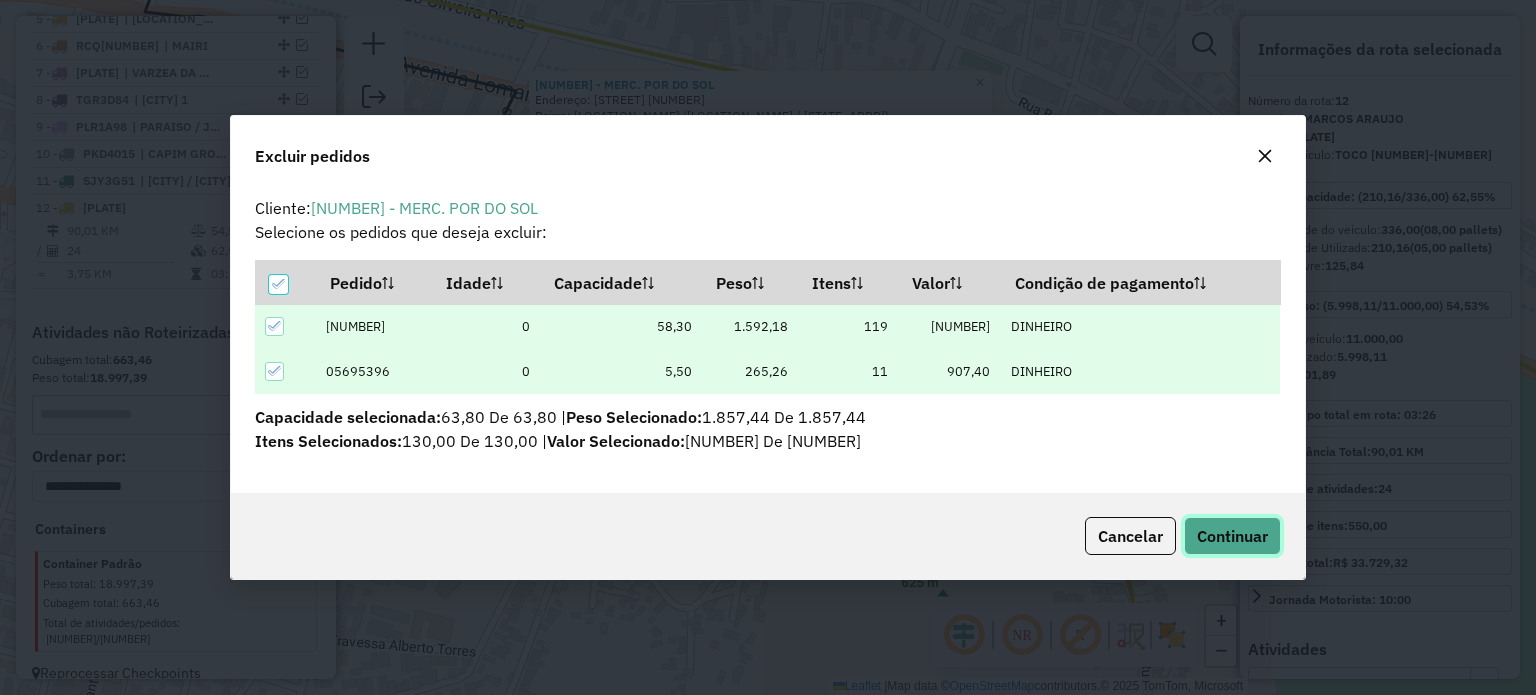 click on "Continuar" 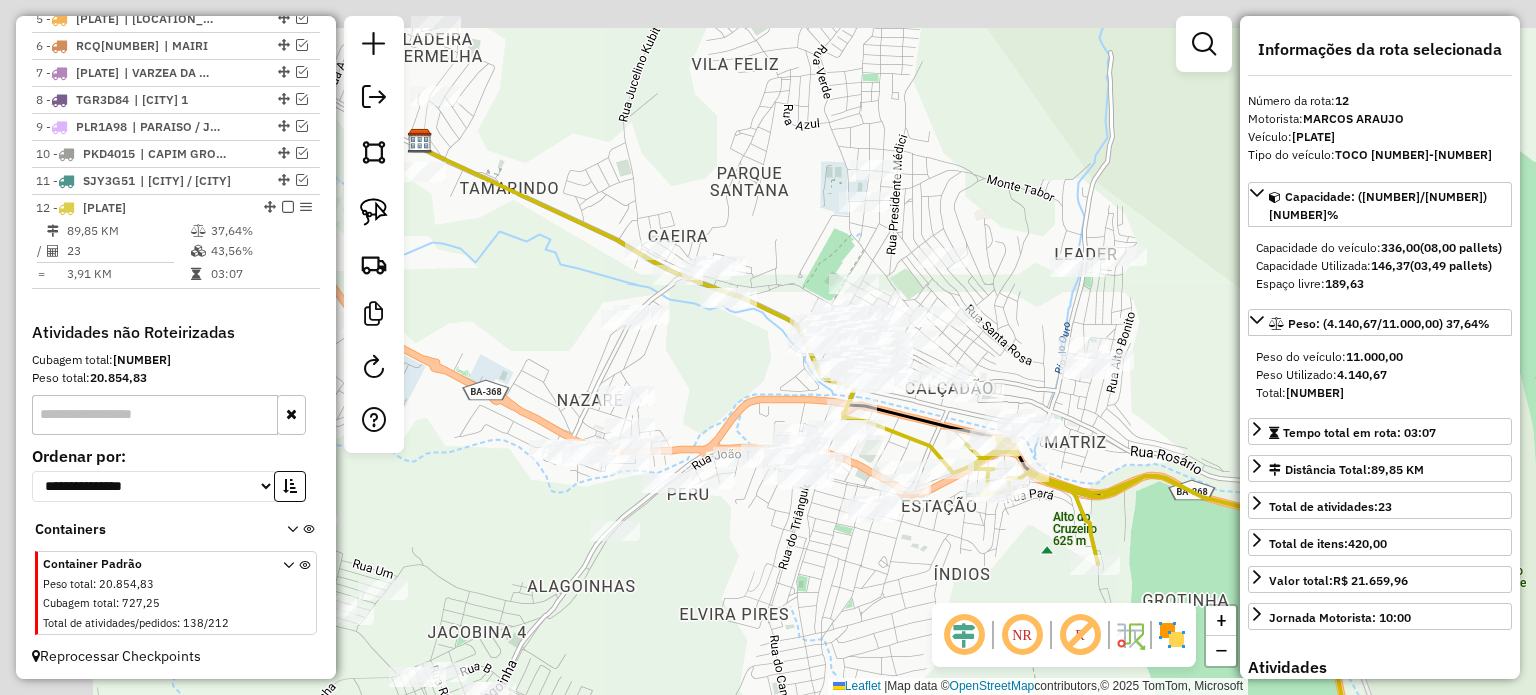 drag, startPoint x: 742, startPoint y: 384, endPoint x: 903, endPoint y: 430, distance: 167.44252 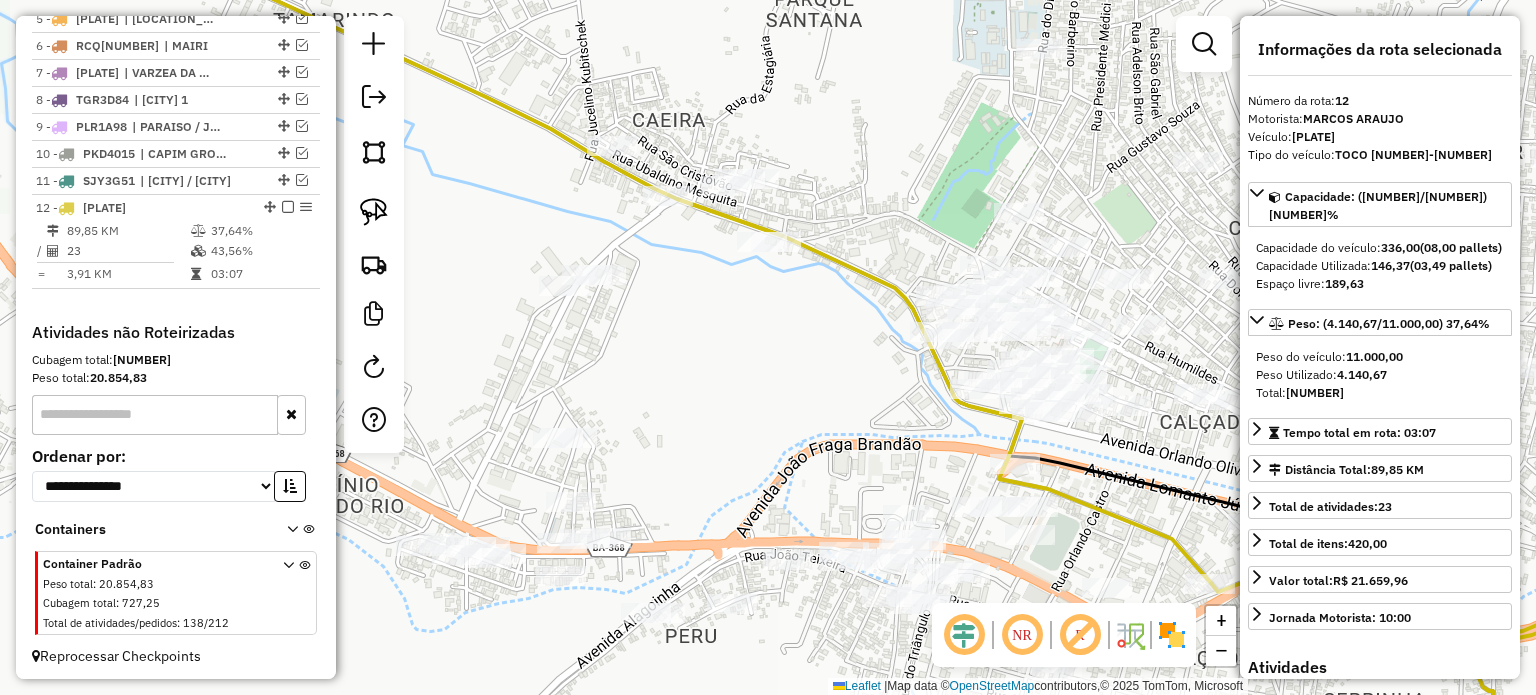 drag, startPoint x: 736, startPoint y: 326, endPoint x: 772, endPoint y: 451, distance: 130.08075 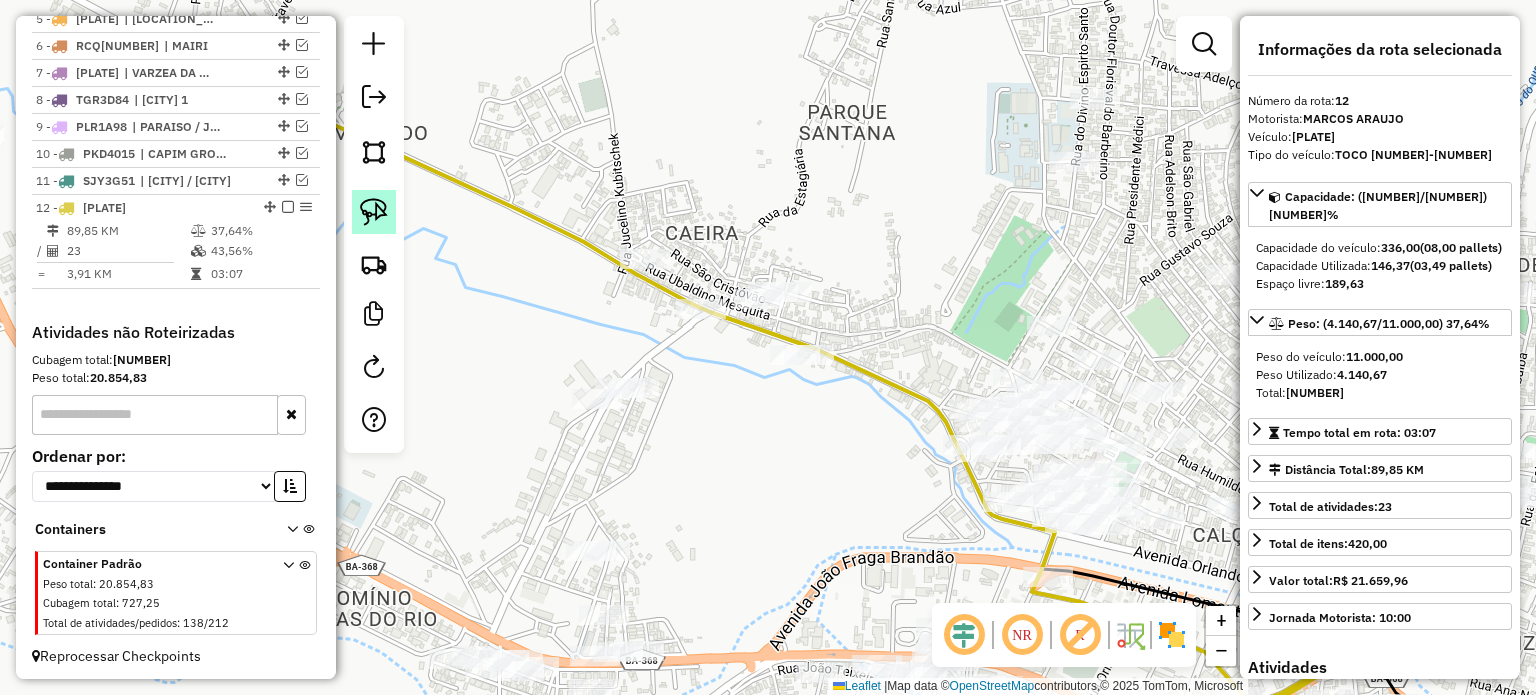 click 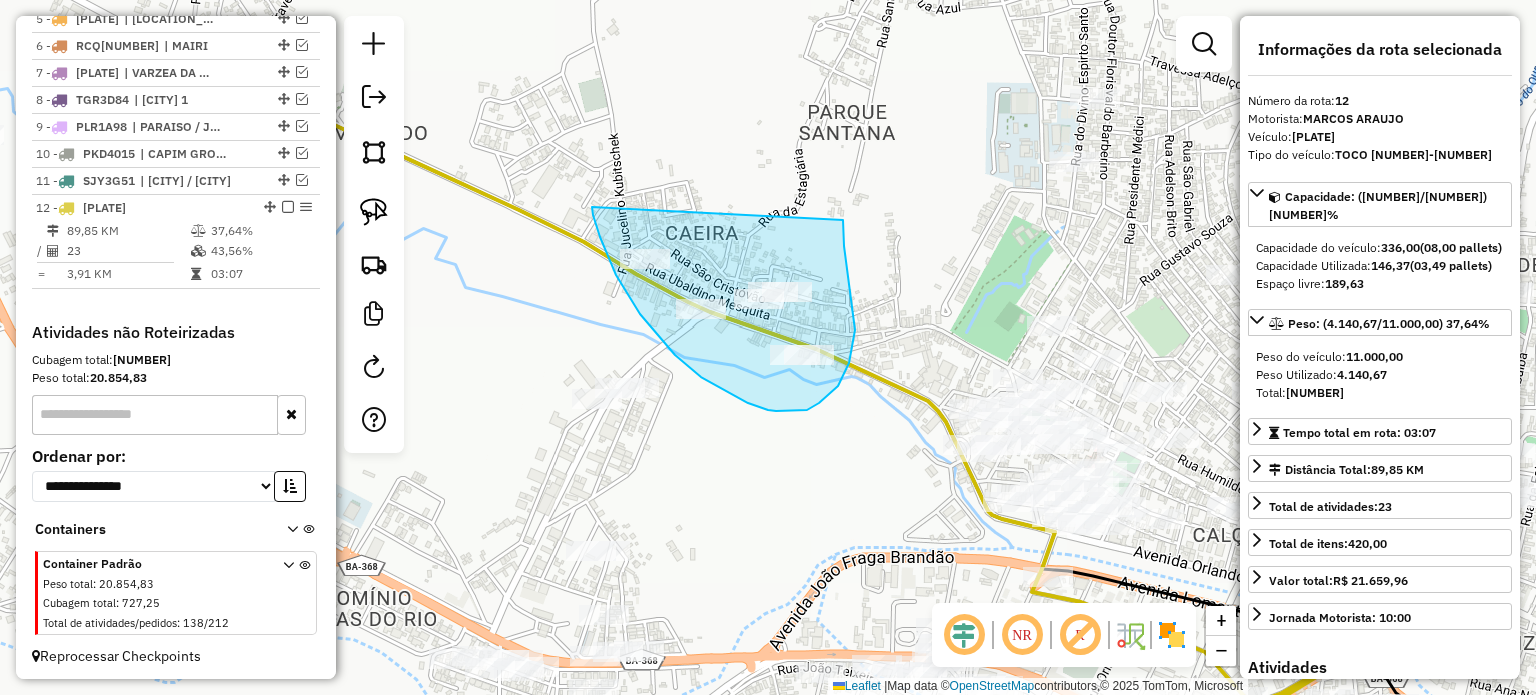 drag, startPoint x: 592, startPoint y: 207, endPoint x: 843, endPoint y: 220, distance: 251.33643 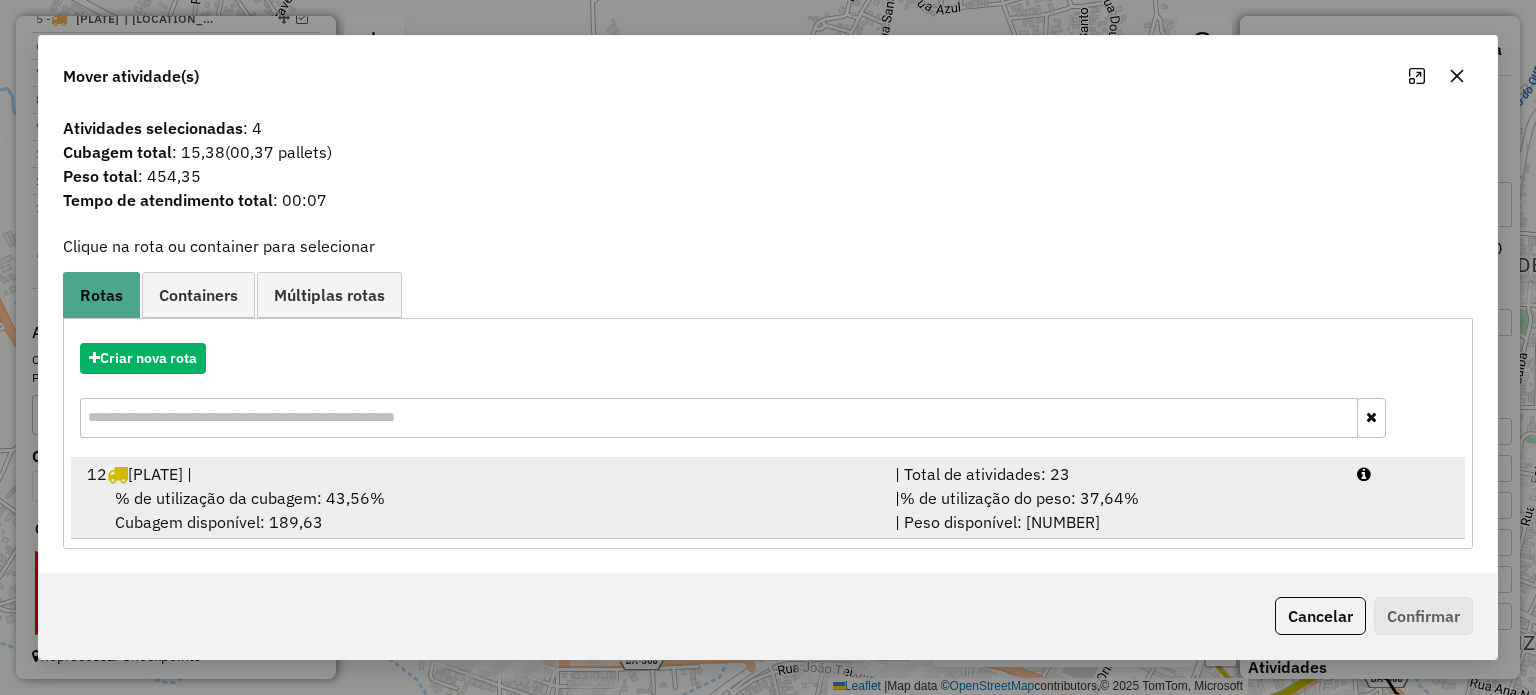 click on "% de utilização da cubagem: 43,56%" at bounding box center (250, 498) 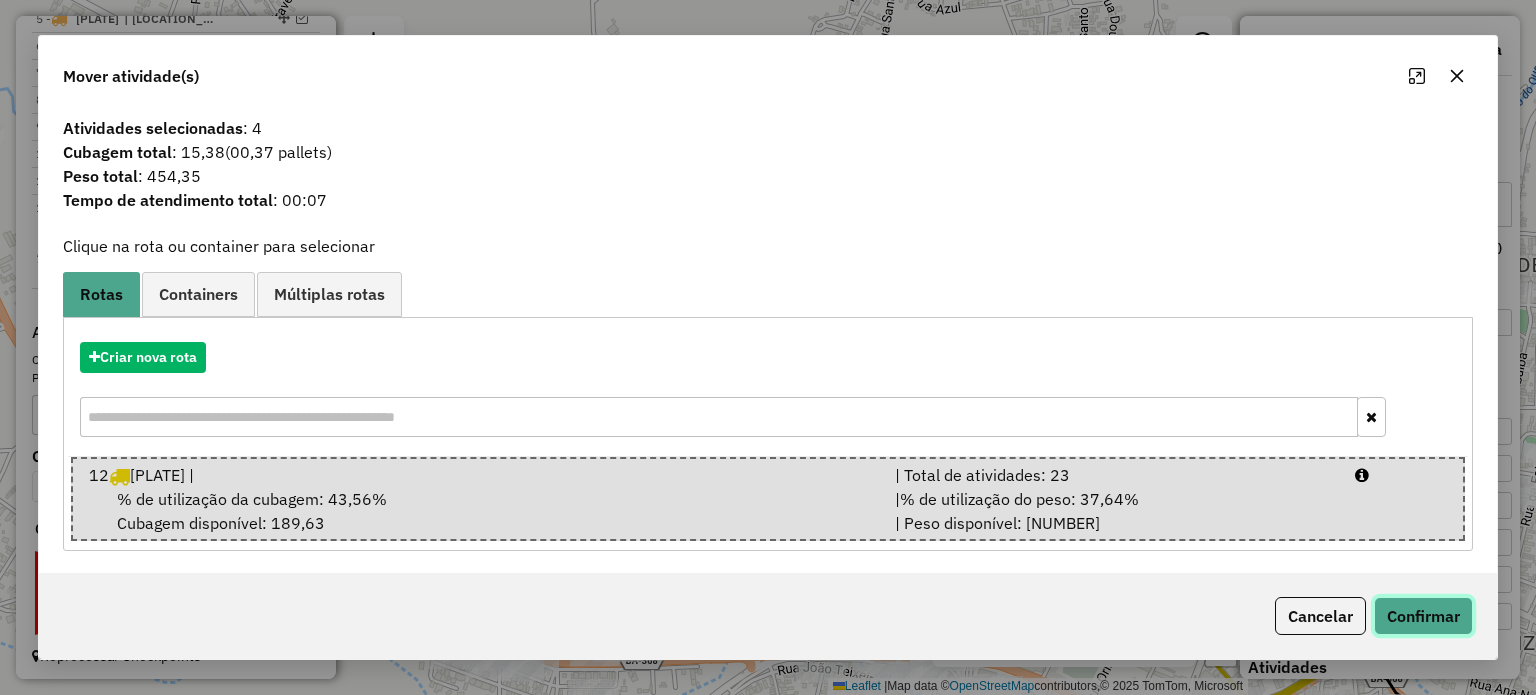 click on "Confirmar" 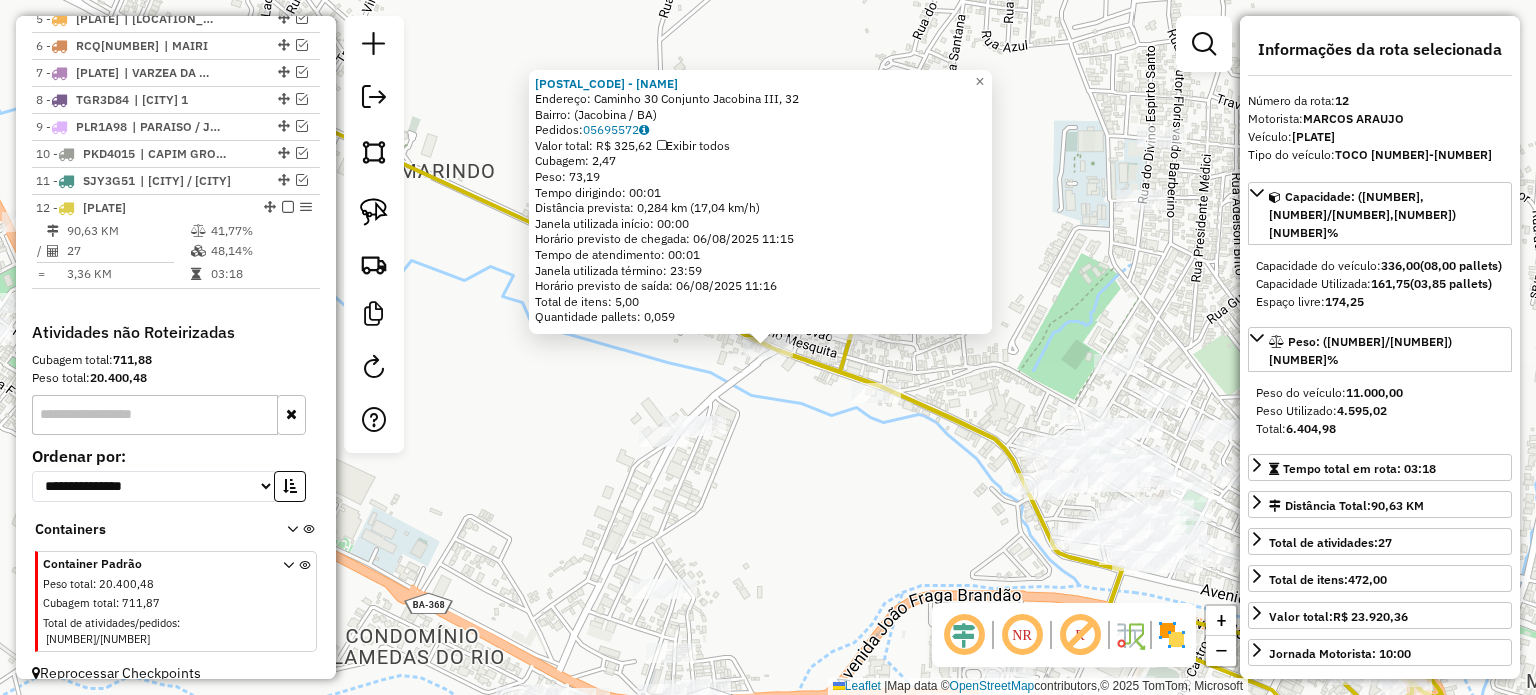 click on "23863 - DISTRI OVERESTE PAIM  Endereço: Caminho 30 Conjunto Jacobina III, 32   Bairro:  (Jacobina / BA)   Pedidos:  05695572   Valor total: R$ 325,62   Exibir todos   Cubagem: 2,47  Peso: 73,19  Tempo dirigindo: 00:01   Distância prevista: 0,284 km (17,04 km/h)   Janela utilizada início: 00:00   Horário previsto de chegada: 06/08/2025 11:15   Tempo de atendimento: 00:01   Janela utilizada término: 23:59   Horário previsto de saída: 06/08/2025 11:16   Total de itens: 5,00   Quantidade pallets: 0,059  × Janela de atendimento Grade de atendimento Capacidade Transportadoras Veículos Cliente Pedidos  Rotas Selecione os dias de semana para filtrar as janelas de atendimento  Seg   Ter   Qua   Qui   Sex   Sáb   Dom  Informe o período da janela de atendimento: De: Até:  Filtrar exatamente a janela do cliente  Considerar janela de atendimento padrão  Selecione os dias de semana para filtrar as grades de atendimento  Seg   Ter   Qua   Qui   Sex   Sáb   Dom   Clientes fora do dia de atendimento selecionado" 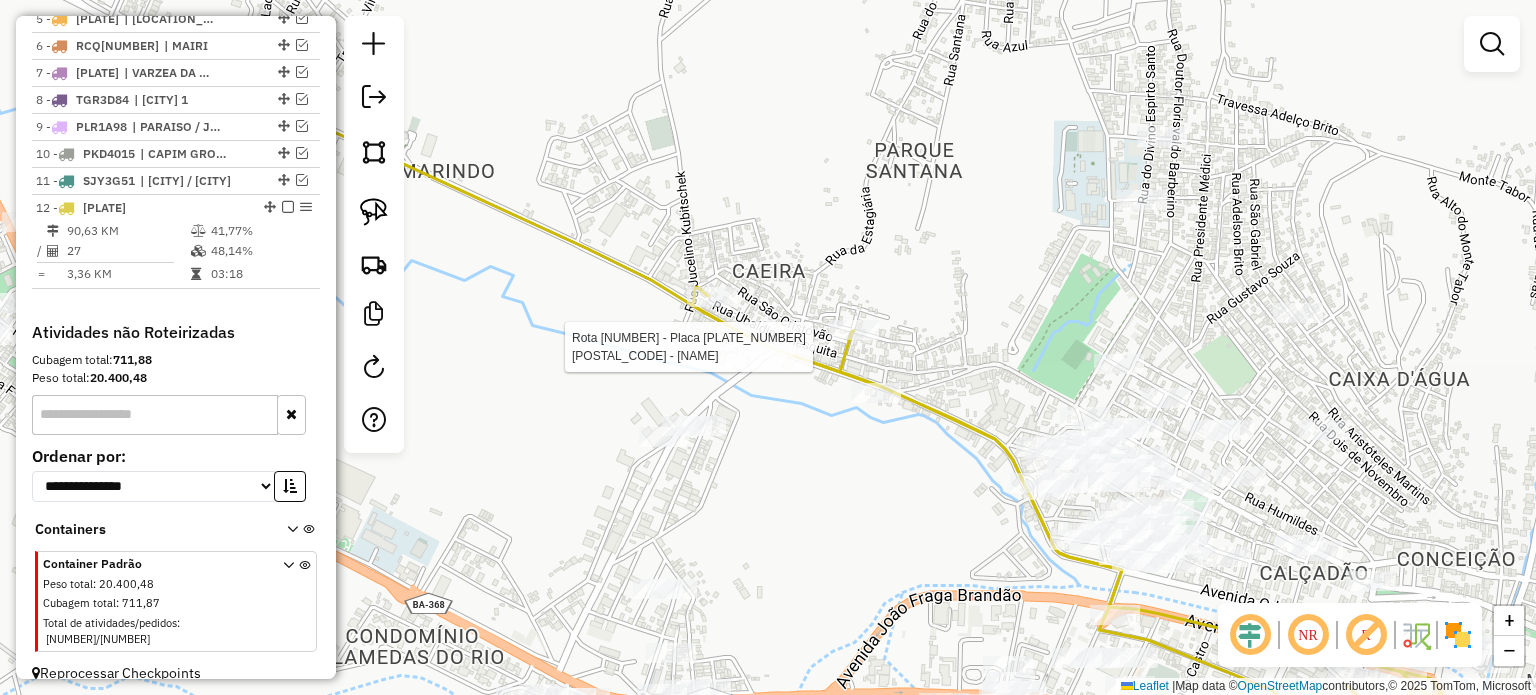 select on "**********" 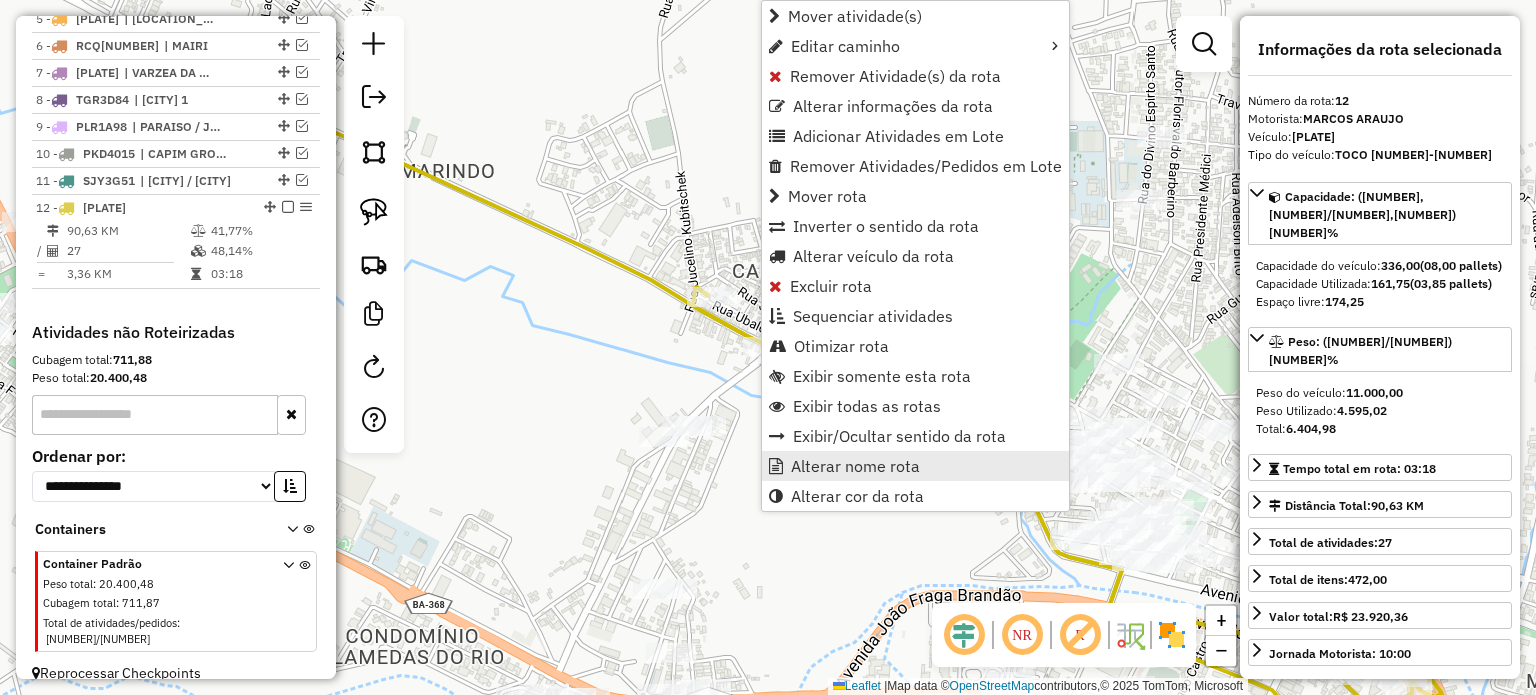 click on "Alterar nome rota" at bounding box center (855, 466) 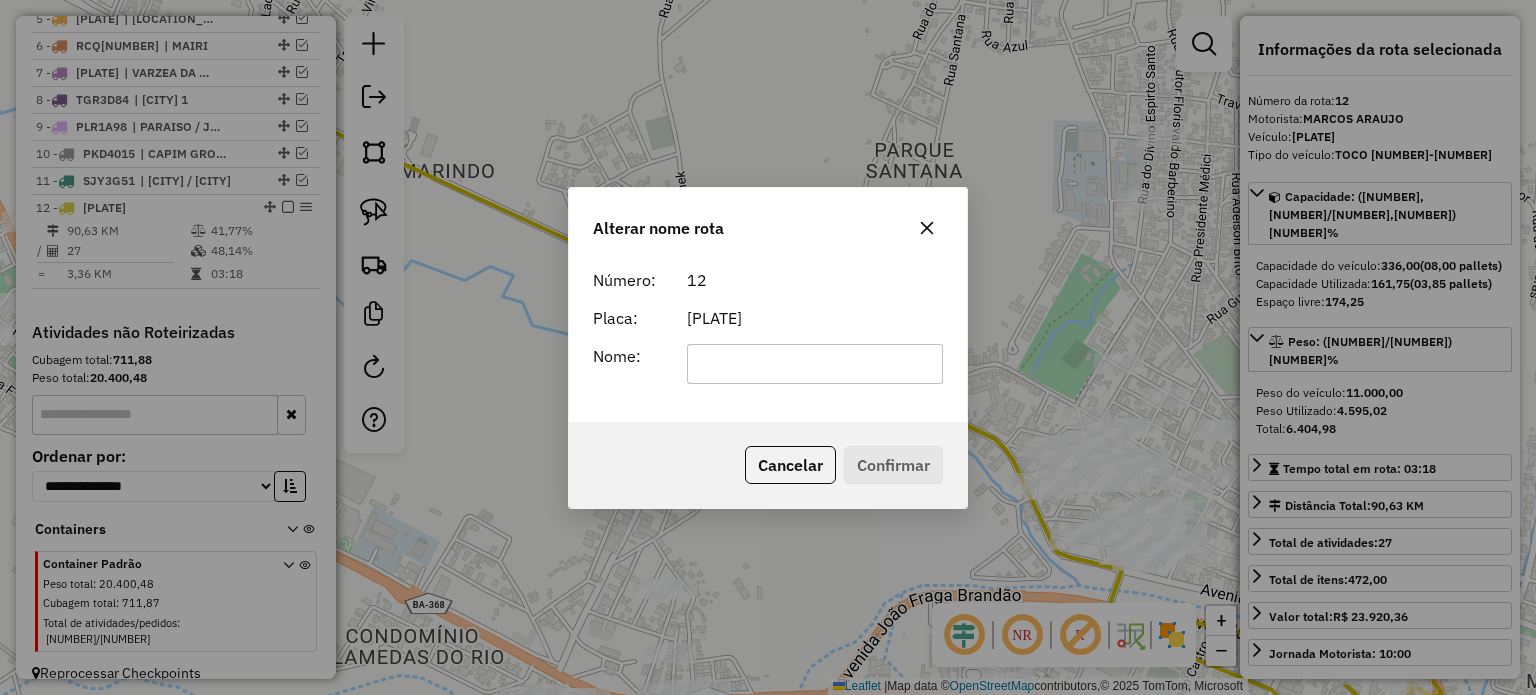 click 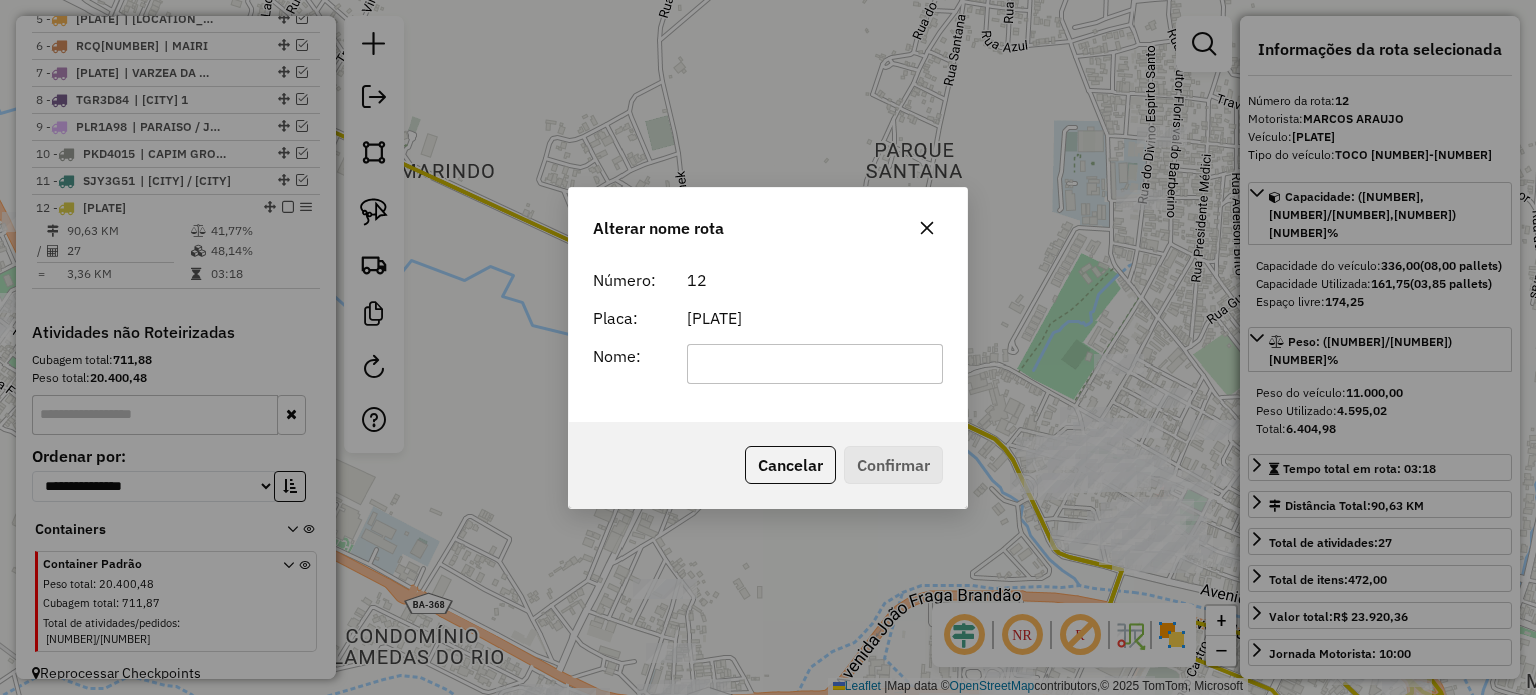 click 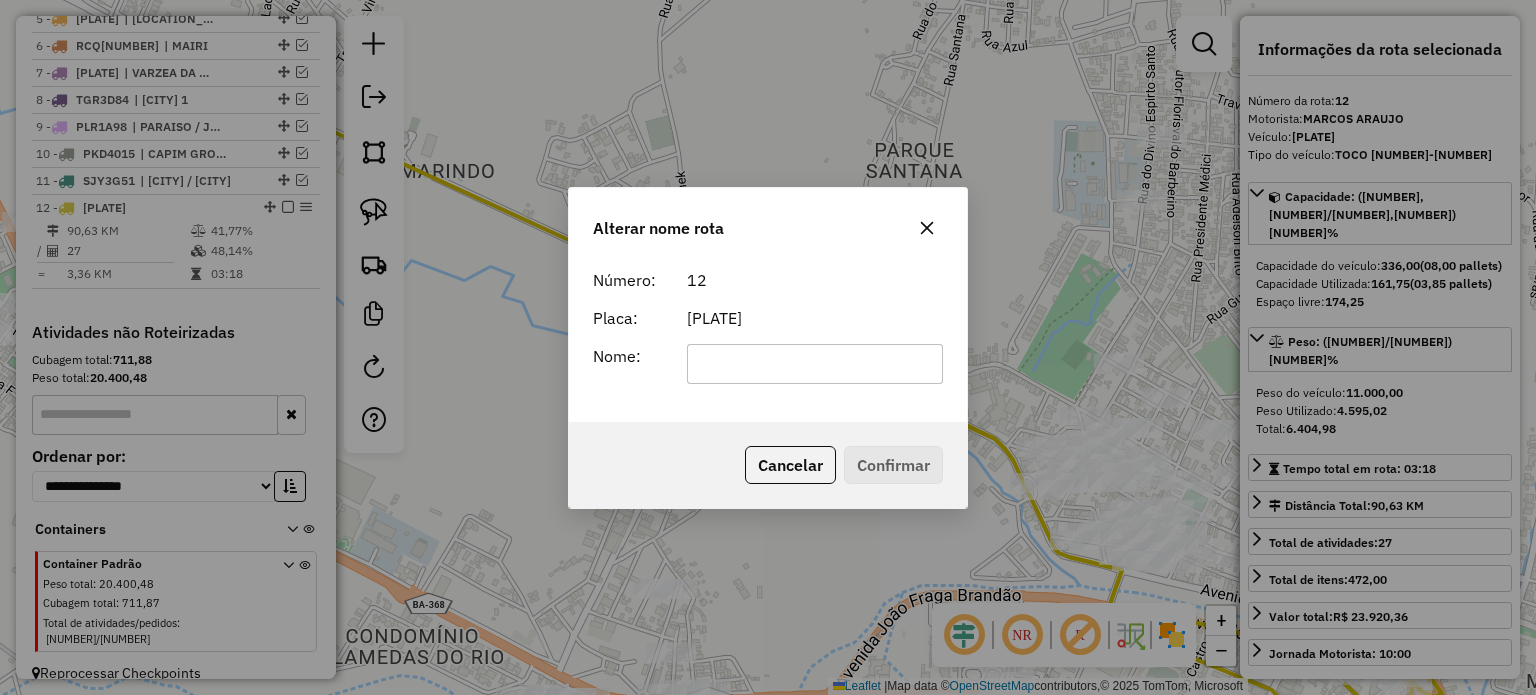 click 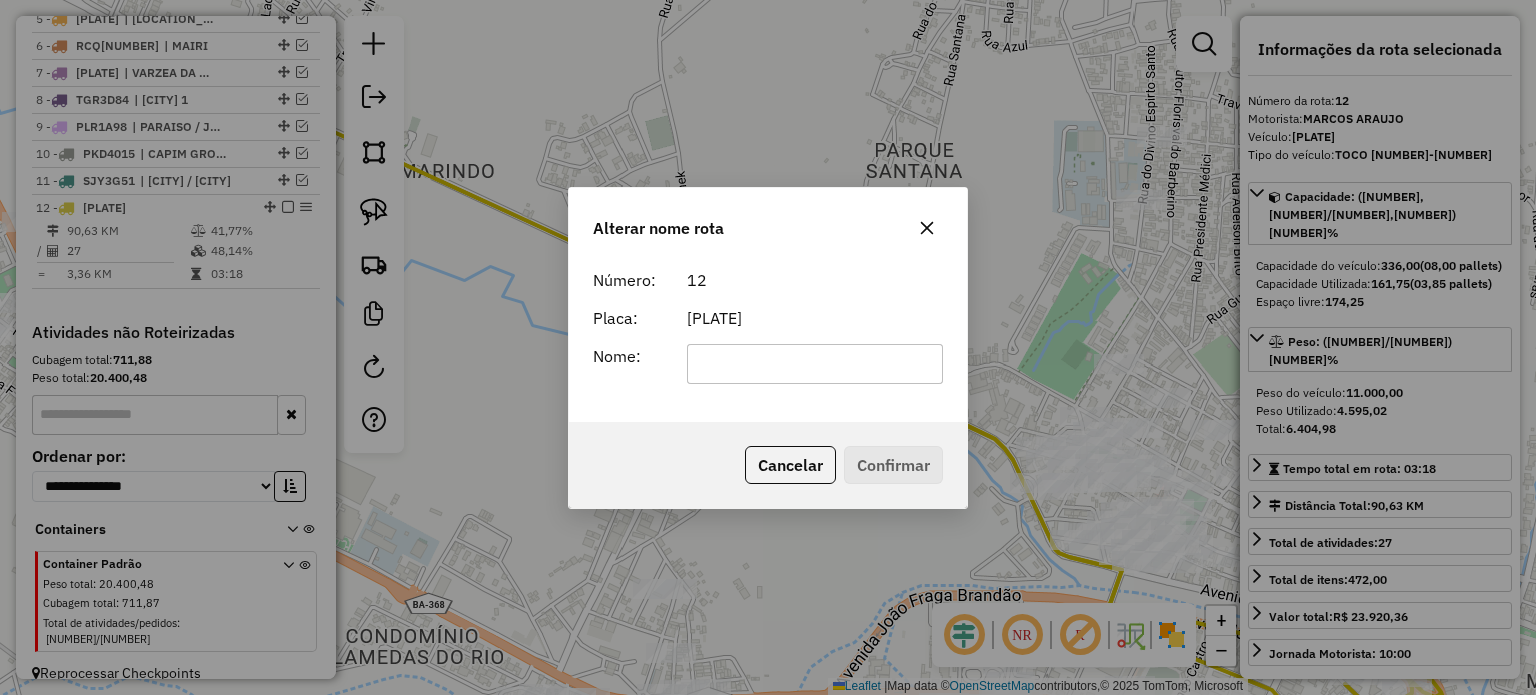 click 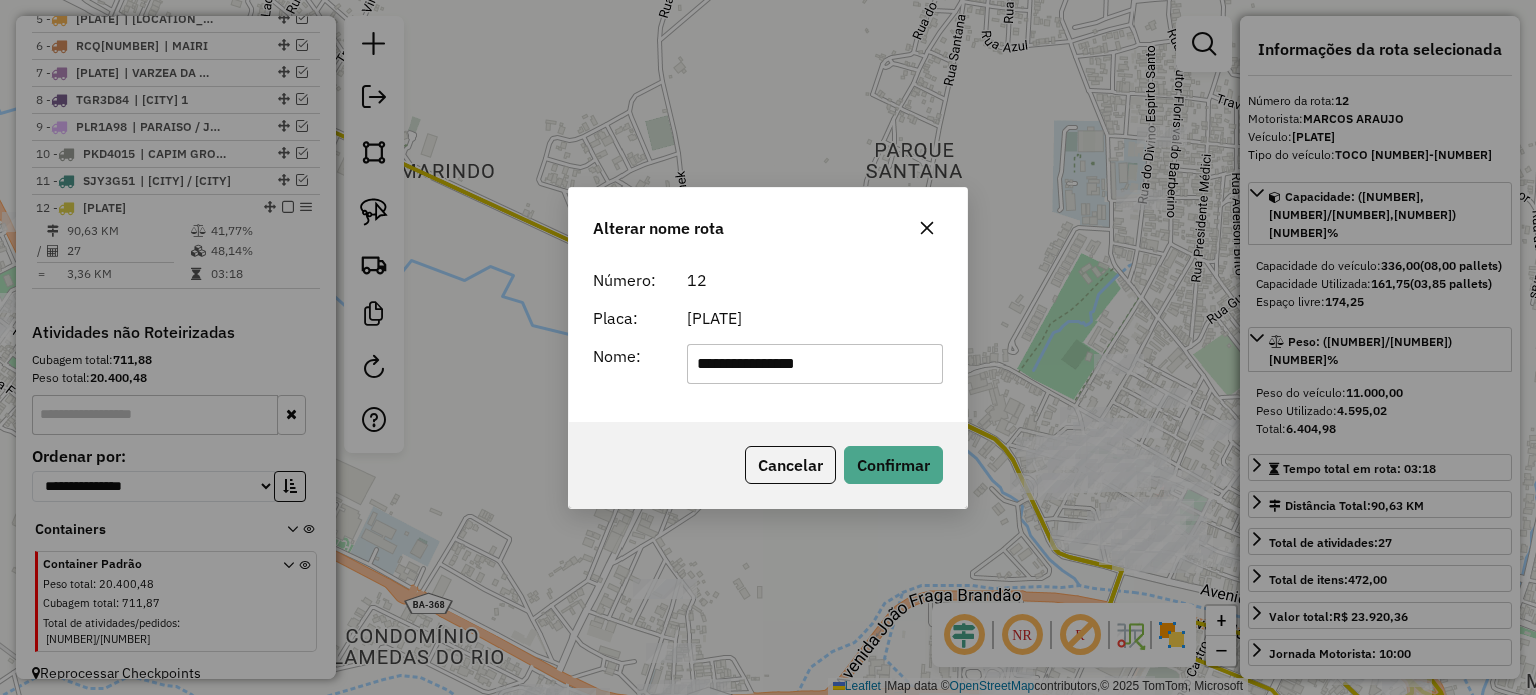 click on "**********" 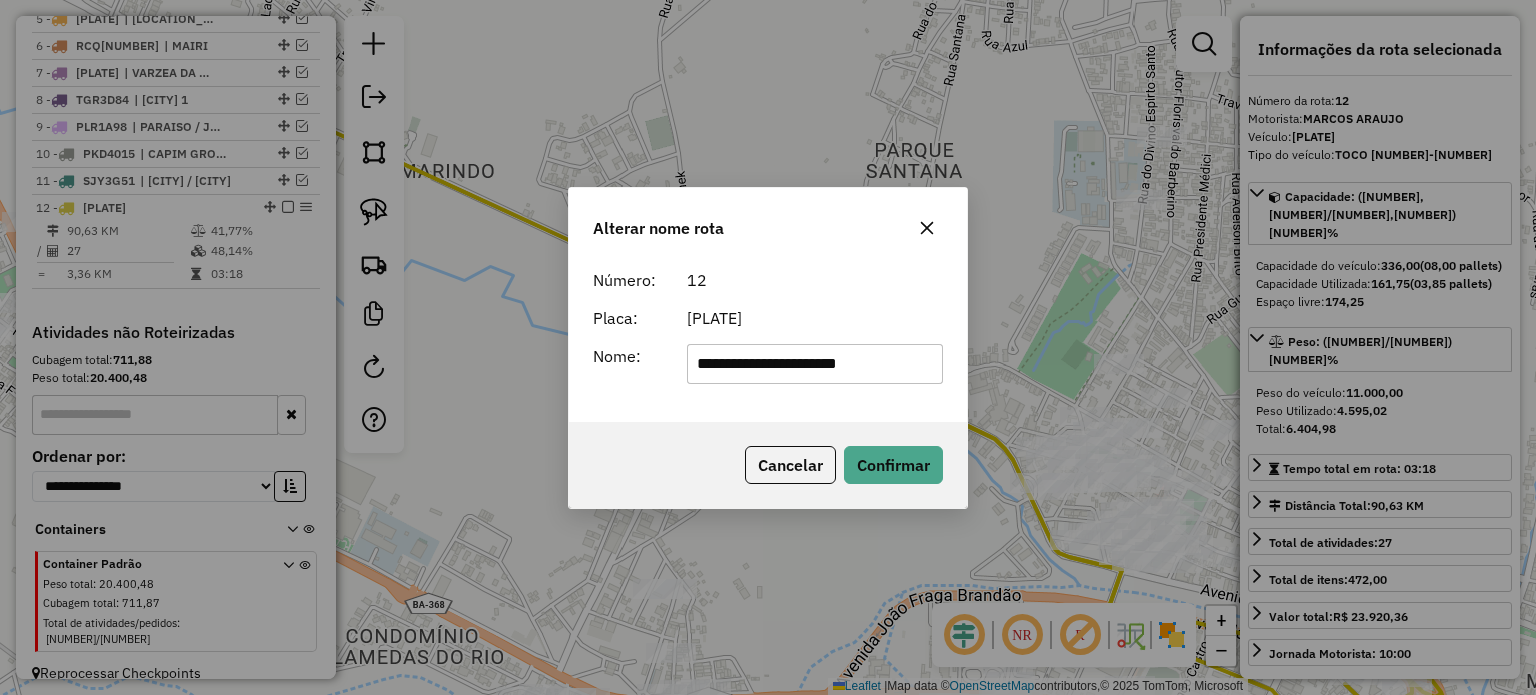 click on "**********" 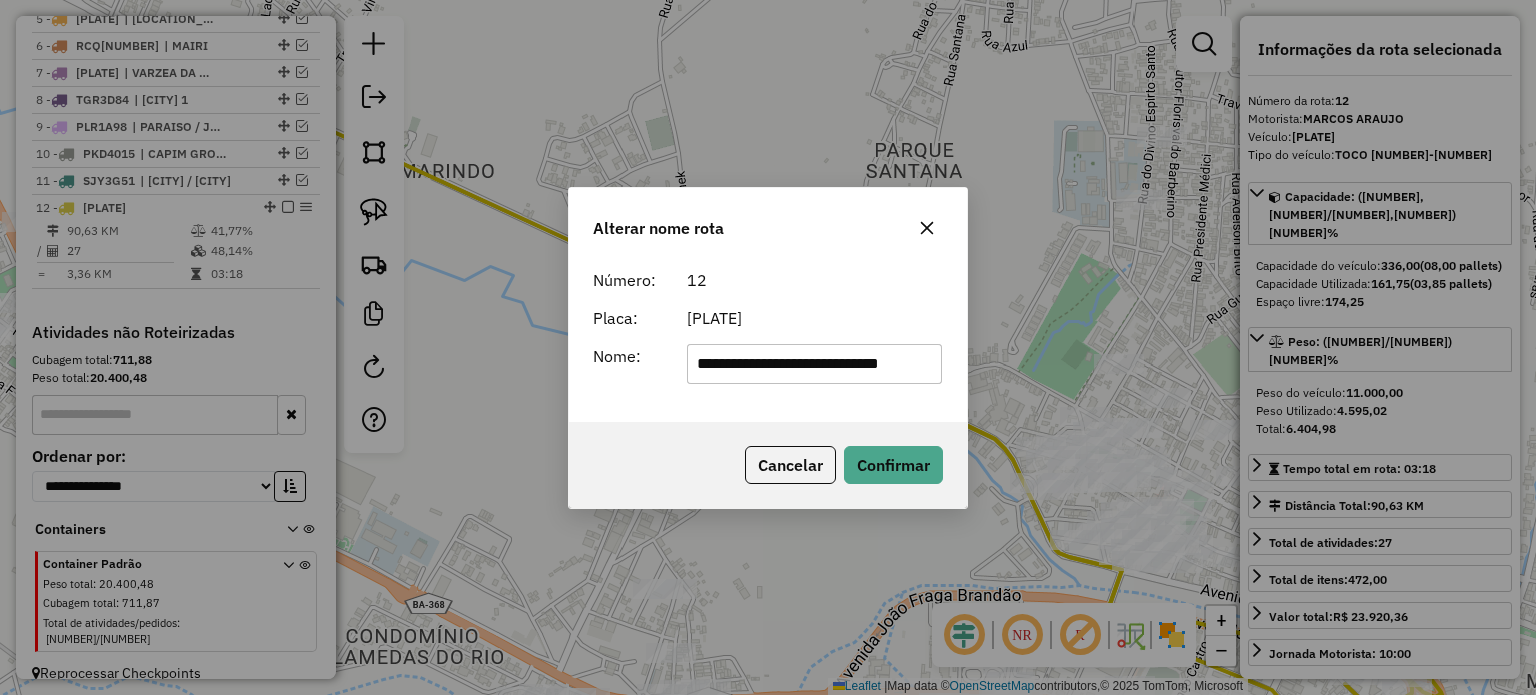 scroll, scrollTop: 0, scrollLeft: 18, axis: horizontal 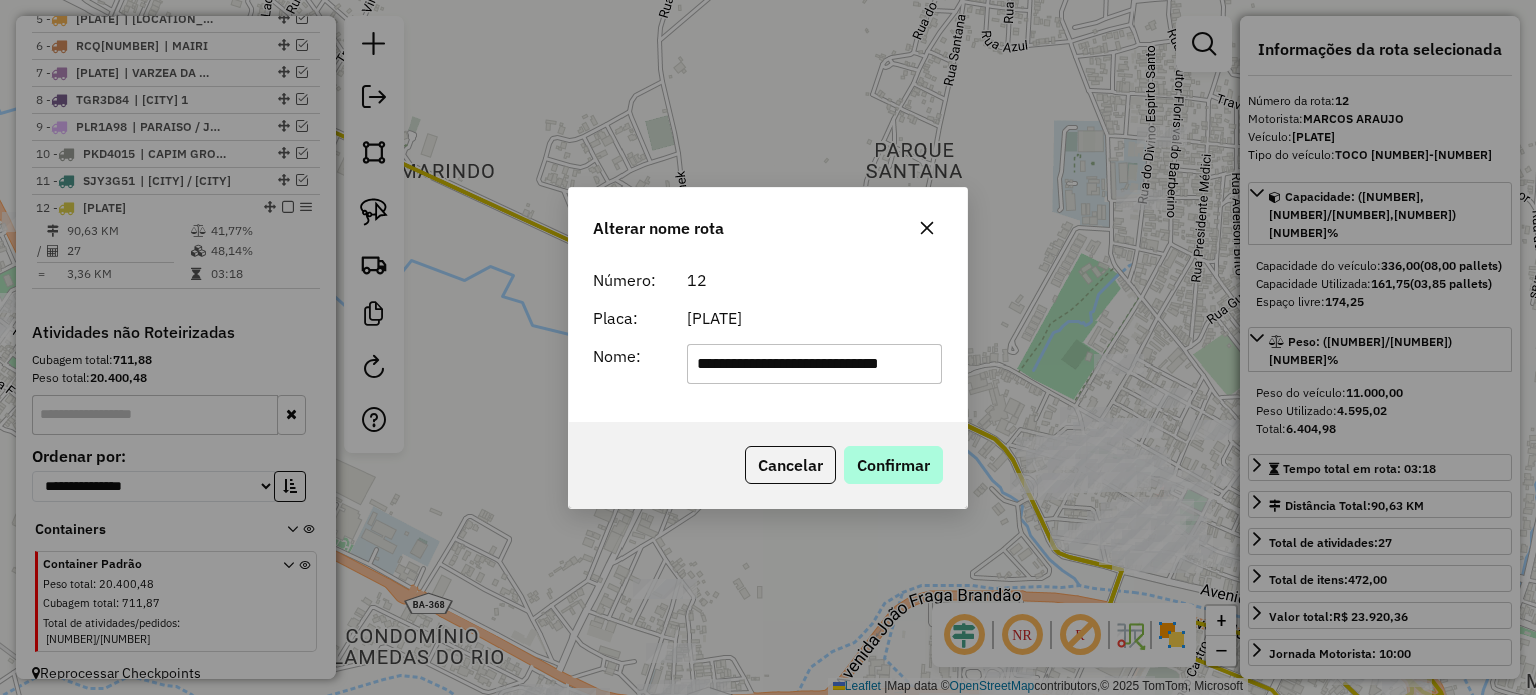 type on "**********" 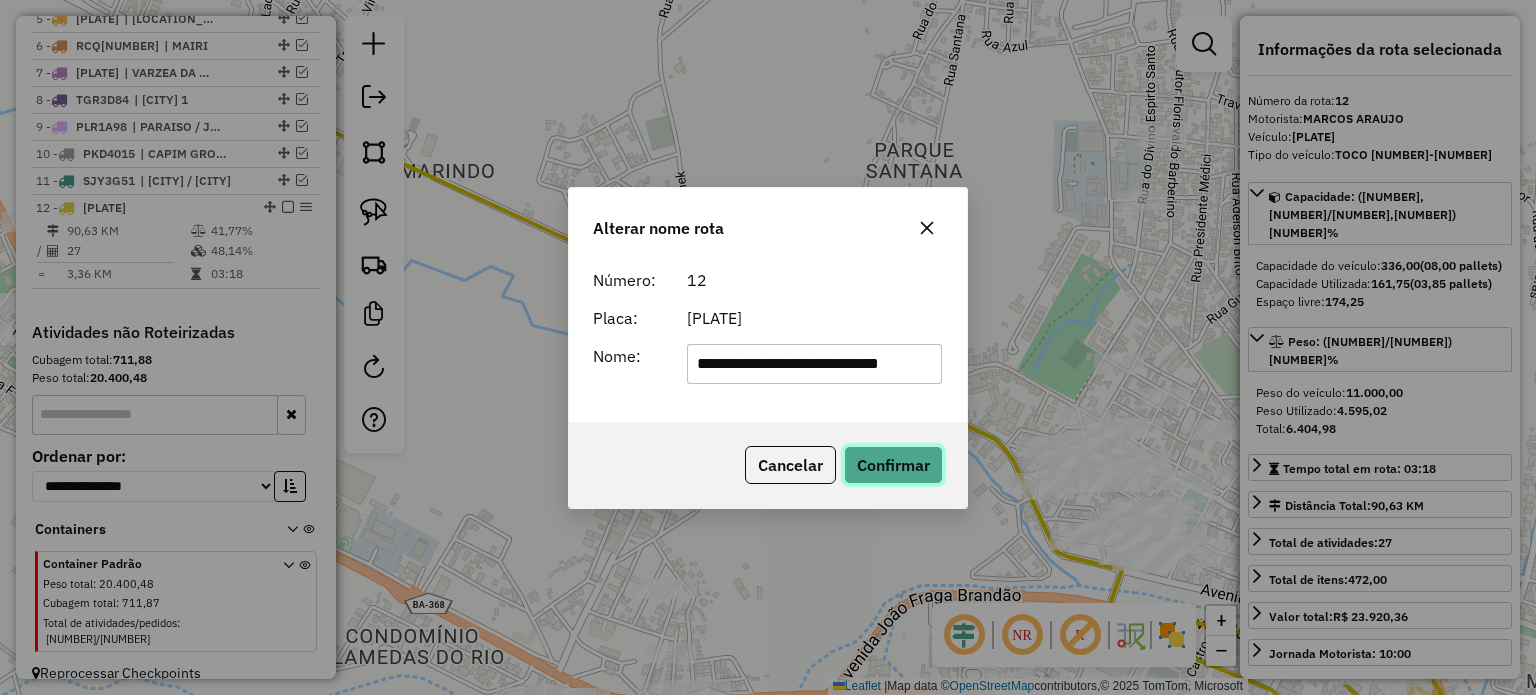 click on "Confirmar" 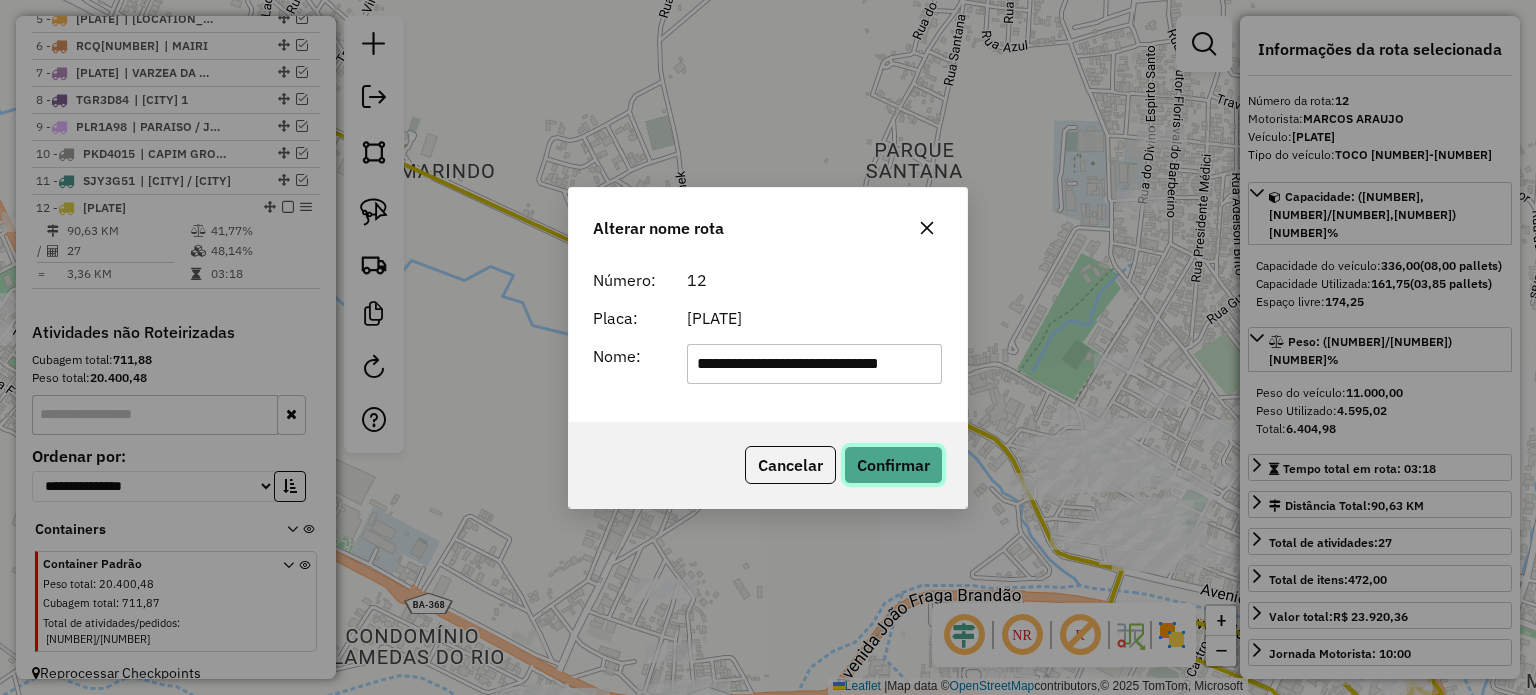 scroll, scrollTop: 0, scrollLeft: 0, axis: both 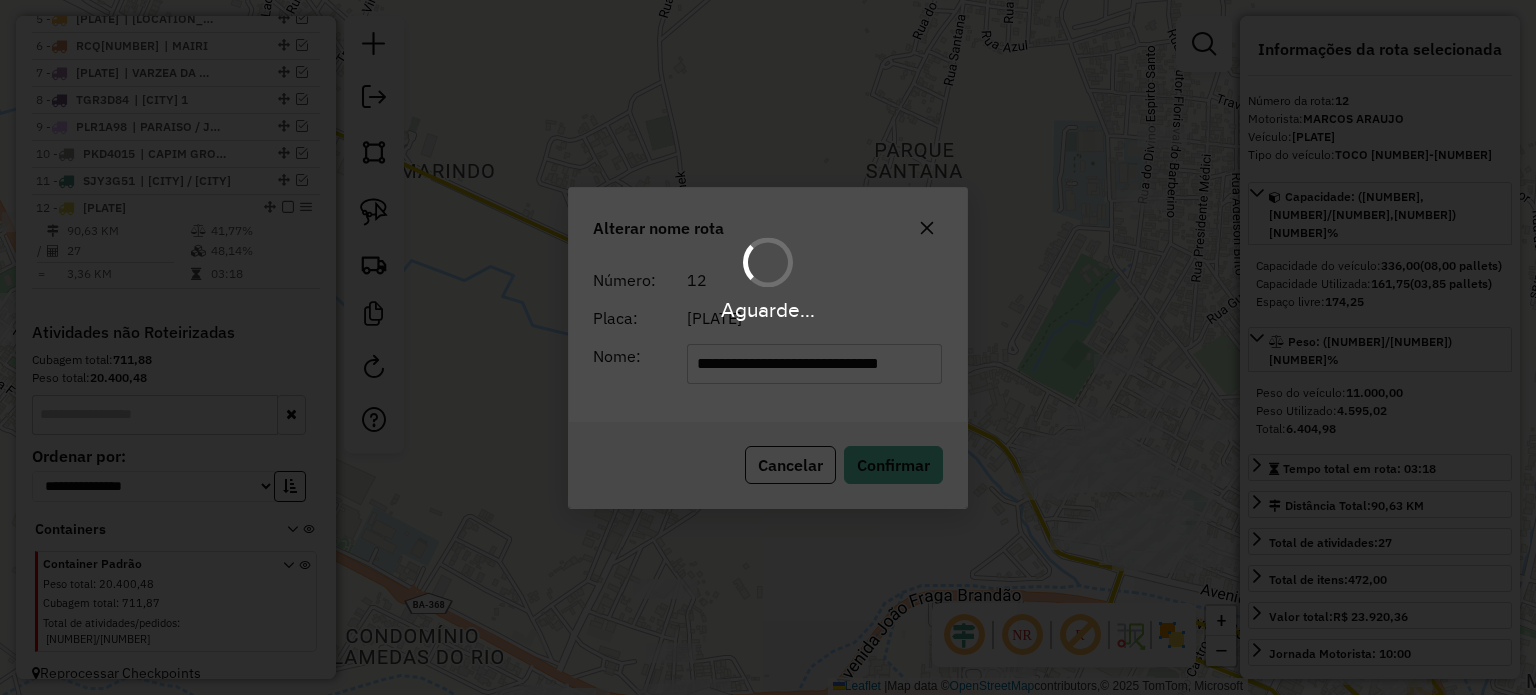 type 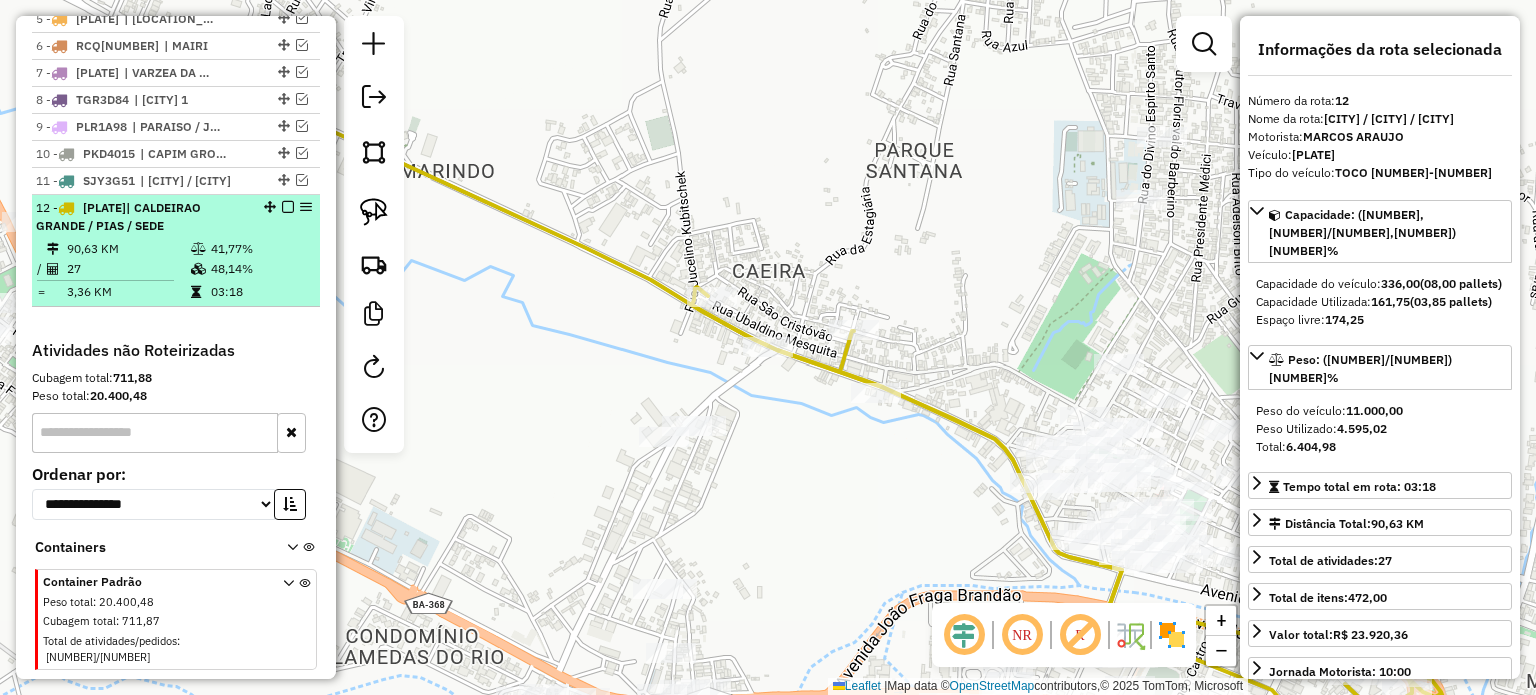 click at bounding box center [288, 207] 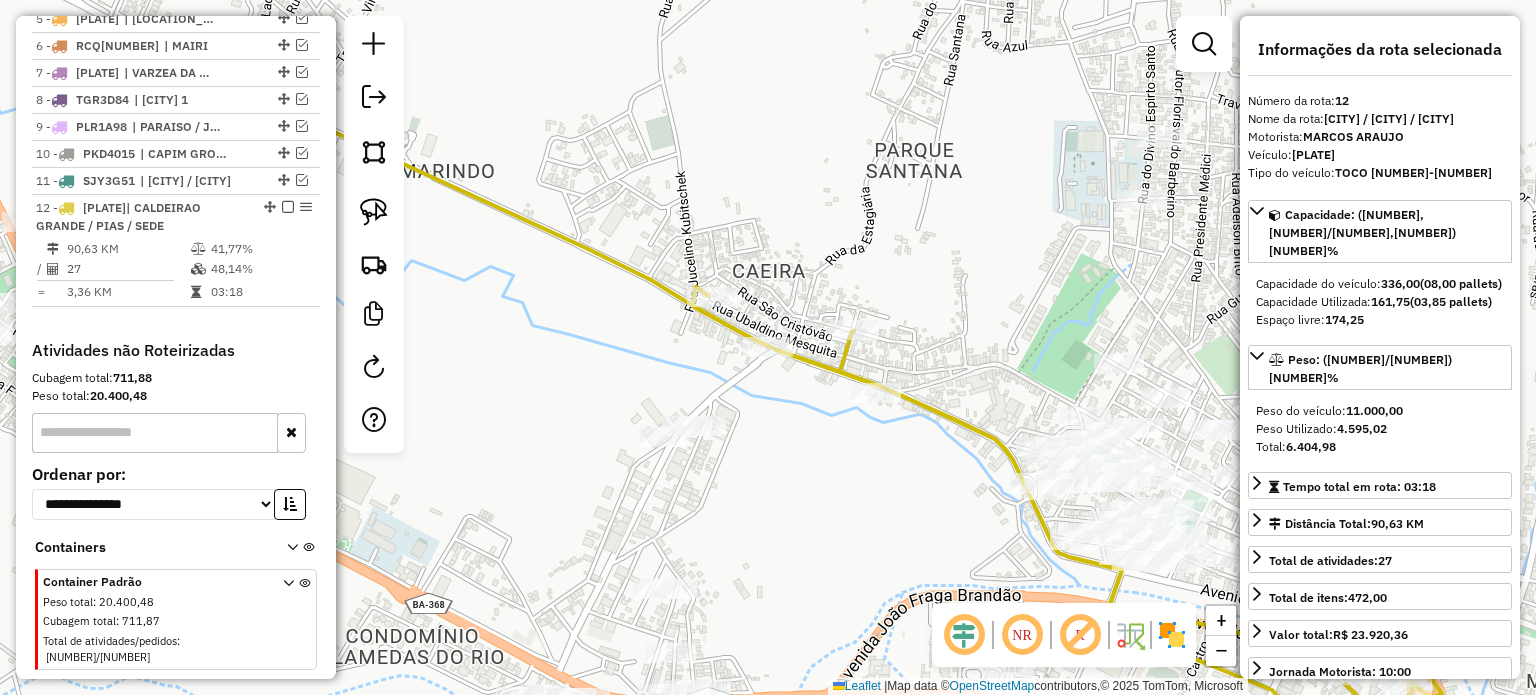 scroll, scrollTop: 825, scrollLeft: 0, axis: vertical 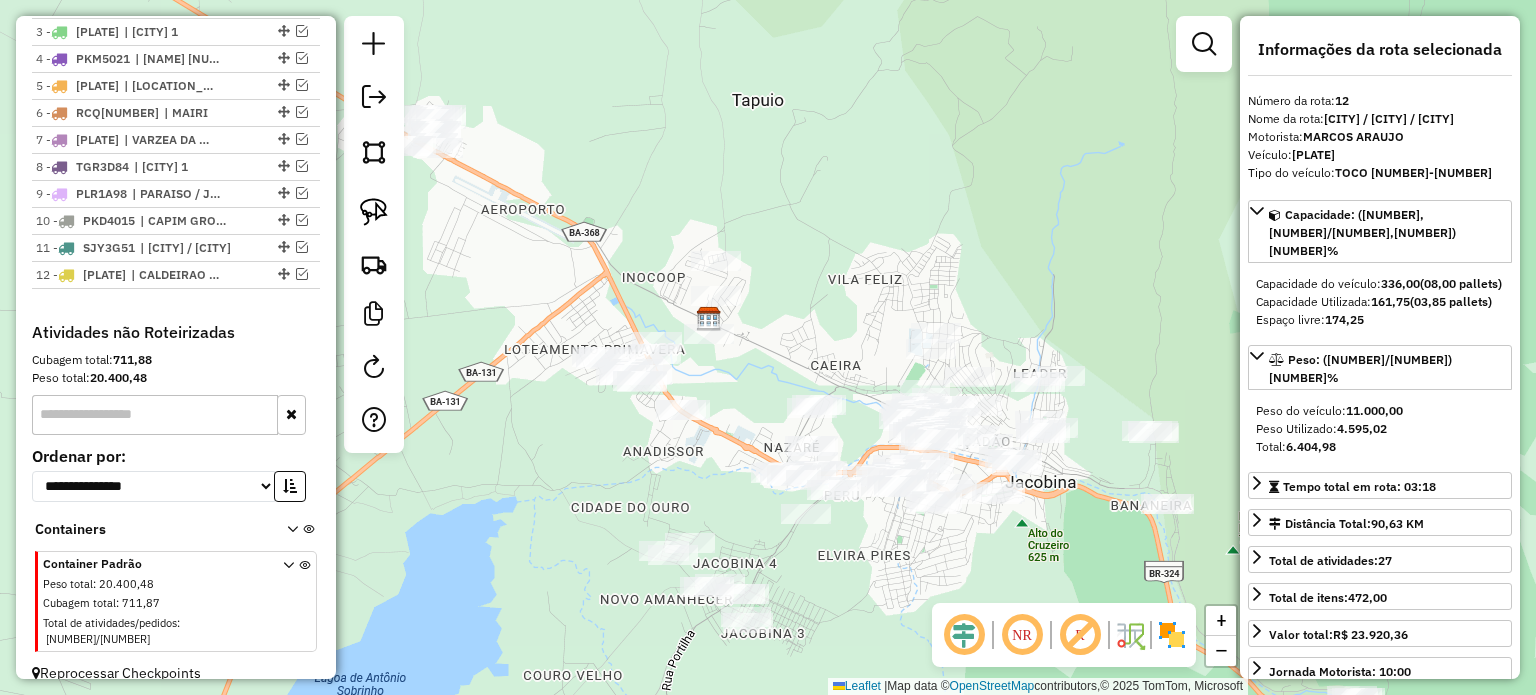drag, startPoint x: 792, startPoint y: 276, endPoint x: 868, endPoint y: 231, distance: 88.32327 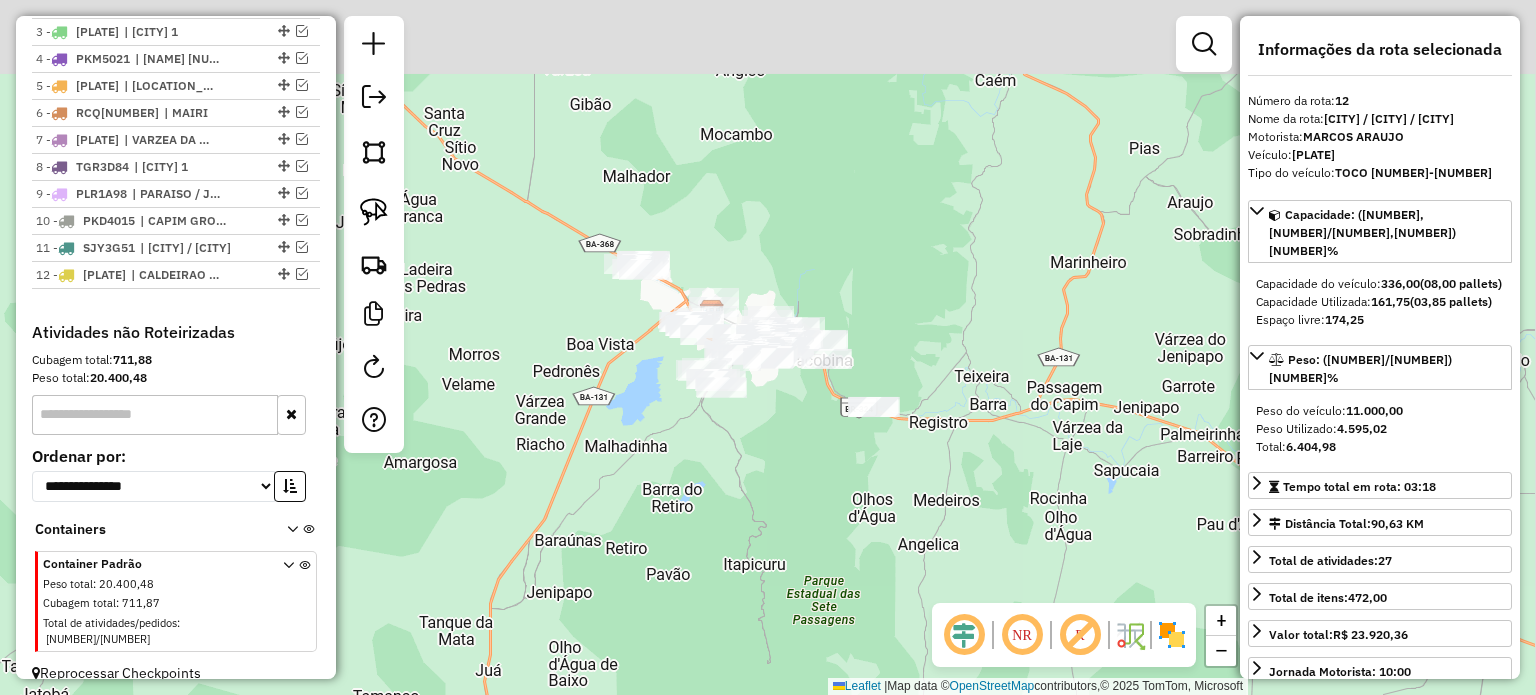 drag, startPoint x: 999, startPoint y: 140, endPoint x: 852, endPoint y: 264, distance: 192.31485 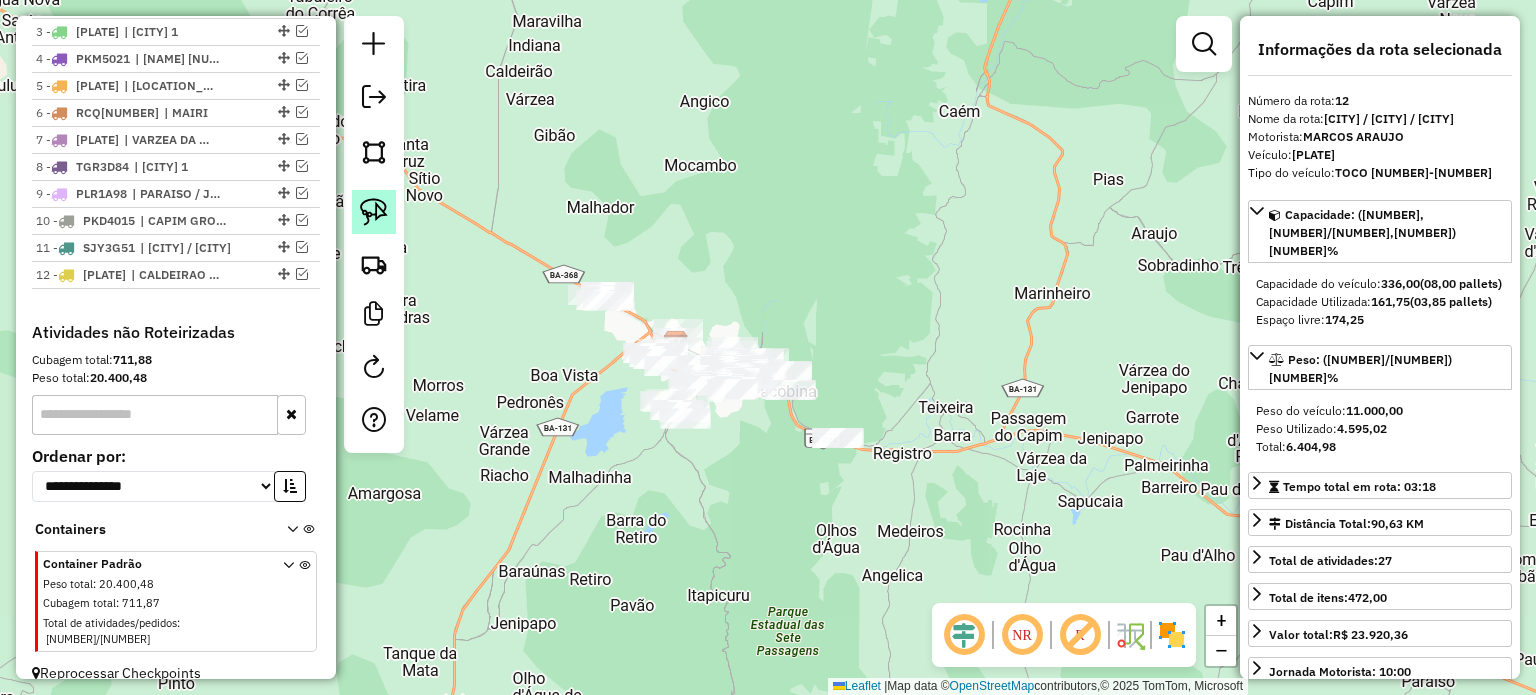 click 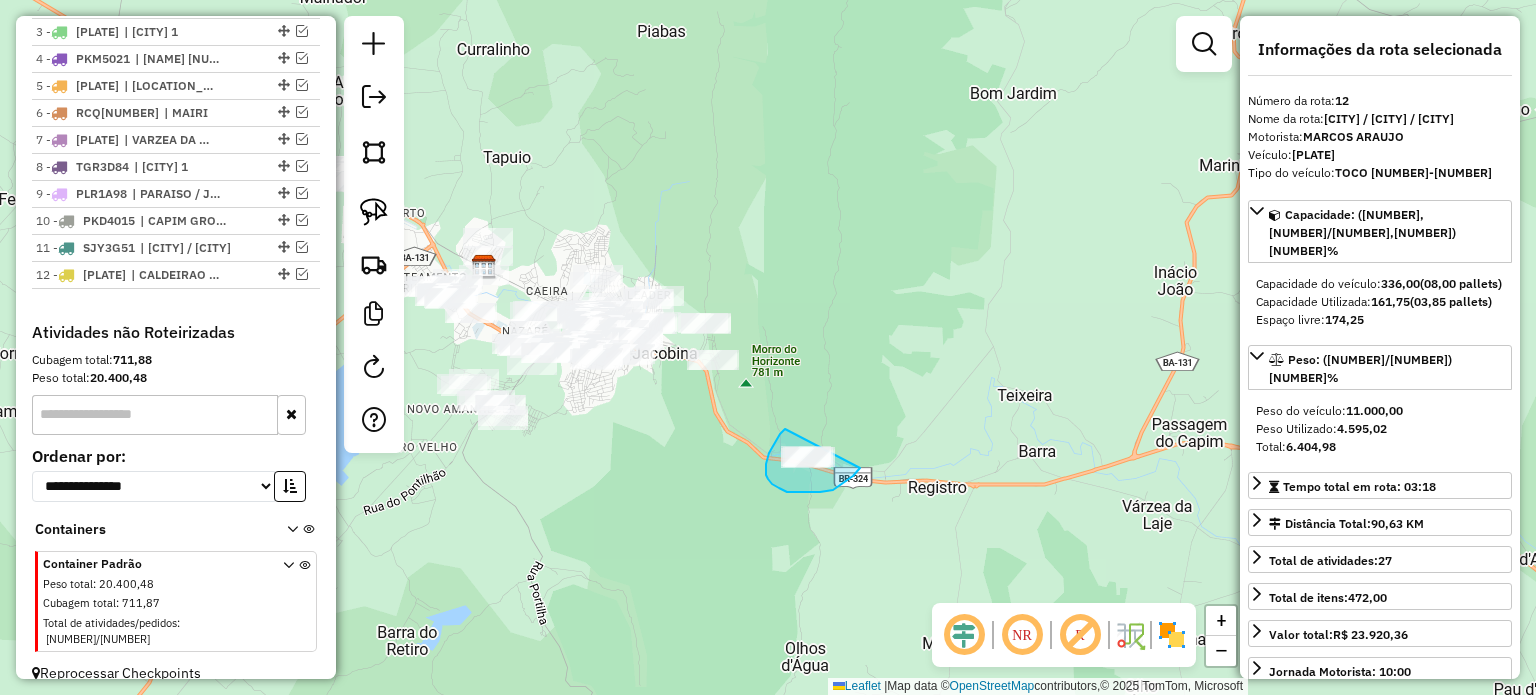 drag, startPoint x: 787, startPoint y: 430, endPoint x: 862, endPoint y: 437, distance: 75.32596 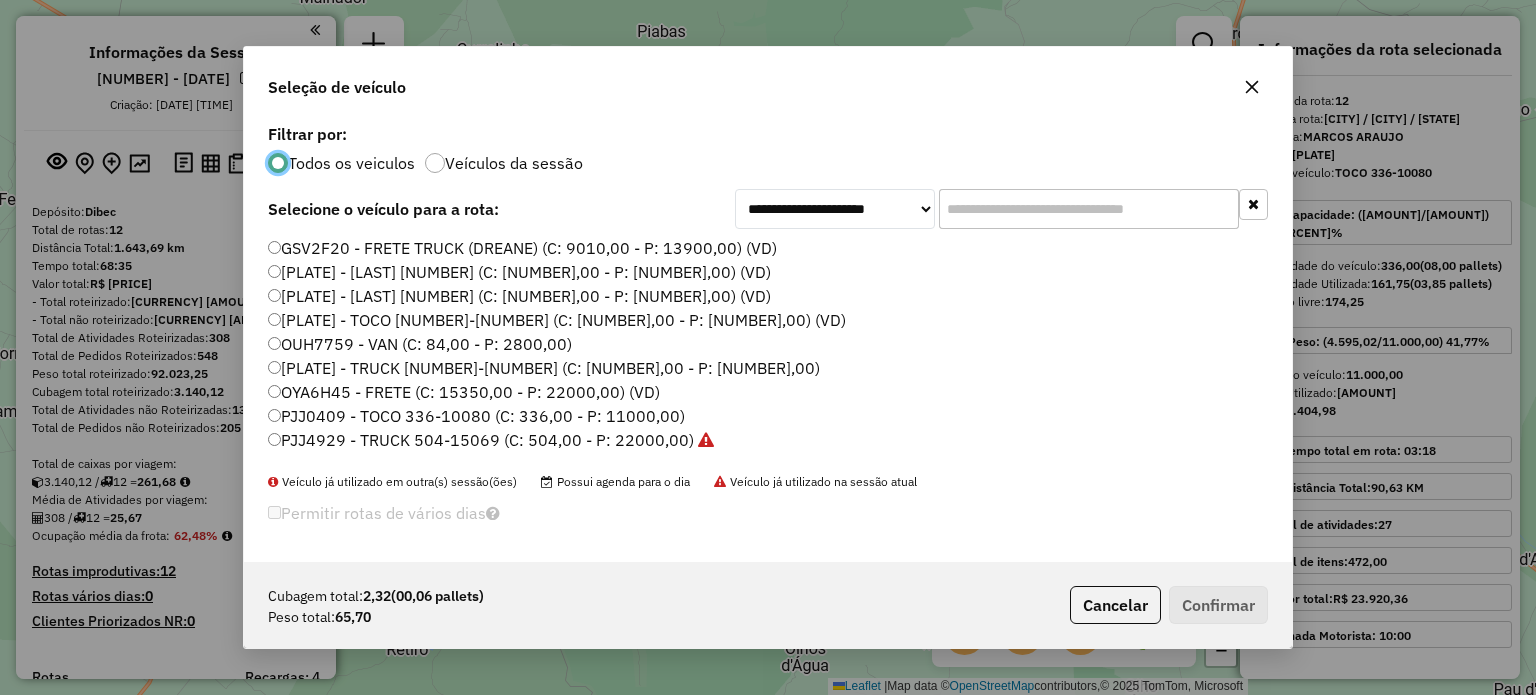 select on "**********" 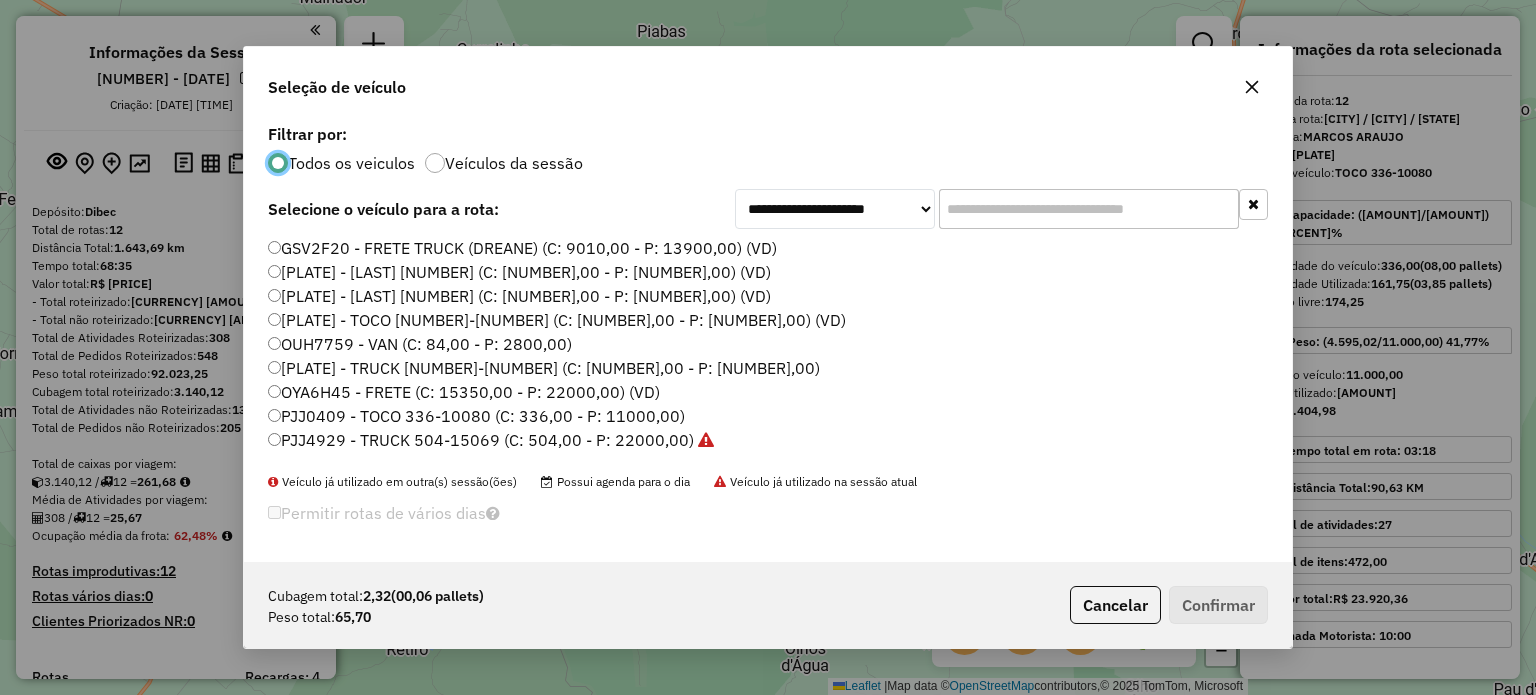 scroll, scrollTop: 0, scrollLeft: 0, axis: both 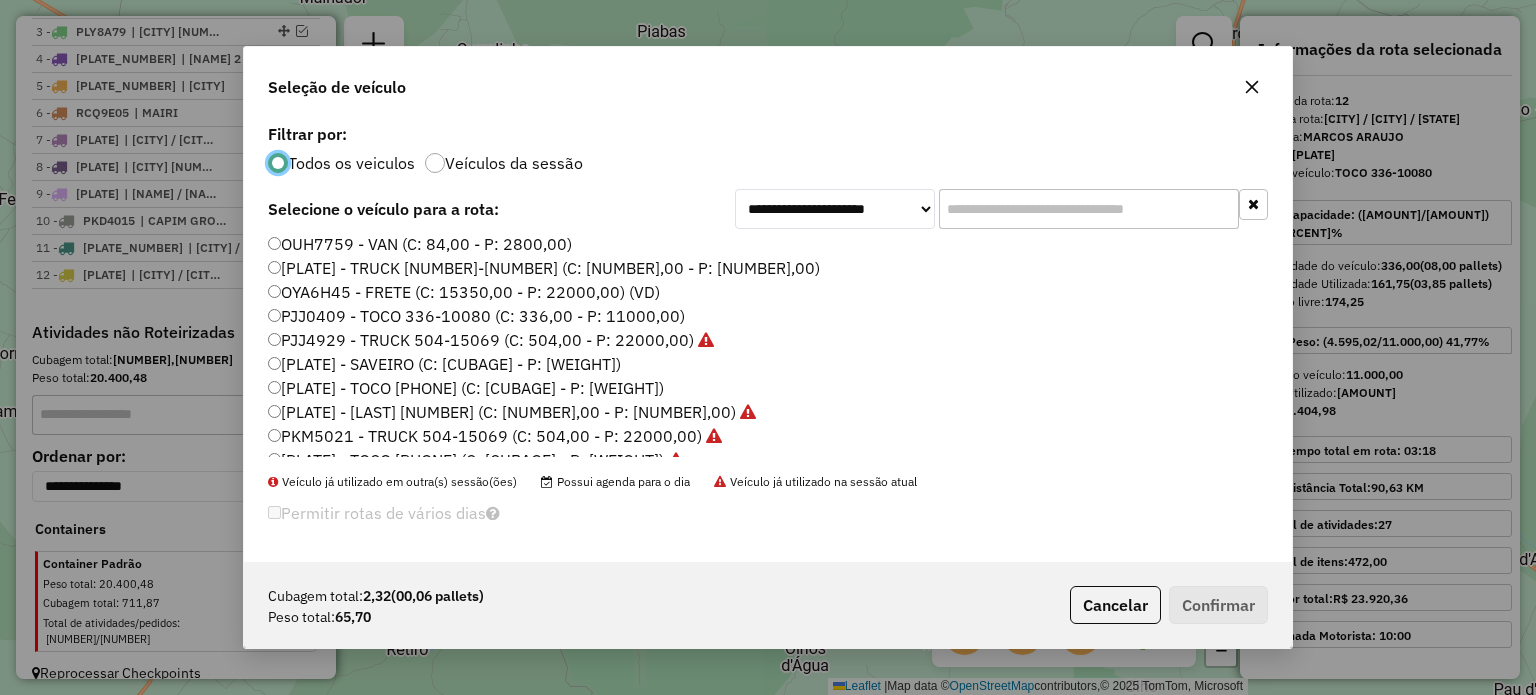click on "[PLATE] - SAVEIRO (C: [CUBAGE] - P: [WEIGHT])" 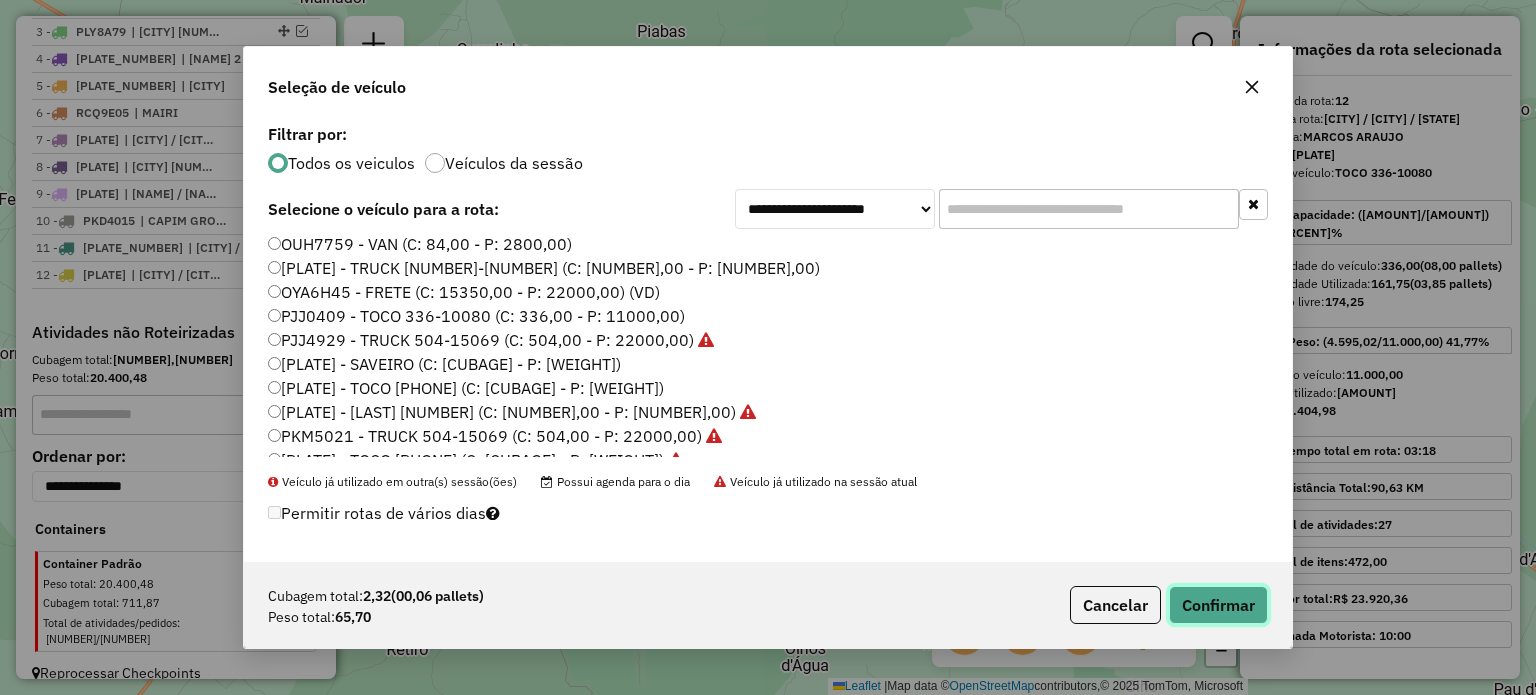 click on "Confirmar" 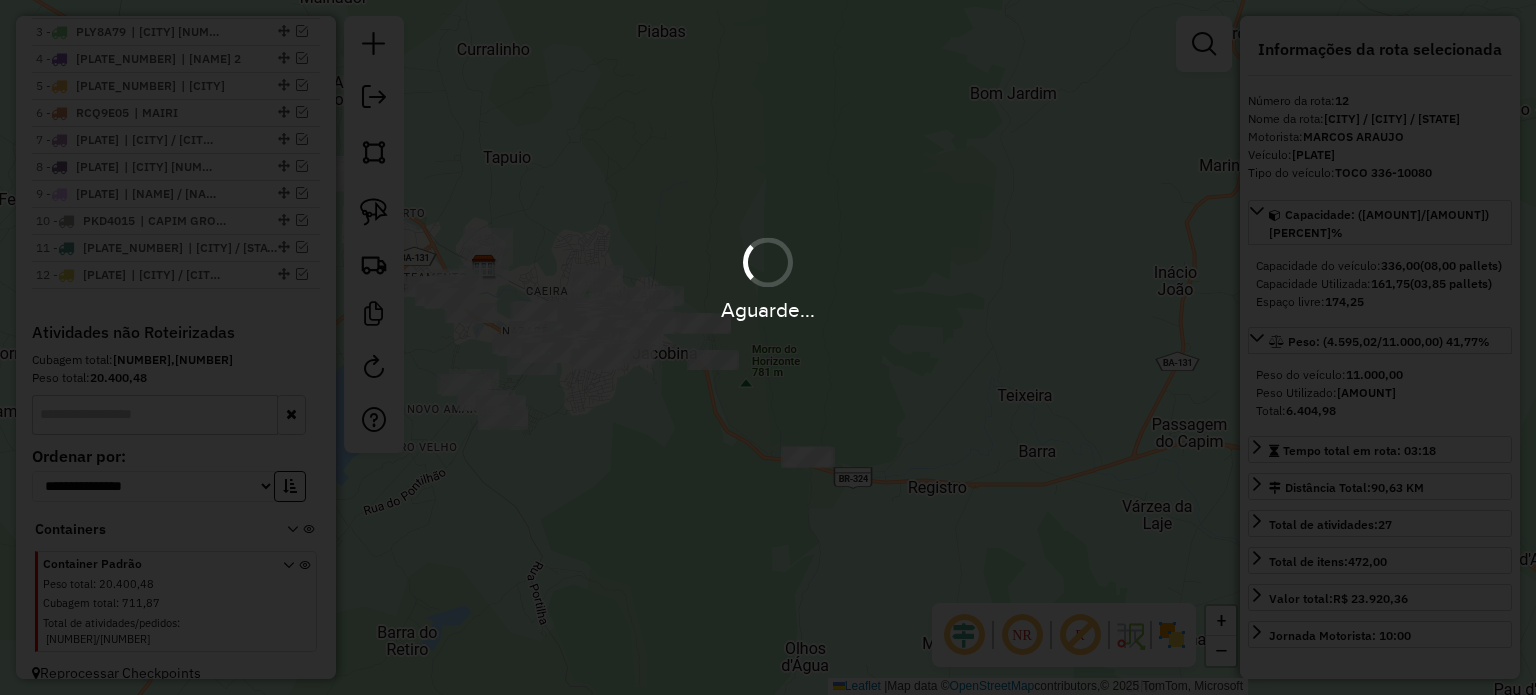 scroll, scrollTop: 919, scrollLeft: 0, axis: vertical 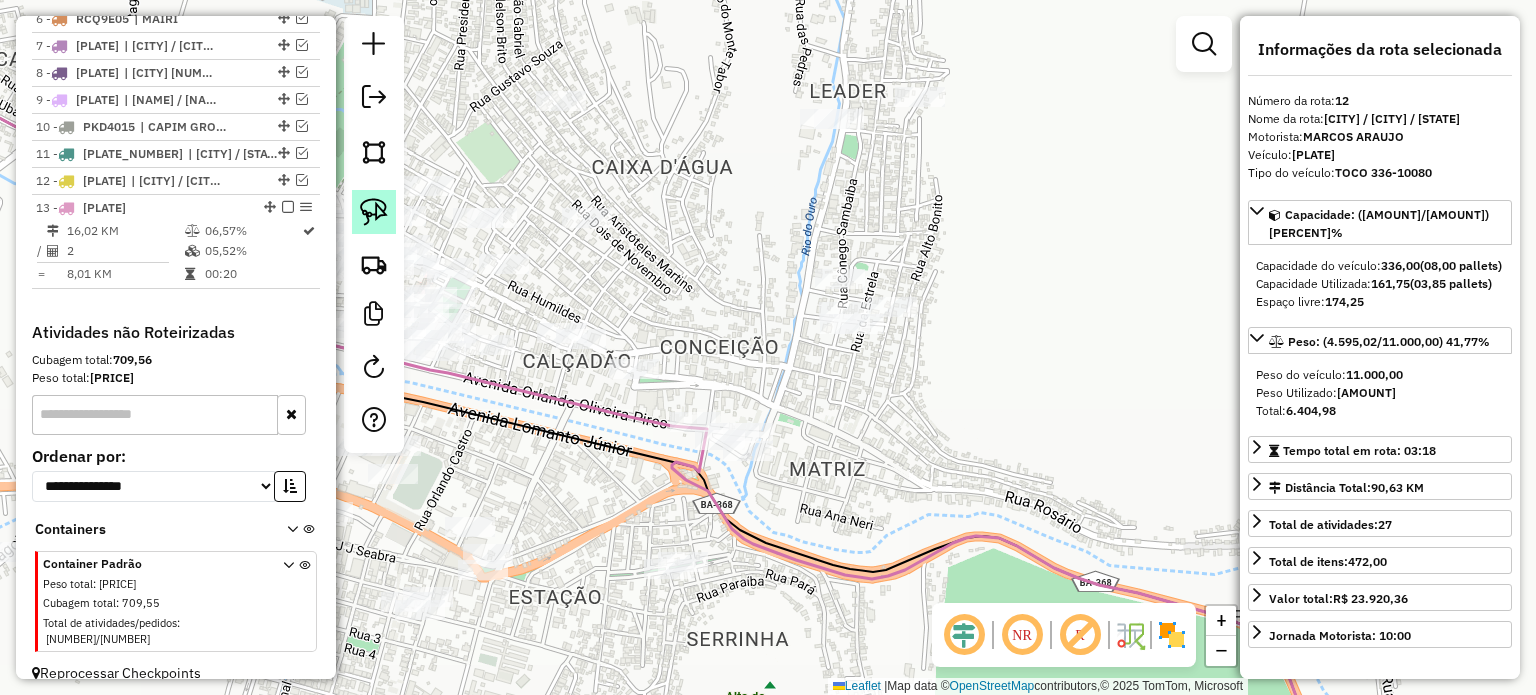 click 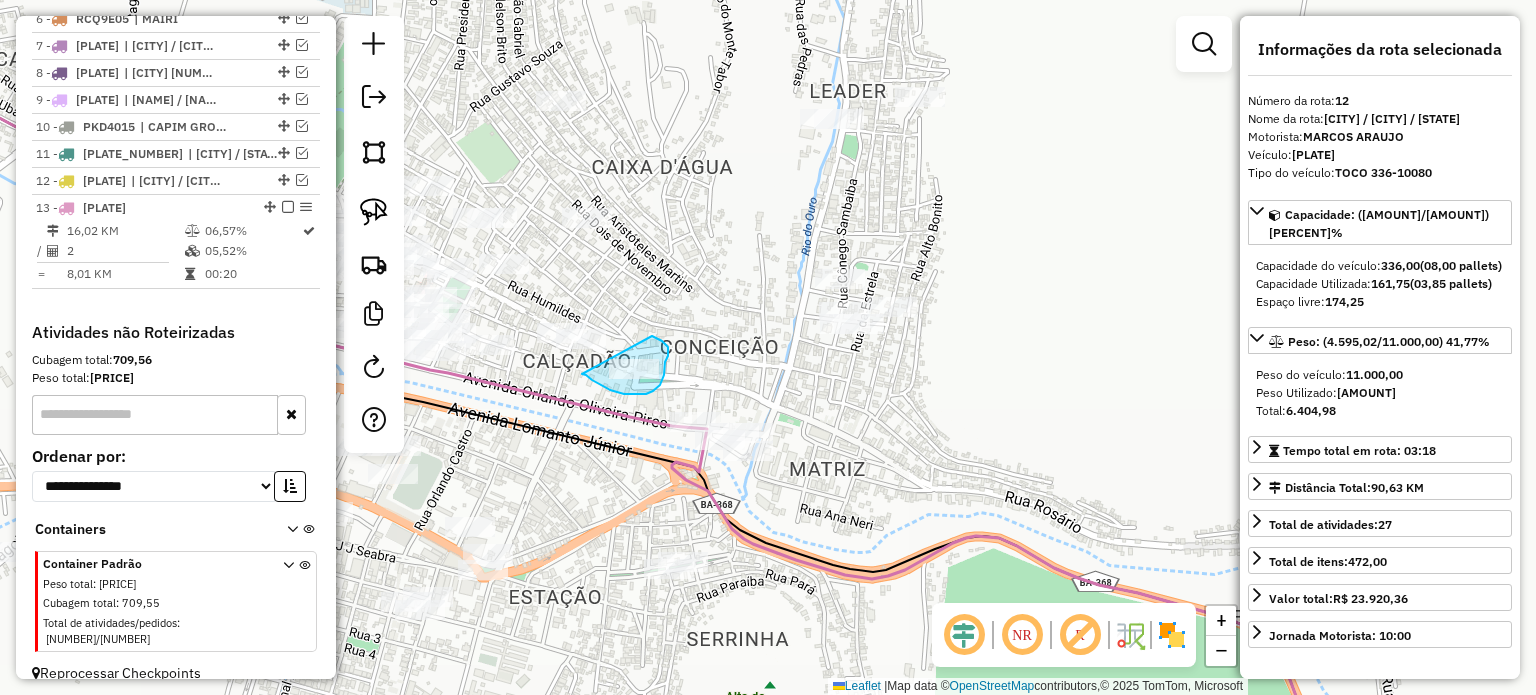drag, startPoint x: 582, startPoint y: 375, endPoint x: 650, endPoint y: 335, distance: 78.892334 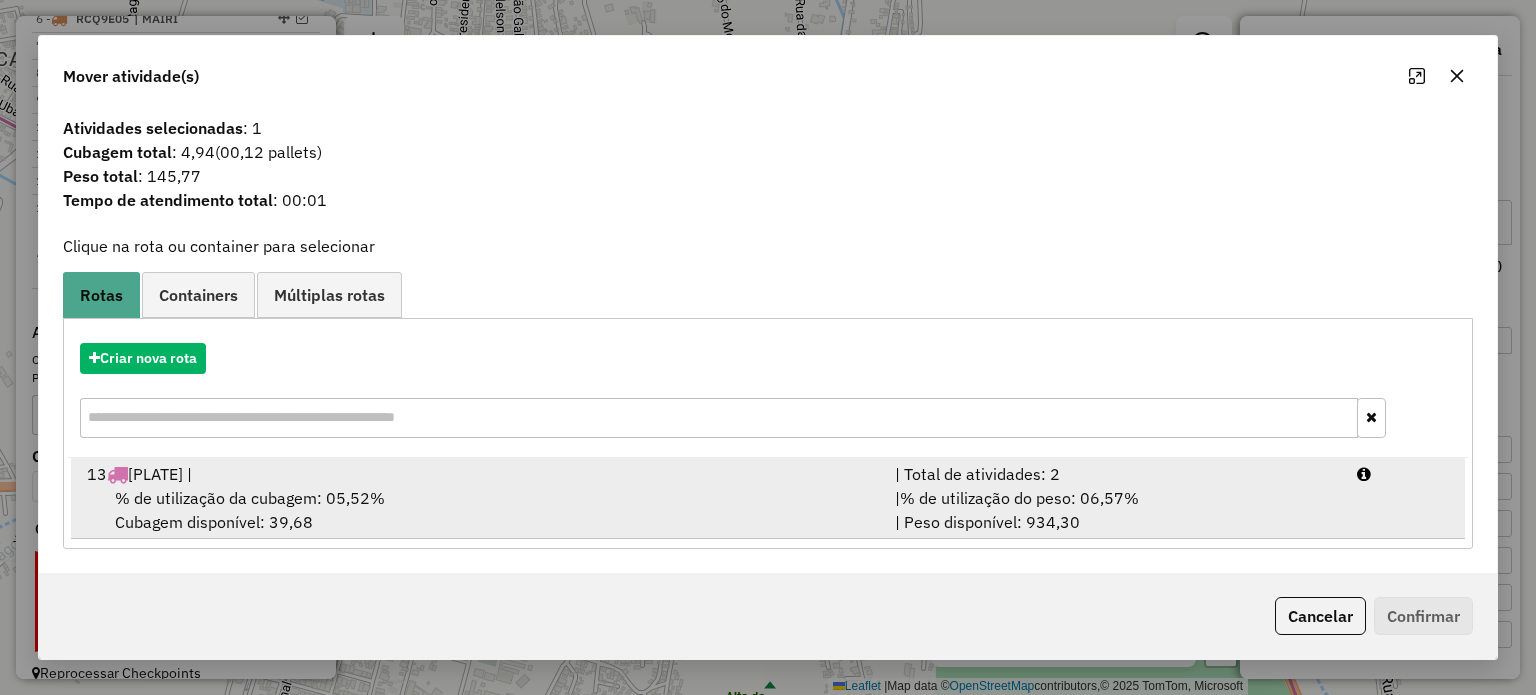 drag, startPoint x: 244, startPoint y: 487, endPoint x: 769, endPoint y: 481, distance: 525.0343 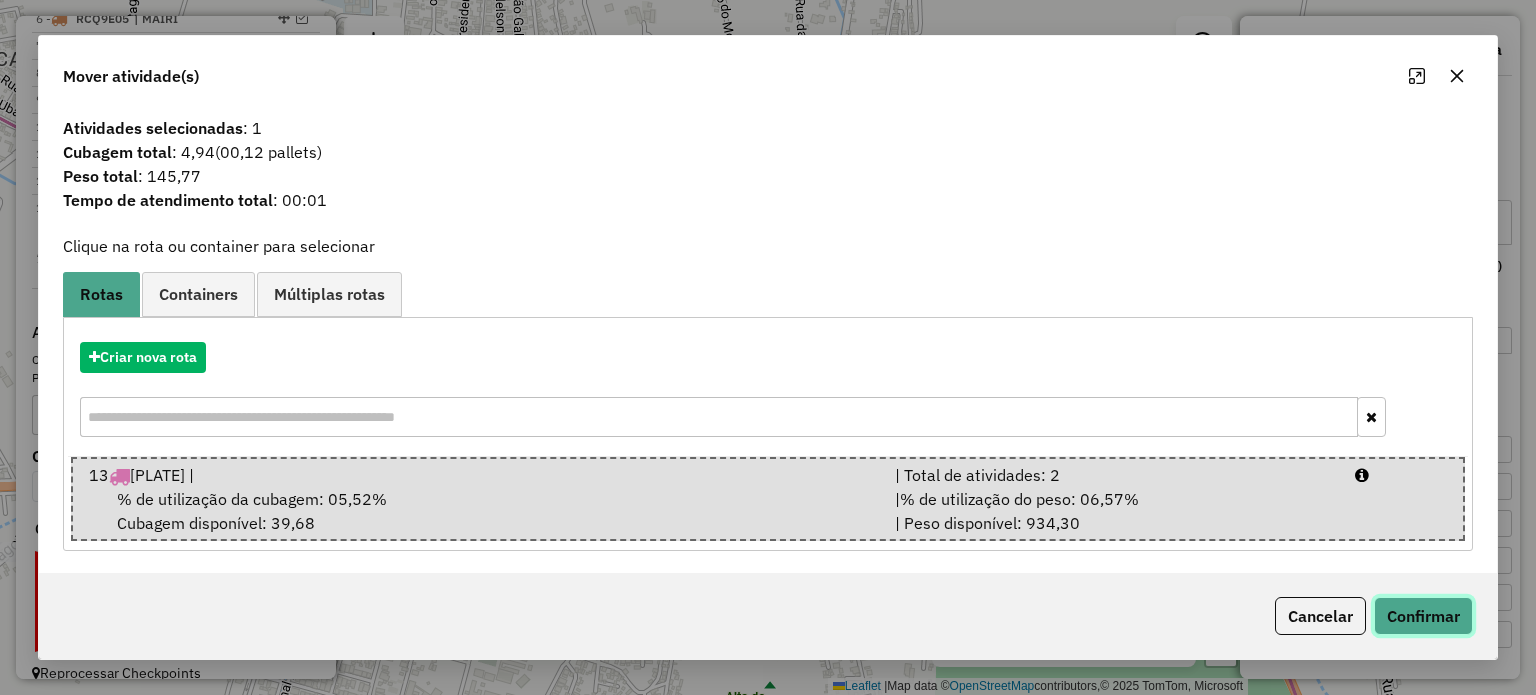 click on "Confirmar" 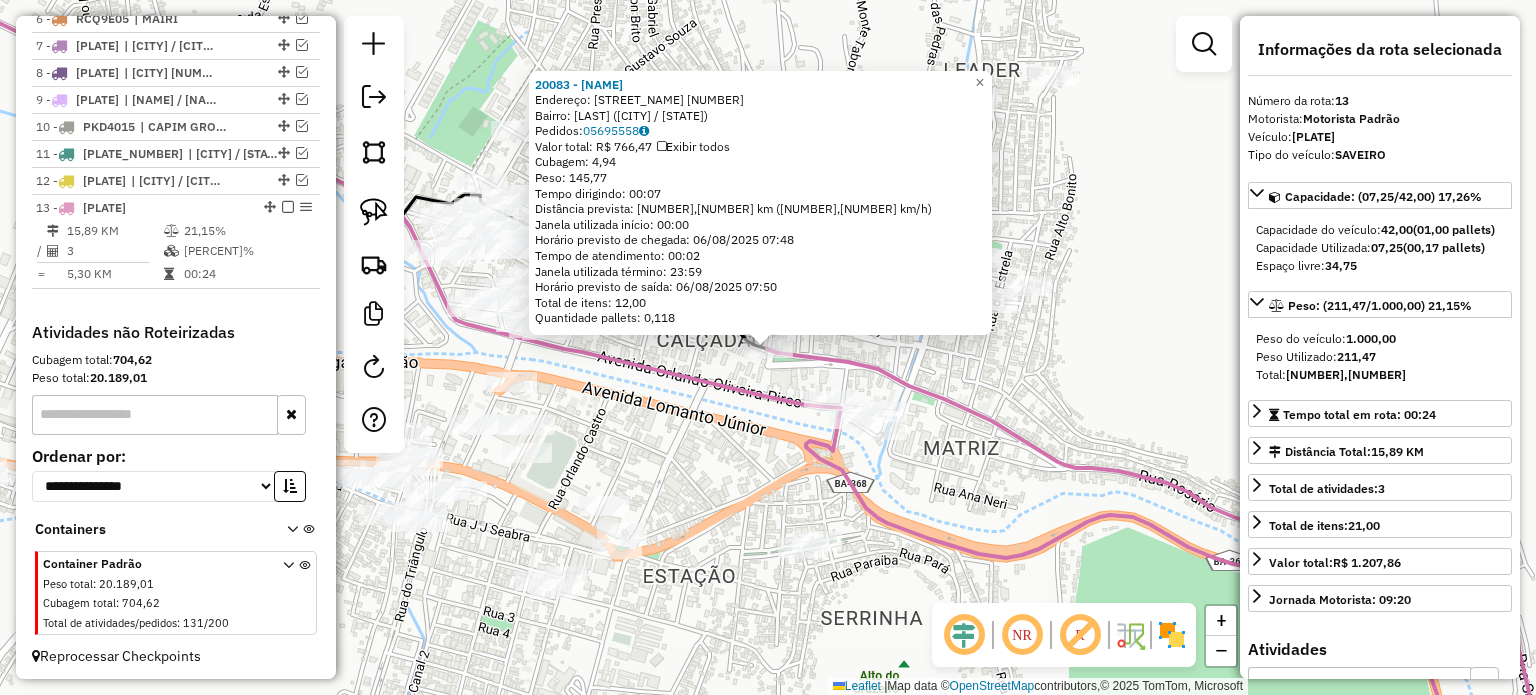 click on "20083 - ANTONIO JOSE FILHO  Endereço: PC  RIO BRANCO                    165   Bairro: CENTRO (JACOBINA / BA)   Pedidos:  05695558   Valor total: R$ 766,47   Exibir todos   Cubagem: 4,94  Peso: 145,77  Tempo dirigindo: 00:07   Distância prevista: 4,84 km (41,49 km/h)   Janela utilizada início: 00:00   Horário previsto de chegada: 06/08/2025 07:48   Tempo de atendimento: 00:02   Janela utilizada término: 23:59   Horário previsto de saída: 06/08/2025 07:50   Total de itens: 12,00   Quantidade pallets: 0,118  × Janela de atendimento Grade de atendimento Capacidade Transportadoras Veículos Cliente Pedidos  Rotas Selecione os dias de semana para filtrar as janelas de atendimento  Seg   Ter   Qua   Qui   Sex   Sáb   Dom  Informe o período da janela de atendimento: De: Até:  Filtrar exatamente a janela do cliente  Considerar janela de atendimento padrão  Selecione os dias de semana para filtrar as grades de atendimento  Seg   Ter   Qua   Qui   Sex   Sáb   Dom   Peso mínimo:   Peso máximo:   De:   De:" 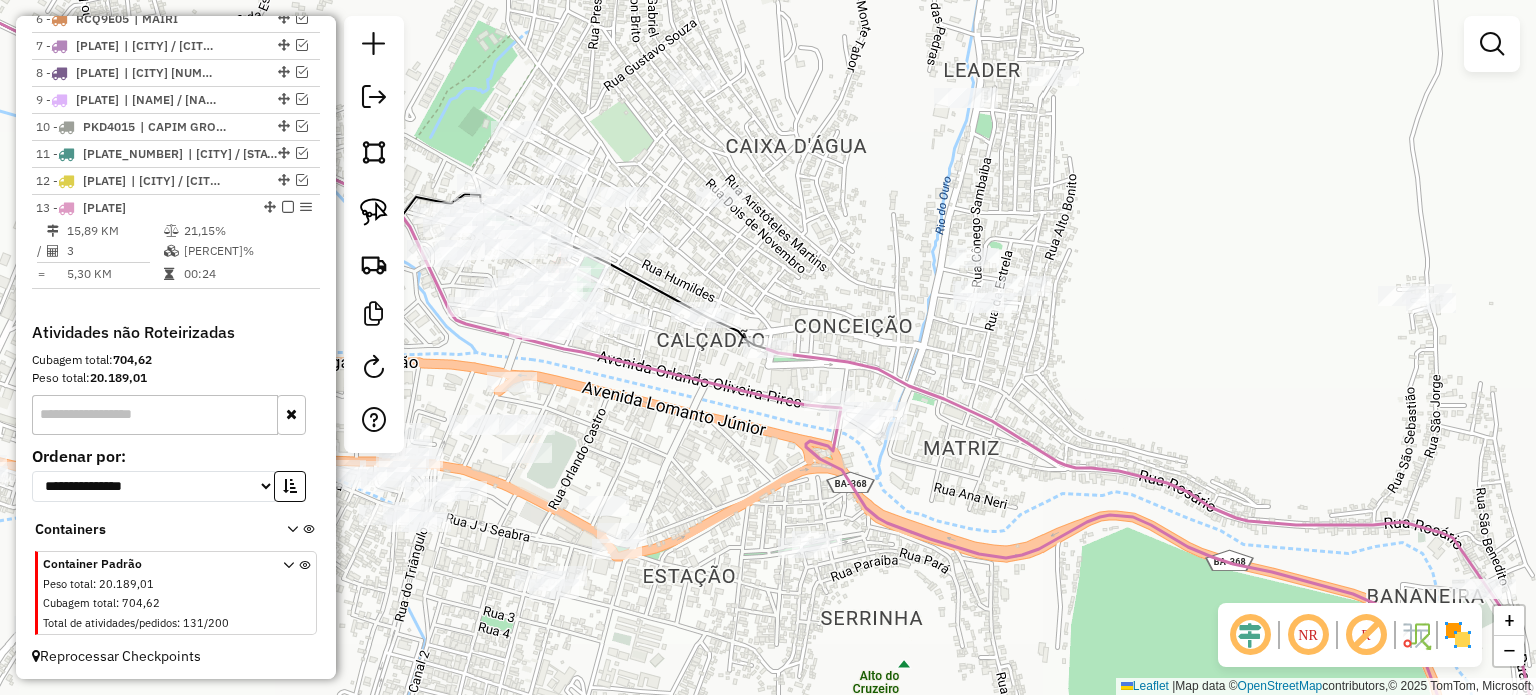 select on "**********" 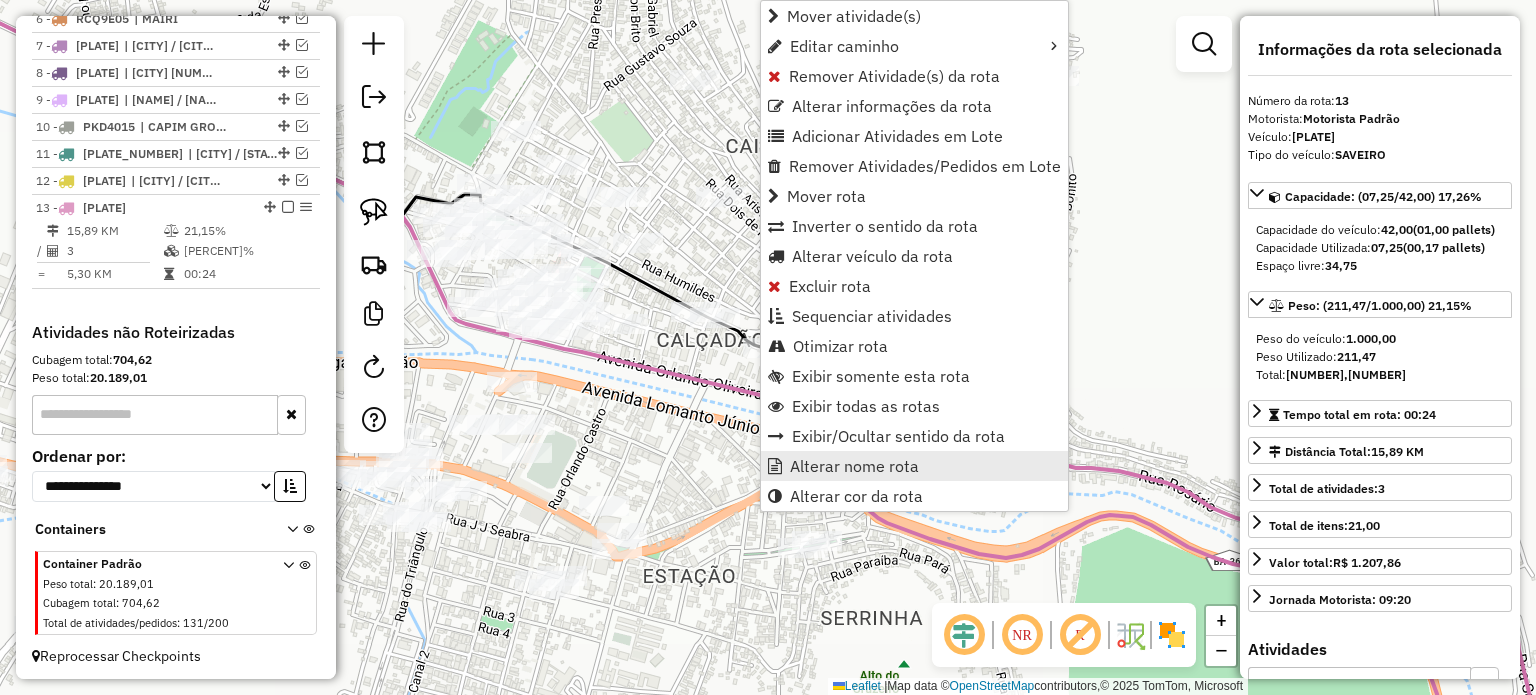 click on "Alterar nome rota" at bounding box center [854, 466] 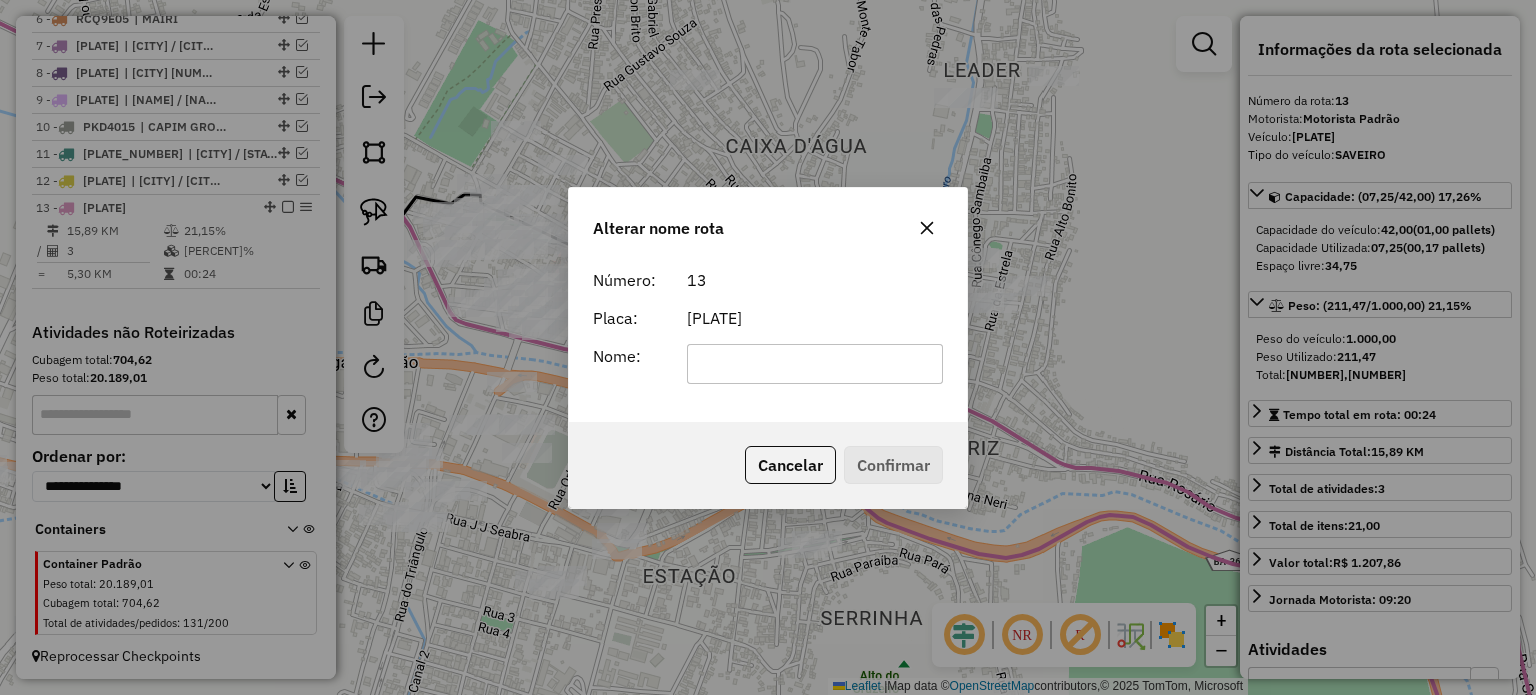 click 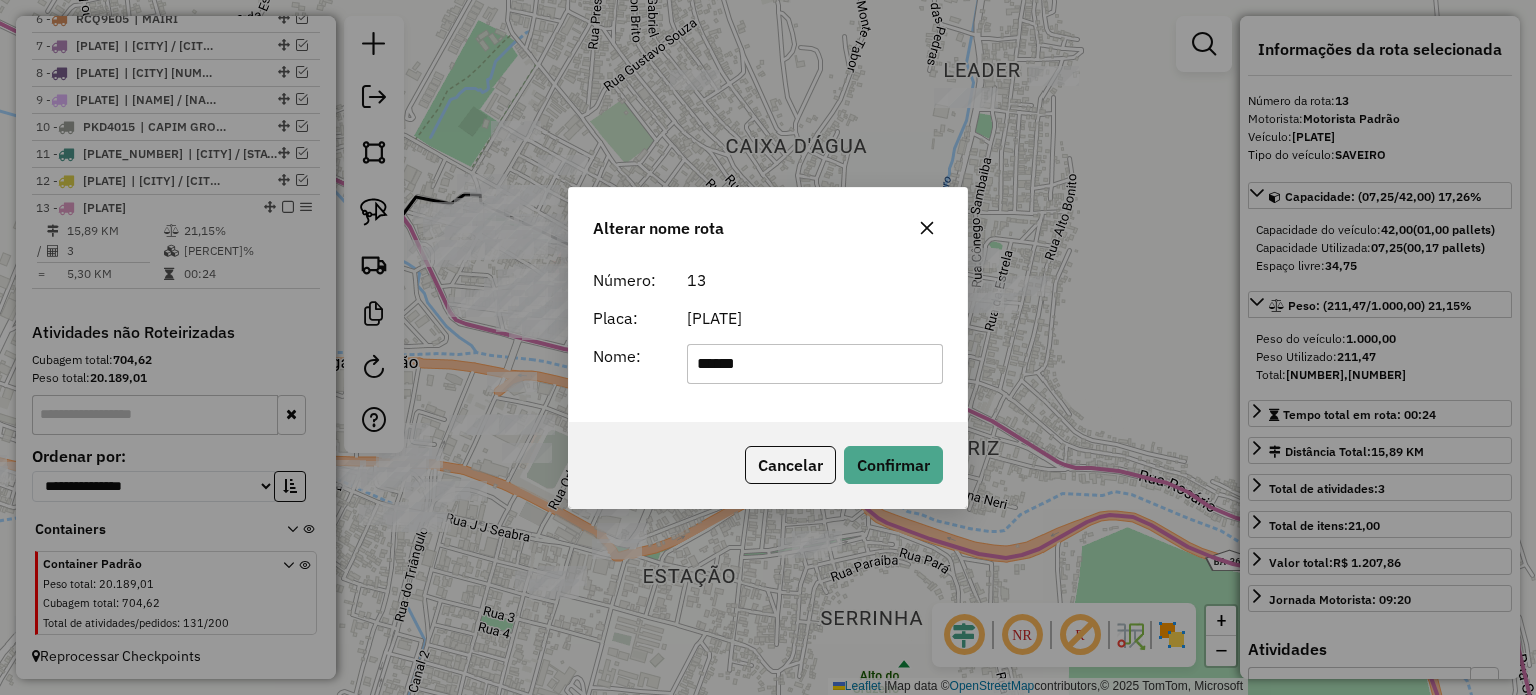 type on "**********" 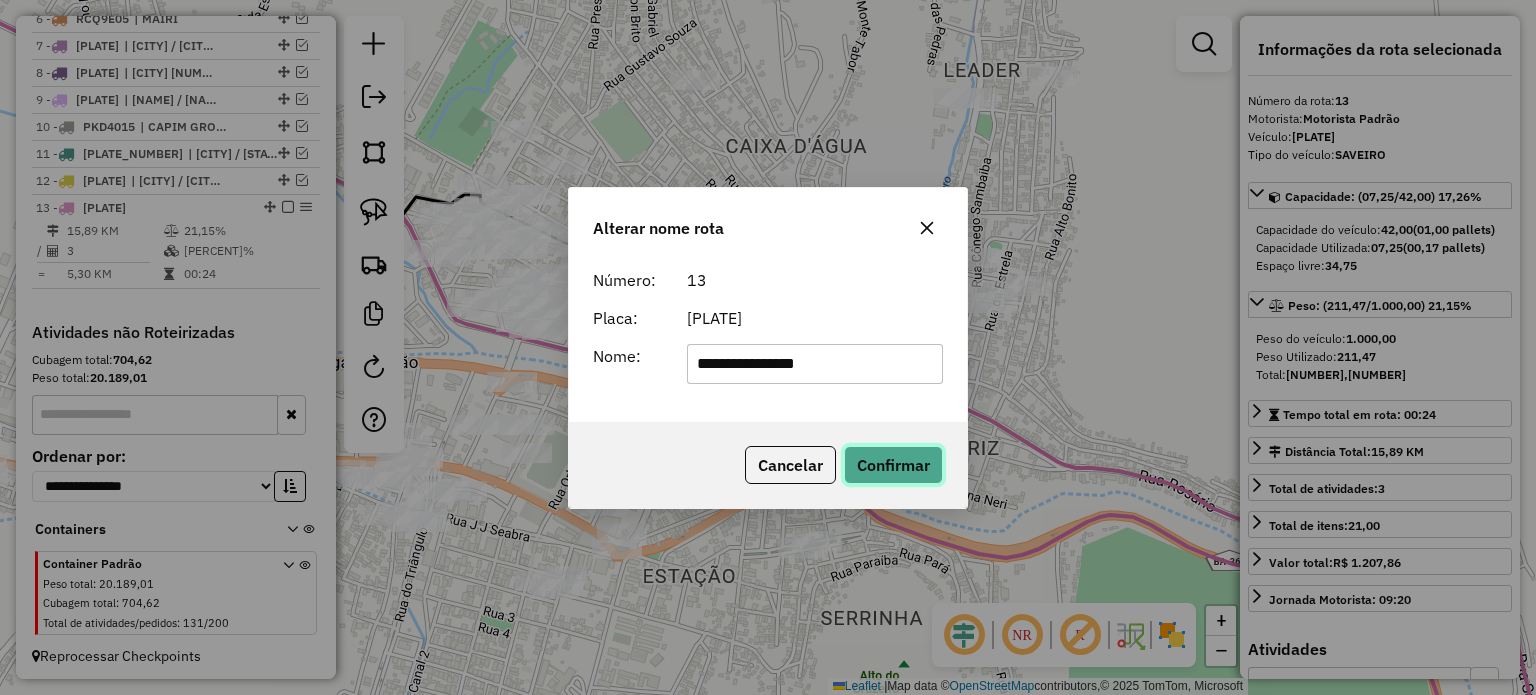 click on "Confirmar" 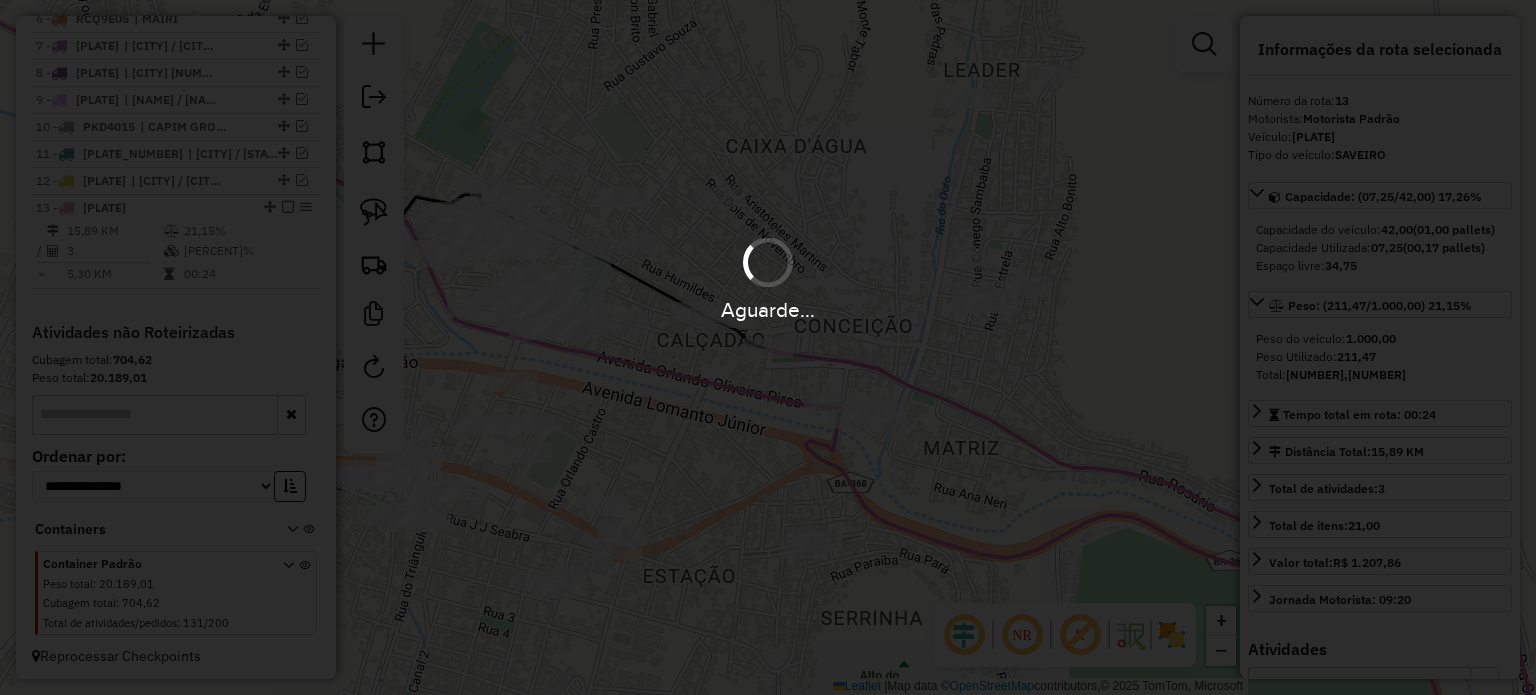 type 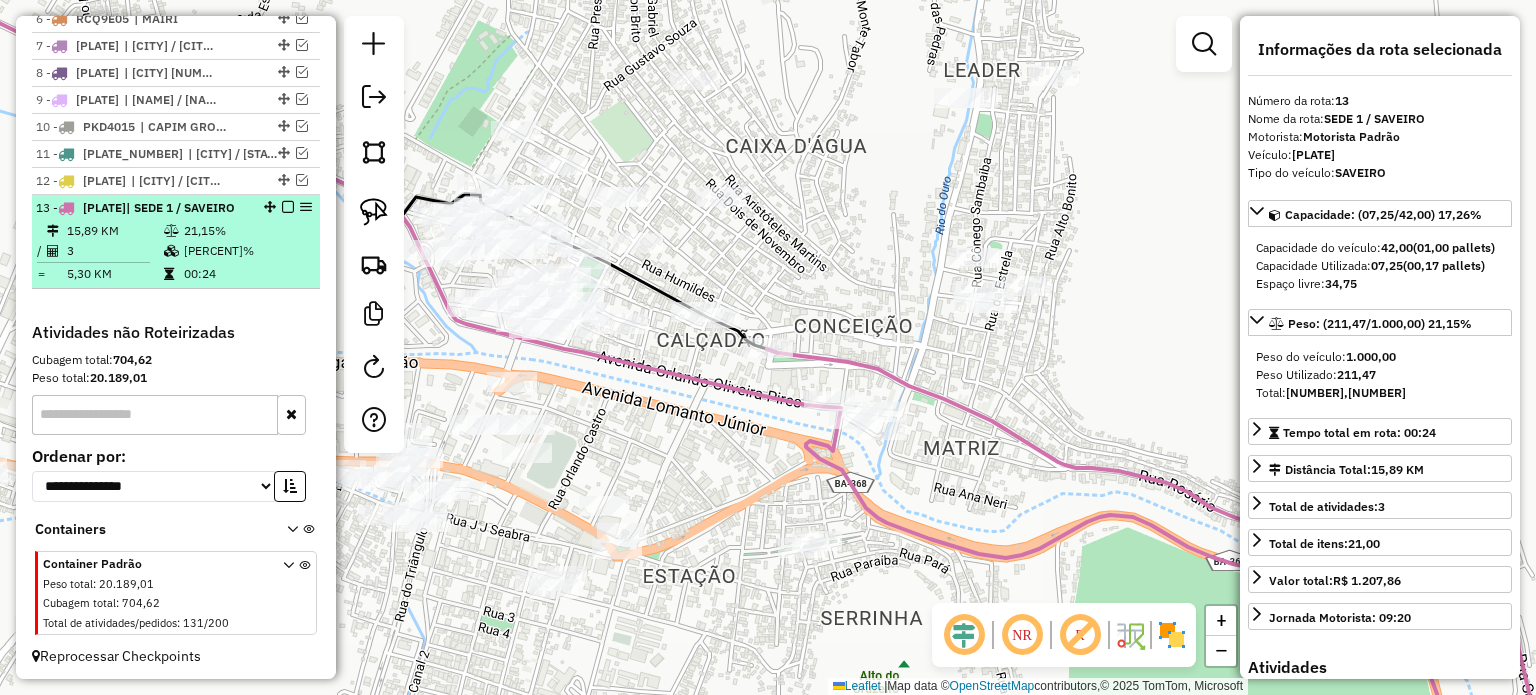 click at bounding box center (288, 207) 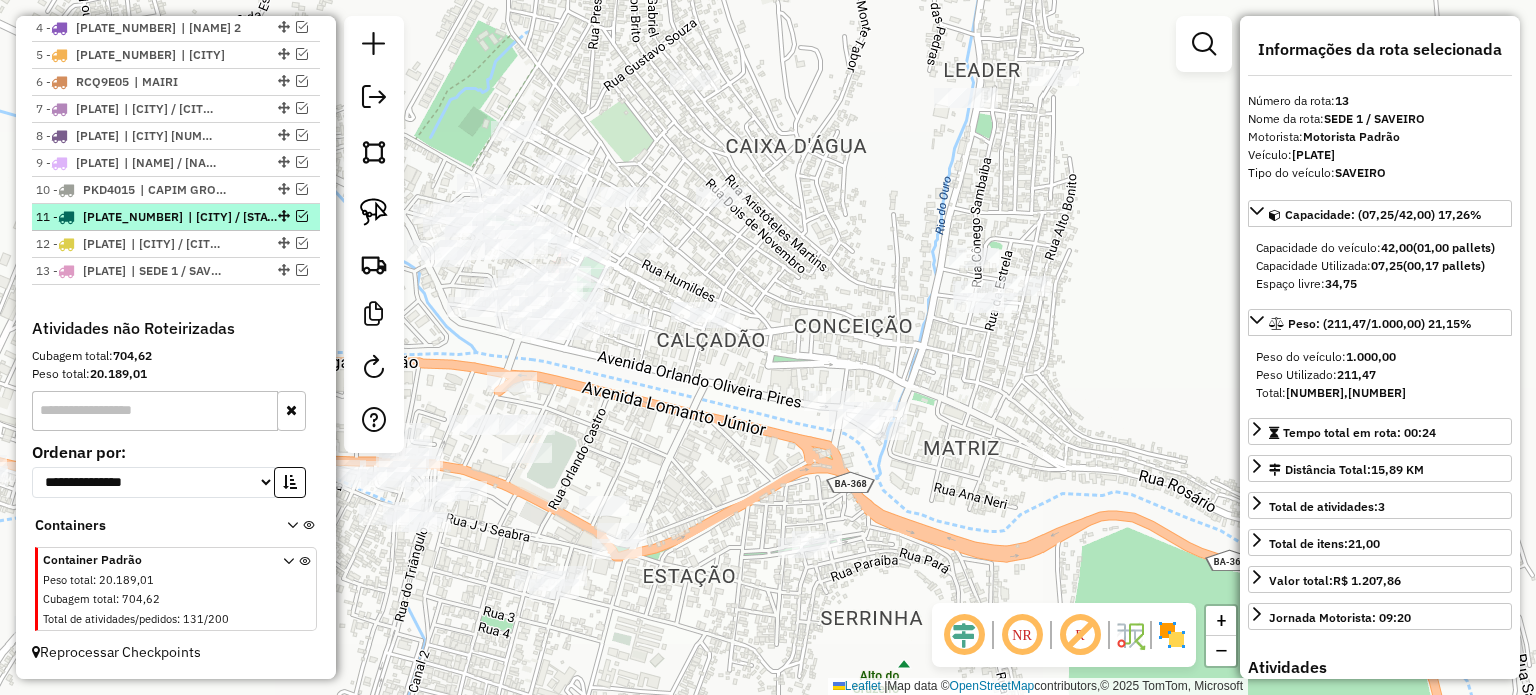 scroll, scrollTop: 852, scrollLeft: 0, axis: vertical 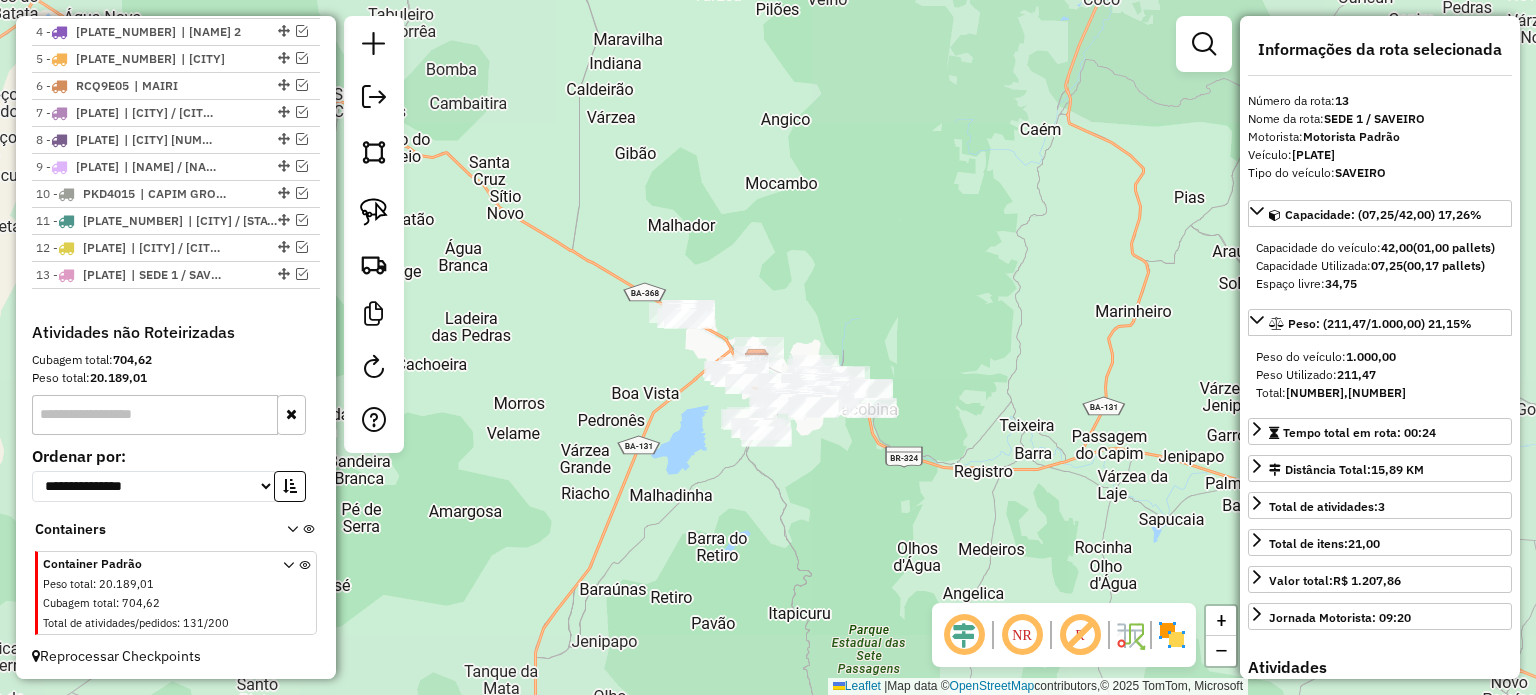 drag, startPoint x: 826, startPoint y: 480, endPoint x: 887, endPoint y: 426, distance: 81.46779 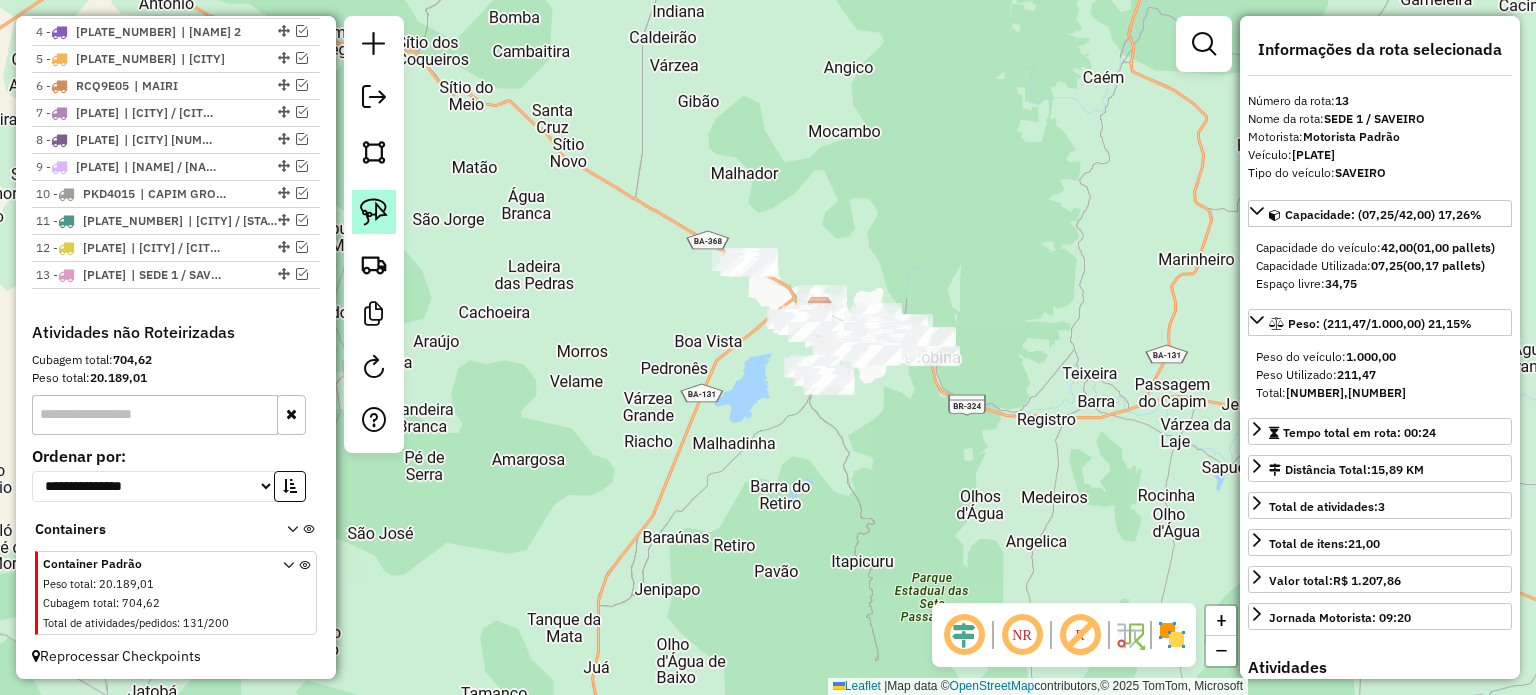 click 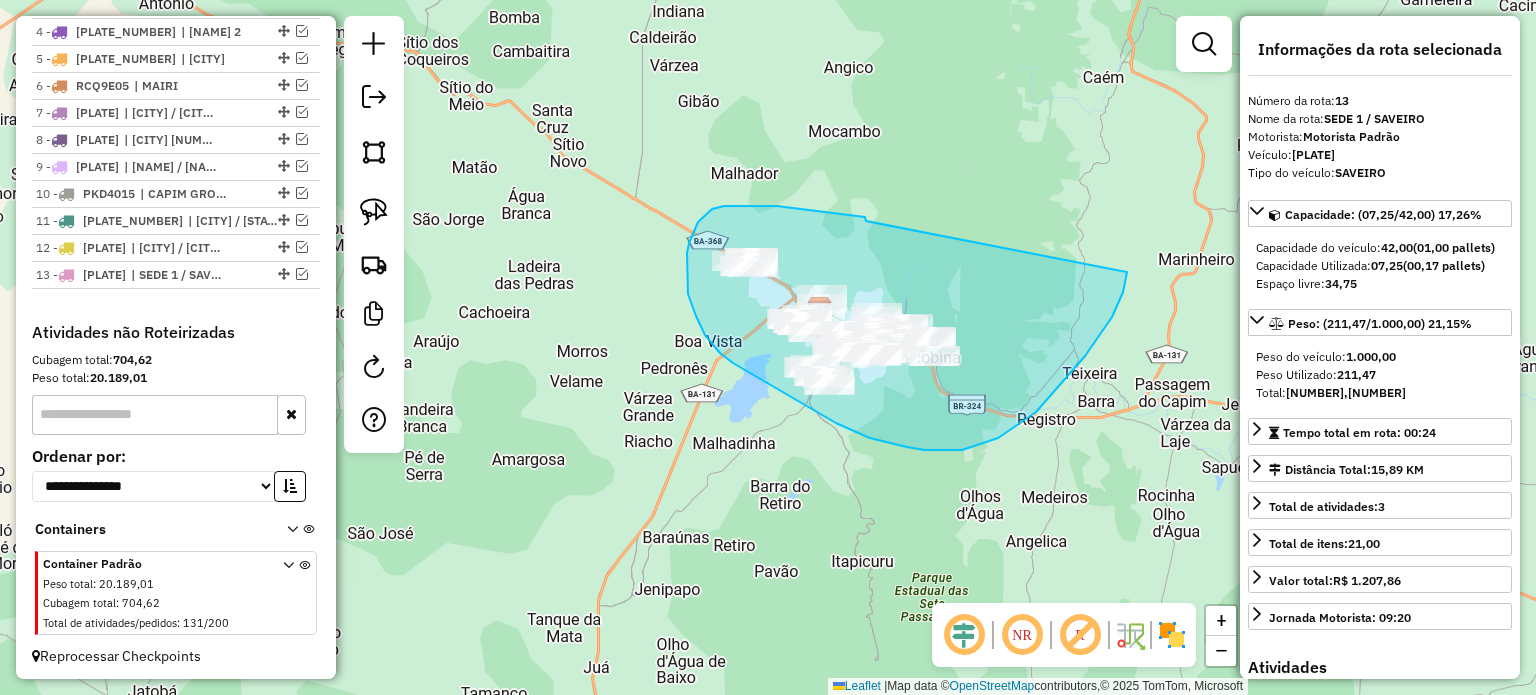 drag, startPoint x: 777, startPoint y: 206, endPoint x: 1127, endPoint y: 272, distance: 356.1685 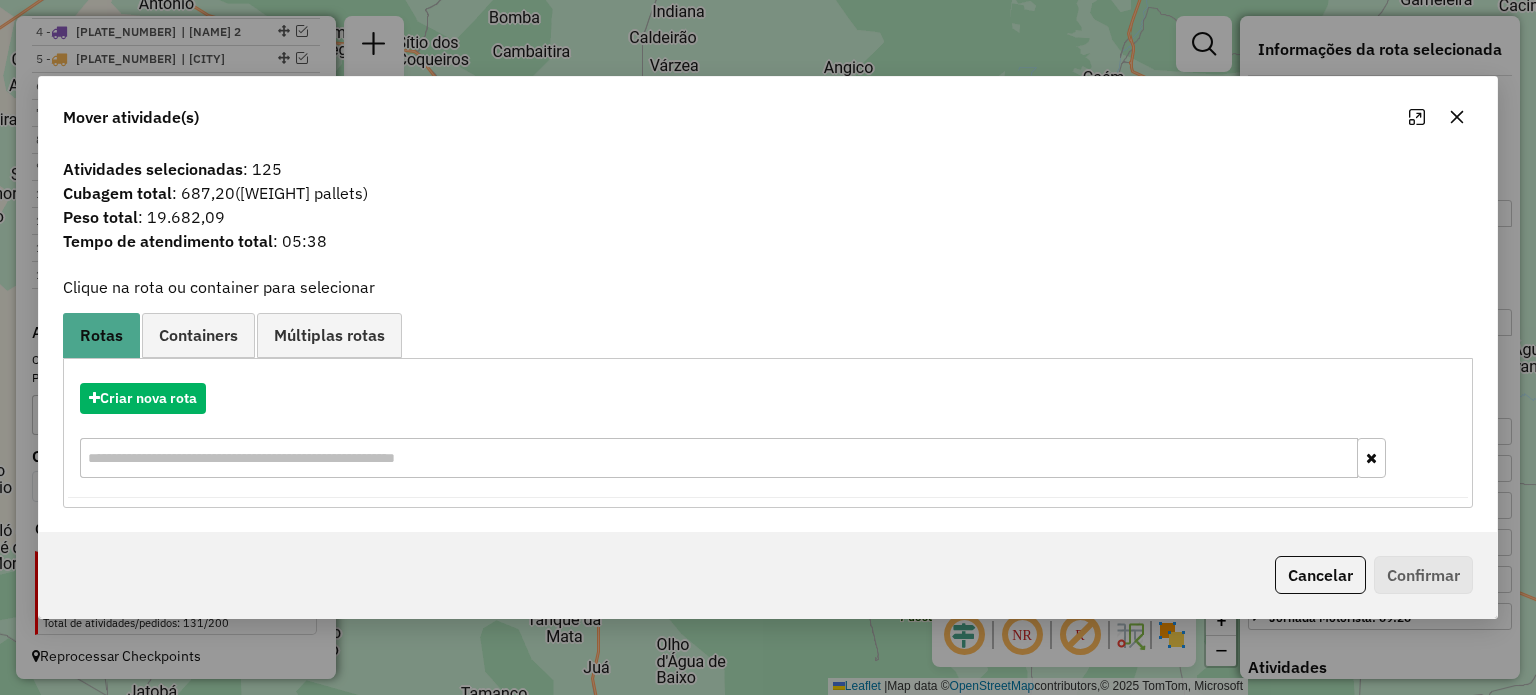 click 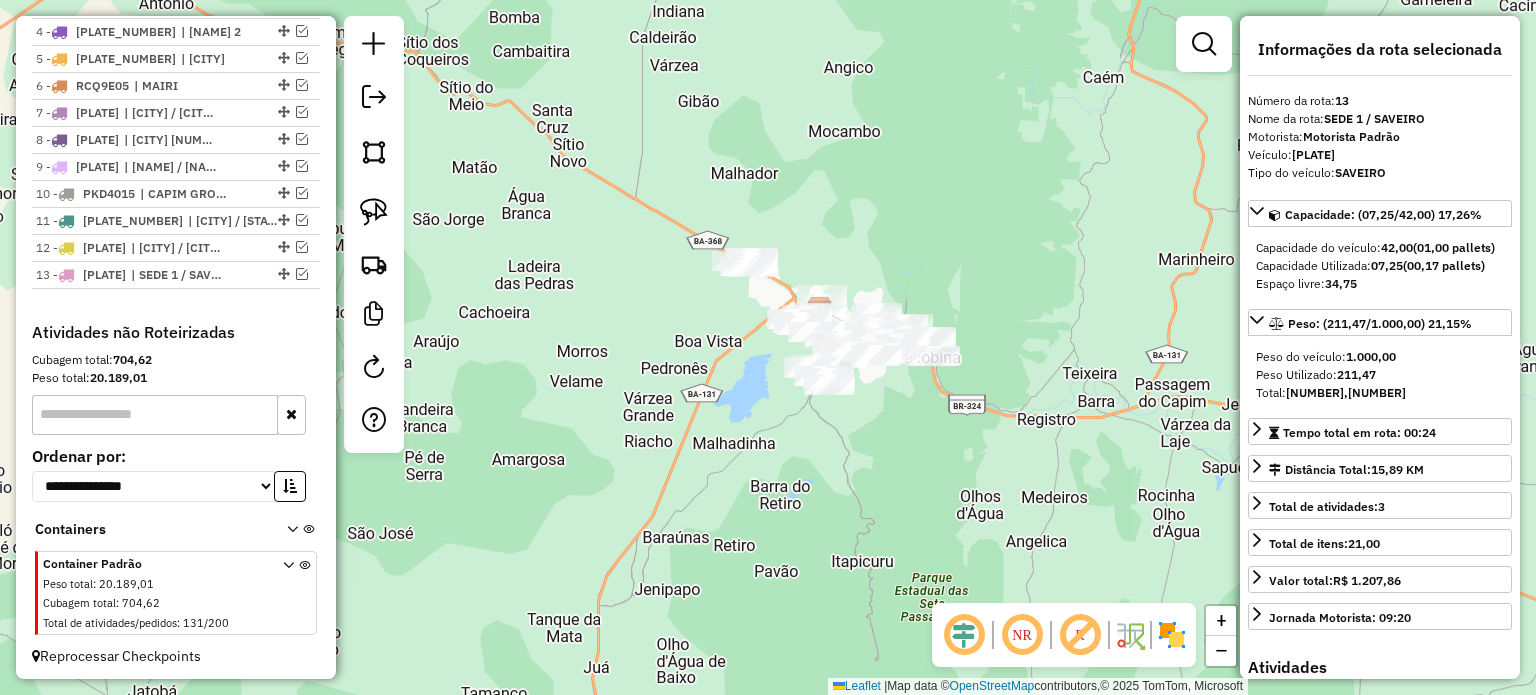 drag, startPoint x: 660, startPoint y: 355, endPoint x: 540, endPoint y: 320, distance: 125 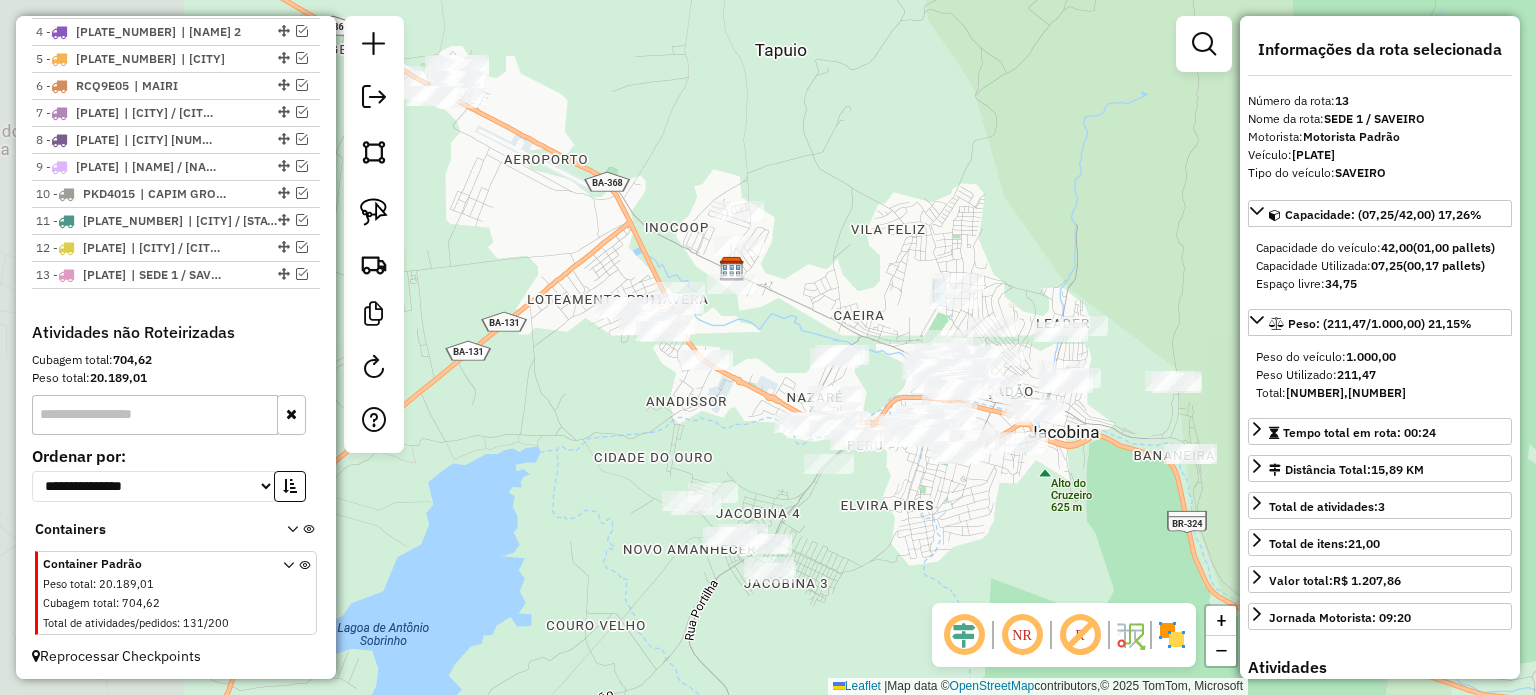 drag, startPoint x: 659, startPoint y: 243, endPoint x: 917, endPoint y: 260, distance: 258.55948 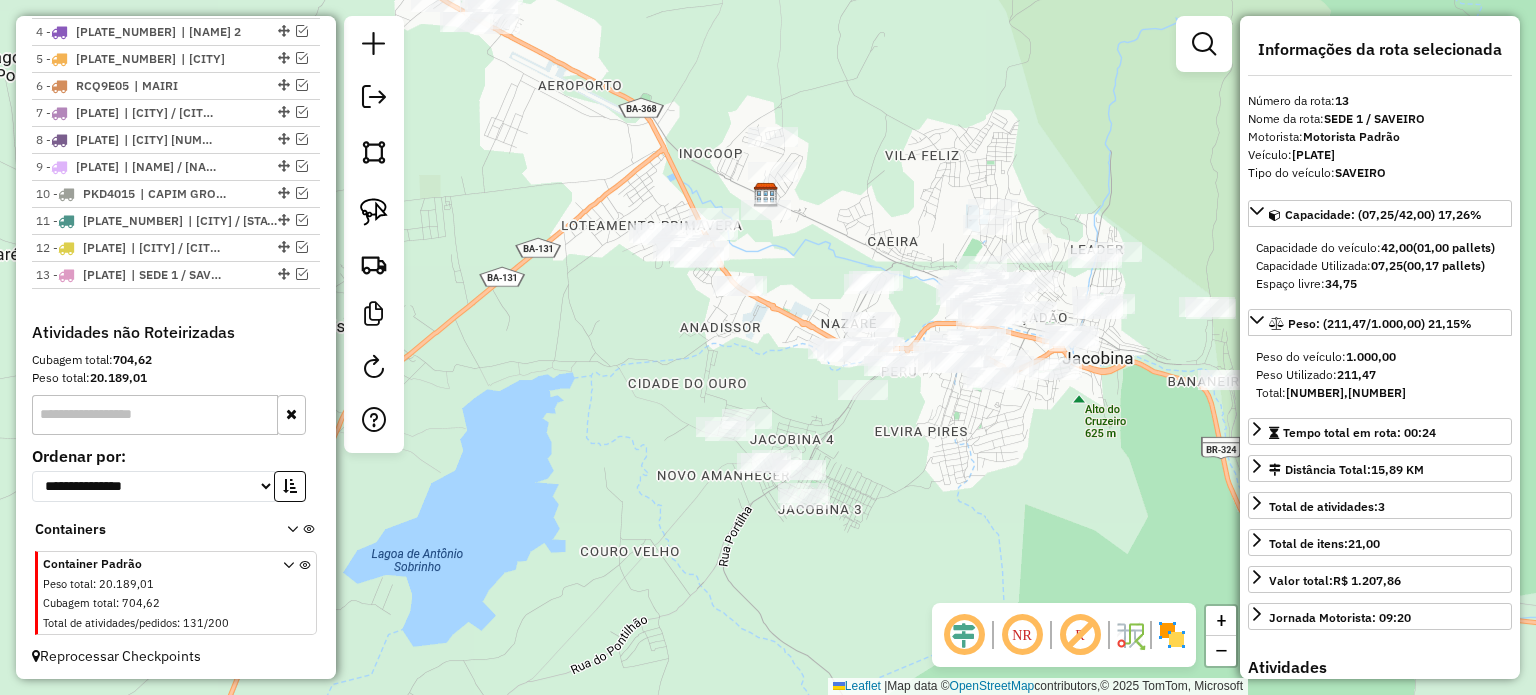 drag, startPoint x: 908, startPoint y: 293, endPoint x: 869, endPoint y: 214, distance: 88.10221 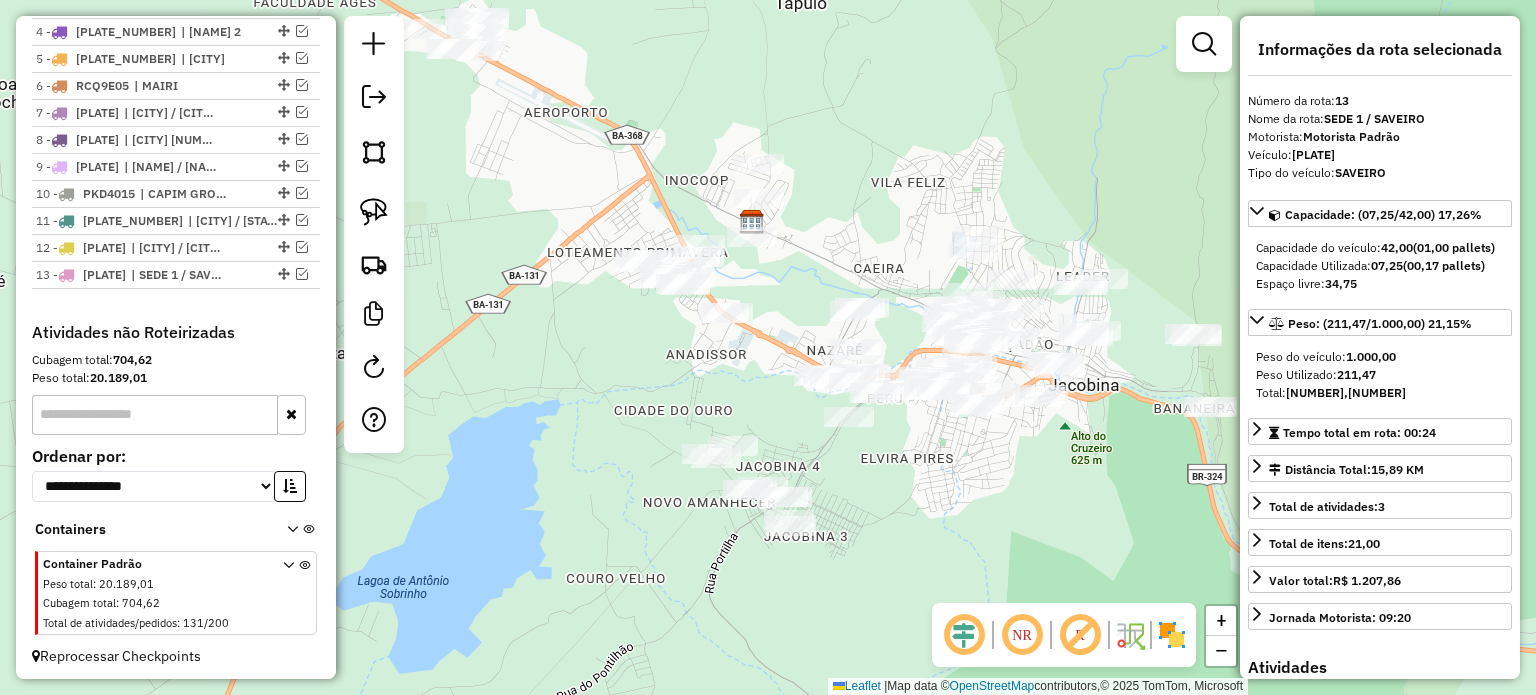 drag, startPoint x: 668, startPoint y: 360, endPoint x: 757, endPoint y: 389, distance: 93.60555 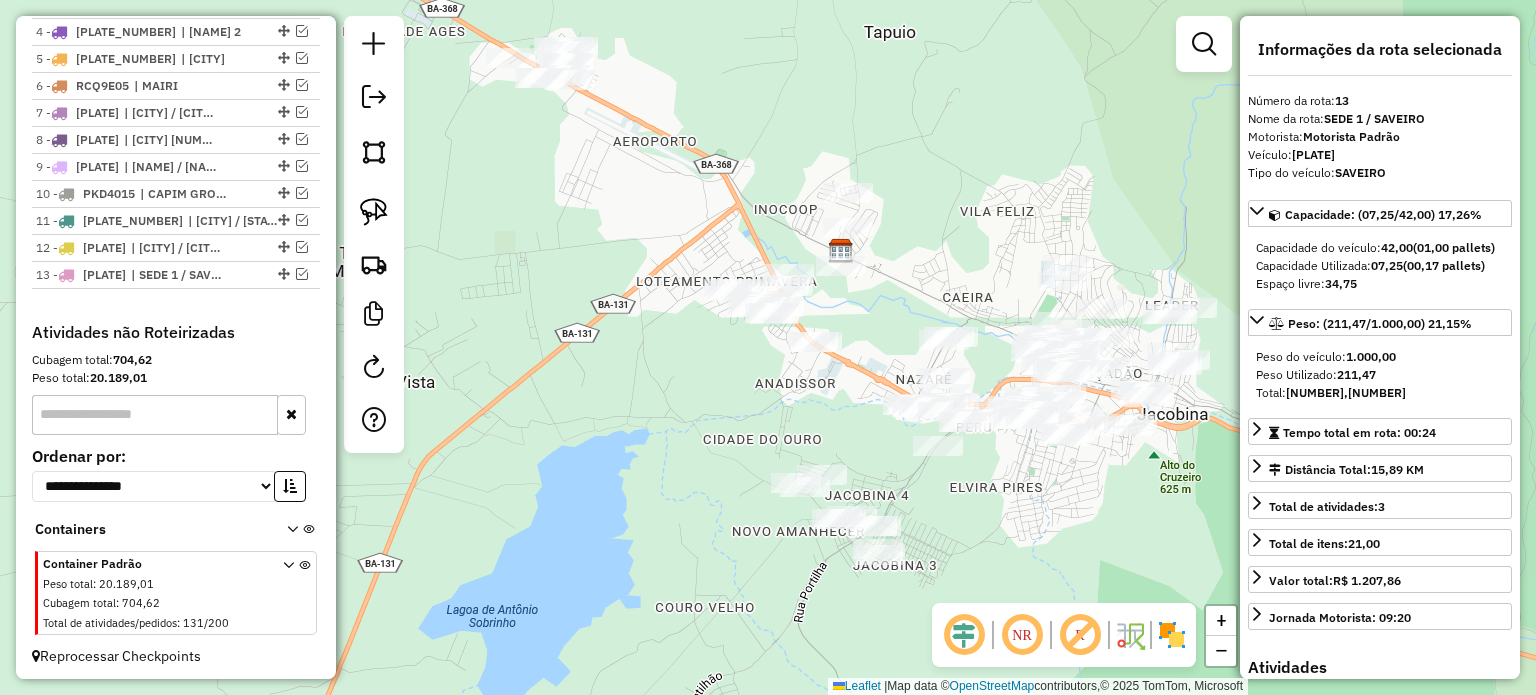 drag, startPoint x: 432, startPoint y: 208, endPoint x: 500, endPoint y: 335, distance: 144.05902 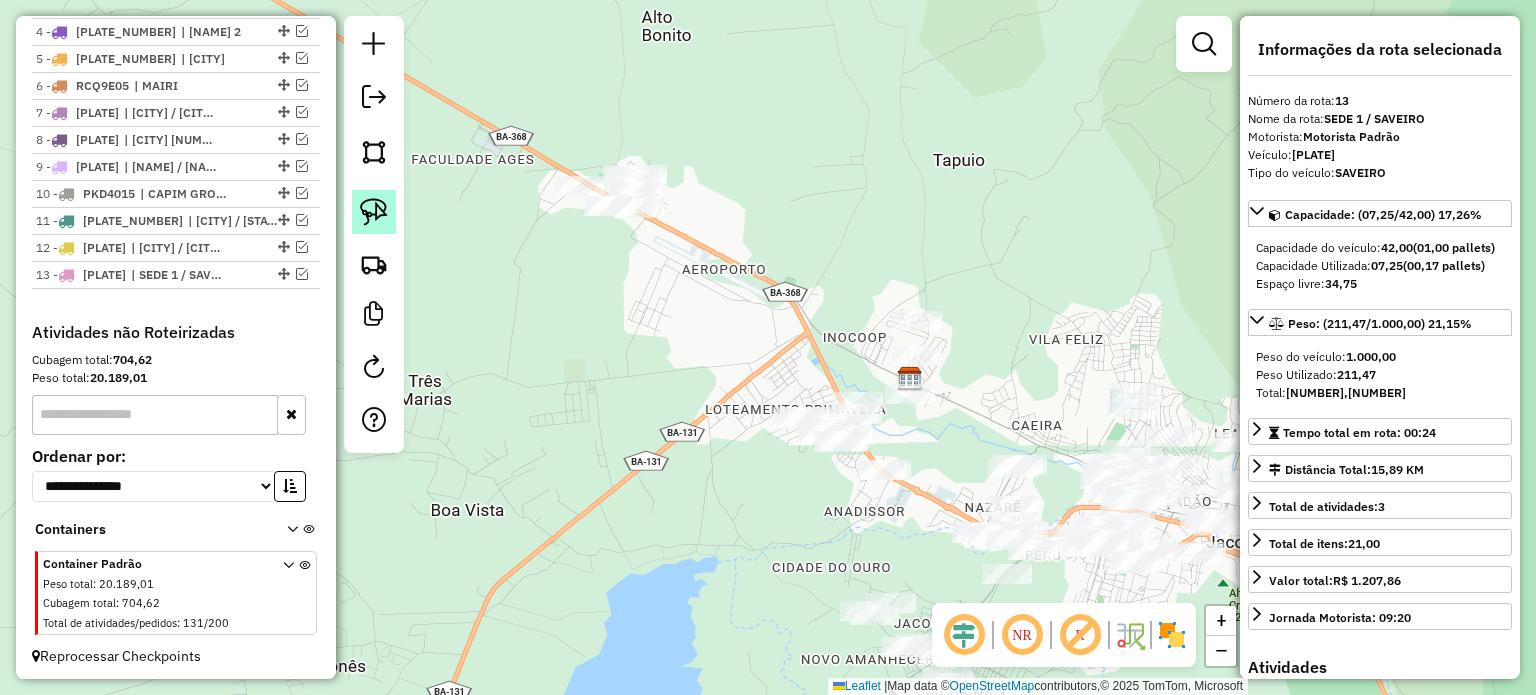 click 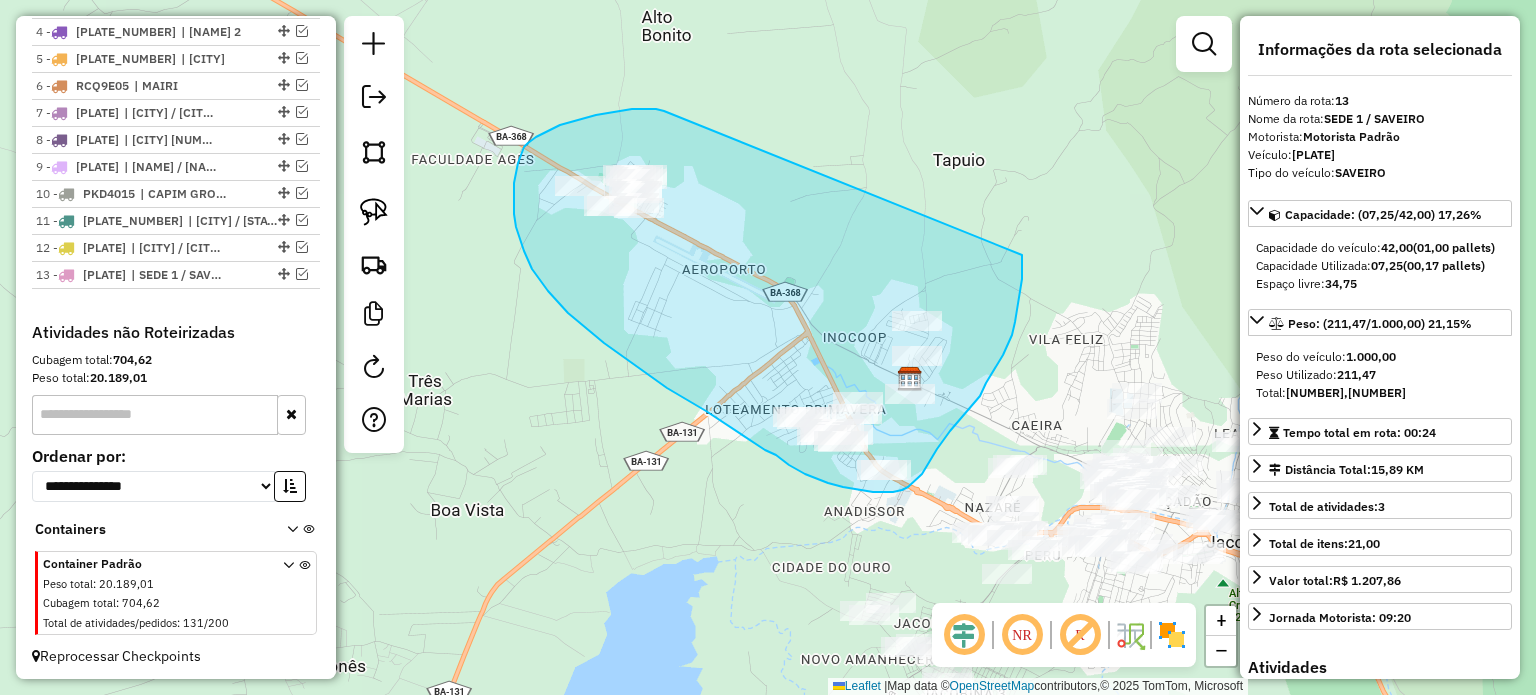 drag, startPoint x: 664, startPoint y: 111, endPoint x: 1023, endPoint y: 253, distance: 386.06348 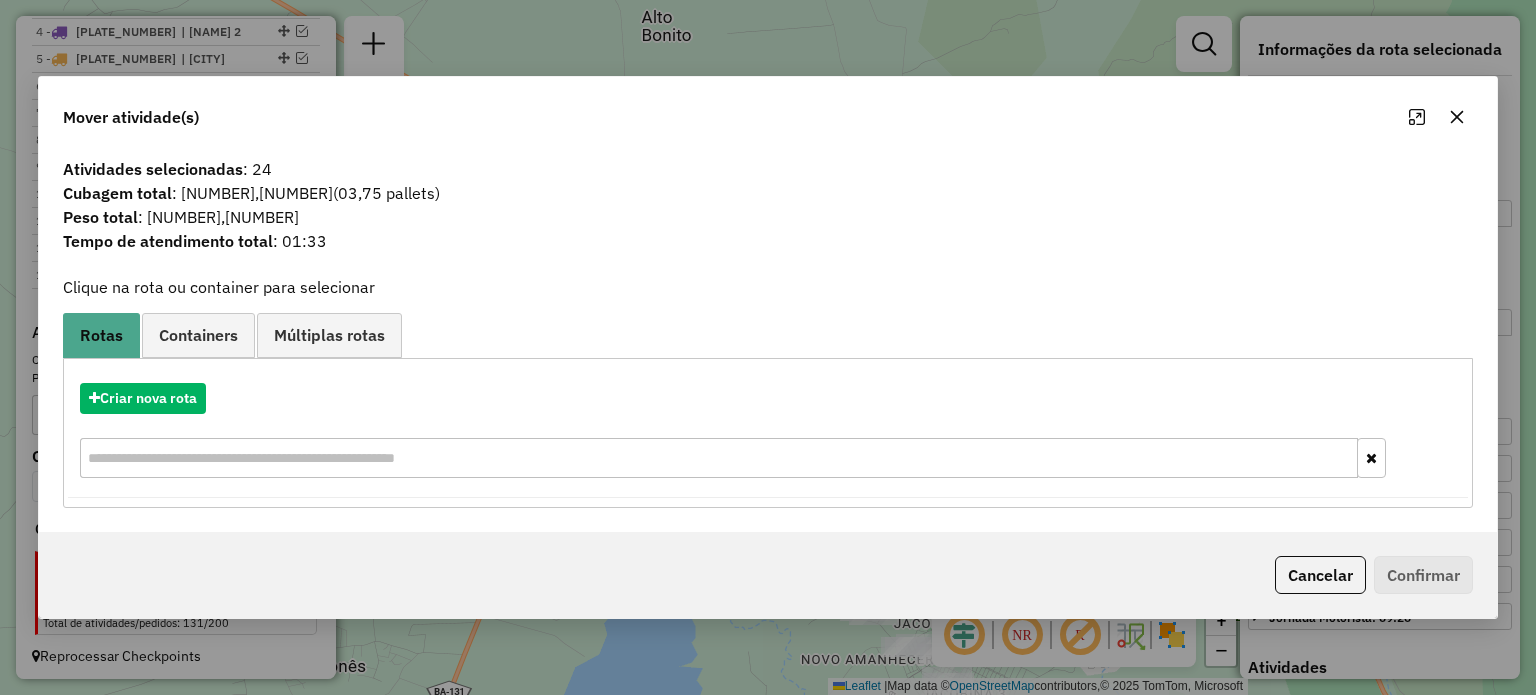 click 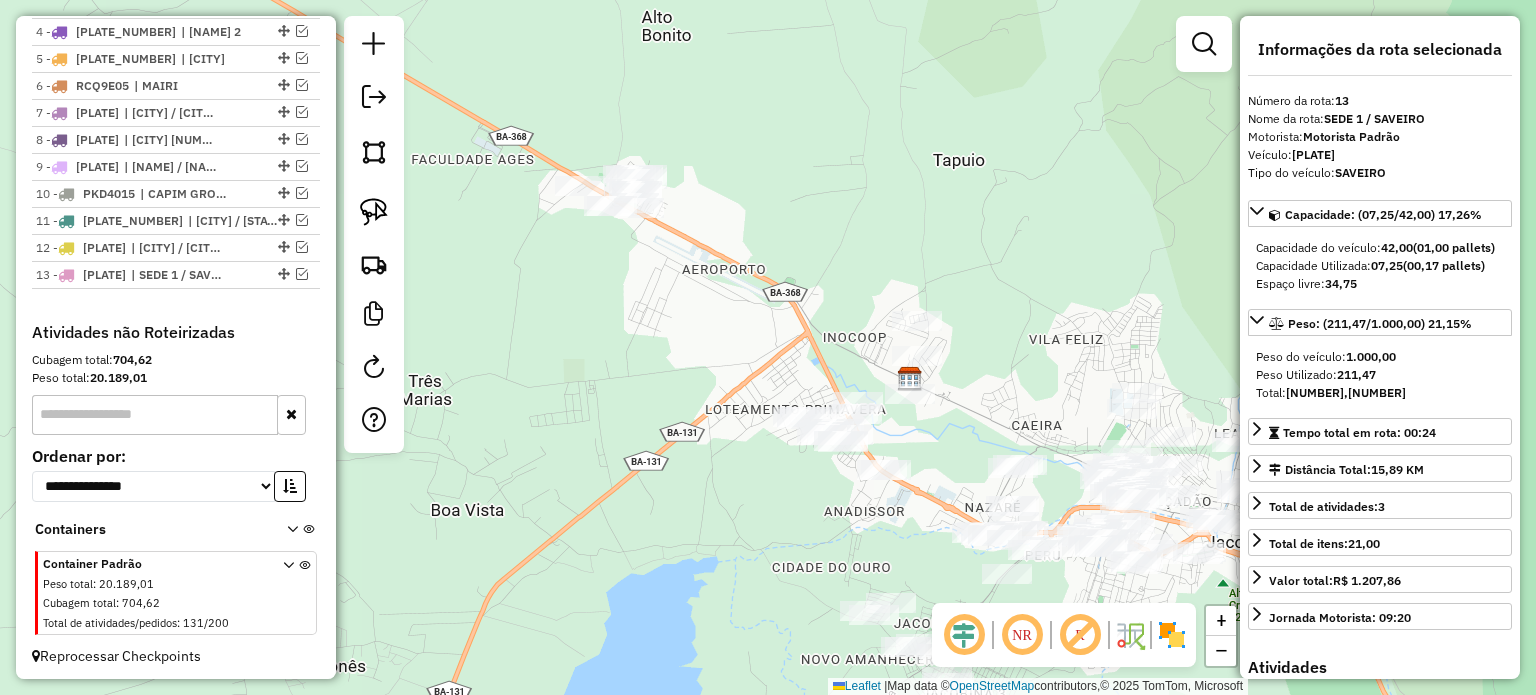 drag, startPoint x: 983, startPoint y: 411, endPoint x: 989, endPoint y: 326, distance: 85.2115 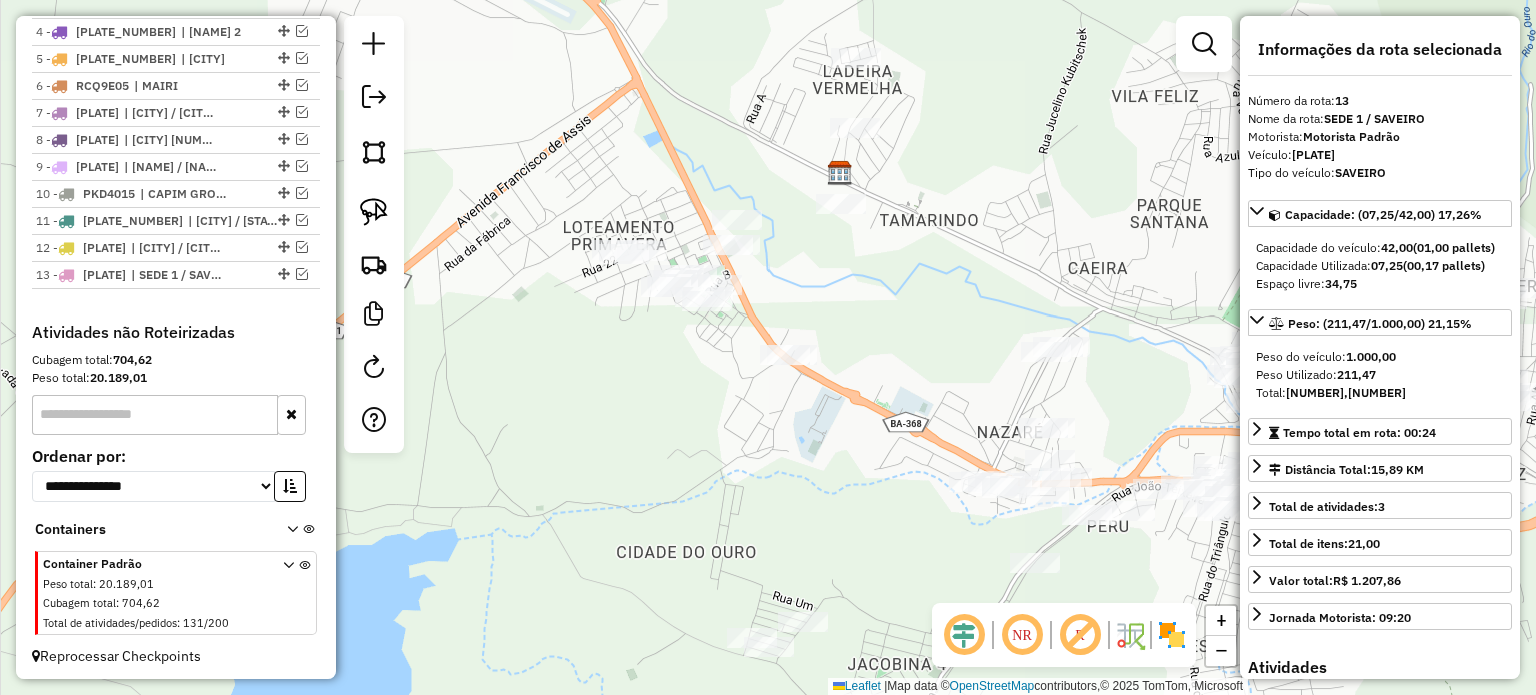 drag, startPoint x: 901, startPoint y: 436, endPoint x: 980, endPoint y: 339, distance: 125.09996 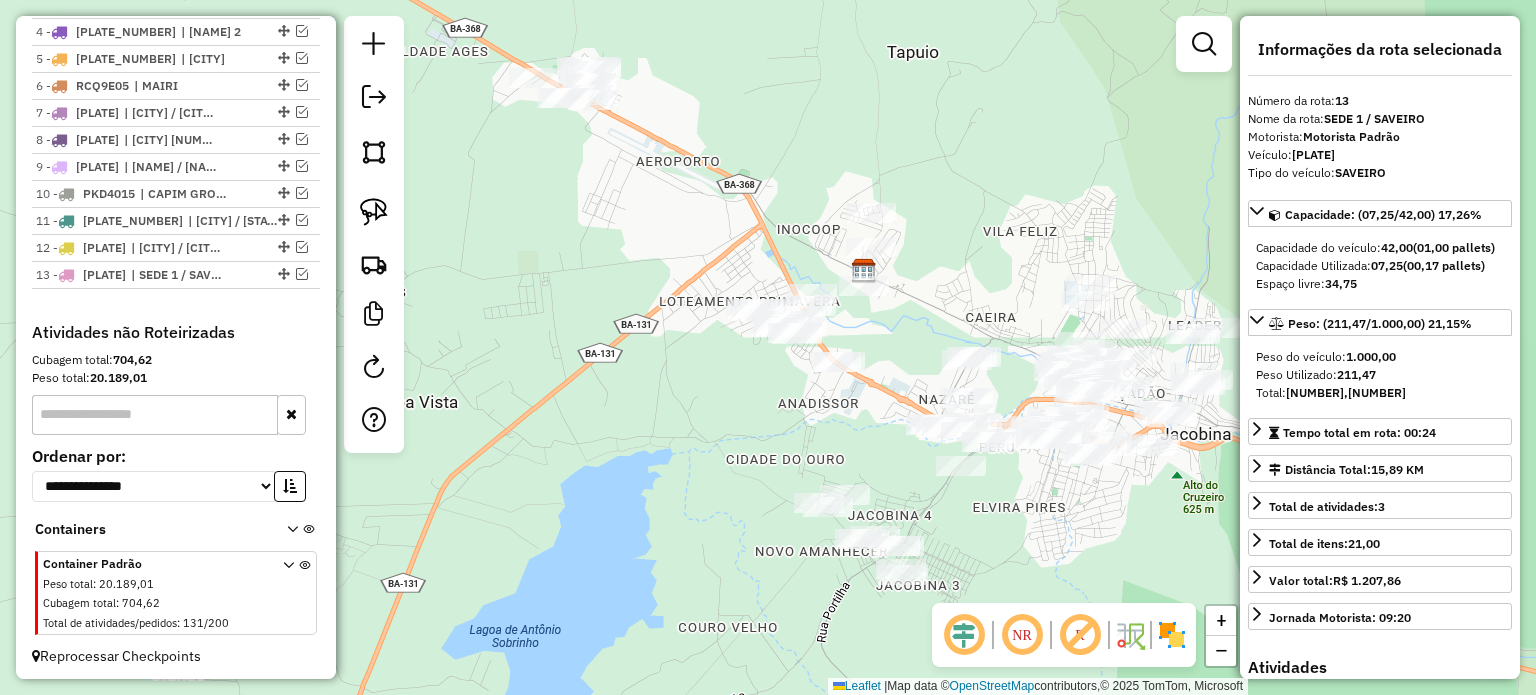 drag, startPoint x: 850, startPoint y: 433, endPoint x: 880, endPoint y: 436, distance: 30.149628 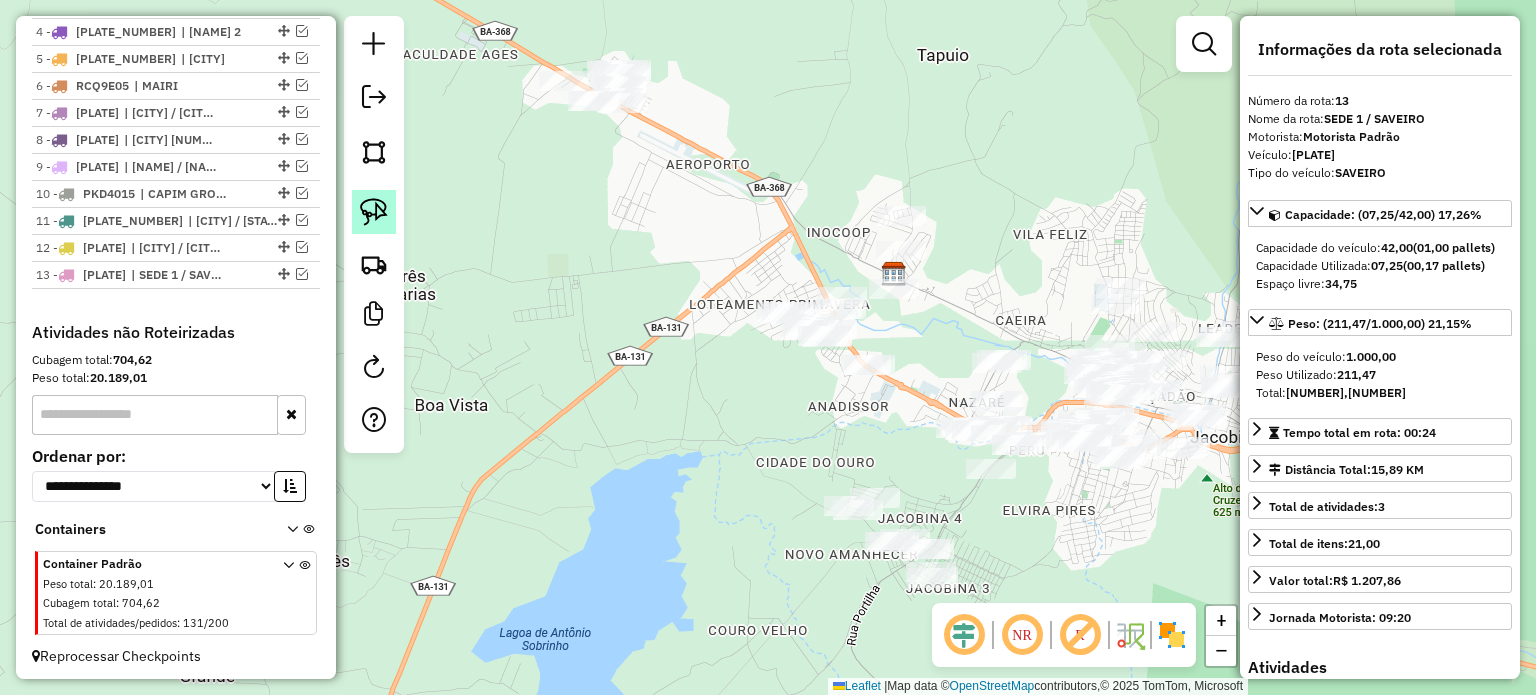 click 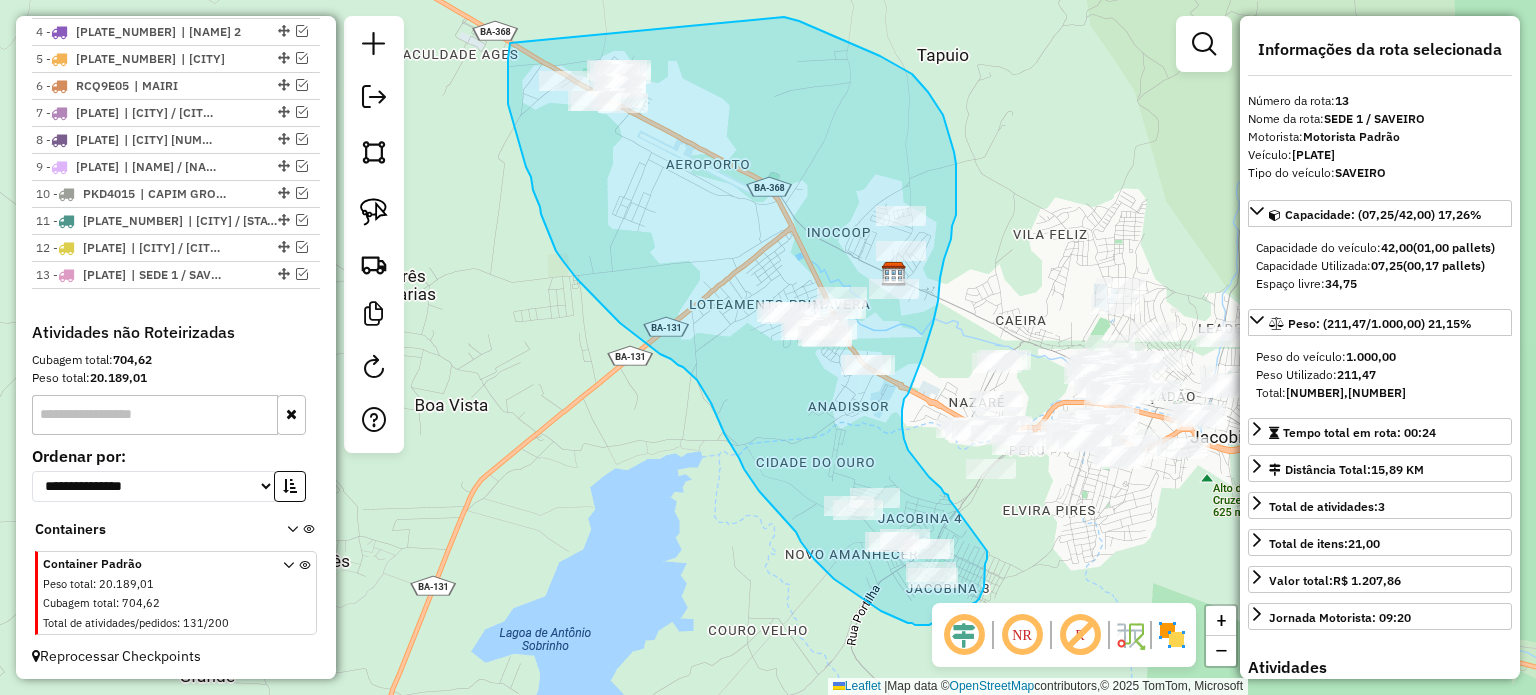 drag, startPoint x: 508, startPoint y: 104, endPoint x: 784, endPoint y: 17, distance: 289.3873 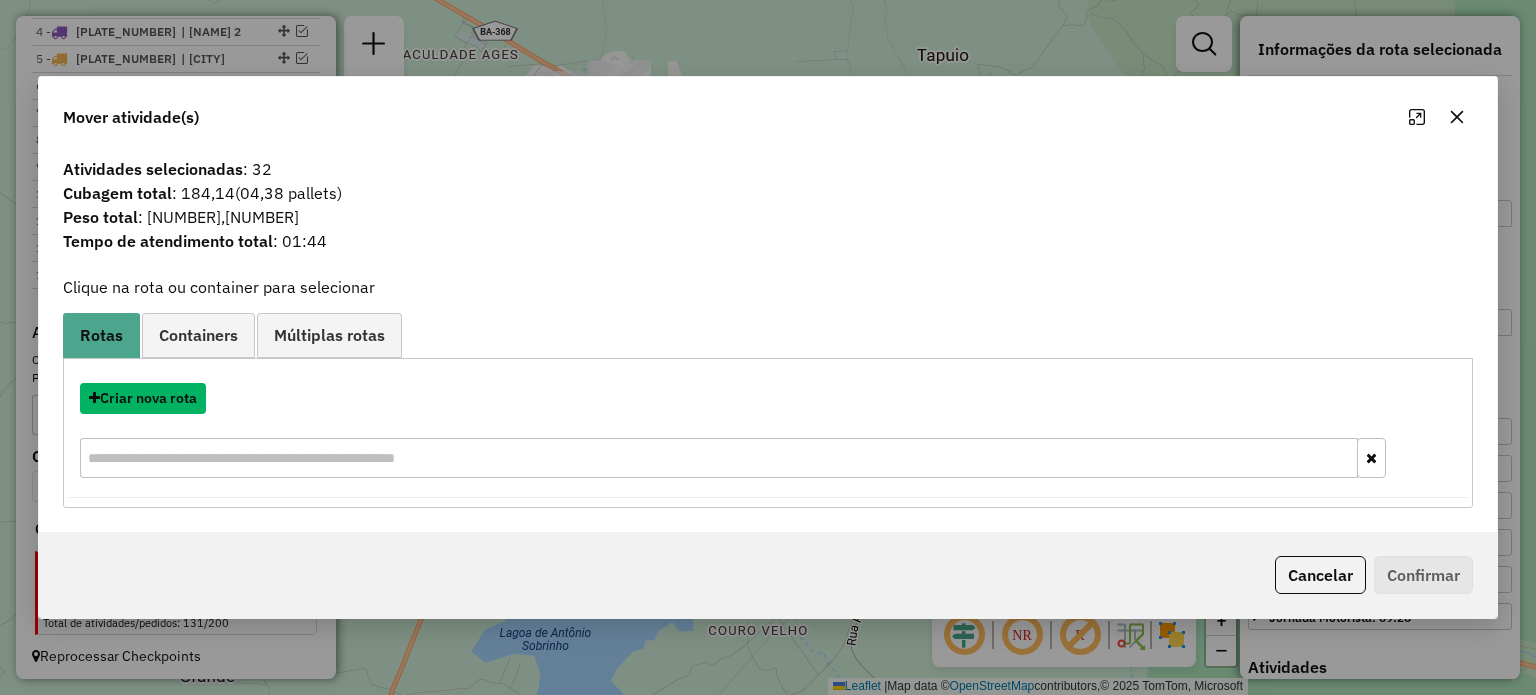 click on "Criar nova rota" at bounding box center [143, 398] 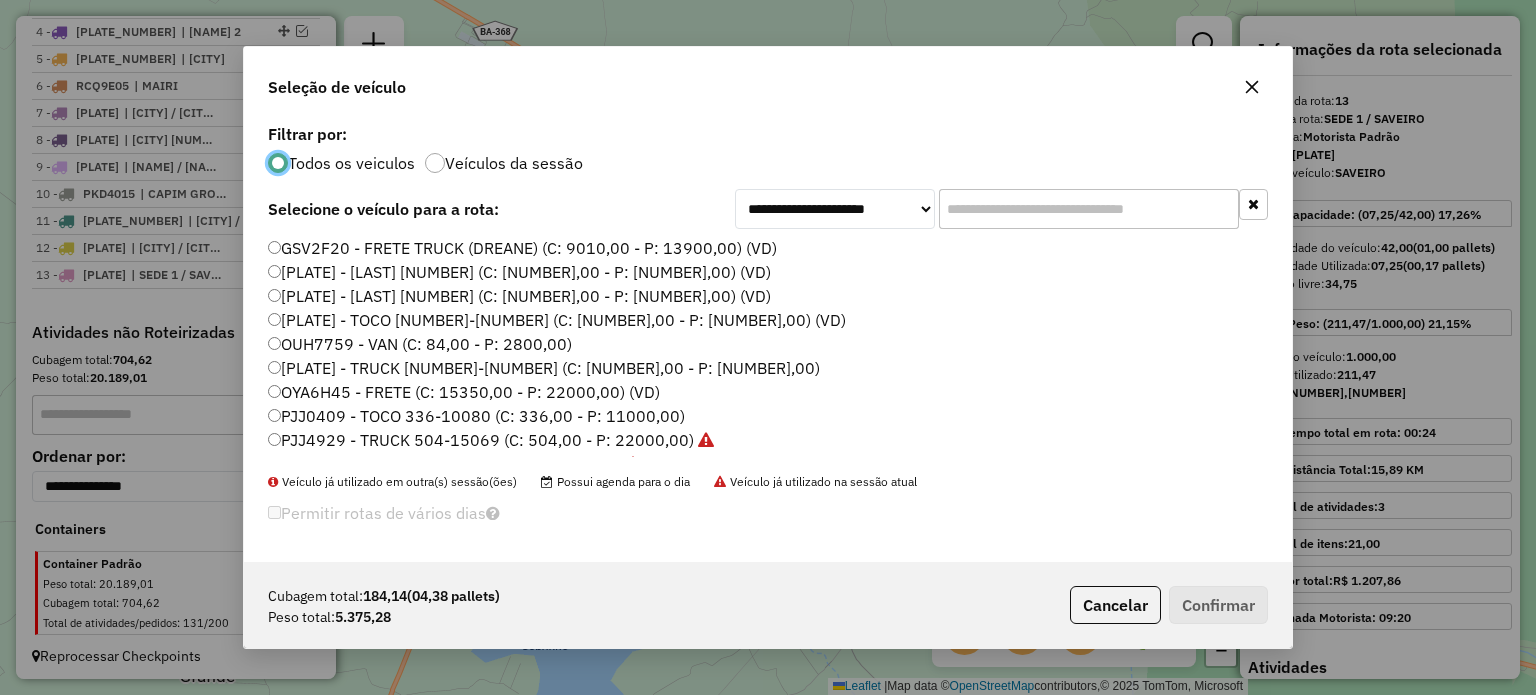 scroll, scrollTop: 10, scrollLeft: 6, axis: both 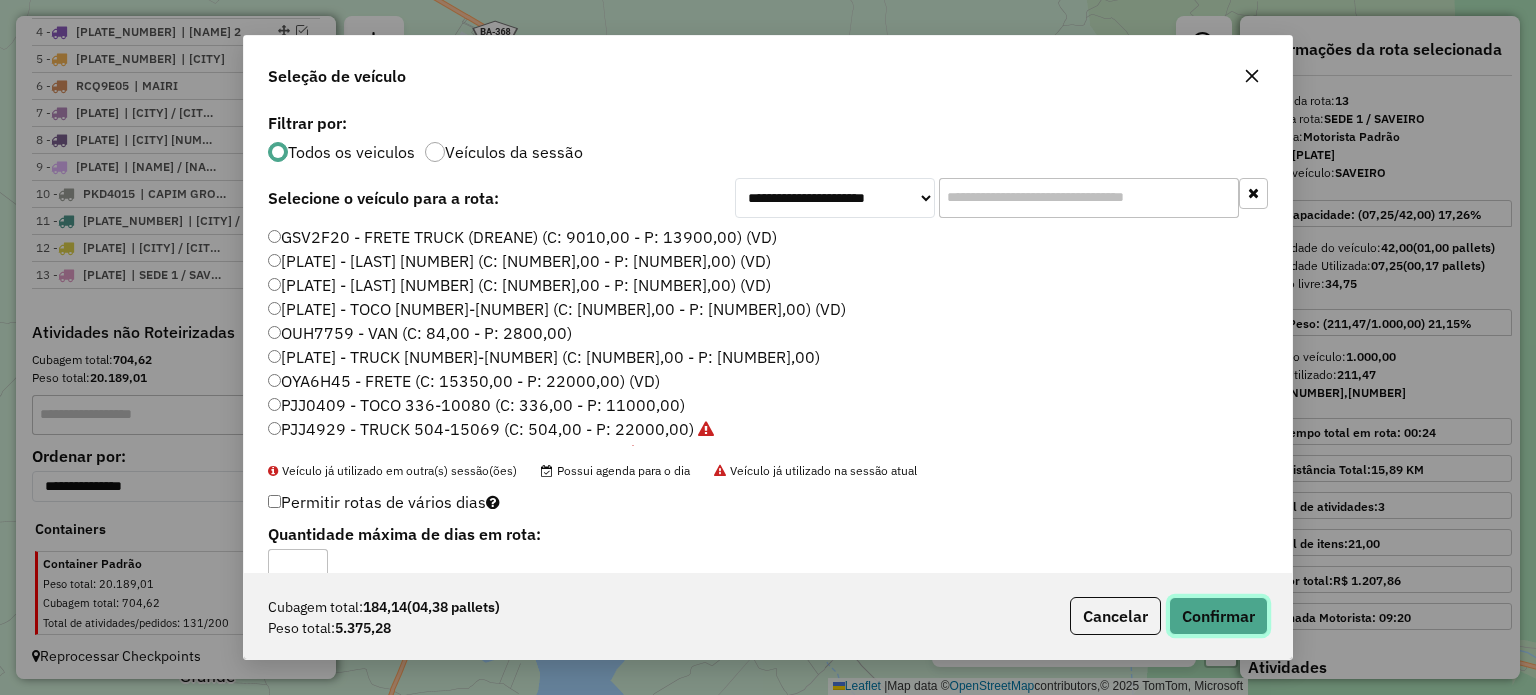 click on "Confirmar" 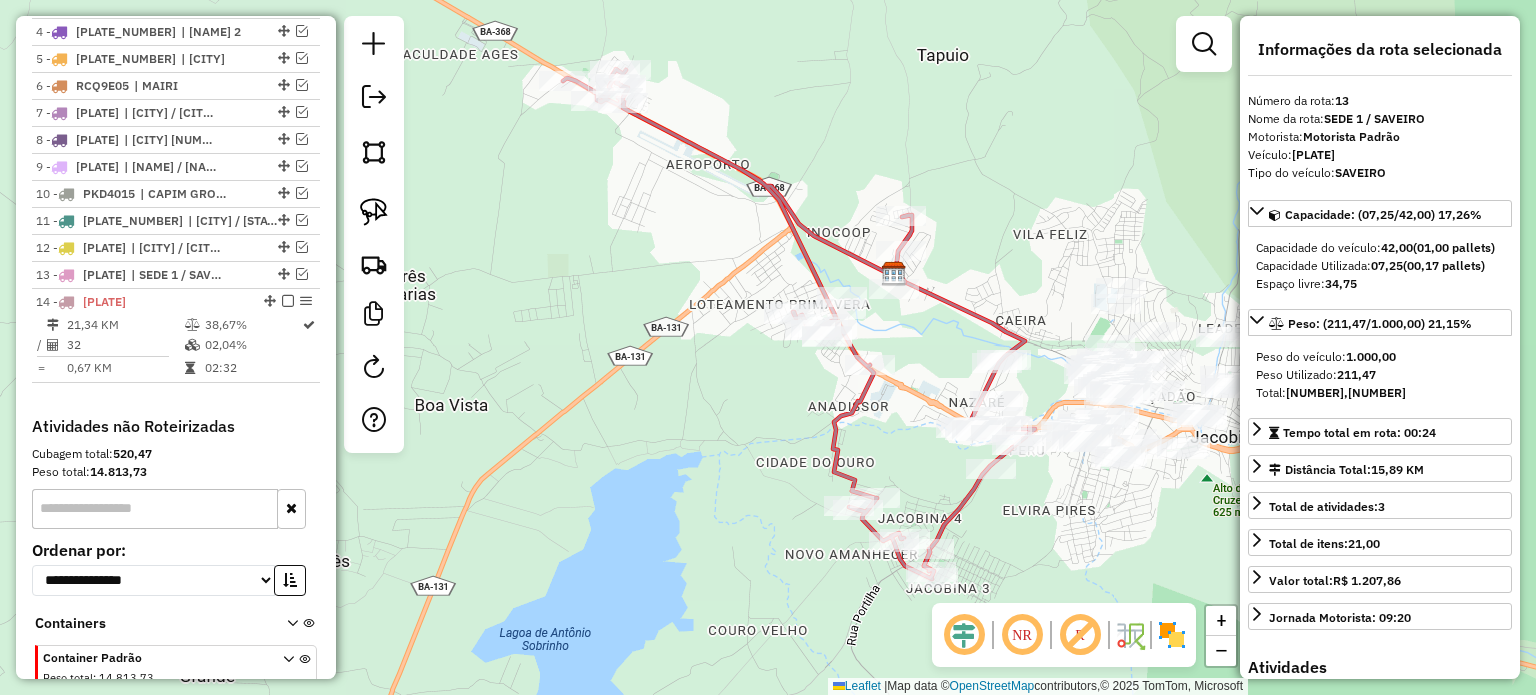 scroll, scrollTop: 945, scrollLeft: 0, axis: vertical 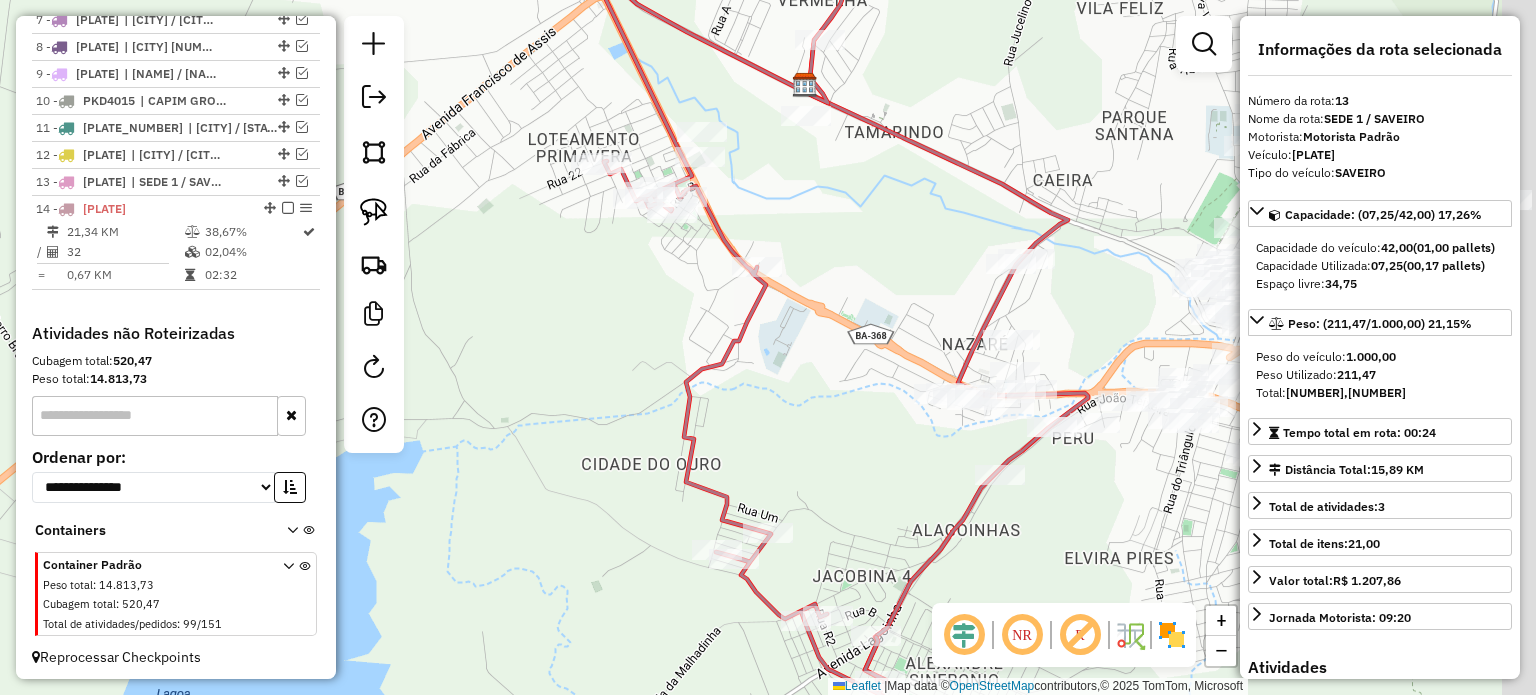 drag, startPoint x: 952, startPoint y: 387, endPoint x: 795, endPoint y: 253, distance: 206.40979 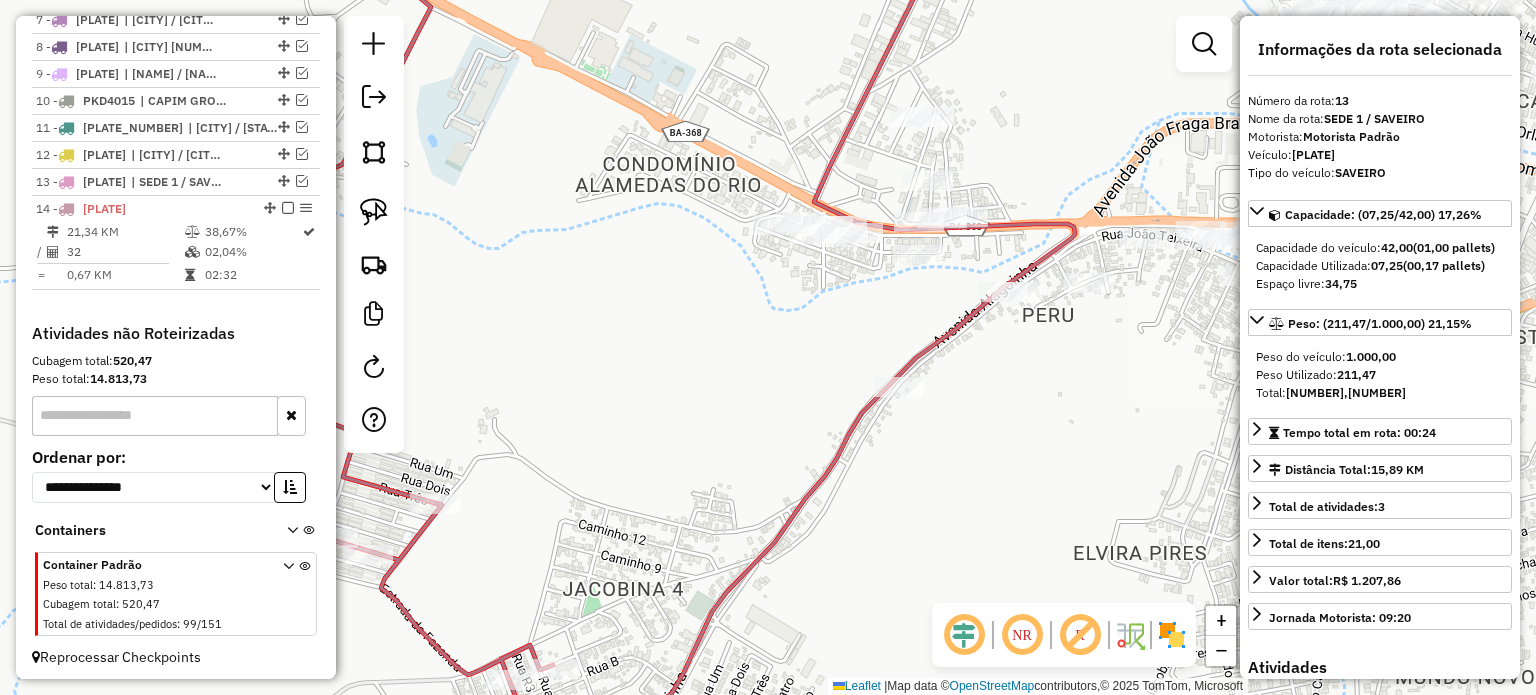 drag, startPoint x: 860, startPoint y: 335, endPoint x: 744, endPoint y: 287, distance: 125.53884 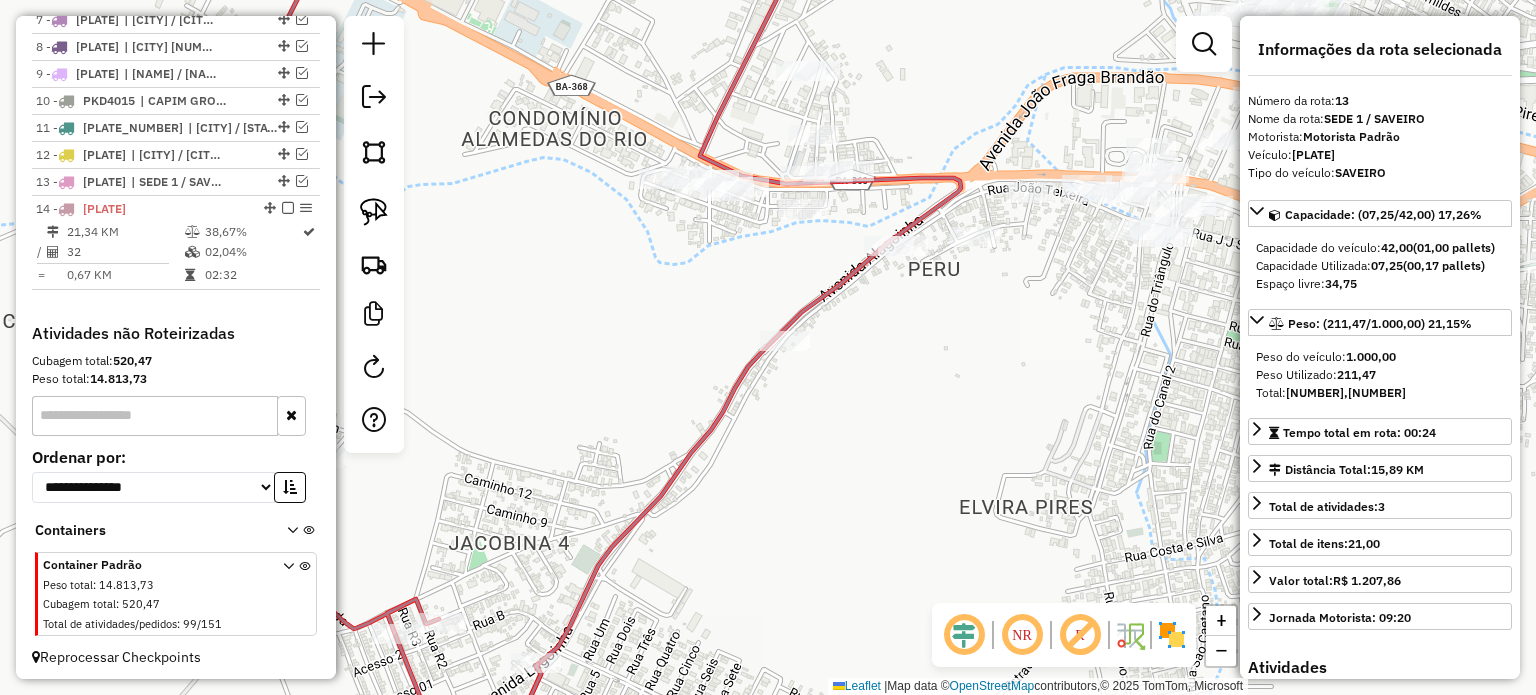 click on "Janela de atendimento Grade de atendimento Capacidade Transportadoras Veículos Cliente Pedidos  Rotas Selecione os dias de semana para filtrar as janelas de atendimento  Seg   Ter   Qua   Qui   Sex   Sáb   Dom  Informe o período da janela de atendimento: De: Até:  Filtrar exatamente a janela do cliente  Considerar janela de atendimento padrão  Selecione os dias de semana para filtrar as grades de atendimento  Seg   Ter   Qua   Qui   Sex   Sáb   Dom   Considerar clientes sem dia de atendimento cadastrado  Clientes fora do dia de atendimento selecionado Filtrar as atividades entre os valores definidos abaixo:  Peso mínimo:   Peso máximo:   Cubagem mínima:   Cubagem máxima:   De:   Até:  Filtrar as atividades entre o tempo de atendimento definido abaixo:  De:   Até:   Considerar capacidade total dos clientes não roteirizados Transportadora: Selecione um ou mais itens Tipo de veículo: Selecione um ou mais itens Veículo: Selecione um ou mais itens Motorista: Selecione um ou mais itens Nome: Rótulo:" 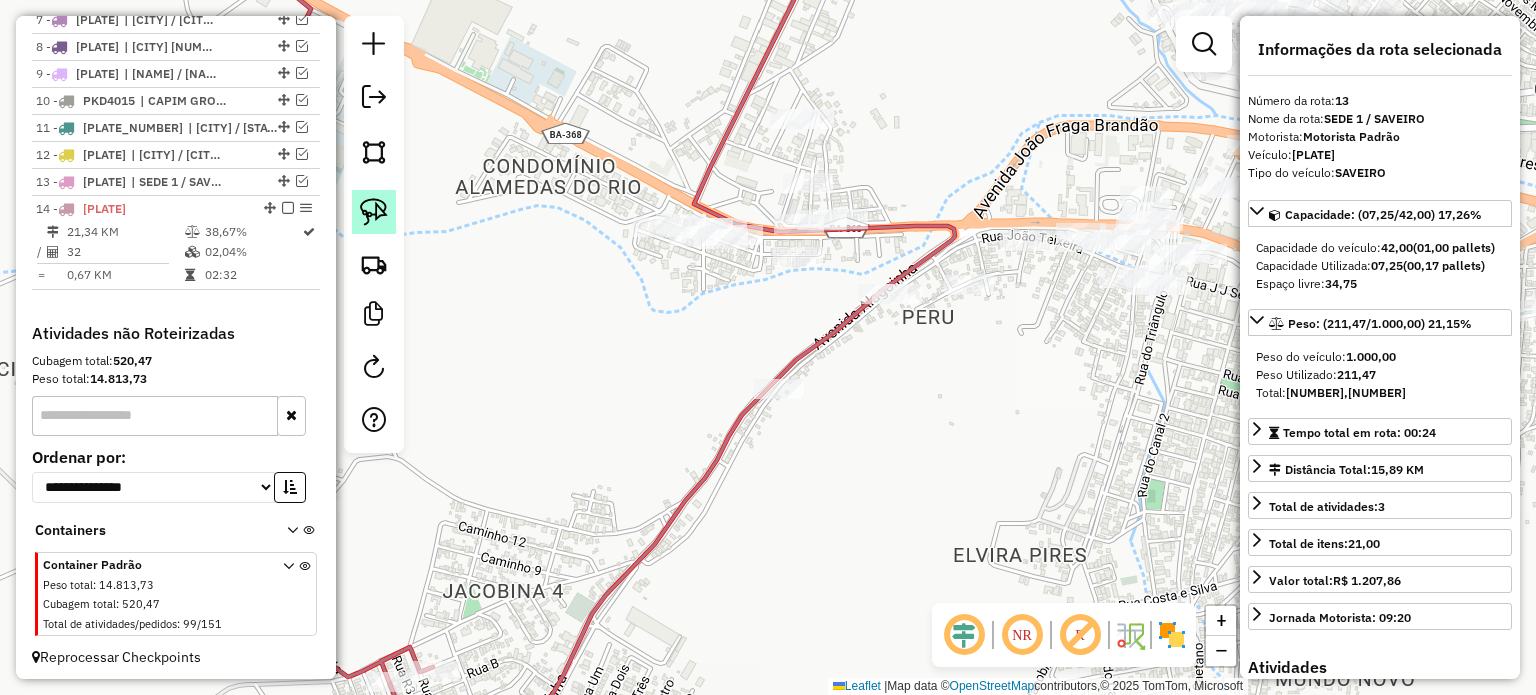 click 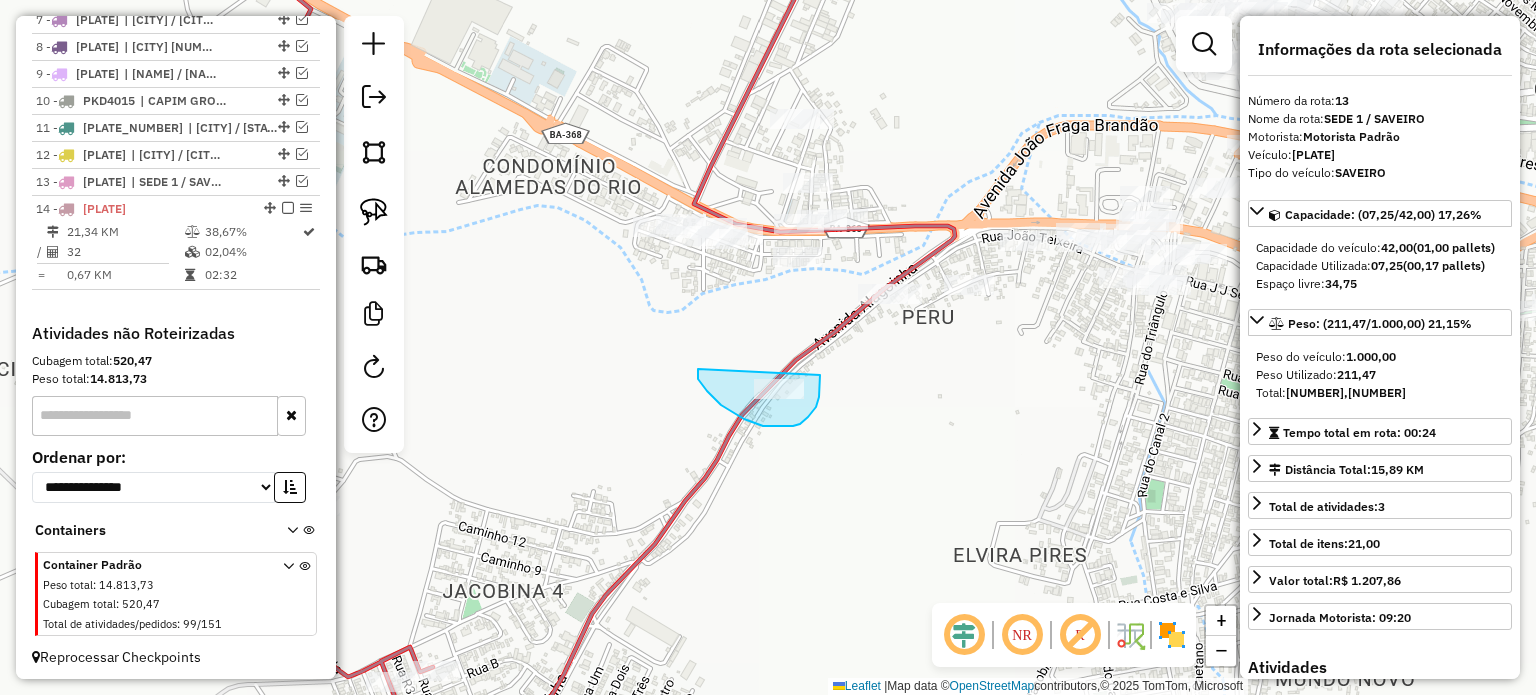 drag, startPoint x: 701, startPoint y: 383, endPoint x: 784, endPoint y: 338, distance: 94.41398 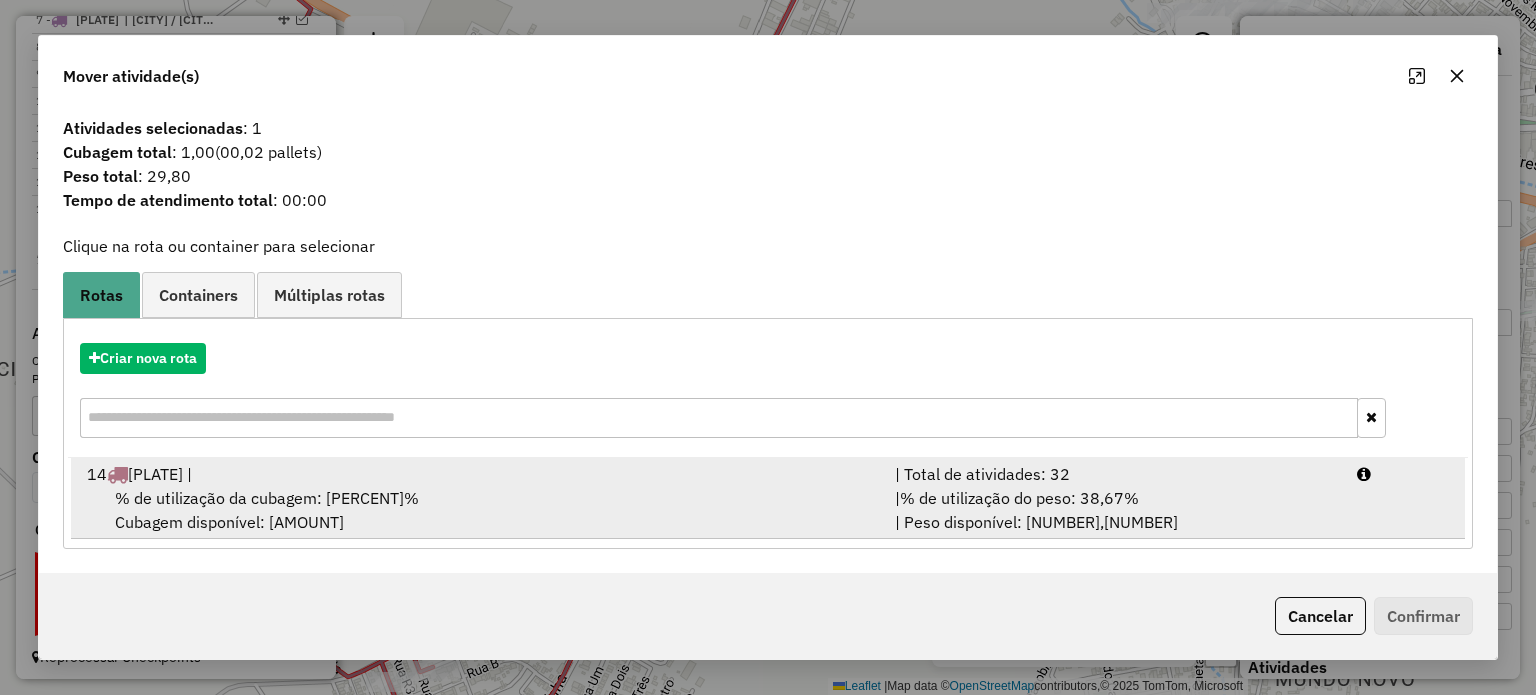 click on "% de utilização da cubagem: 02,04%" at bounding box center (267, 498) 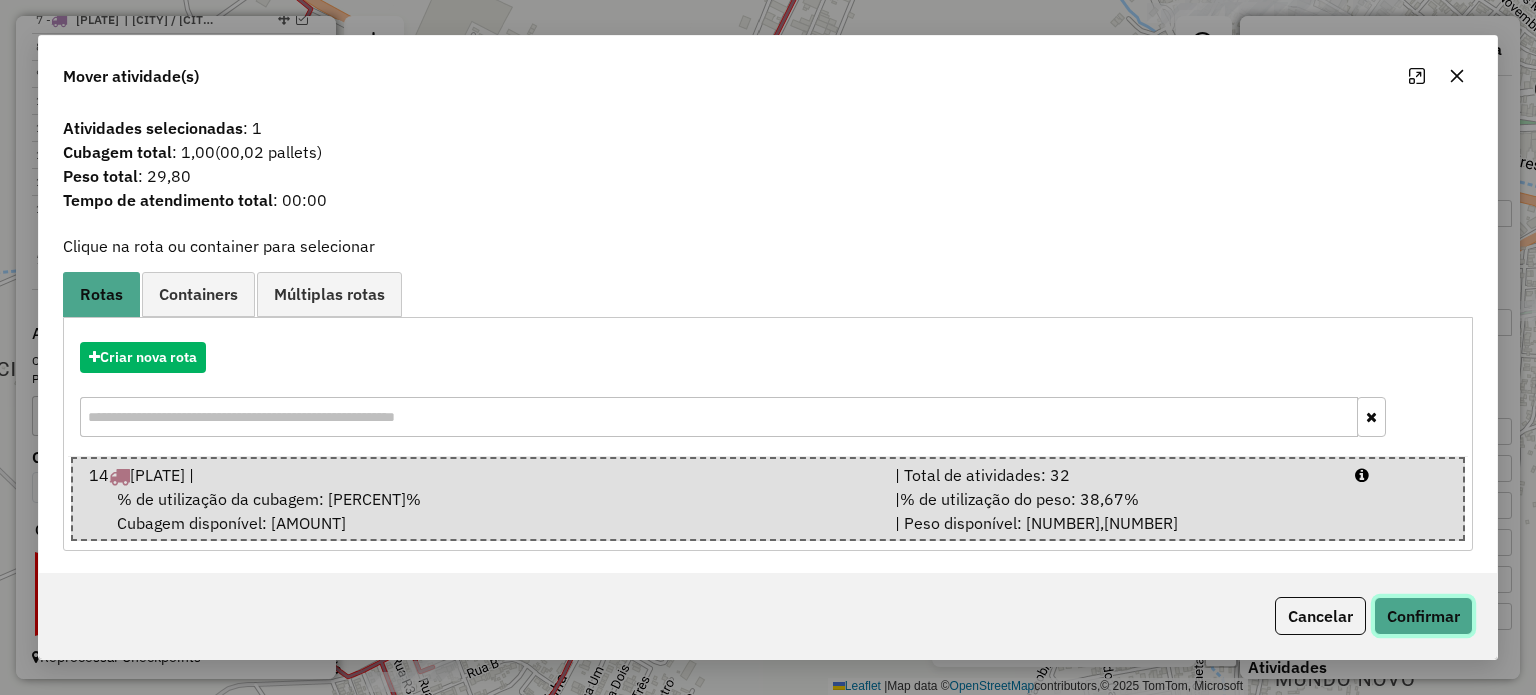 click on "Confirmar" 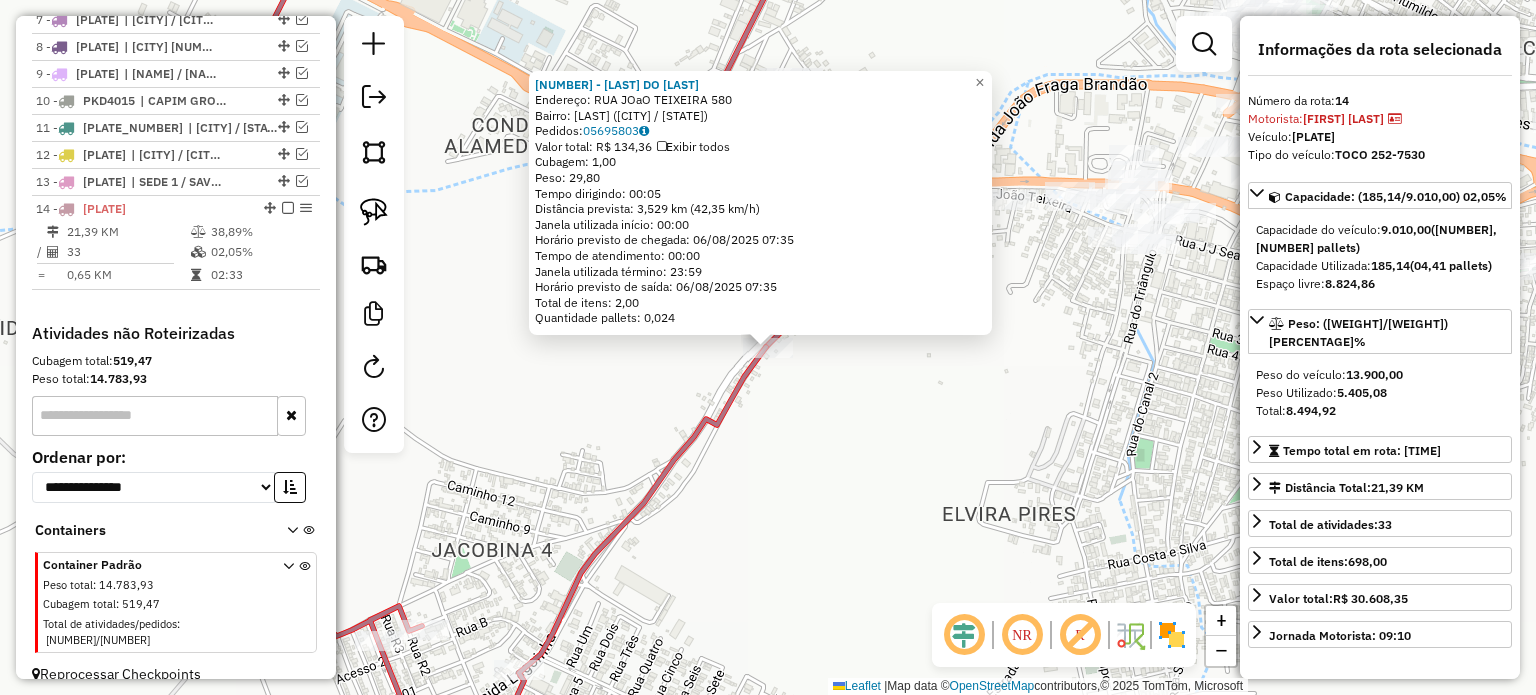 click on "26808 - BAR DO GILBERTO  Endereço:  RUA JOaO TEIXEIRA 580   Bairro: CENTRO (JACOBINA / BA)   Pedidos:  05695803   Valor total: R$ 134,36   Exibir todos   Cubagem: 1,00  Peso: 29,80  Tempo dirigindo: 00:05   Distância prevista: 3,529 km (42,35 km/h)   Janela utilizada início: 00:00   Horário previsto de chegada: 06/08/2025 07:35   Tempo de atendimento: 00:00   Janela utilizada término: 23:59   Horário previsto de saída: 06/08/2025 07:35   Total de itens: 2,00   Quantidade pallets: 0,024  × Janela de atendimento Grade de atendimento Capacidade Transportadoras Veículos Cliente Pedidos  Rotas Selecione os dias de semana para filtrar as janelas de atendimento  Seg   Ter   Qua   Qui   Sex   Sáb   Dom  Informe o período da janela de atendimento: De: Até:  Filtrar exatamente a janela do cliente  Considerar janela de atendimento padrão  Selecione os dias de semana para filtrar as grades de atendimento  Seg   Ter   Qua   Qui   Sex   Sáb   Dom   Considerar clientes sem dia de atendimento cadastrado  De:  +" 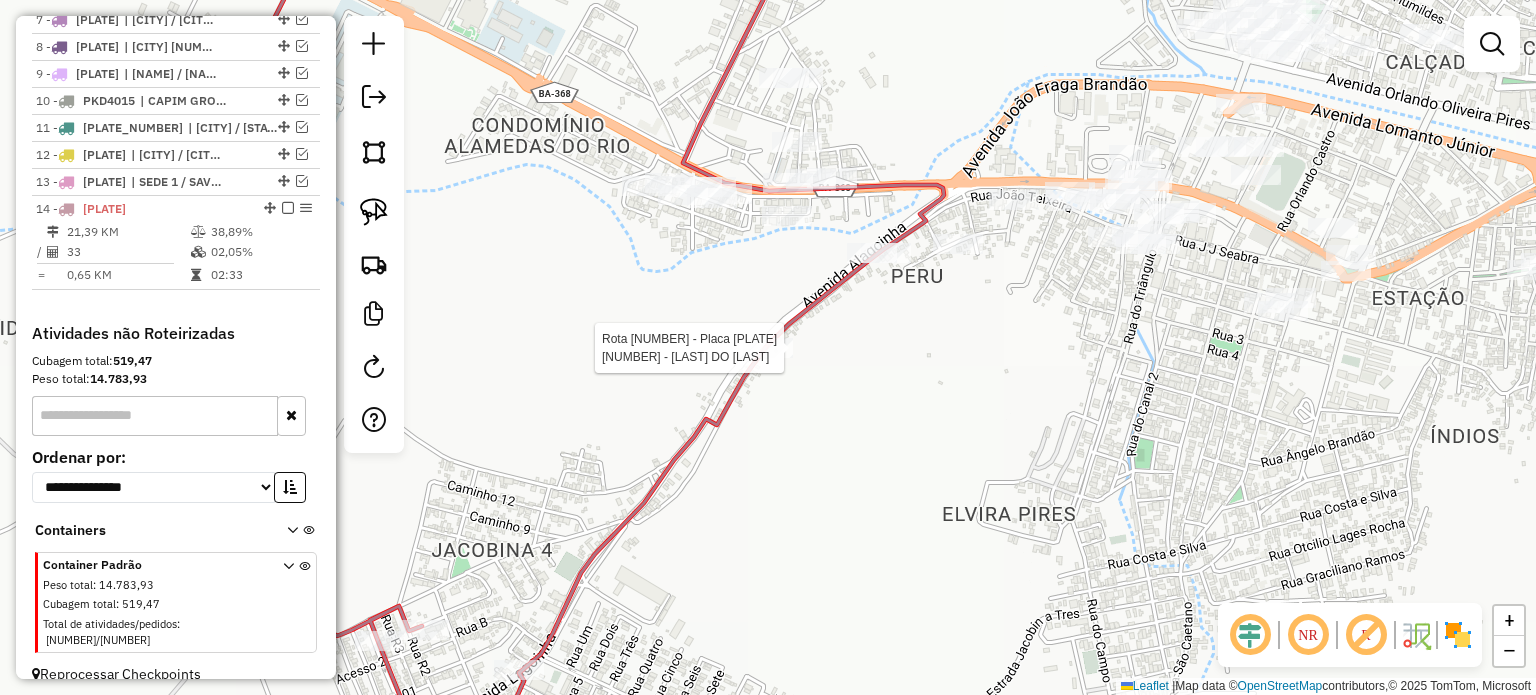 select on "**********" 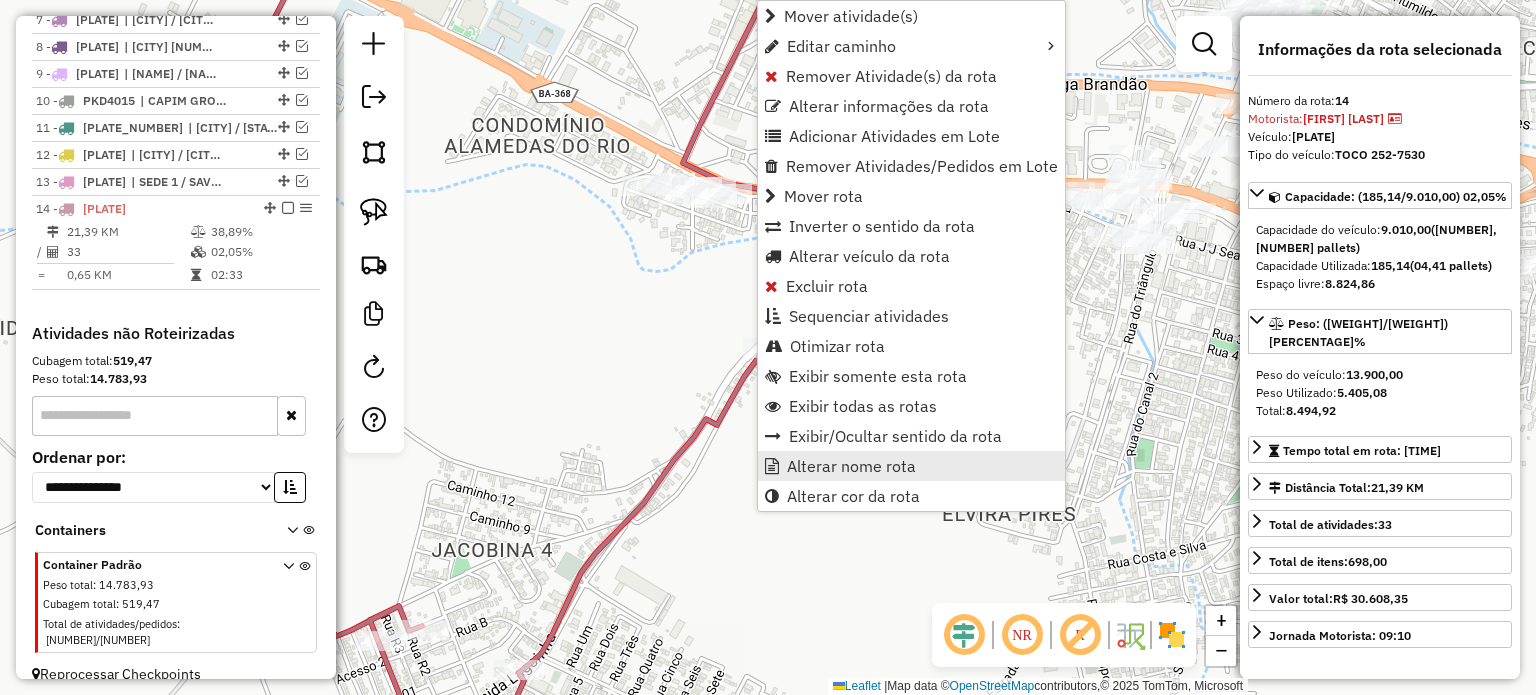 click on "Alterar nome rota" at bounding box center (851, 466) 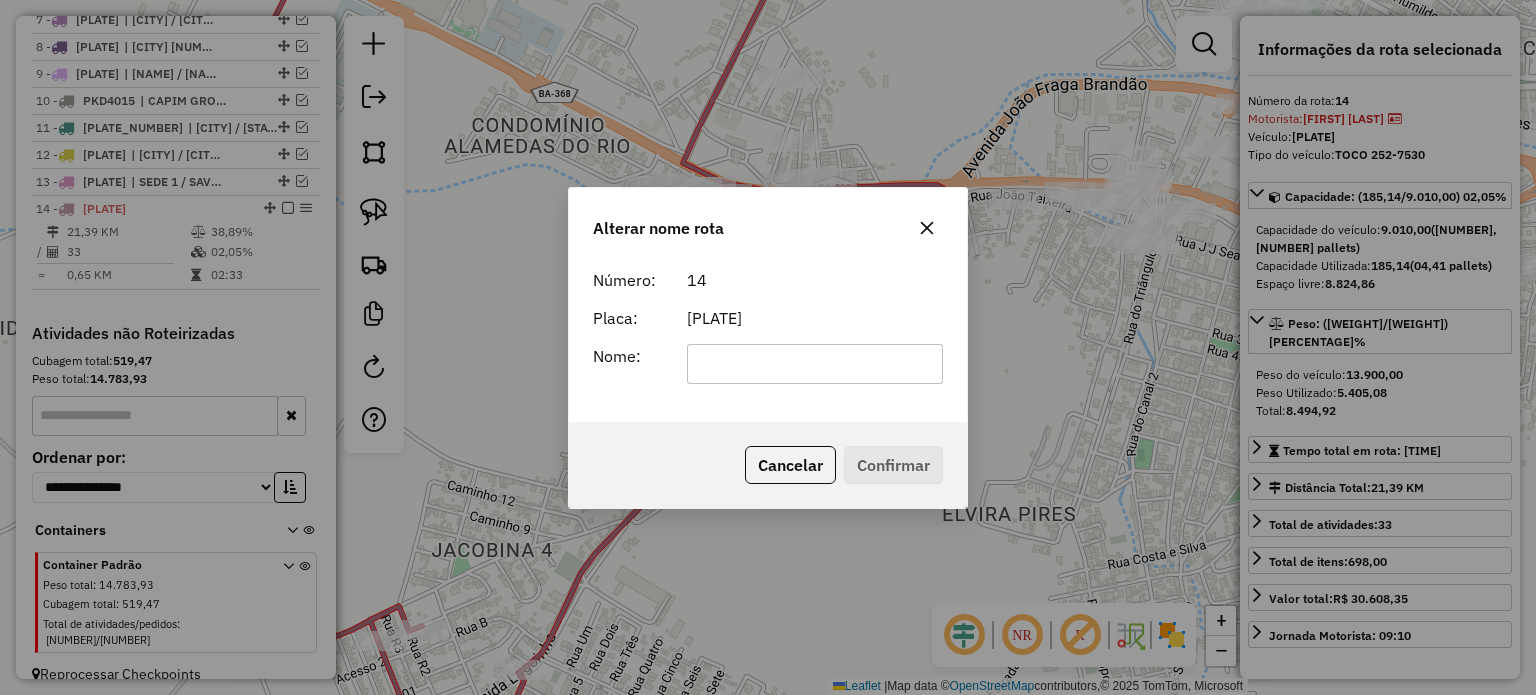 click 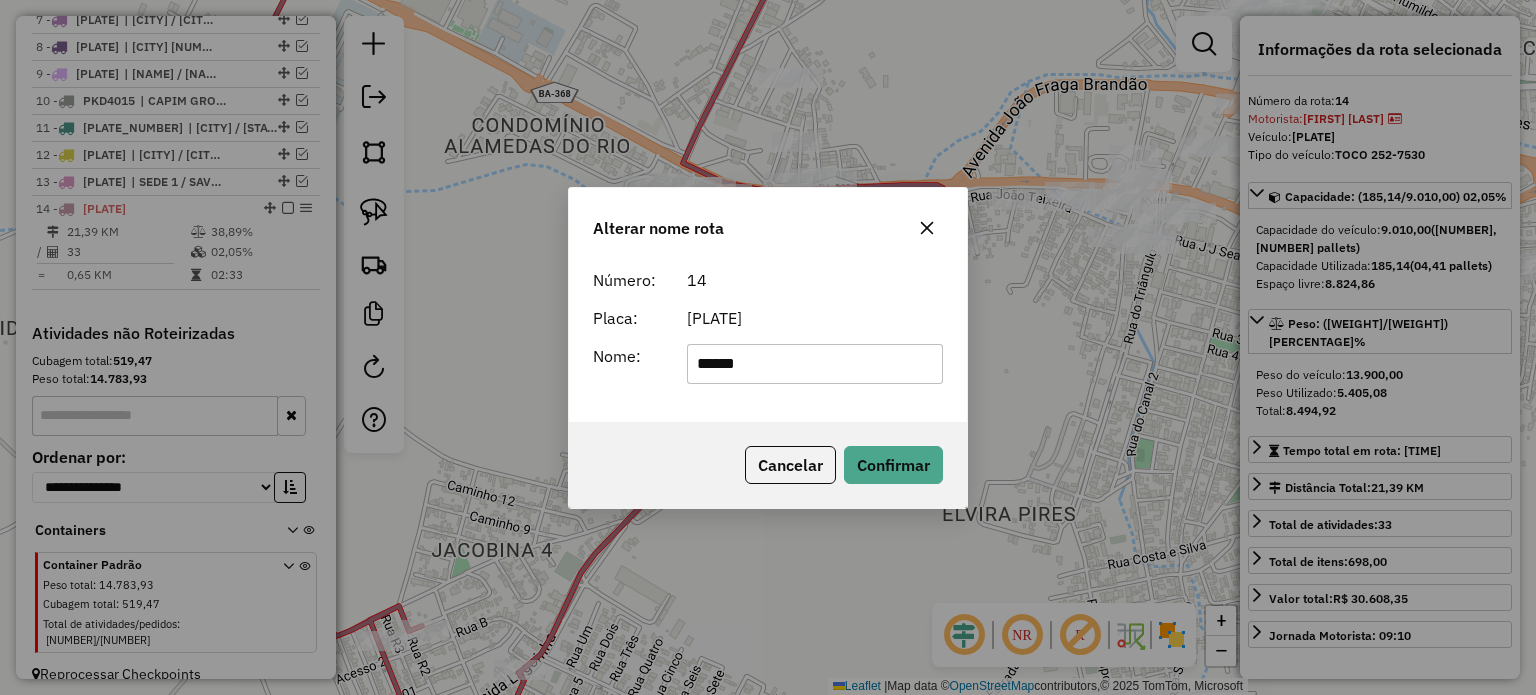 type on "******" 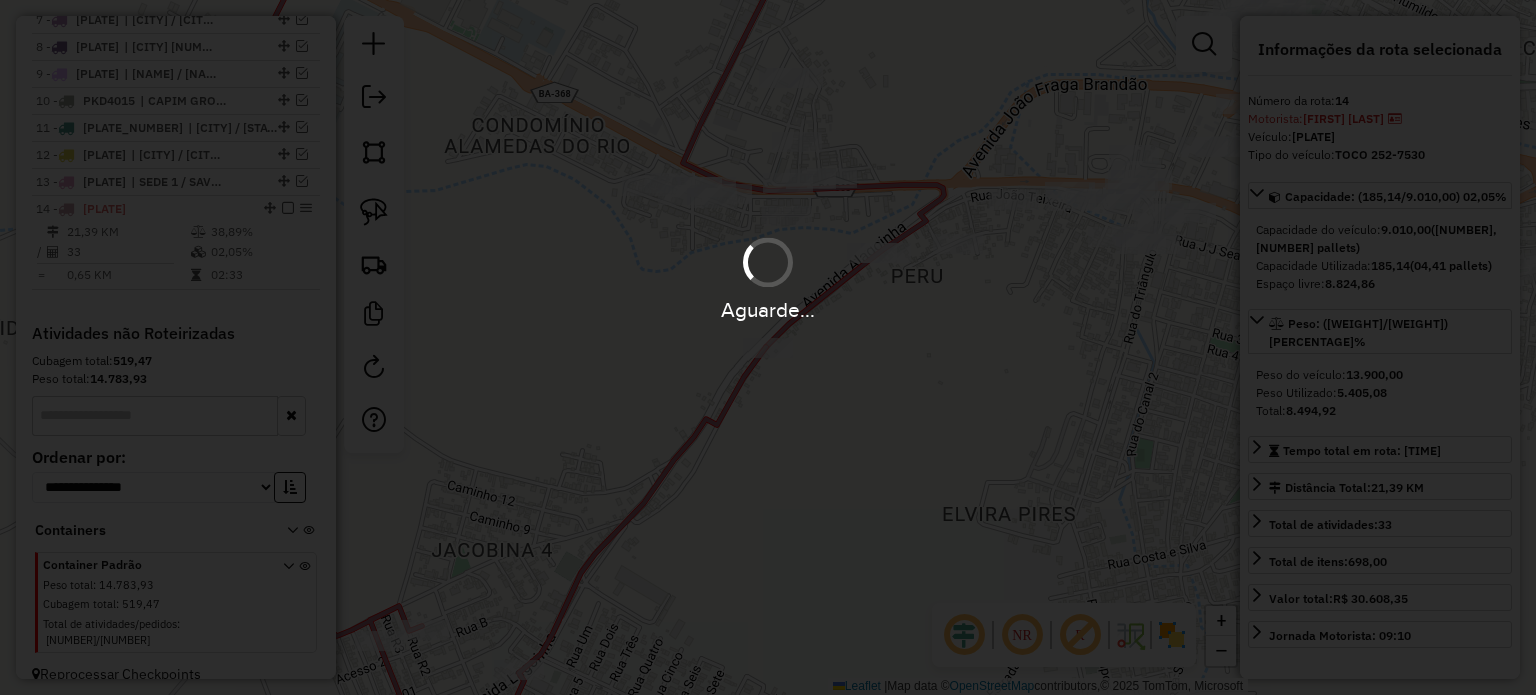 type 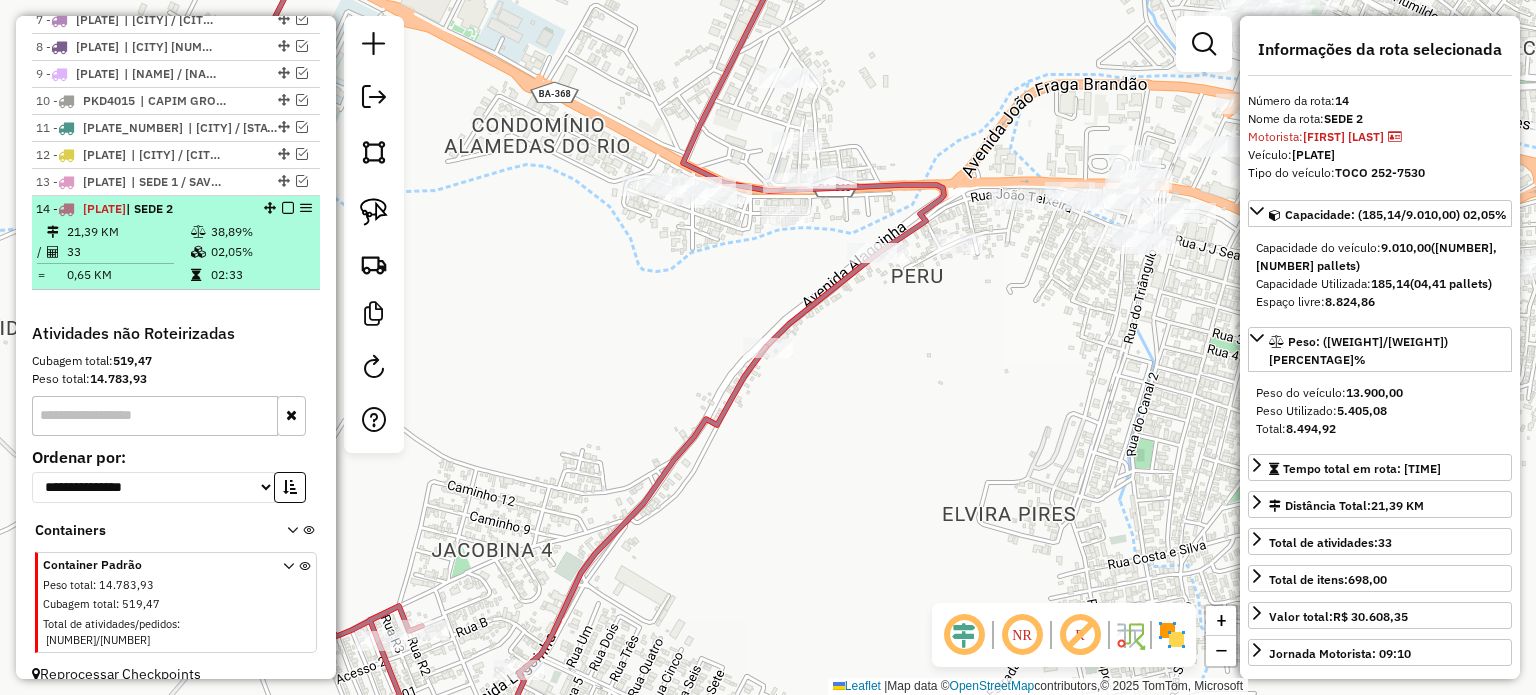click at bounding box center [288, 208] 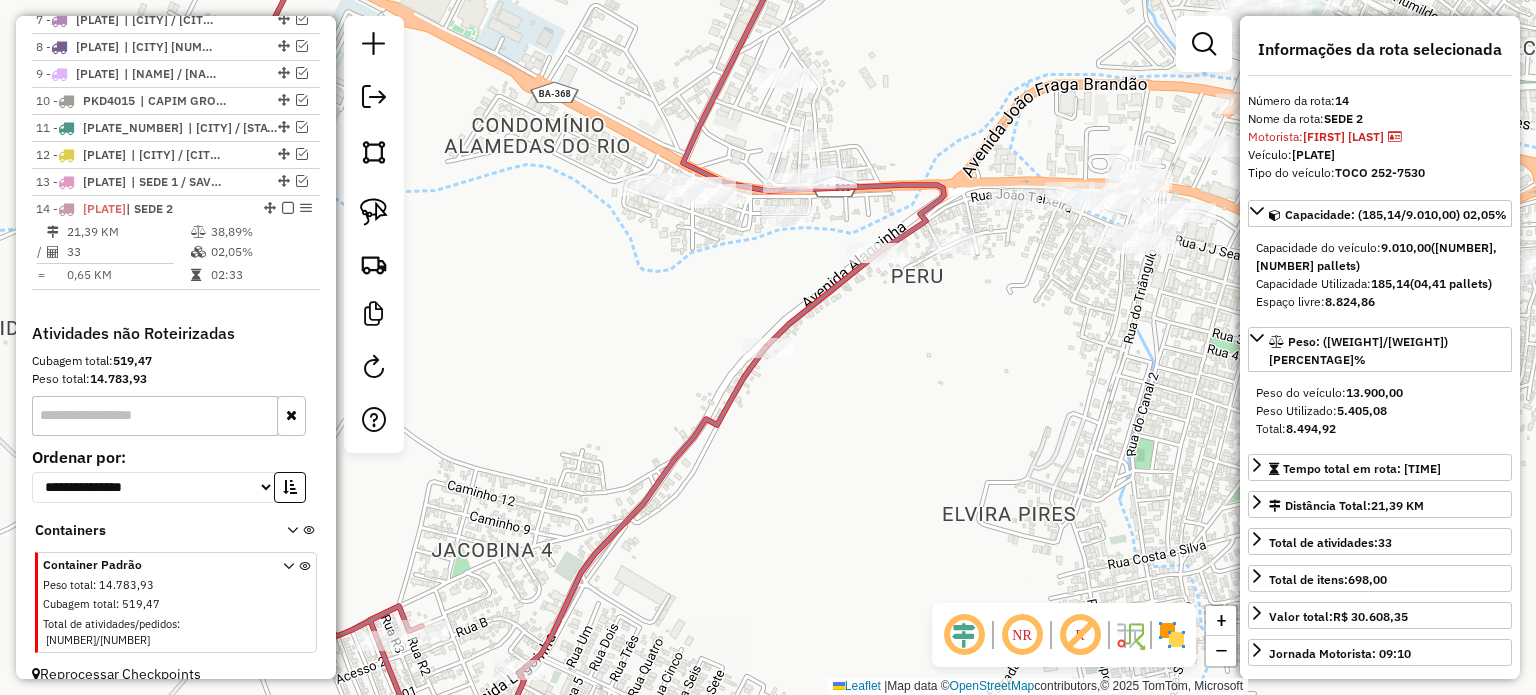 scroll, scrollTop: 879, scrollLeft: 0, axis: vertical 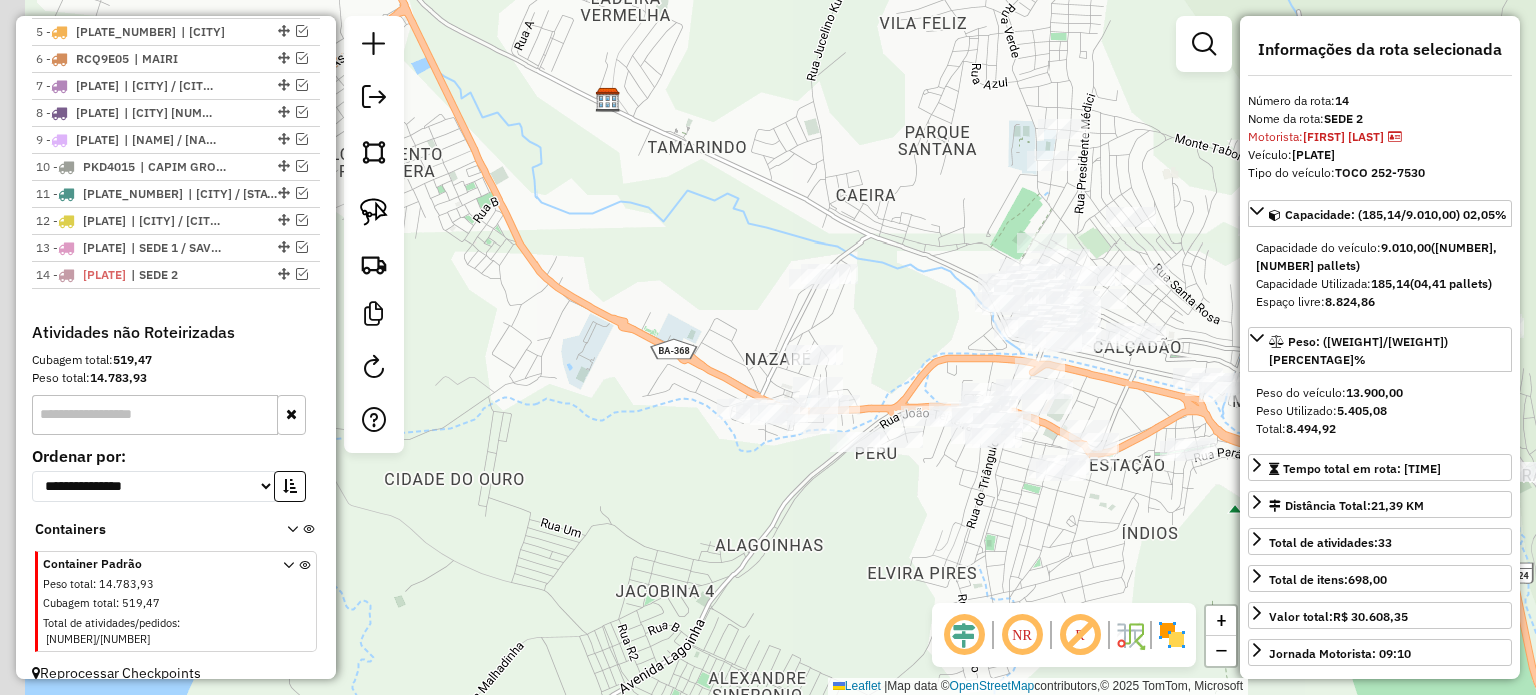 drag, startPoint x: 737, startPoint y: 440, endPoint x: 615, endPoint y: 443, distance: 122.03688 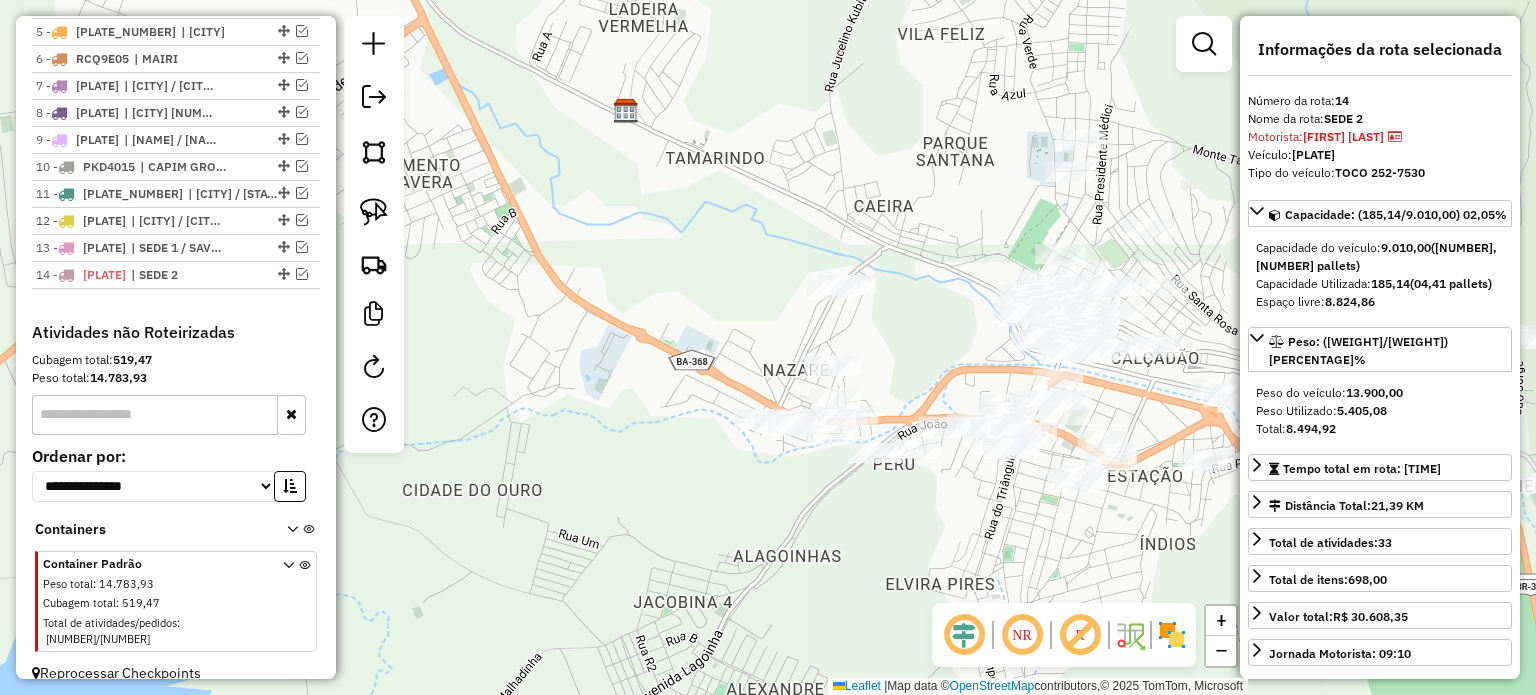 drag, startPoint x: 554, startPoint y: 399, endPoint x: 604, endPoint y: 421, distance: 54.626 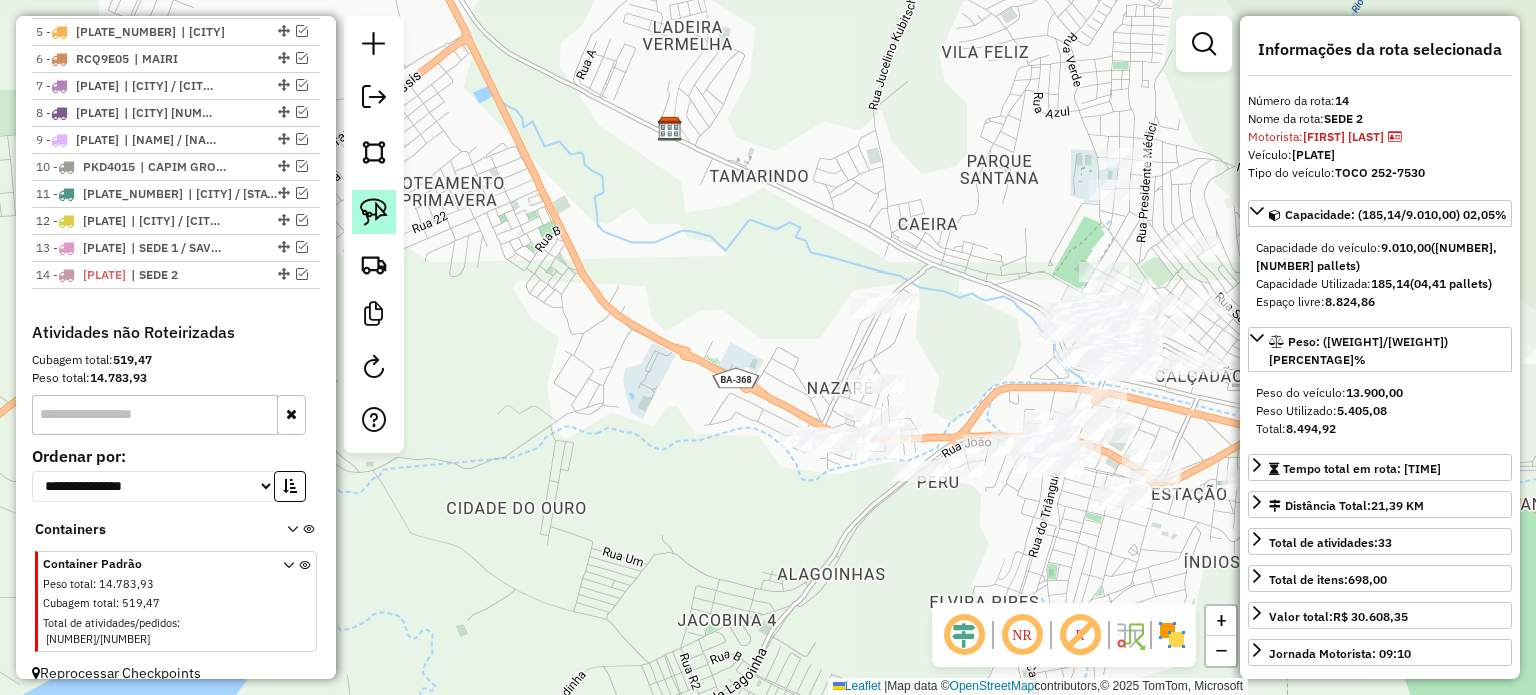 click 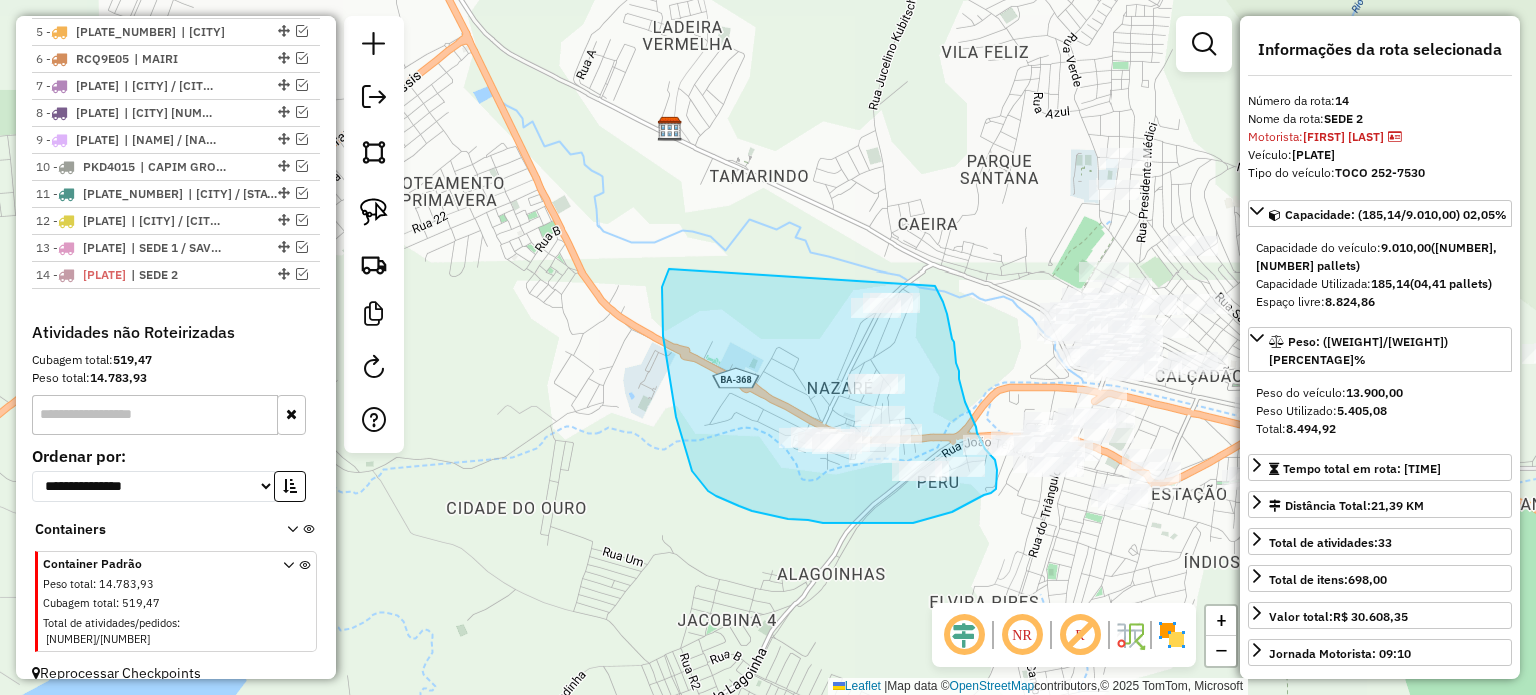 drag, startPoint x: 668, startPoint y: 273, endPoint x: 919, endPoint y: 257, distance: 251.50945 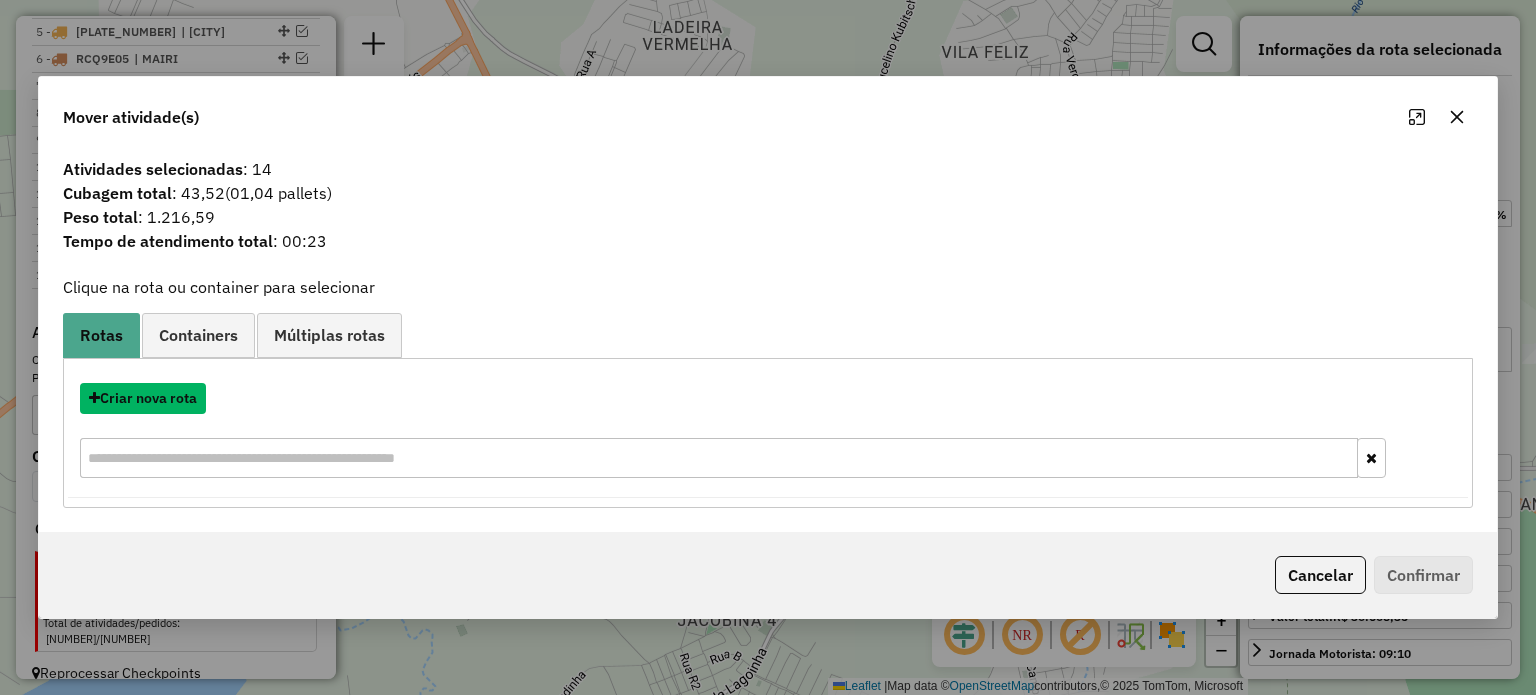 click on "Criar nova rota" at bounding box center [143, 398] 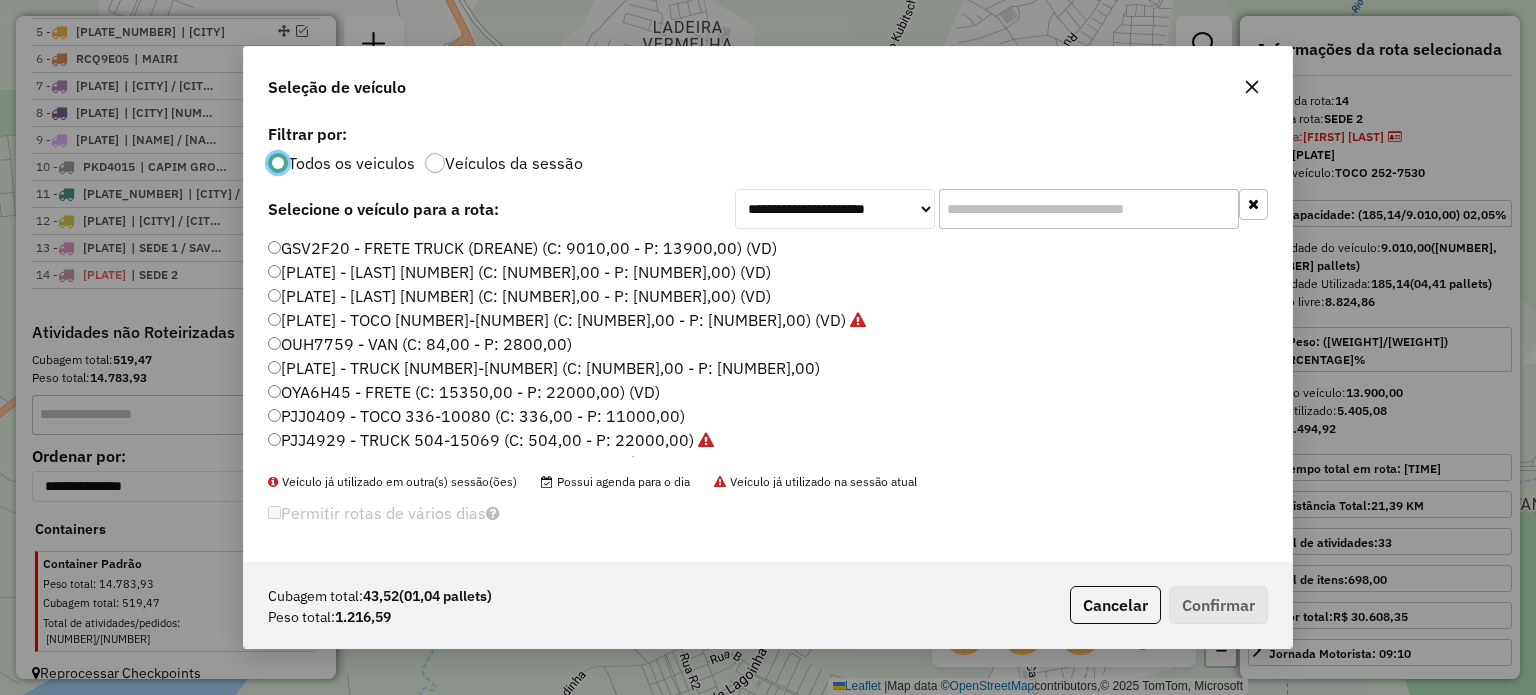scroll, scrollTop: 10, scrollLeft: 6, axis: both 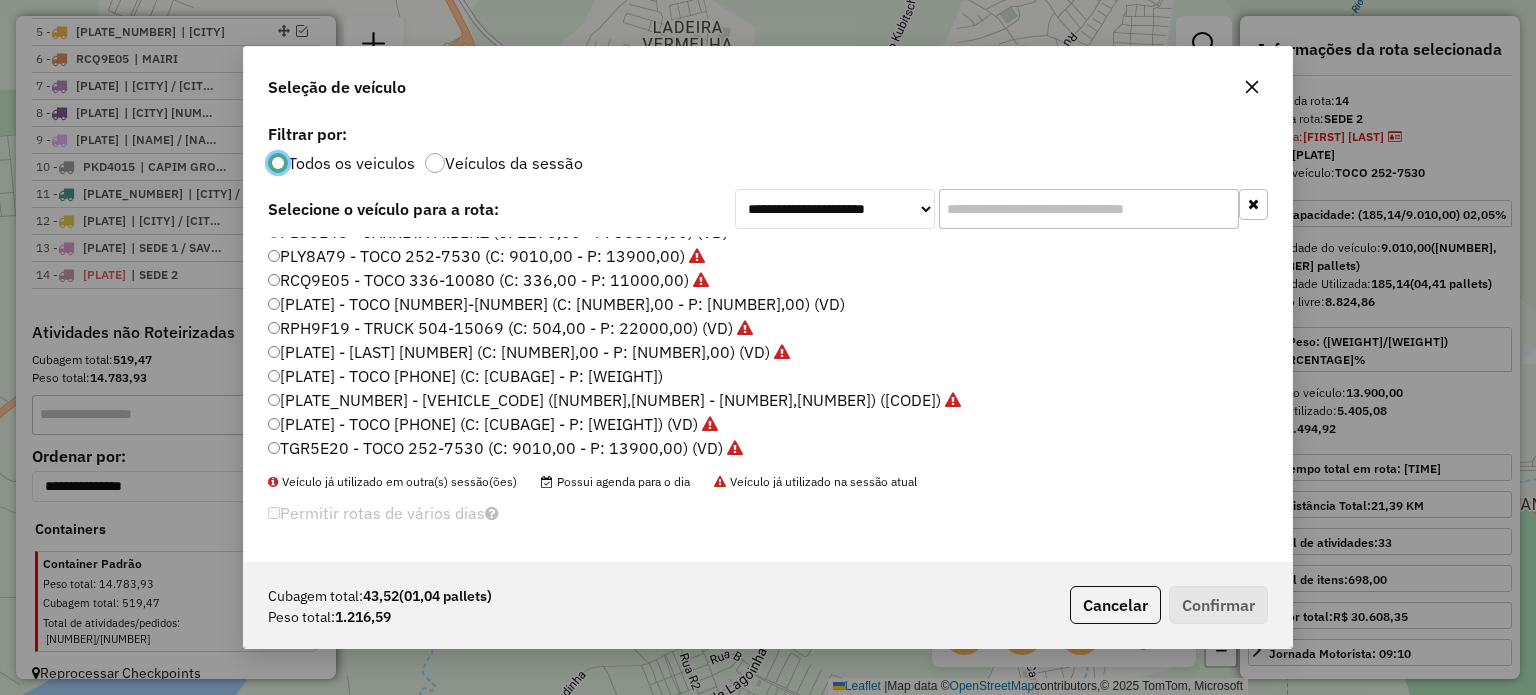 click on "[PLATE_NUMBER] - TOCO 336-10080 (C: 336,00 - P: 11000,00) (VD)" 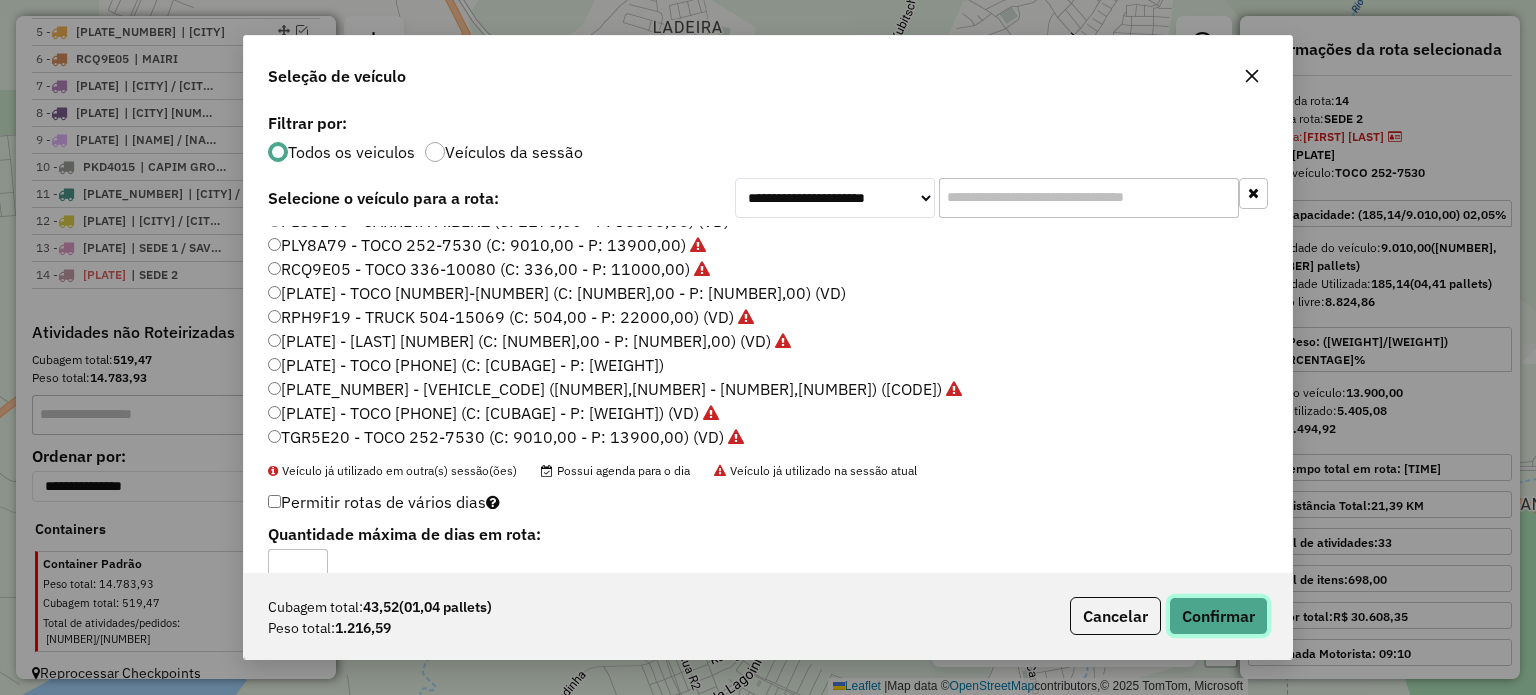 click on "Confirmar" 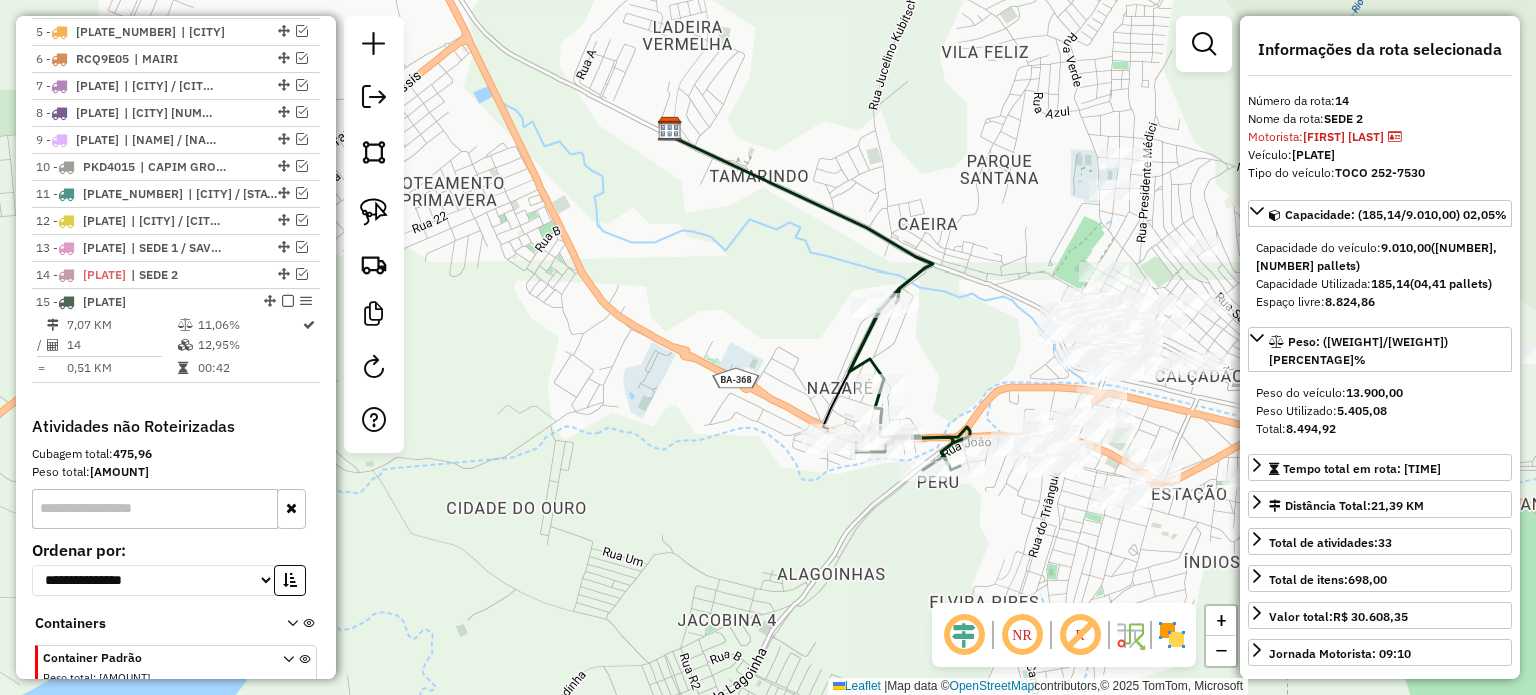 scroll, scrollTop: 972, scrollLeft: 0, axis: vertical 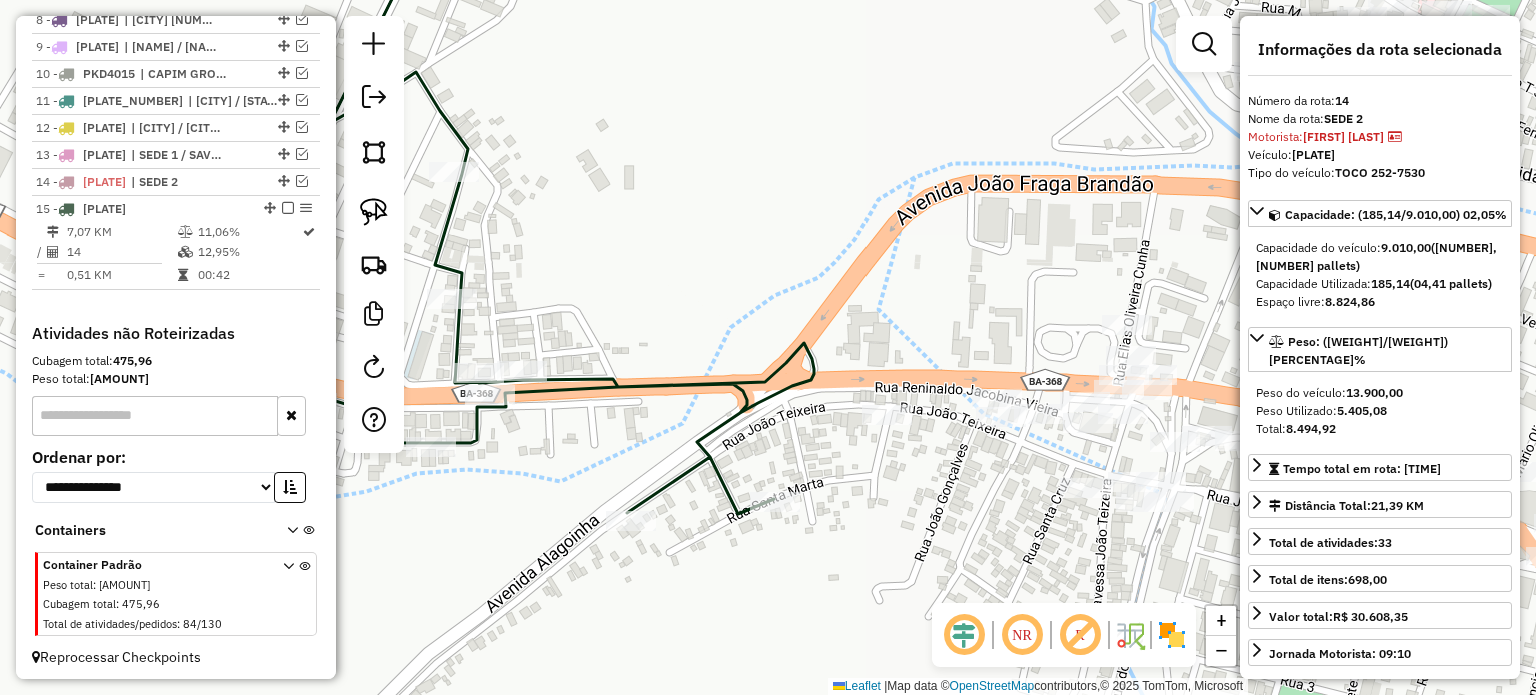 drag, startPoint x: 1057, startPoint y: 511, endPoint x: 760, endPoint y: 410, distance: 313.70367 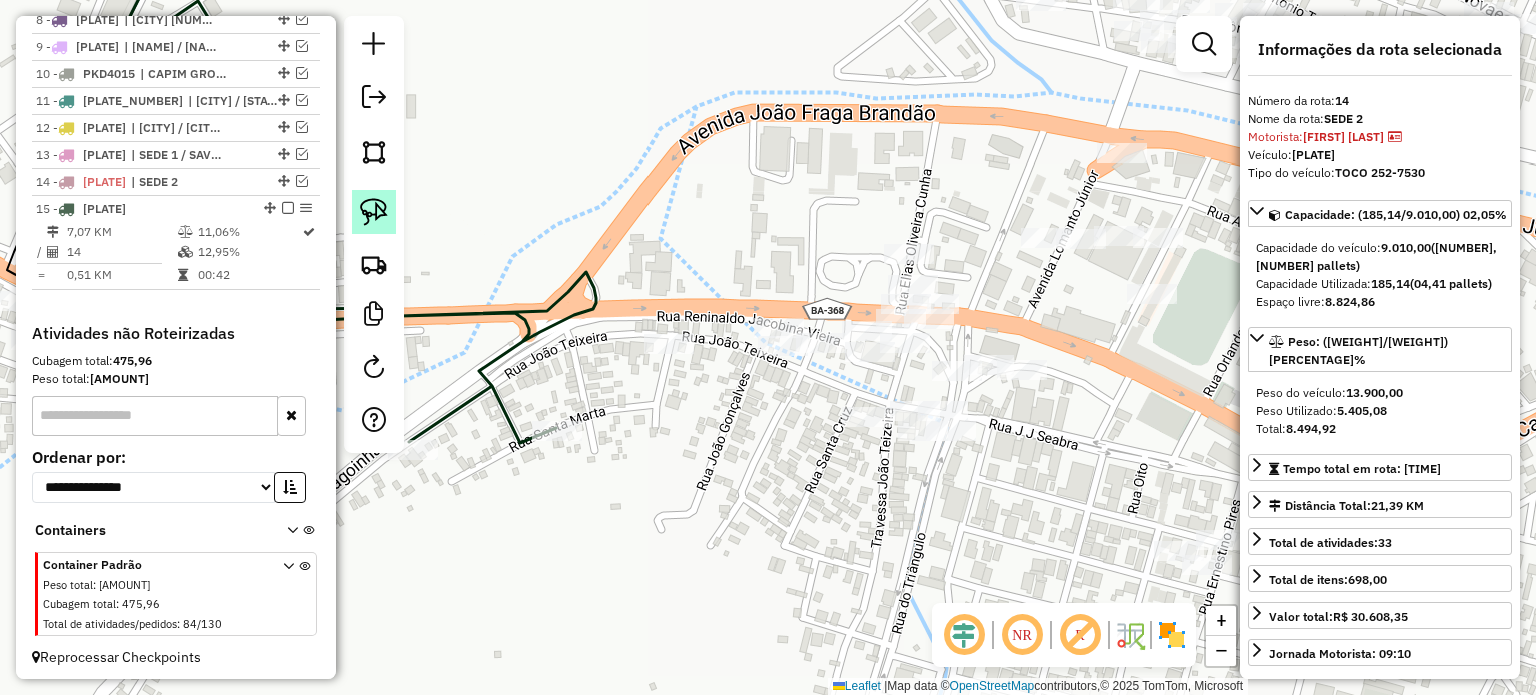click 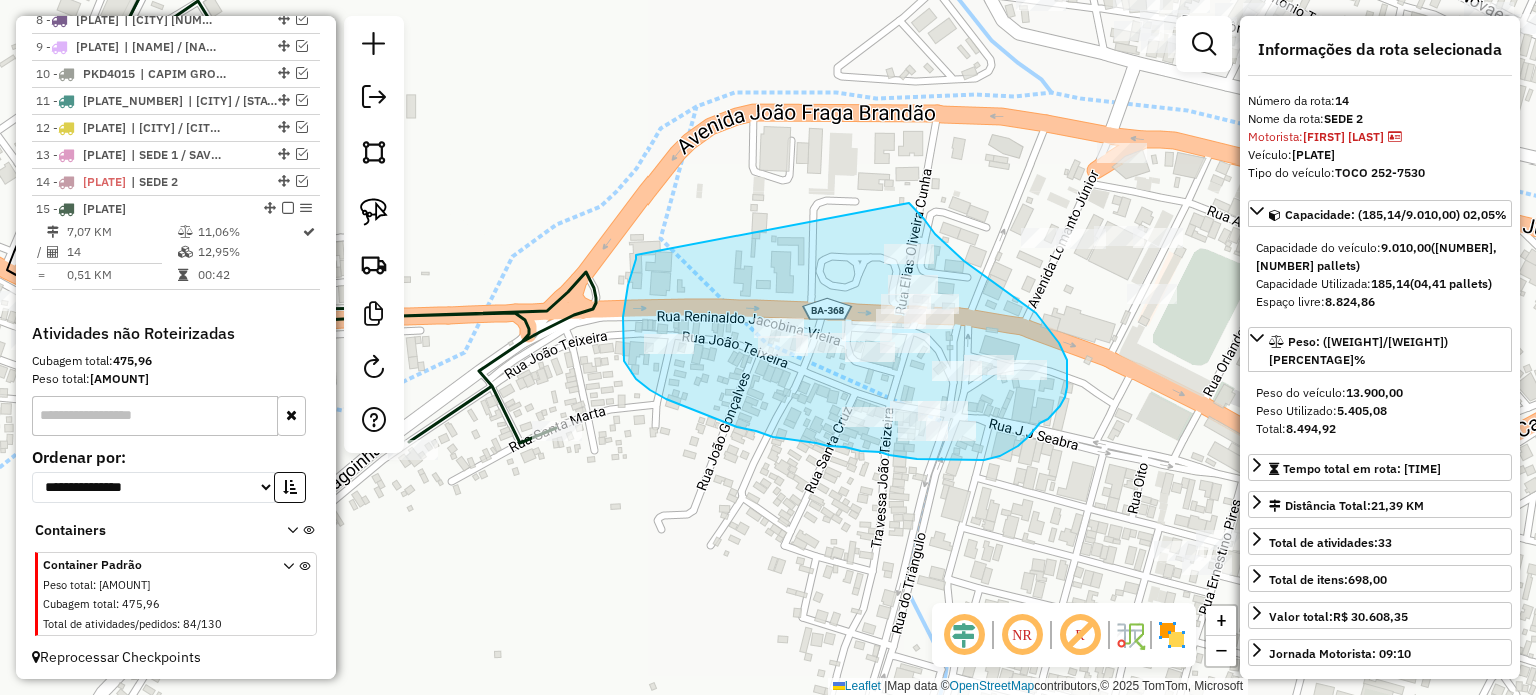 drag, startPoint x: 636, startPoint y: 255, endPoint x: 893, endPoint y: 183, distance: 266.8951 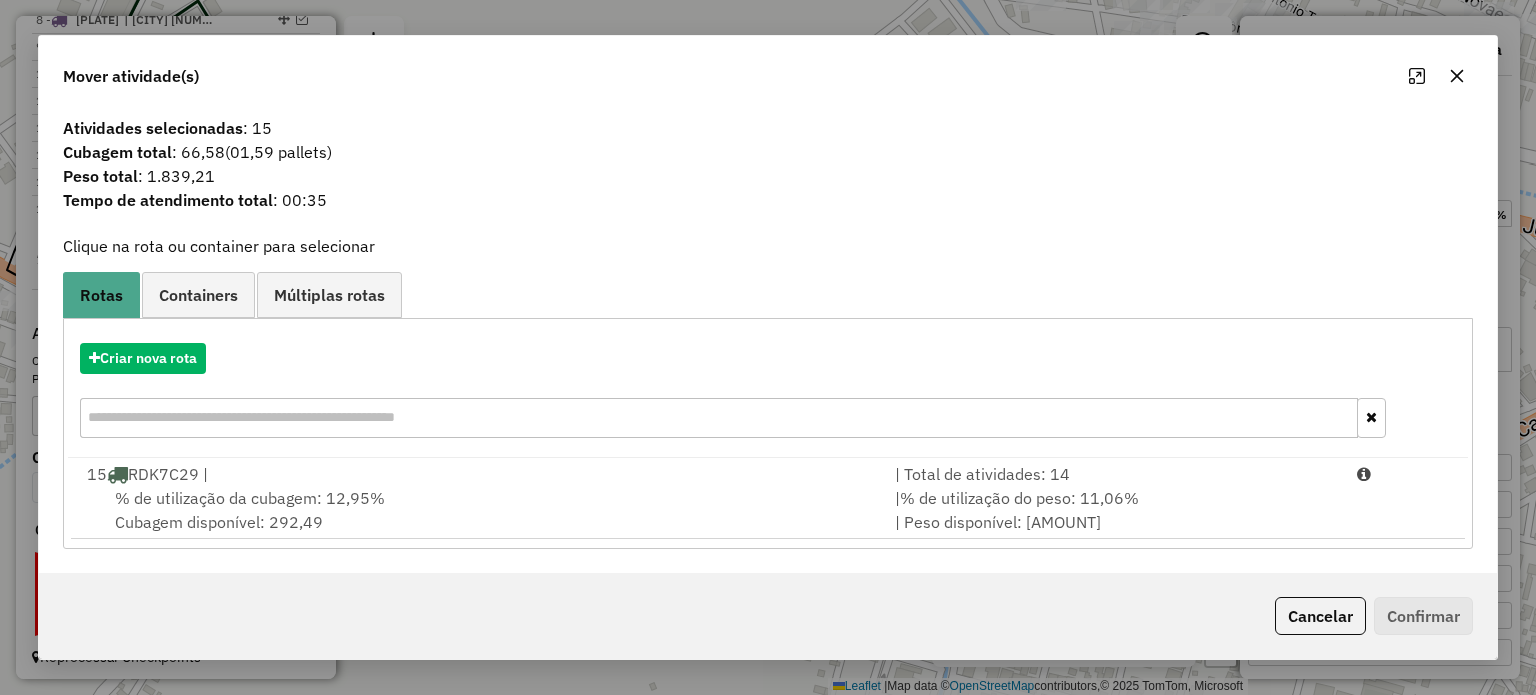 click on "% de utilização da cubagem: 12,95%" at bounding box center (250, 498) 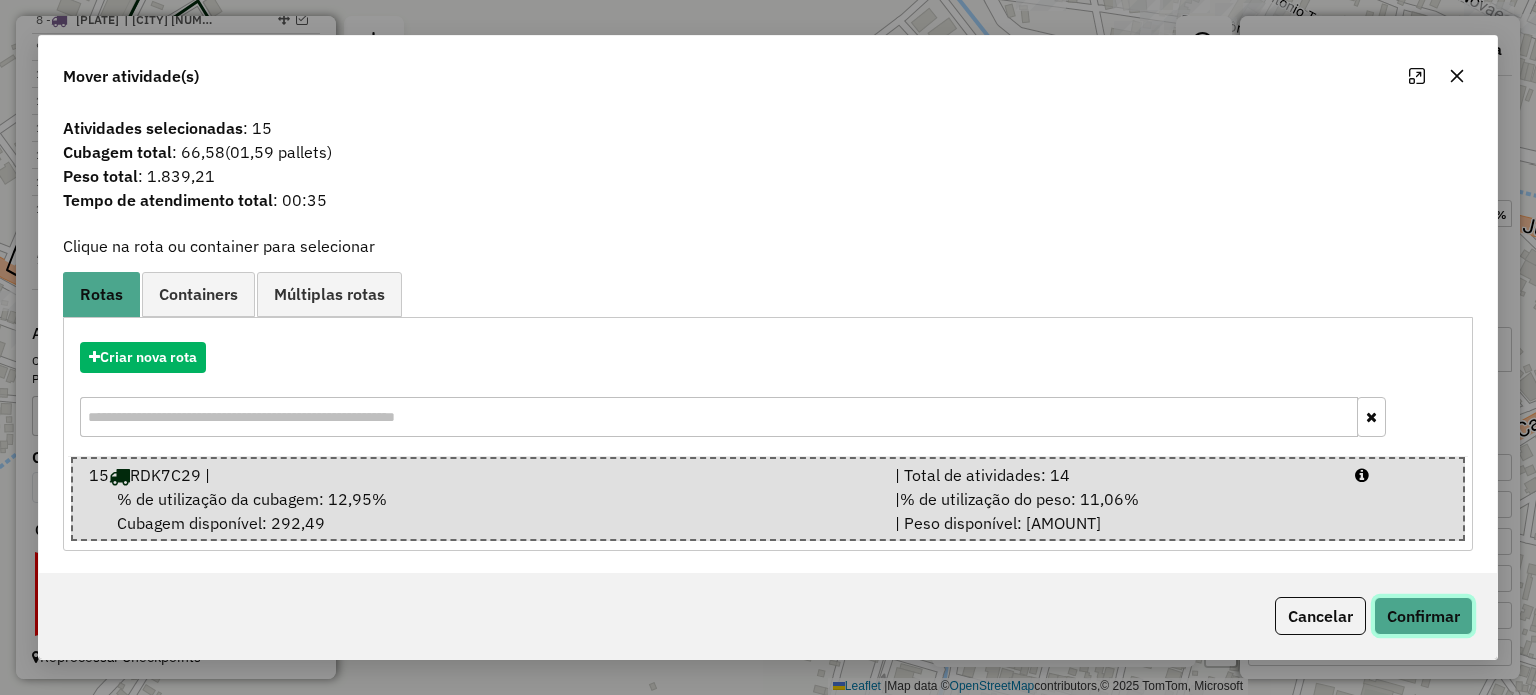 click on "Confirmar" 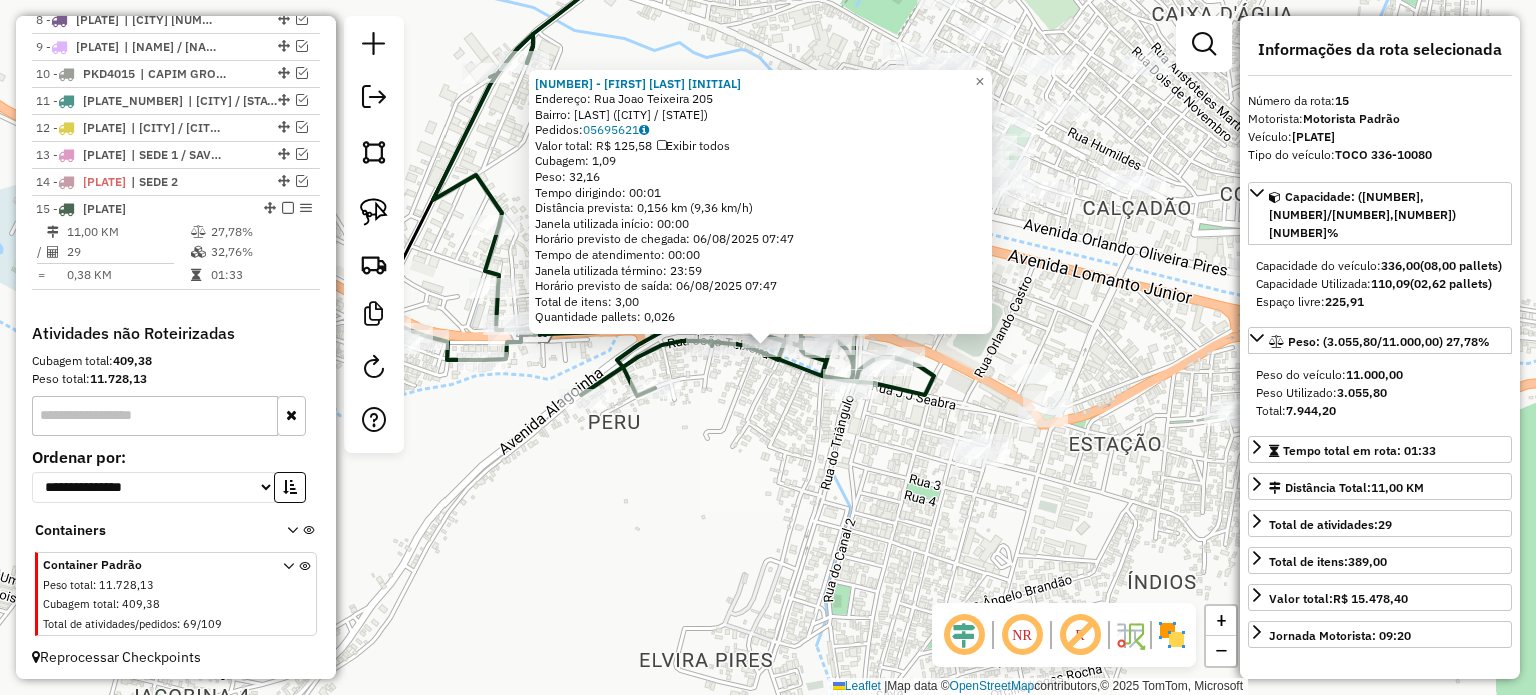 click on "28279 - MARCIA MONTEIRO ZOP  Endereço:  Rua Joao Teixeira 205   Bairro: CENTRO (JACOBINA / BA)   Pedidos:  05695621   Valor total: R$ 125,58   Exibir todos   Cubagem: 1,09  Peso: 32,16  Tempo dirigindo: 00:01   Distância prevista: 0,156 km (9,36 km/h)   Janela utilizada início: 00:00   Horário previsto de chegada: 06/08/2025 07:47   Tempo de atendimento: 00:00   Janela utilizada término: 23:59   Horário previsto de saída: 06/08/2025 07:47   Total de itens: 3,00   Quantidade pallets: 0,026  × Janela de atendimento Grade de atendimento Capacidade Transportadoras Veículos Cliente Pedidos  Rotas Selecione os dias de semana para filtrar as janelas de atendimento  Seg   Ter   Qua   Qui   Sex   Sáb   Dom  Informe o período da janela de atendimento: De: Até:  Filtrar exatamente a janela do cliente  Considerar janela de atendimento padrão  Selecione os dias de semana para filtrar as grades de atendimento  Seg   Ter   Qua   Qui   Sex   Sáb   Dom   Considerar clientes sem dia de atendimento cadastrado De:" 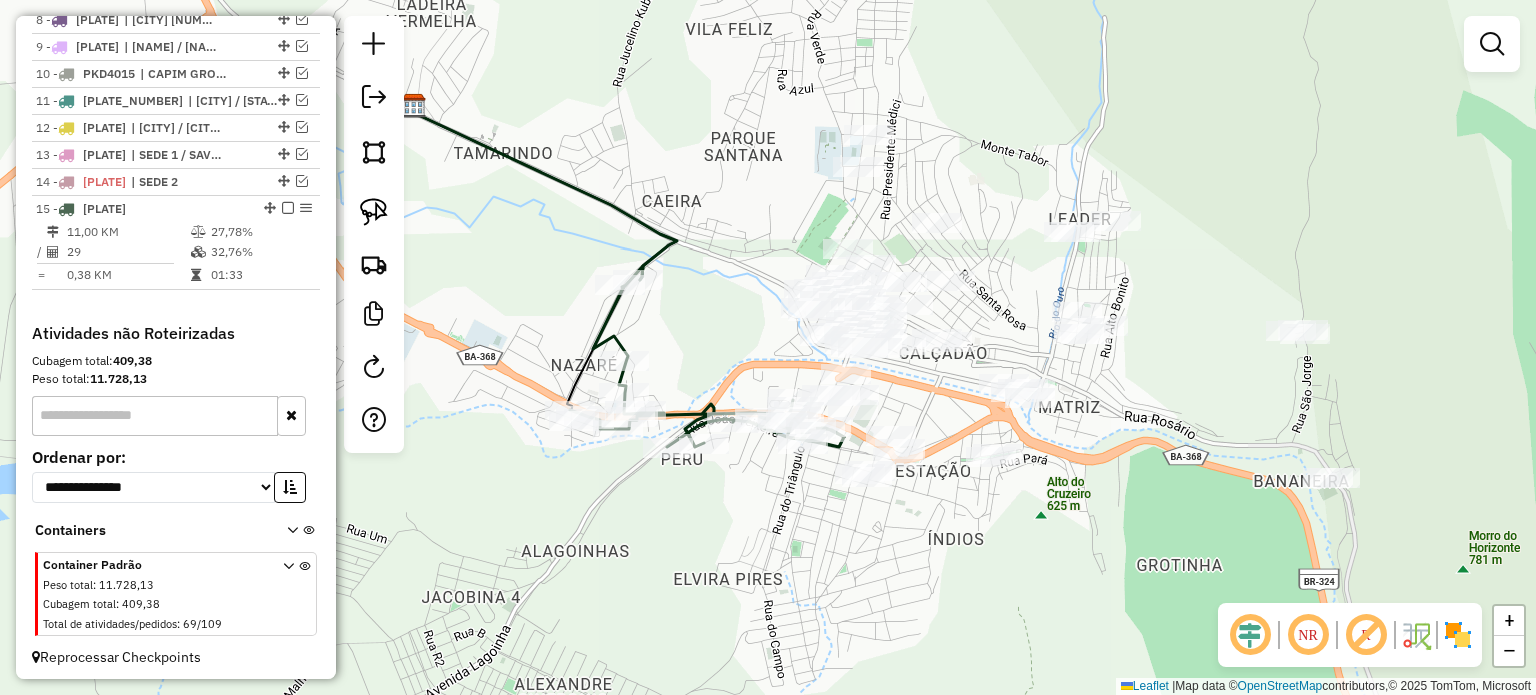 drag, startPoint x: 704, startPoint y: 499, endPoint x: 707, endPoint y: 485, distance: 14.3178215 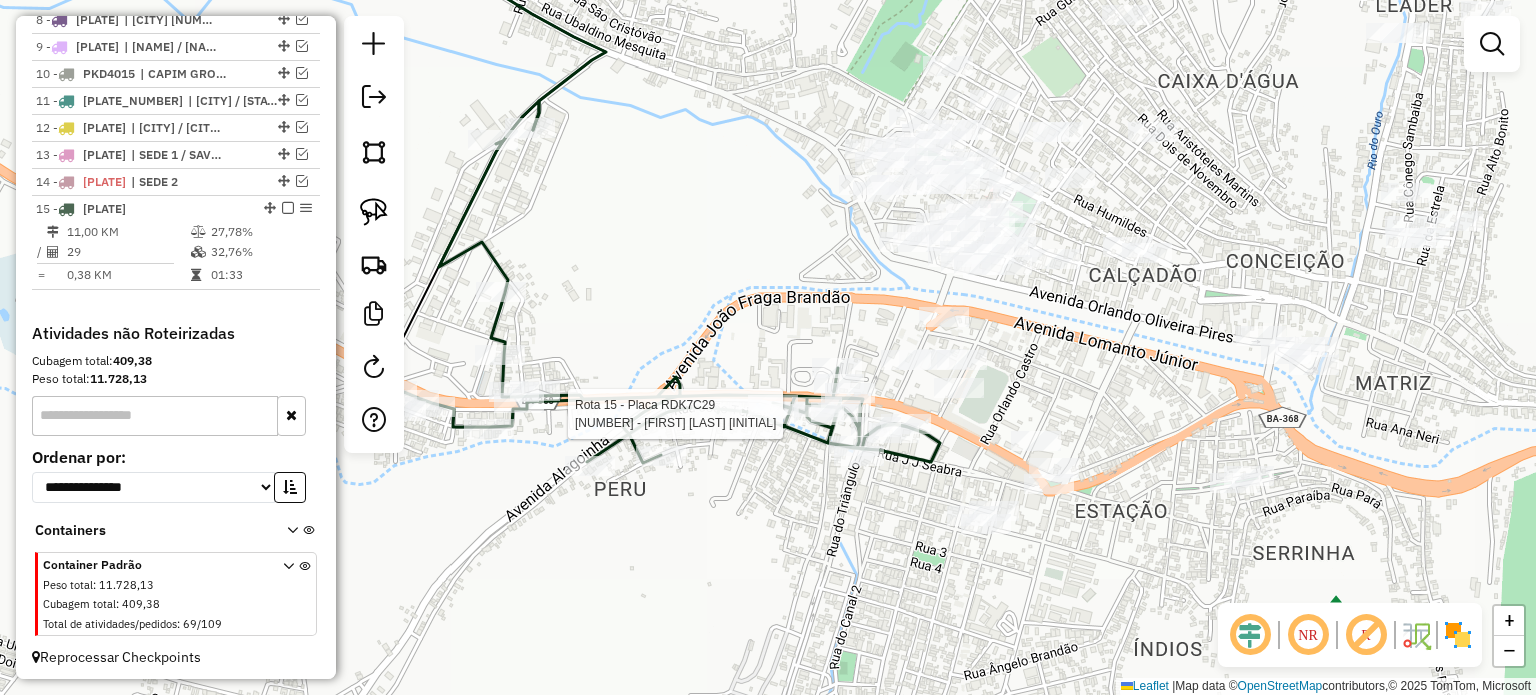 select on "**********" 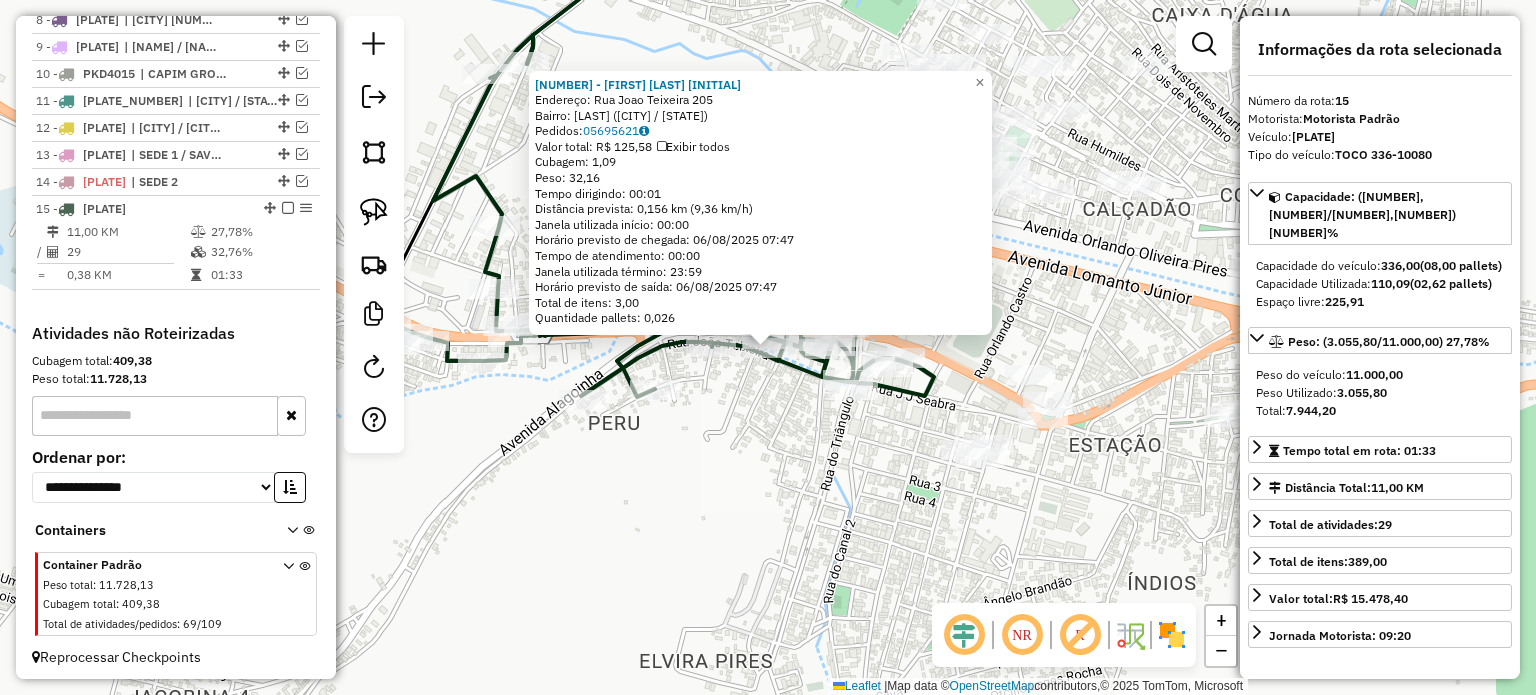 click on "28279 - MARCIA MONTEIRO ZOP  Endereço:  Rua Joao Teixeira 205   Bairro: CENTRO (JACOBINA / BA)   Pedidos:  05695621   Valor total: R$ 125,58   Exibir todos   Cubagem: 1,09  Peso: 32,16  Tempo dirigindo: 00:01   Distância prevista: 0,156 km (9,36 km/h)   Janela utilizada início: 00:00   Horário previsto de chegada: 06/08/2025 07:47   Tempo de atendimento: 00:00   Janela utilizada término: 23:59   Horário previsto de saída: 06/08/2025 07:47   Total de itens: 3,00   Quantidade pallets: 0,026  × Janela de atendimento Grade de atendimento Capacidade Transportadoras Veículos Cliente Pedidos  Rotas Selecione os dias de semana para filtrar as janelas de atendimento  Seg   Ter   Qua   Qui   Sex   Sáb   Dom  Informe o período da janela de atendimento: De: Até:  Filtrar exatamente a janela do cliente  Considerar janela de atendimento padrão  Selecione os dias de semana para filtrar as grades de atendimento  Seg   Ter   Qua   Qui   Sex   Sáb   Dom   Considerar clientes sem dia de atendimento cadastrado De:" 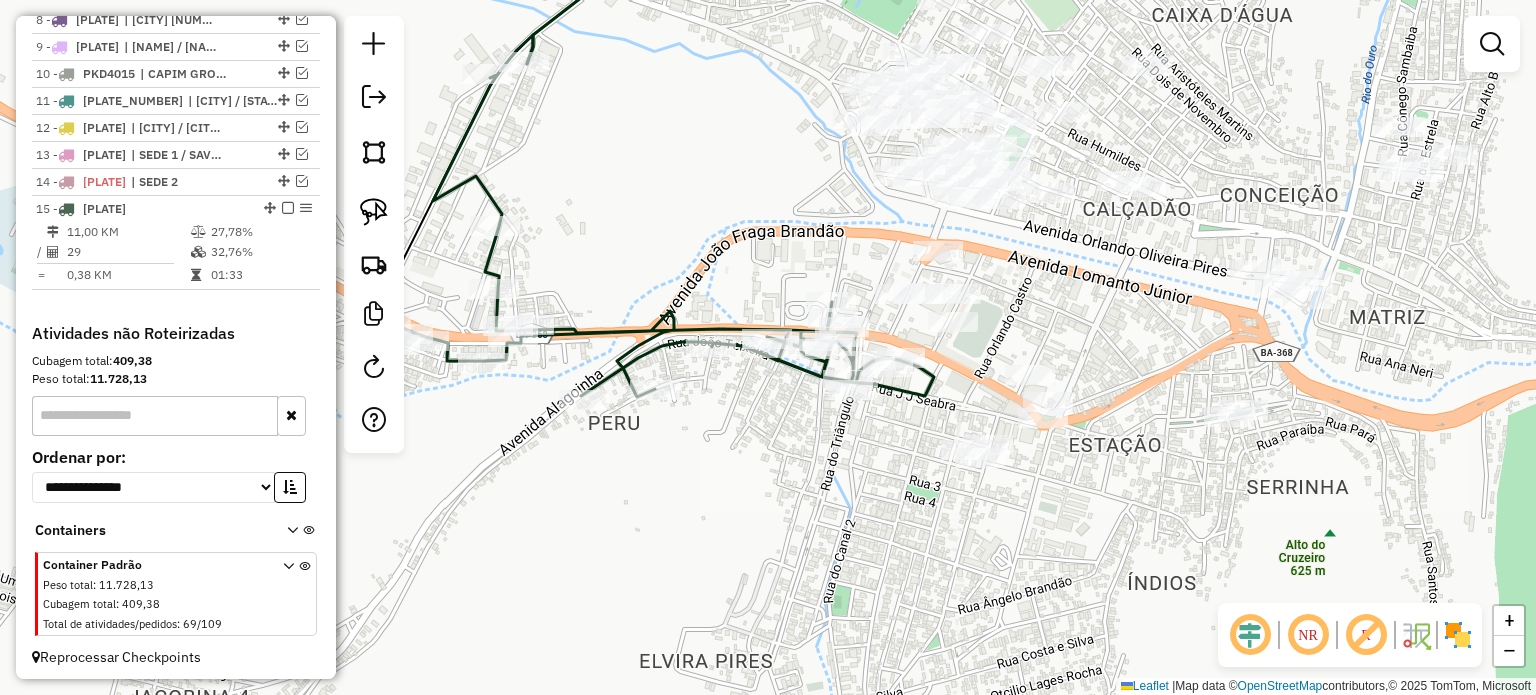 drag, startPoint x: 756, startPoint y: 440, endPoint x: 775, endPoint y: 477, distance: 41.59327 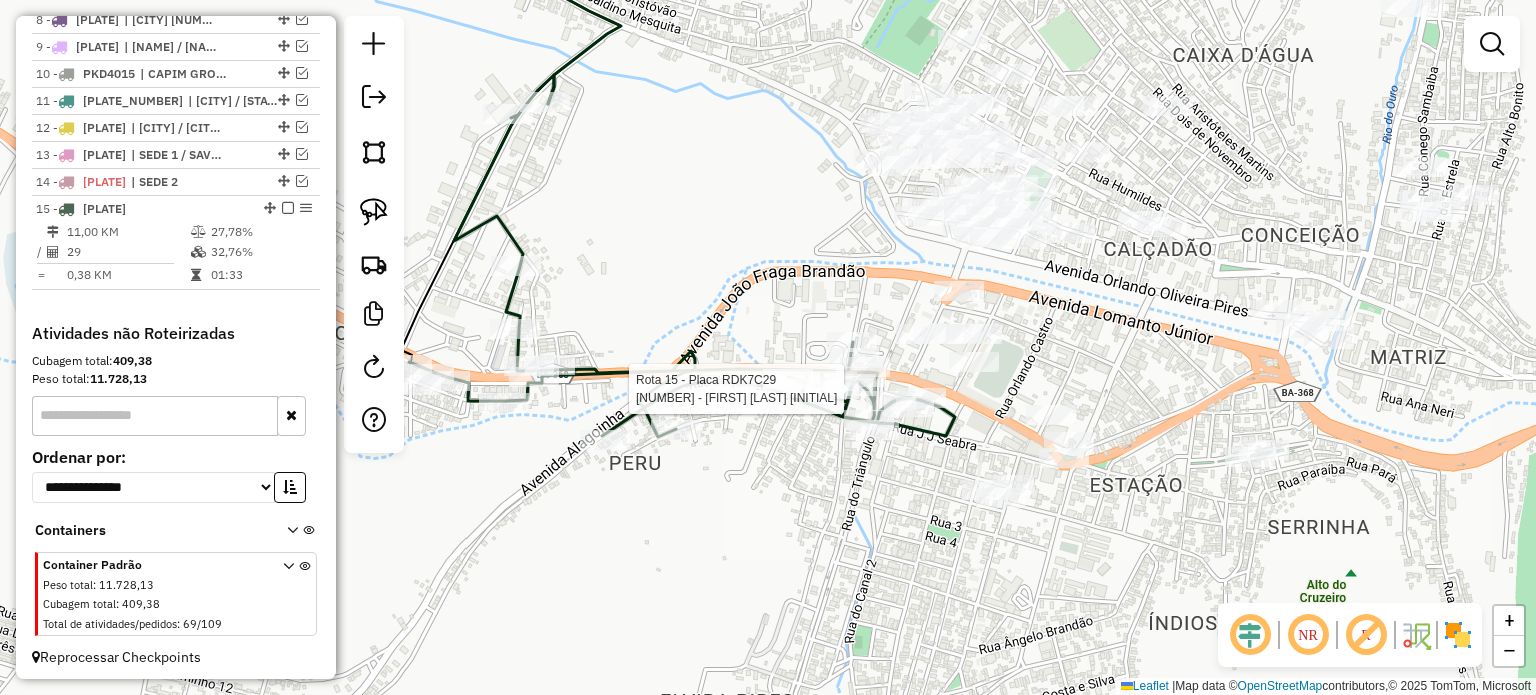 select on "**********" 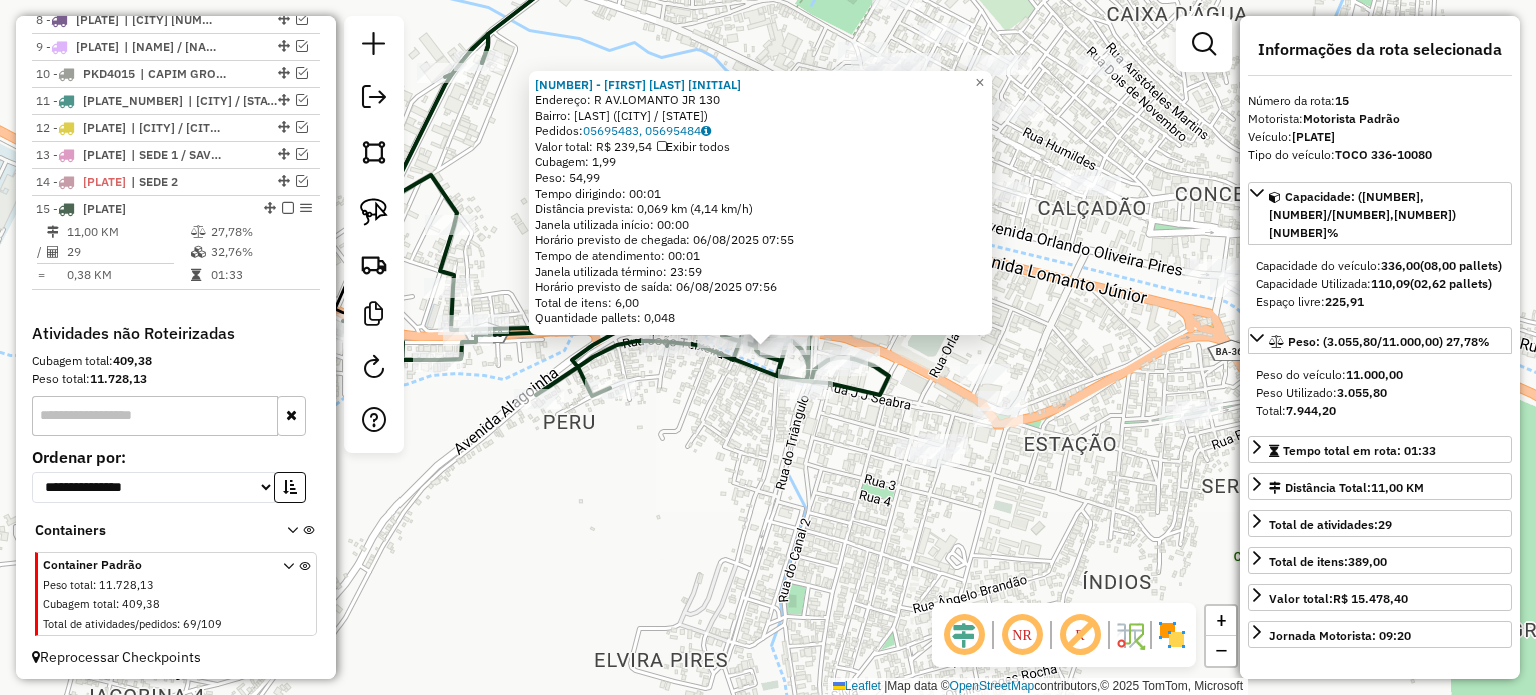 click on "23075 - ADRIANA MAIA DOS SAN  Endereço: R   AV.LOMANTO JR                 130   Bairro: CENTRO (JACOBINA / BA)   Pedidos:  05695483, 05695484   Valor total: R$ 239,54   Exibir todos   Cubagem: 1,99  Peso: 54,99  Tempo dirigindo: 00:01   Distância prevista: 0,069 km (4,14 km/h)   Janela utilizada início: 00:00   Horário previsto de chegada: 06/08/2025 07:55   Tempo de atendimento: 00:01   Janela utilizada término: 23:59   Horário previsto de saída: 06/08/2025 07:56   Total de itens: 6,00   Quantidade pallets: 0,048  × Janela de atendimento Grade de atendimento Capacidade Transportadoras Veículos Cliente Pedidos  Rotas Selecione os dias de semana para filtrar as janelas de atendimento  Seg   Ter   Qua   Qui   Sex   Sáb   Dom  Informe o período da janela de atendimento: De: Até:  Filtrar exatamente a janela do cliente  Considerar janela de atendimento padrão  Selecione os dias de semana para filtrar as grades de atendimento  Seg   Ter   Qua   Qui   Sex   Sáb   Dom   Peso mínimo:   Peso máximo:  +" 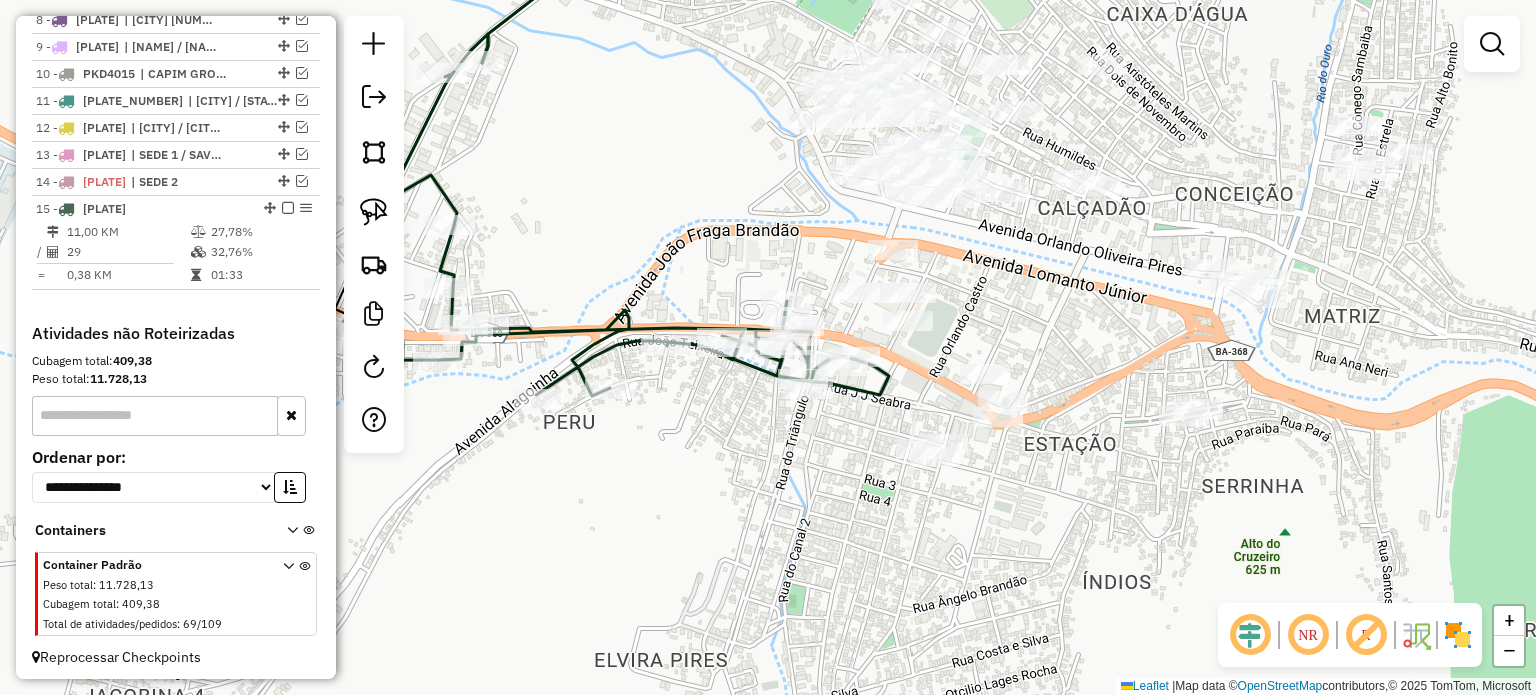 drag, startPoint x: 630, startPoint y: 501, endPoint x: 710, endPoint y: 508, distance: 80.305664 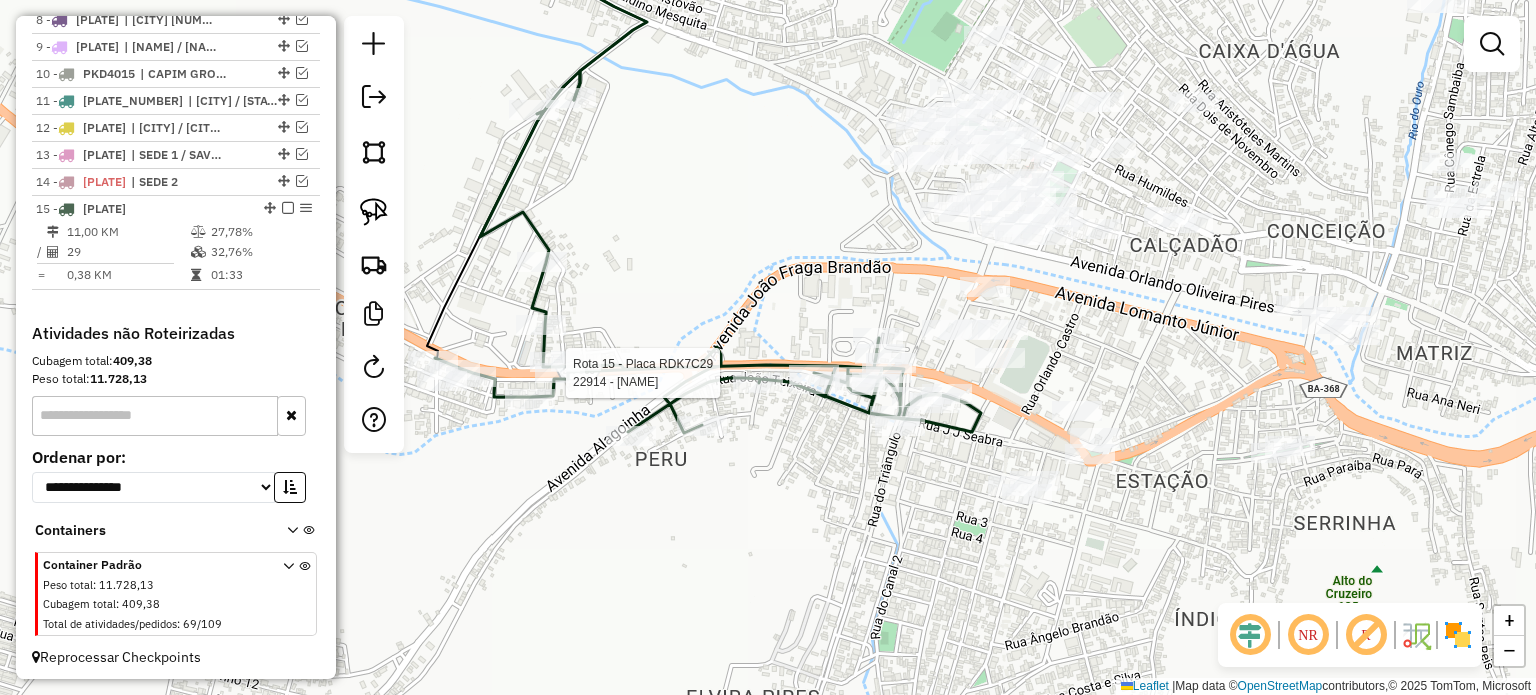 select on "**********" 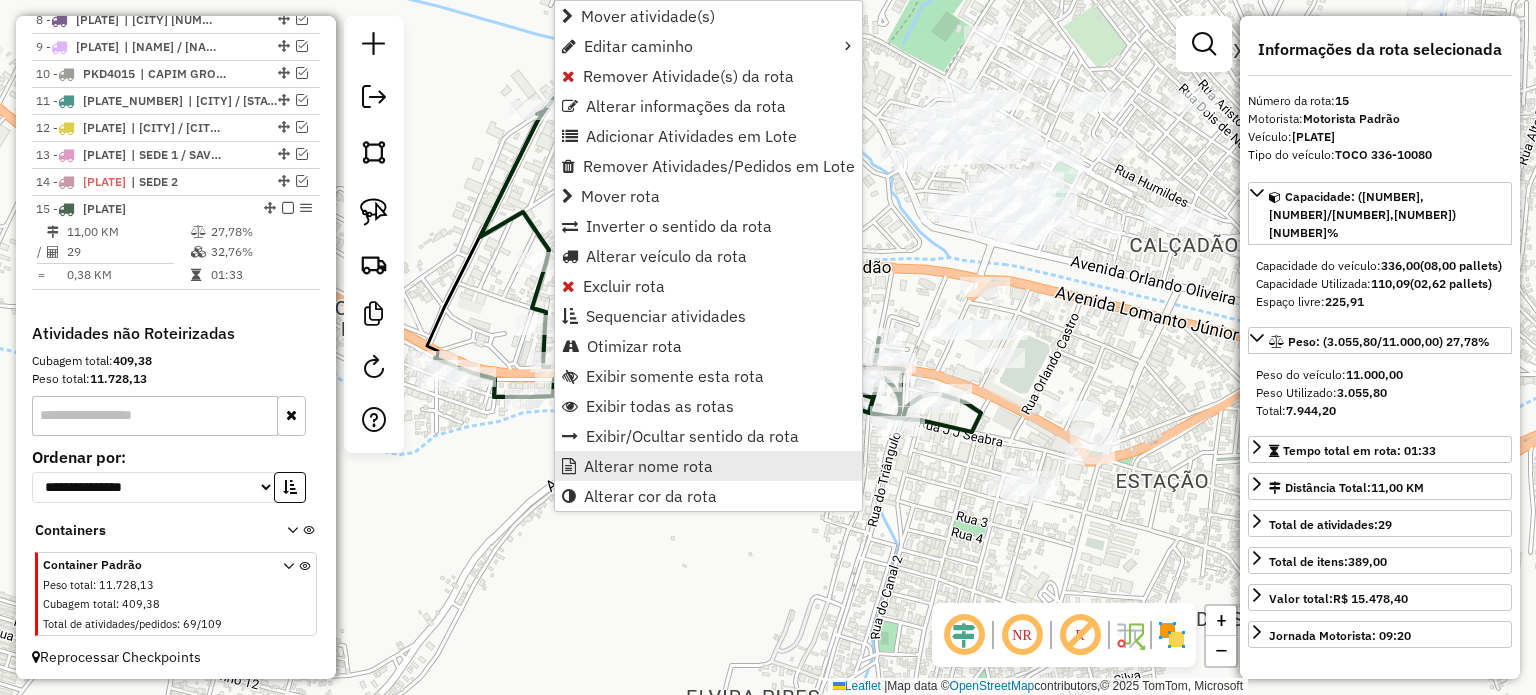 click on "Alterar nome rota" at bounding box center [648, 466] 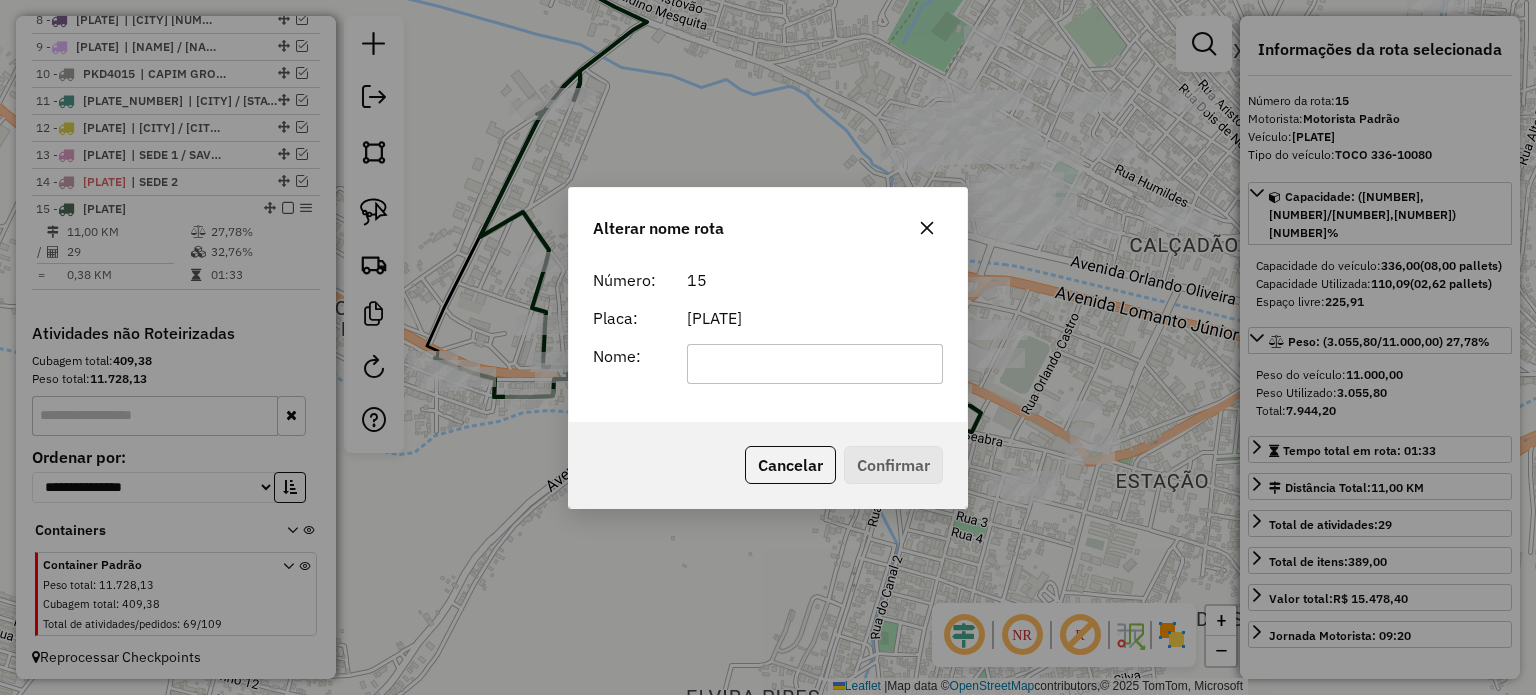 click 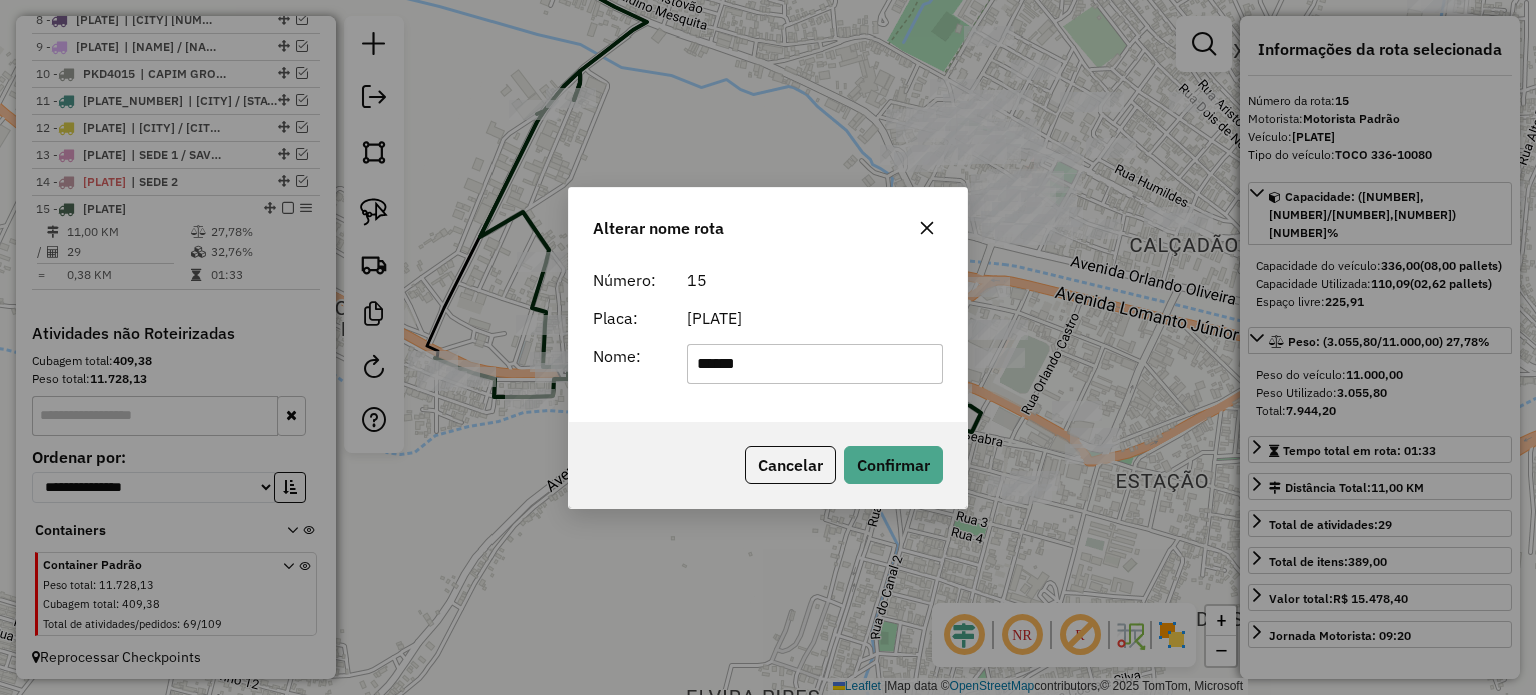 type on "******" 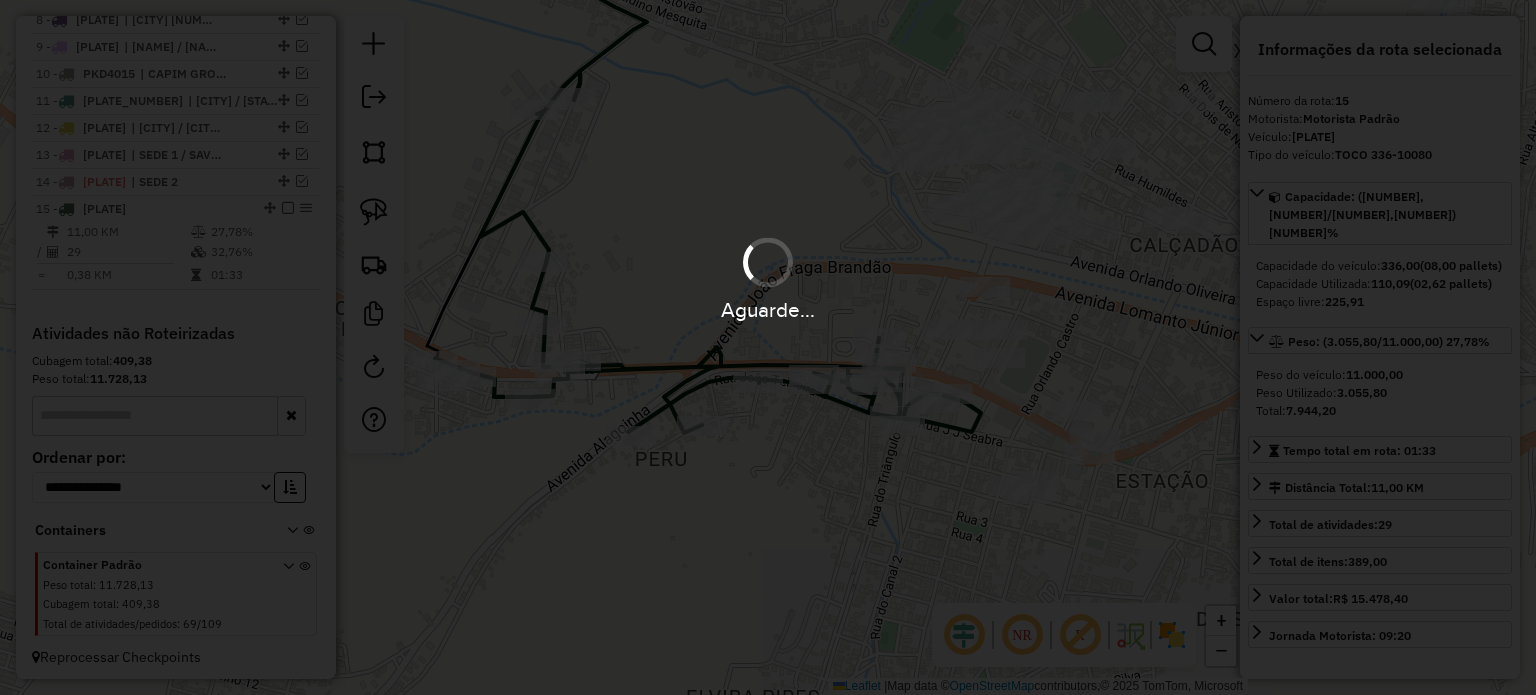 type 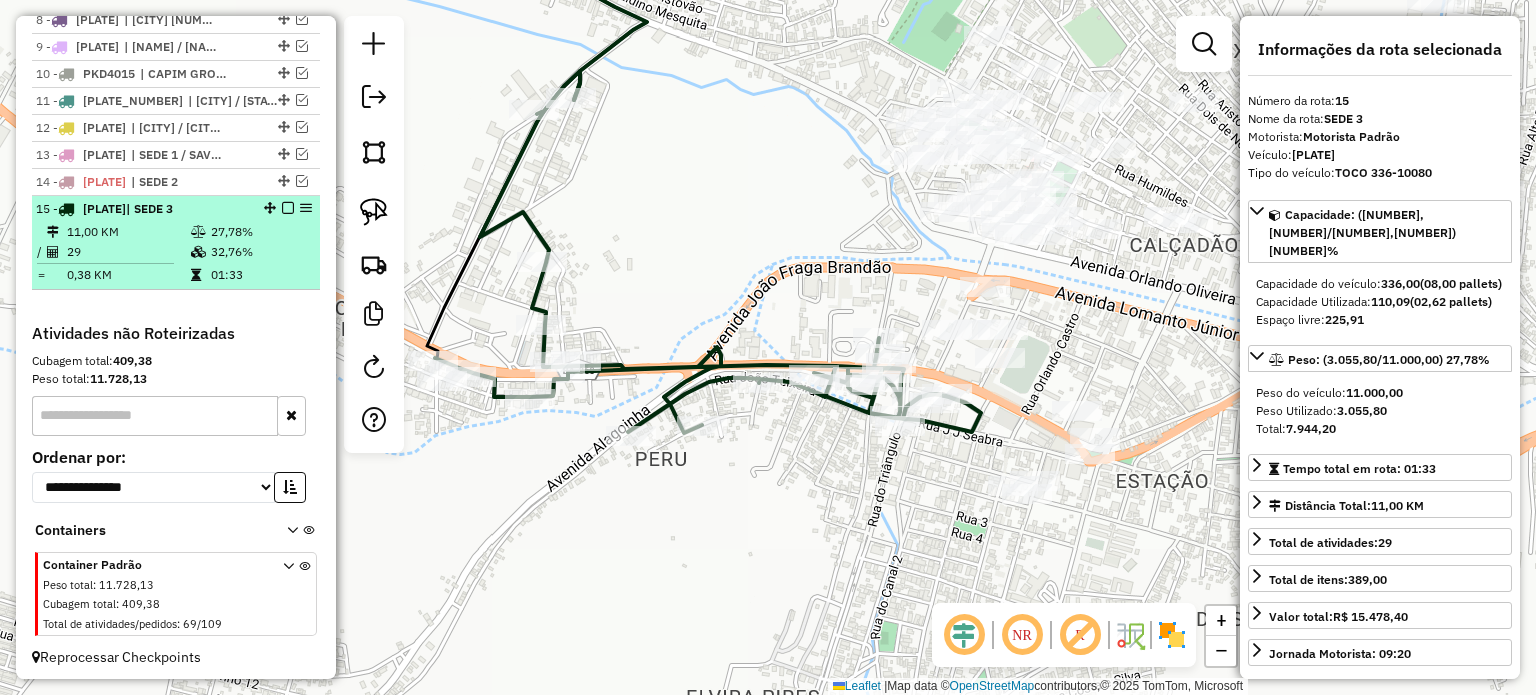 click at bounding box center [288, 208] 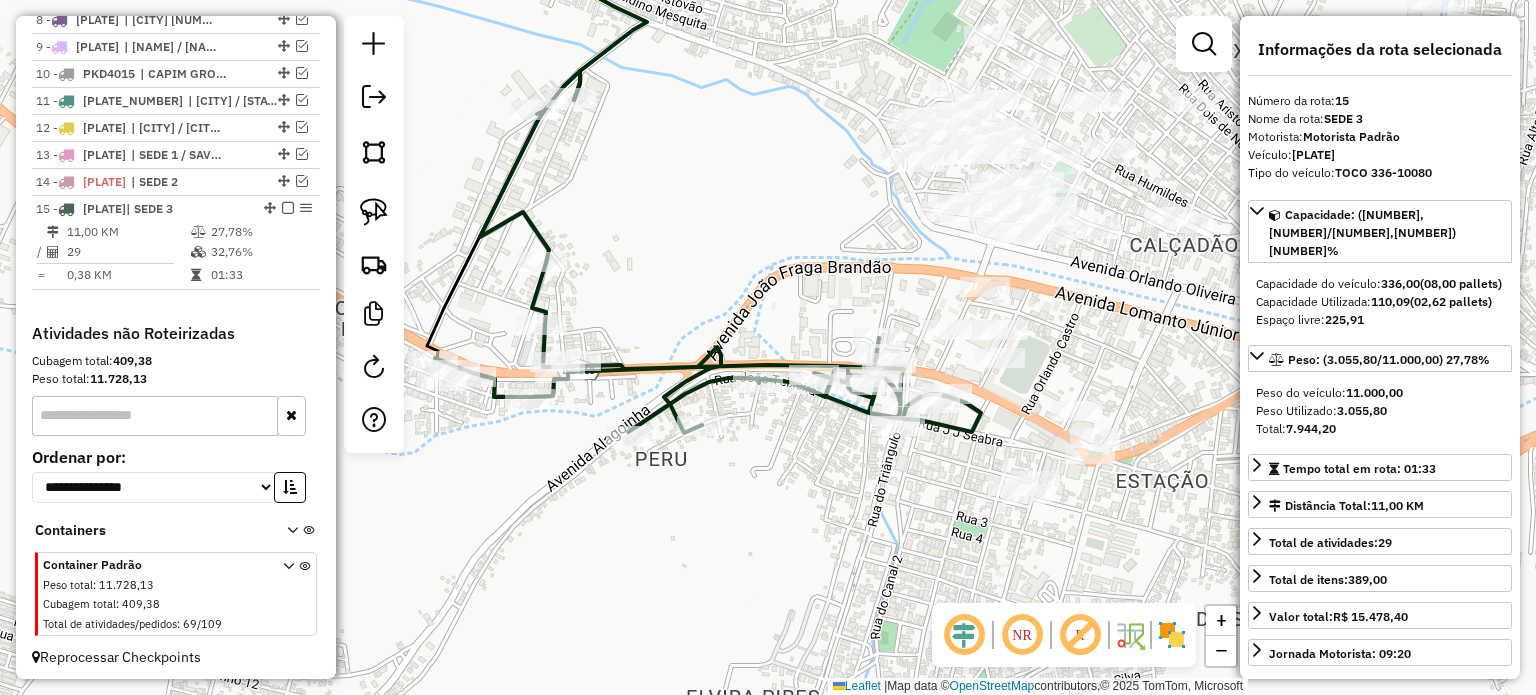 scroll, scrollTop: 905, scrollLeft: 0, axis: vertical 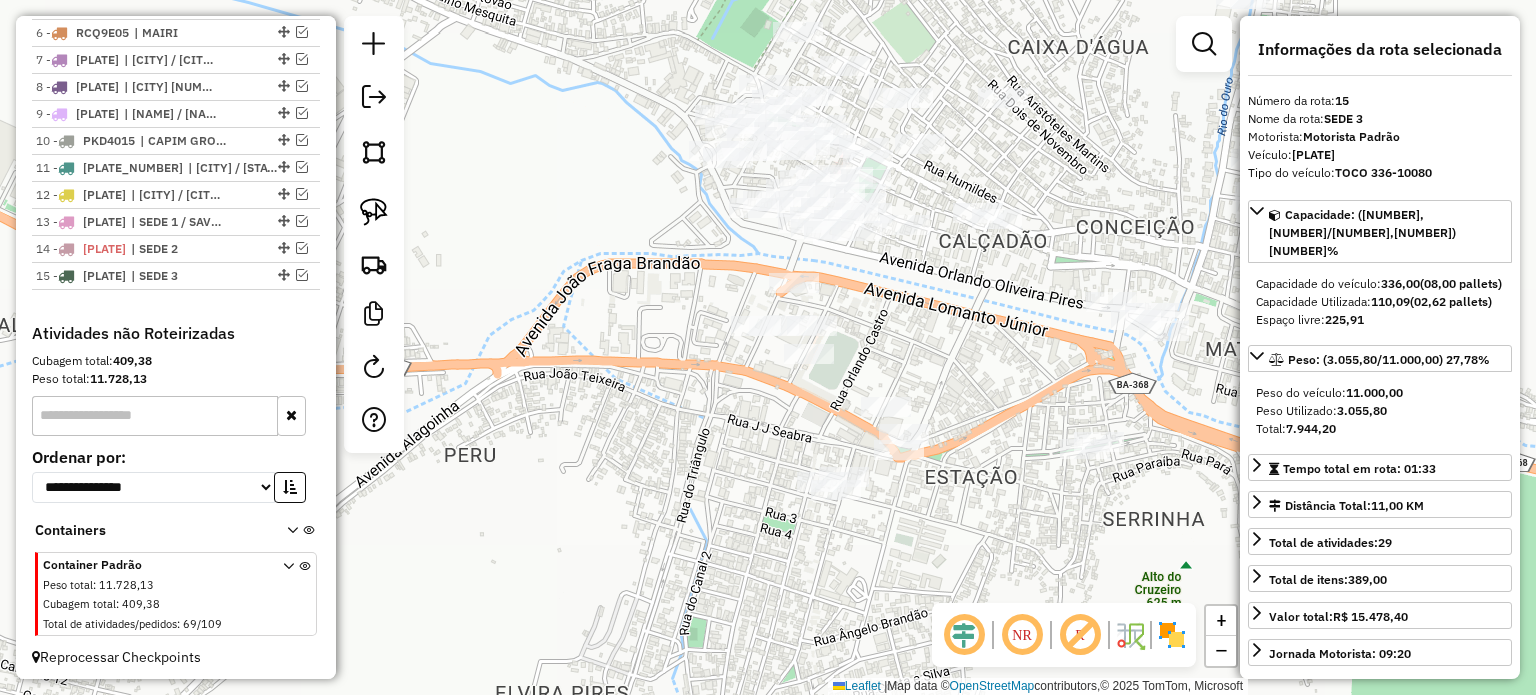 drag, startPoint x: 848, startPoint y: 425, endPoint x: 677, endPoint y: 416, distance: 171.23668 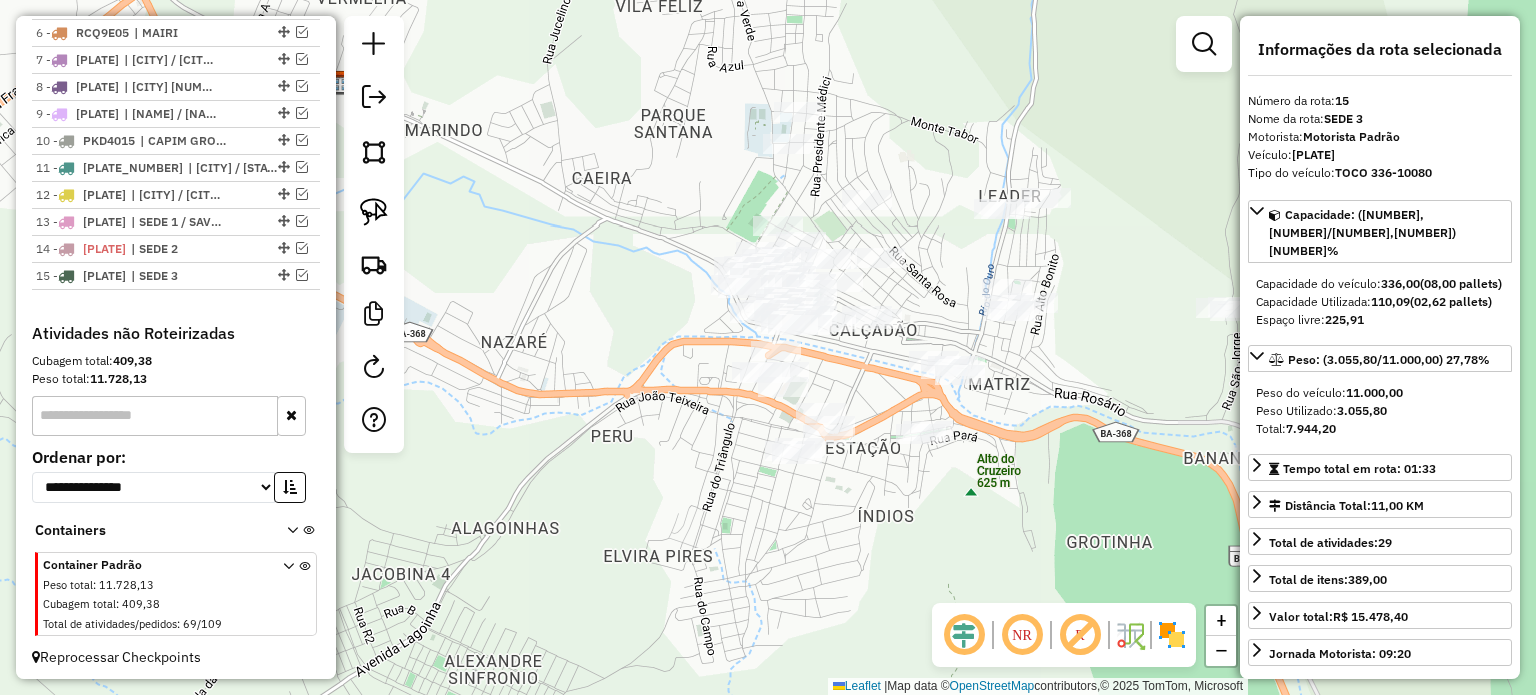 drag, startPoint x: 852, startPoint y: 493, endPoint x: 851, endPoint y: 550, distance: 57.00877 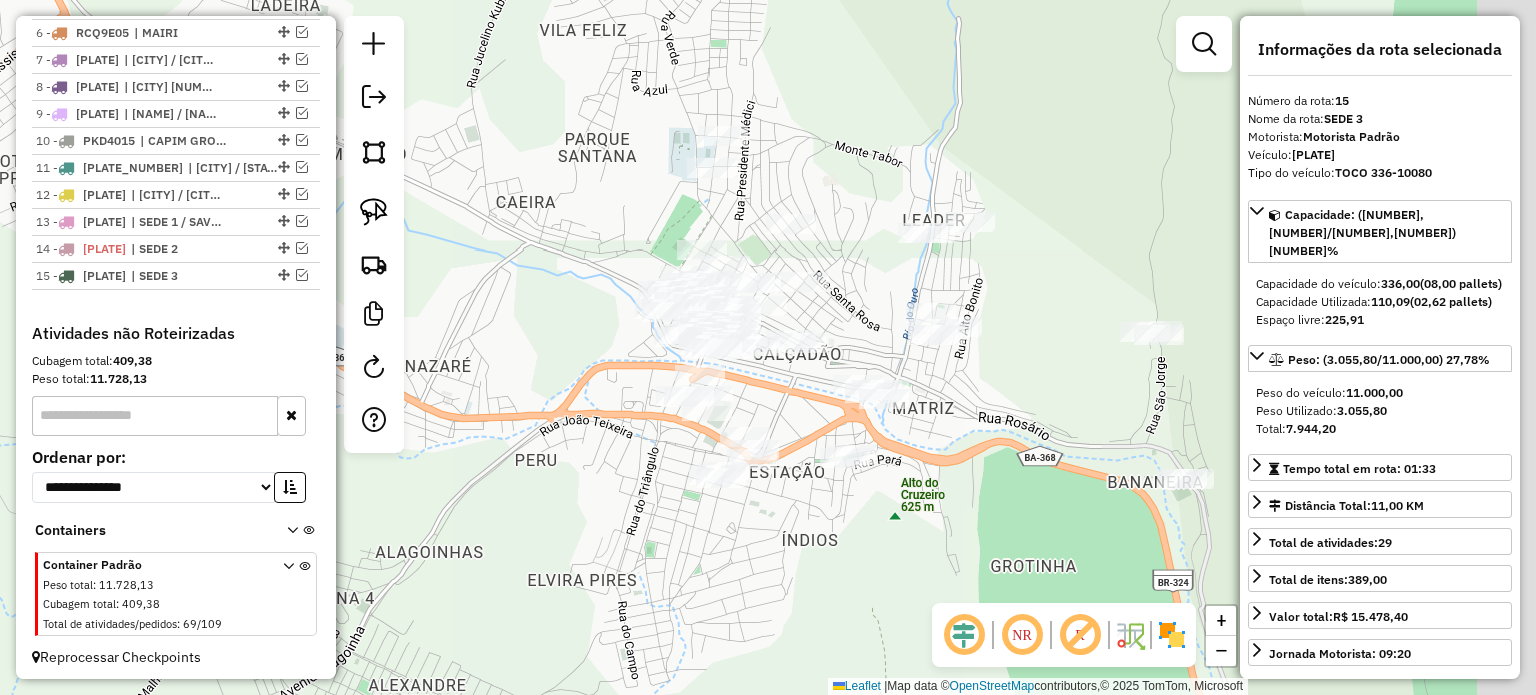 drag, startPoint x: 866, startPoint y: 433, endPoint x: 772, endPoint y: 403, distance: 98.67117 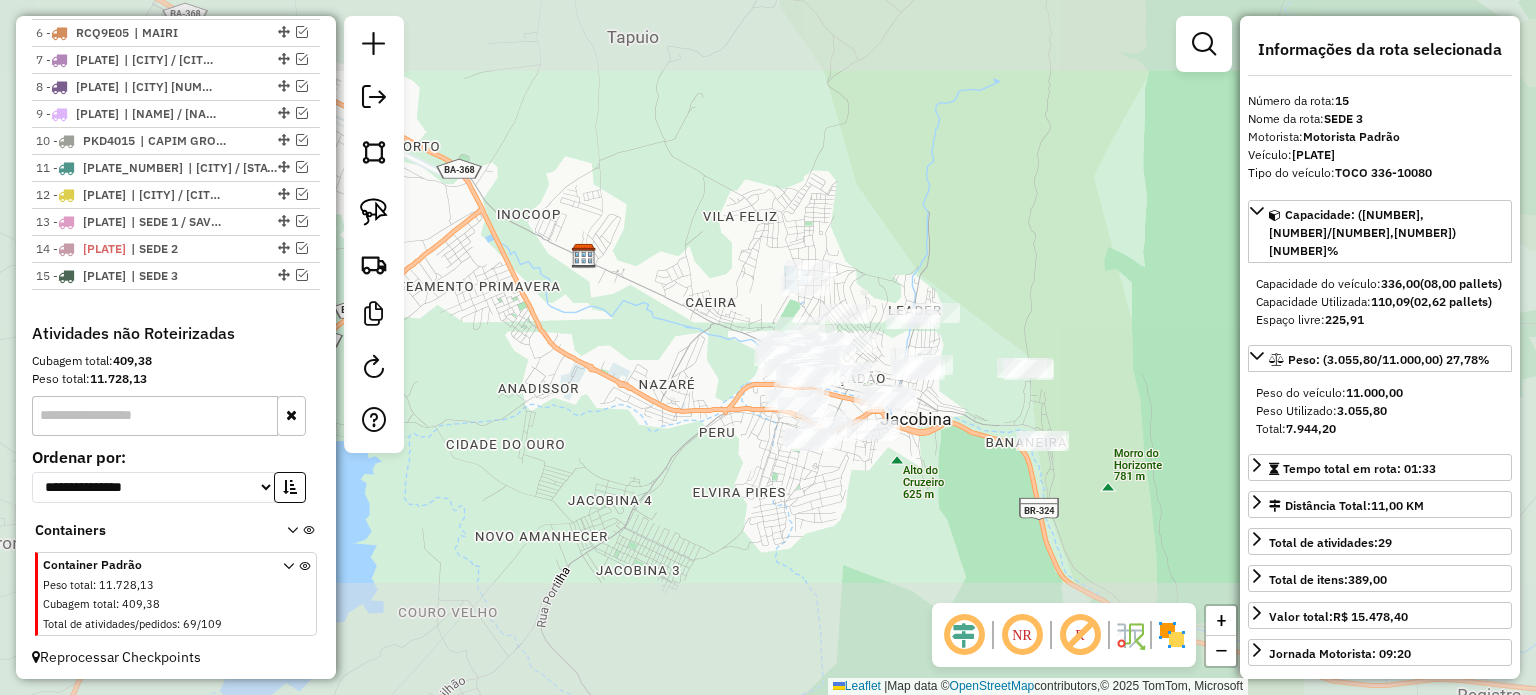 drag, startPoint x: 964, startPoint y: 503, endPoint x: 861, endPoint y: 461, distance: 111.233986 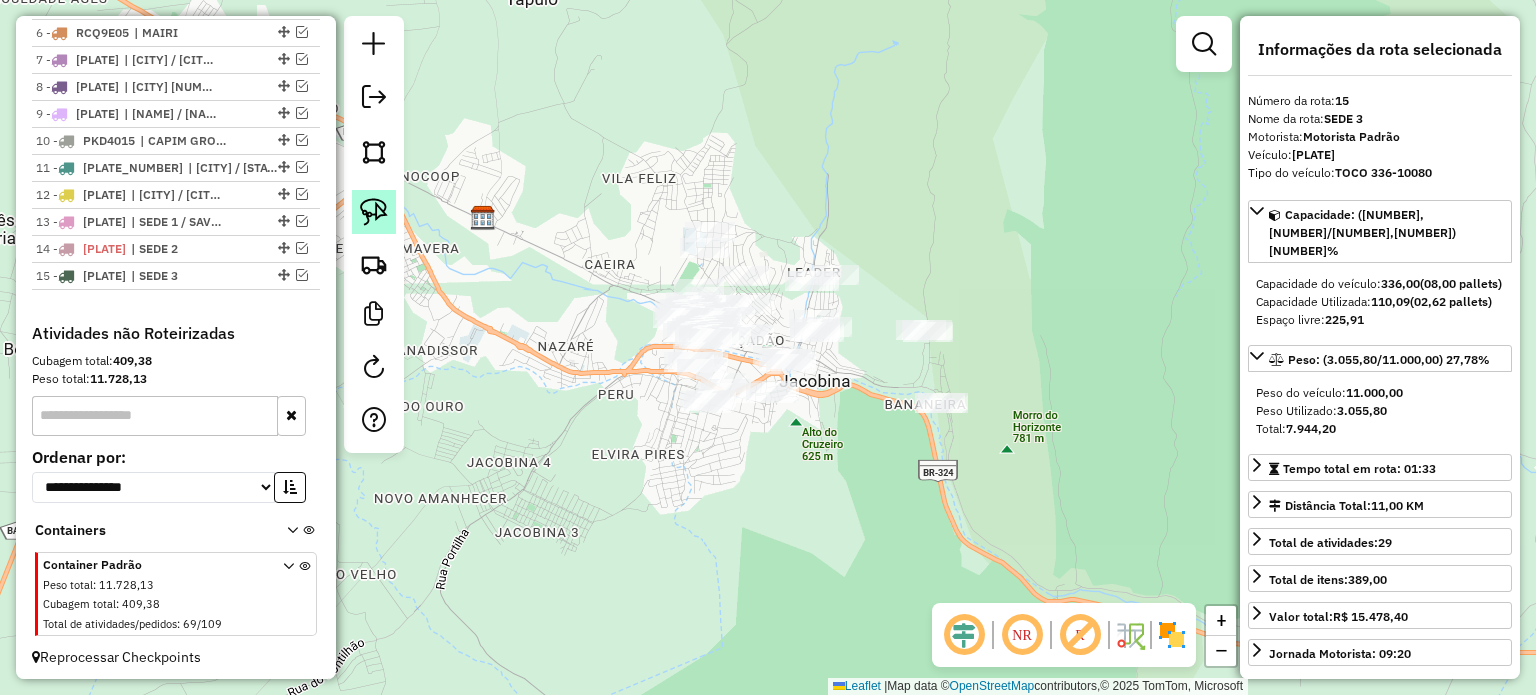click 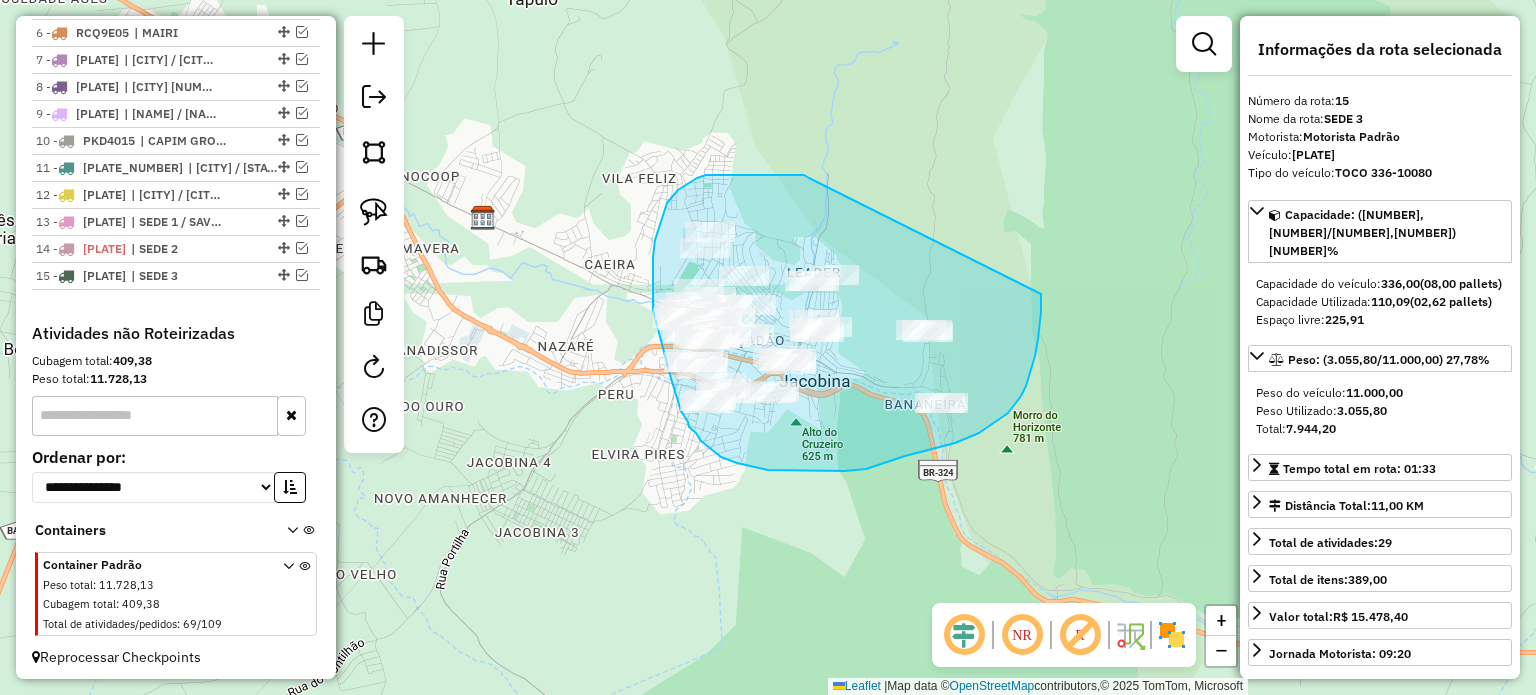 drag, startPoint x: 793, startPoint y: 175, endPoint x: 1041, endPoint y: 260, distance: 262.16217 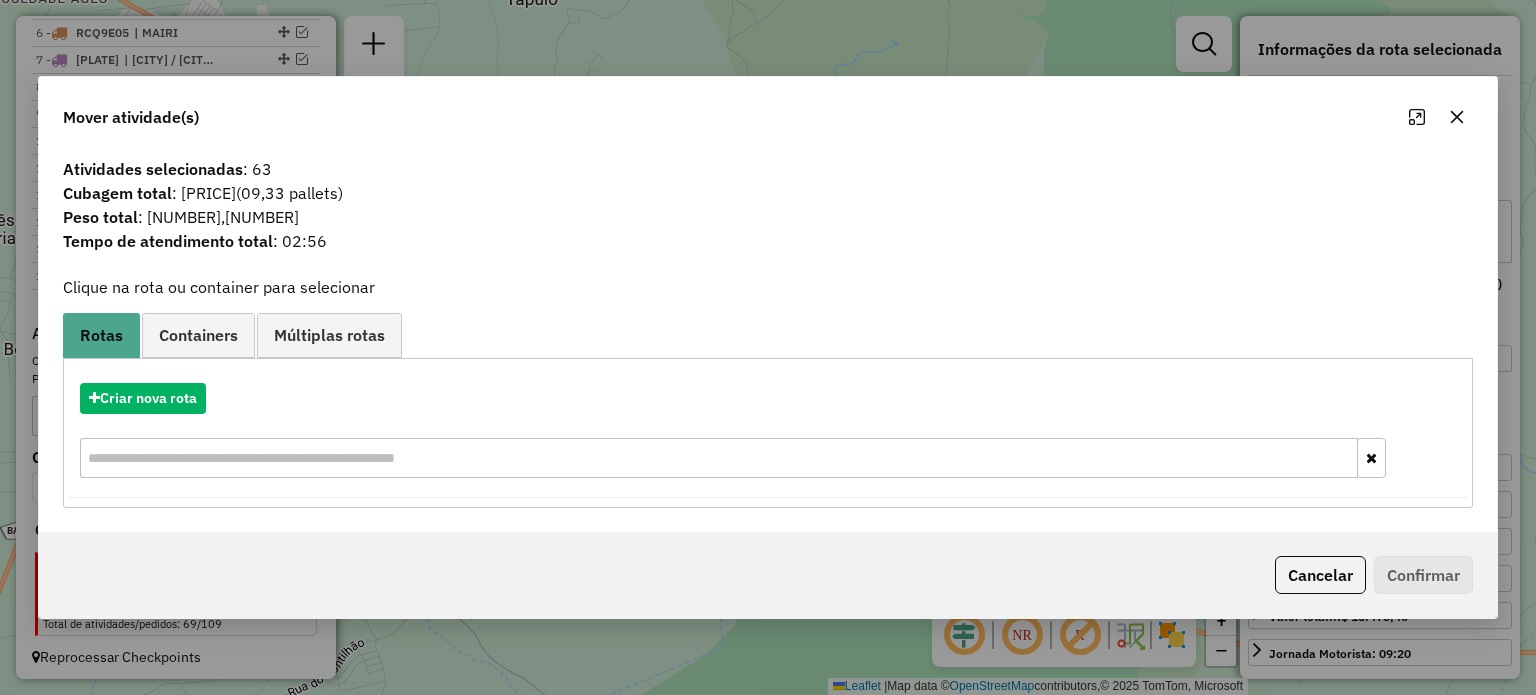 click 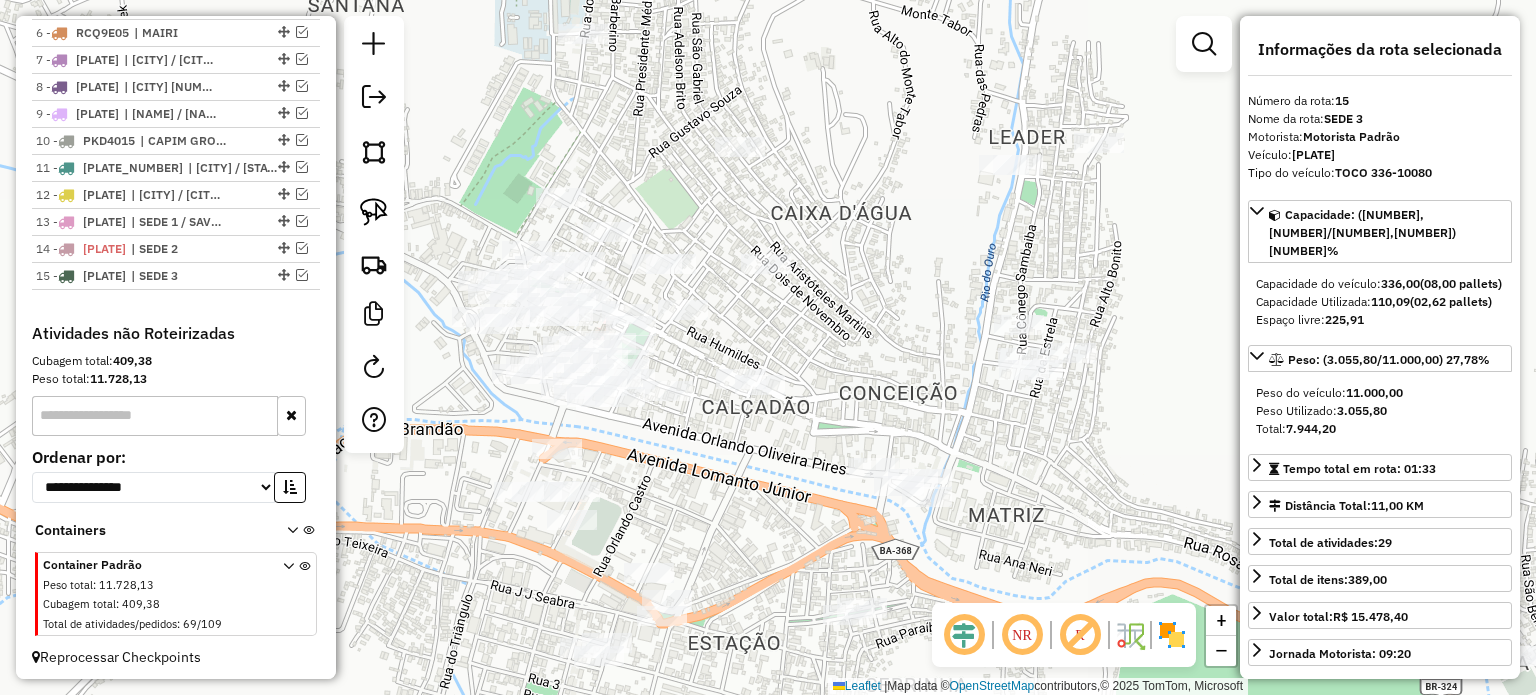 drag, startPoint x: 896, startPoint y: 339, endPoint x: 654, endPoint y: 299, distance: 245.28351 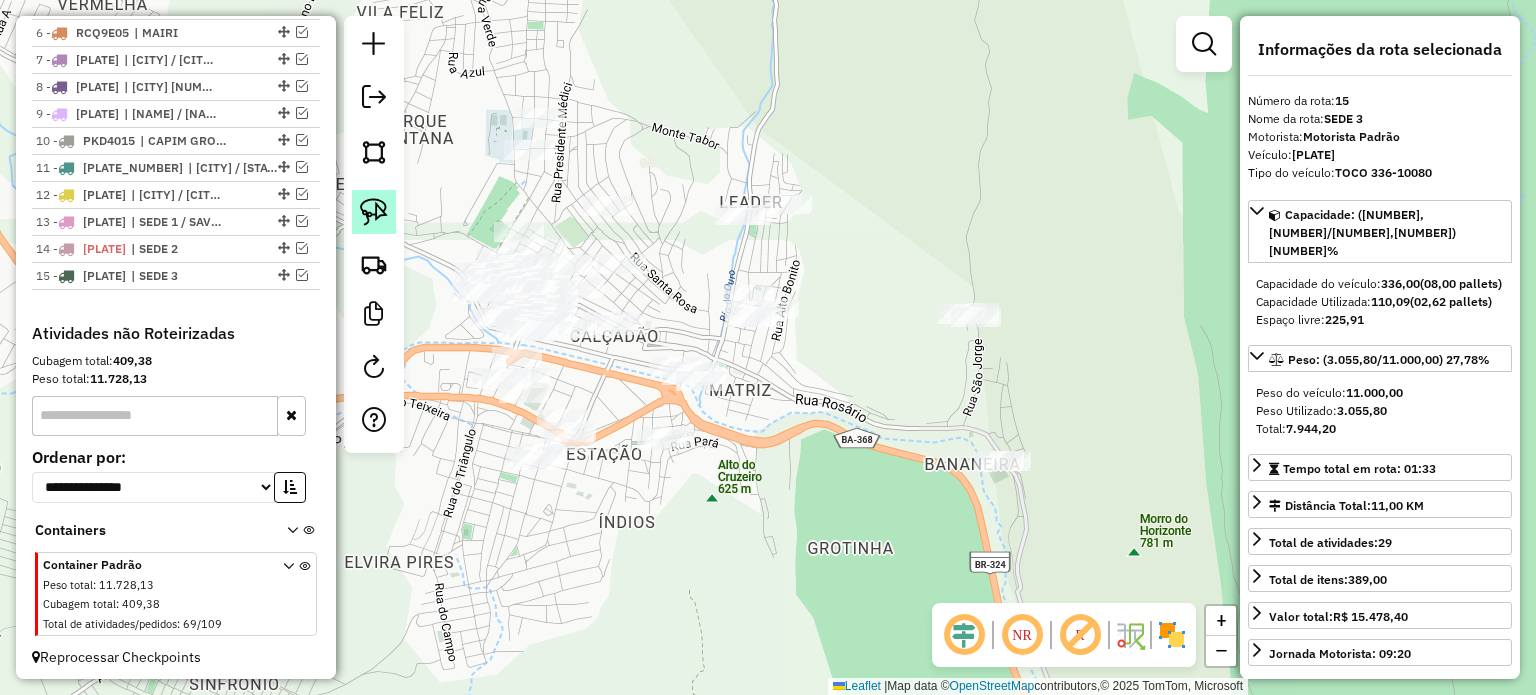click 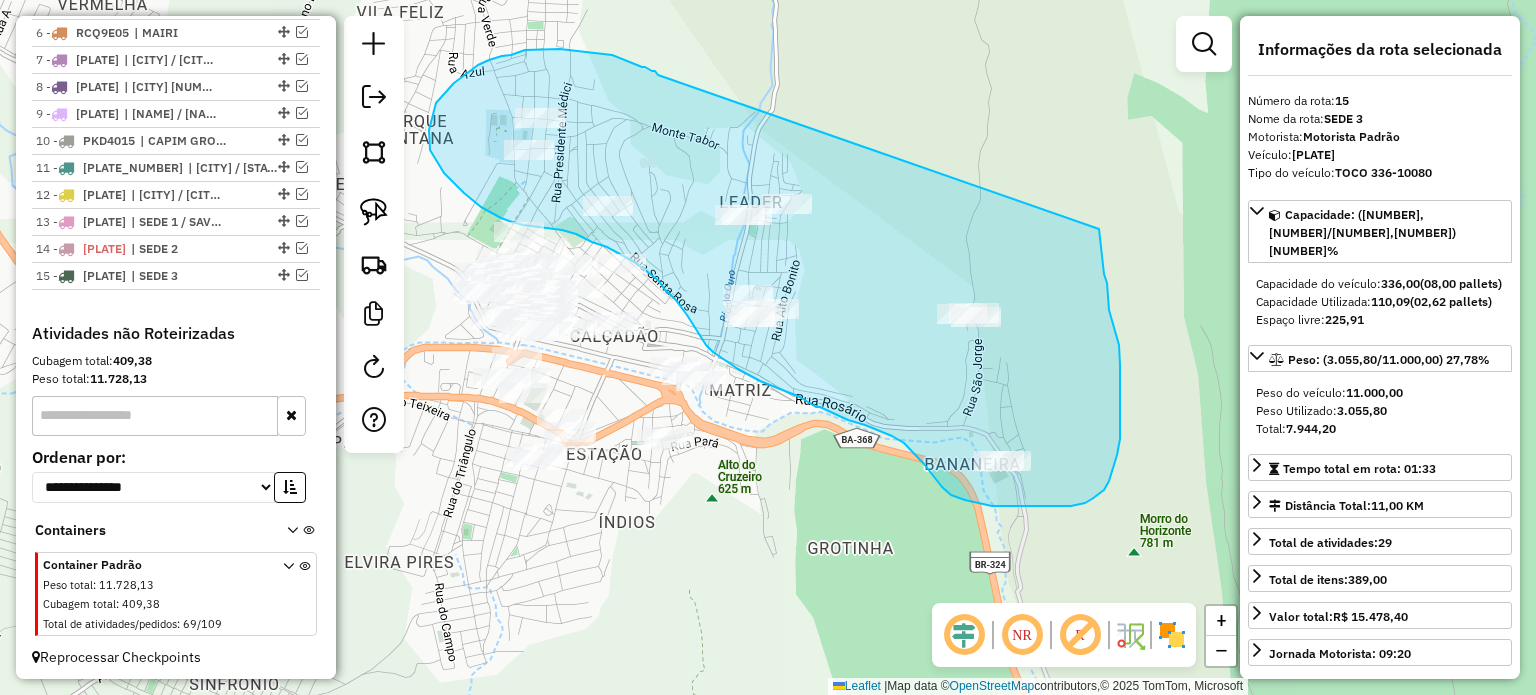 drag, startPoint x: 658, startPoint y: 75, endPoint x: 1099, endPoint y: 229, distance: 467.11563 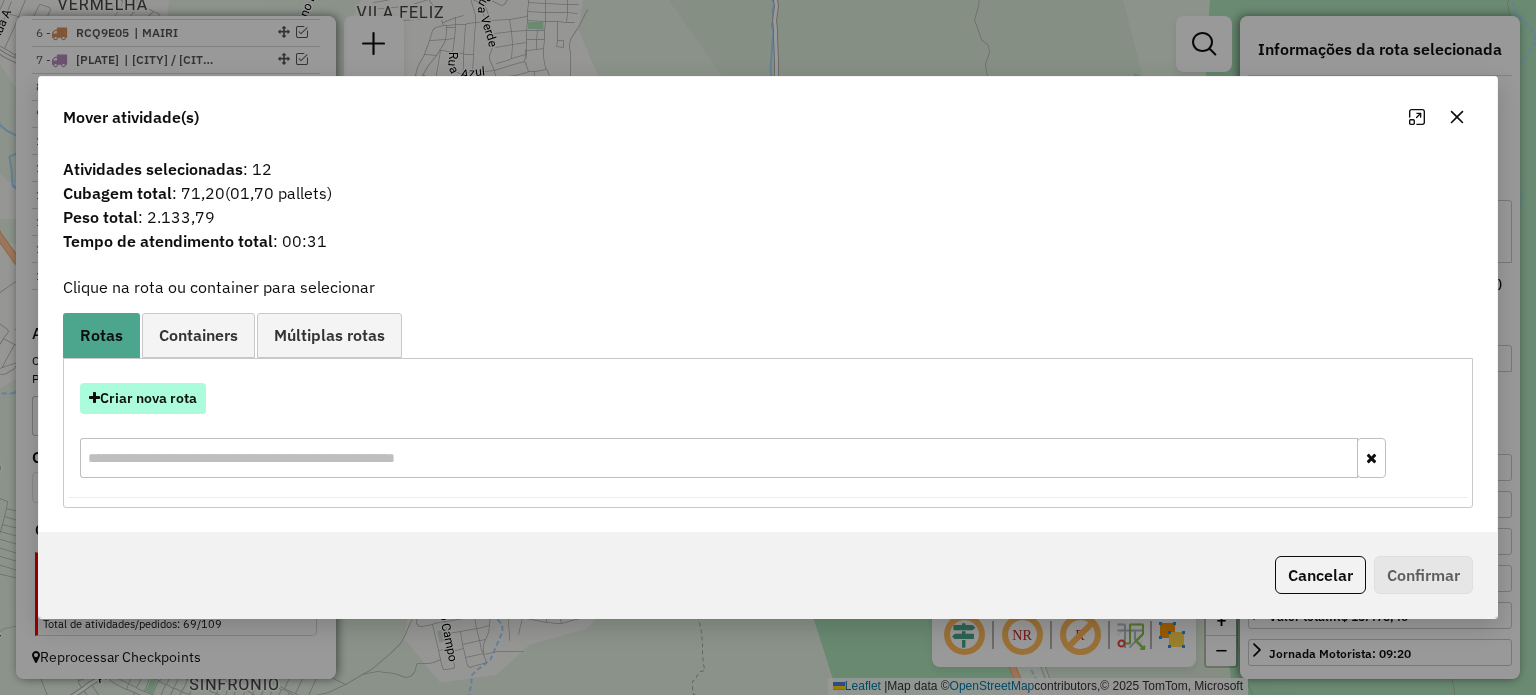 click on "Criar nova rota" at bounding box center [143, 398] 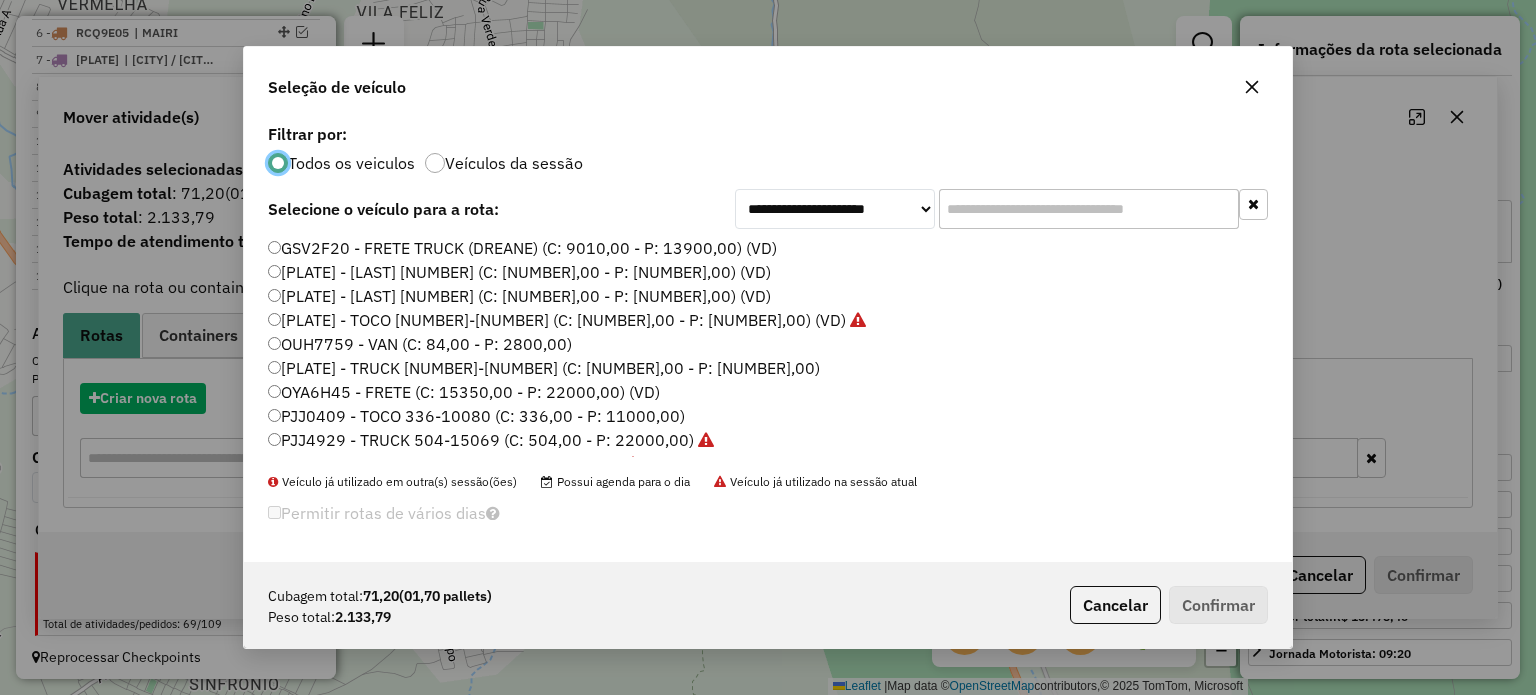 scroll, scrollTop: 10, scrollLeft: 6, axis: both 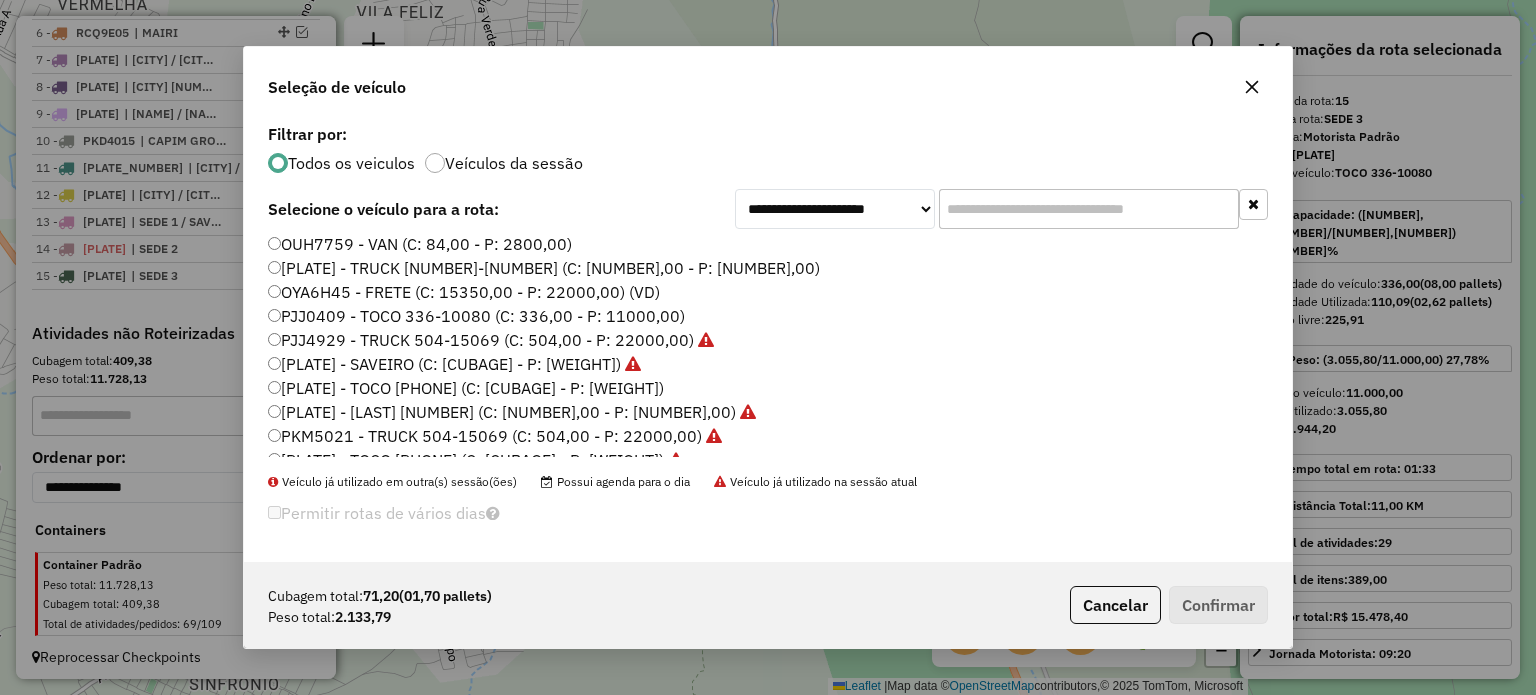 click on "[PLATE_NUMBER] - TOCO 336-10080 (C: 336,00 - P: 11000,00)" 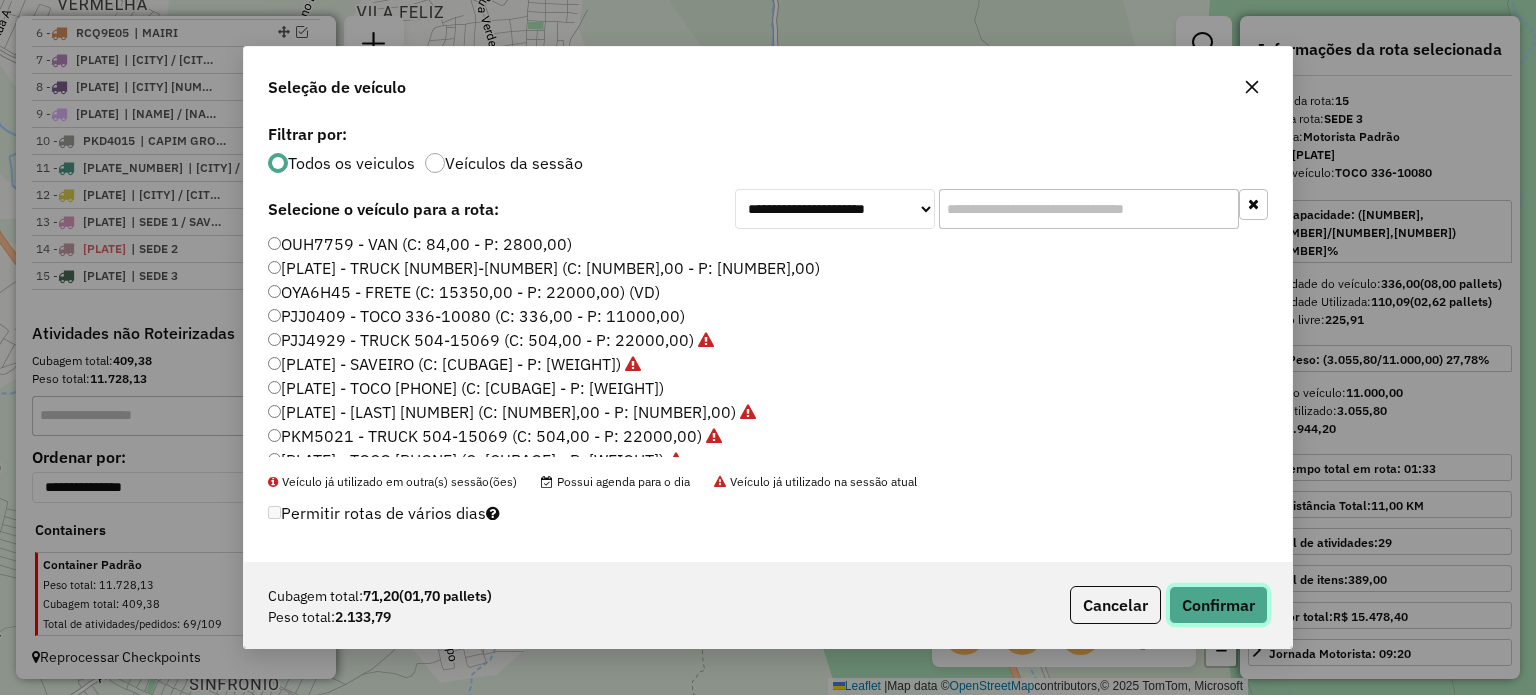 click on "Confirmar" 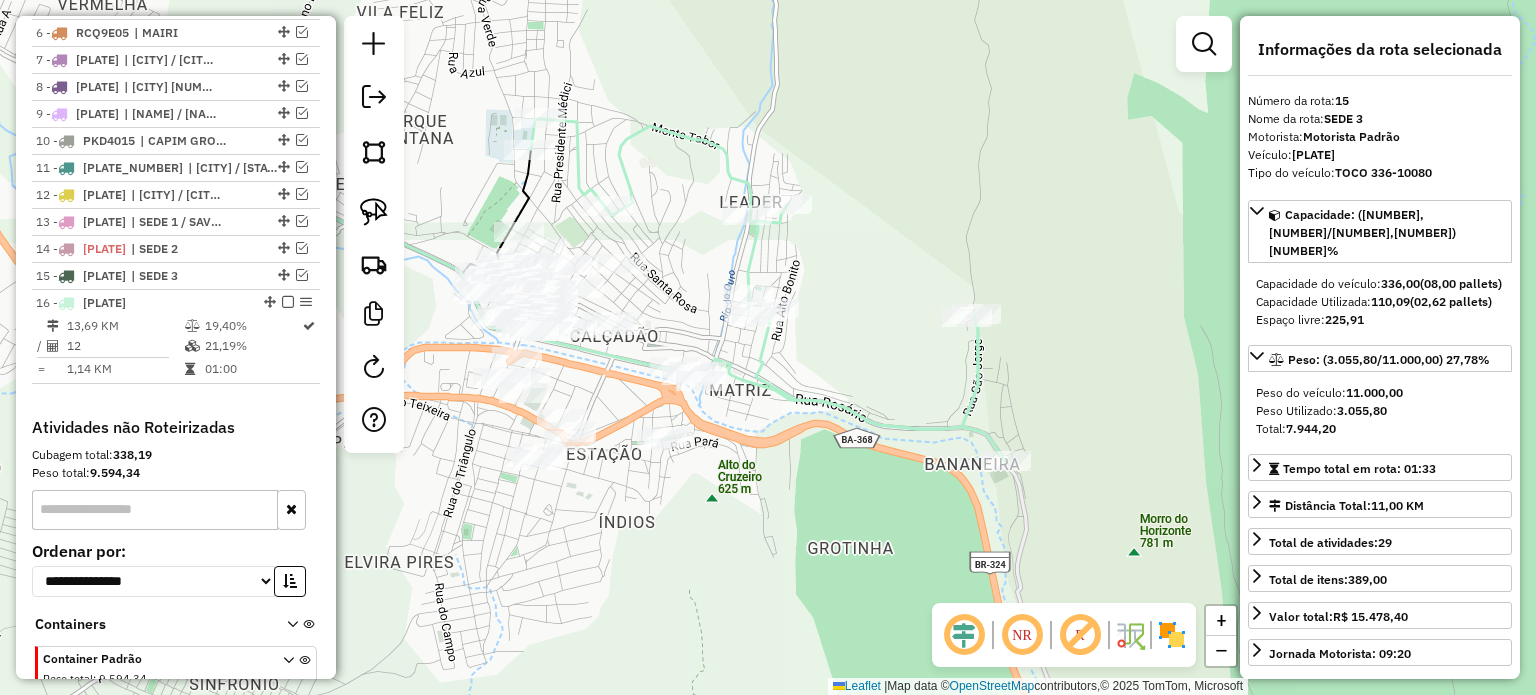scroll, scrollTop: 999, scrollLeft: 0, axis: vertical 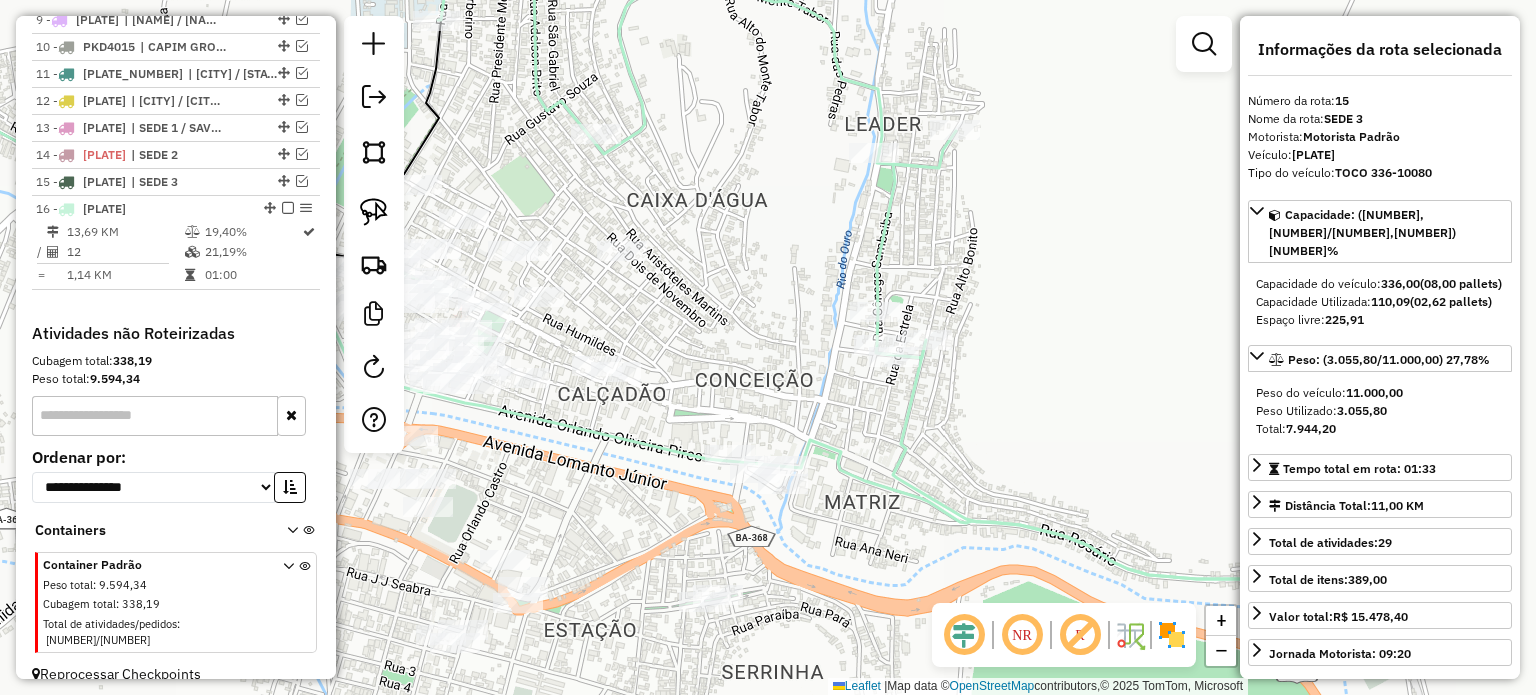 drag, startPoint x: 657, startPoint y: 323, endPoint x: 709, endPoint y: 355, distance: 61.05735 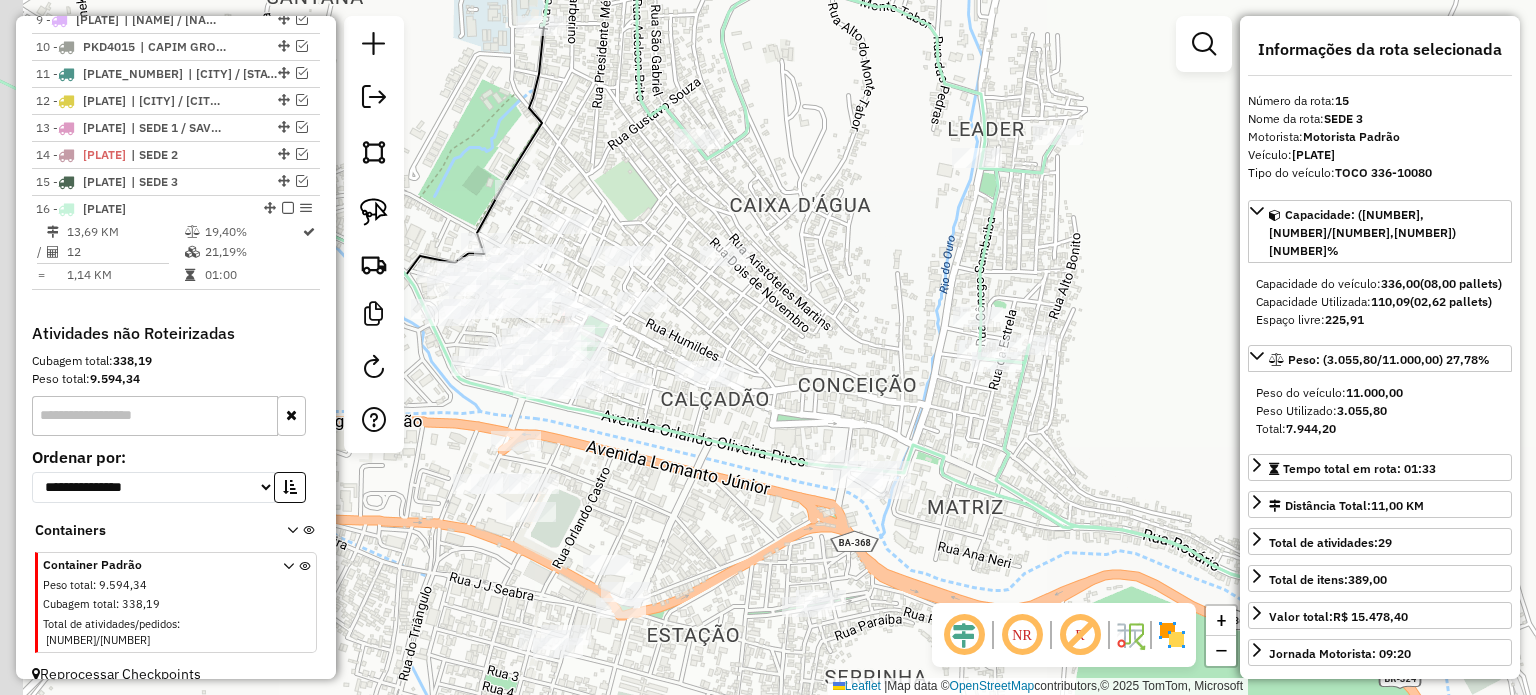 drag, startPoint x: 730, startPoint y: 338, endPoint x: 781, endPoint y: 323, distance: 53.160137 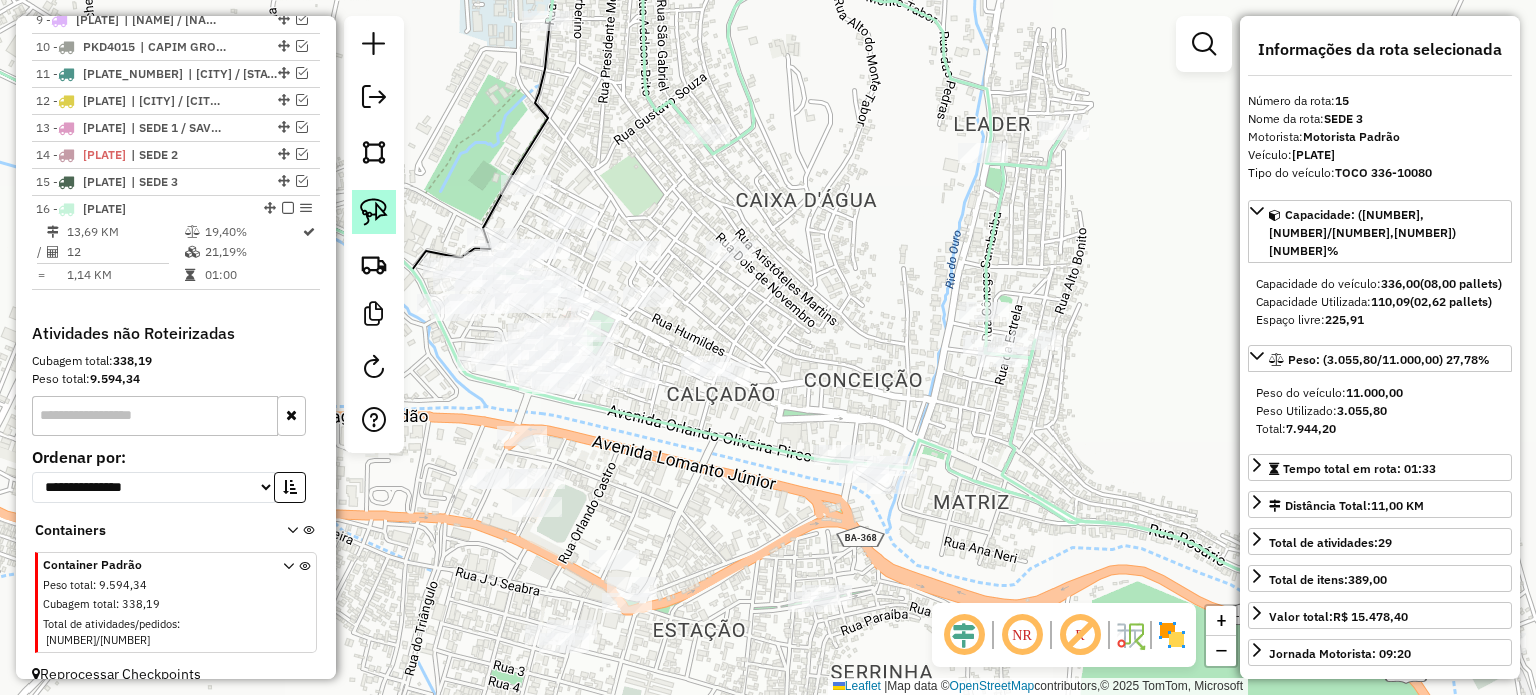 click 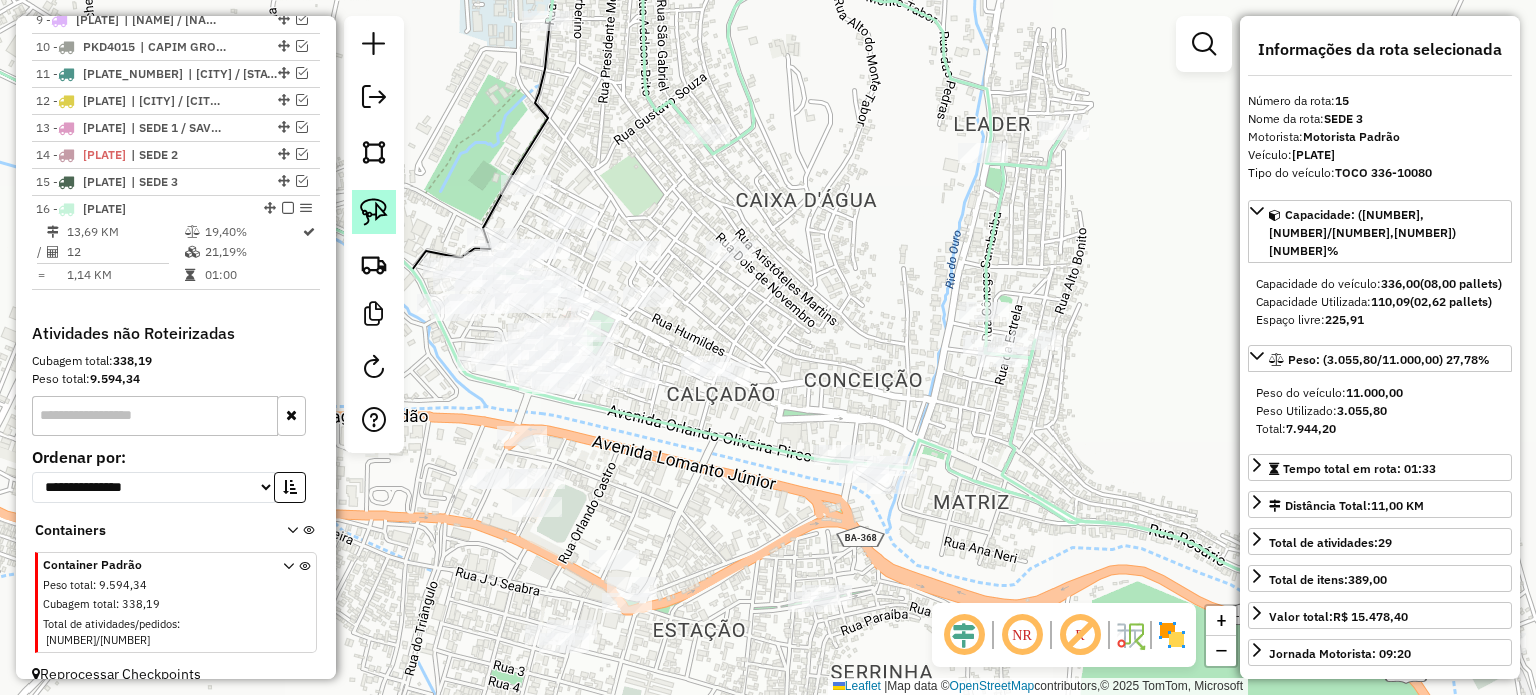click 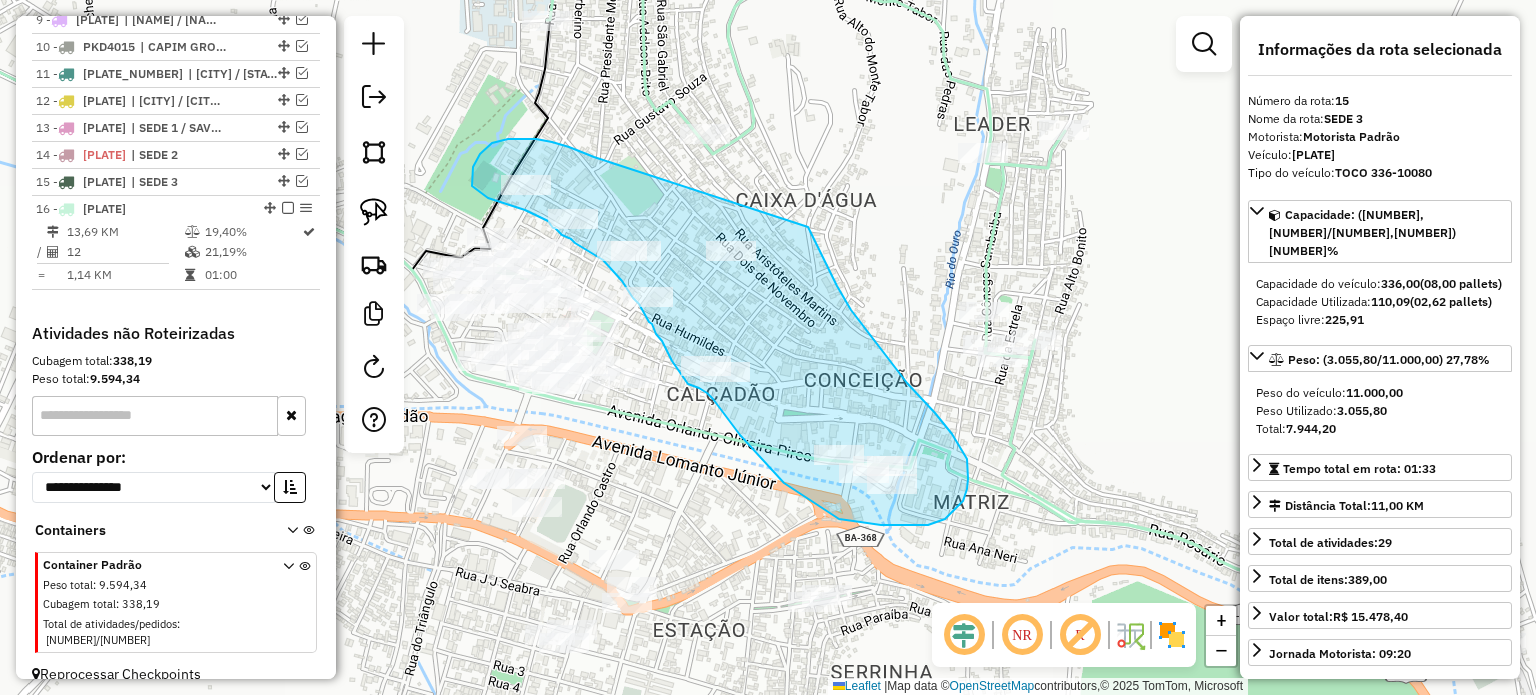drag, startPoint x: 594, startPoint y: 157, endPoint x: 808, endPoint y: 224, distance: 224.24316 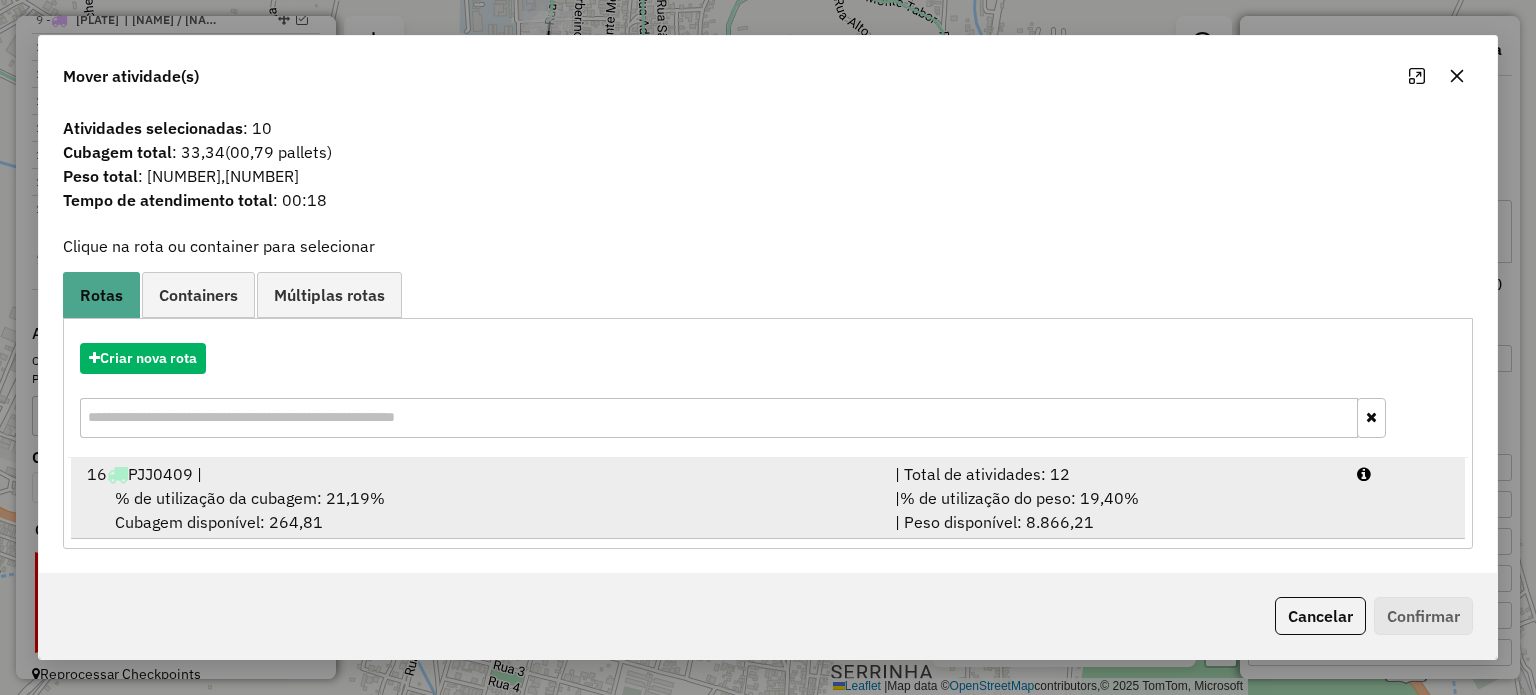 drag, startPoint x: 240, startPoint y: 485, endPoint x: 383, endPoint y: 475, distance: 143.34923 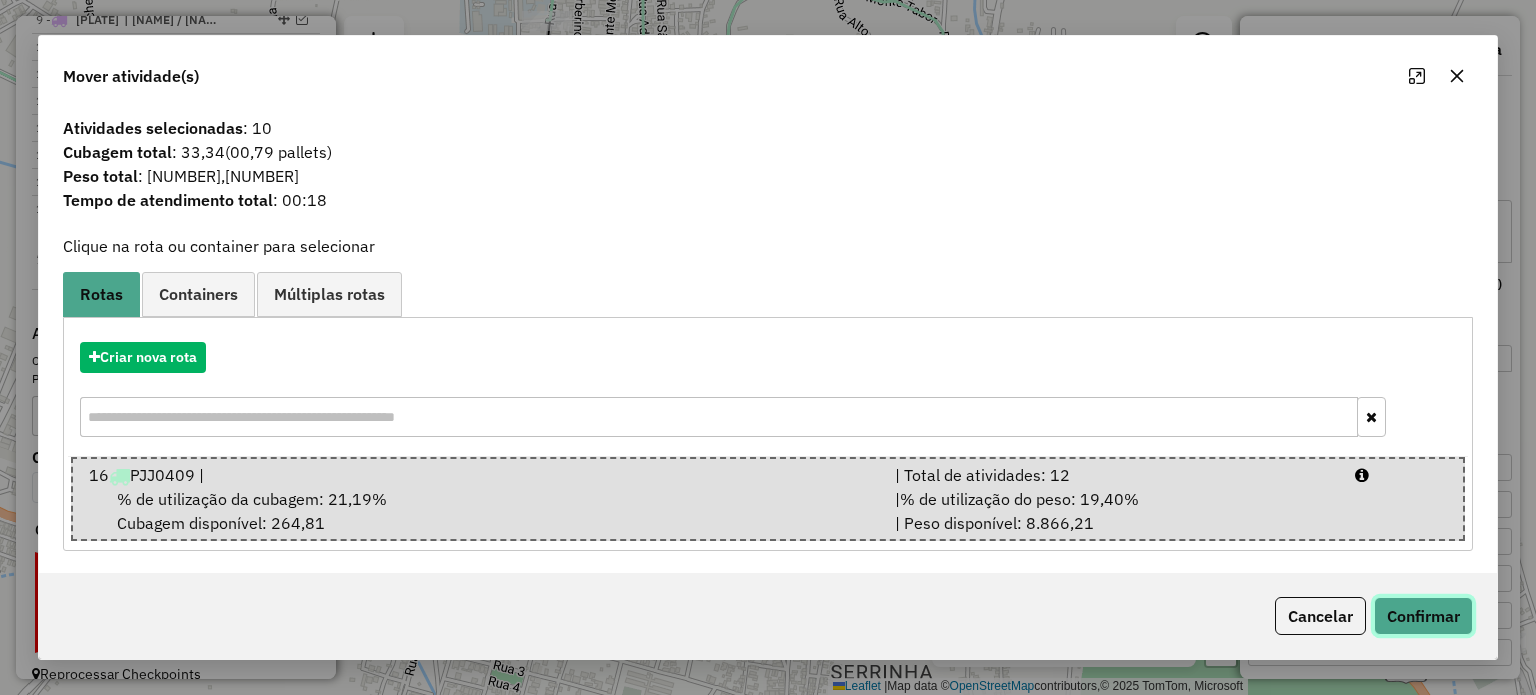 click on "Confirmar" 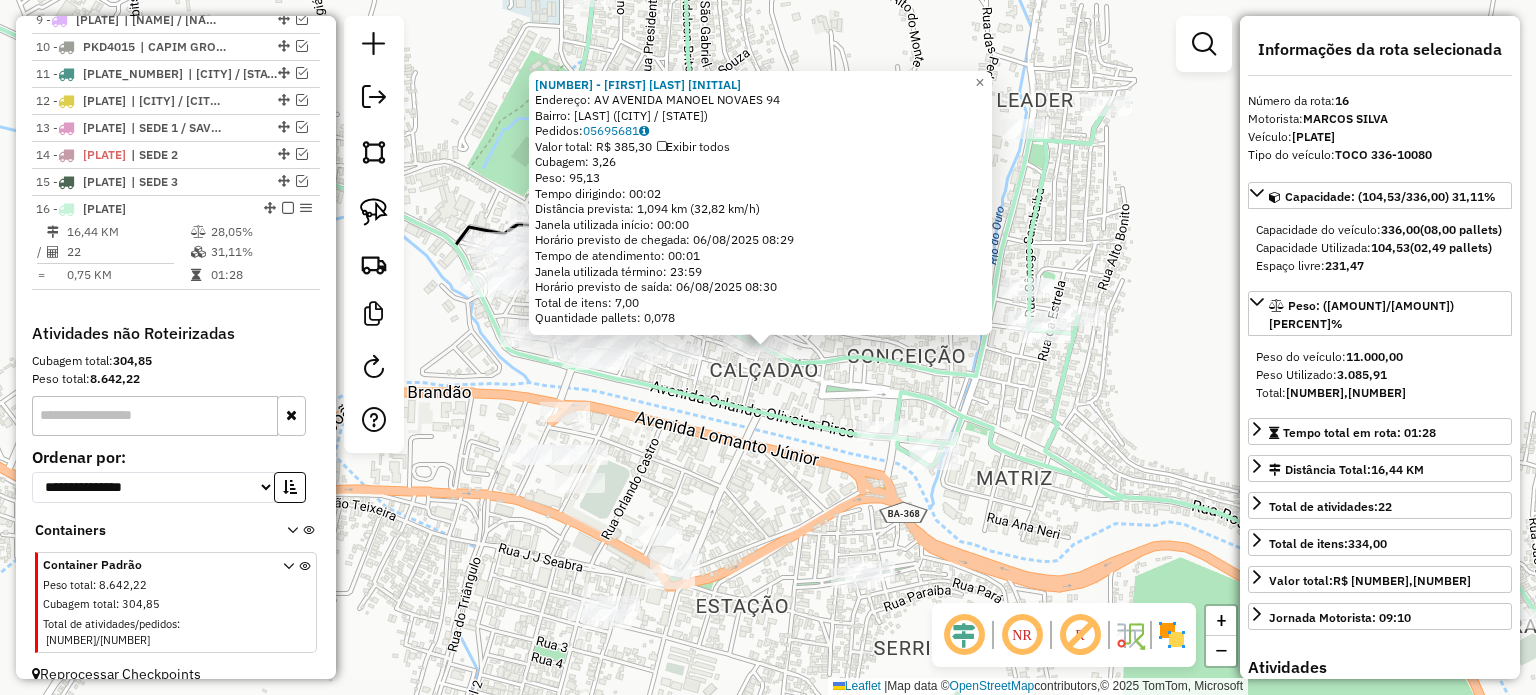 click on "24404 - RANGEL MOREIRA DA SI  Endereço: AV  AVENIDA MANOEL NOVAES         94   Bairro: CENTRO (JACOBINA / BA)   Pedidos:  05695681   Valor total: R$ 385,30   Exibir todos   Cubagem: 3,26  Peso: 95,13  Tempo dirigindo: 00:02   Distância prevista: 1,094 km (32,82 km/h)   Janela utilizada início: 00:00   Horário previsto de chegada: 06/08/2025 08:29   Tempo de atendimento: 00:01   Janela utilizada término: 23:59   Horário previsto de saída: 06/08/2025 08:30   Total de itens: 7,00   Quantidade pallets: 0,078  × Janela de atendimento Grade de atendimento Capacidade Transportadoras Veículos Cliente Pedidos  Rotas Selecione os dias de semana para filtrar as janelas de atendimento  Seg   Ter   Qua   Qui   Sex   Sáb   Dom  Informe o período da janela de atendimento: De: Até:  Filtrar exatamente a janela do cliente  Considerar janela de atendimento padrão  Selecione os dias de semana para filtrar as grades de atendimento  Seg   Ter   Qua   Qui   Sex   Sáb   Dom   Peso mínimo:   Peso máximo:   De:   De:" 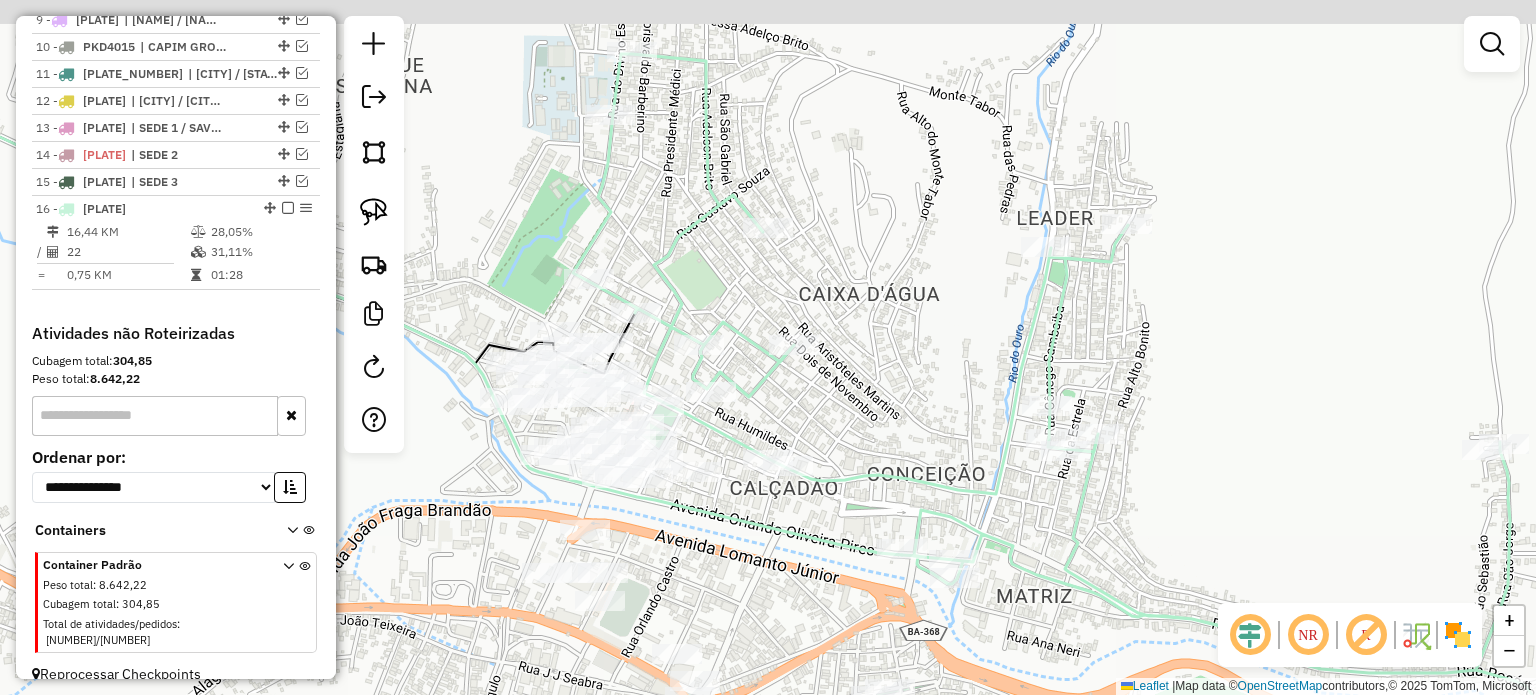 drag, startPoint x: 685, startPoint y: 469, endPoint x: 550, endPoint y: 490, distance: 136.62357 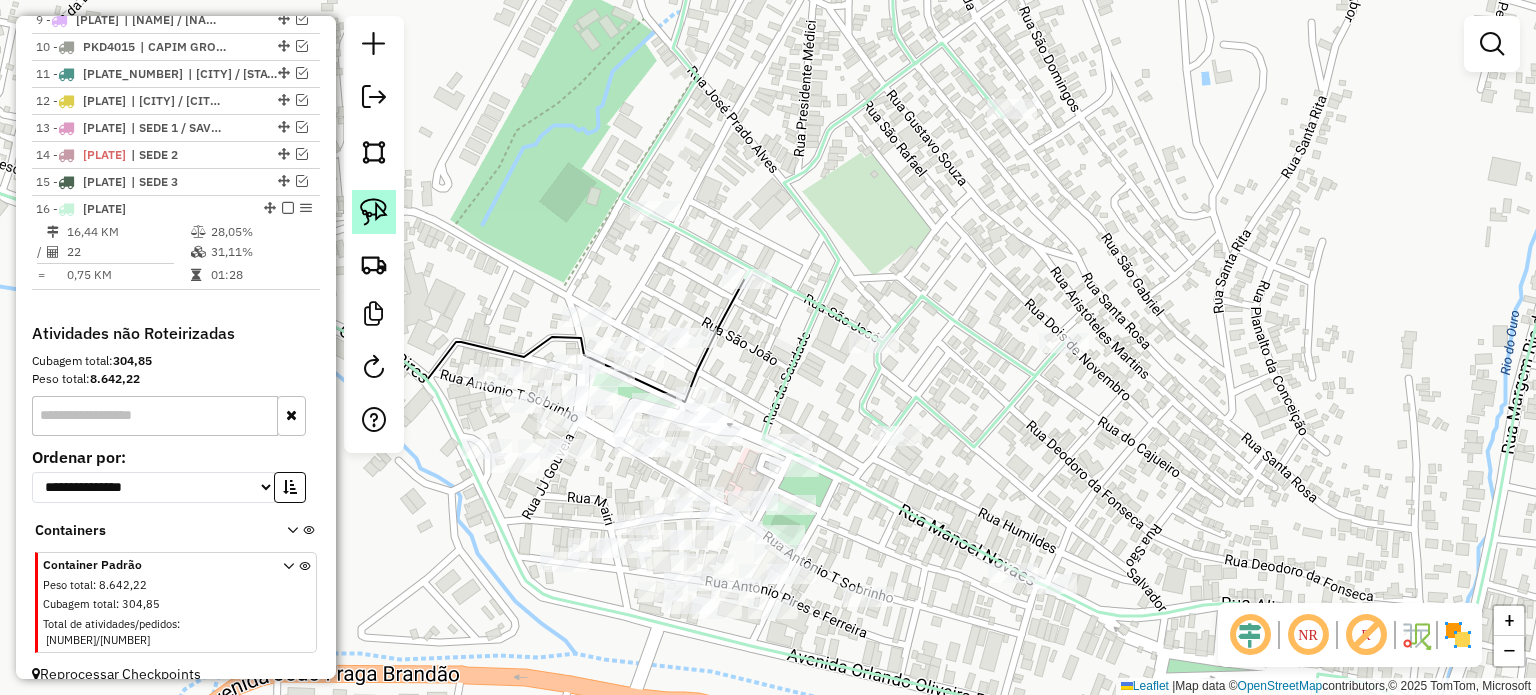 click 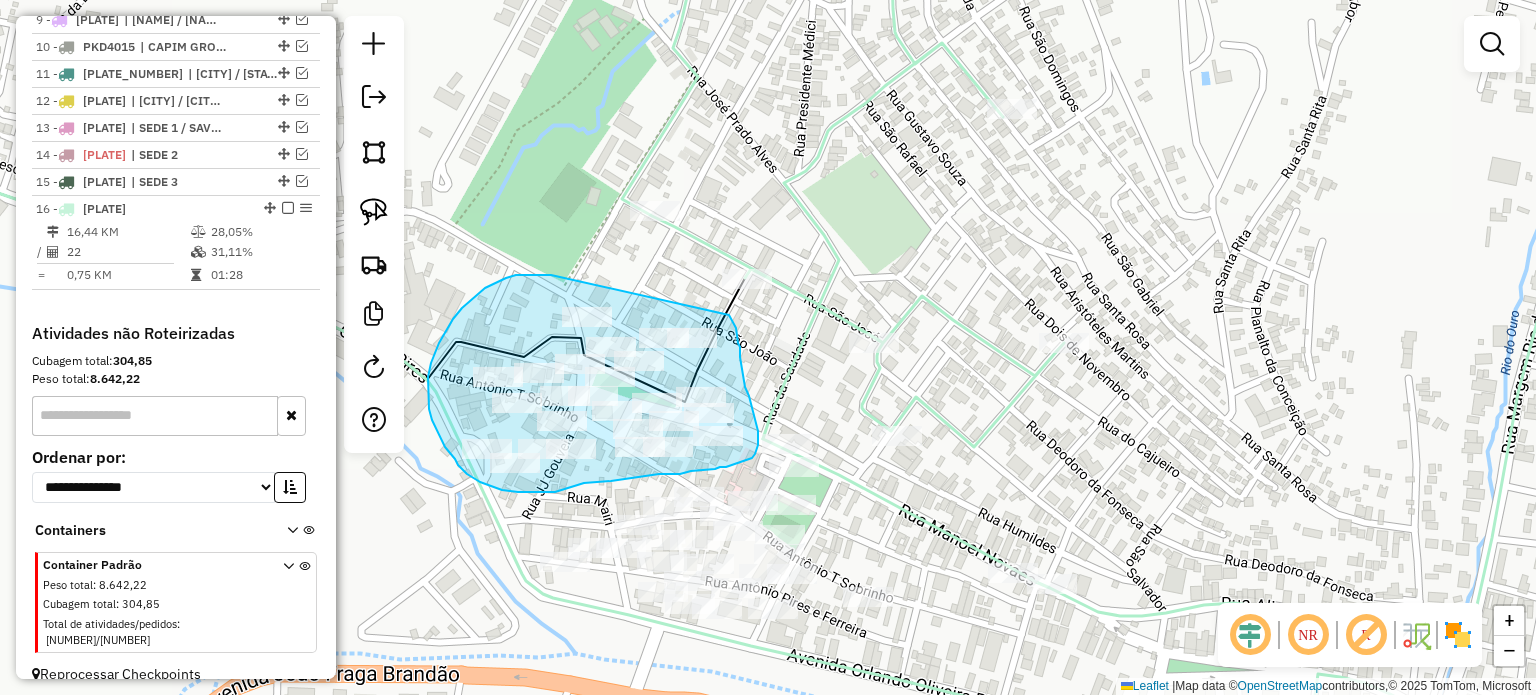 drag, startPoint x: 551, startPoint y: 275, endPoint x: 729, endPoint y: 315, distance: 182.43903 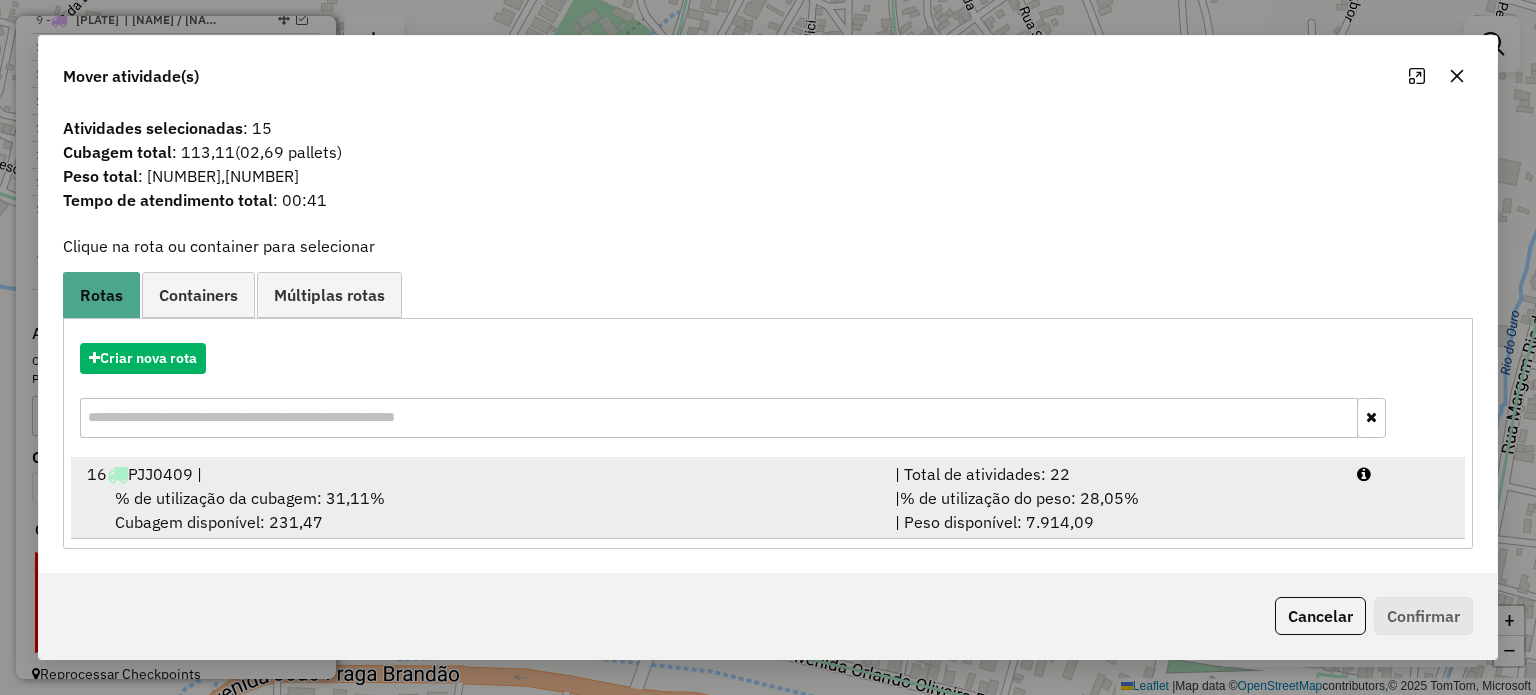 click on "% de utilização da cubagem: 31,11%" at bounding box center (250, 498) 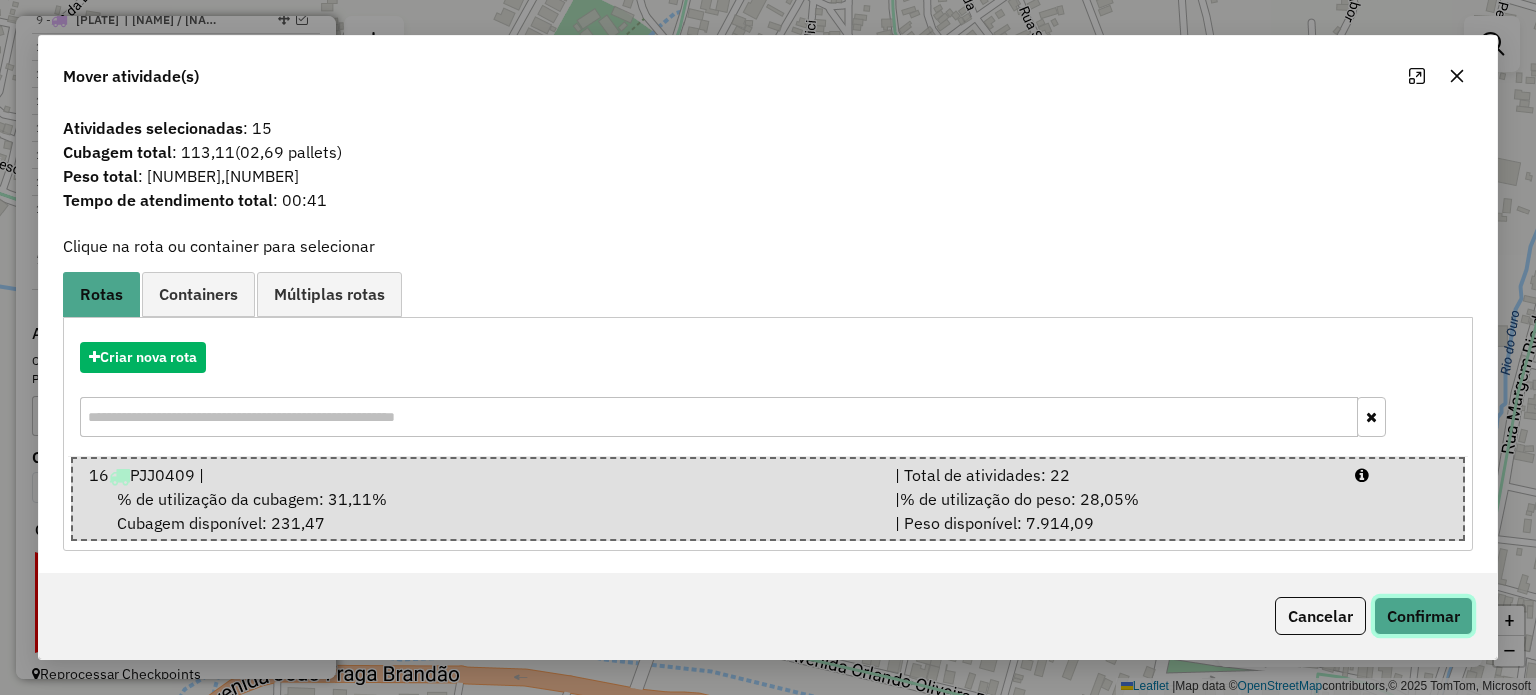 click on "Confirmar" 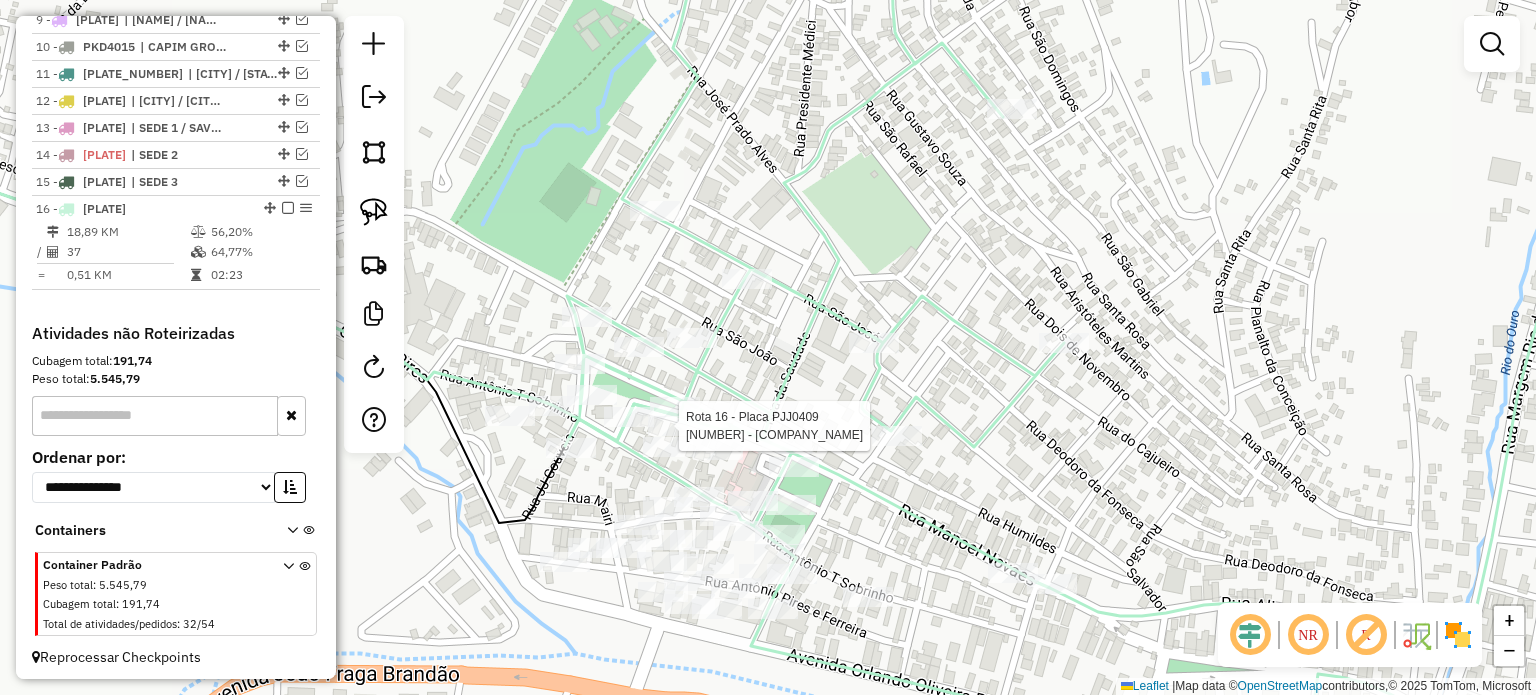 select on "**********" 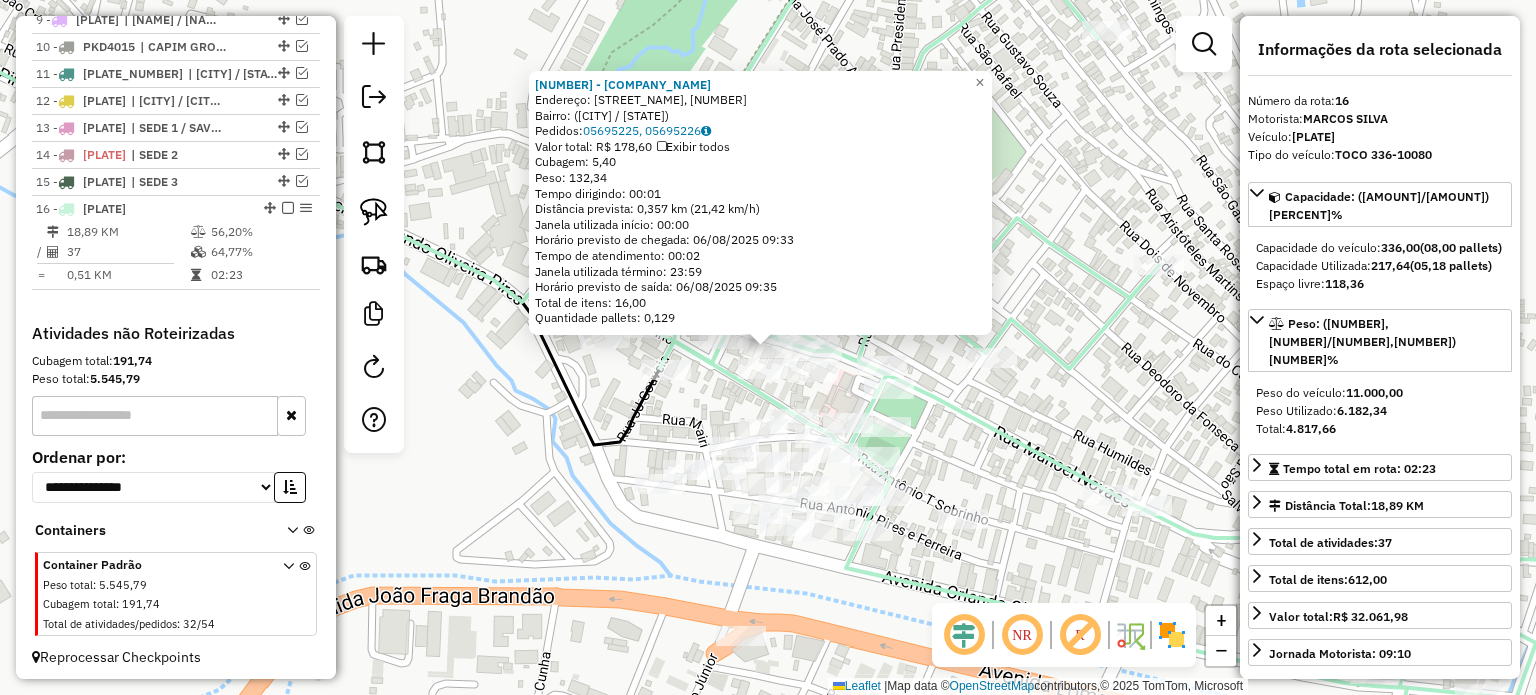 click on "25138 - HOTEL NOVA MATRIZ  Endereço: Rua Padre Germano, 319   Bairro:  (Jacobina / BA)   Pedidos:  05695225, 05695226   Valor total: R$ 178,60   Exibir todos   Cubagem: 5,40  Peso: 132,34  Tempo dirigindo: 00:01   Distância prevista: 0,357 km (21,42 km/h)   Janela utilizada início: 00:00   Horário previsto de chegada: 06/08/2025 09:33   Tempo de atendimento: 00:02   Janela utilizada término: 23:59   Horário previsto de saída: 06/08/2025 09:35   Total de itens: 16,00   Quantidade pallets: 0,129  × Janela de atendimento Grade de atendimento Capacidade Transportadoras Veículos Cliente Pedidos  Rotas Selecione os dias de semana para filtrar as janelas de atendimento  Seg   Ter   Qua   Qui   Sex   Sáb   Dom  Informe o período da janela de atendimento: De: Até:  Filtrar exatamente a janela do cliente  Considerar janela de atendimento padrão  Selecione os dias de semana para filtrar as grades de atendimento  Seg   Ter   Qua   Qui   Sex   Sáb   Dom   Considerar clientes sem dia de atendimento cadastrado" 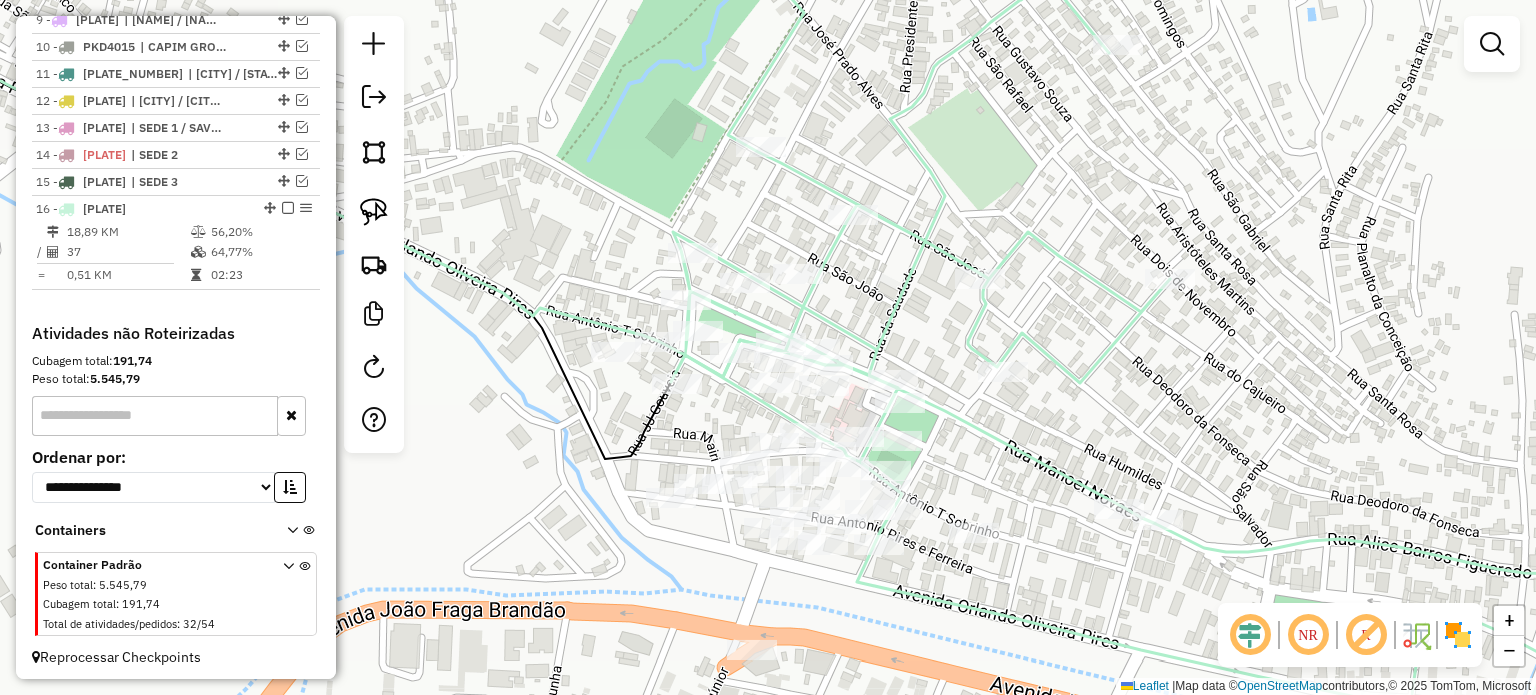 drag, startPoint x: 528, startPoint y: 460, endPoint x: 611, endPoint y: 542, distance: 116.67476 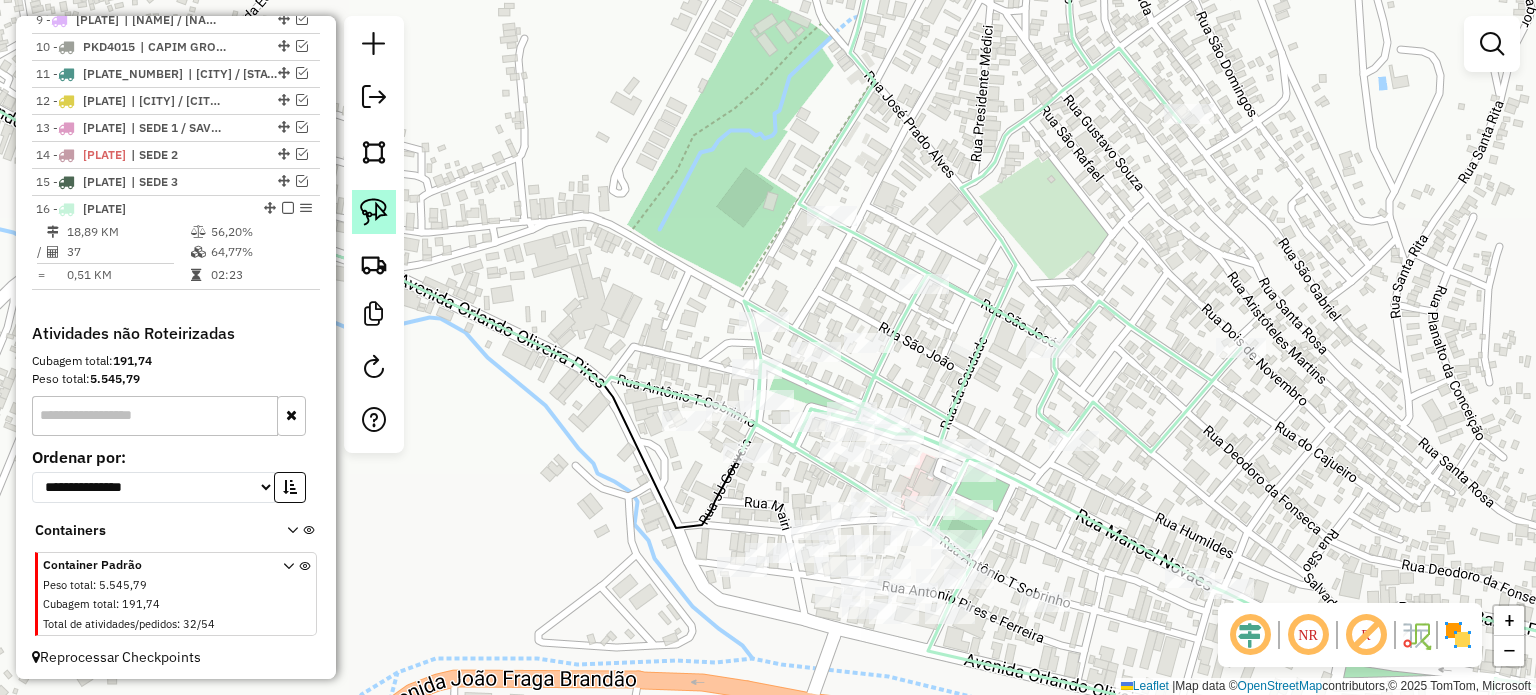 click 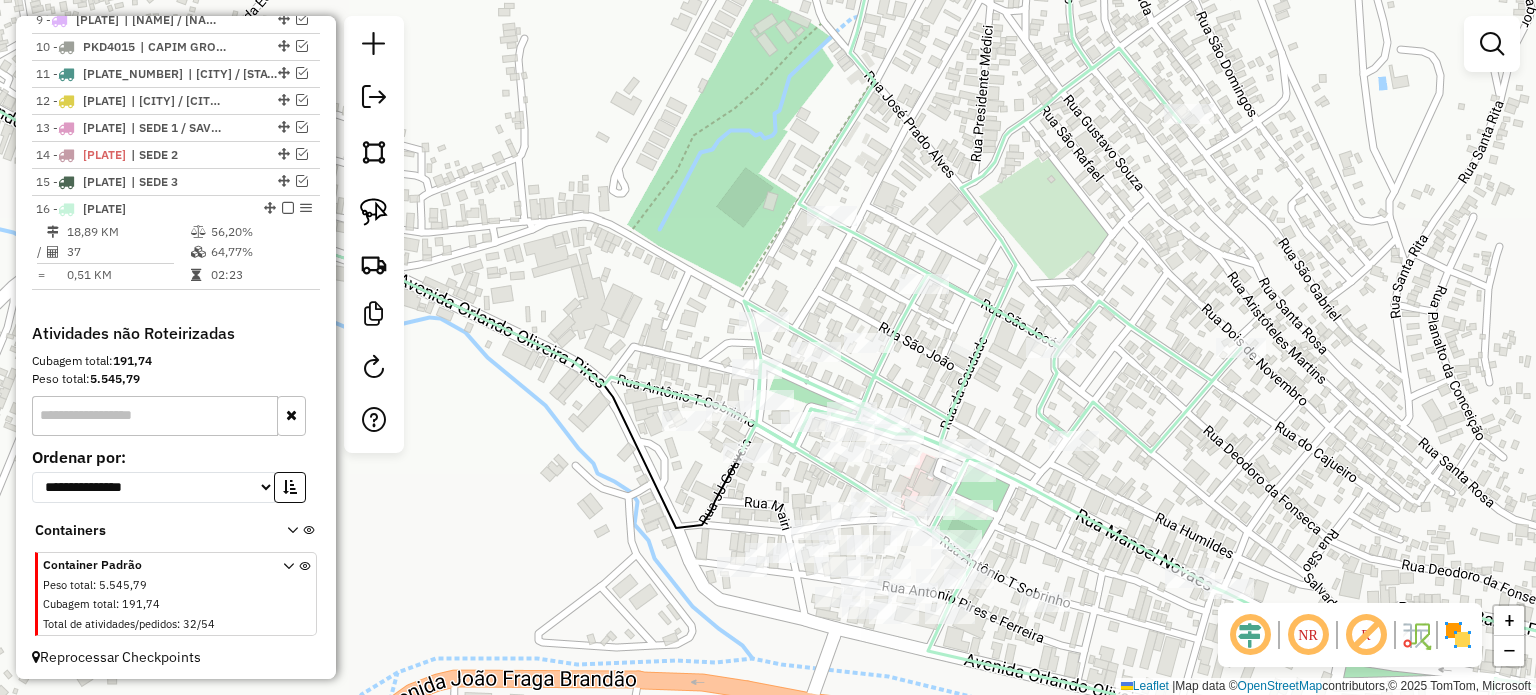 drag, startPoint x: 1136, startPoint y: 621, endPoint x: 889, endPoint y: 482, distance: 283.42548 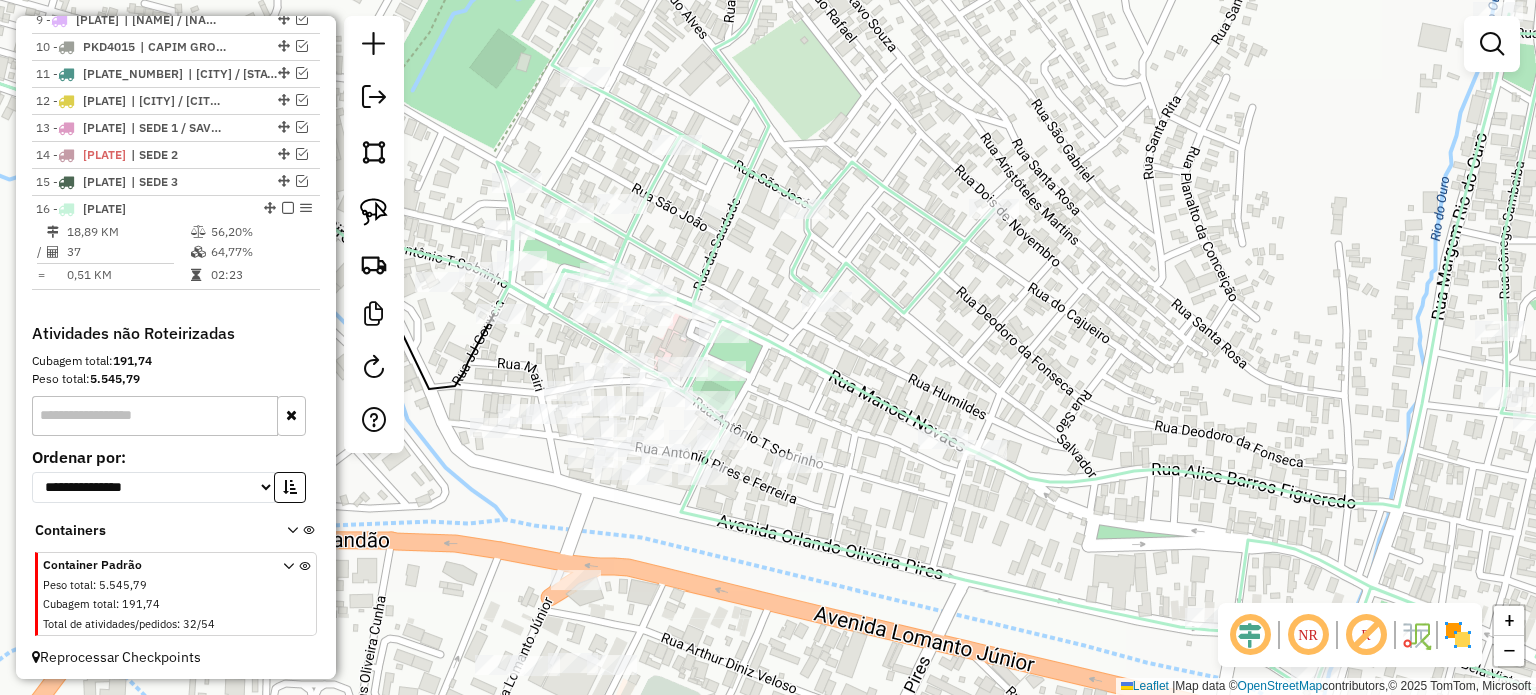 drag, startPoint x: 359, startPoint y: 203, endPoint x: 795, endPoint y: 407, distance: 481.36472 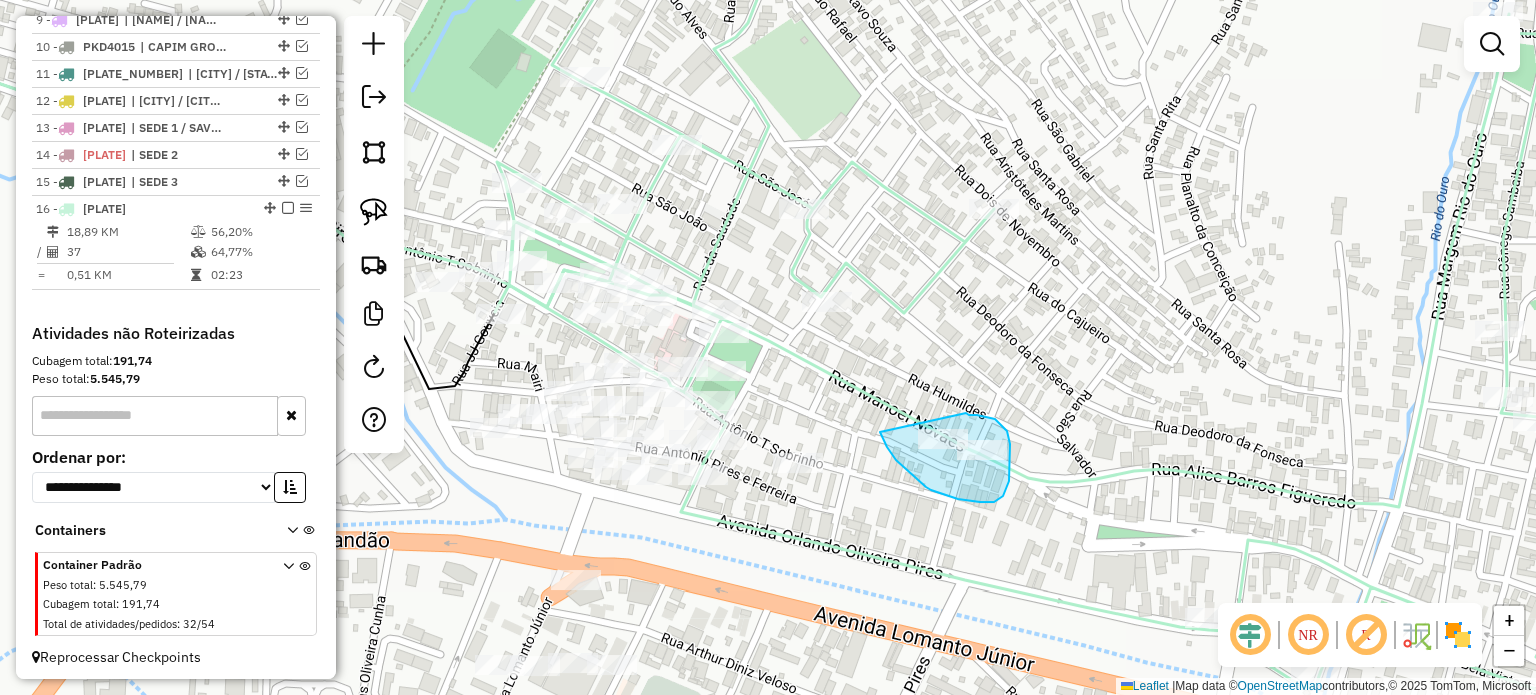 drag, startPoint x: 900, startPoint y: 464, endPoint x: 966, endPoint y: 413, distance: 83.40863 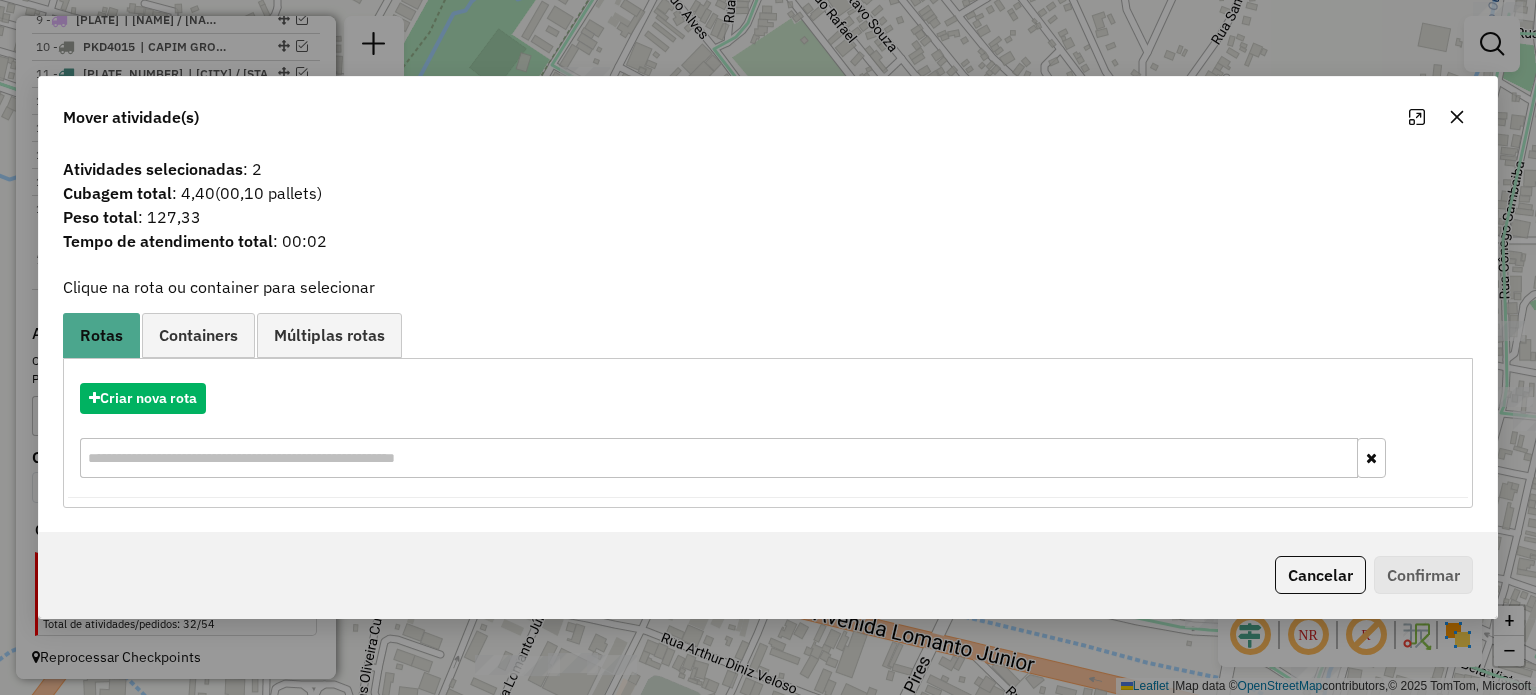drag, startPoint x: 1460, startPoint y: 113, endPoint x: 1173, endPoint y: 229, distance: 309.55612 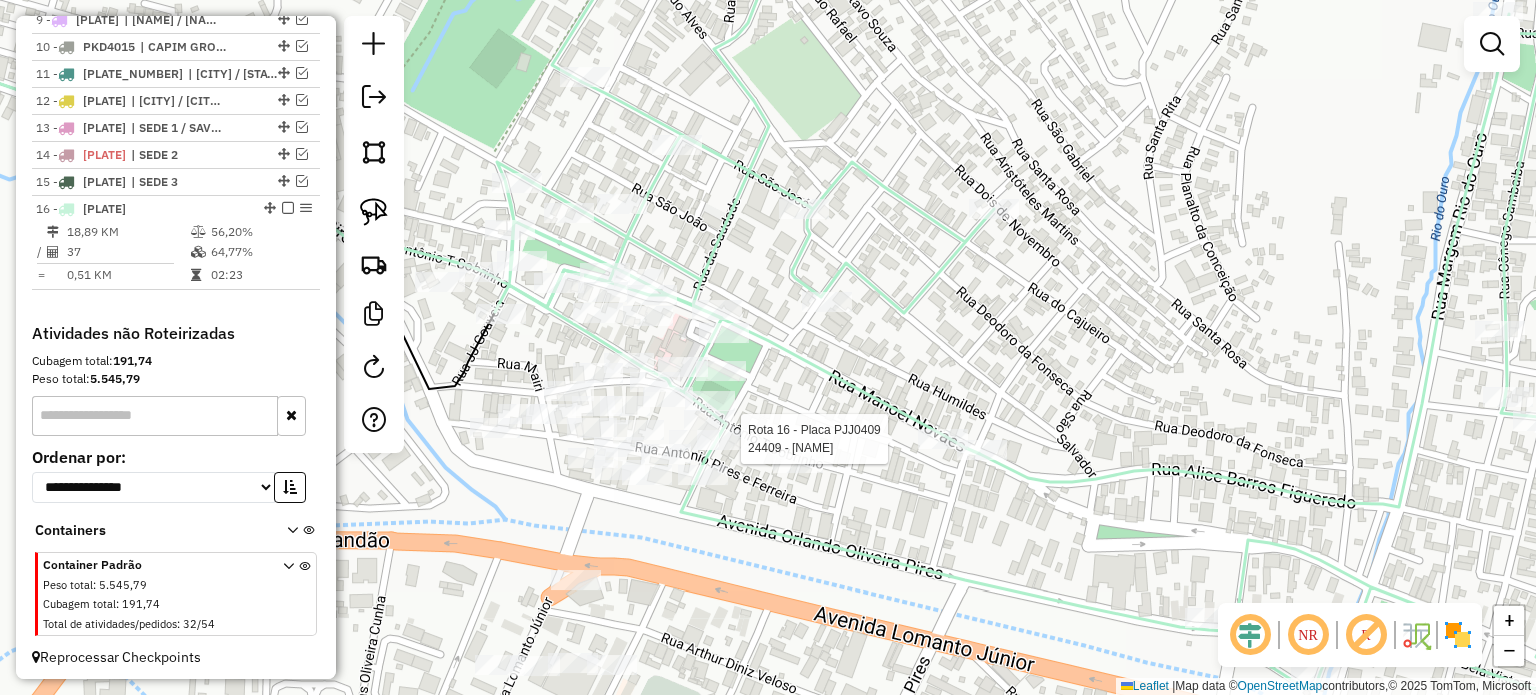 select on "**********" 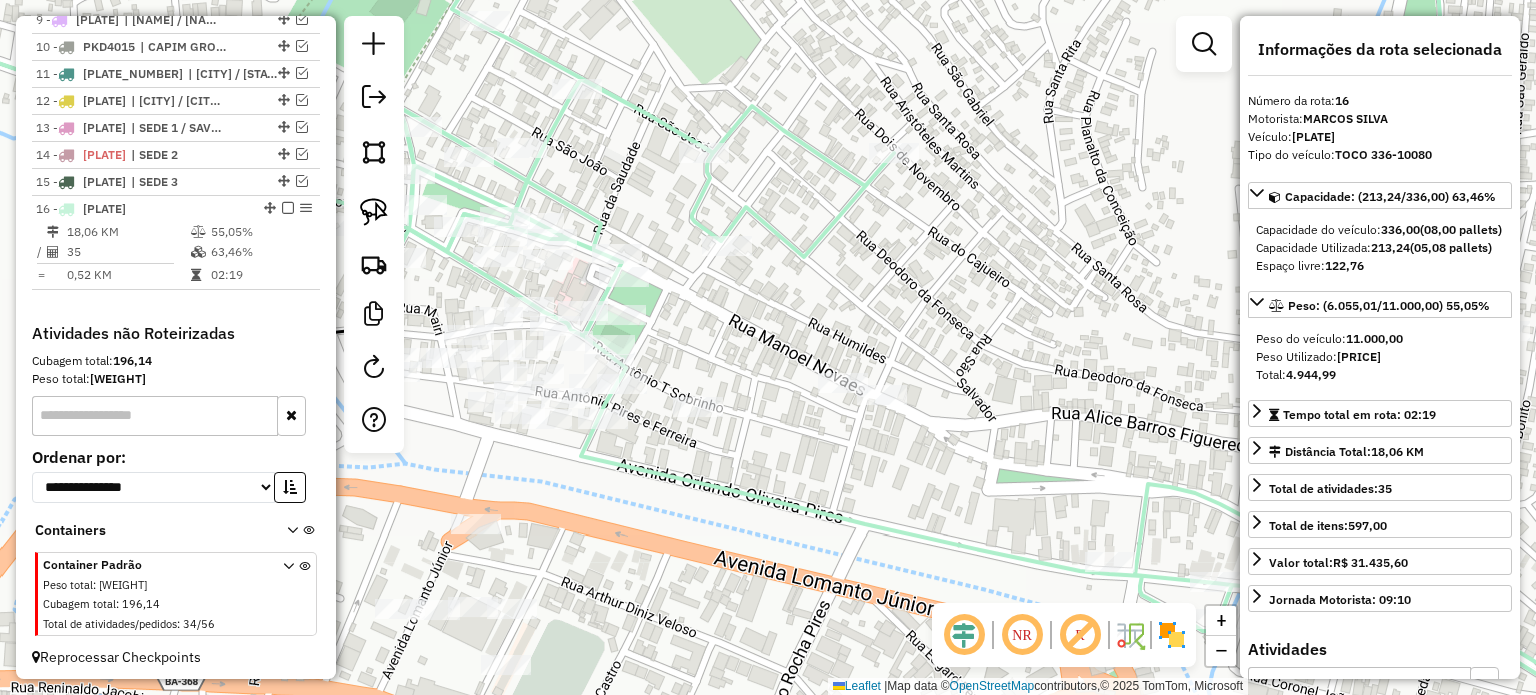 drag, startPoint x: 656, startPoint y: 445, endPoint x: 868, endPoint y: 519, distance: 224.54398 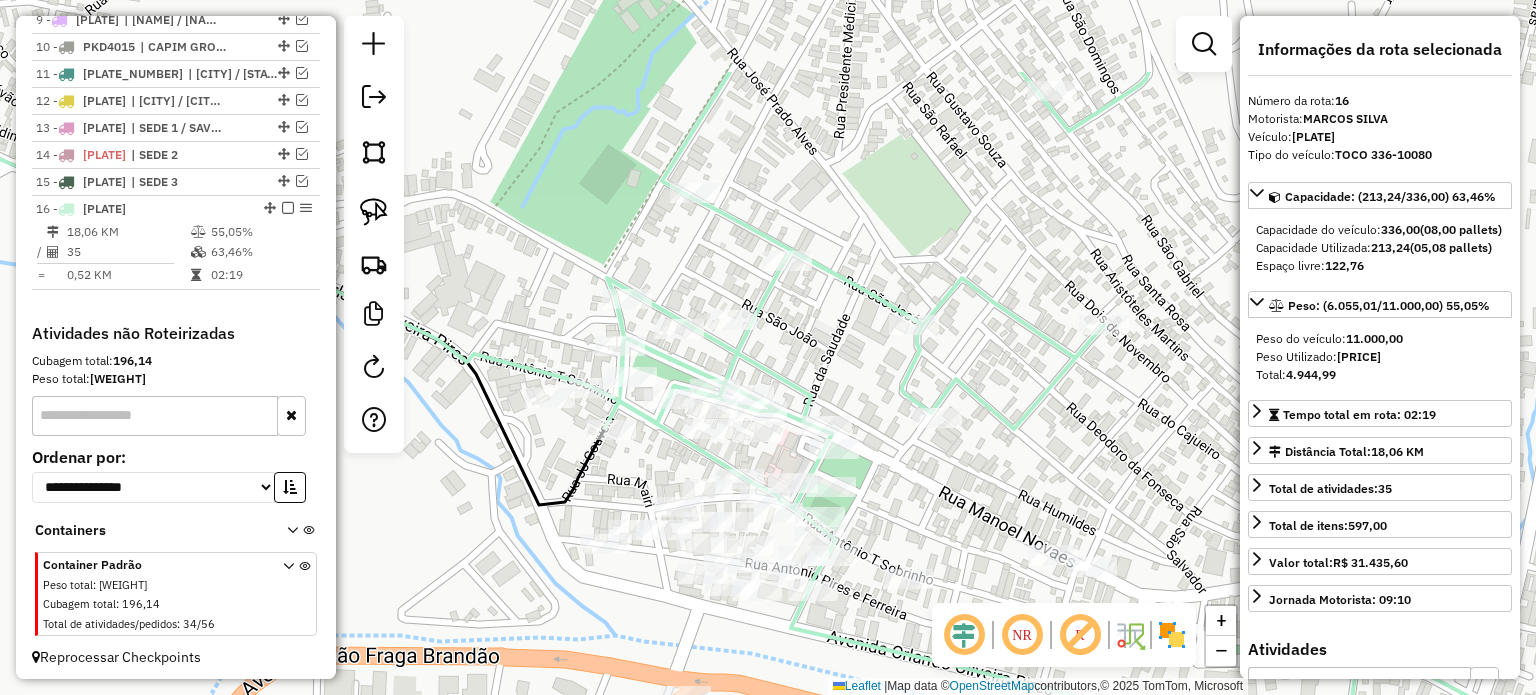 drag, startPoint x: 809, startPoint y: 319, endPoint x: 890, endPoint y: 475, distance: 175.77542 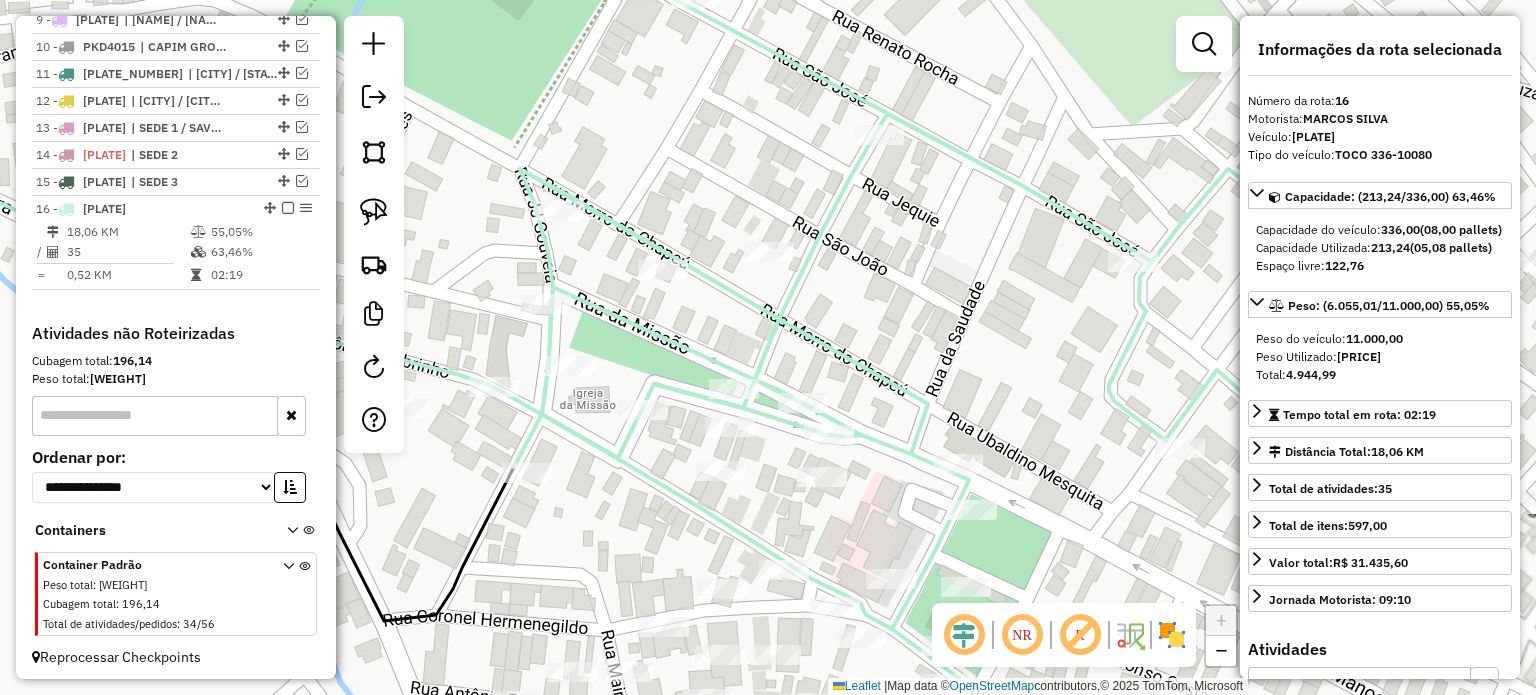 drag, startPoint x: 605, startPoint y: 499, endPoint x: 599, endPoint y: 375, distance: 124.14507 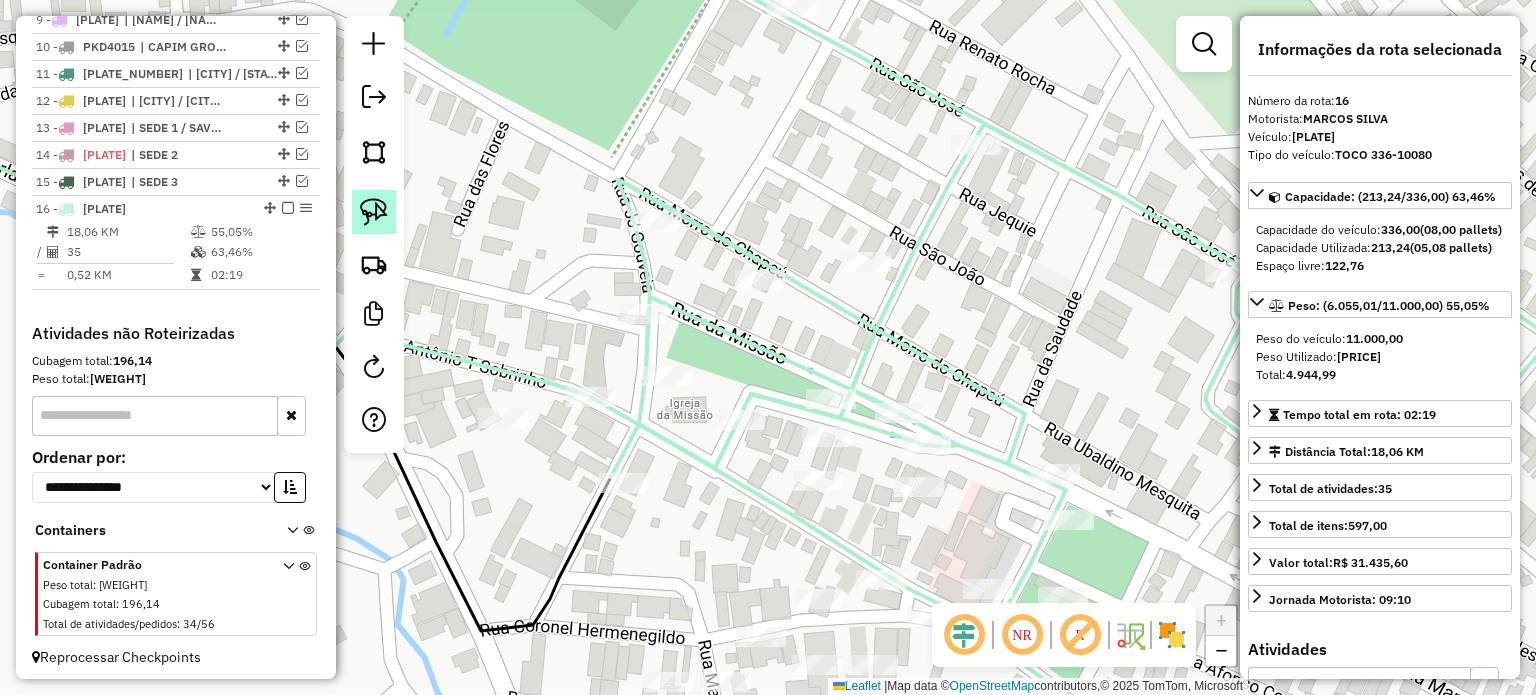 click 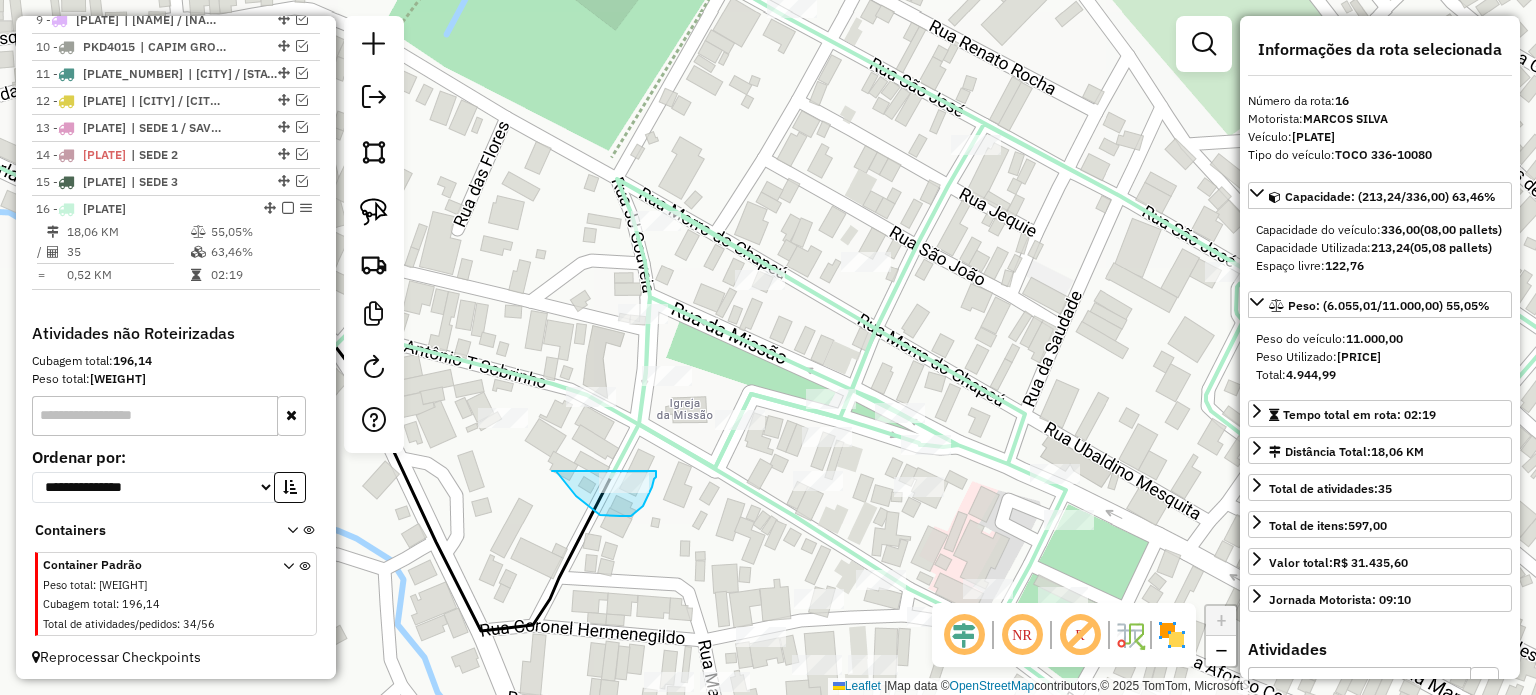 drag, startPoint x: 552, startPoint y: 471, endPoint x: 627, endPoint y: 459, distance: 75.95393 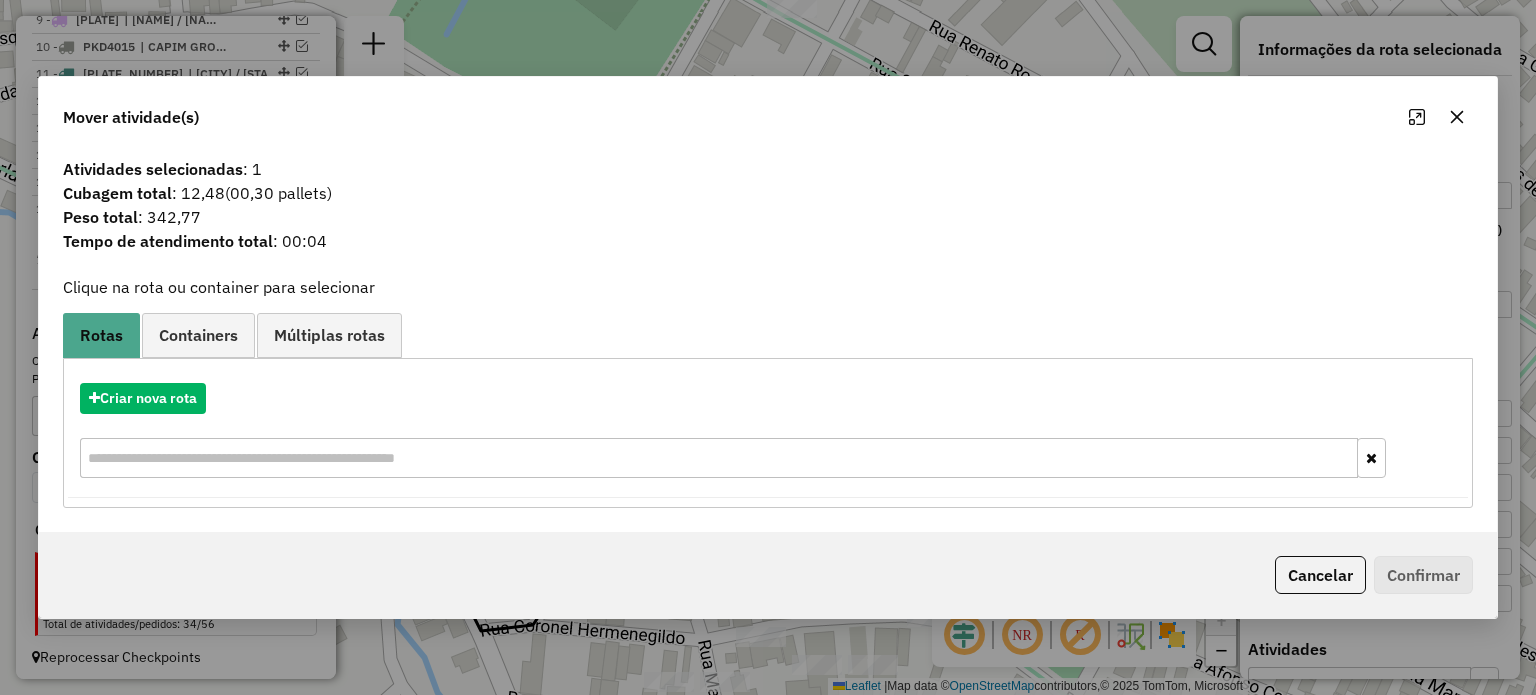 click 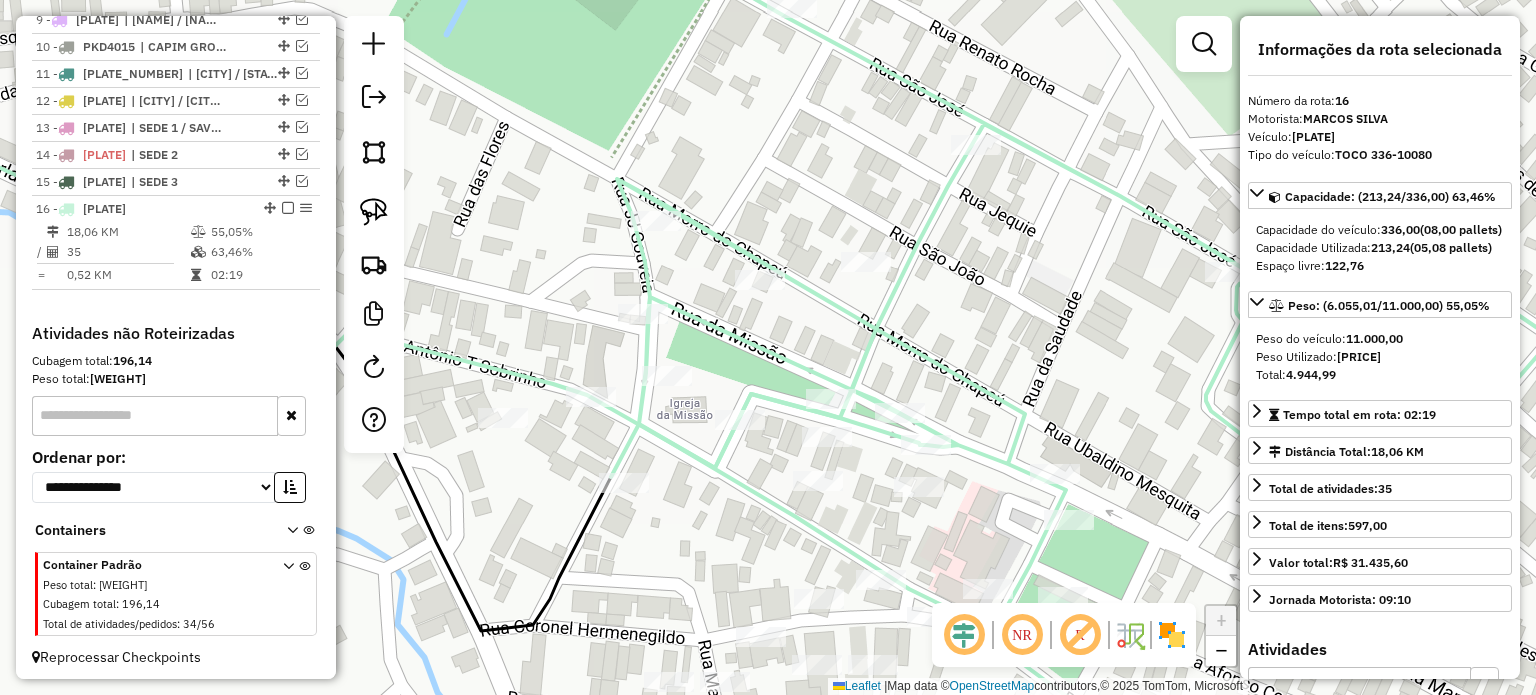 click on "Janela de atendimento Grade de atendimento Capacidade Transportadoras Veículos Cliente Pedidos  Rotas Selecione os dias de semana para filtrar as janelas de atendimento  Seg   Ter   Qua   Qui   Sex   Sáb   Dom  Informe o período da janela de atendimento: De: Até:  Filtrar exatamente a janela do cliente  Considerar janela de atendimento padrão  Selecione os dias de semana para filtrar as grades de atendimento  Seg   Ter   Qua   Qui   Sex   Sáb   Dom   Considerar clientes sem dia de atendimento cadastrado  Clientes fora do dia de atendimento selecionado Filtrar as atividades entre os valores definidos abaixo:  Peso mínimo:   Peso máximo:   Cubagem mínima:   Cubagem máxima:   De:   Até:  Filtrar as atividades entre o tempo de atendimento definido abaixo:  De:   Até:   Considerar capacidade total dos clientes não roteirizados Transportadora: Selecione um ou mais itens Tipo de veículo: Selecione um ou mais itens Veículo: Selecione um ou mais itens Motorista: Selecione um ou mais itens Nome: Rótulo:" 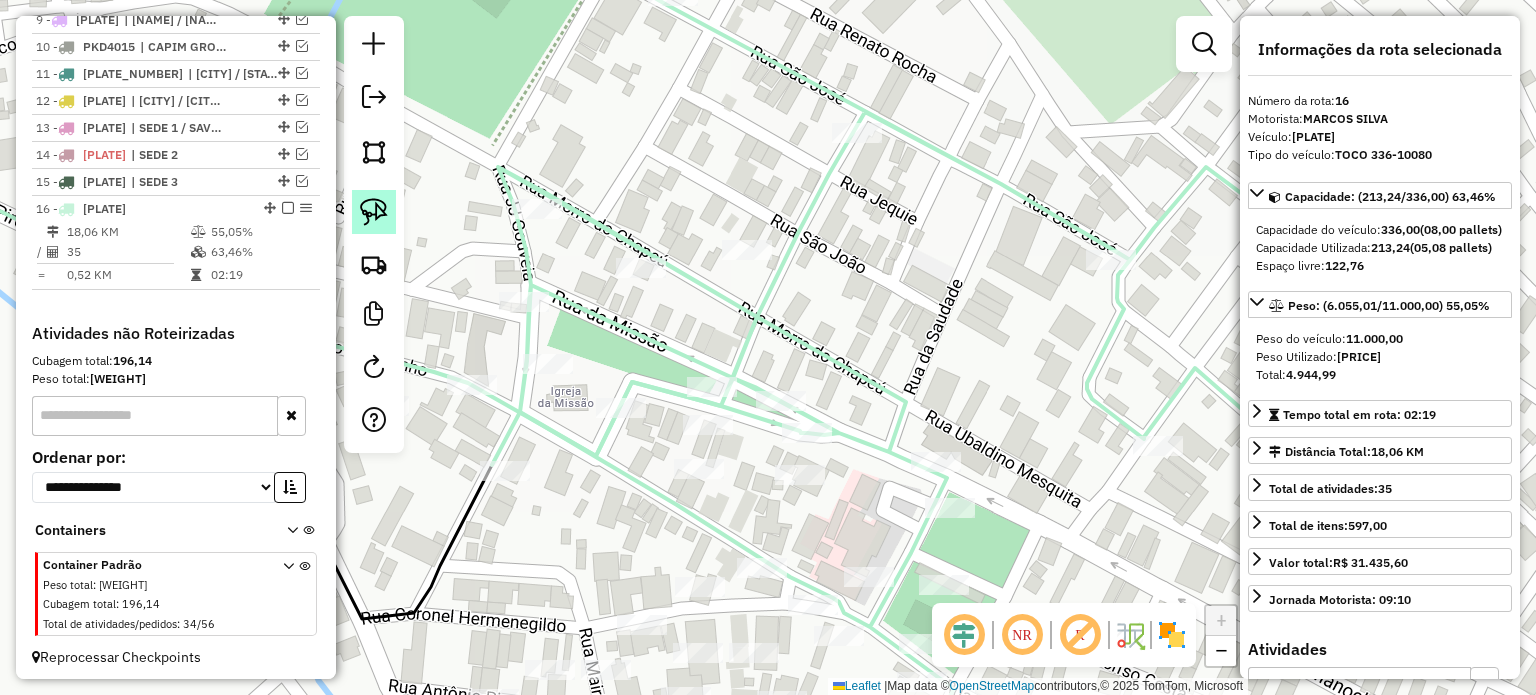 click 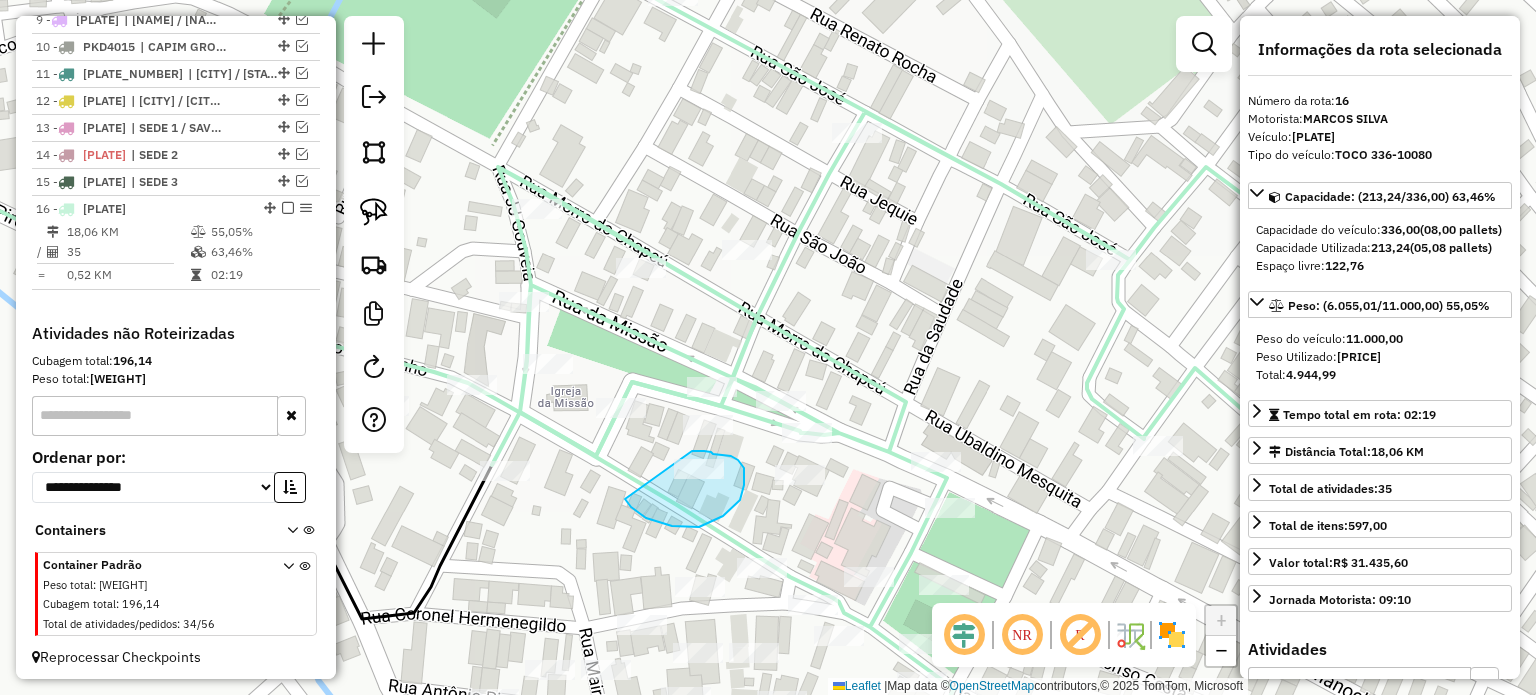 drag, startPoint x: 672, startPoint y: 526, endPoint x: 650, endPoint y: 451, distance: 78.160095 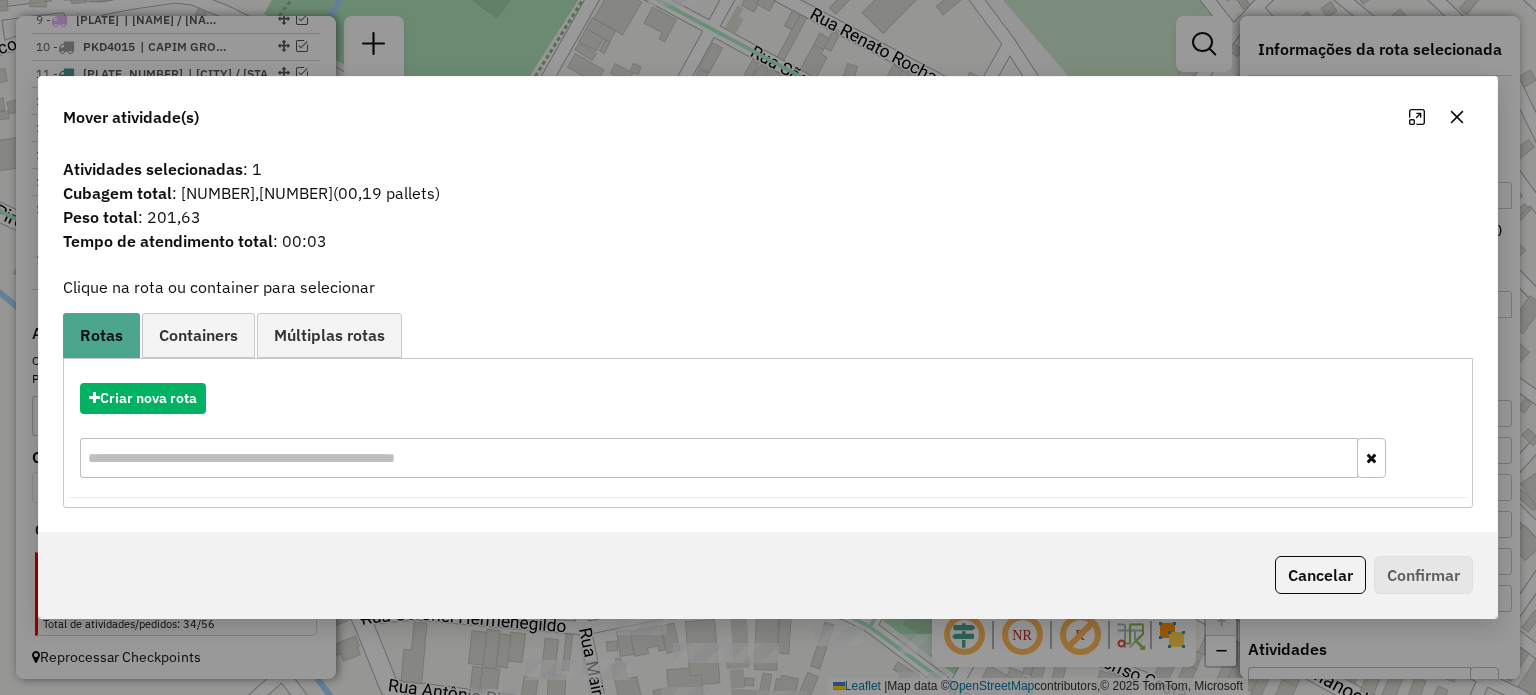click 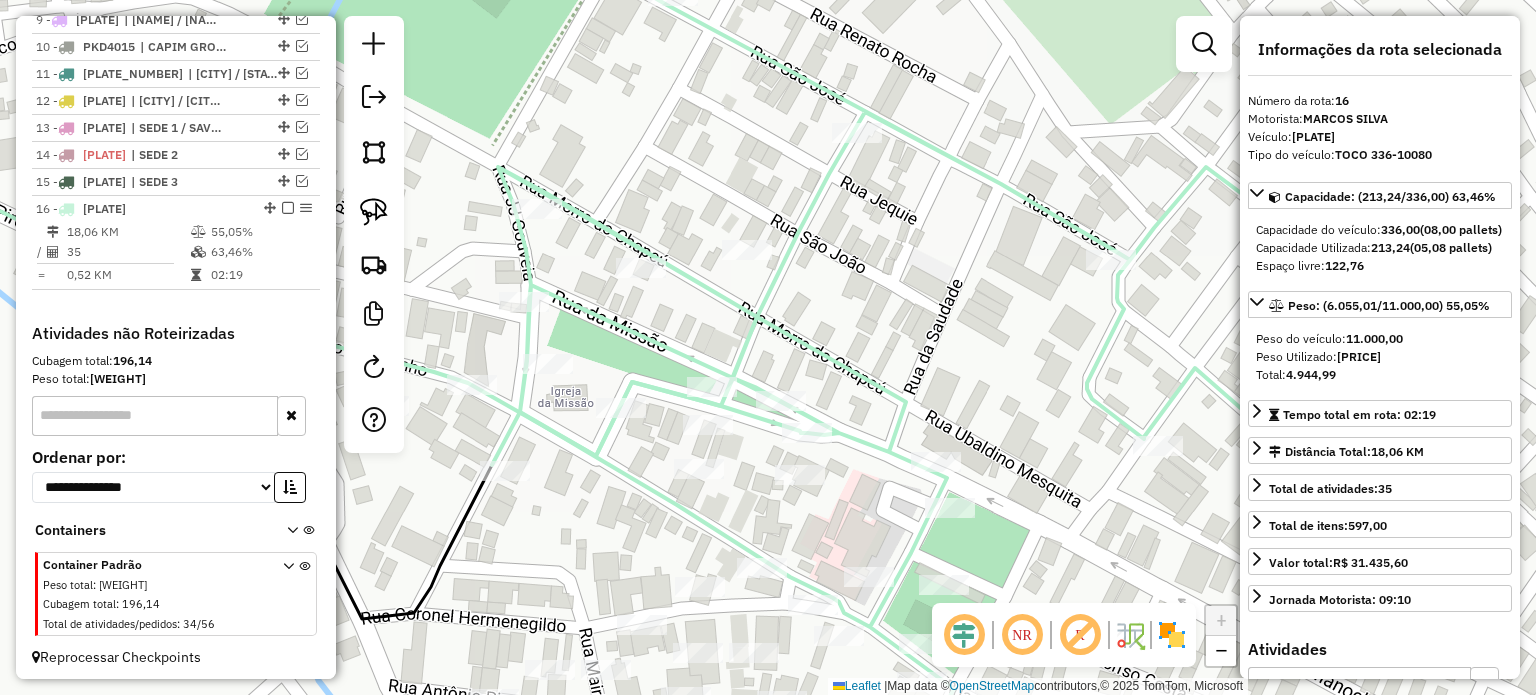 drag, startPoint x: 928, startPoint y: 410, endPoint x: 764, endPoint y: 352, distance: 173.95401 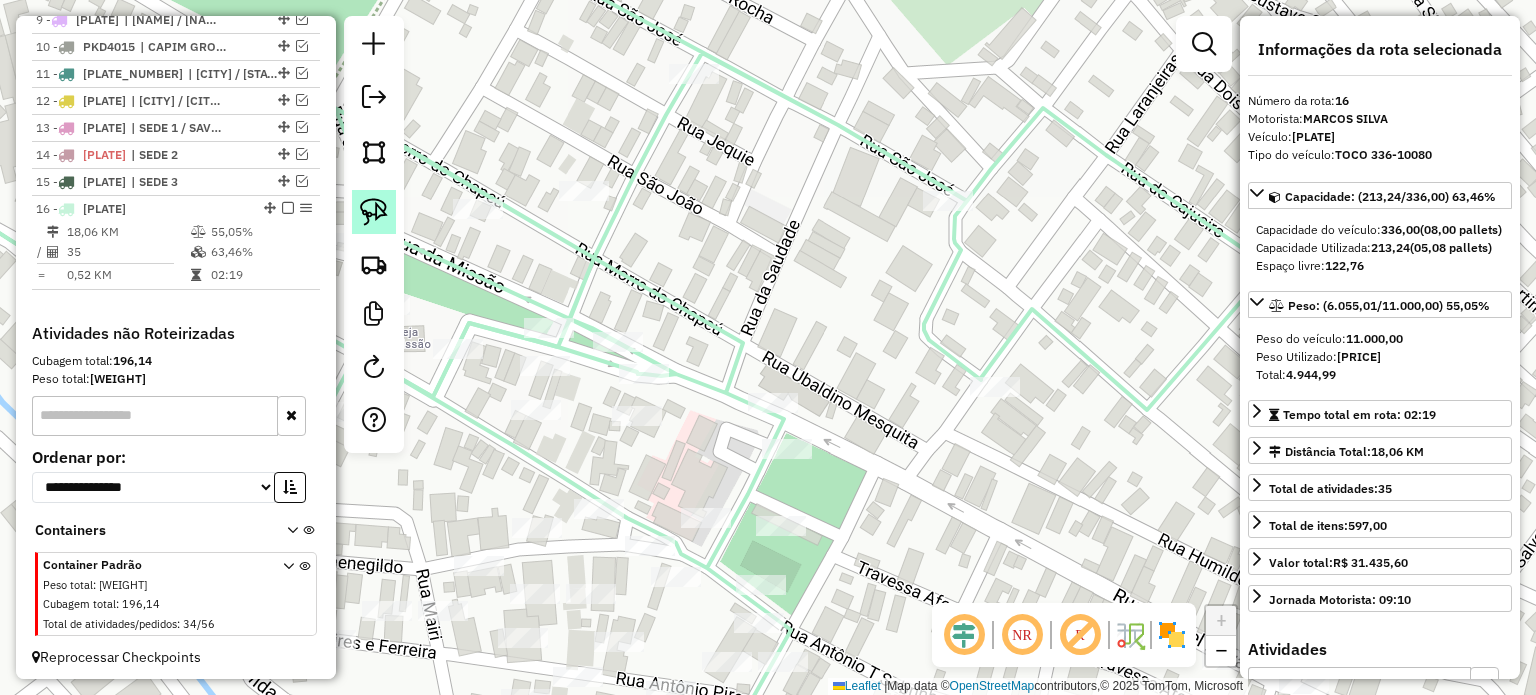 click 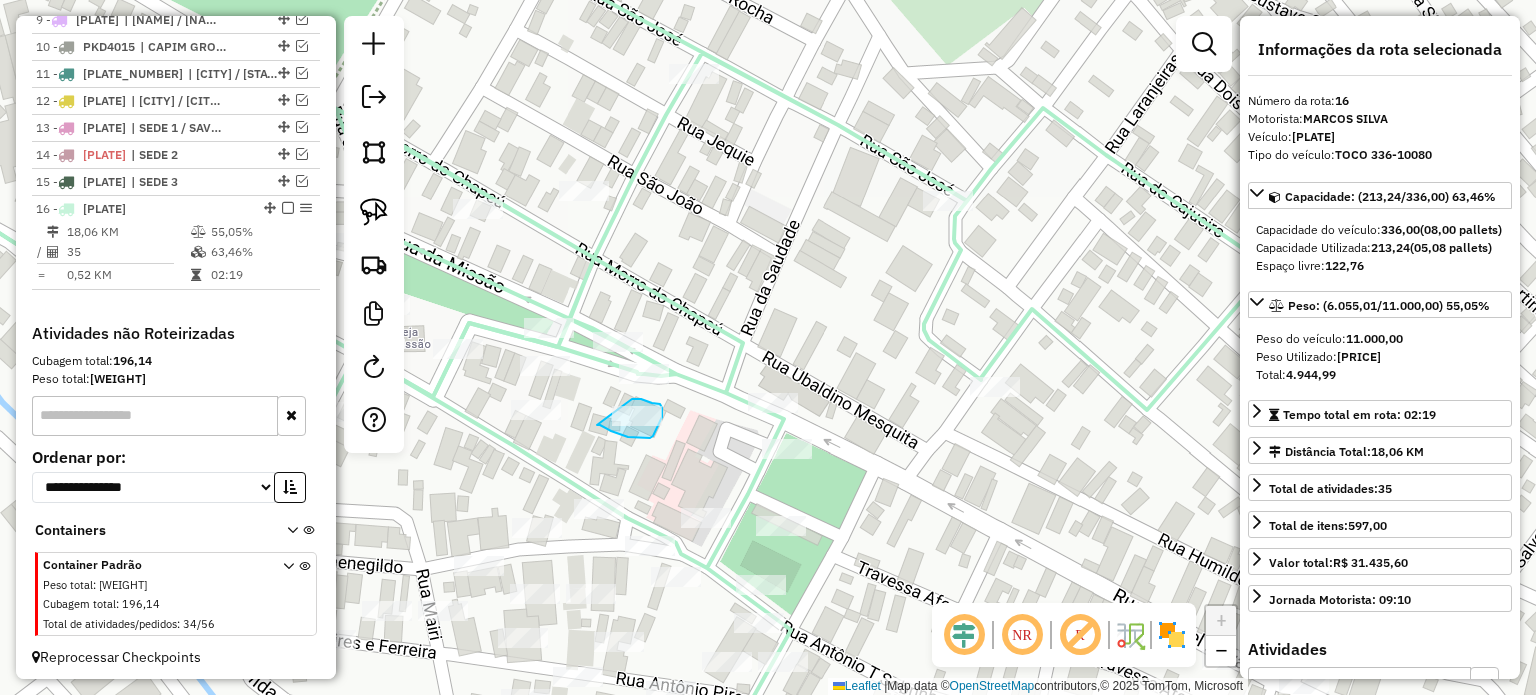 drag, startPoint x: 597, startPoint y: 425, endPoint x: 624, endPoint y: 399, distance: 37.48333 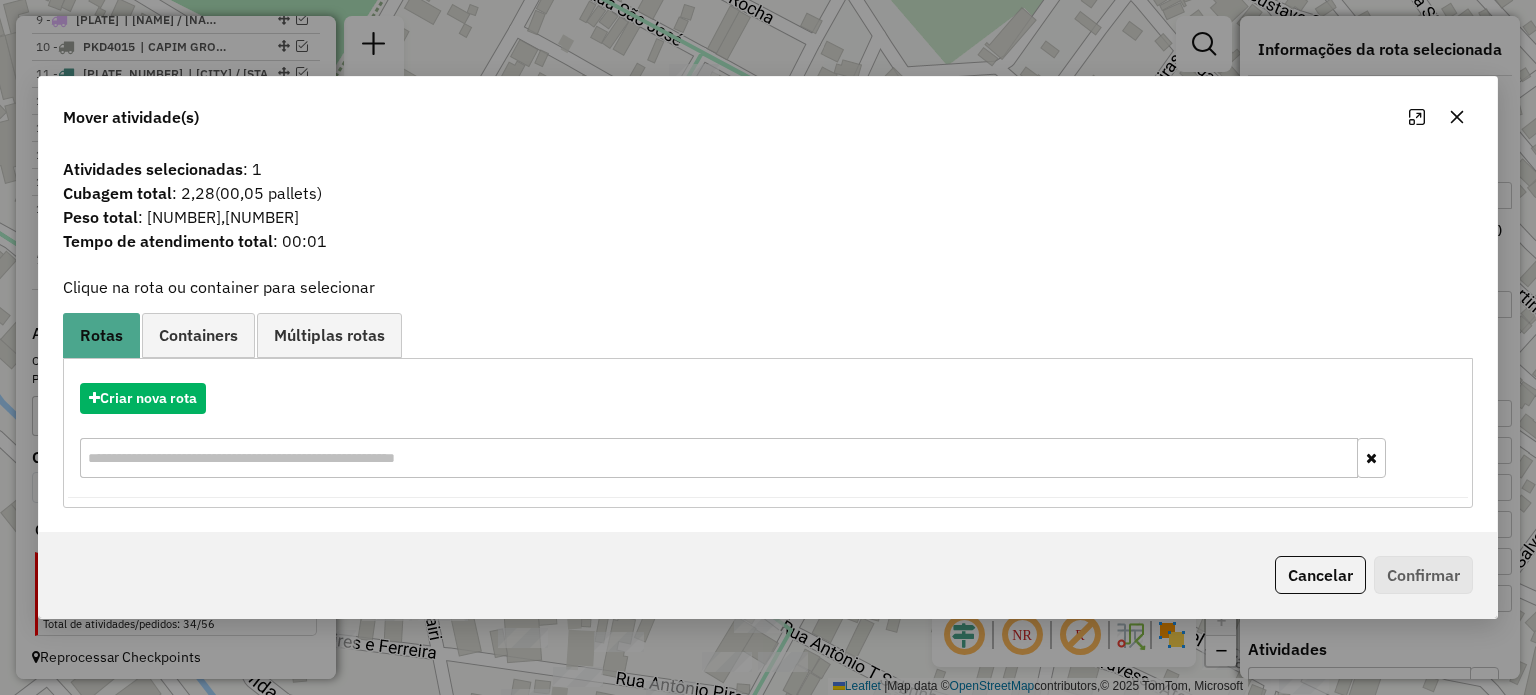 click 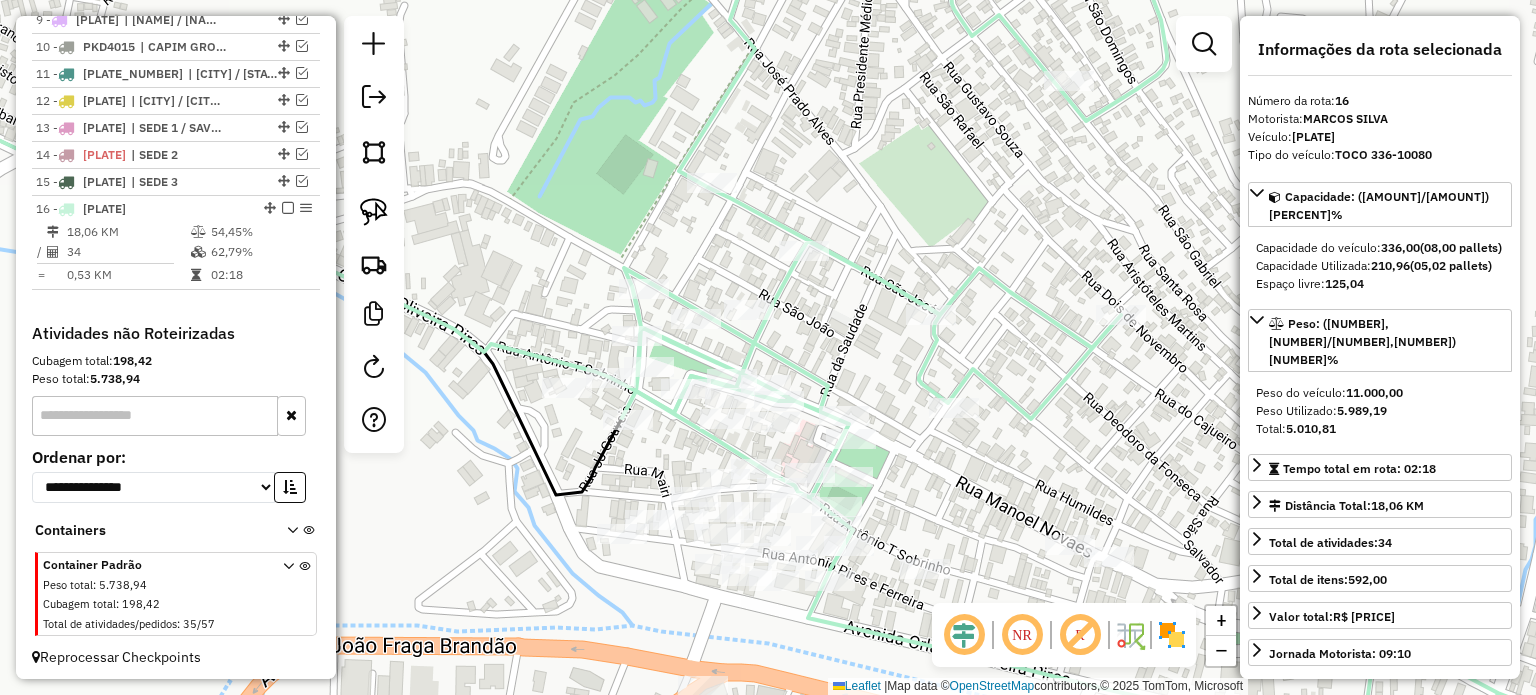 drag, startPoint x: 444, startPoint y: 386, endPoint x: 632, endPoint y: 471, distance: 206.32256 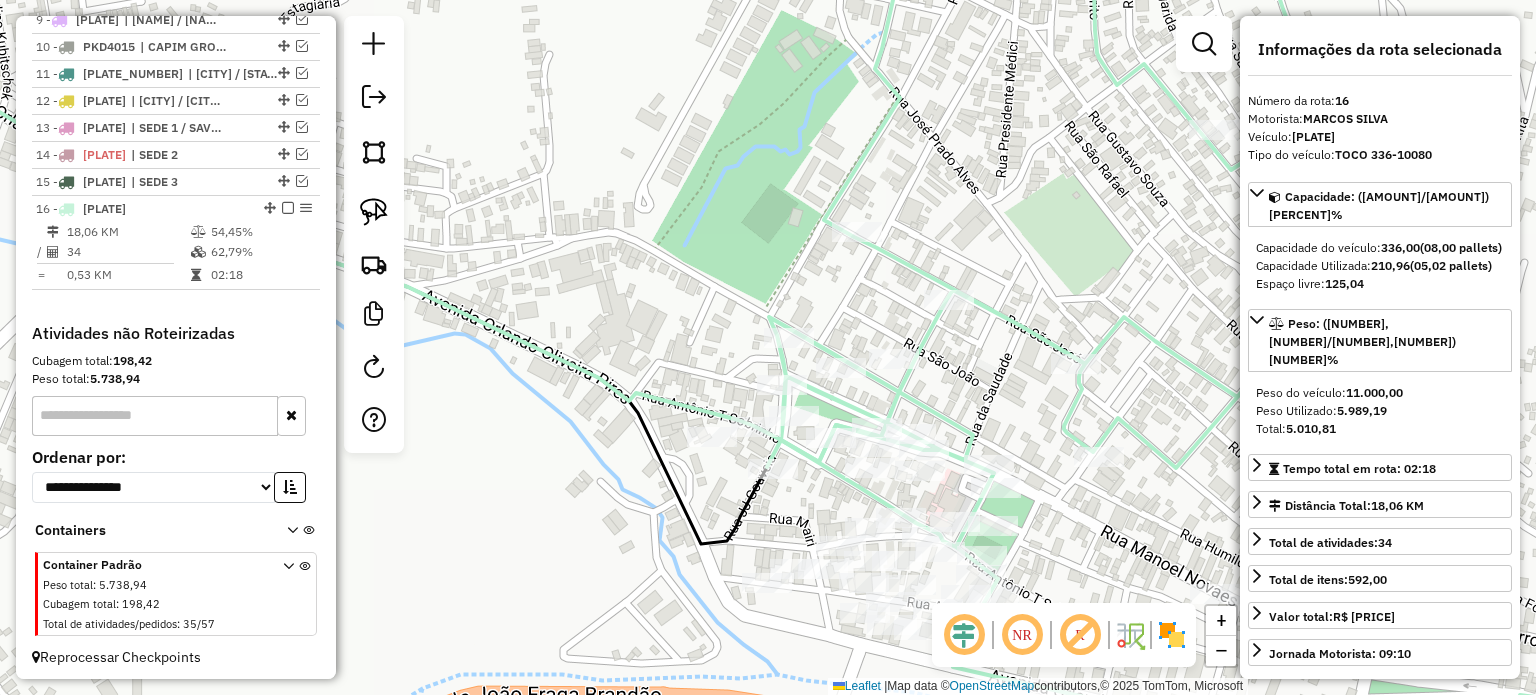 drag, startPoint x: 556, startPoint y: 461, endPoint x: 799, endPoint y: 448, distance: 243.34749 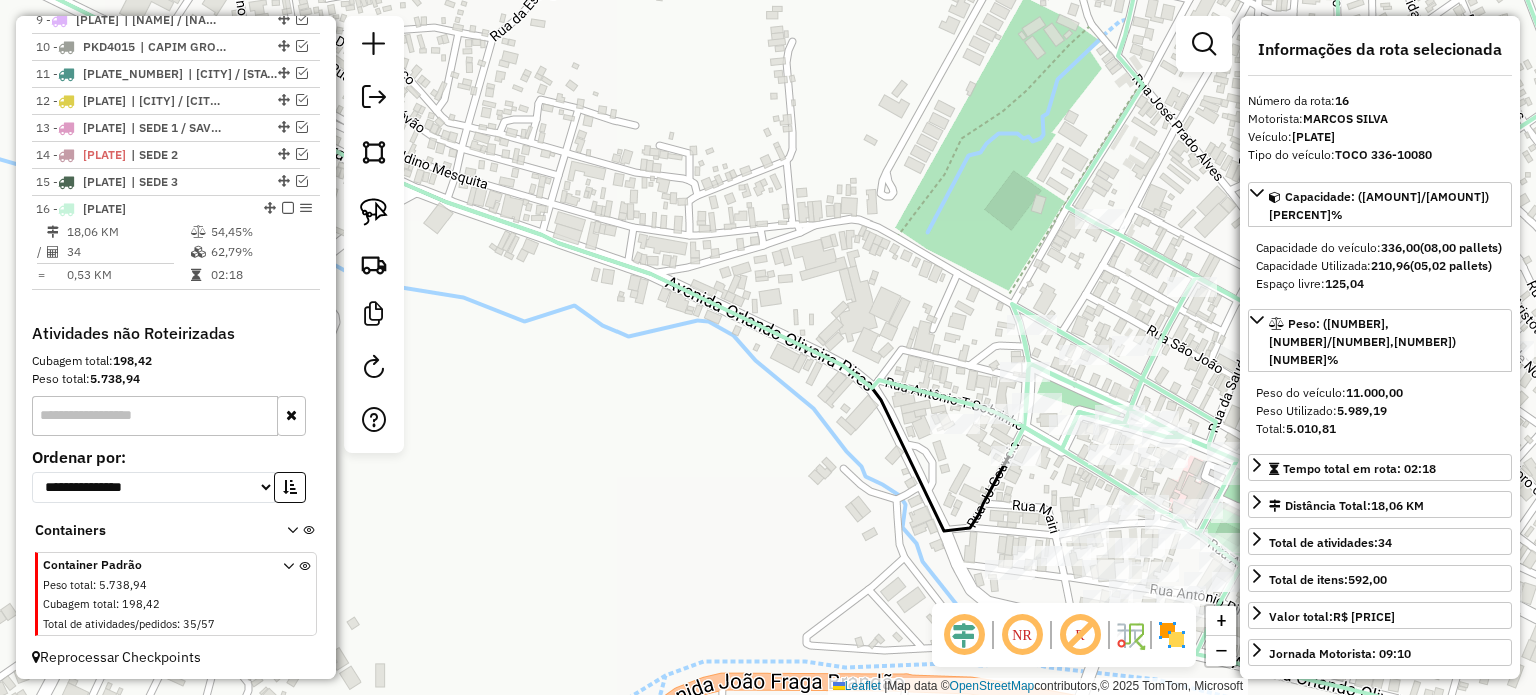 drag, startPoint x: 834, startPoint y: 509, endPoint x: 434, endPoint y: 396, distance: 415.6549 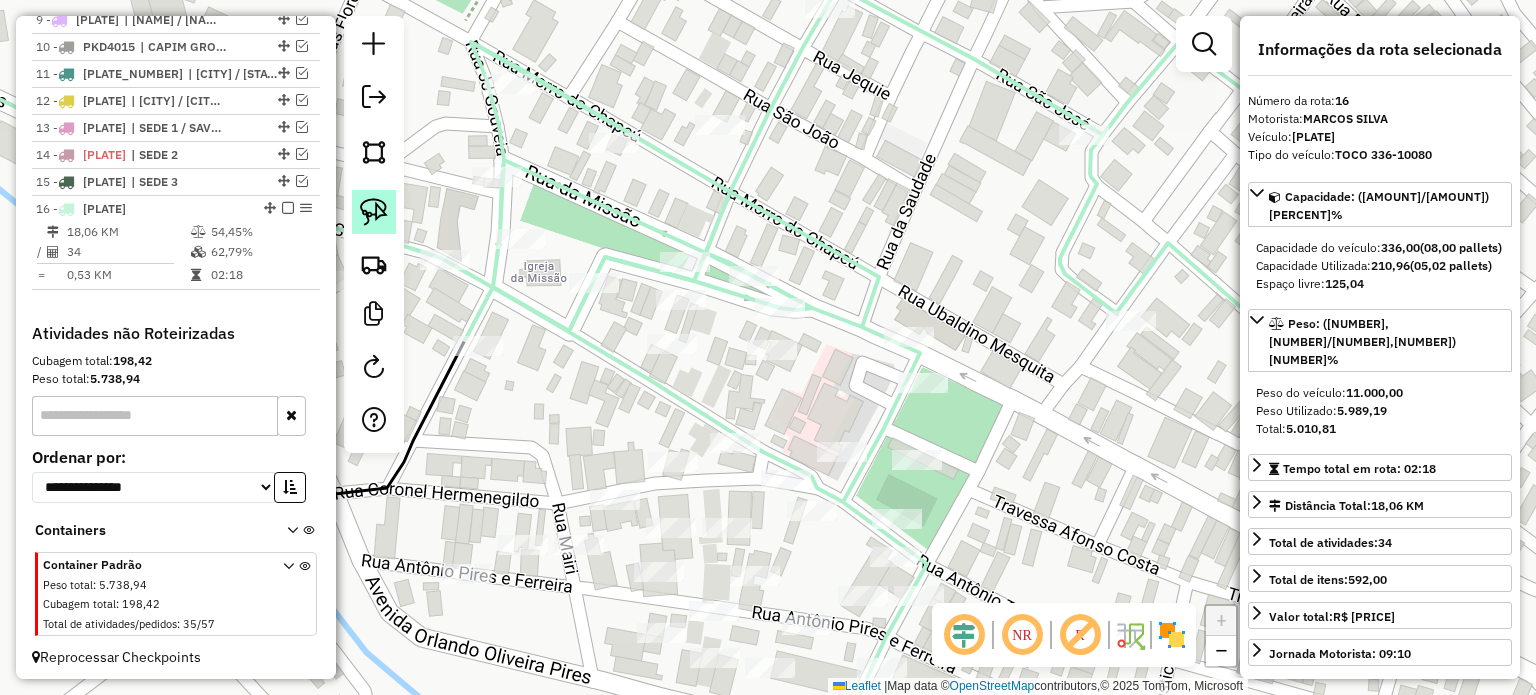 click 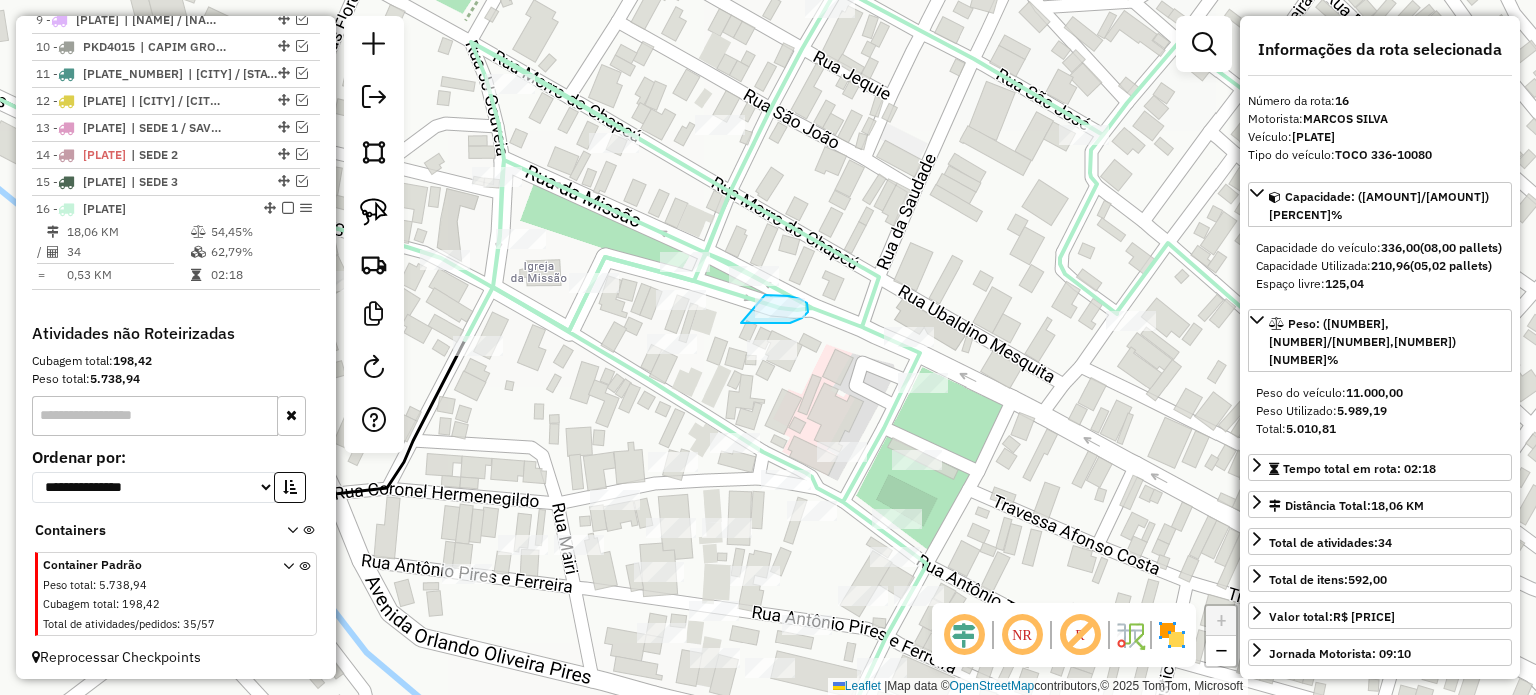 drag, startPoint x: 741, startPoint y: 323, endPoint x: 757, endPoint y: 295, distance: 32.24903 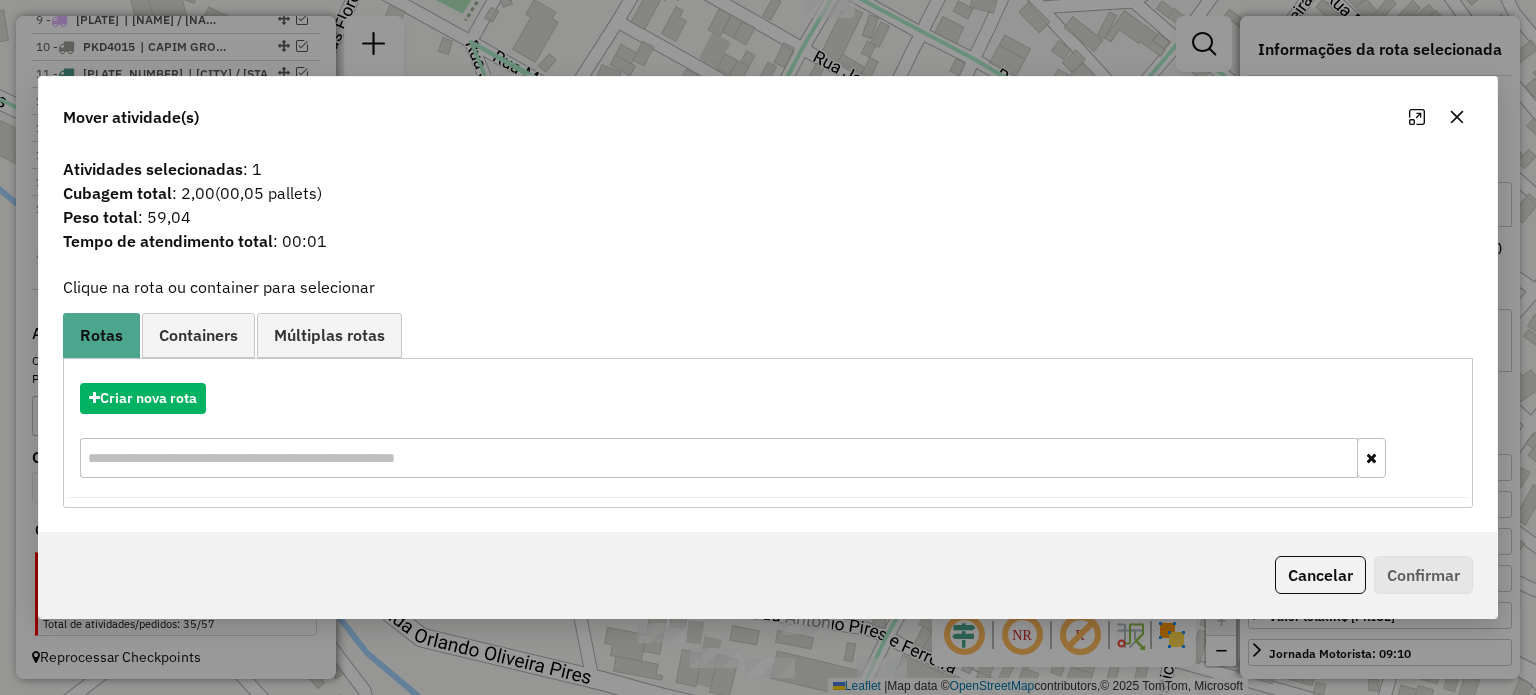 drag, startPoint x: 1460, startPoint y: 118, endPoint x: 1209, endPoint y: 173, distance: 256.95526 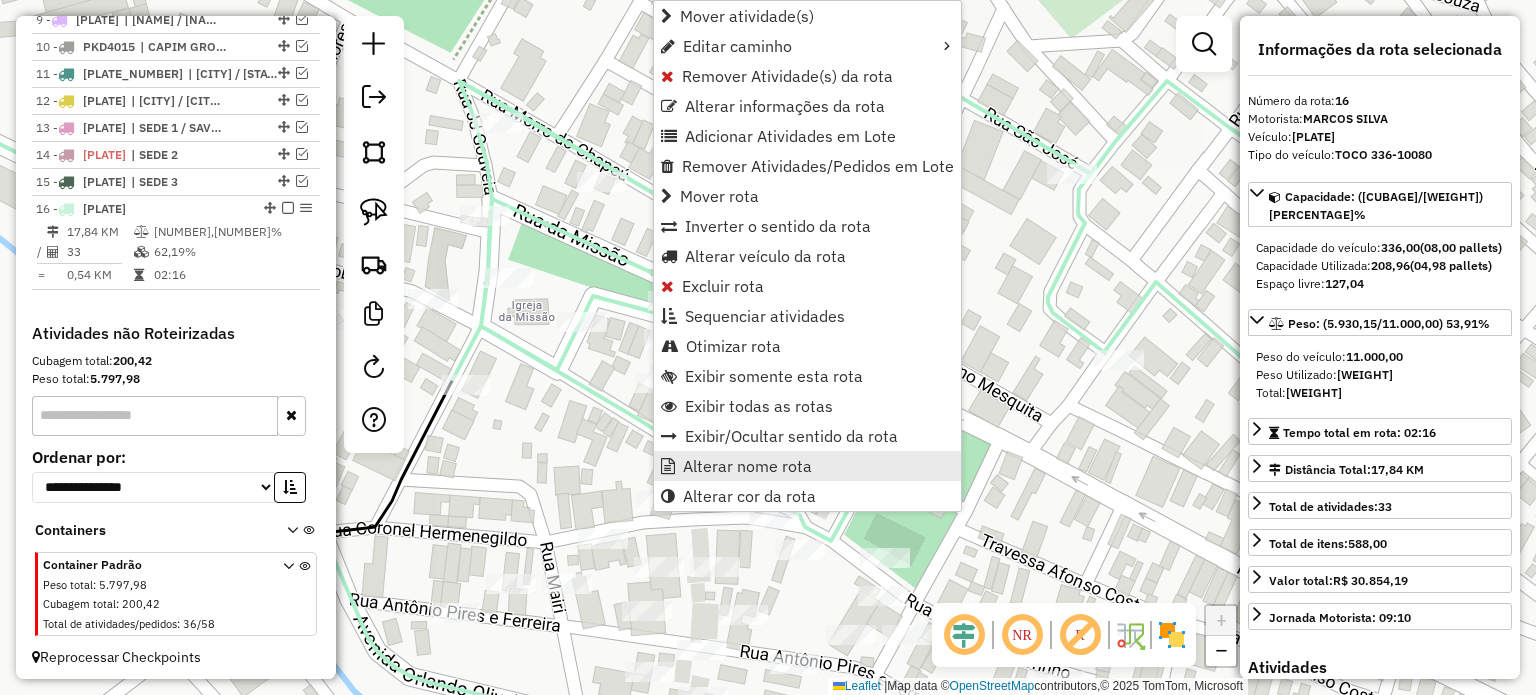 click on "Alterar nome rota" at bounding box center (747, 466) 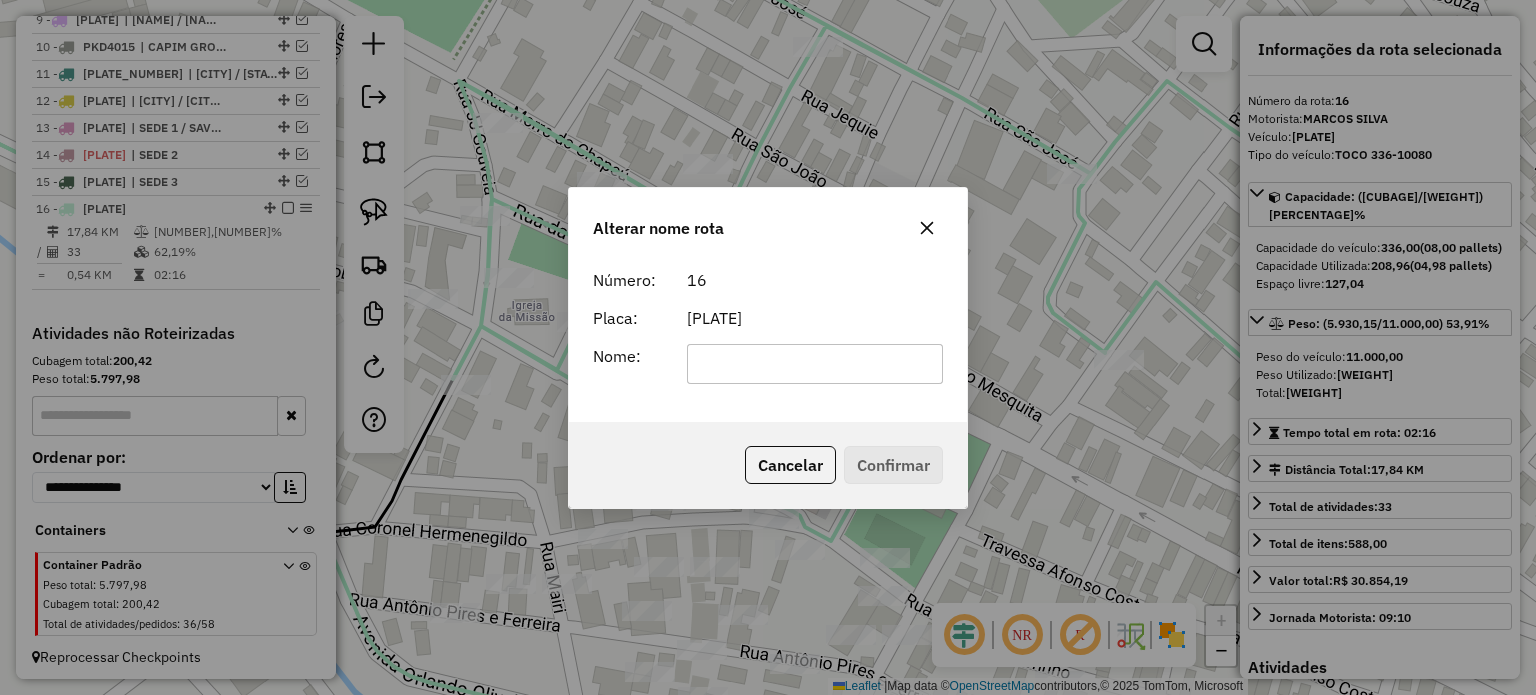 click 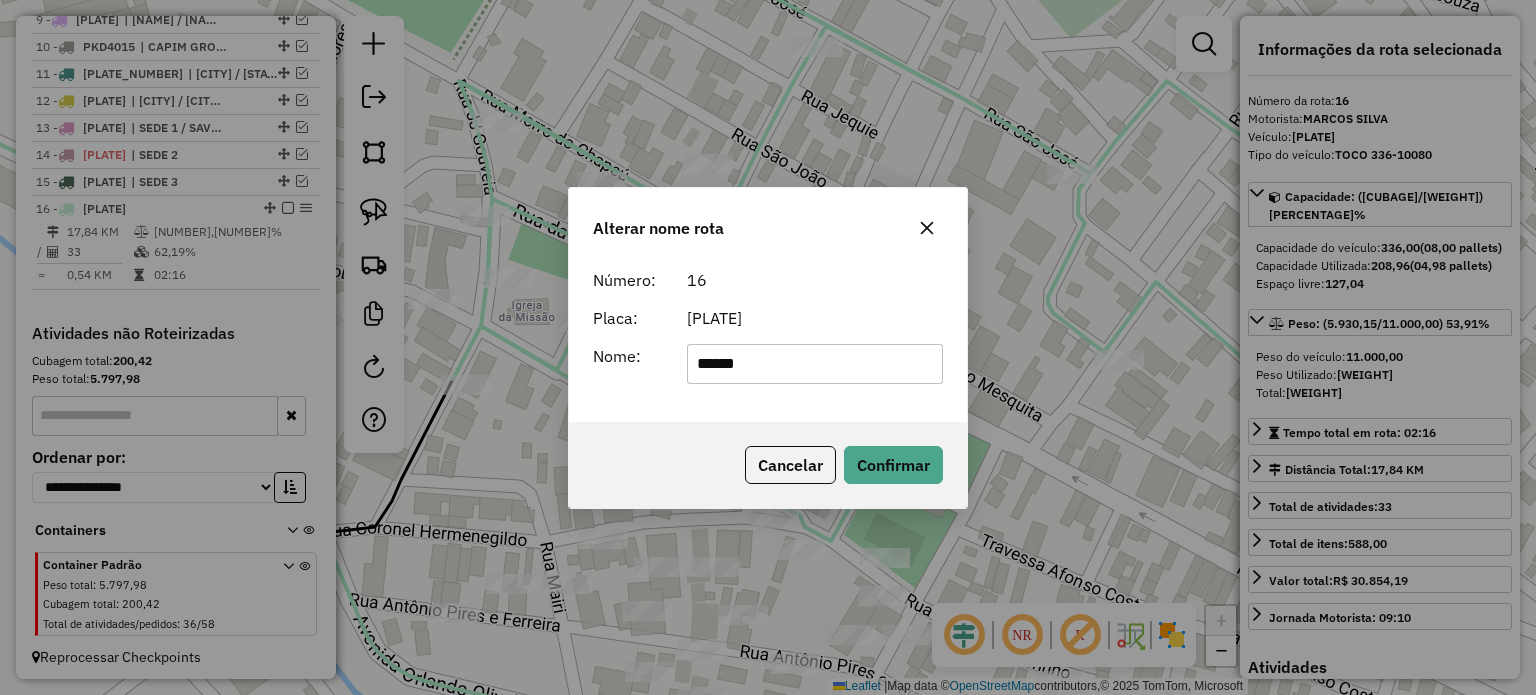 type on "******" 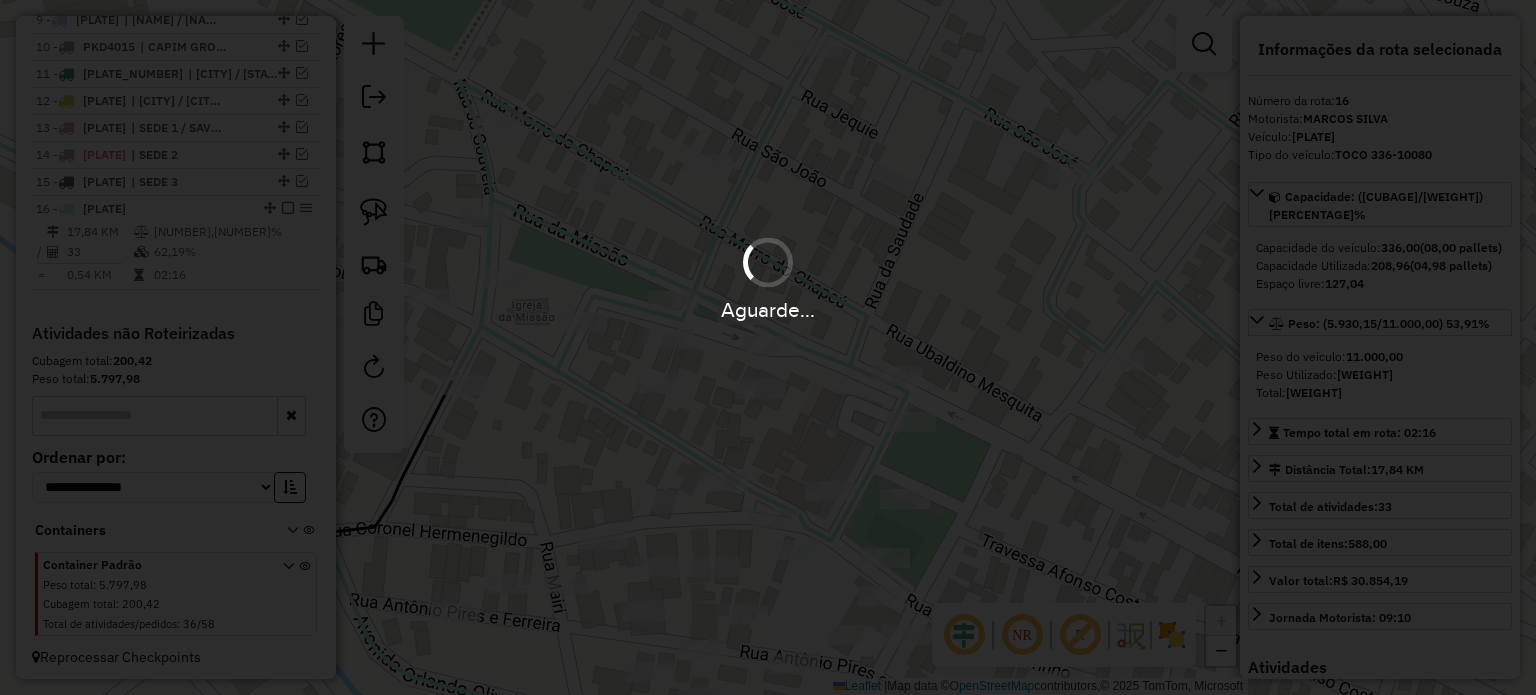 type 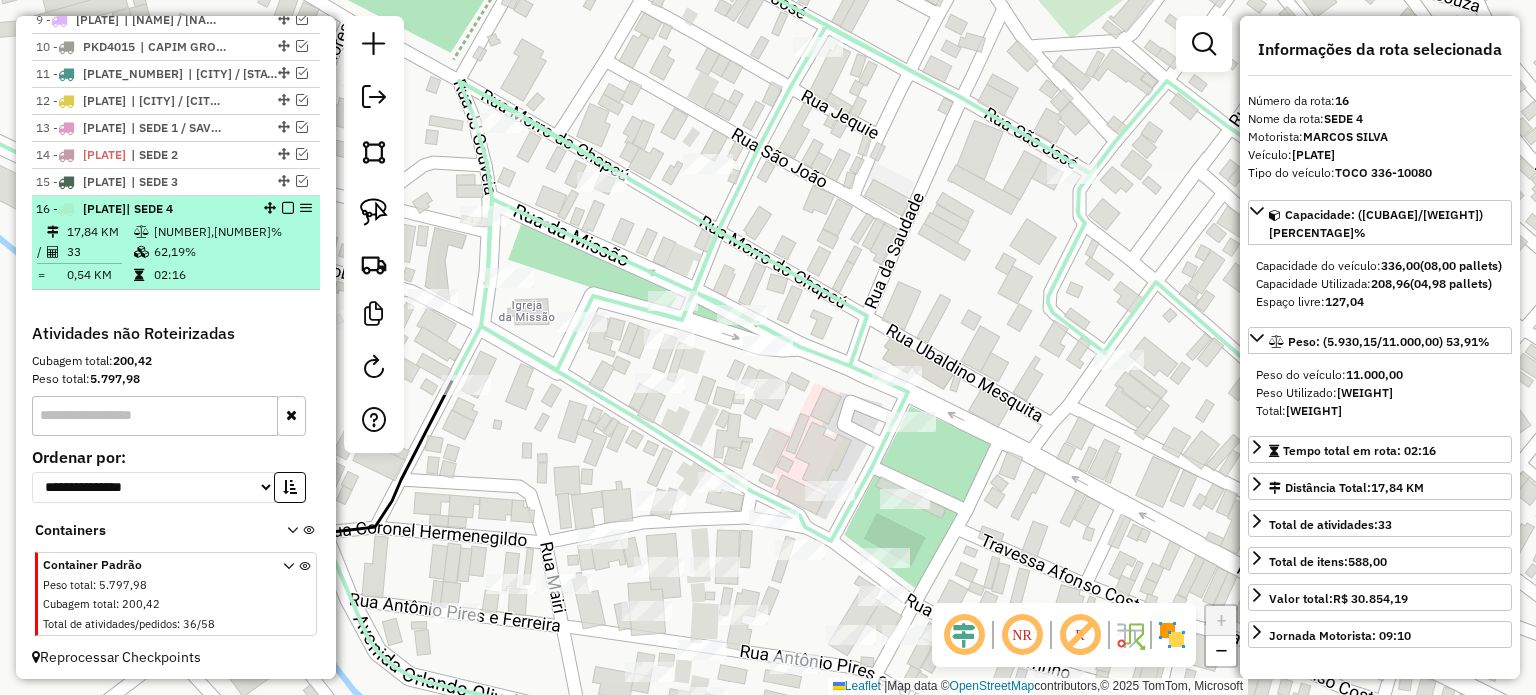 click at bounding box center (288, 208) 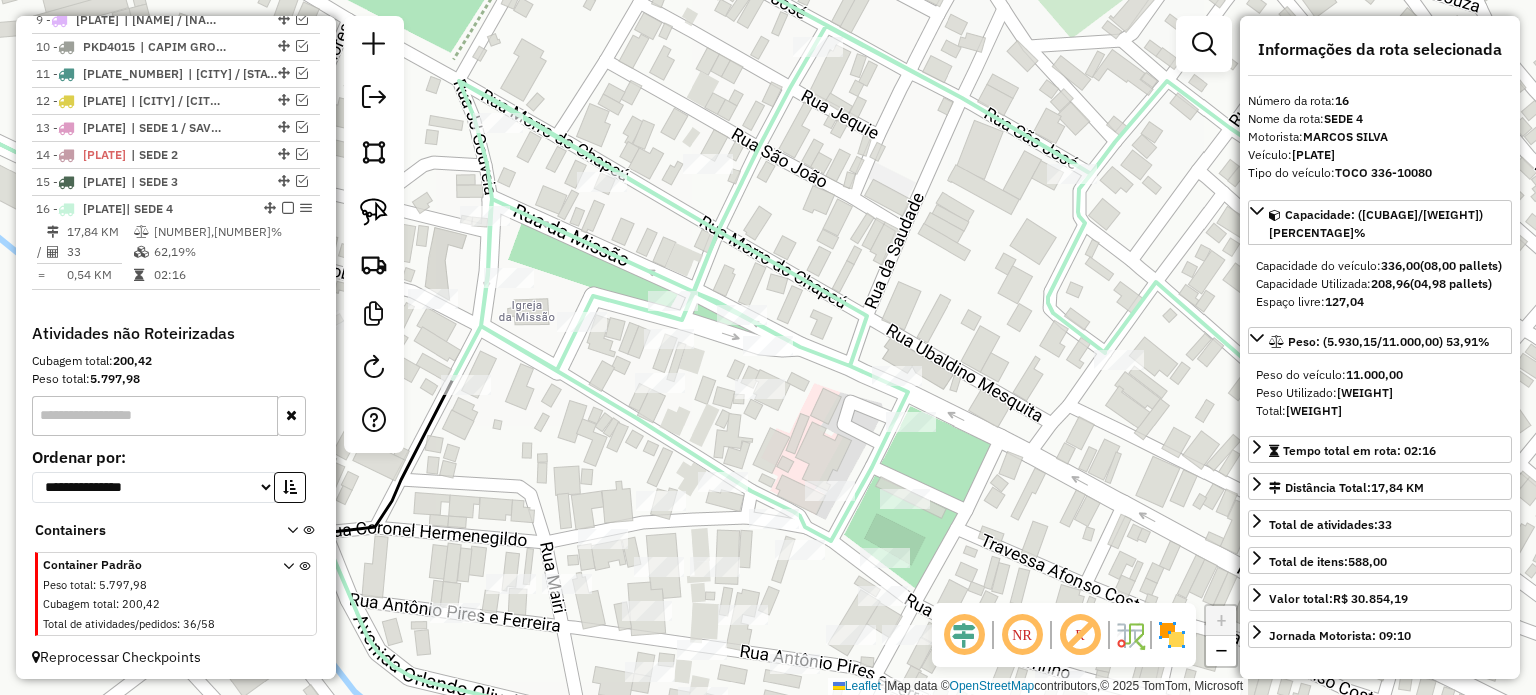 scroll, scrollTop: 932, scrollLeft: 0, axis: vertical 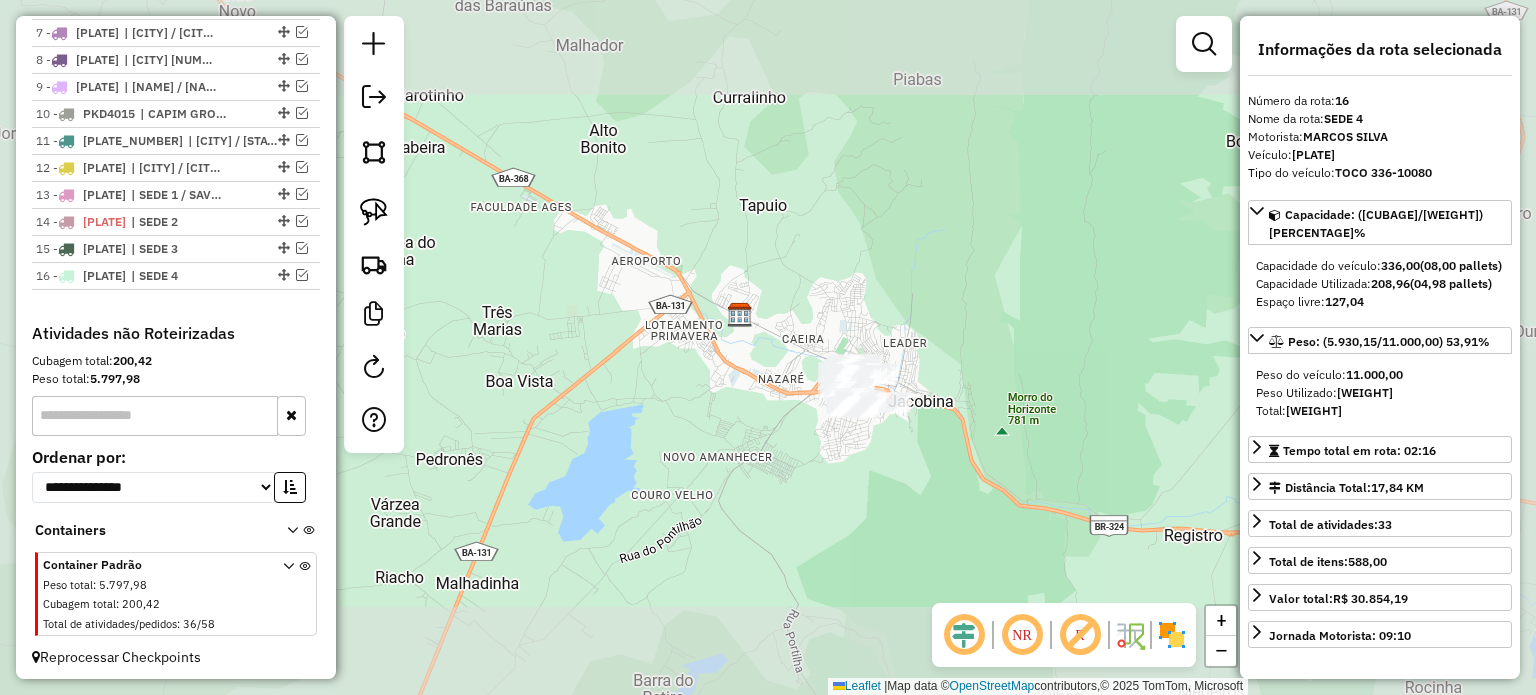 drag, startPoint x: 974, startPoint y: 376, endPoint x: 819, endPoint y: 357, distance: 156.16017 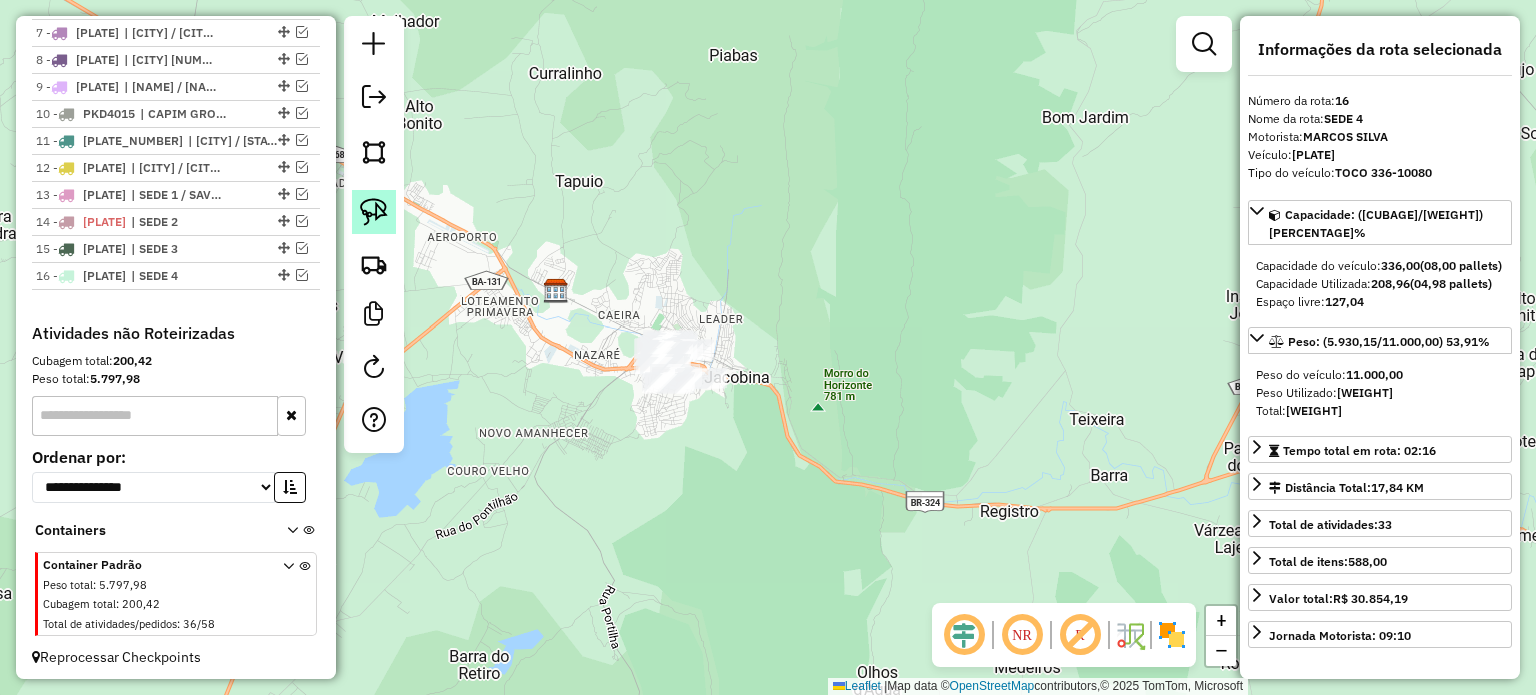 click 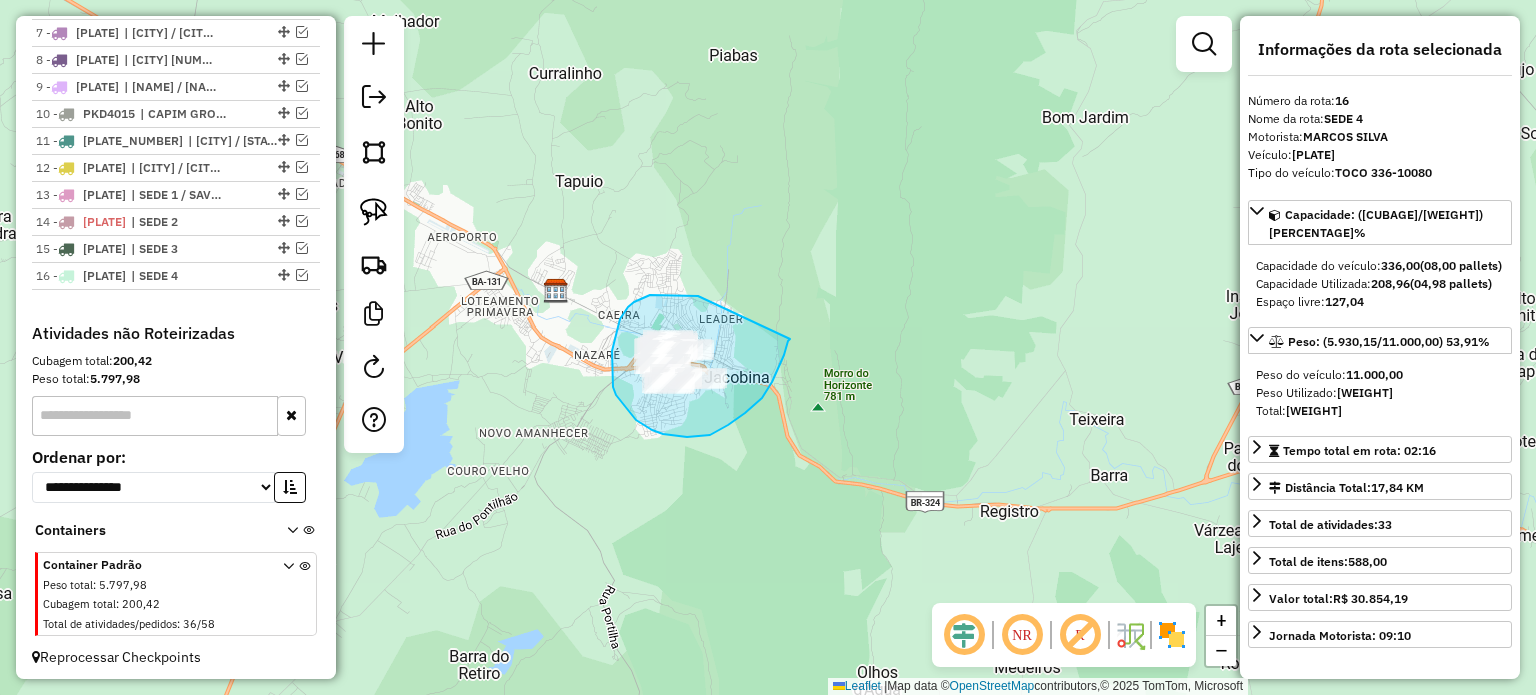 drag, startPoint x: 698, startPoint y: 296, endPoint x: 790, endPoint y: 339, distance: 101.55294 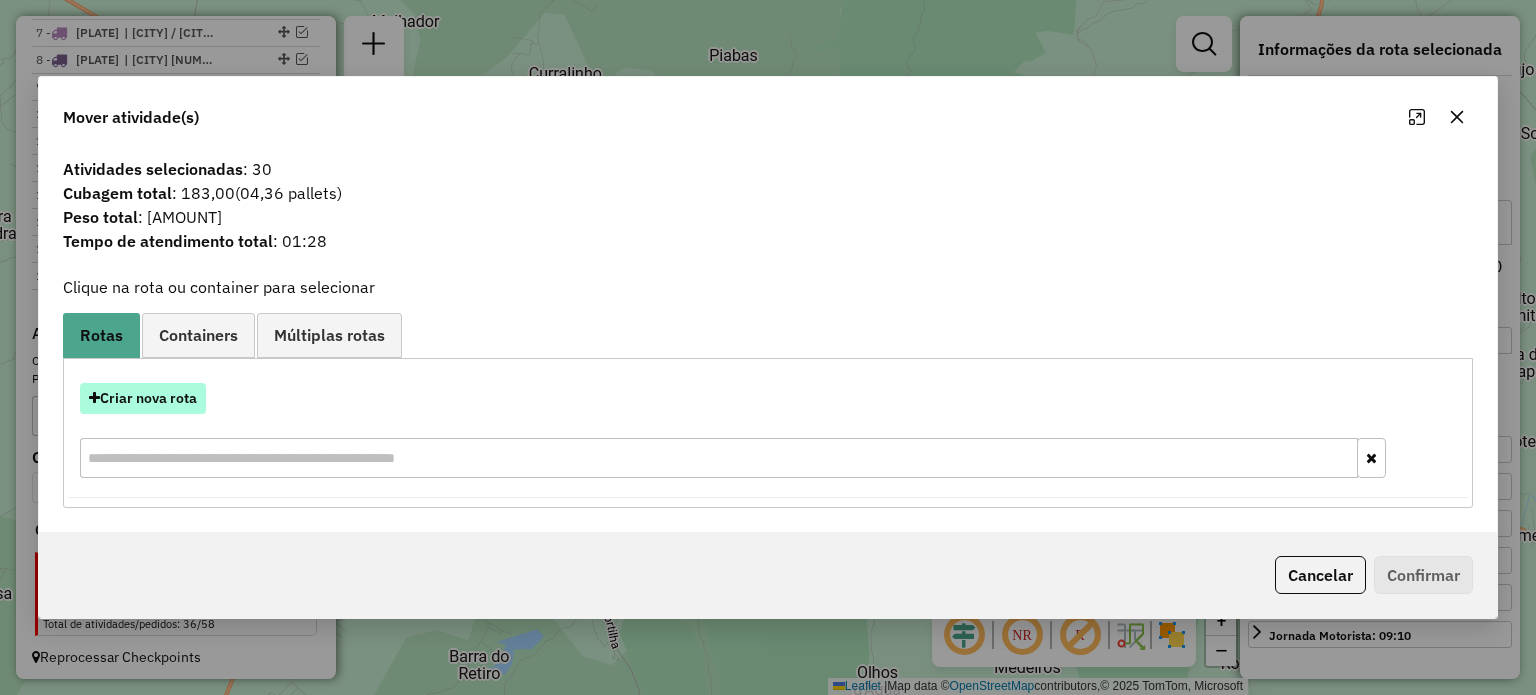 click on "Criar nova rota" at bounding box center (143, 398) 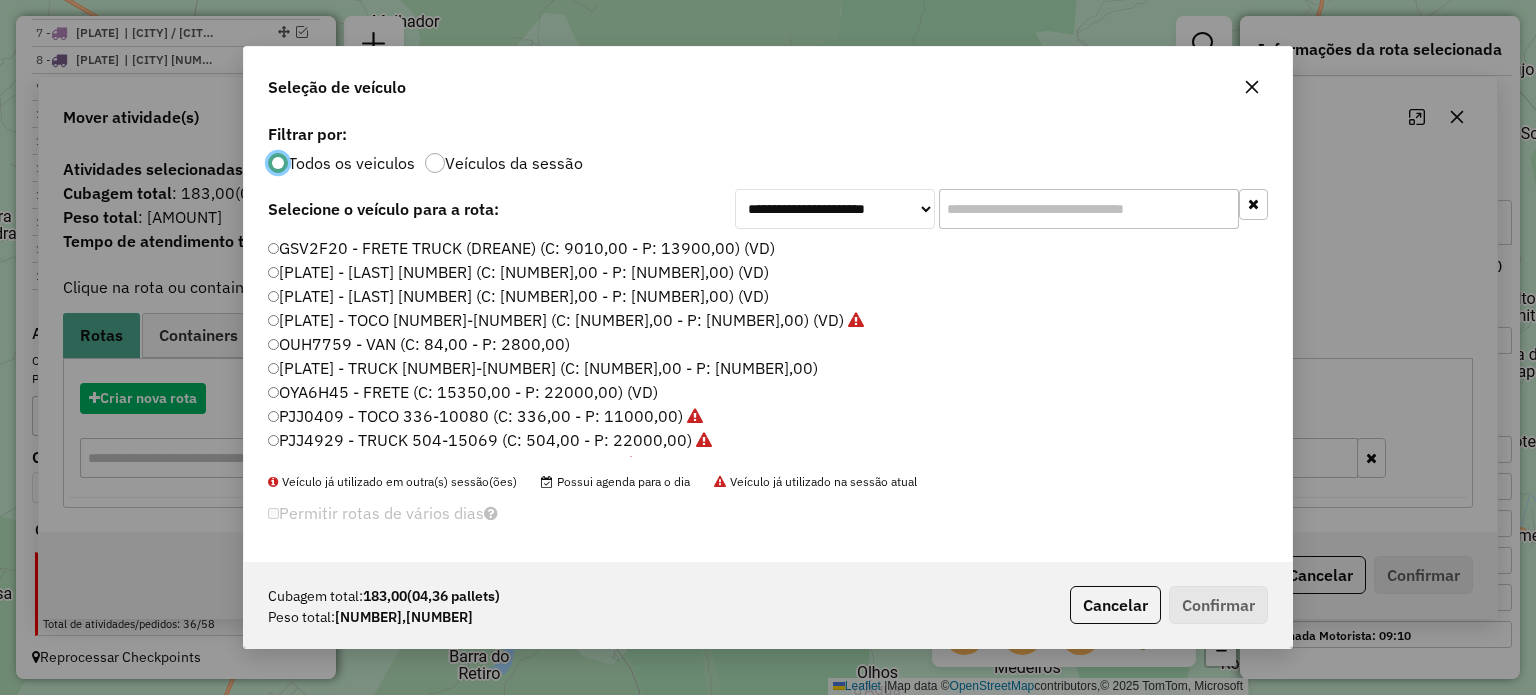 scroll, scrollTop: 10, scrollLeft: 6, axis: both 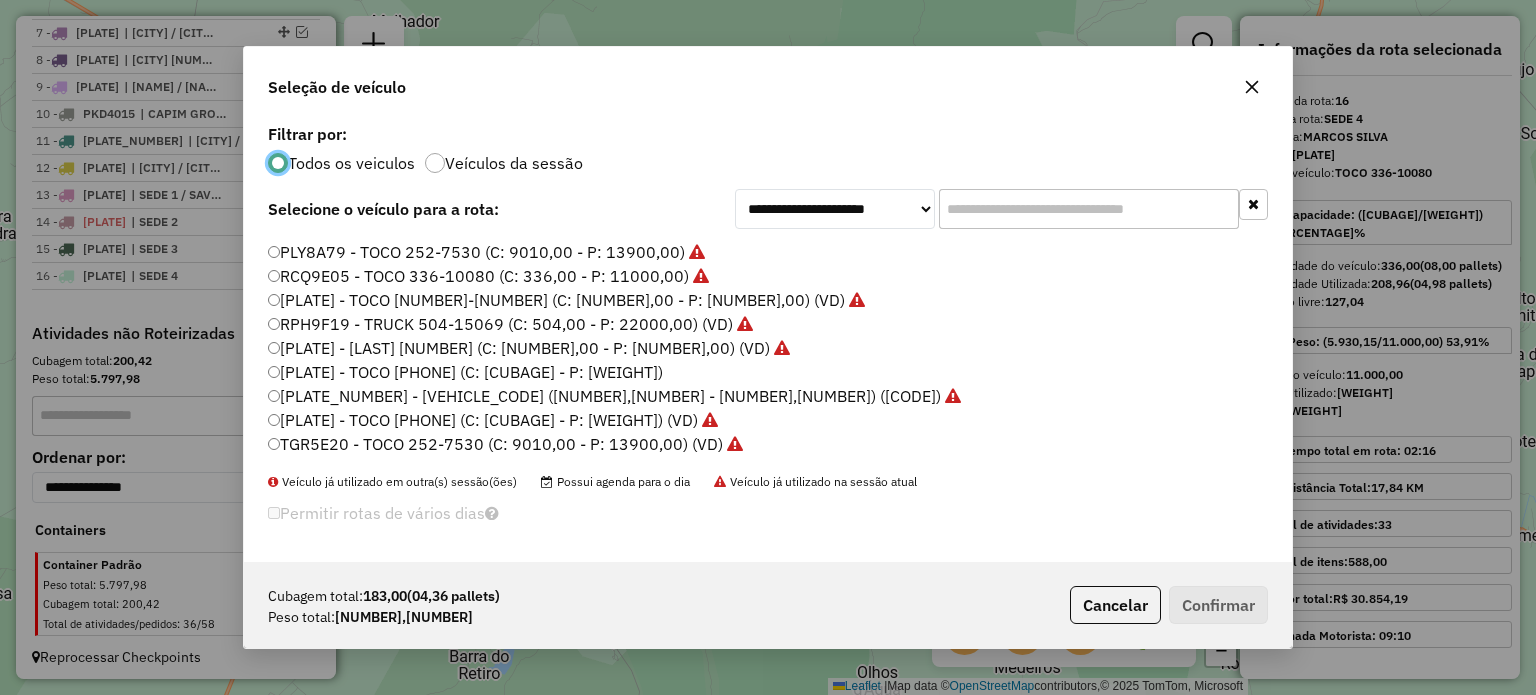 click on "[PLATE] - [COMPANY] (C: [NUMBER],00 - P: [NUMBER],00)" 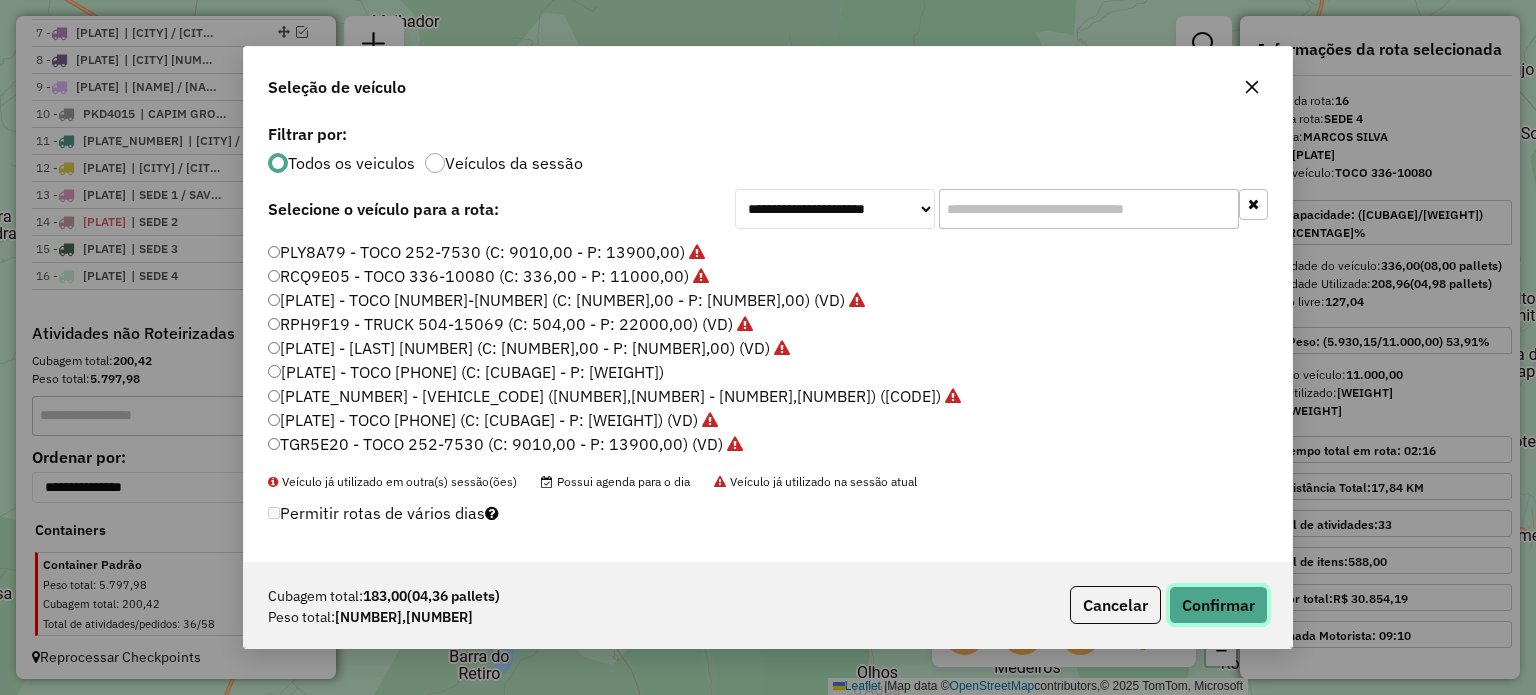 click on "Confirmar" 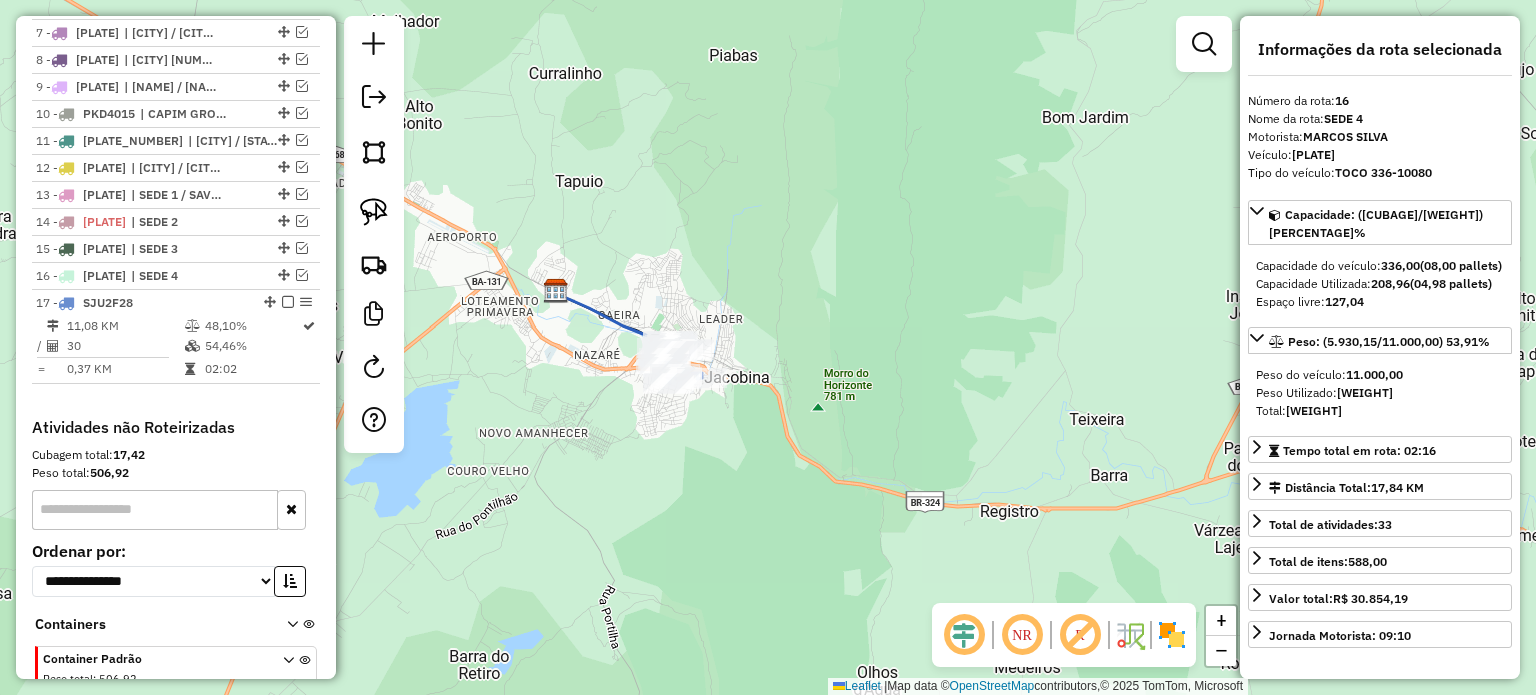 scroll, scrollTop: 1026, scrollLeft: 0, axis: vertical 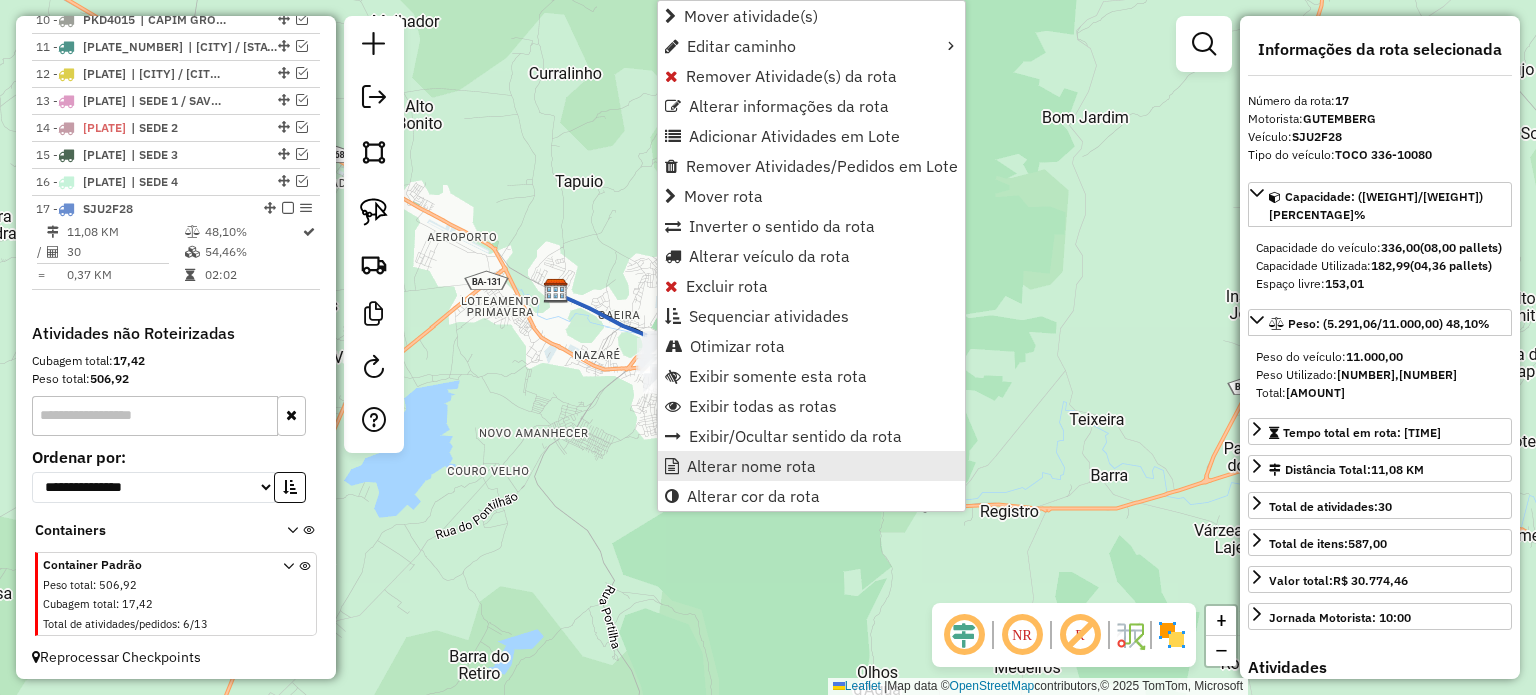 click on "Alterar nome rota" at bounding box center [751, 466] 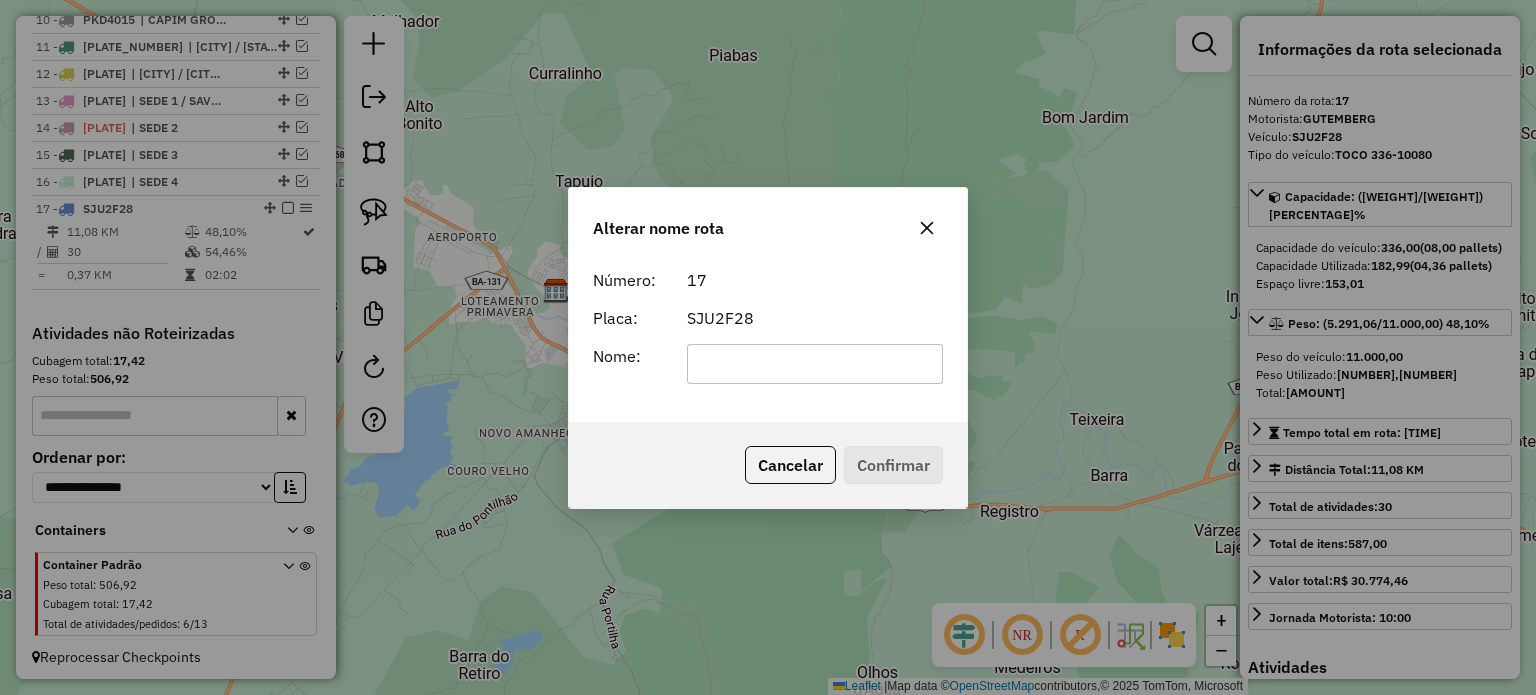 click 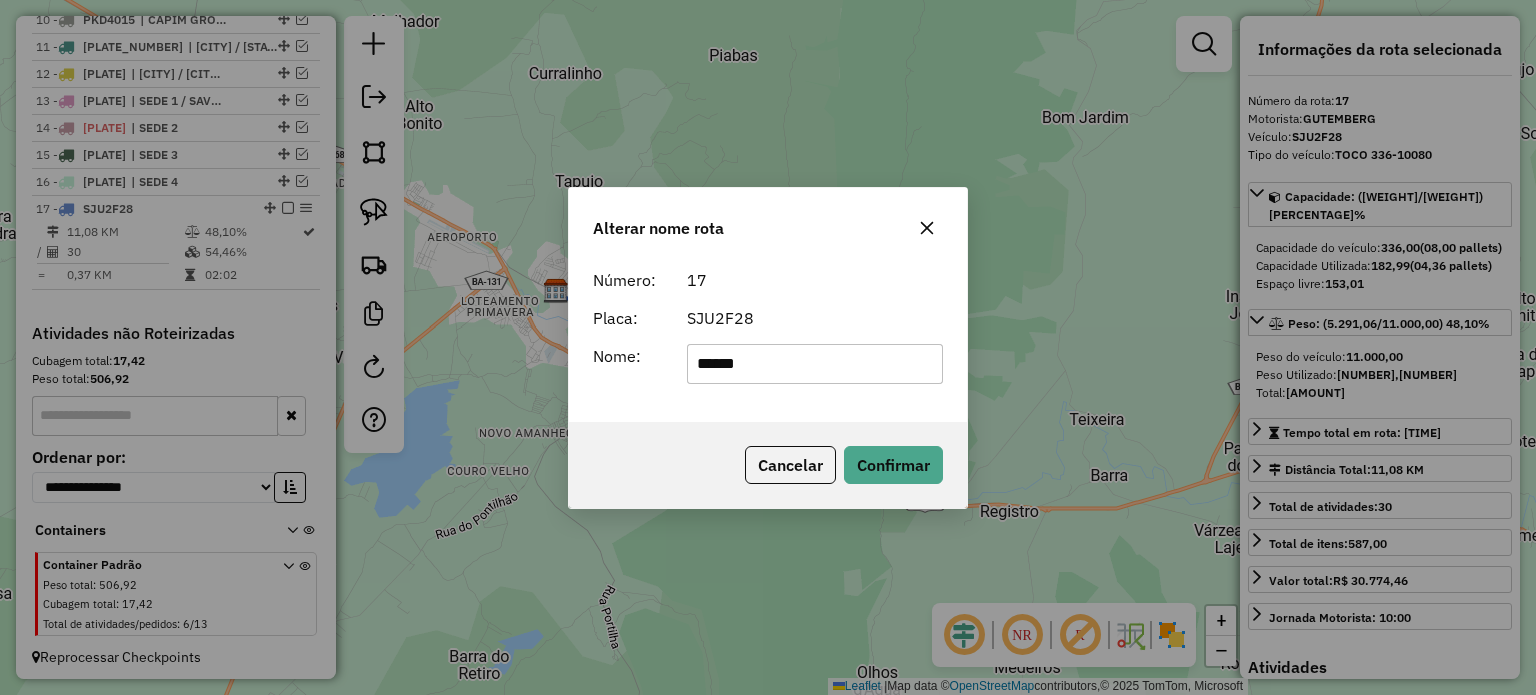 type on "******" 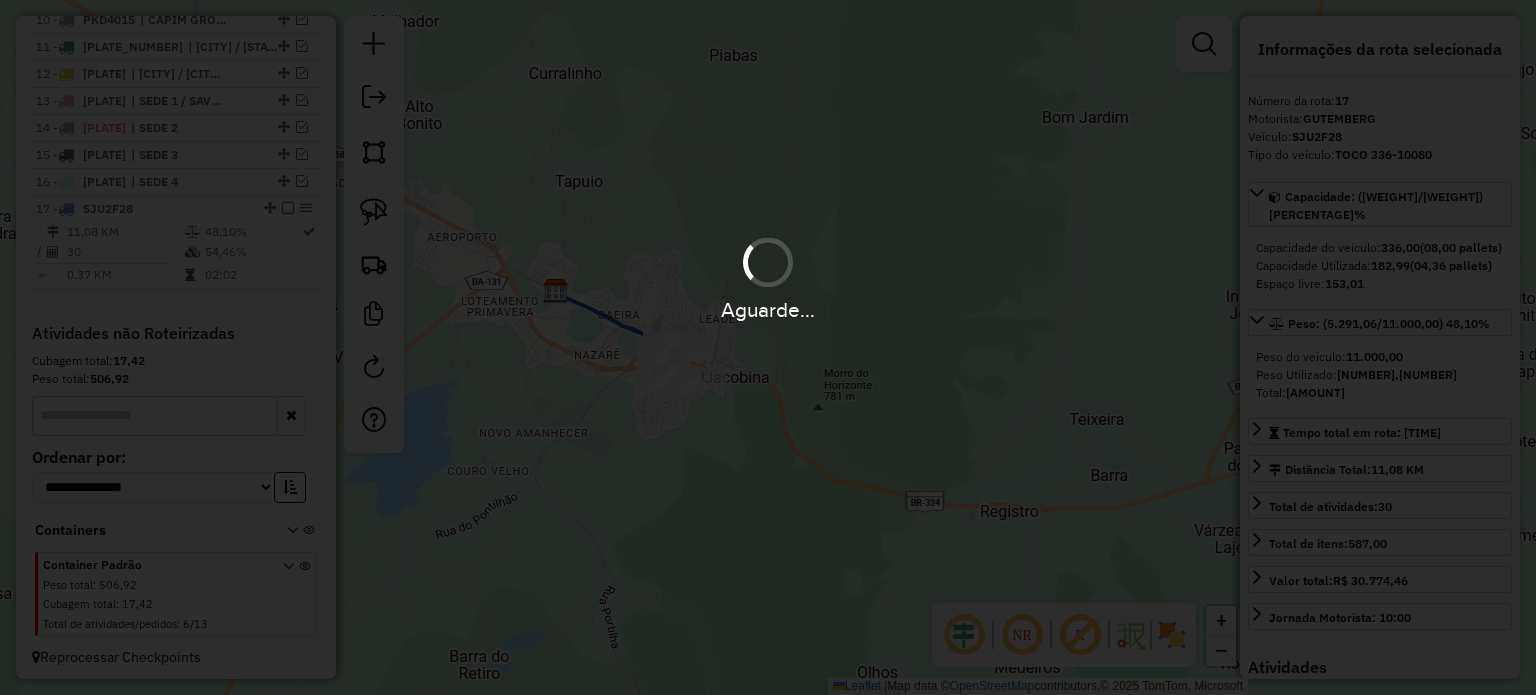 type 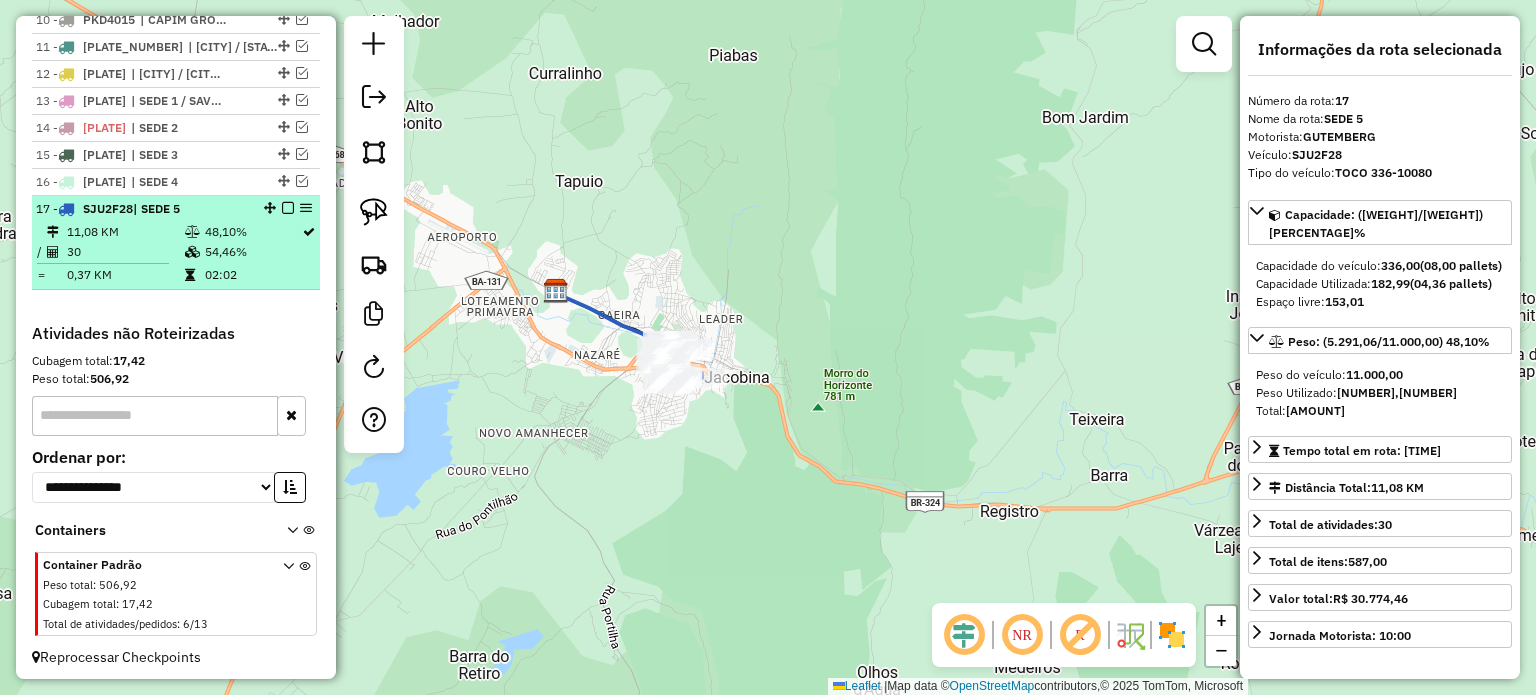 click at bounding box center (288, 208) 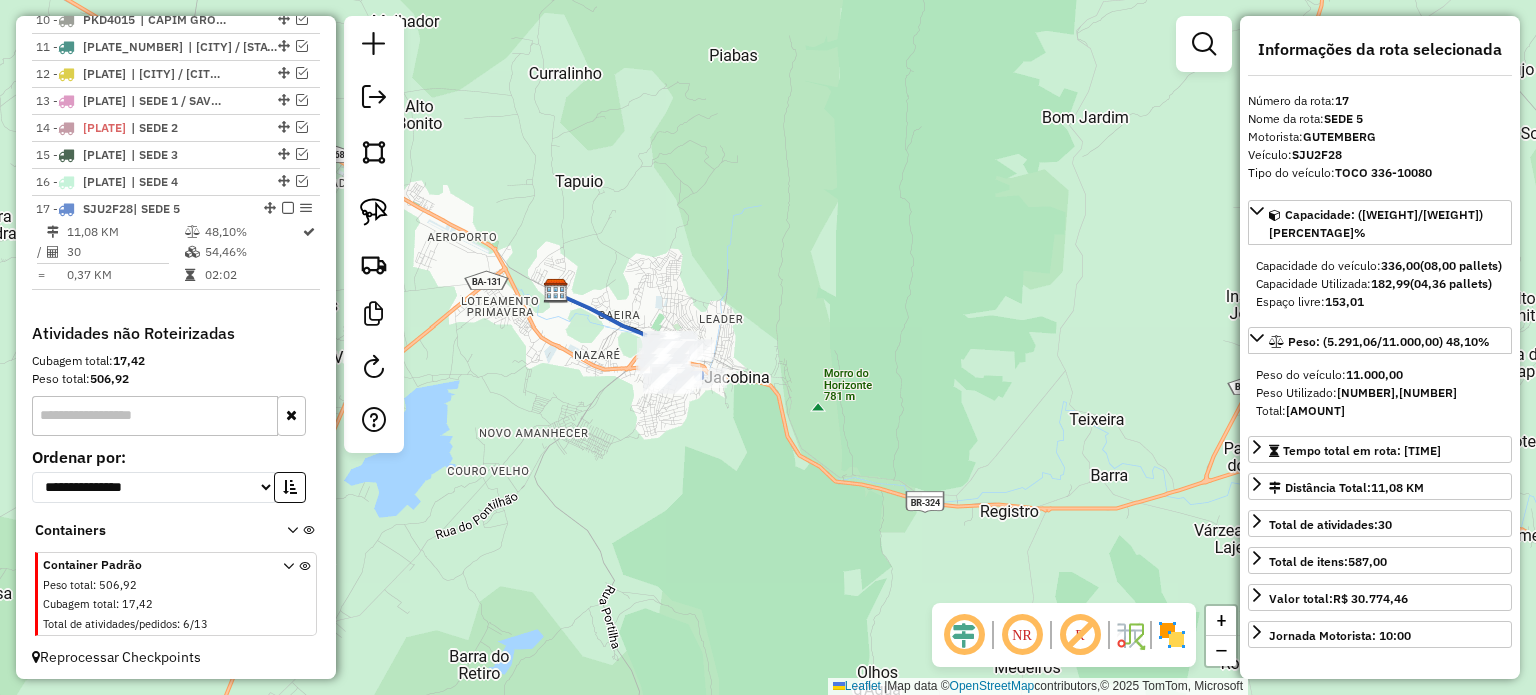 scroll, scrollTop: 959, scrollLeft: 0, axis: vertical 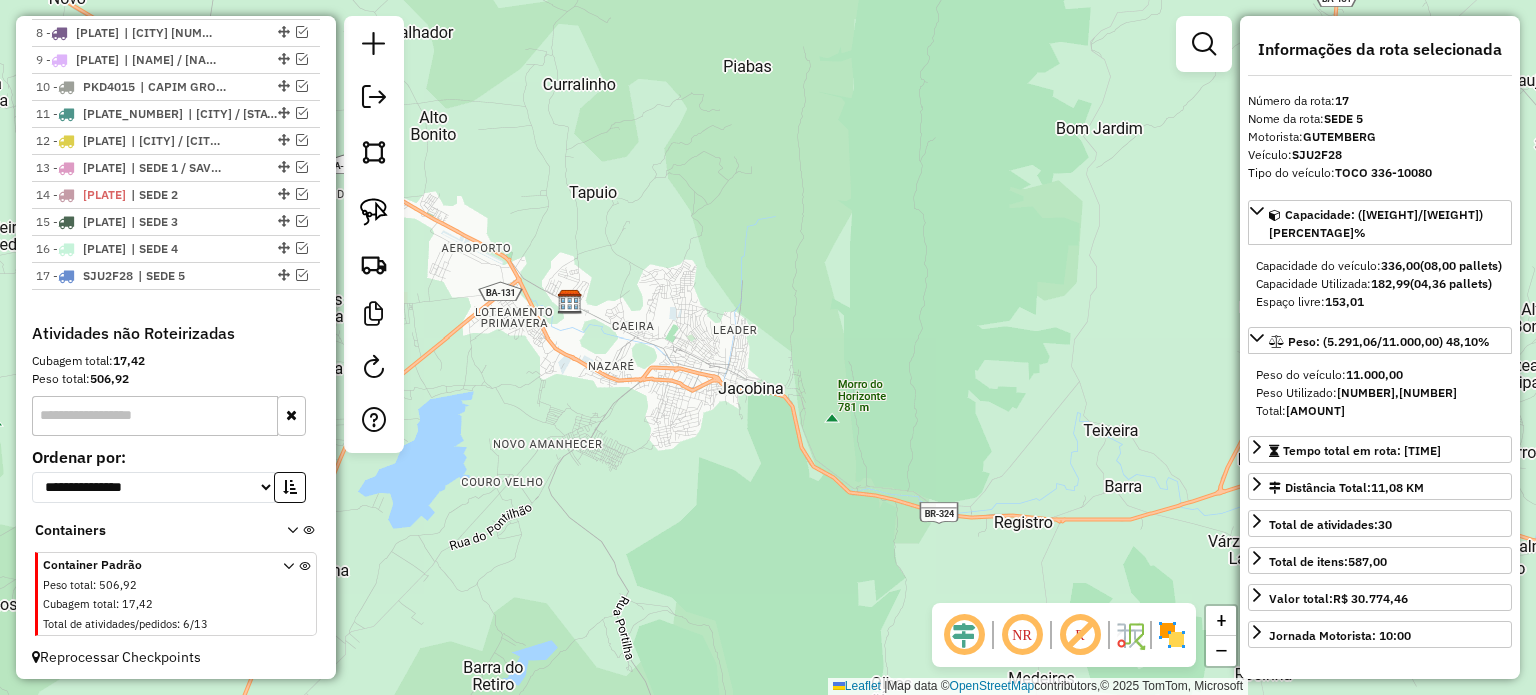 drag, startPoint x: 632, startPoint y: 354, endPoint x: 834, endPoint y: 411, distance: 209.88806 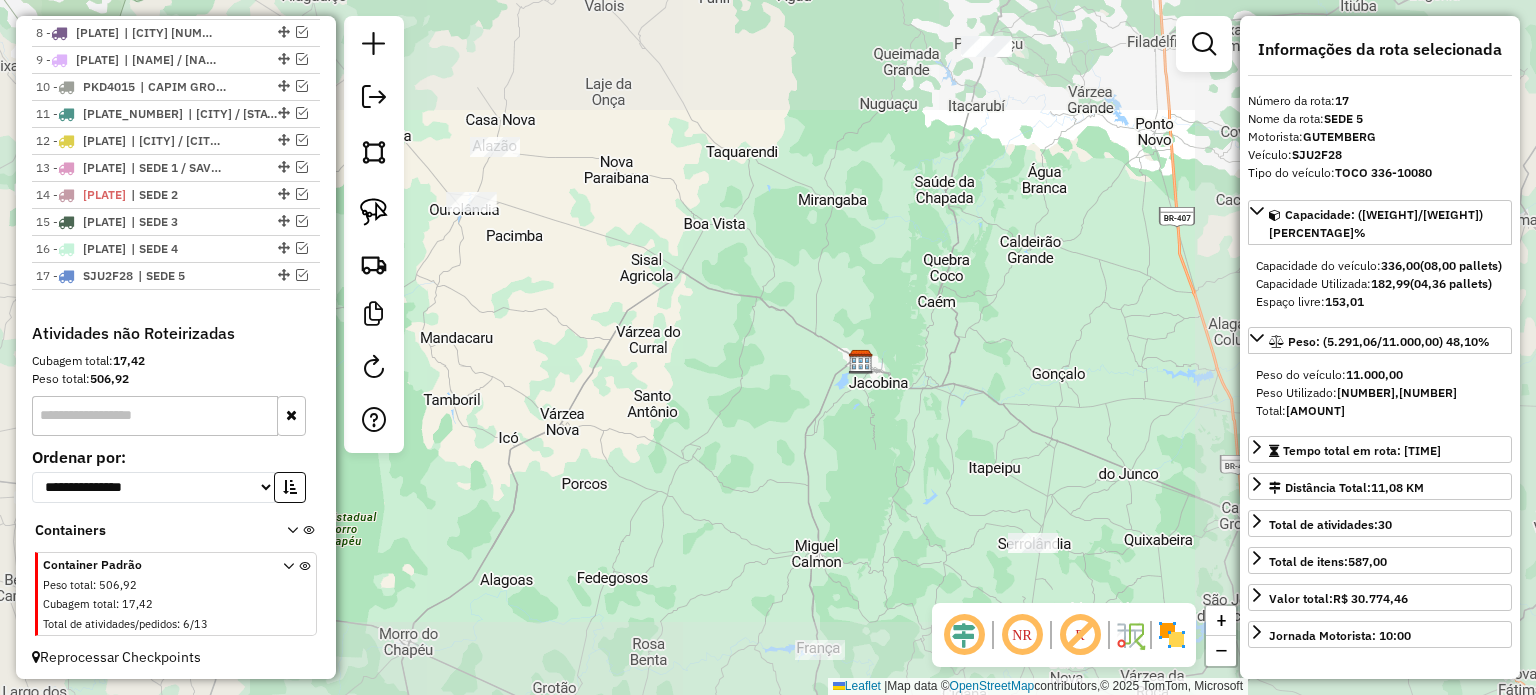 drag, startPoint x: 996, startPoint y: 399, endPoint x: 701, endPoint y: 343, distance: 300.26822 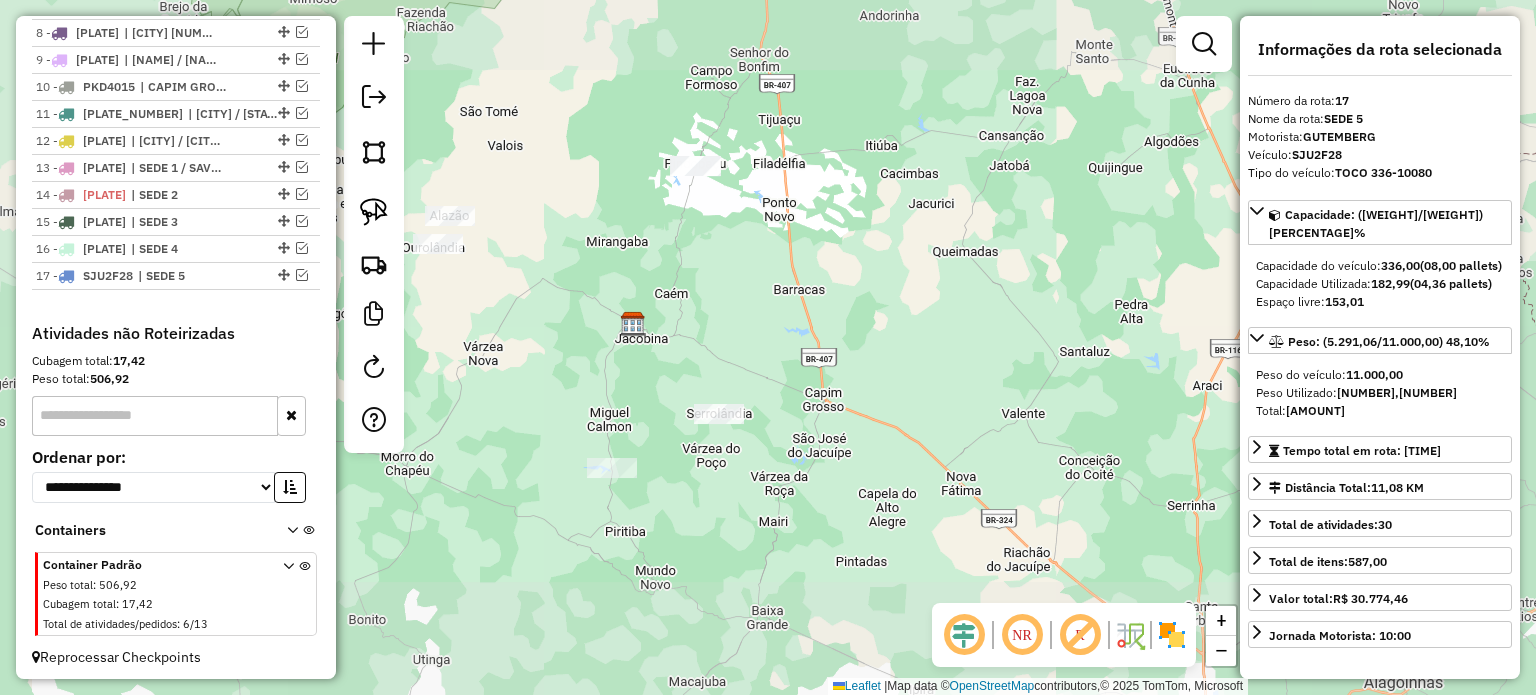 drag, startPoint x: 704, startPoint y: 308, endPoint x: 772, endPoint y: 334, distance: 72.8011 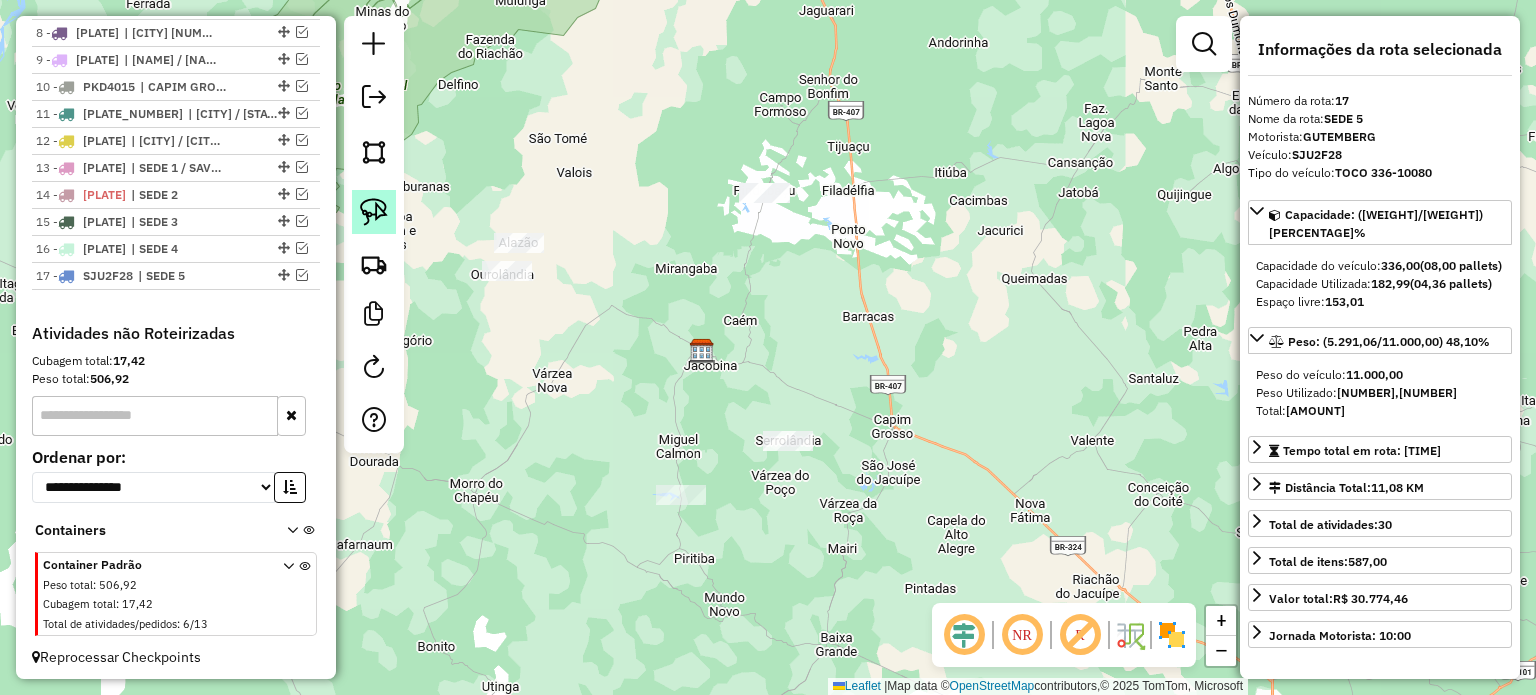 click 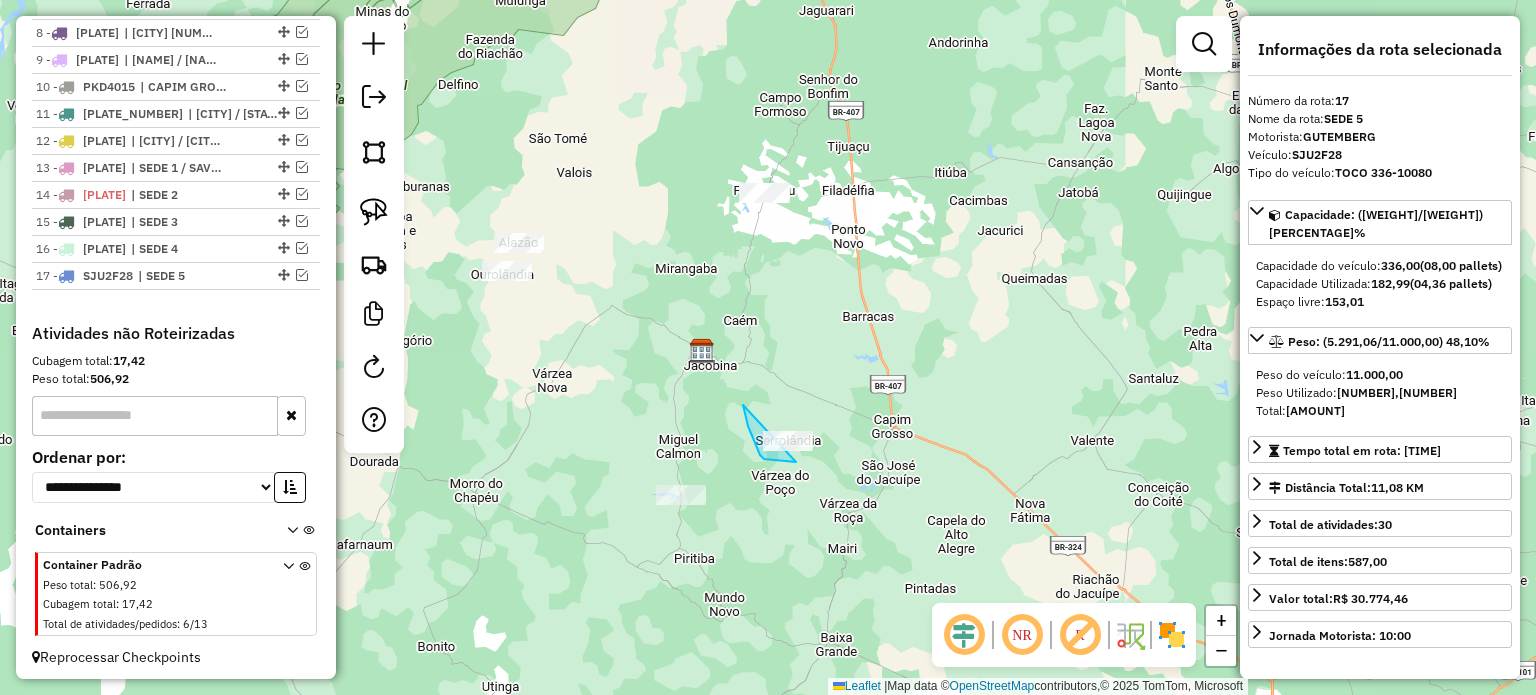 drag, startPoint x: 744, startPoint y: 408, endPoint x: 860, endPoint y: 410, distance: 116.01724 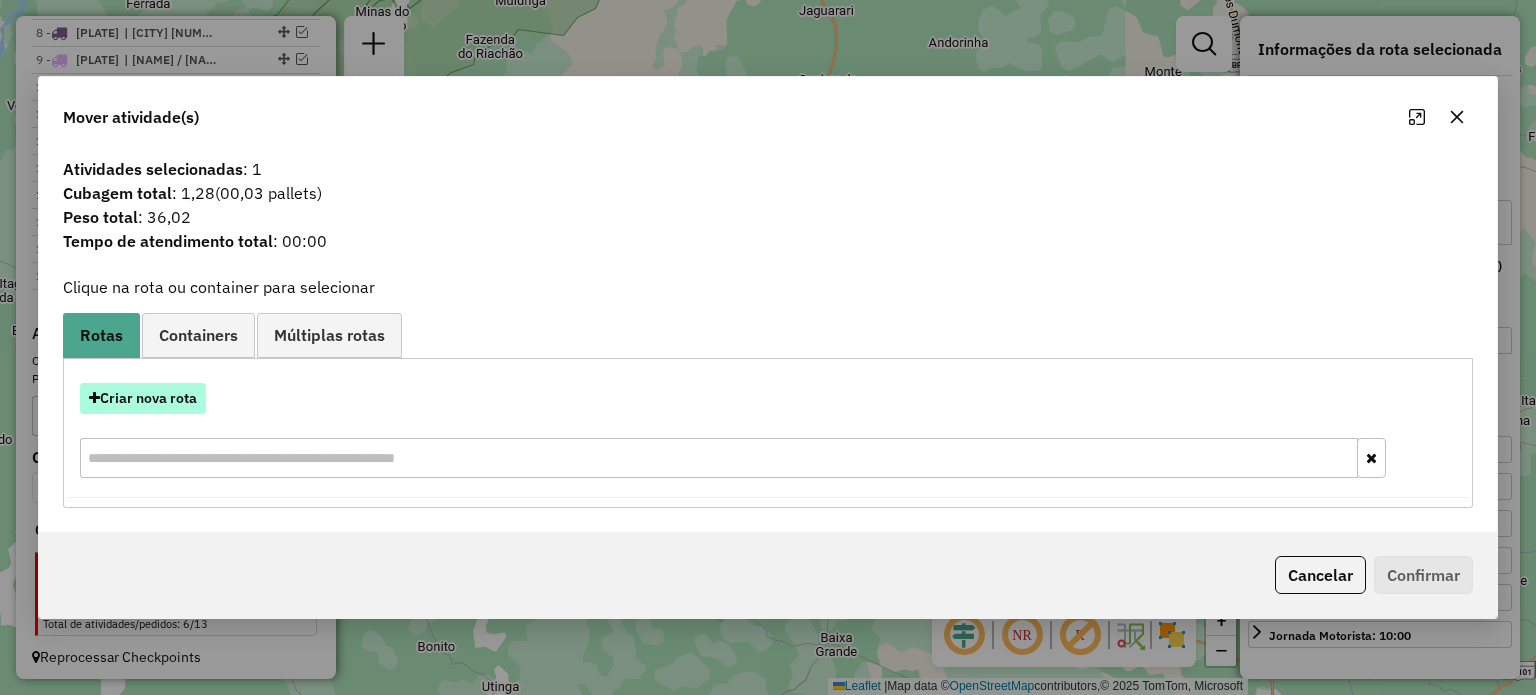 click on "Criar nova rota" at bounding box center (143, 398) 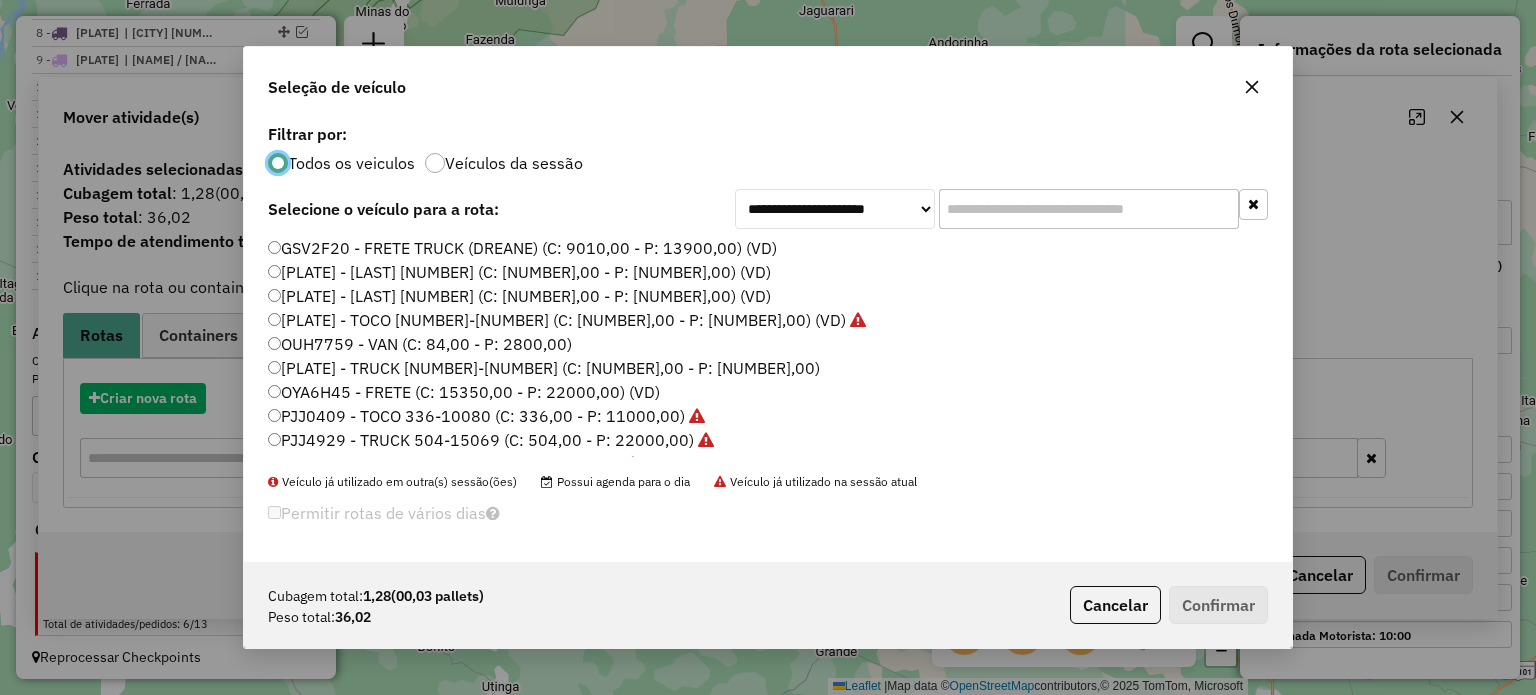 scroll, scrollTop: 10, scrollLeft: 6, axis: both 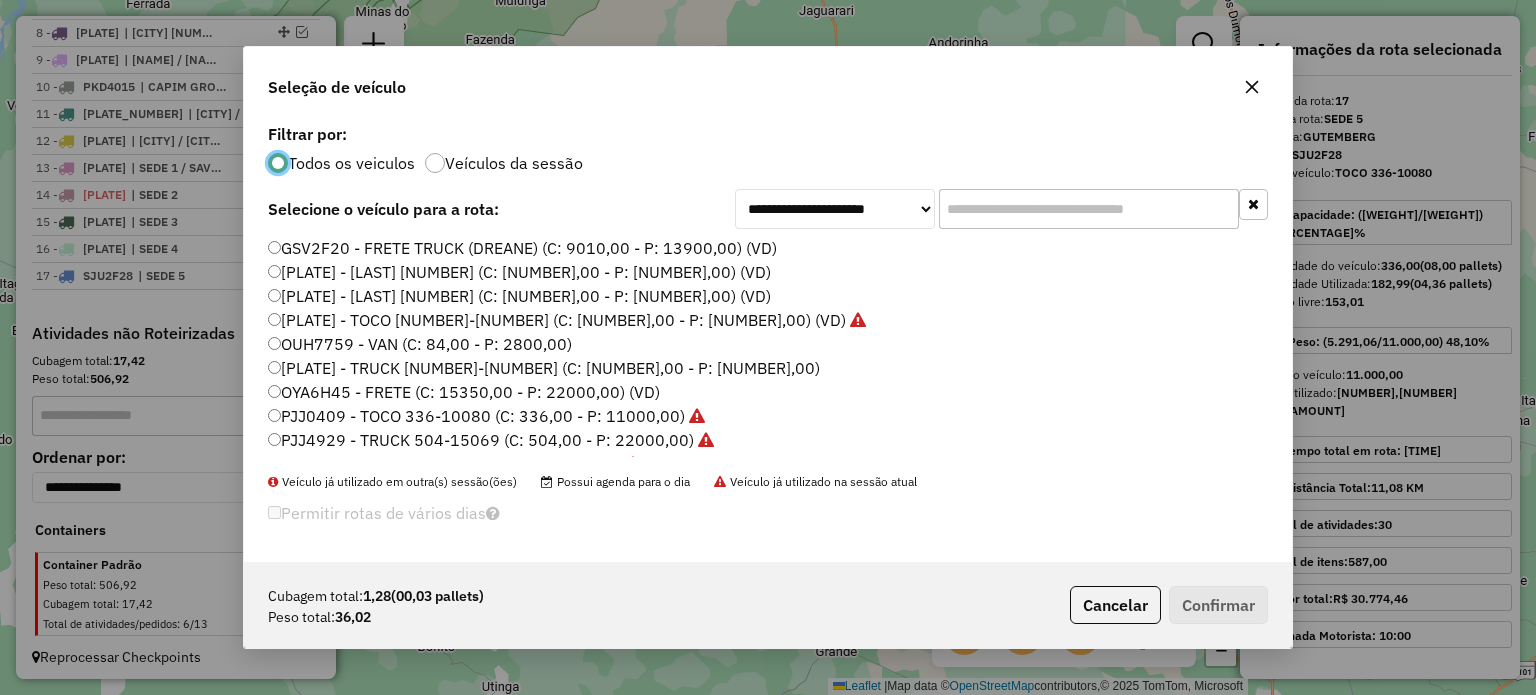 click on "[PLATE] - [NAME] (C: [NUMBER] - P: [NUMBER])" 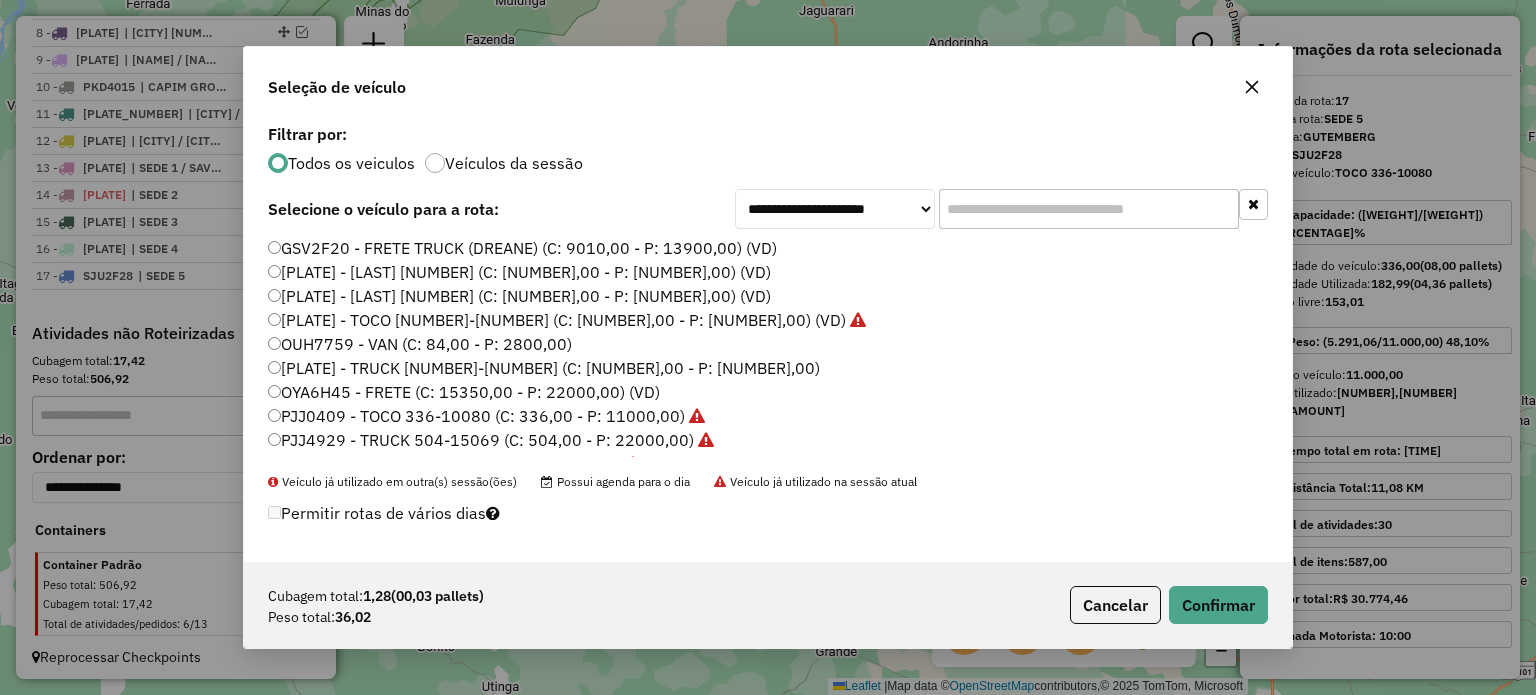 scroll, scrollTop: 100, scrollLeft: 0, axis: vertical 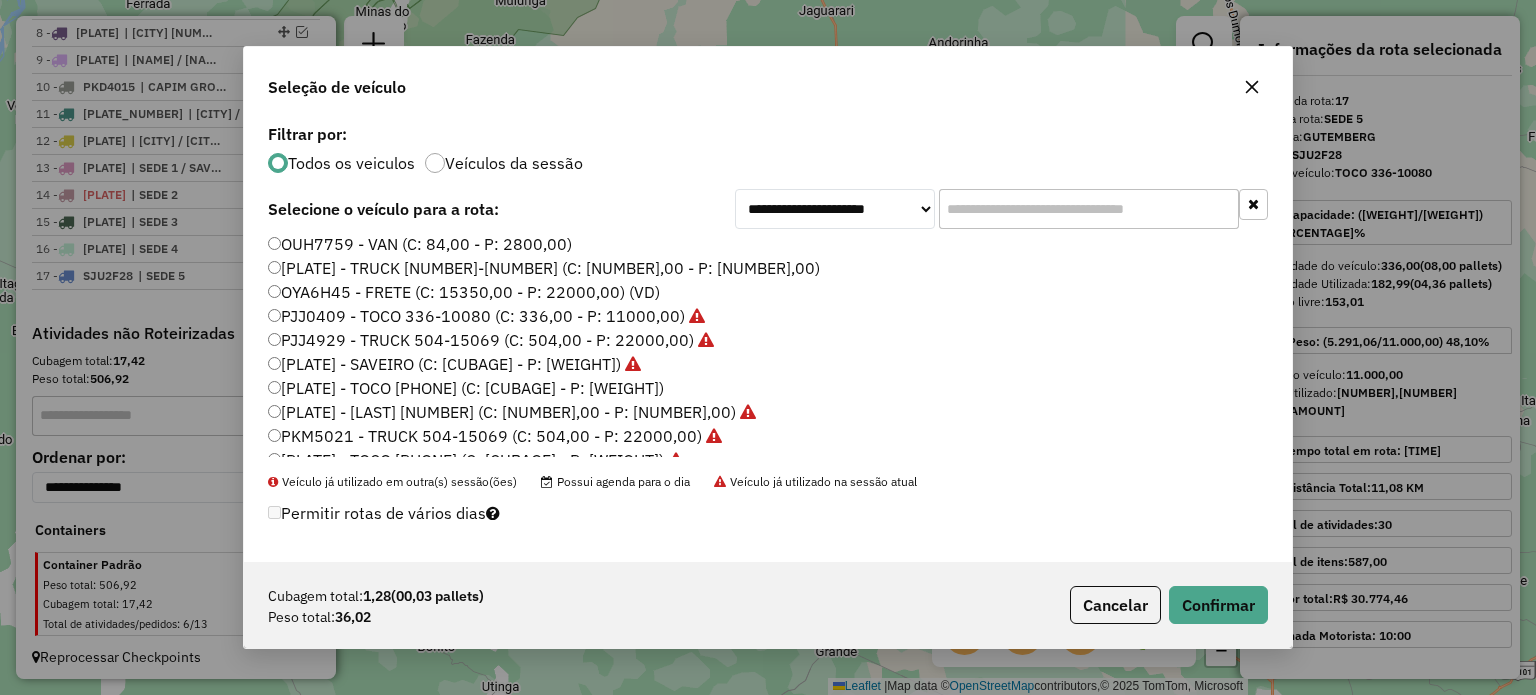 click on "[PLATE] - [NAME] (C: [NUMBER] - P: [NUMBER])" 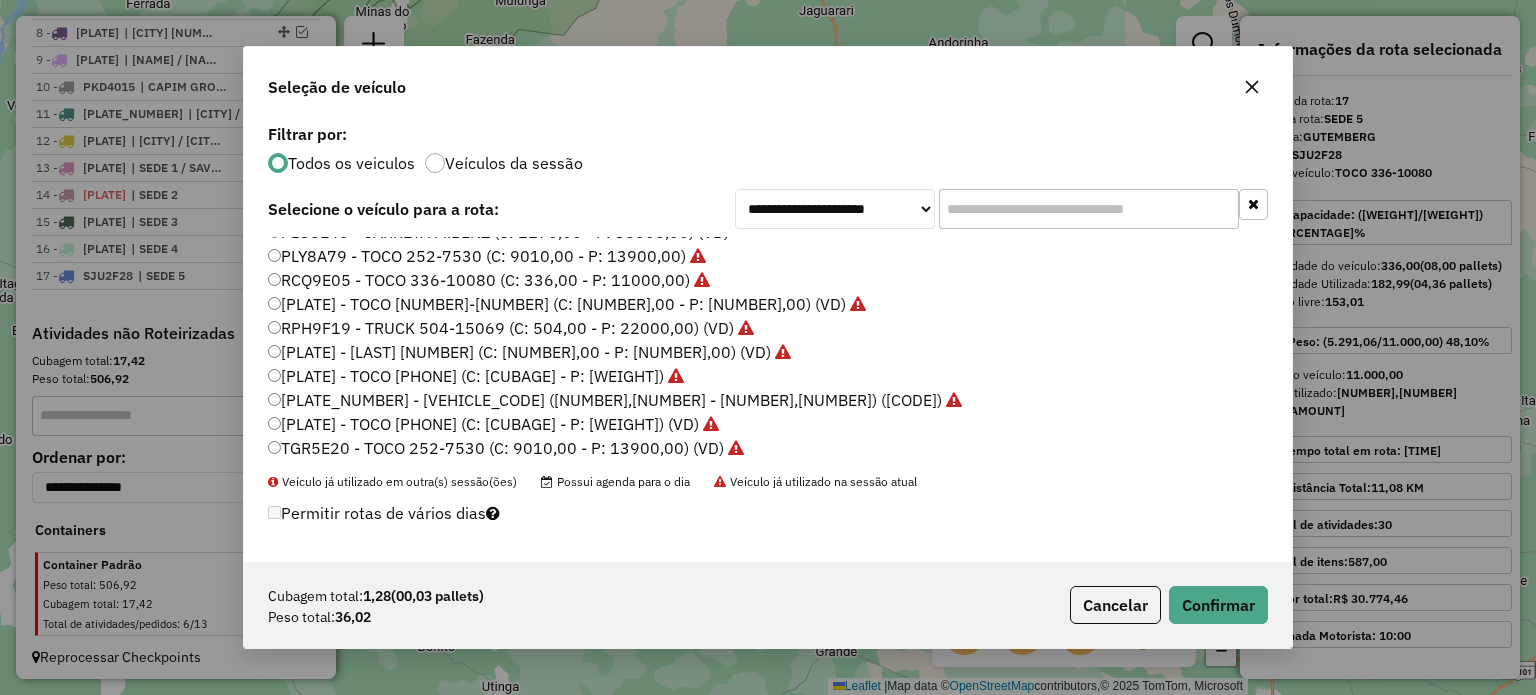 scroll, scrollTop: 404, scrollLeft: 0, axis: vertical 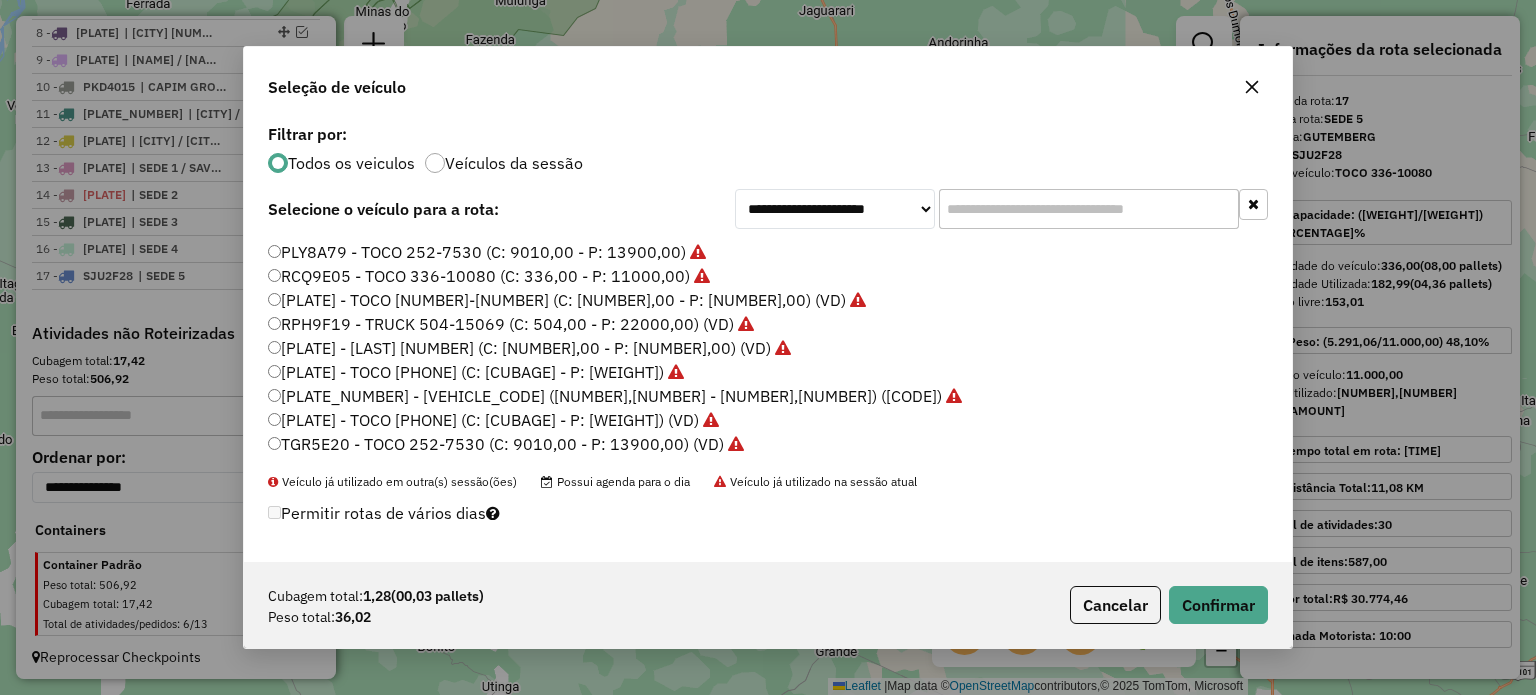 click 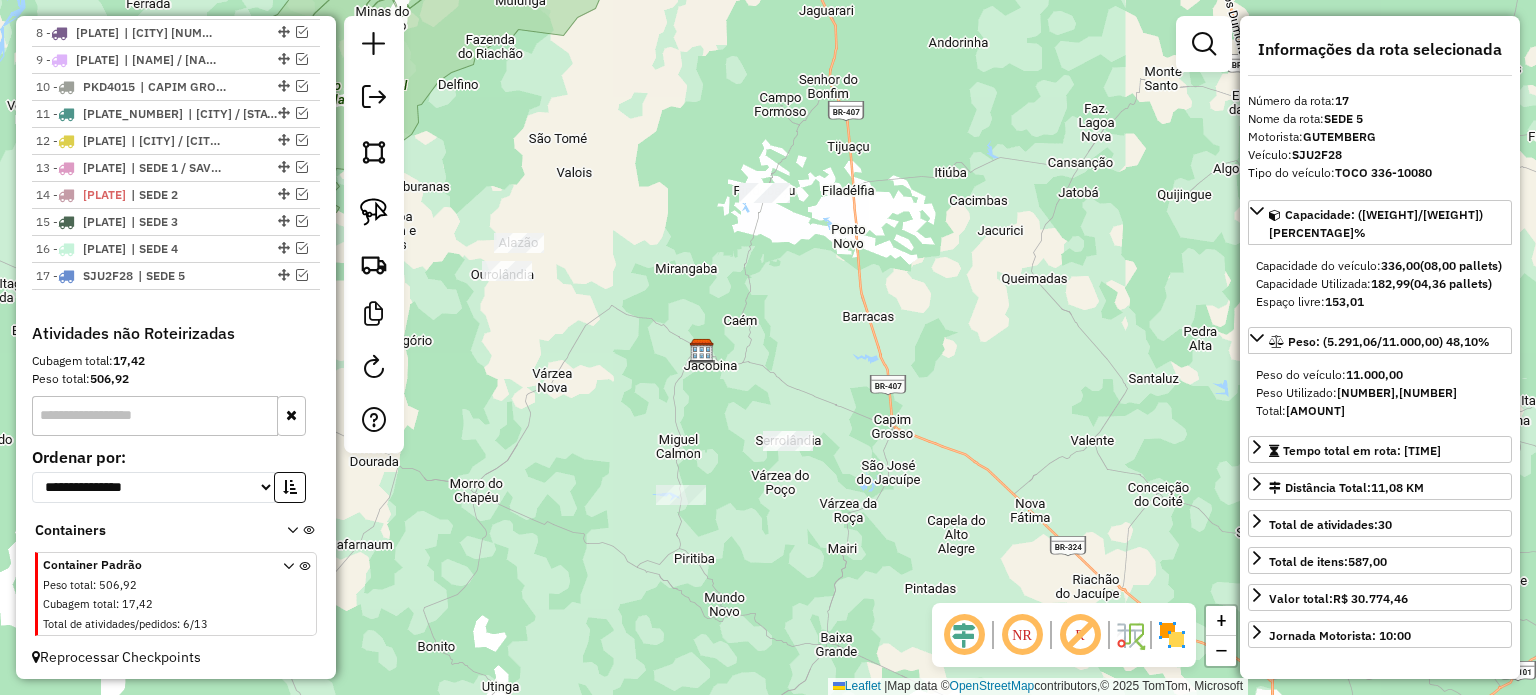 drag, startPoint x: 536, startPoint y: 359, endPoint x: 557, endPoint y: 384, distance: 32.649654 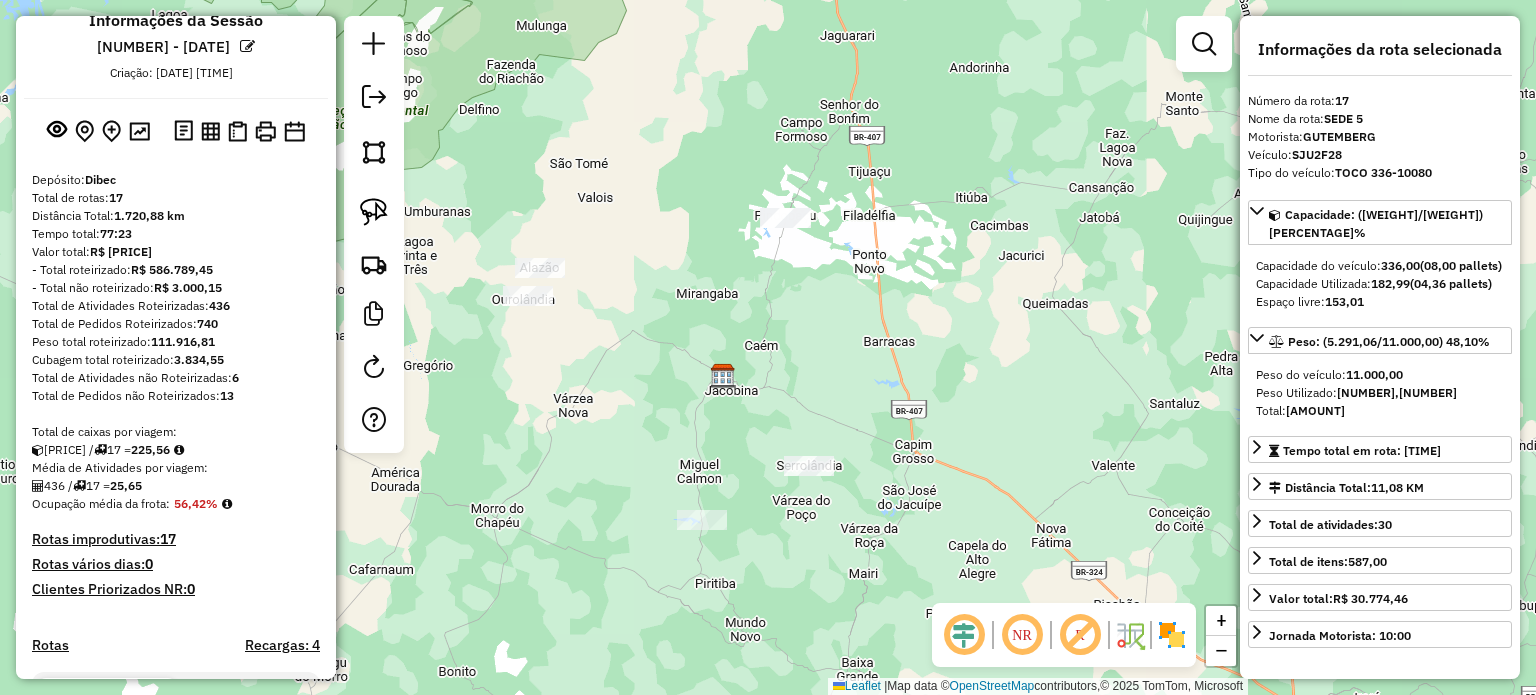 scroll, scrollTop: 0, scrollLeft: 0, axis: both 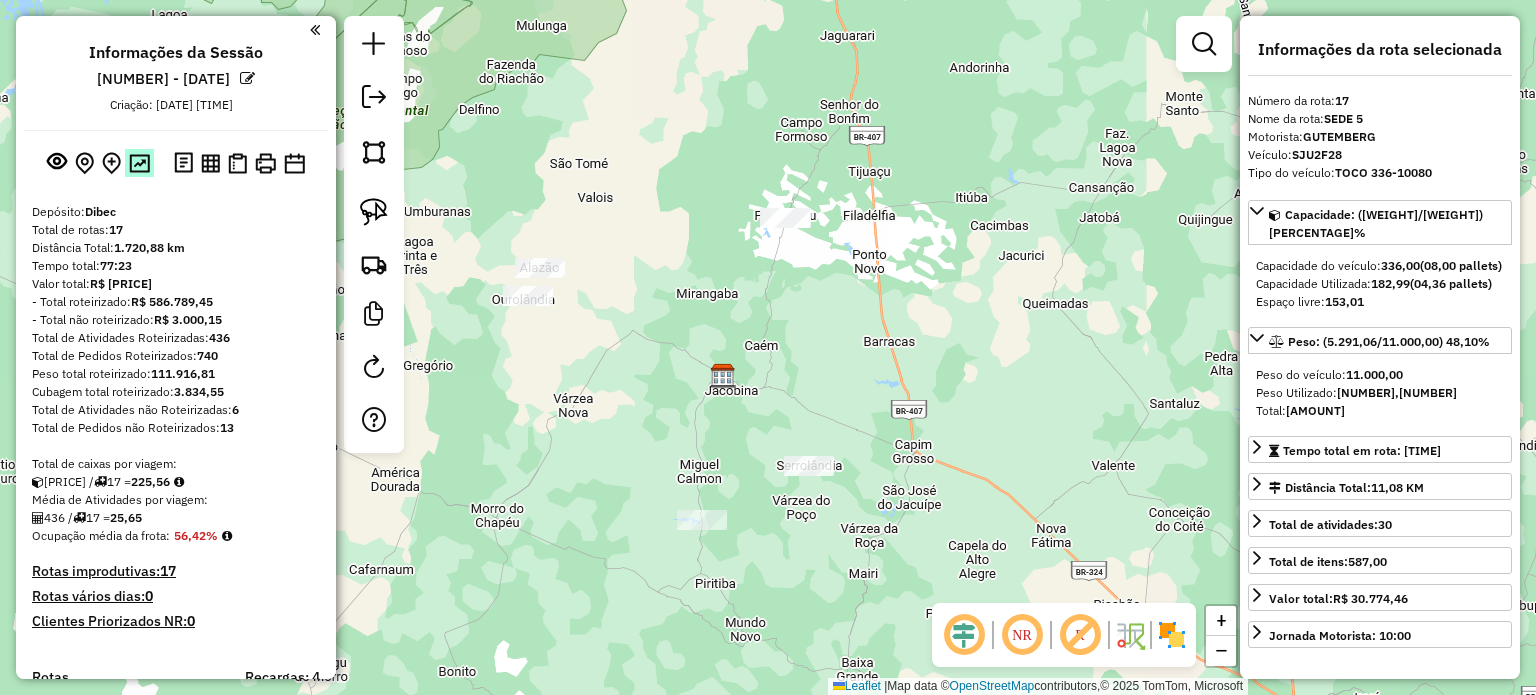 click at bounding box center [139, 163] 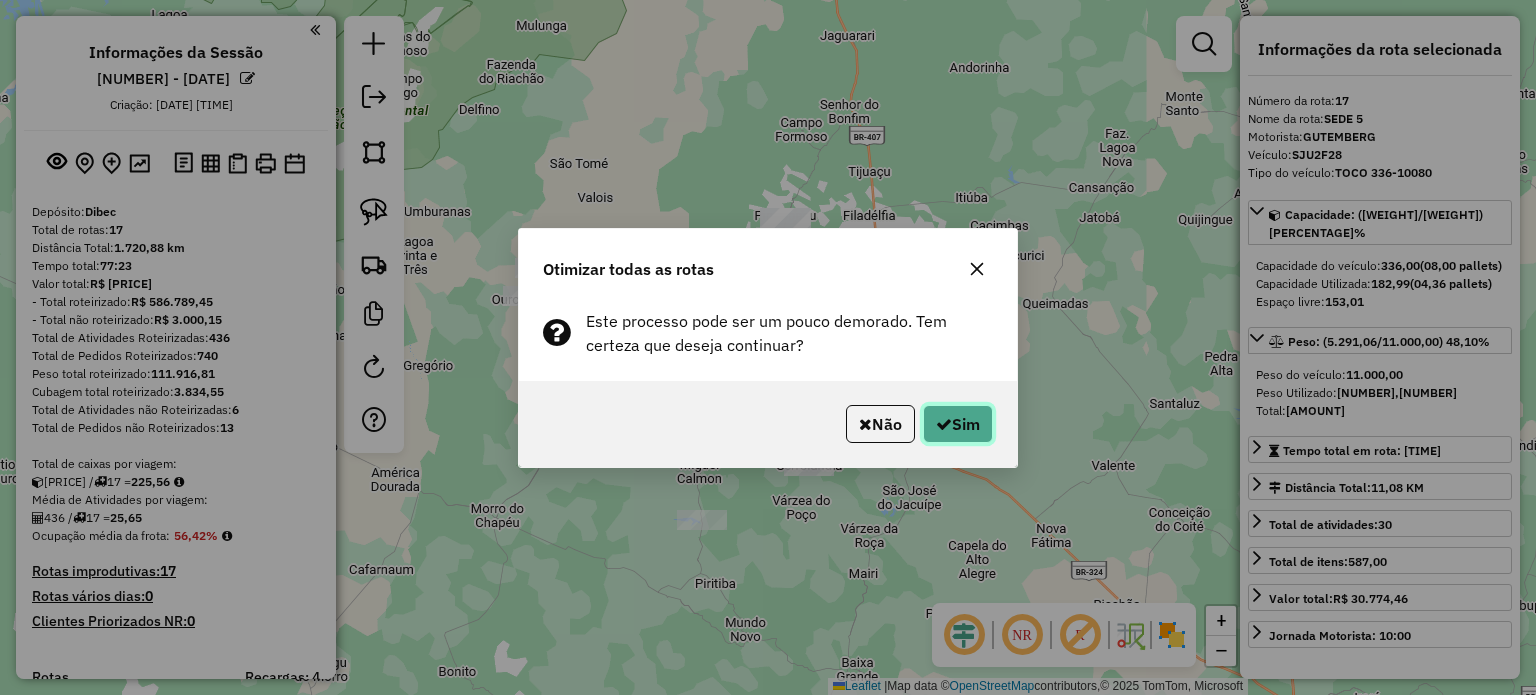 click 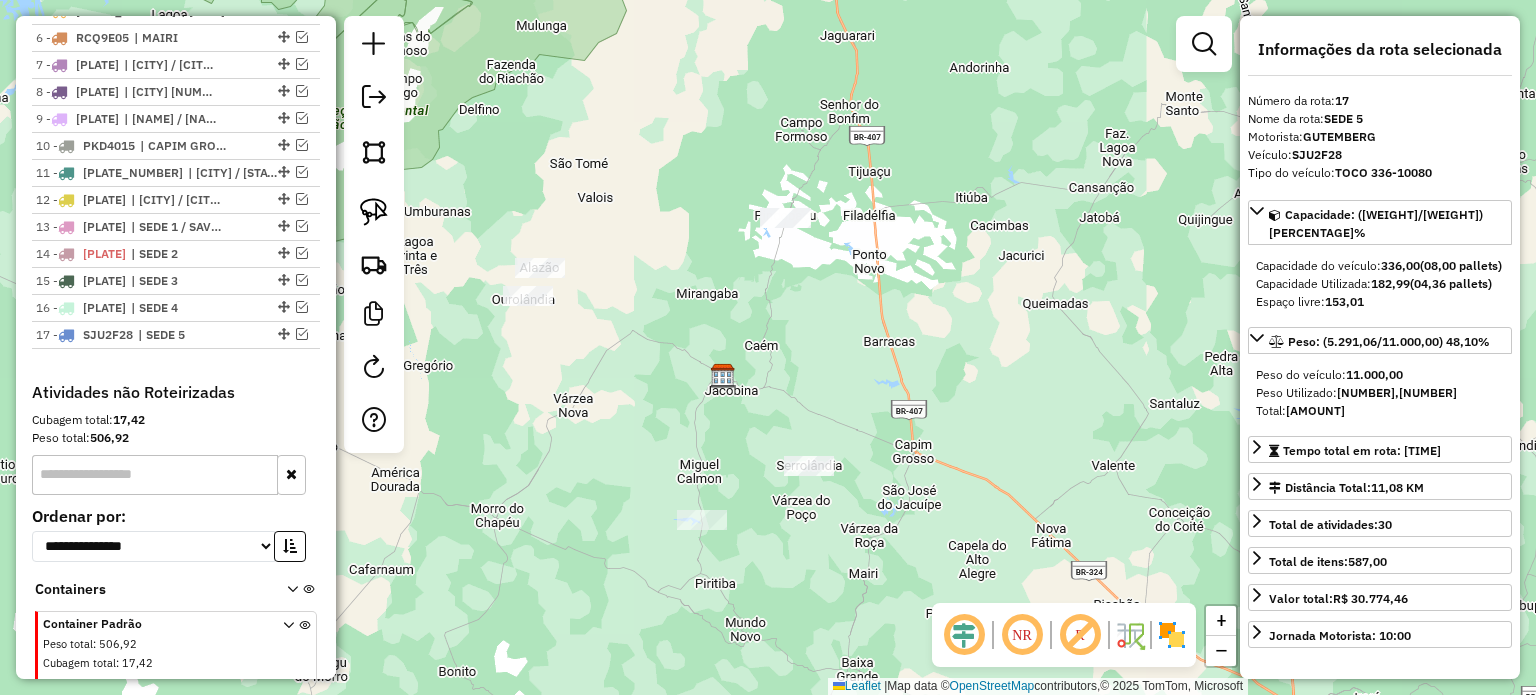 scroll, scrollTop: 959, scrollLeft: 0, axis: vertical 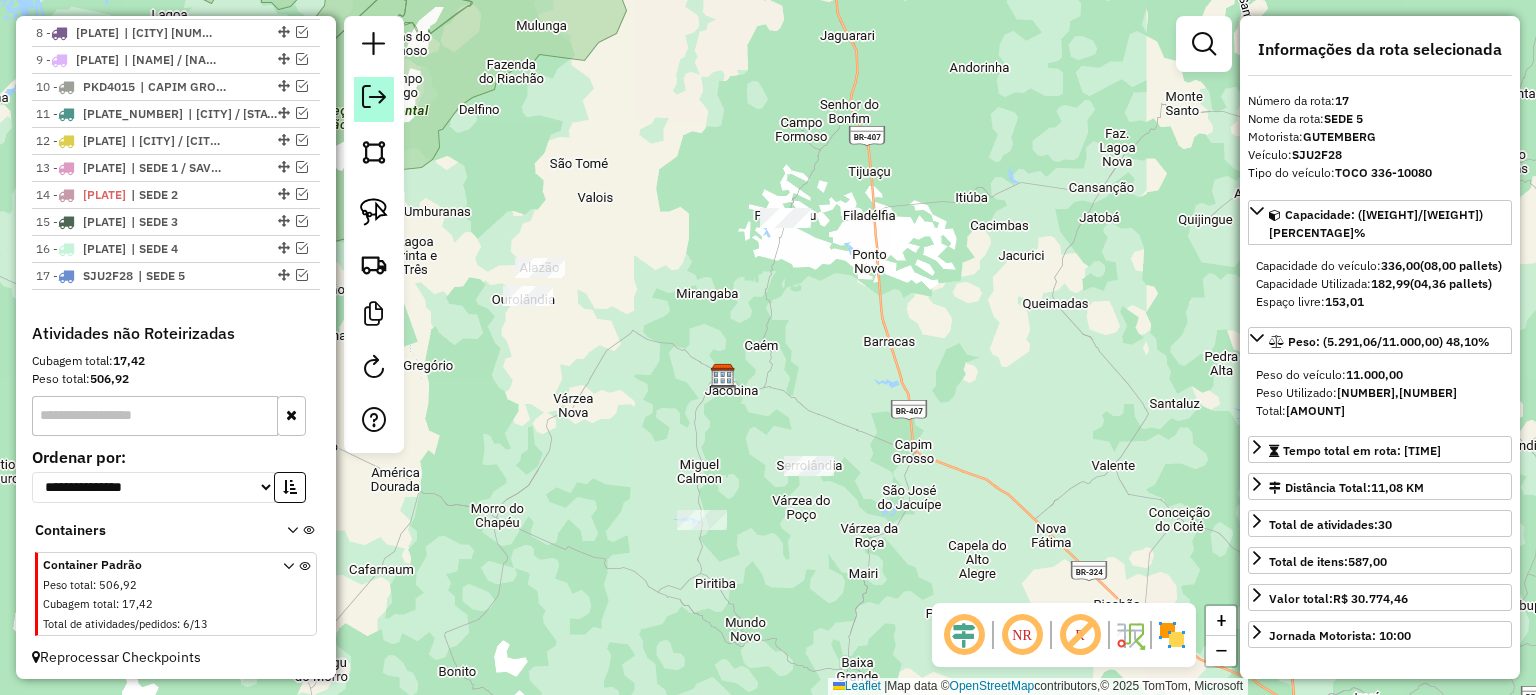click 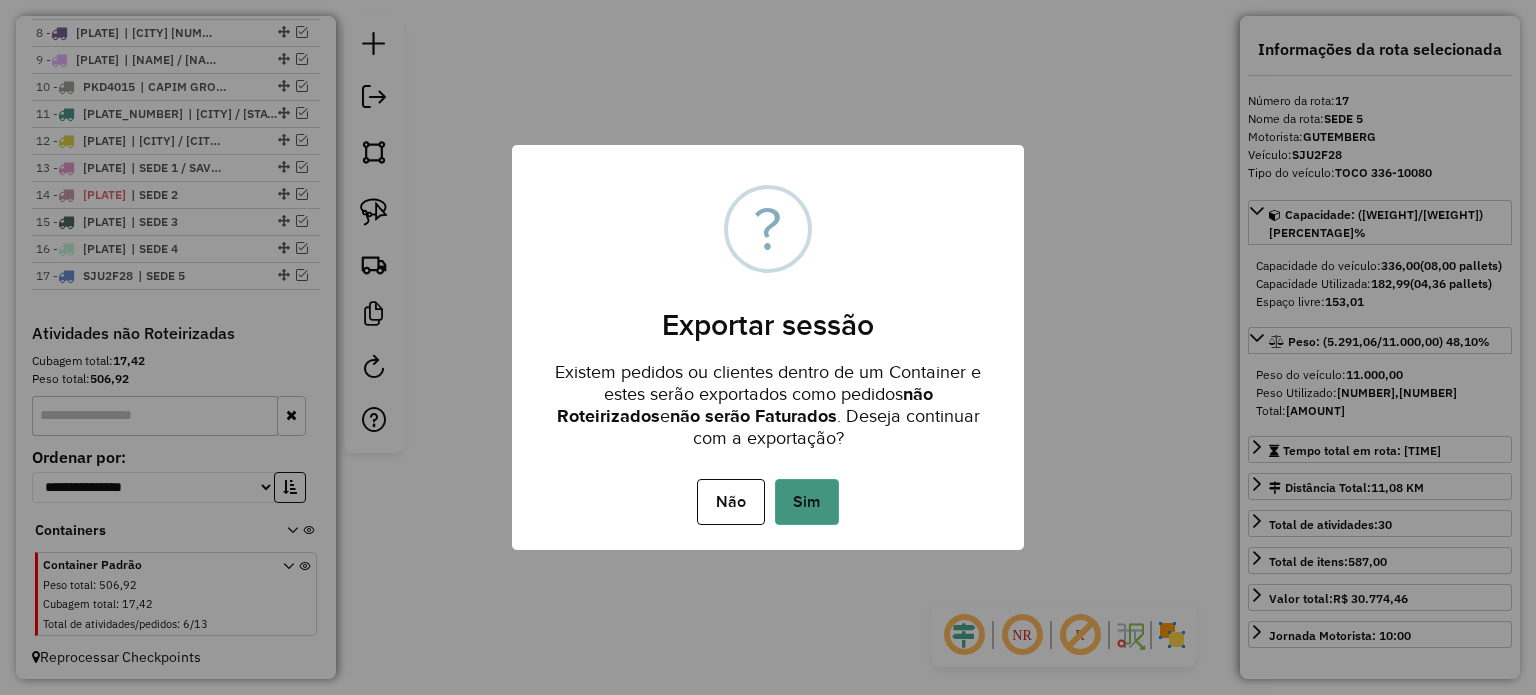 click on "Sim" at bounding box center [807, 502] 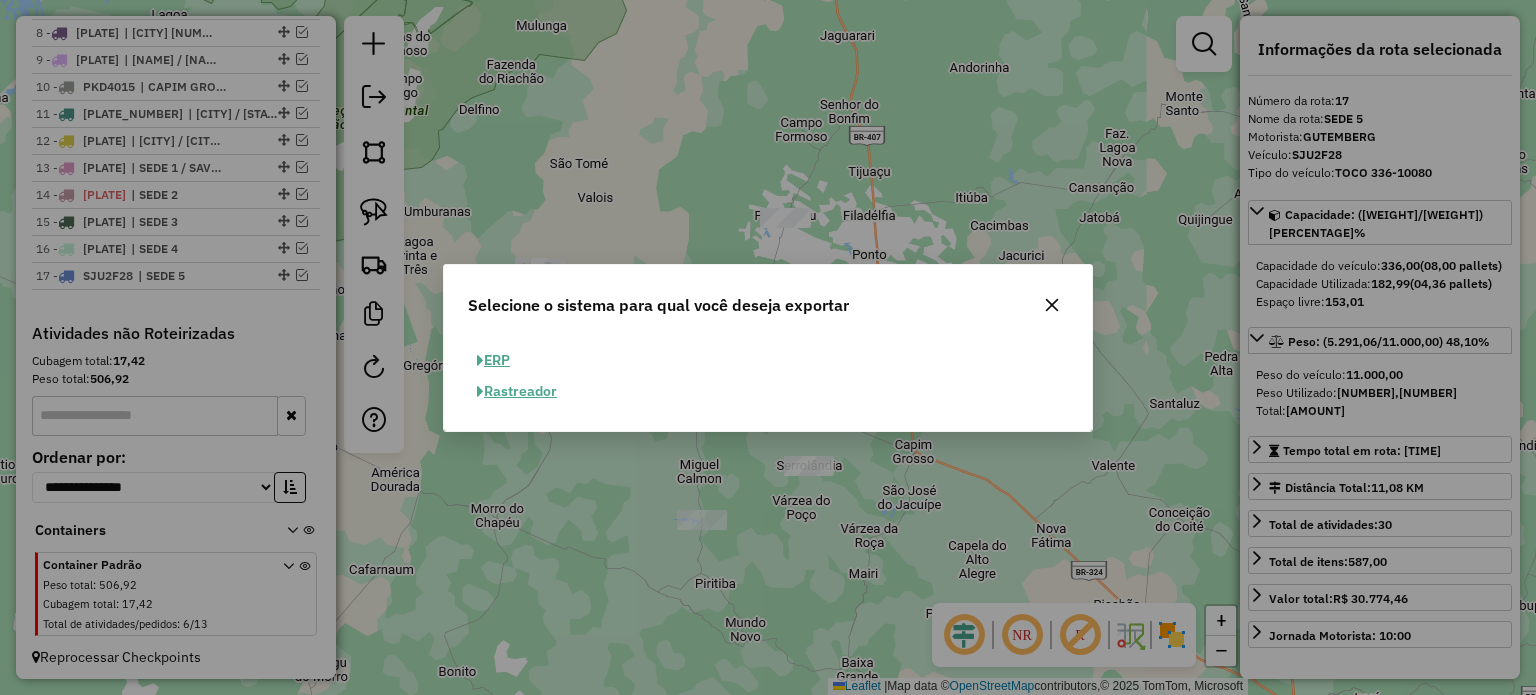 click on "ERP" 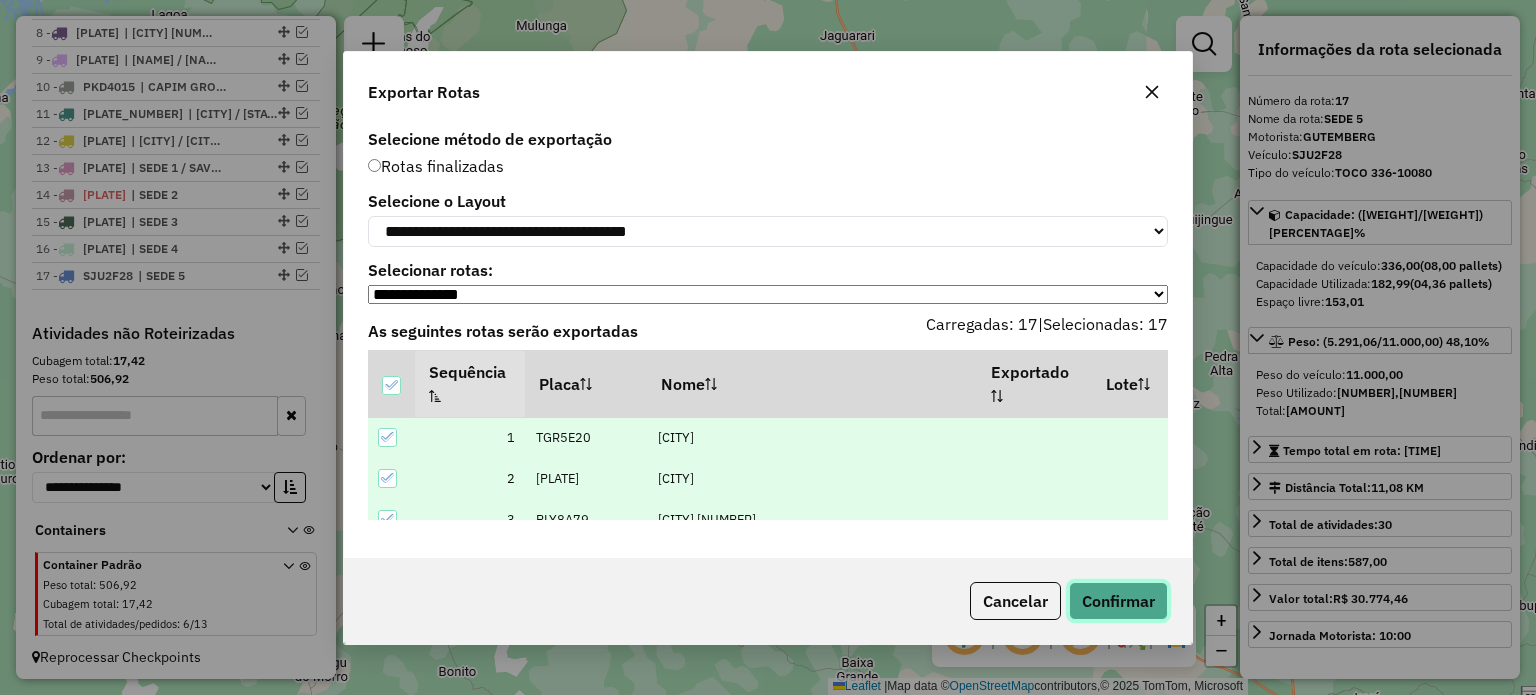 click on "Confirmar" 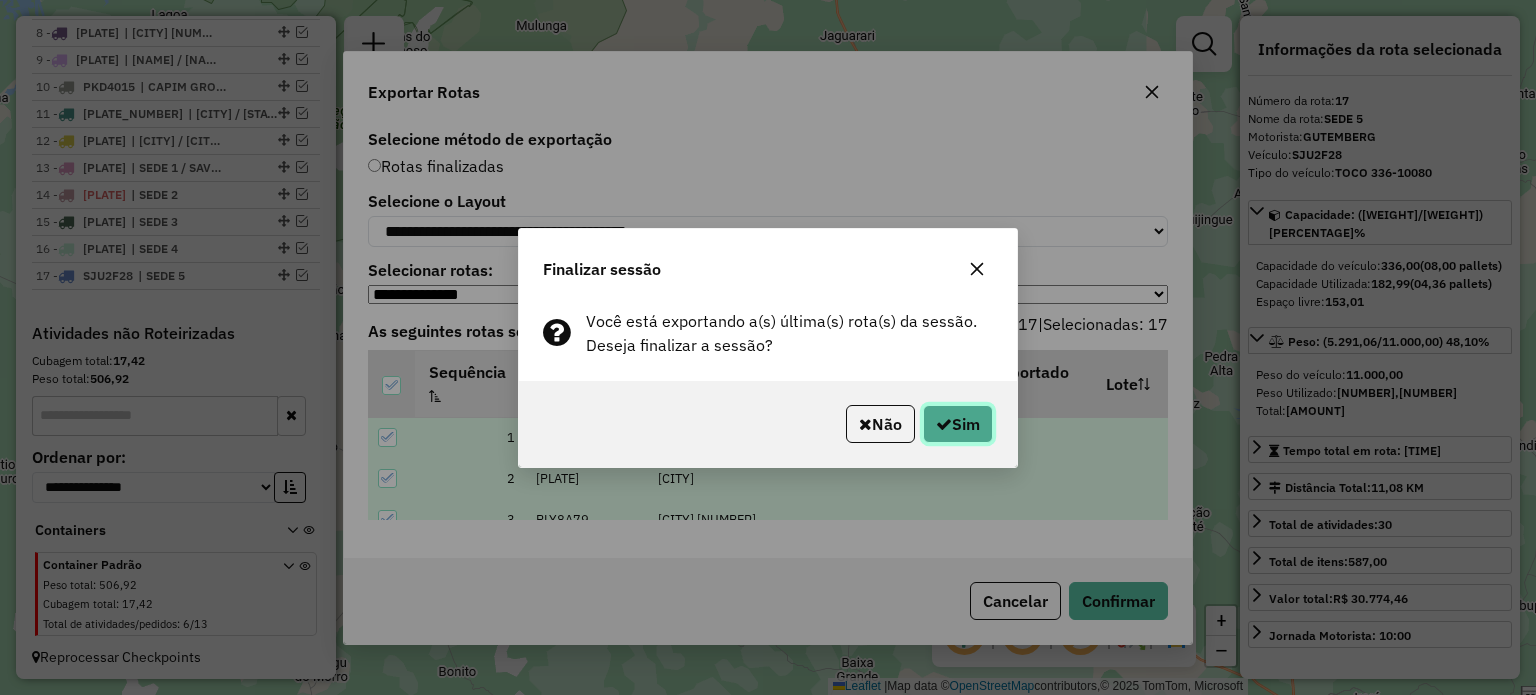 click 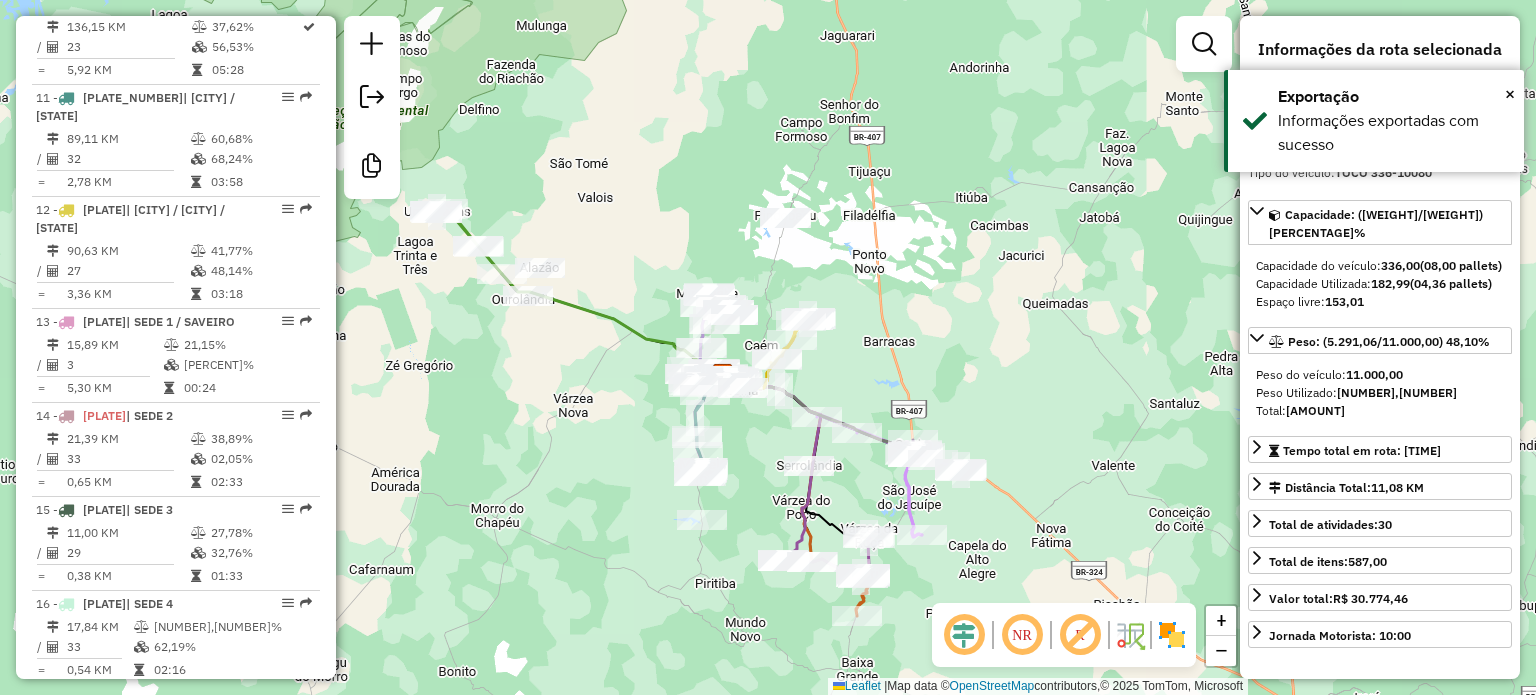 scroll, scrollTop: 2175, scrollLeft: 0, axis: vertical 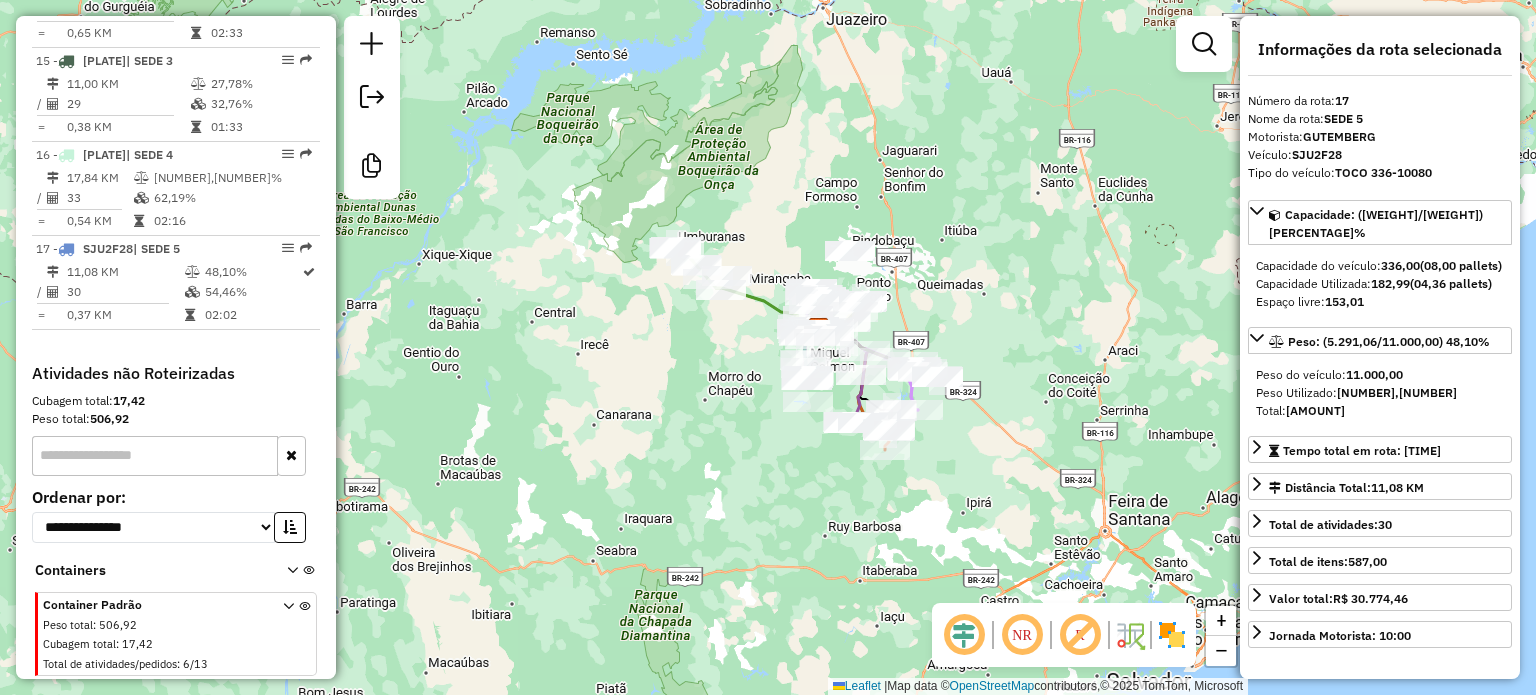 drag, startPoint x: 919, startPoint y: 274, endPoint x: 900, endPoint y: 296, distance: 29.068884 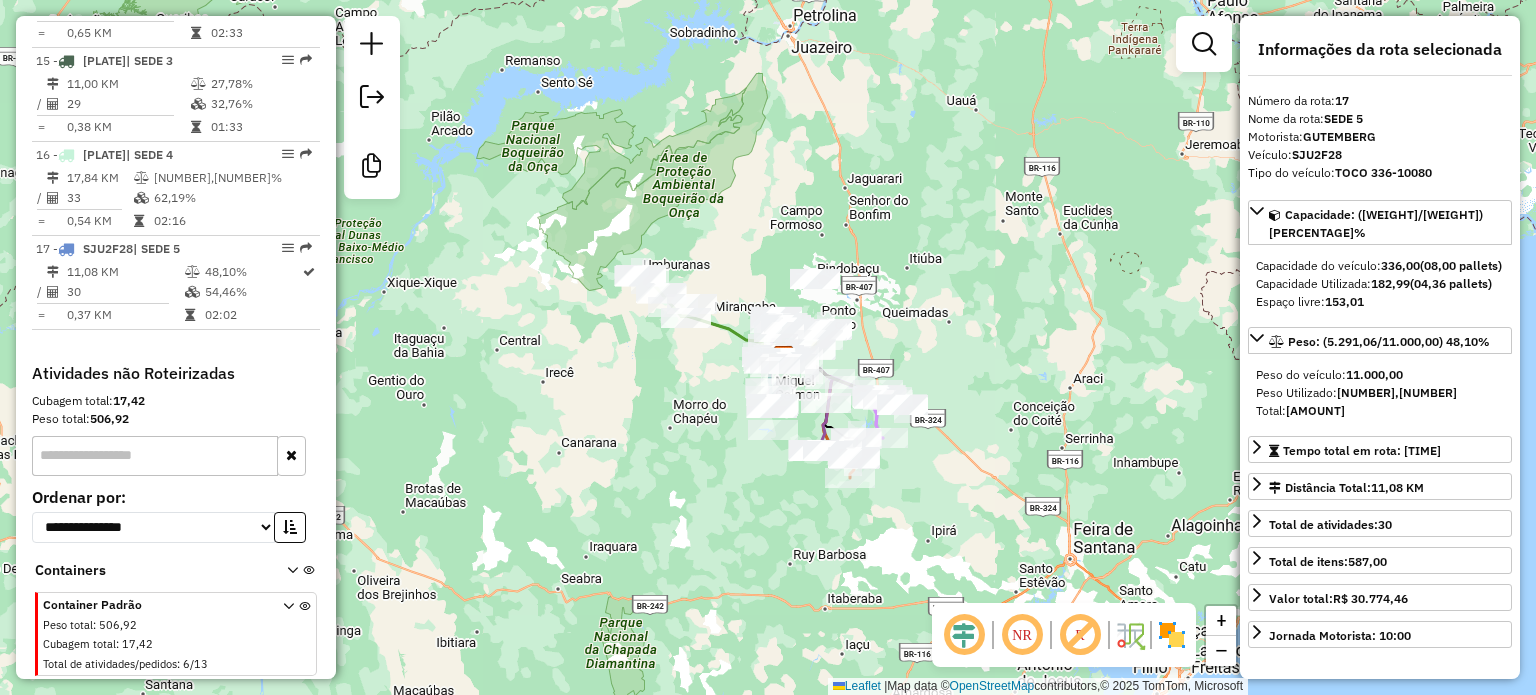 drag, startPoint x: 976, startPoint y: 275, endPoint x: 956, endPoint y: 281, distance: 20.880613 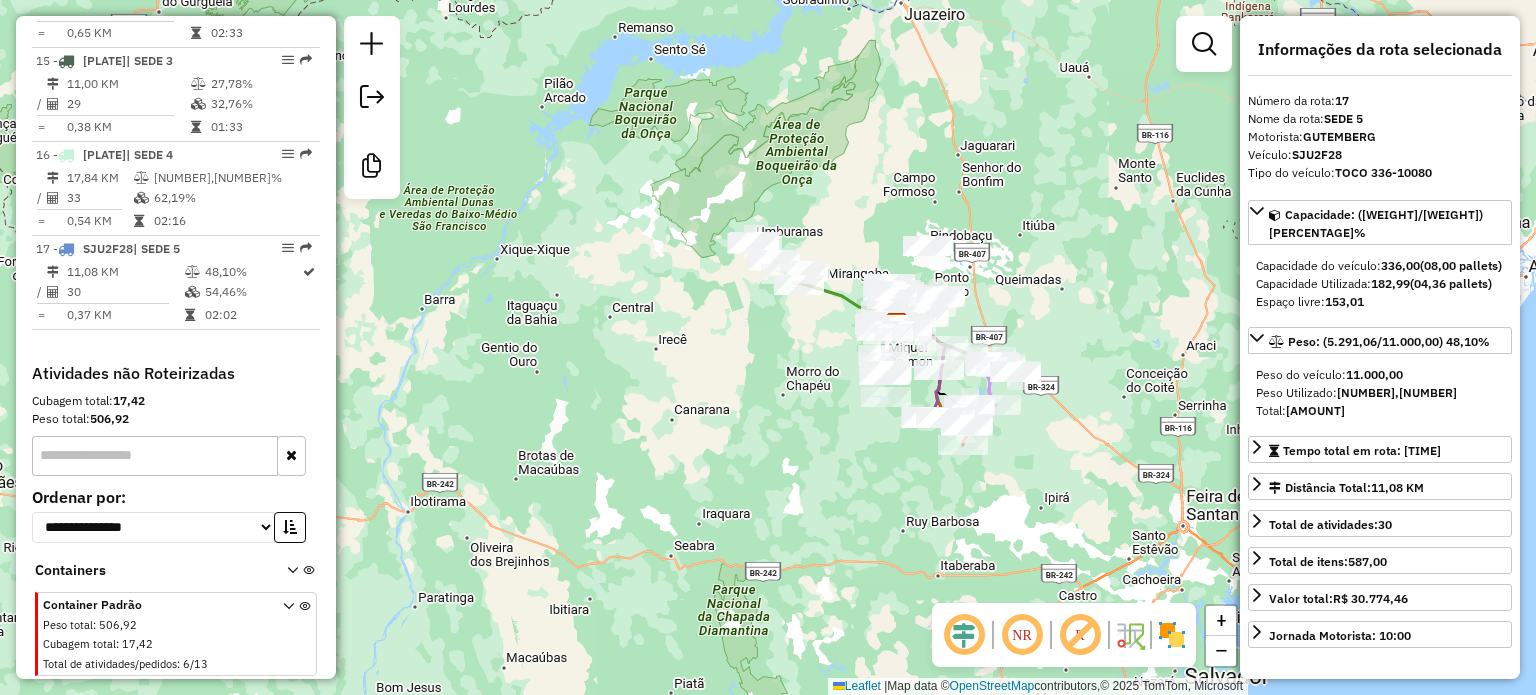 drag, startPoint x: 1065, startPoint y: 307, endPoint x: 1056, endPoint y: 252, distance: 55.7315 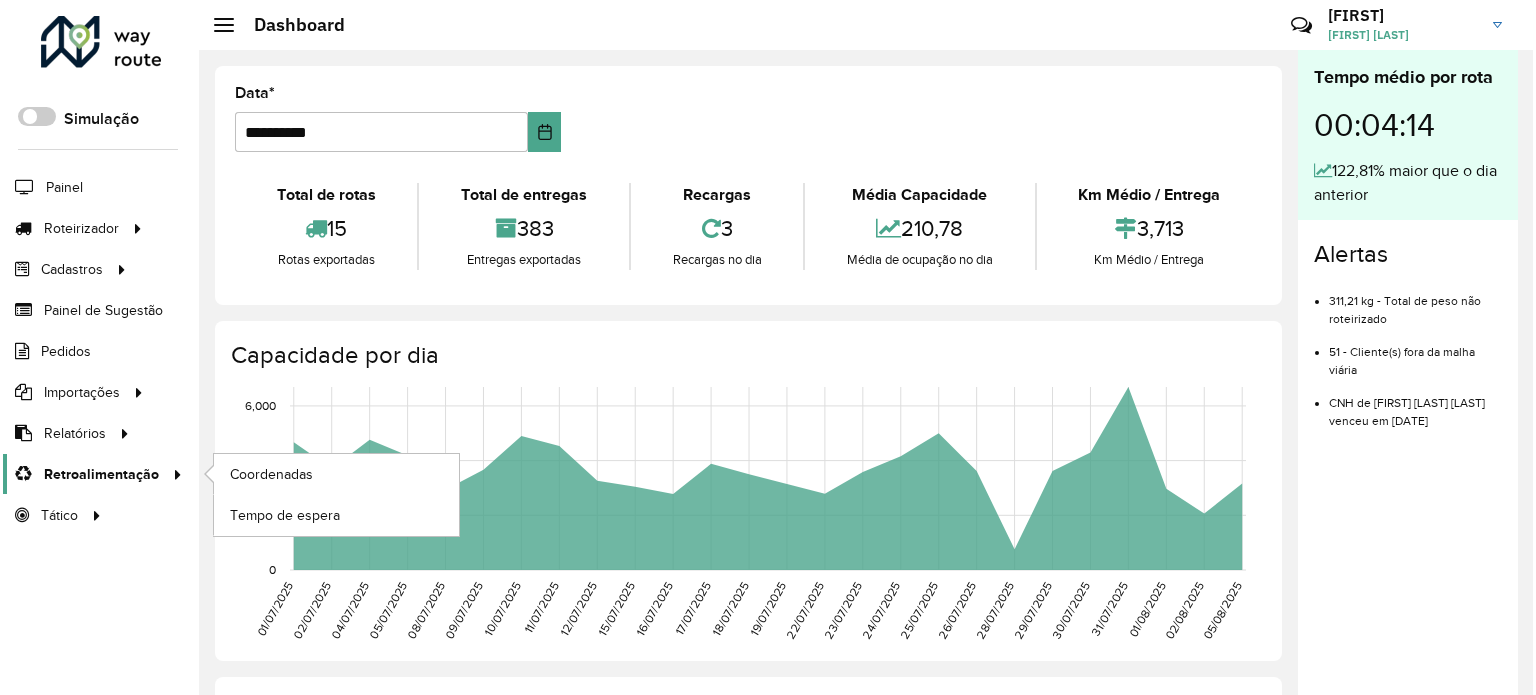 scroll, scrollTop: 0, scrollLeft: 0, axis: both 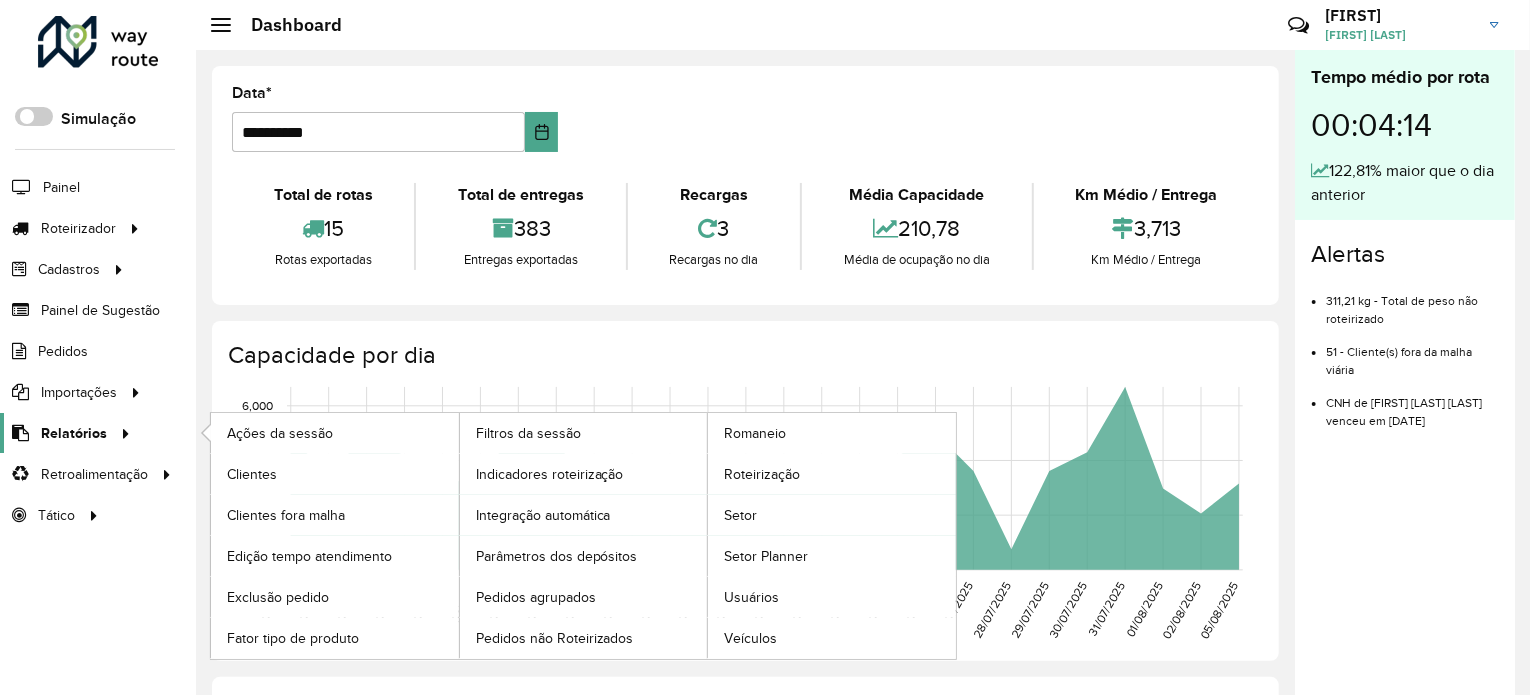 click on "Relatórios" 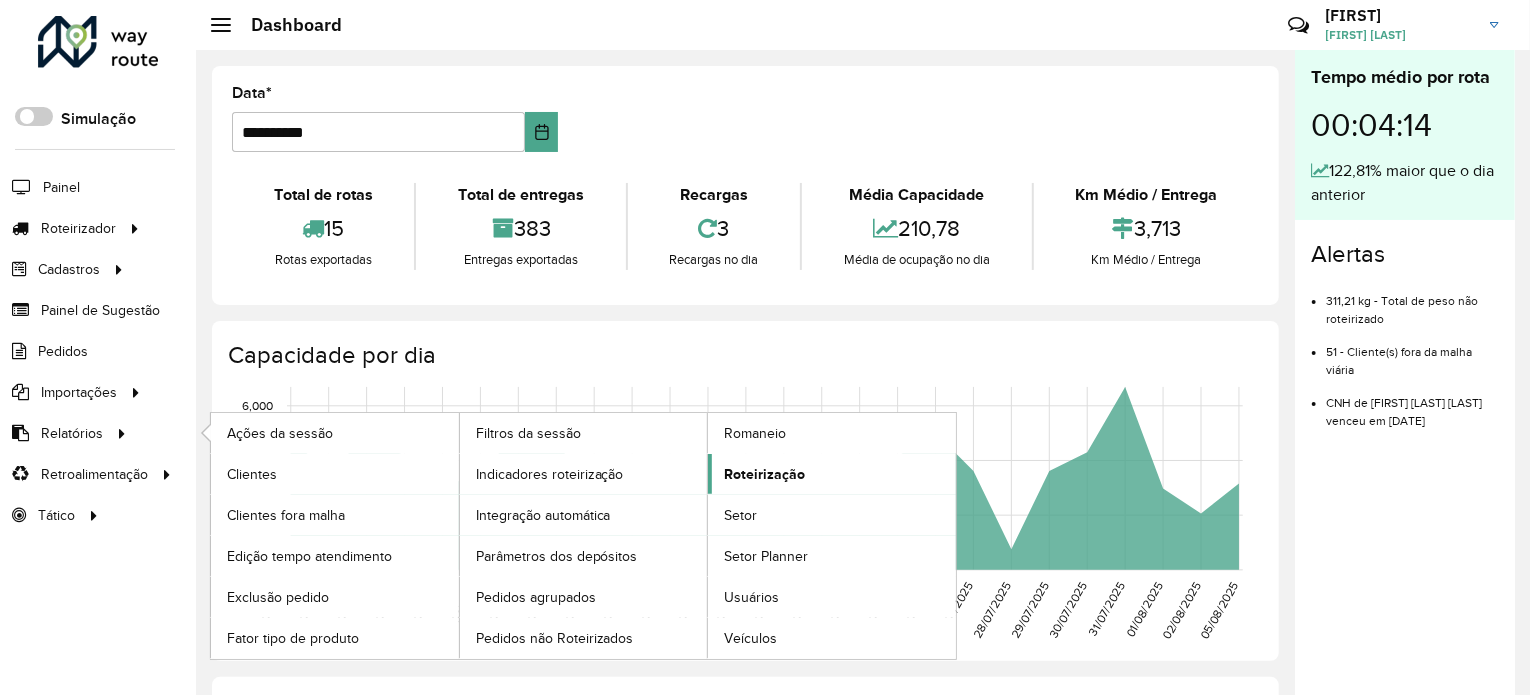 click on "Roteirização" 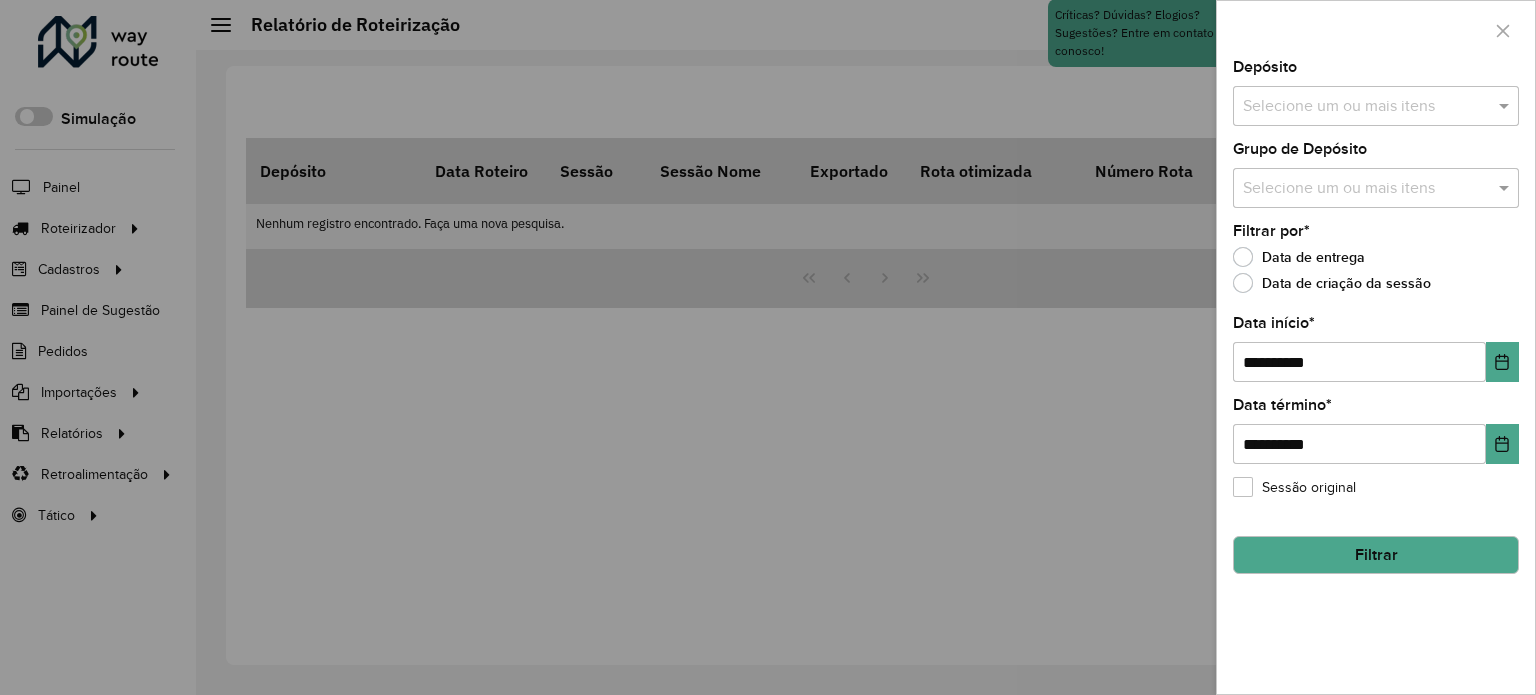 click at bounding box center (1366, 107) 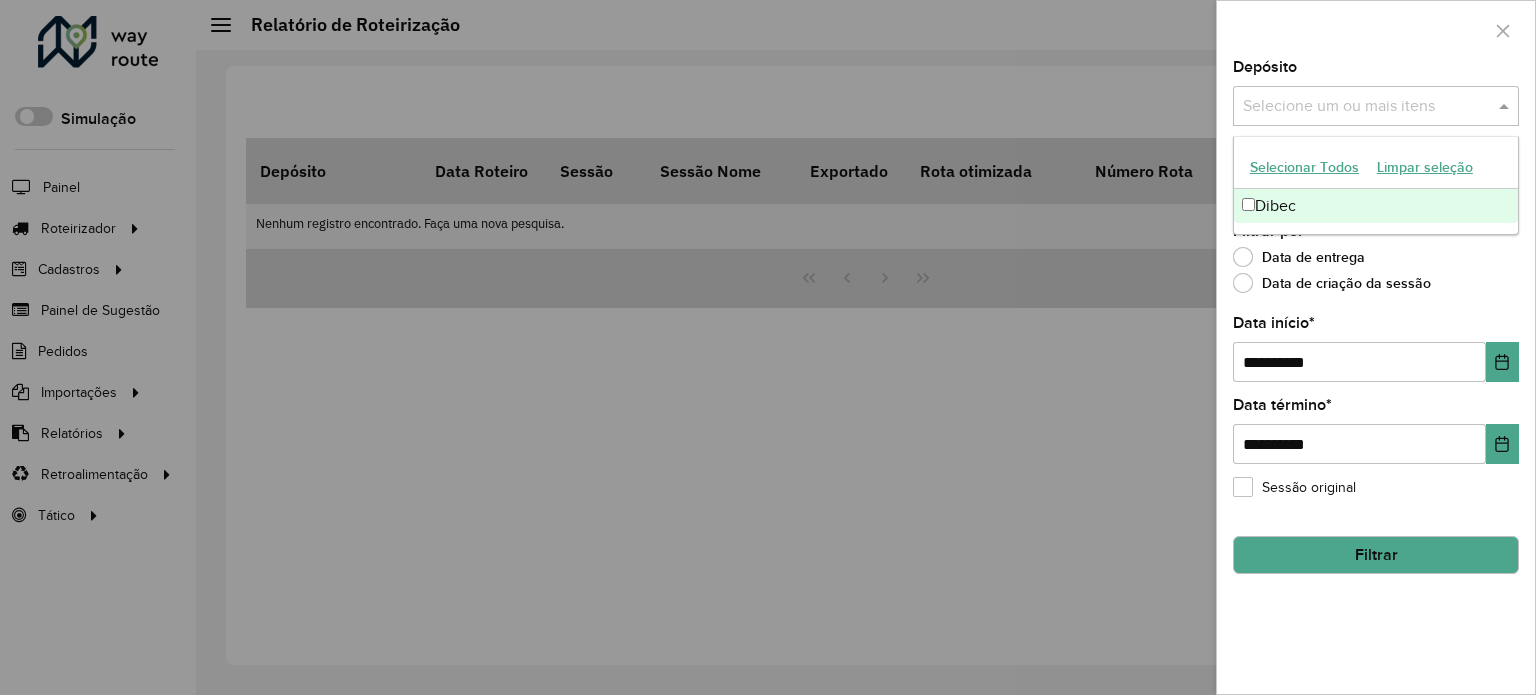 click on "Dibec" at bounding box center [1376, 206] 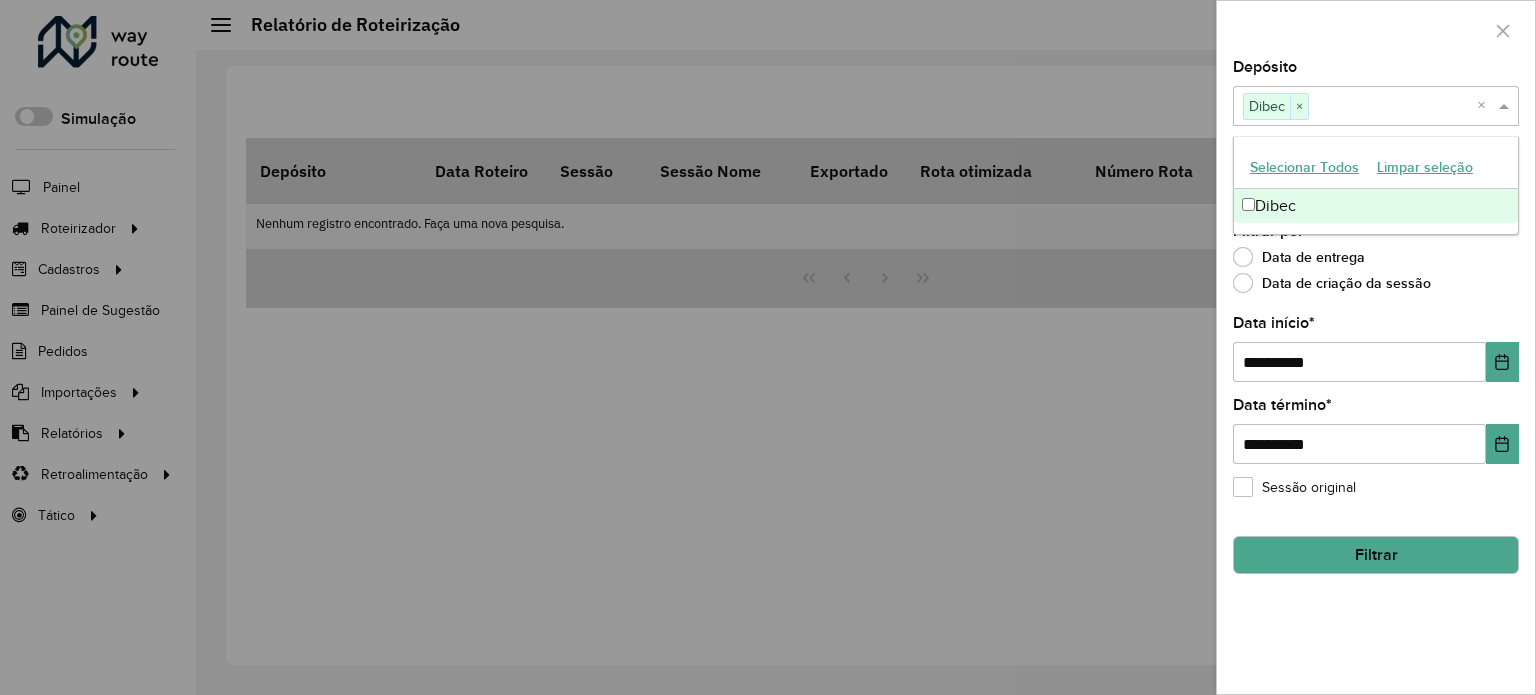 click on "Data de entrega" 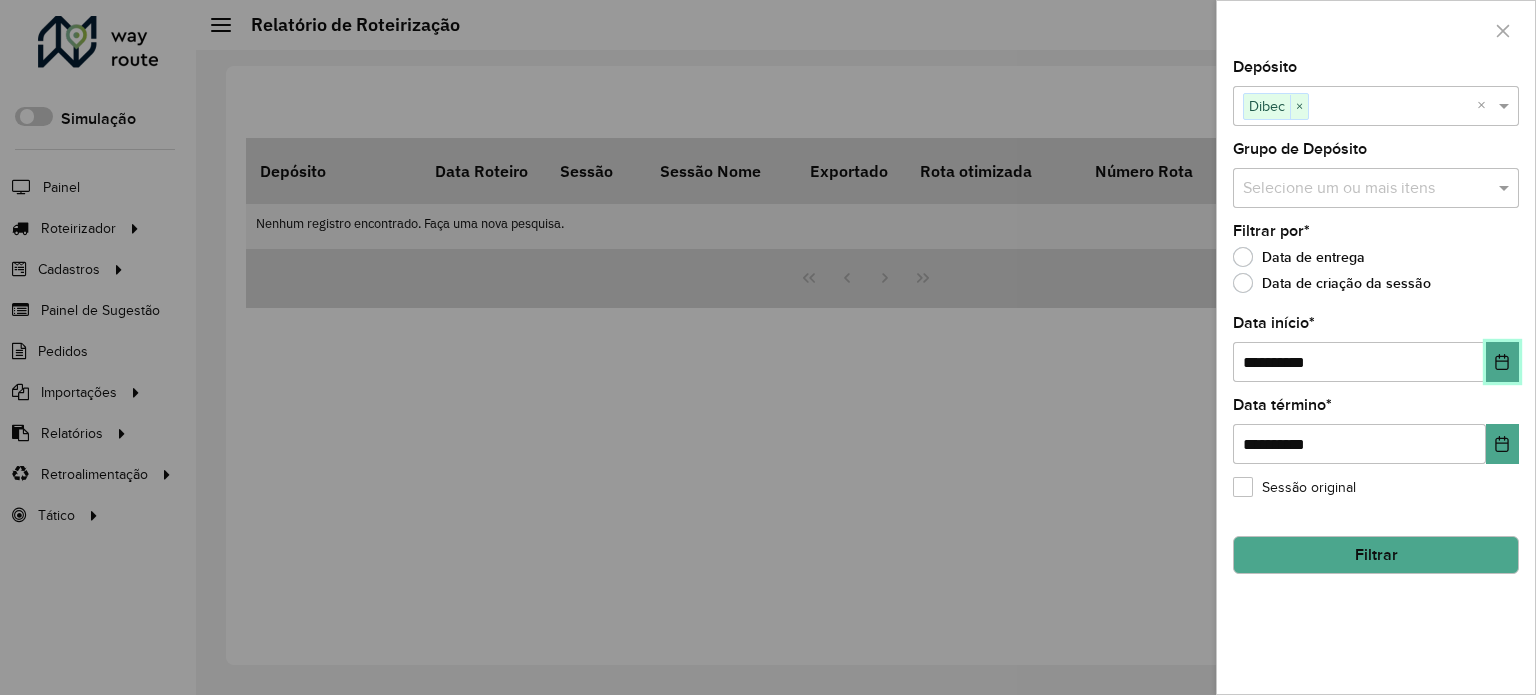 click at bounding box center (1502, 362) 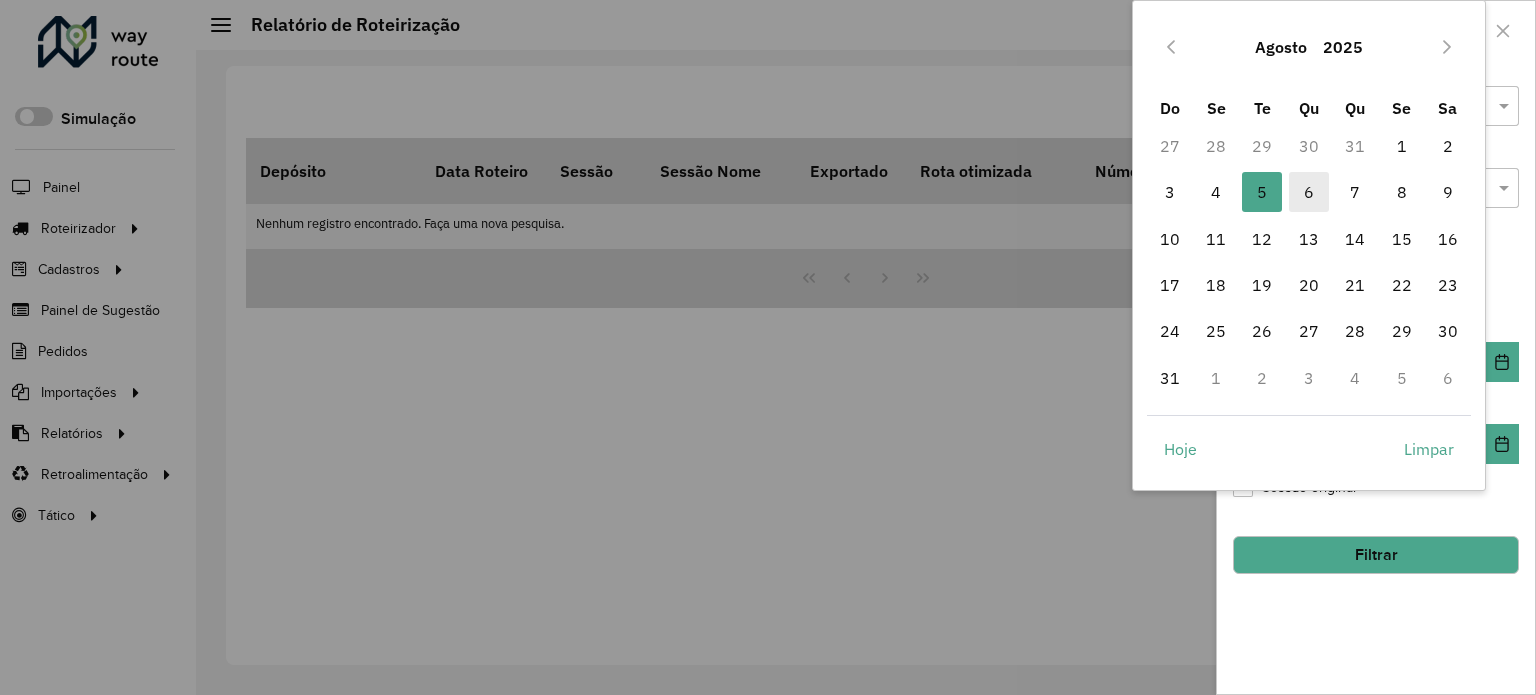 click on "6" at bounding box center (1309, 192) 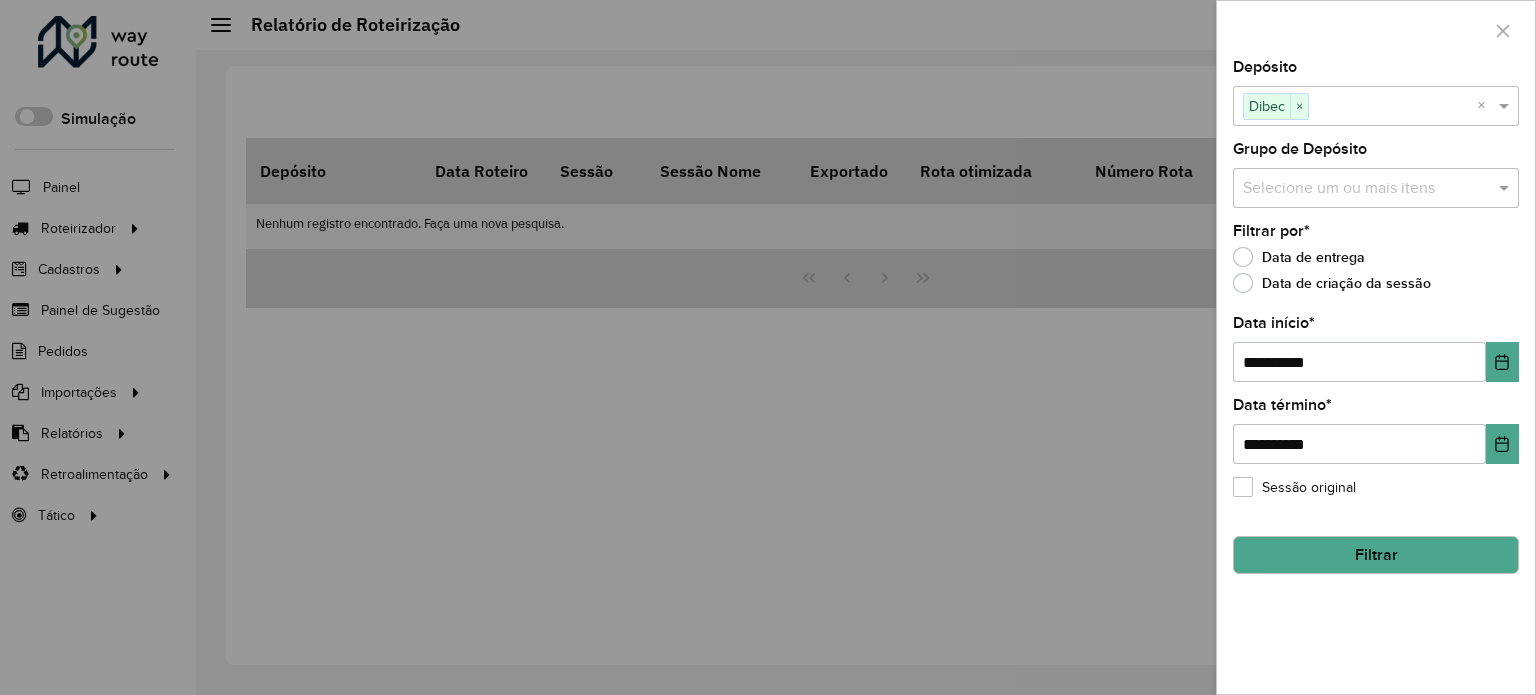 click on "Filtrar" 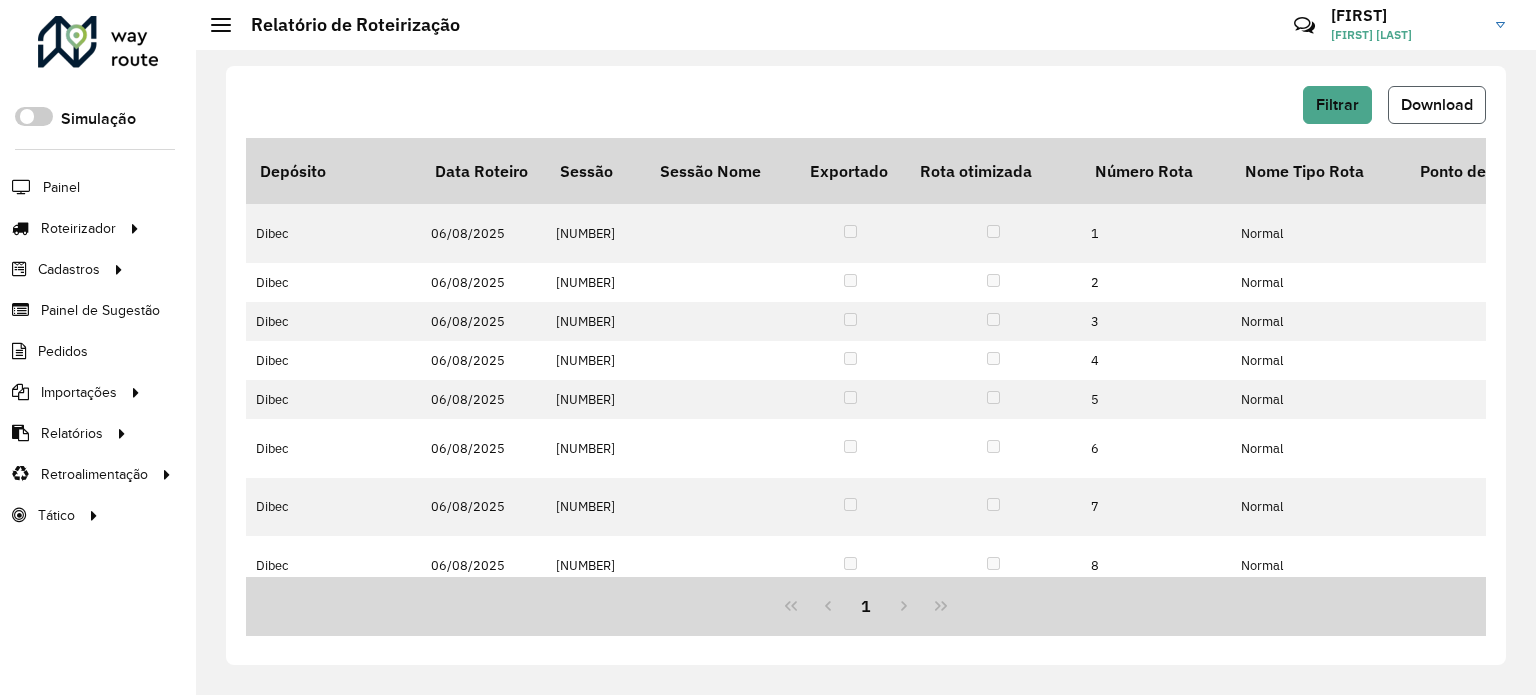 click on "Download" 